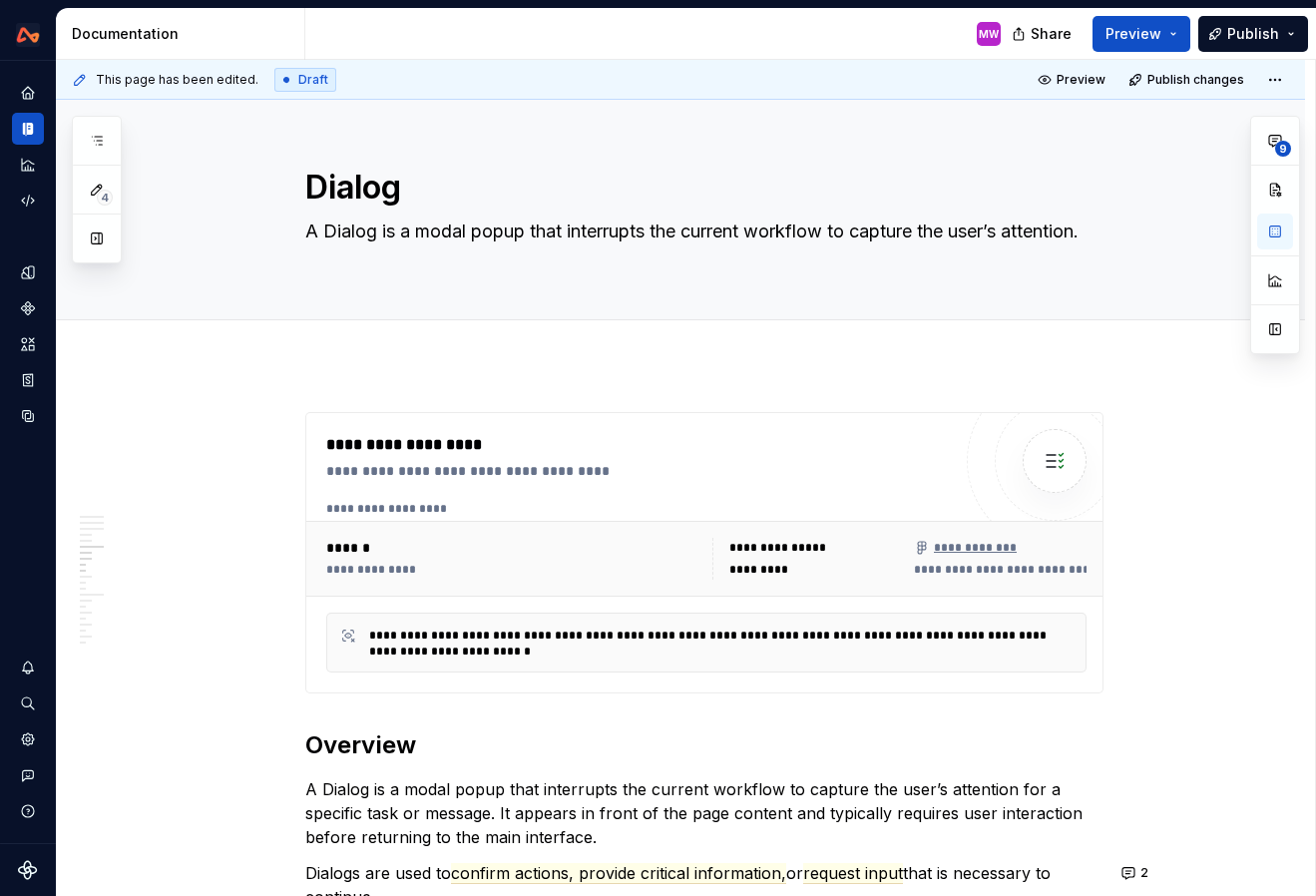 scroll, scrollTop: 0, scrollLeft: 0, axis: both 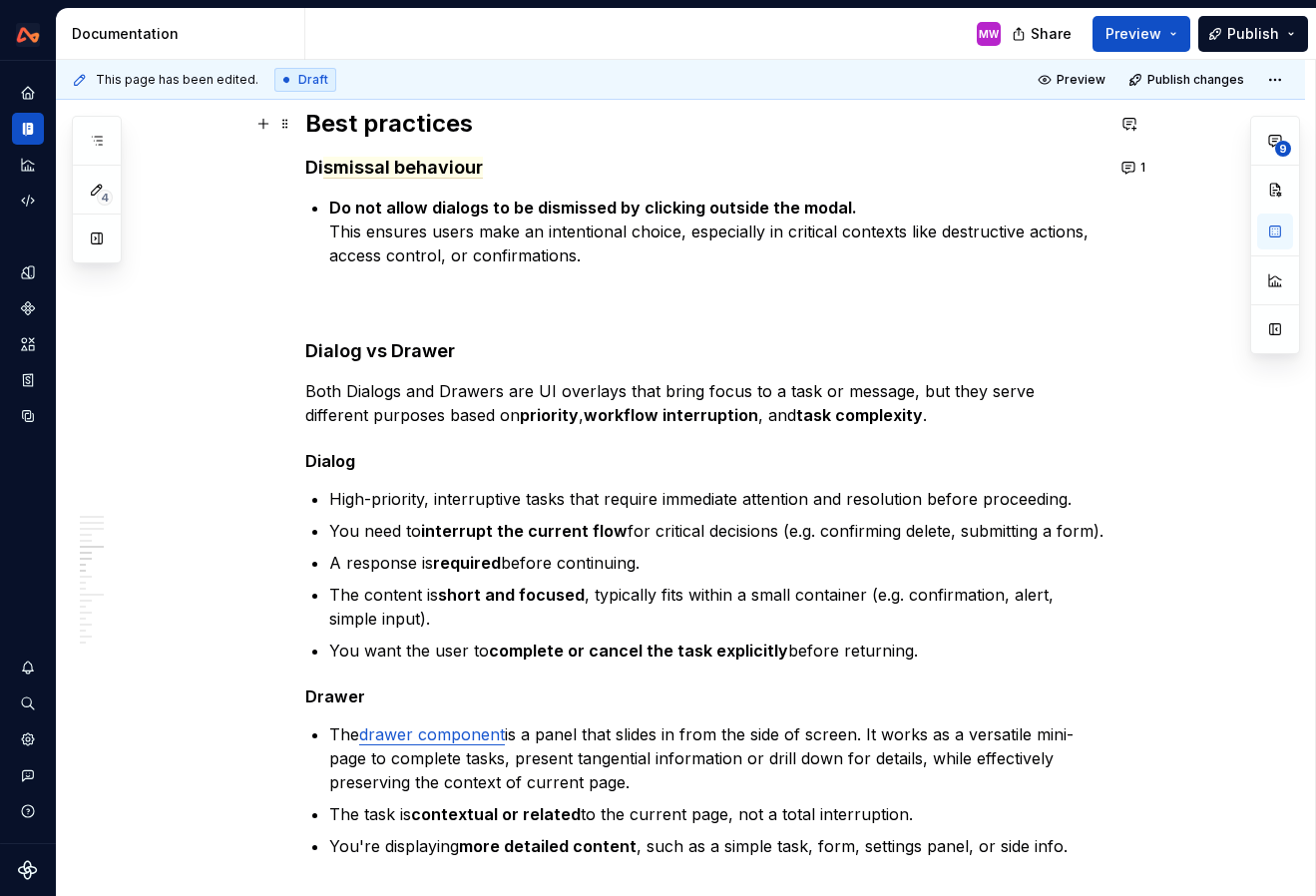 click on "Best practices" at bounding box center (704, 124) 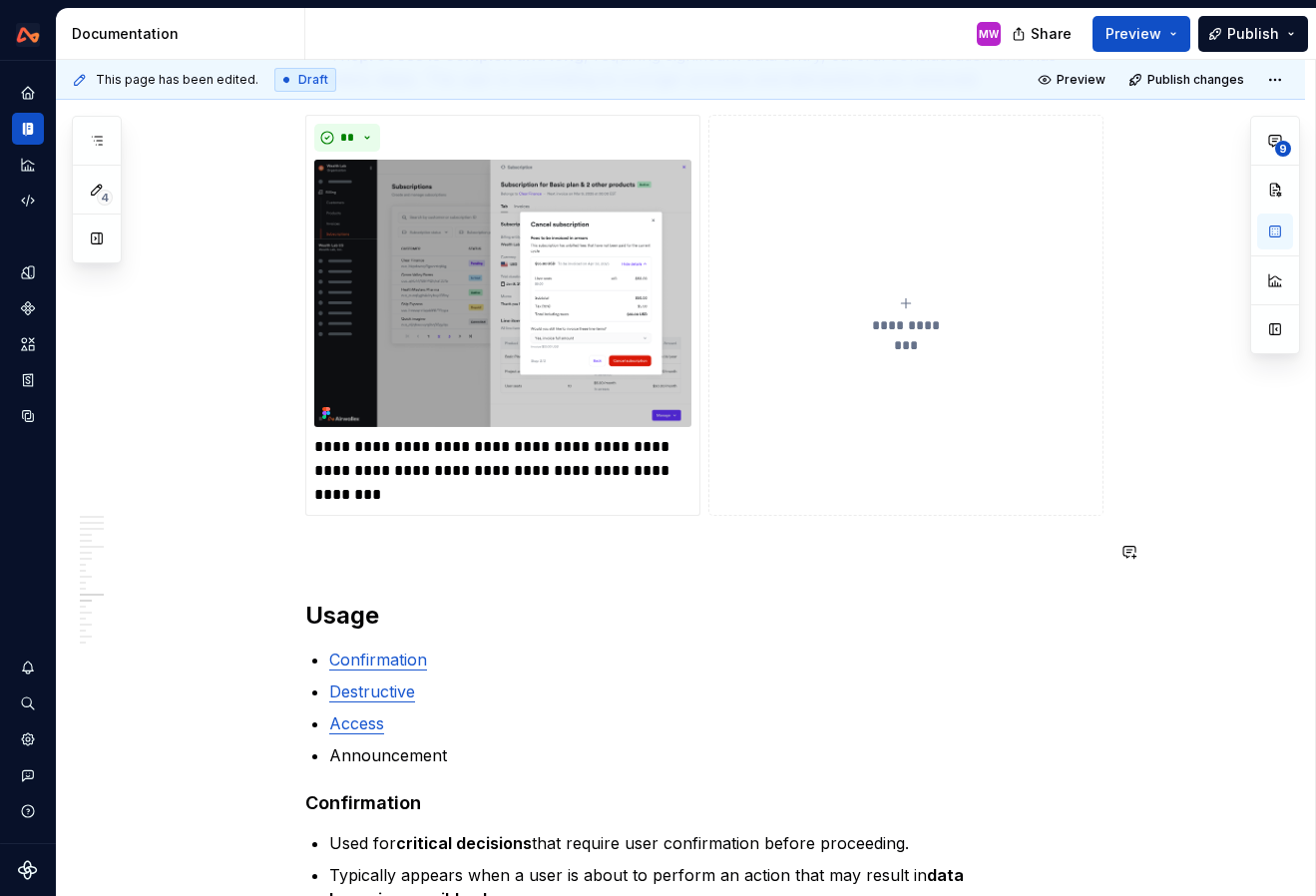 scroll, scrollTop: 4856, scrollLeft: 0, axis: vertical 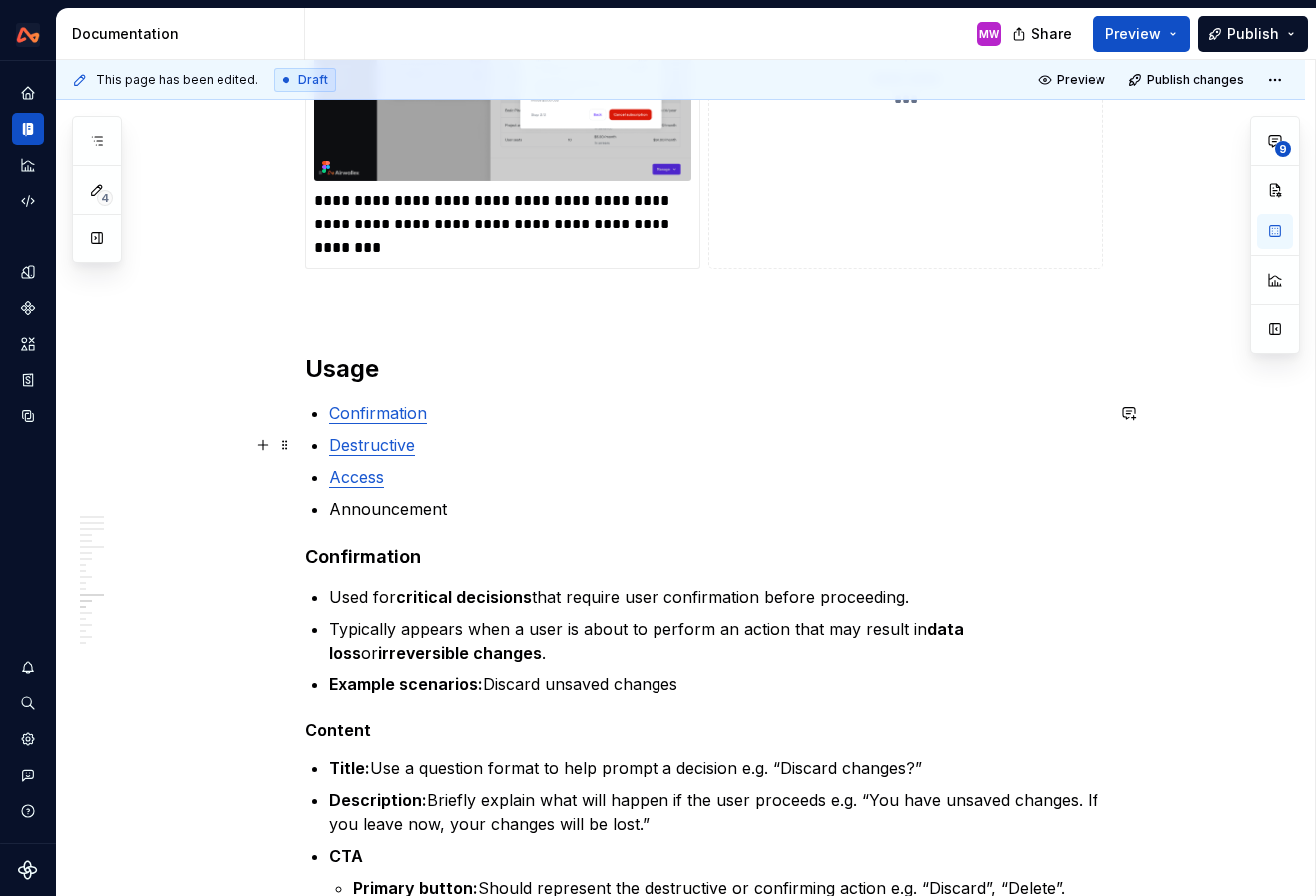 click on "Destructive" at bounding box center [372, 445] 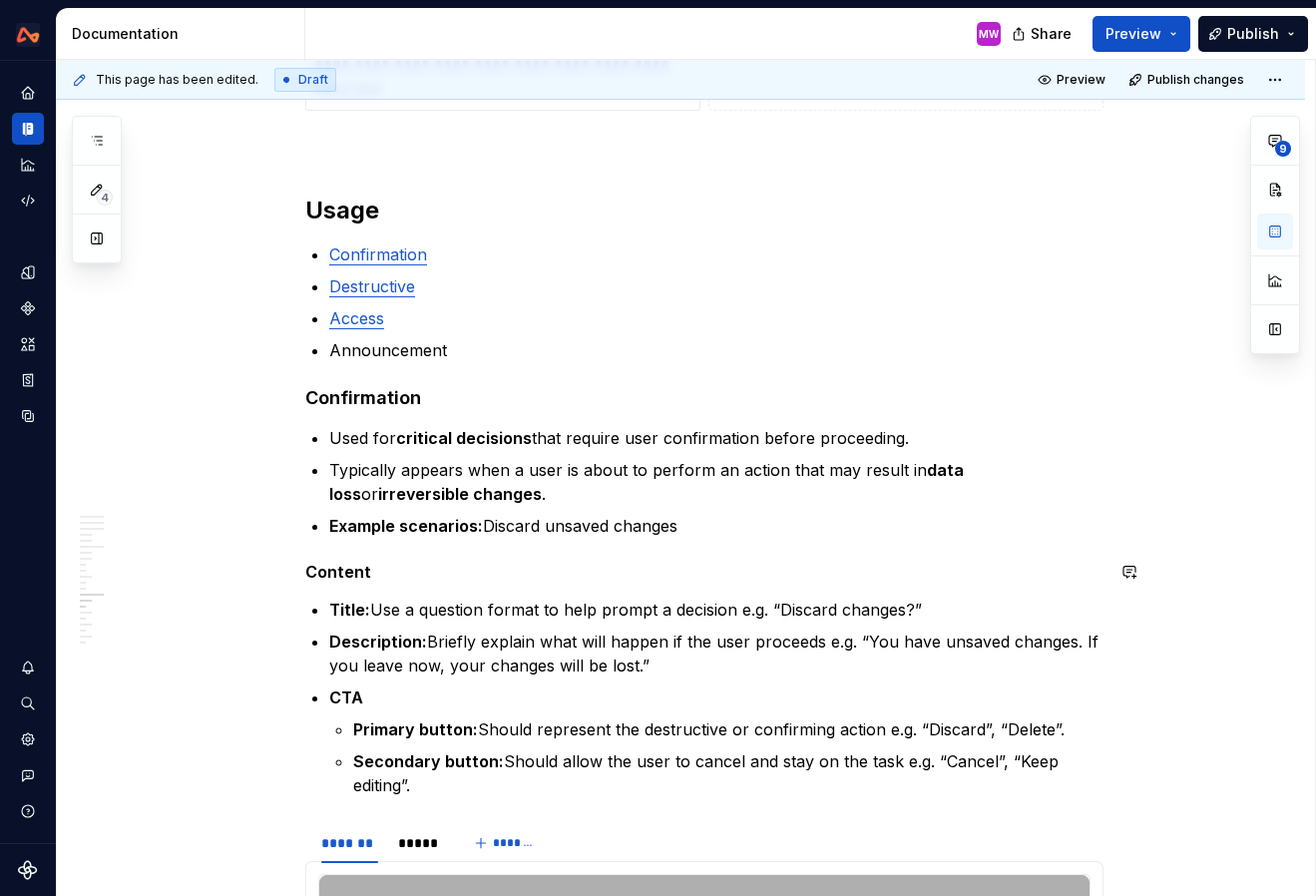 scroll, scrollTop: 4870, scrollLeft: 0, axis: vertical 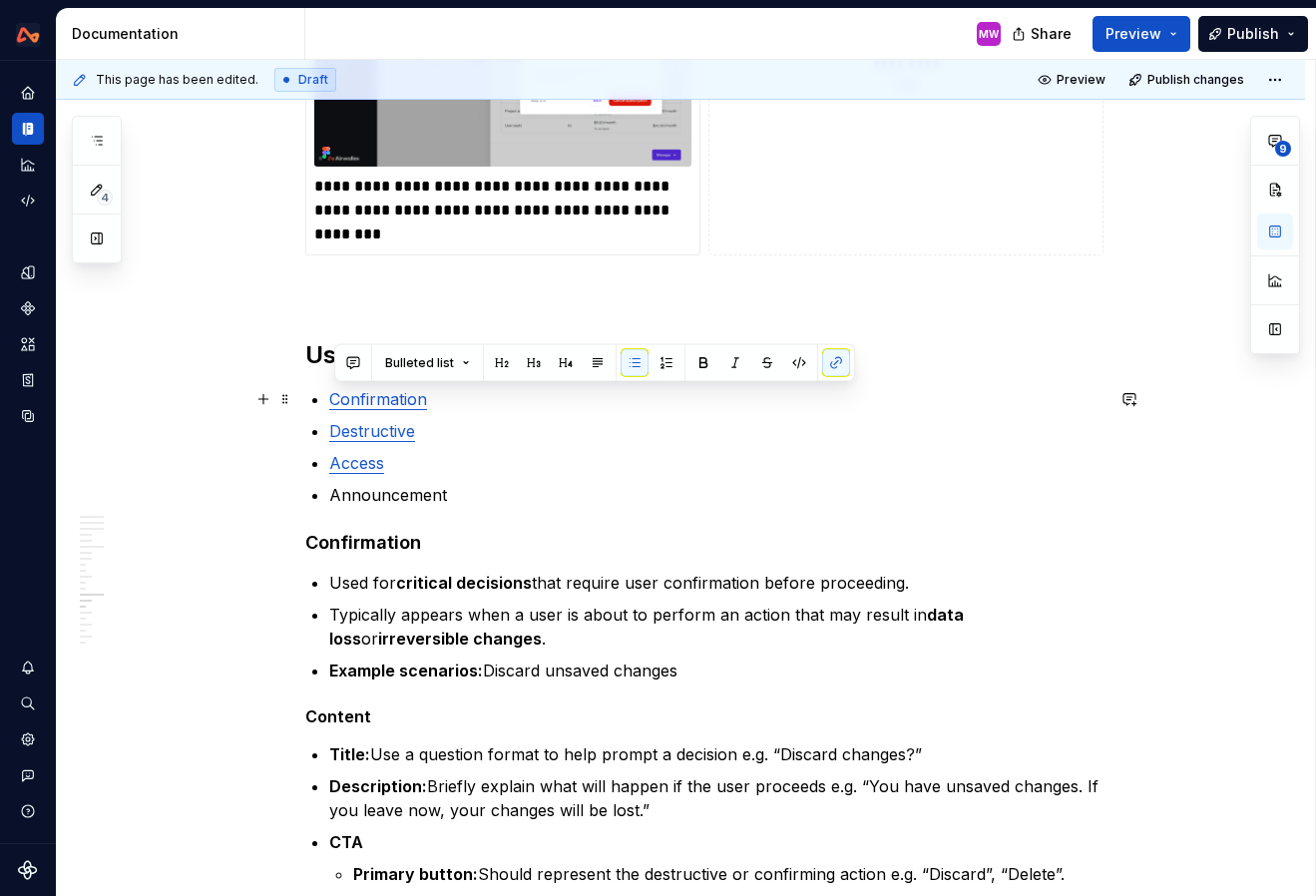 drag, startPoint x: 488, startPoint y: 498, endPoint x: 331, endPoint y: 402, distance: 184.02445 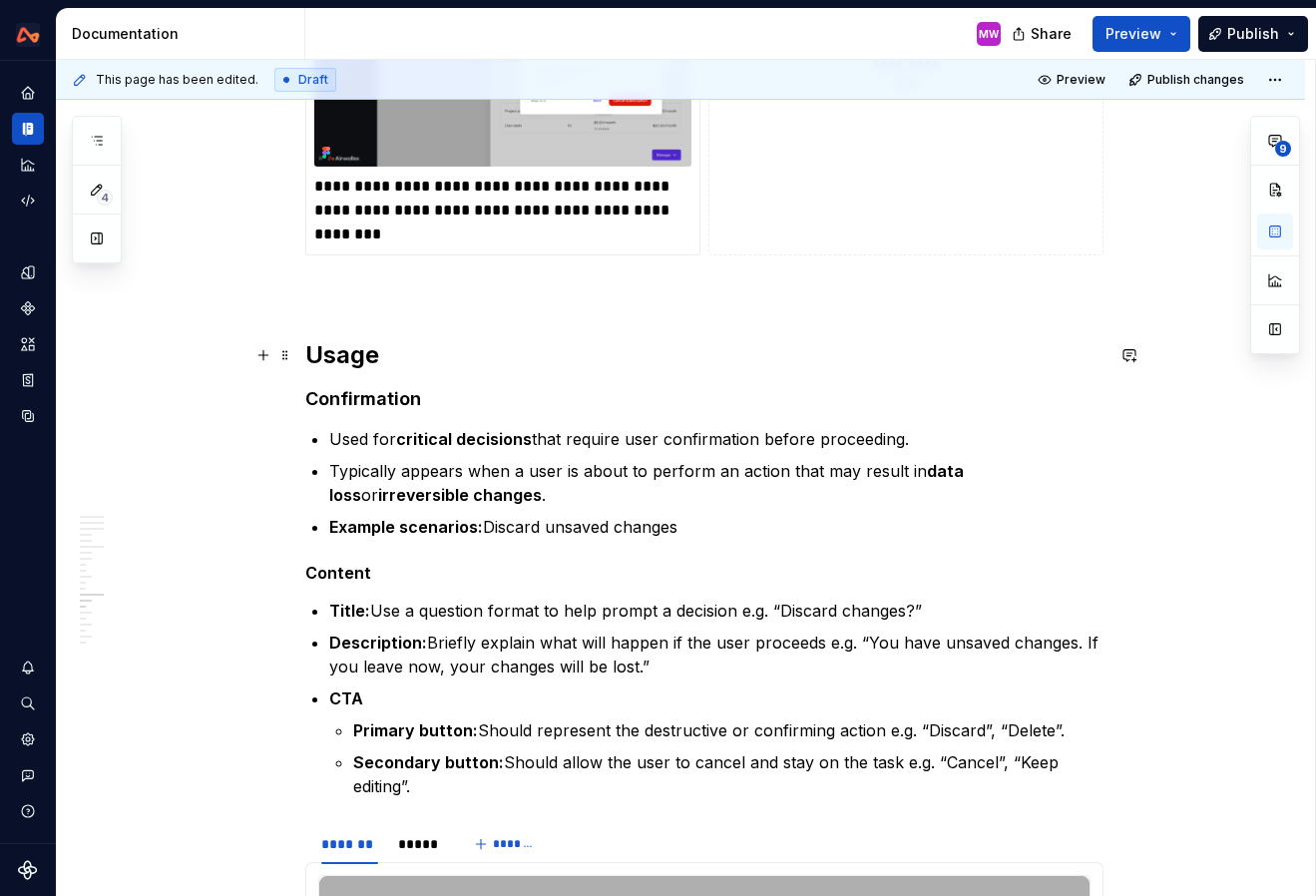 click on "Usage" at bounding box center (704, 355) 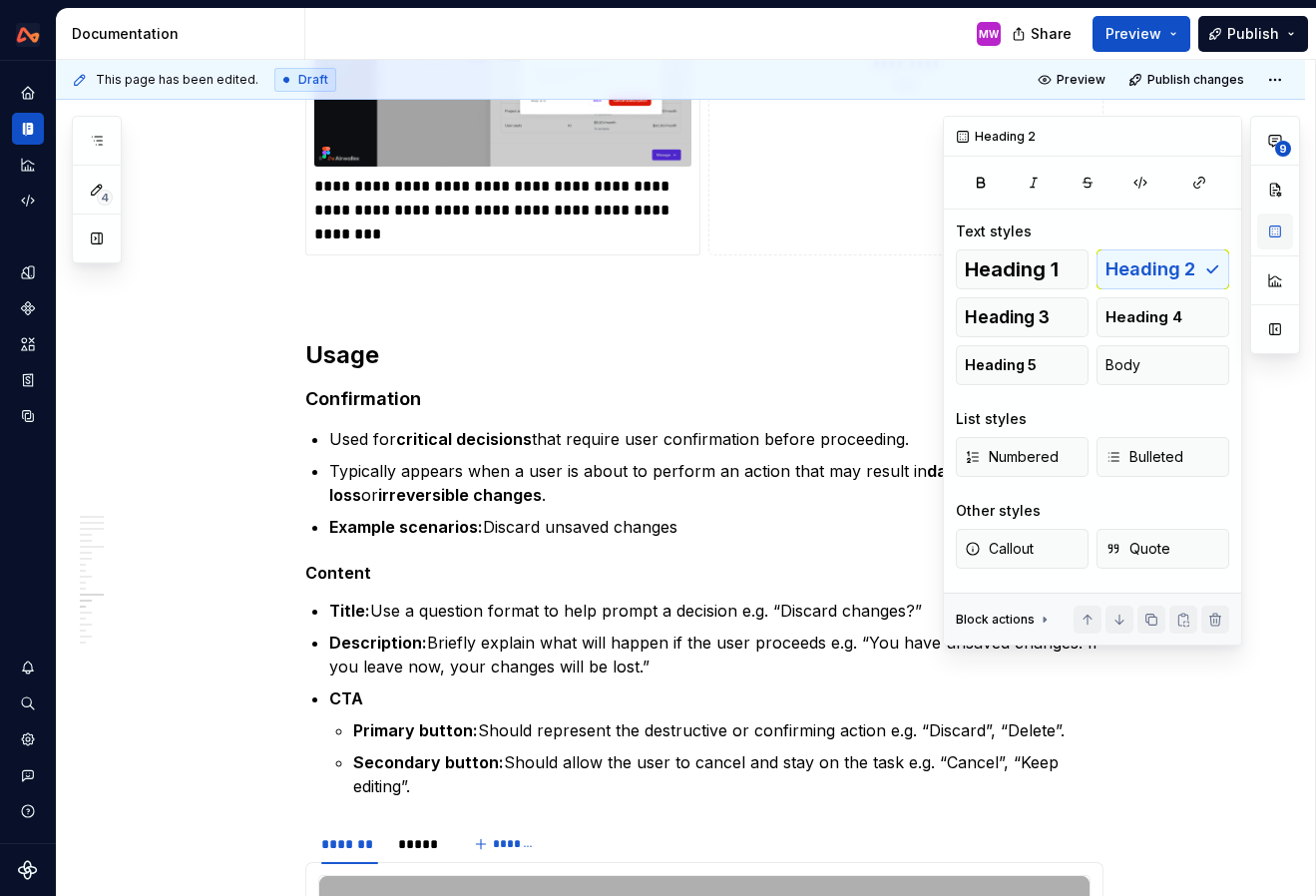 click at bounding box center [1275, 231] 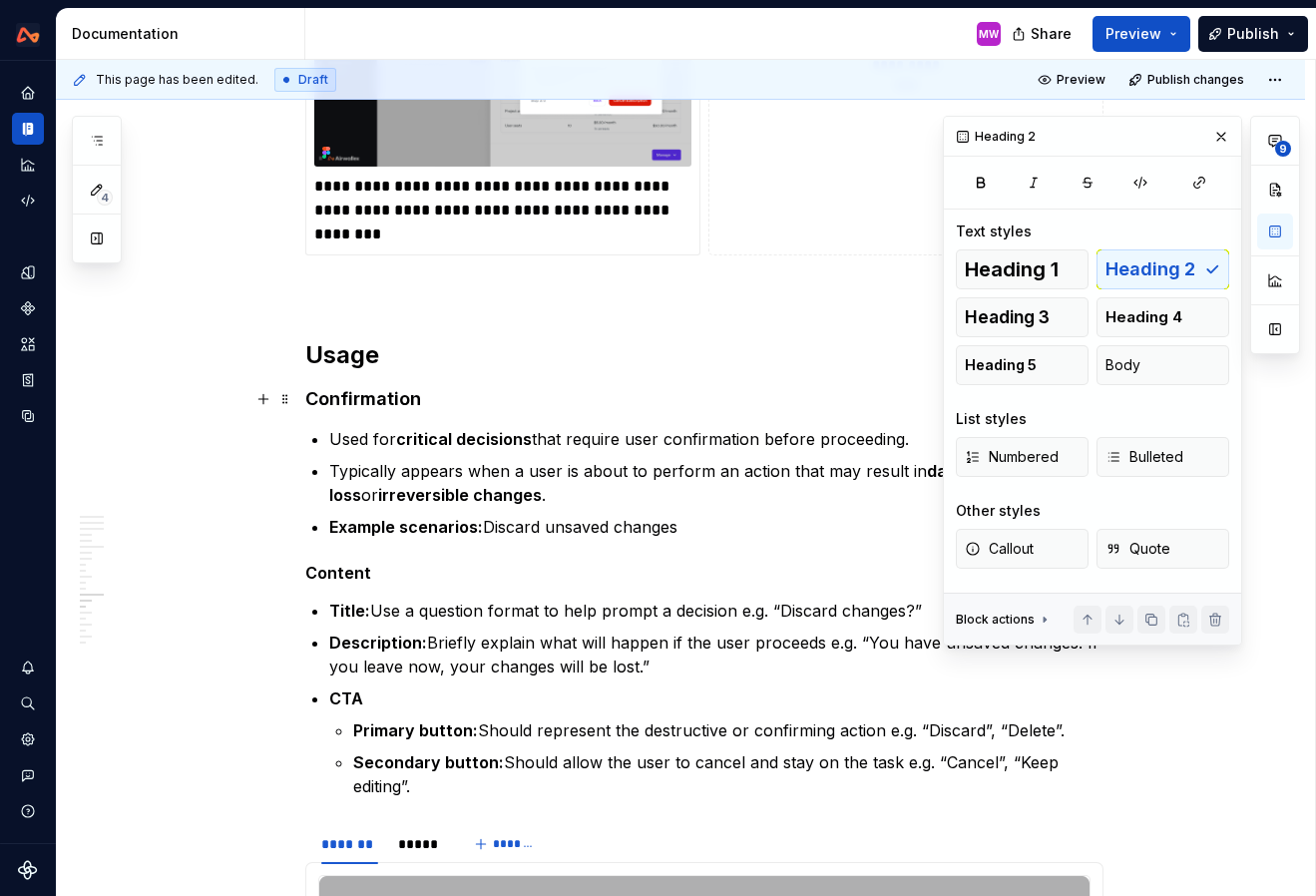 click on "Confirmation" at bounding box center [704, 399] 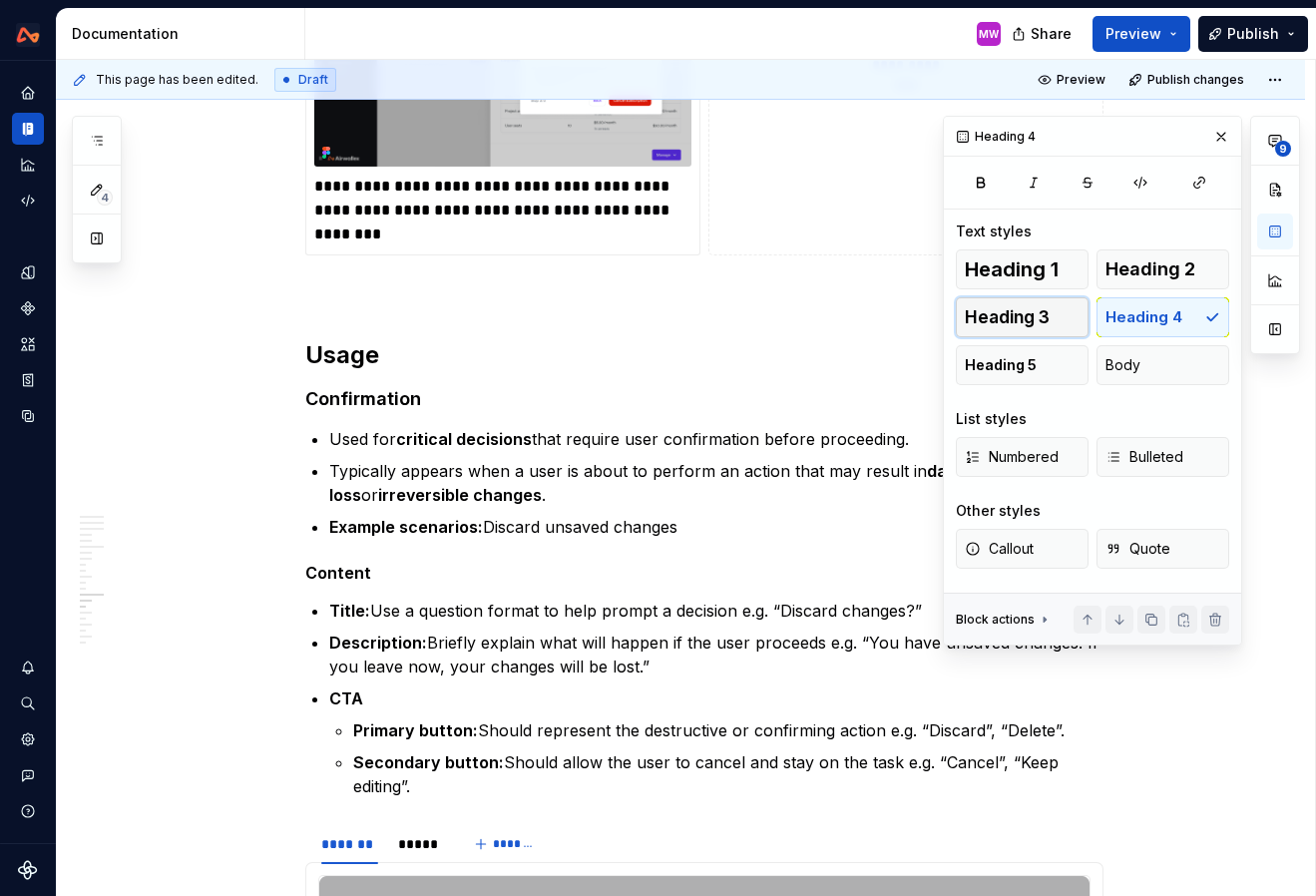 click on "Heading 3" at bounding box center (1007, 317) 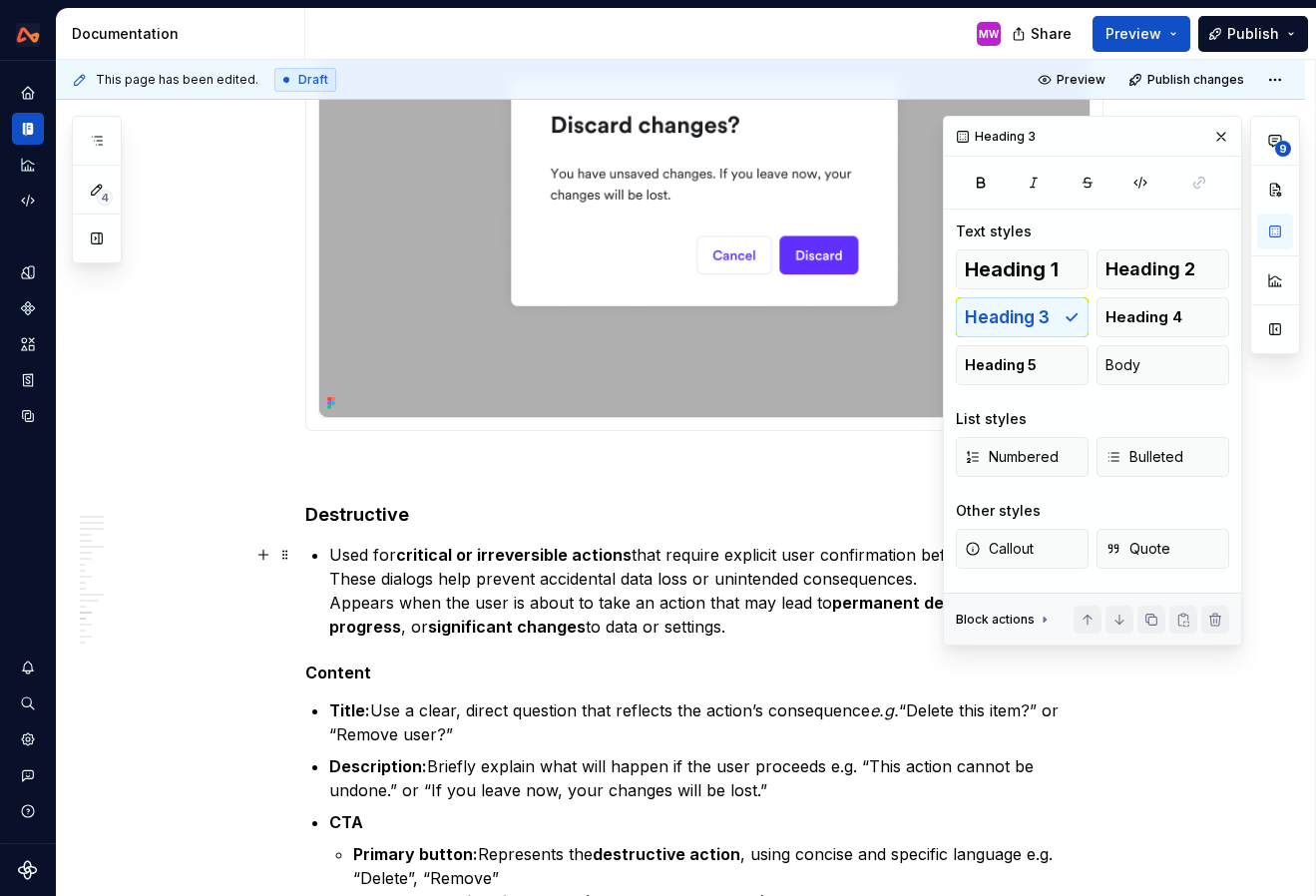 scroll, scrollTop: 5895, scrollLeft: 0, axis: vertical 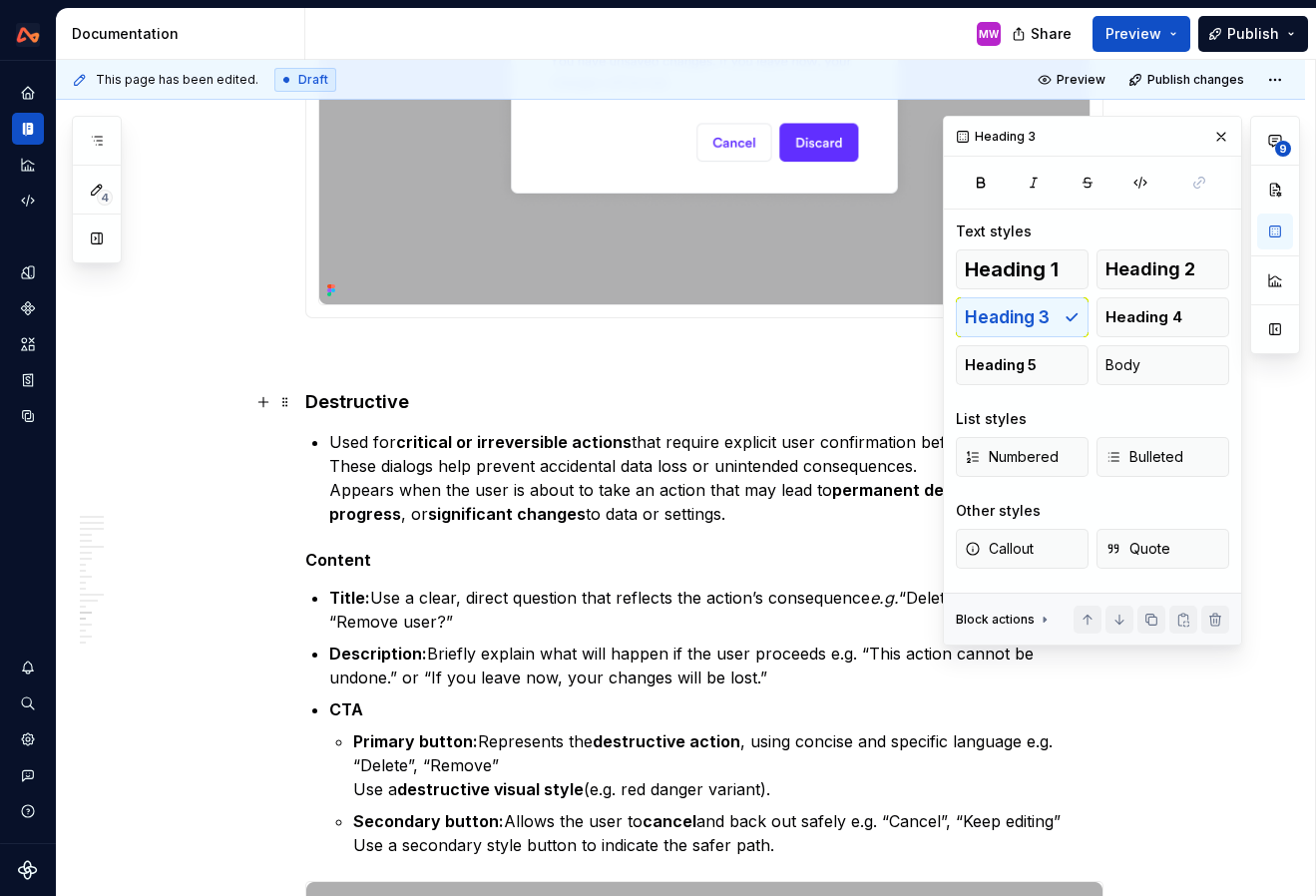 click on "Destructive" at bounding box center [704, 402] 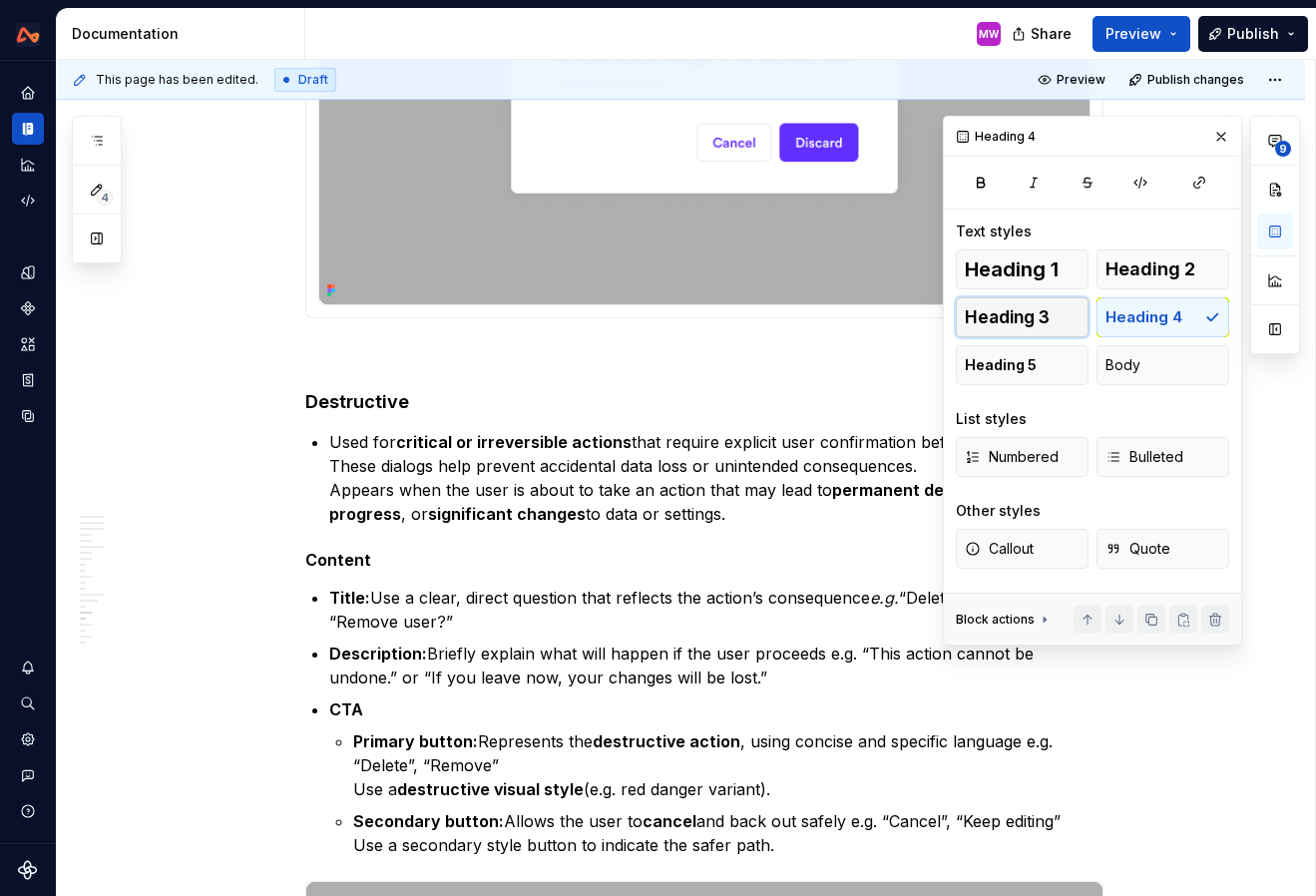 click on "Heading 3" at bounding box center (1007, 317) 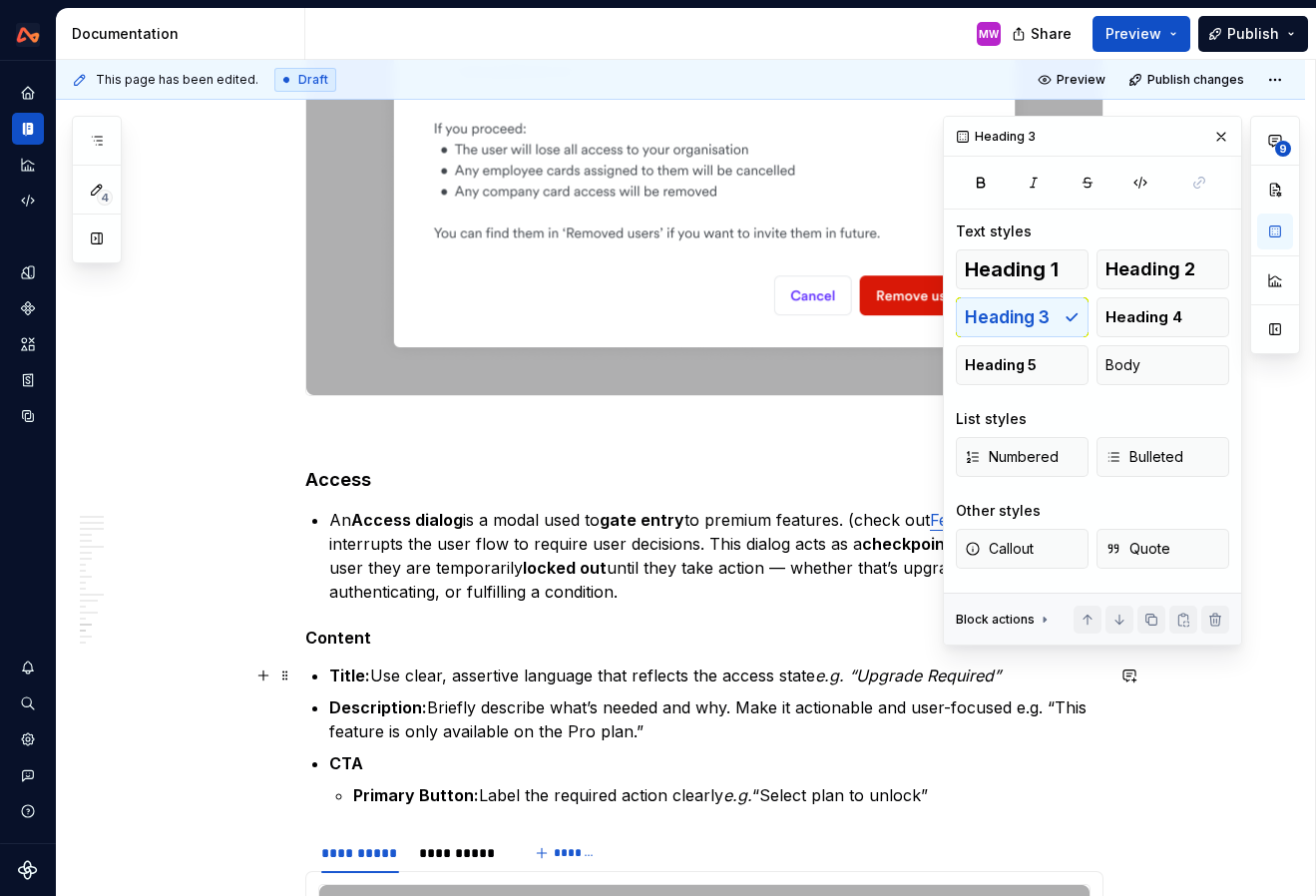 scroll, scrollTop: 6993, scrollLeft: 0, axis: vertical 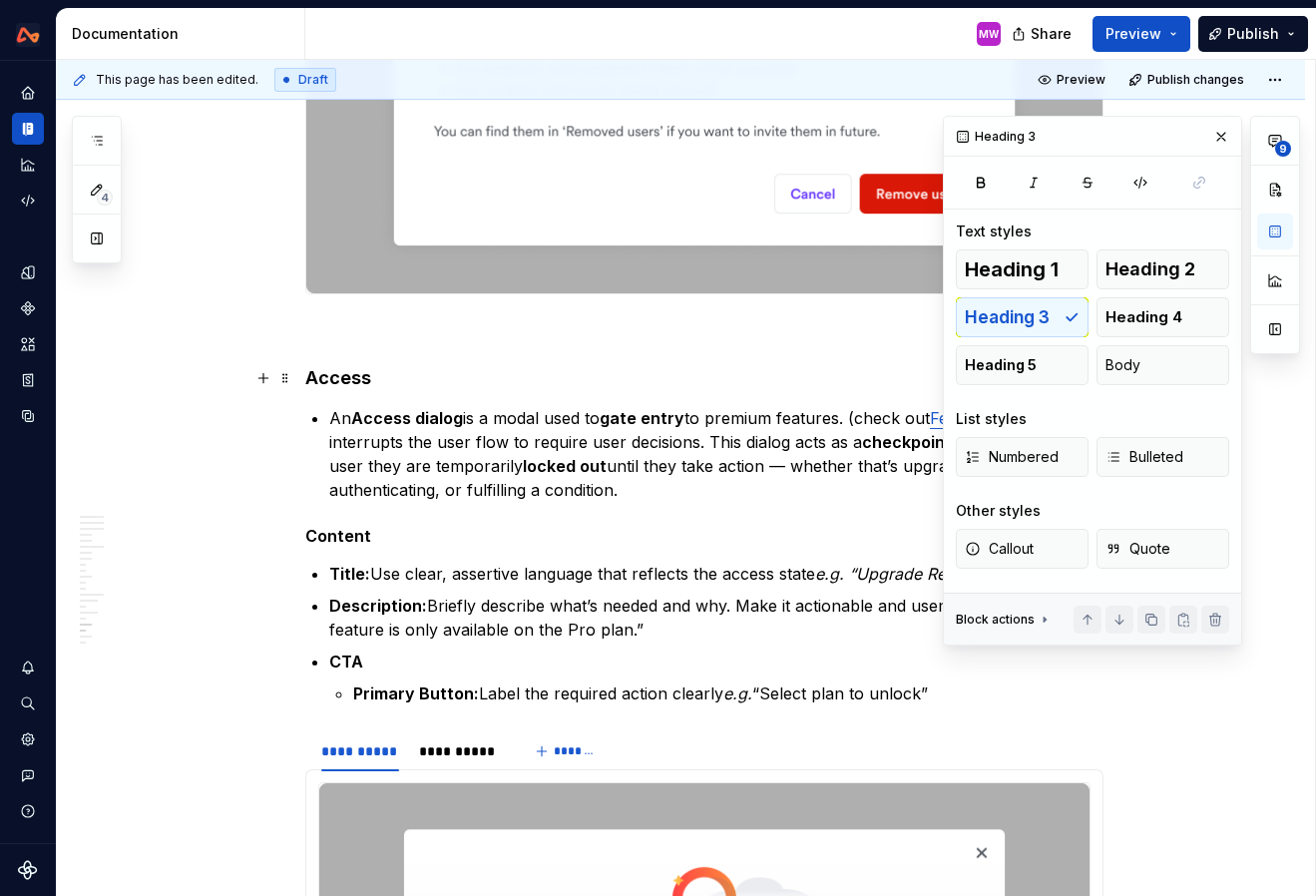 click on "Access" at bounding box center [704, 378] 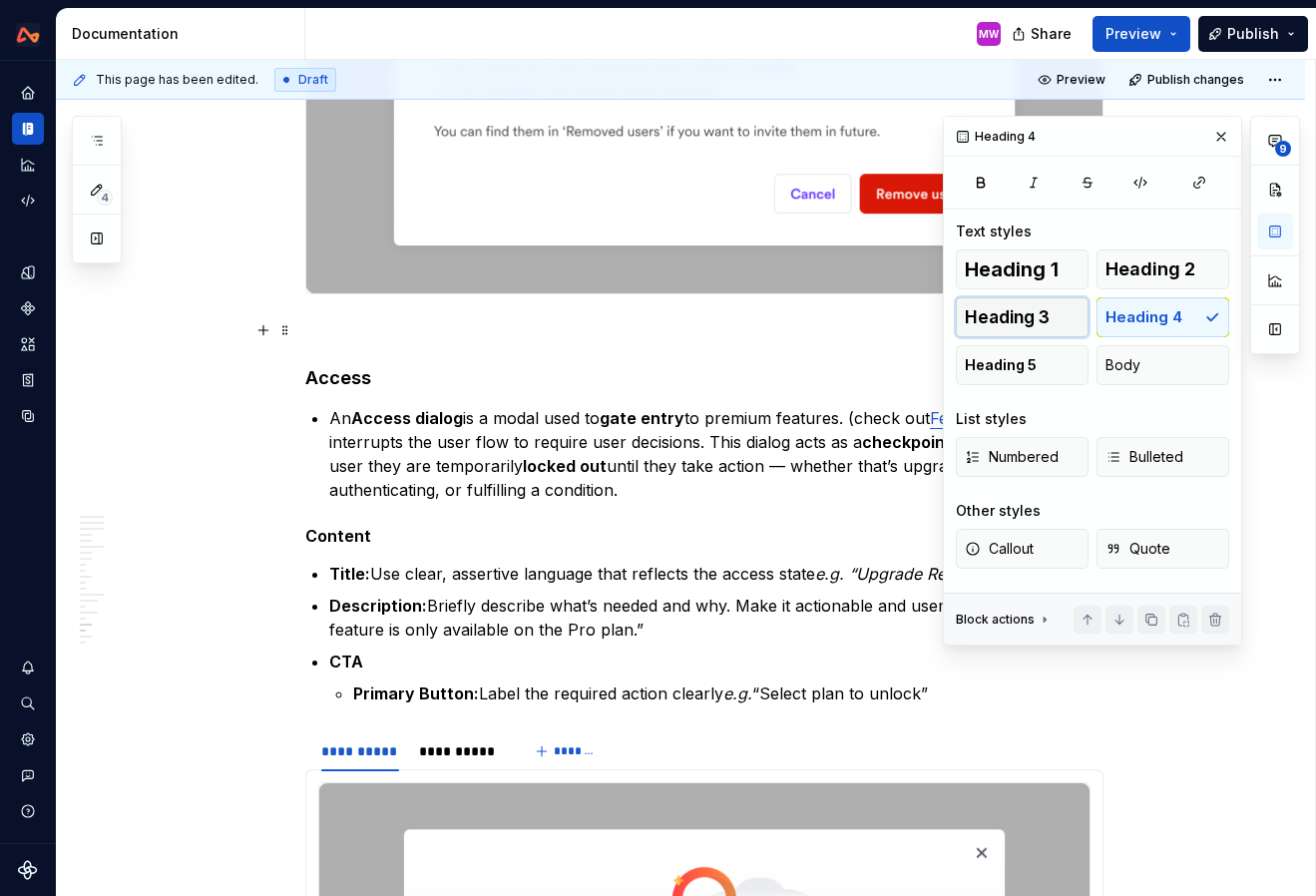 click on "Heading 3" at bounding box center [1007, 317] 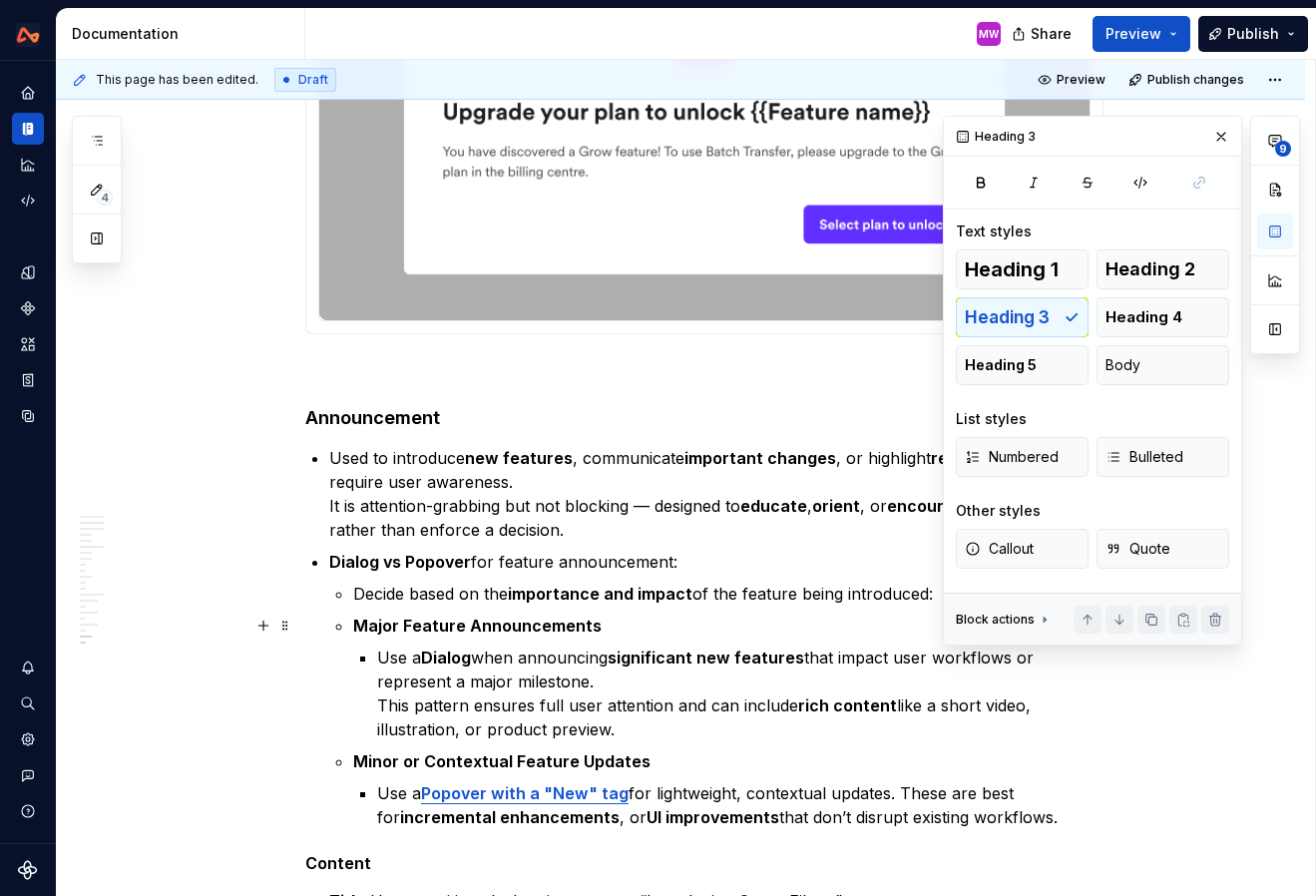 scroll, scrollTop: 7946, scrollLeft: 0, axis: vertical 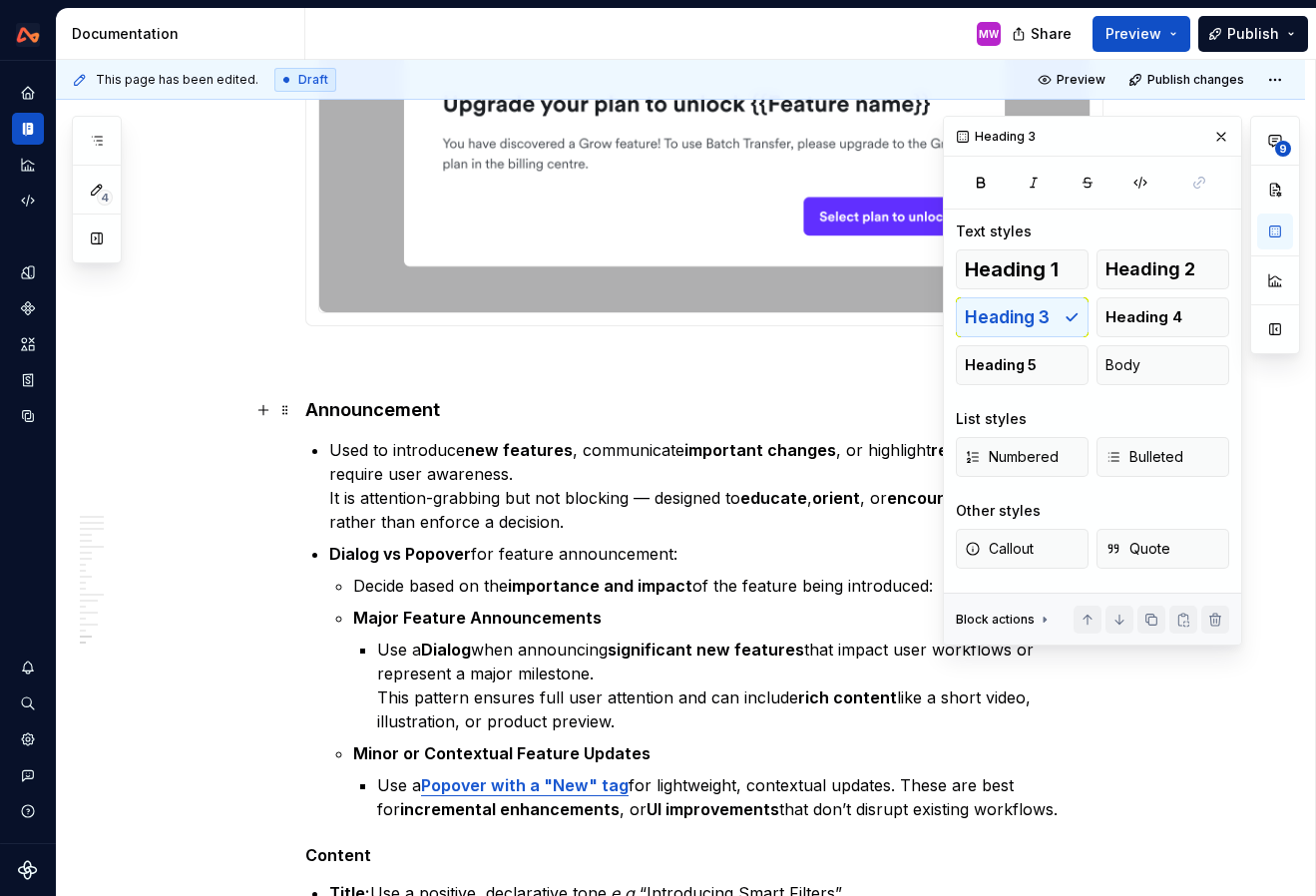 click on "Announcement" at bounding box center [704, 410] 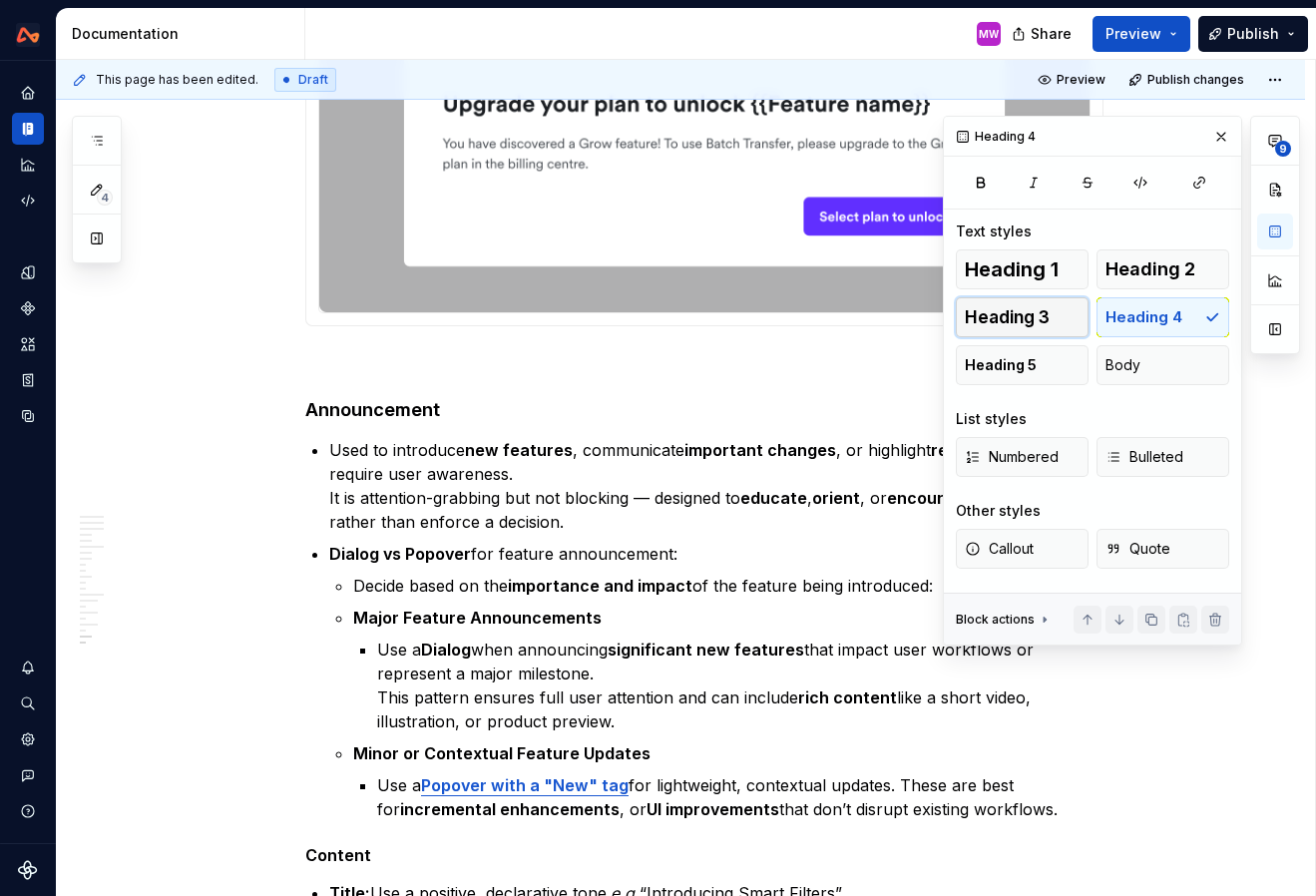 click on "Heading 3" at bounding box center [1022, 317] 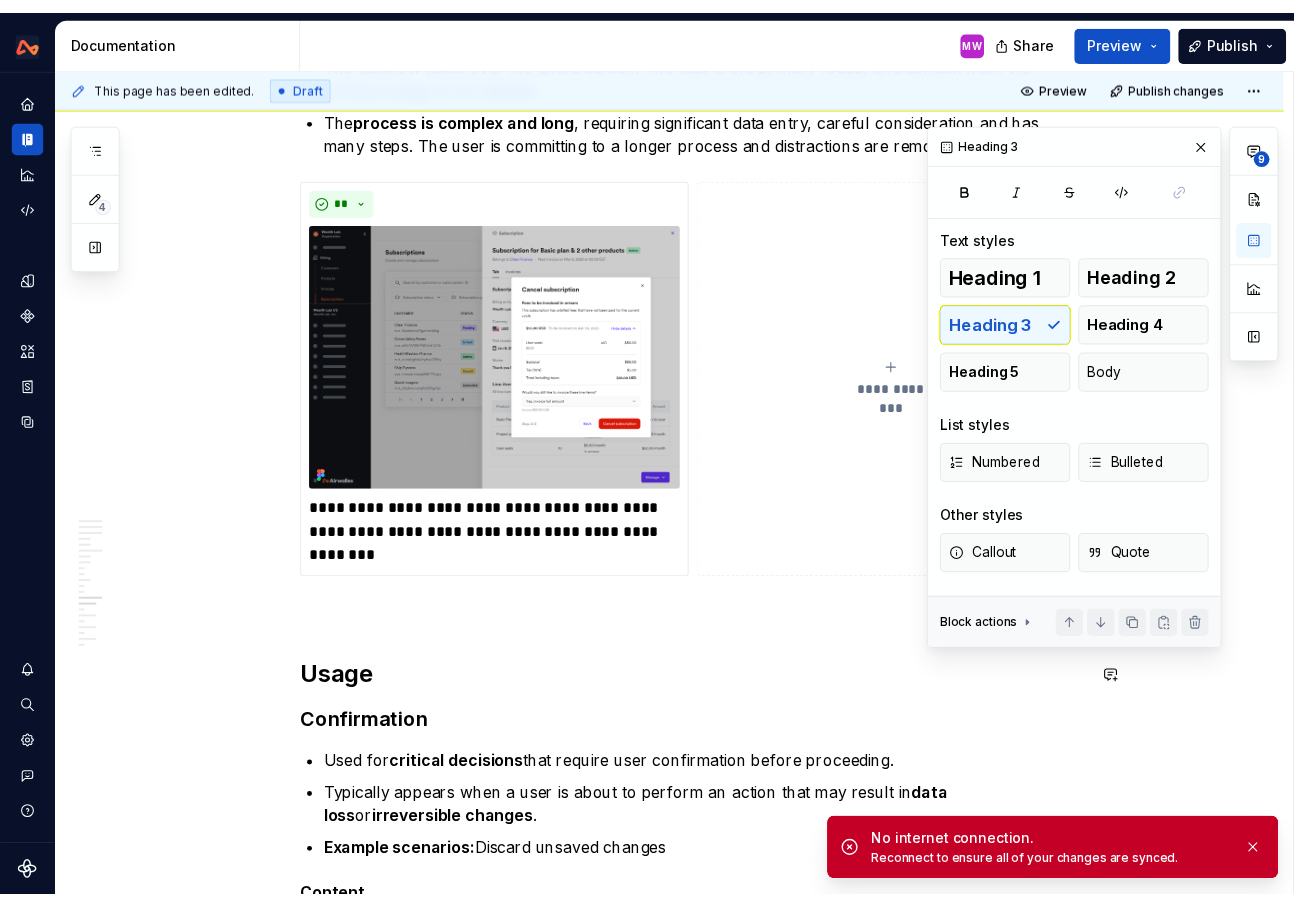 scroll, scrollTop: 4534, scrollLeft: 0, axis: vertical 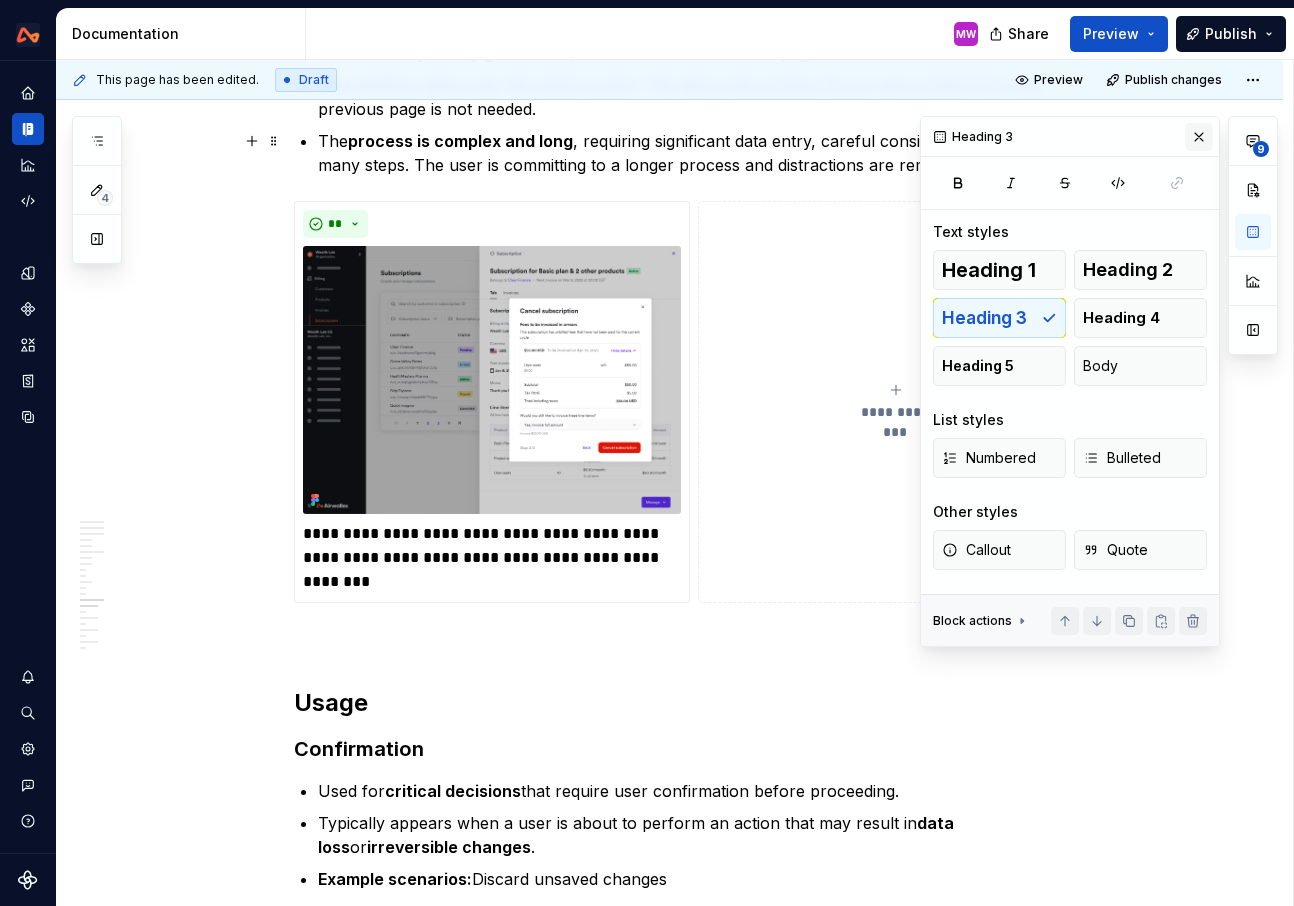 click at bounding box center (1199, 137) 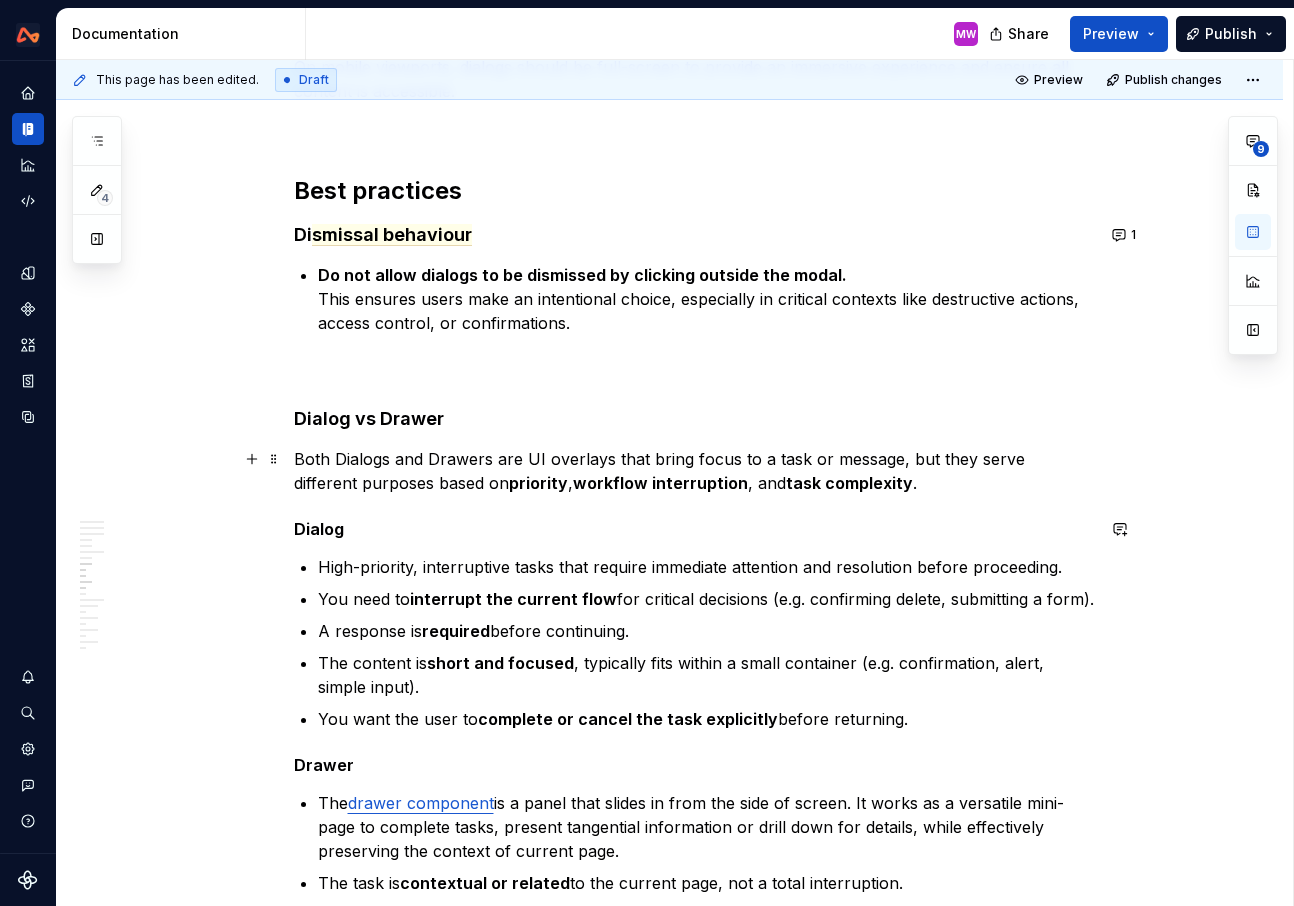 scroll, scrollTop: 3081, scrollLeft: 0, axis: vertical 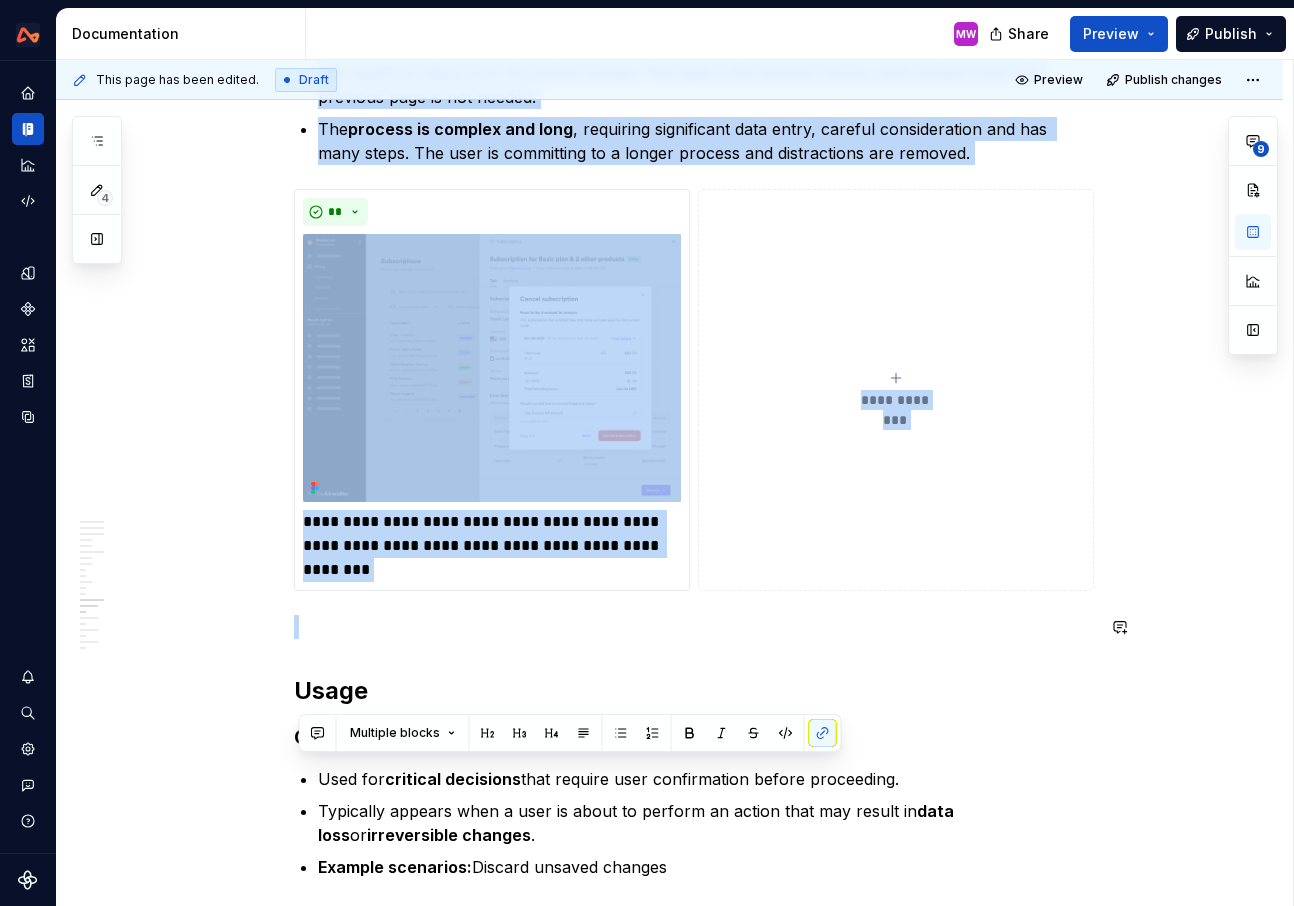 drag, startPoint x: 302, startPoint y: 406, endPoint x: 469, endPoint y: 651, distance: 296.50296 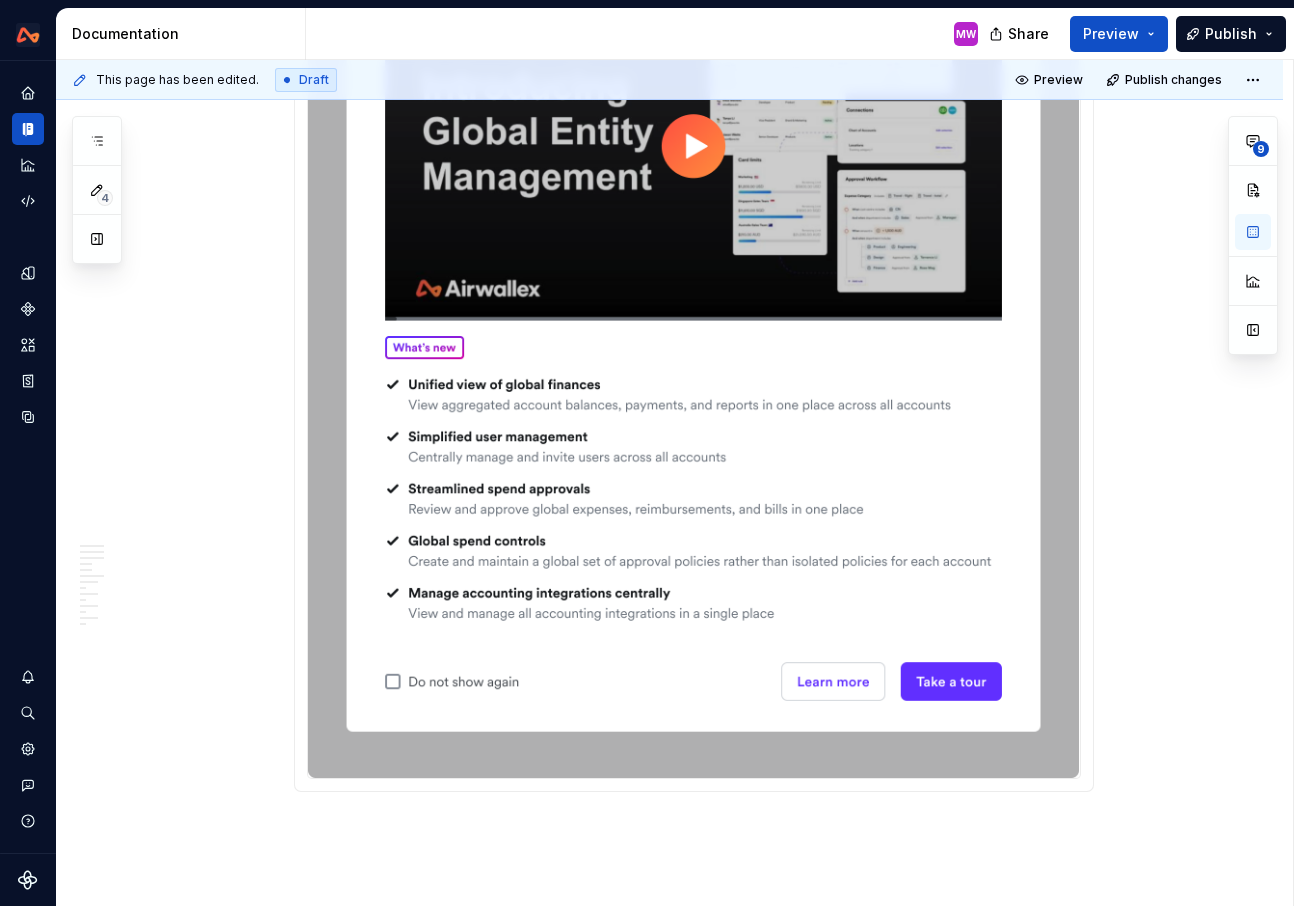 scroll, scrollTop: 7753, scrollLeft: 0, axis: vertical 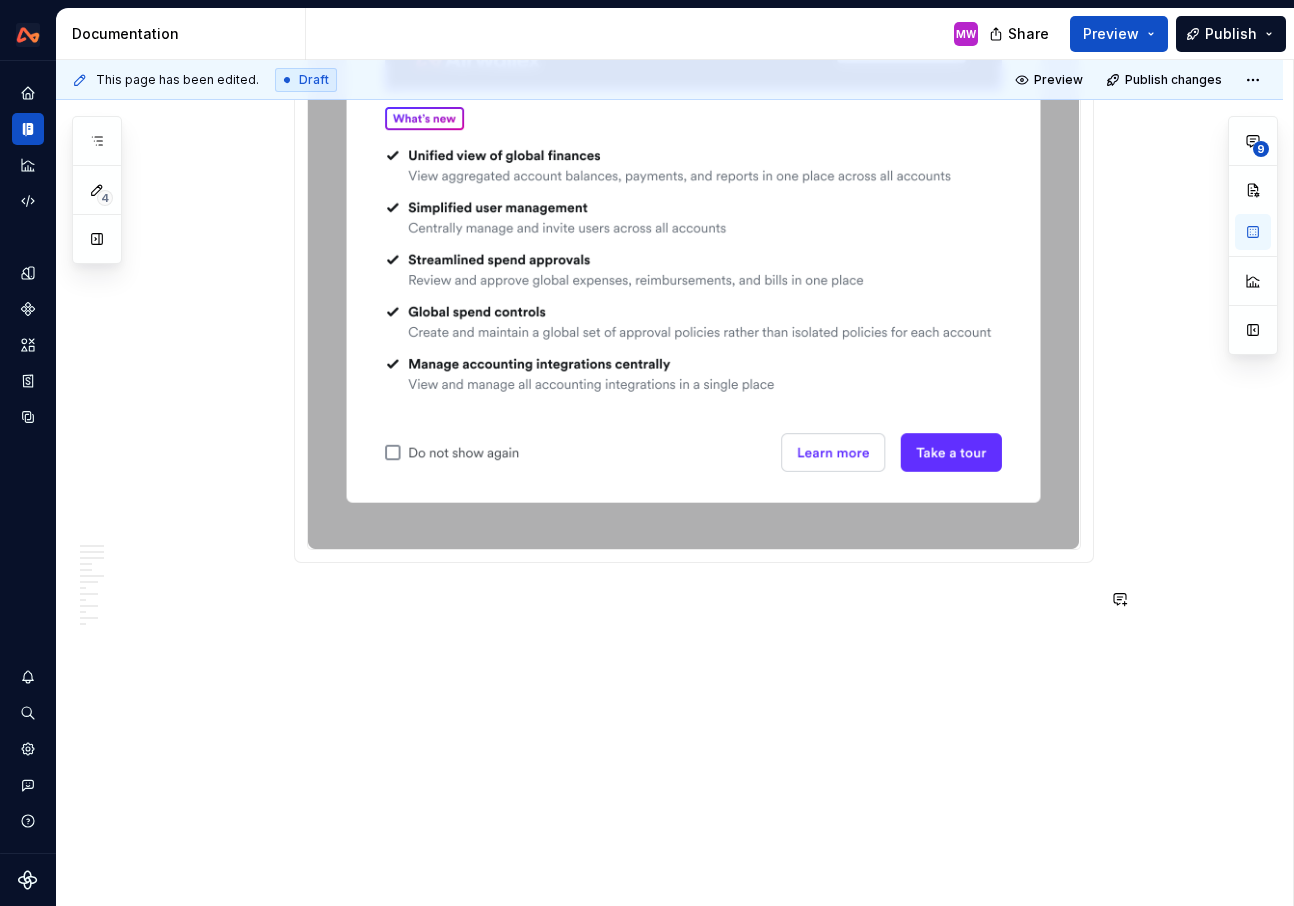 click on "**********" at bounding box center [694, -3353] 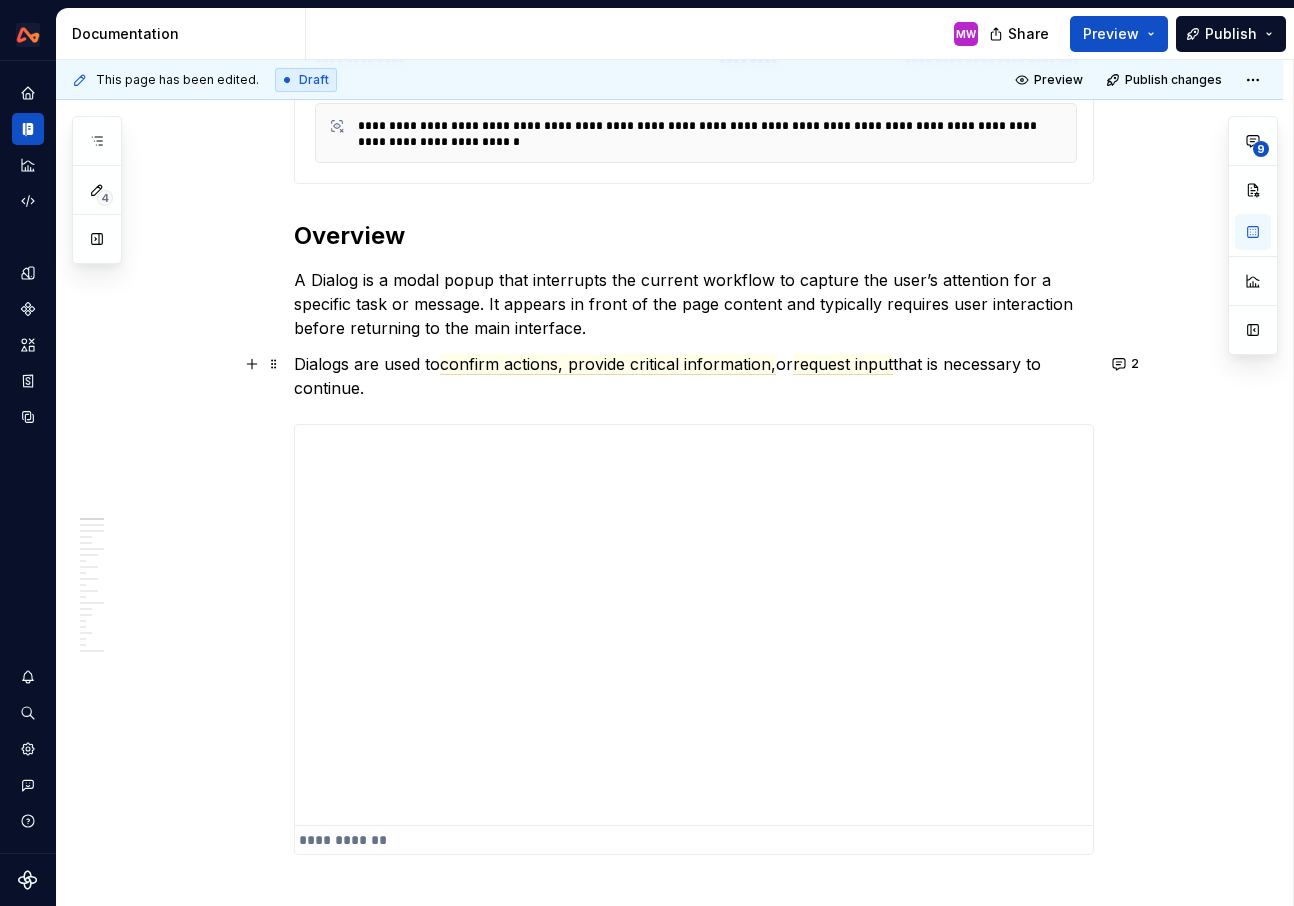 scroll, scrollTop: 416, scrollLeft: 0, axis: vertical 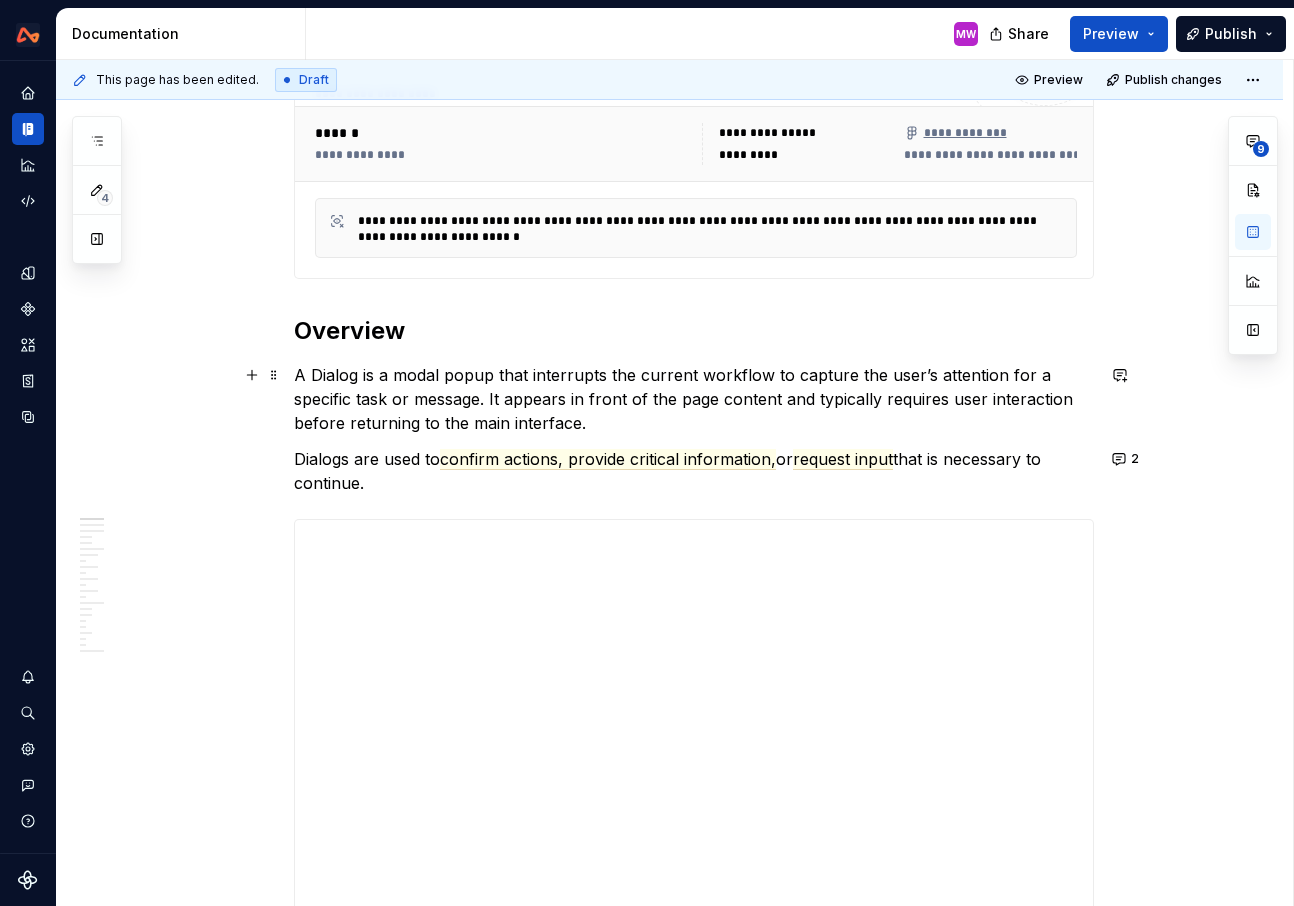 click on "A Dialog is a modal popup that interrupts the current workflow to capture the user’s attention for a specific task or message. It appears in front of the page content and typically requires user interaction before returning to the main interface." at bounding box center (694, 399) 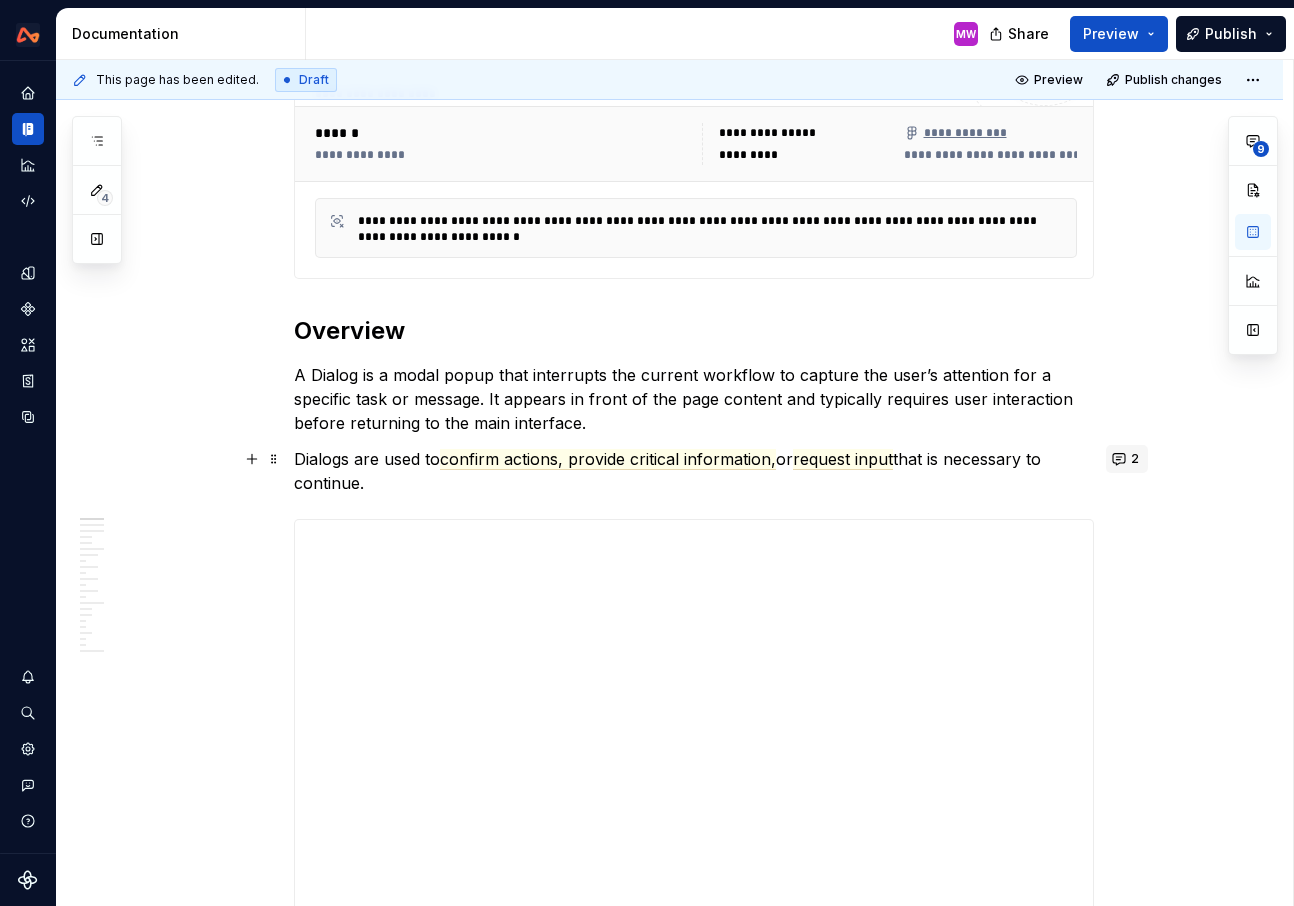 click on "2" at bounding box center [1127, 459] 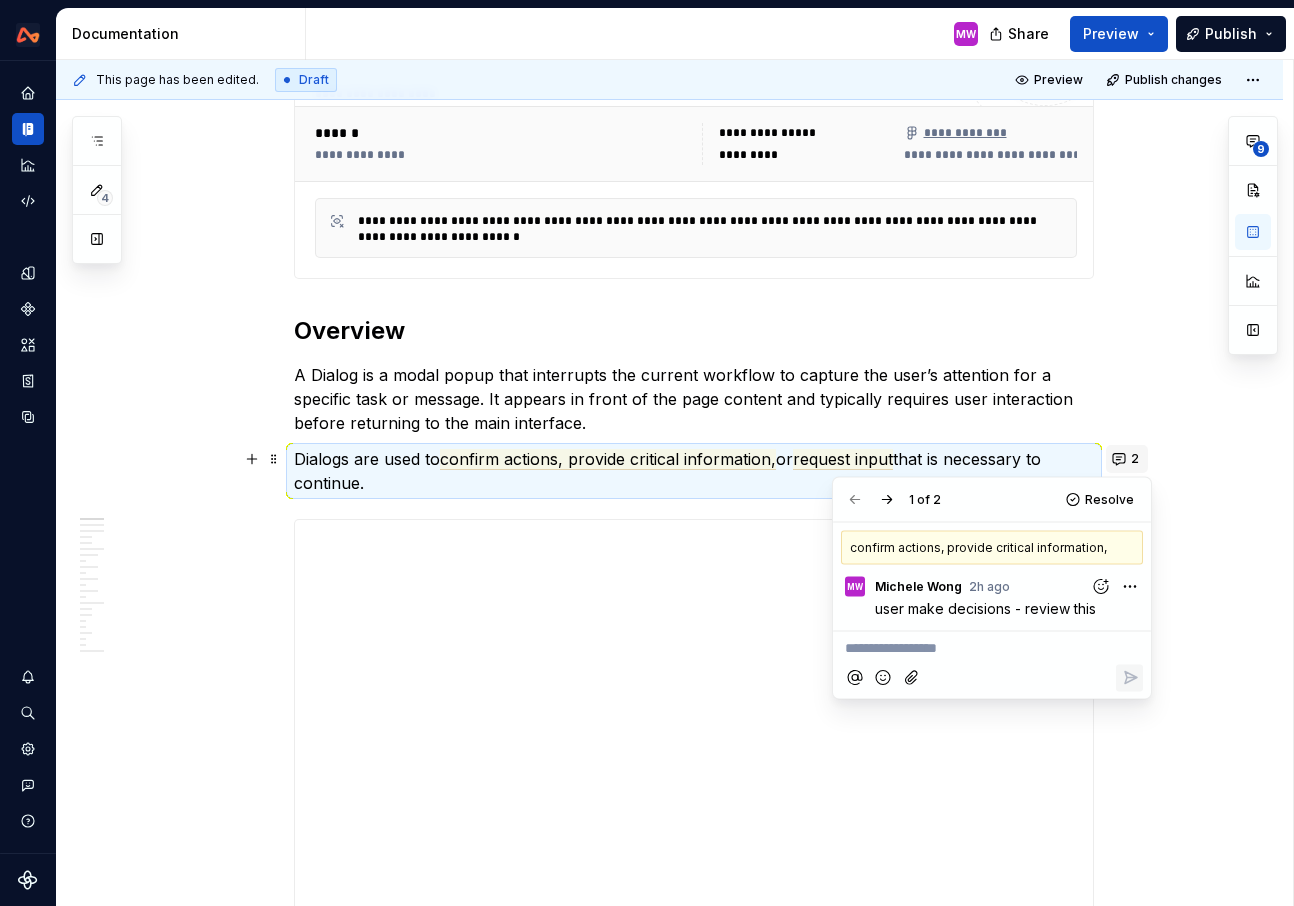 click on "2" at bounding box center [1127, 459] 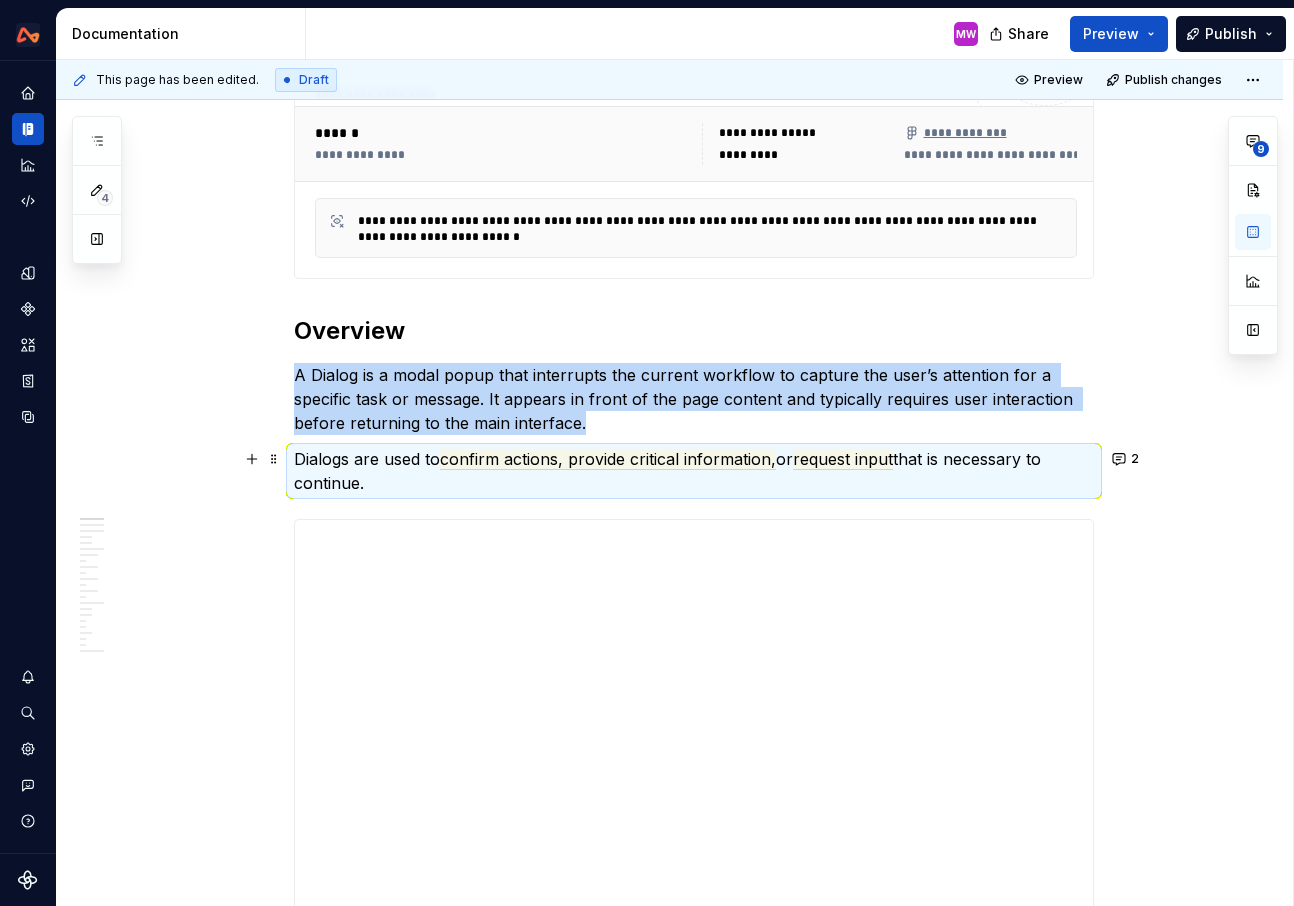 click on "Dialogs are used to  confirm actions, provide critical information,  or  request input  that is necessary to continue." at bounding box center [694, 471] 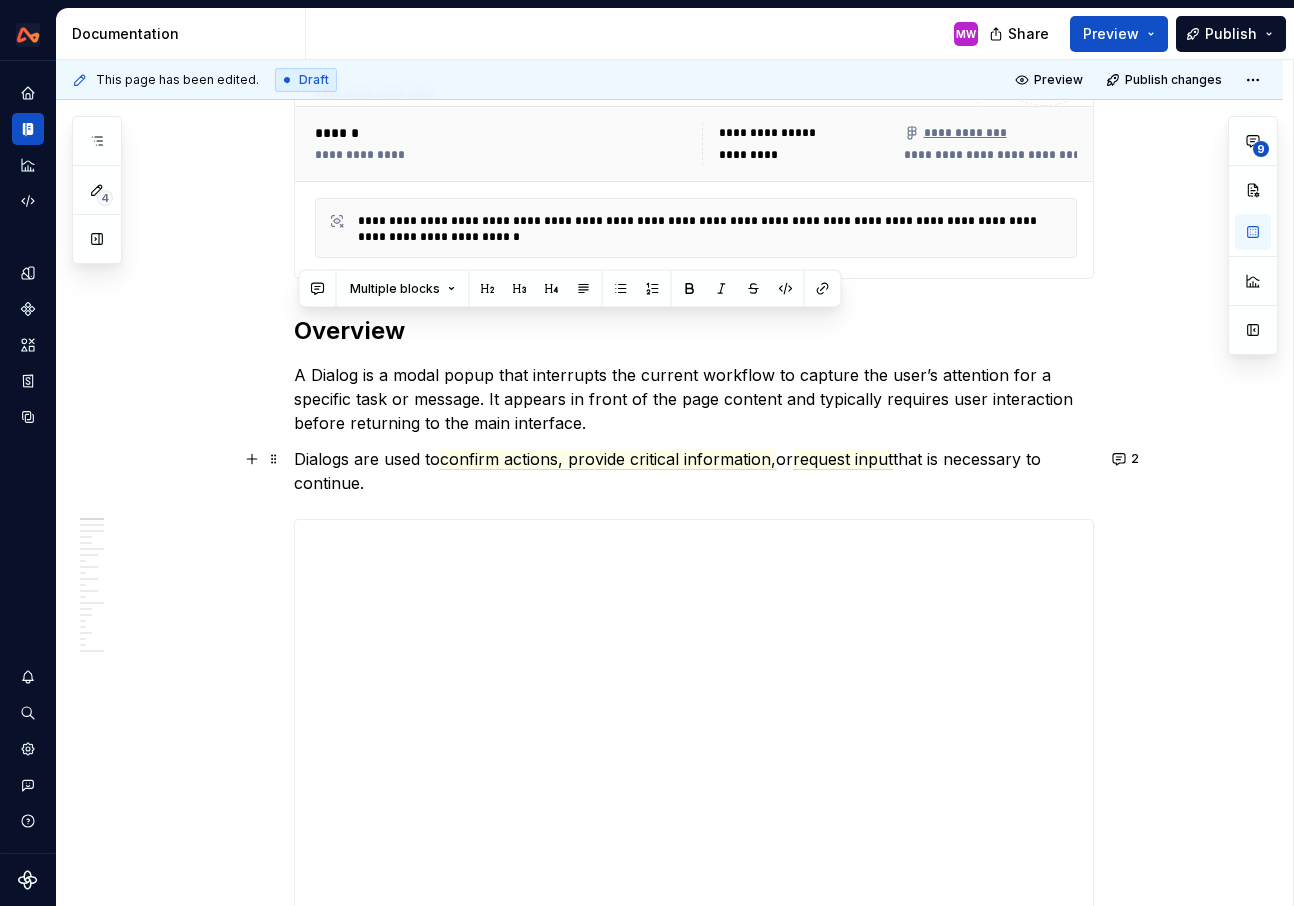 drag, startPoint x: 301, startPoint y: 326, endPoint x: 398, endPoint y: 485, distance: 186.25252 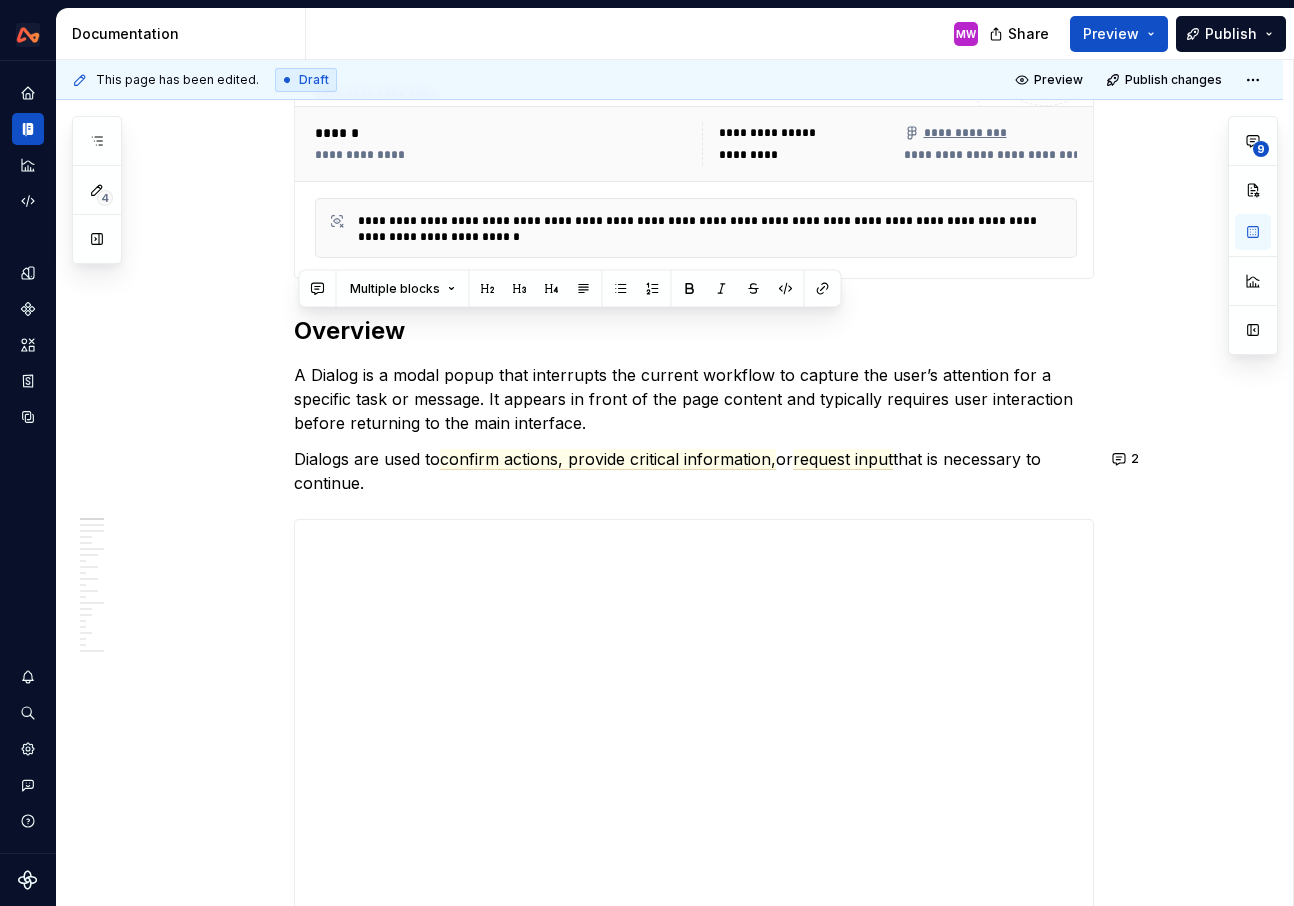 copy on "Overview A Dialog is a modal popup that interrupts the current workflow to capture the user’s attention for a specific task or message. It appears in front of the page content and typically requires user interaction before returning to the main interface. Dialogs are used to  confirm actions, provide critical information,  or  request input  that is necessary to continue." 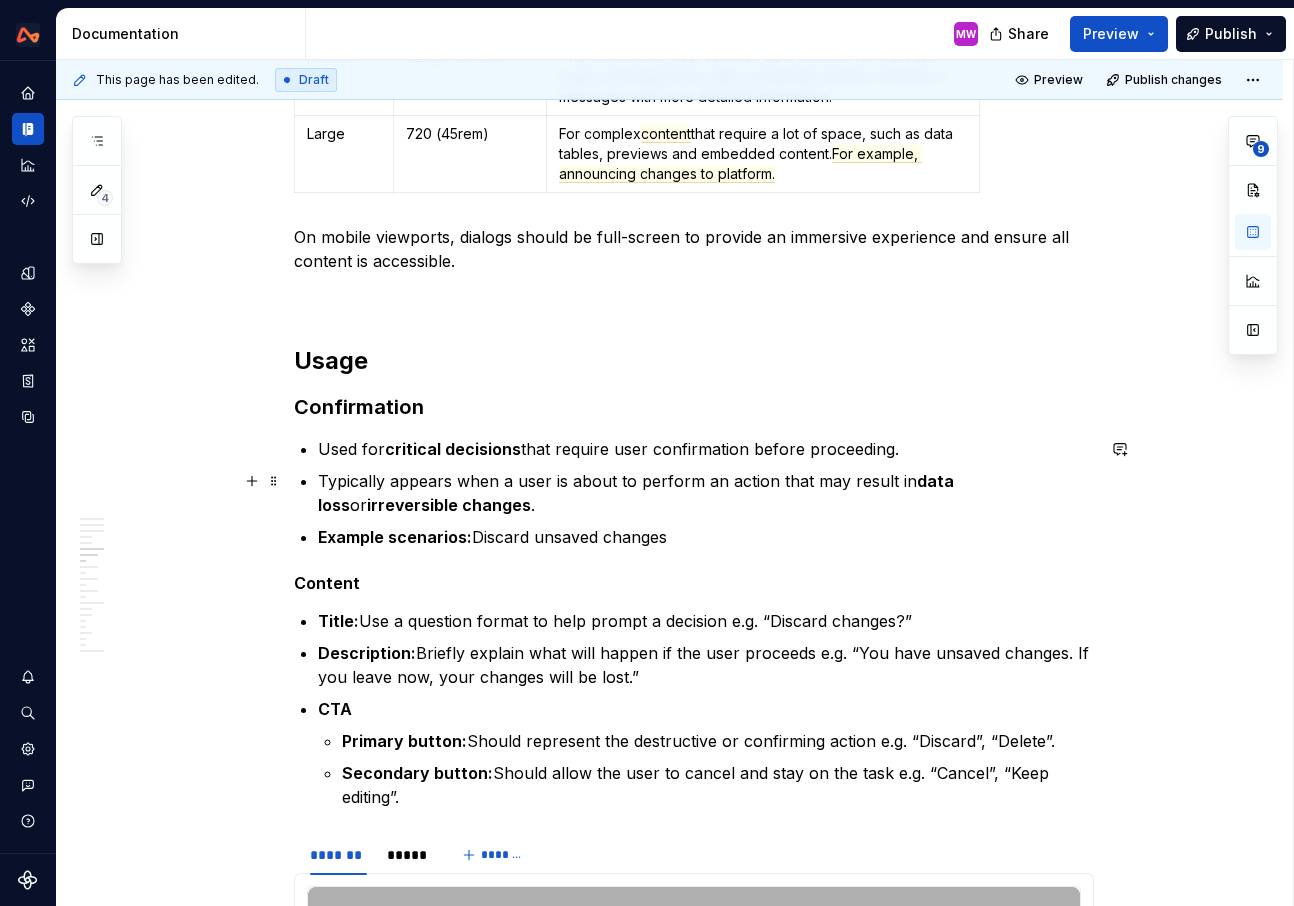 scroll, scrollTop: 3101, scrollLeft: 0, axis: vertical 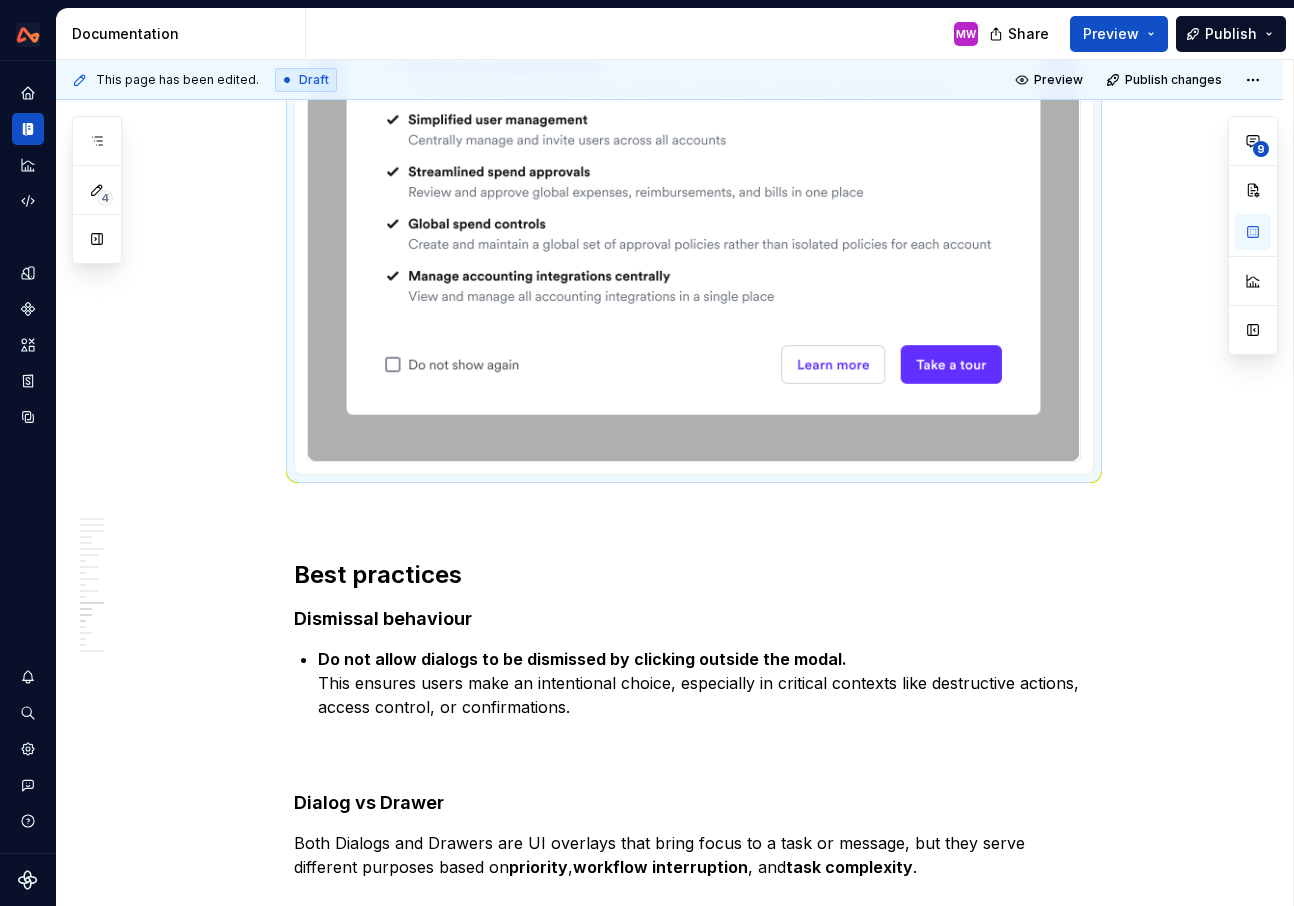 drag, startPoint x: 302, startPoint y: 384, endPoint x: 561, endPoint y: 246, distance: 293.4706 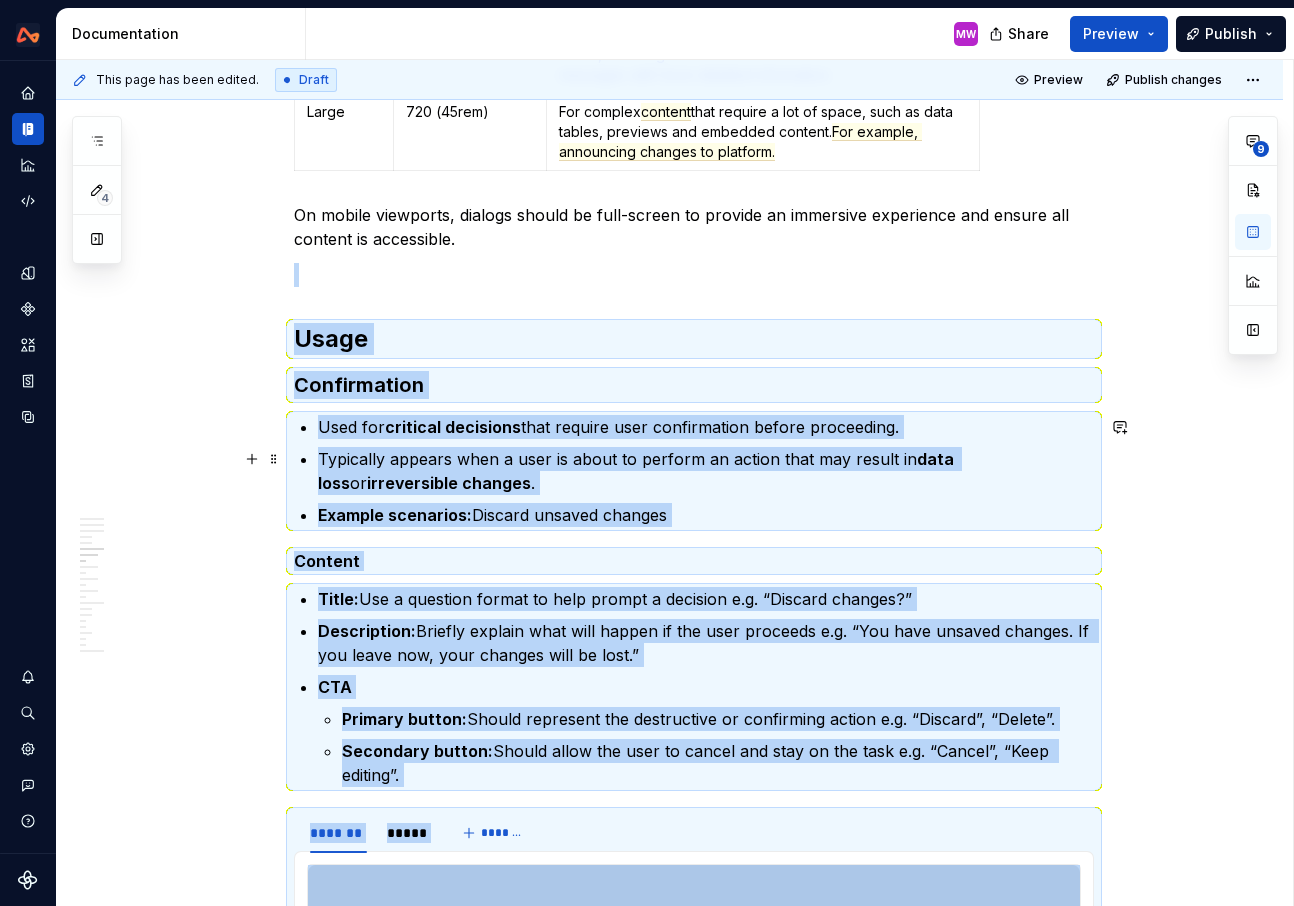 scroll, scrollTop: 3098, scrollLeft: 0, axis: vertical 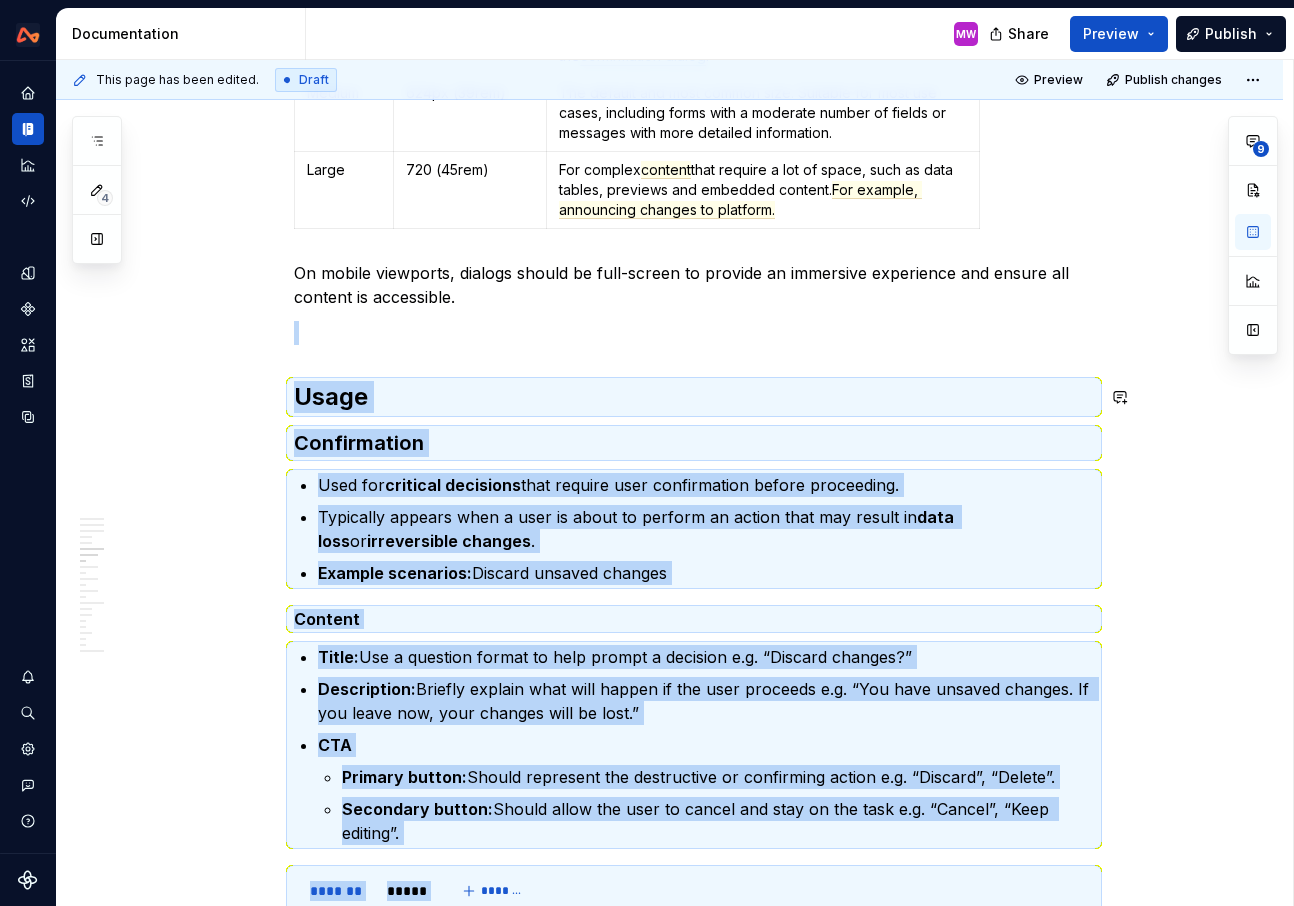 click on "**********" at bounding box center [694, 2195] 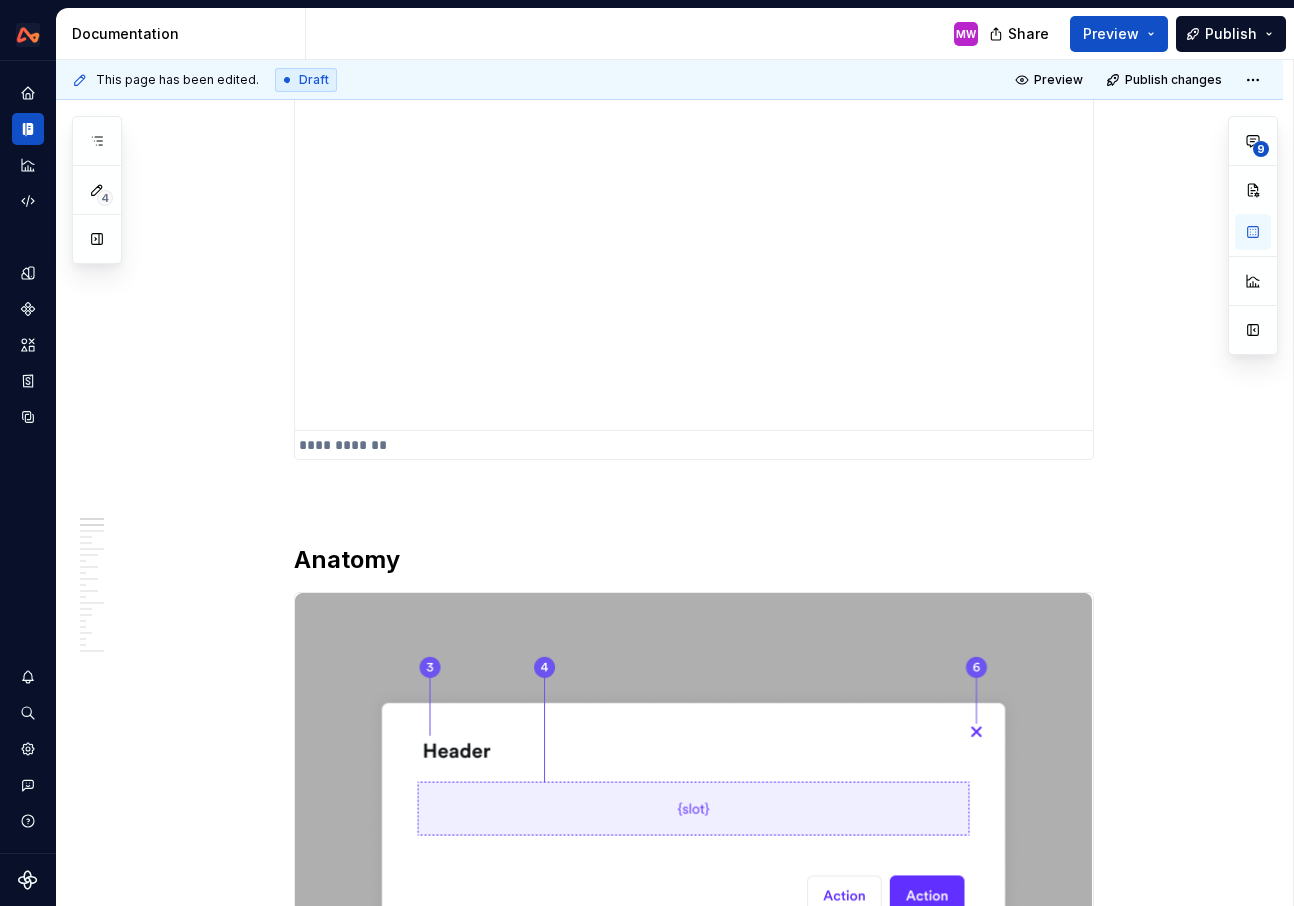 scroll, scrollTop: 0, scrollLeft: 0, axis: both 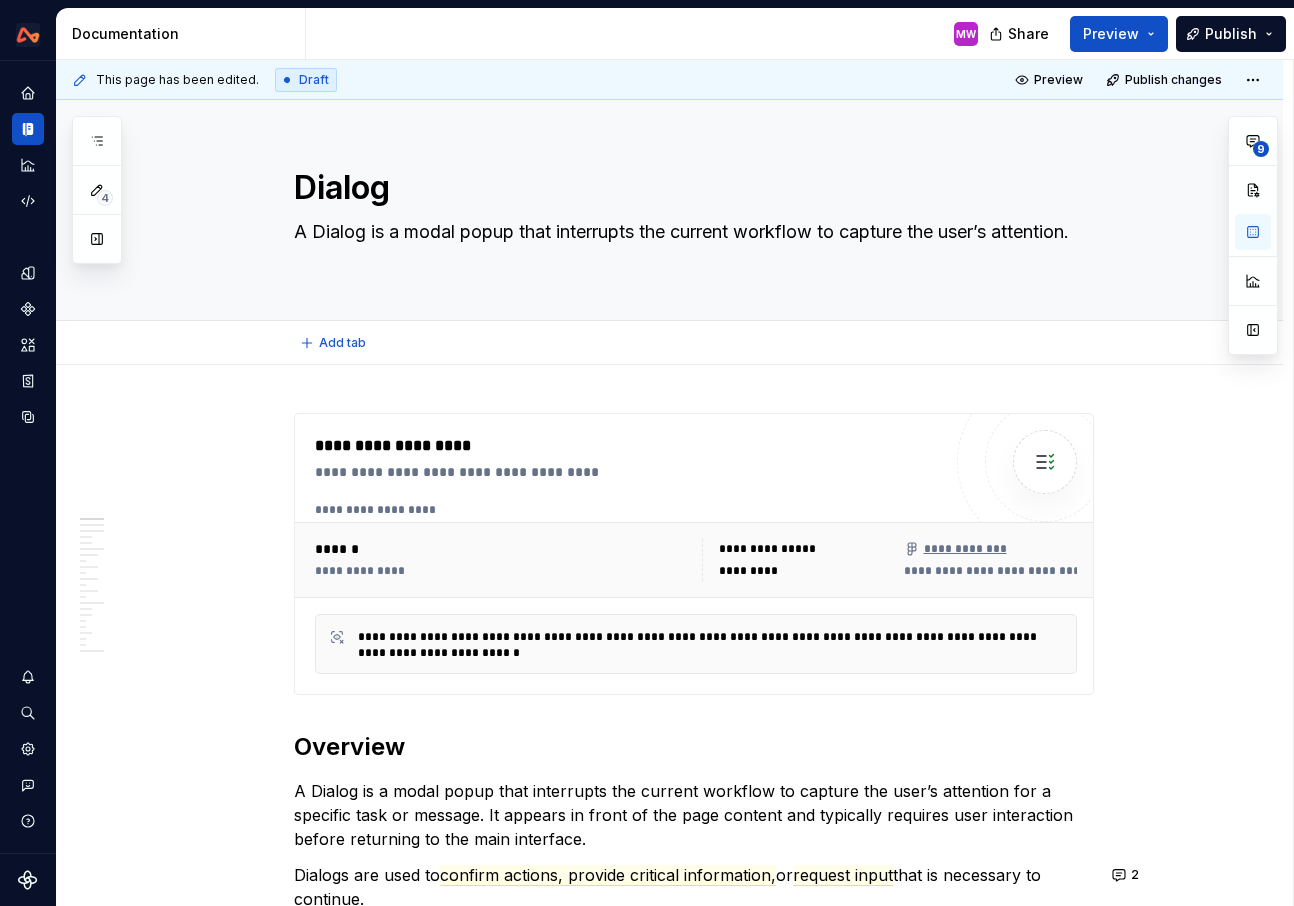 type on "*" 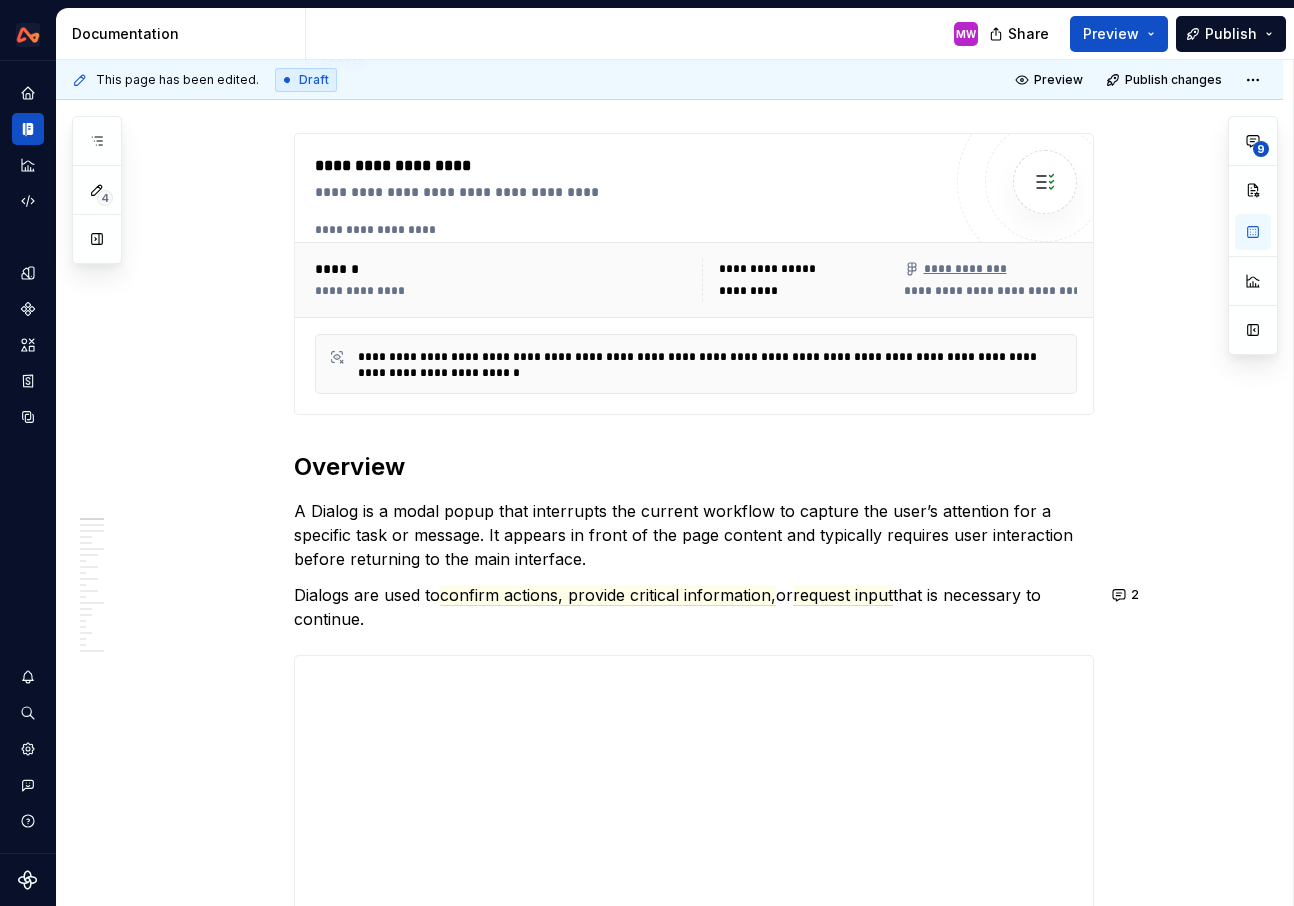 scroll, scrollTop: 446, scrollLeft: 0, axis: vertical 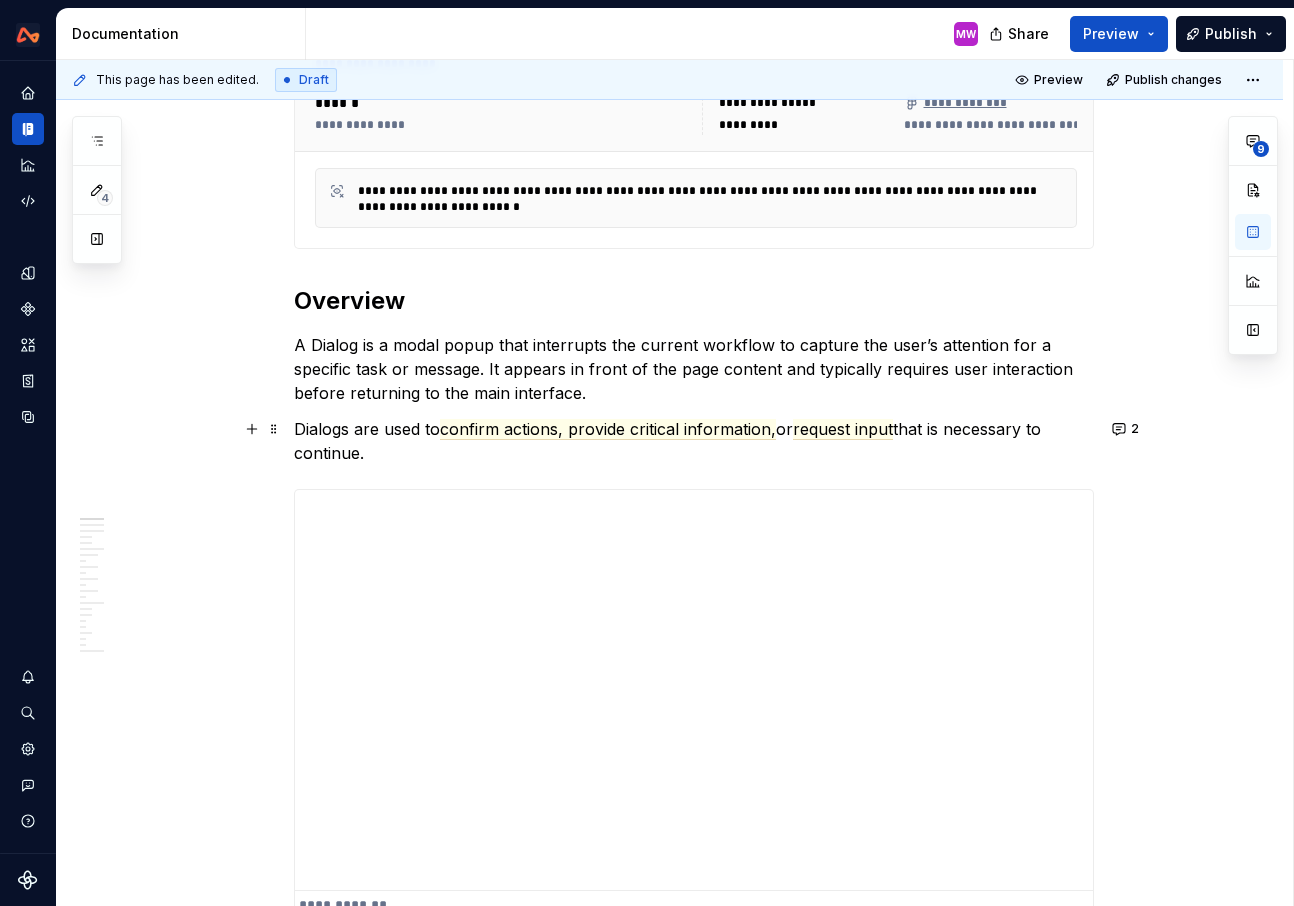 click on "**********" at bounding box center [669, 4971] 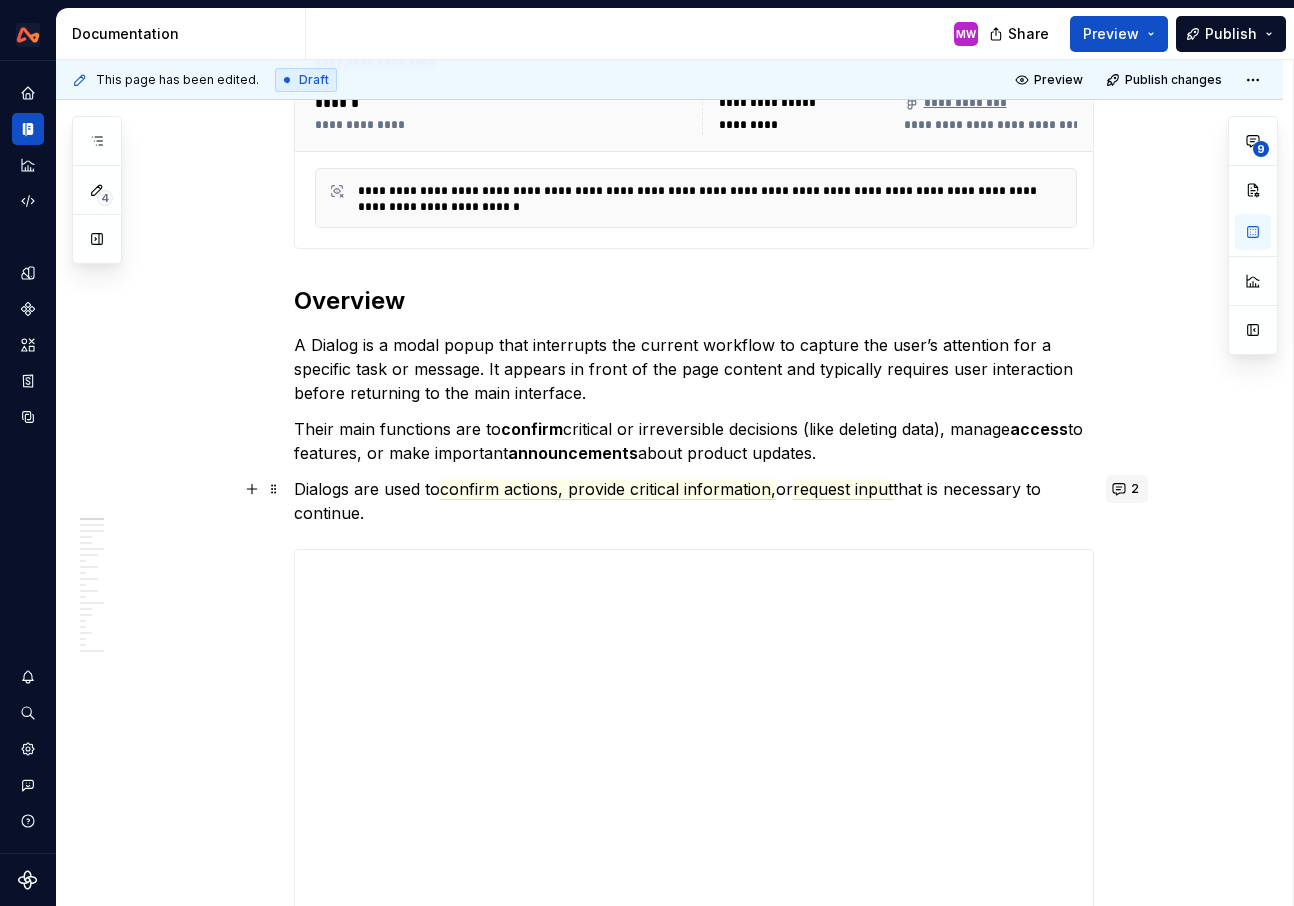 click on "2" at bounding box center [1127, 489] 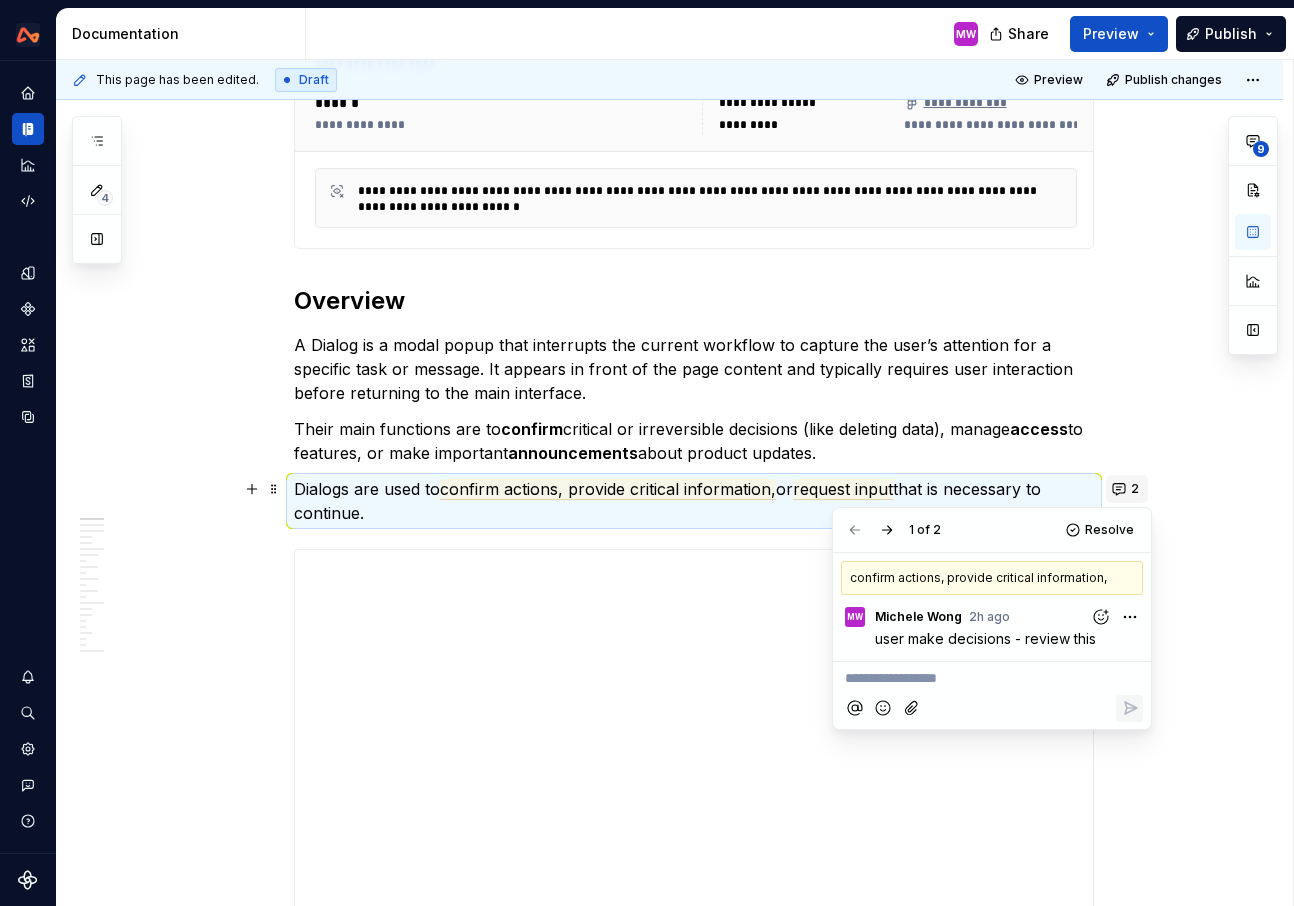 click on "2" at bounding box center (1127, 489) 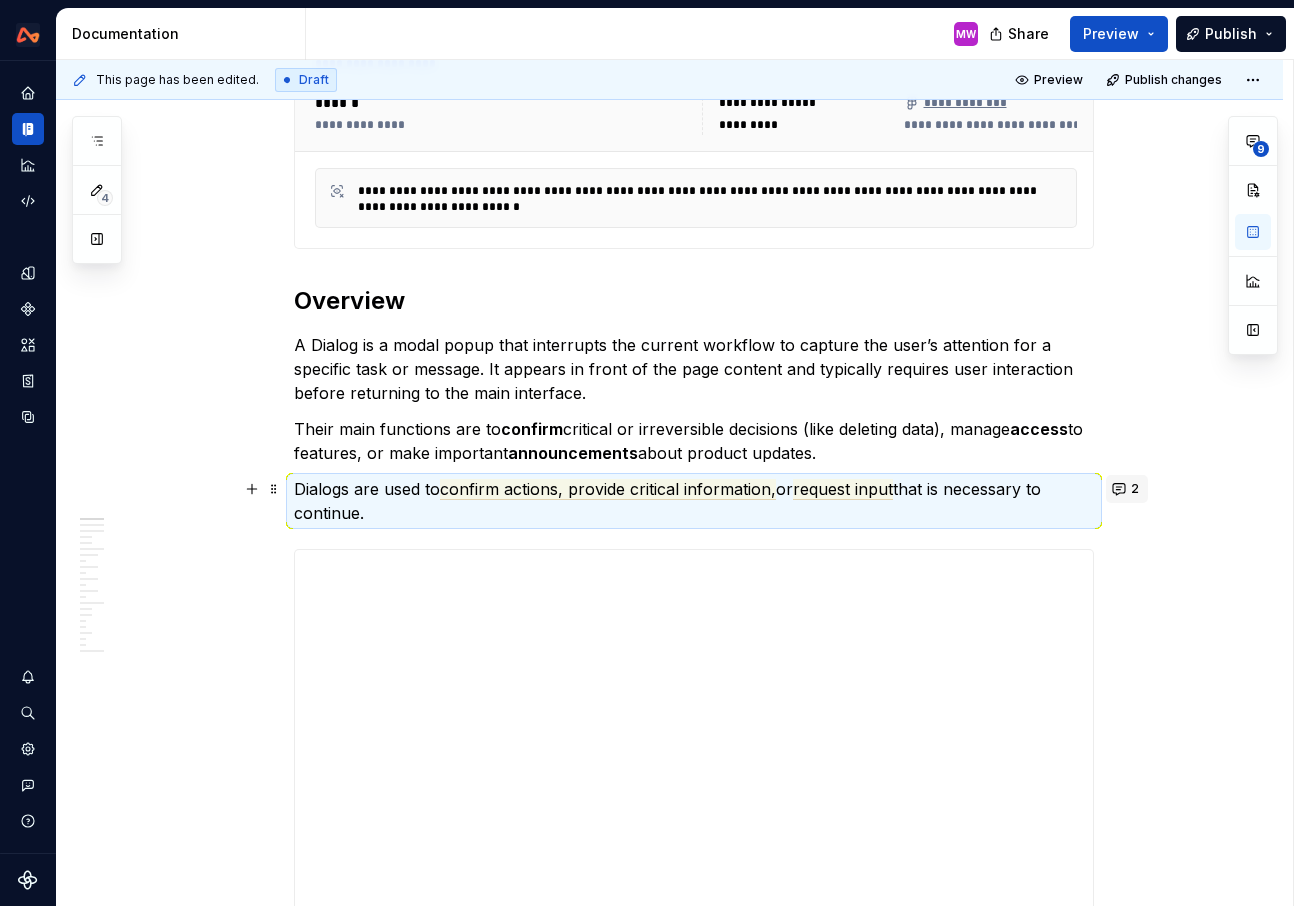 click on "2" at bounding box center [1135, 489] 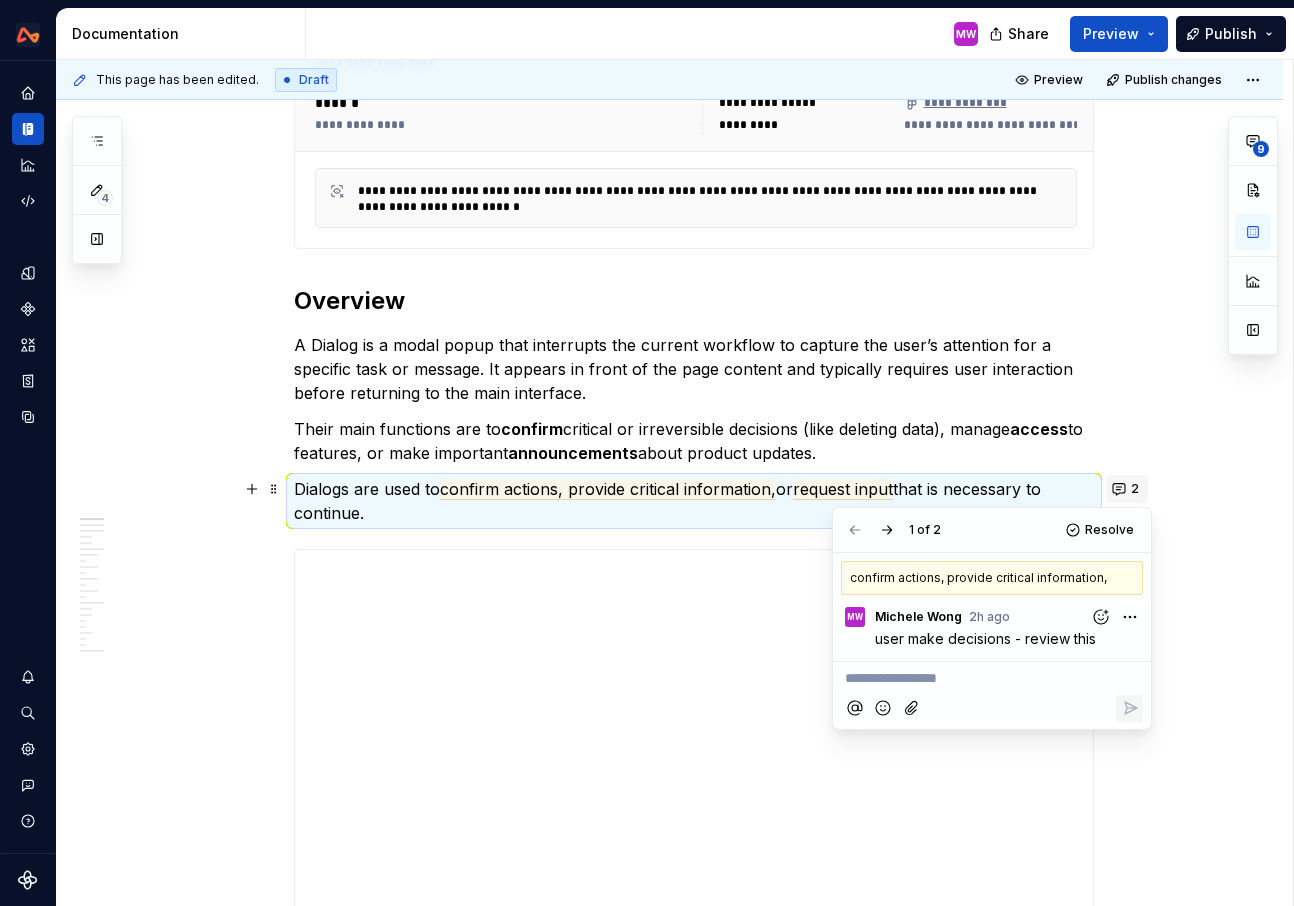 click on "2" at bounding box center (1135, 489) 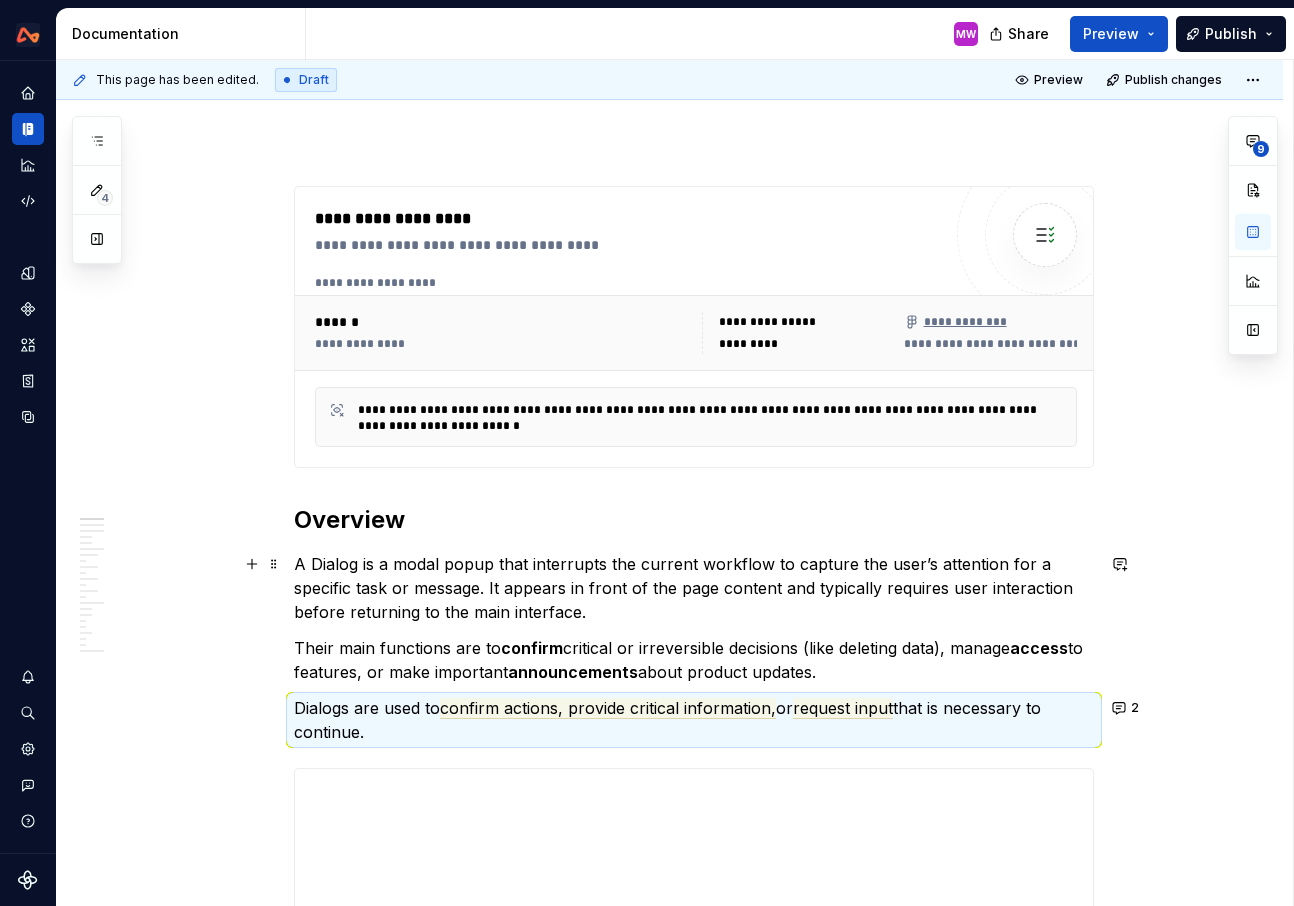scroll, scrollTop: 335, scrollLeft: 0, axis: vertical 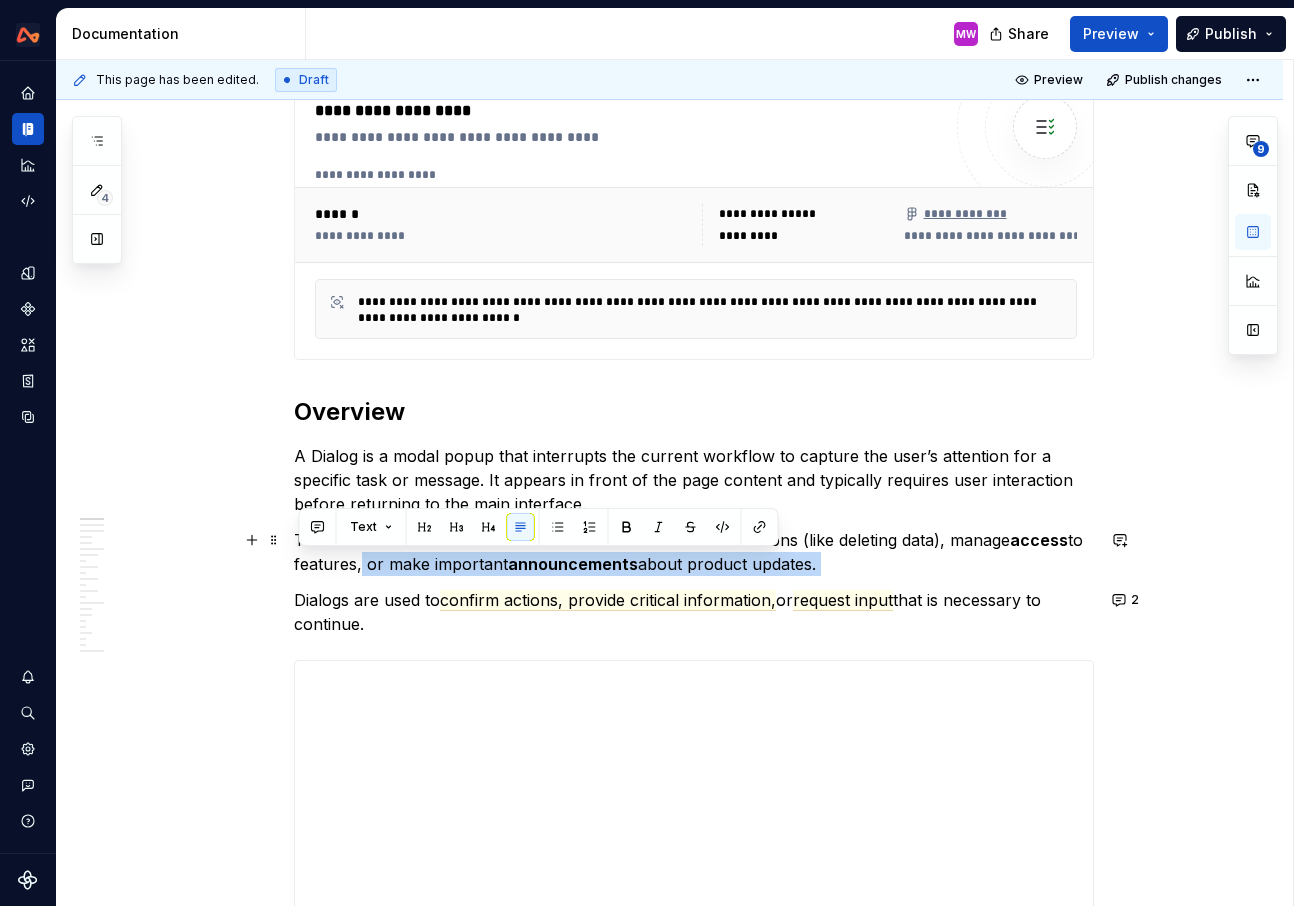 drag, startPoint x: 403, startPoint y: 561, endPoint x: 378, endPoint y: 562, distance: 25.019993 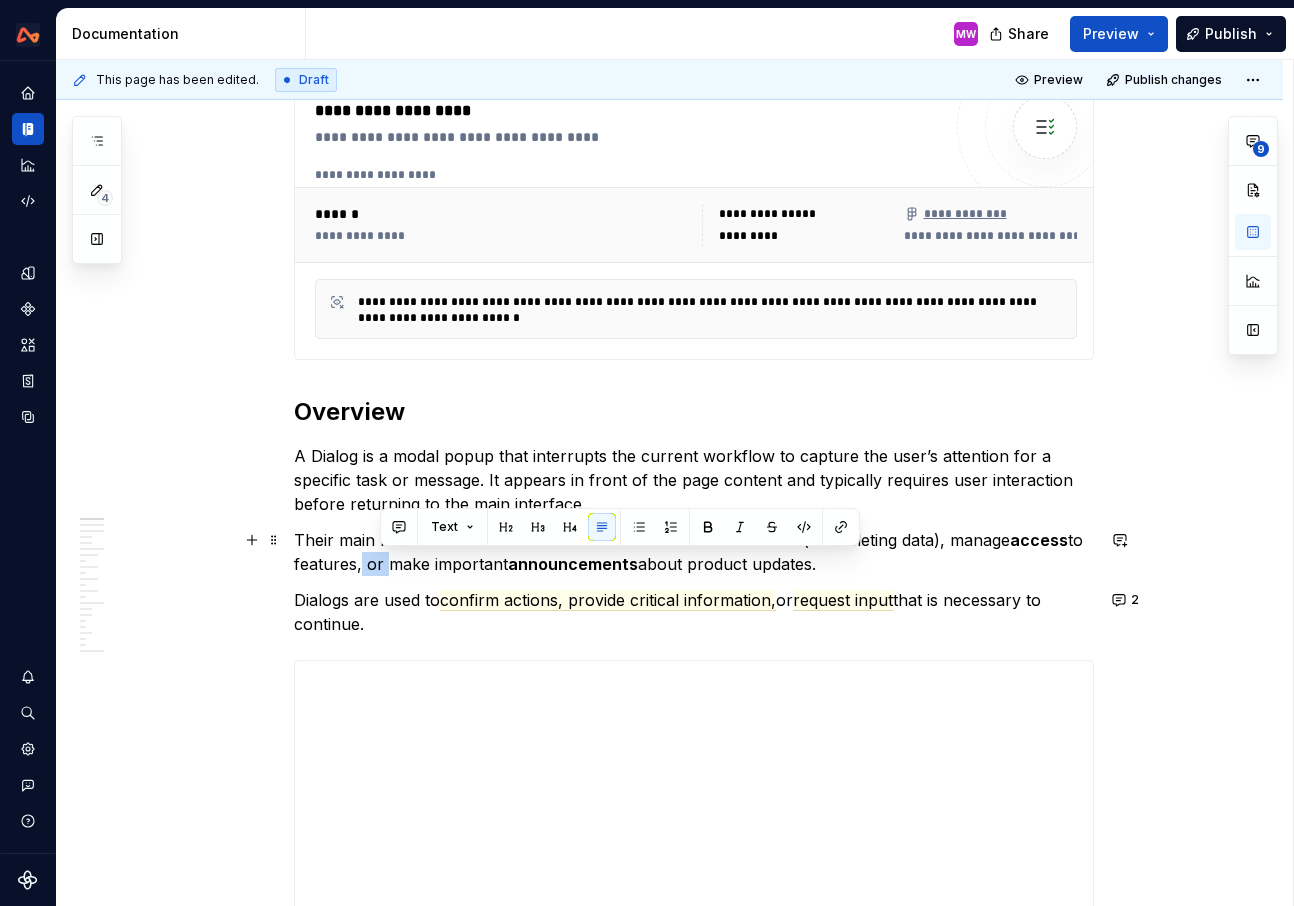 drag, startPoint x: 403, startPoint y: 562, endPoint x: 377, endPoint y: 562, distance: 26 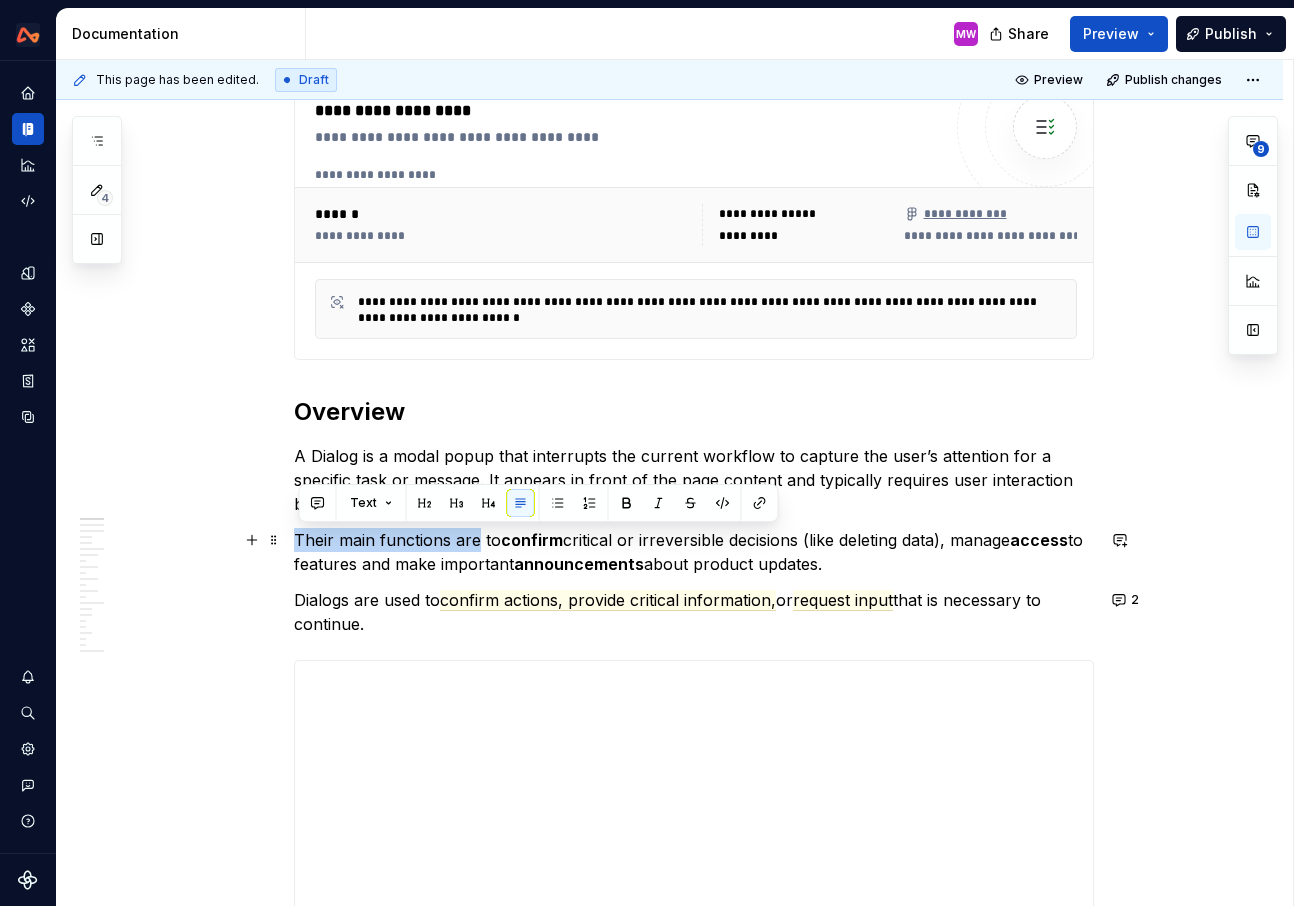 drag, startPoint x: 300, startPoint y: 538, endPoint x: 480, endPoint y: 540, distance: 180.01111 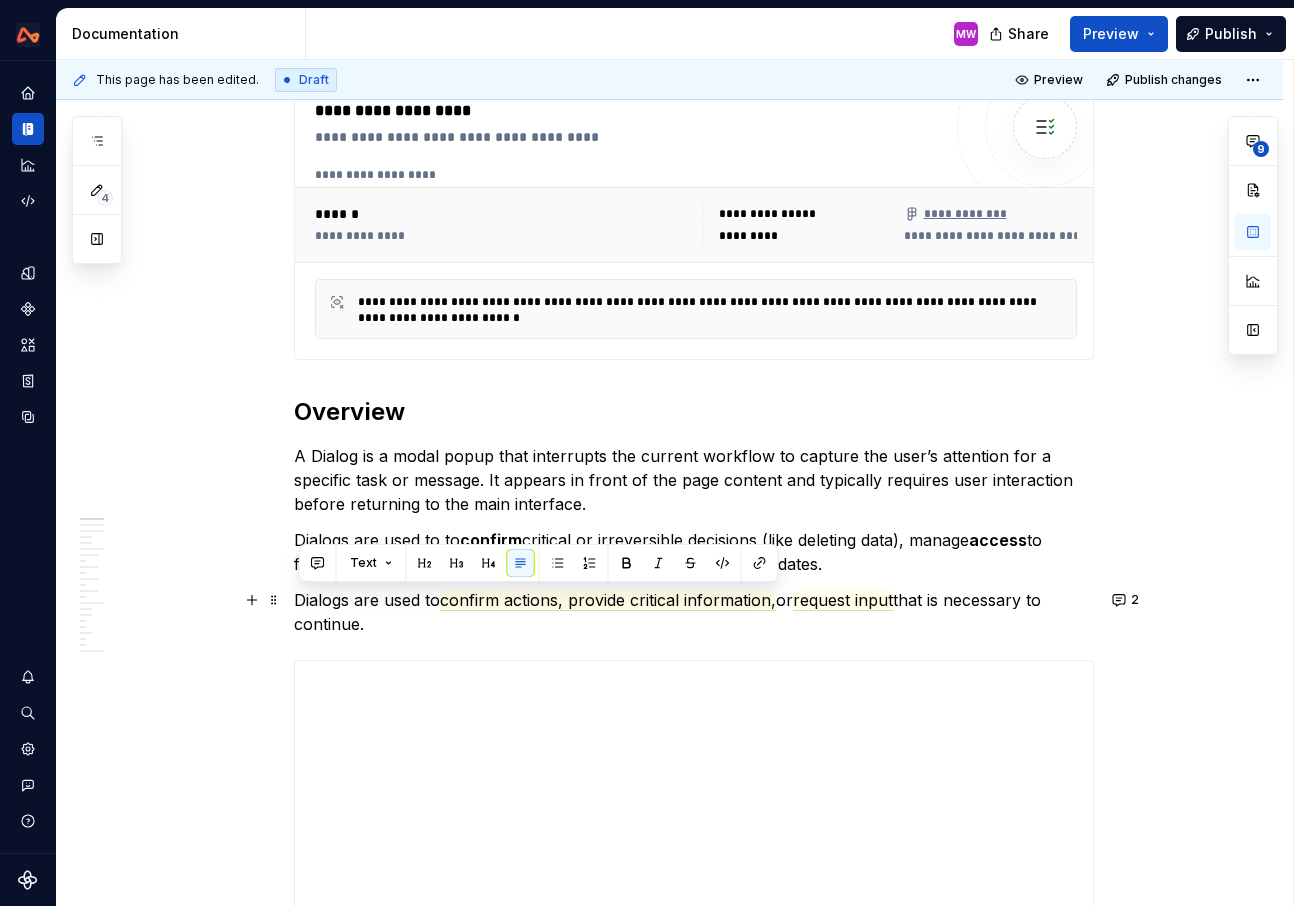 drag, startPoint x: 428, startPoint y: 625, endPoint x: 295, endPoint y: 591, distance: 137.2771 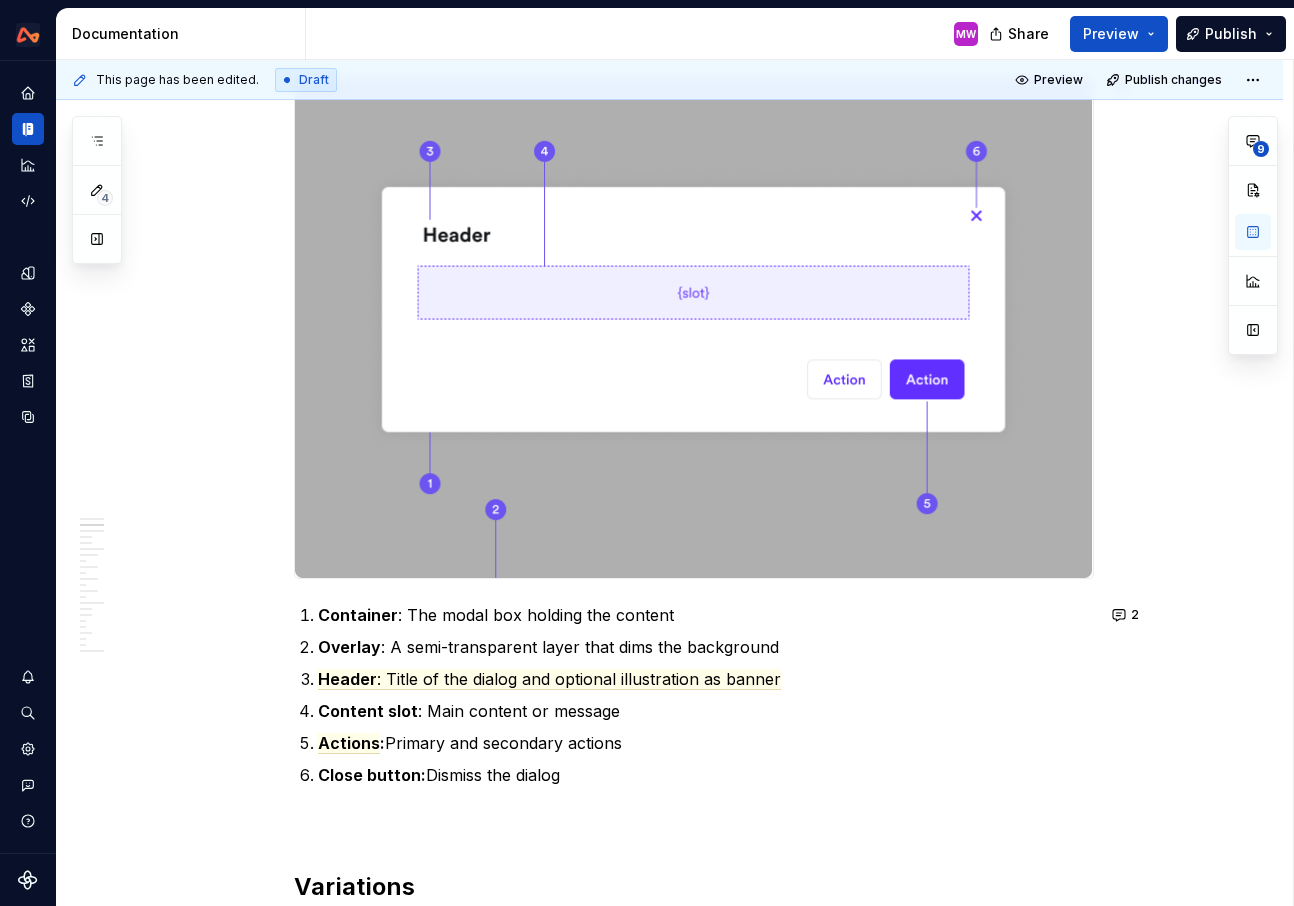 scroll, scrollTop: 1432, scrollLeft: 0, axis: vertical 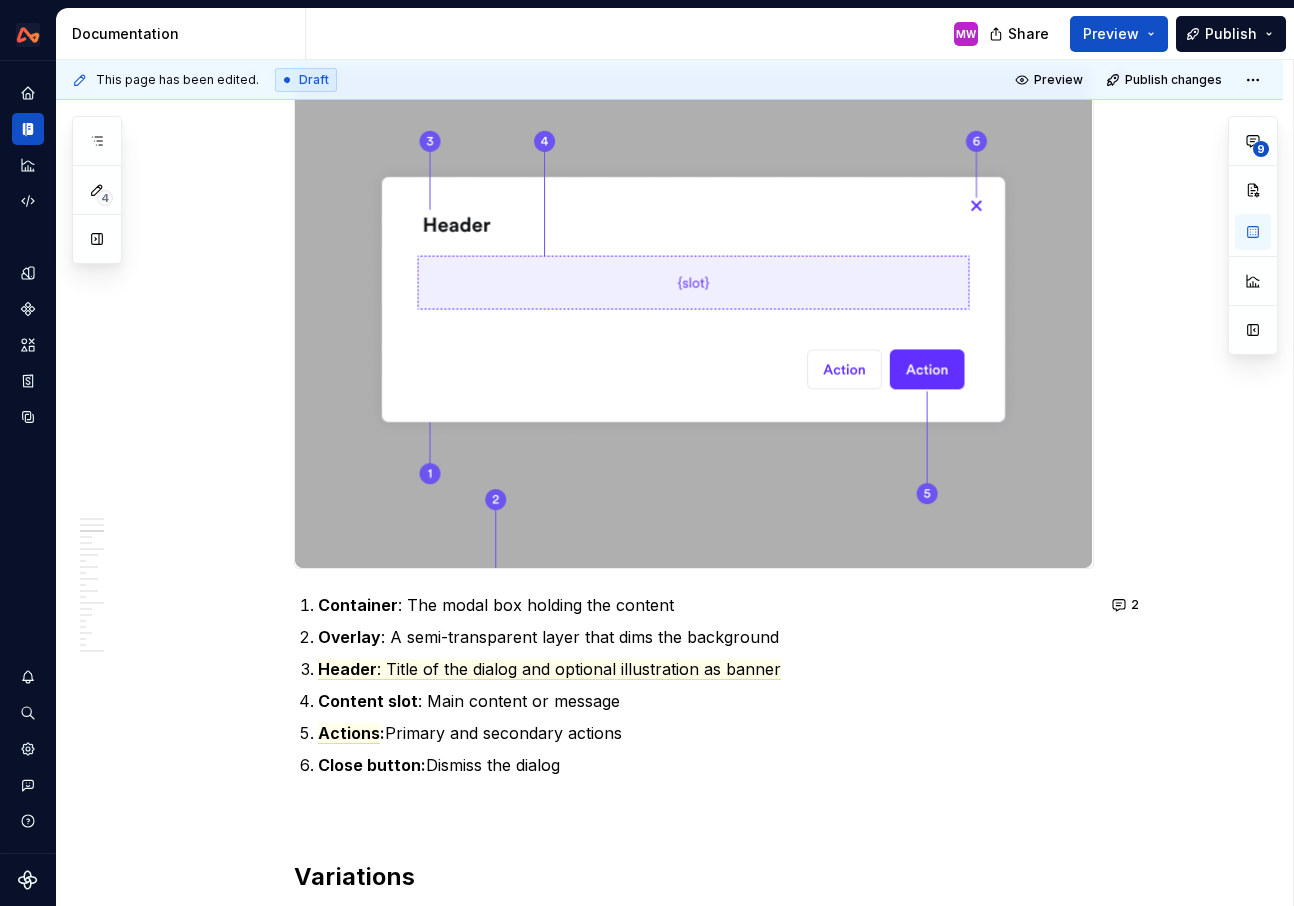 click at bounding box center (694, 317) 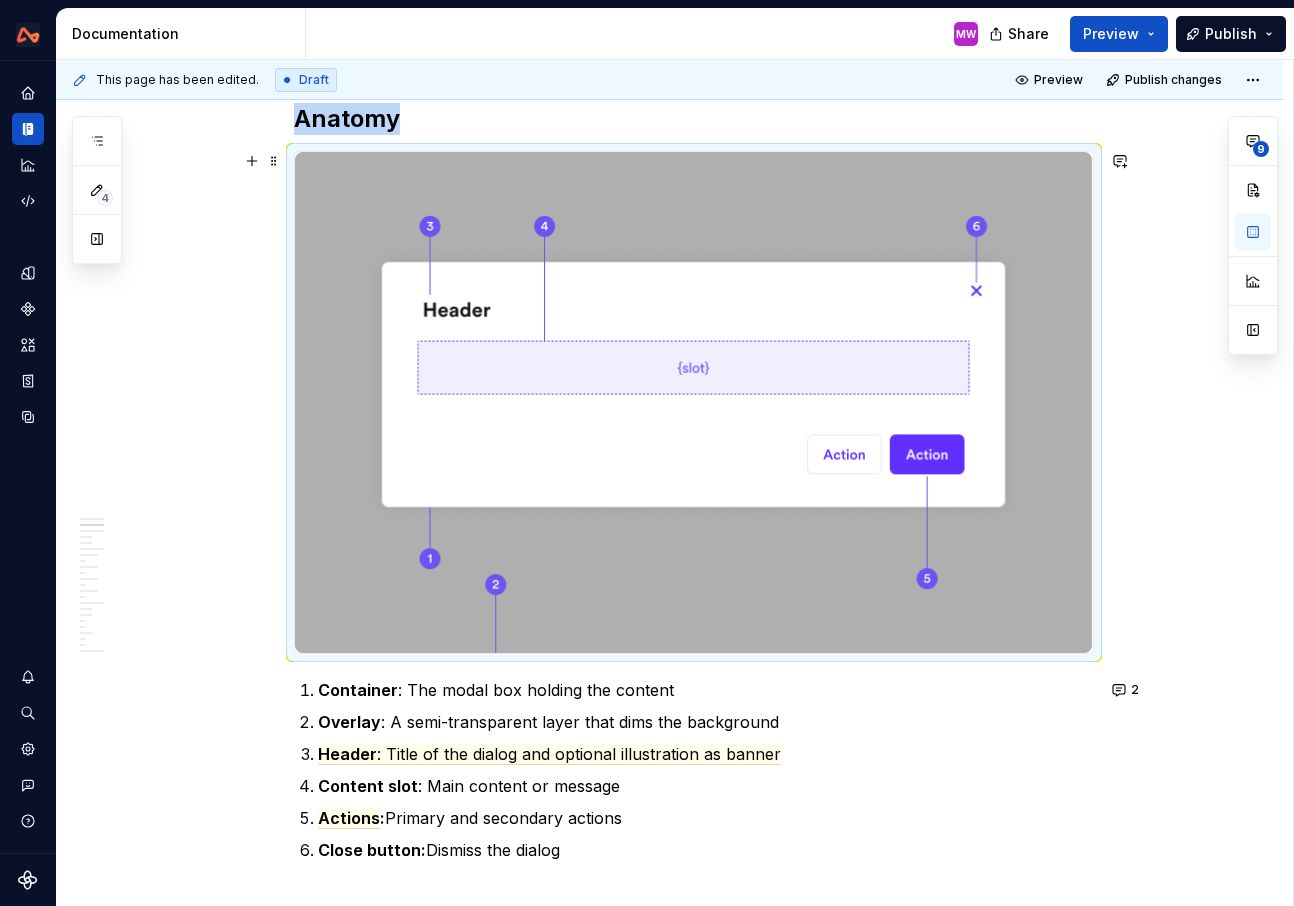 scroll, scrollTop: 1345, scrollLeft: 0, axis: vertical 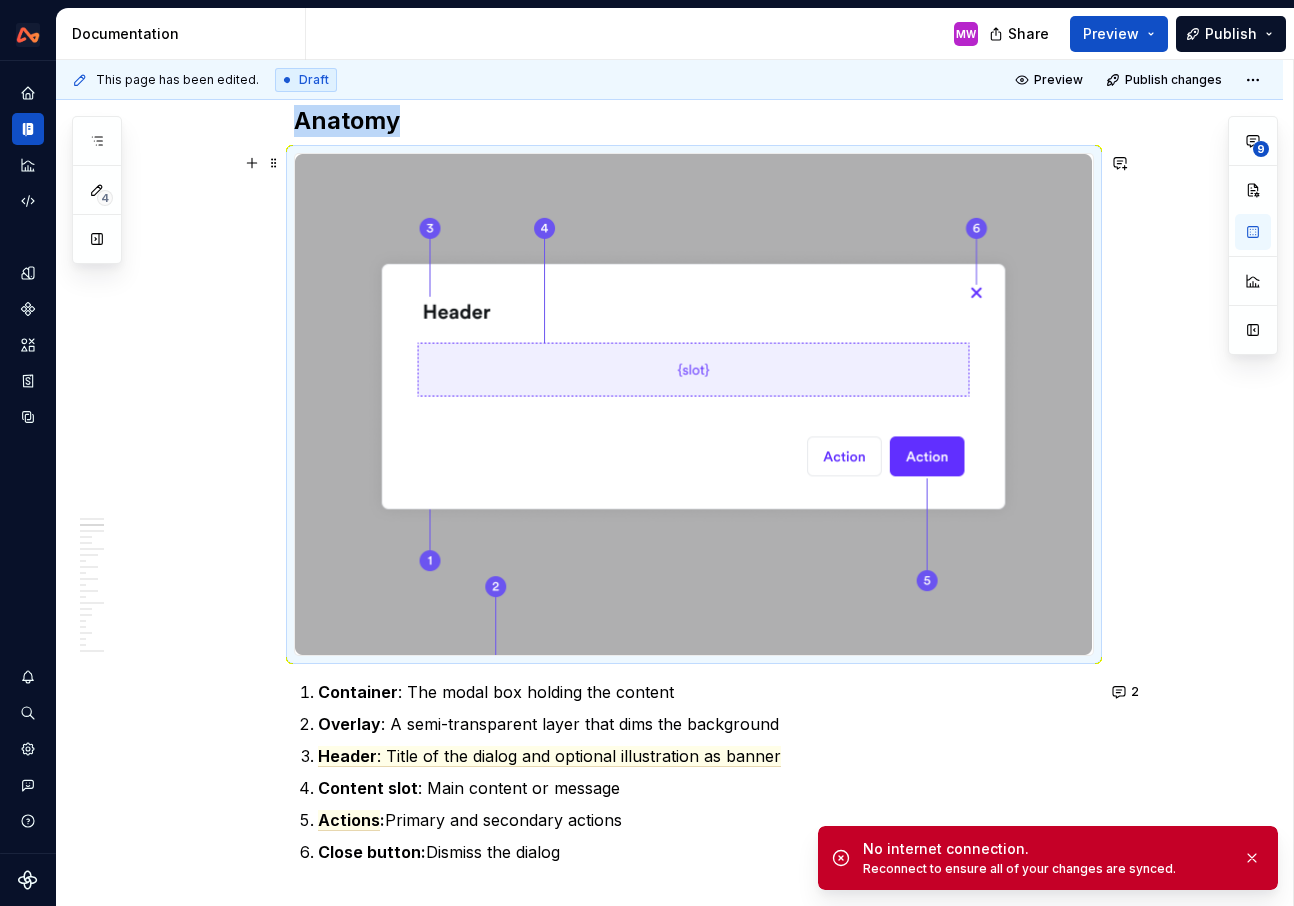 click at bounding box center (694, 404) 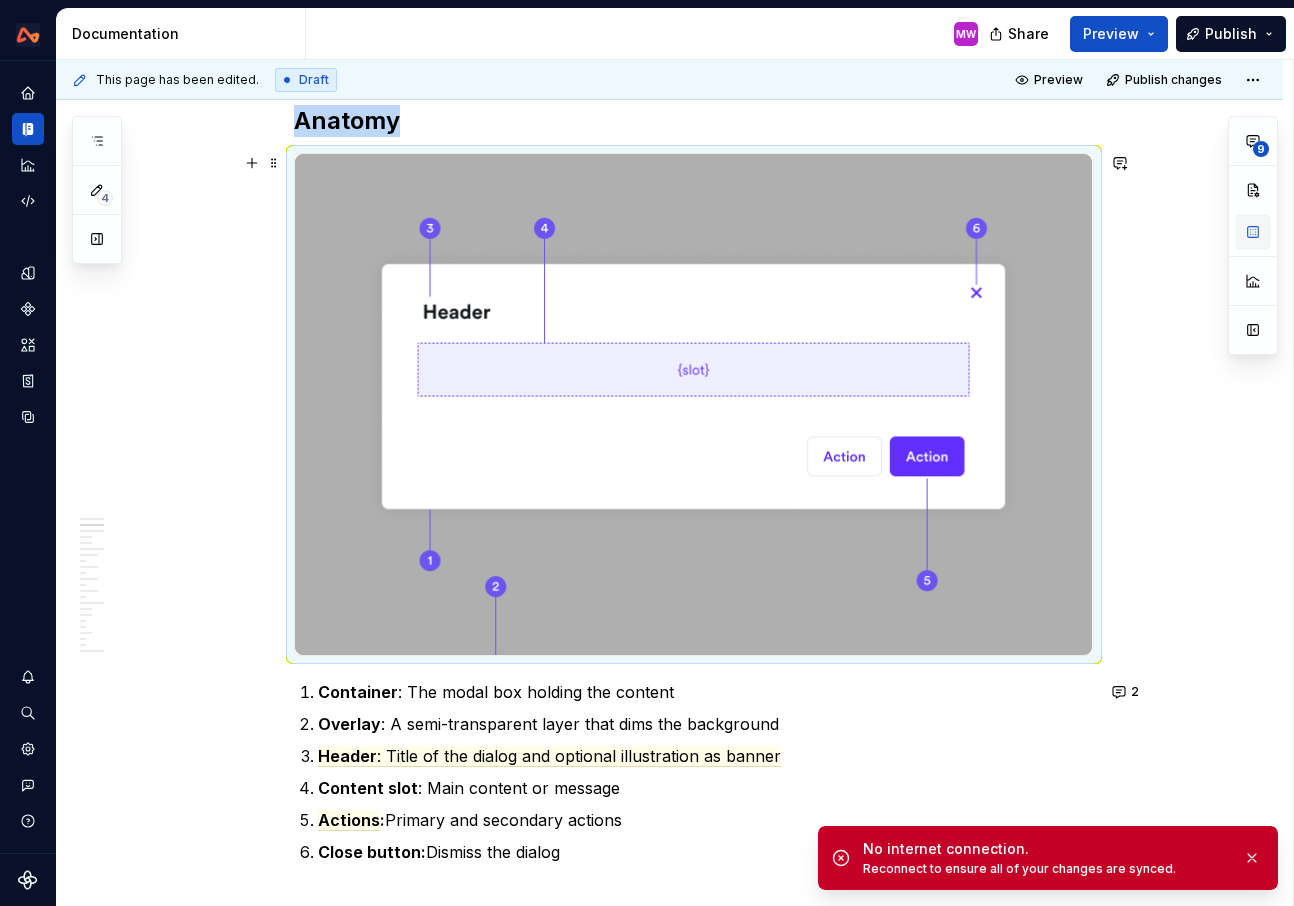 click at bounding box center [1253, 232] 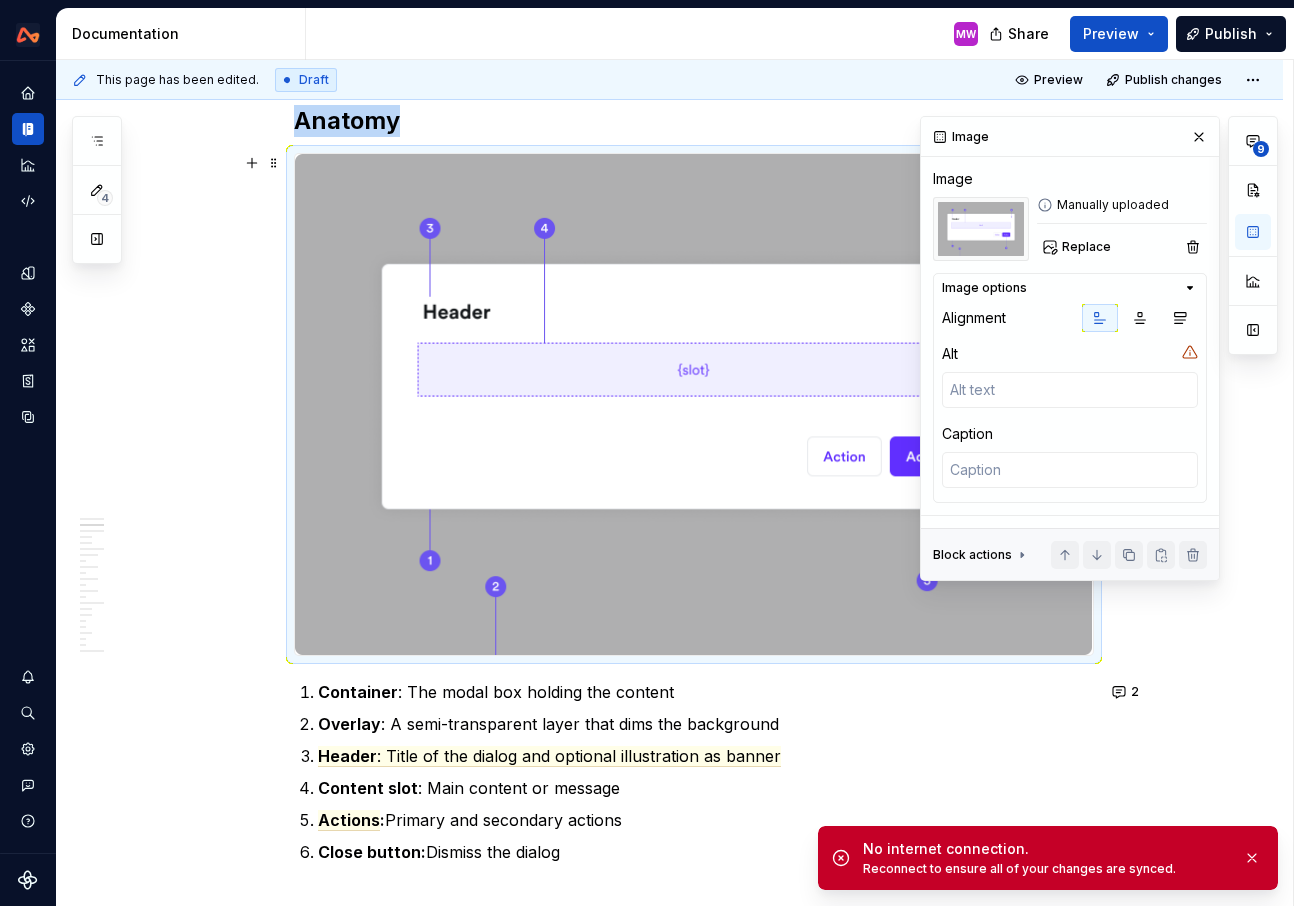 click at bounding box center (694, 404) 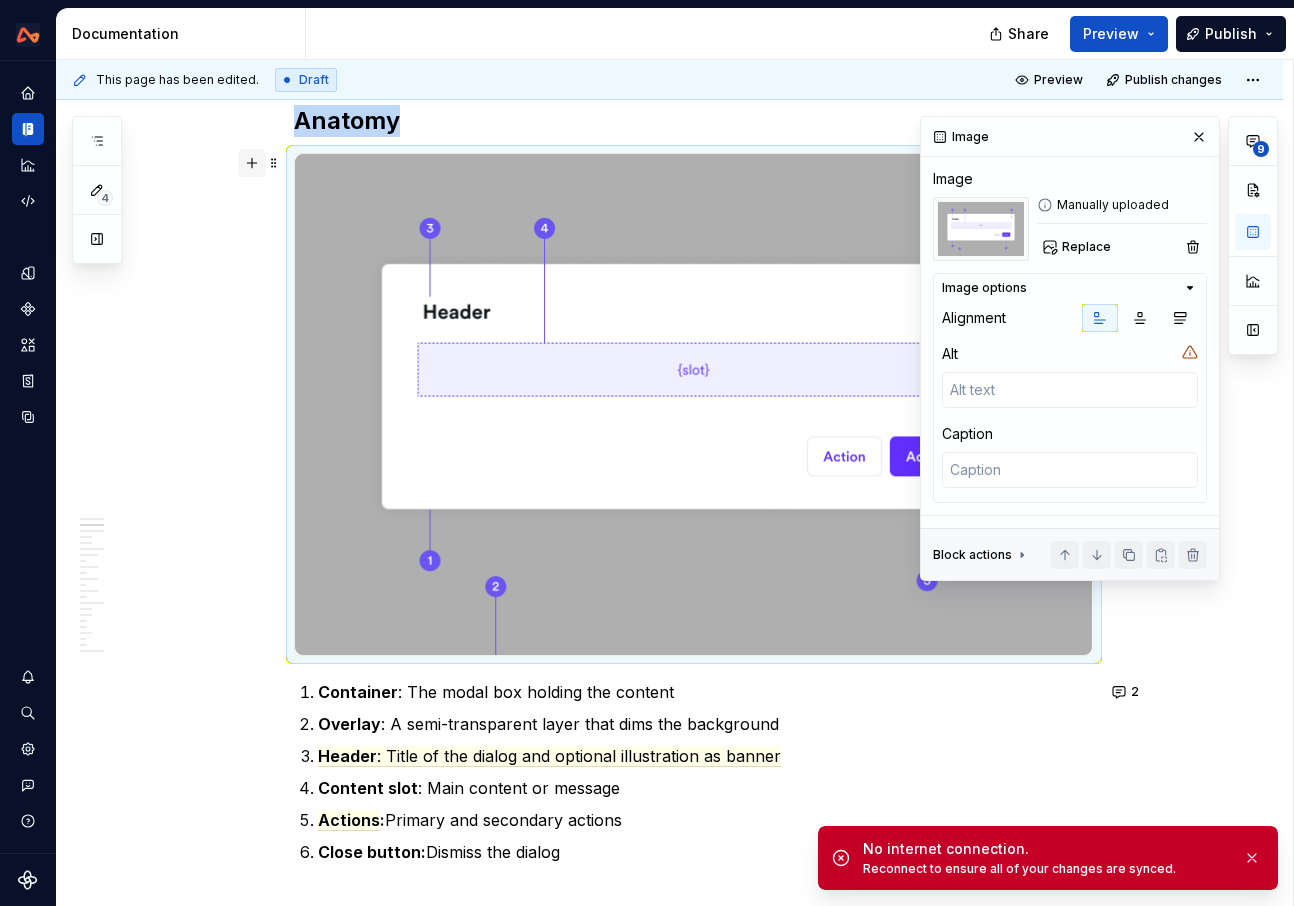 click at bounding box center (252, 163) 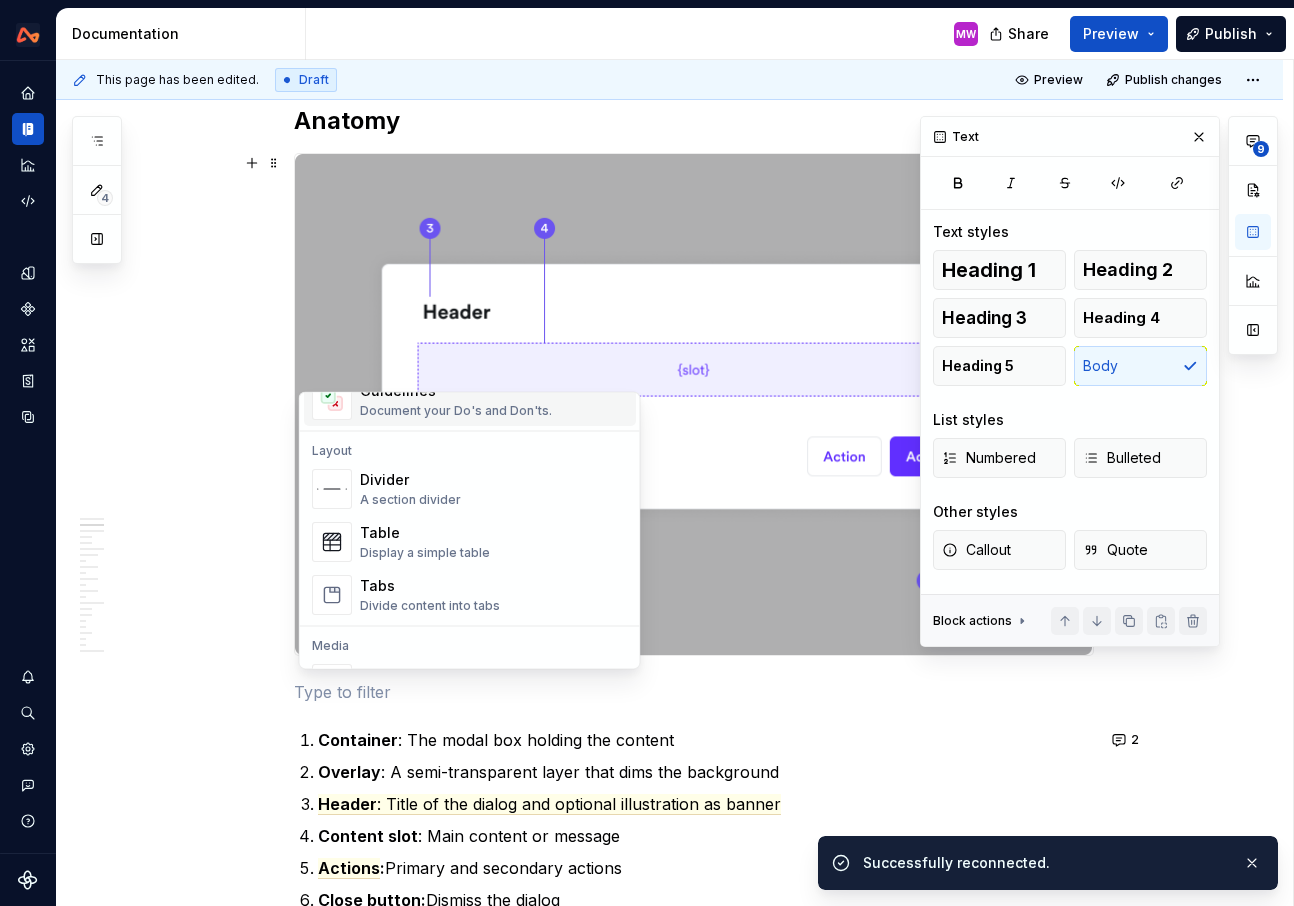 scroll, scrollTop: 838, scrollLeft: 0, axis: vertical 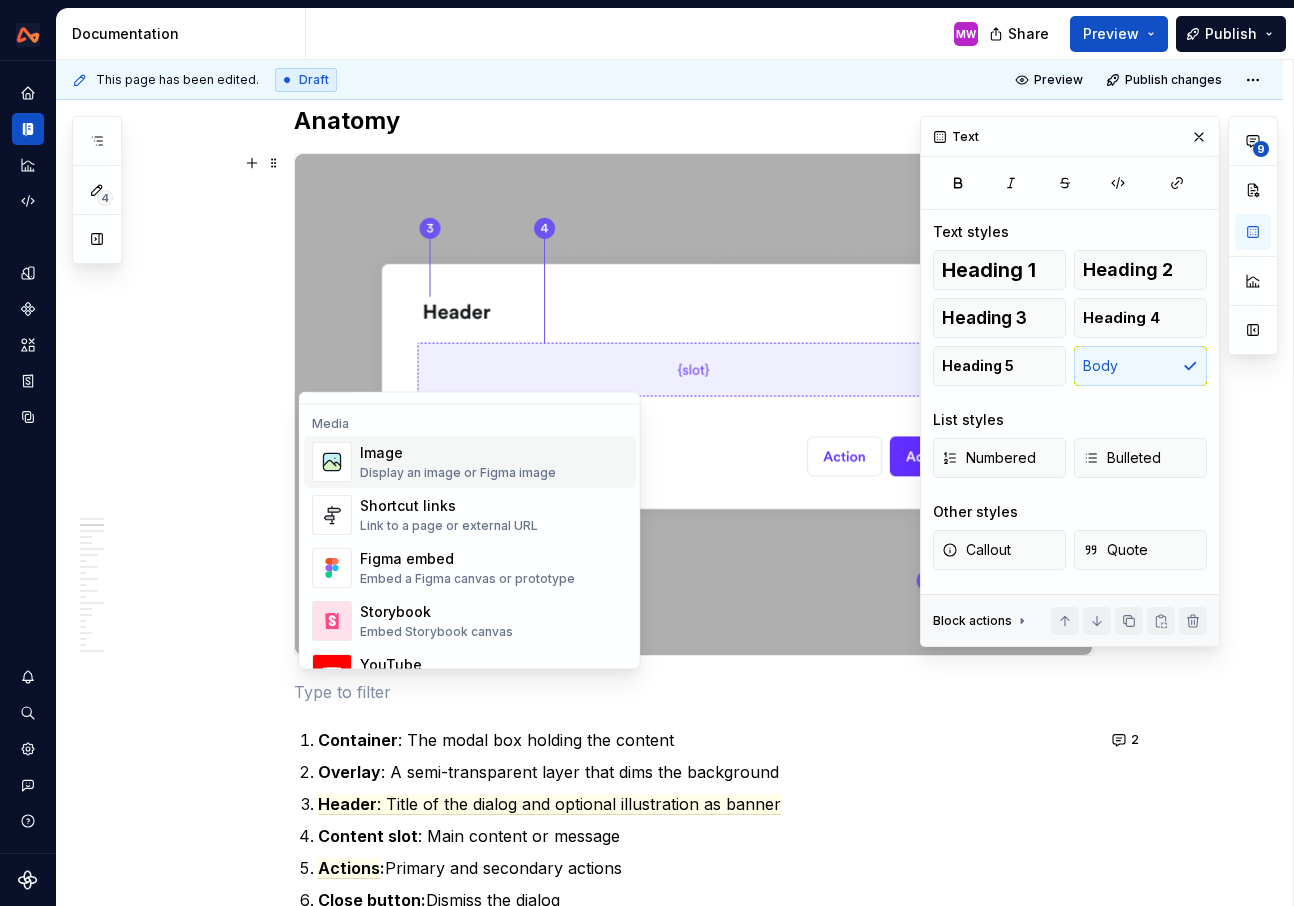 click on "Image" at bounding box center [458, 454] 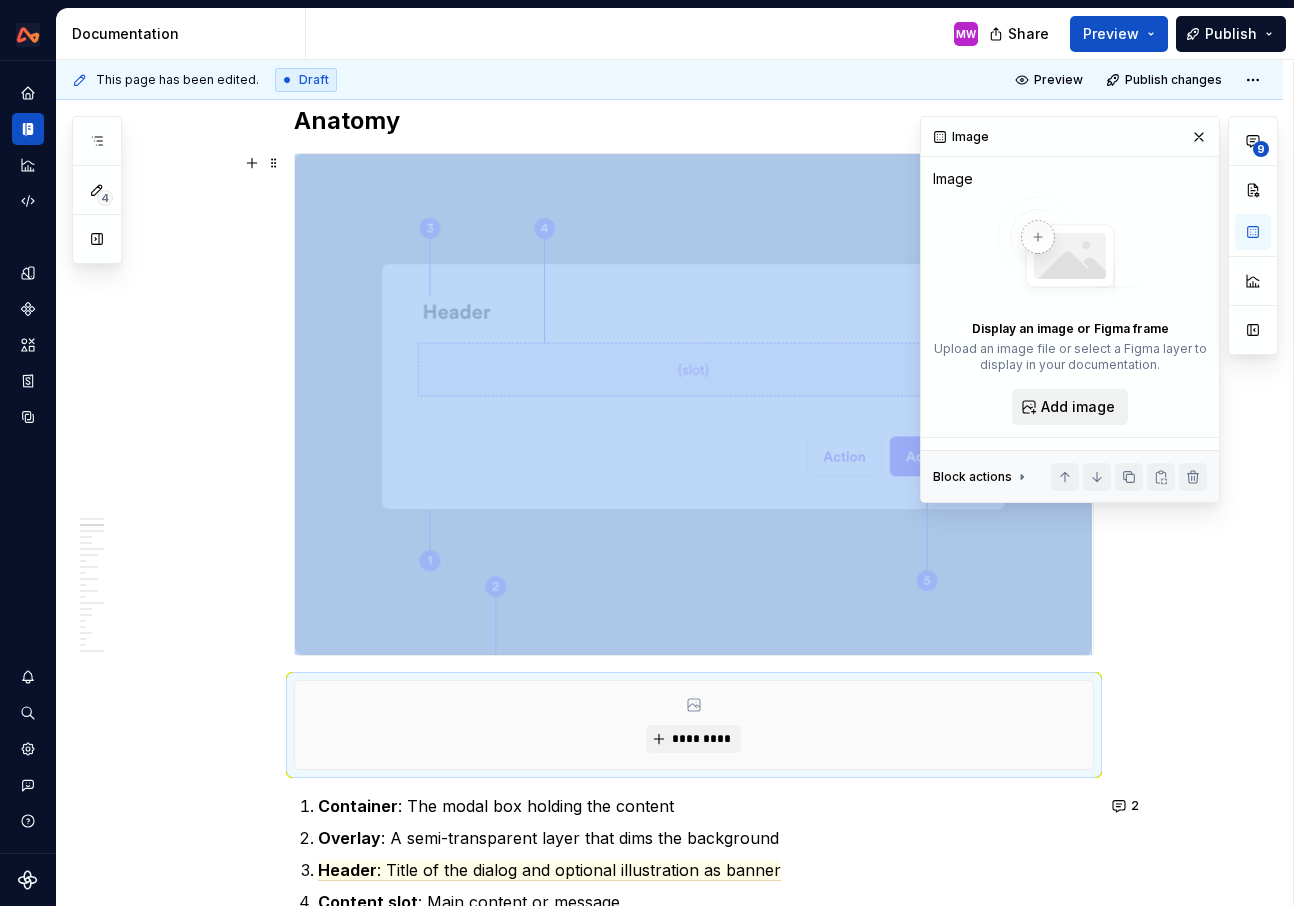 click on "Add image" at bounding box center (1078, 407) 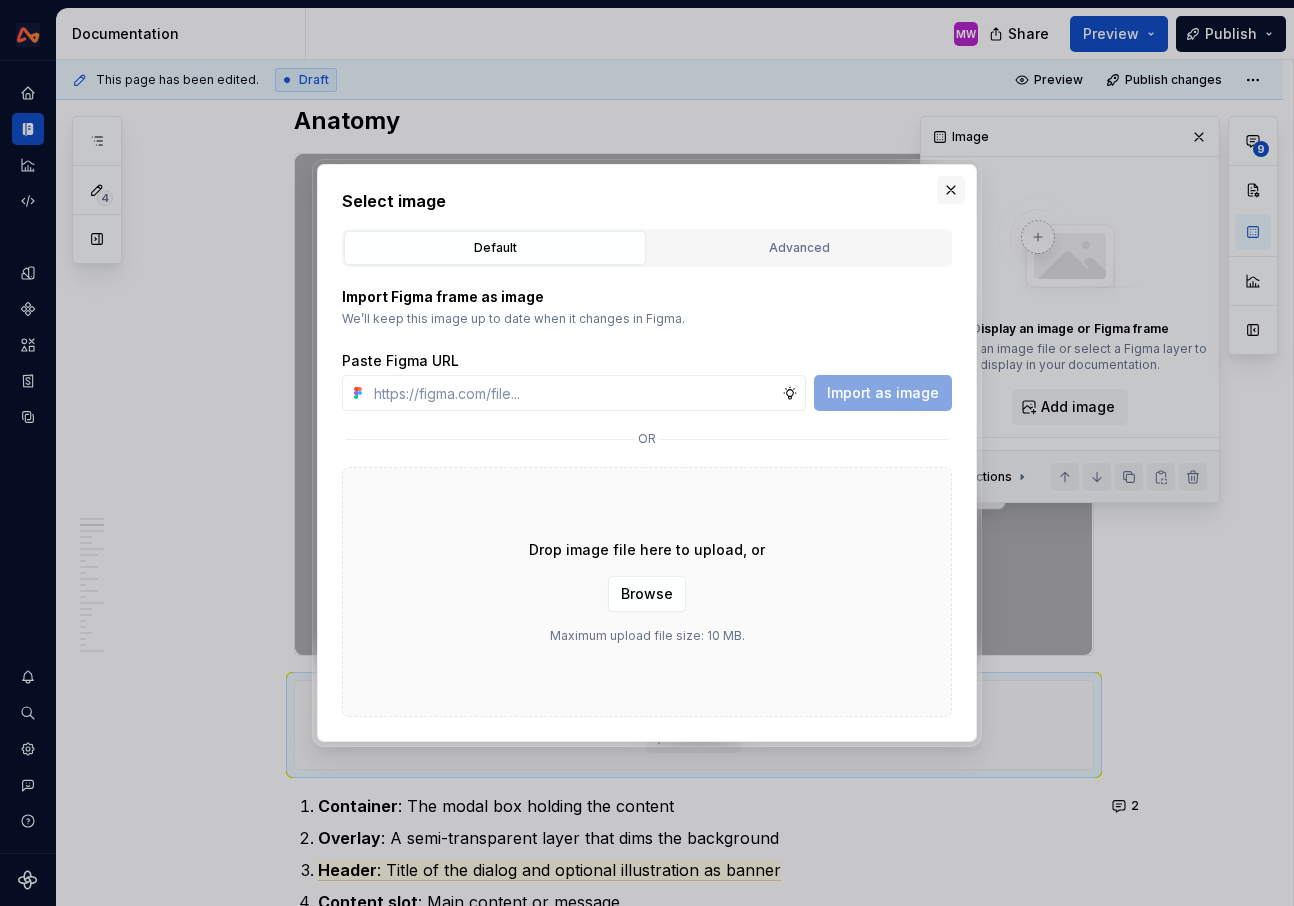 click at bounding box center [951, 190] 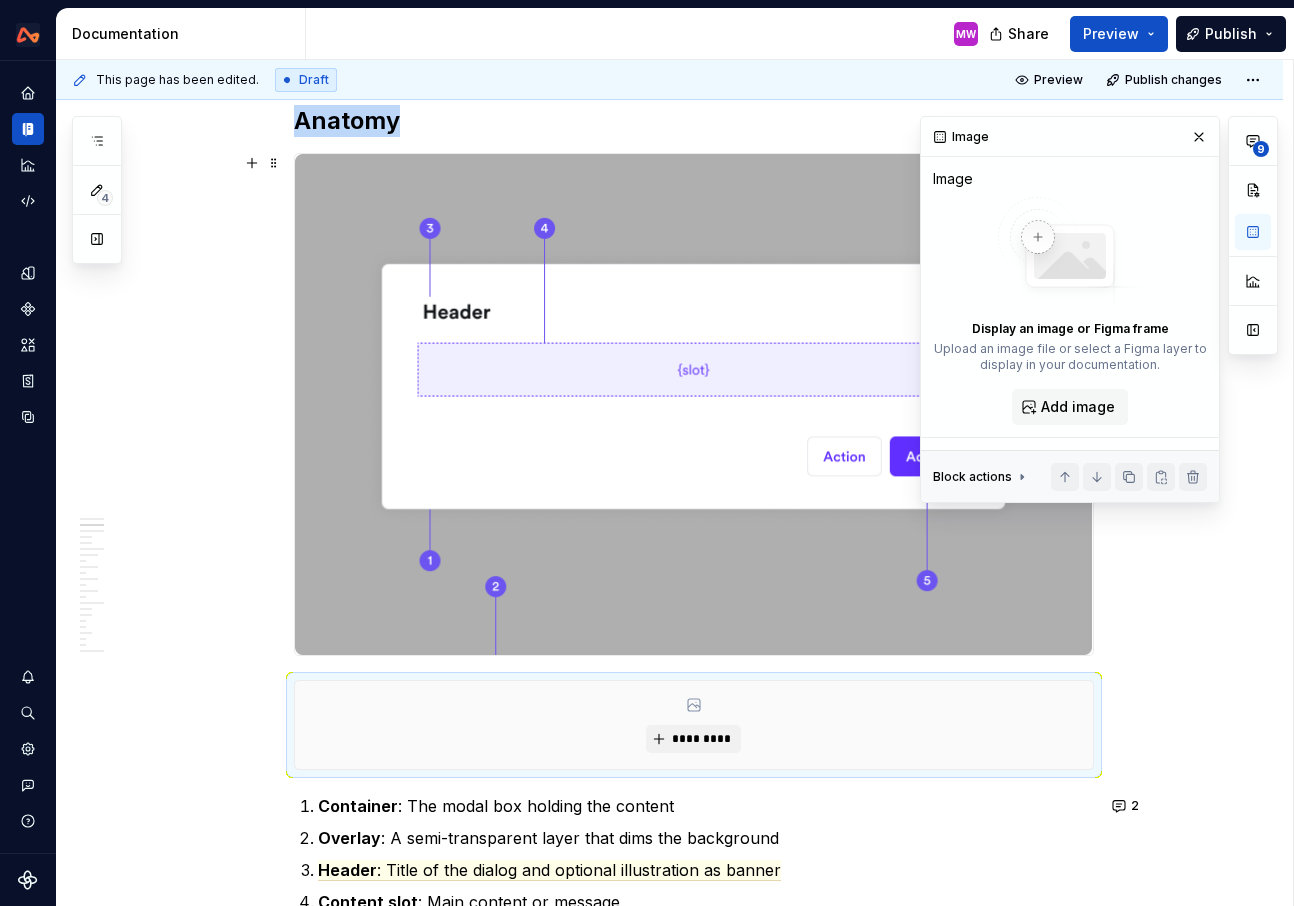 click at bounding box center (694, 404) 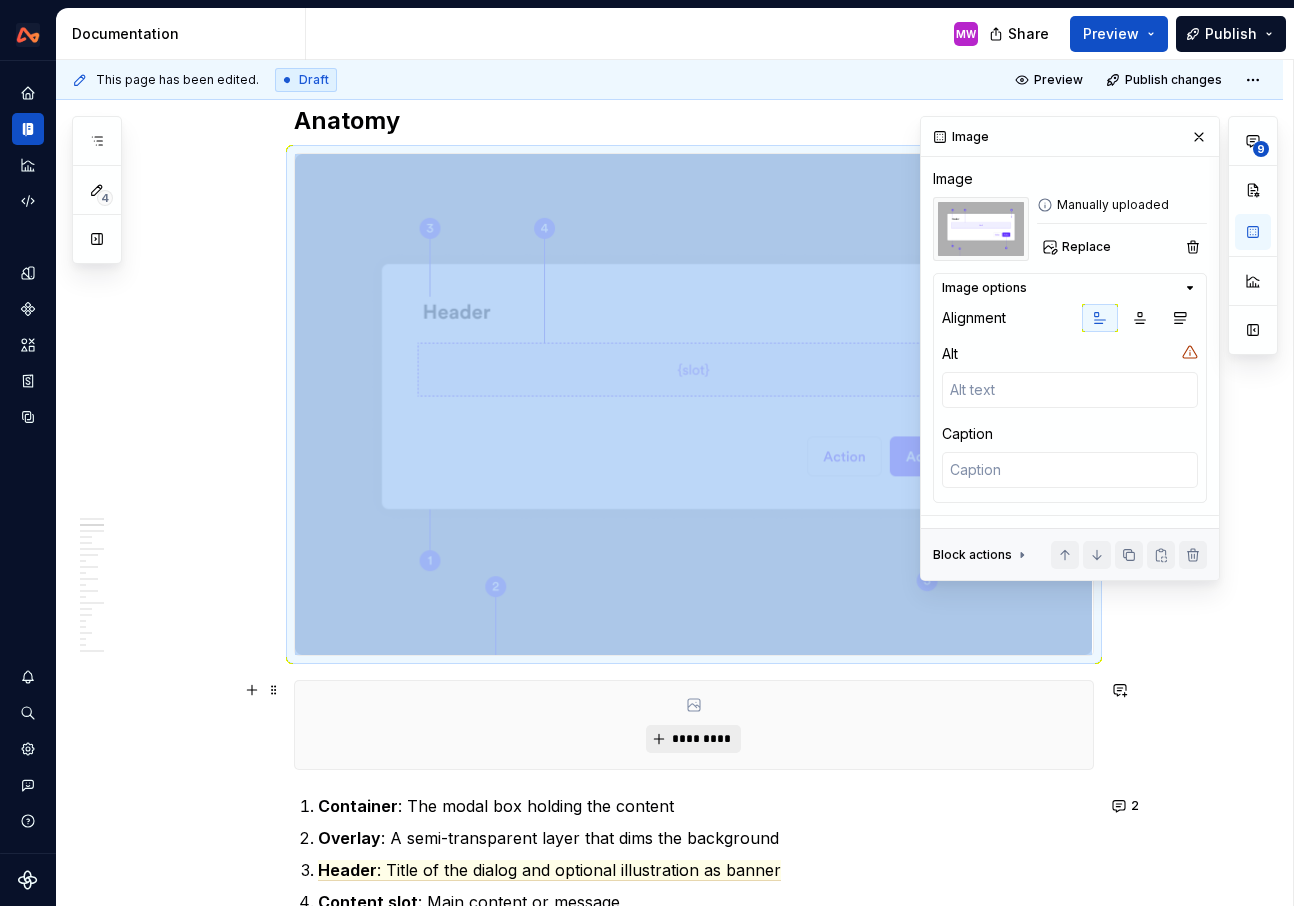 click on "*********" at bounding box center [701, 739] 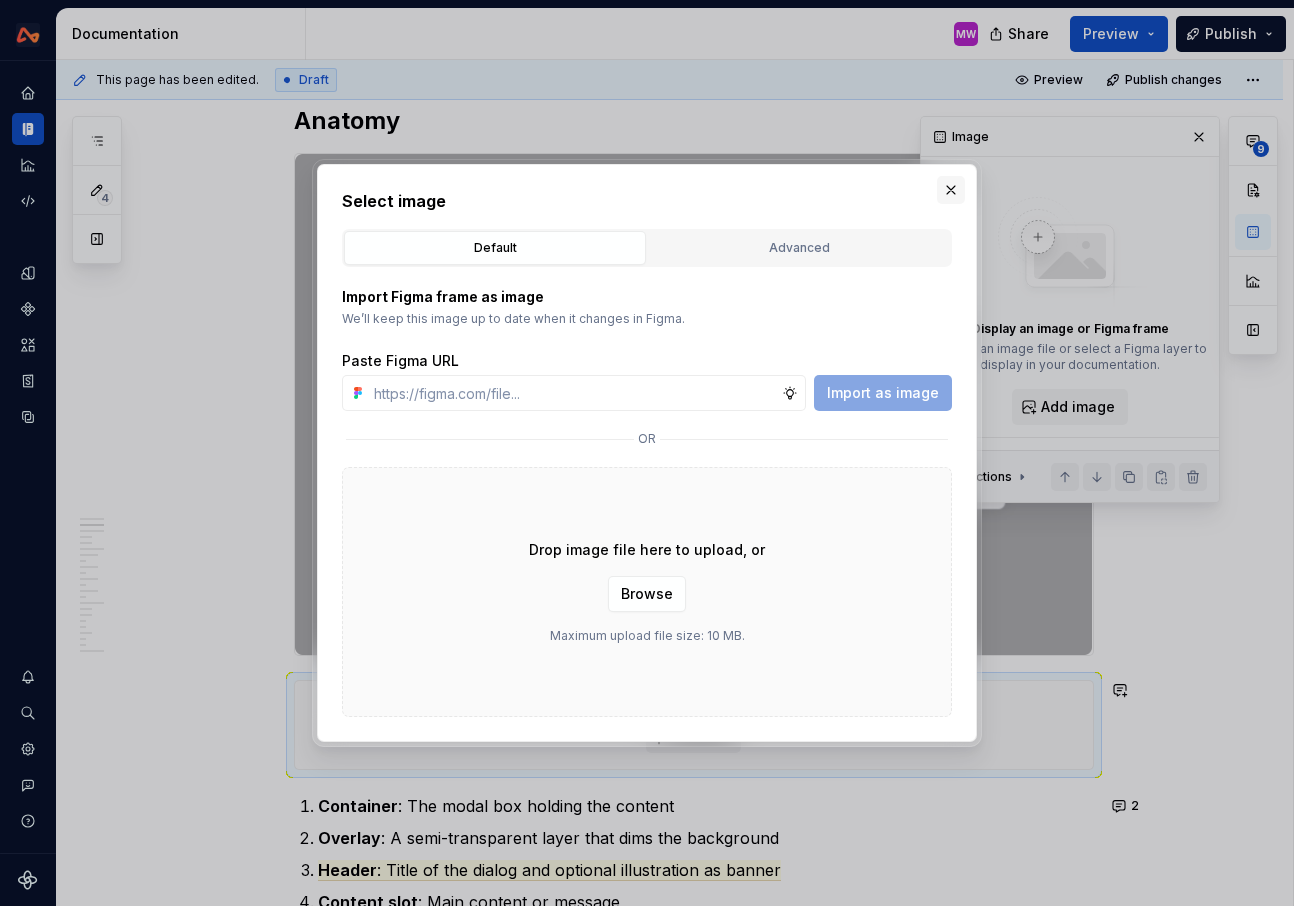click at bounding box center [951, 190] 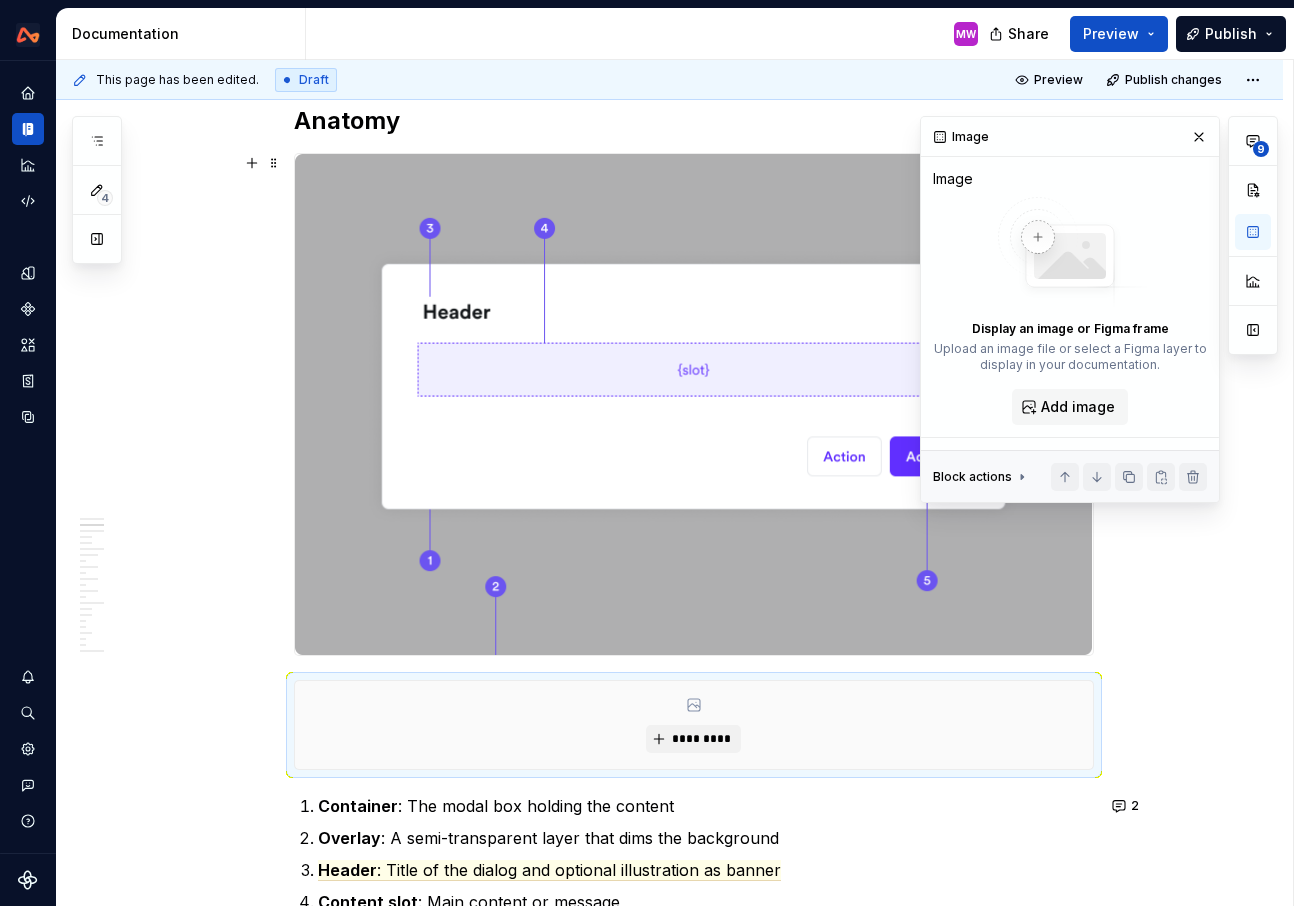 type on "*" 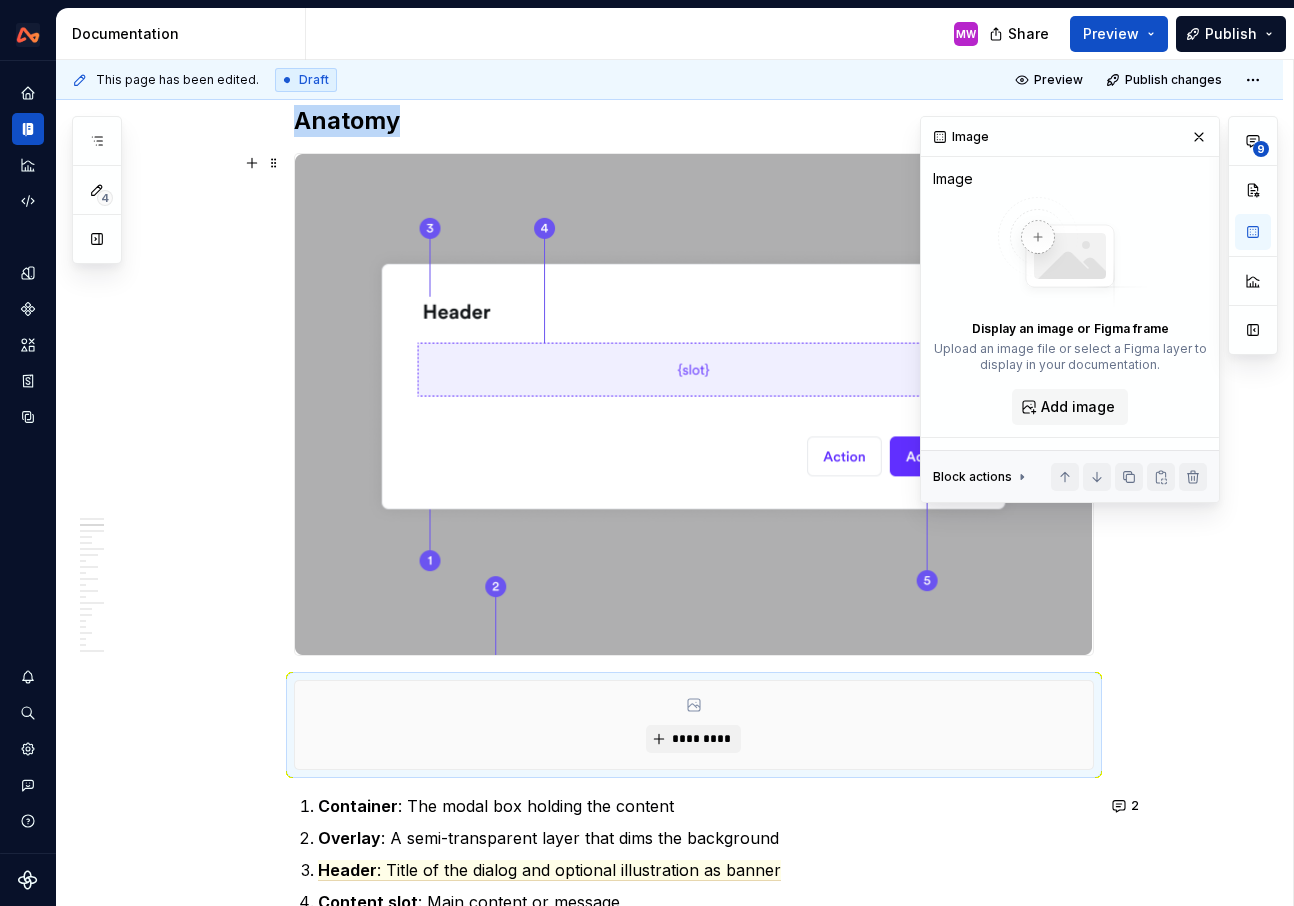 click at bounding box center [694, 404] 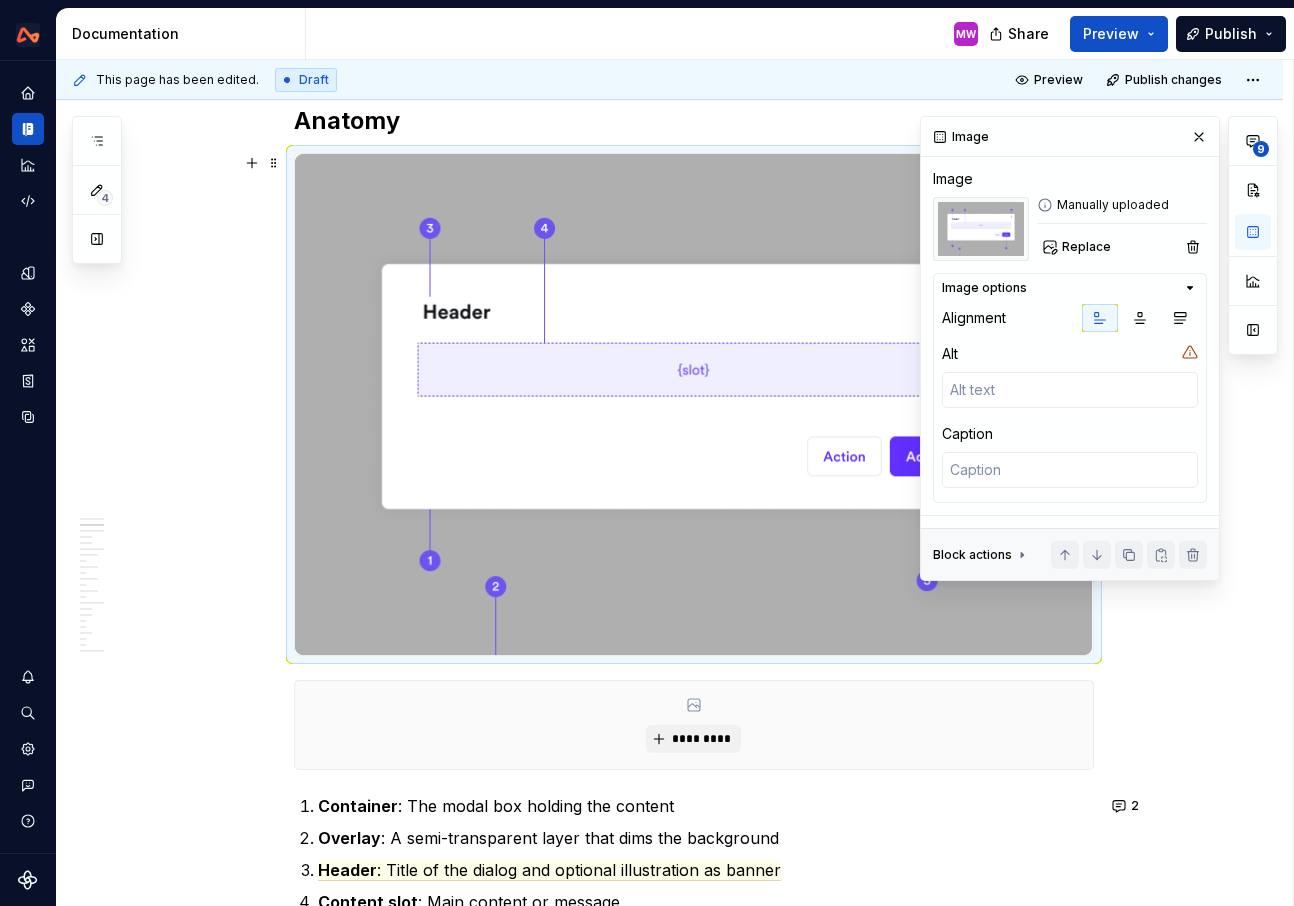 click on "Manually uploaded" at bounding box center [1122, 205] 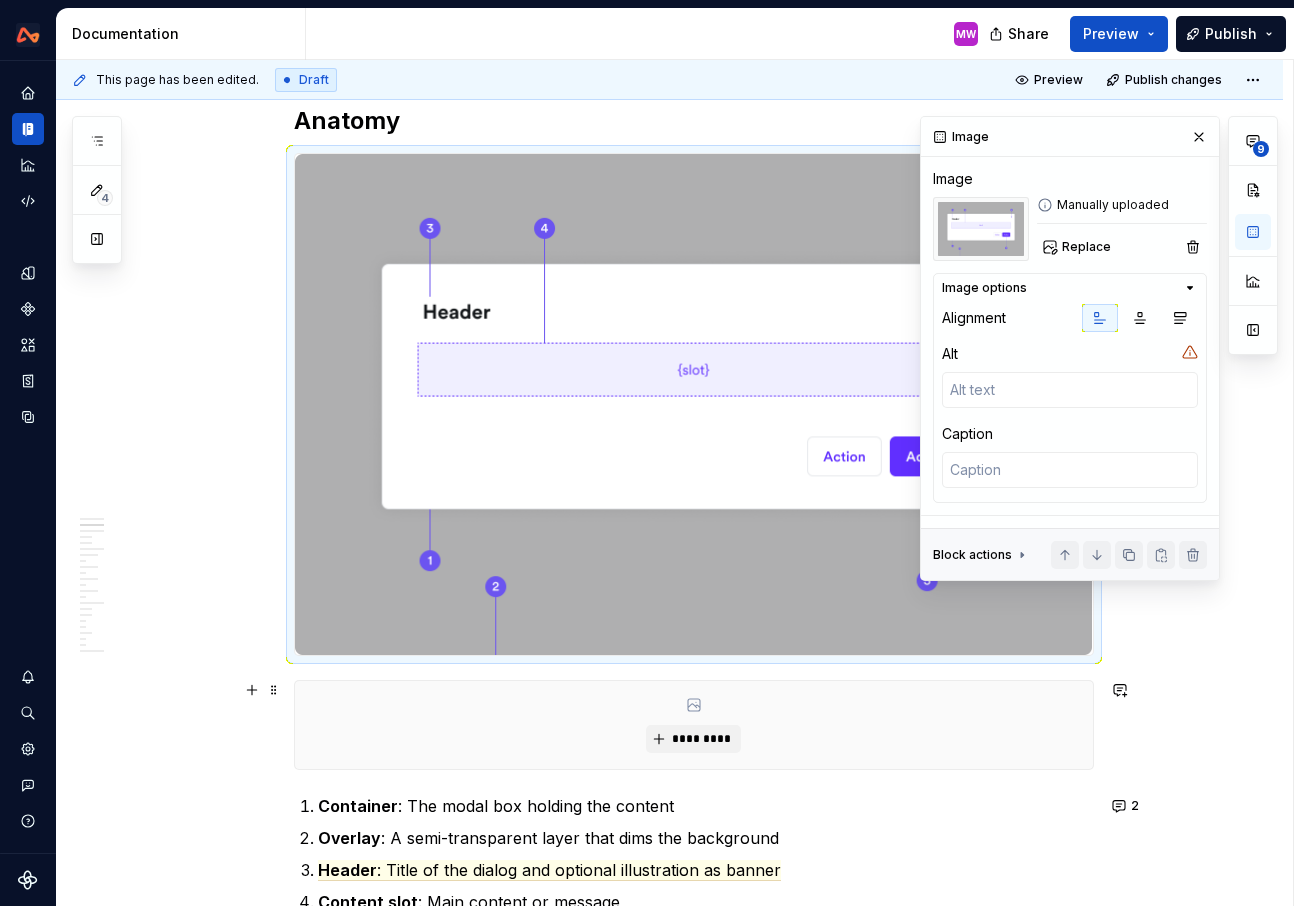 click on "*********" at bounding box center [694, 725] 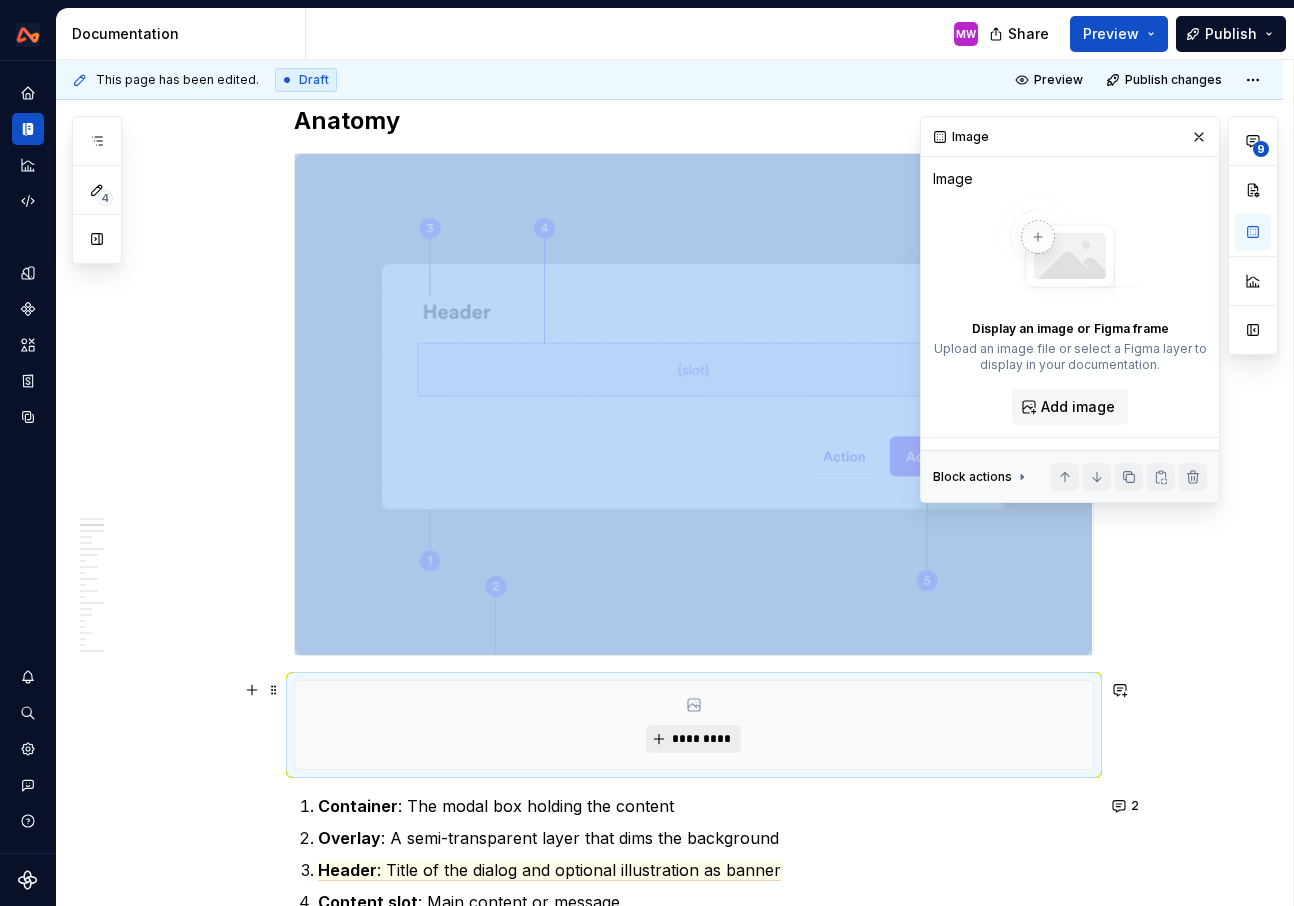 click on "*********" at bounding box center [701, 739] 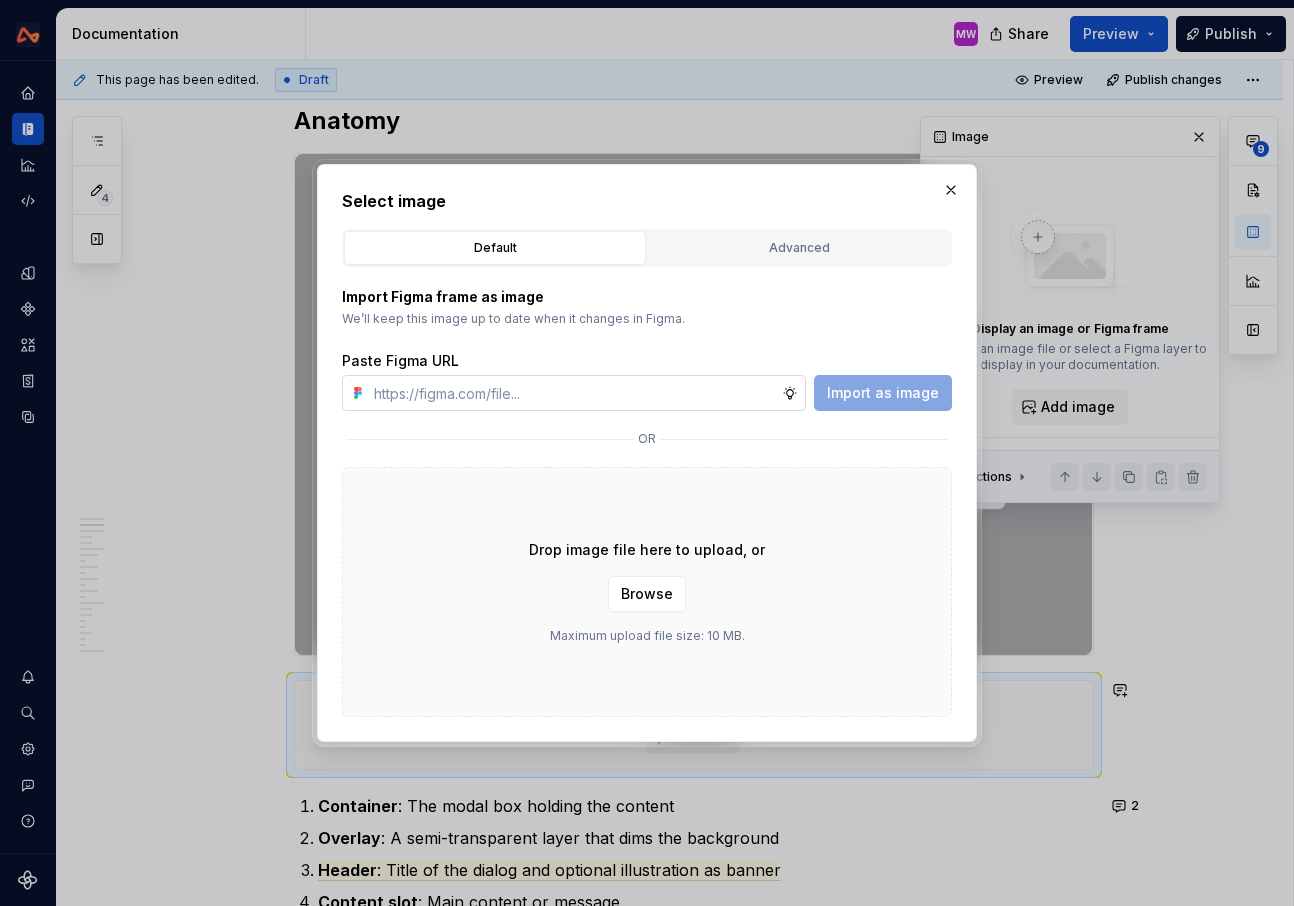 click at bounding box center [574, 393] 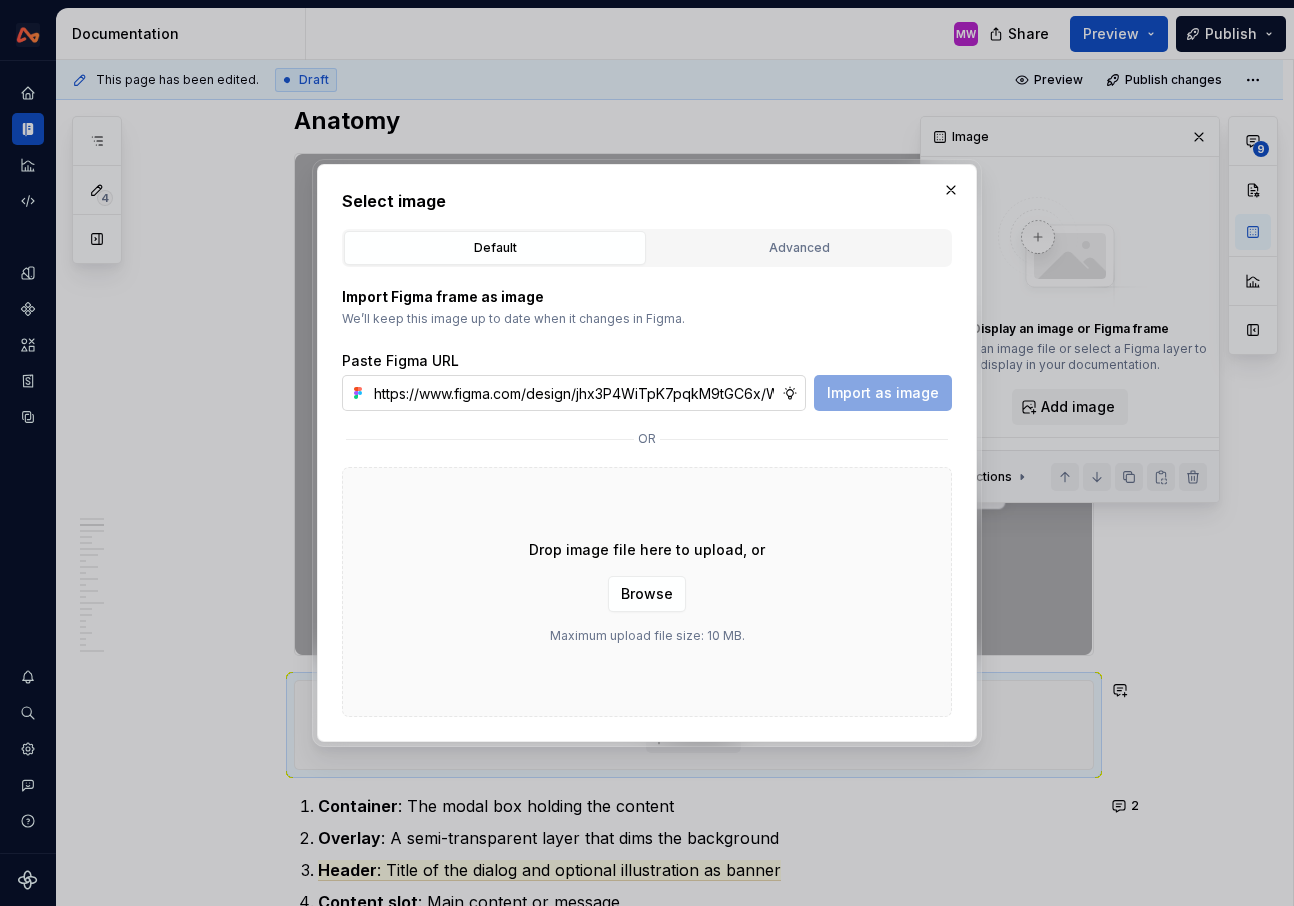 scroll, scrollTop: 0, scrollLeft: 455, axis: horizontal 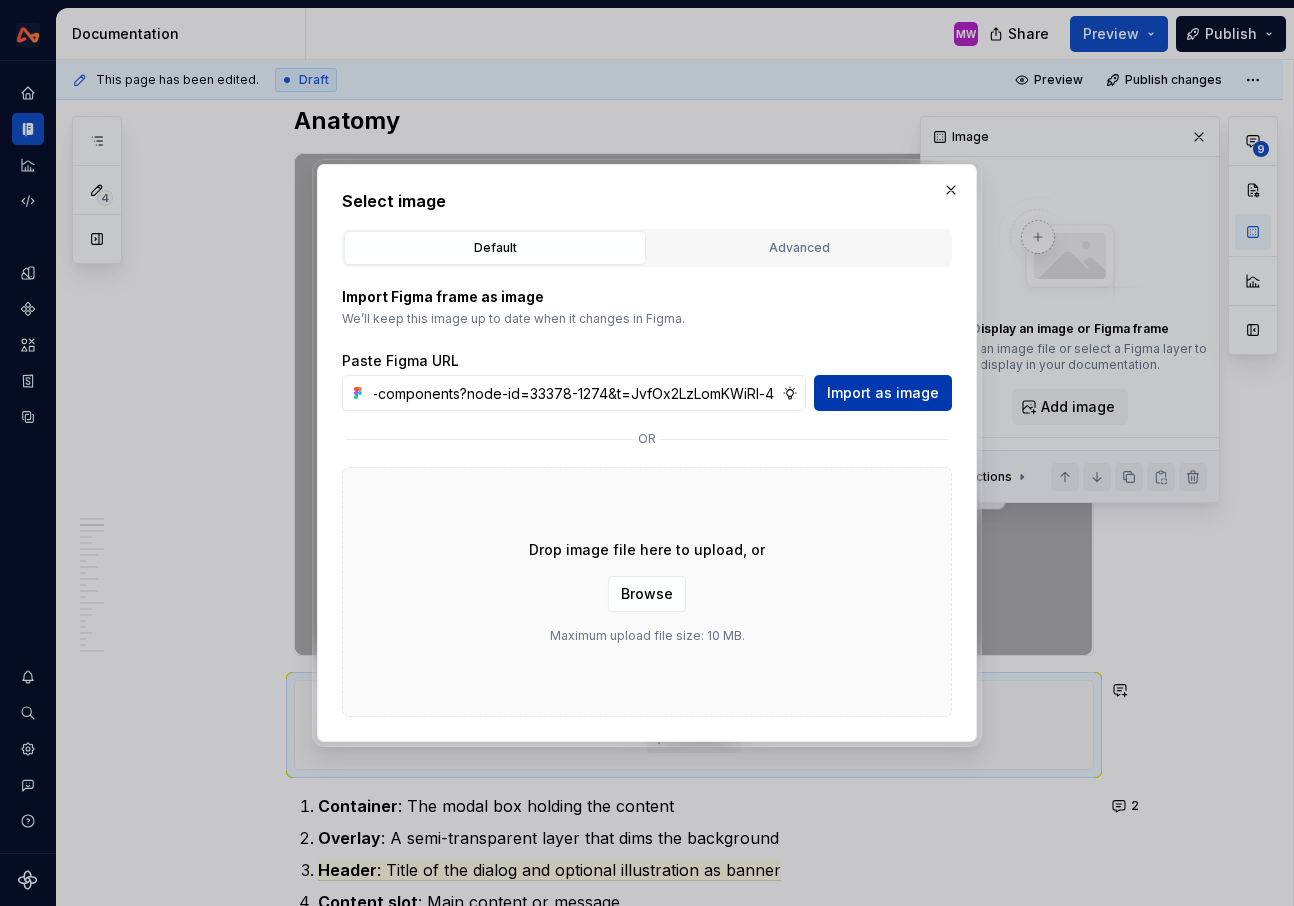 type on "https://www.figma.com/design/jhx3P4WiTpK7pqkM9tGC6x/Webapp-components?node-id=33378-1274&t=JvfOx2LzLomKWiRl-4" 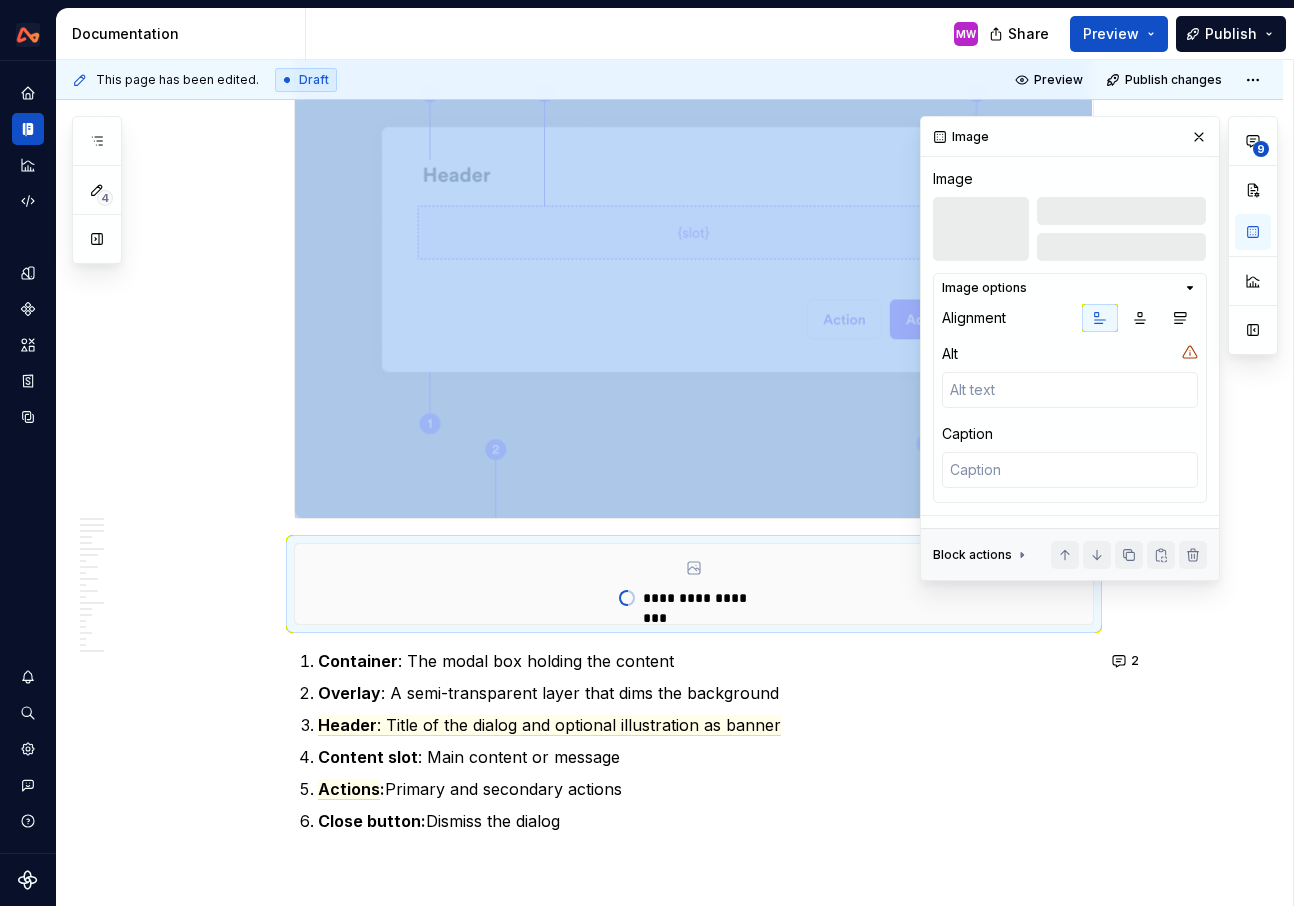scroll, scrollTop: 1510, scrollLeft: 0, axis: vertical 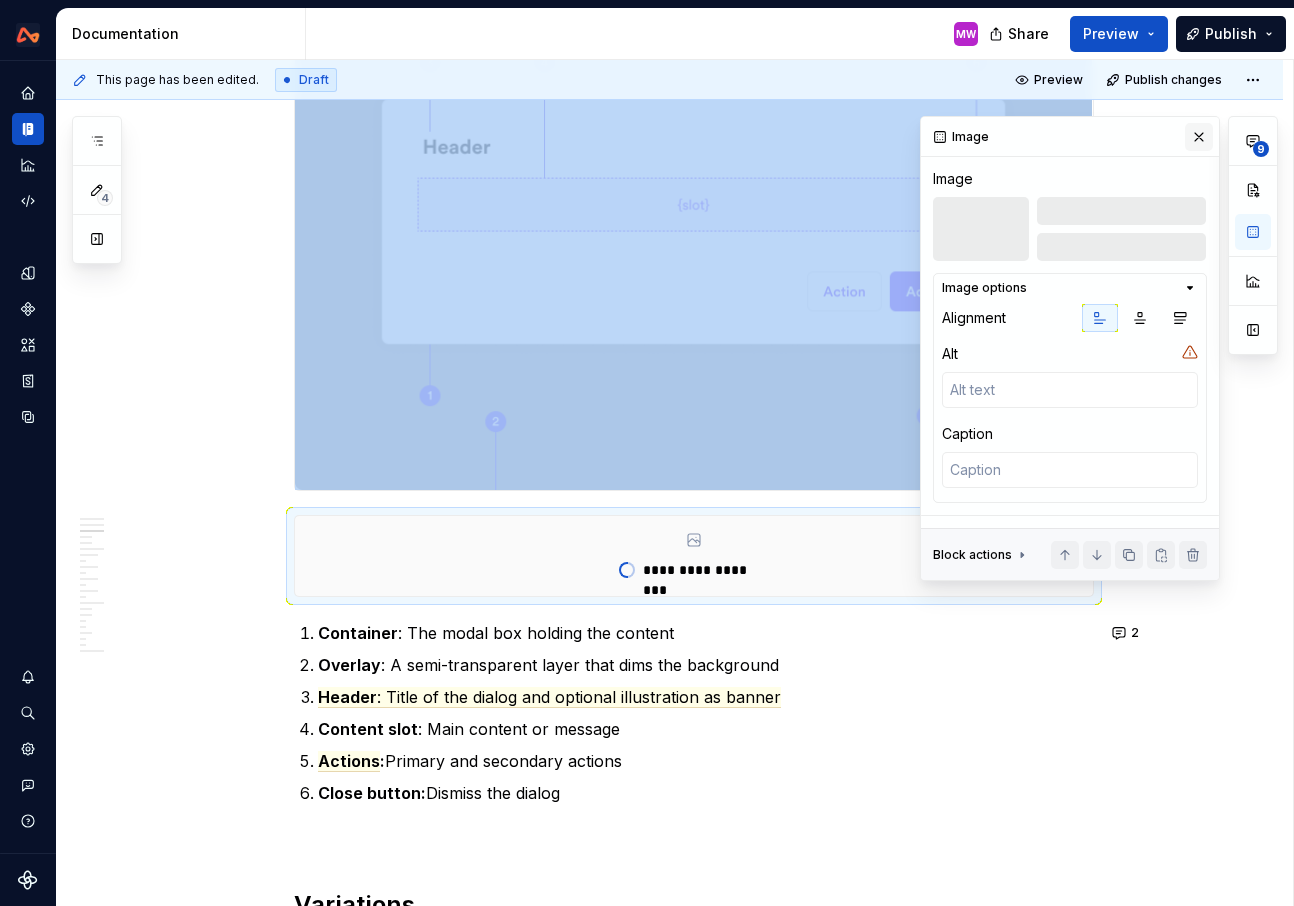 click at bounding box center (1199, 137) 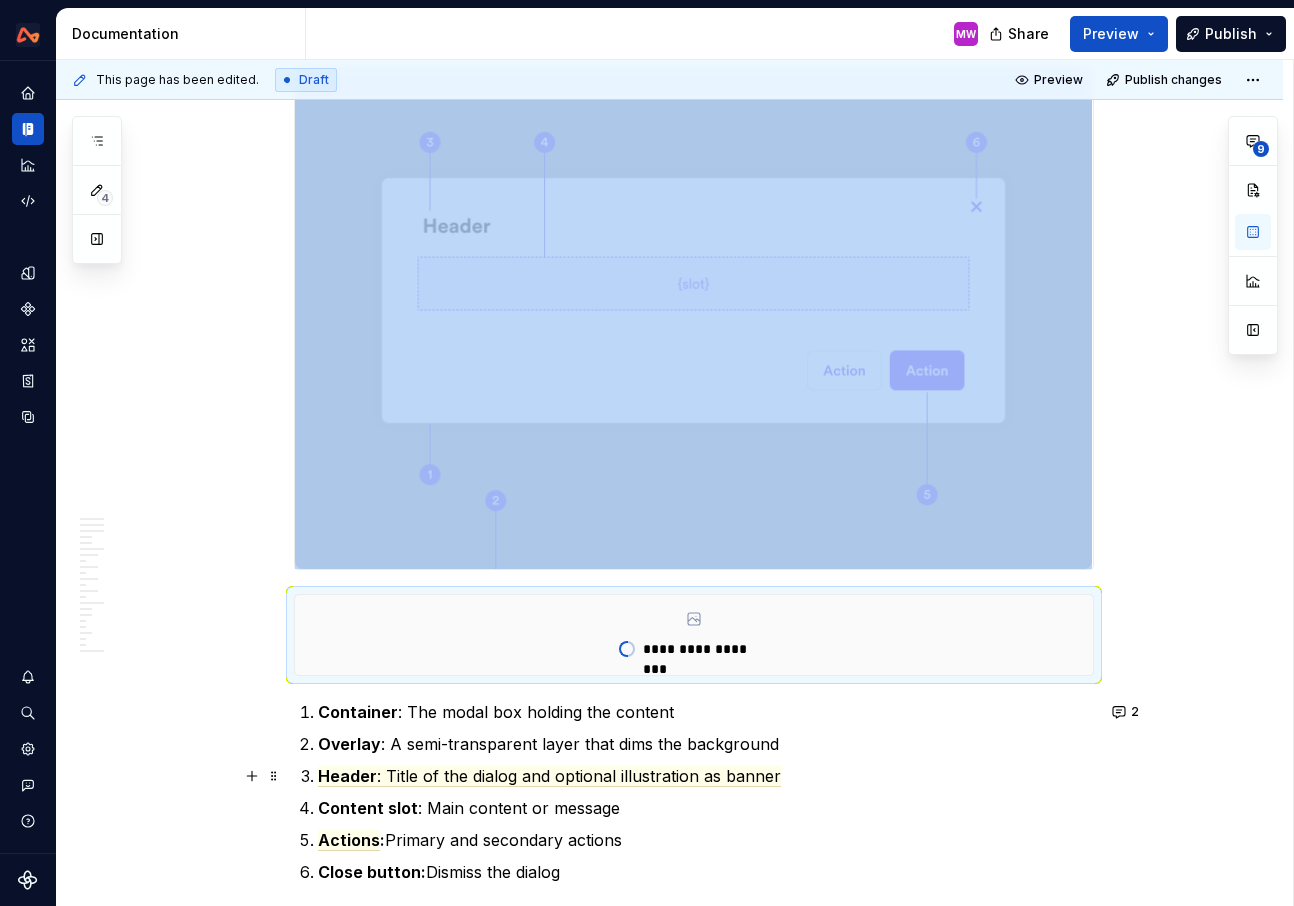 scroll, scrollTop: 1430, scrollLeft: 0, axis: vertical 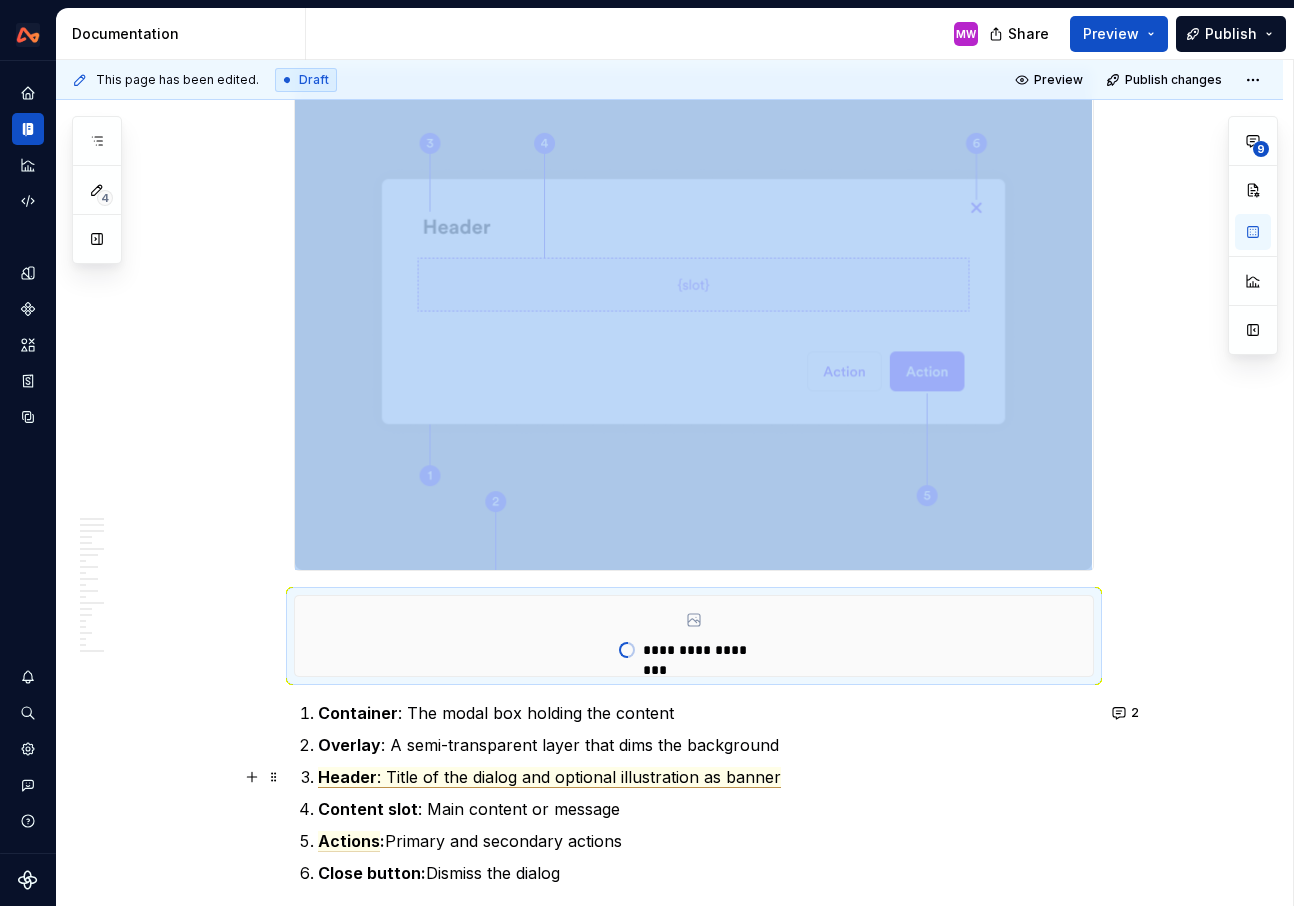 click on ": Title of the dialog and optional illustration as banner" at bounding box center [579, 777] 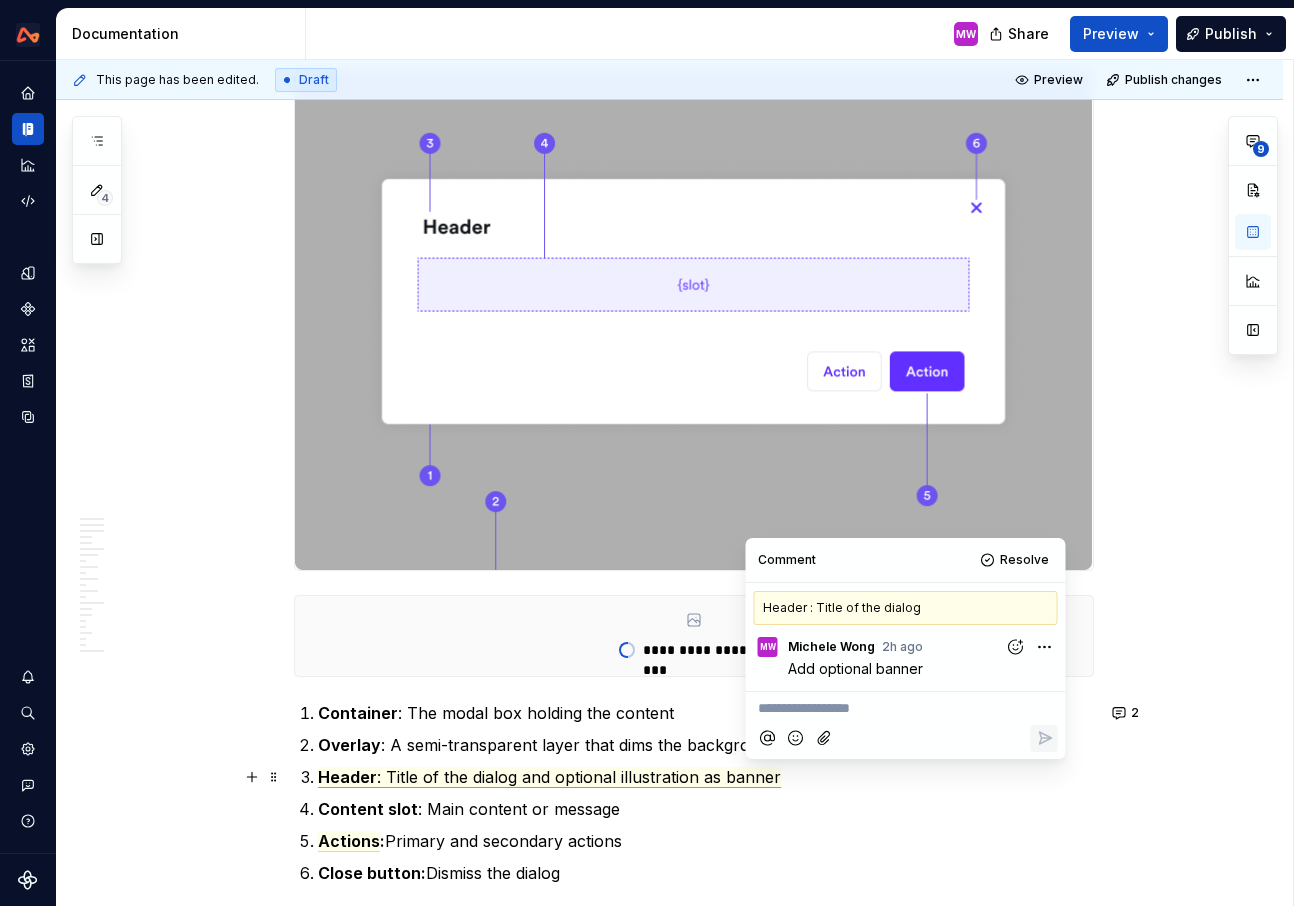 click on "Header" at bounding box center (347, 777) 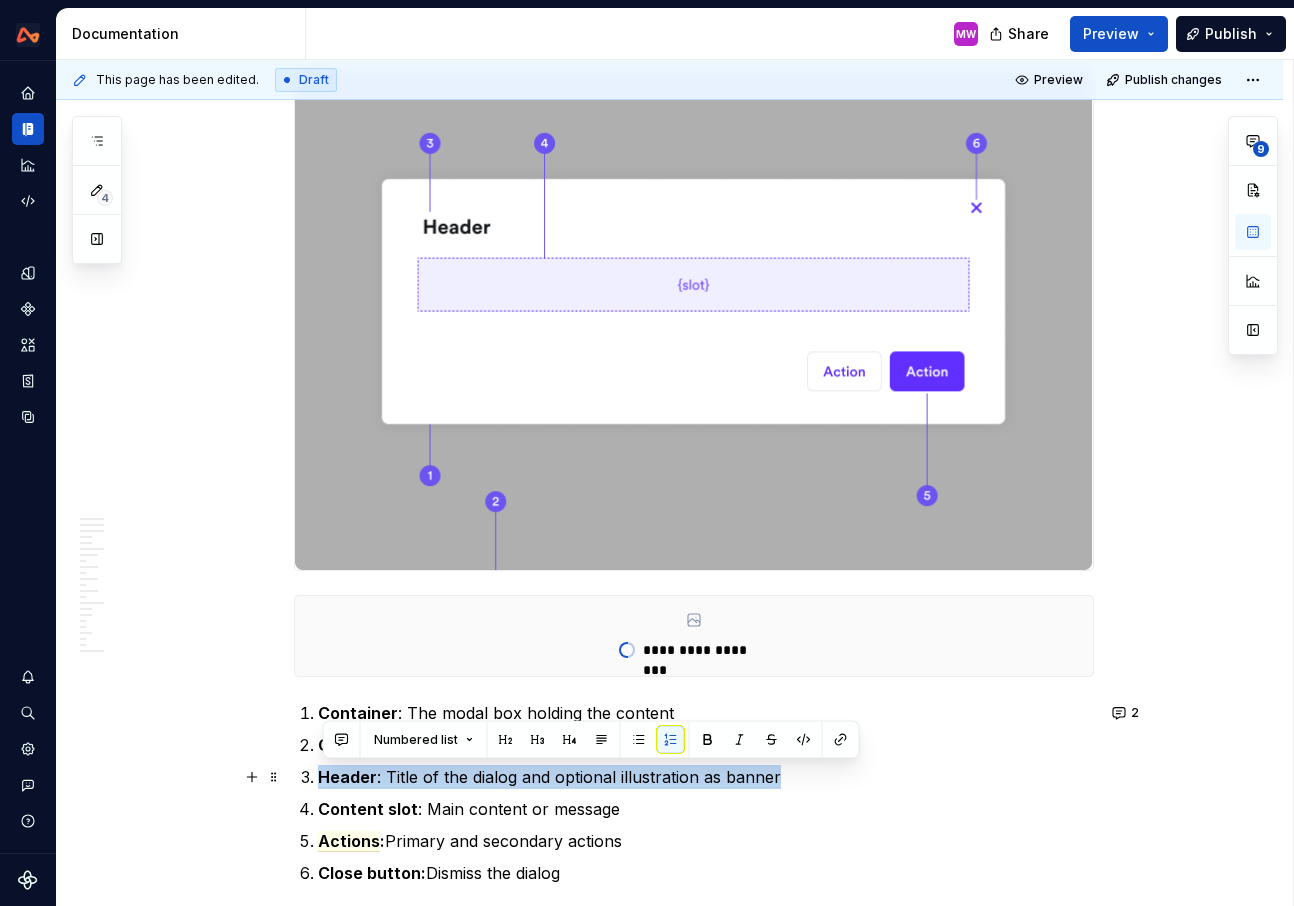 drag, startPoint x: 327, startPoint y: 774, endPoint x: 786, endPoint y: 772, distance: 459.00436 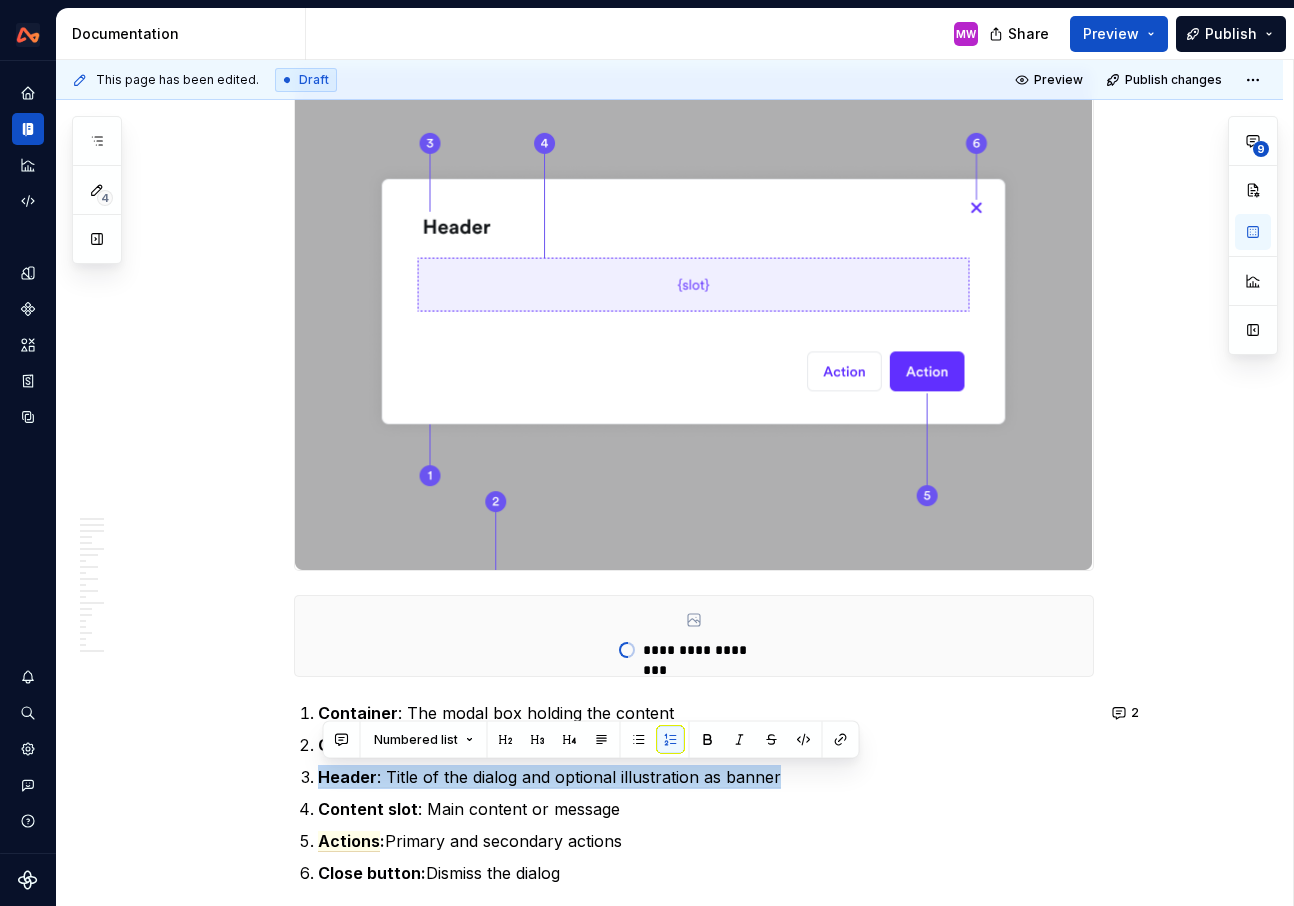 copy on "Header : Title of the dialog and optional illustration as banner" 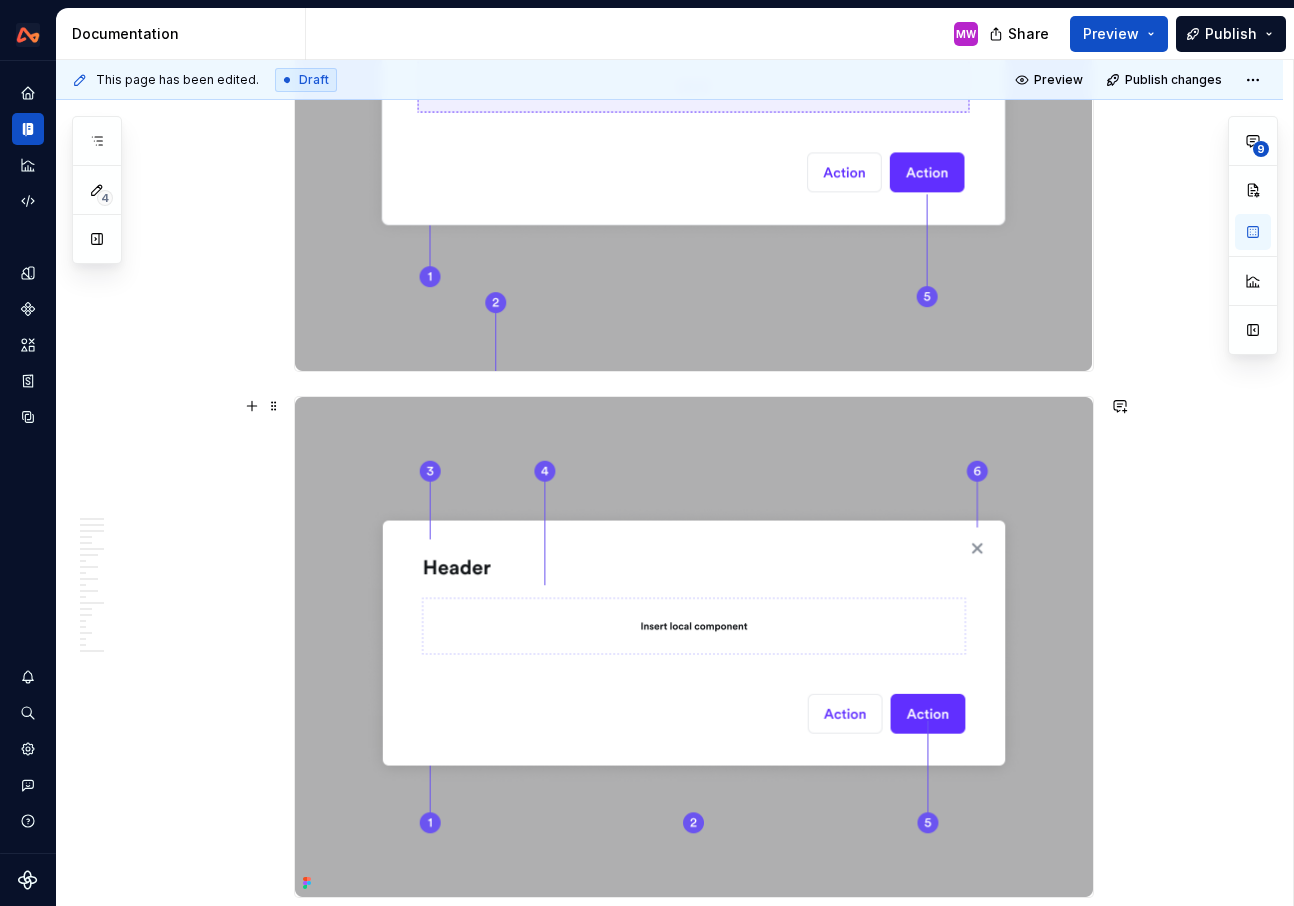 scroll, scrollTop: 1616, scrollLeft: 0, axis: vertical 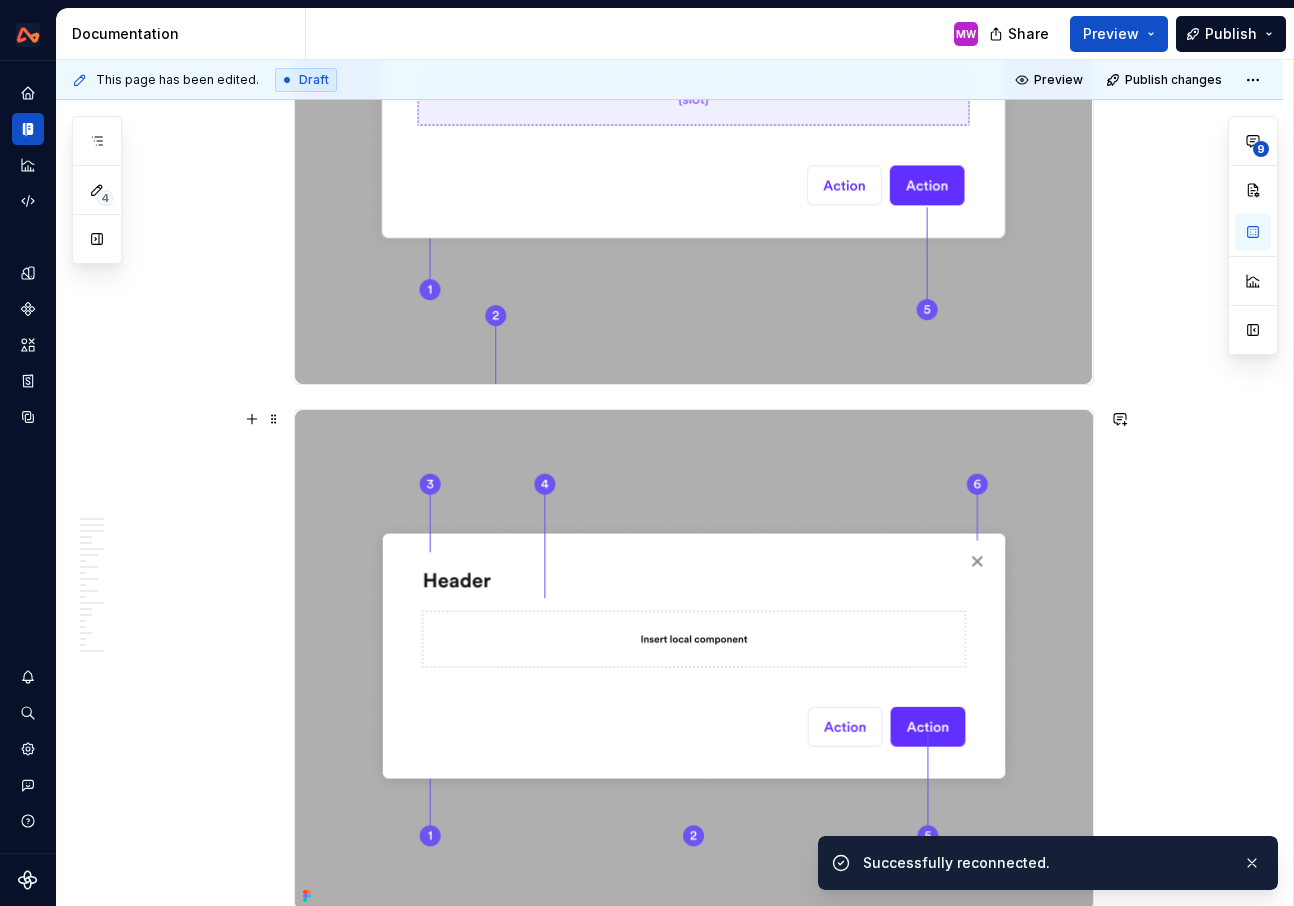 type on "*" 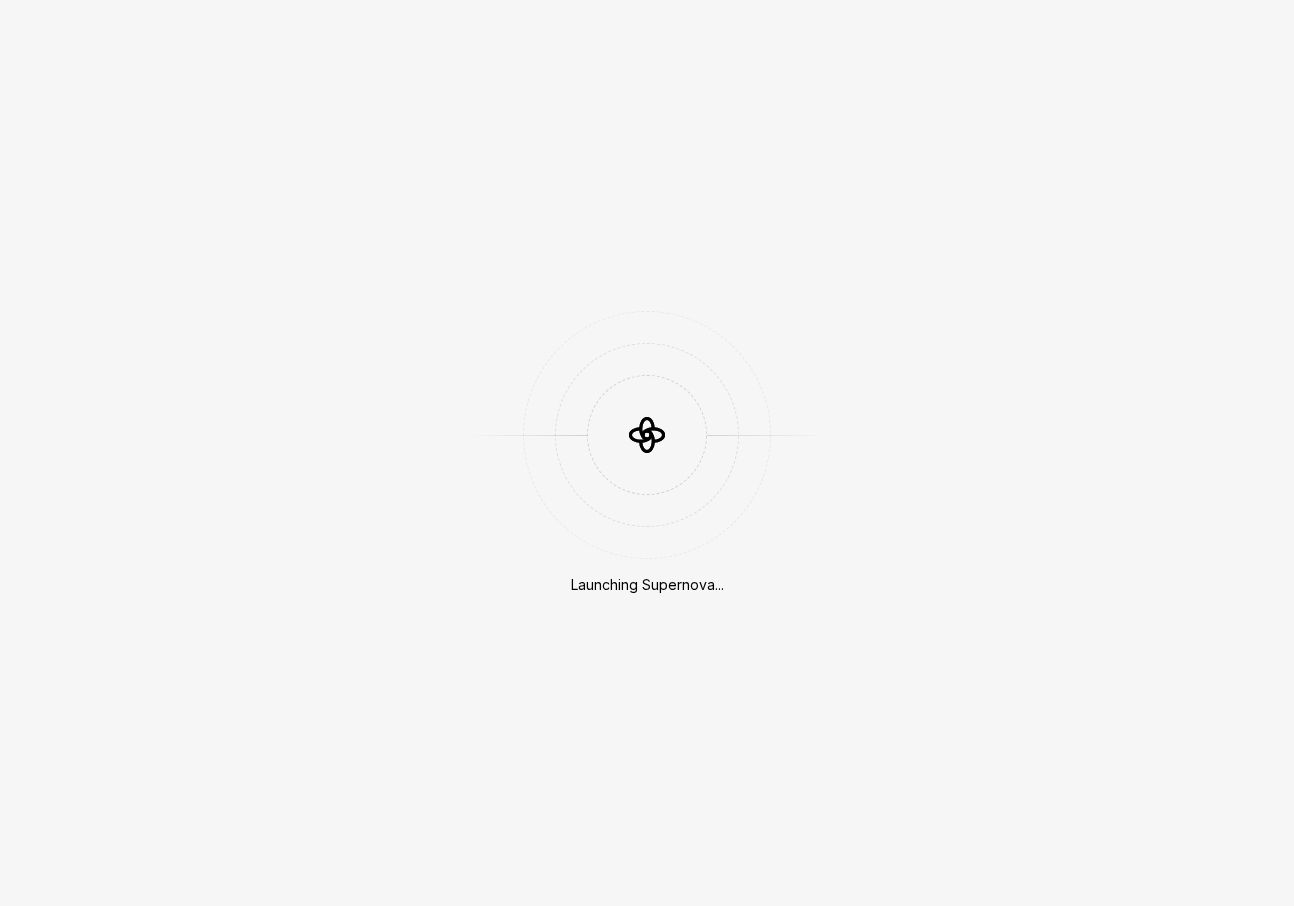 scroll, scrollTop: 0, scrollLeft: 0, axis: both 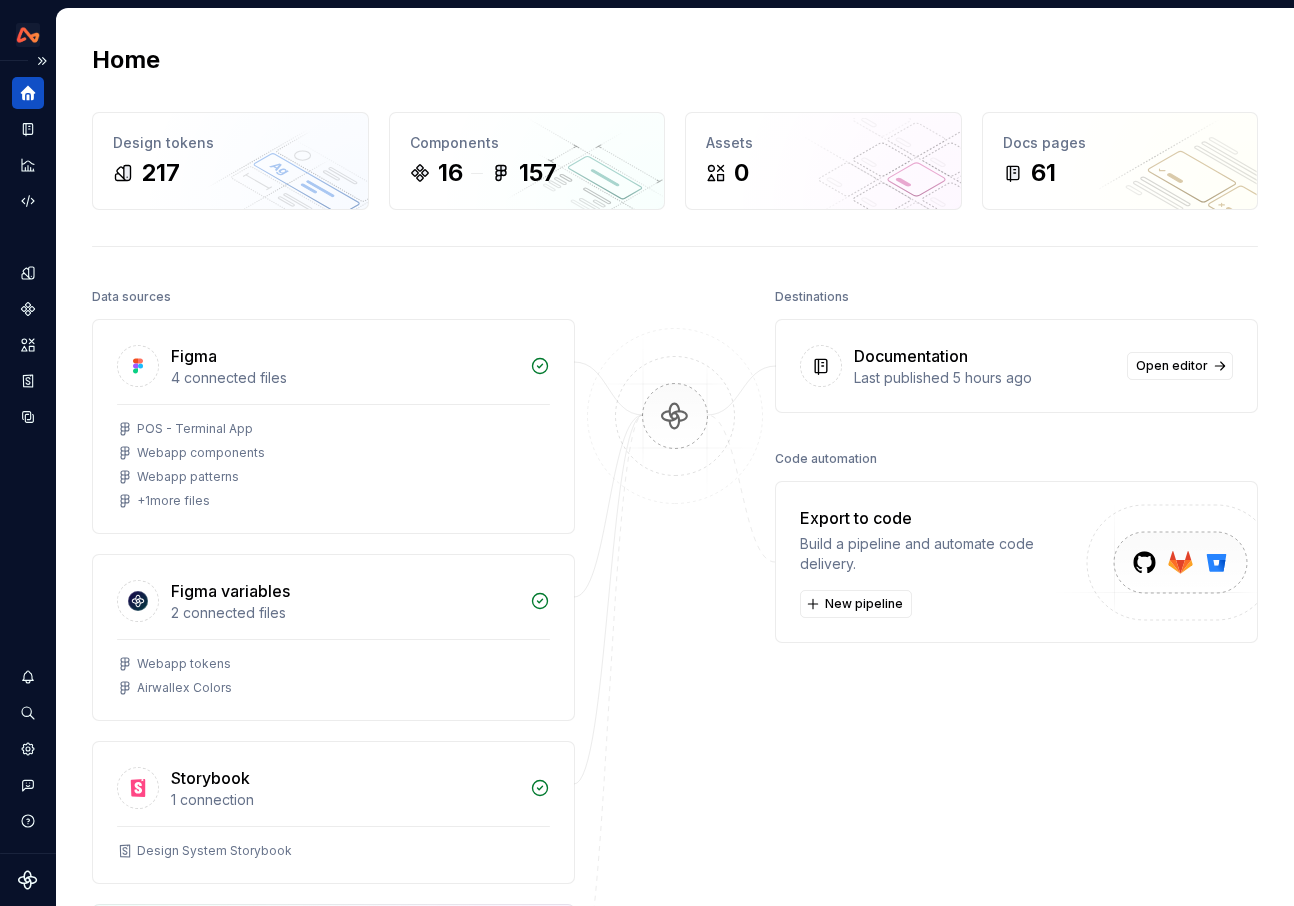 click 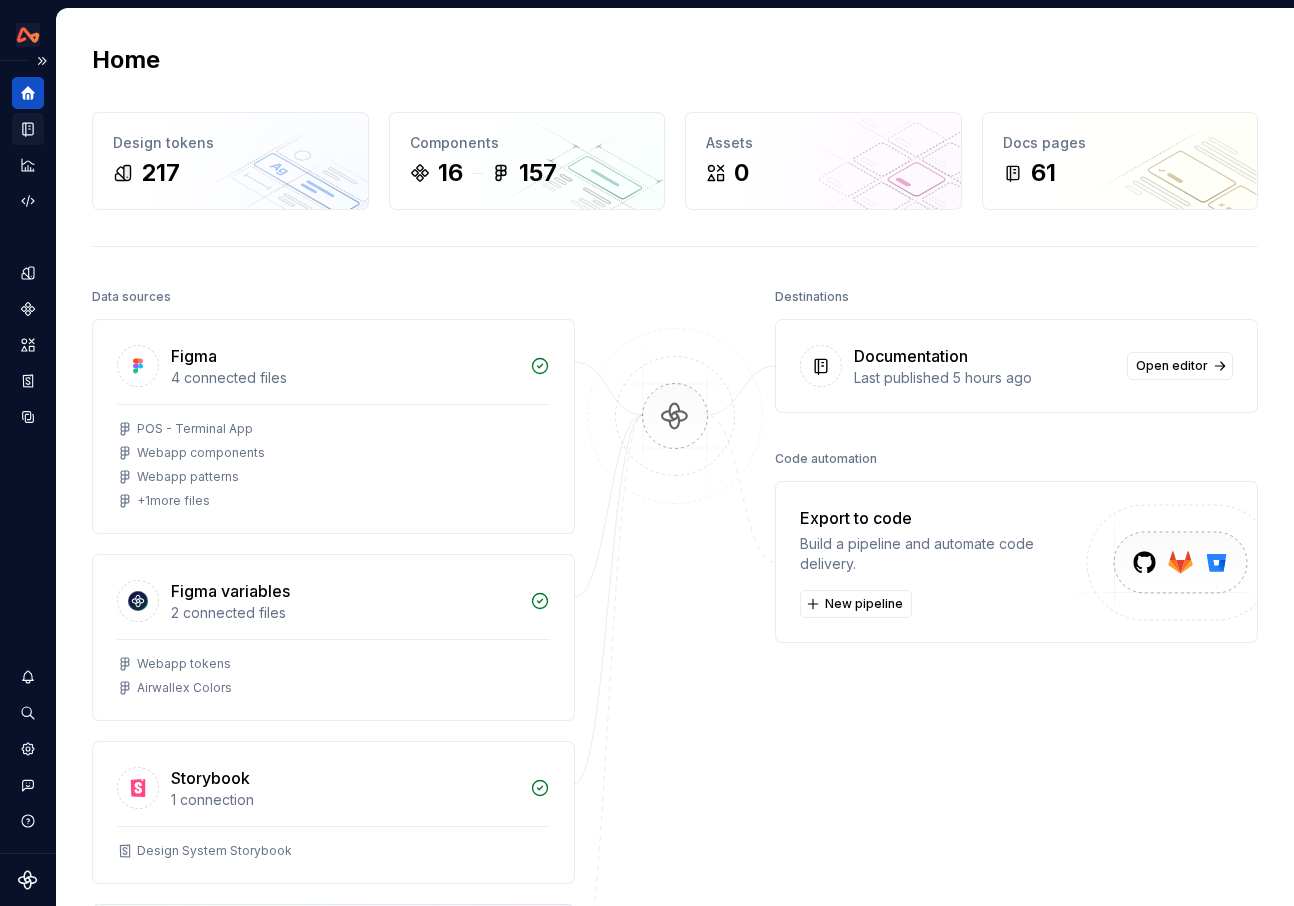 click 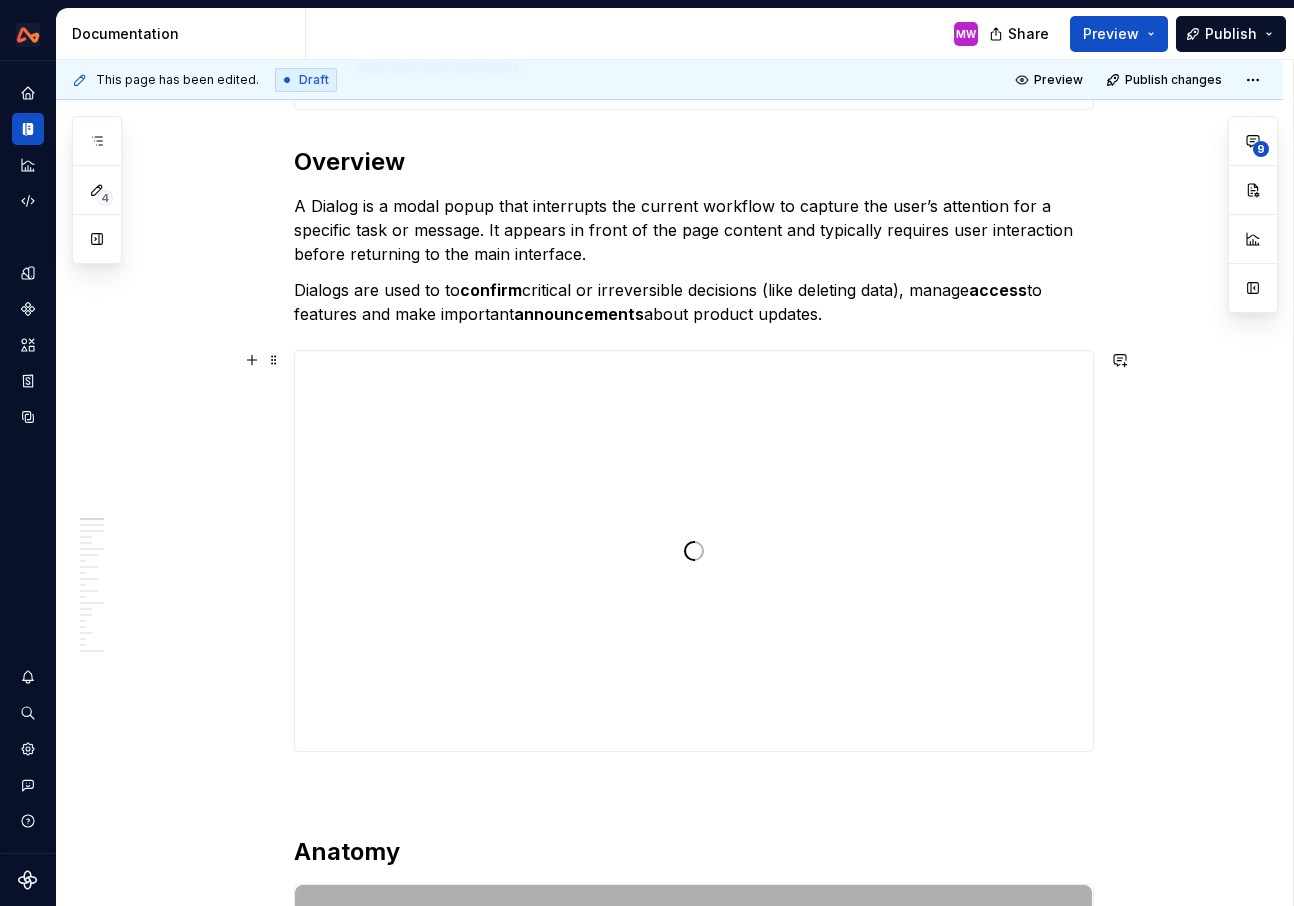 scroll, scrollTop: 586, scrollLeft: 0, axis: vertical 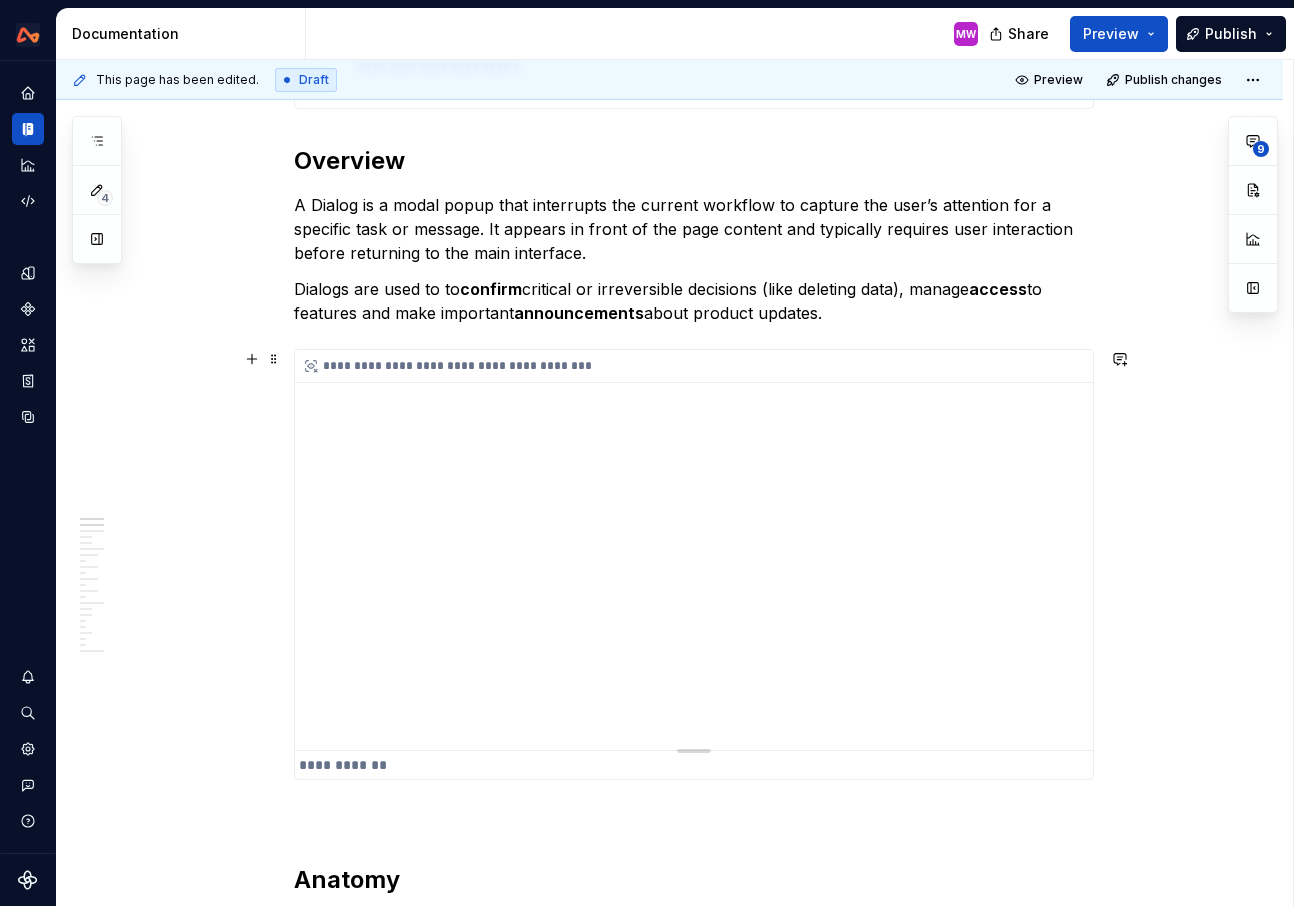 click on "**********" at bounding box center (694, 550) 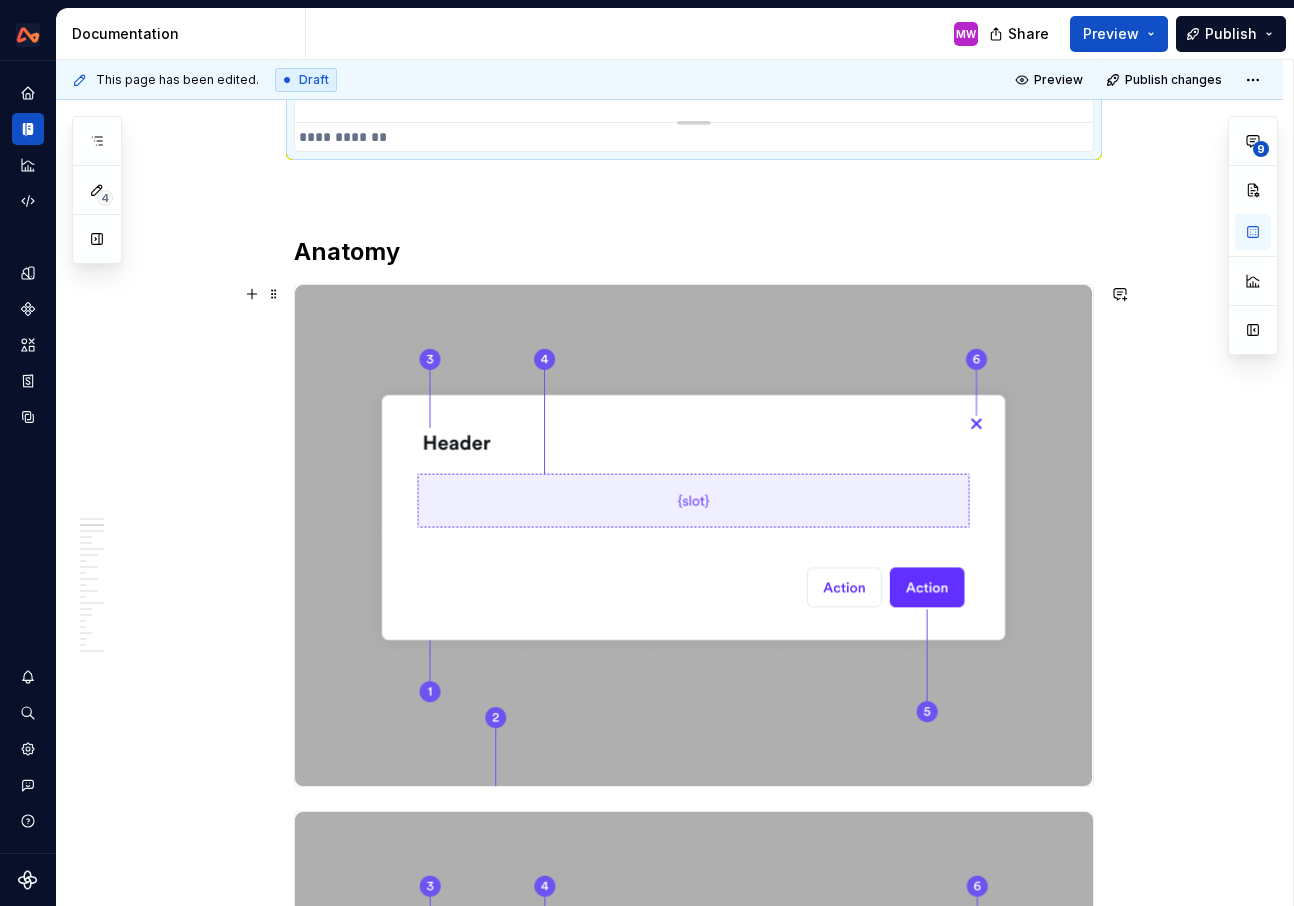 scroll, scrollTop: 1253, scrollLeft: 0, axis: vertical 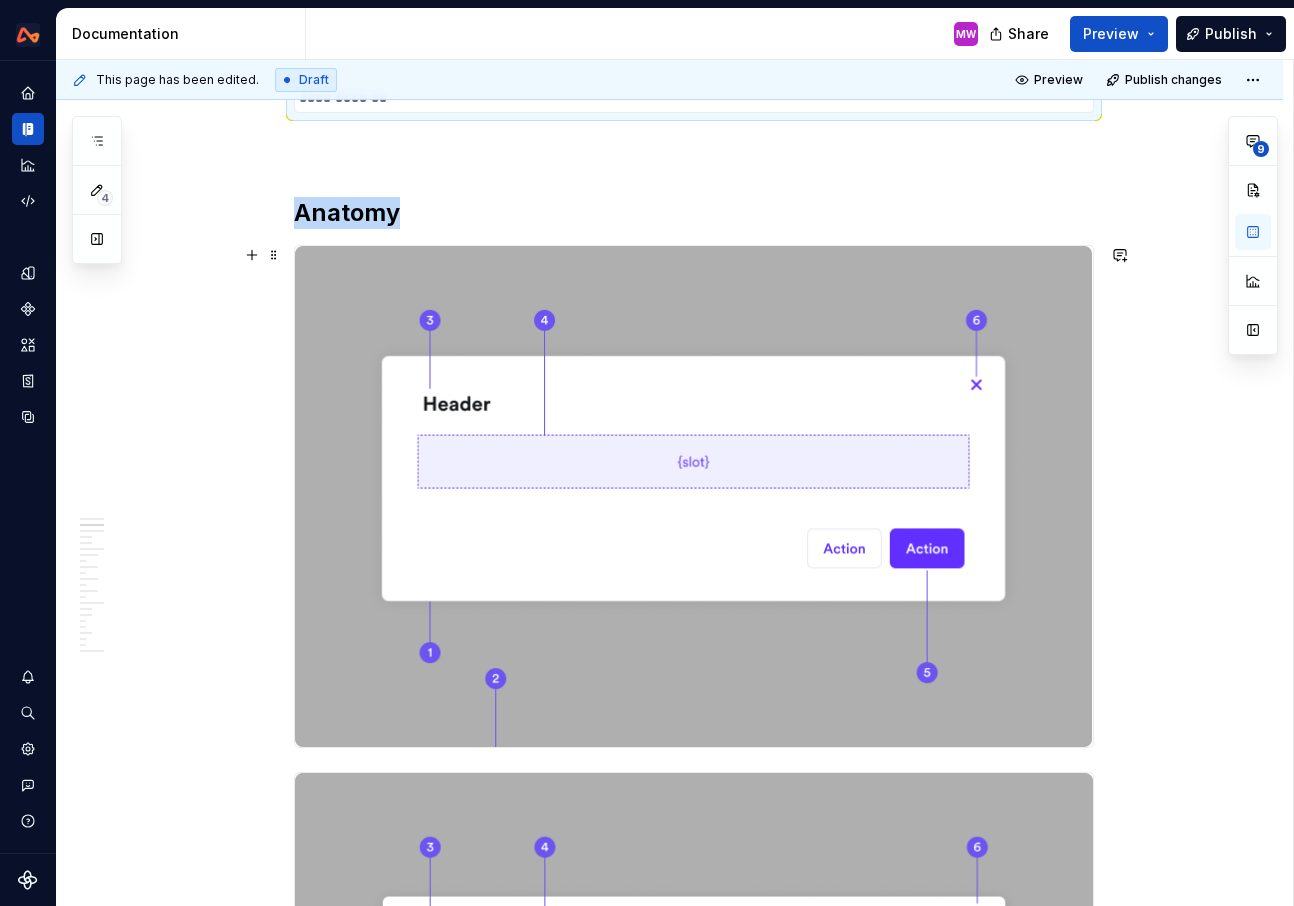 click at bounding box center [694, 496] 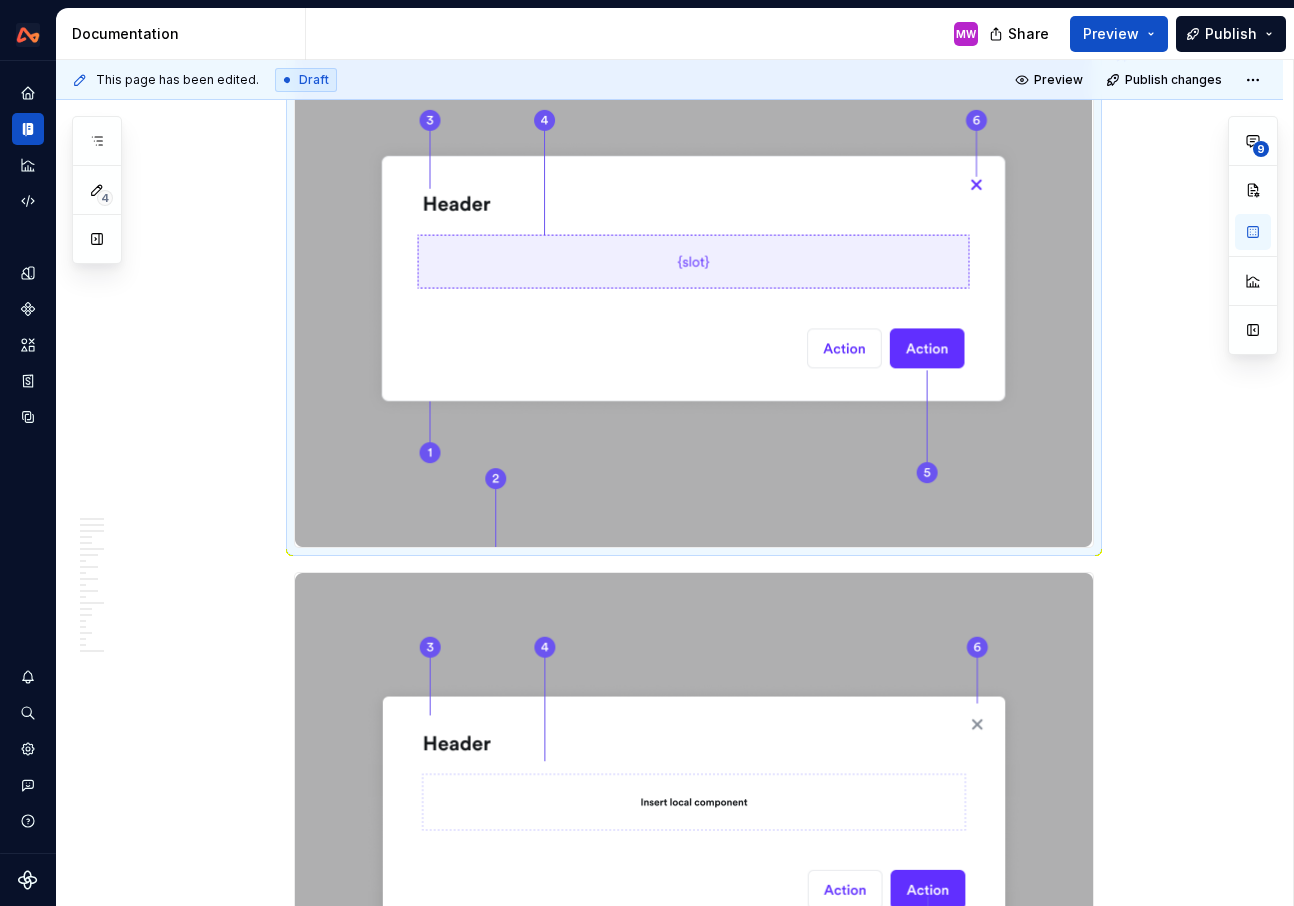 scroll, scrollTop: 1454, scrollLeft: 0, axis: vertical 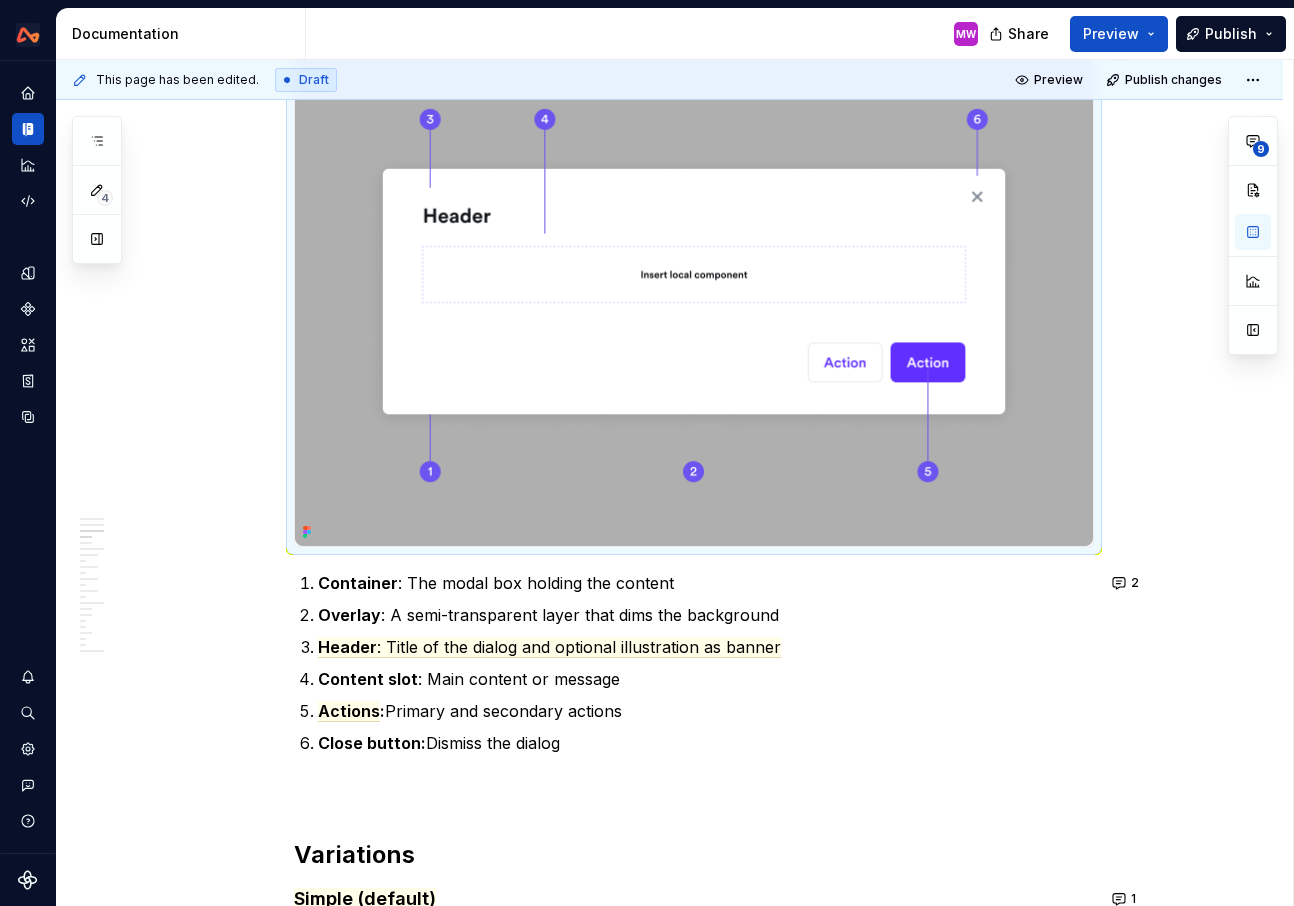 click at bounding box center [694, 295] 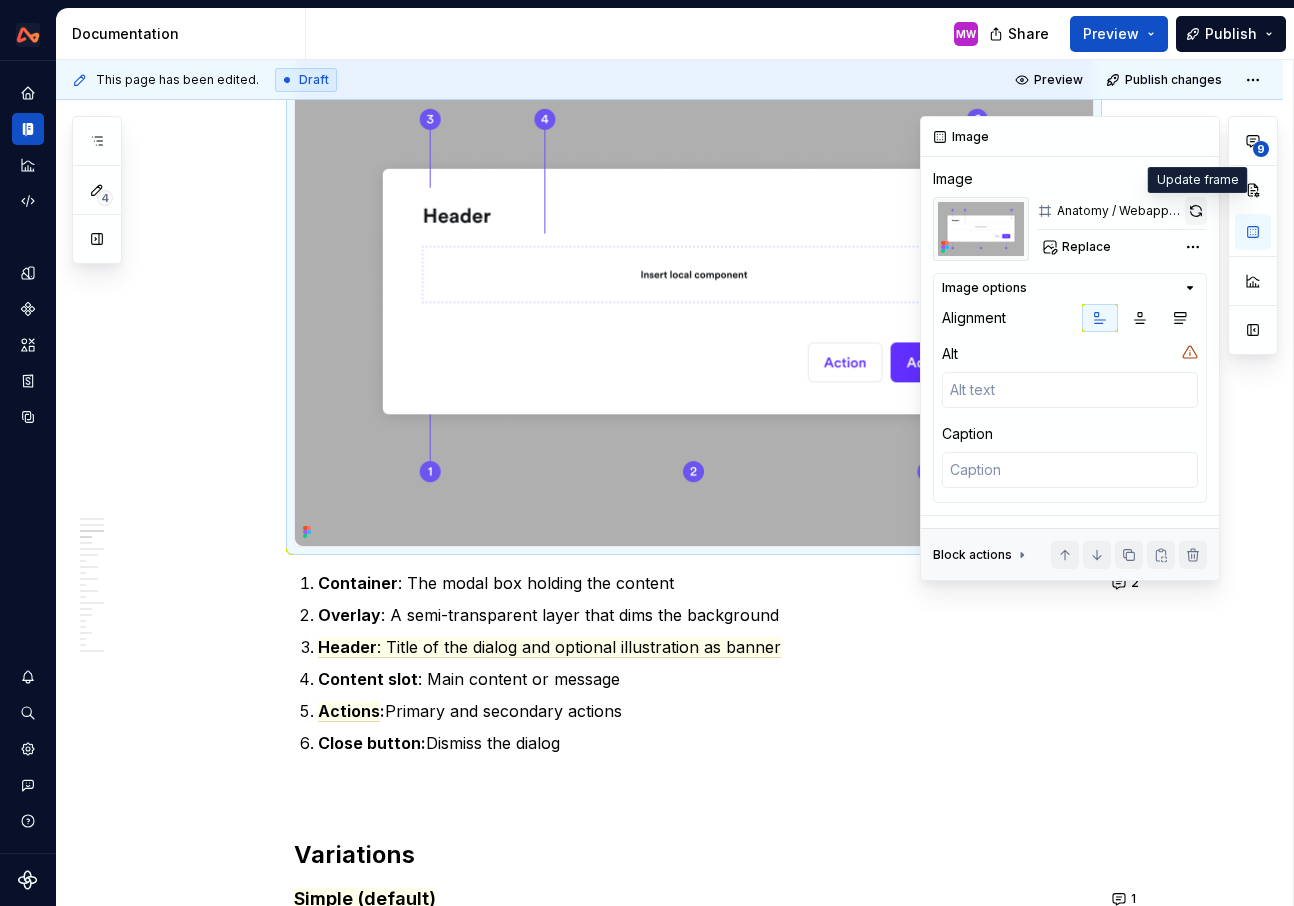 click at bounding box center [1196, 211] 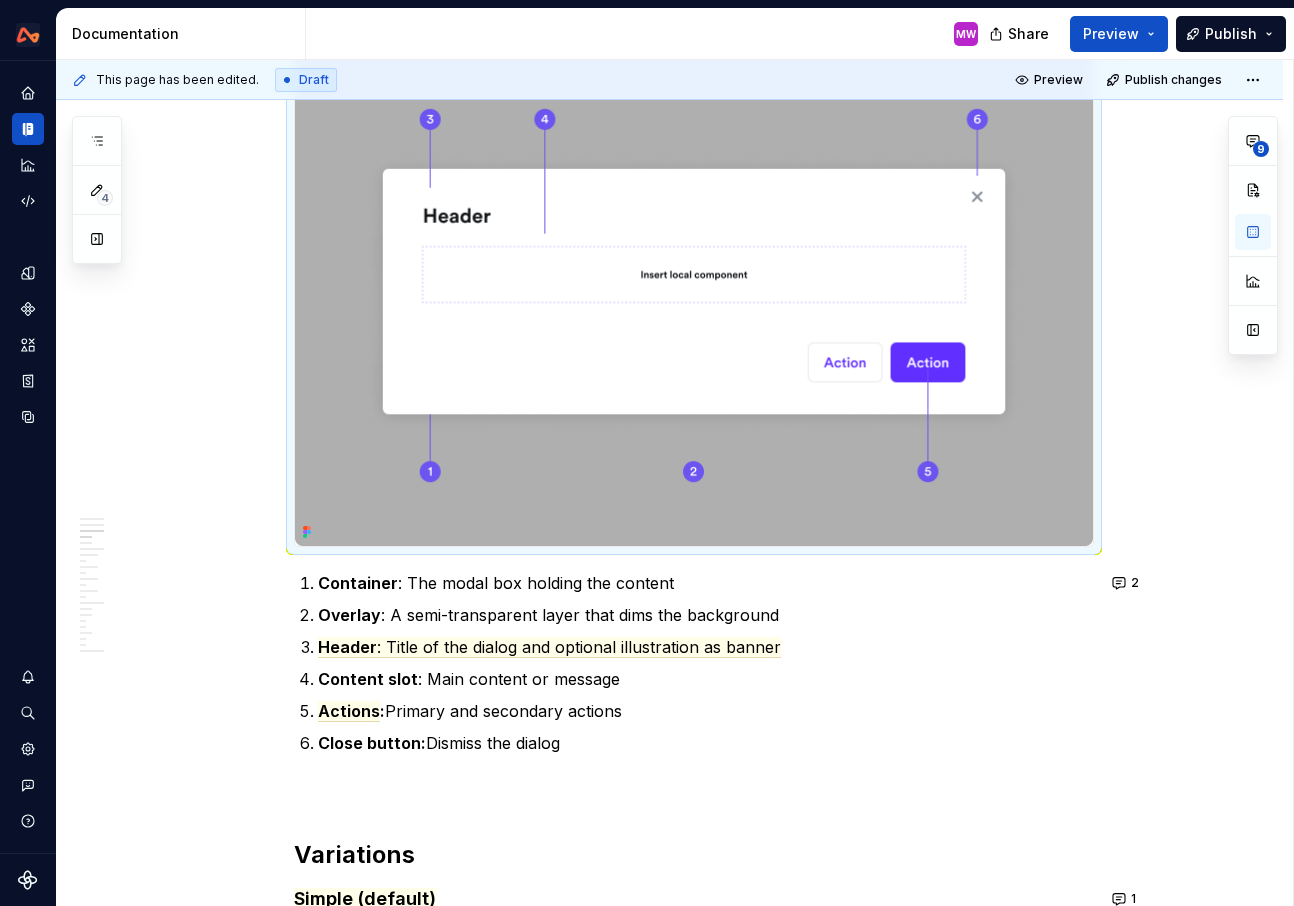 type on "*" 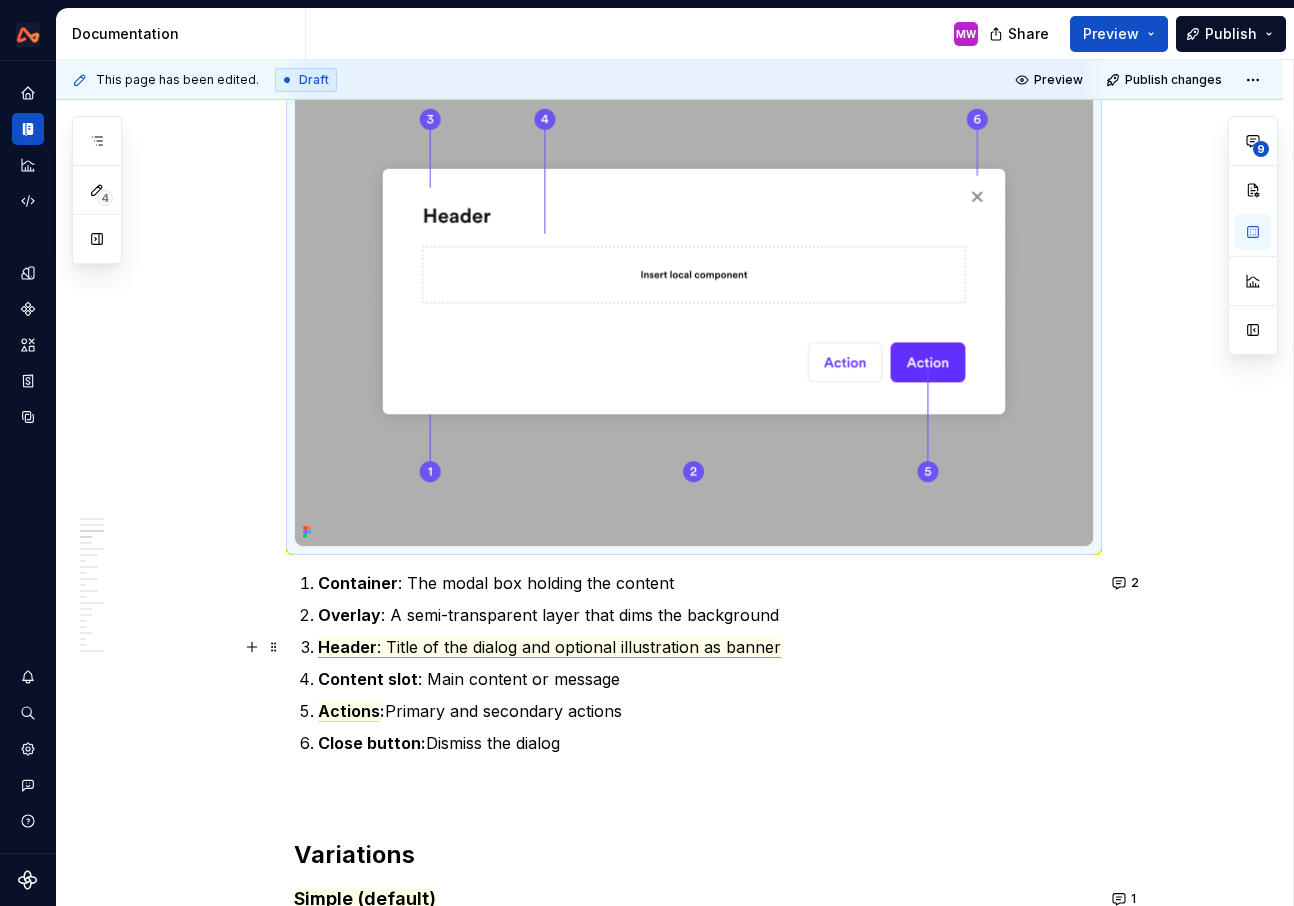 click on ": Title of the dialog and optional illustration as banner" at bounding box center (579, 647) 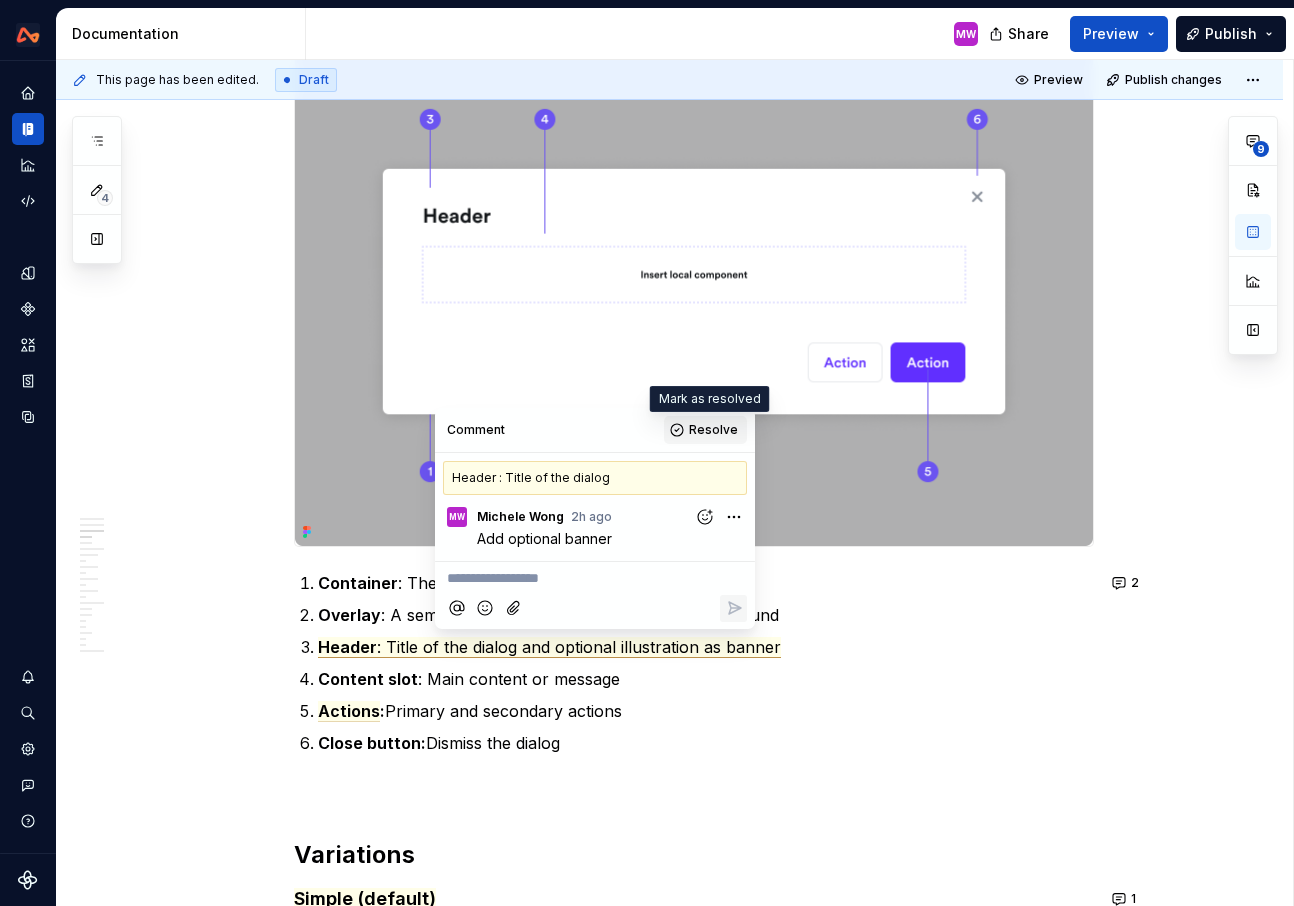 click on "Resolve" at bounding box center (705, 430) 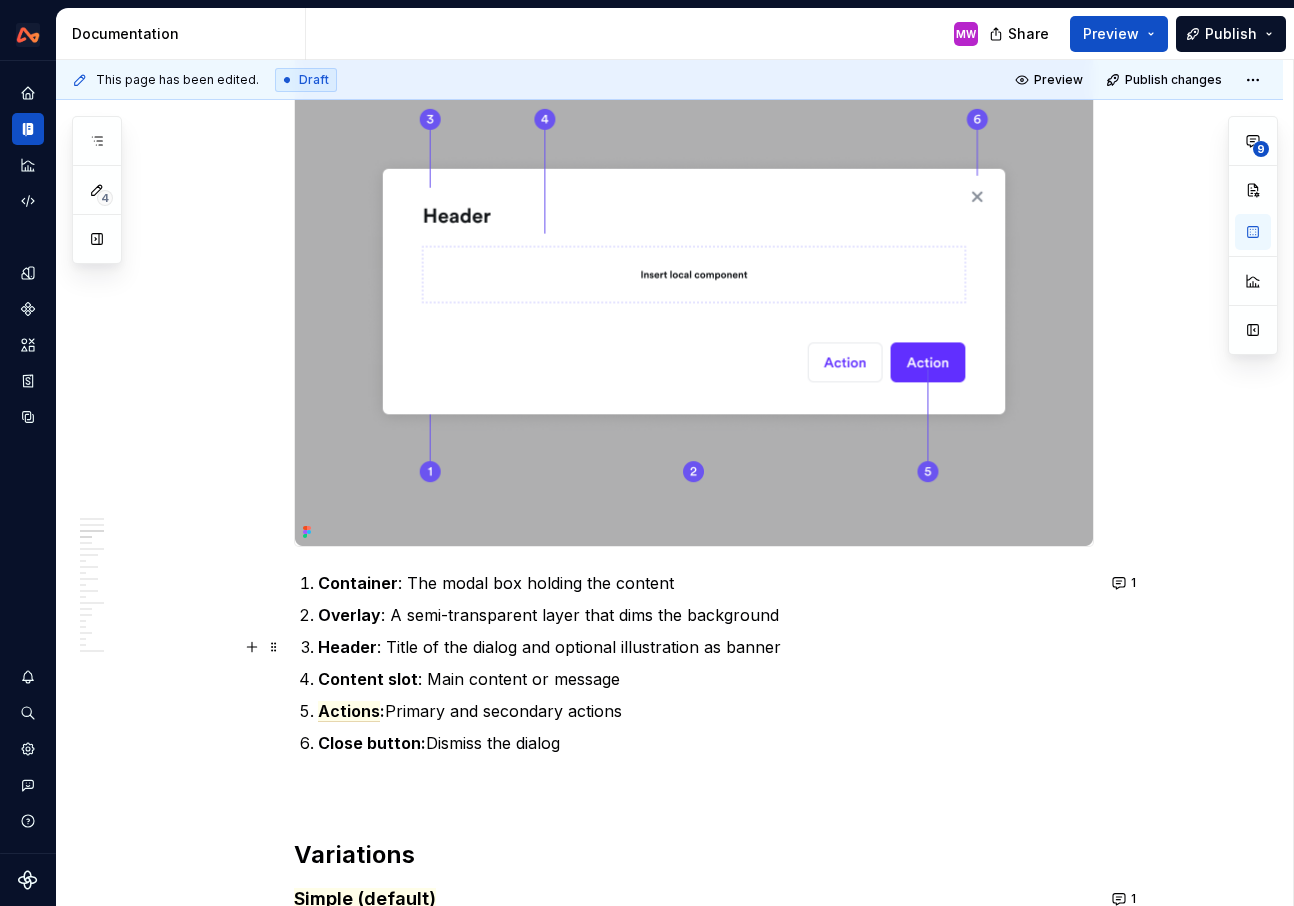 click on "Header : Title of the dialog and optional illustration as banner" at bounding box center (549, 647) 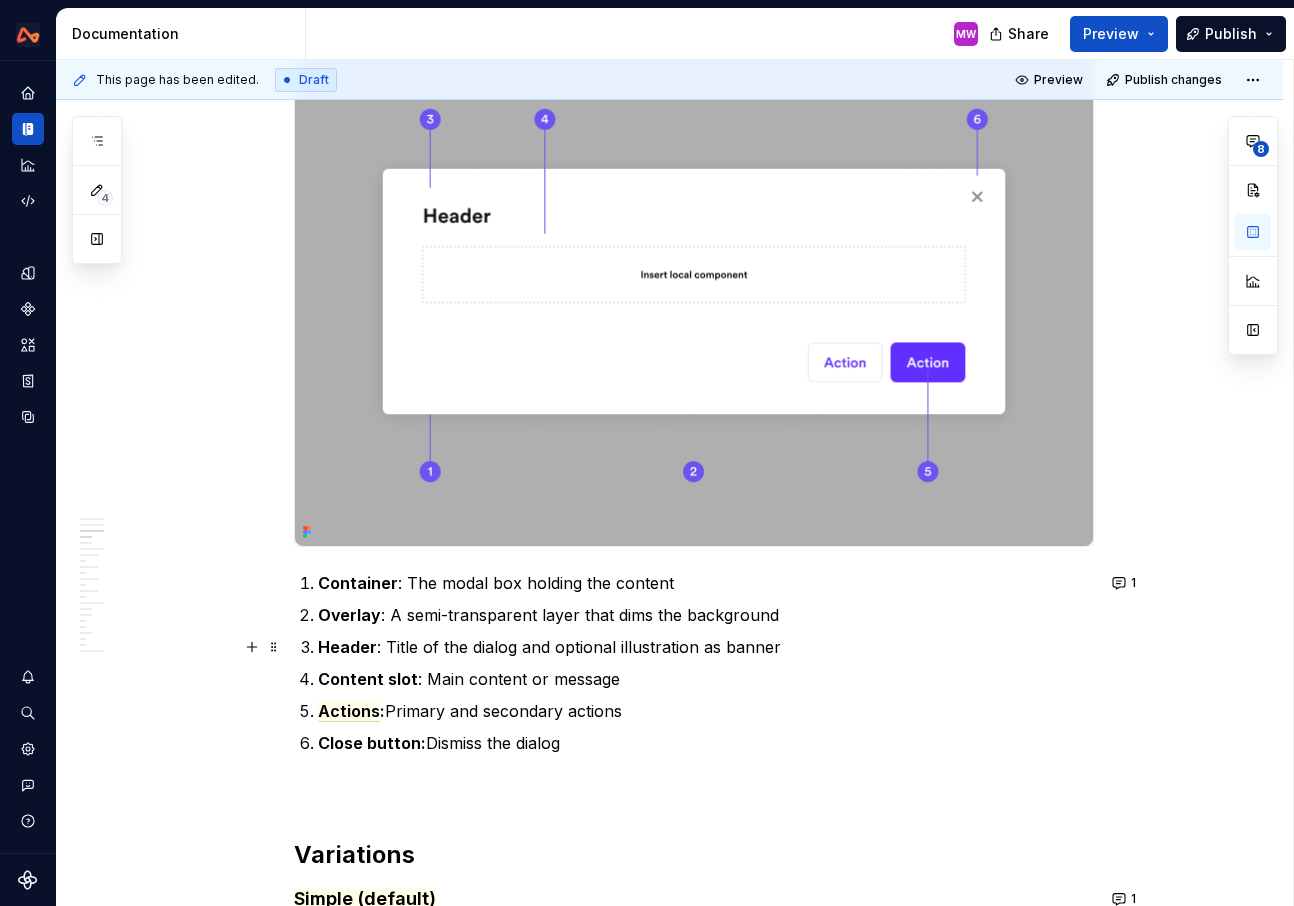 click on "Header : Title of the dialog and optional illustration as banner" at bounding box center (549, 647) 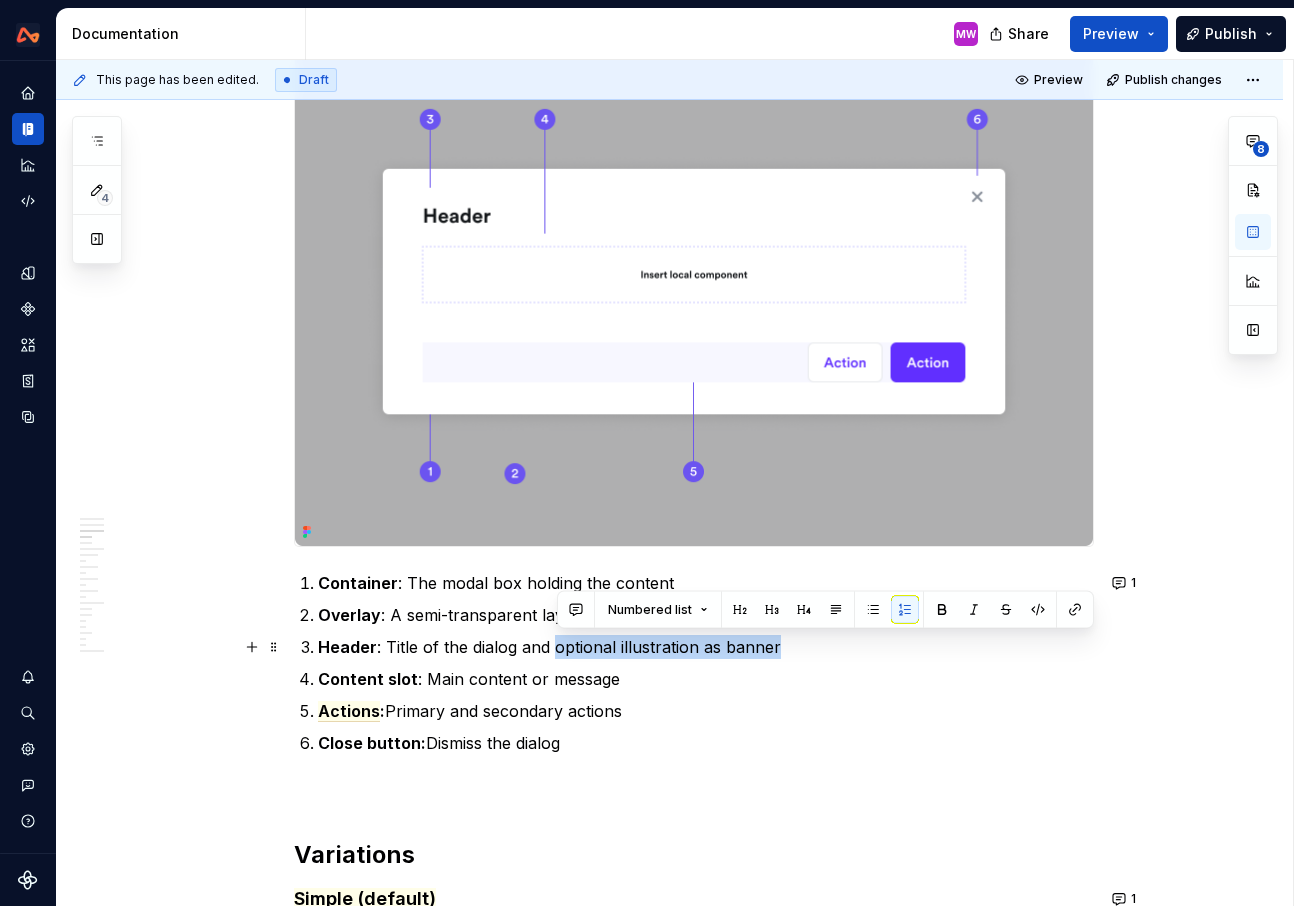 drag, startPoint x: 561, startPoint y: 643, endPoint x: 811, endPoint y: 647, distance: 250.032 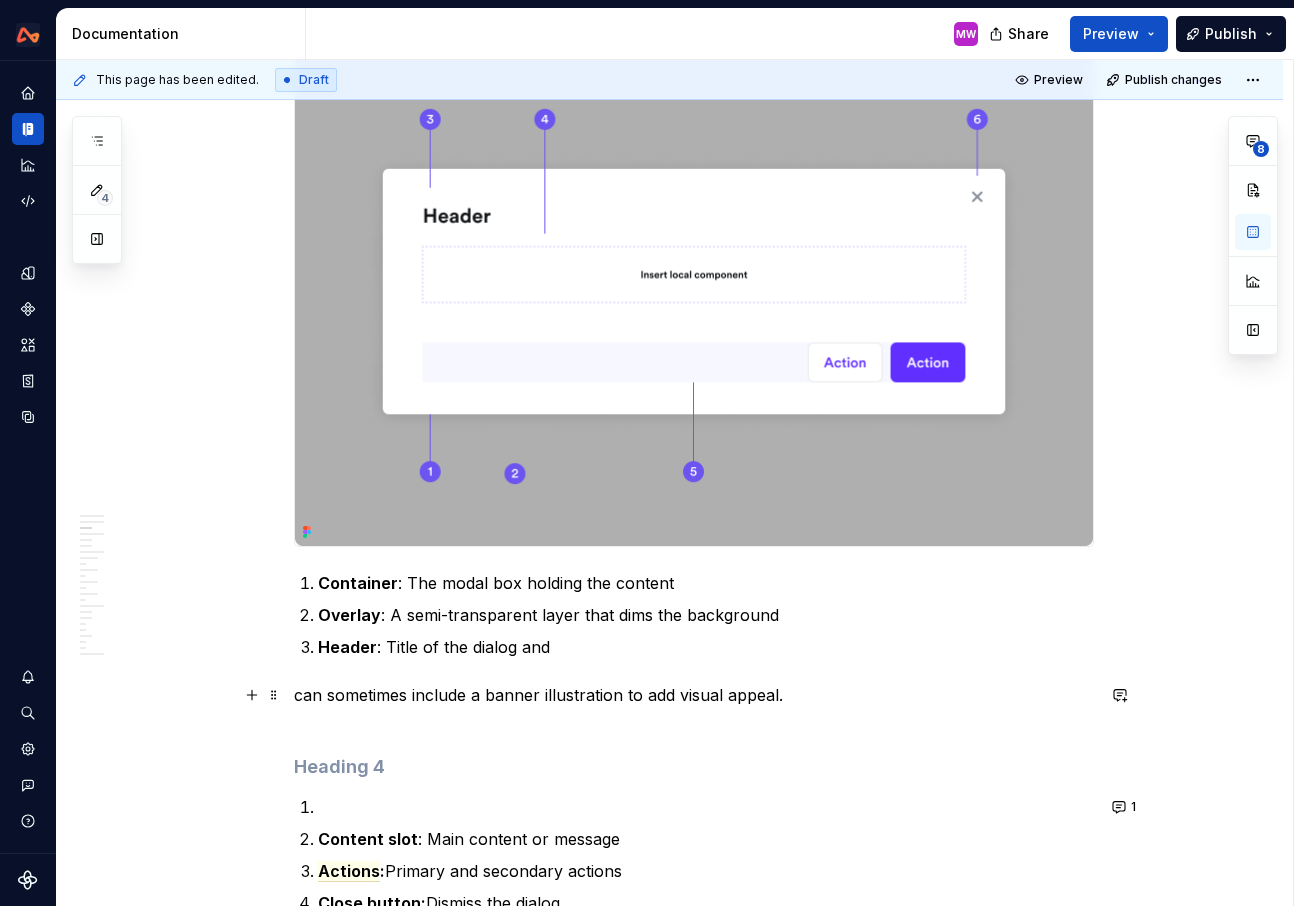 click on "can sometimes include a banner illustration to add visual appeal." at bounding box center (694, 707) 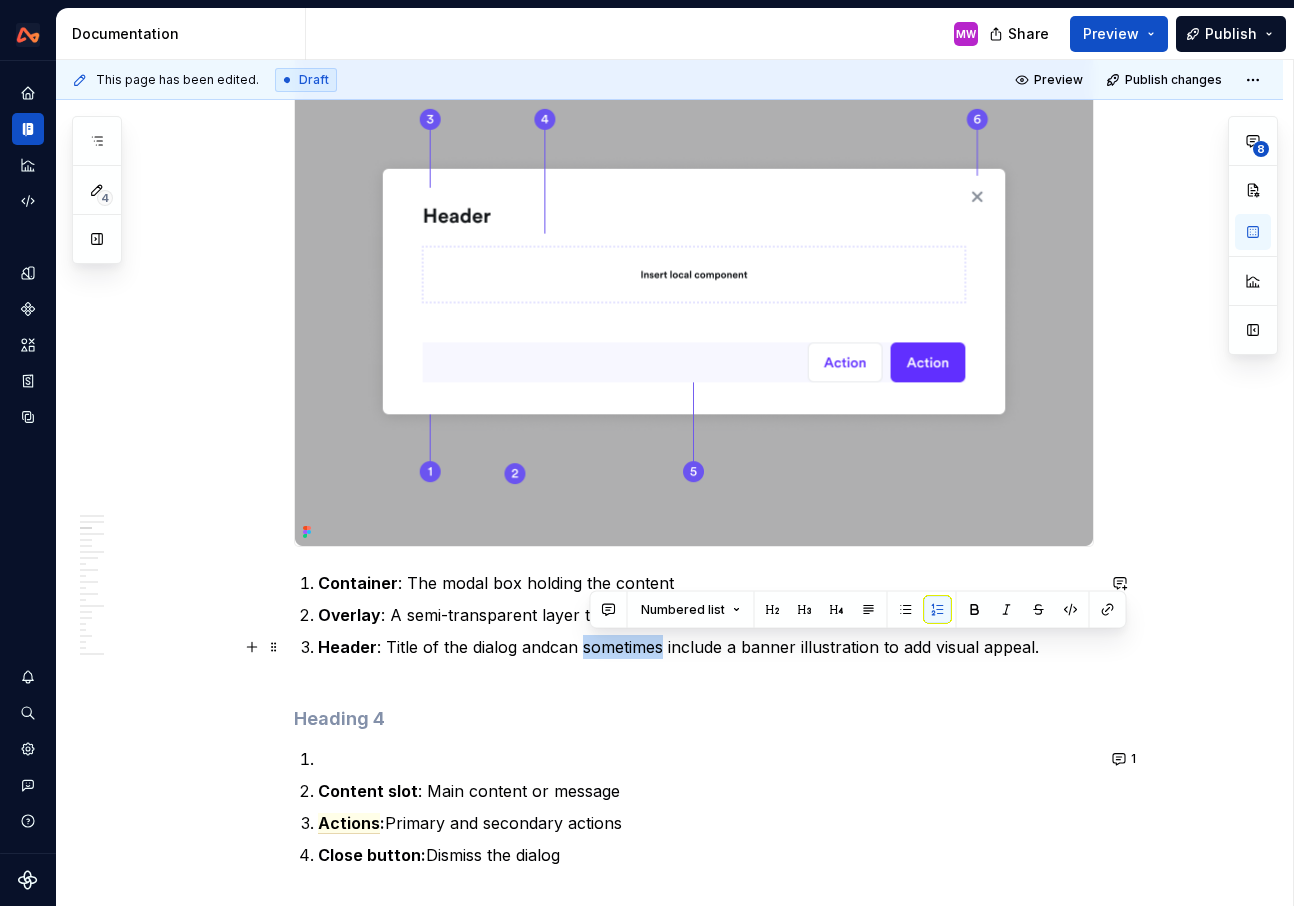 drag, startPoint x: 671, startPoint y: 648, endPoint x: 590, endPoint y: 648, distance: 81 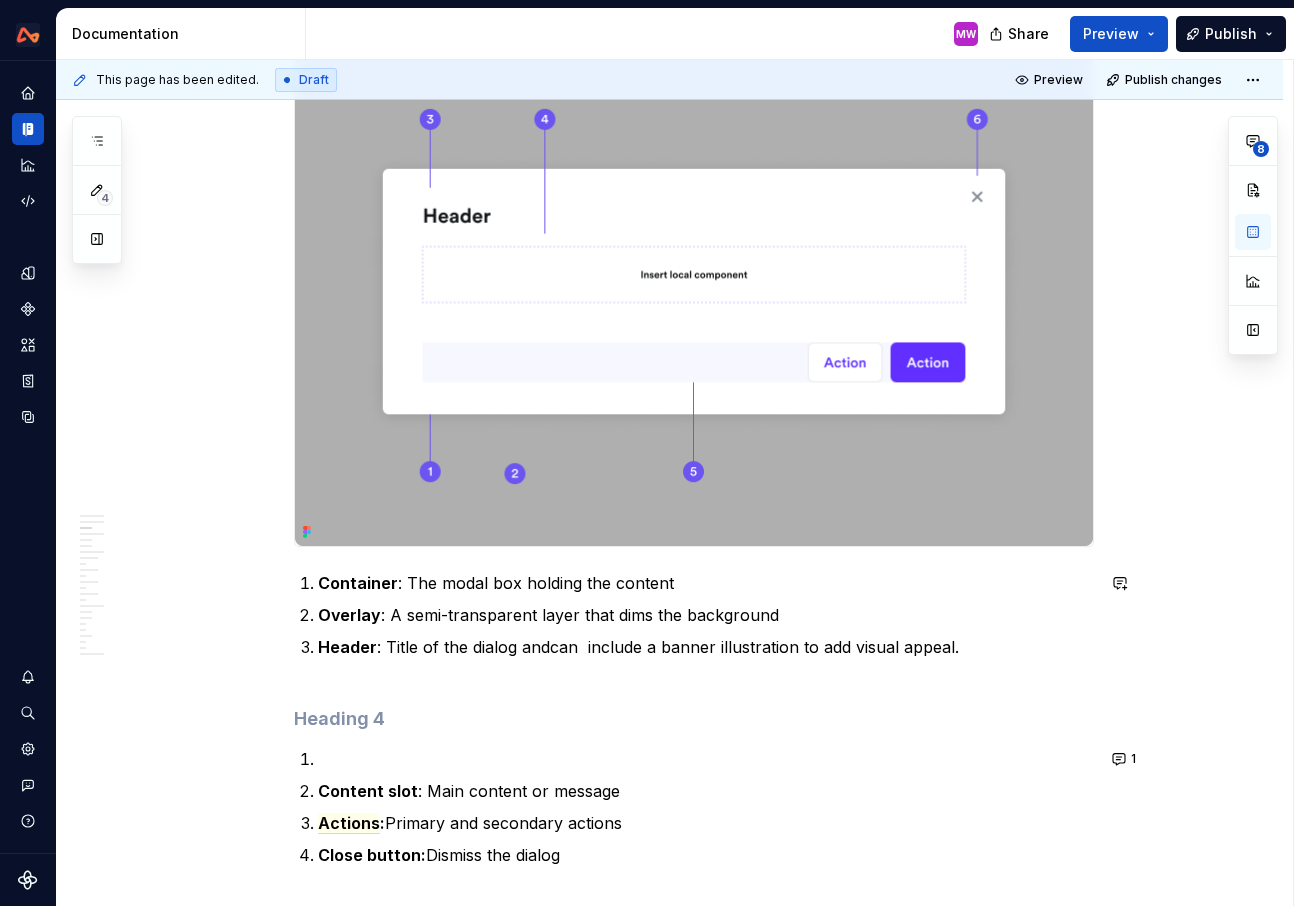 type 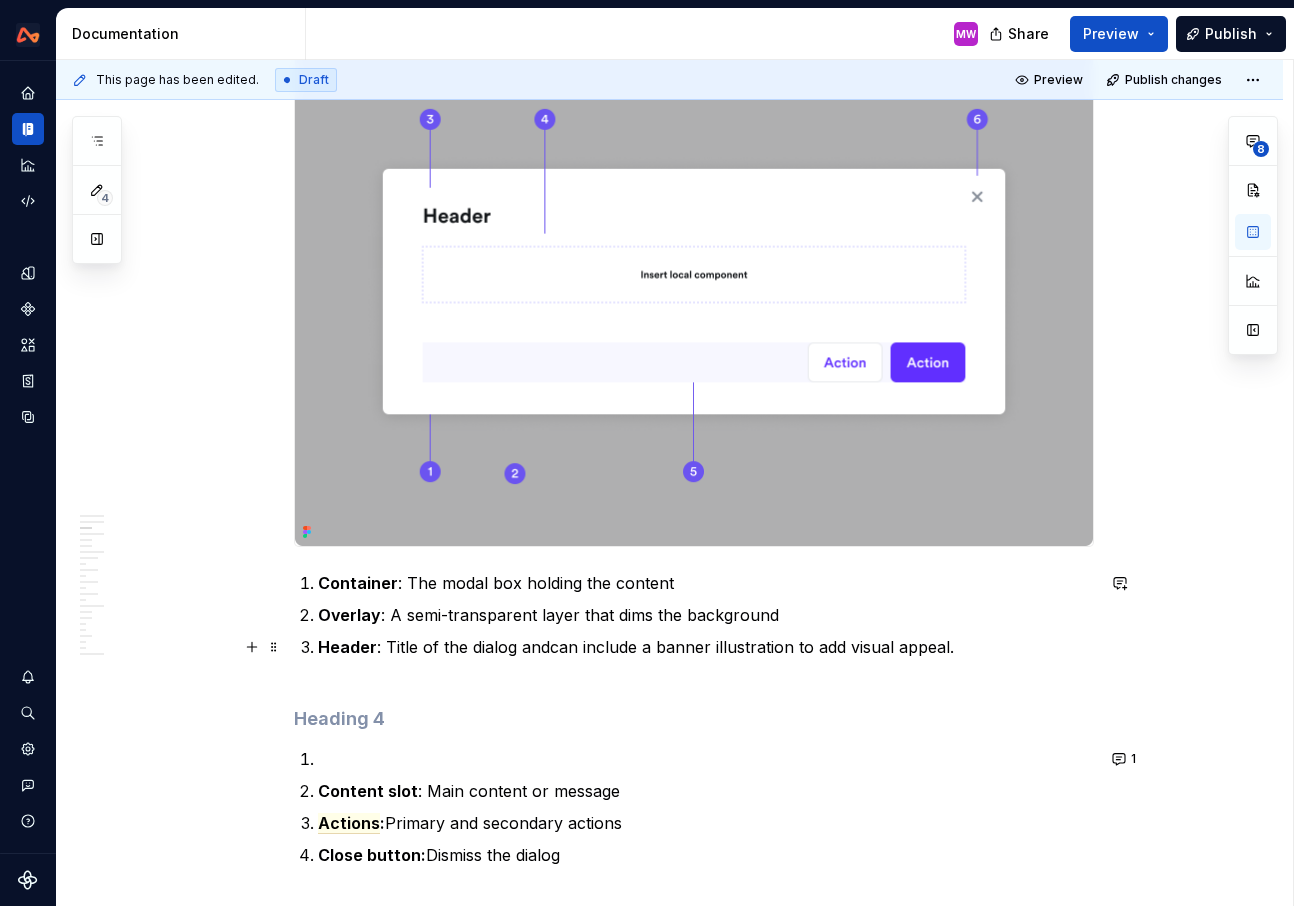 click on "Header : Title of the dialog and  can include a banner illustration to add visual appeal." at bounding box center [706, 659] 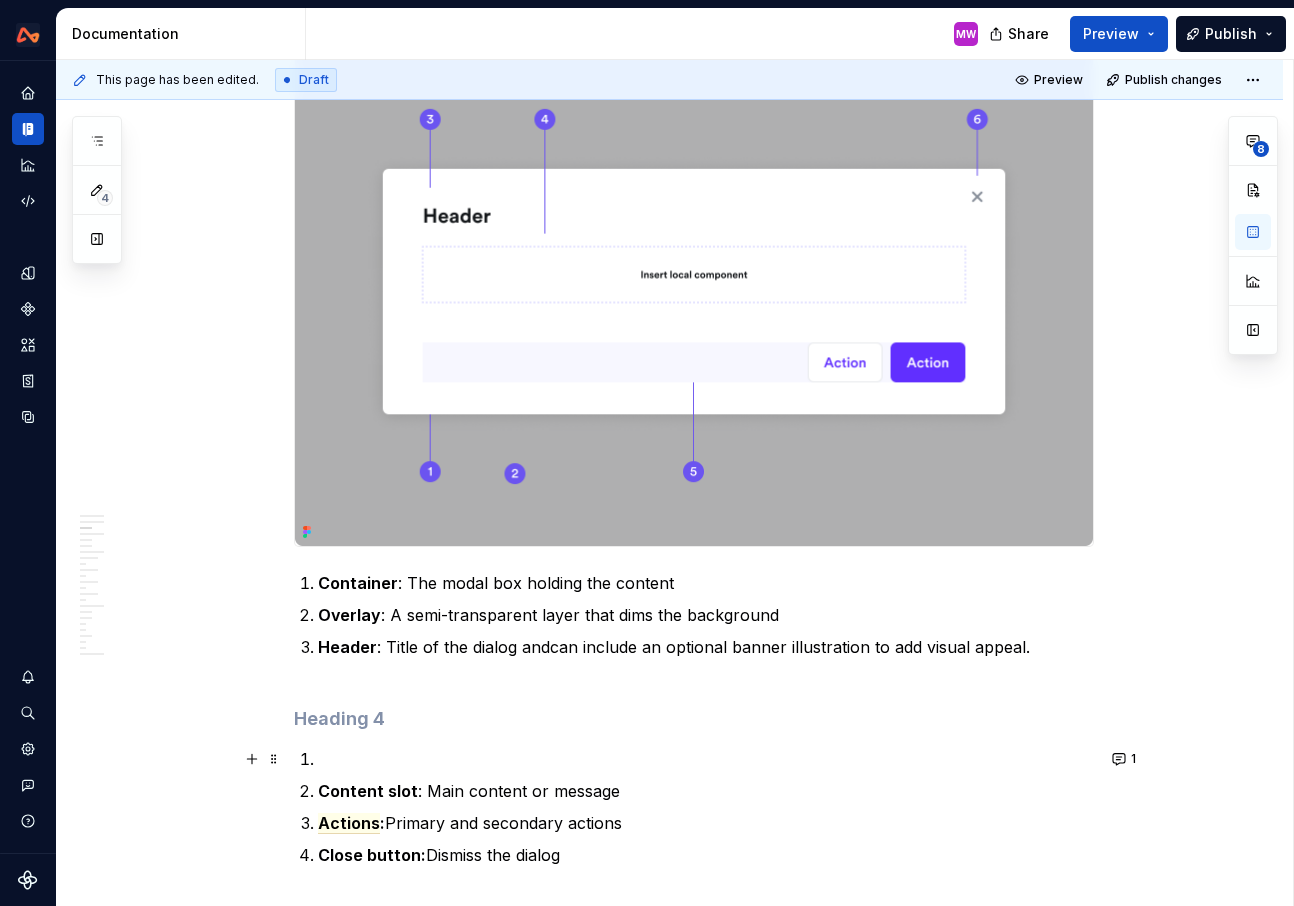 click at bounding box center (706, 759) 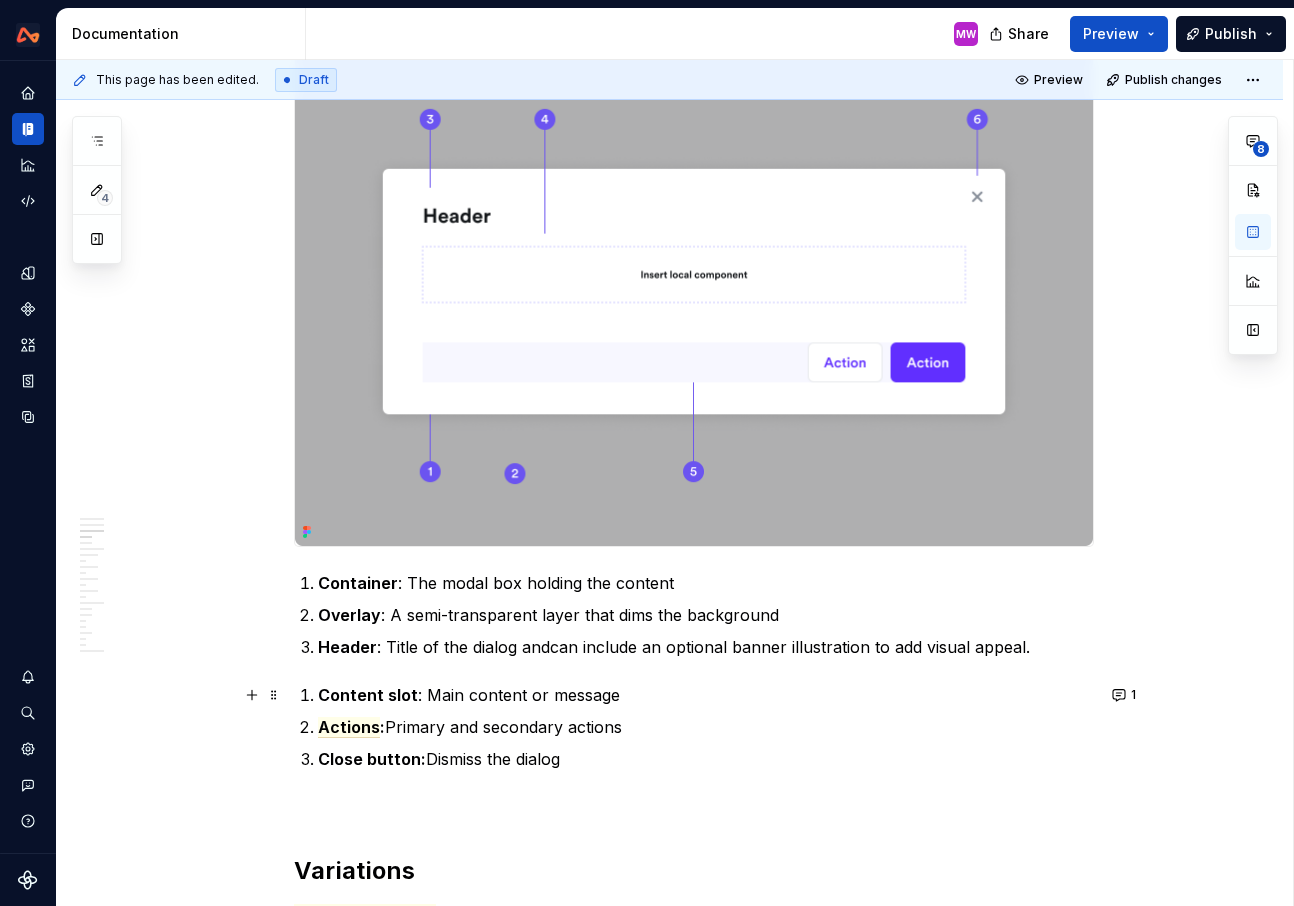 click on "Content slot" at bounding box center (368, 695) 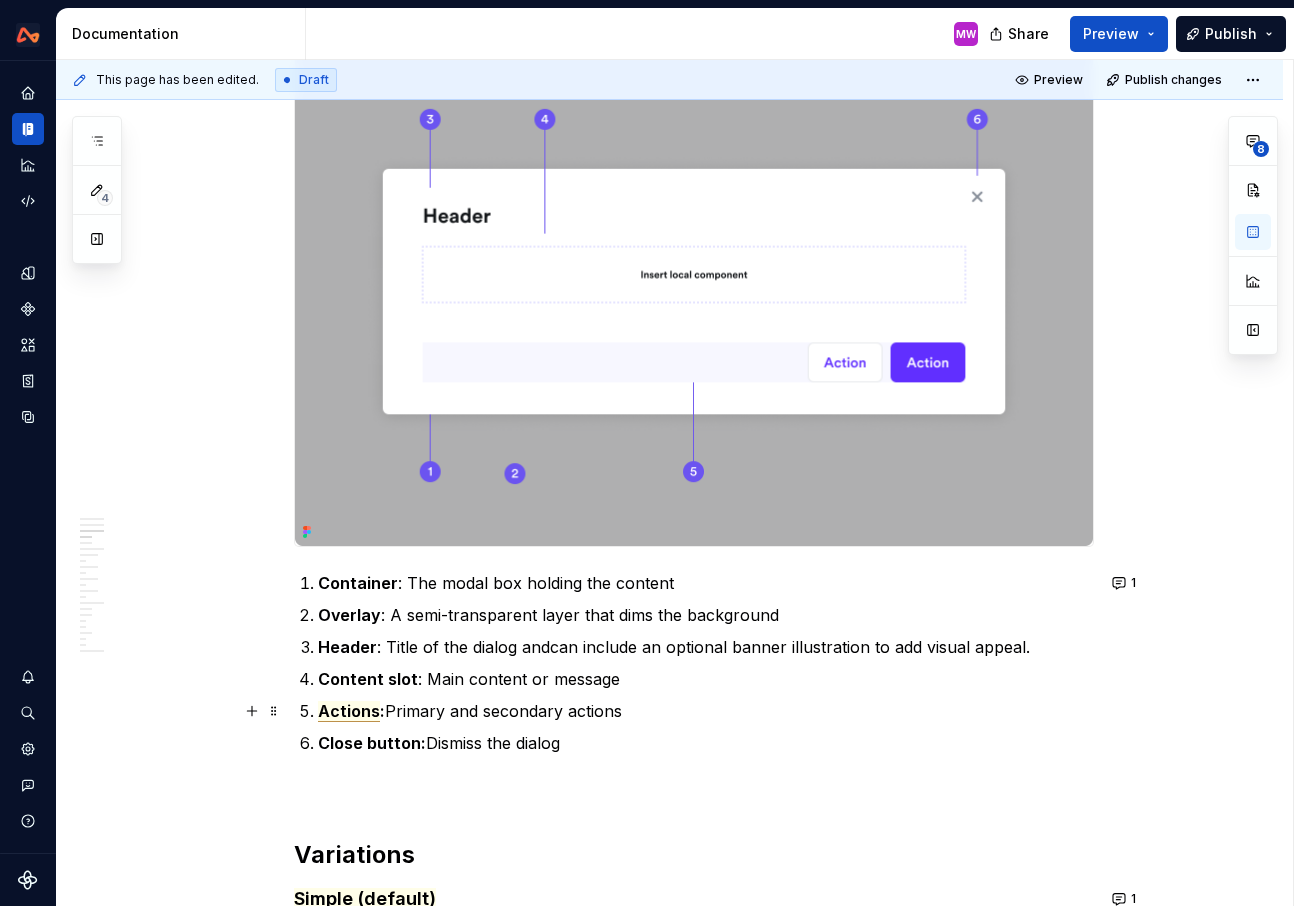 click on "Actions" at bounding box center [349, 711] 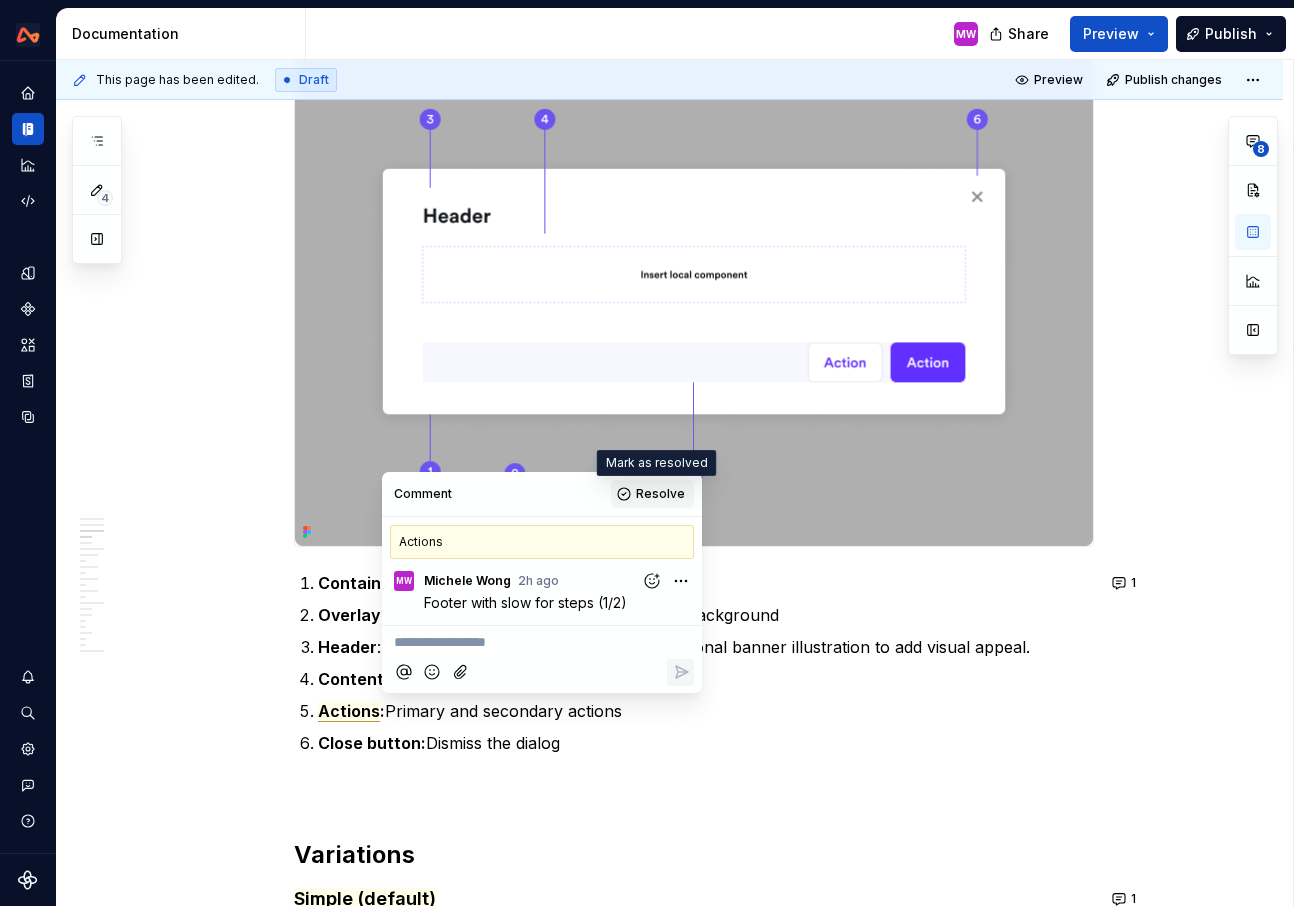 click on "Resolve" at bounding box center [660, 494] 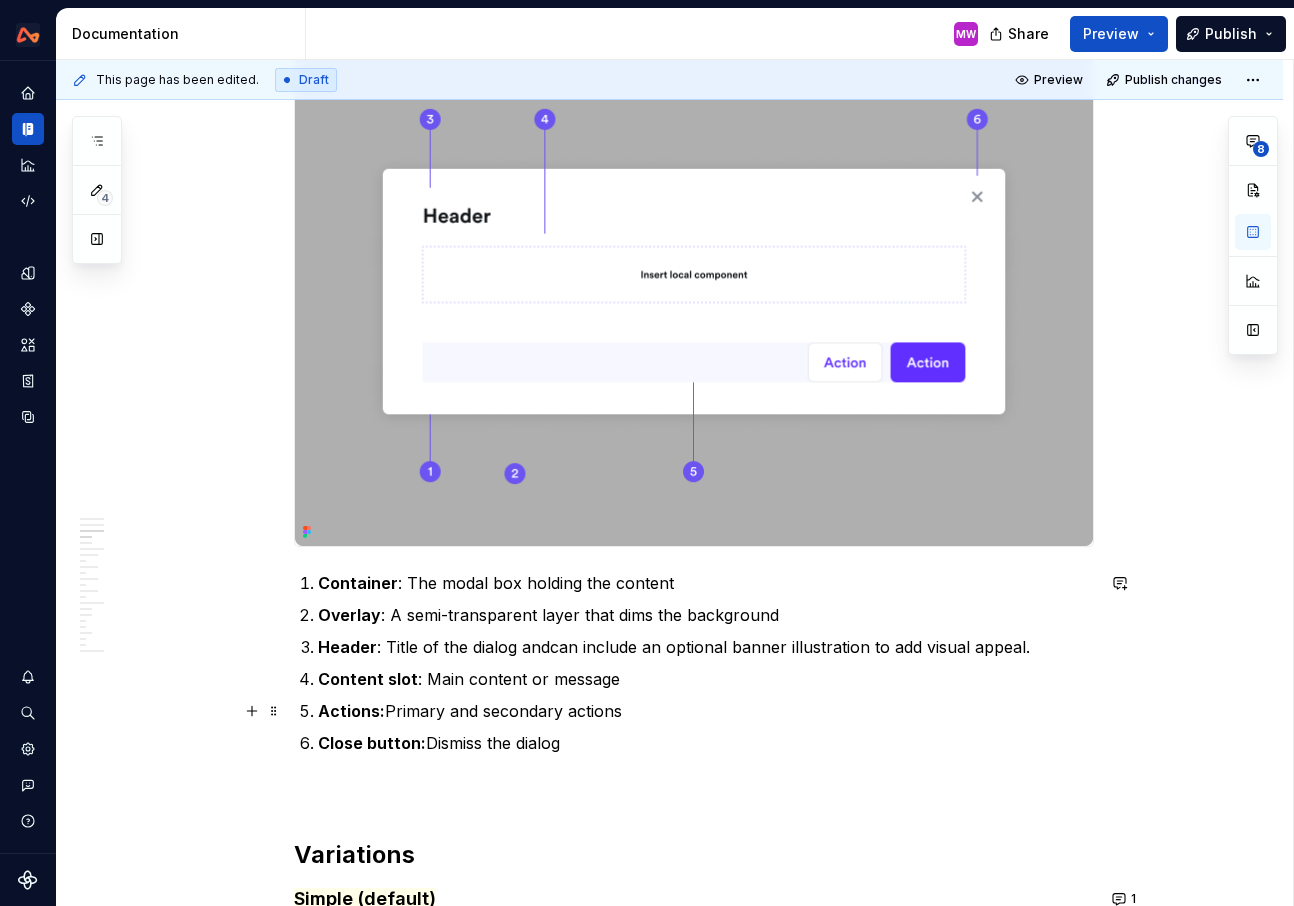 click on "Actions :  Primary and secondary actions" at bounding box center (706, 711) 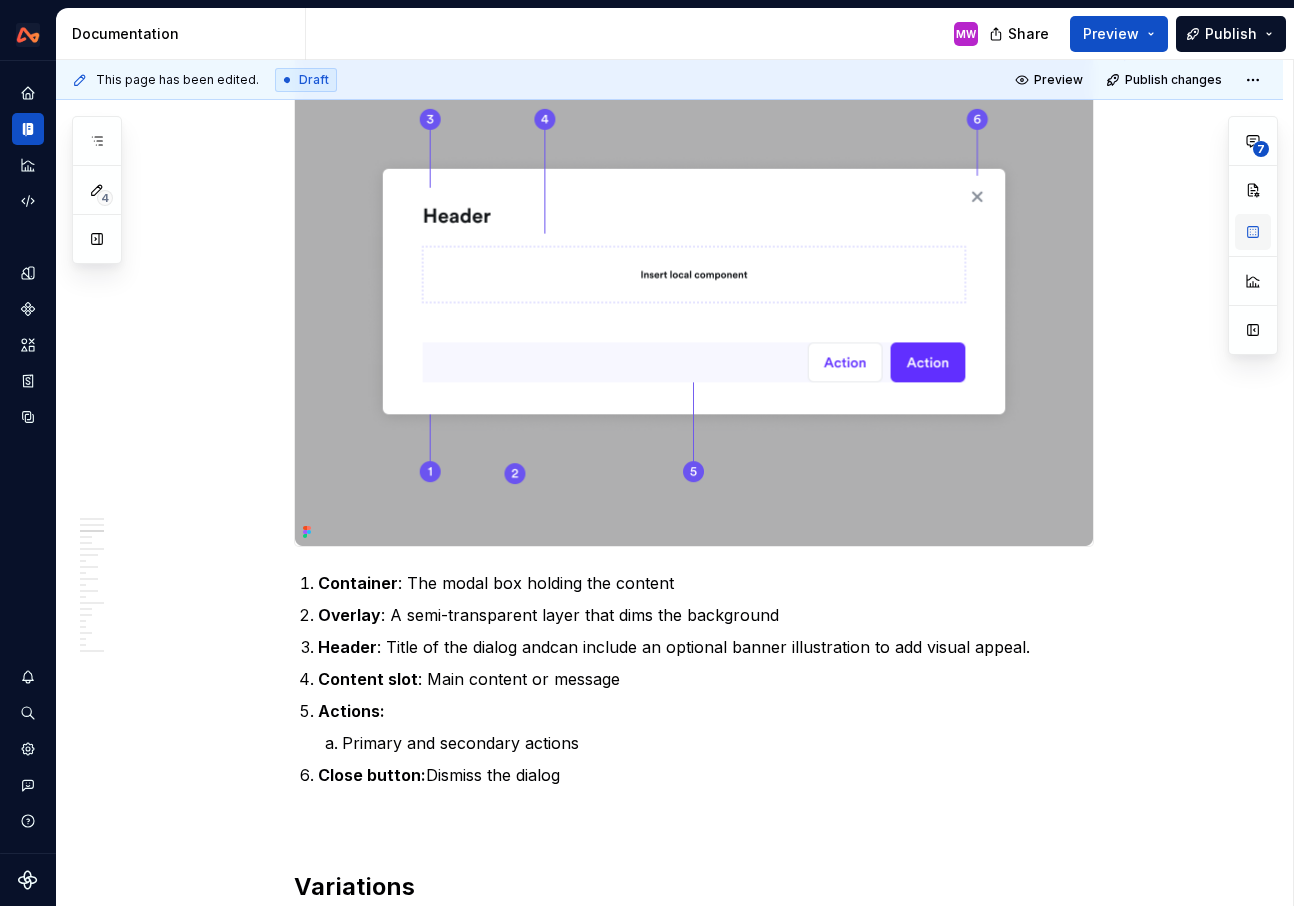 click at bounding box center (1253, 232) 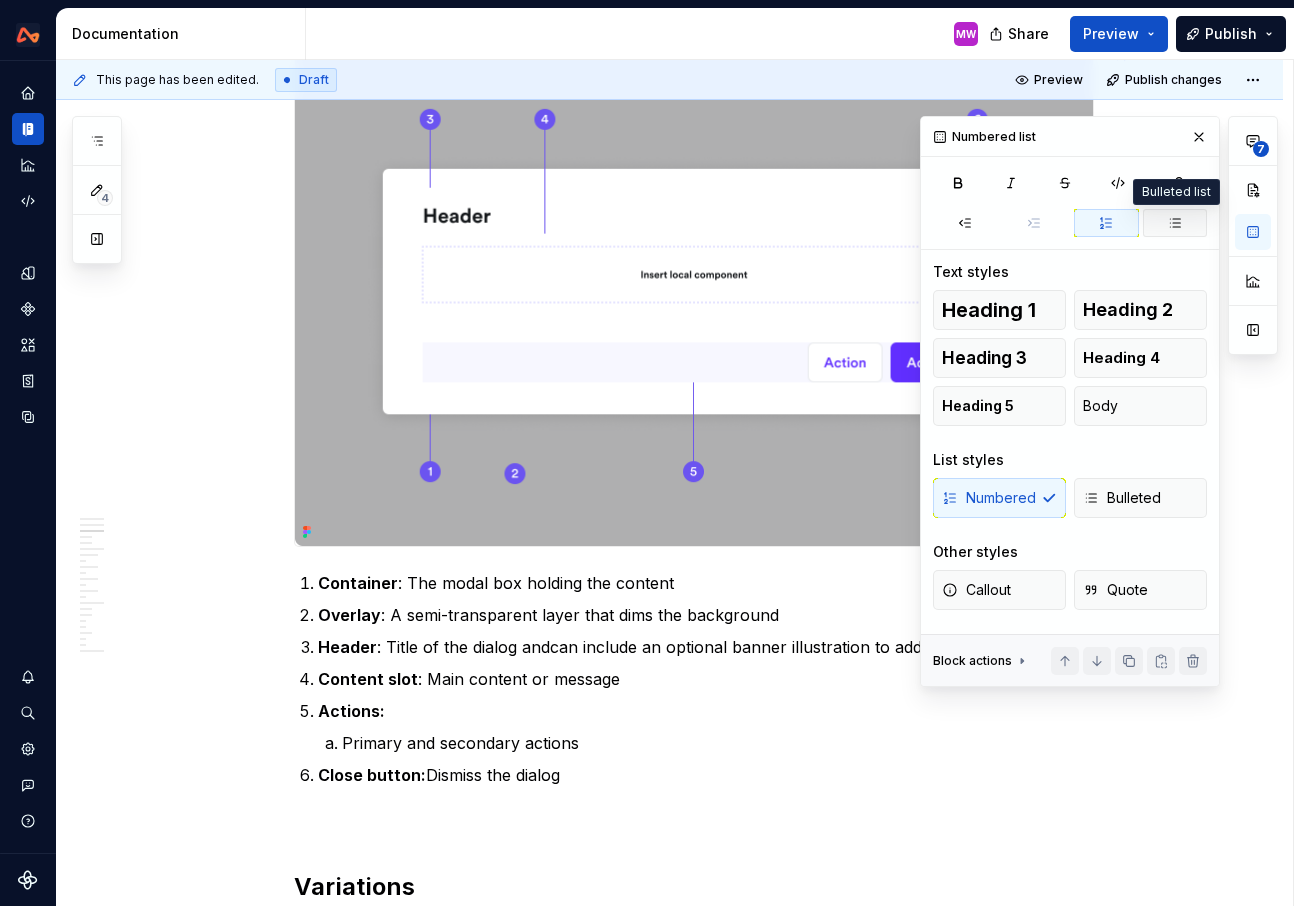 click 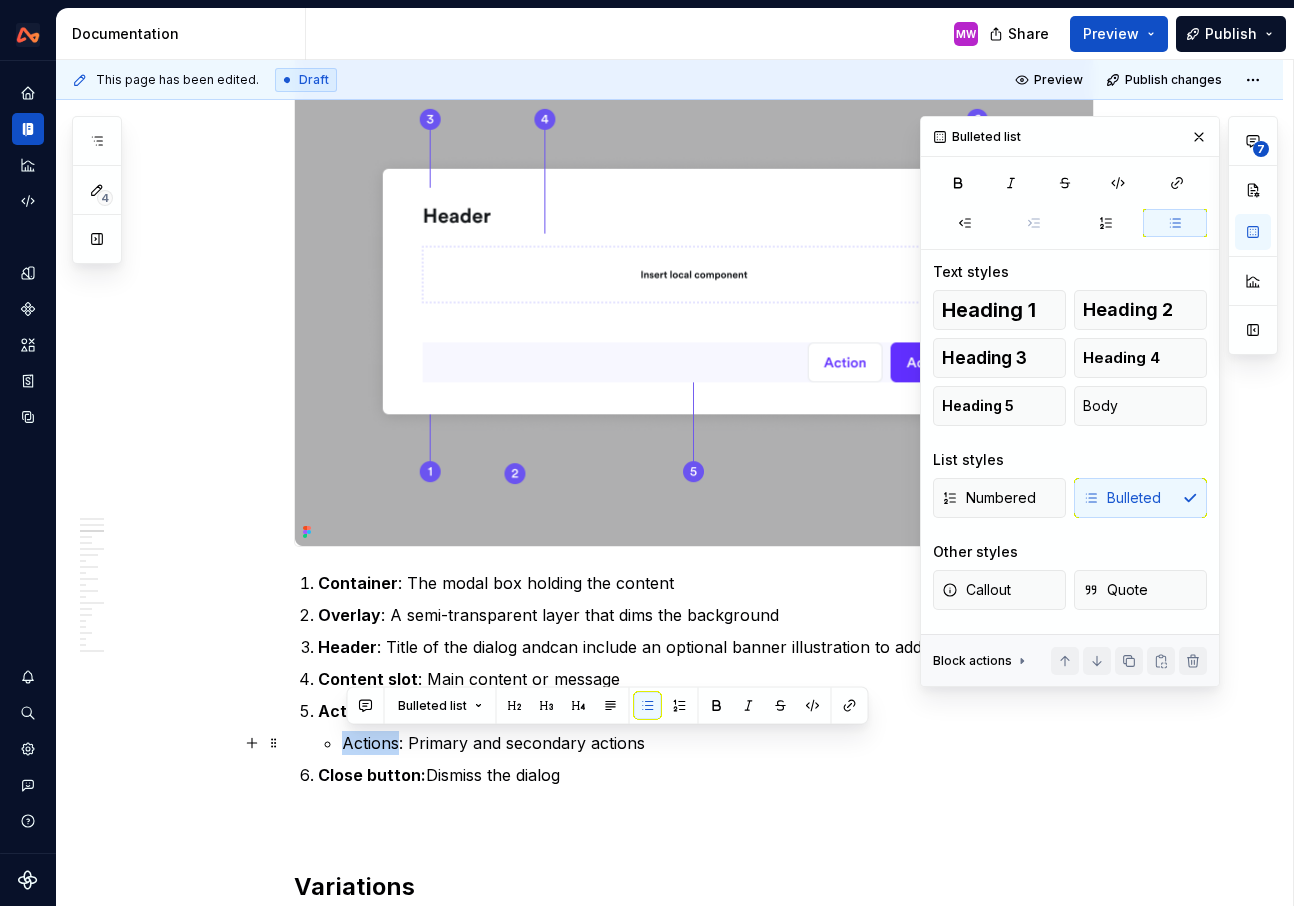 drag, startPoint x: 400, startPoint y: 741, endPoint x: 350, endPoint y: 741, distance: 50 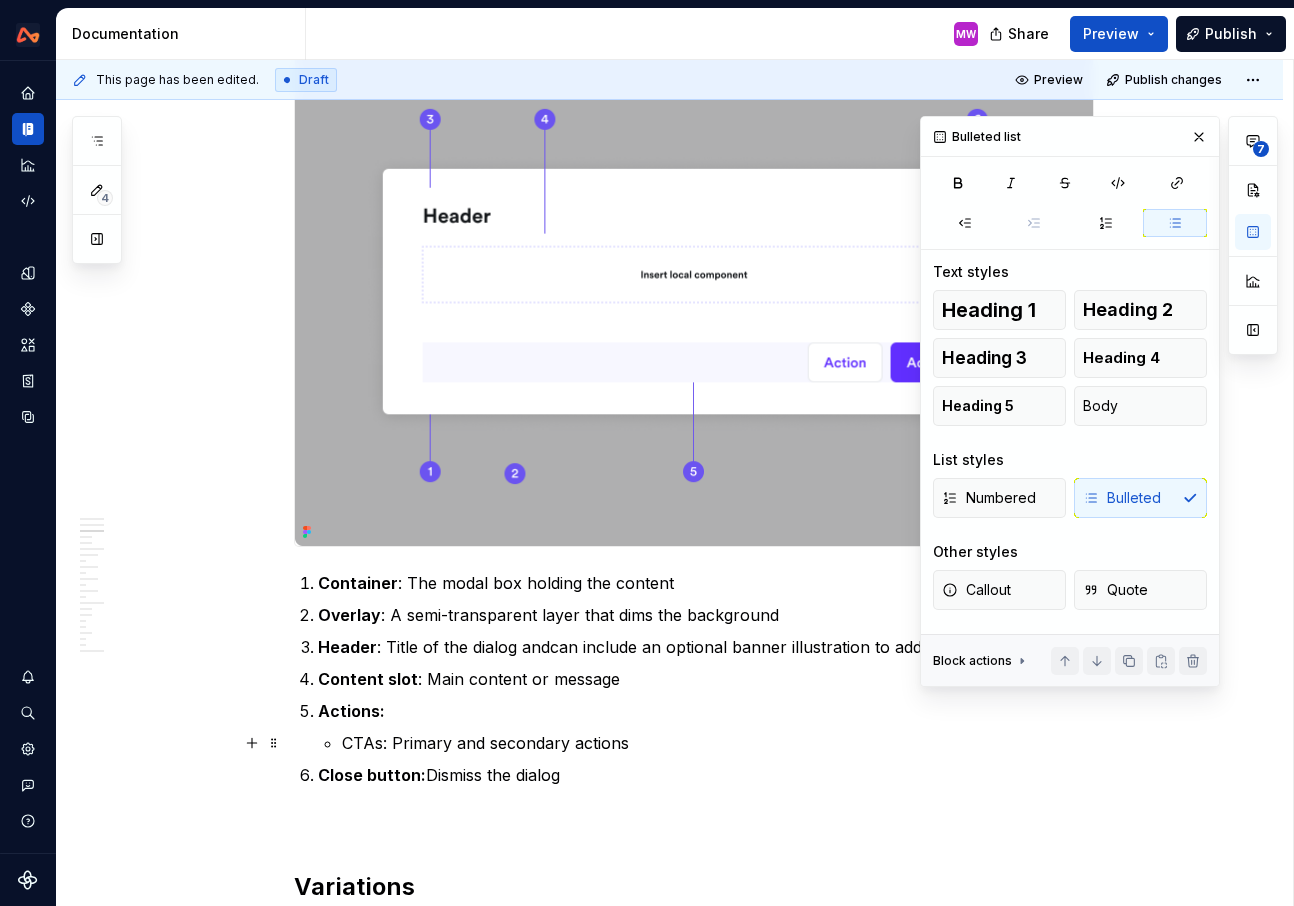 click on "CTAs: Primary and secondary actions" at bounding box center (718, 743) 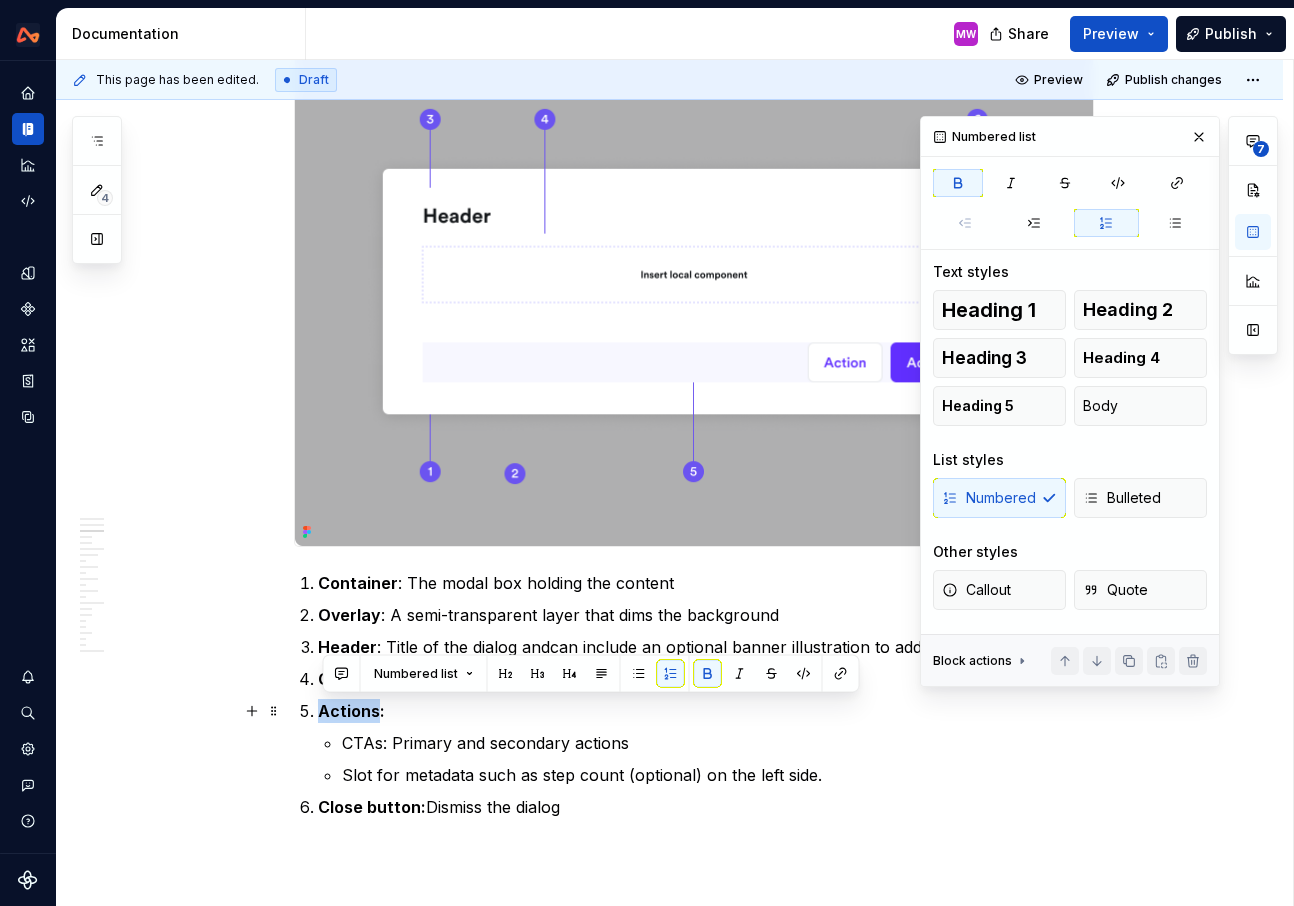 drag, startPoint x: 380, startPoint y: 710, endPoint x: 327, endPoint y: 711, distance: 53.009434 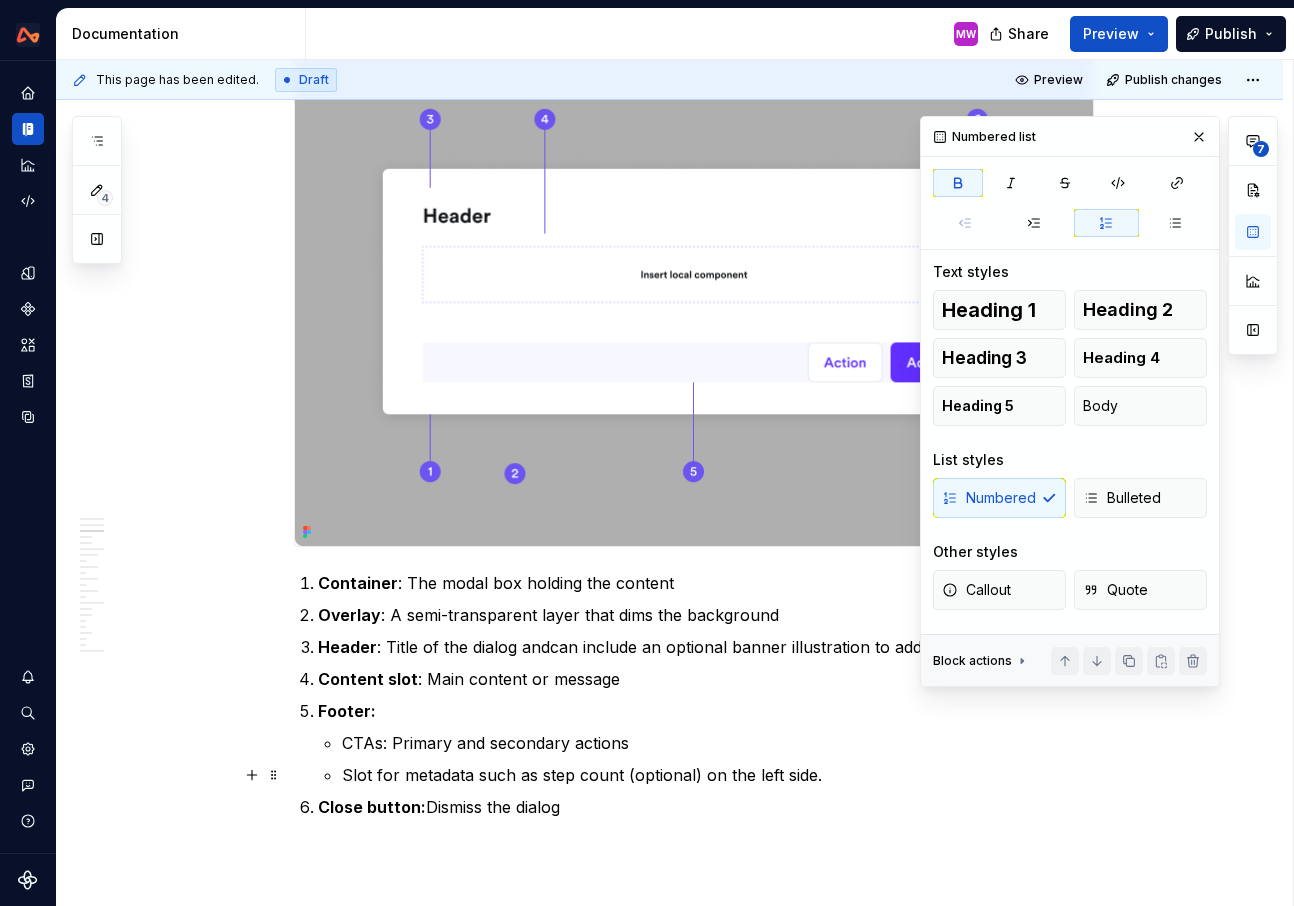 click on "CTAs: Primary and secondary actions" at bounding box center (718, 743) 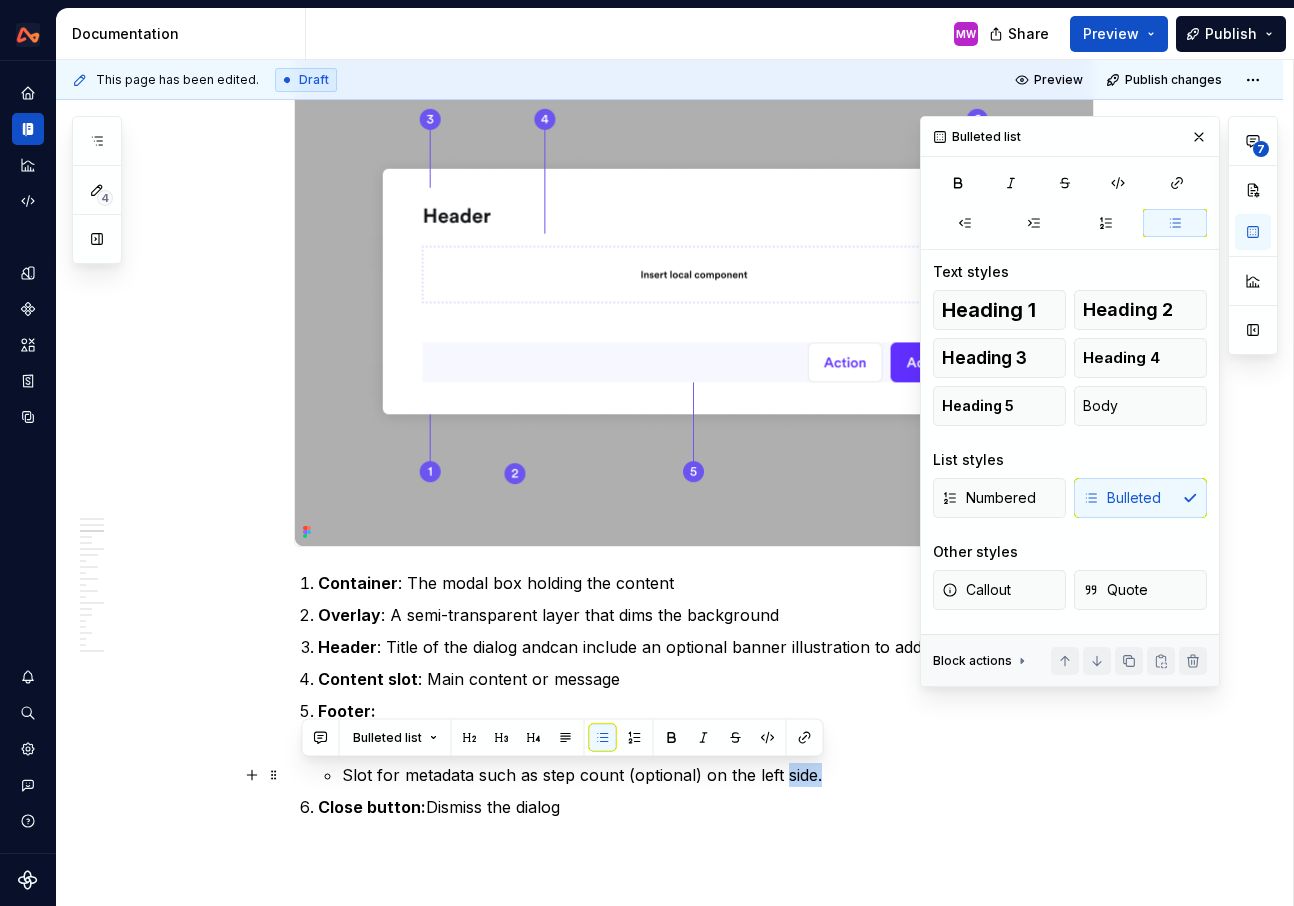 drag, startPoint x: 785, startPoint y: 773, endPoint x: 872, endPoint y: 773, distance: 87 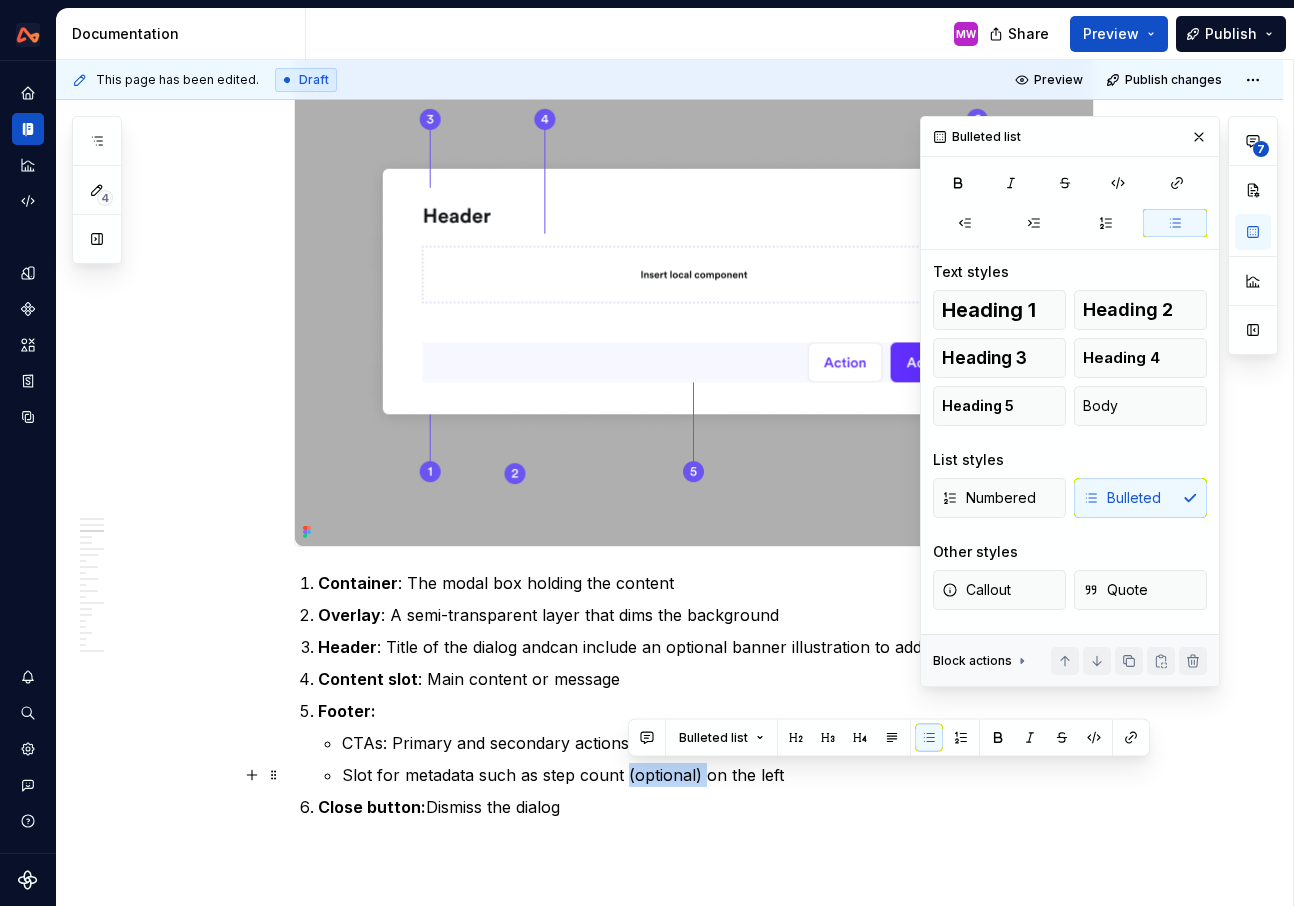 drag, startPoint x: 706, startPoint y: 771, endPoint x: 630, endPoint y: 772, distance: 76.00658 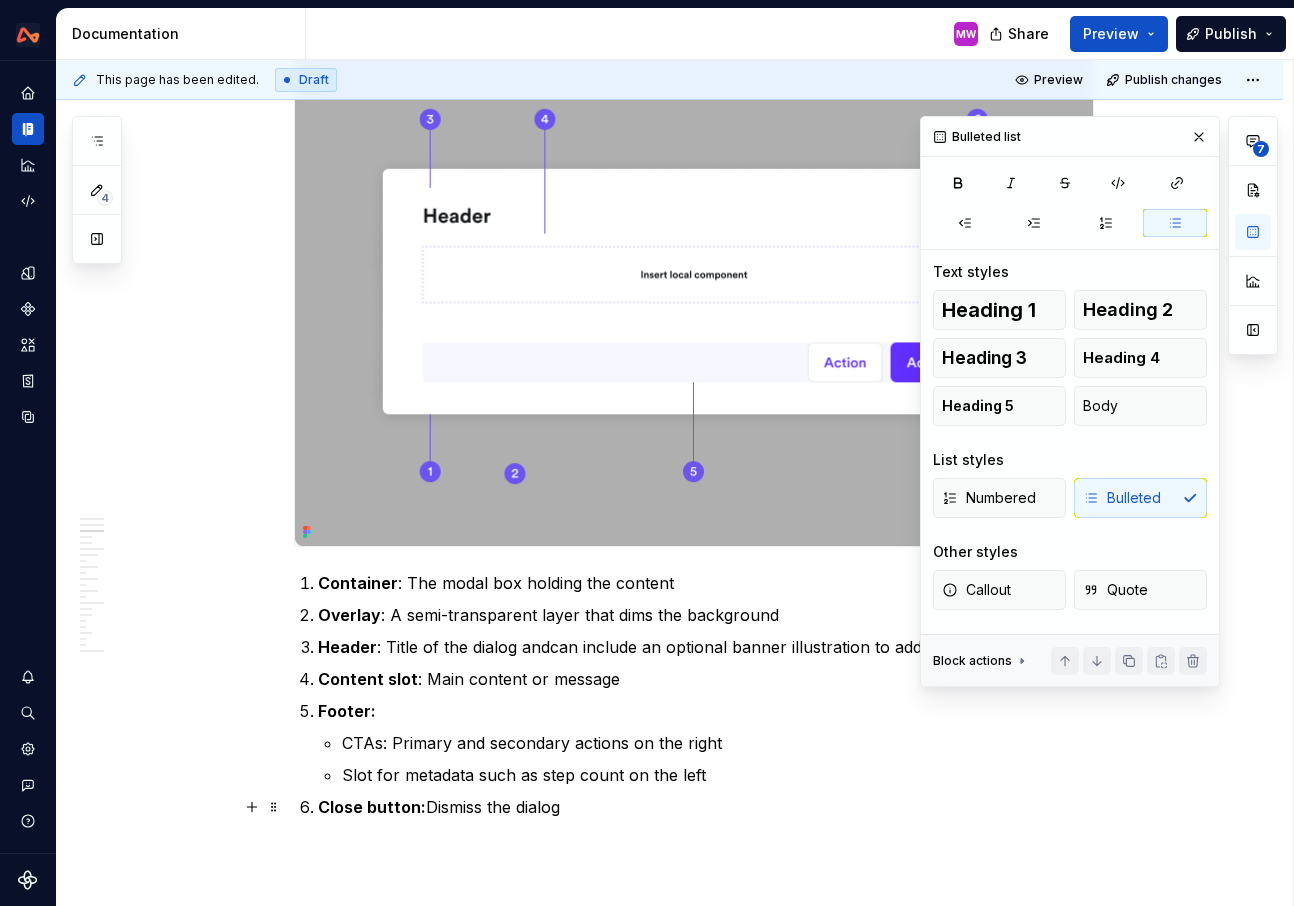 click on "Close button:  Dismiss the dialog" at bounding box center (706, 807) 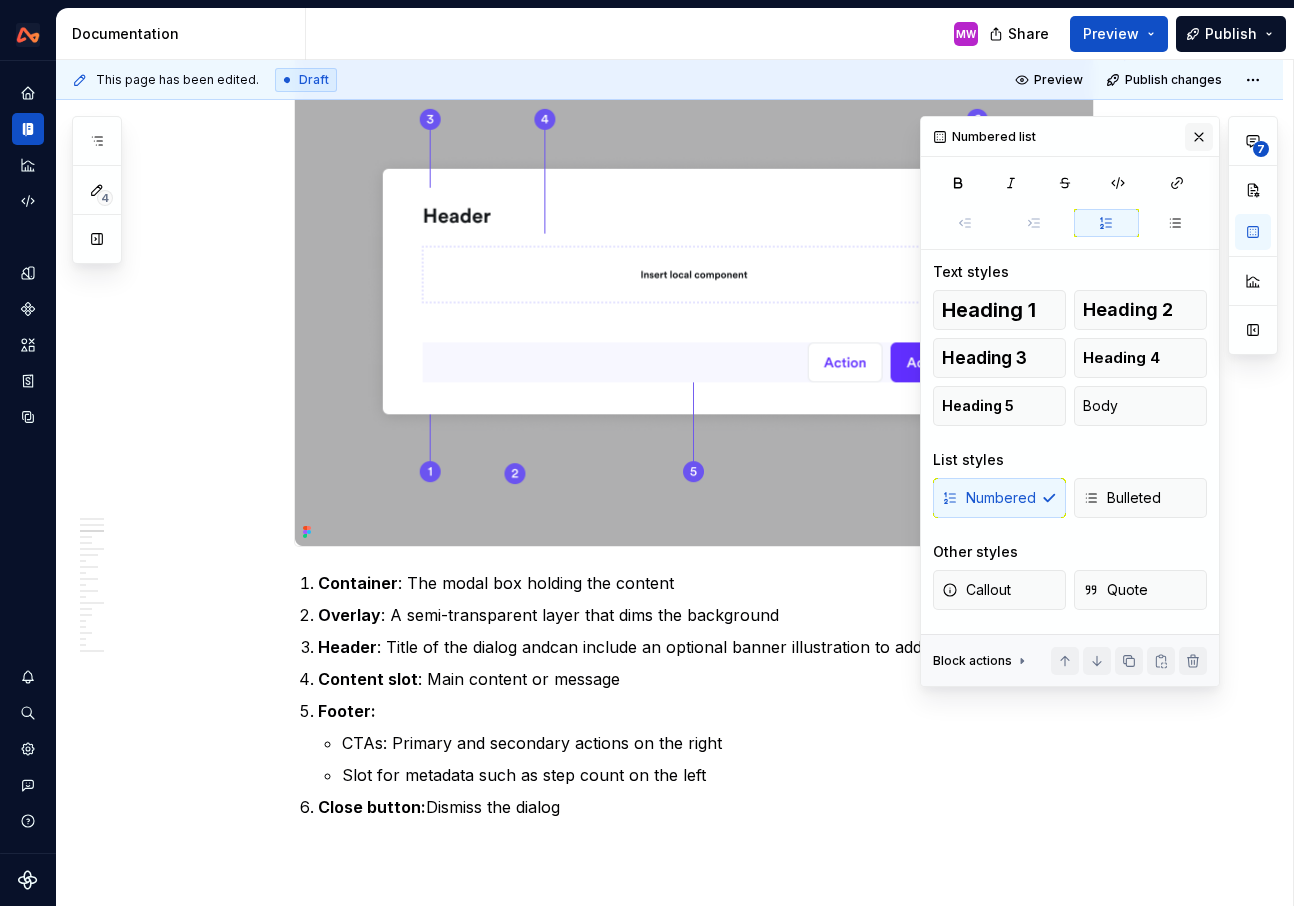 click at bounding box center [1199, 137] 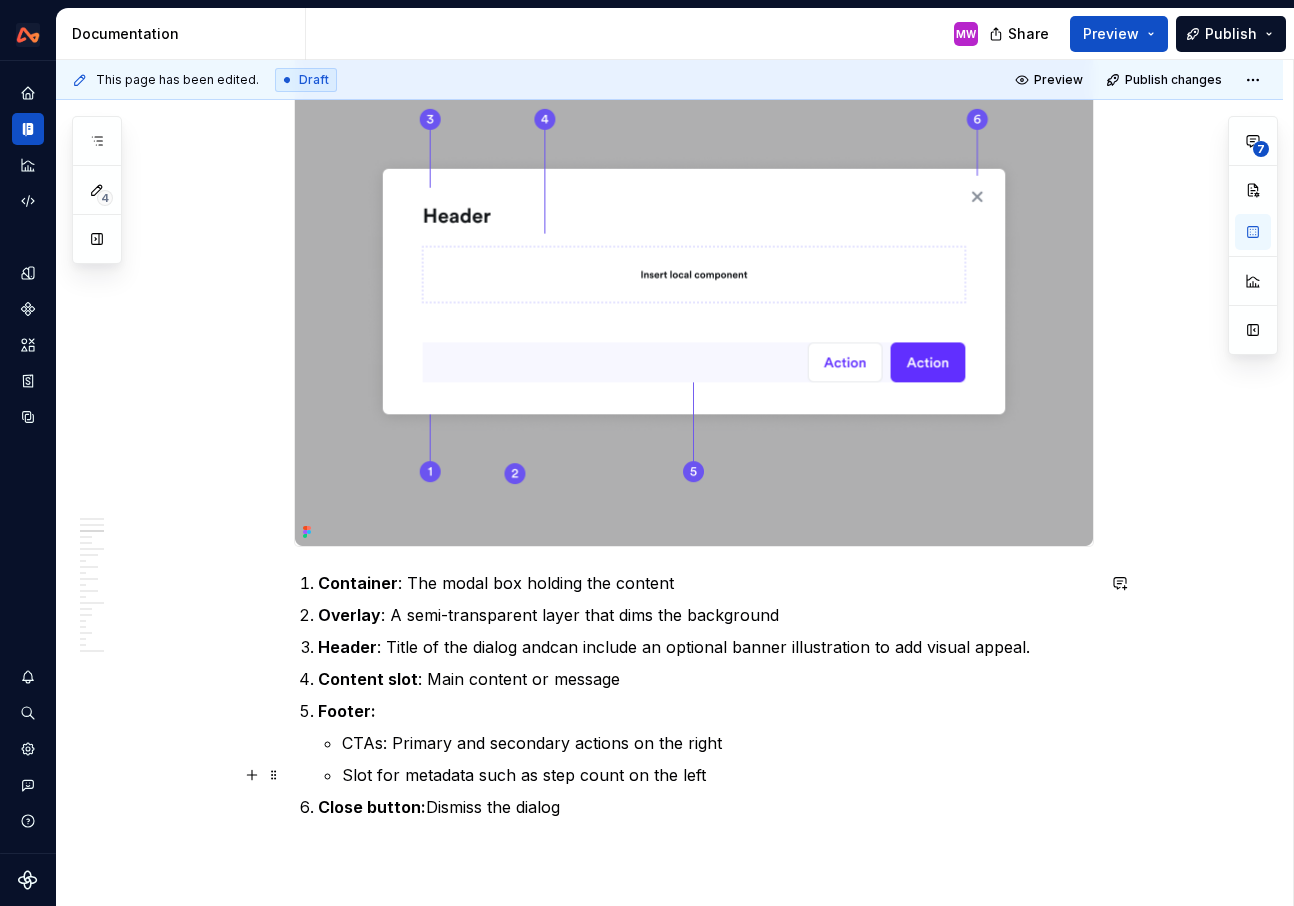 click on "Slot for metadata such as step count on the left" at bounding box center (718, 775) 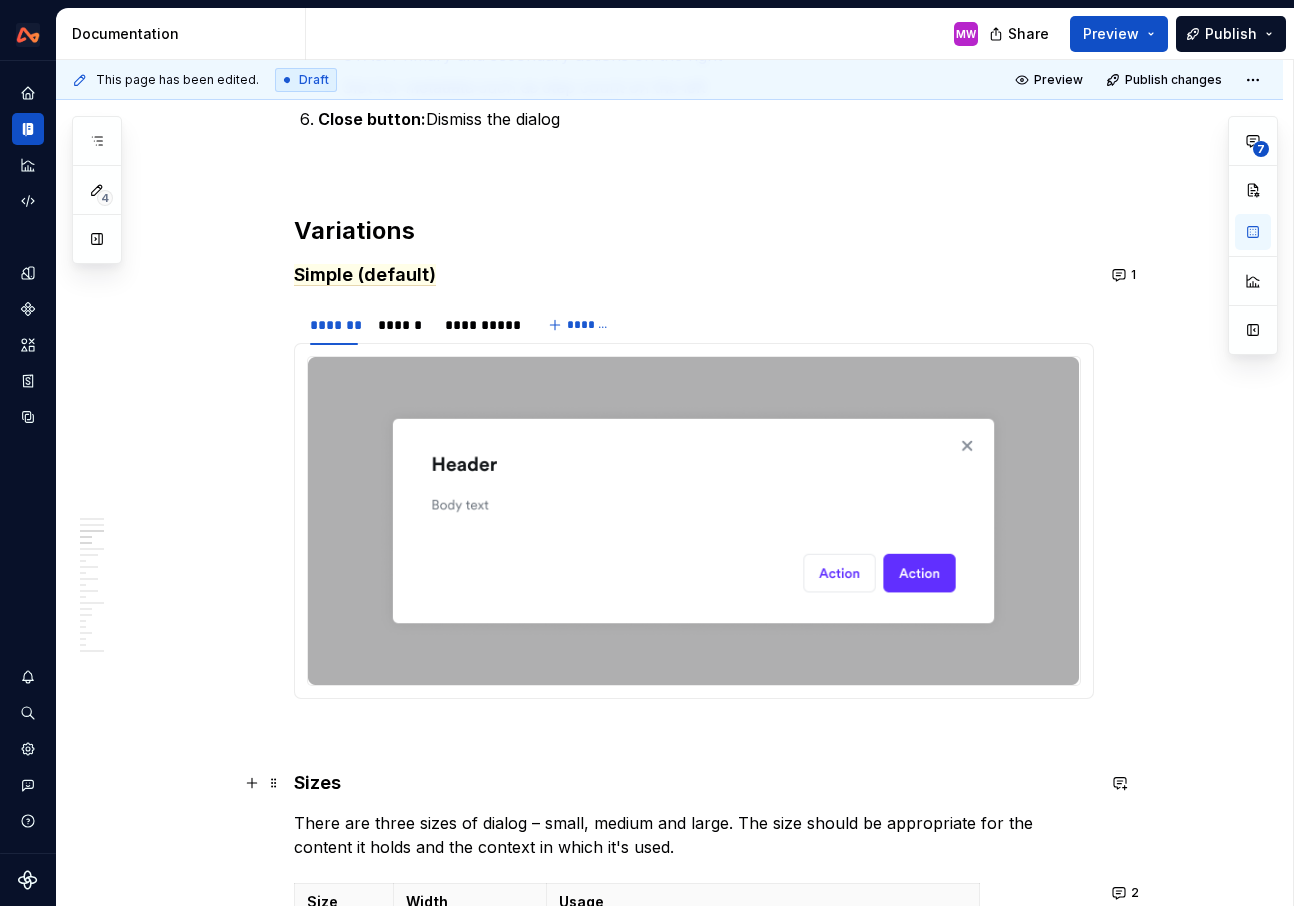 scroll, scrollTop: 2186, scrollLeft: 0, axis: vertical 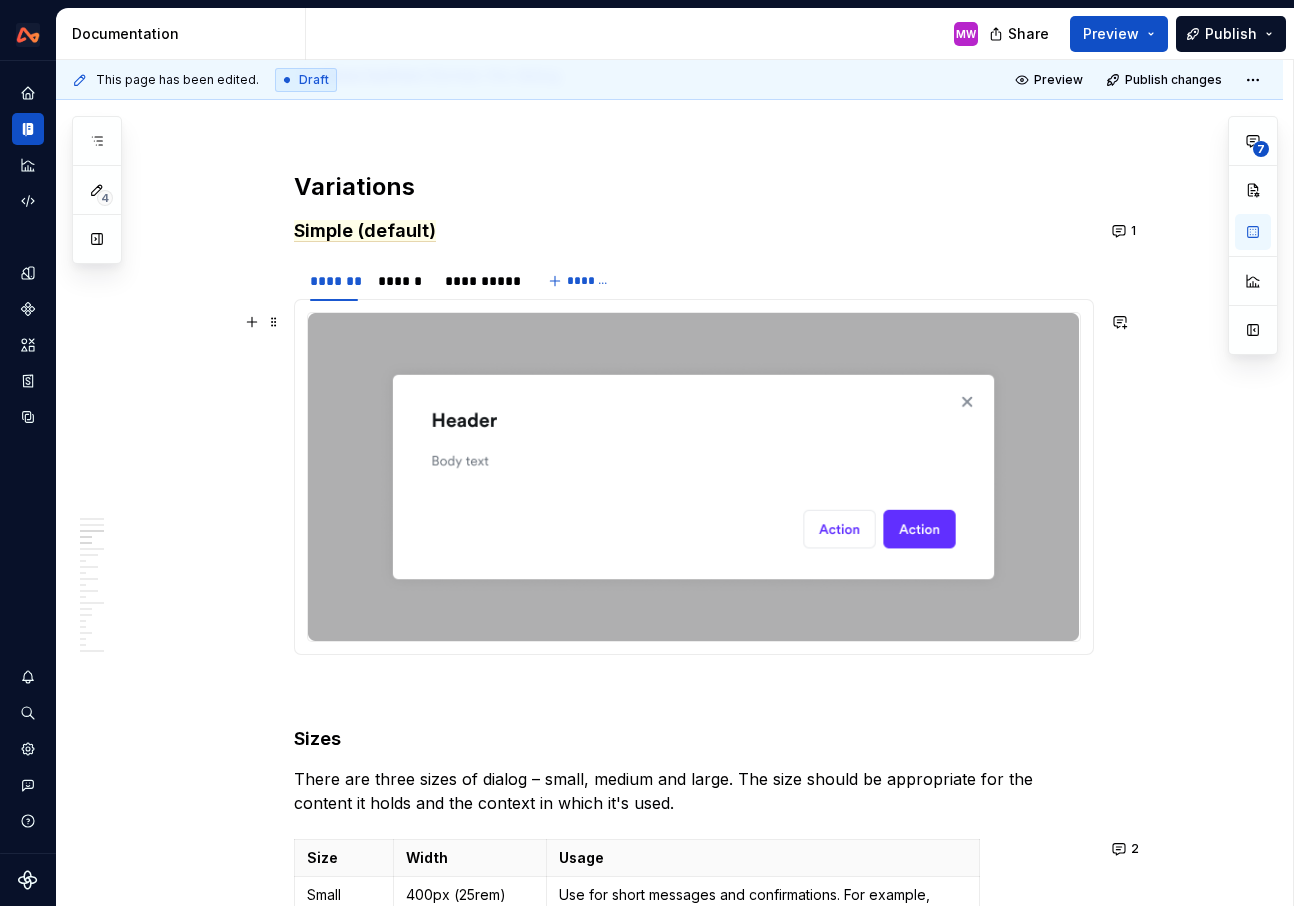 click at bounding box center [694, 477] 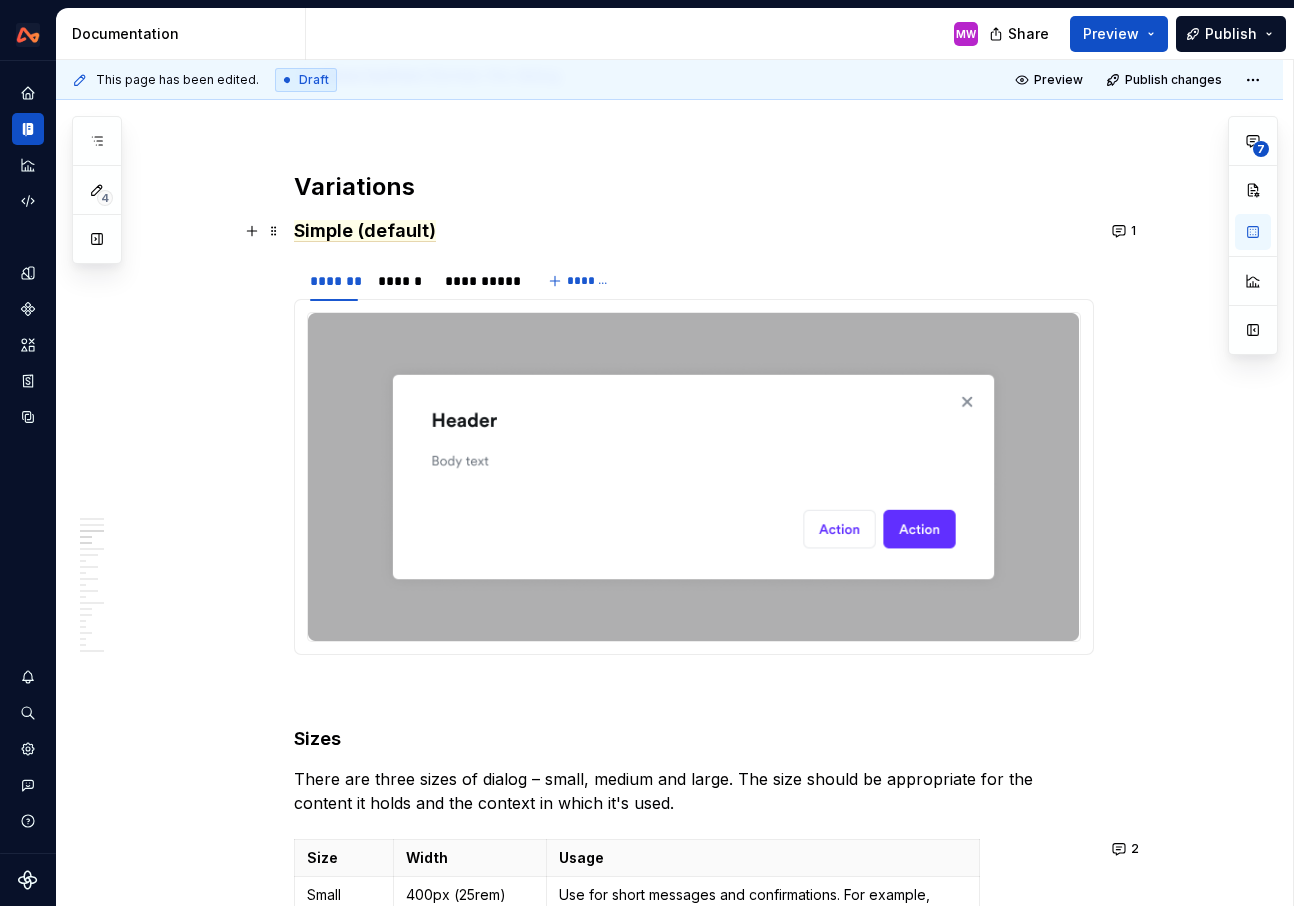 click on "Simple (default)" at bounding box center [694, 231] 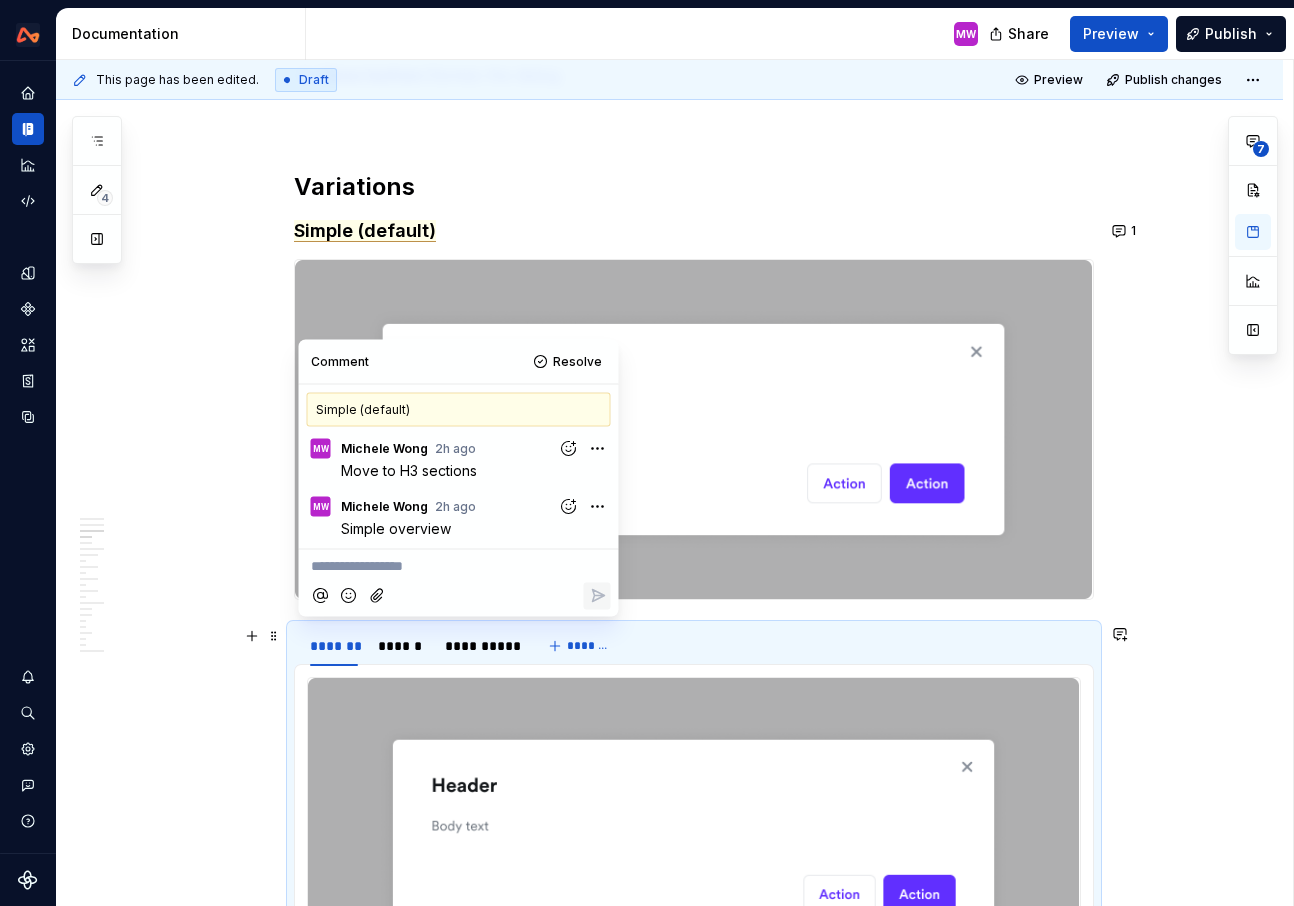 click on "**********" at bounding box center [694, 646] 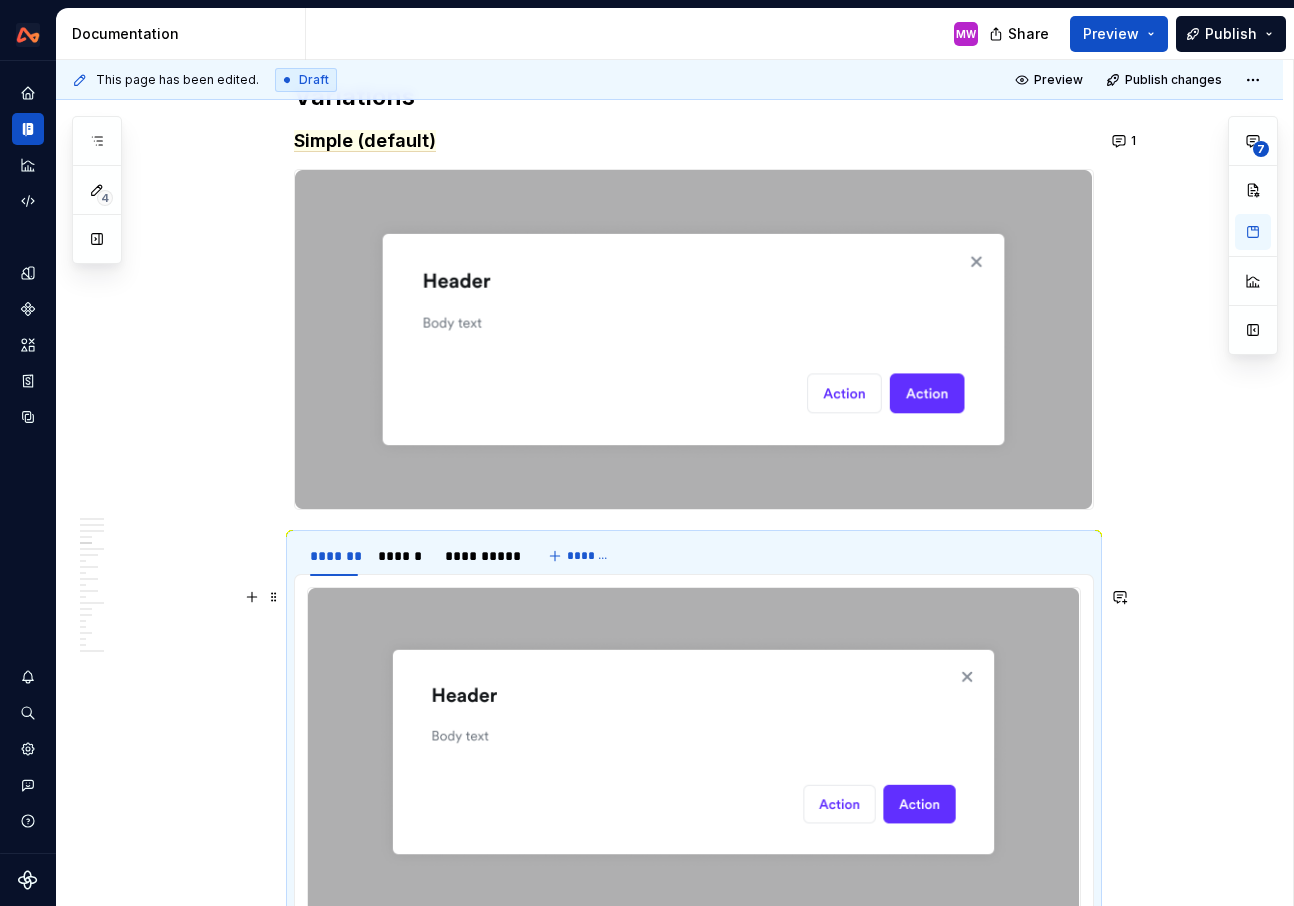 scroll, scrollTop: 2246, scrollLeft: 0, axis: vertical 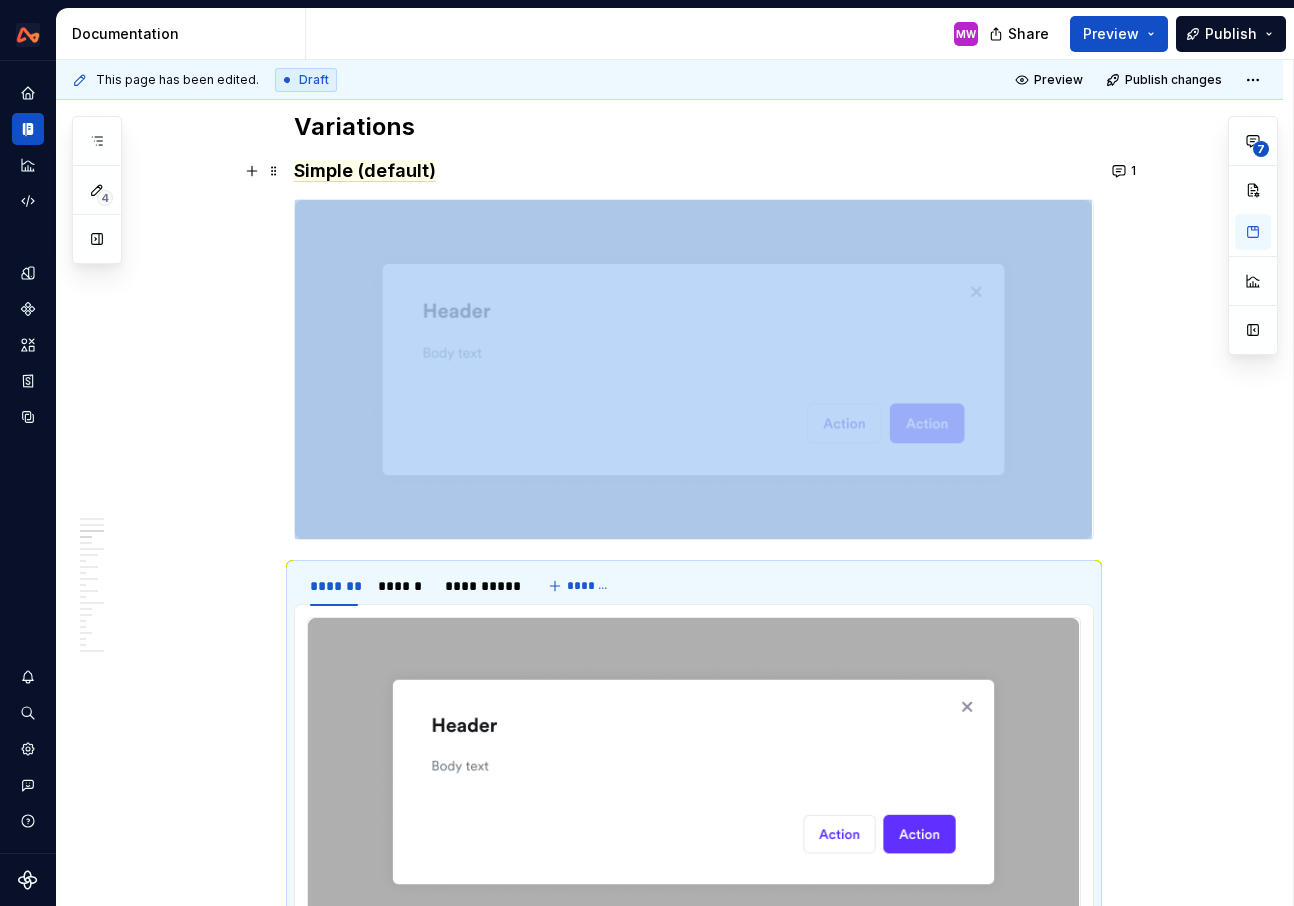 click on "**********" at bounding box center [674, 483] 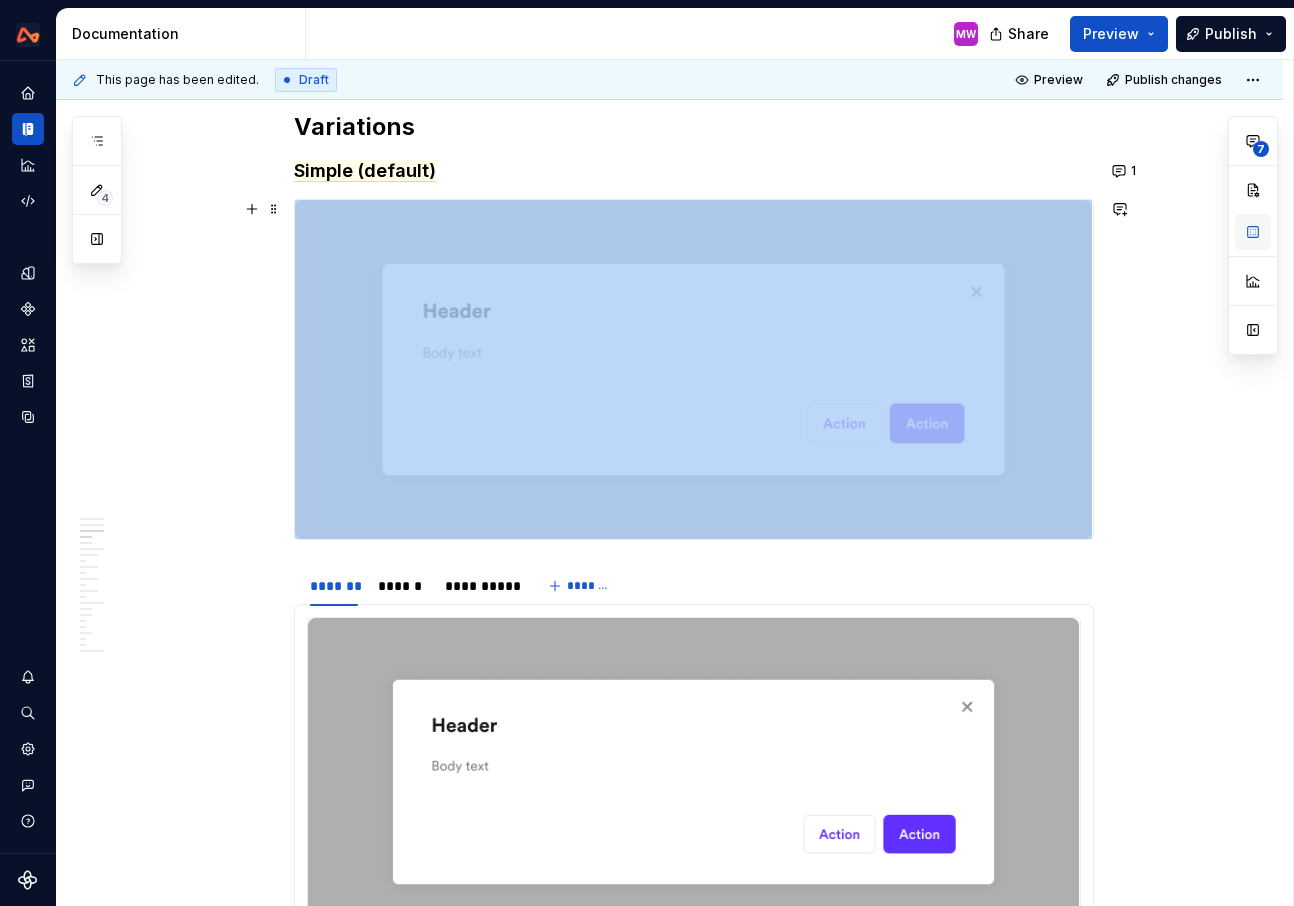click at bounding box center (1253, 232) 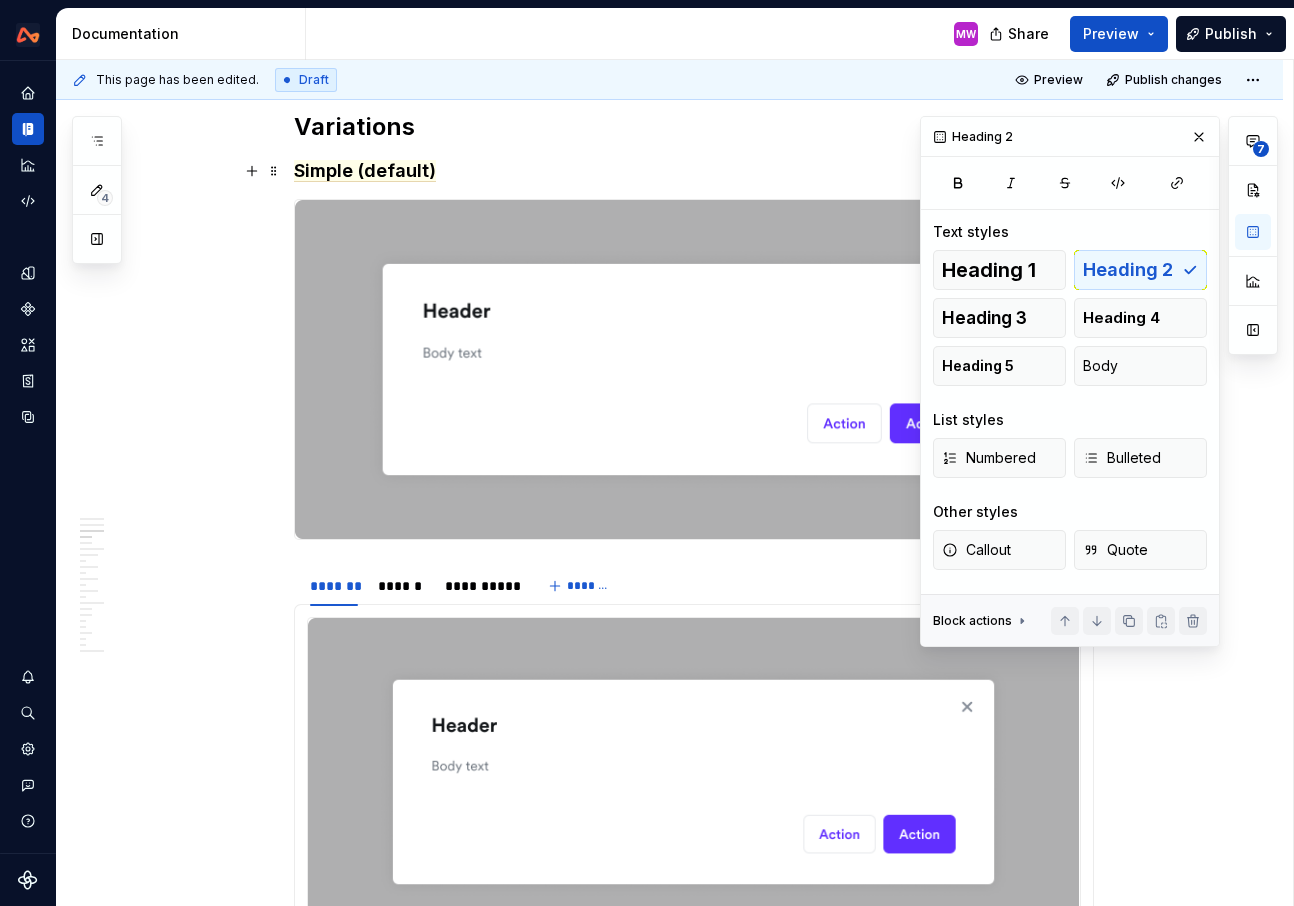 click on "Simple (default)" at bounding box center [694, 171] 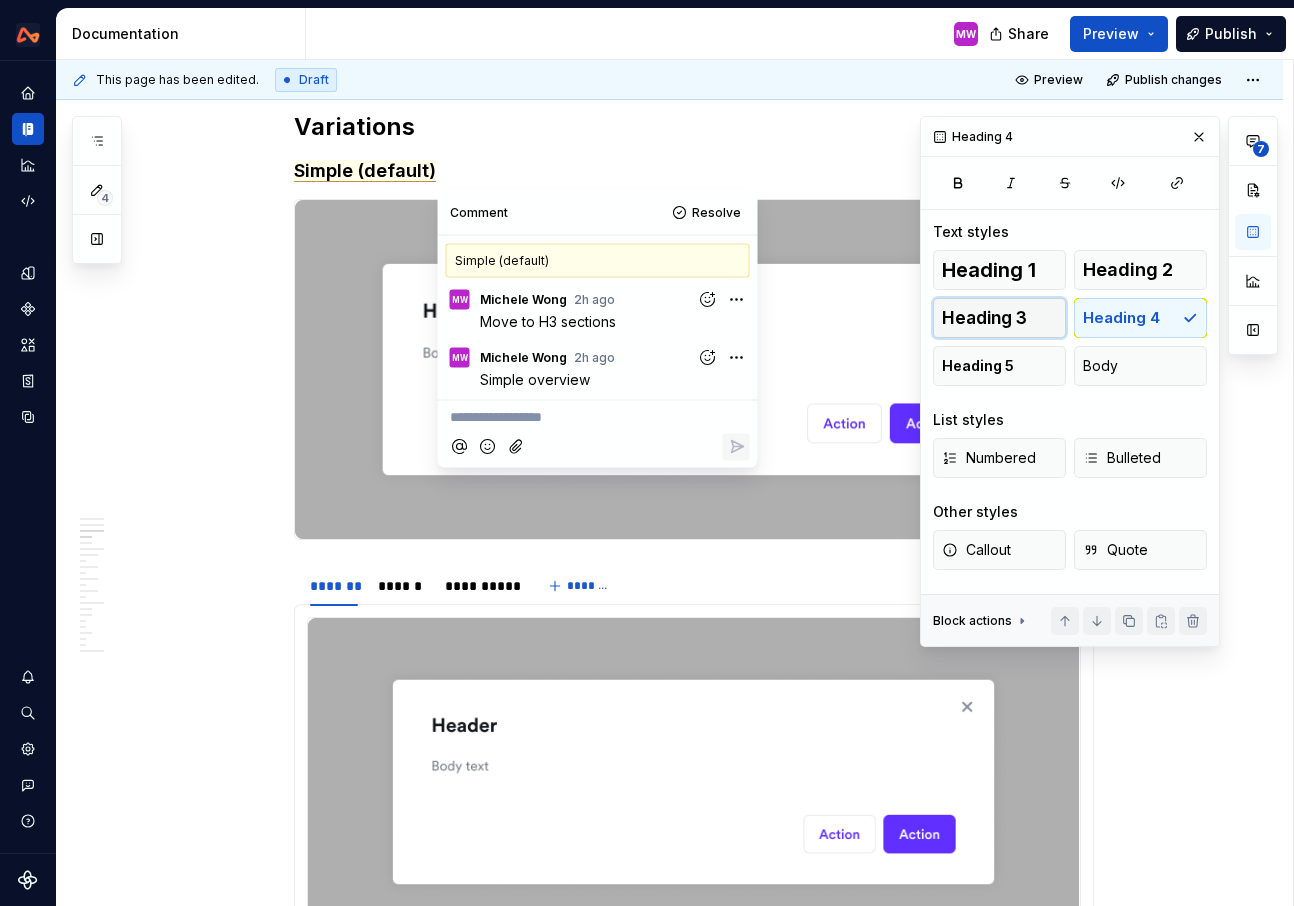 click on "Heading 3" at bounding box center [984, 318] 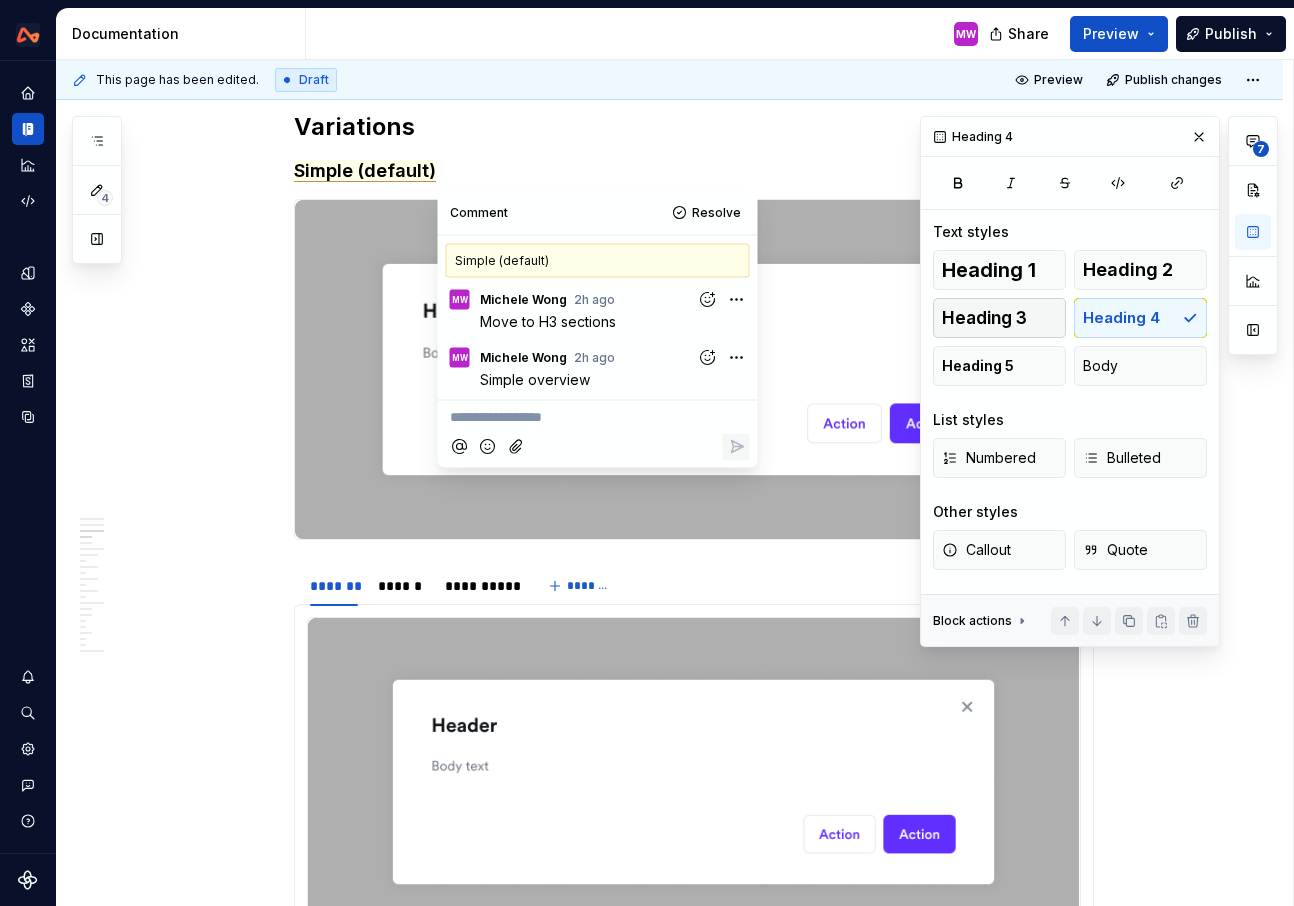 scroll, scrollTop: 2250, scrollLeft: 0, axis: vertical 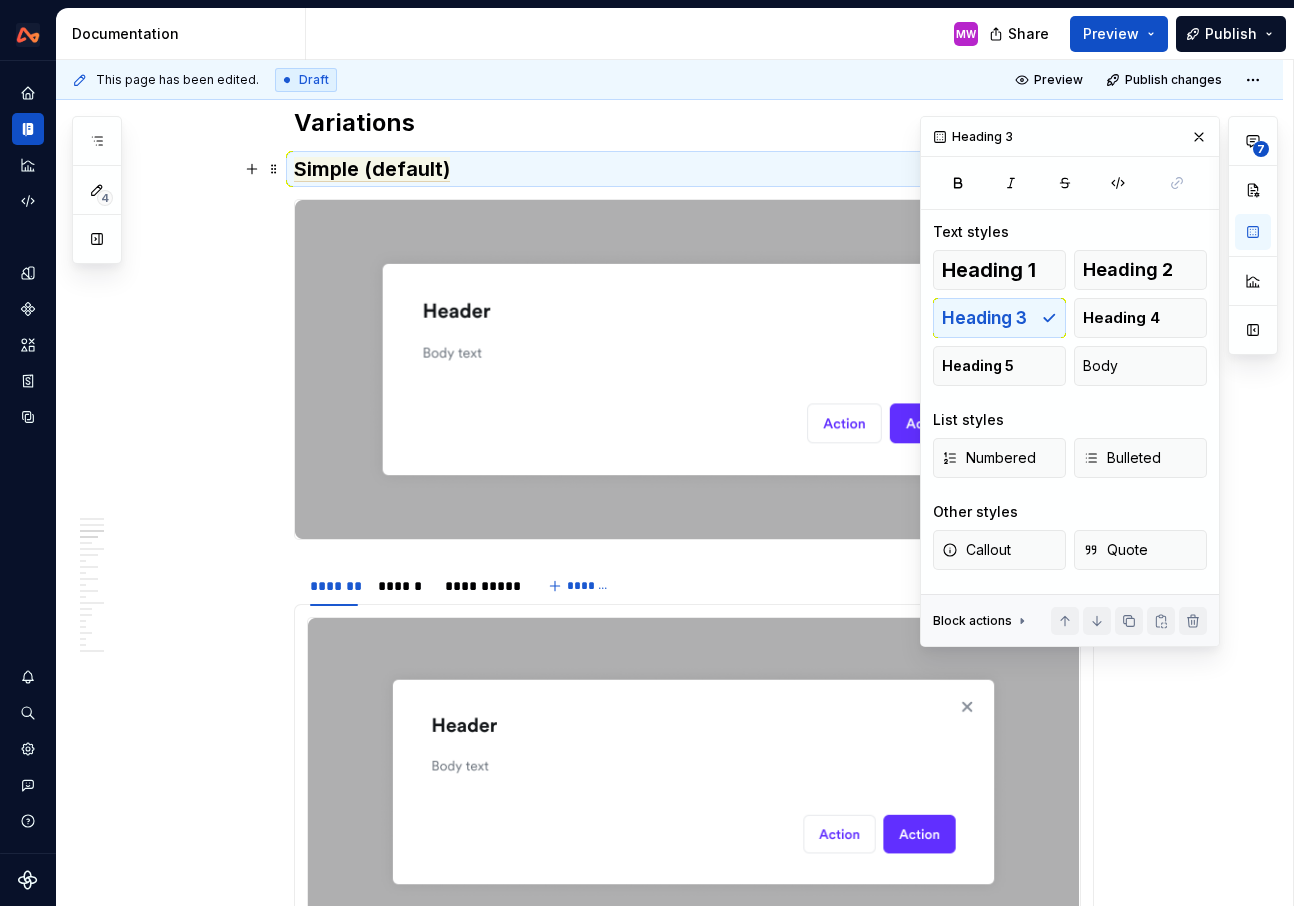 click on "Simple (default)" at bounding box center (694, 169) 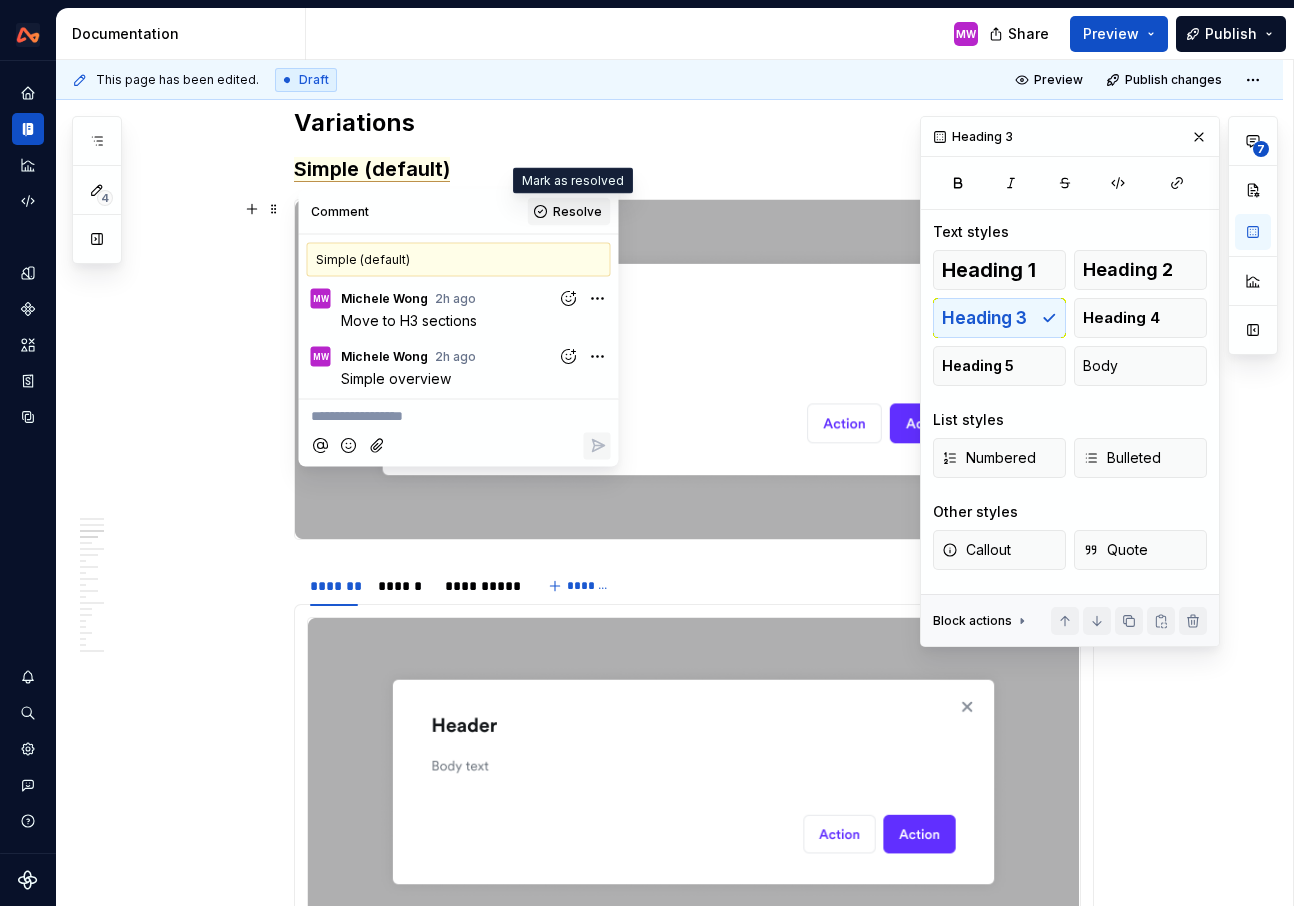click on "Resolve" at bounding box center (577, 212) 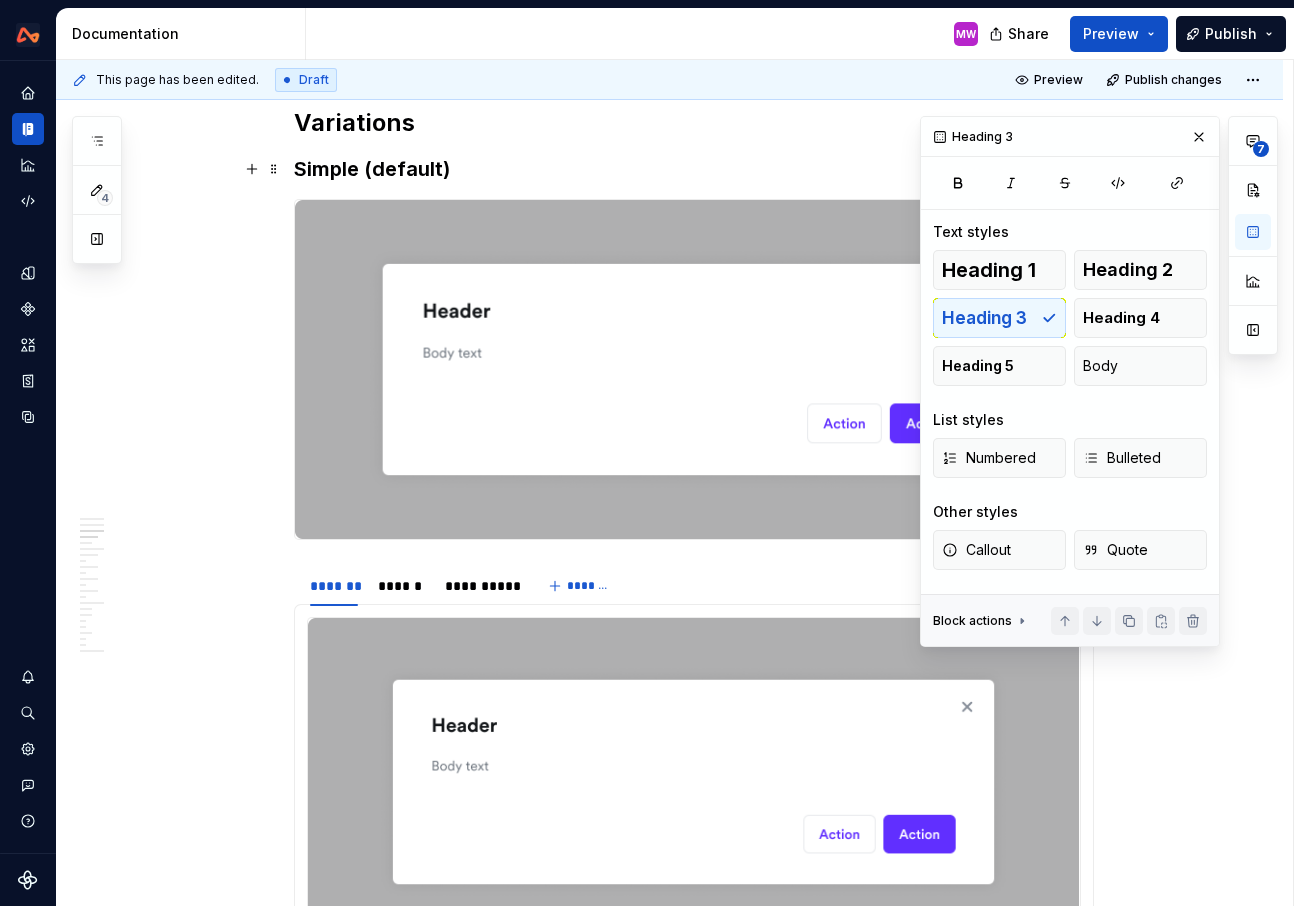 click on "Simple (default)" at bounding box center (694, 169) 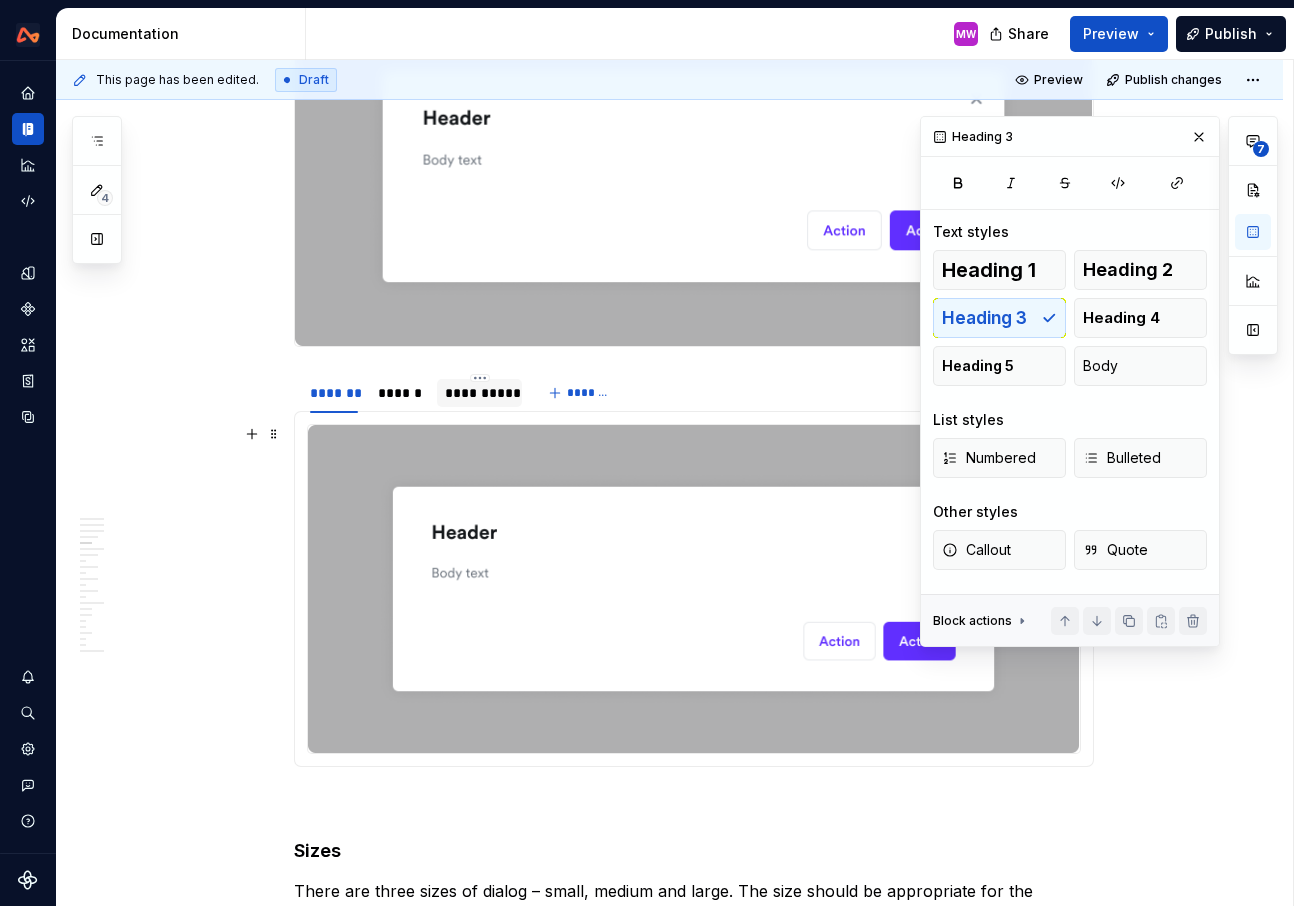 scroll, scrollTop: 2590, scrollLeft: 0, axis: vertical 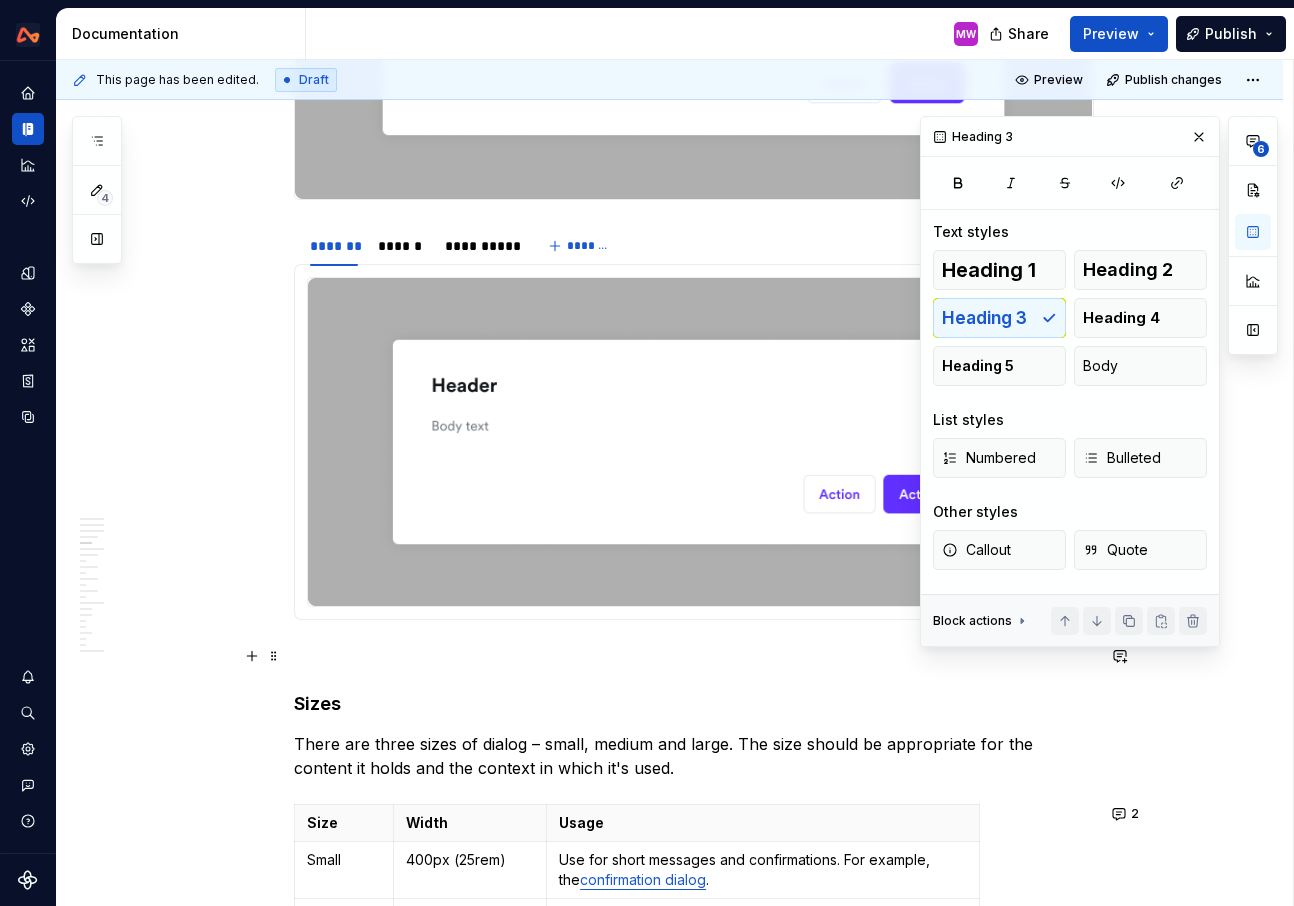 click at bounding box center (694, 656) 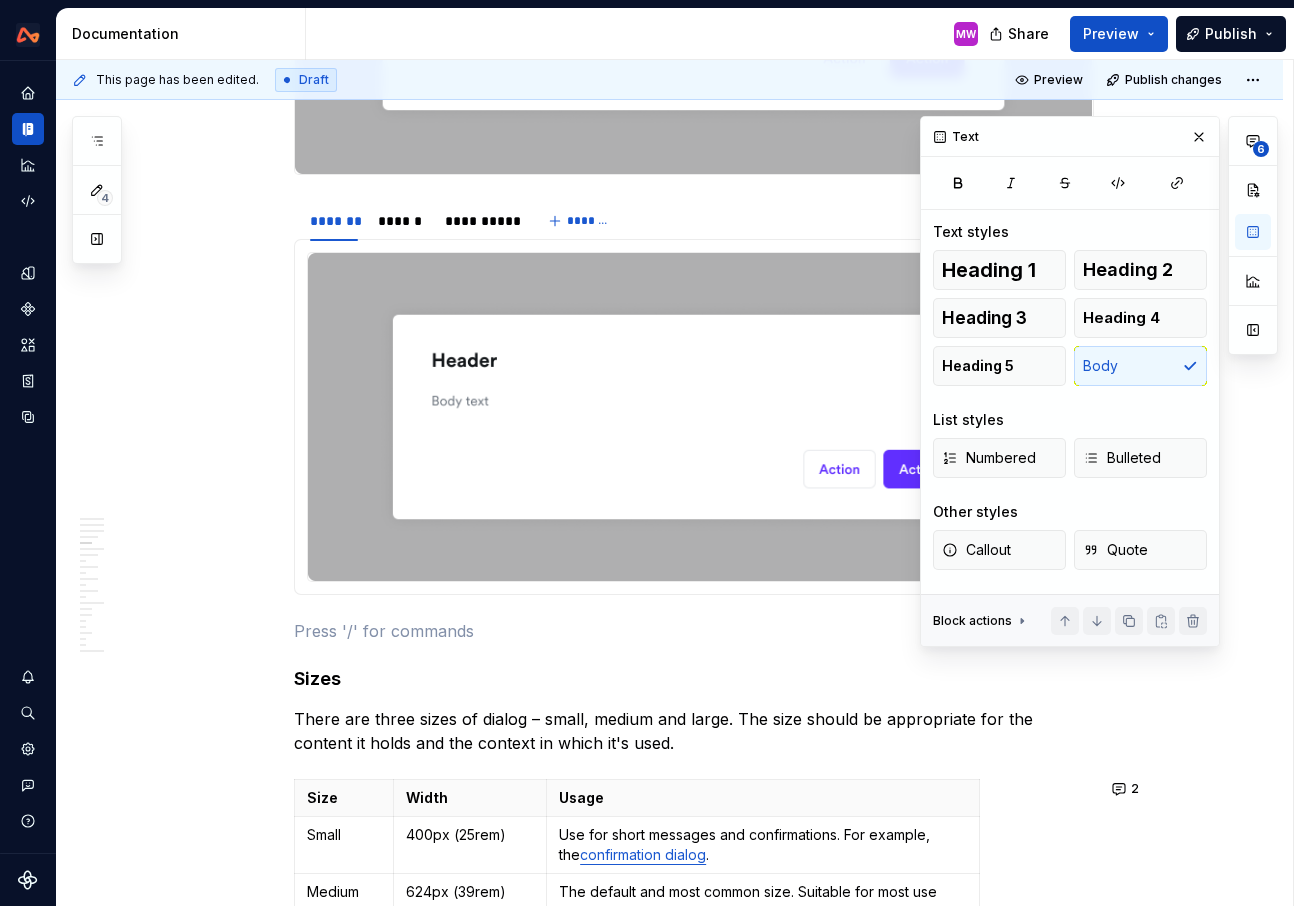 scroll, scrollTop: 2618, scrollLeft: 0, axis: vertical 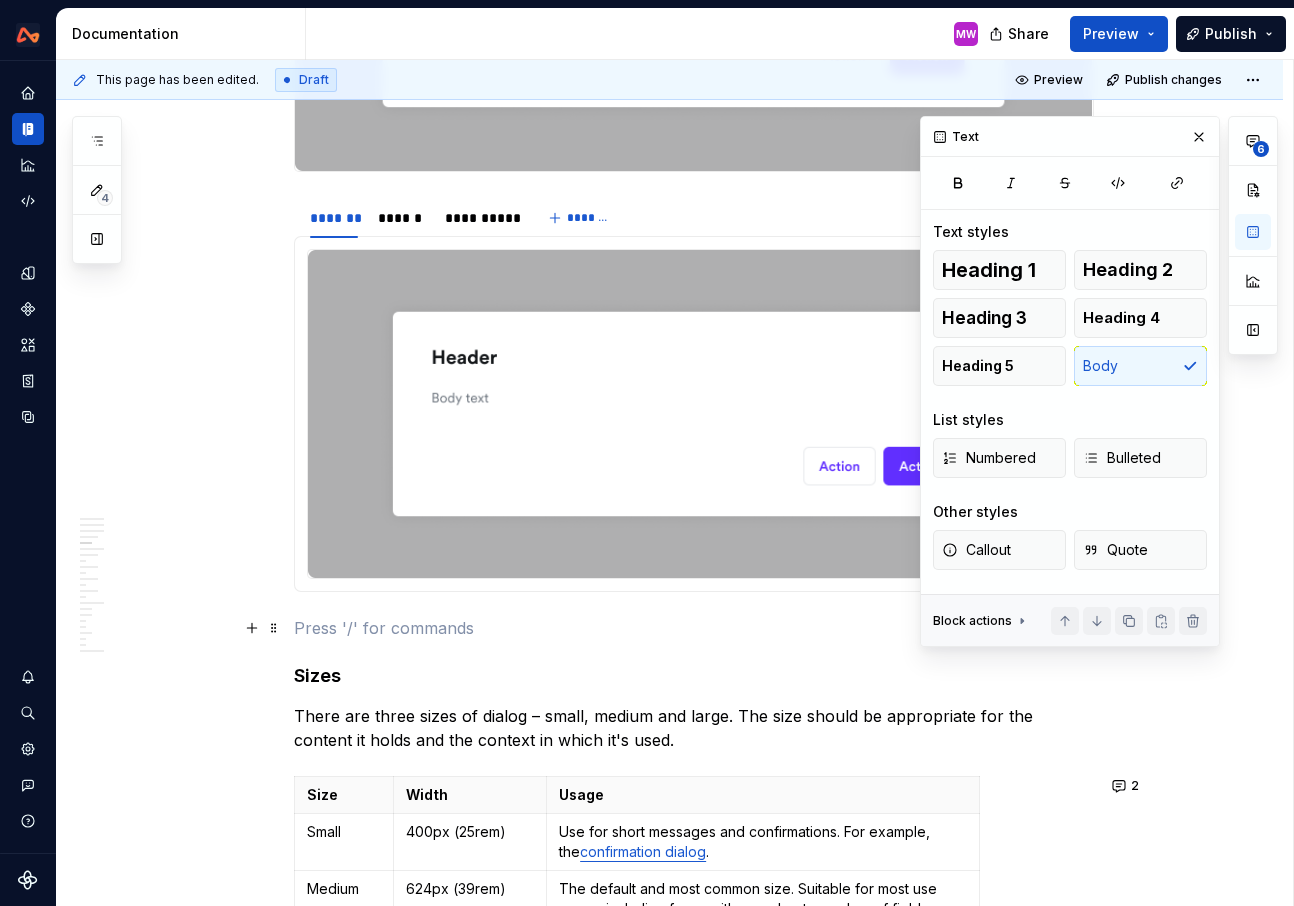 click at bounding box center (694, 628) 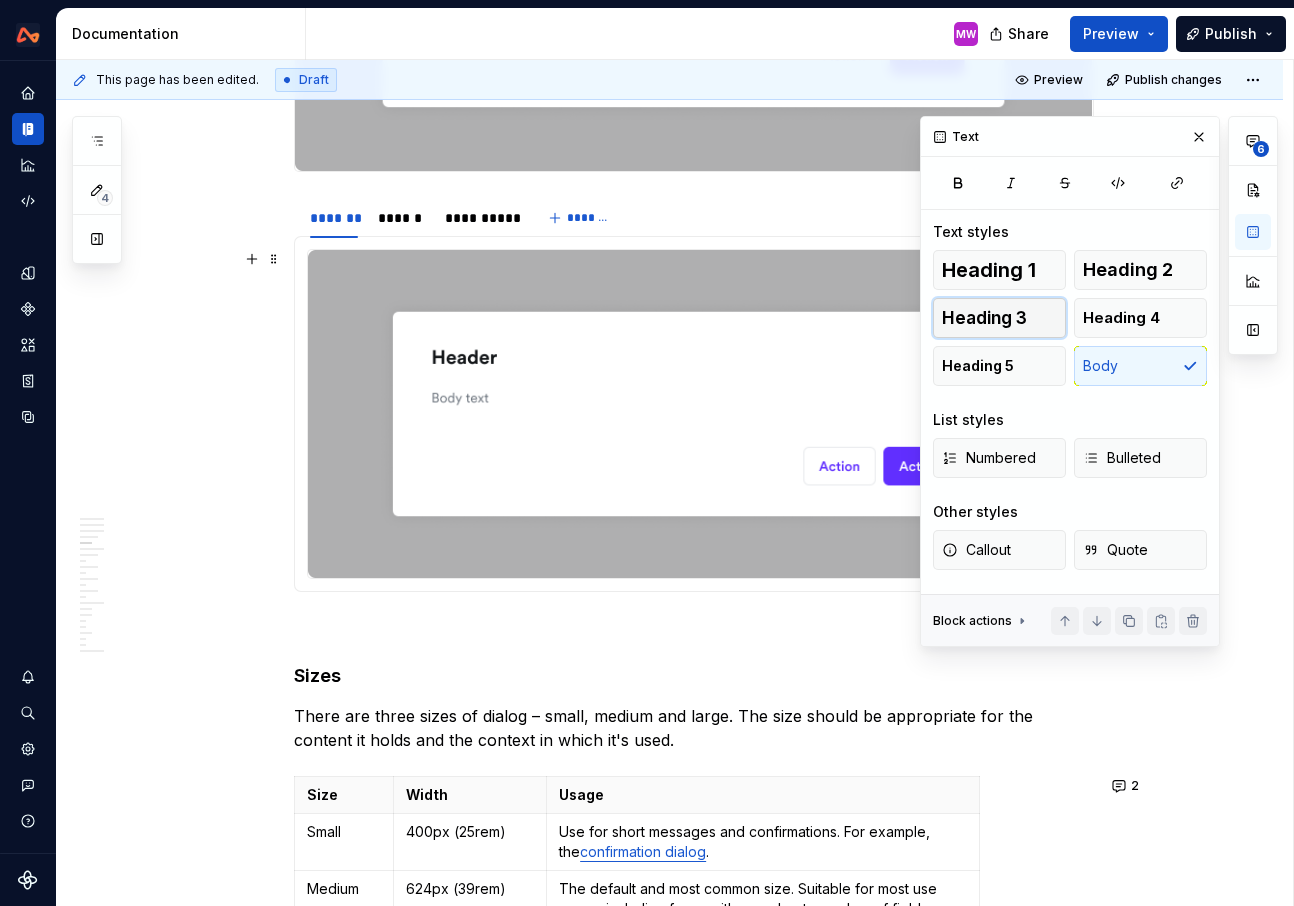 click on "Heading 3" at bounding box center (984, 318) 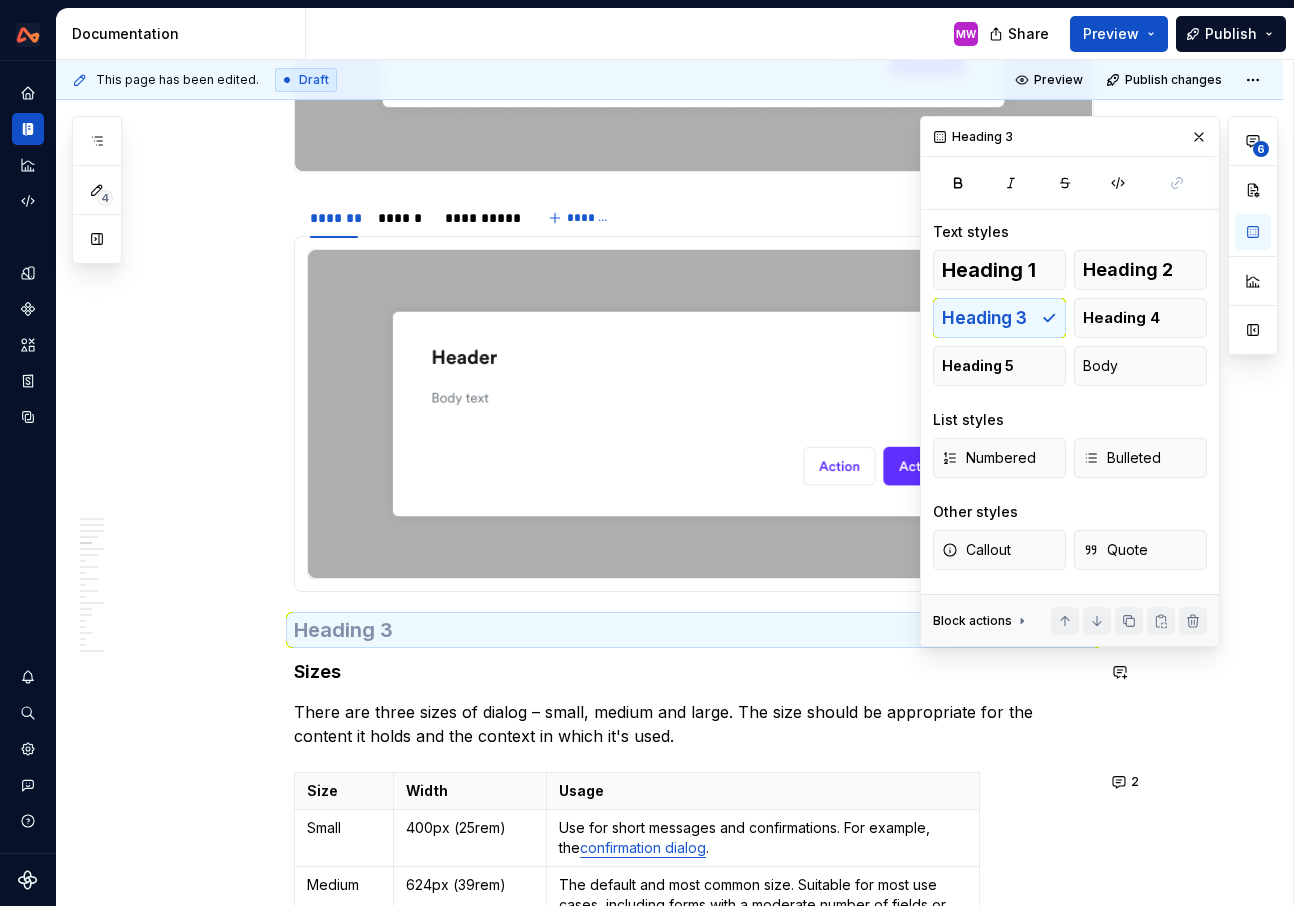 click on "**********" at bounding box center (694, 2832) 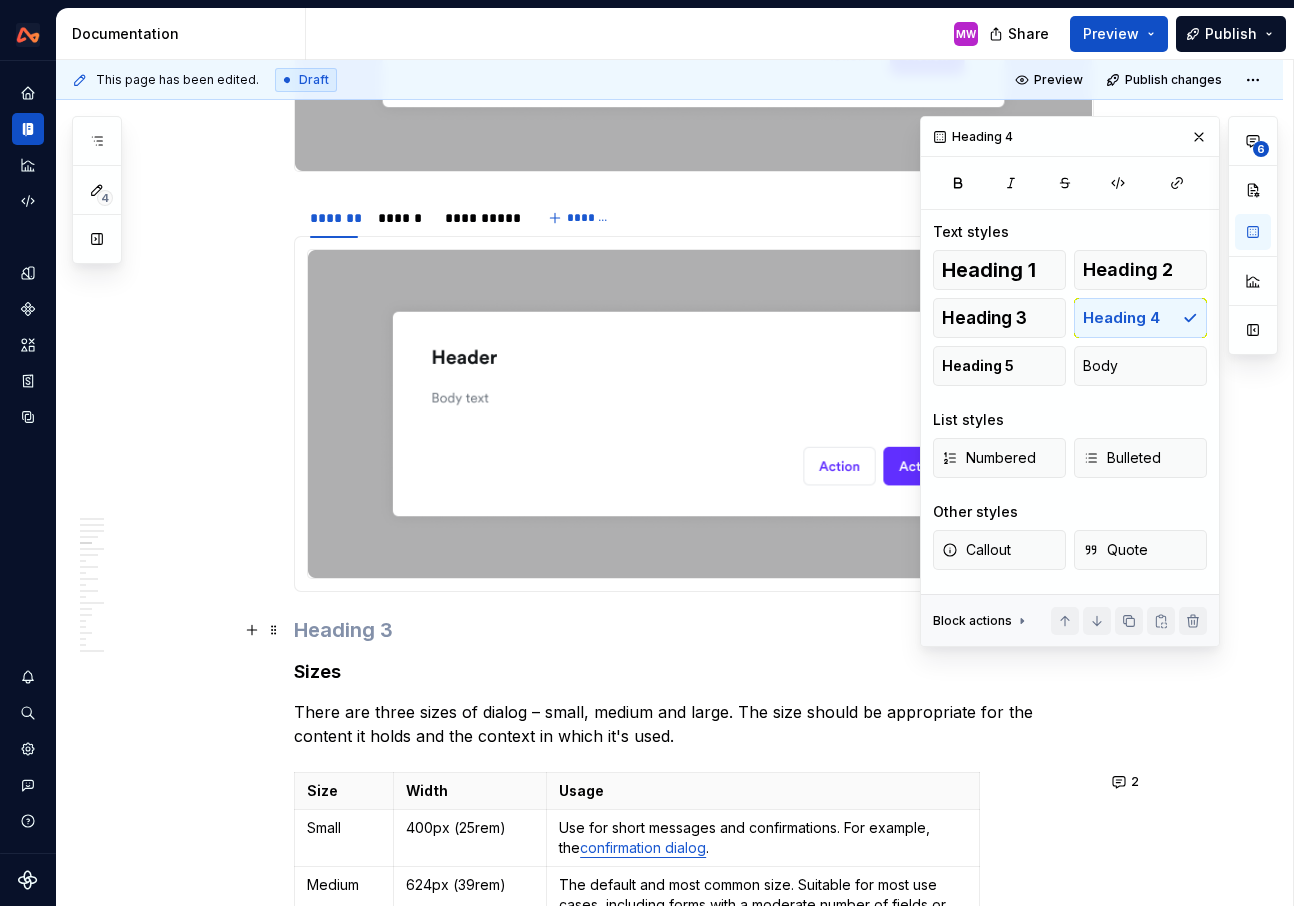 click at bounding box center (694, 630) 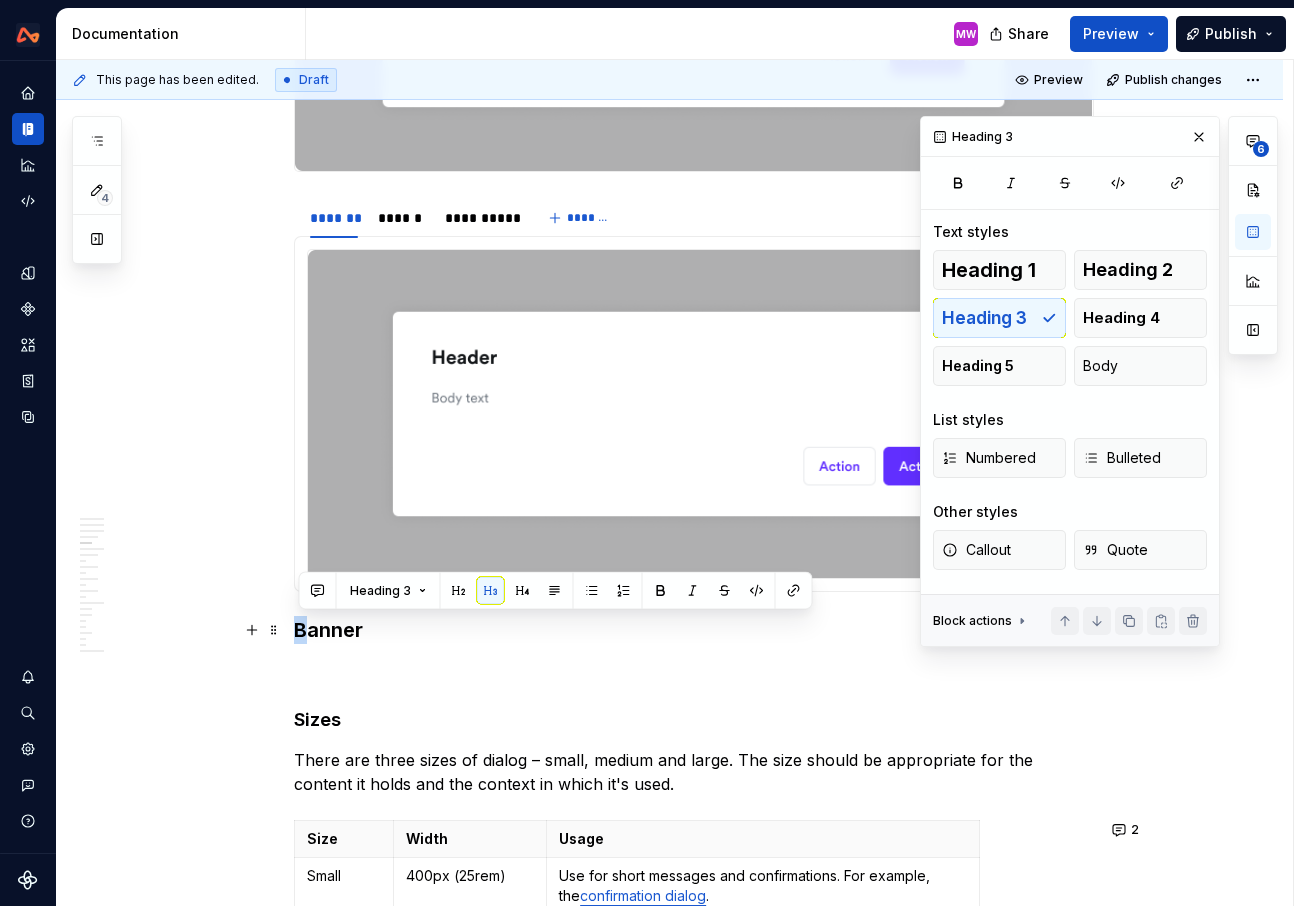 click on "Banner" at bounding box center [694, 630] 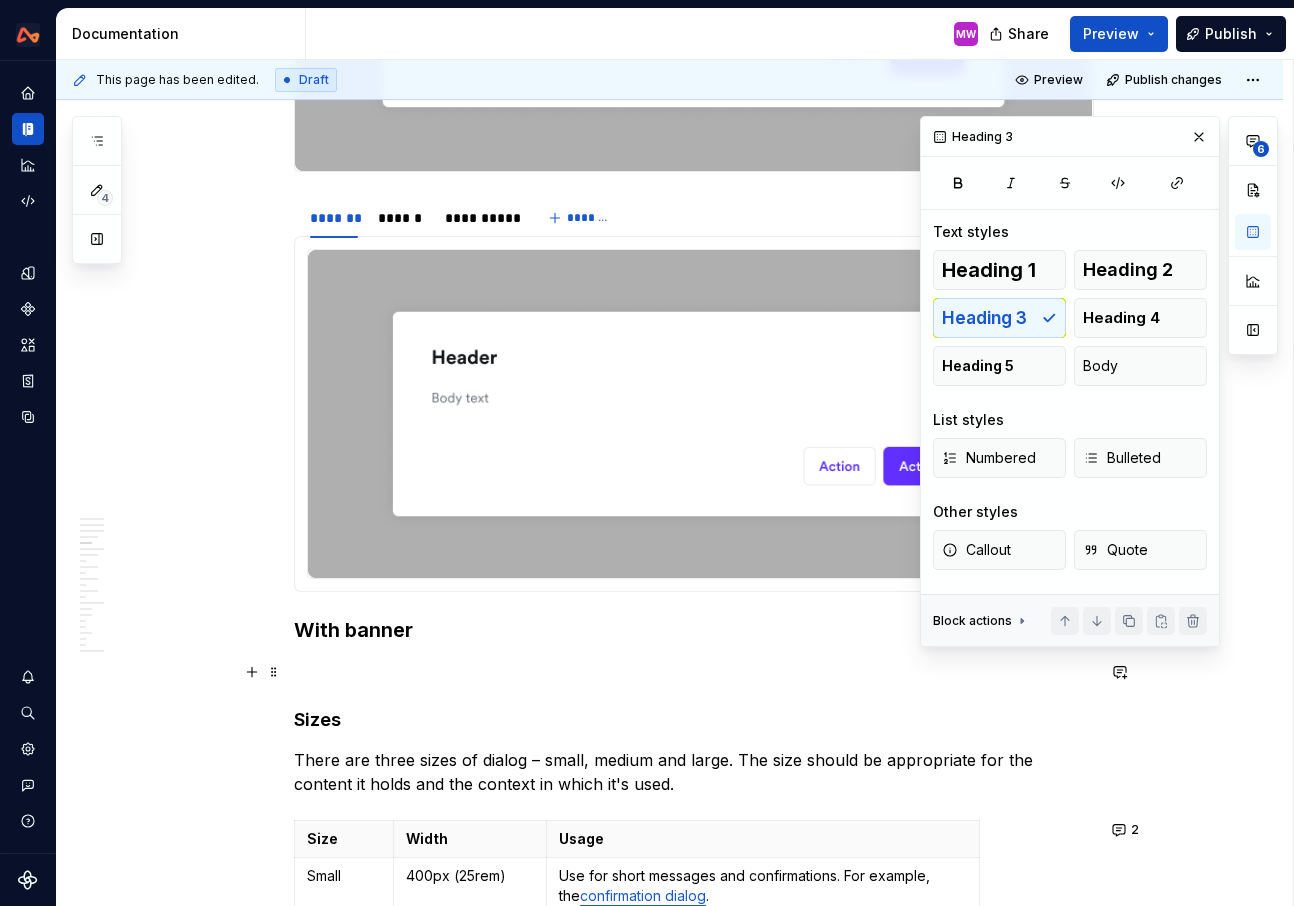 click at bounding box center [694, 672] 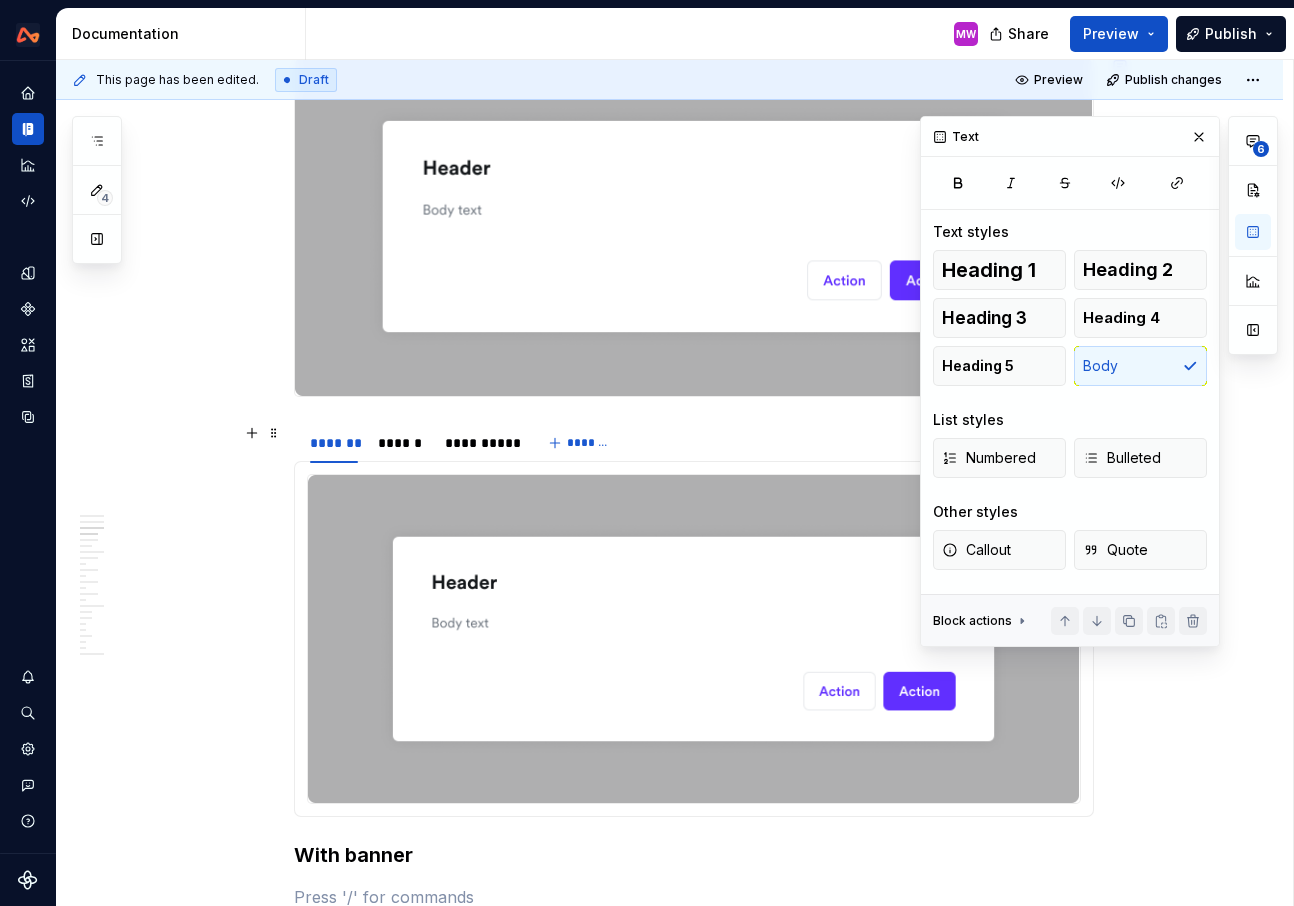 scroll, scrollTop: 2583, scrollLeft: 0, axis: vertical 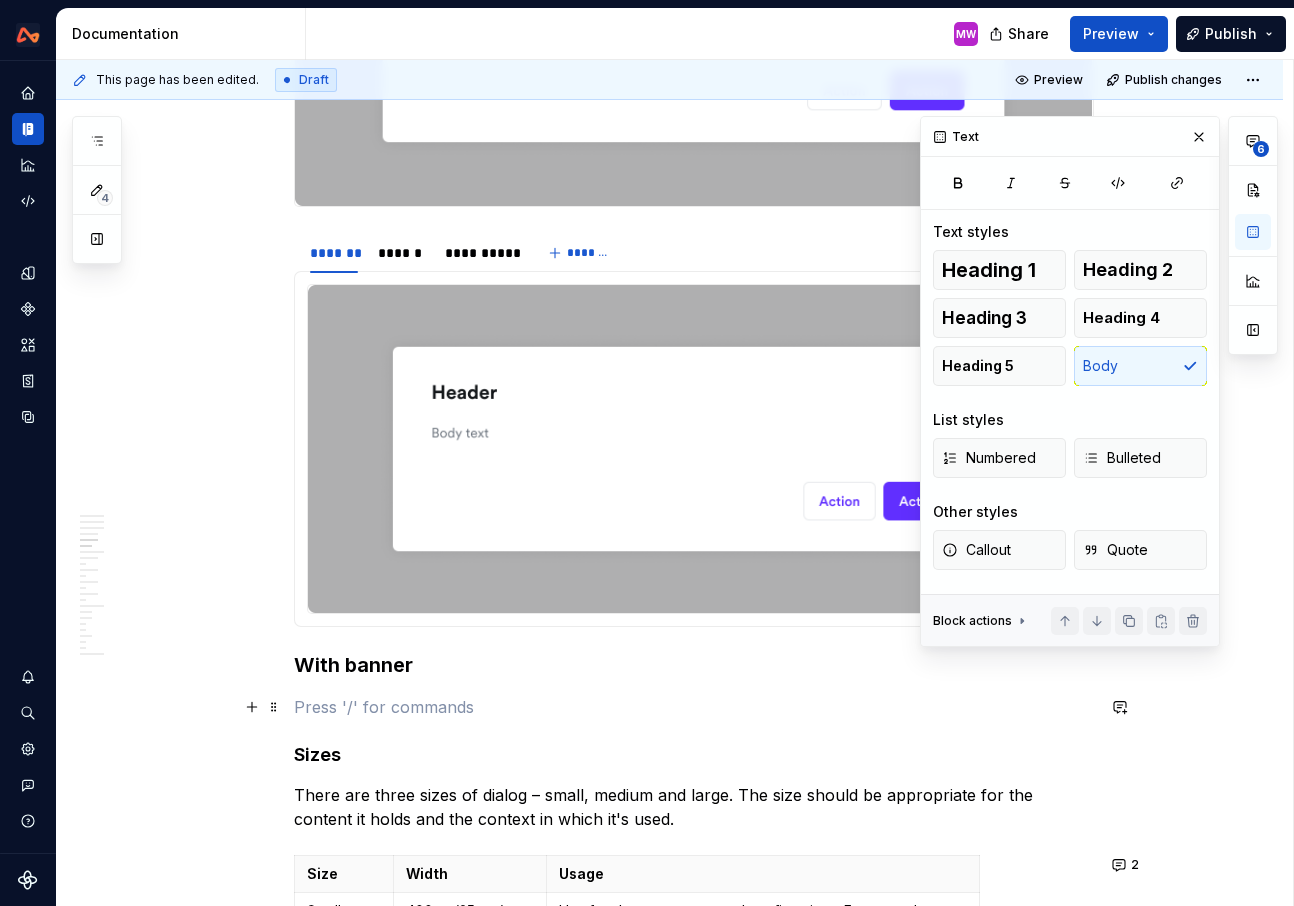 click at bounding box center (694, 707) 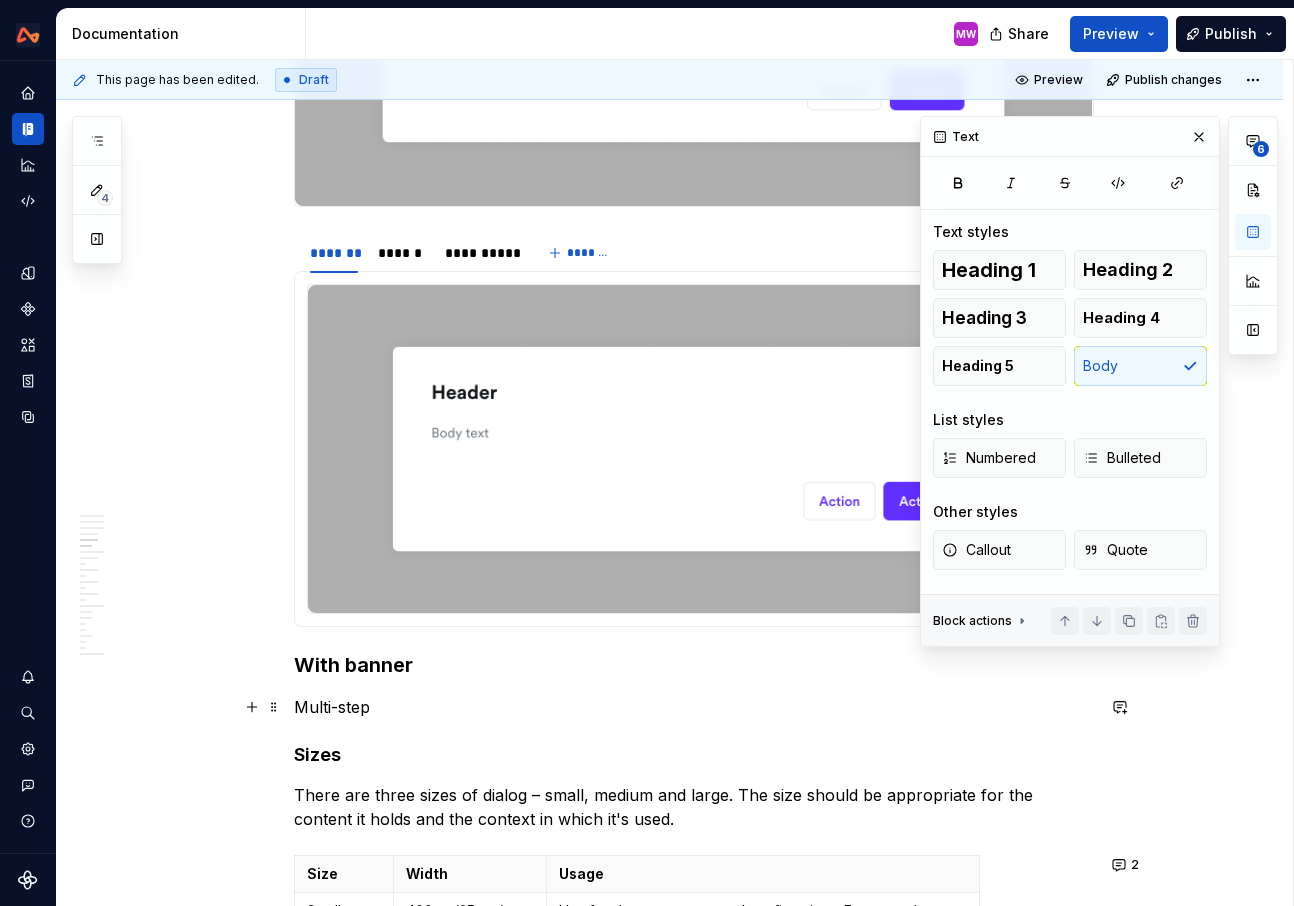 click on "**********" at bounding box center [669, 3015] 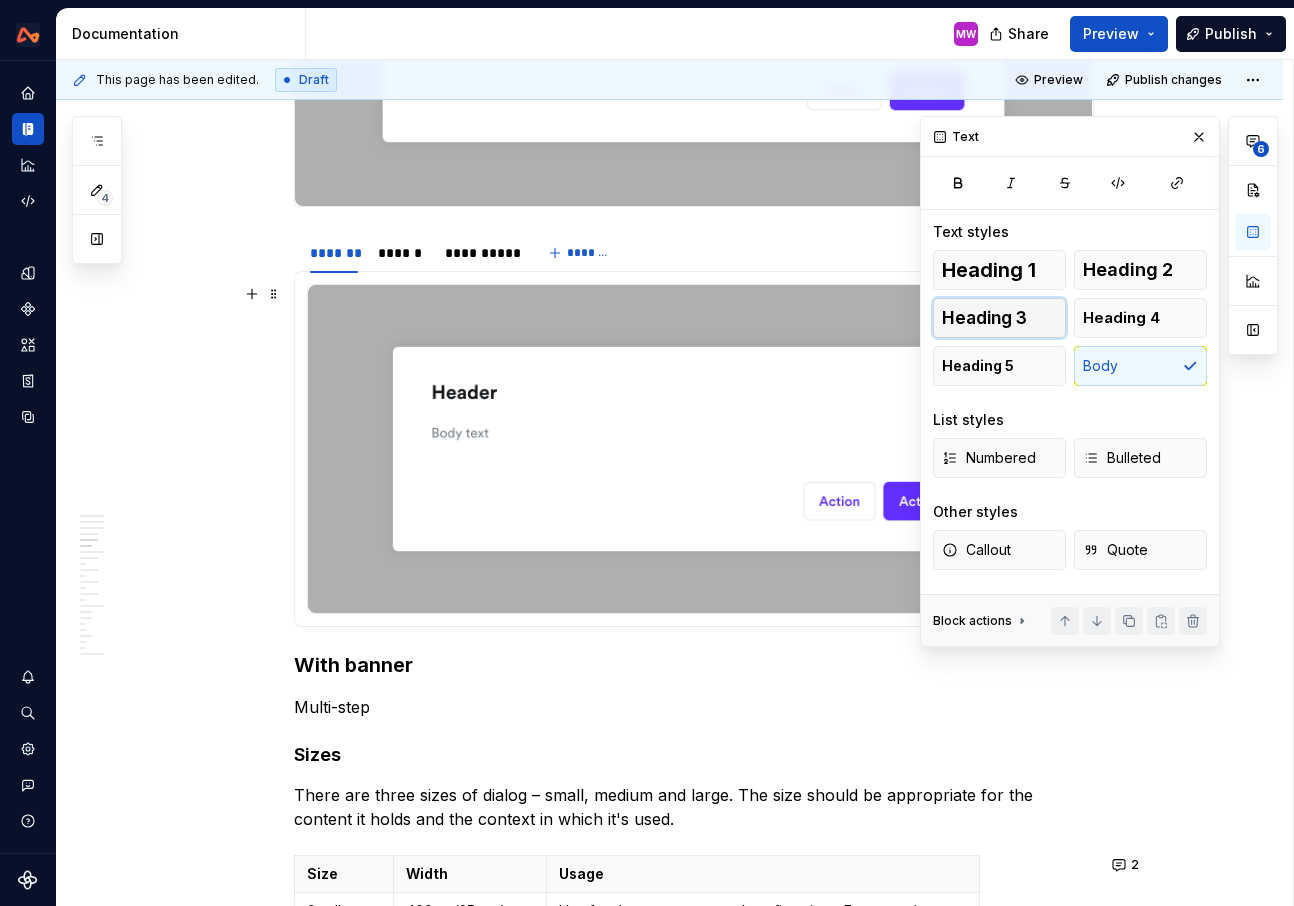 click on "Heading 3" at bounding box center (984, 318) 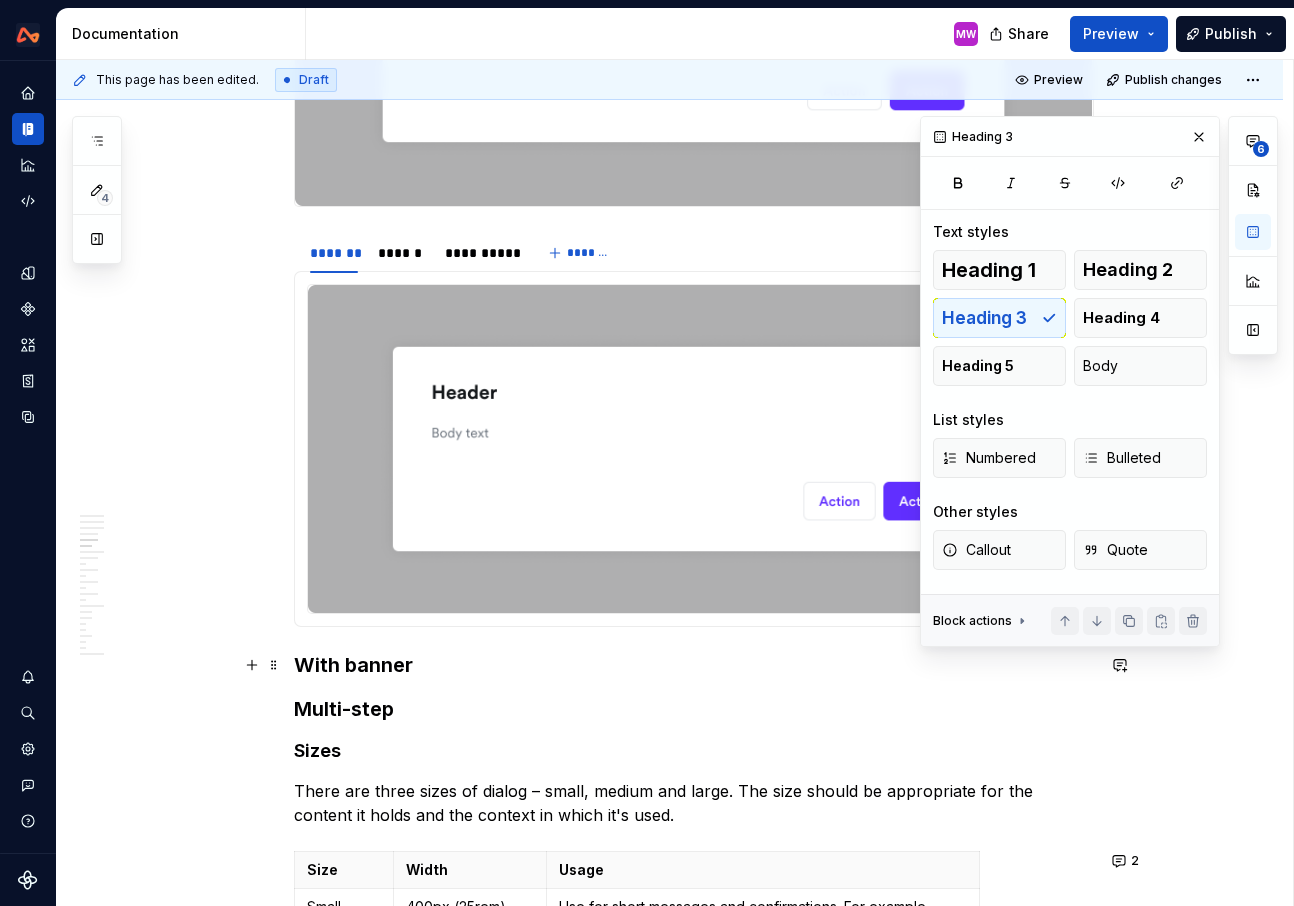 click on "With banner" at bounding box center (694, 665) 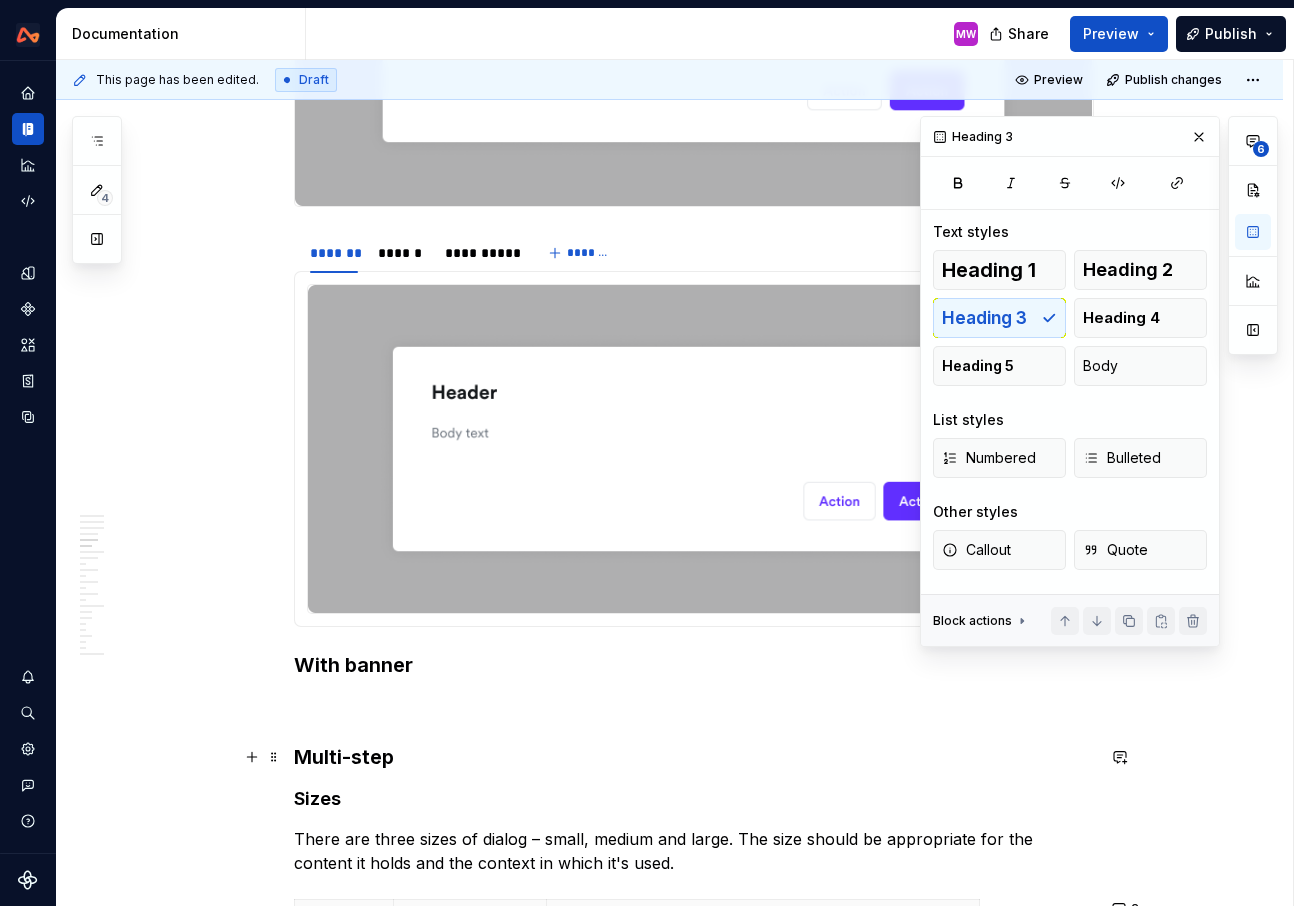 click on "Multi-step" at bounding box center [694, 757] 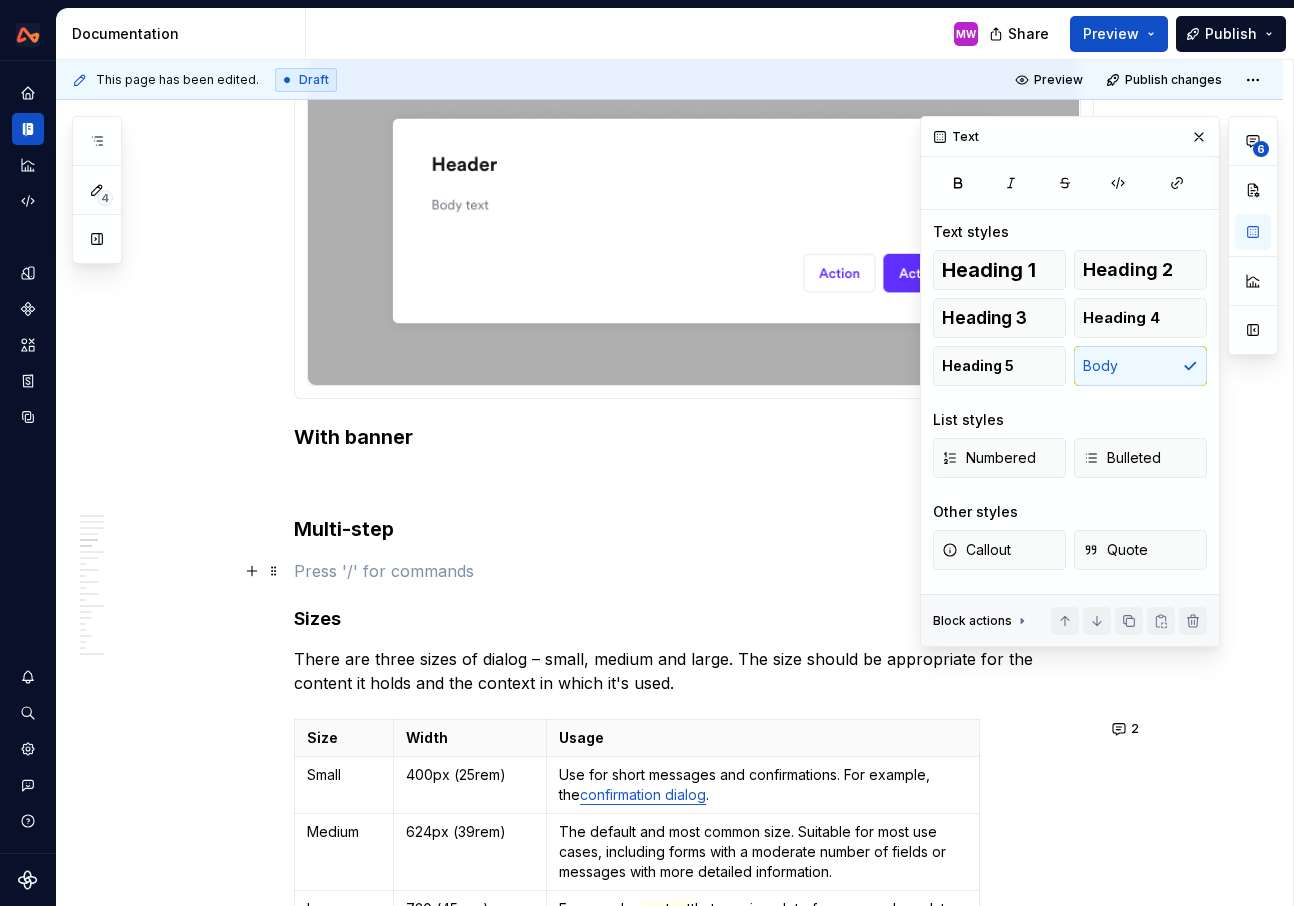 scroll, scrollTop: 2856, scrollLeft: 0, axis: vertical 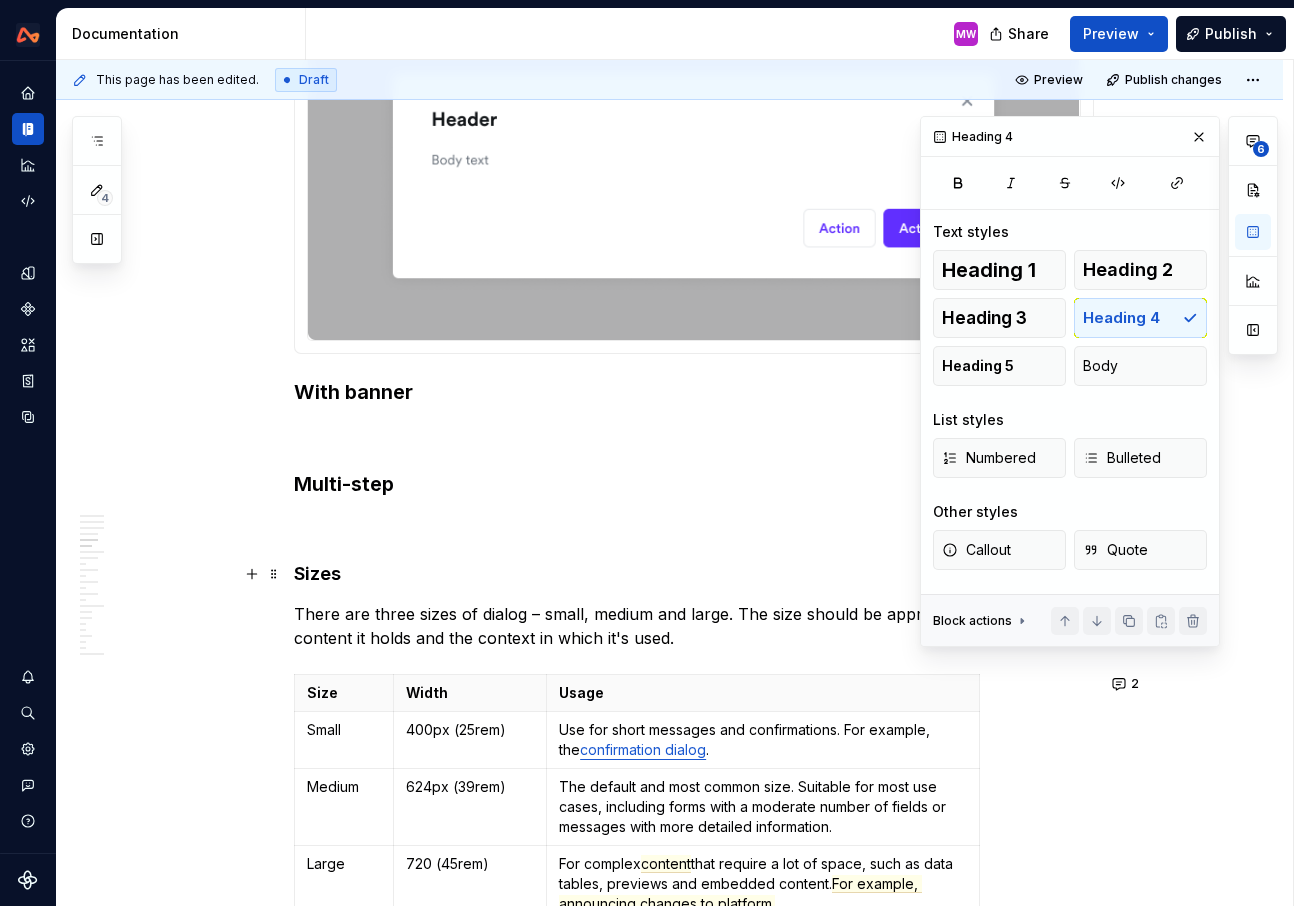 click on "Sizes" at bounding box center [694, 574] 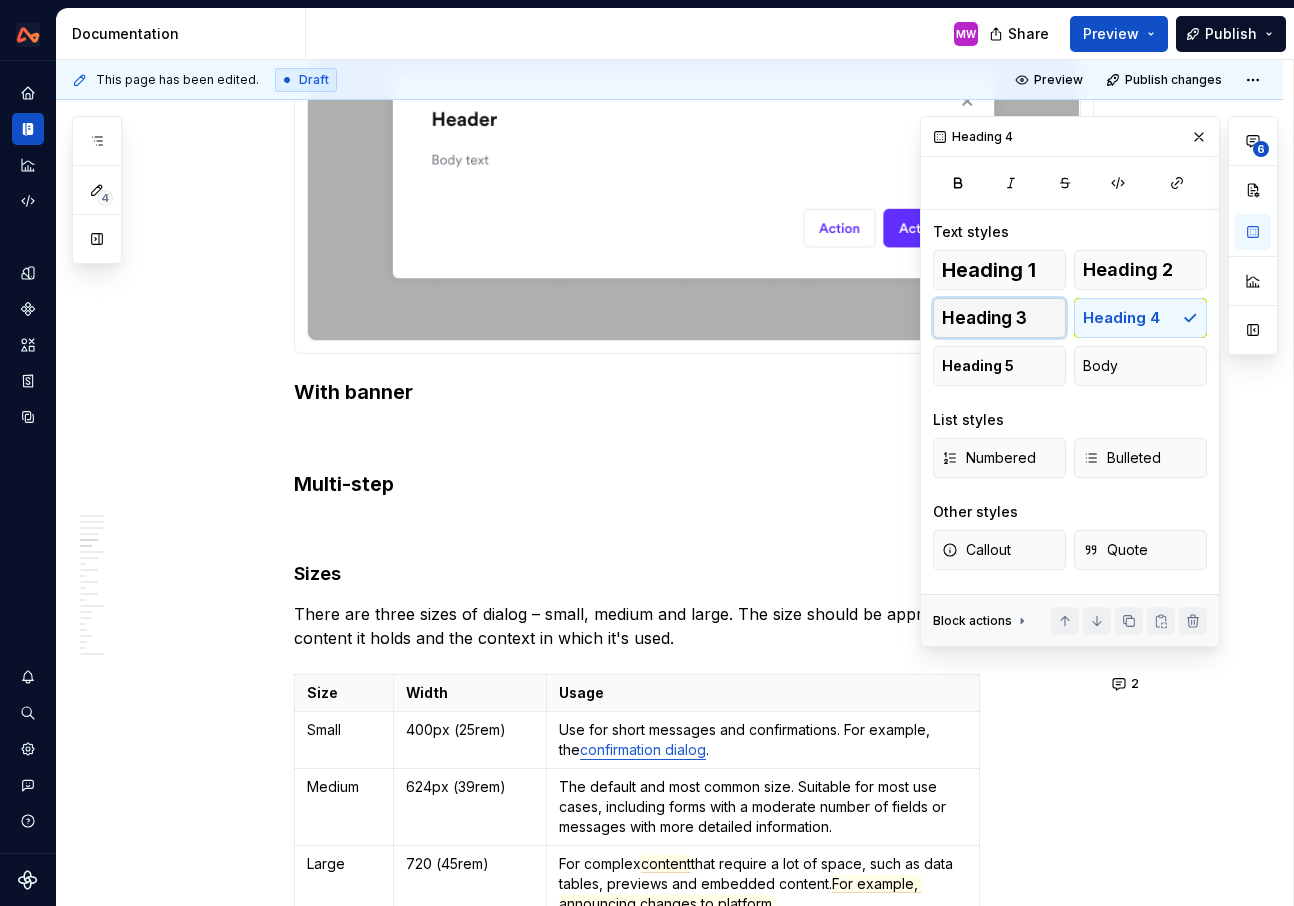 click on "Heading 3" at bounding box center (984, 318) 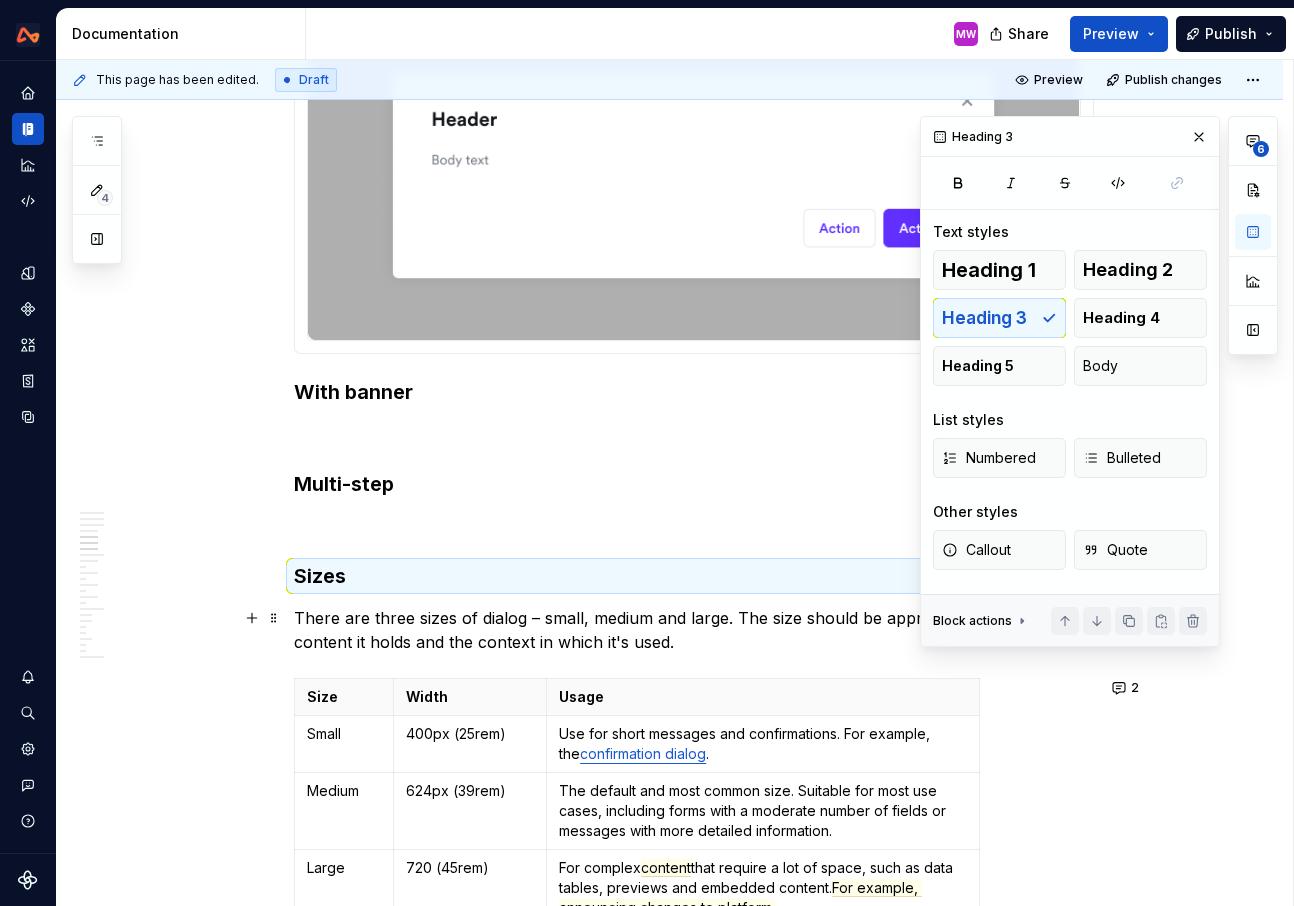 click on "There are three sizes of dialog – small, medium and large. The size should be appropriate for the content it holds and the context in which it's used." at bounding box center [694, 630] 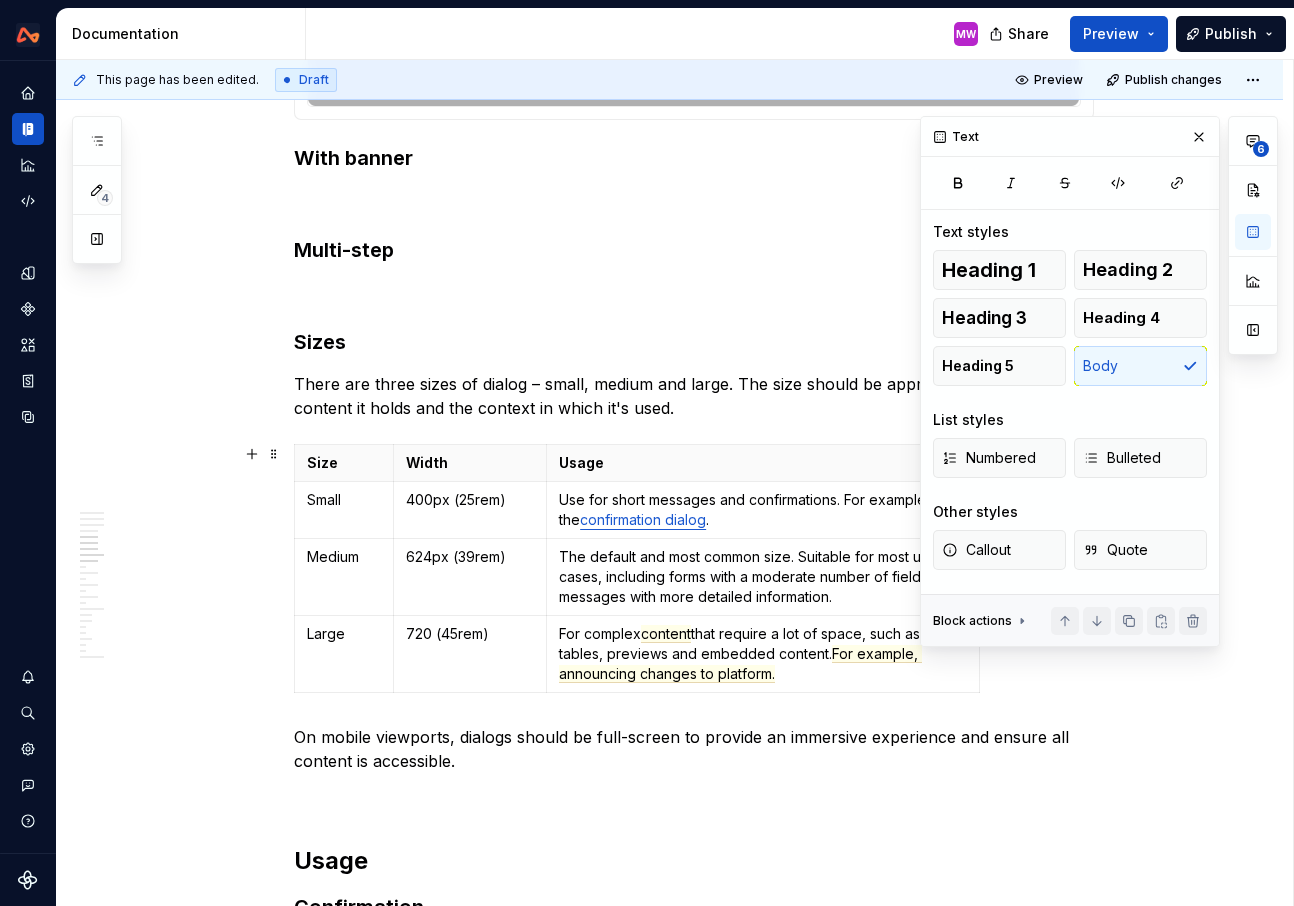 scroll, scrollTop: 3100, scrollLeft: 0, axis: vertical 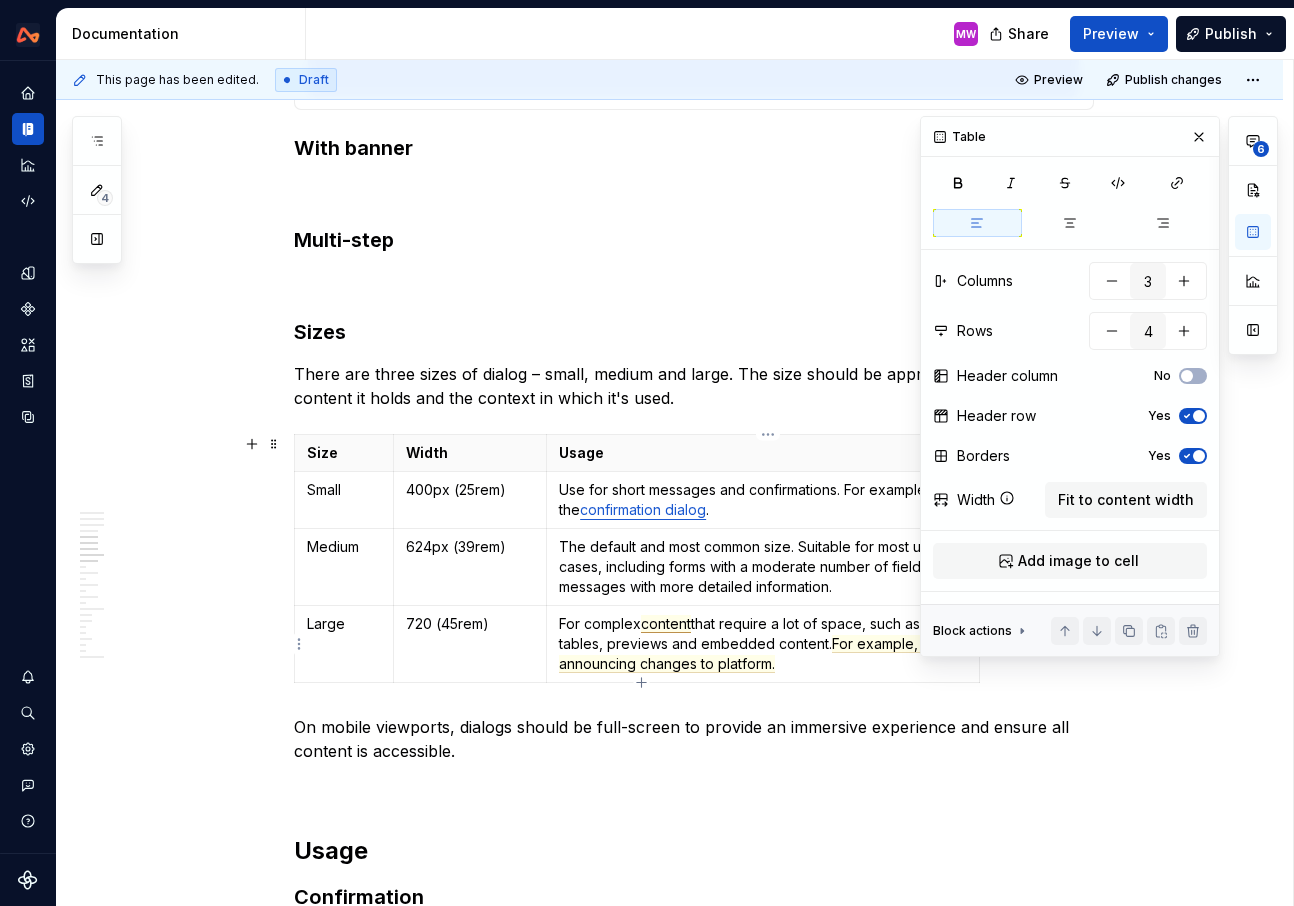 click on "content" at bounding box center [666, 624] 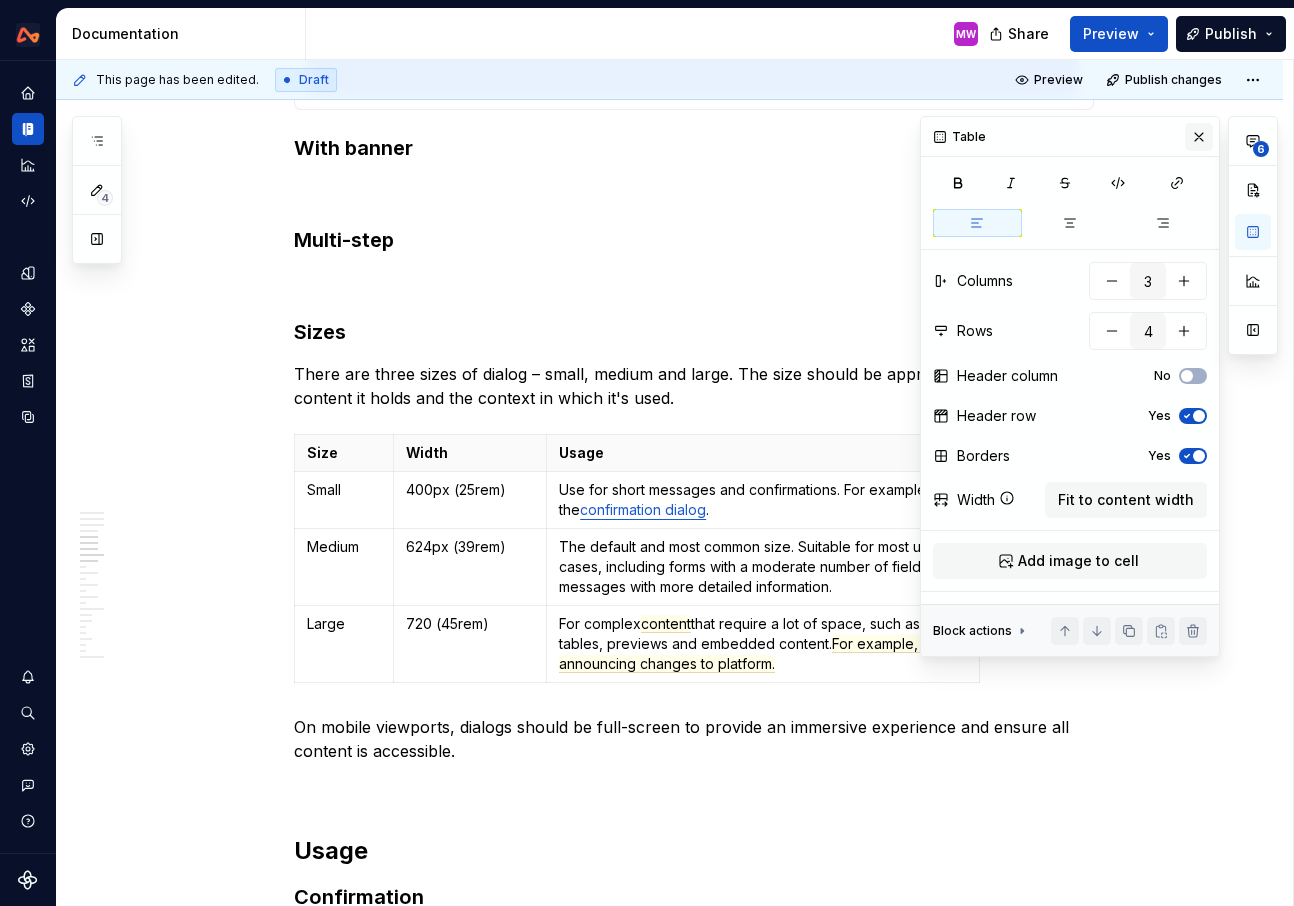 click at bounding box center (1199, 137) 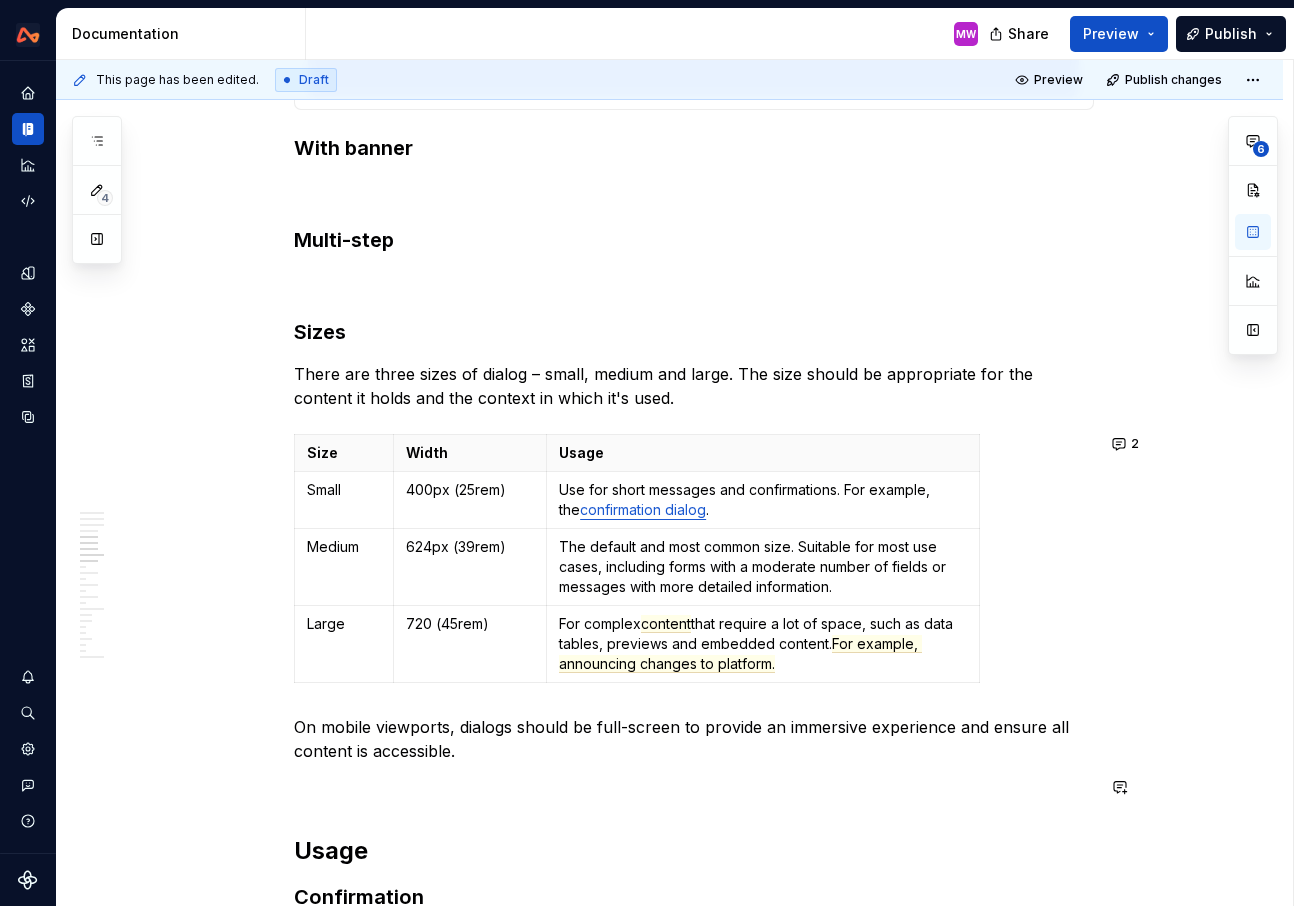 click on "**********" at bounding box center (694, 2422) 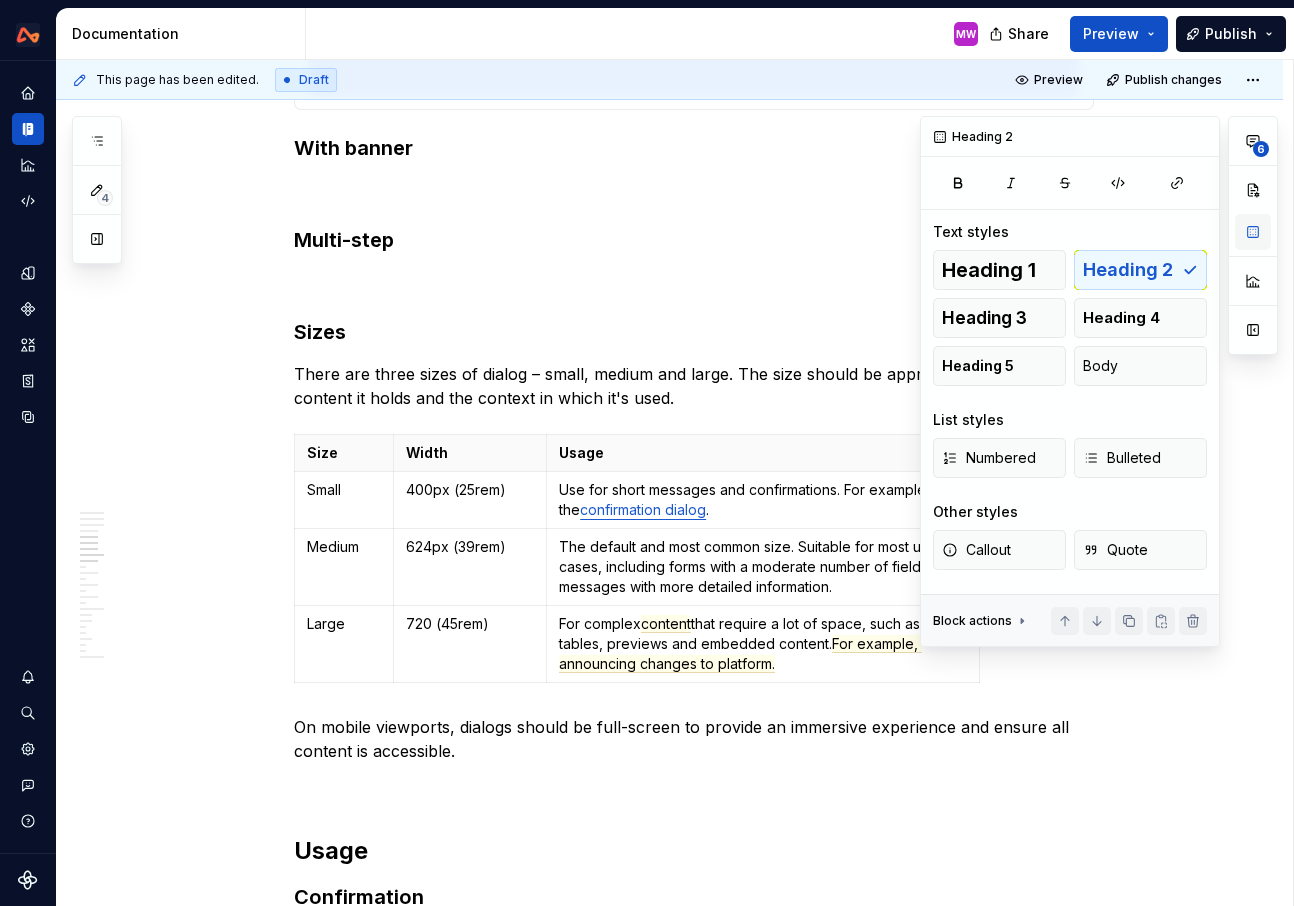 click at bounding box center [1253, 232] 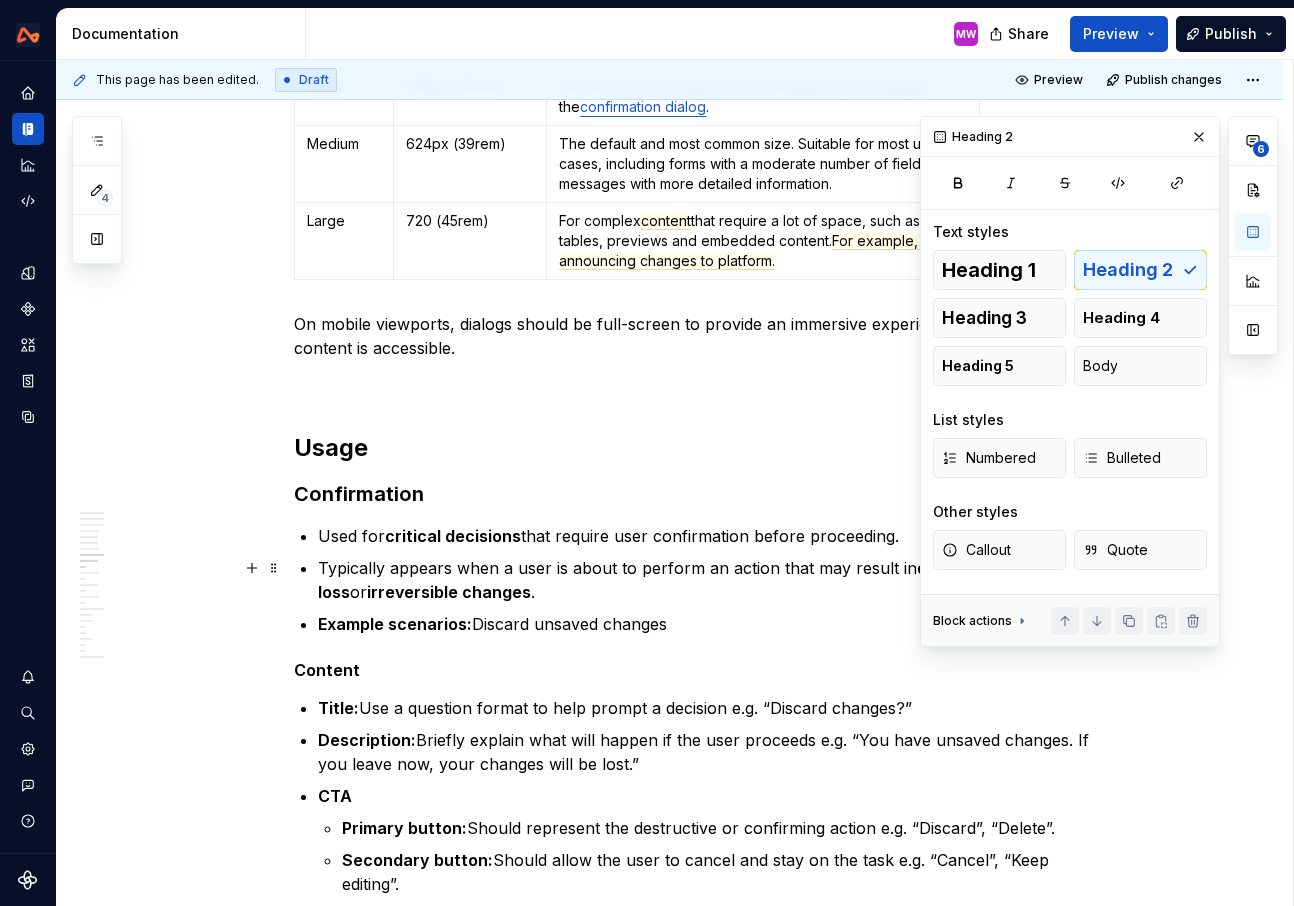 scroll, scrollTop: 3578, scrollLeft: 0, axis: vertical 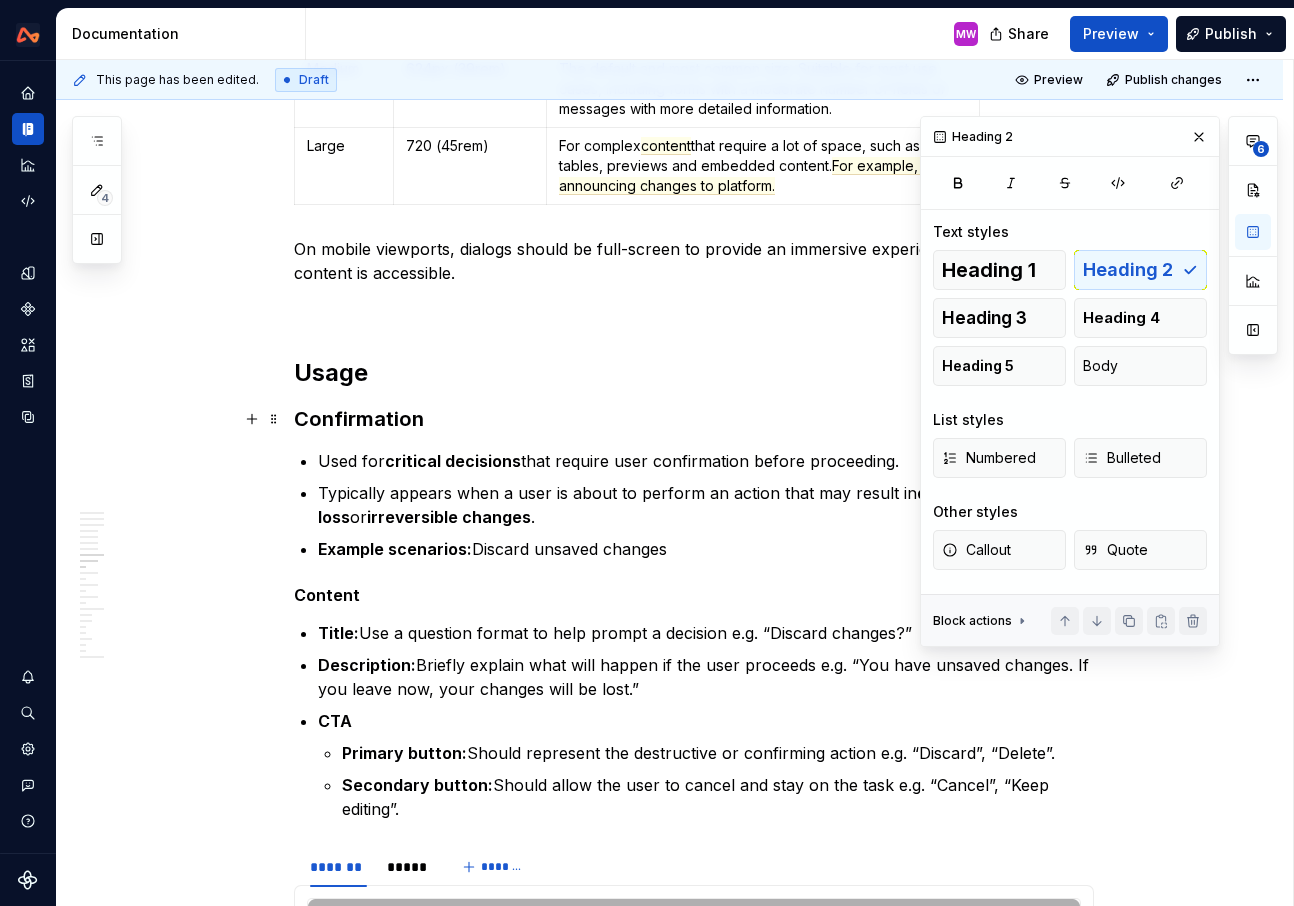 click on "Confirmation" at bounding box center [694, 419] 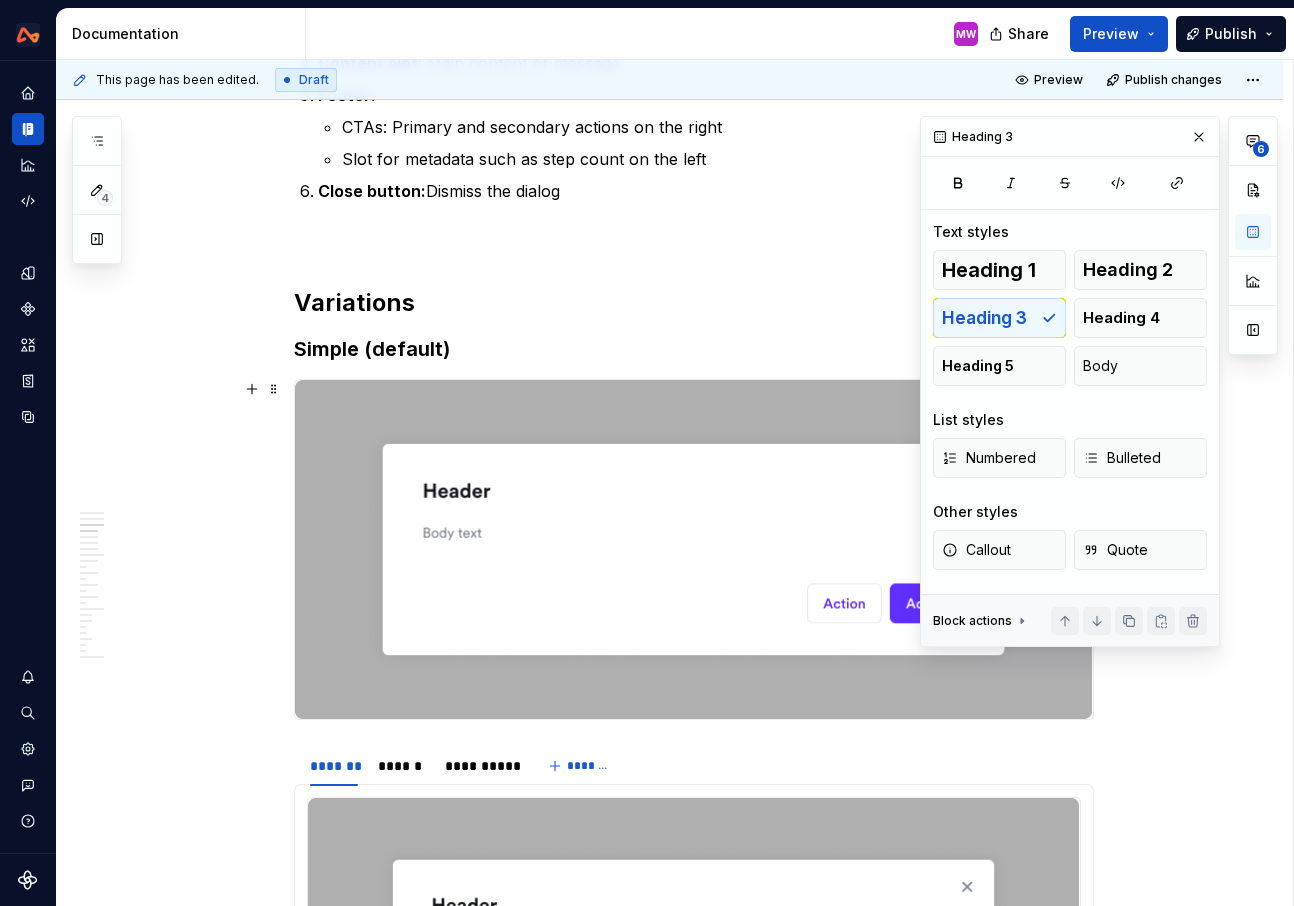 scroll, scrollTop: 2228, scrollLeft: 0, axis: vertical 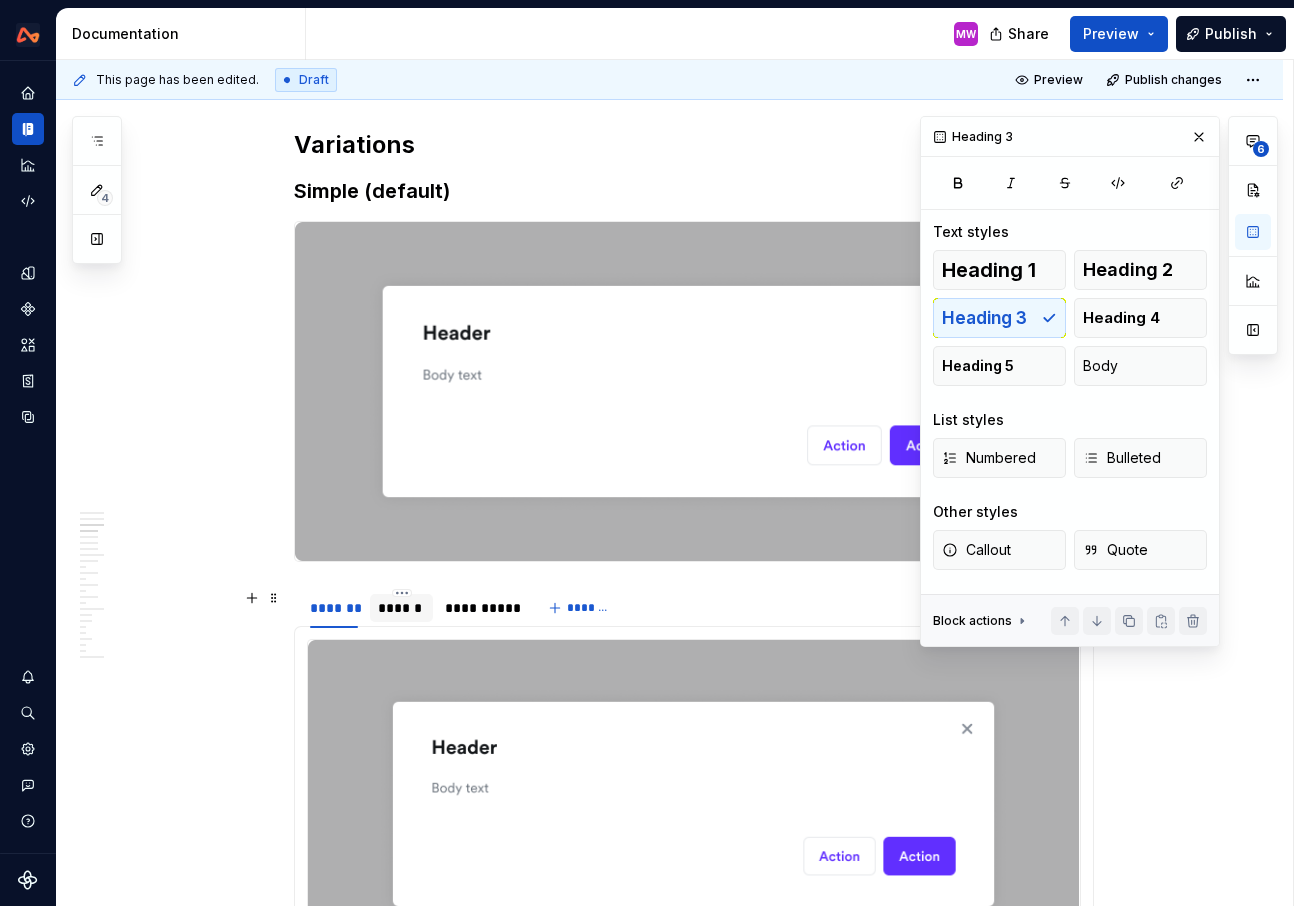 click on "******" at bounding box center (402, 608) 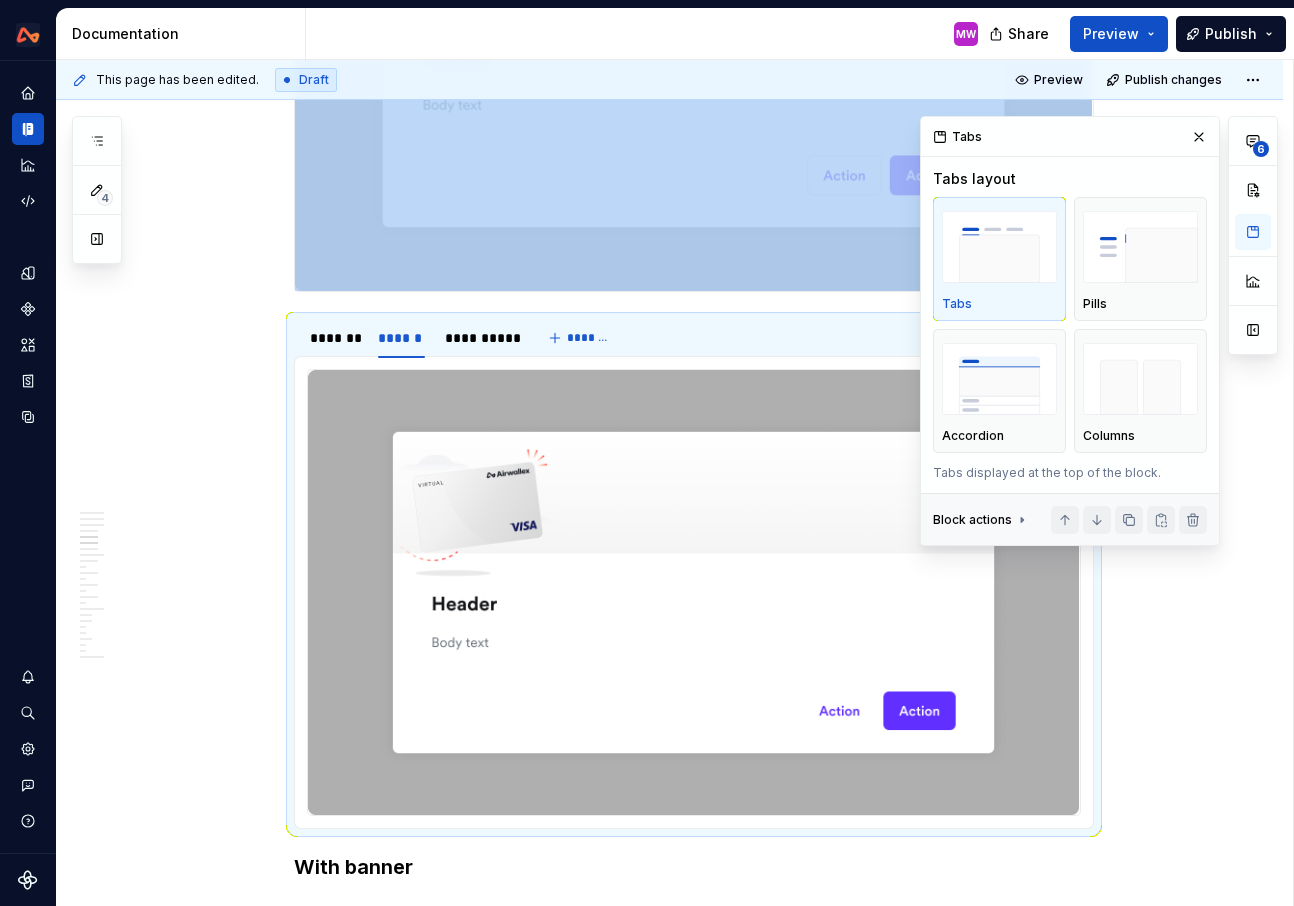 scroll, scrollTop: 2548, scrollLeft: 0, axis: vertical 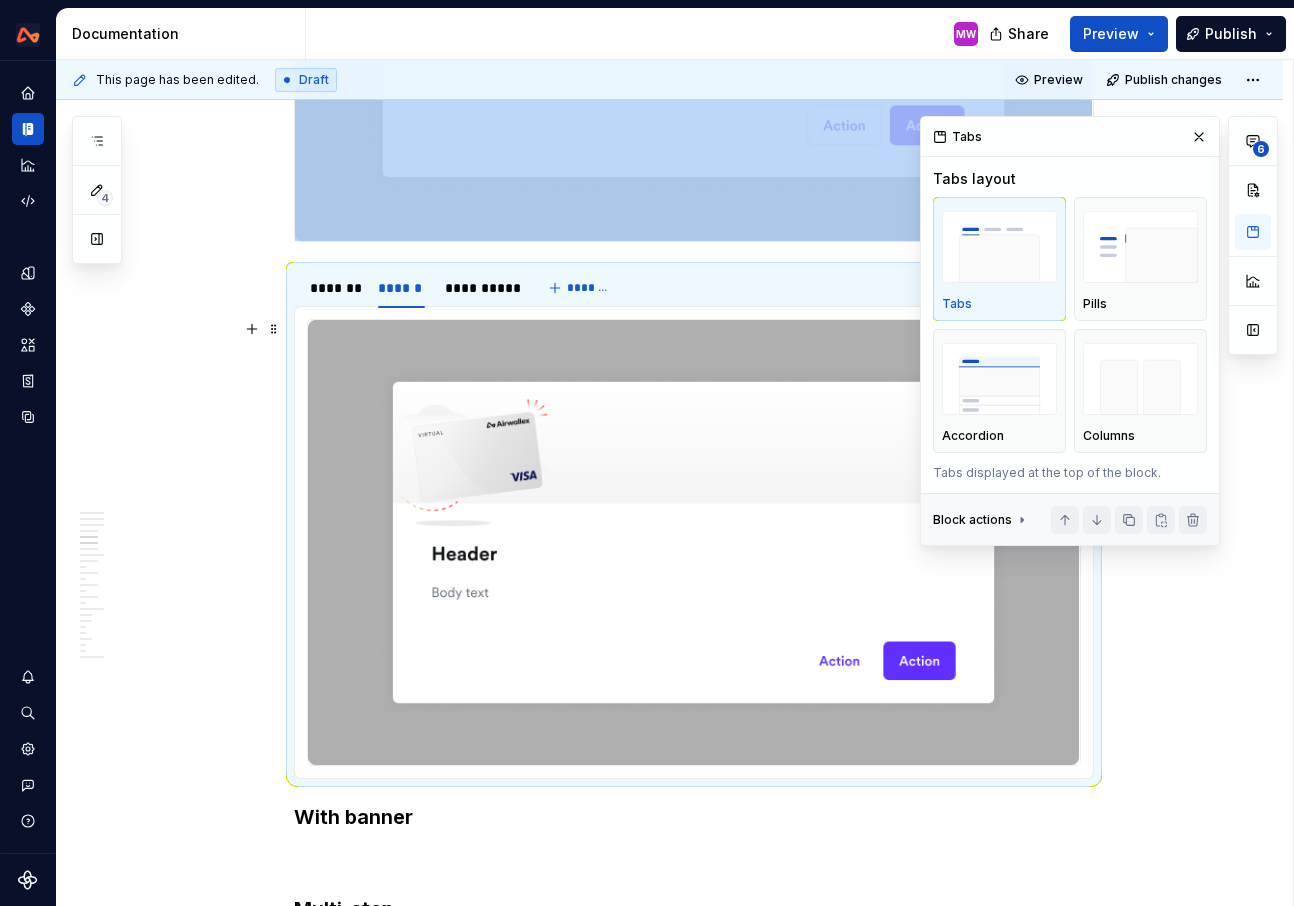 click at bounding box center (694, 542) 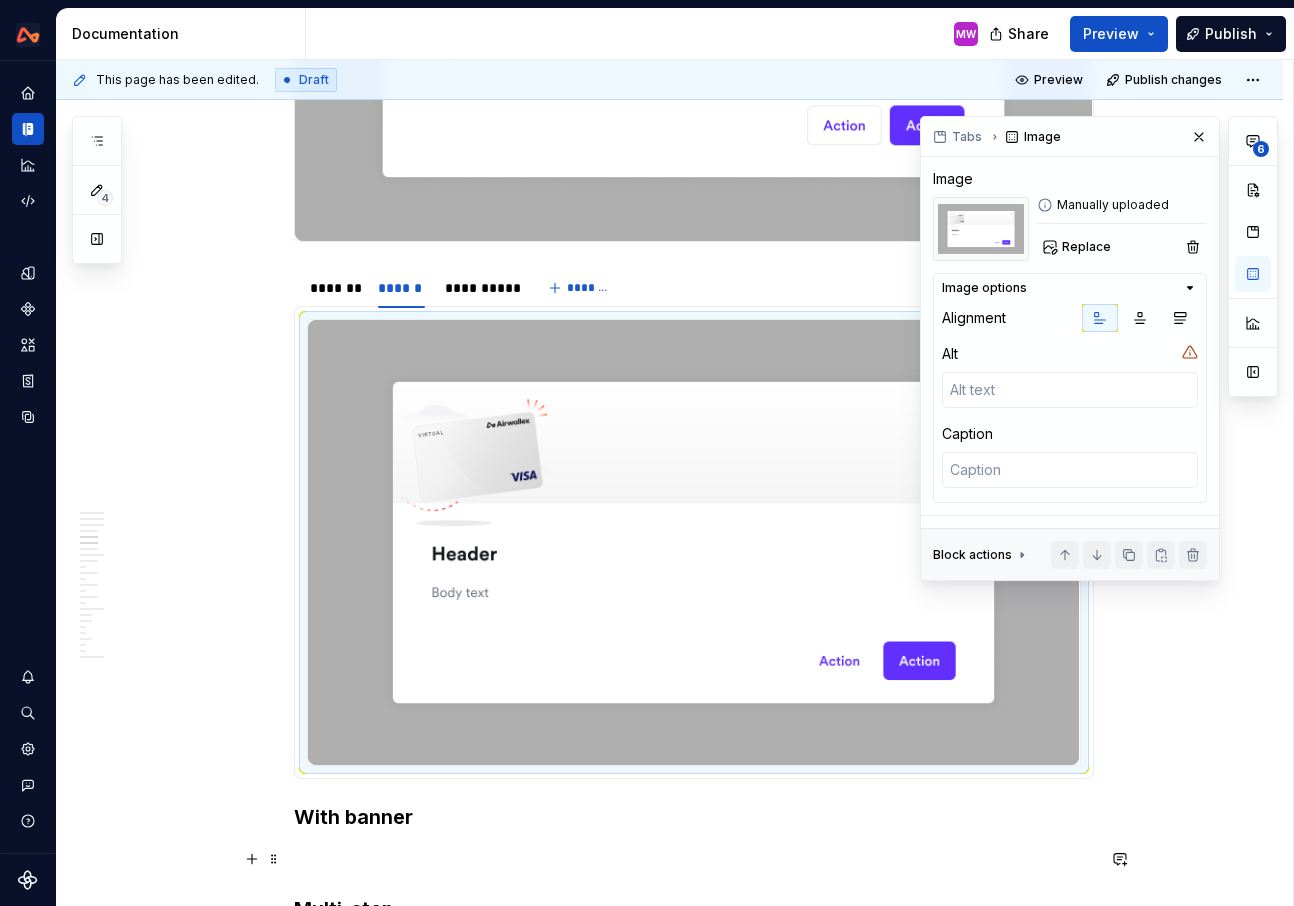click on "**********" at bounding box center [694, 3032] 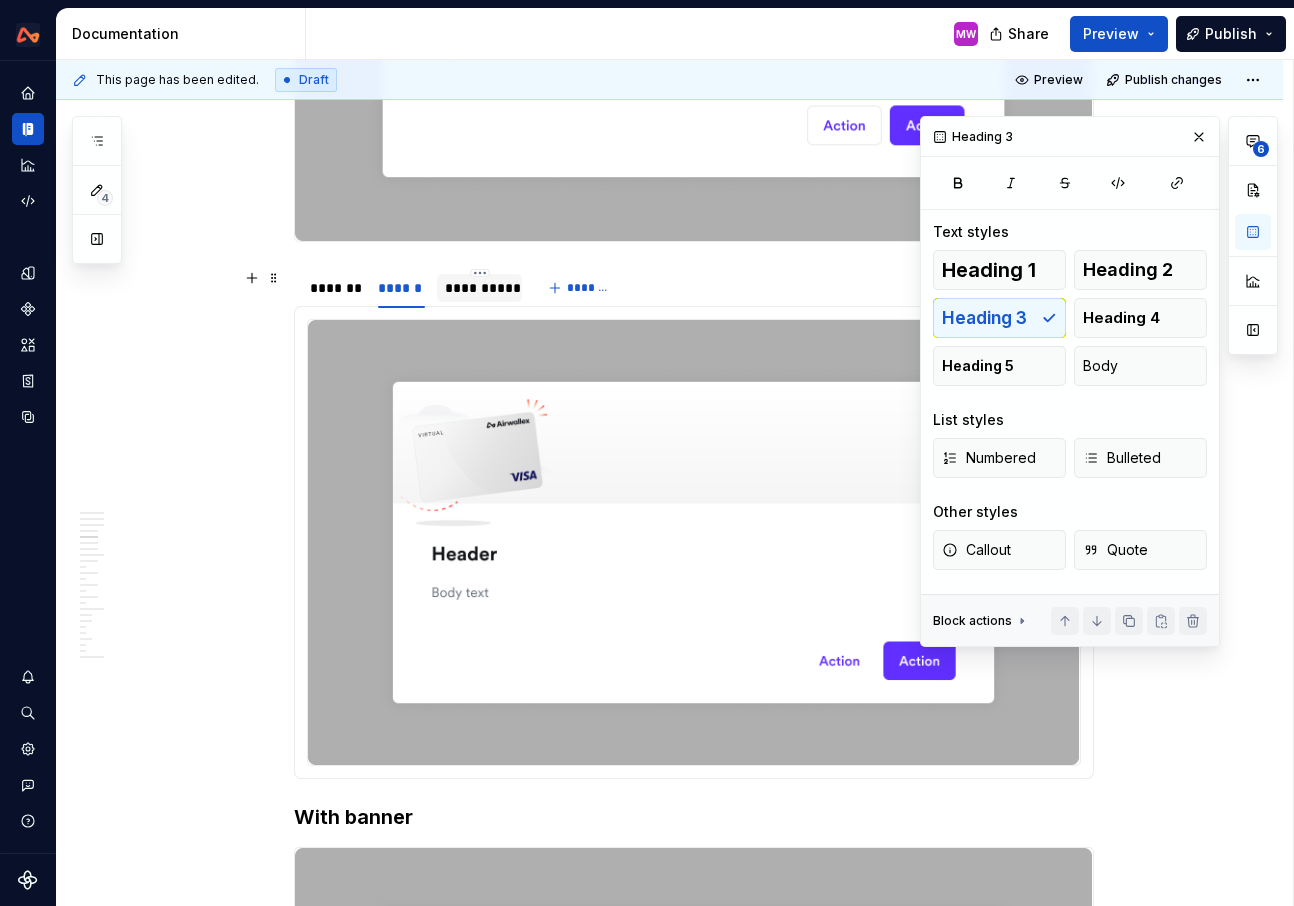 click on "**********" at bounding box center [479, 288] 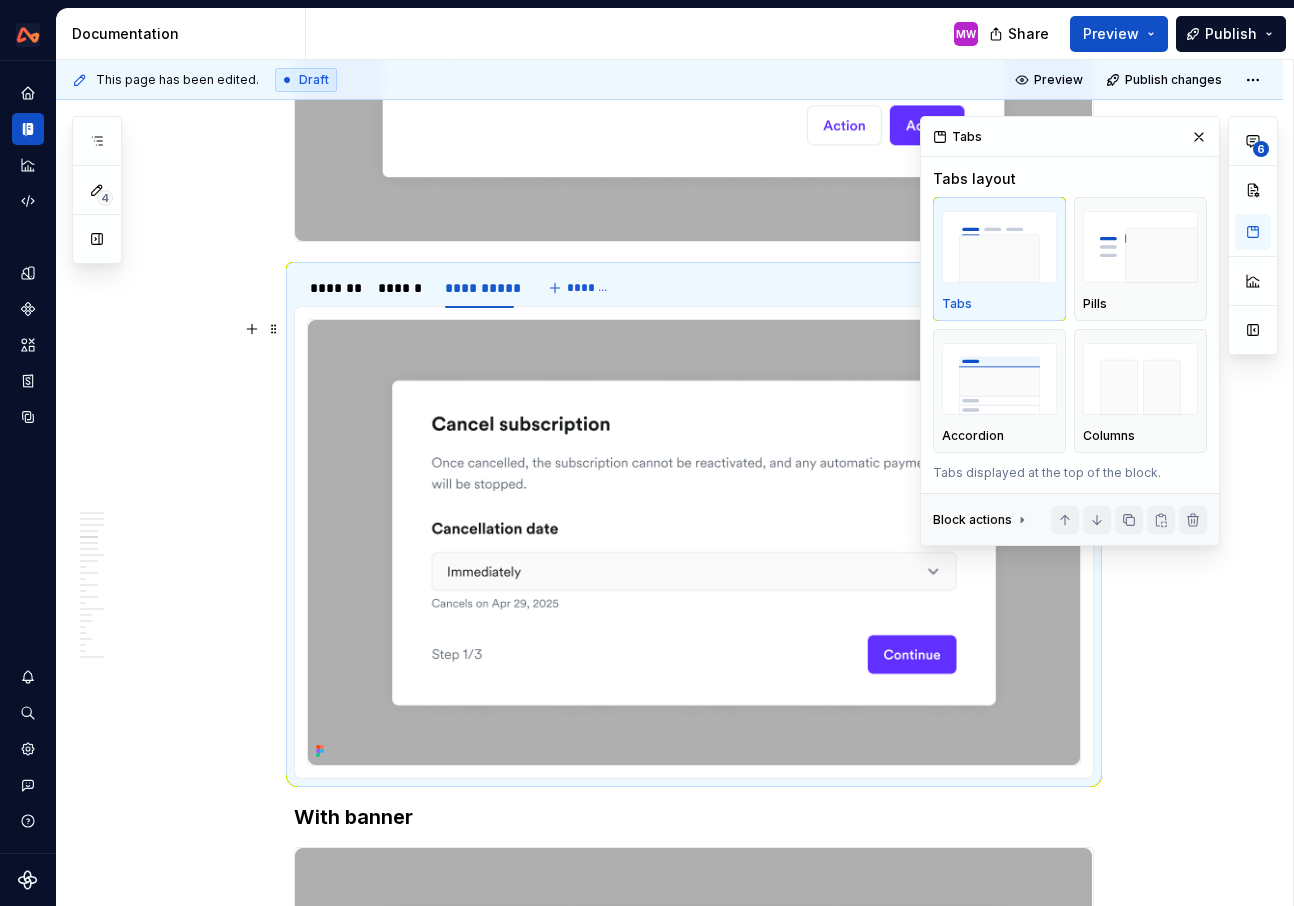 click at bounding box center (694, 542) 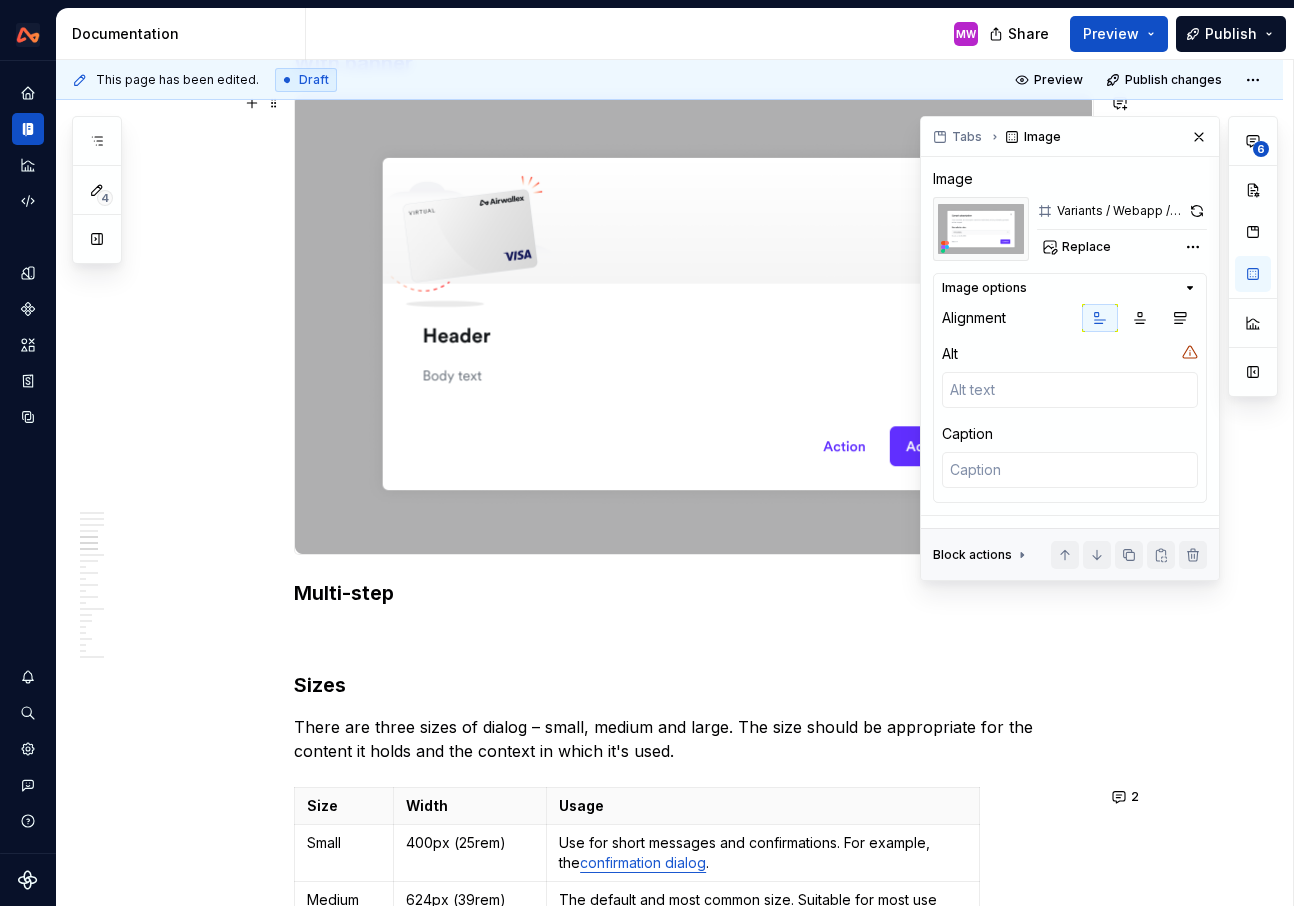scroll, scrollTop: 3377, scrollLeft: 0, axis: vertical 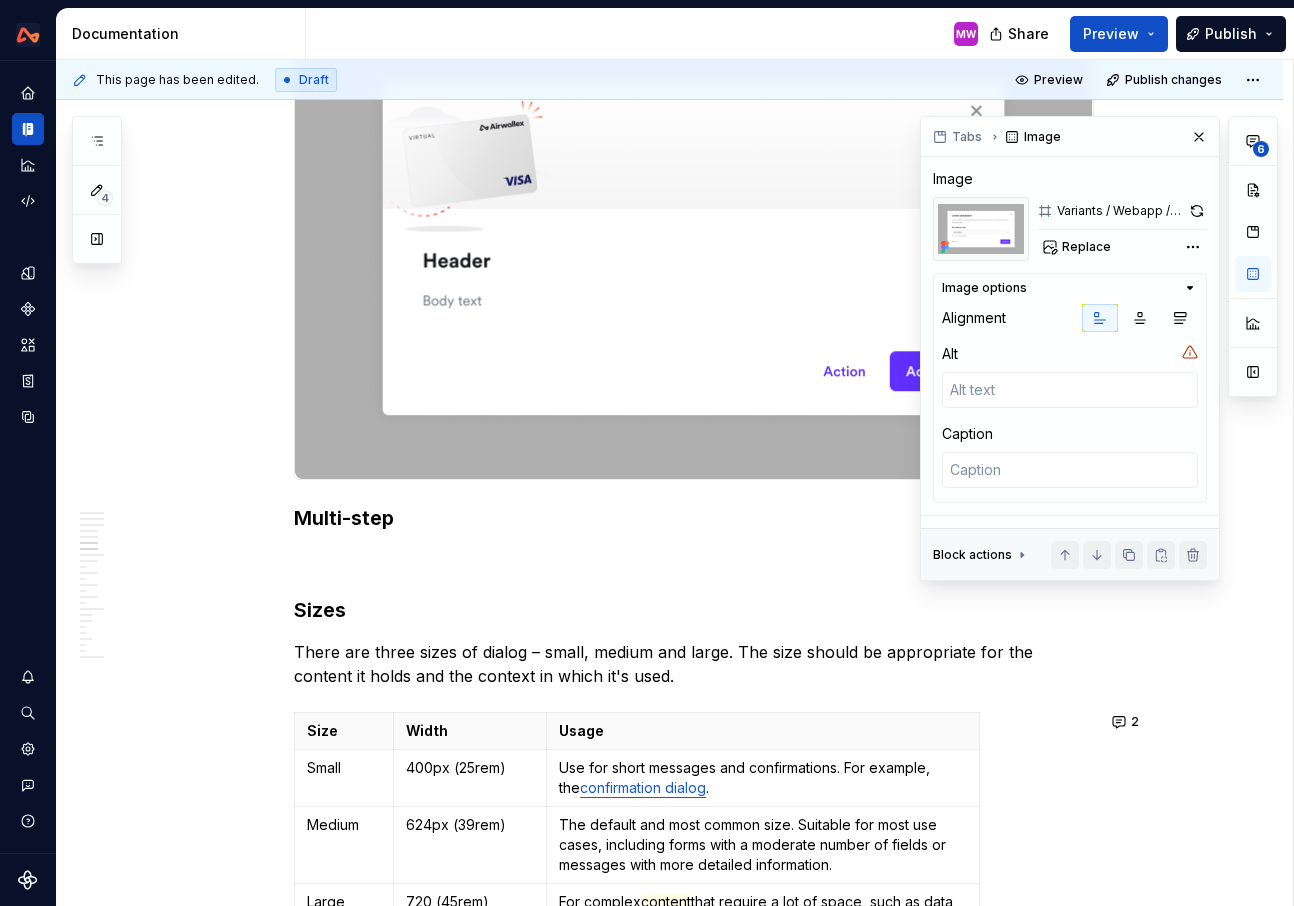 click on "**********" at bounding box center [694, 2422] 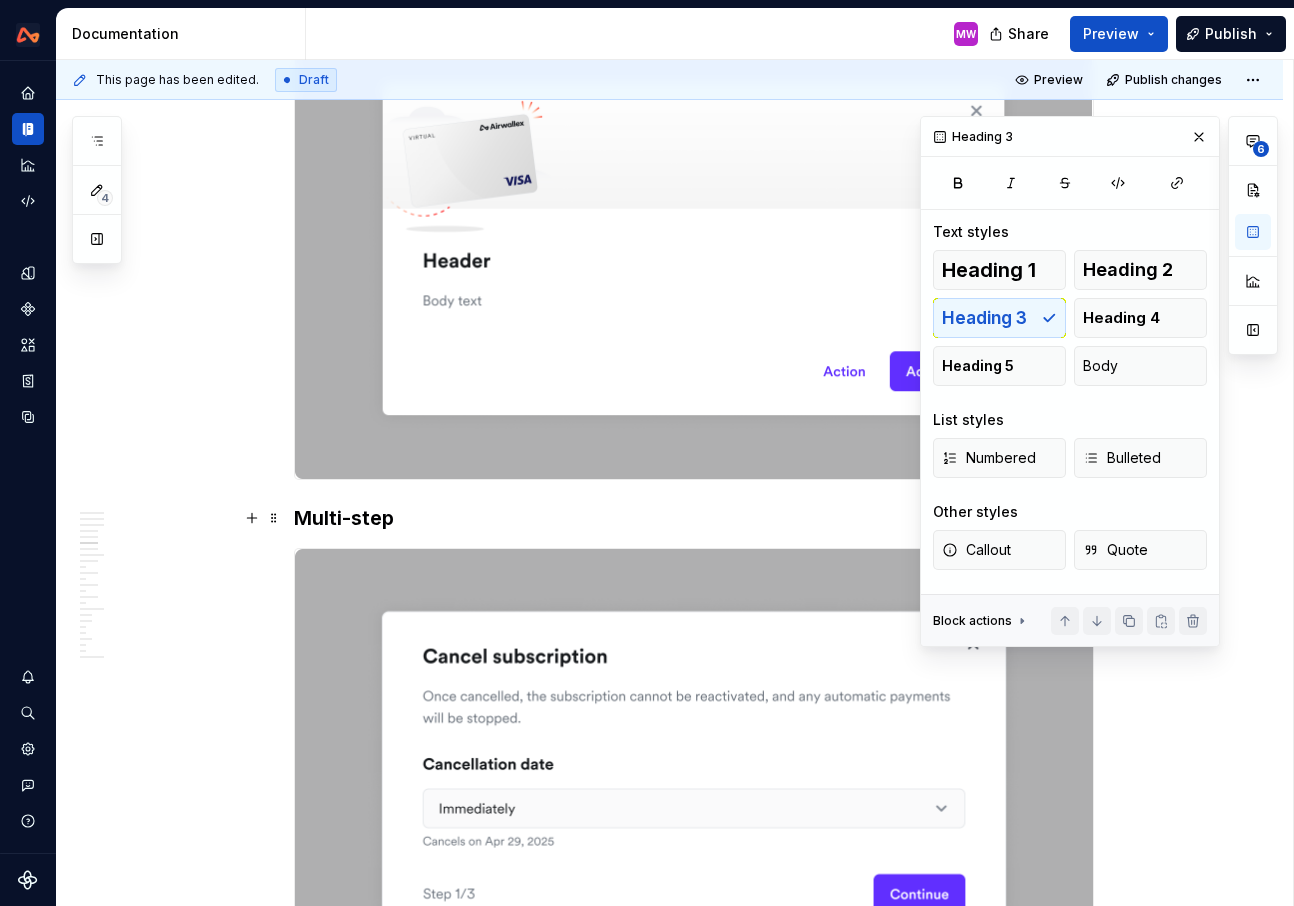 click on "Multi-step" at bounding box center [694, 518] 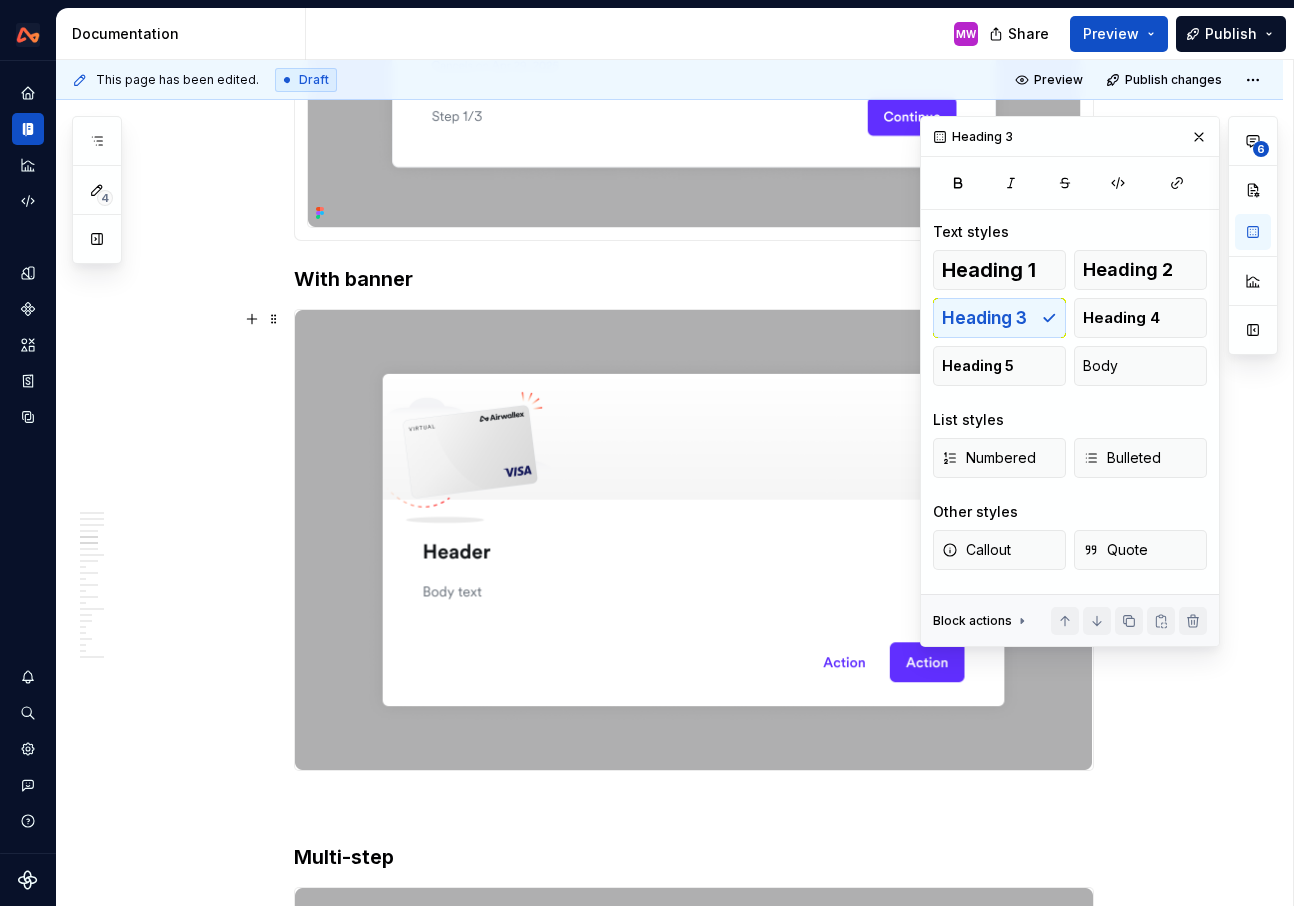 scroll, scrollTop: 2956, scrollLeft: 0, axis: vertical 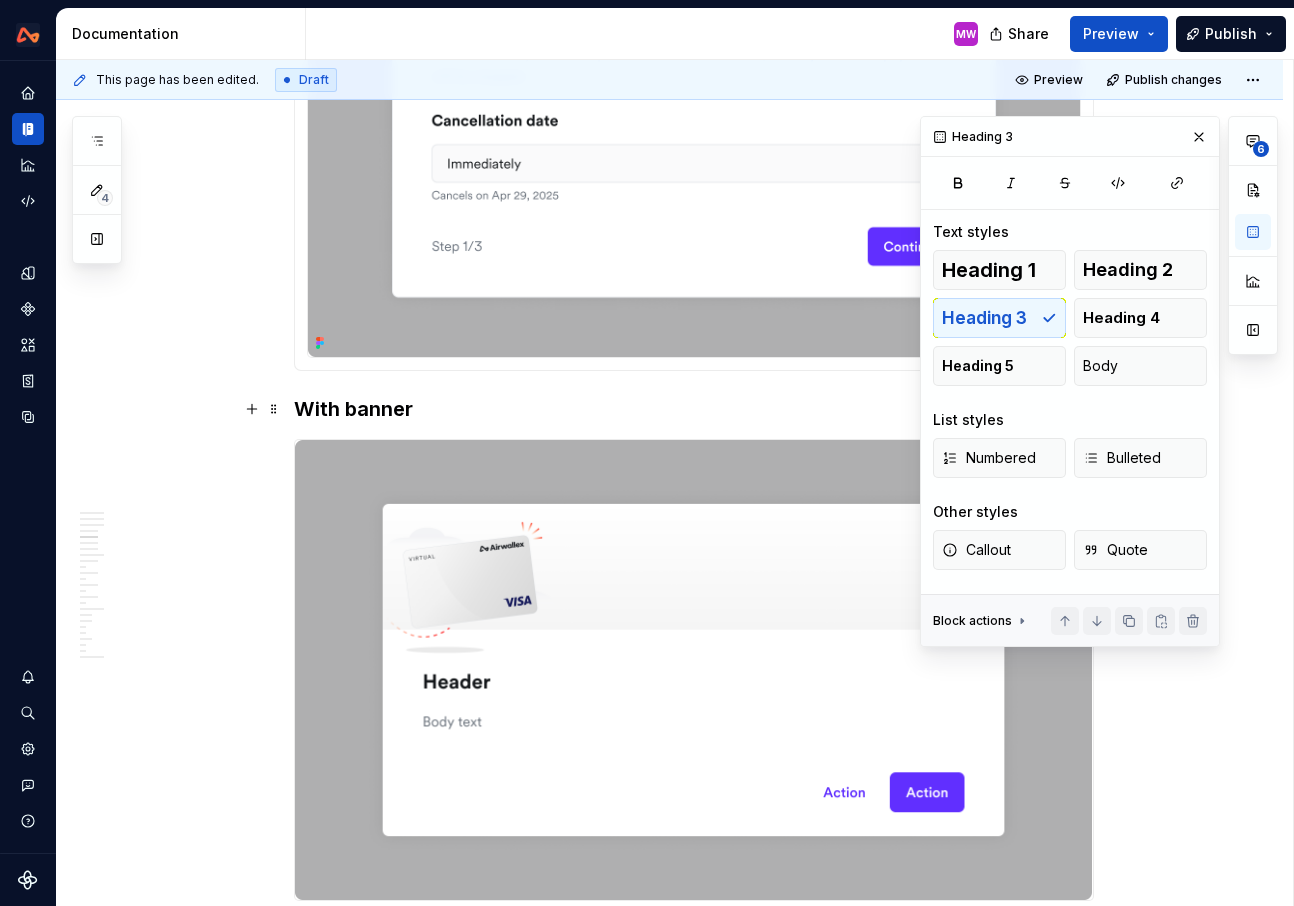 click on "**********" at bounding box center (669, 3210) 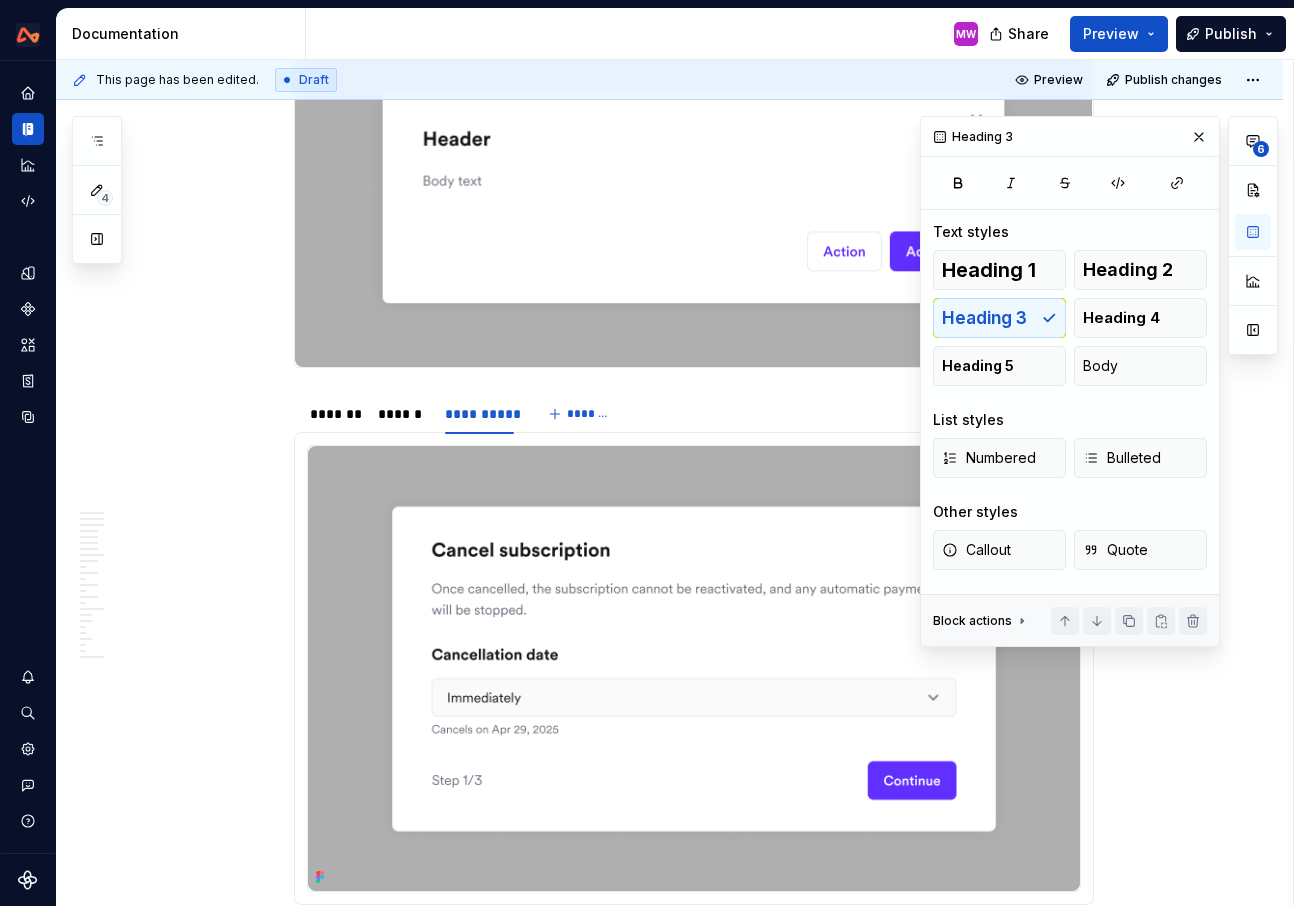 scroll, scrollTop: 2297, scrollLeft: 0, axis: vertical 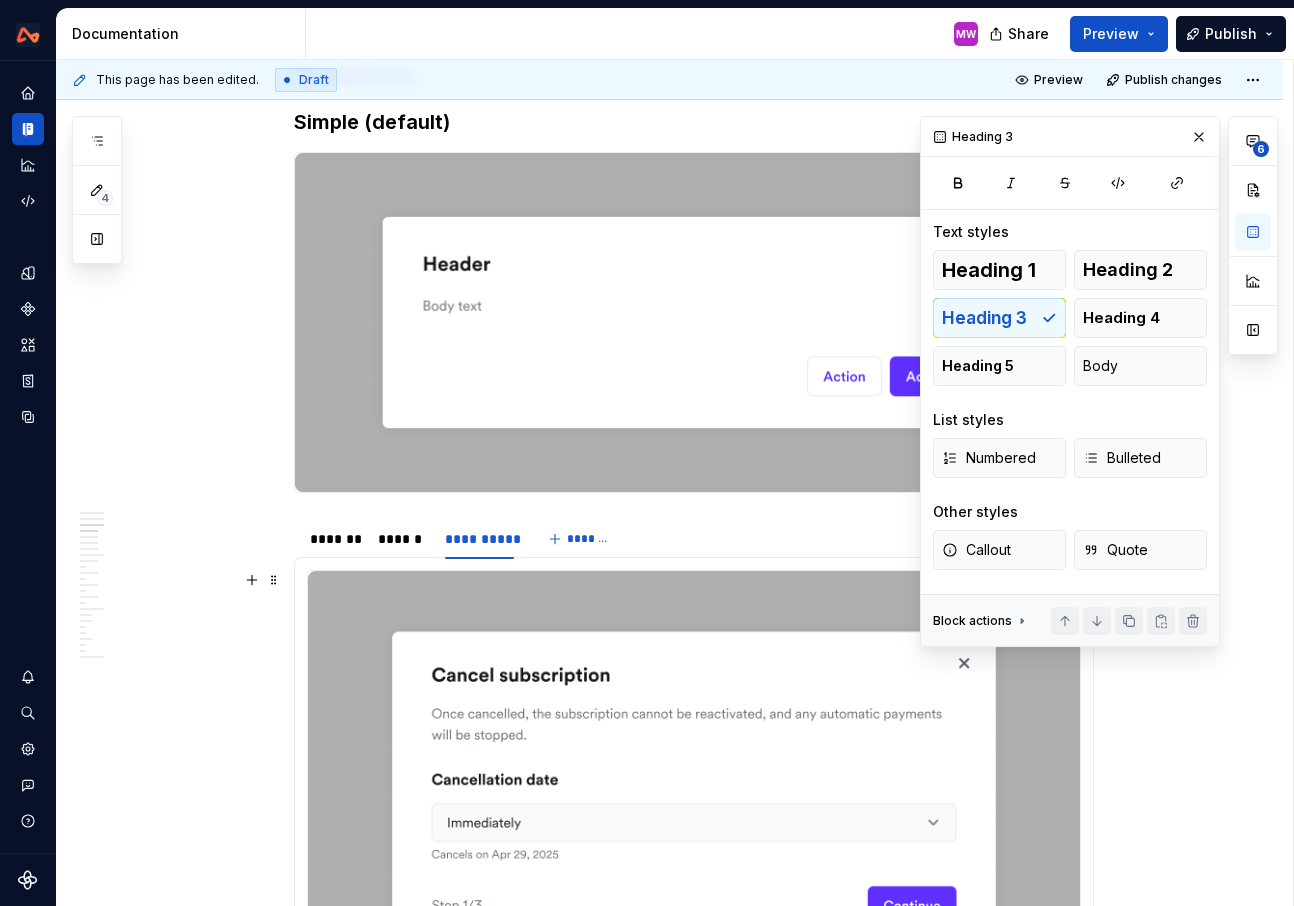 click at bounding box center (694, 793) 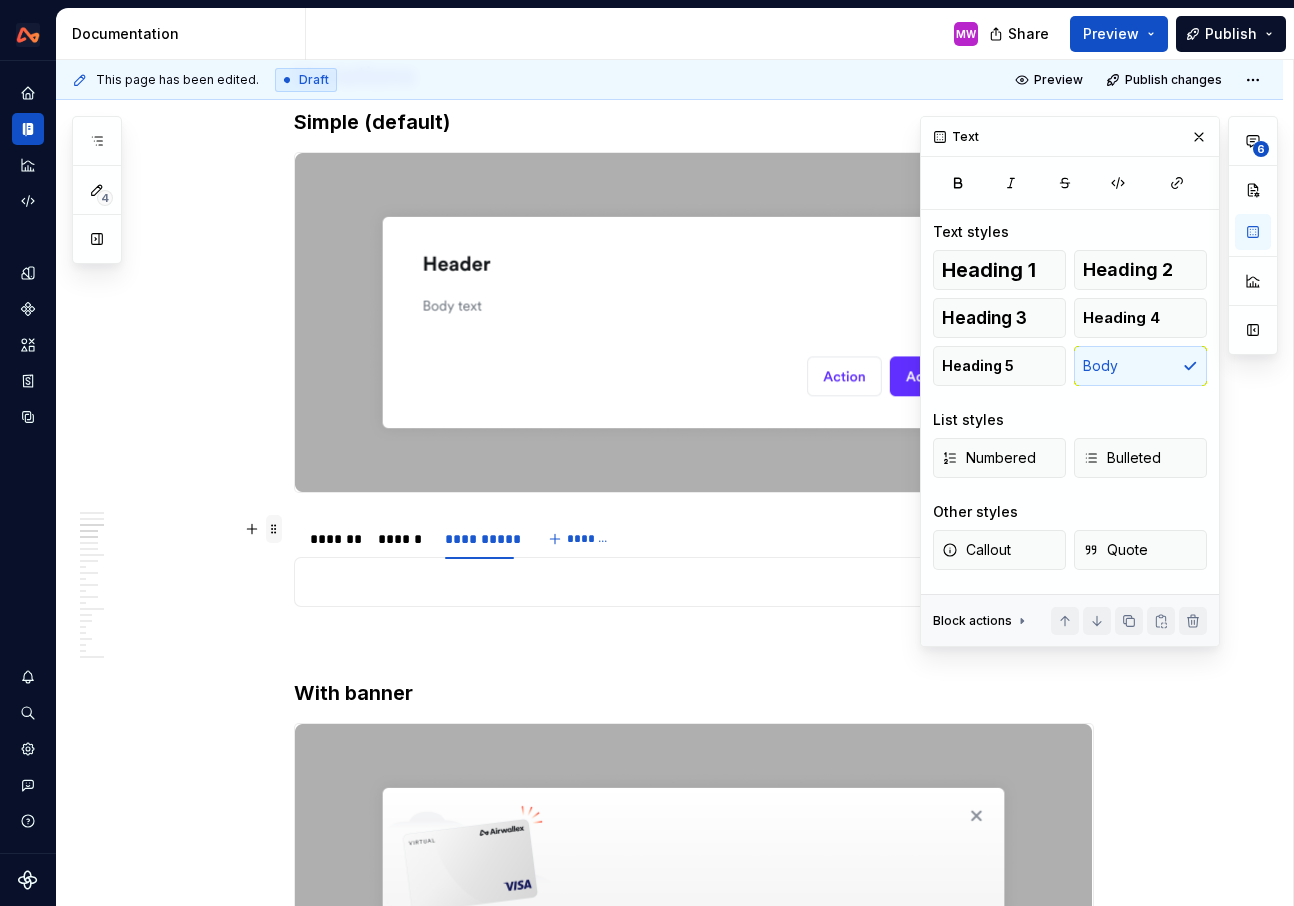 click at bounding box center [274, 529] 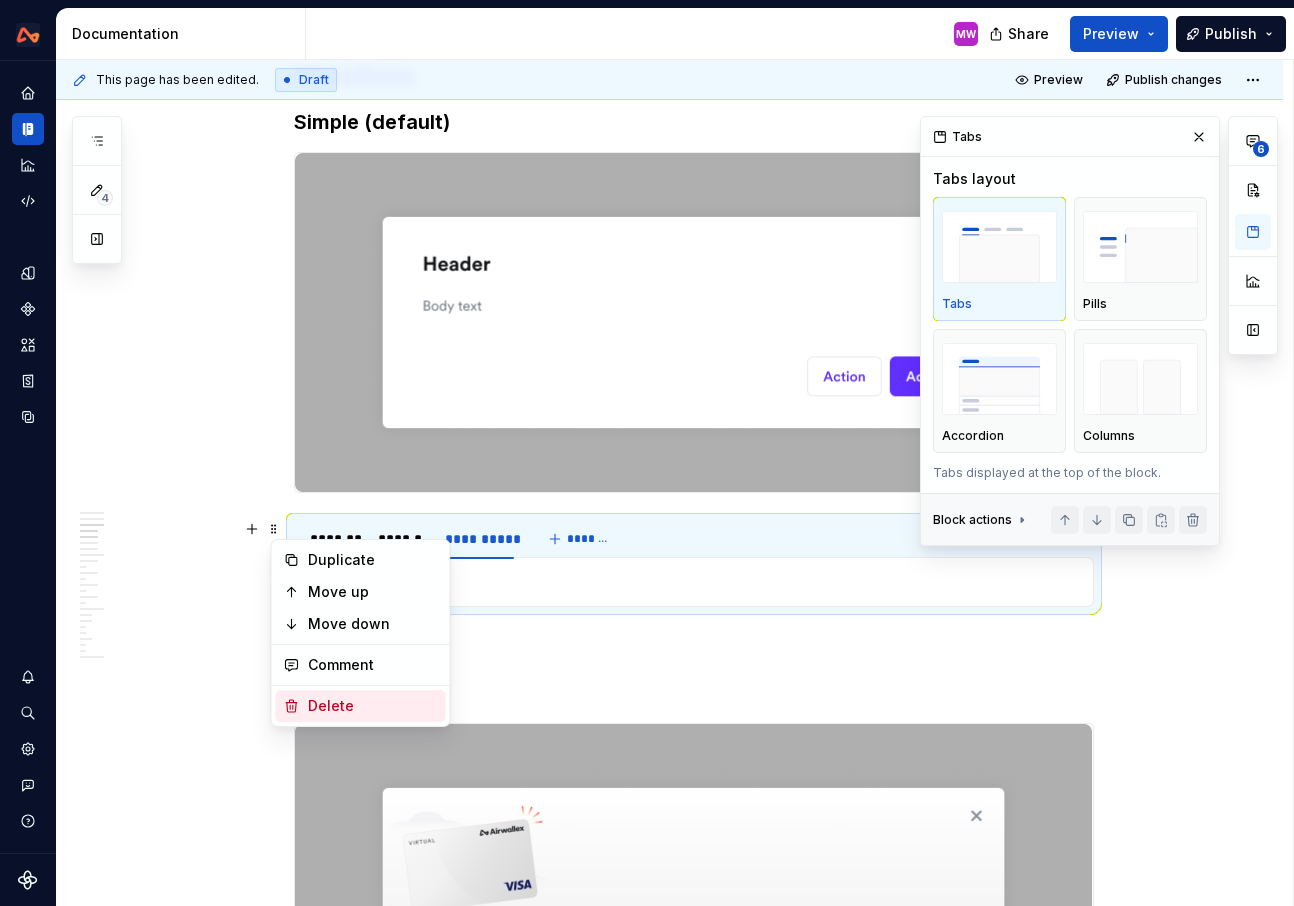 click on "Delete" at bounding box center [373, 706] 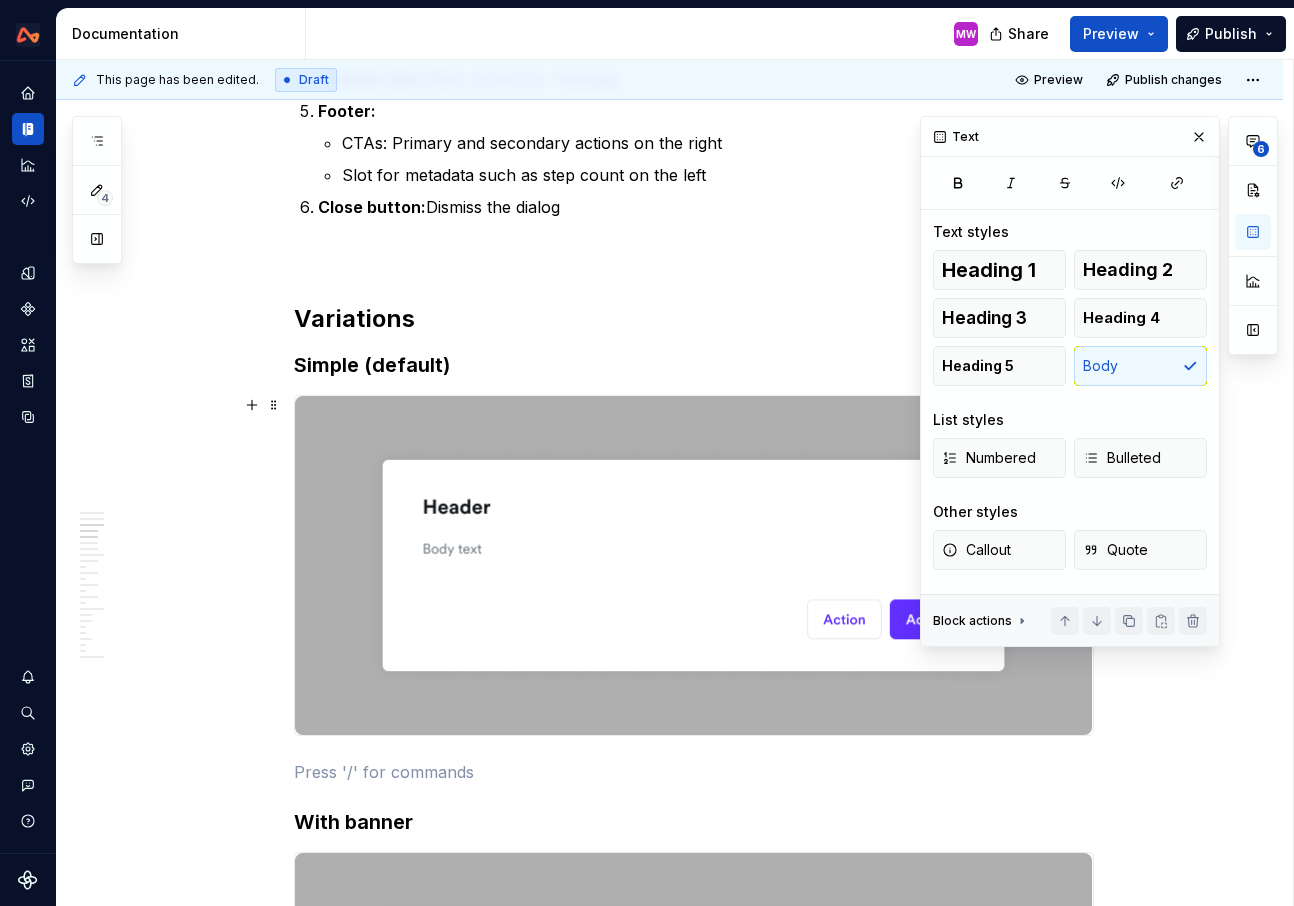 scroll, scrollTop: 2038, scrollLeft: 0, axis: vertical 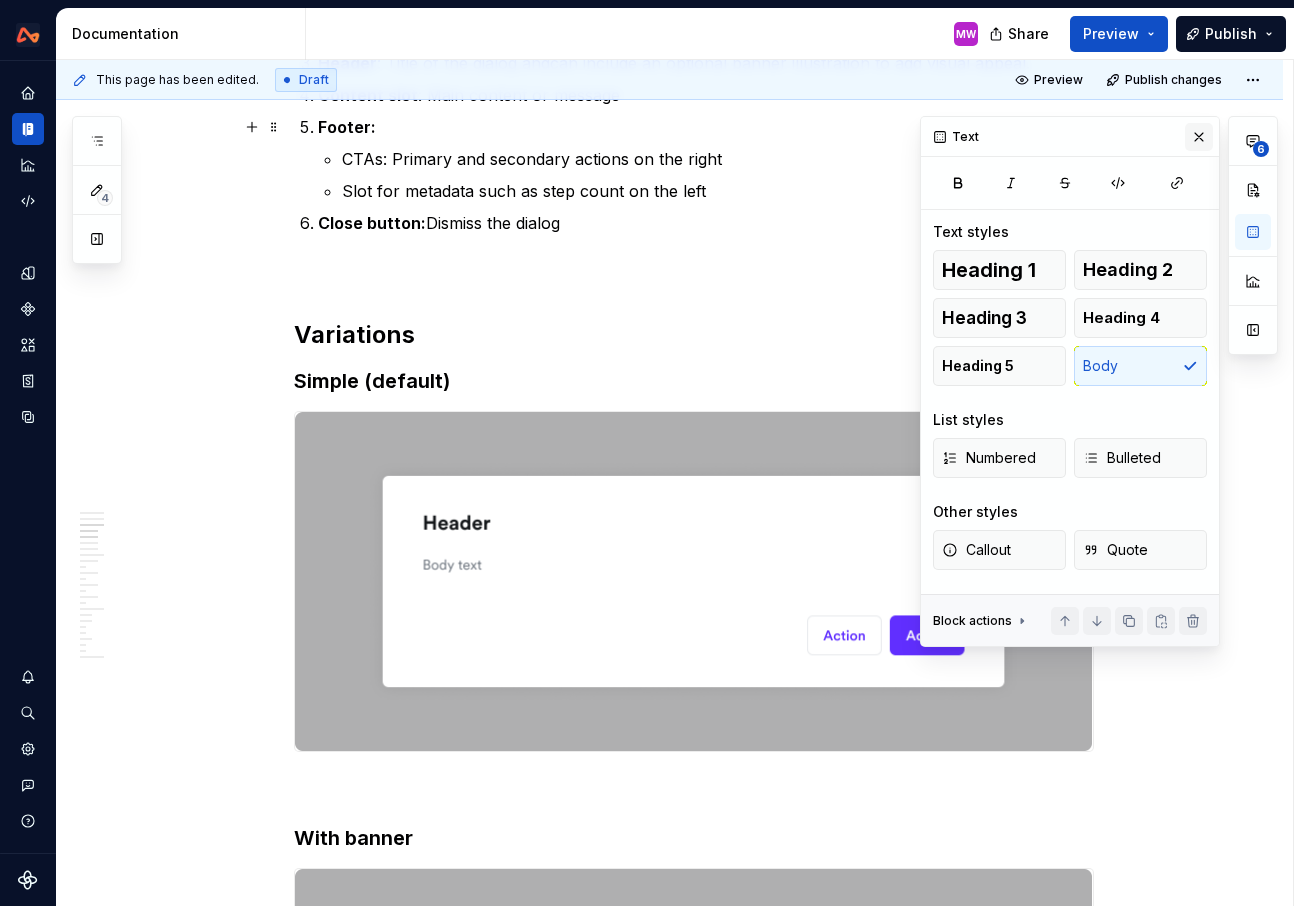 click at bounding box center [1199, 137] 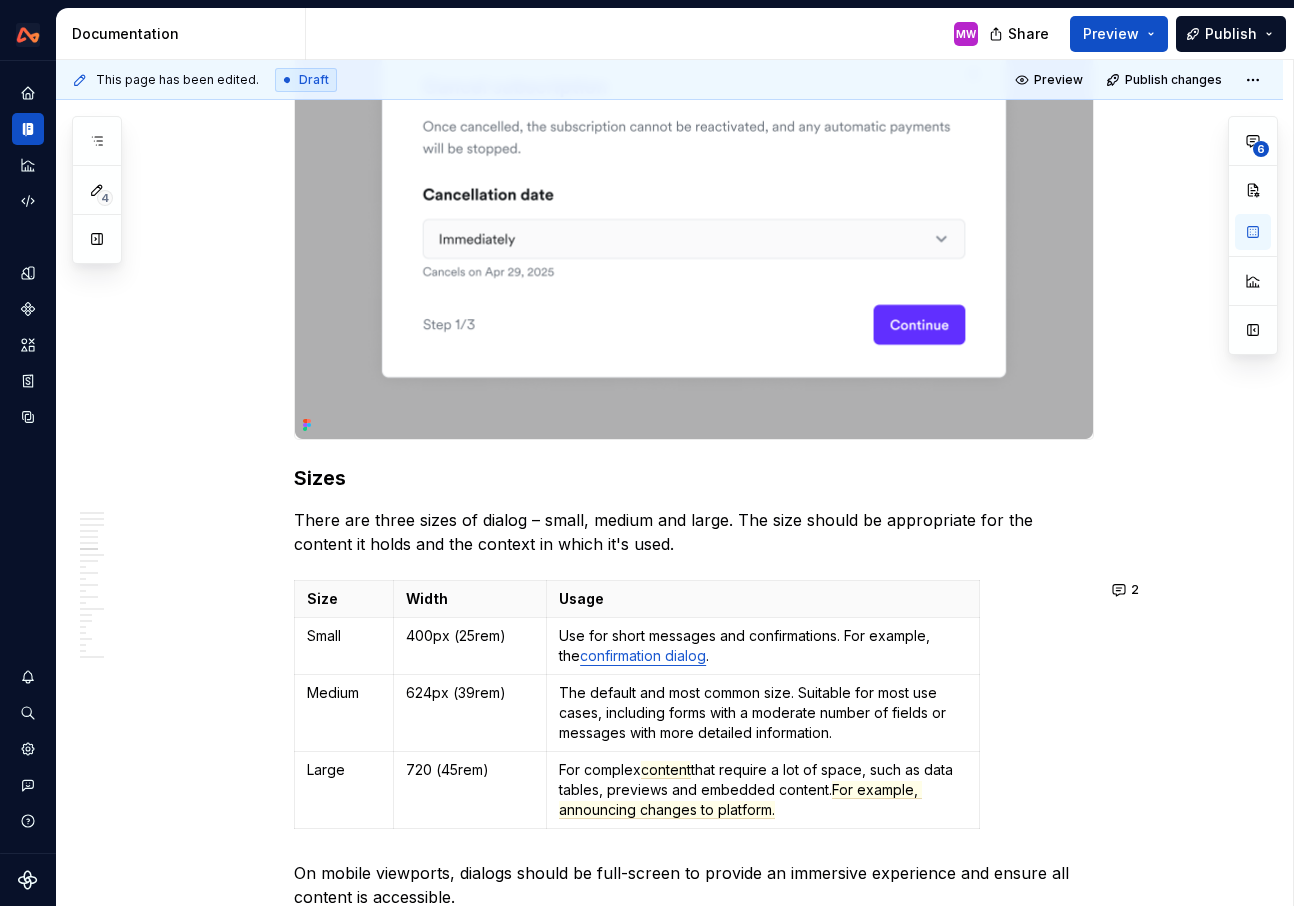 scroll, scrollTop: 3584, scrollLeft: 0, axis: vertical 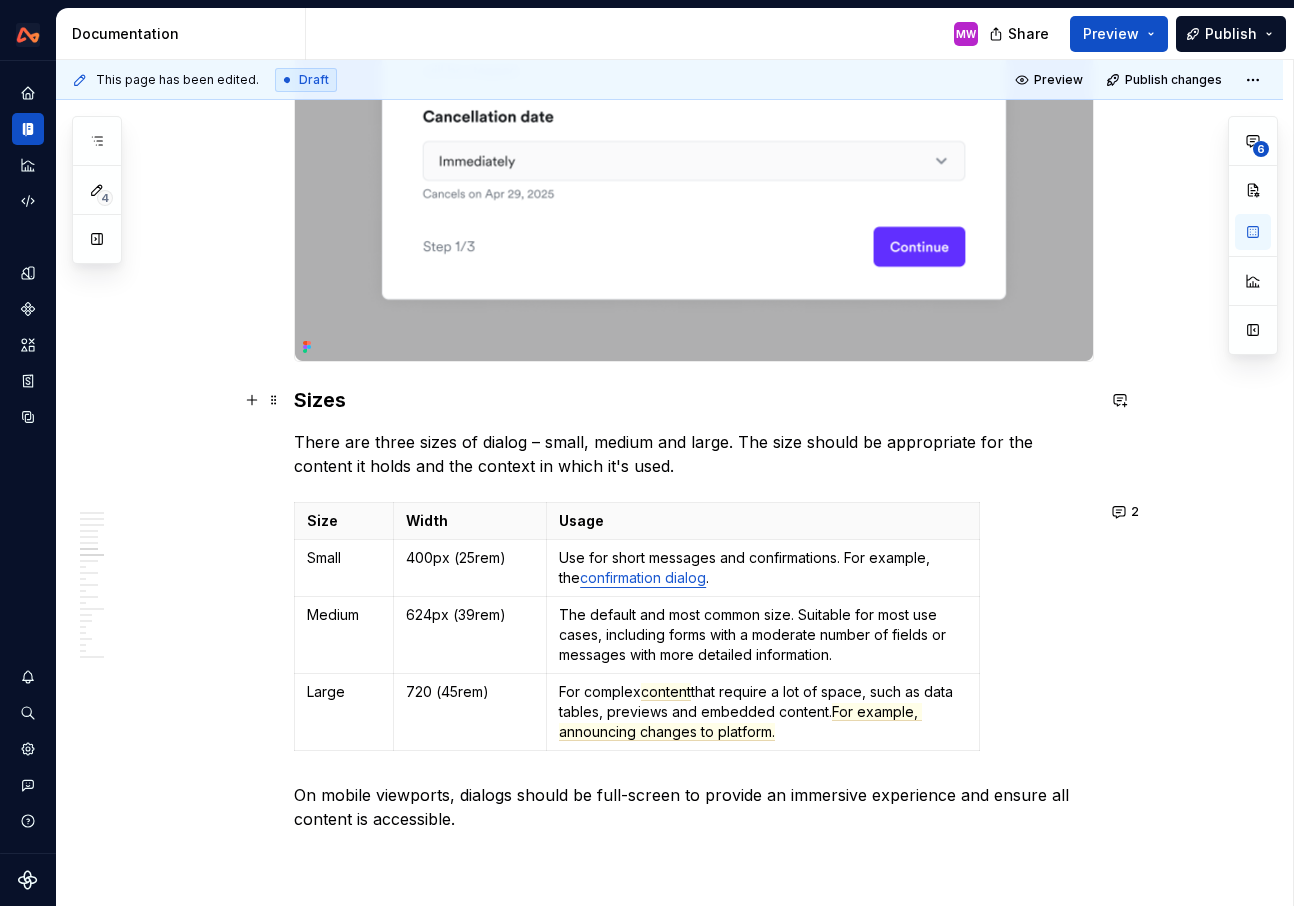 click on "Sizes" at bounding box center (694, 400) 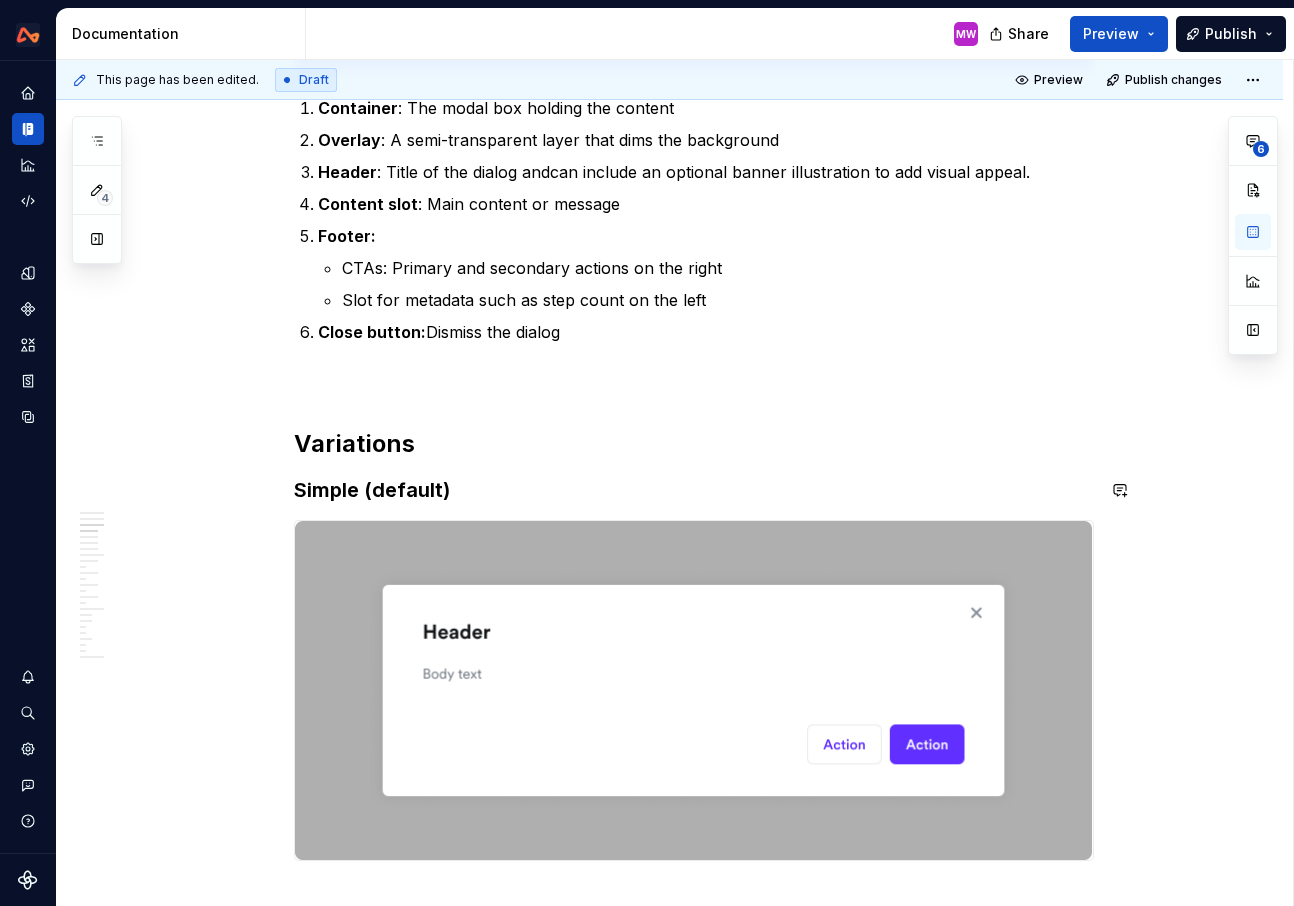 scroll, scrollTop: 2057, scrollLeft: 0, axis: vertical 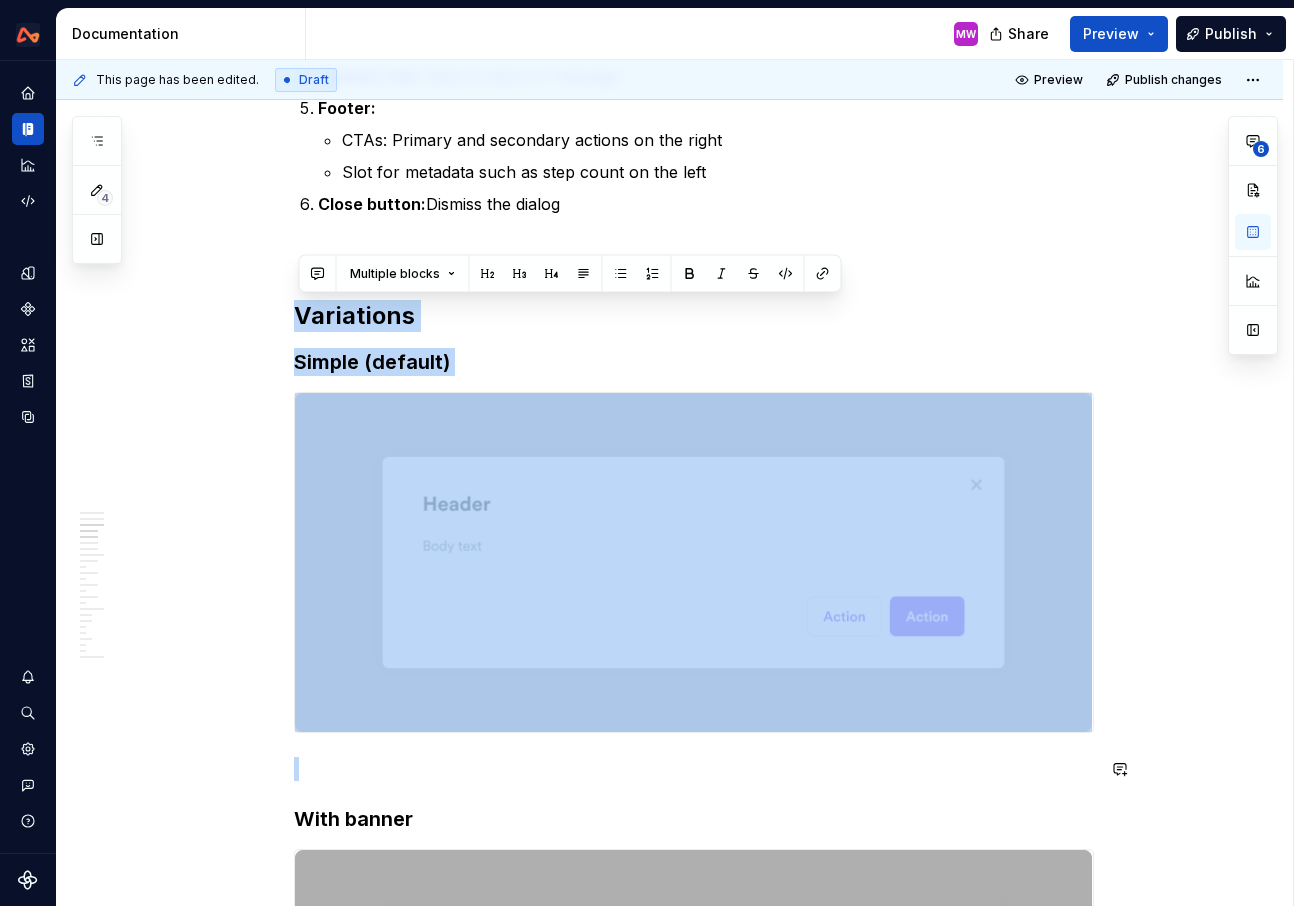 drag, startPoint x: 298, startPoint y: 315, endPoint x: 507, endPoint y: 799, distance: 527.1973 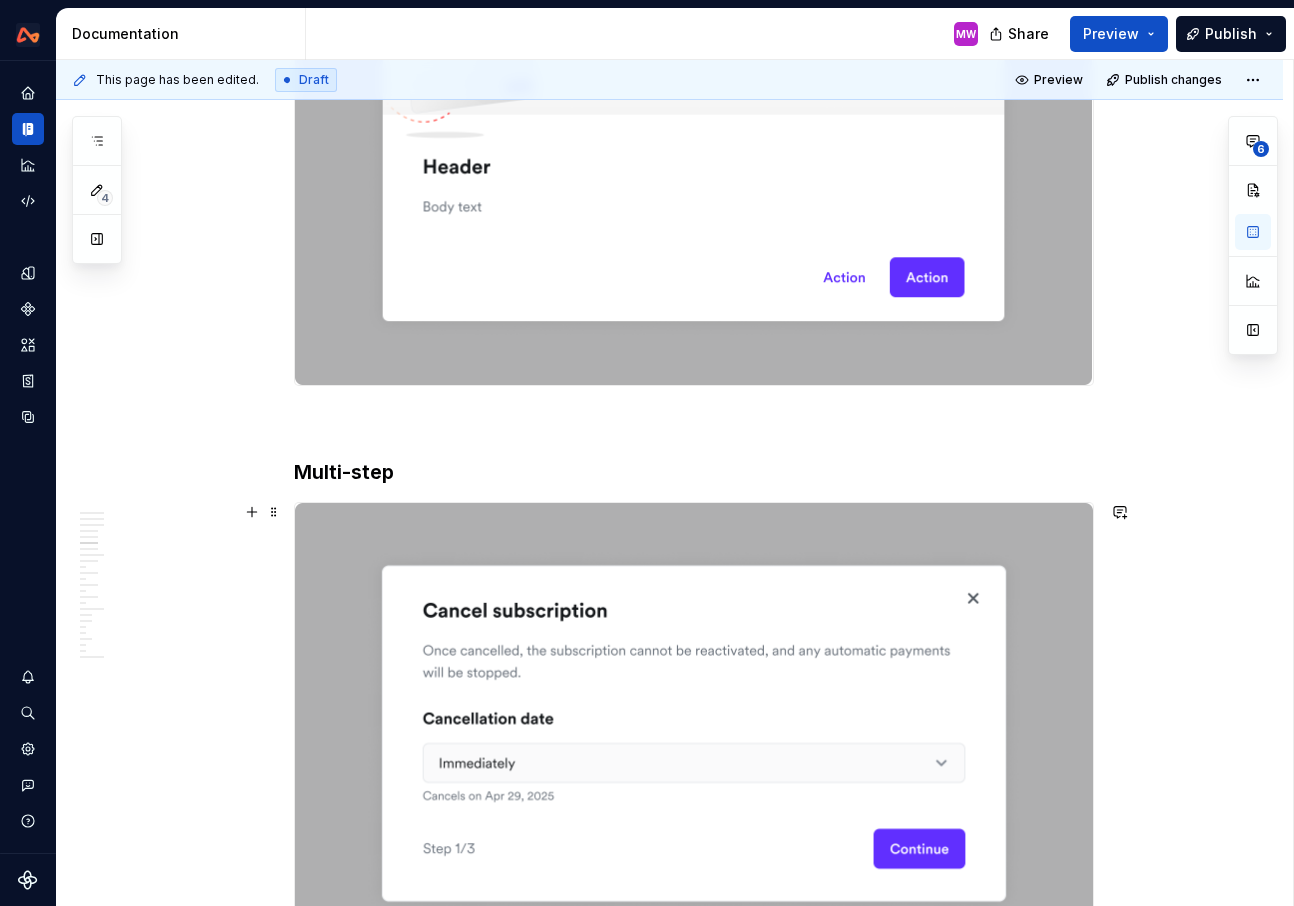 scroll, scrollTop: 3186, scrollLeft: 0, axis: vertical 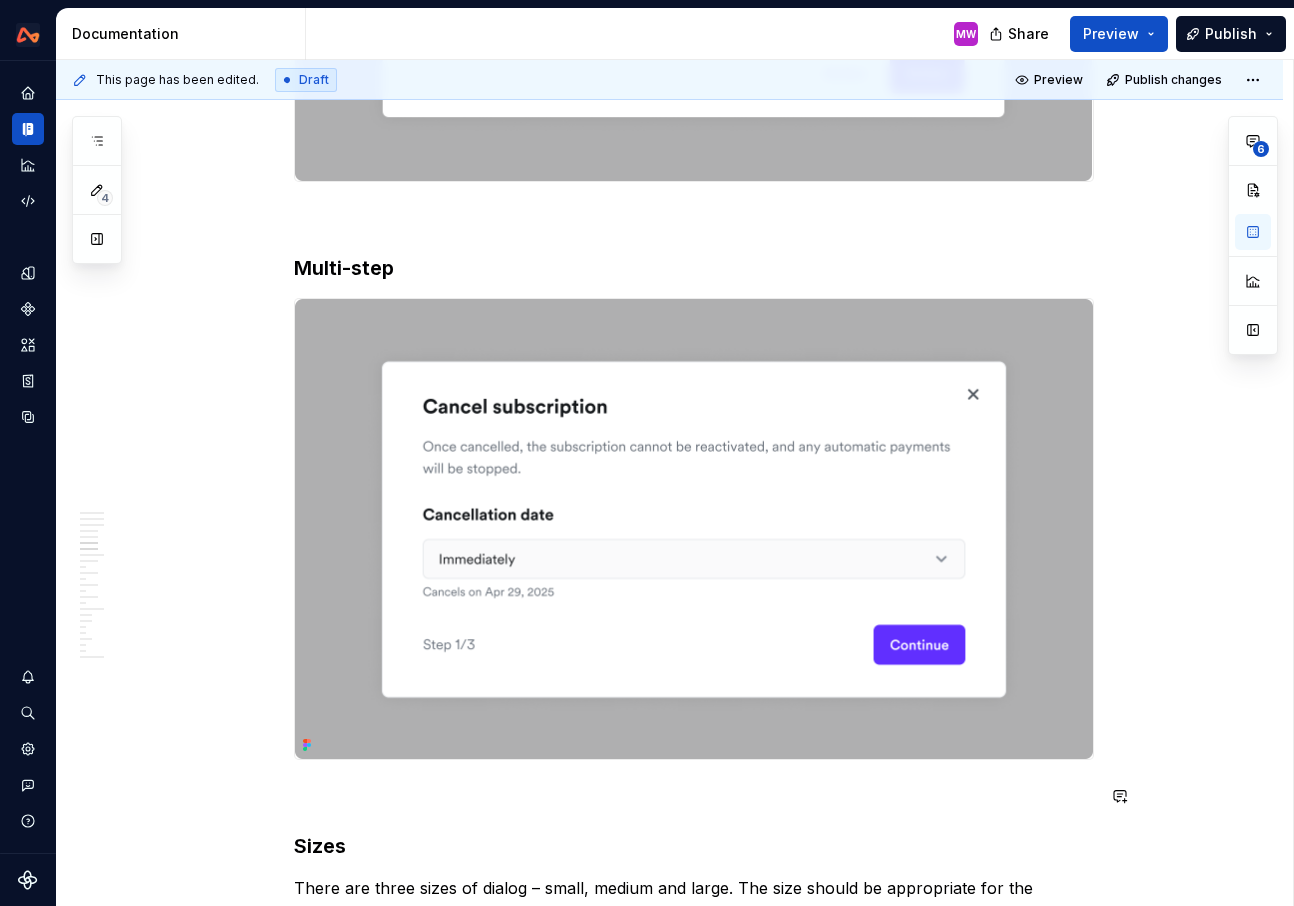 click on "**********" at bounding box center (694, 2635) 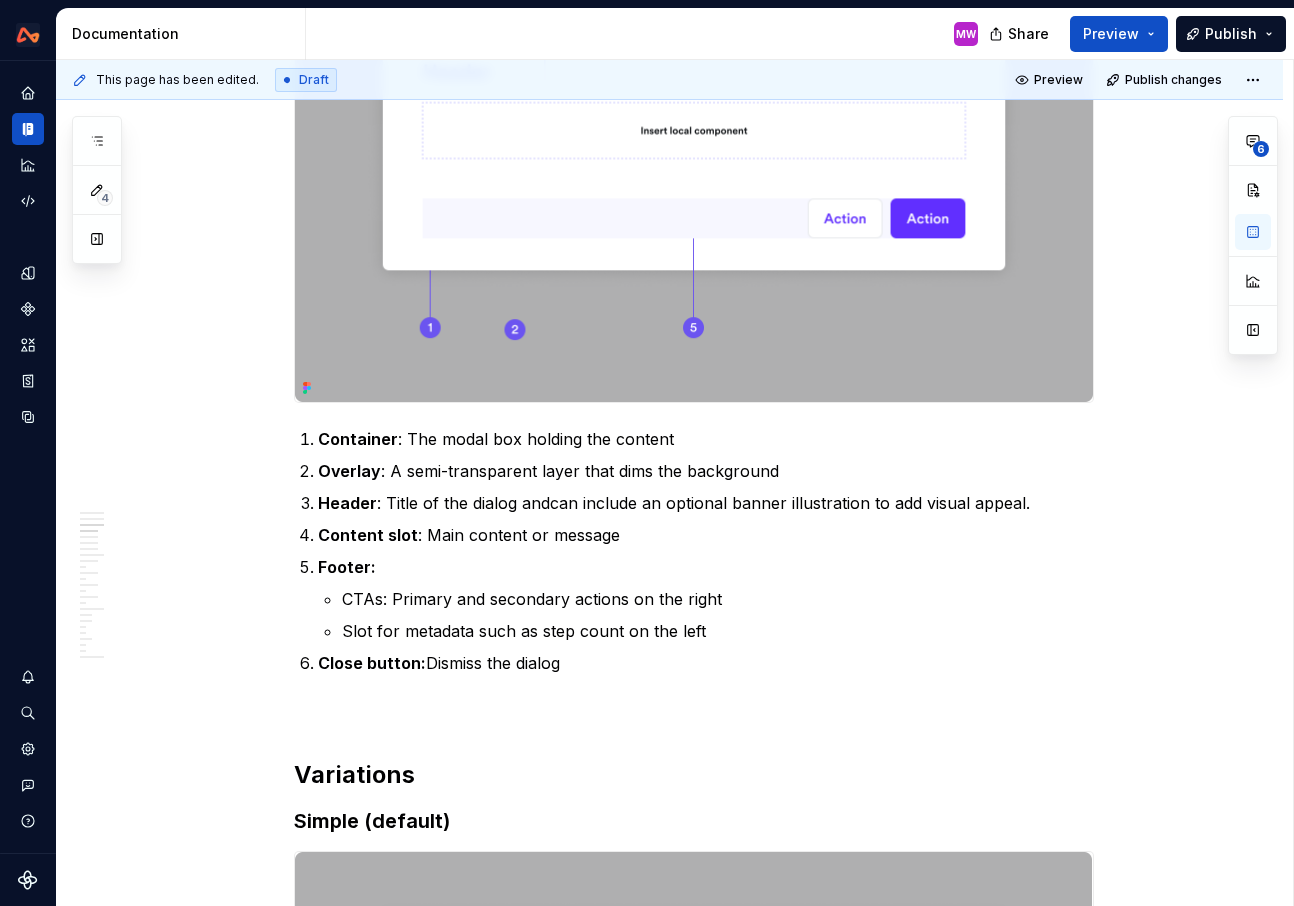 scroll, scrollTop: 932, scrollLeft: 0, axis: vertical 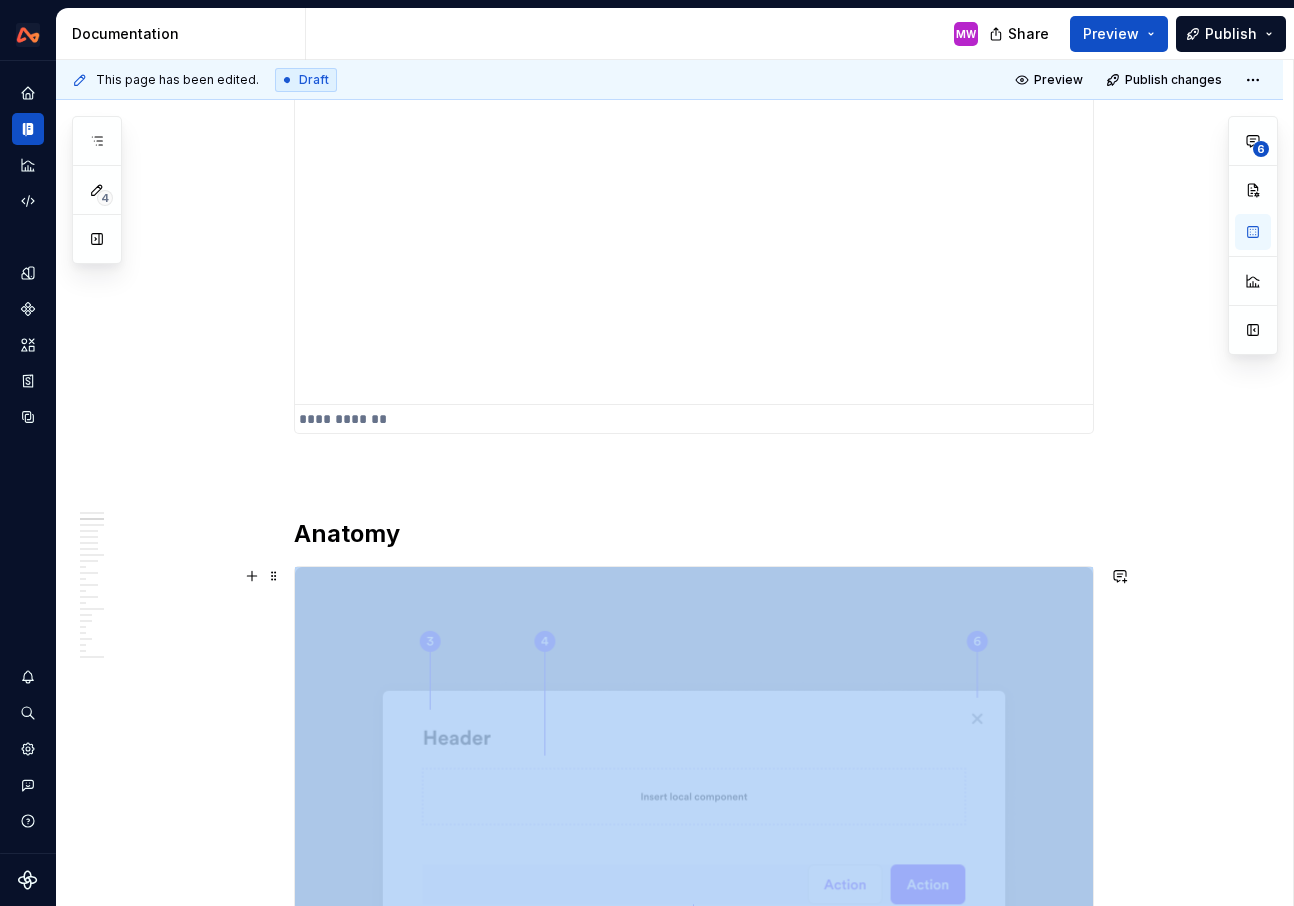 drag, startPoint x: 379, startPoint y: 781, endPoint x: 370, endPoint y: 676, distance: 105.38501 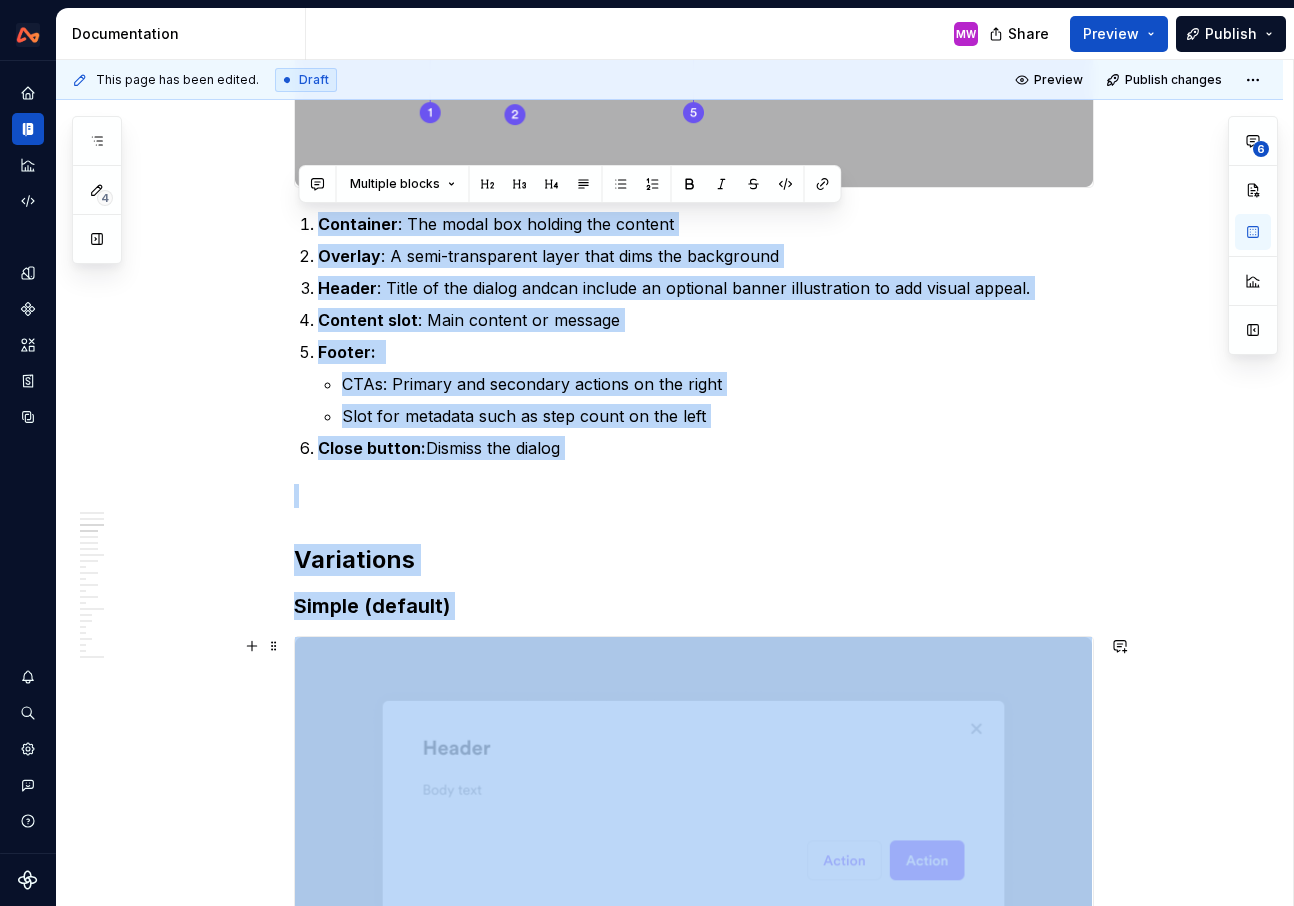 scroll, scrollTop: 1818, scrollLeft: 0, axis: vertical 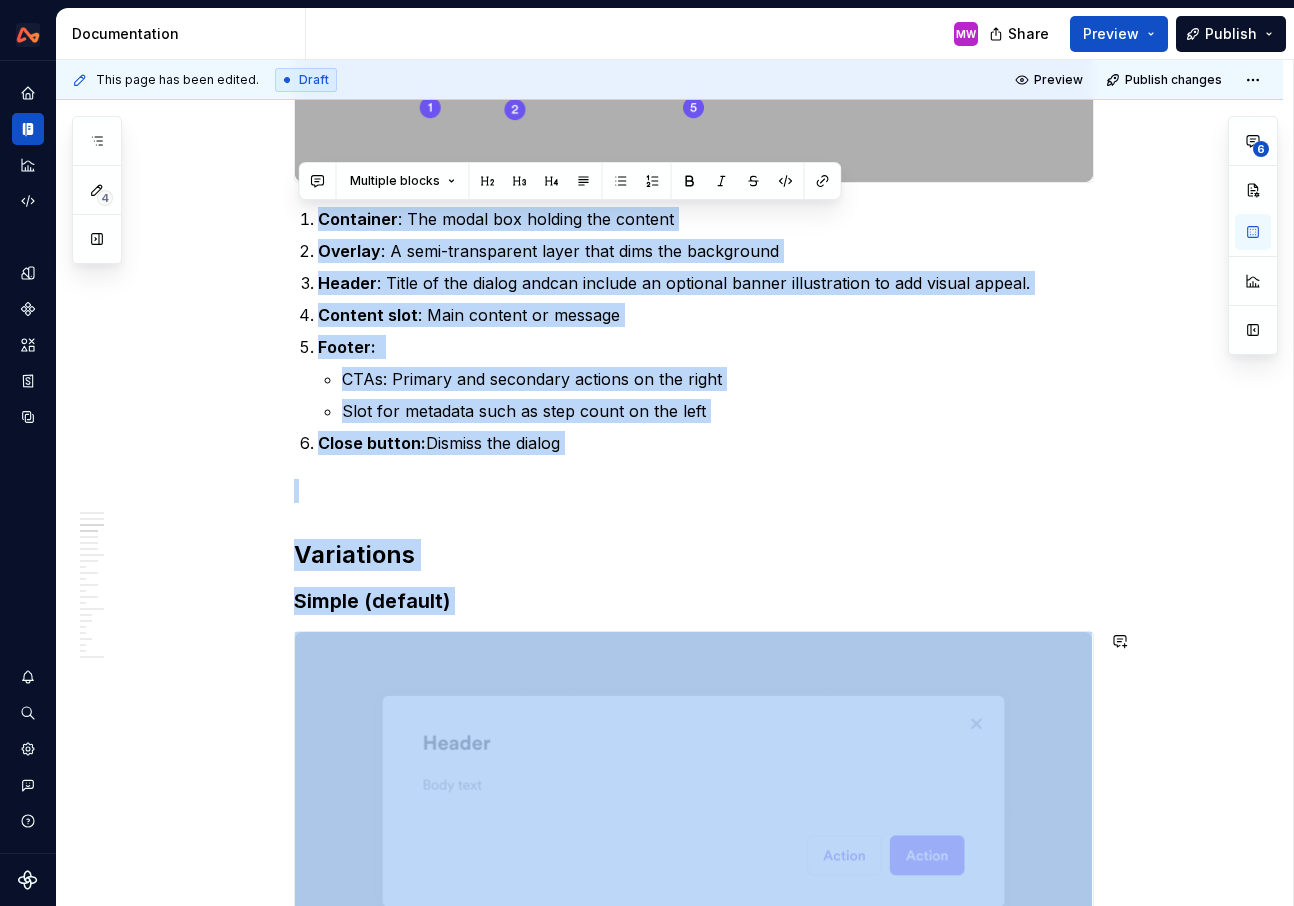 copy on "Container : The modal box holding the content Overlay : A semi-transparent layer that dims the background Header : Title of the dialog and  can include an optional banner illustration to add visual appeal. Content slot : Main content or message Footer :   CTAs: Primary and secondary actions on the right Slot for metadata such as step count on the left Close button:  Dismiss the dialog  Variations Simple (default) With banner Multi-step" 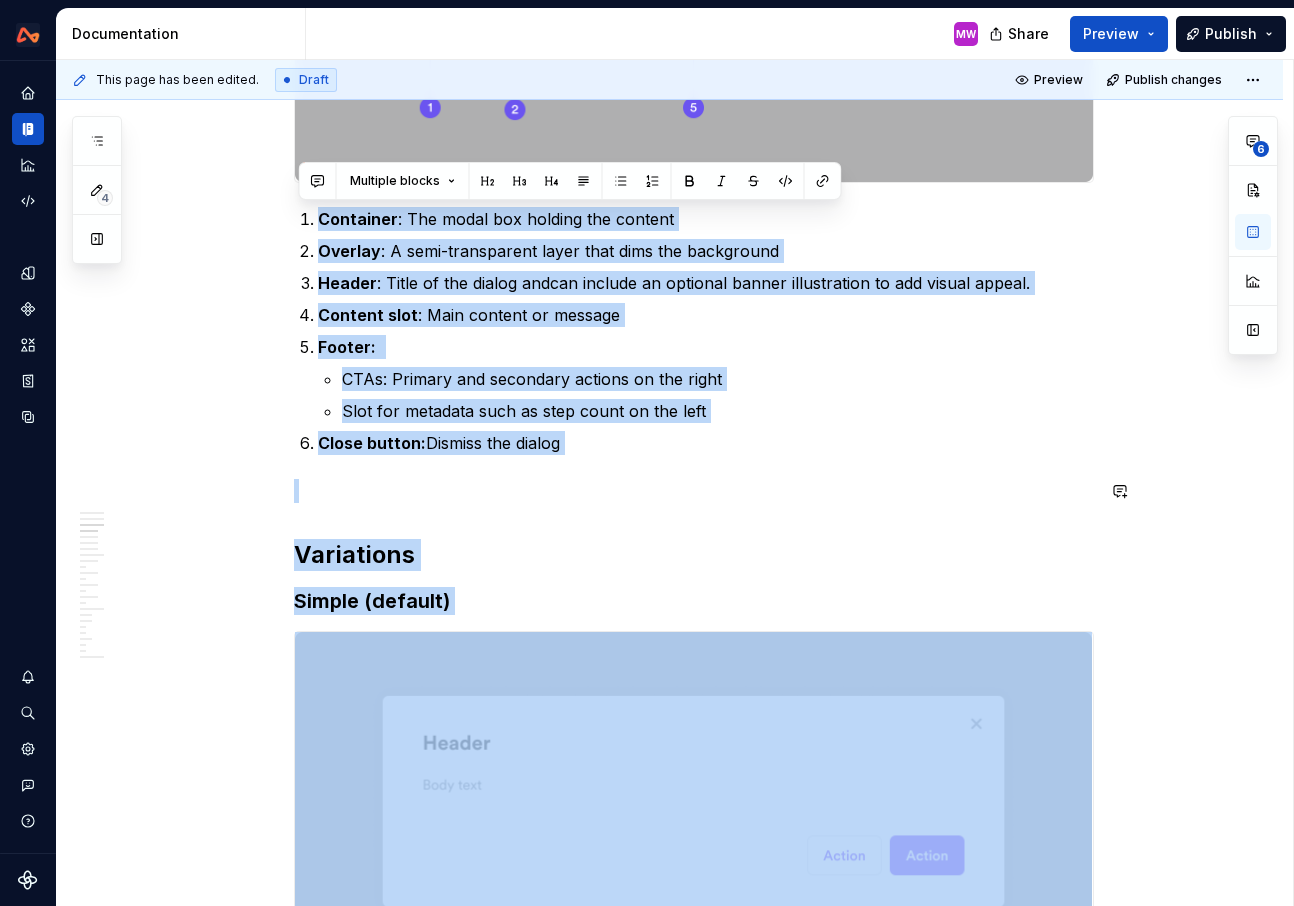 click on "**********" at bounding box center [694, 4003] 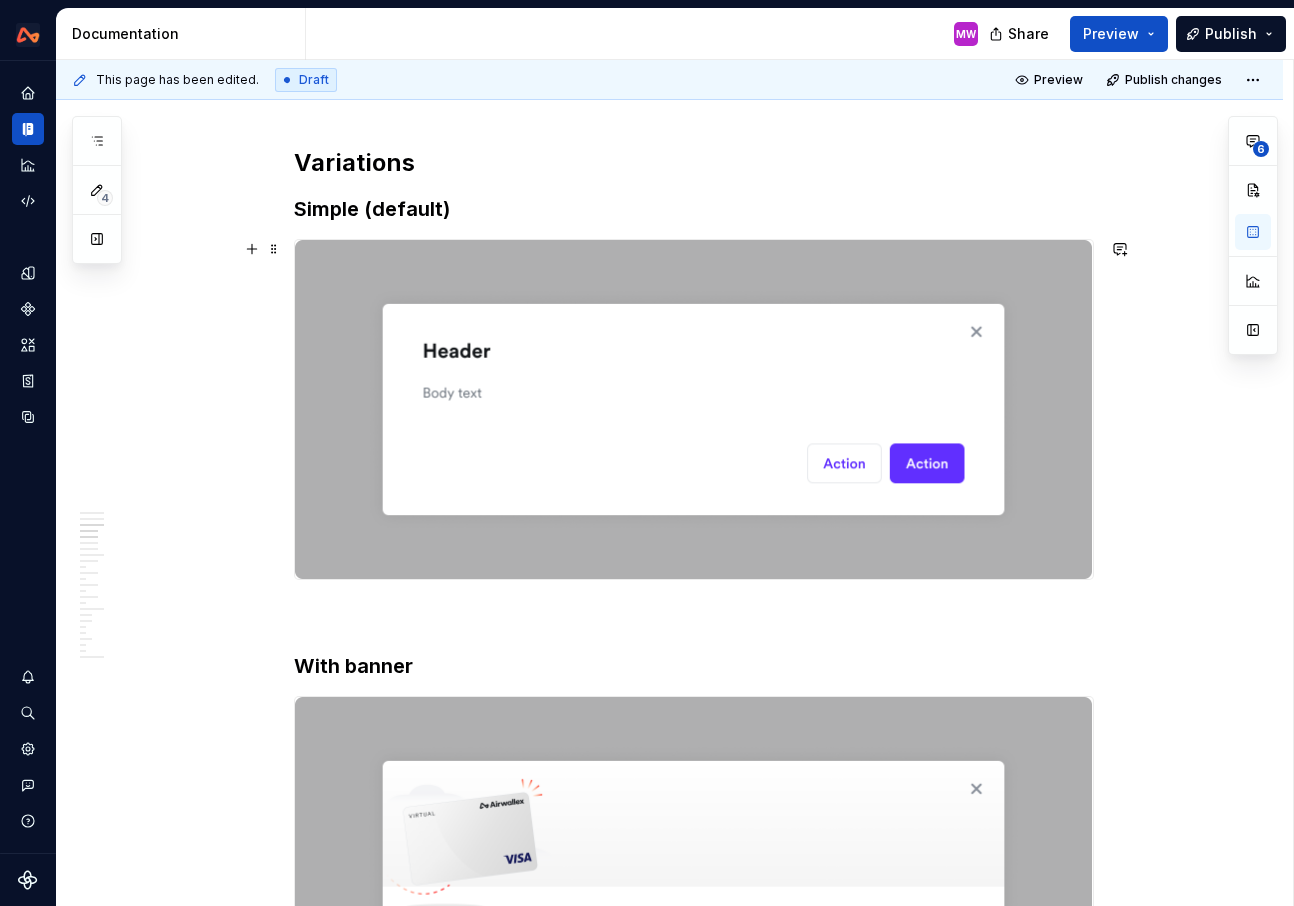 scroll, scrollTop: 2251, scrollLeft: 0, axis: vertical 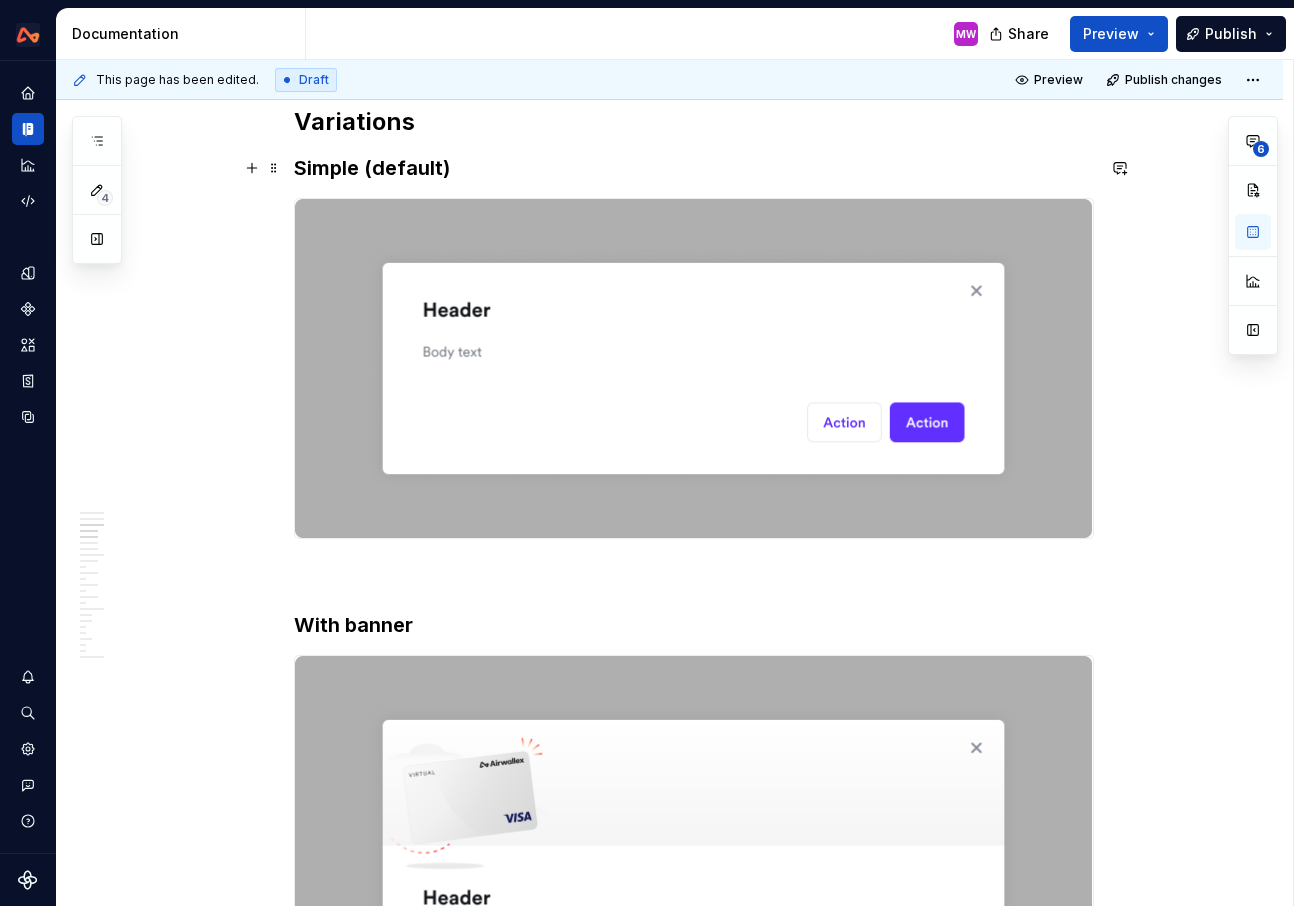 click on "Simple (default)" at bounding box center (694, 168) 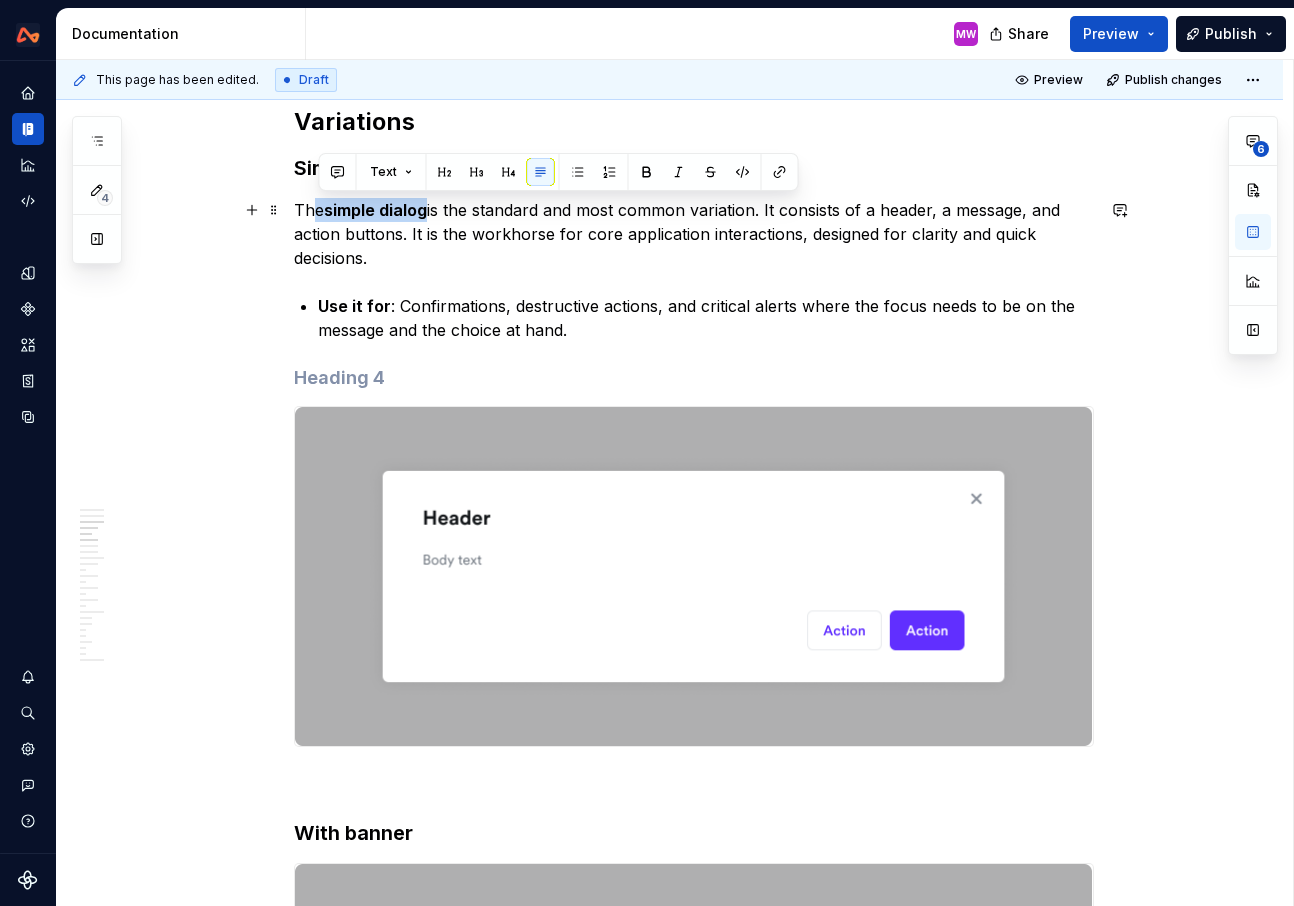 drag, startPoint x: 432, startPoint y: 210, endPoint x: 319, endPoint y: 211, distance: 113.004425 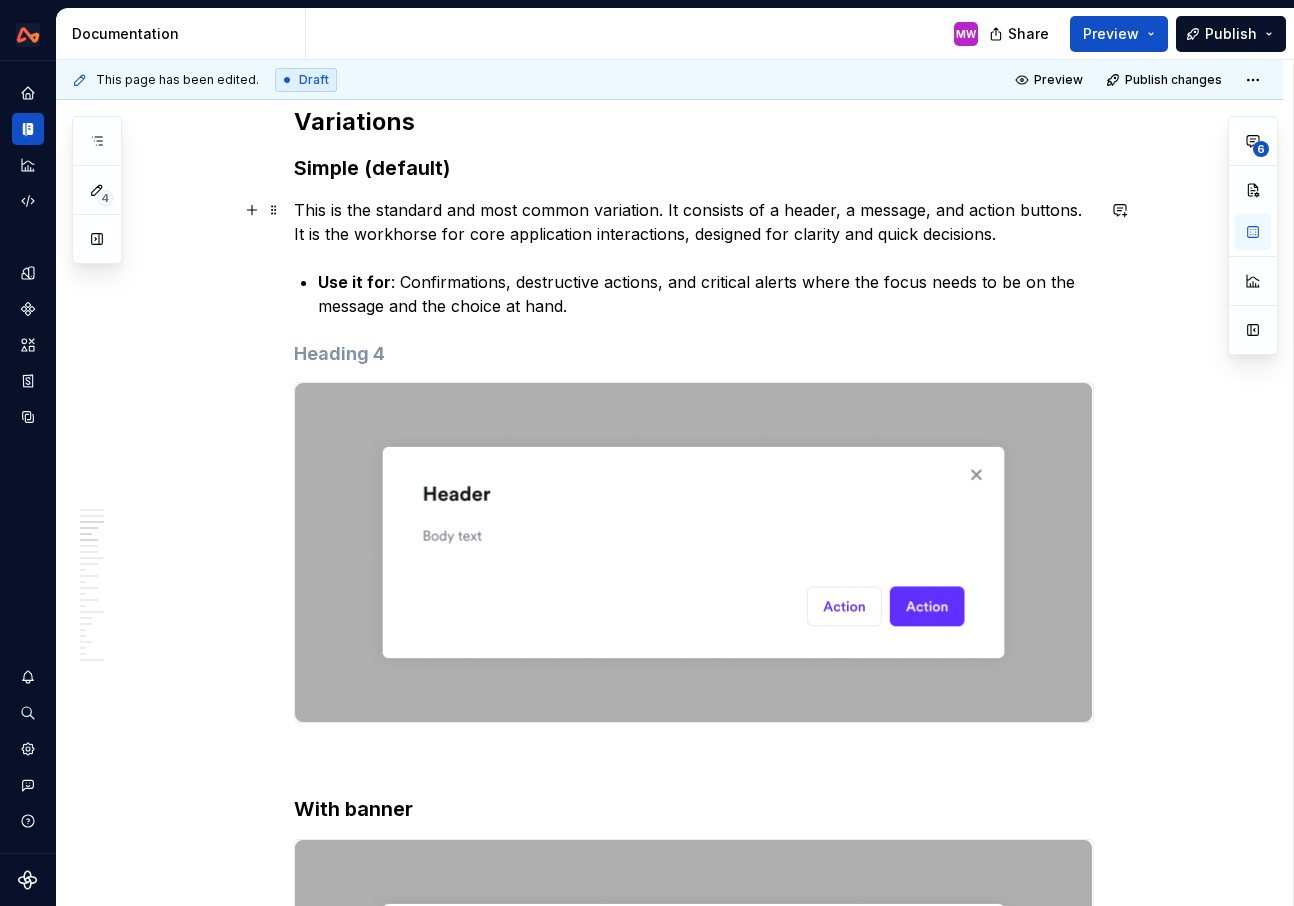 click on "This is the standard and most common variation. It consists of a header, a message, and action buttons. It is the workhorse for core application interactions, designed for clarity and quick decisions." at bounding box center (694, 222) 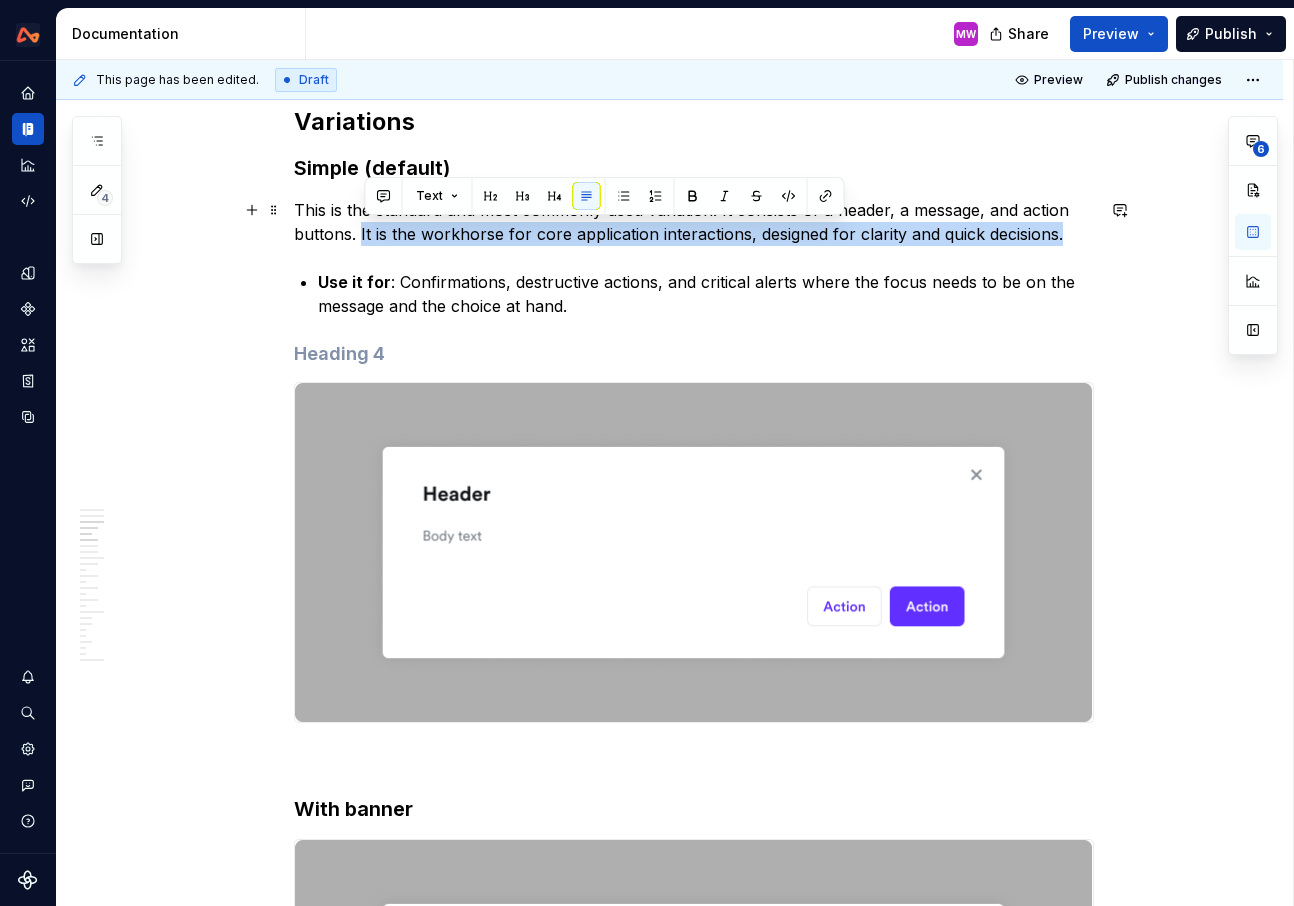 drag, startPoint x: 364, startPoint y: 232, endPoint x: 1083, endPoint y: 226, distance: 719.025 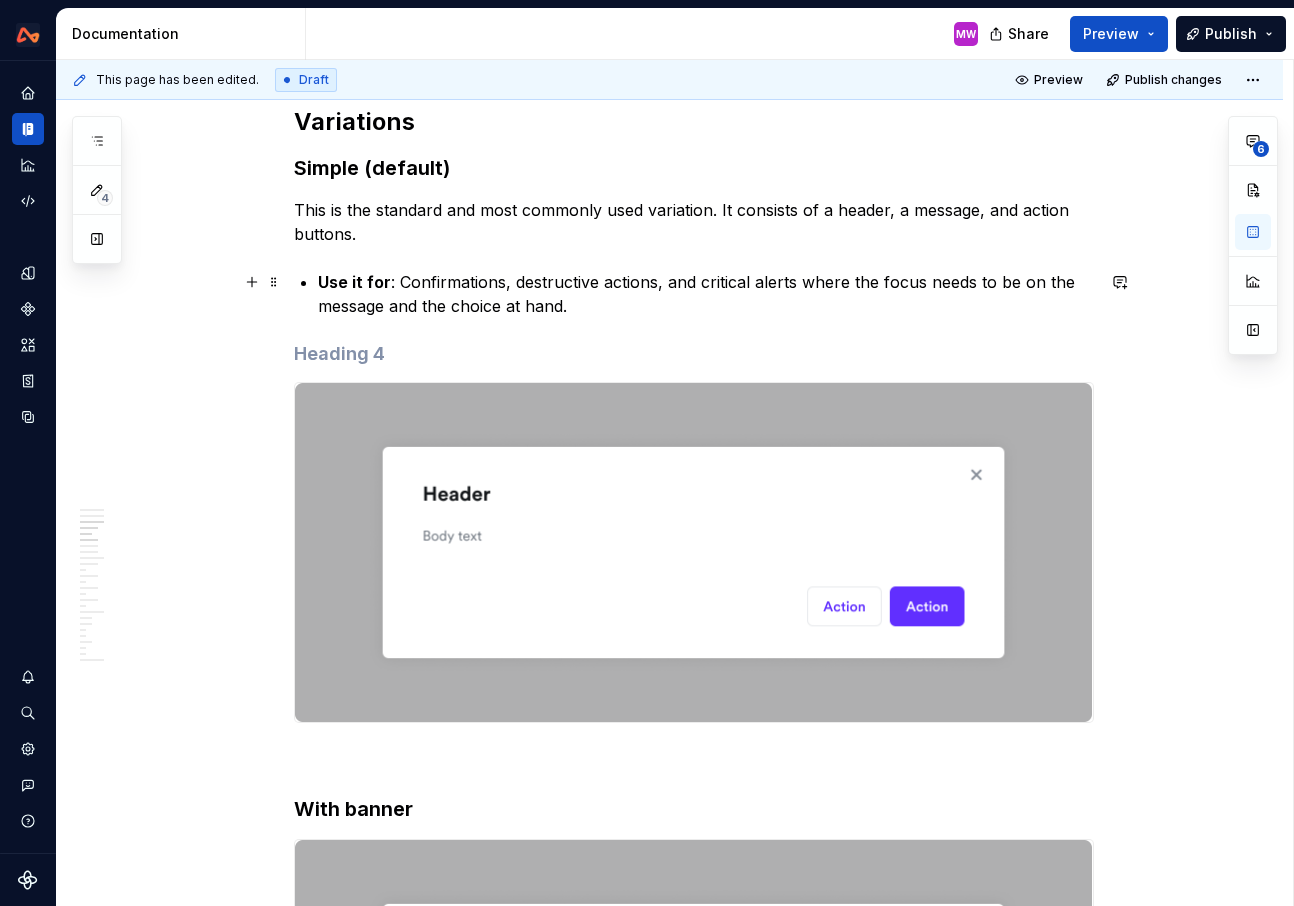 click on "Use it for" at bounding box center (354, 282) 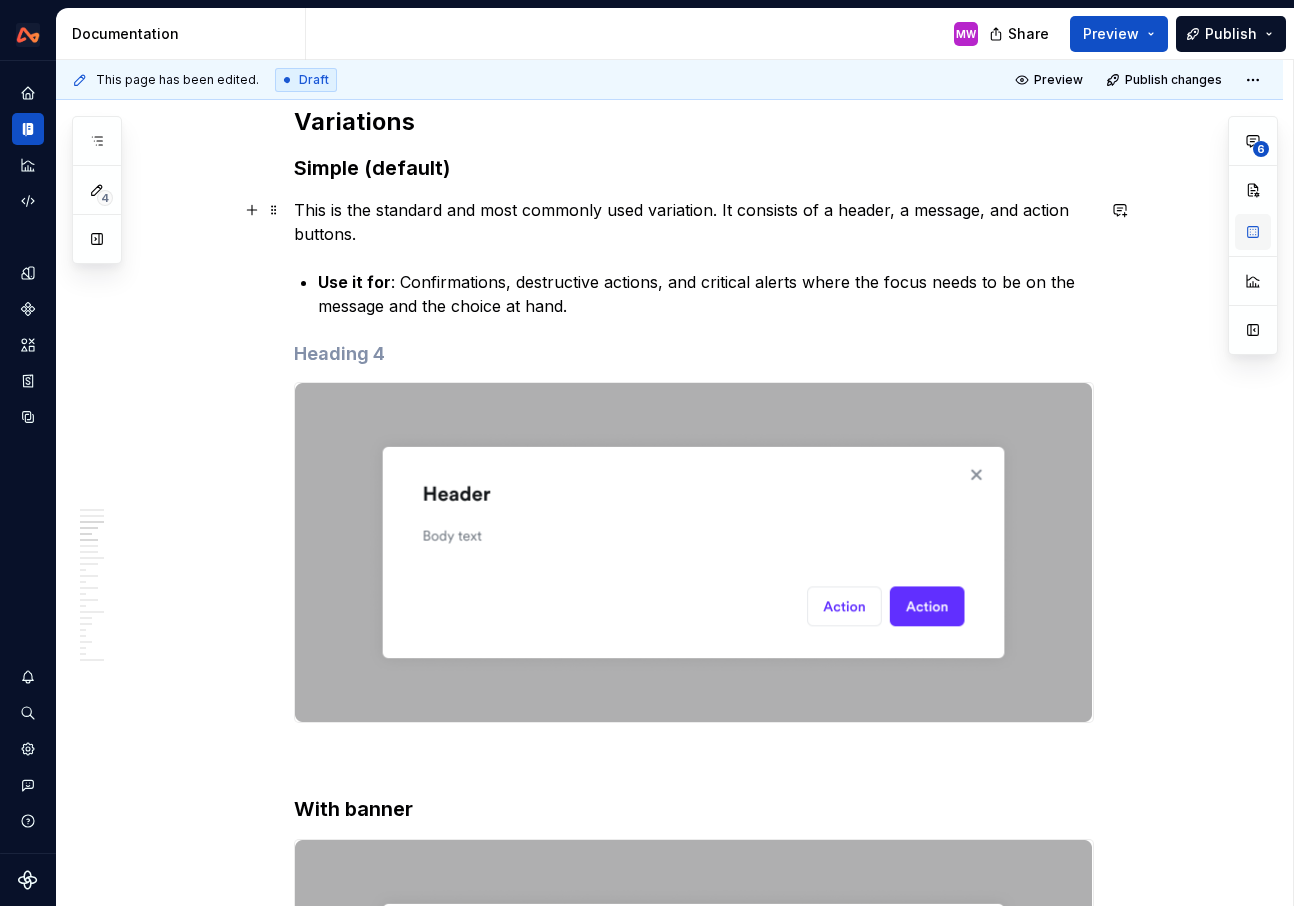 click at bounding box center [1253, 232] 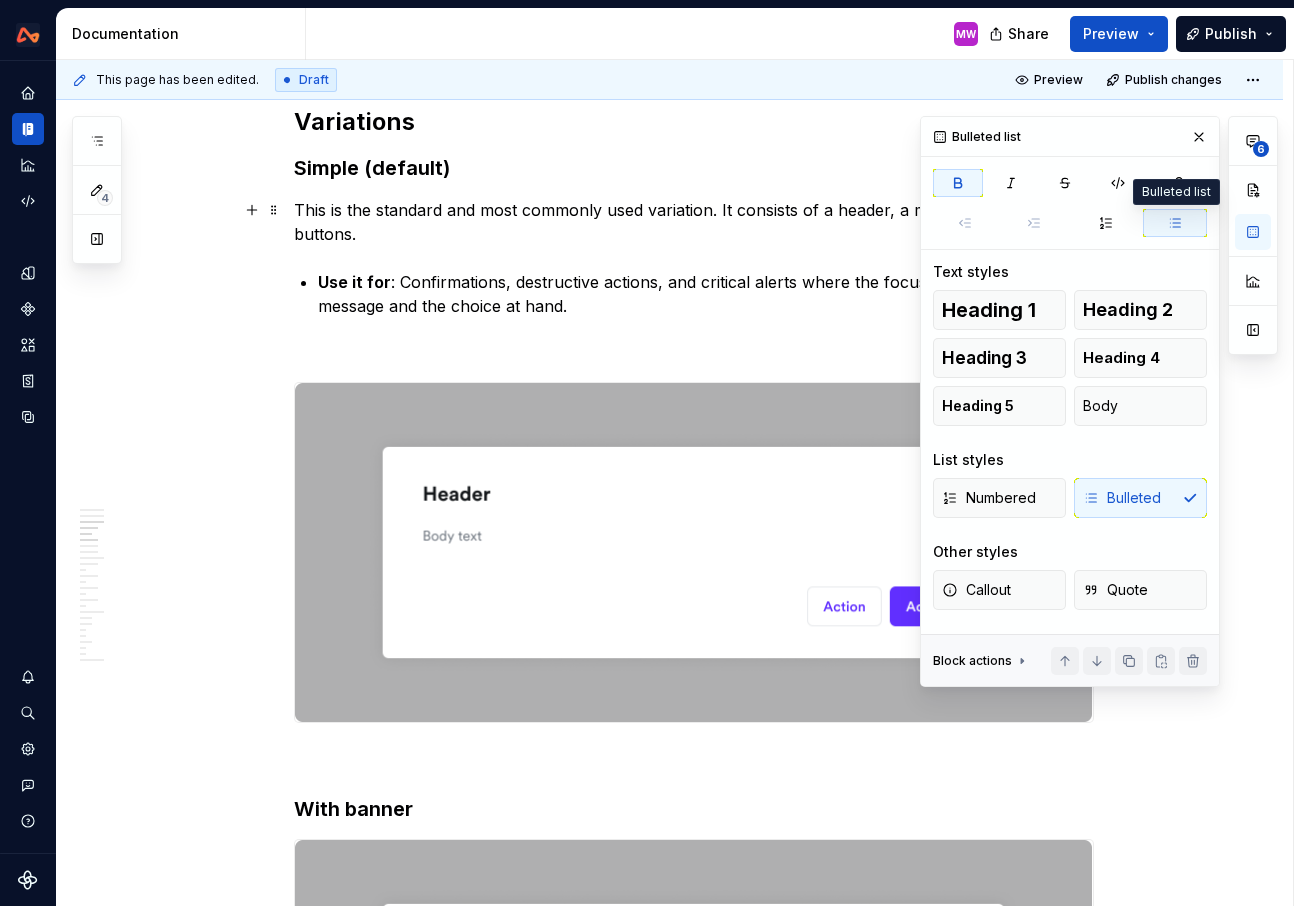 click 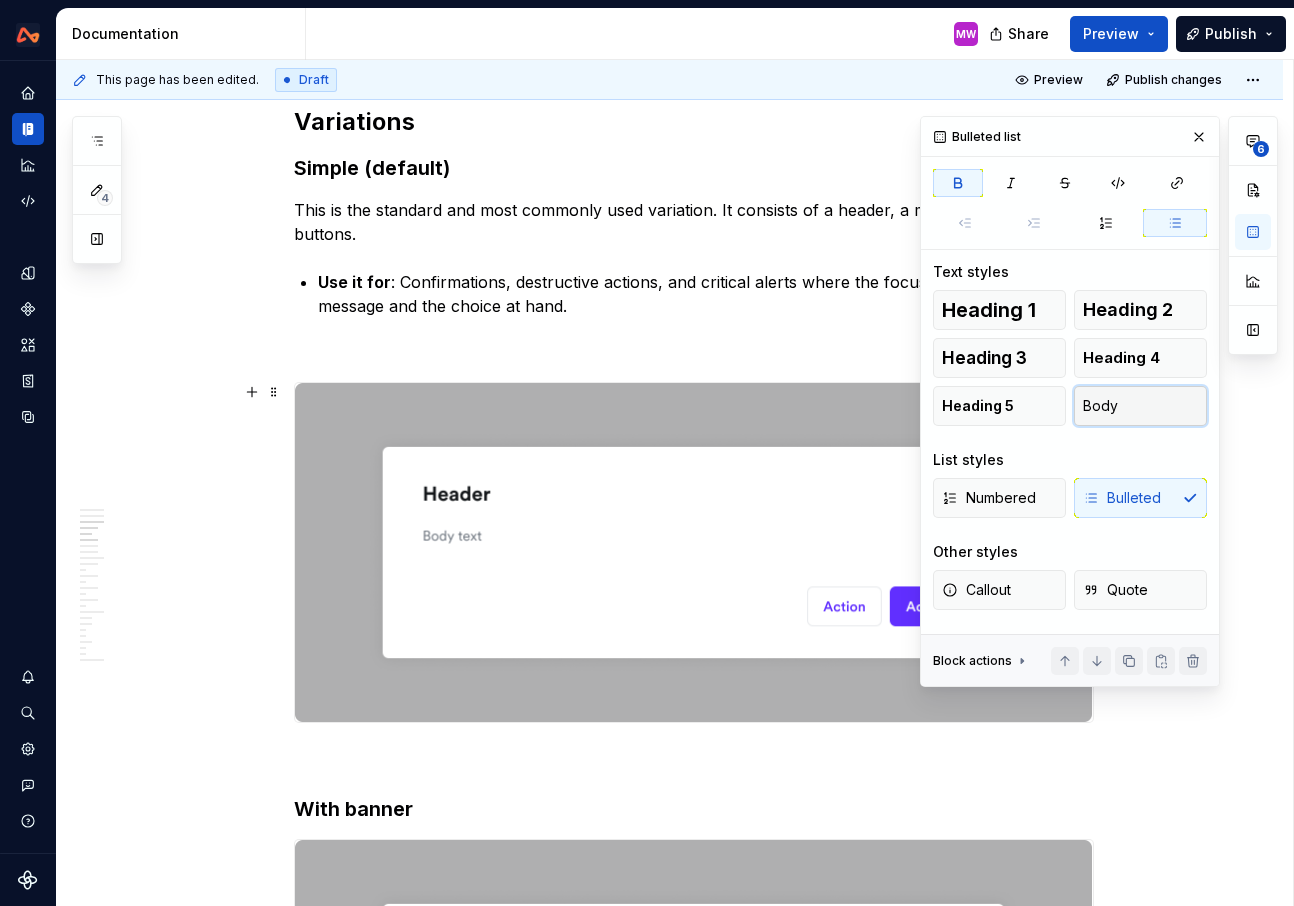 click on "Body" at bounding box center [1140, 406] 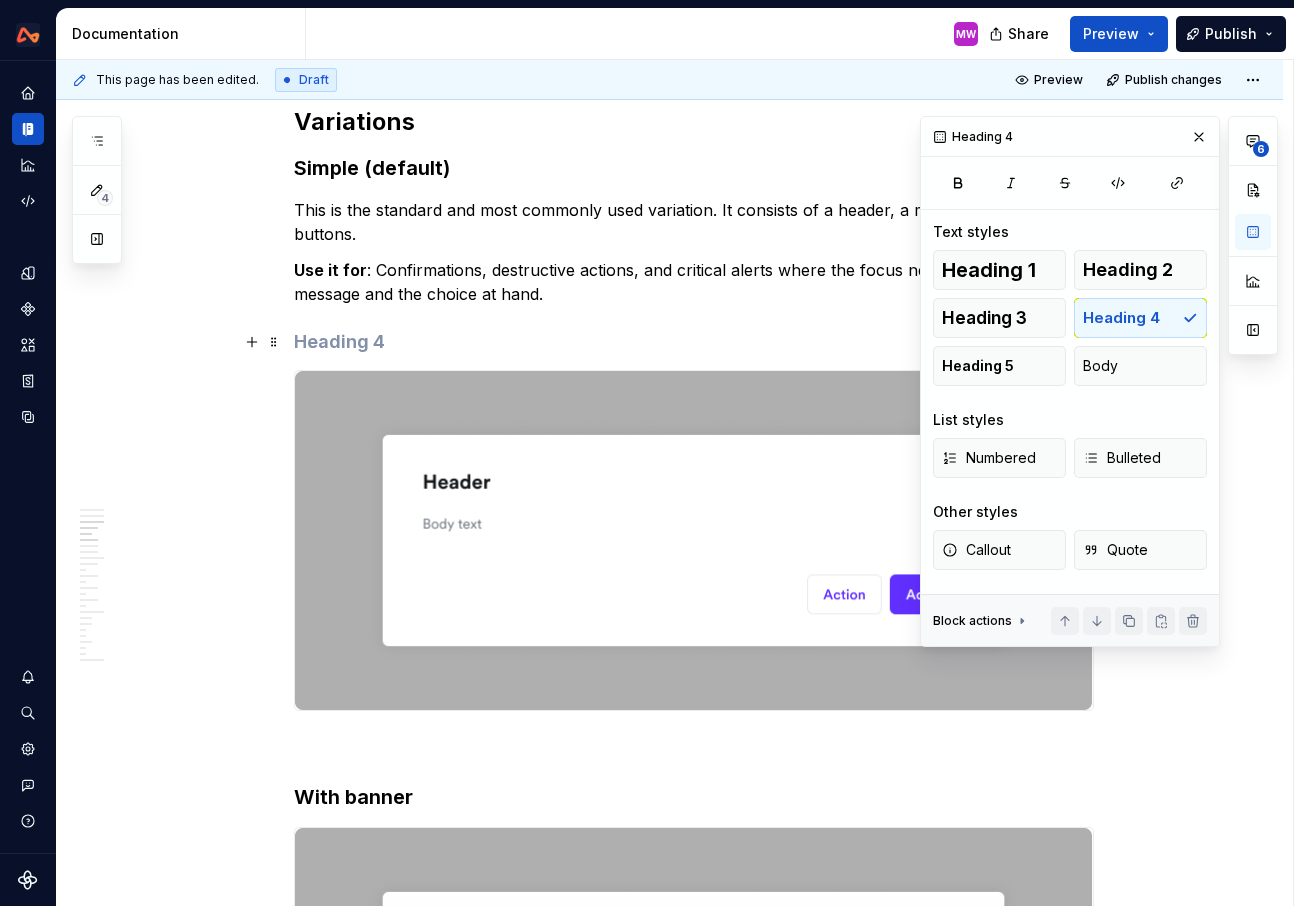 click at bounding box center [694, 342] 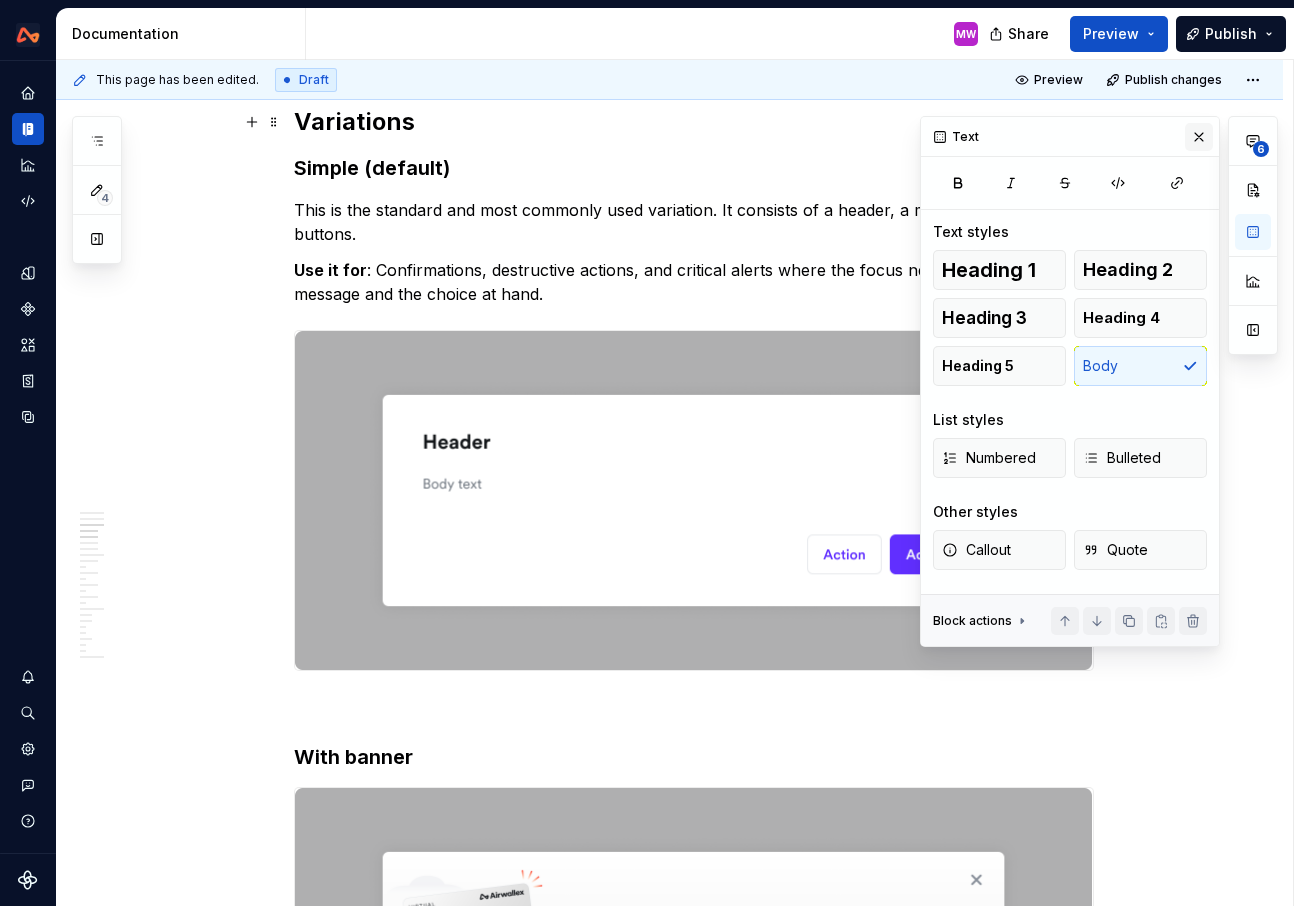click at bounding box center (1199, 137) 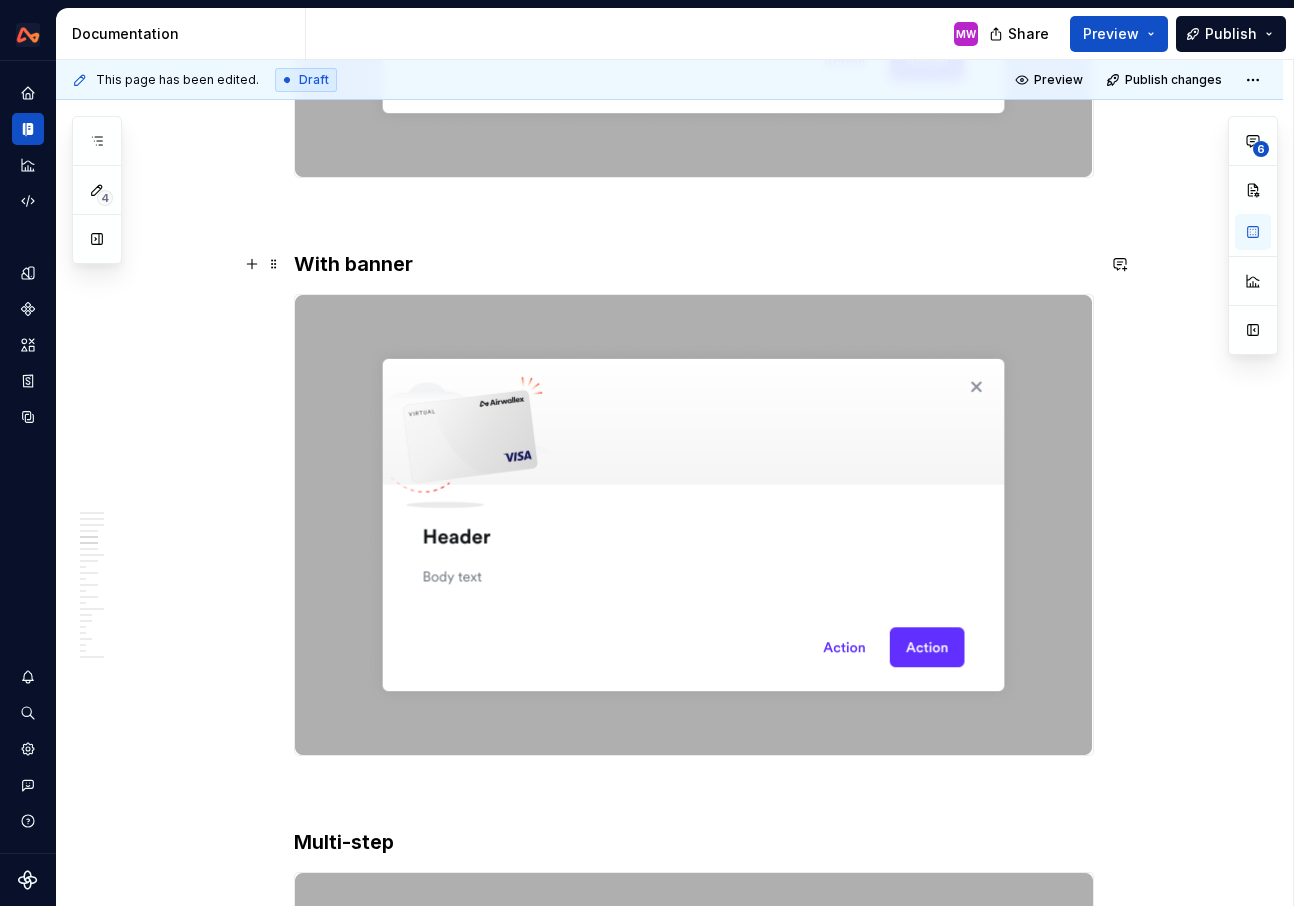 scroll, scrollTop: 2785, scrollLeft: 0, axis: vertical 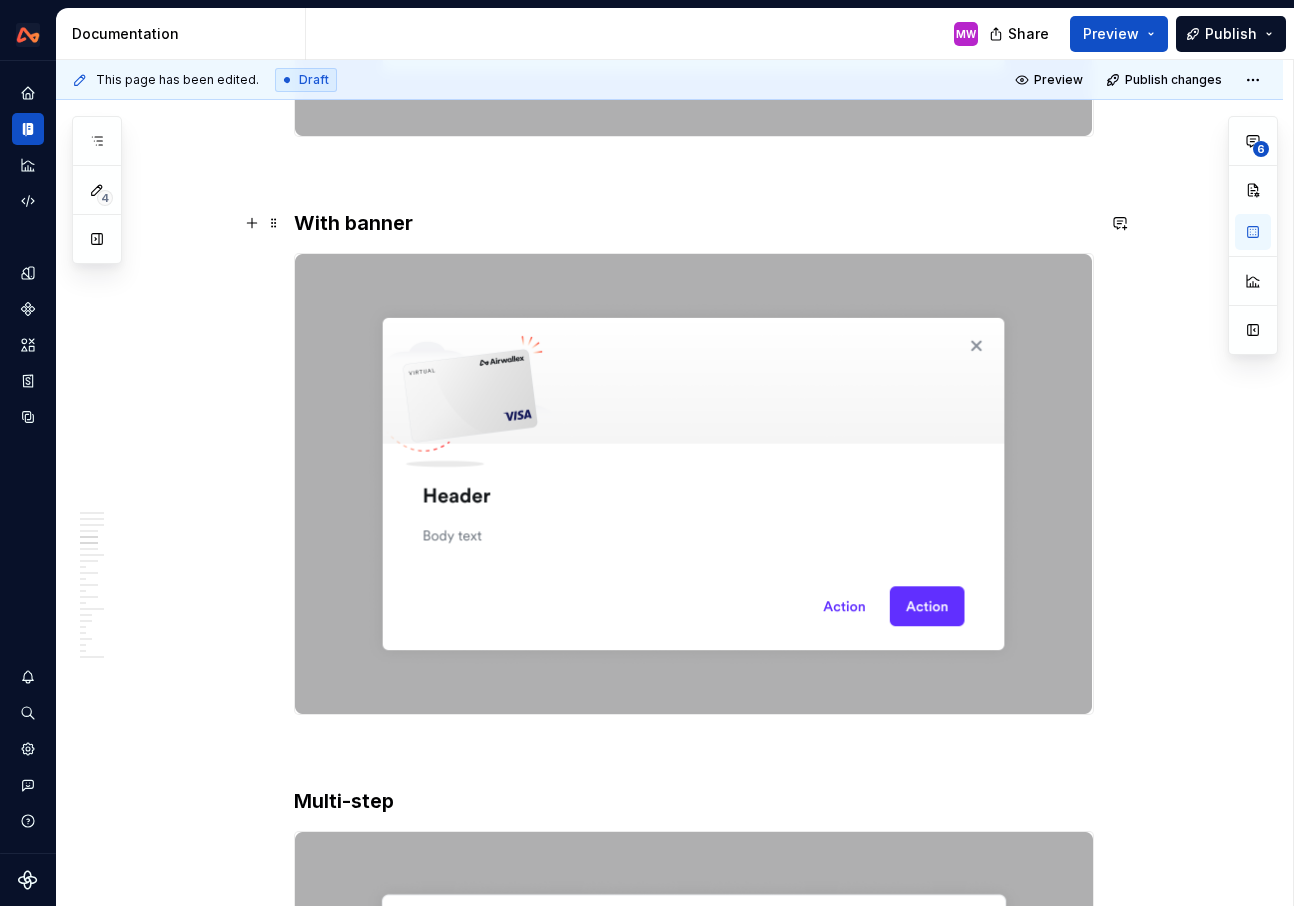 click on "With banner" at bounding box center (694, 223) 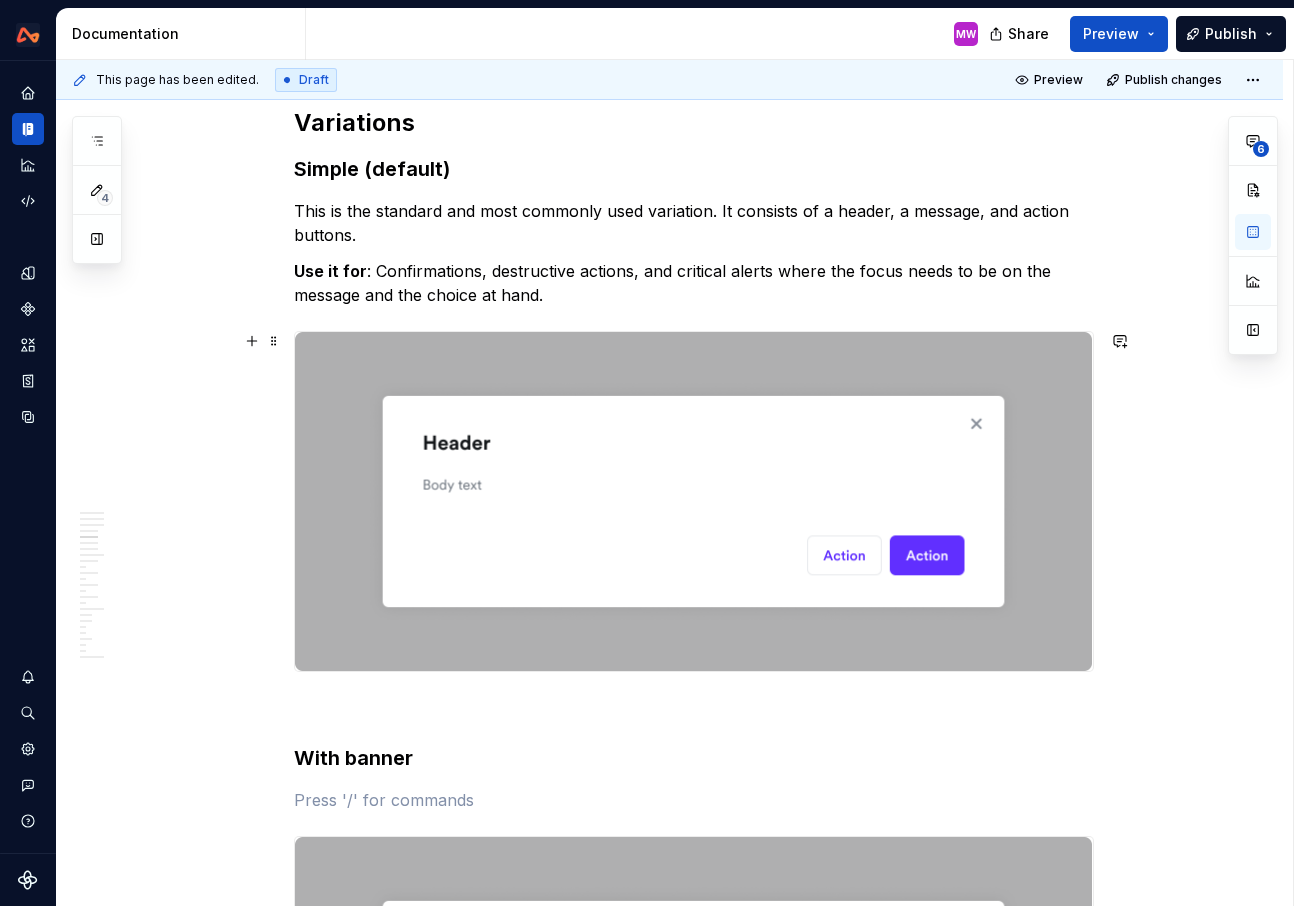 scroll, scrollTop: 2191, scrollLeft: 0, axis: vertical 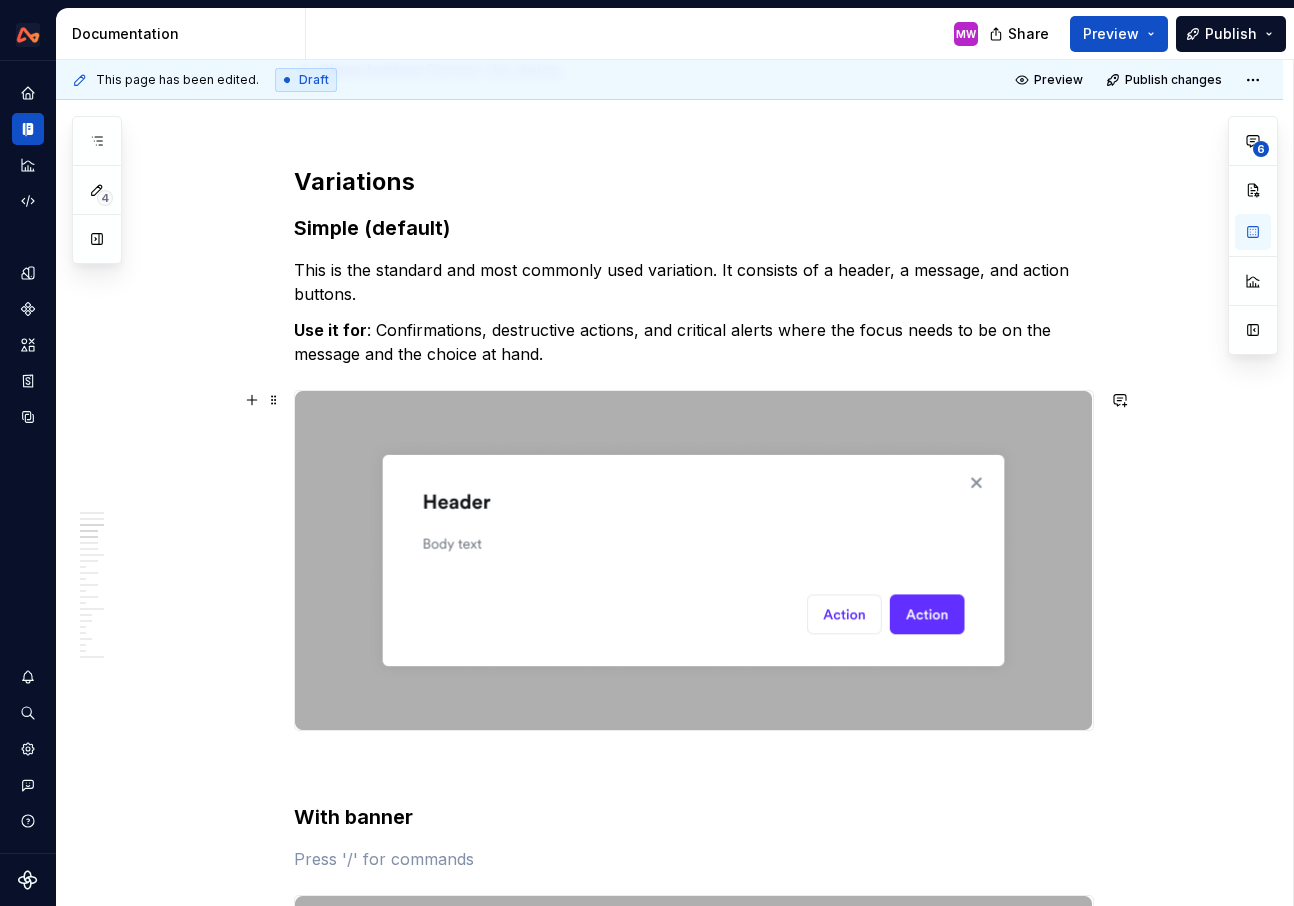 click at bounding box center [694, 560] 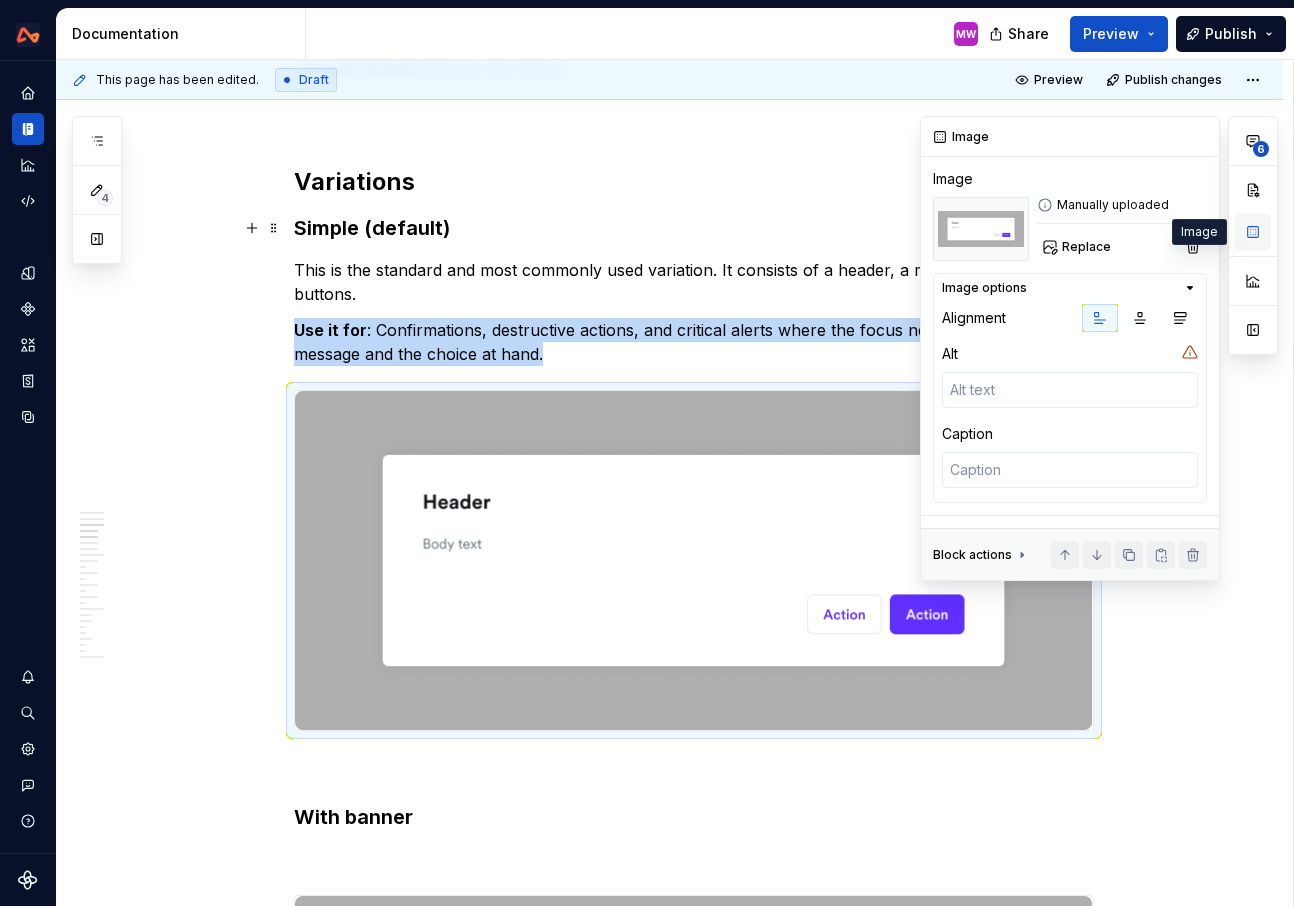 click at bounding box center [1253, 232] 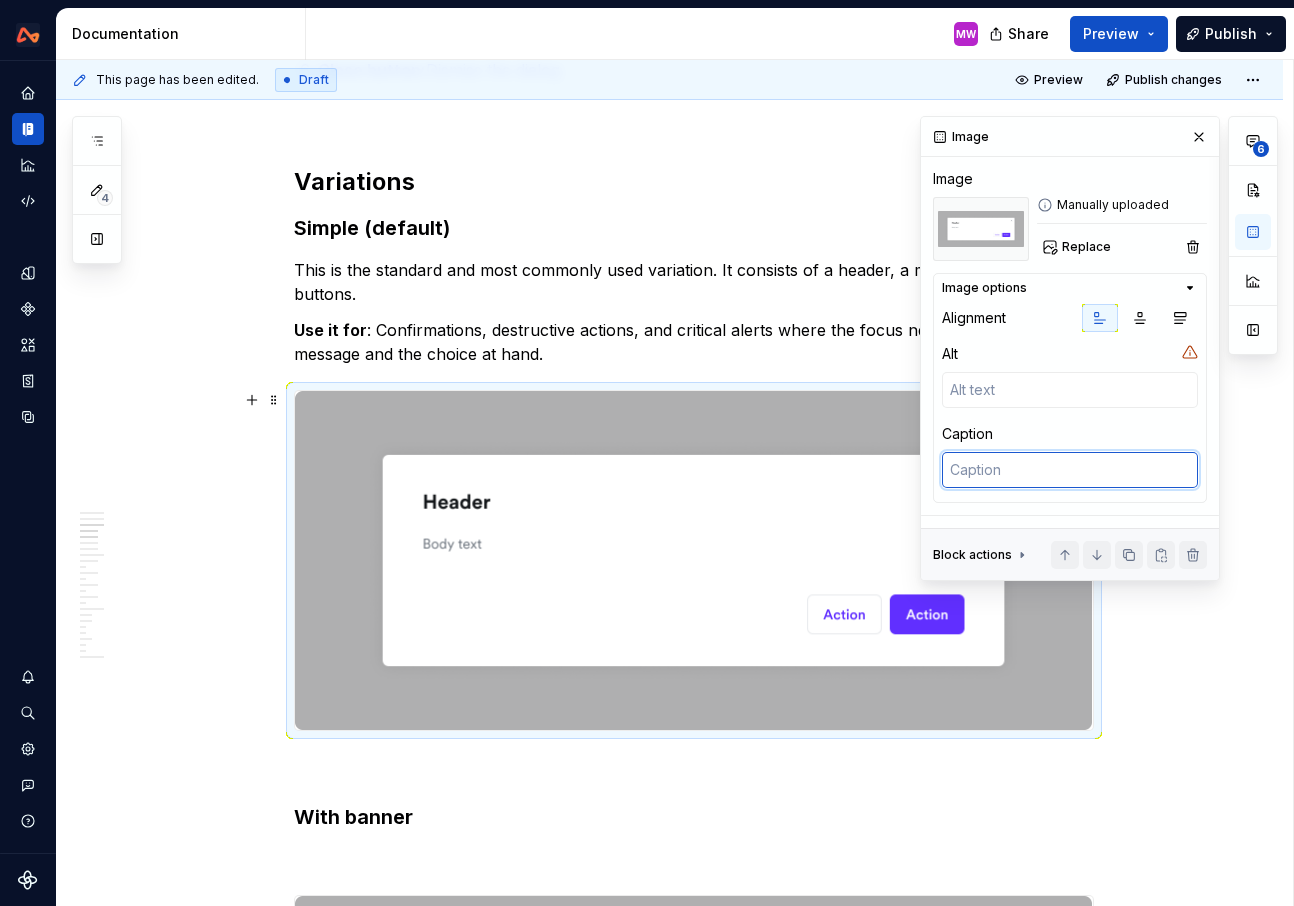 click at bounding box center (1070, 470) 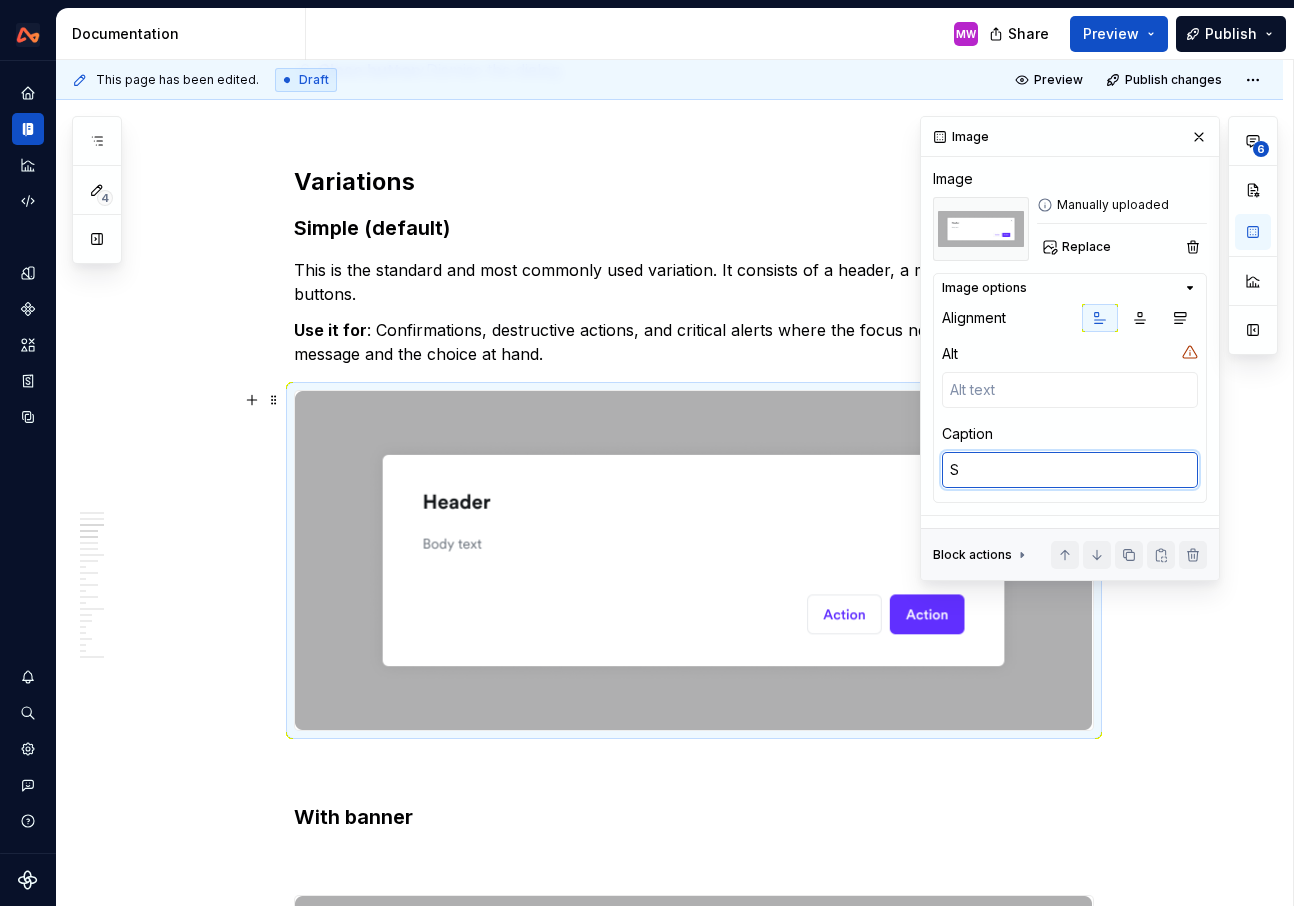 type on "*" 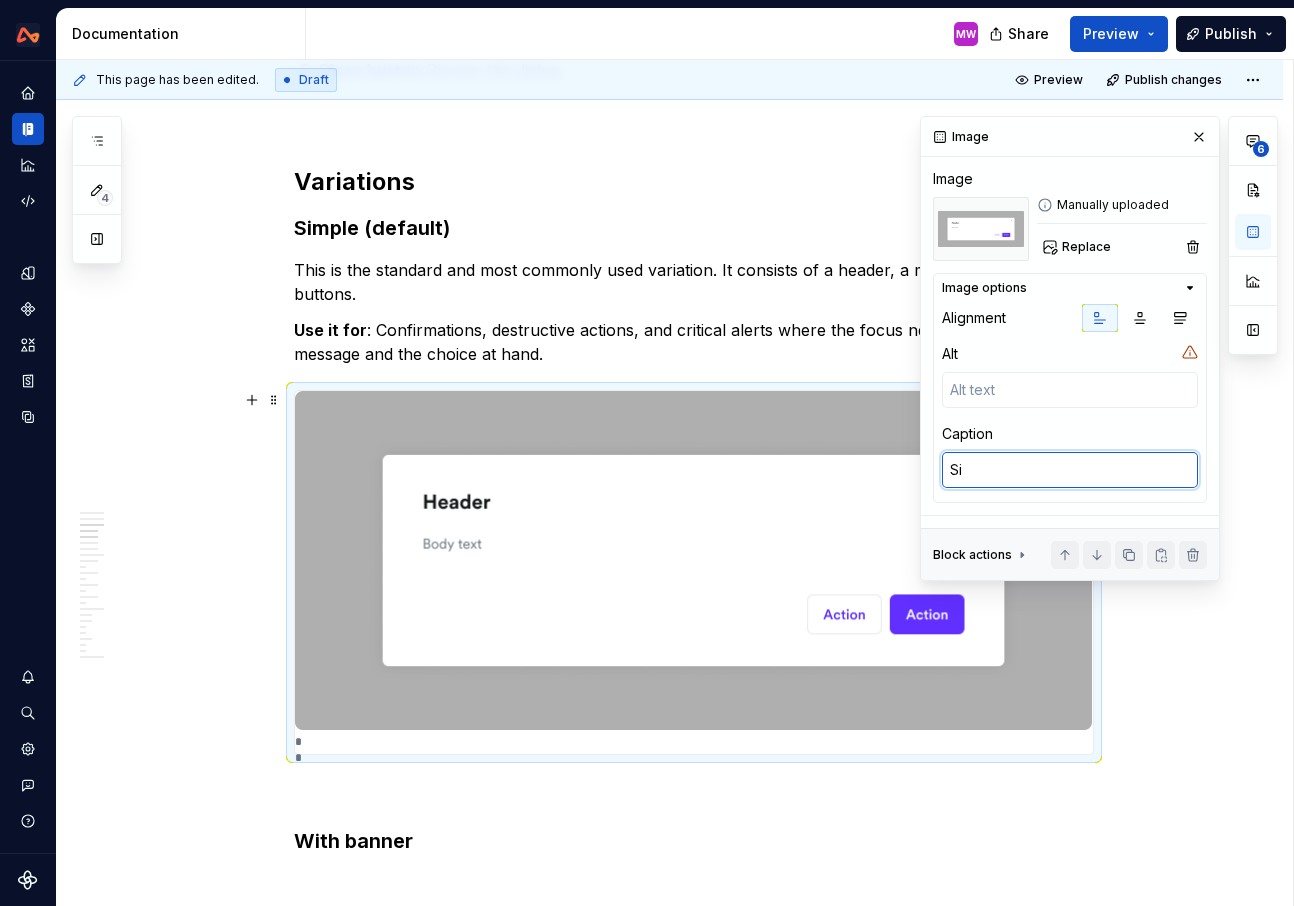 type on "*" 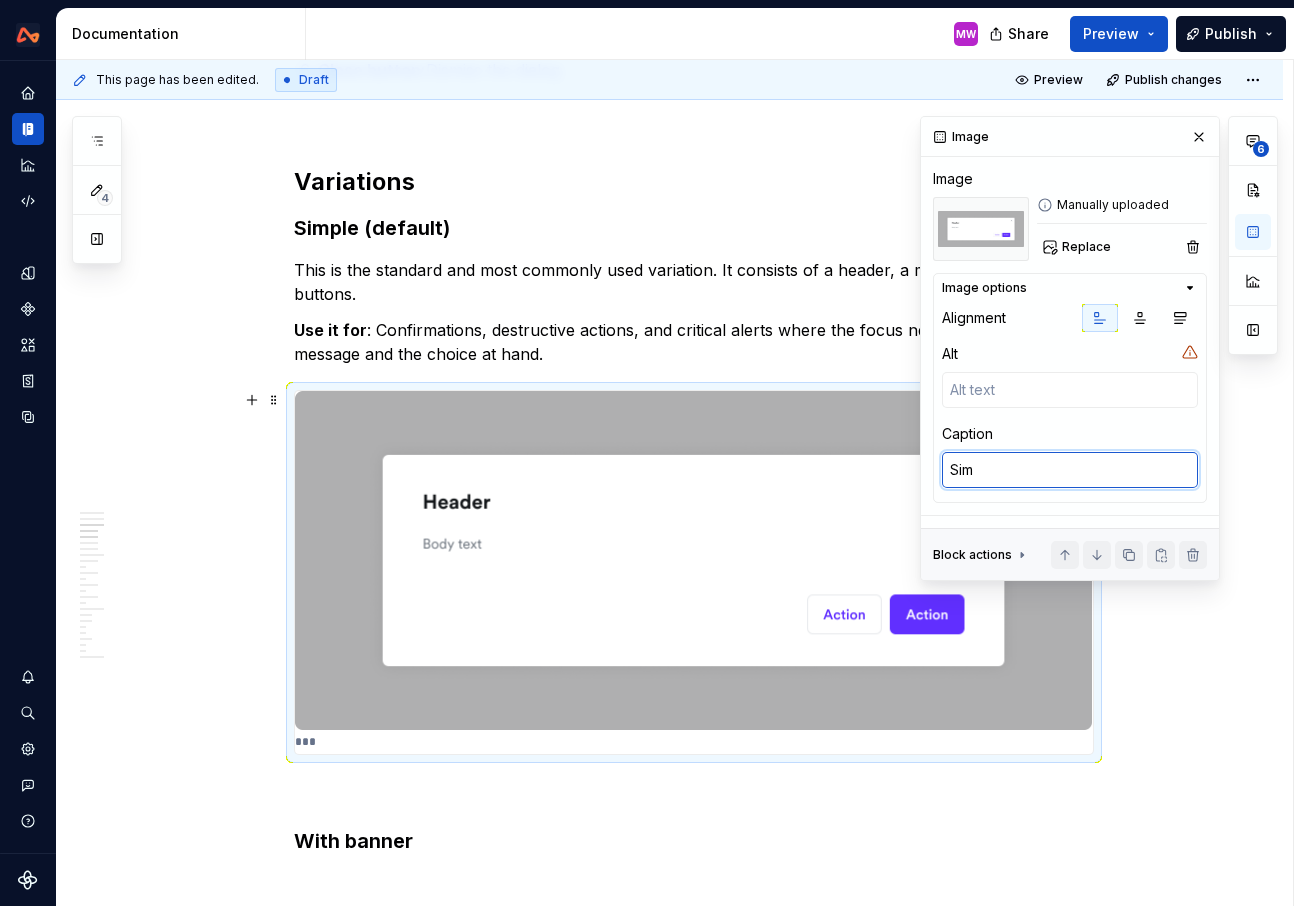 type on "*" 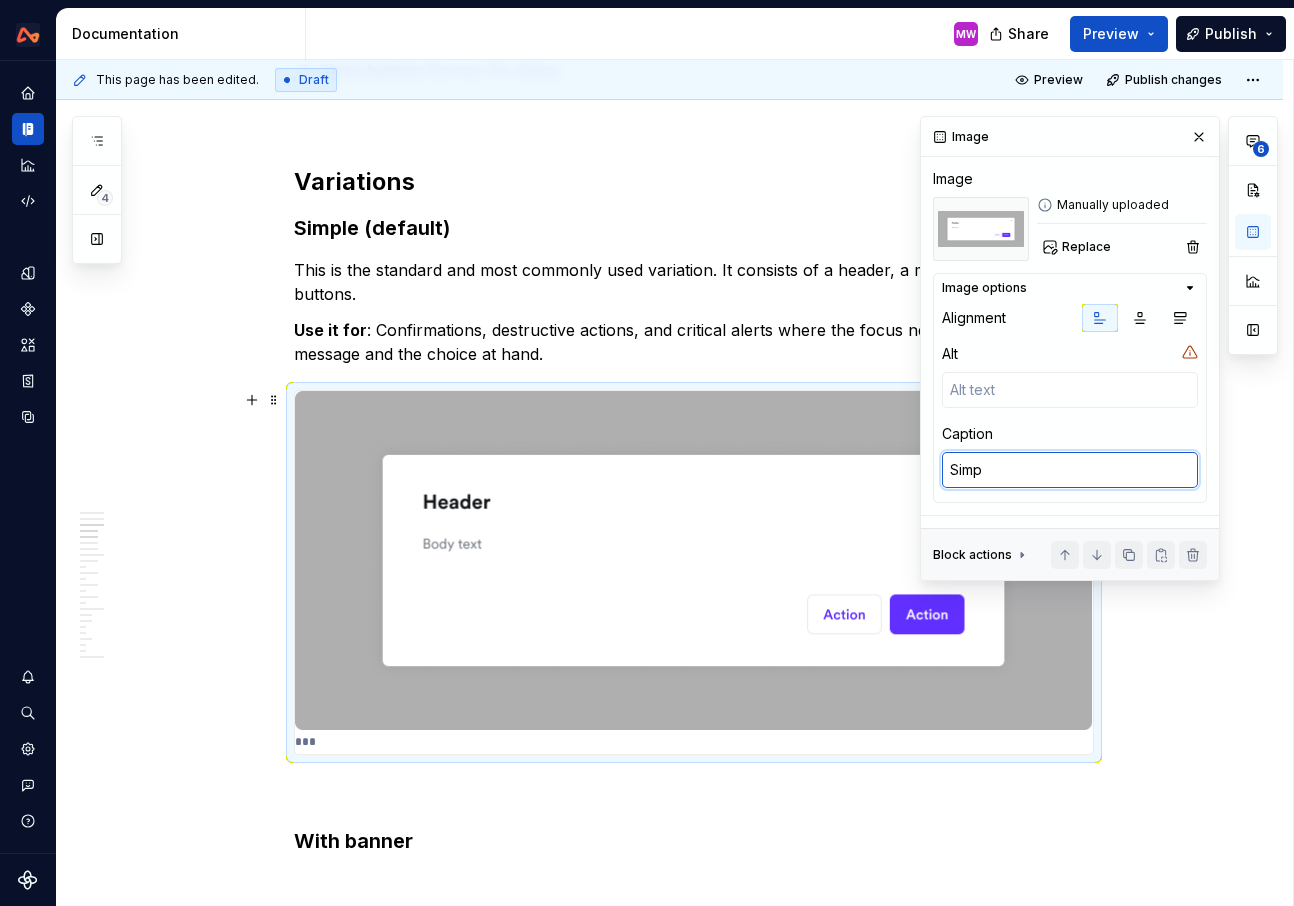 type on "Simpl" 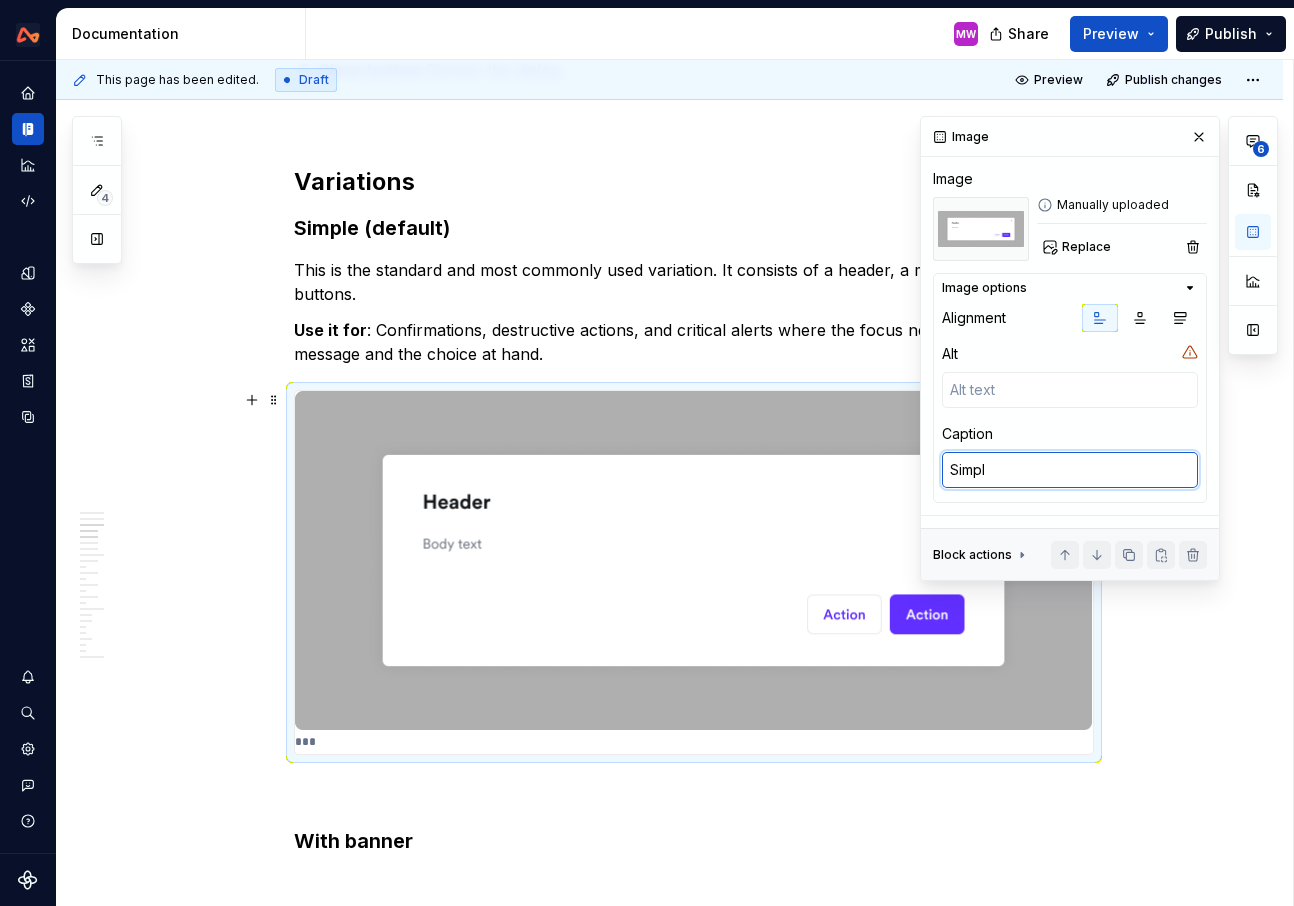 type on "*" 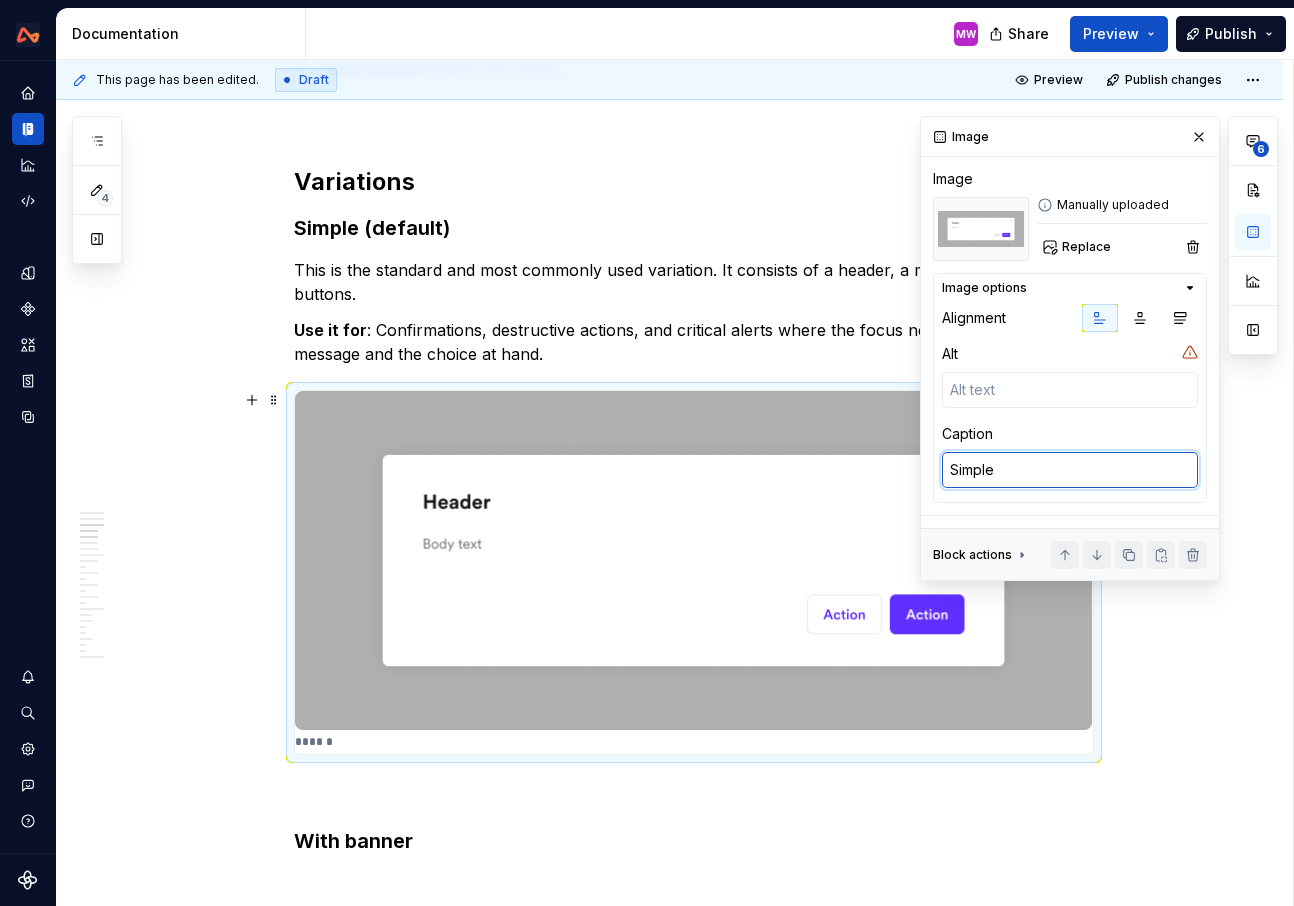type on "*" 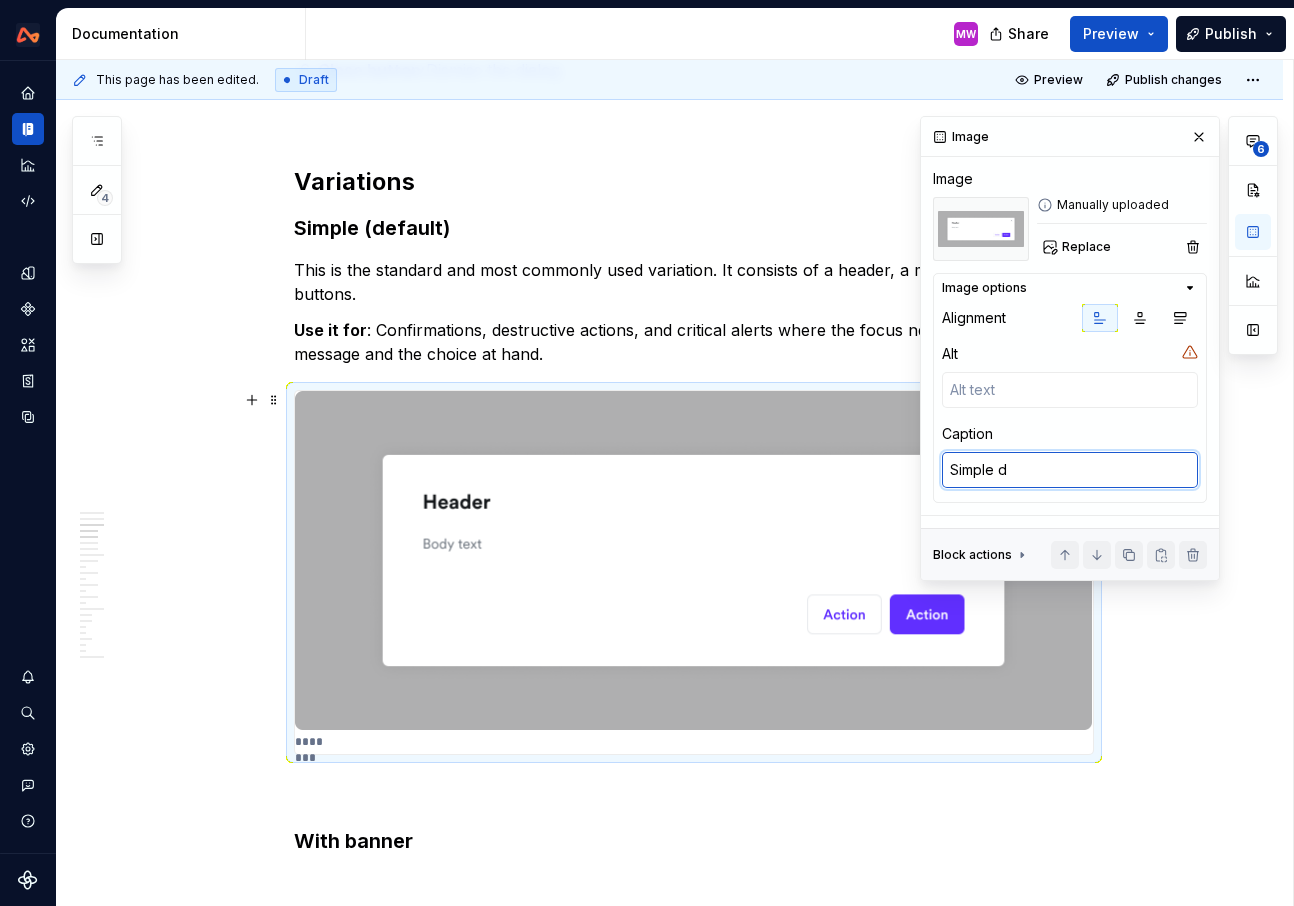 type on "*" 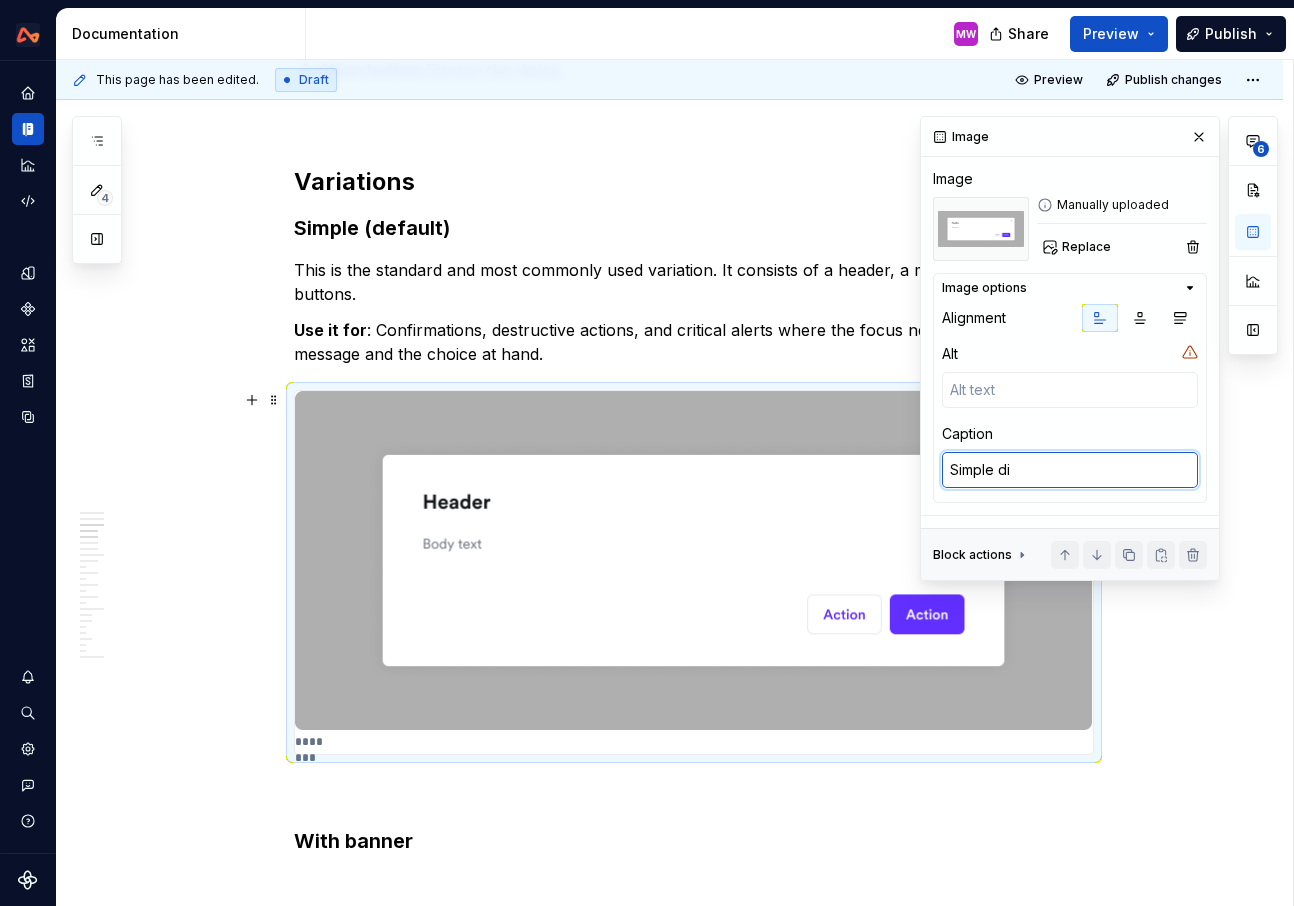type on "*" 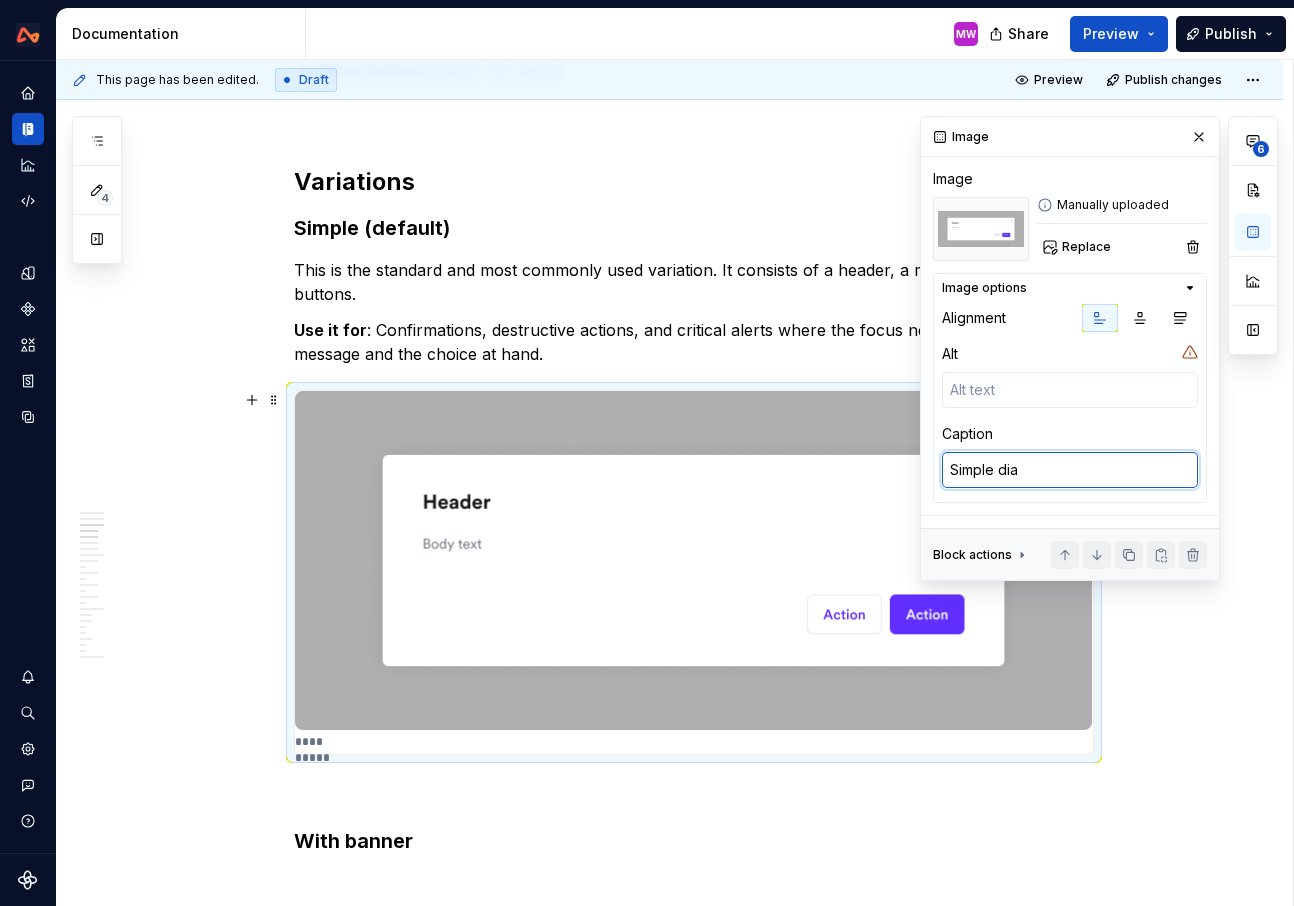 type on "*" 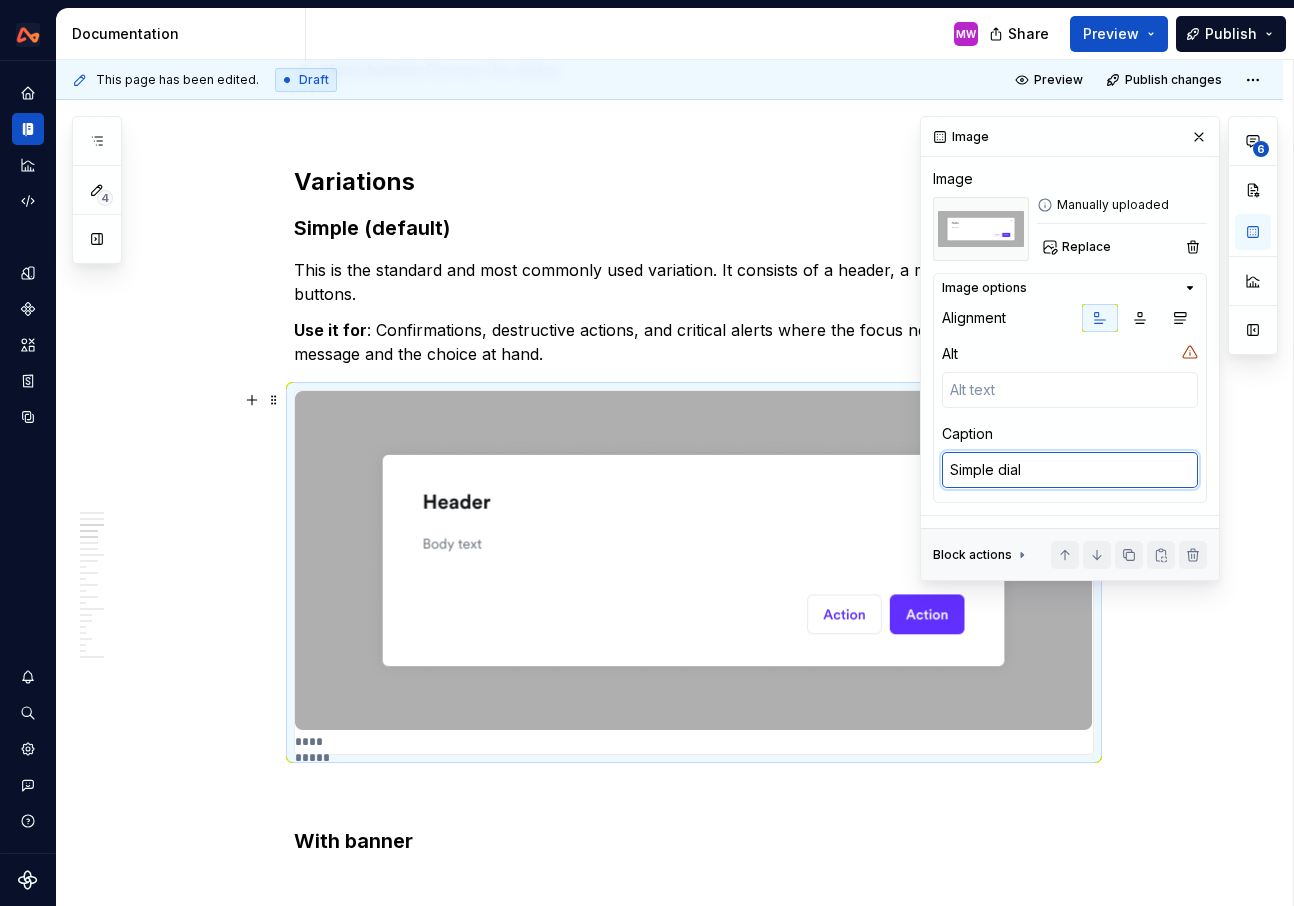 type on "*" 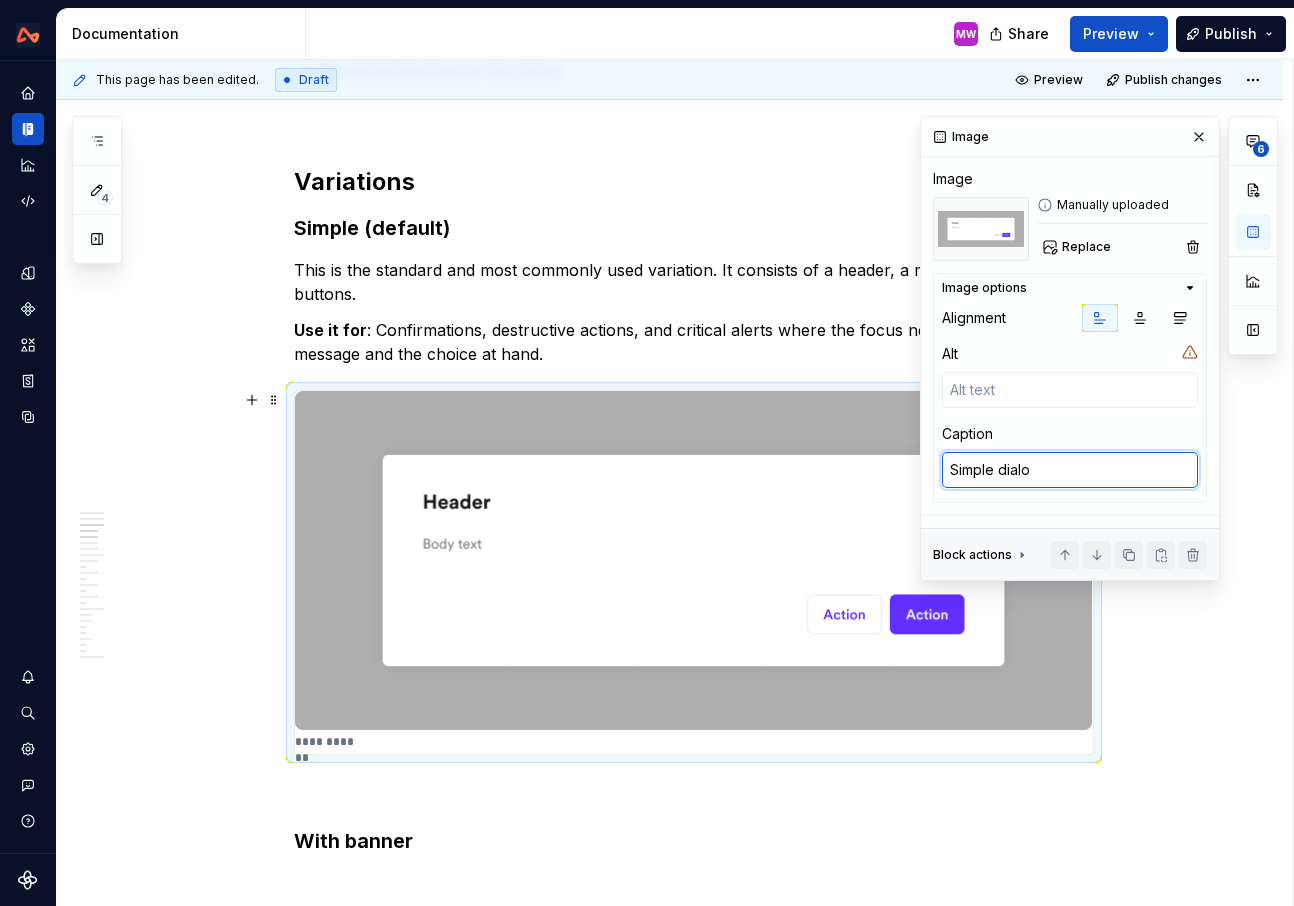 type on "*" 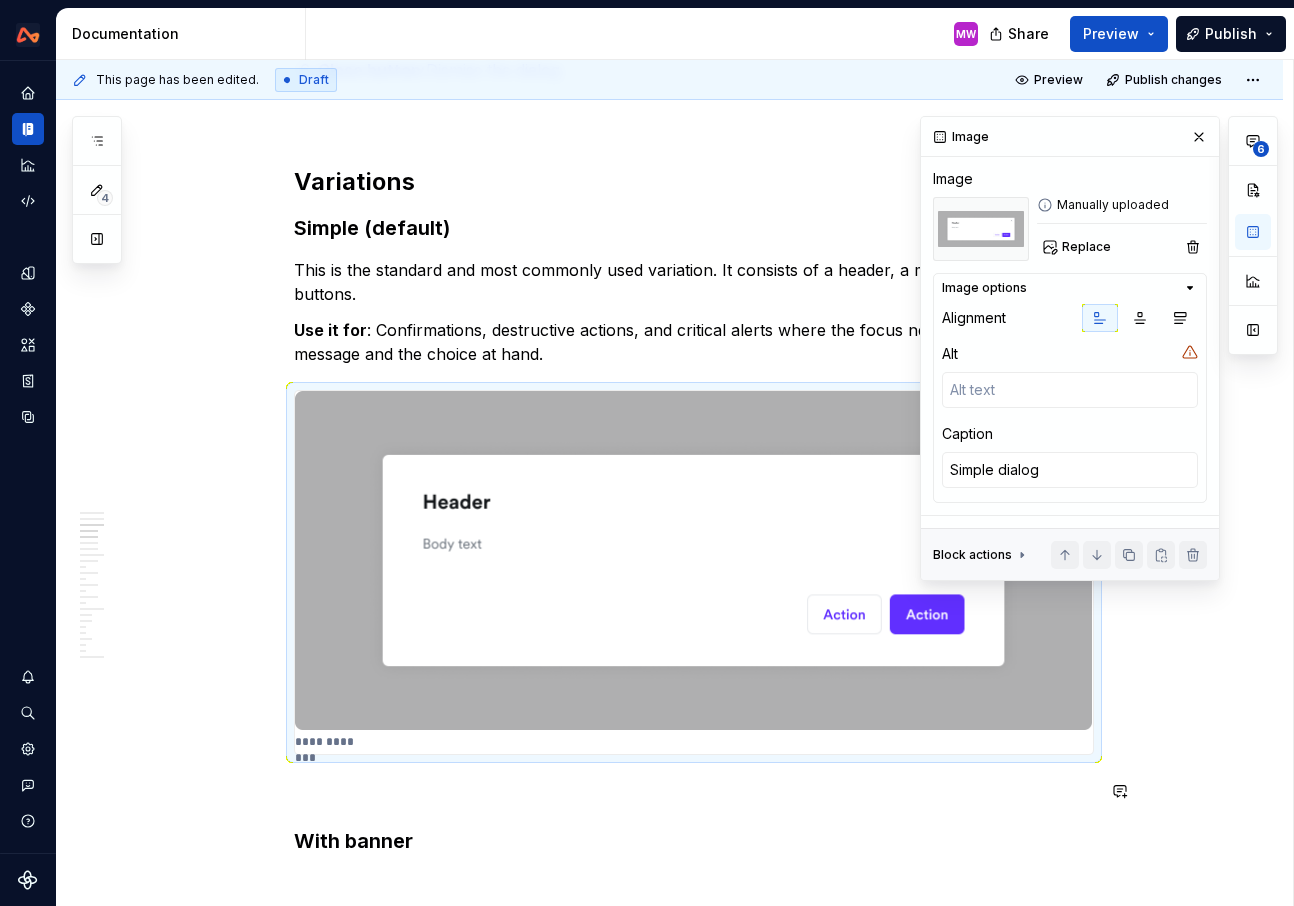 click on "**********" at bounding box center [694, 3732] 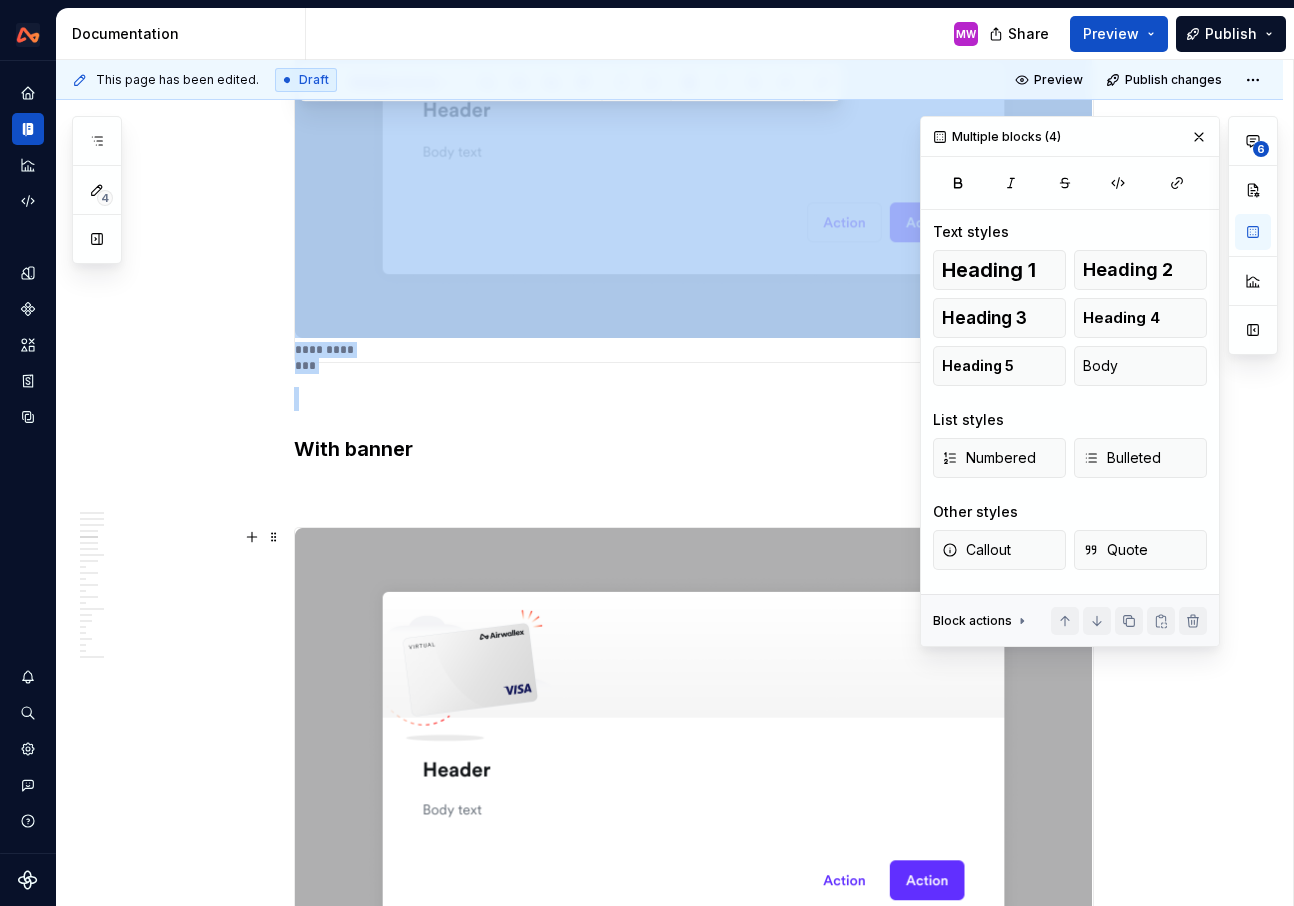 scroll, scrollTop: 2822, scrollLeft: 0, axis: vertical 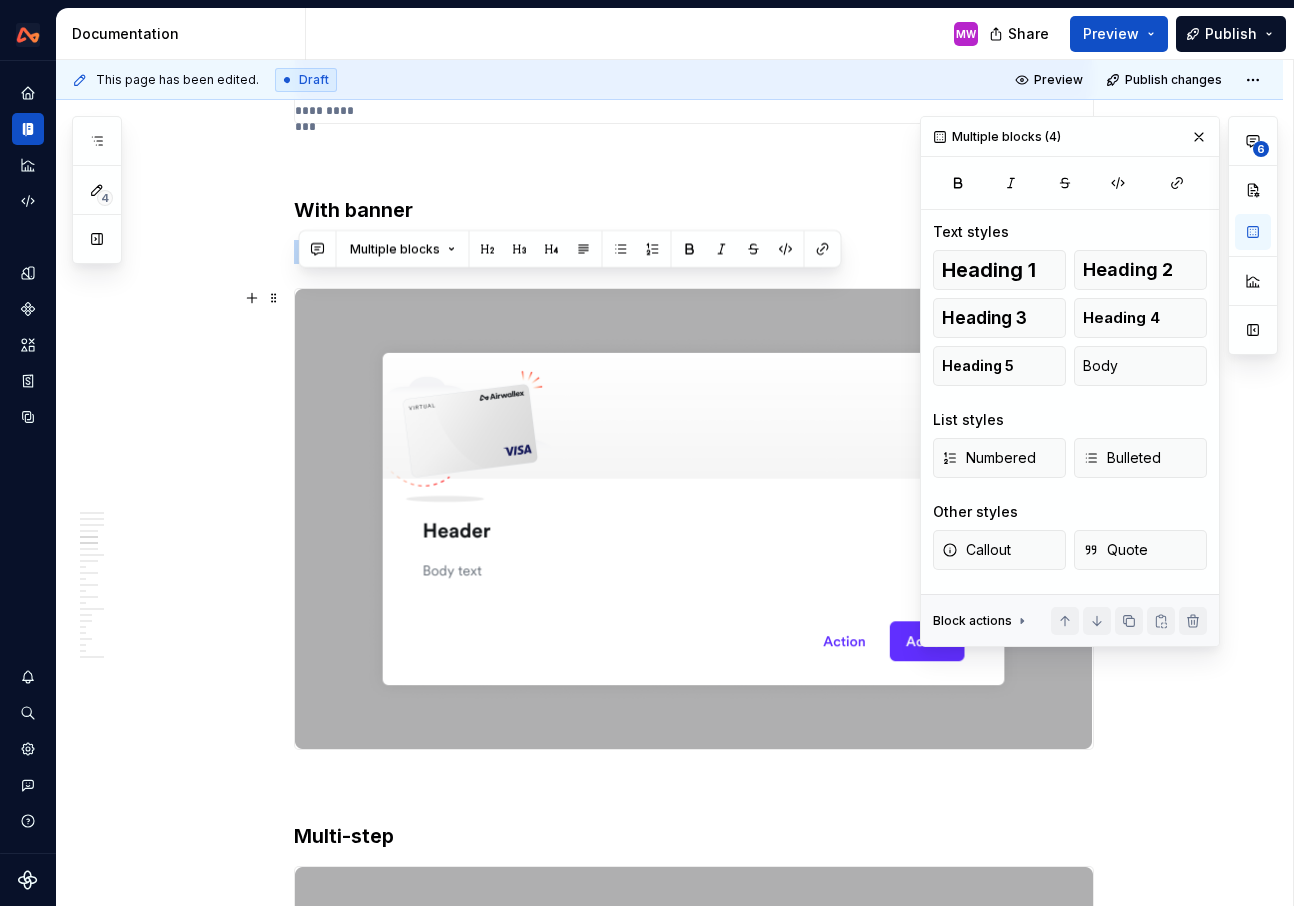 click at bounding box center (694, 519) 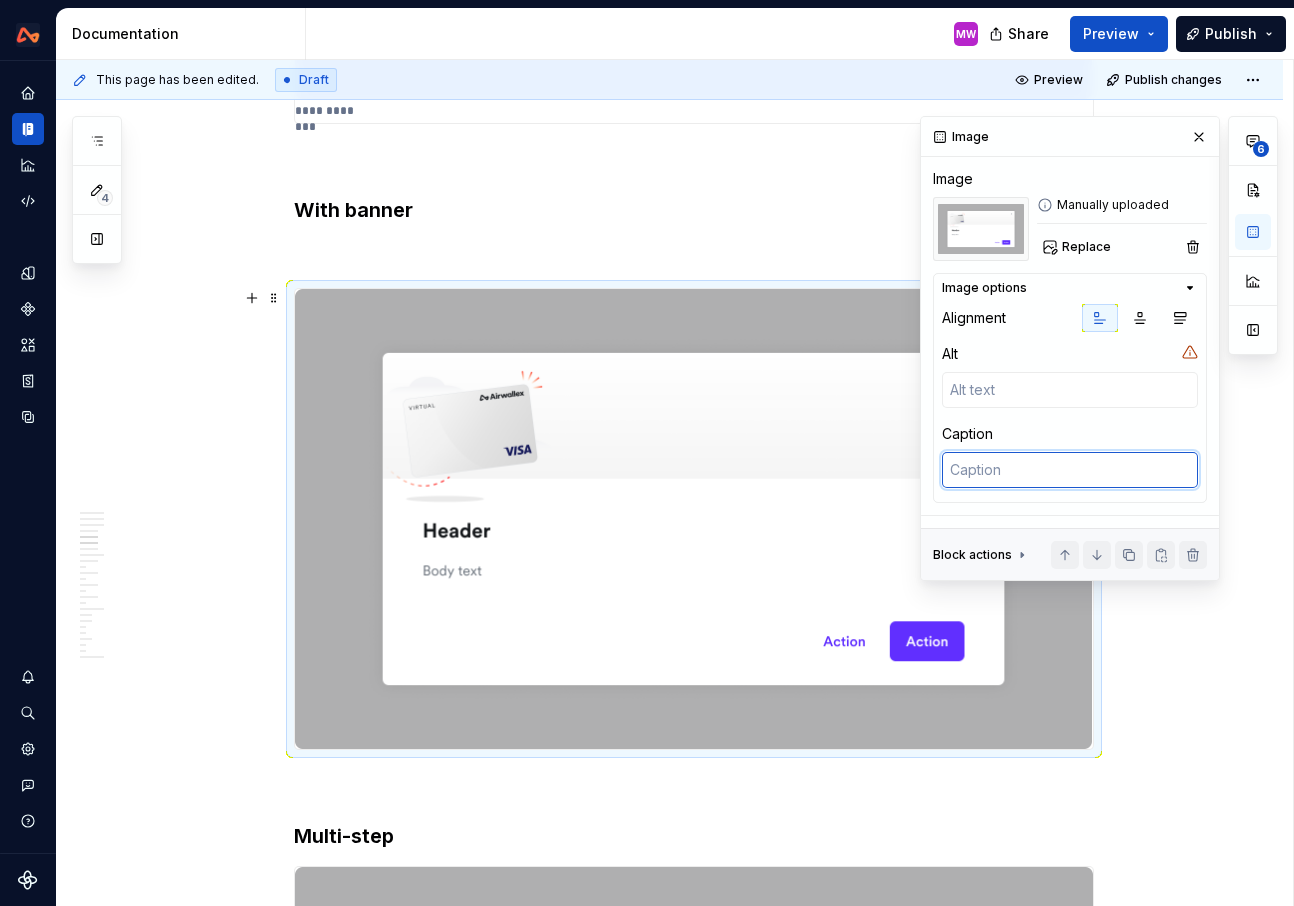 click at bounding box center [1070, 470] 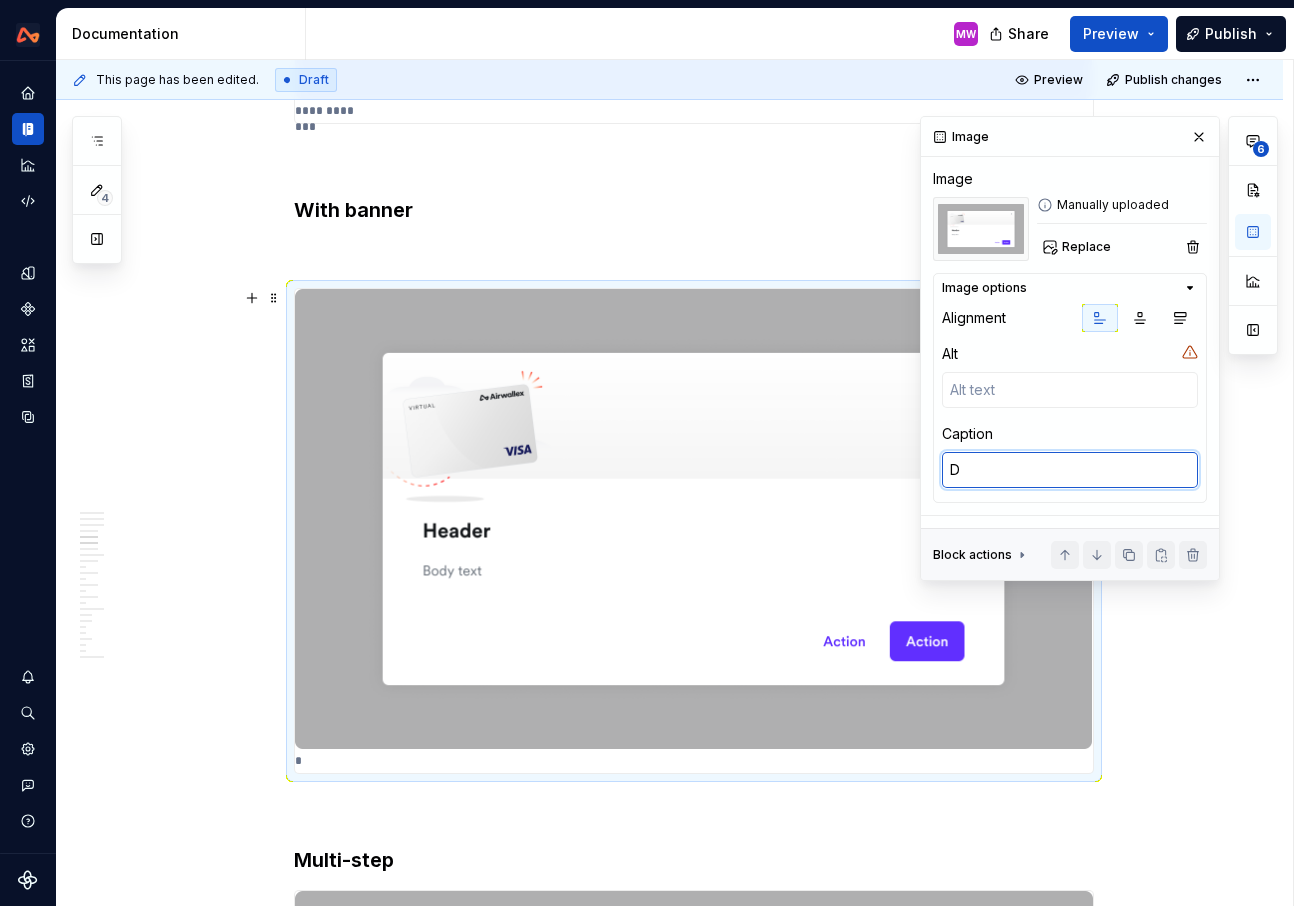 type on "*" 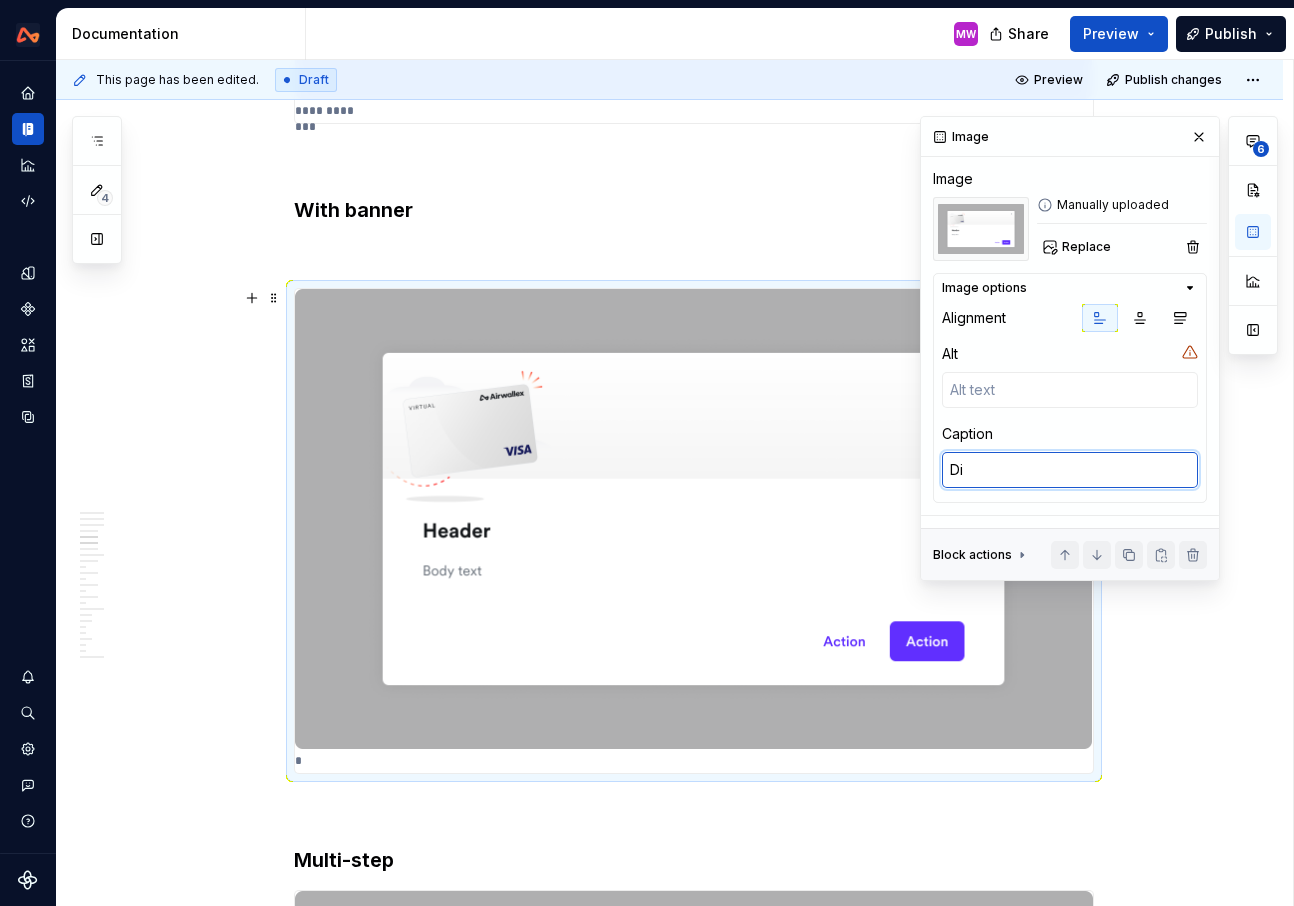 type on "*" 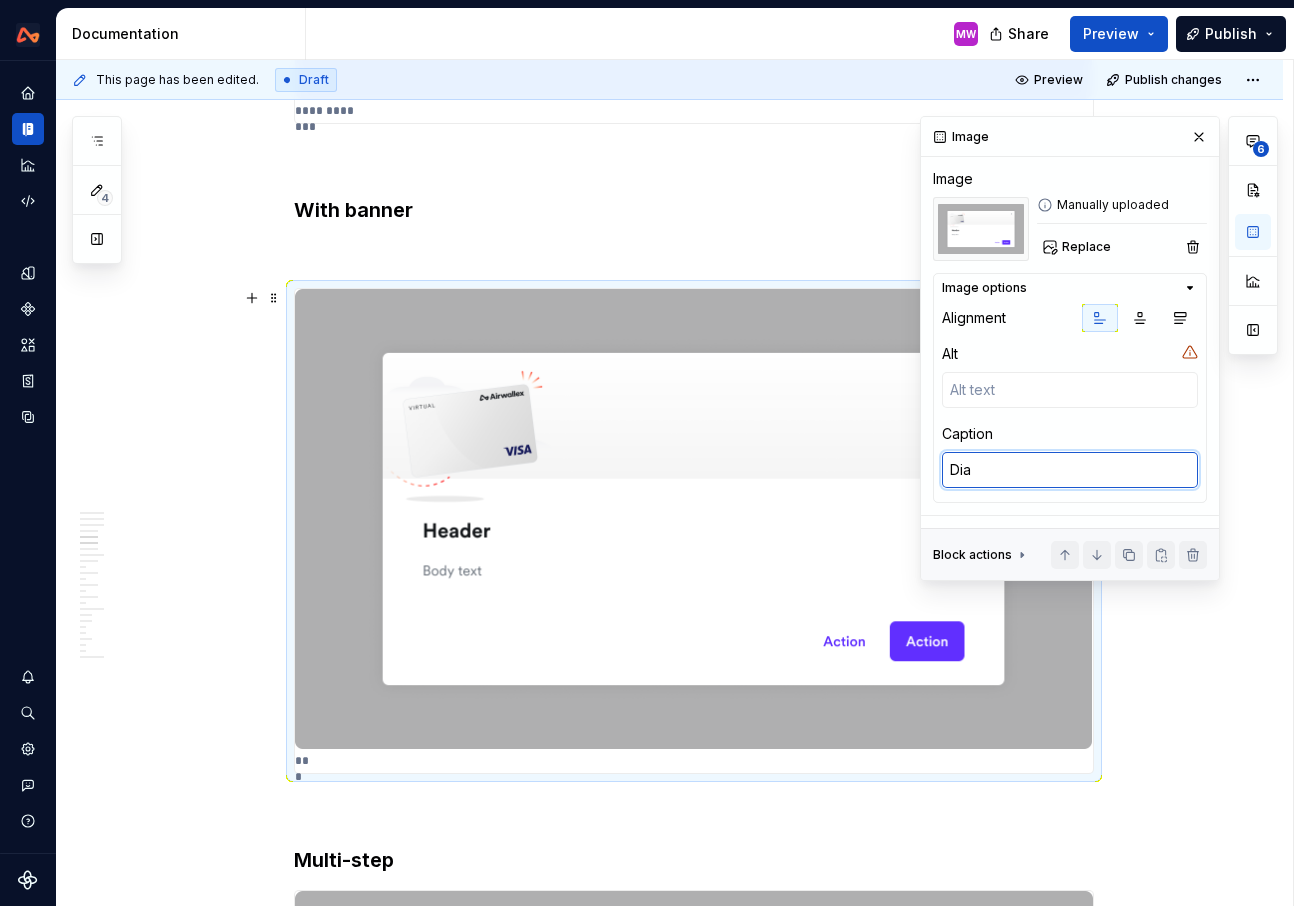 type on "*" 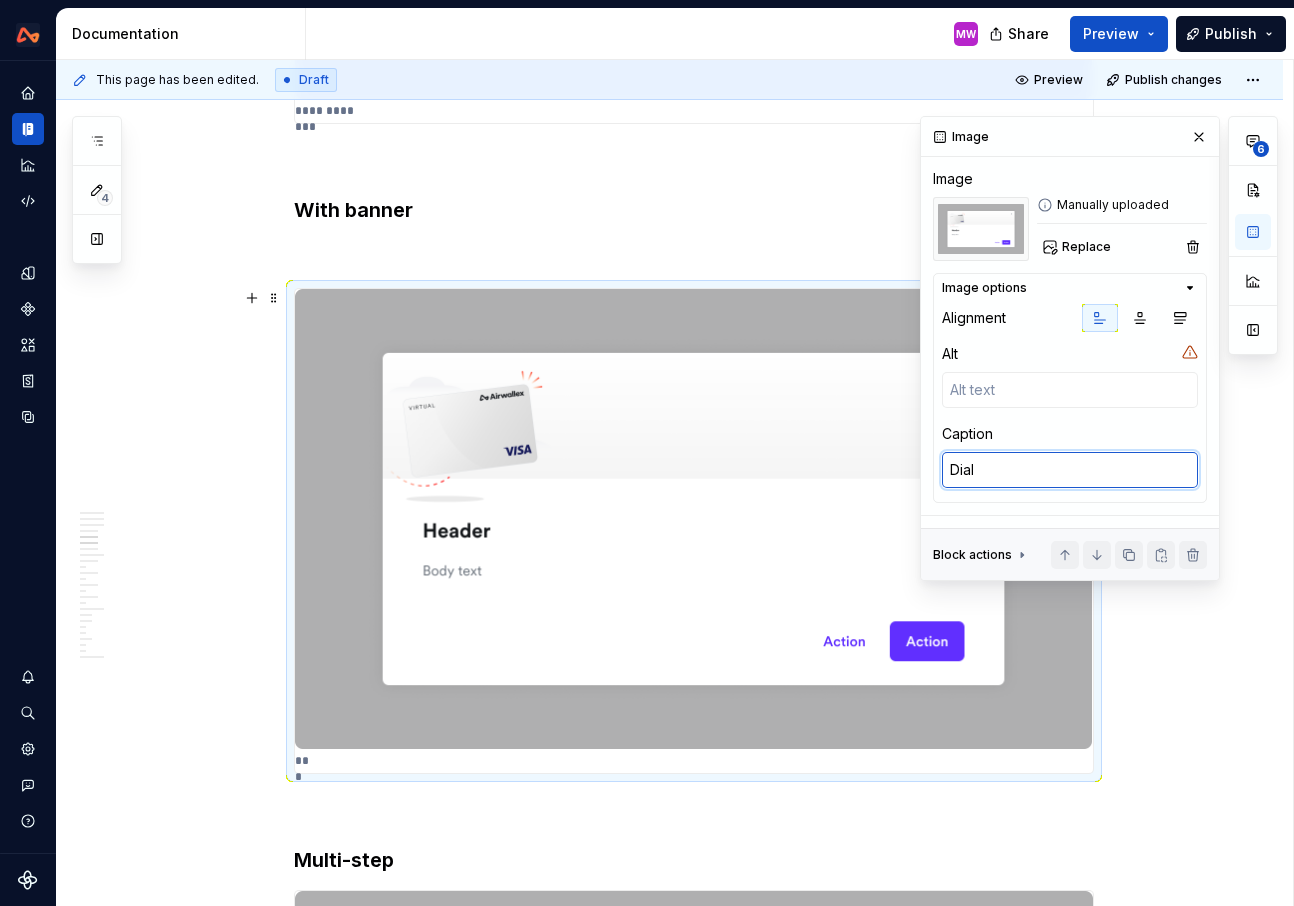 type on "*" 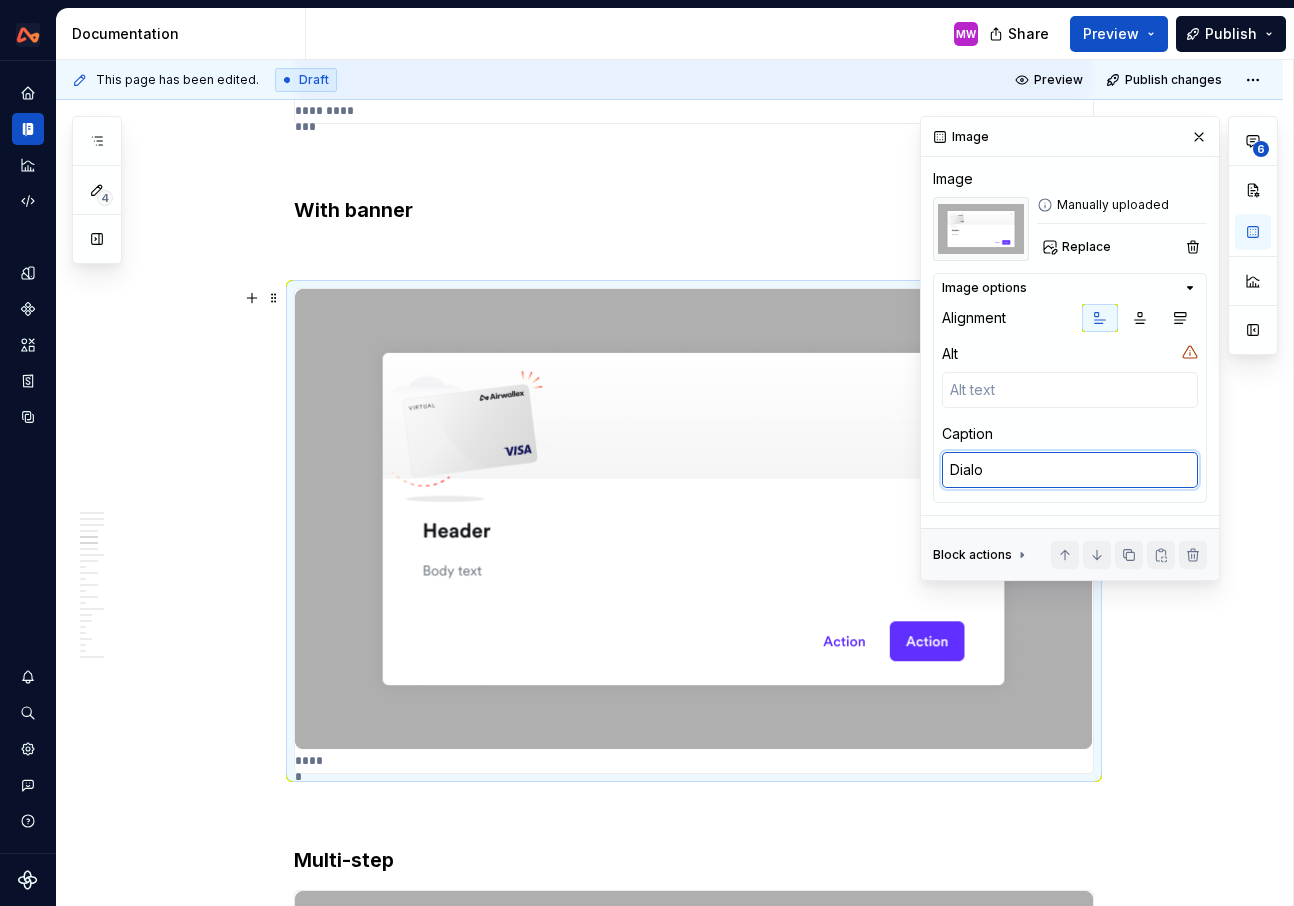 type on "*" 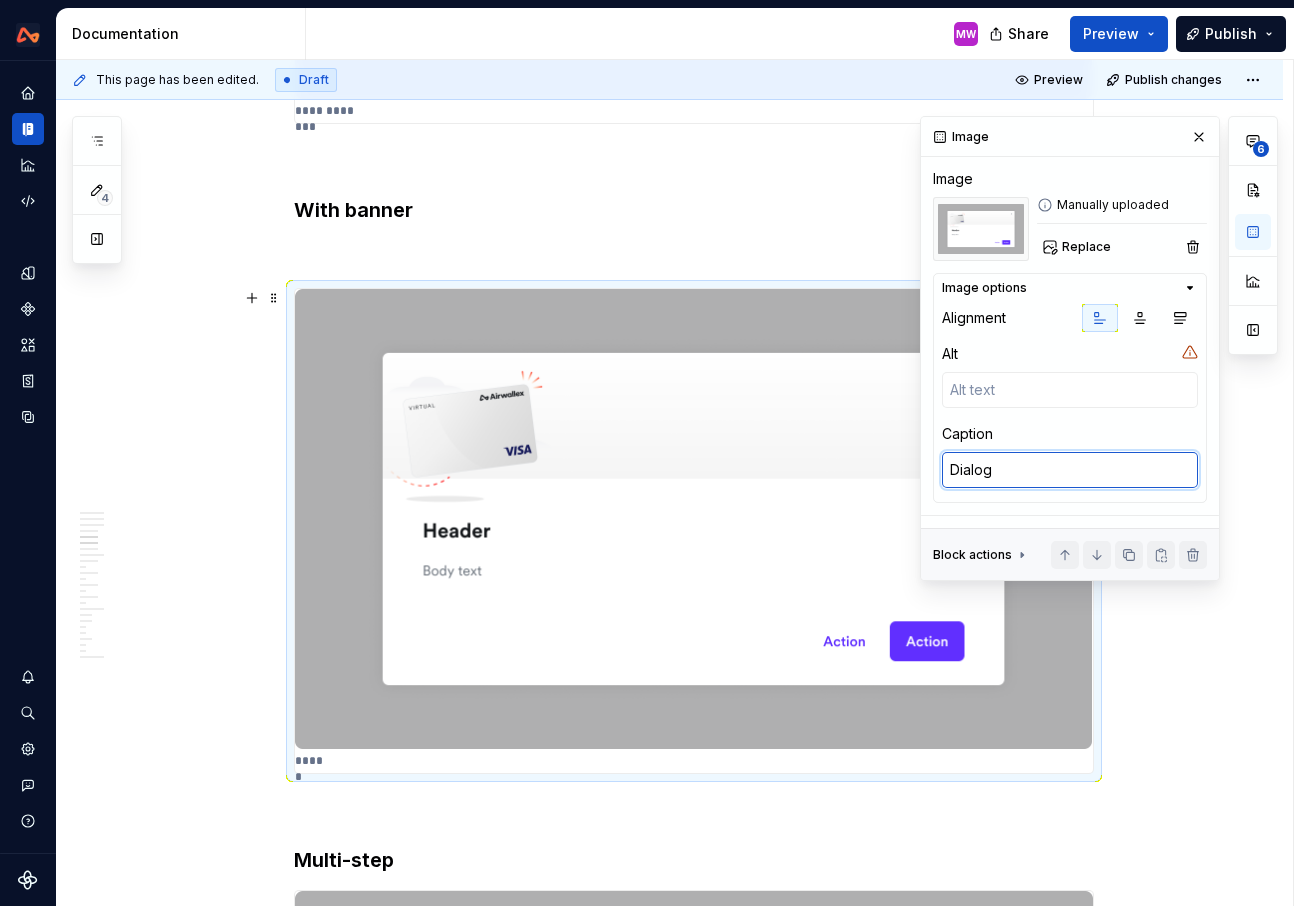 type on "*" 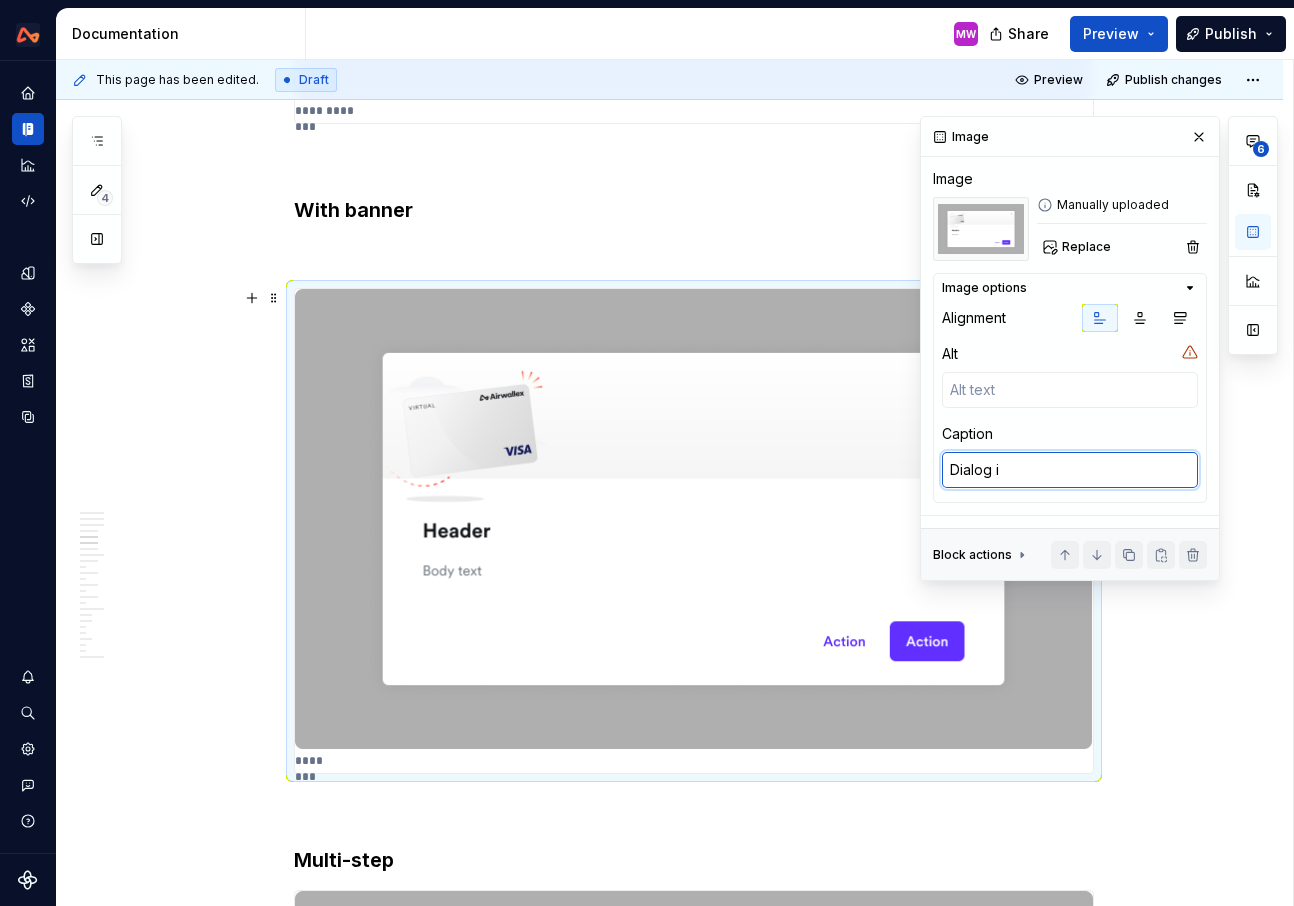 type on "*" 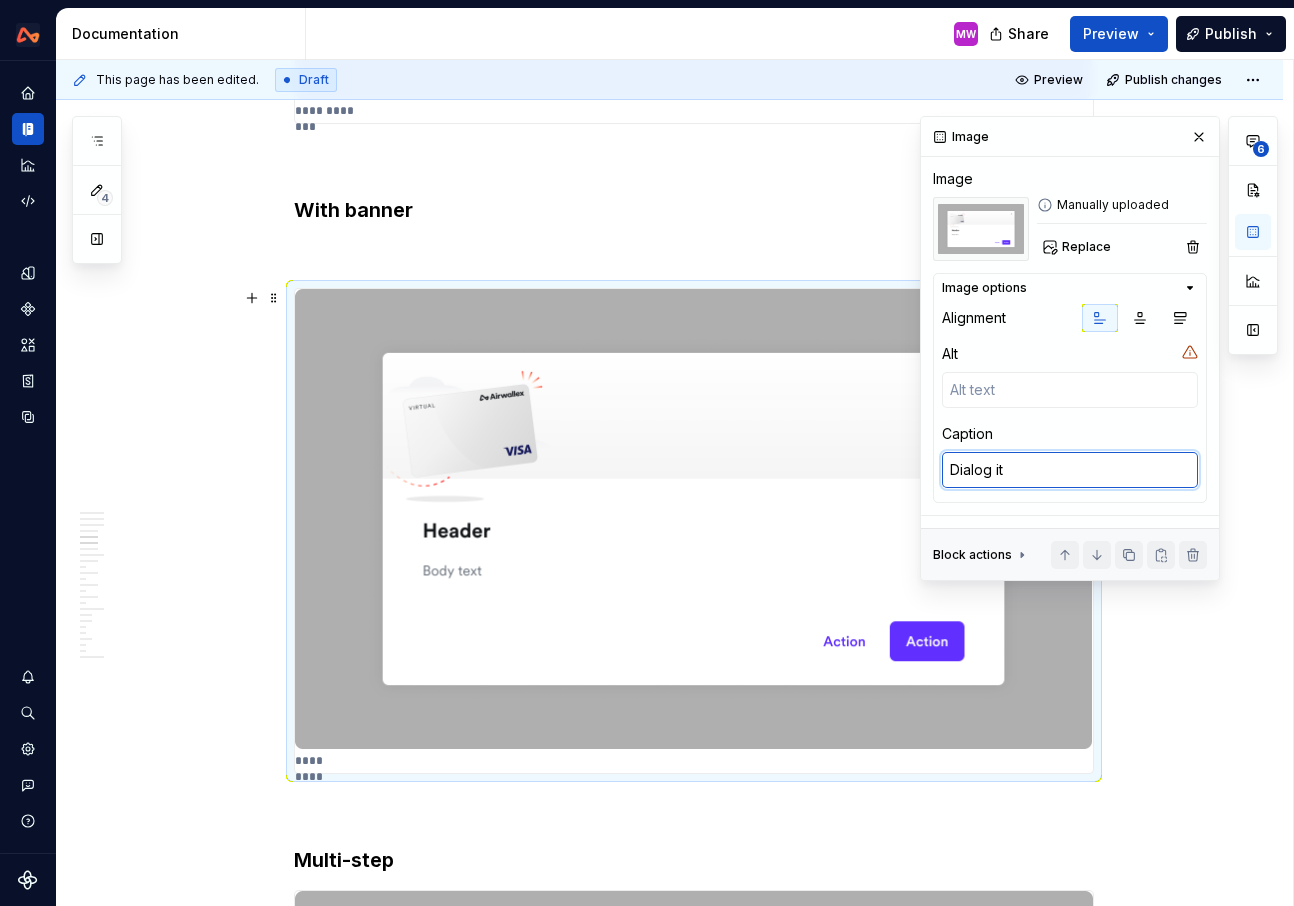 type on "*" 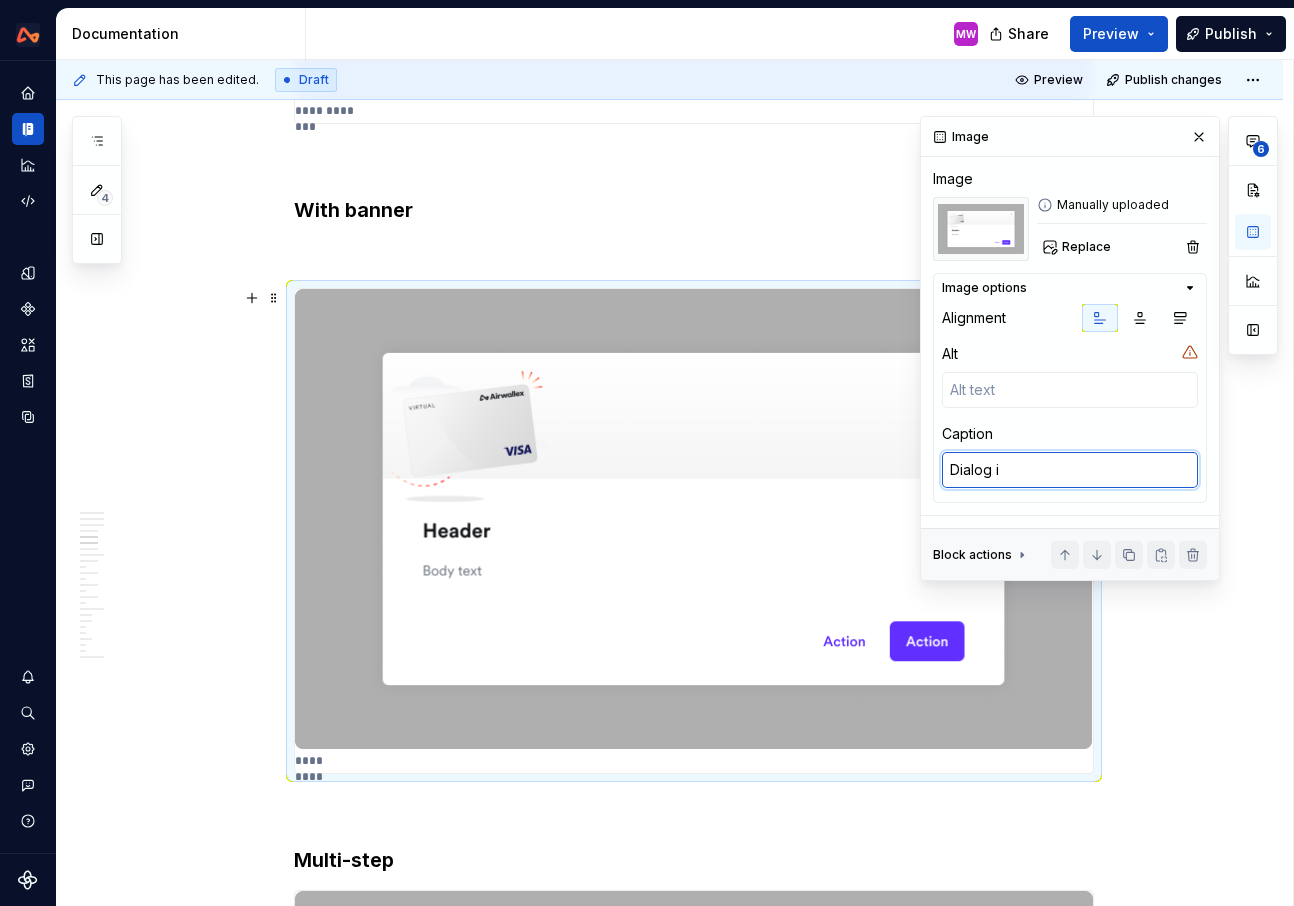 type on "*" 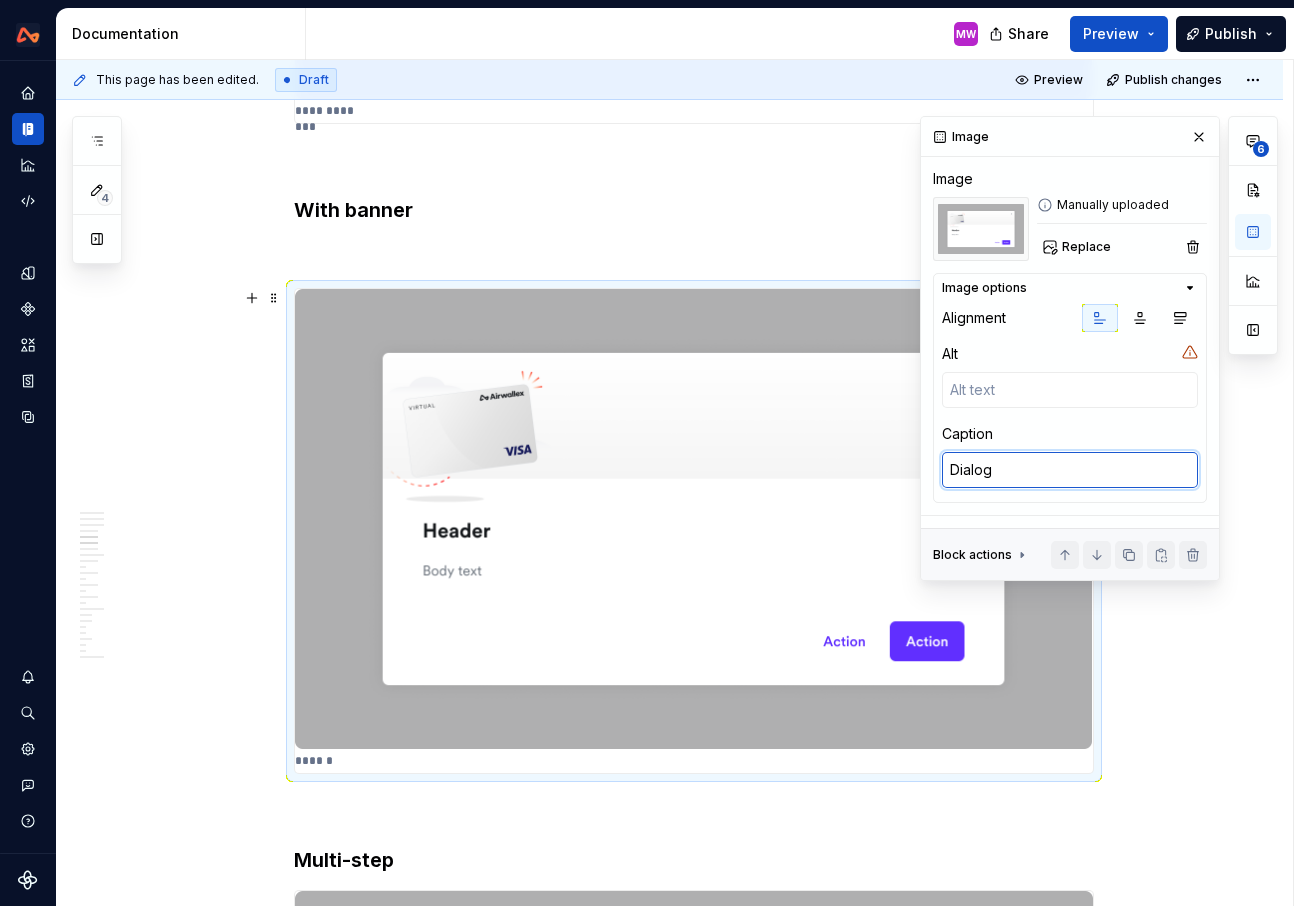 type on "*" 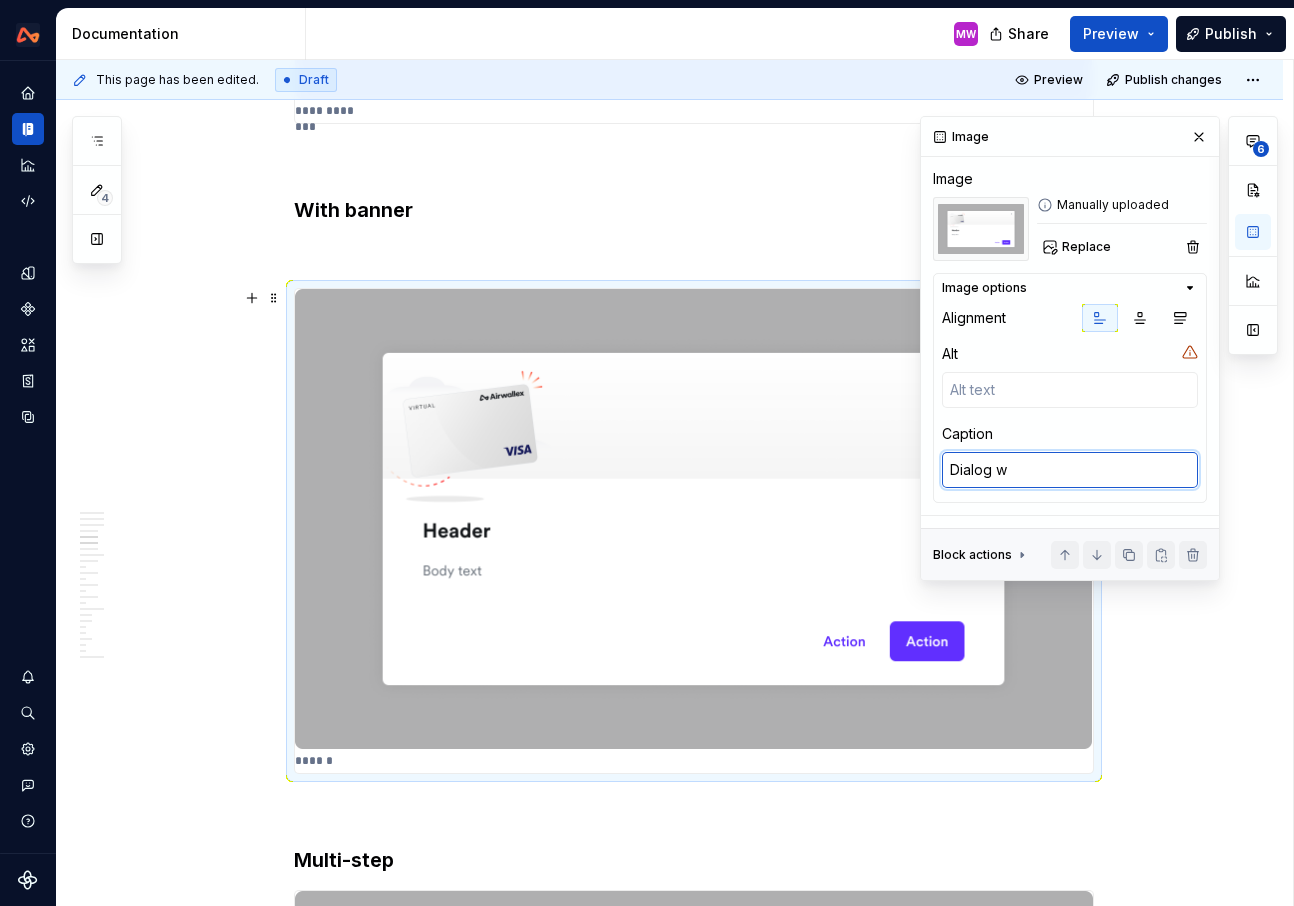 type on "*" 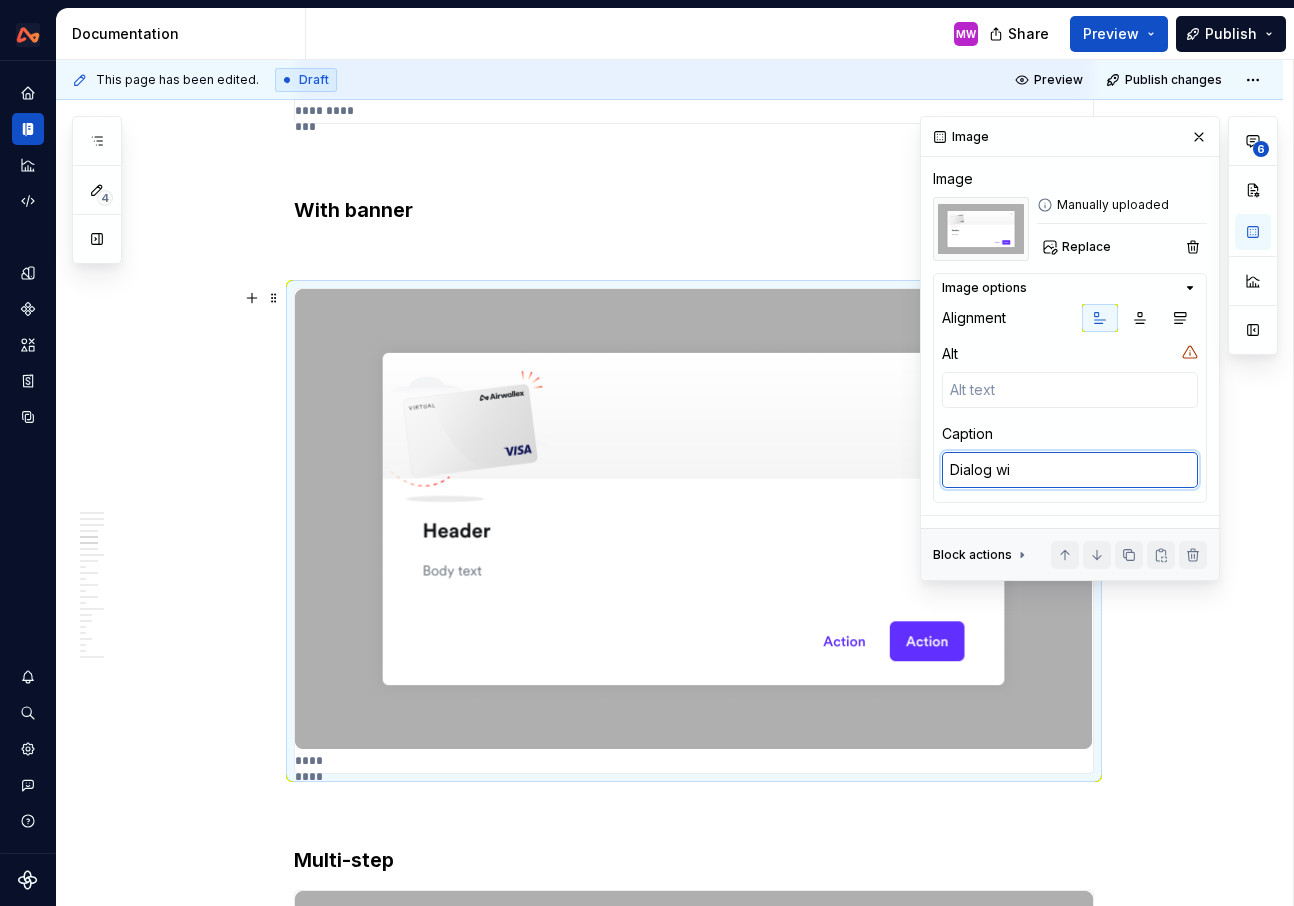 type on "*" 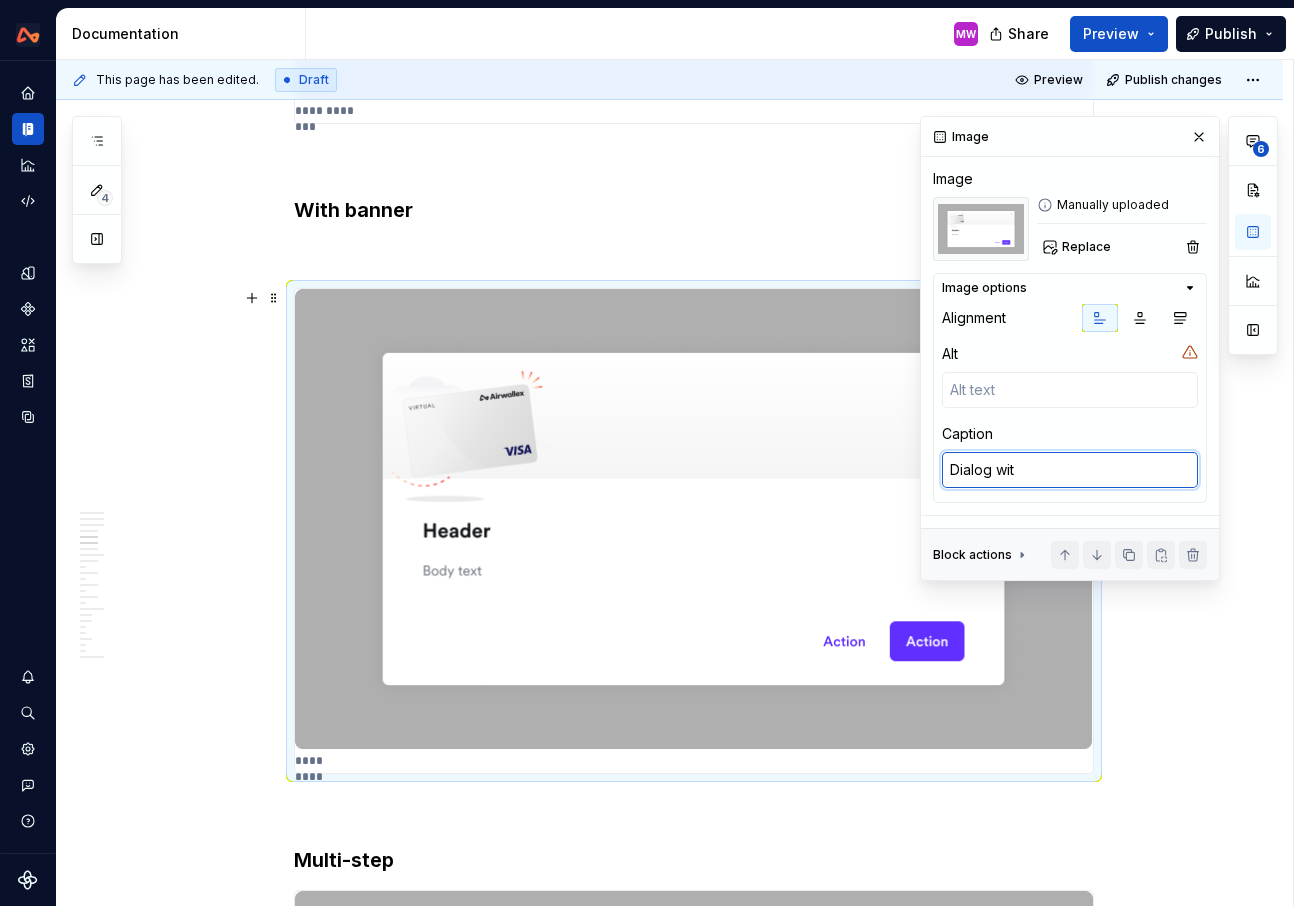 type on "Dialog with" 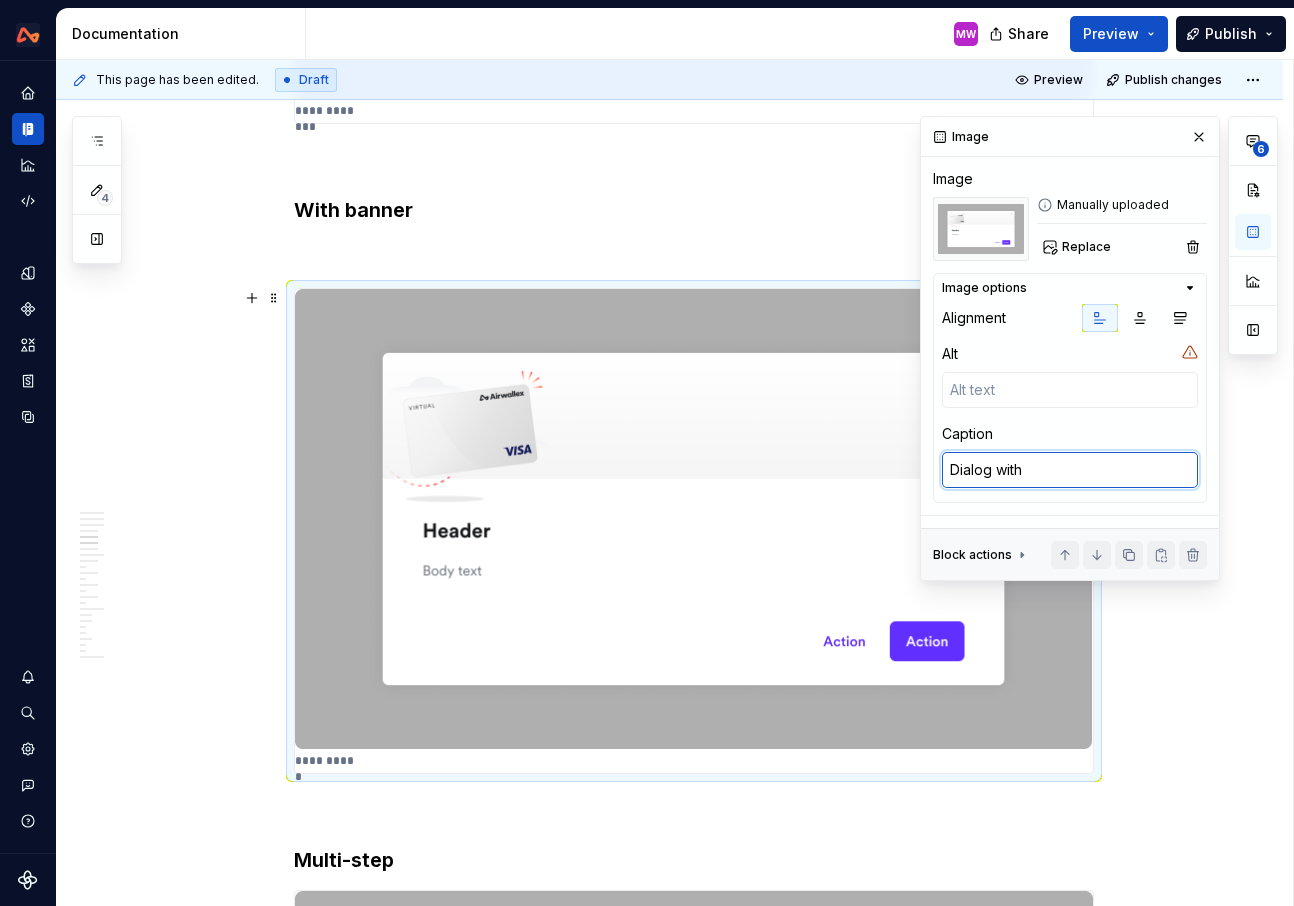 type on "*" 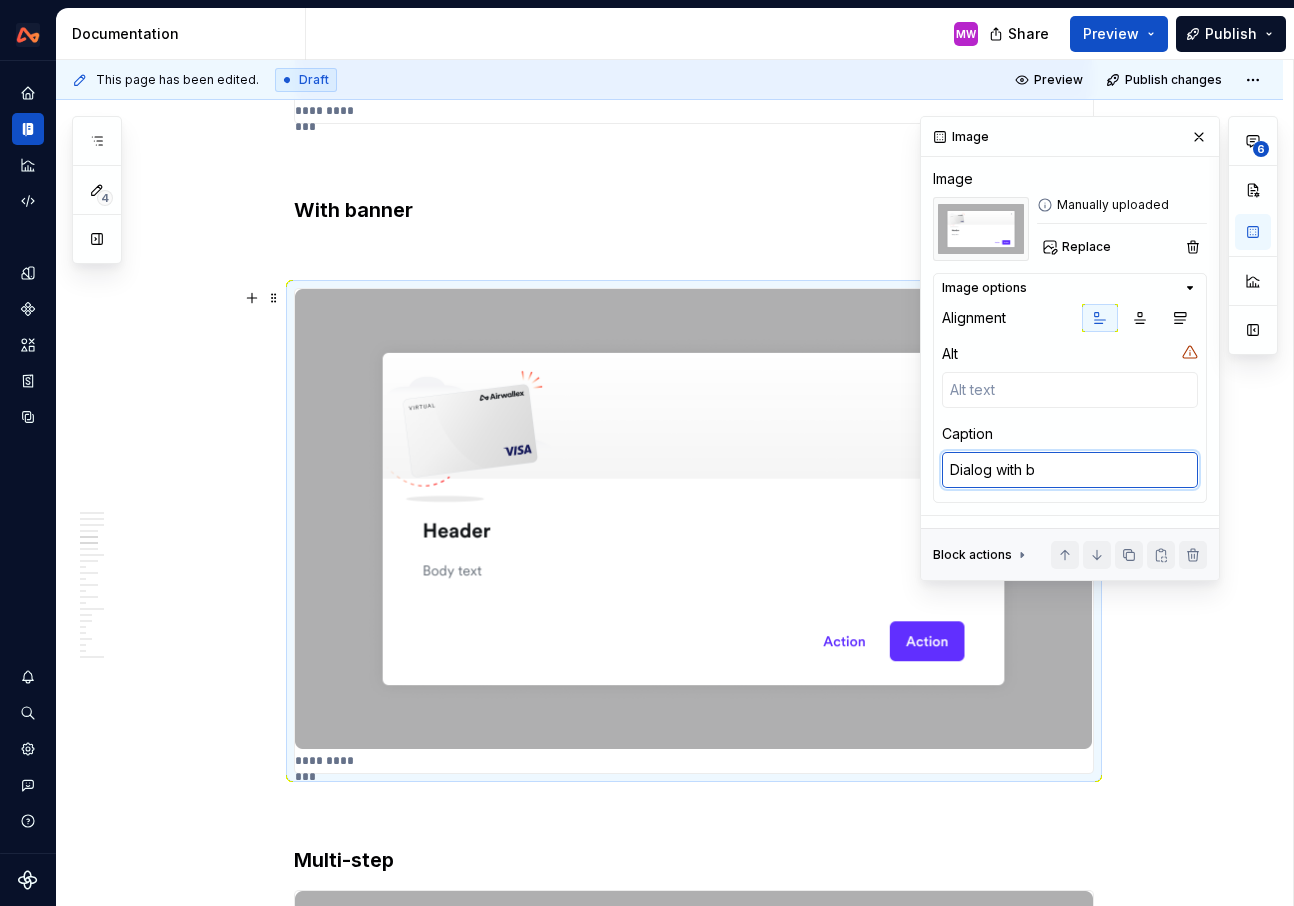 type on "*" 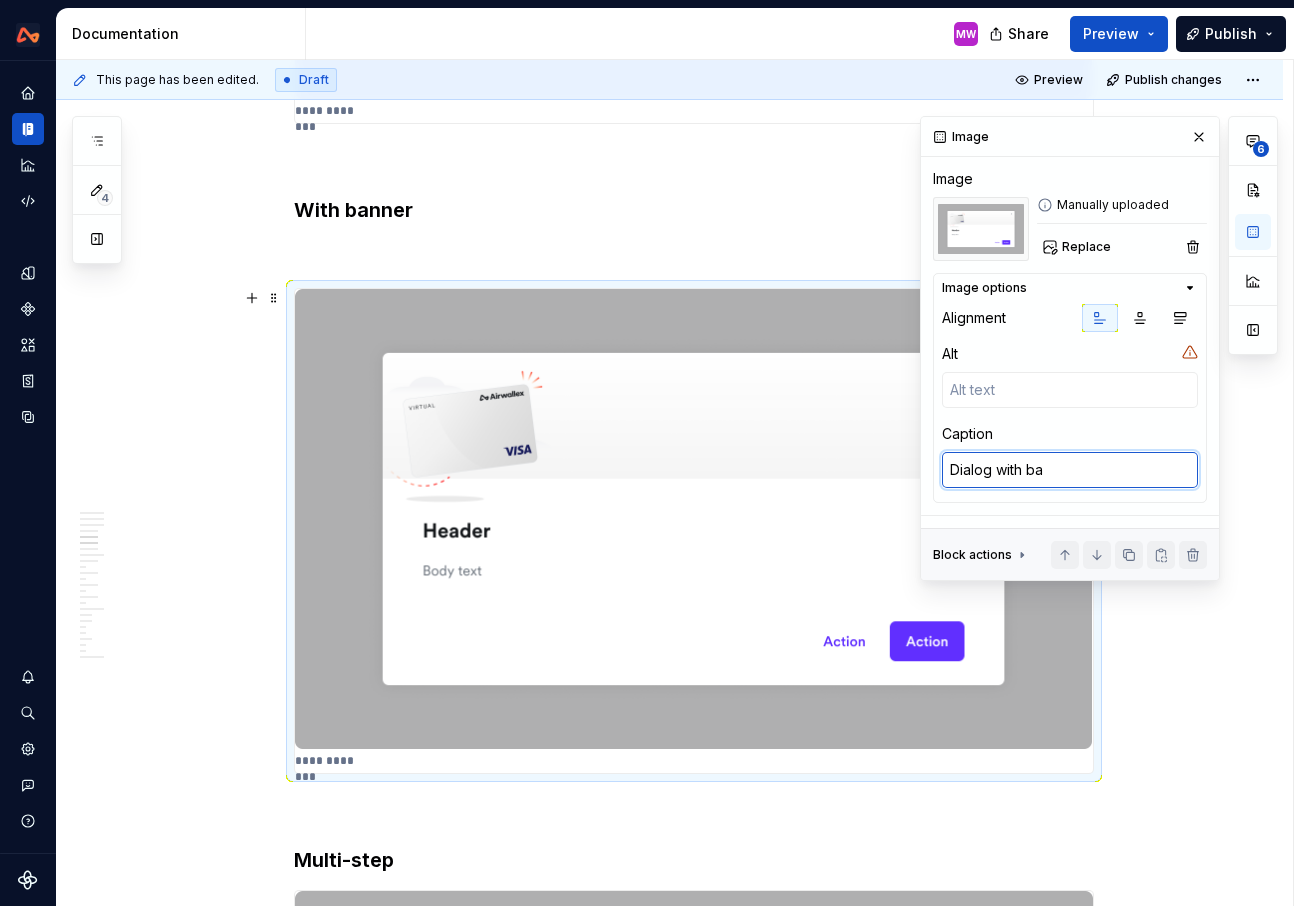 type on "*" 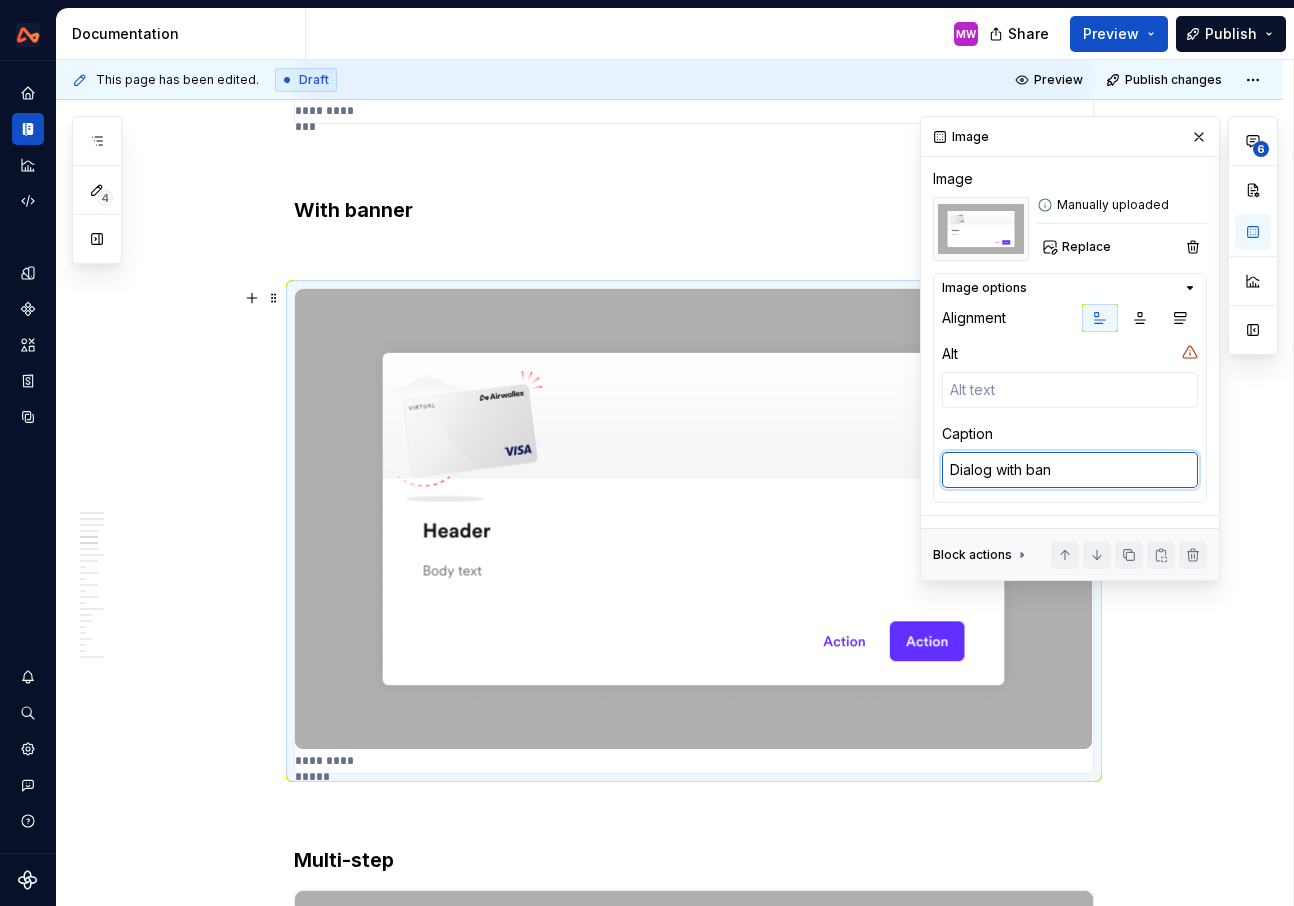 type on "*" 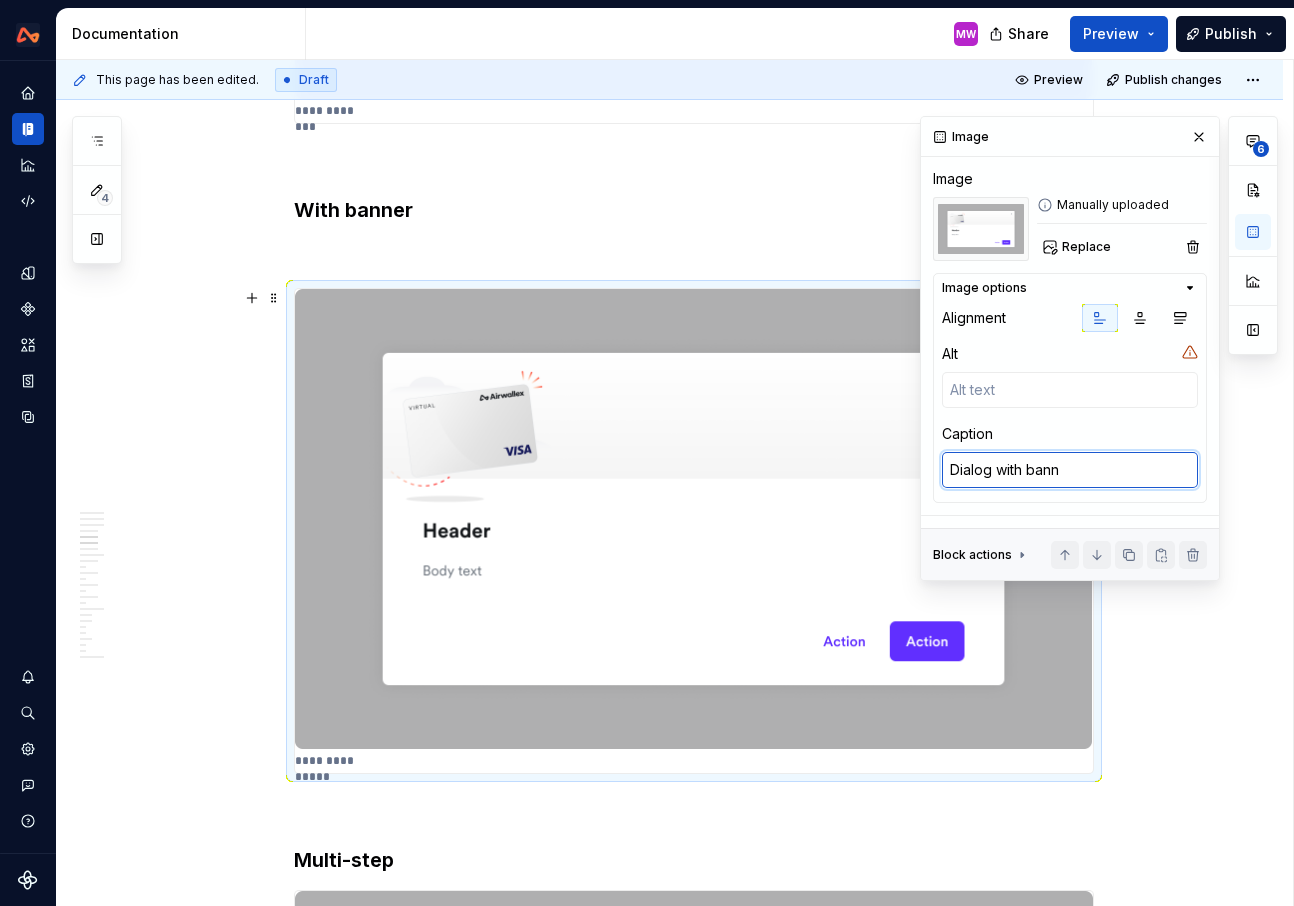 type on "Dialog with banne" 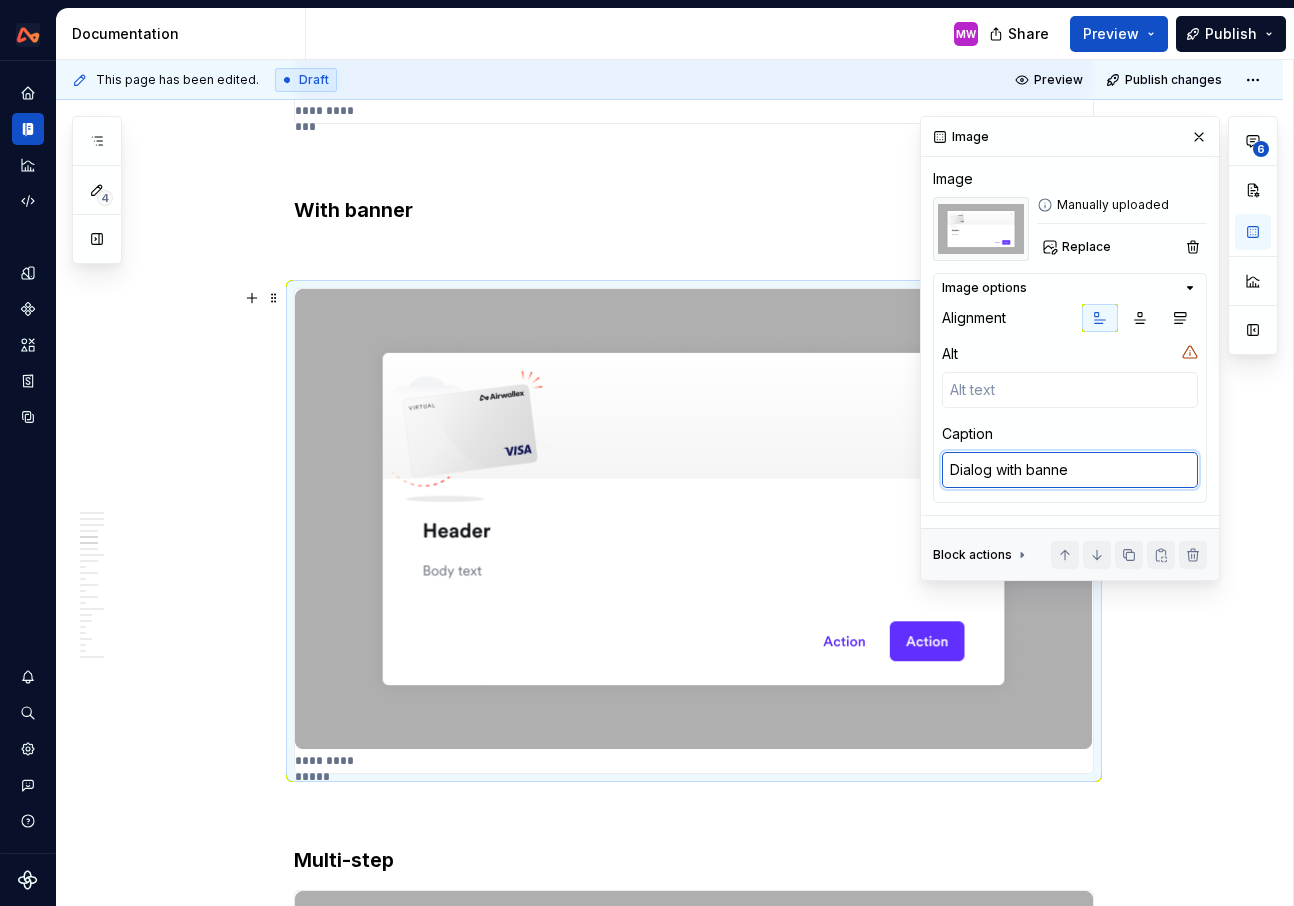 type on "*" 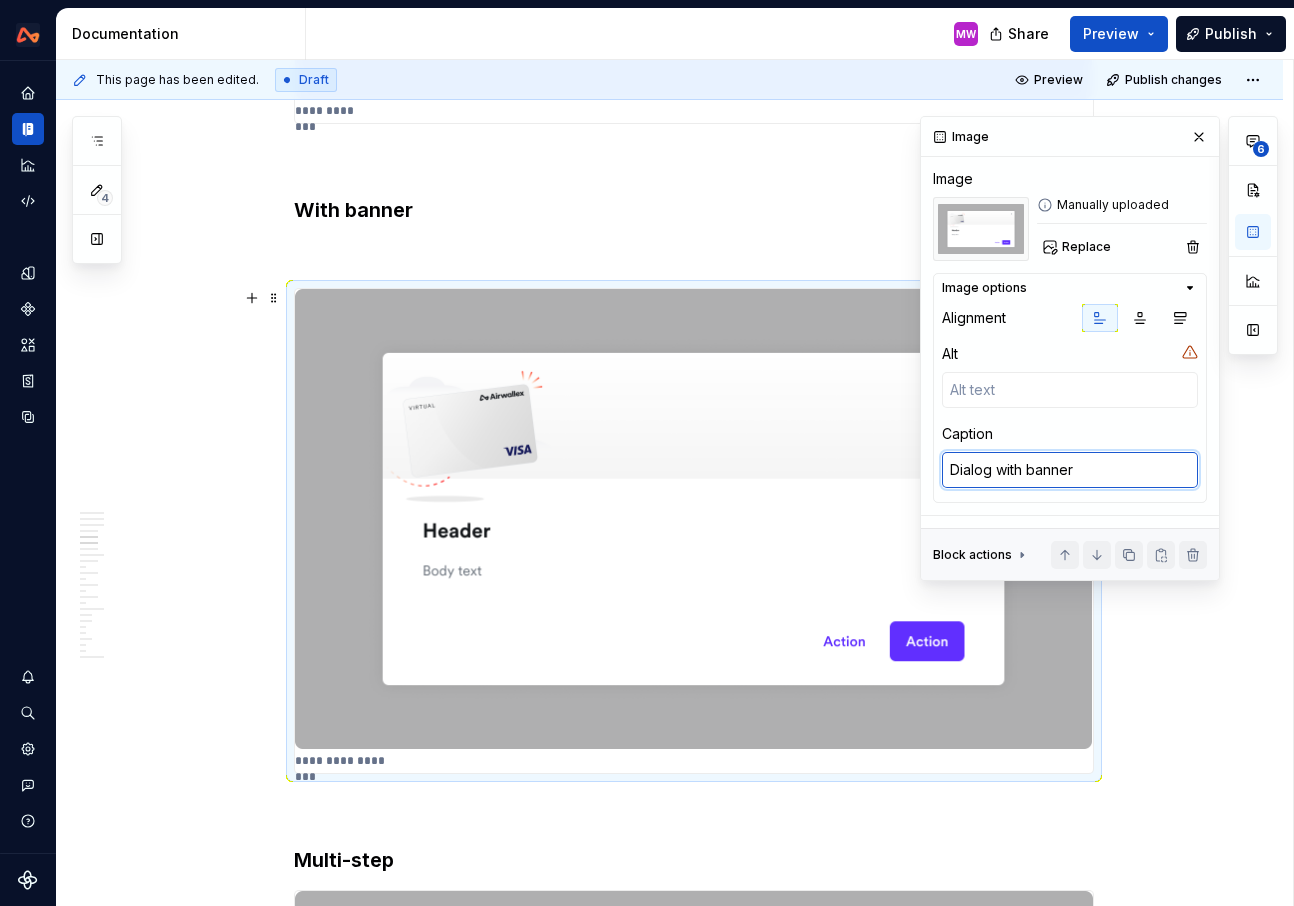 type on "*" 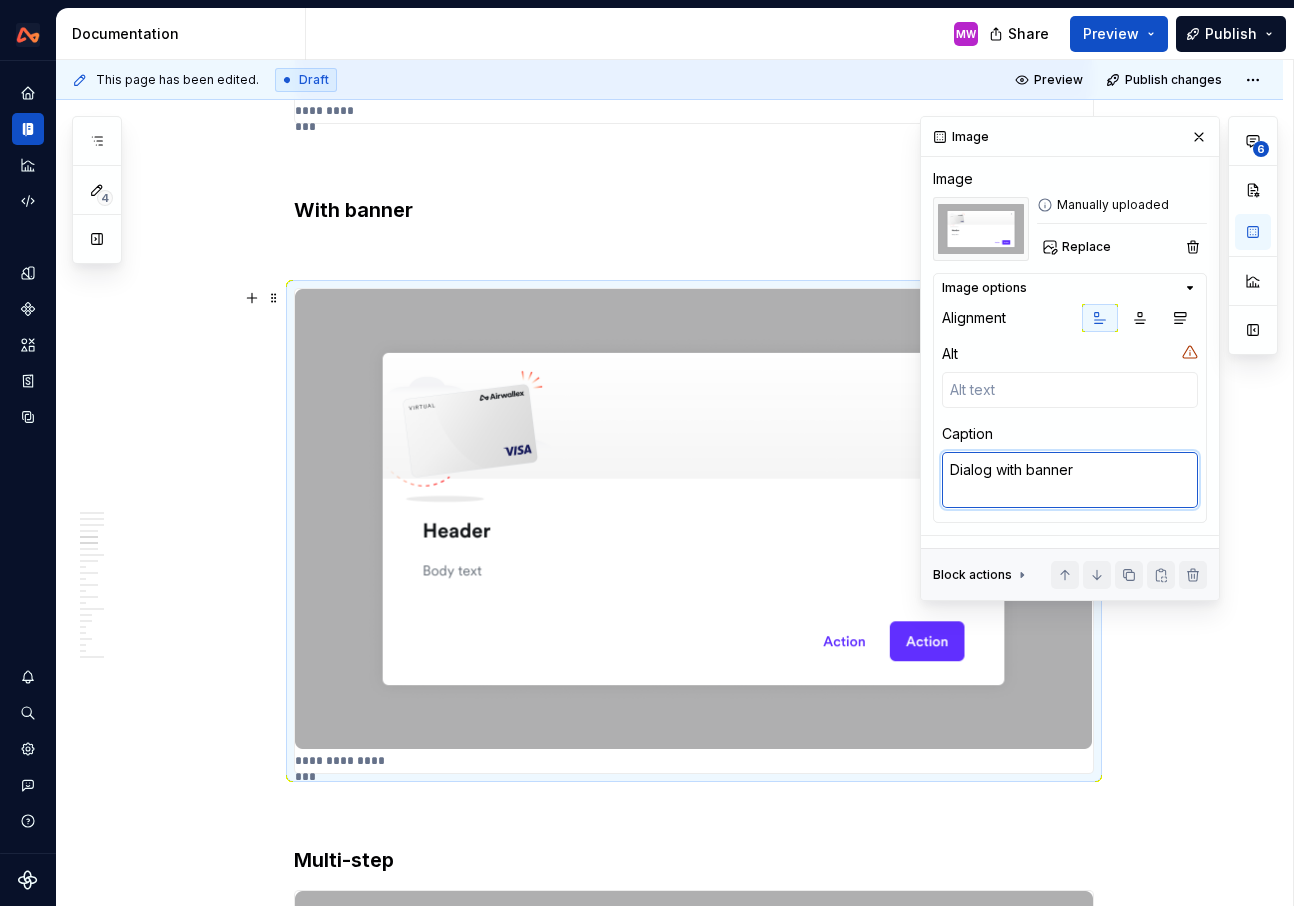 type on "*" 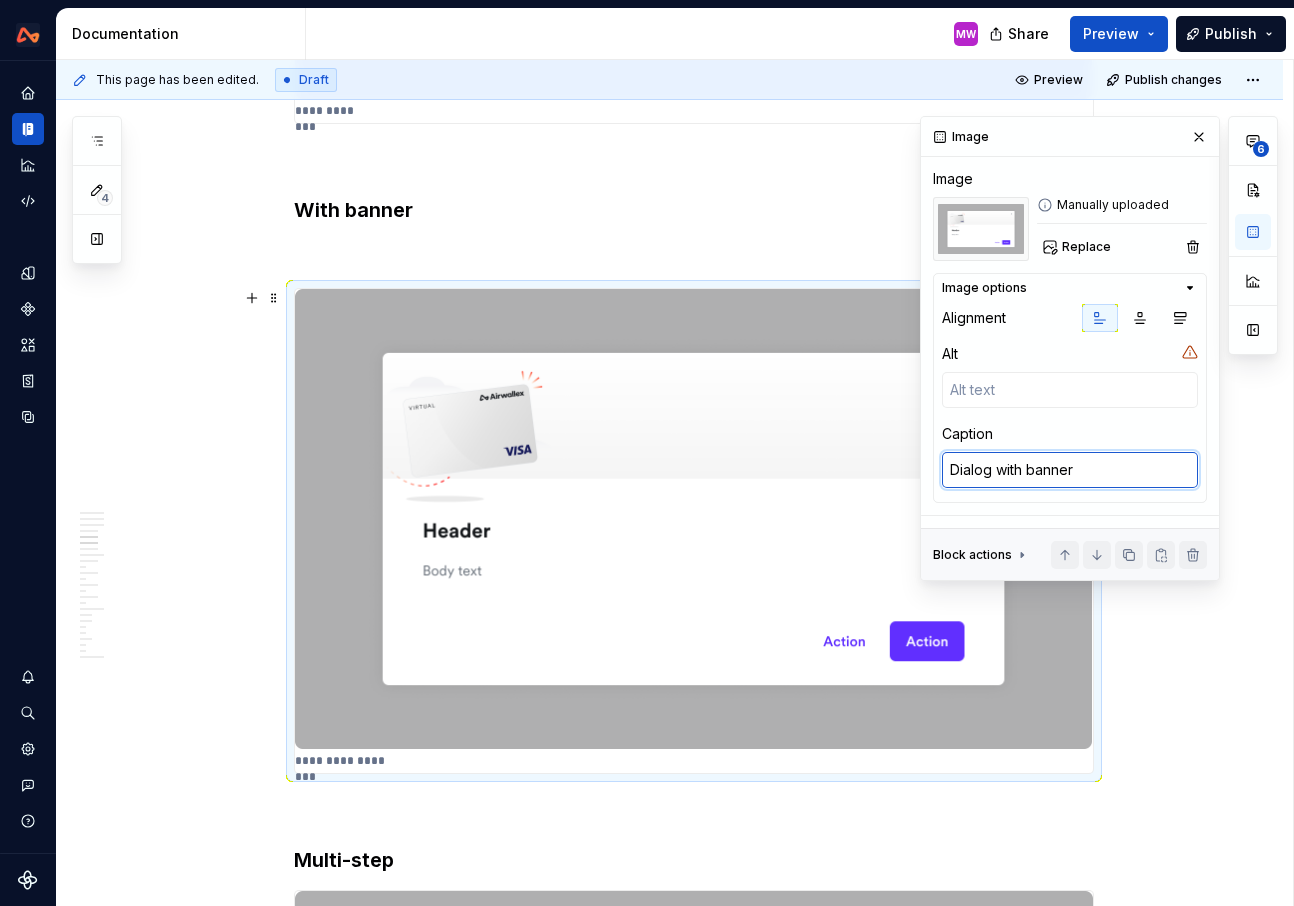 type on "Dialog with banner" 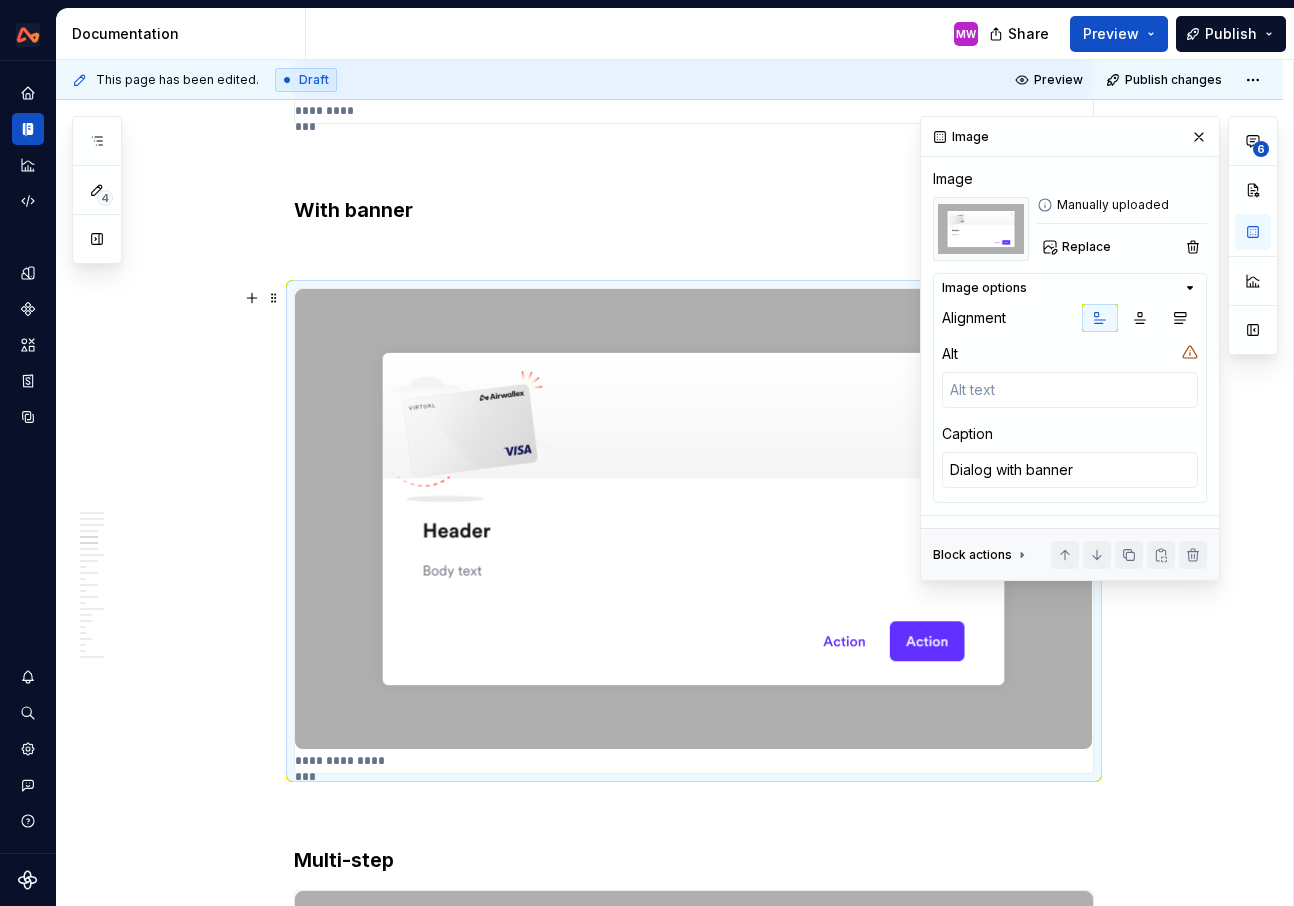 click on "**********" at bounding box center [669, 3237] 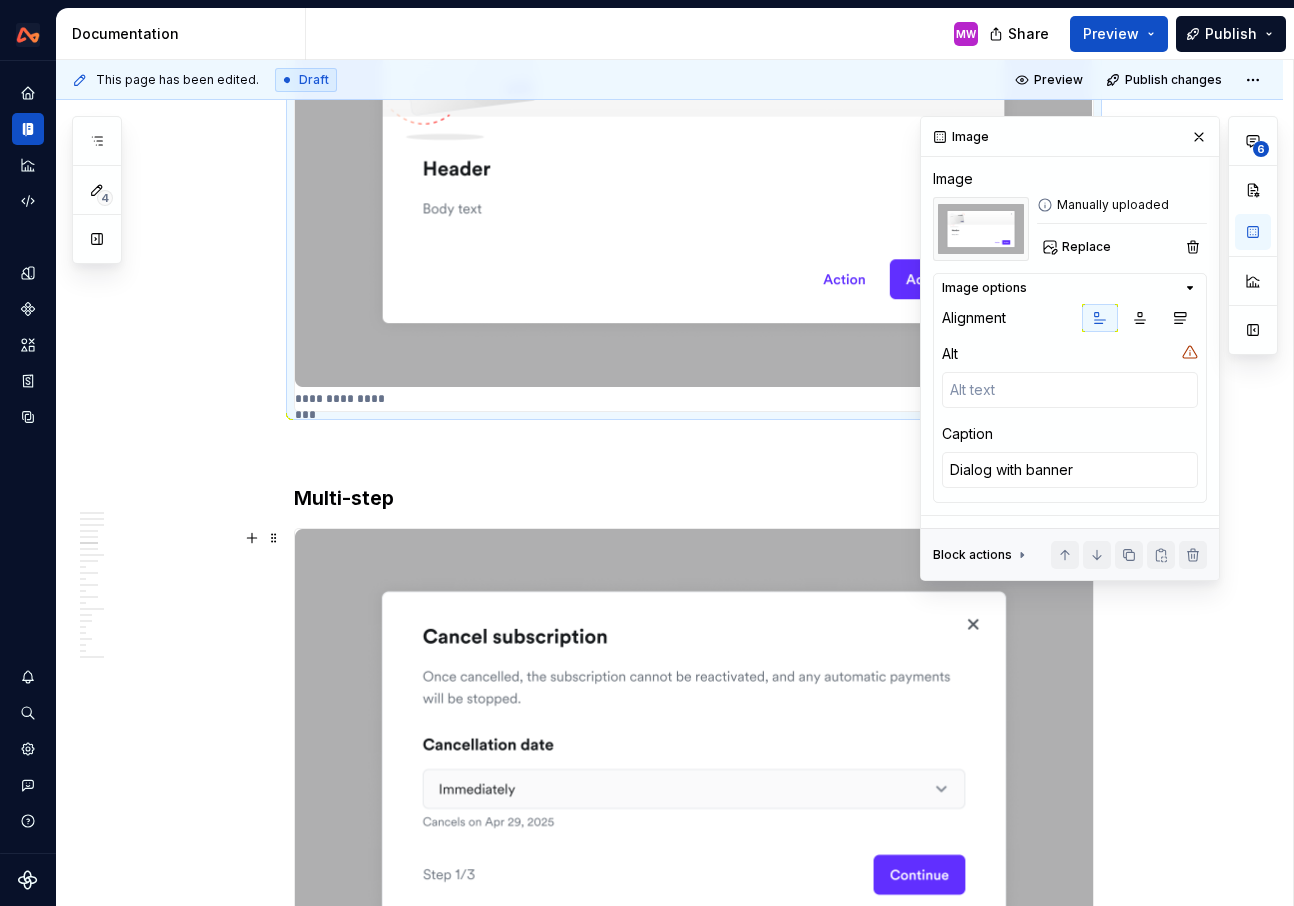scroll, scrollTop: 3282, scrollLeft: 0, axis: vertical 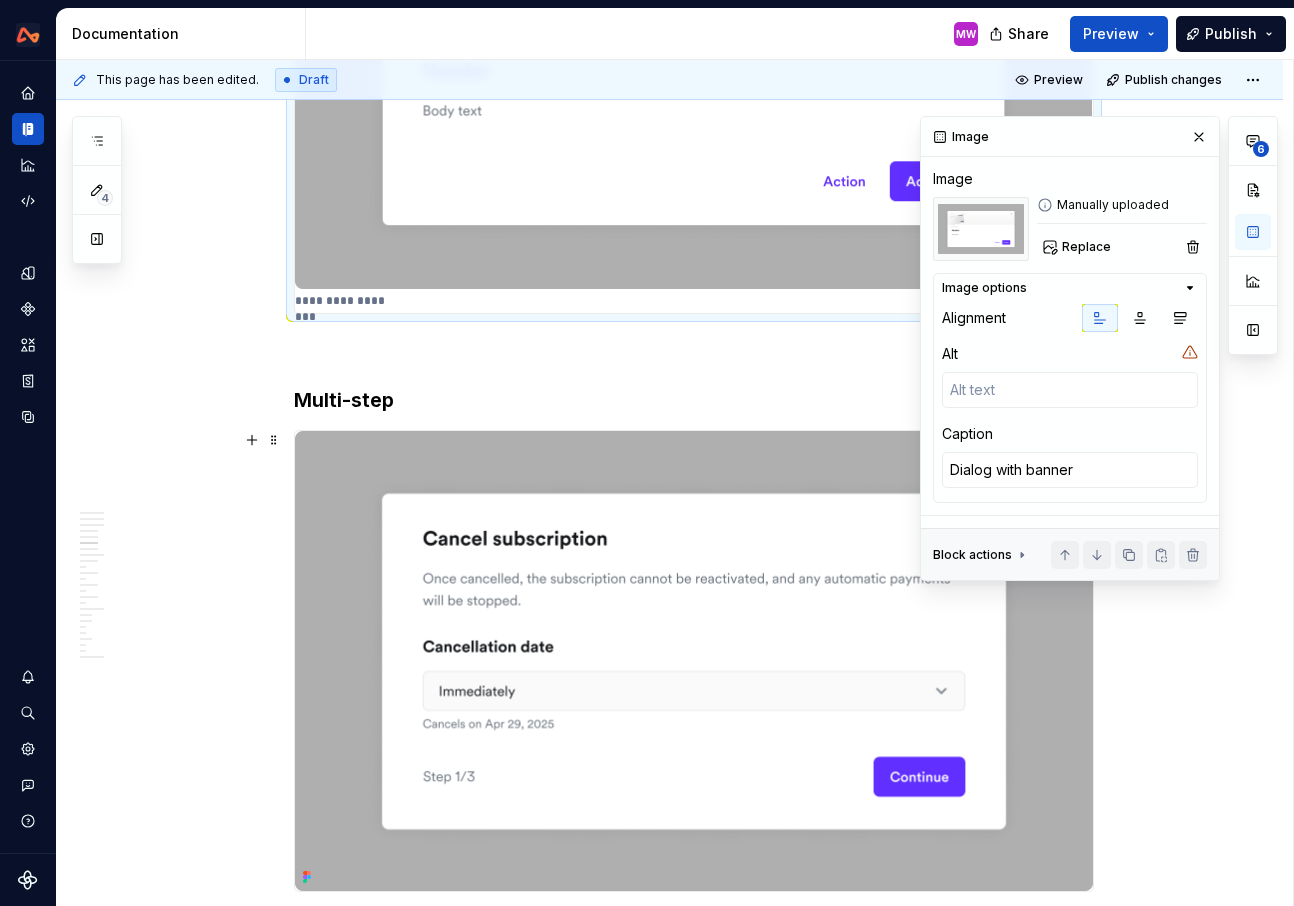 type on "*" 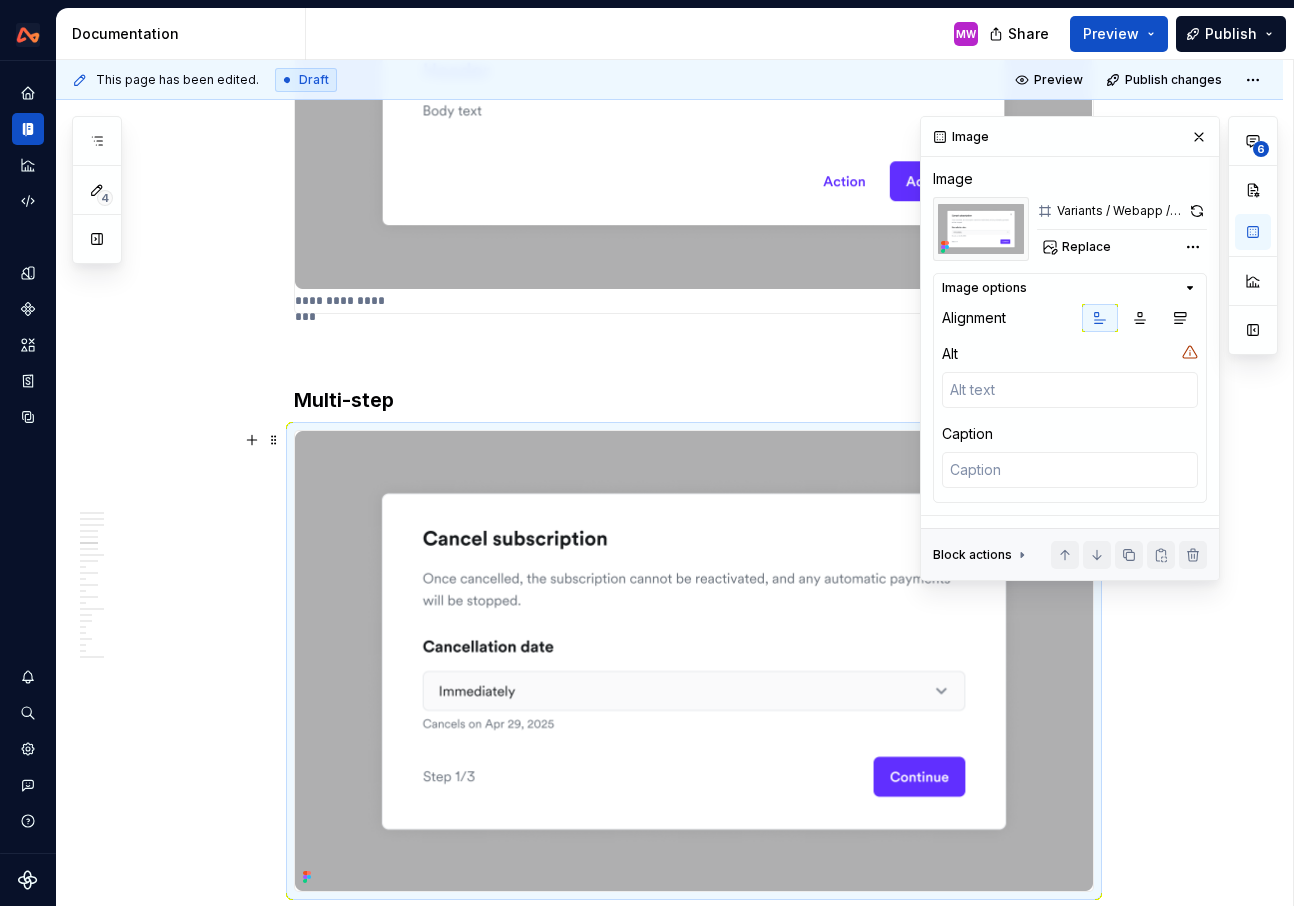 click at bounding box center [694, 661] 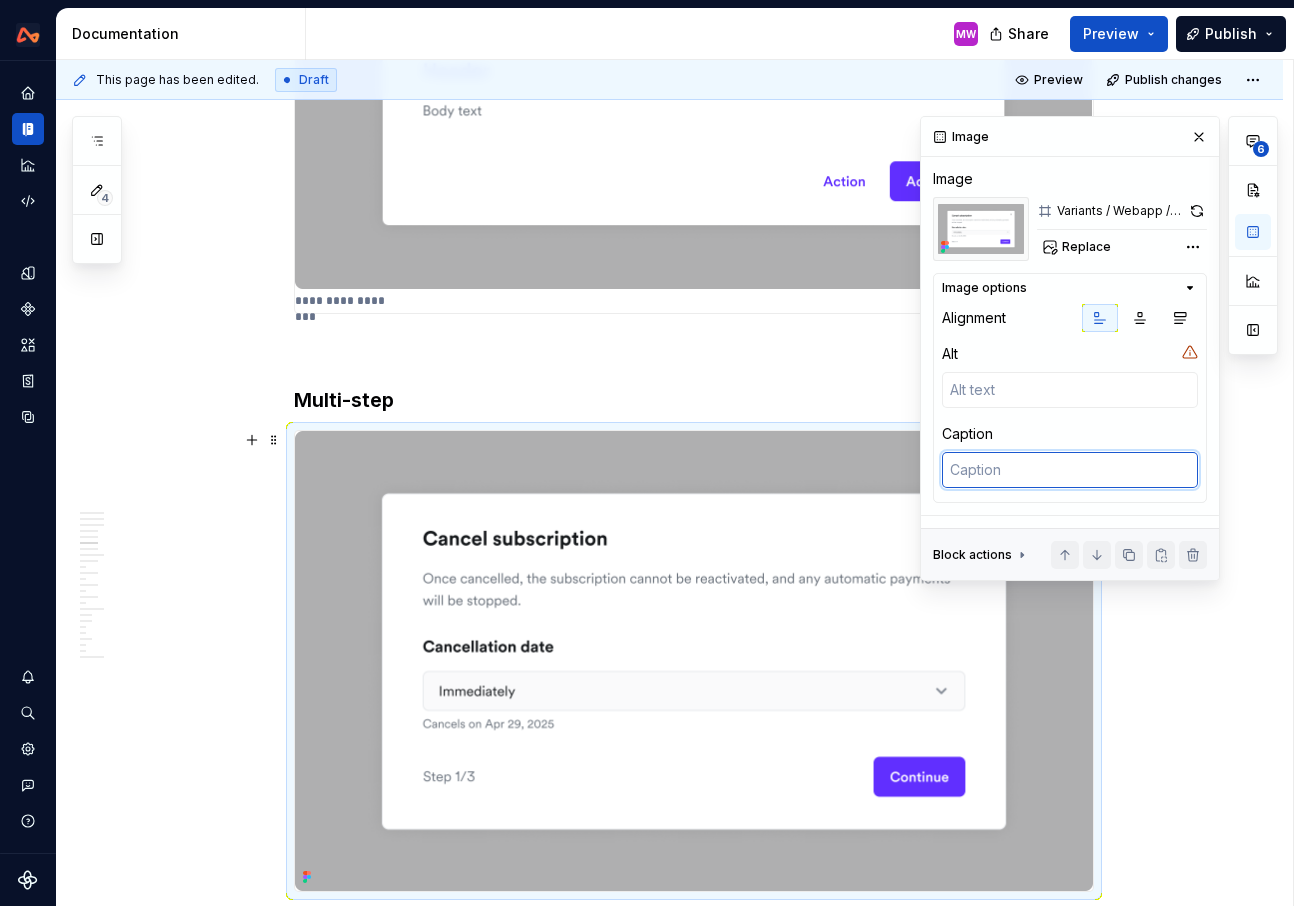 click at bounding box center [1070, 470] 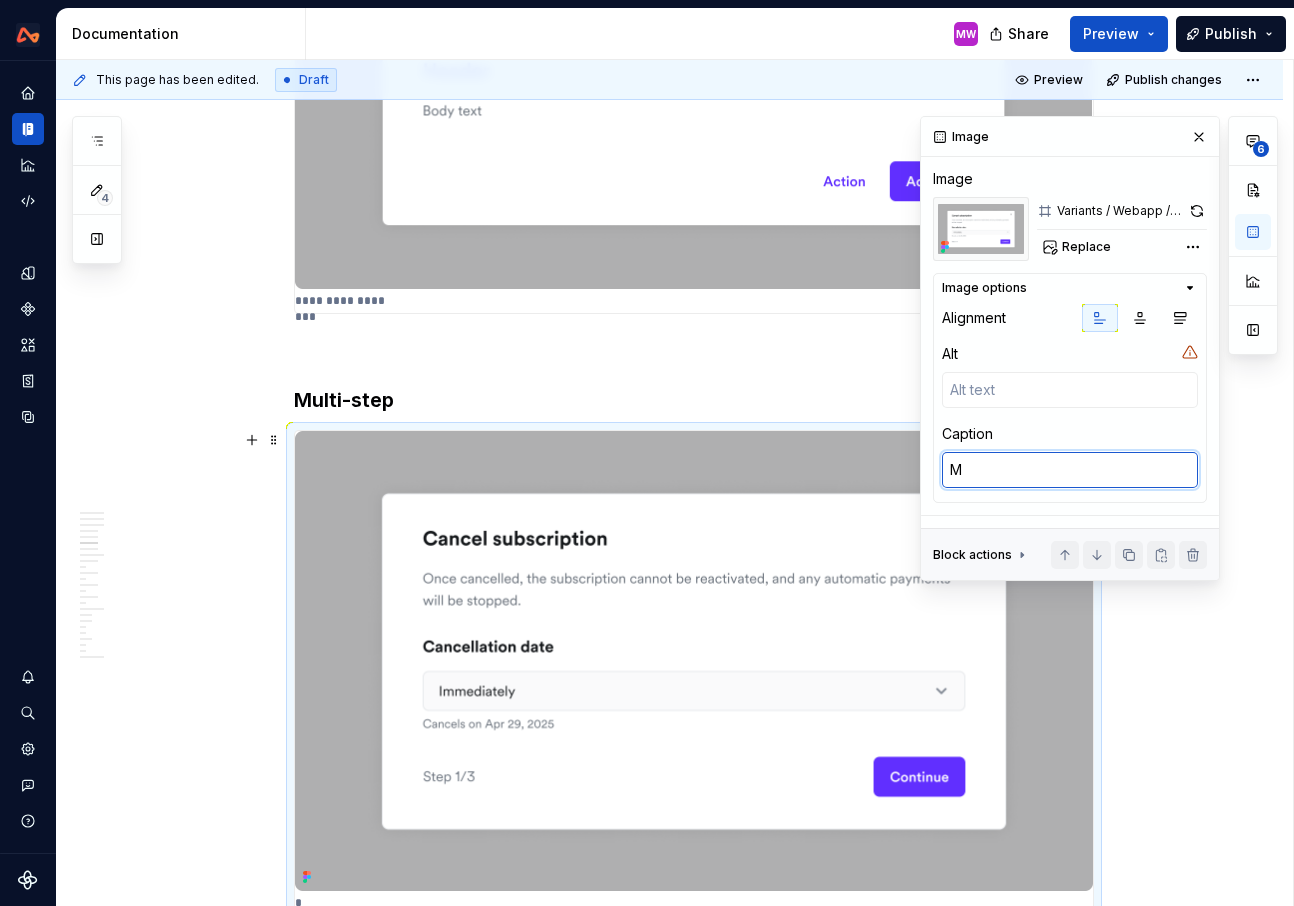 type on "*" 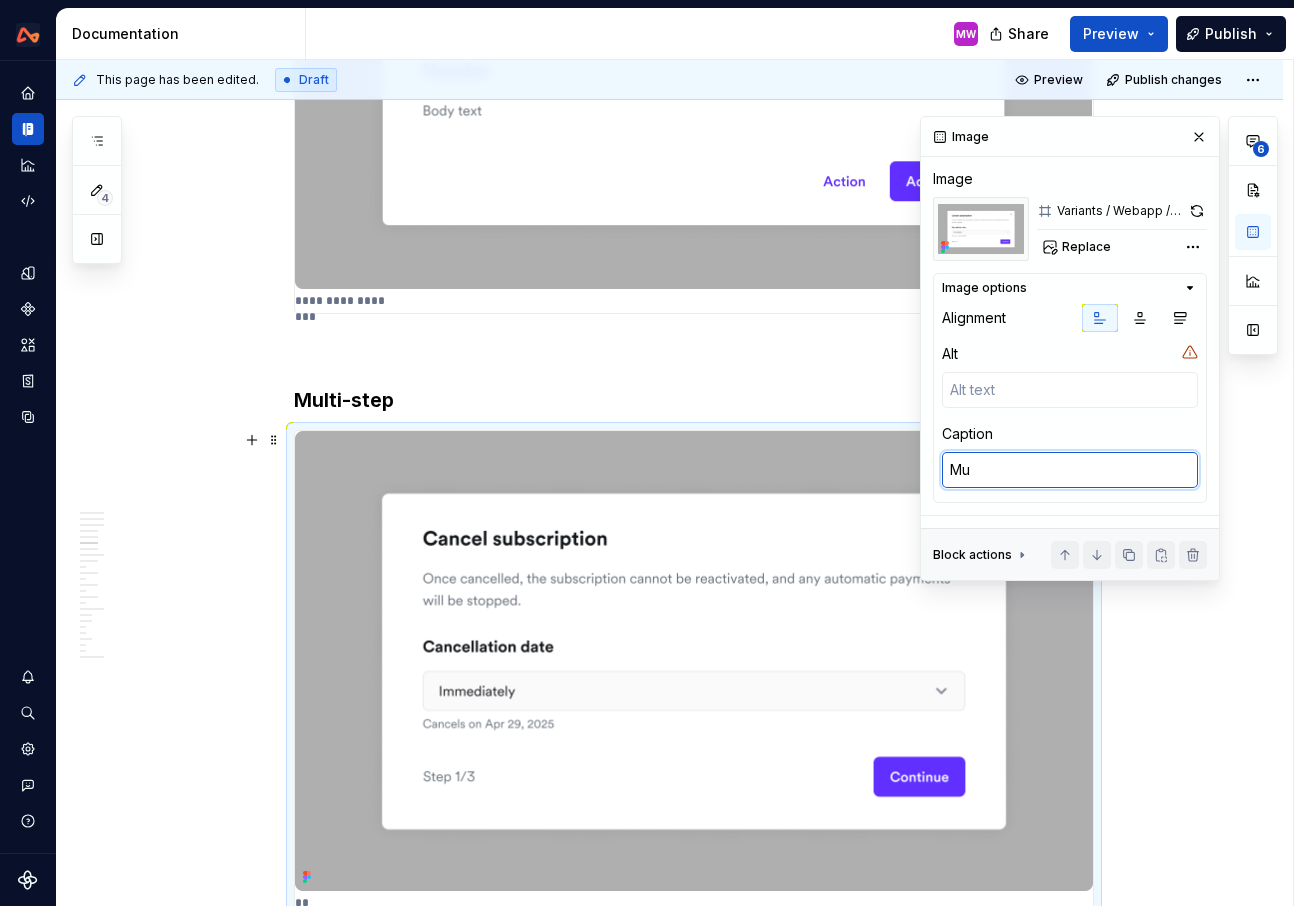 type on "*" 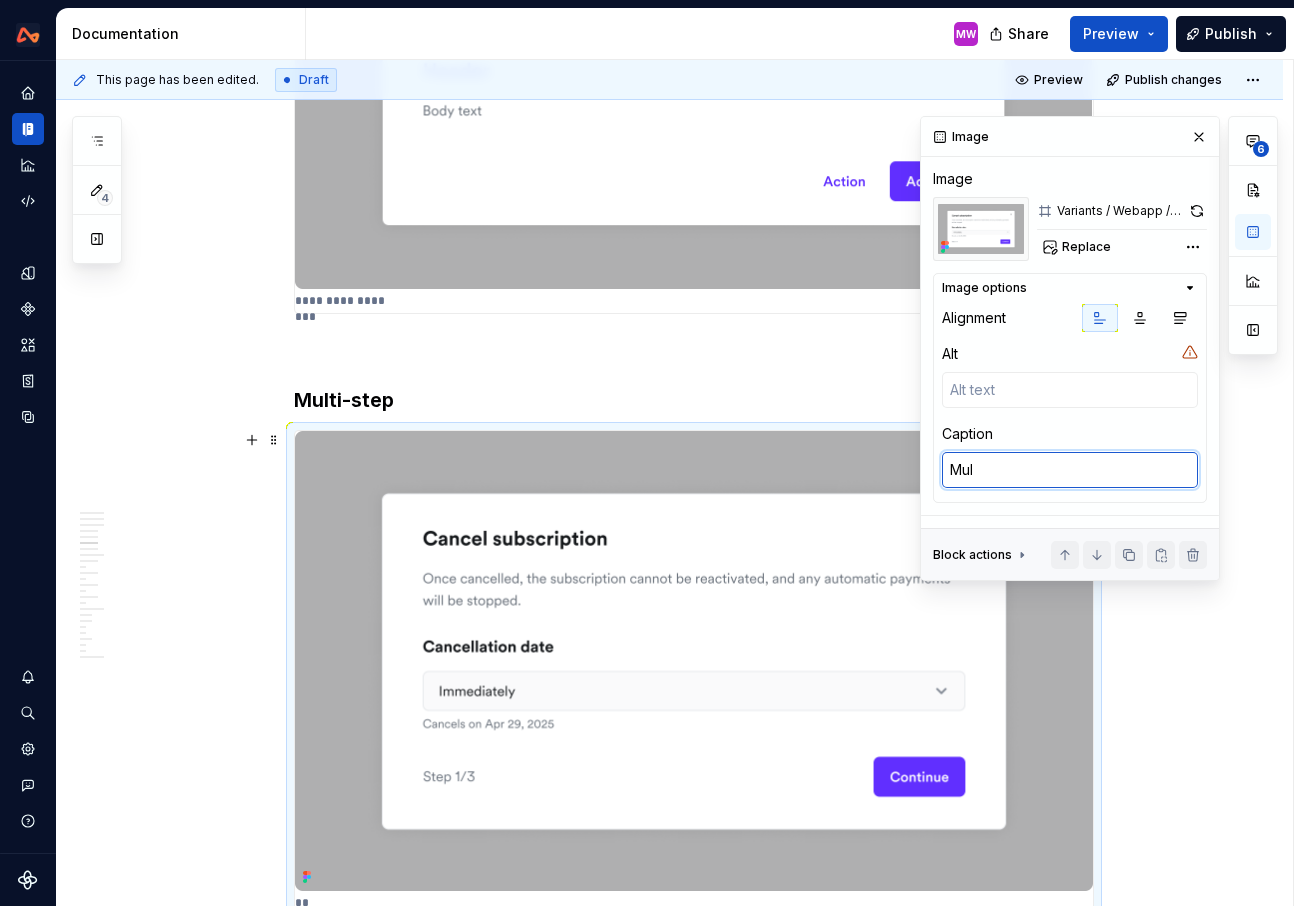 type on "*" 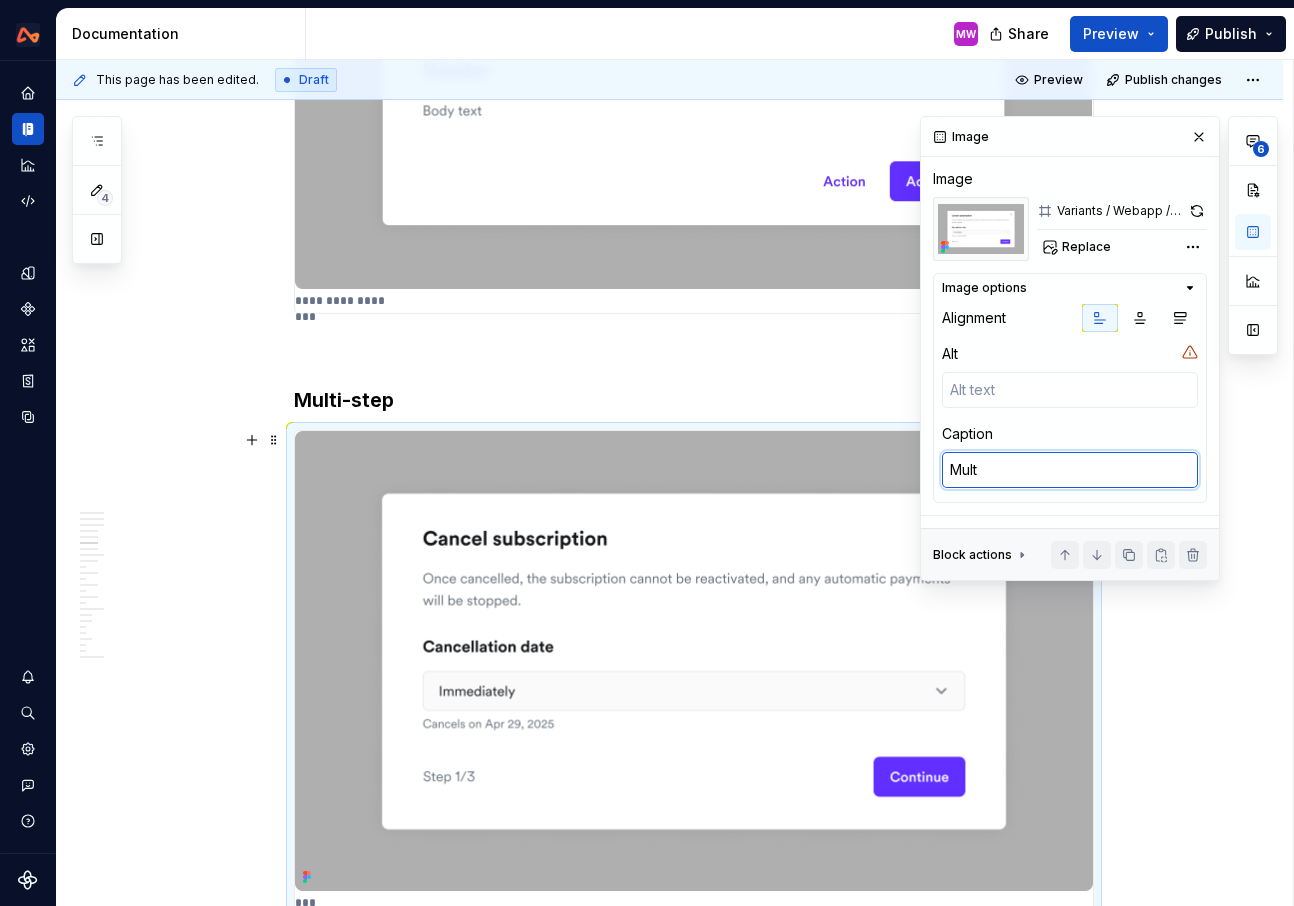 type on "*" 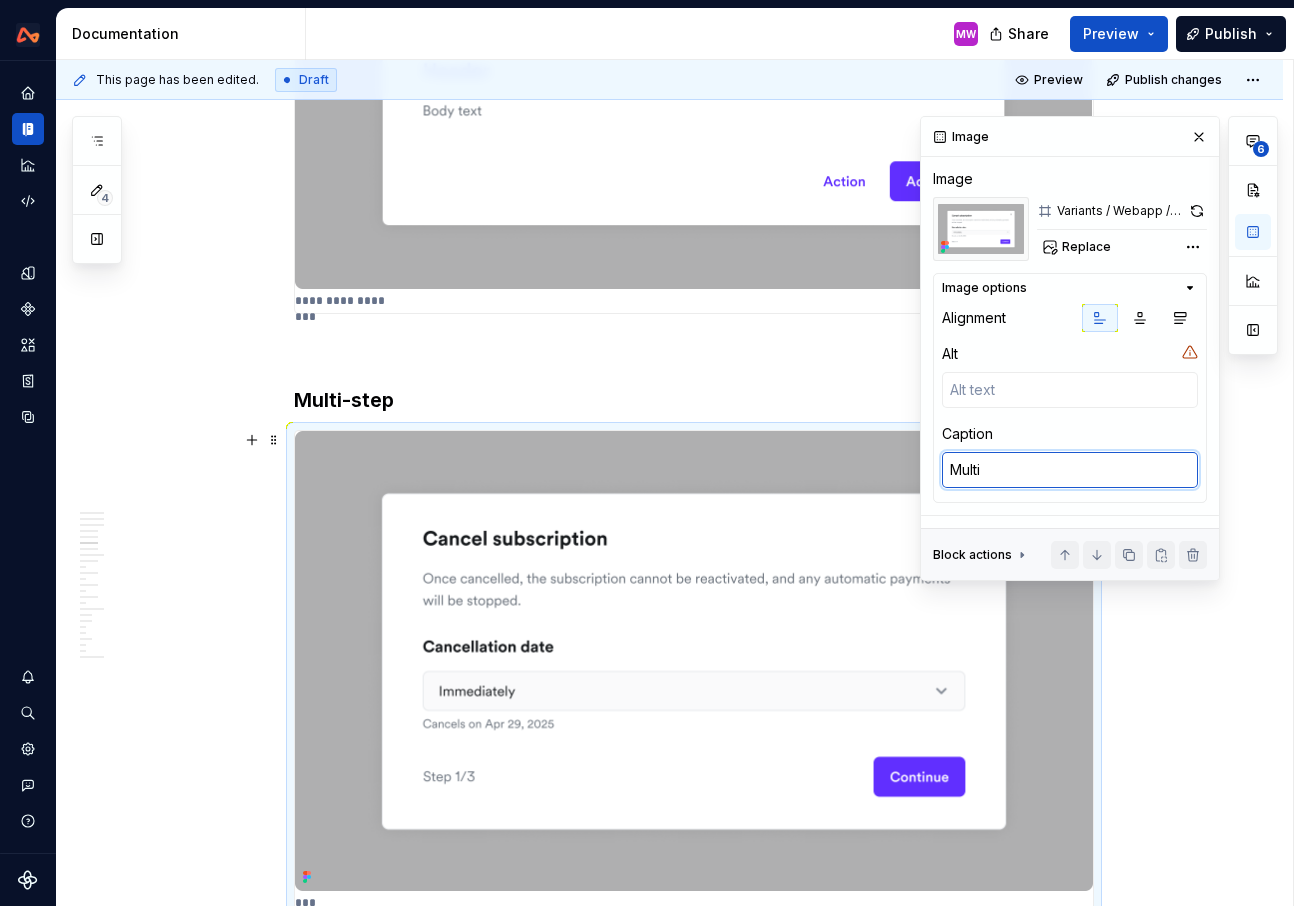 type on "*" 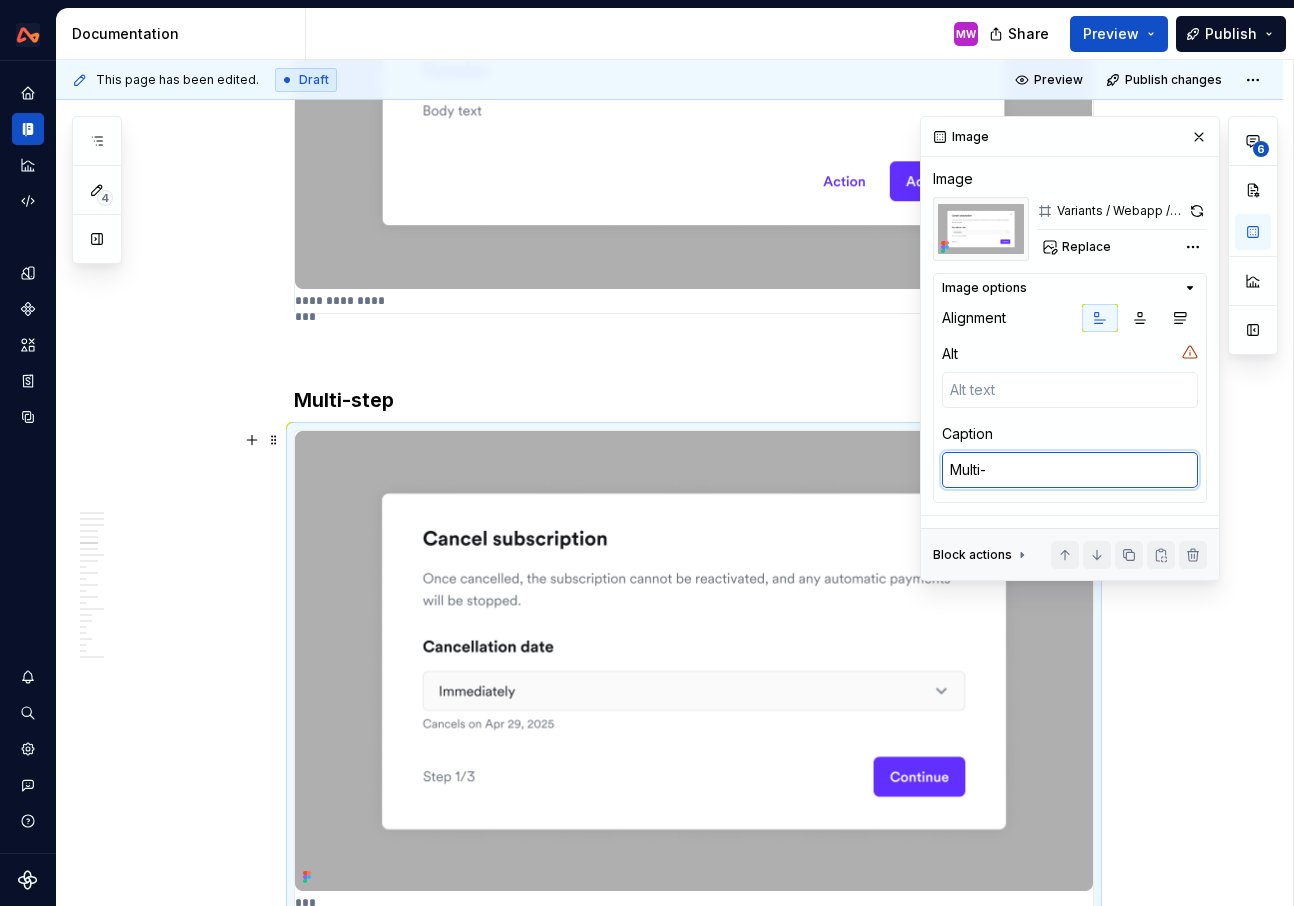 type on "*" 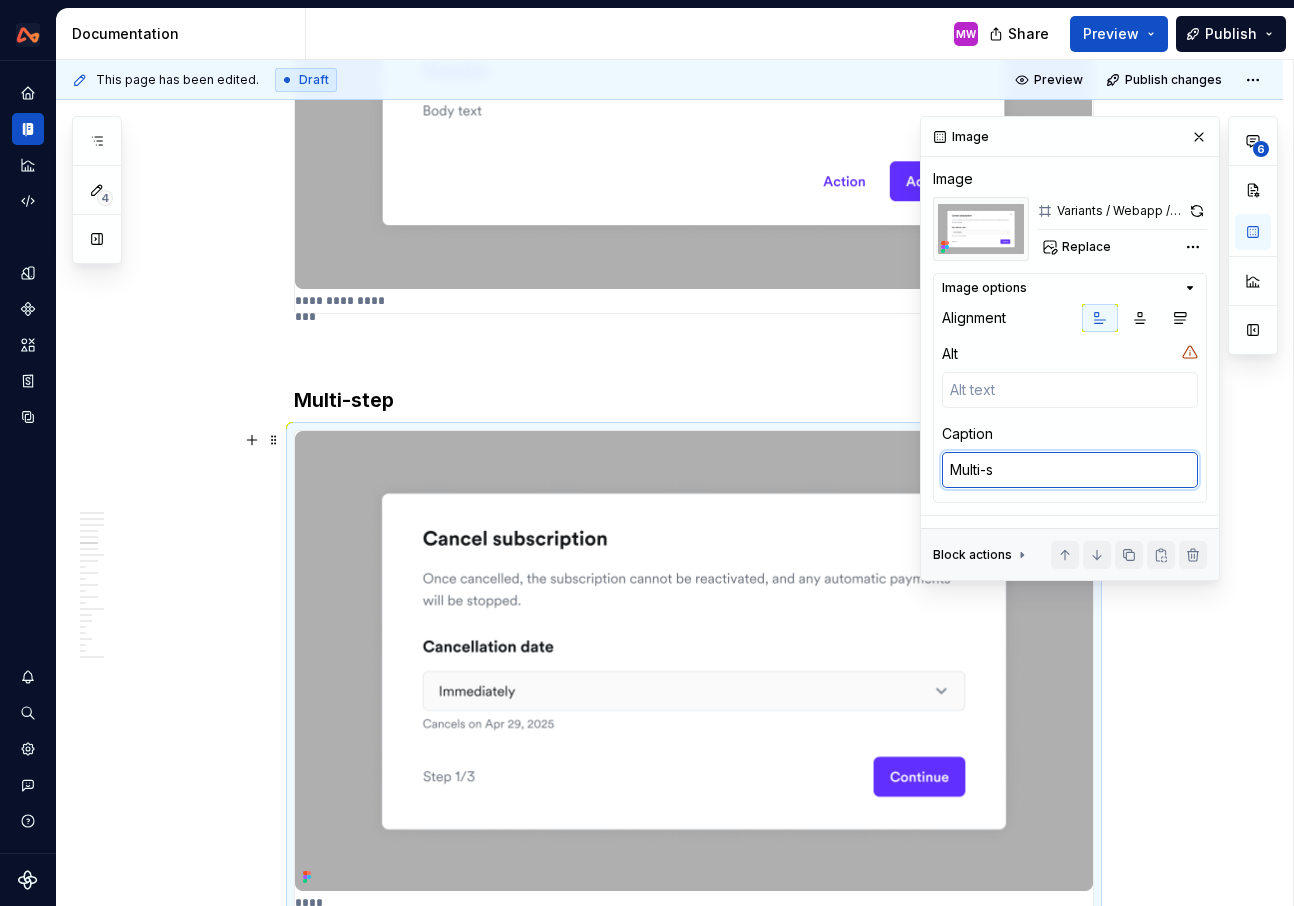 type on "*" 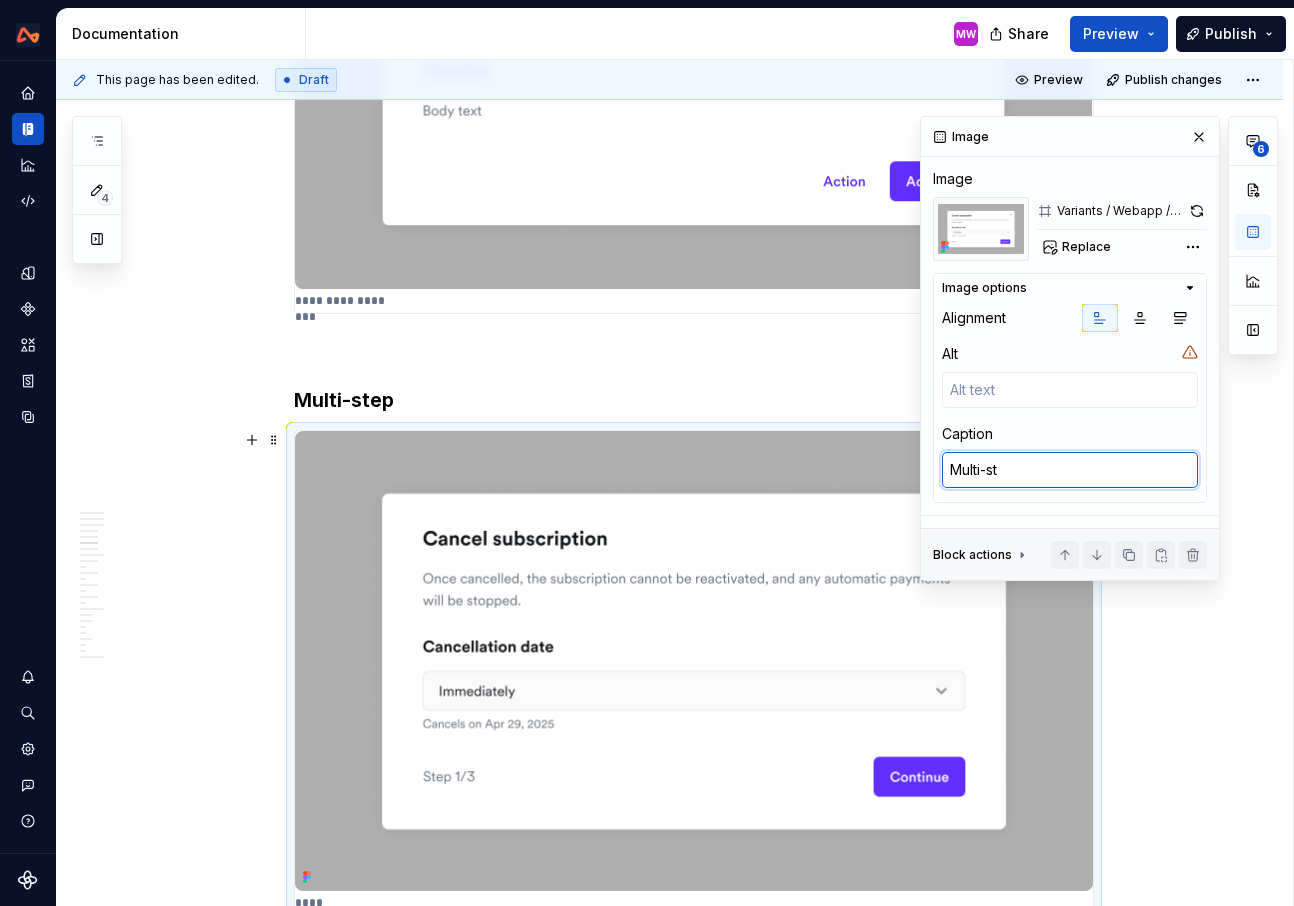type on "*" 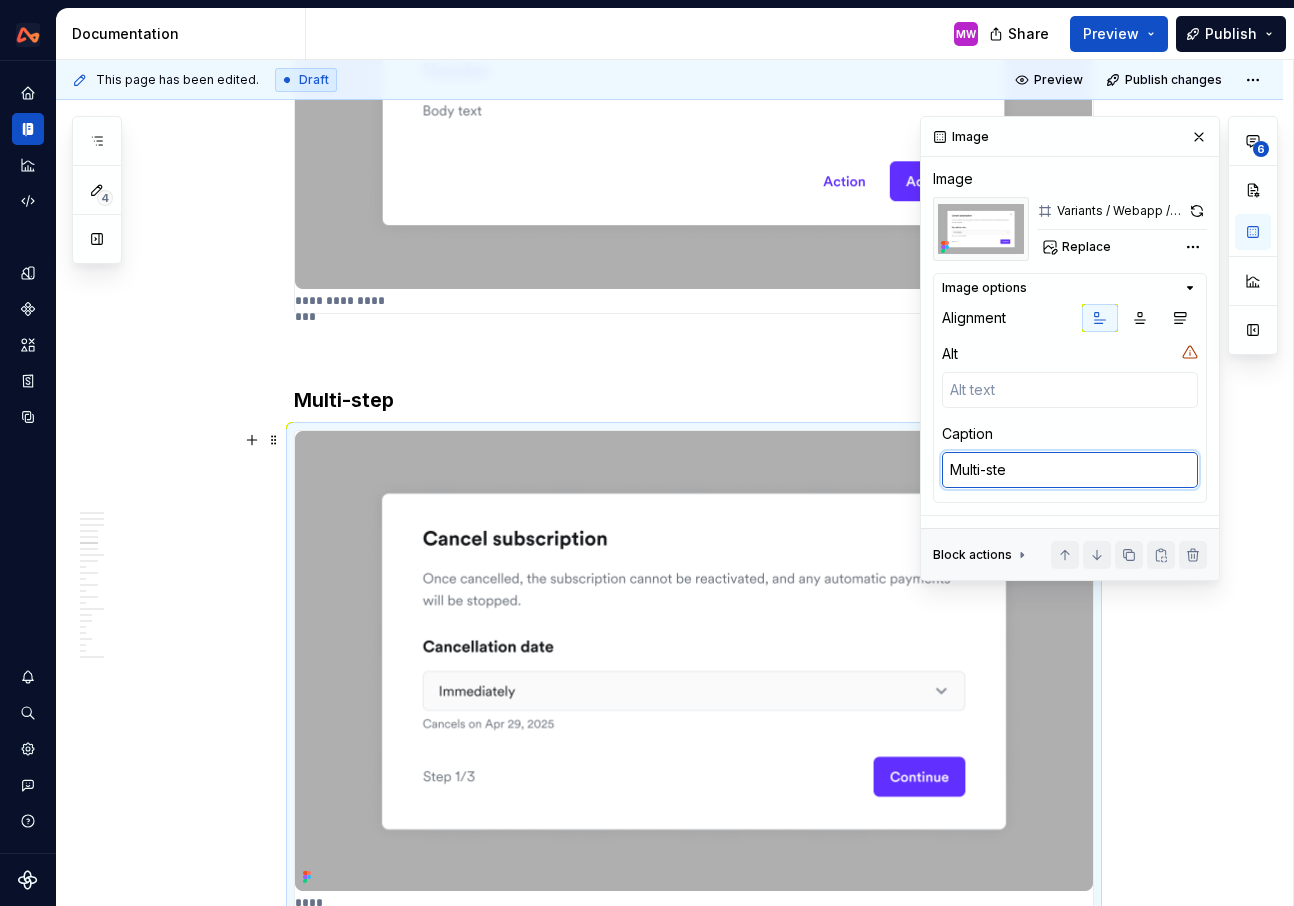 type on "*" 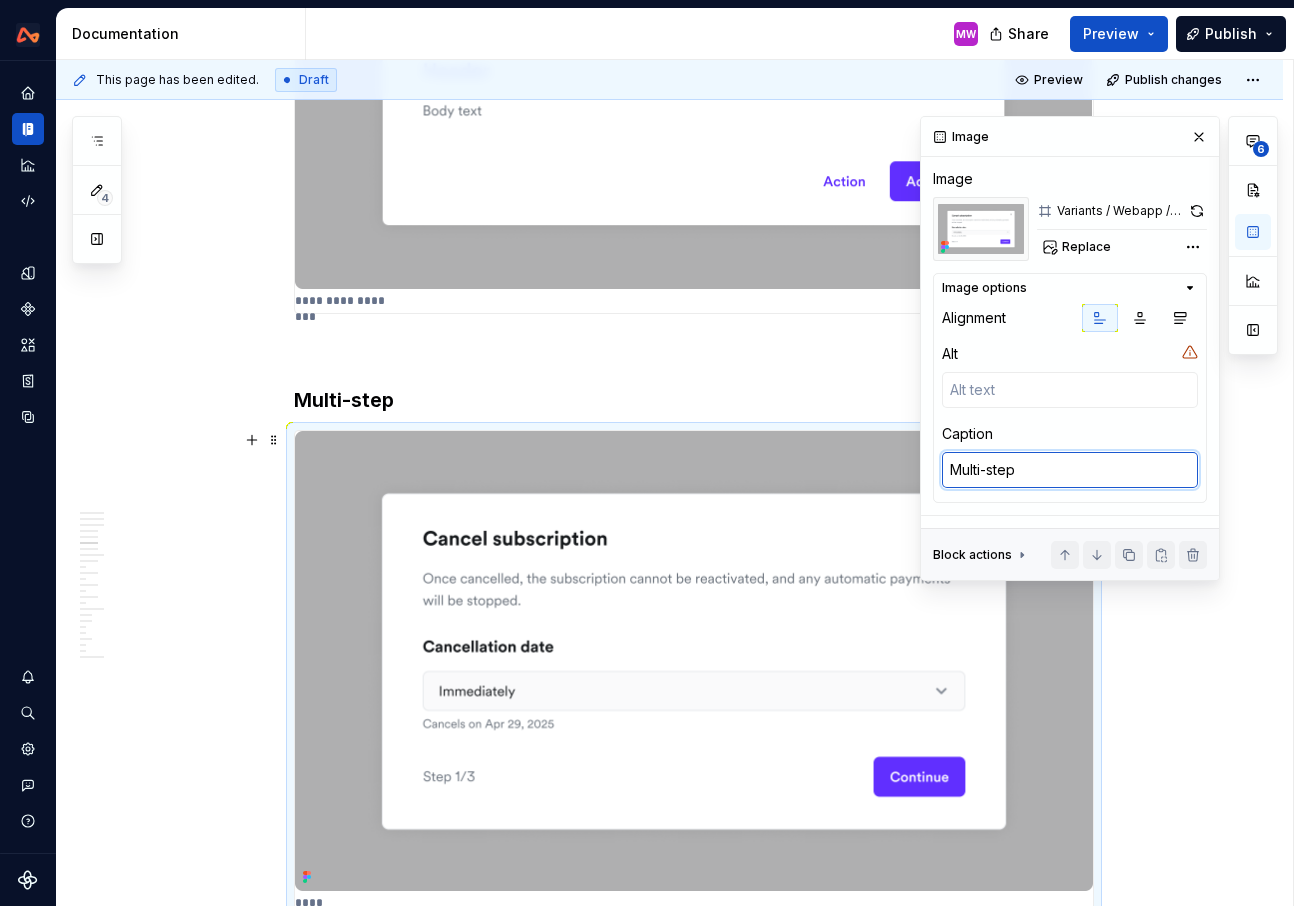 type on "*" 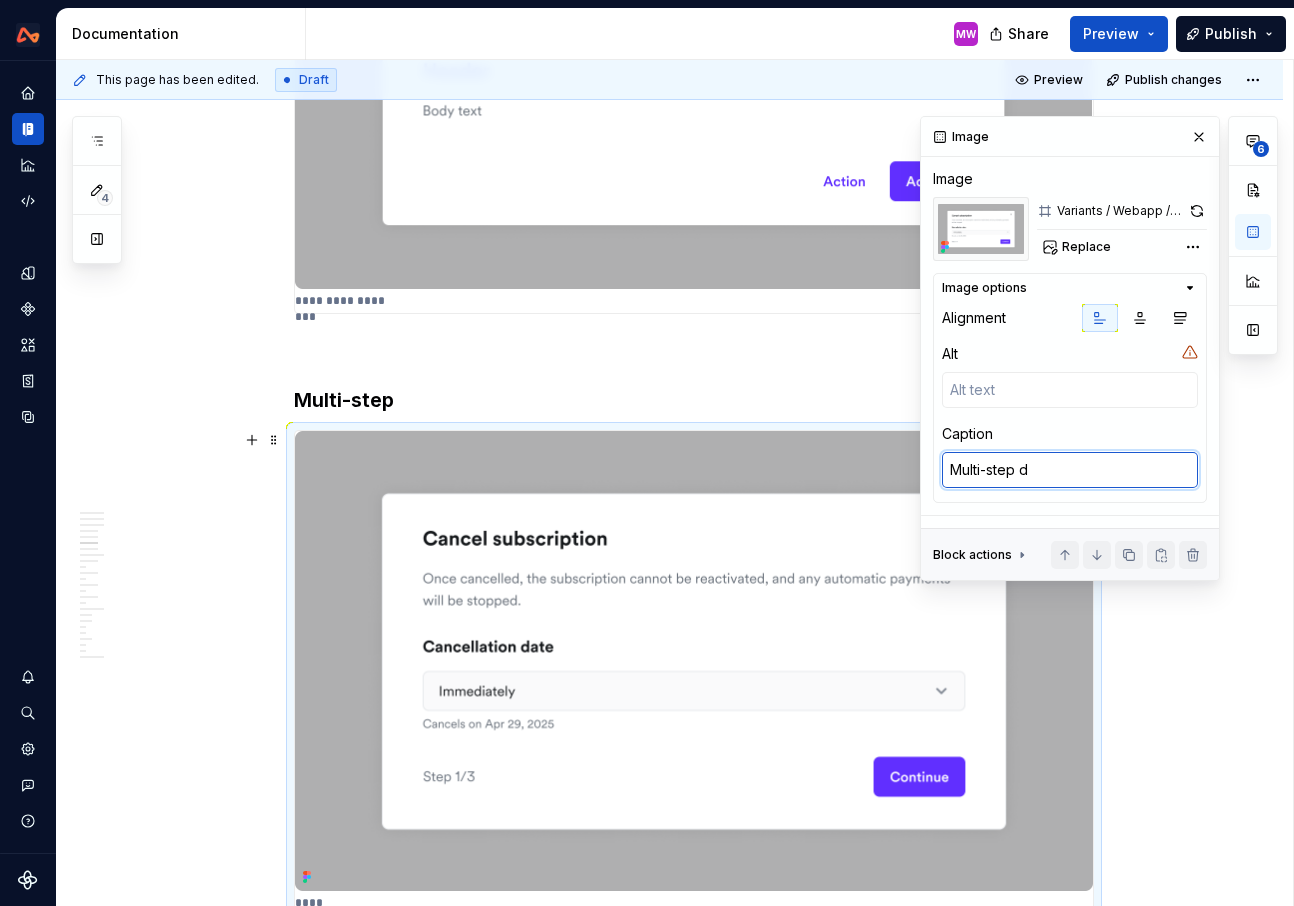 type on "*" 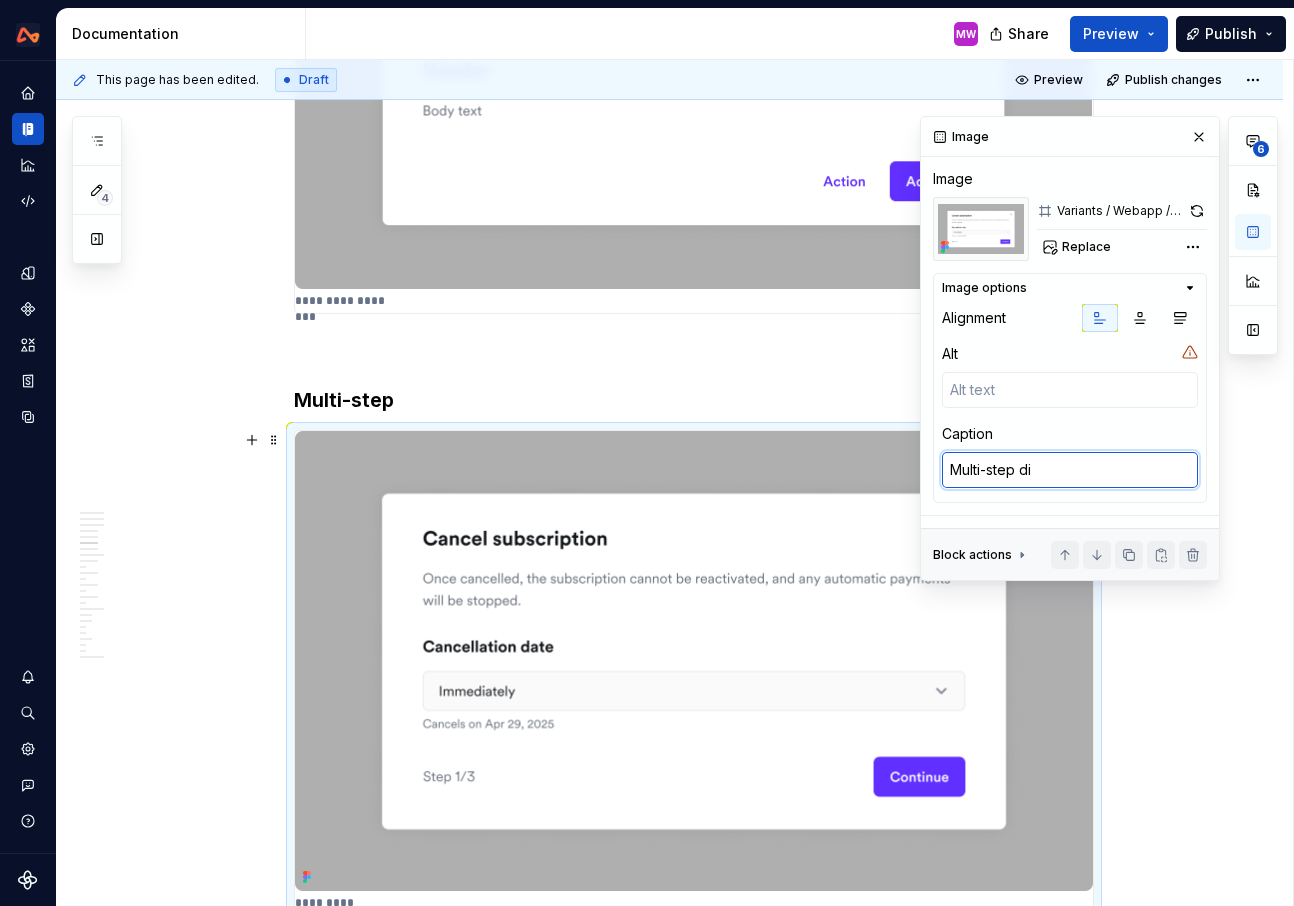 type on "Multi-step dia" 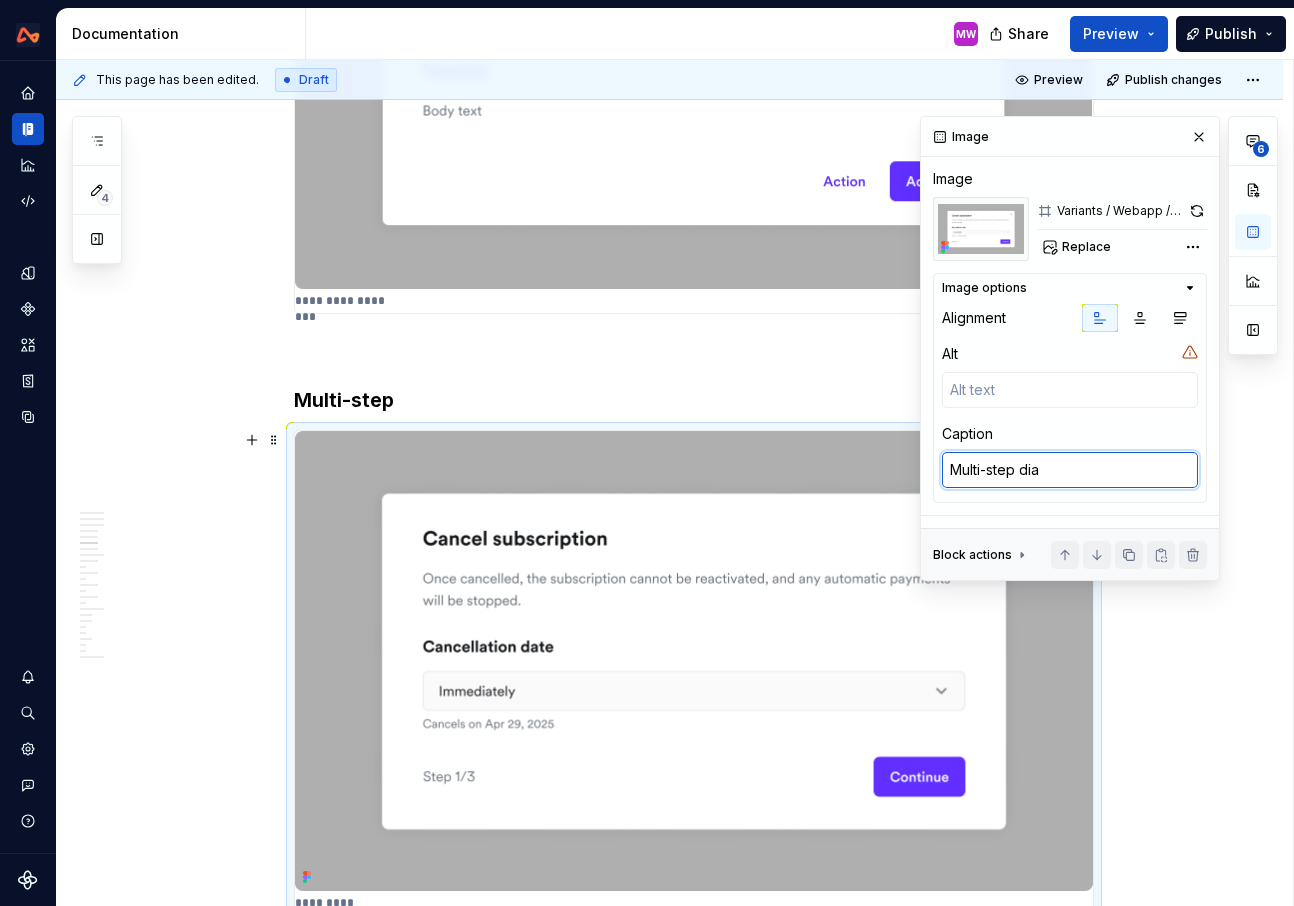type on "*" 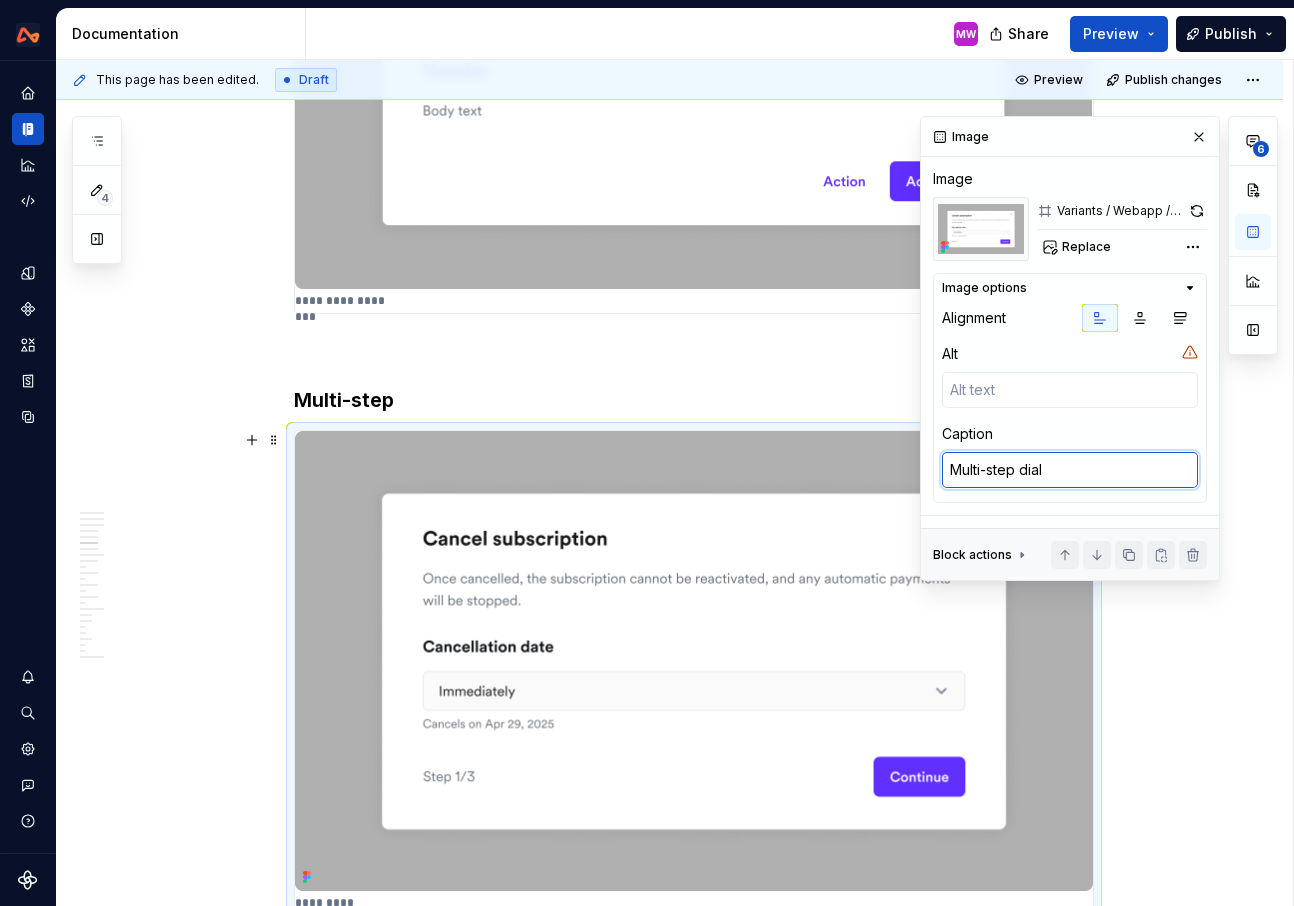 type on "*" 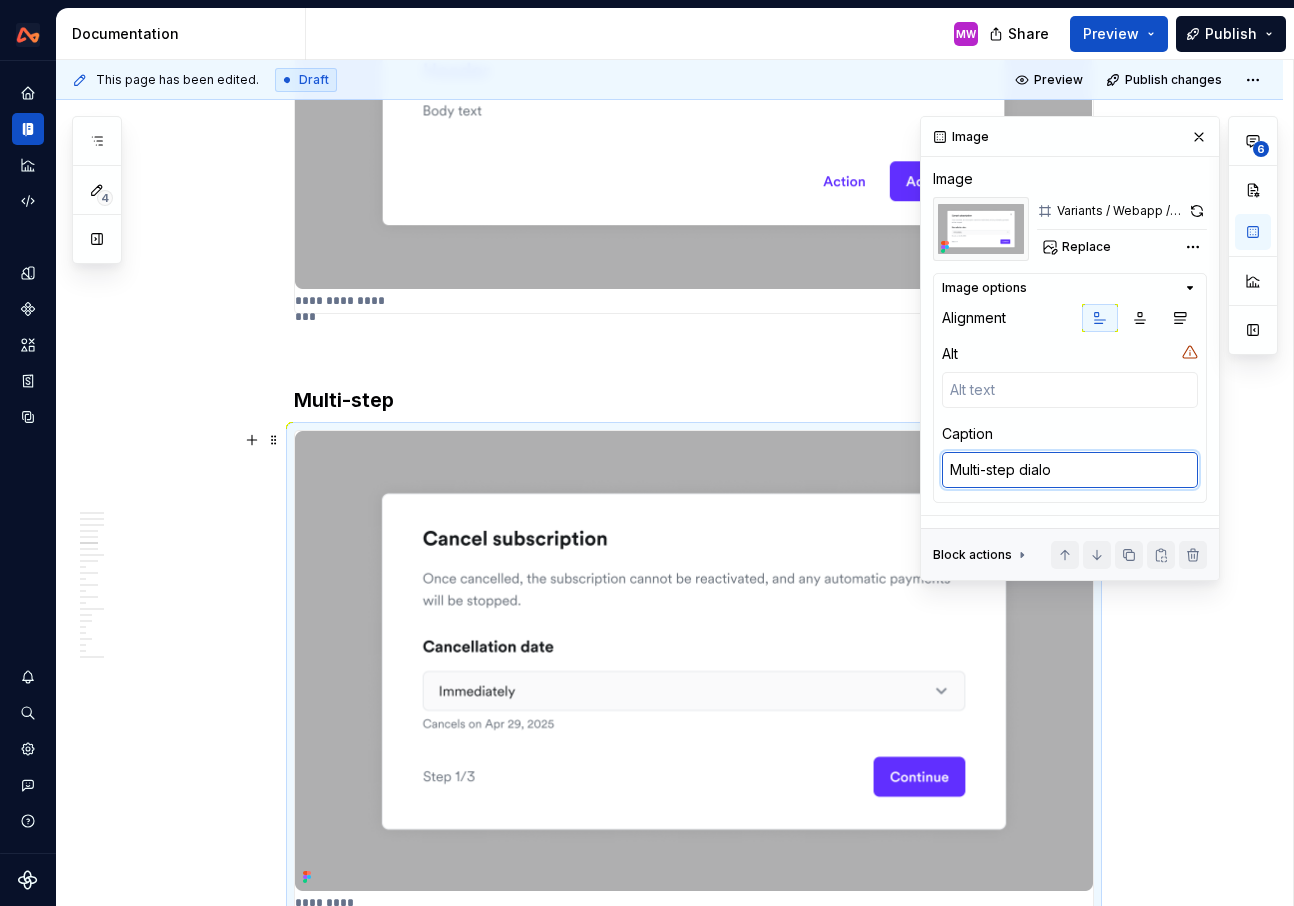 type on "*" 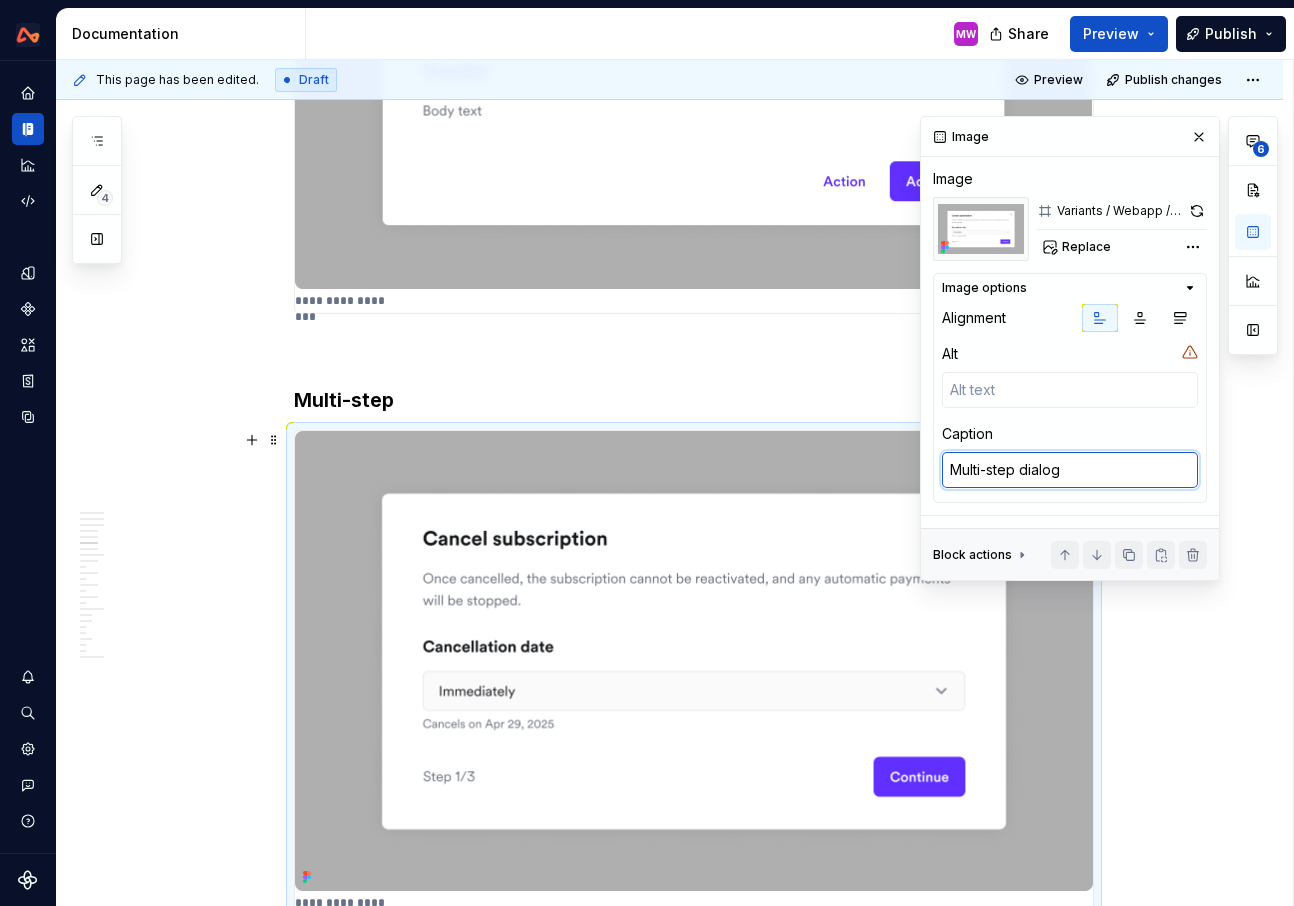 type on "Multi-step dialog" 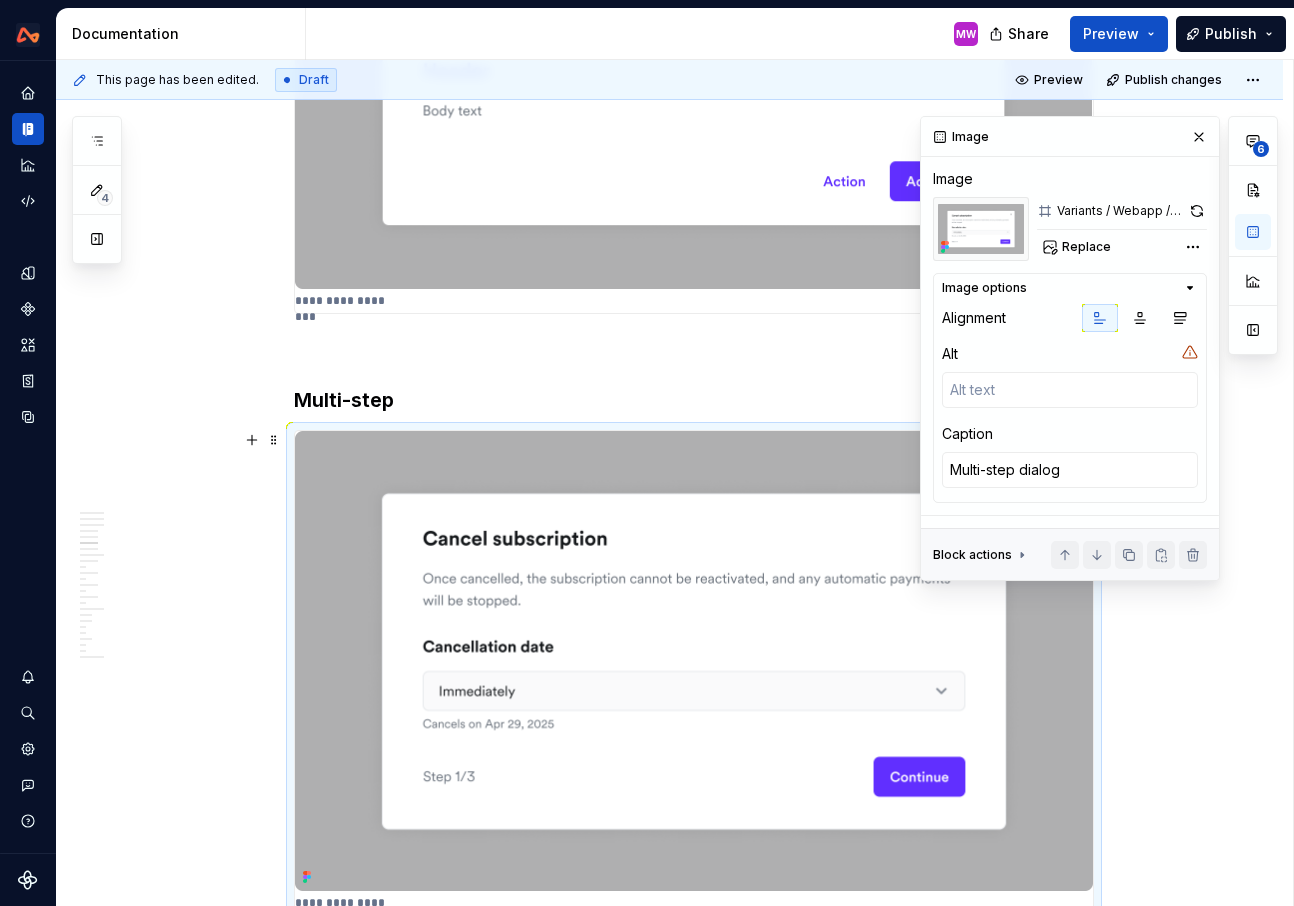 click on "**********" at bounding box center [669, 2789] 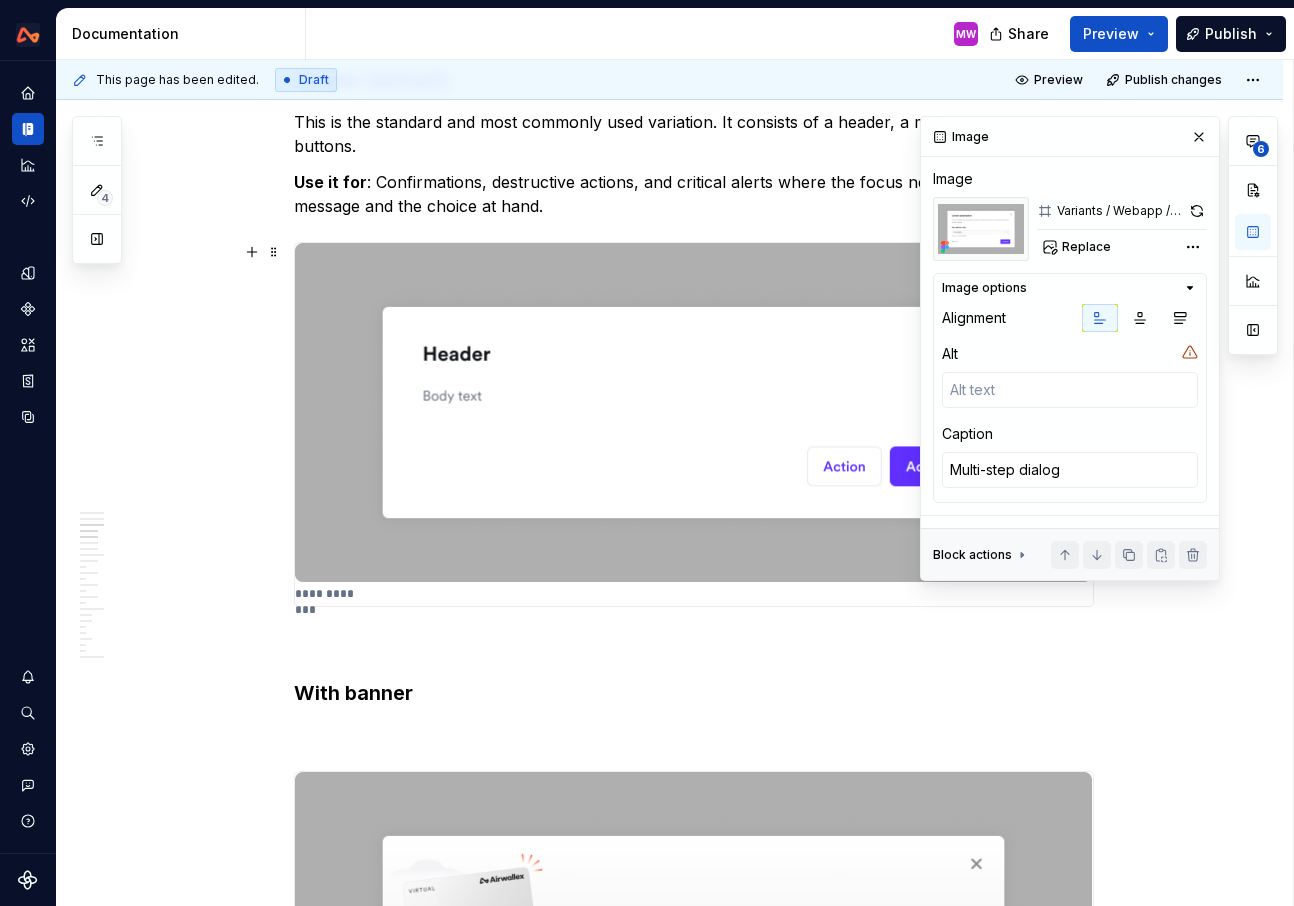 scroll, scrollTop: 2355, scrollLeft: 0, axis: vertical 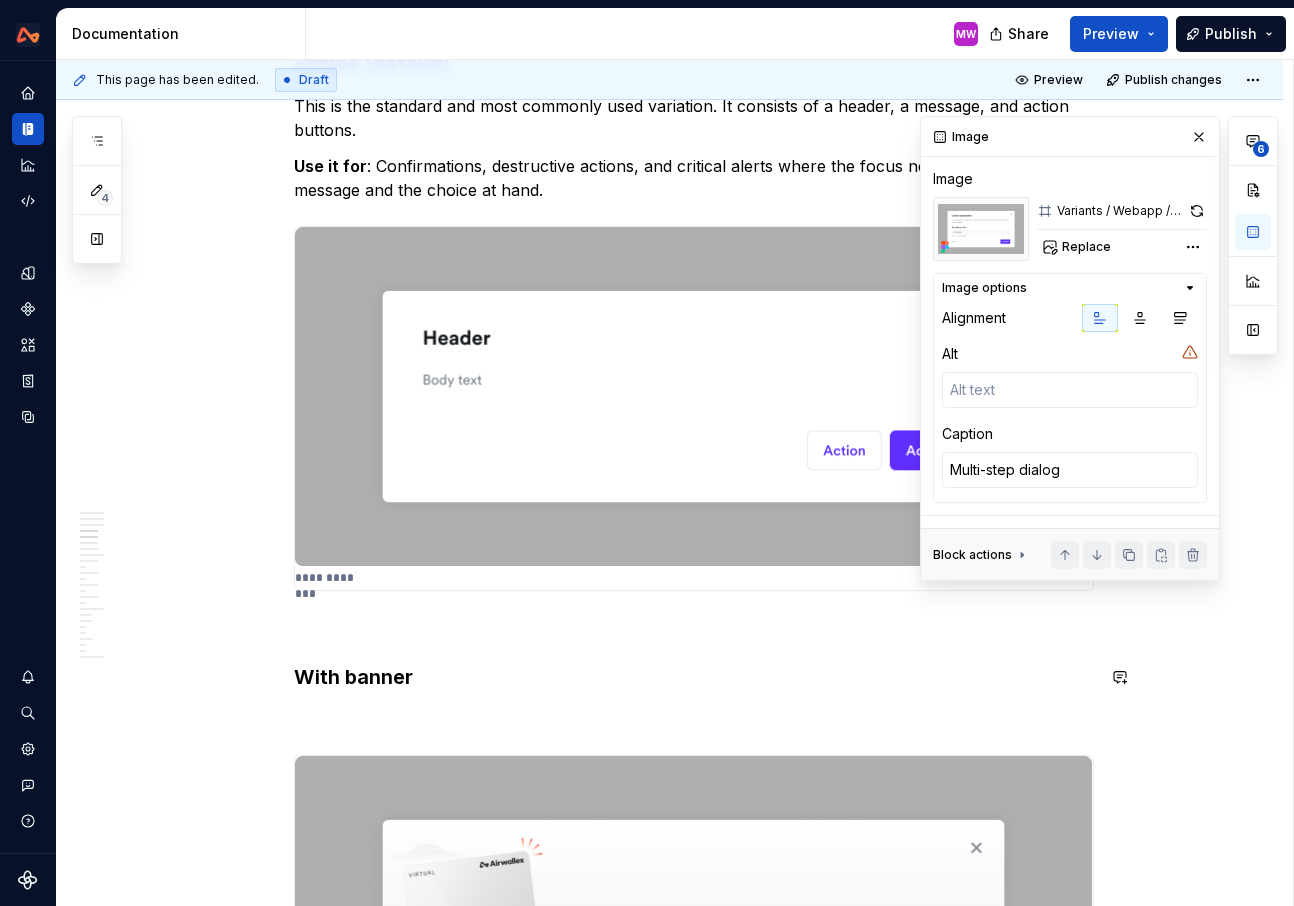 click at bounding box center [694, 719] 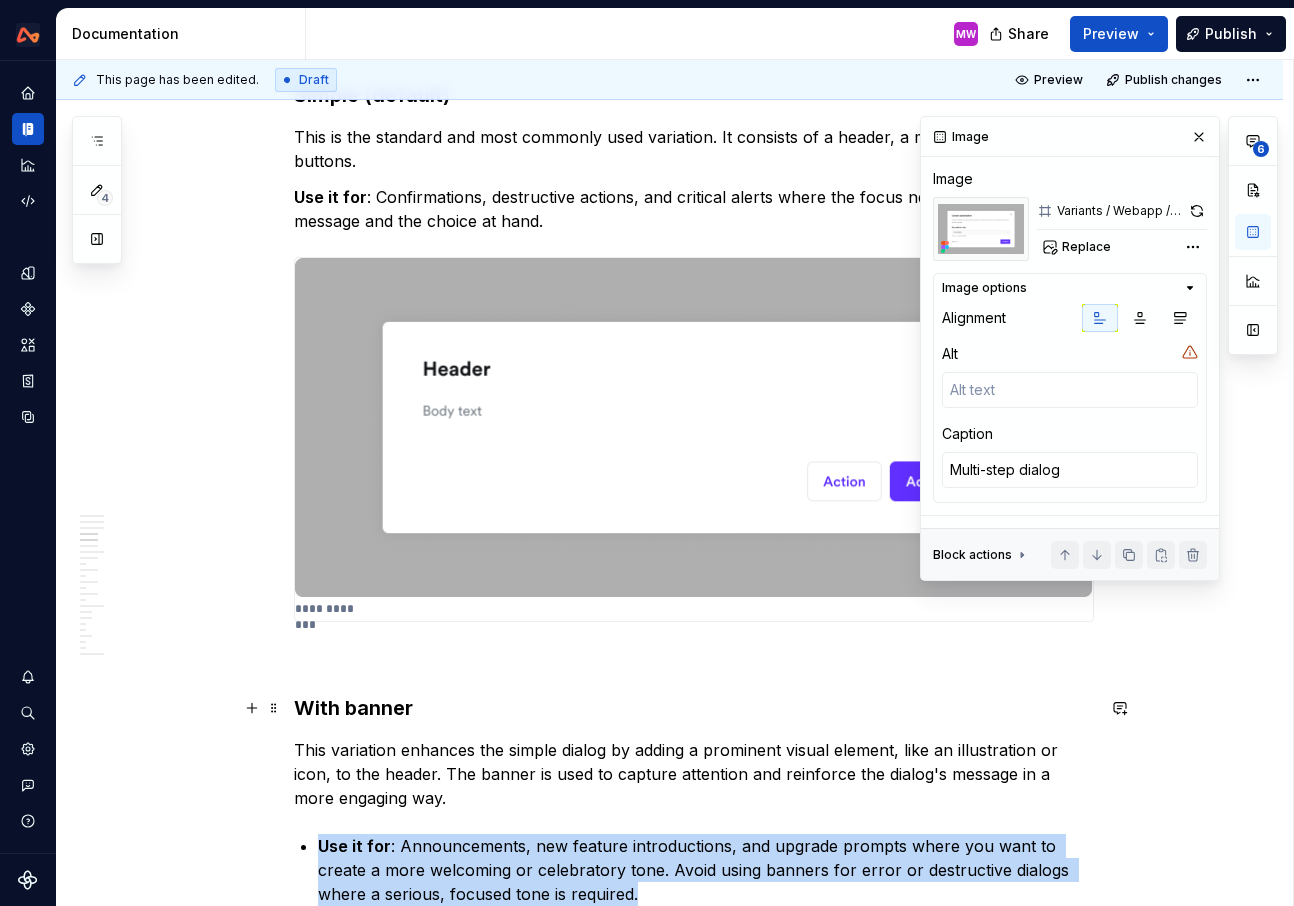 scroll, scrollTop: 2355, scrollLeft: 0, axis: vertical 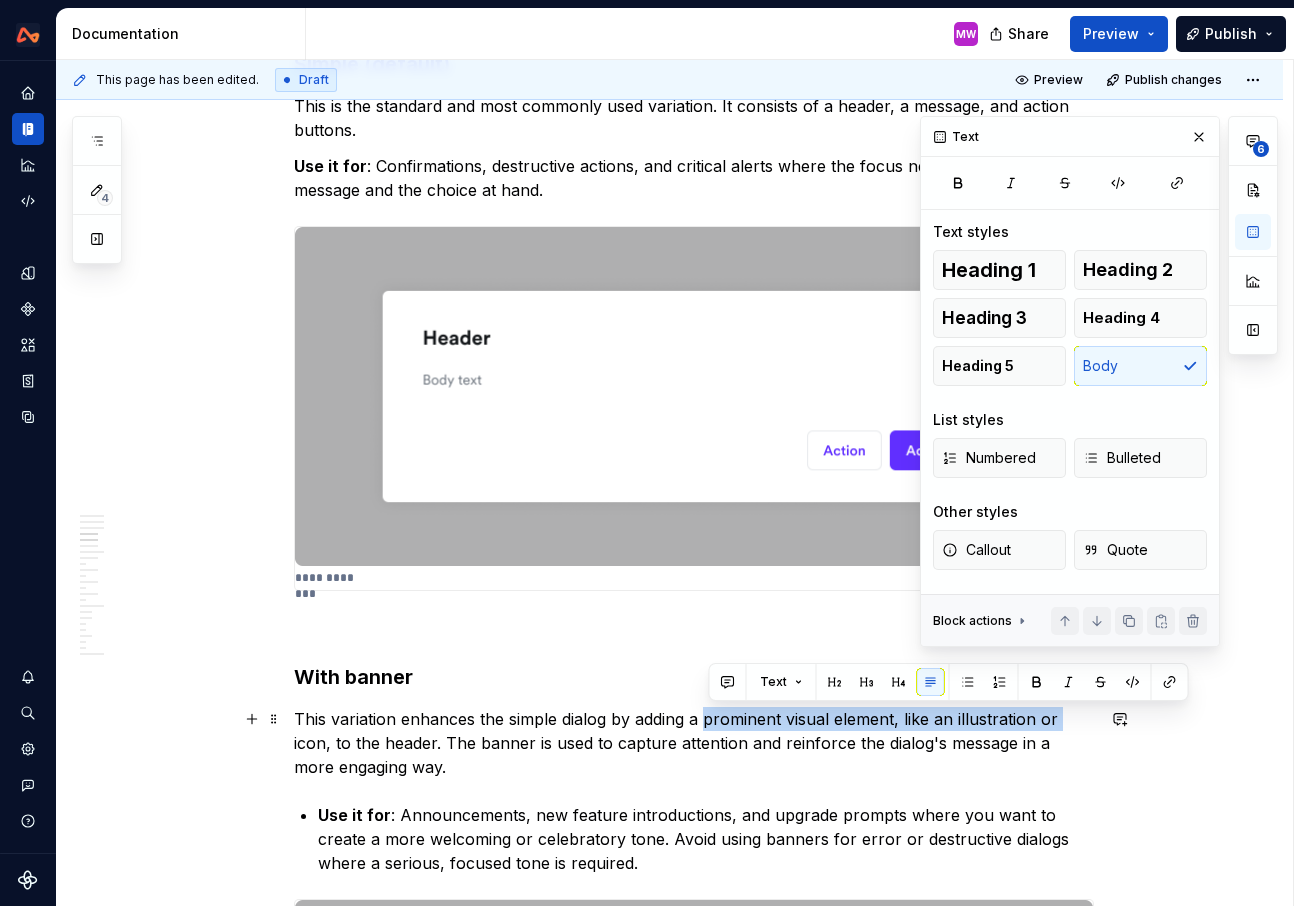 drag, startPoint x: 710, startPoint y: 720, endPoint x: 1070, endPoint y: 718, distance: 360.00555 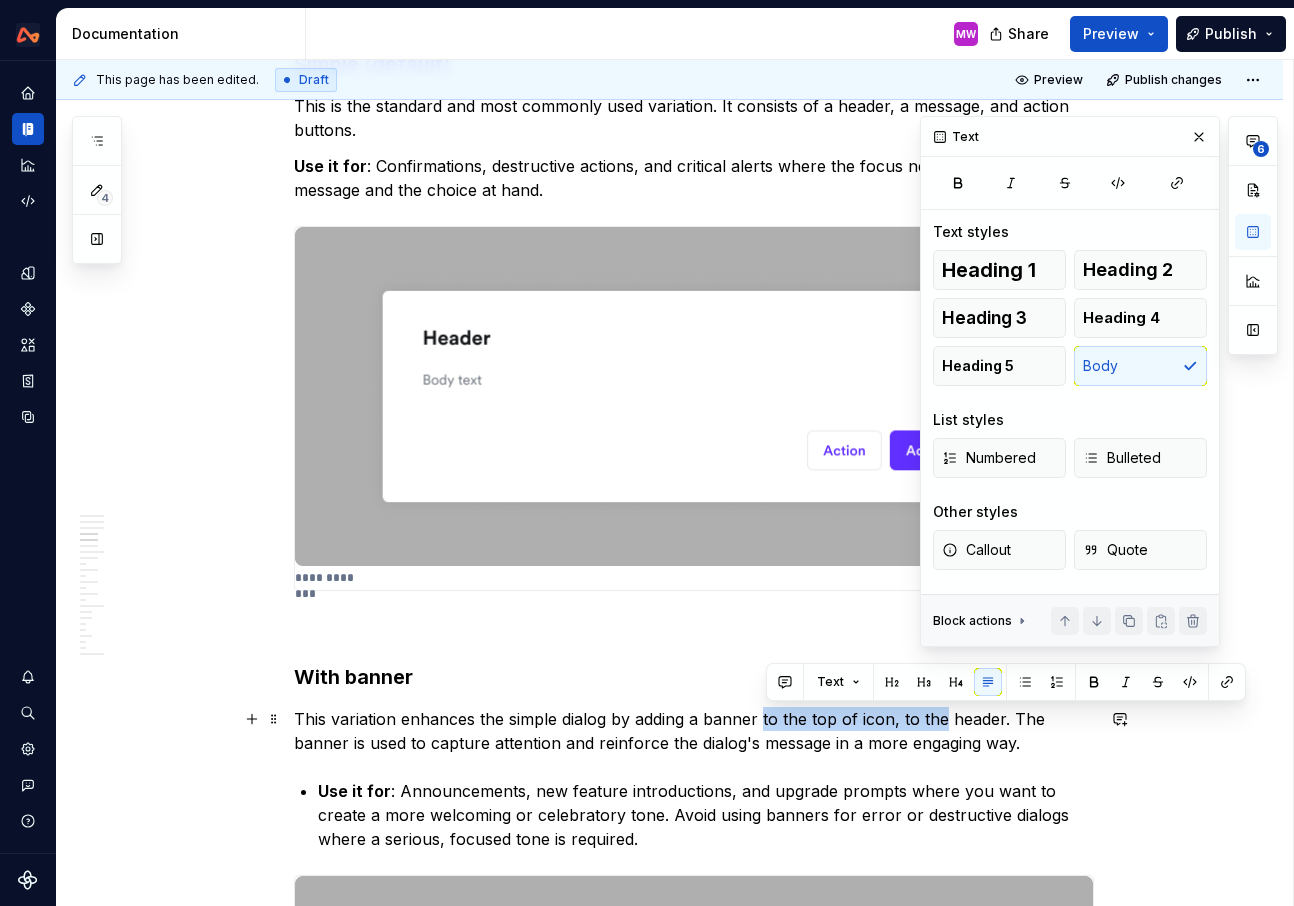 drag, startPoint x: 765, startPoint y: 718, endPoint x: 946, endPoint y: 723, distance: 181.06905 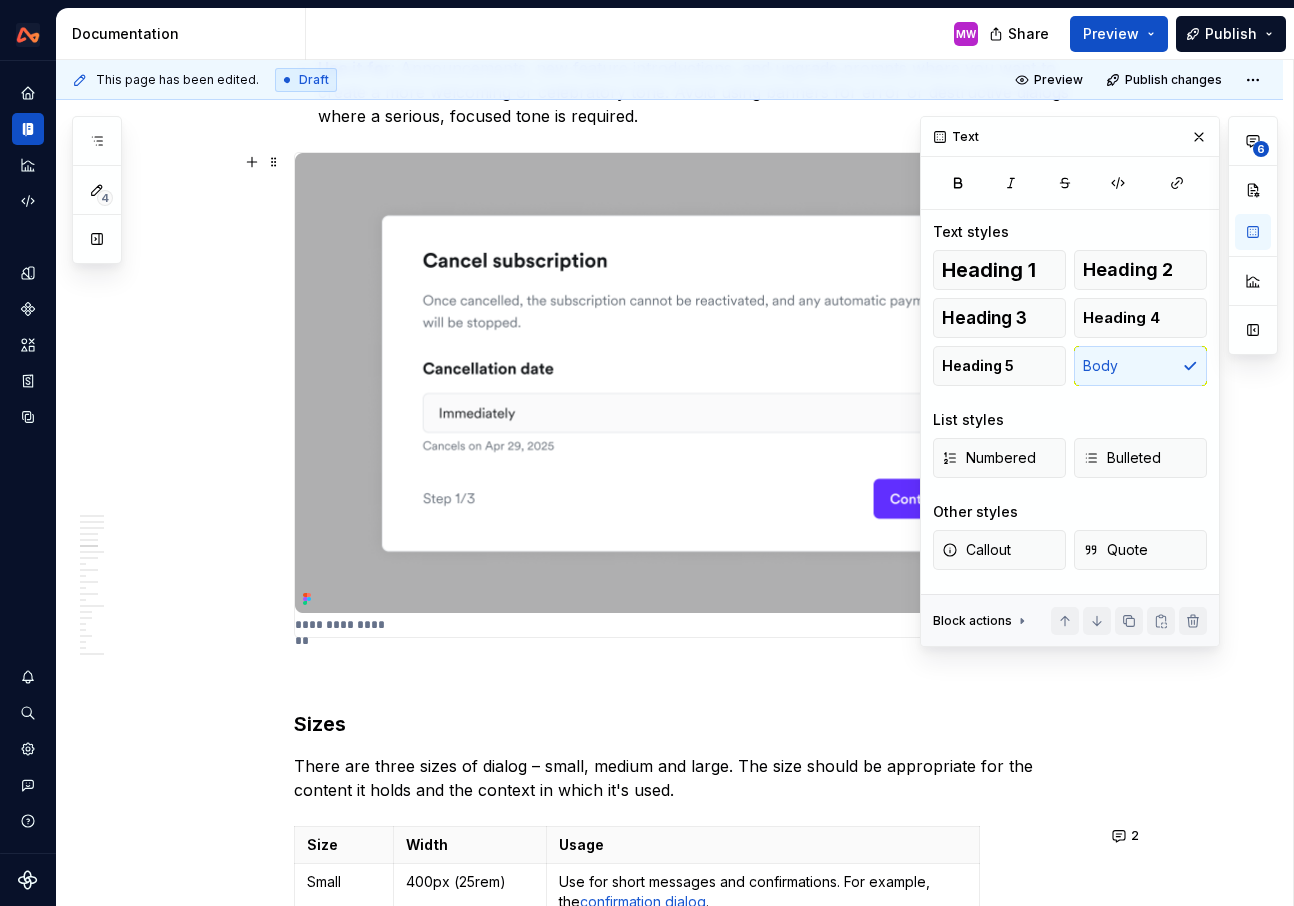 scroll, scrollTop: 3120, scrollLeft: 0, axis: vertical 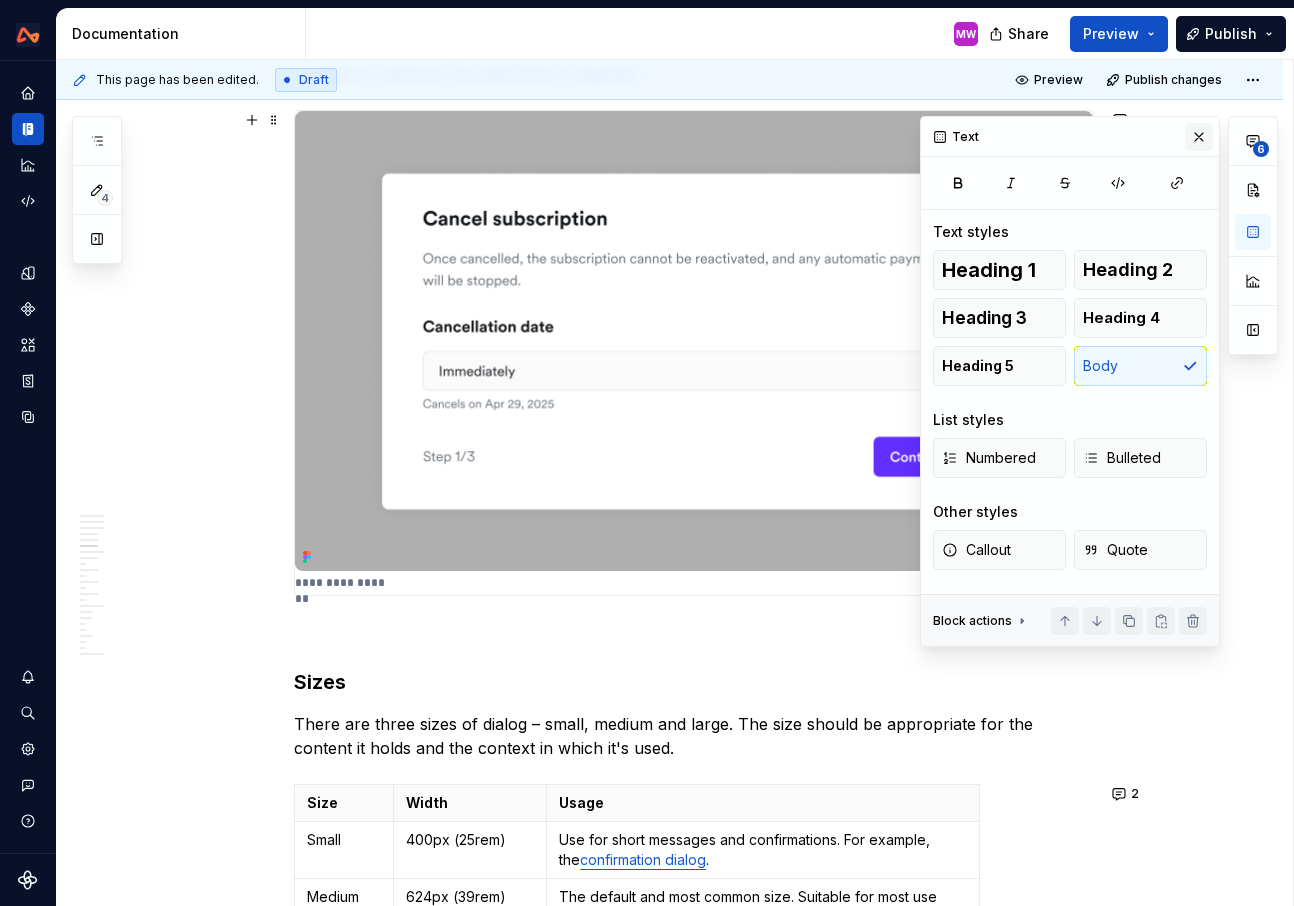 click at bounding box center [1199, 137] 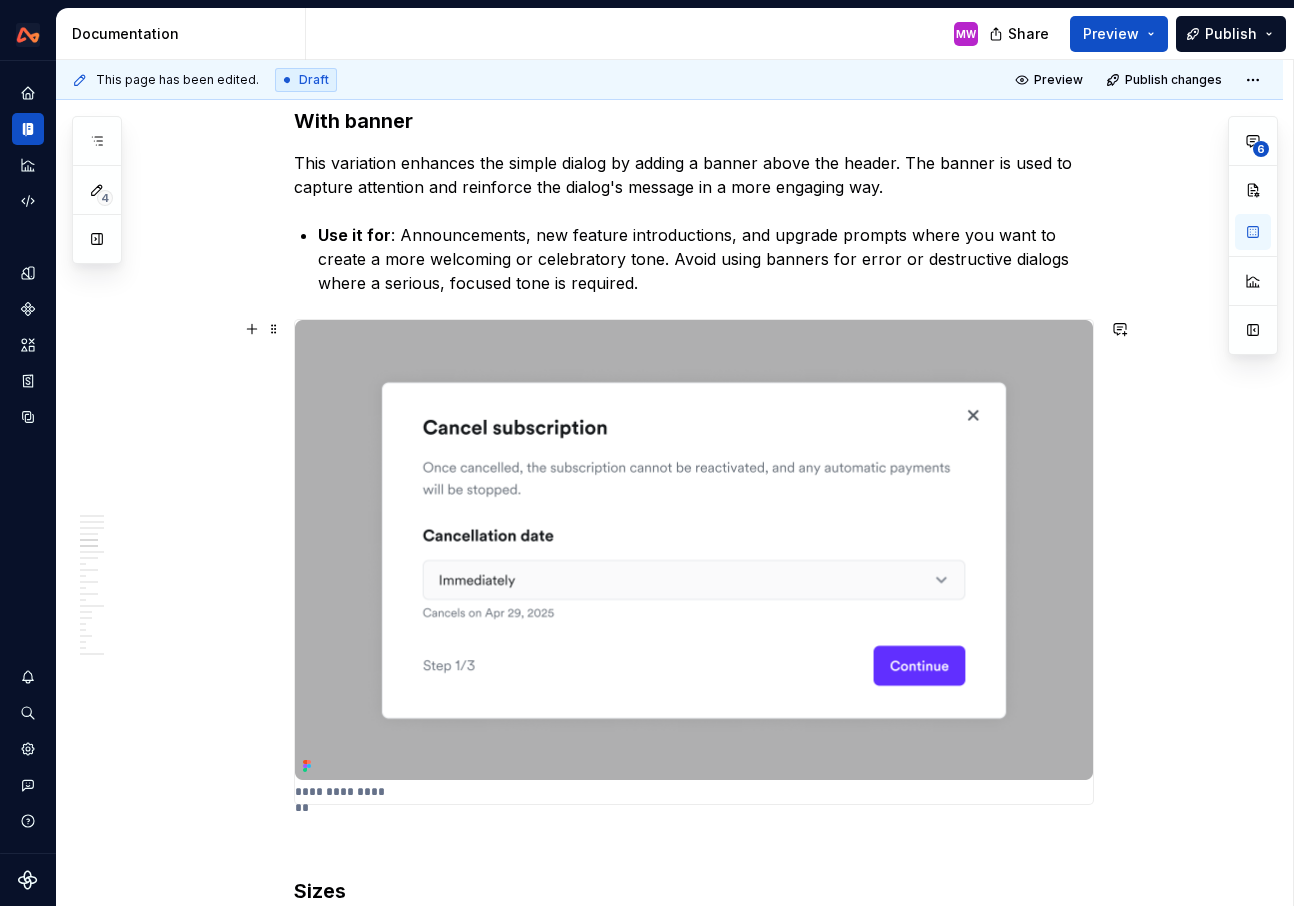 scroll, scrollTop: 2849, scrollLeft: 0, axis: vertical 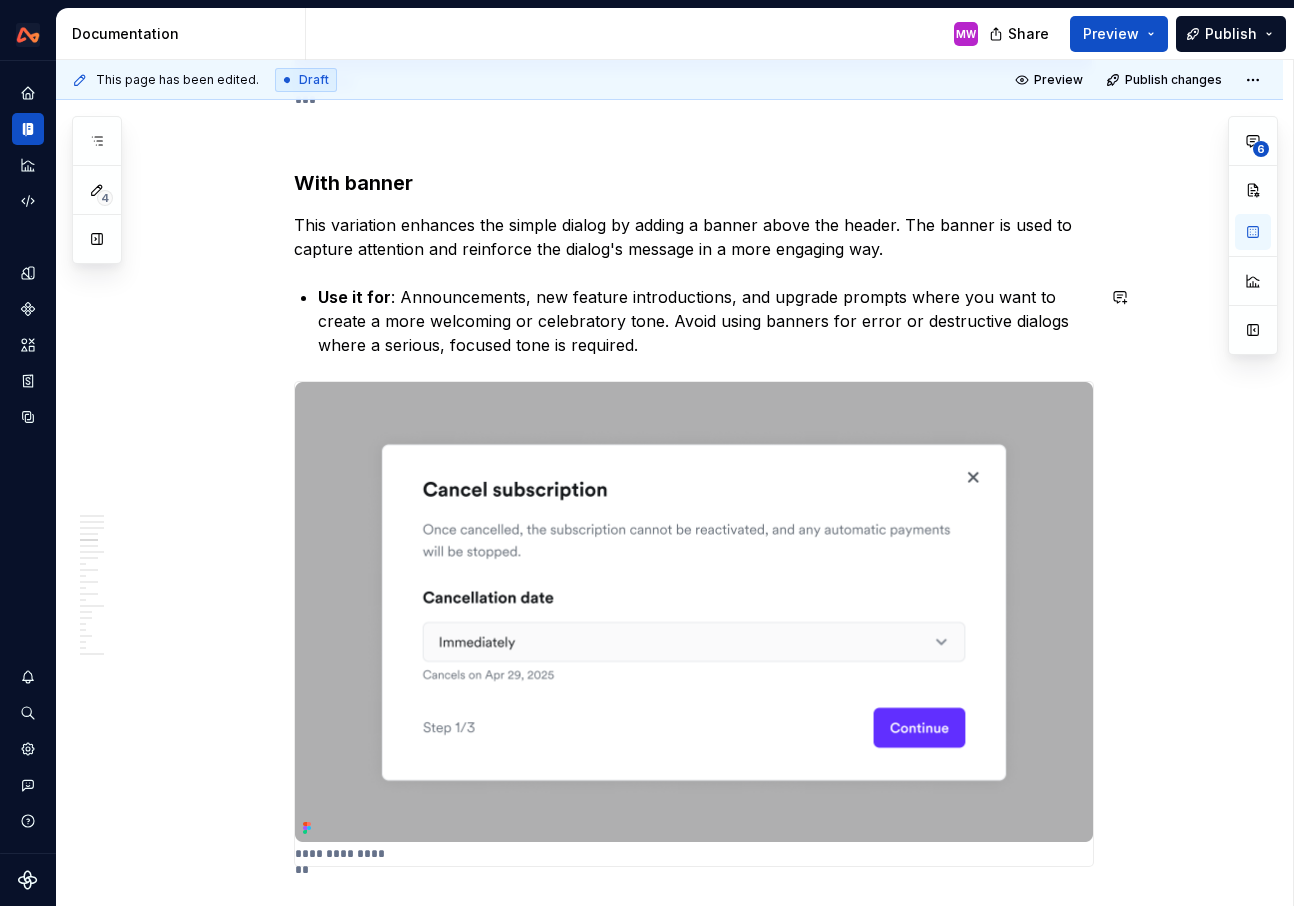 click on "Use it for : Announcements, new feature introductions, and upgrade prompts where you want to create a more welcoming or celebratory tone. Avoid using banners for error or destructive dialogs where a serious, focused tone is required." at bounding box center (706, 321) 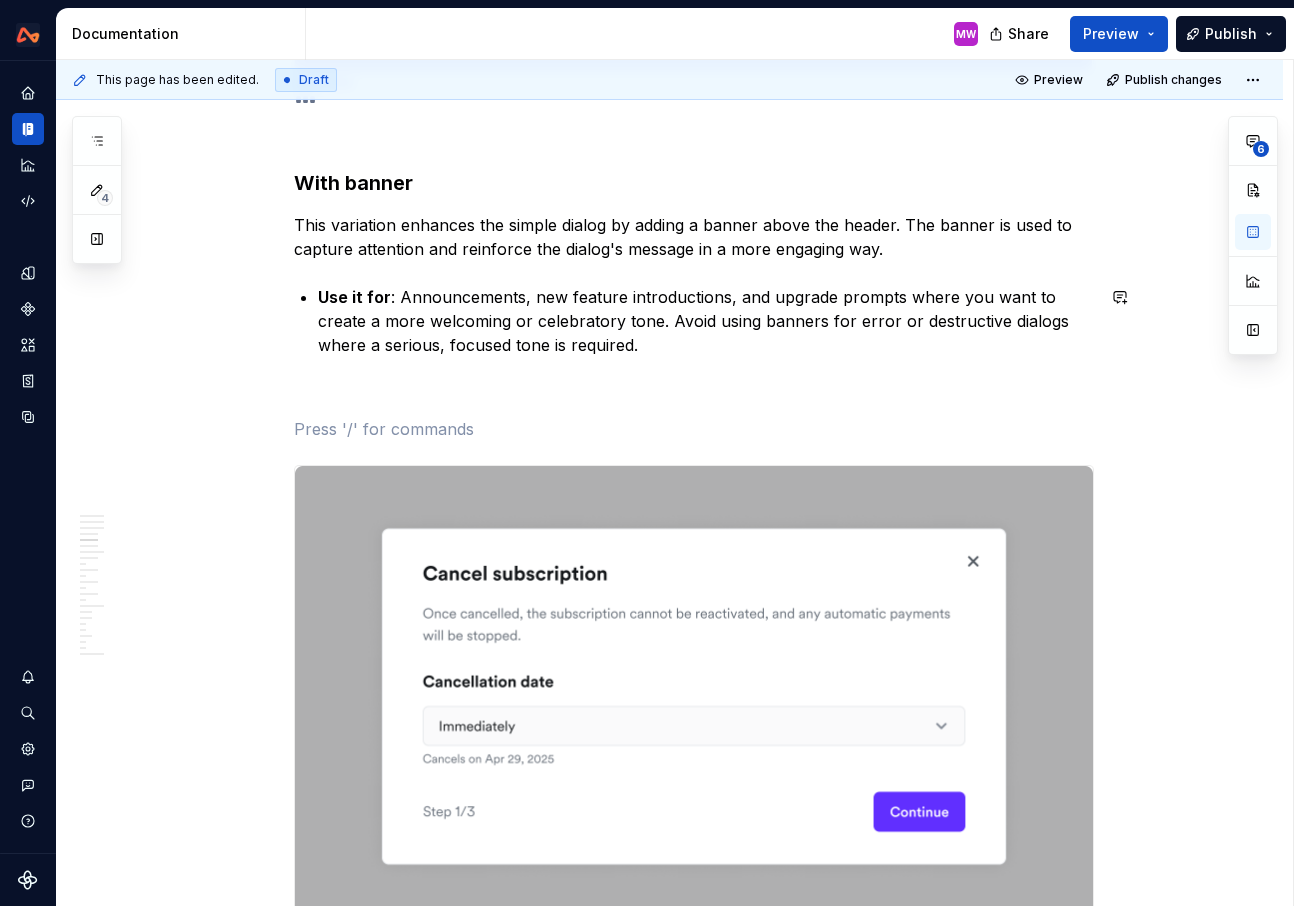click on "**********" at bounding box center [694, 2900] 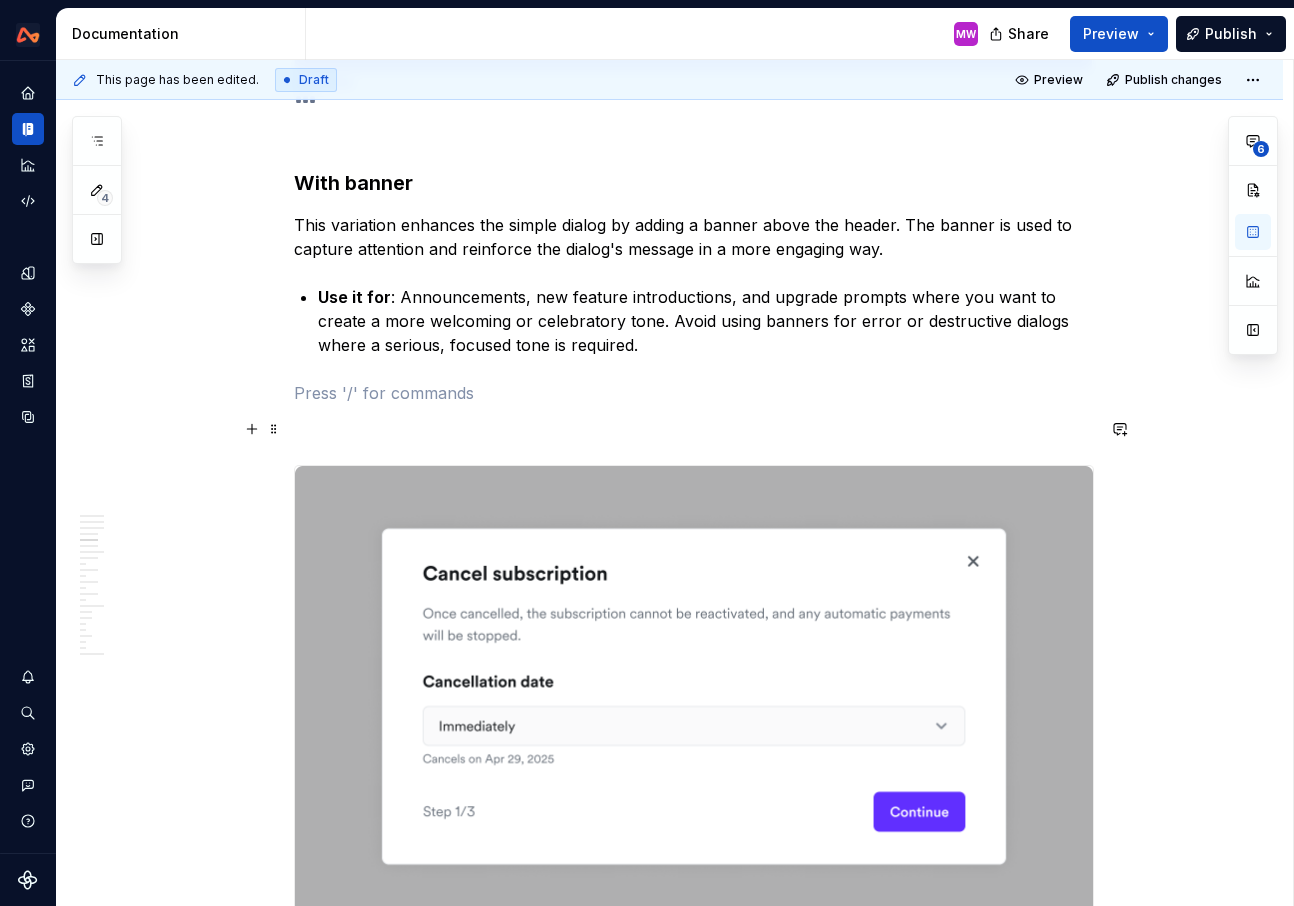 click at bounding box center [694, 429] 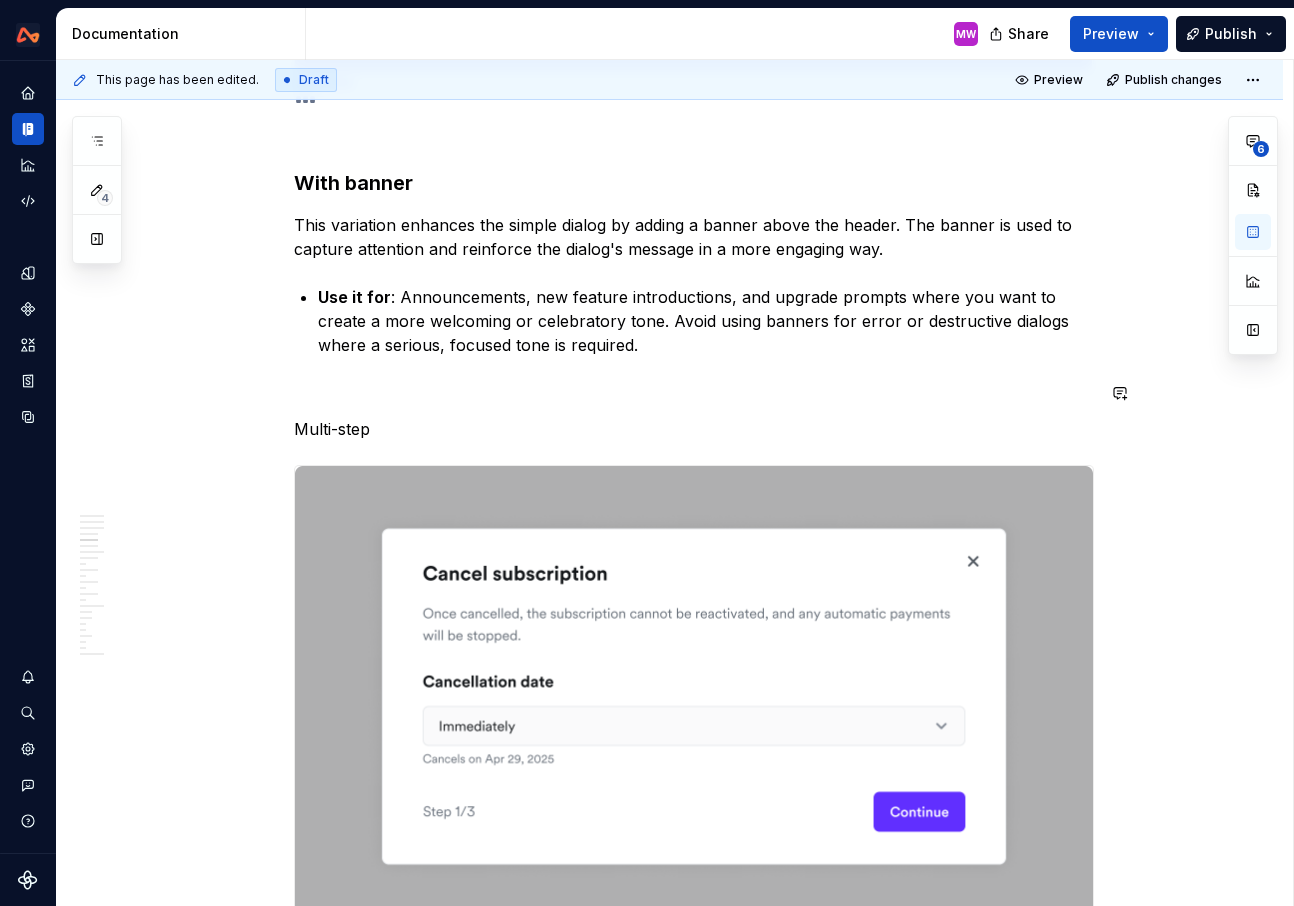 click on "**********" at bounding box center [694, 2900] 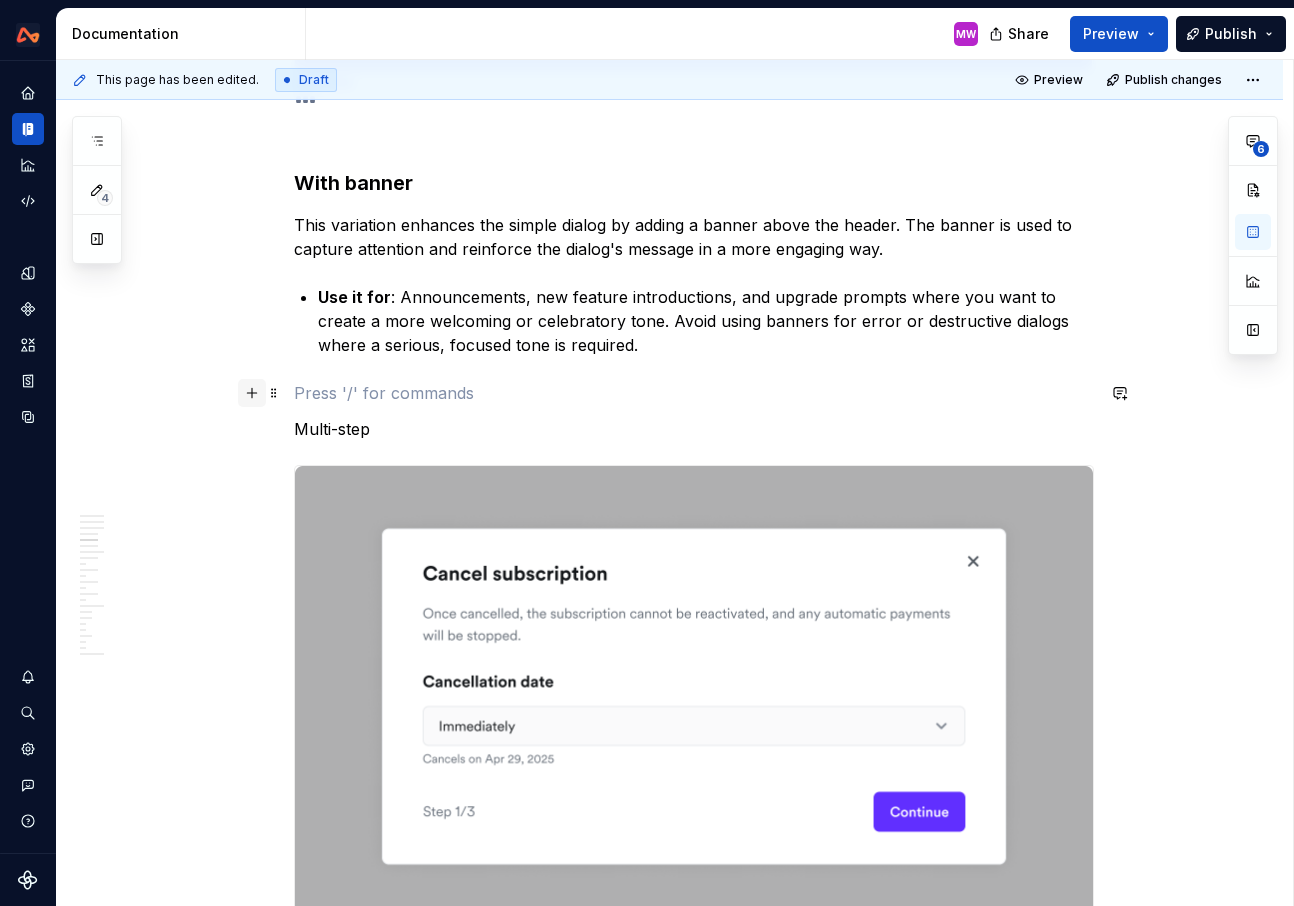 click at bounding box center (252, 393) 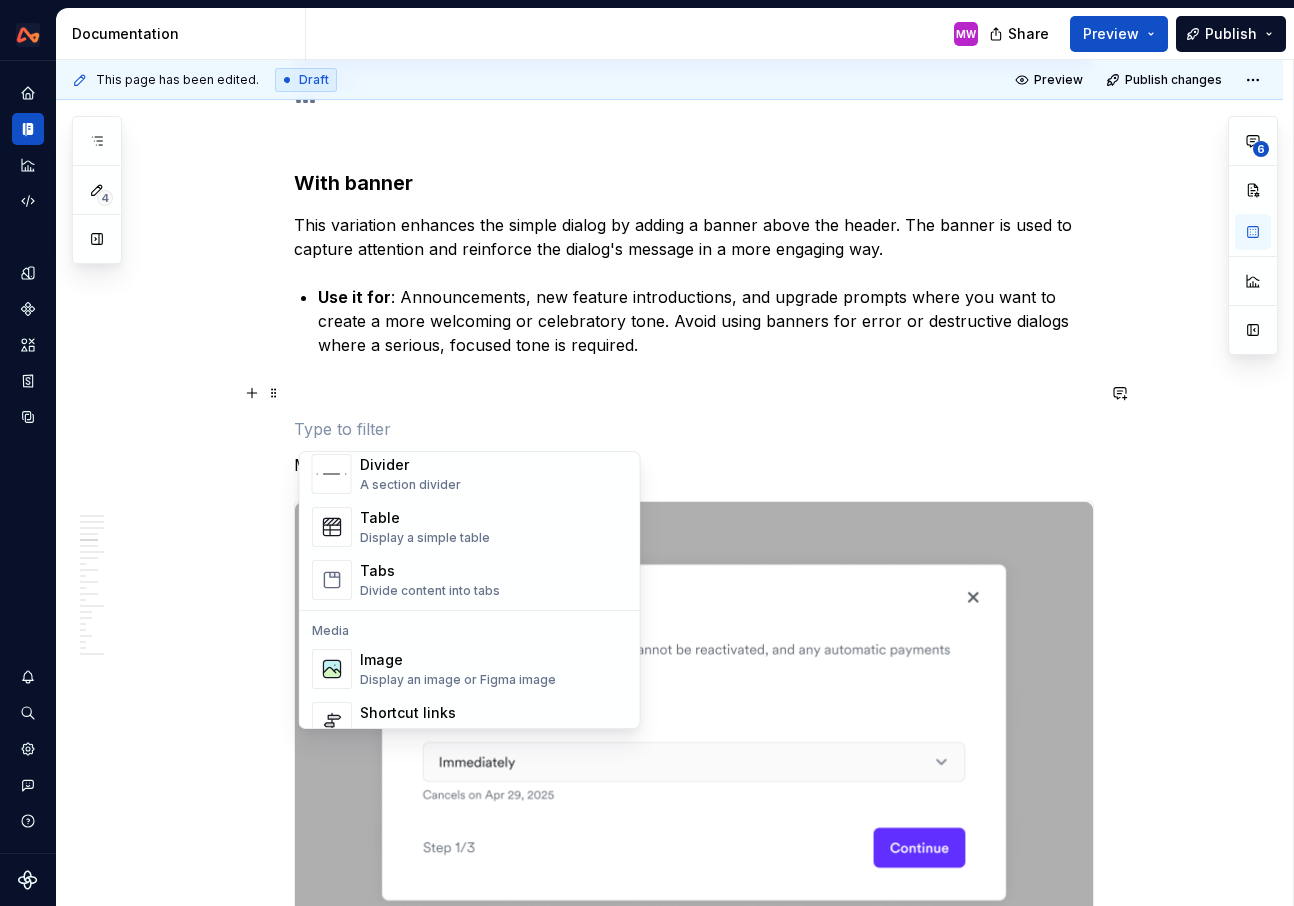 scroll, scrollTop: 756, scrollLeft: 0, axis: vertical 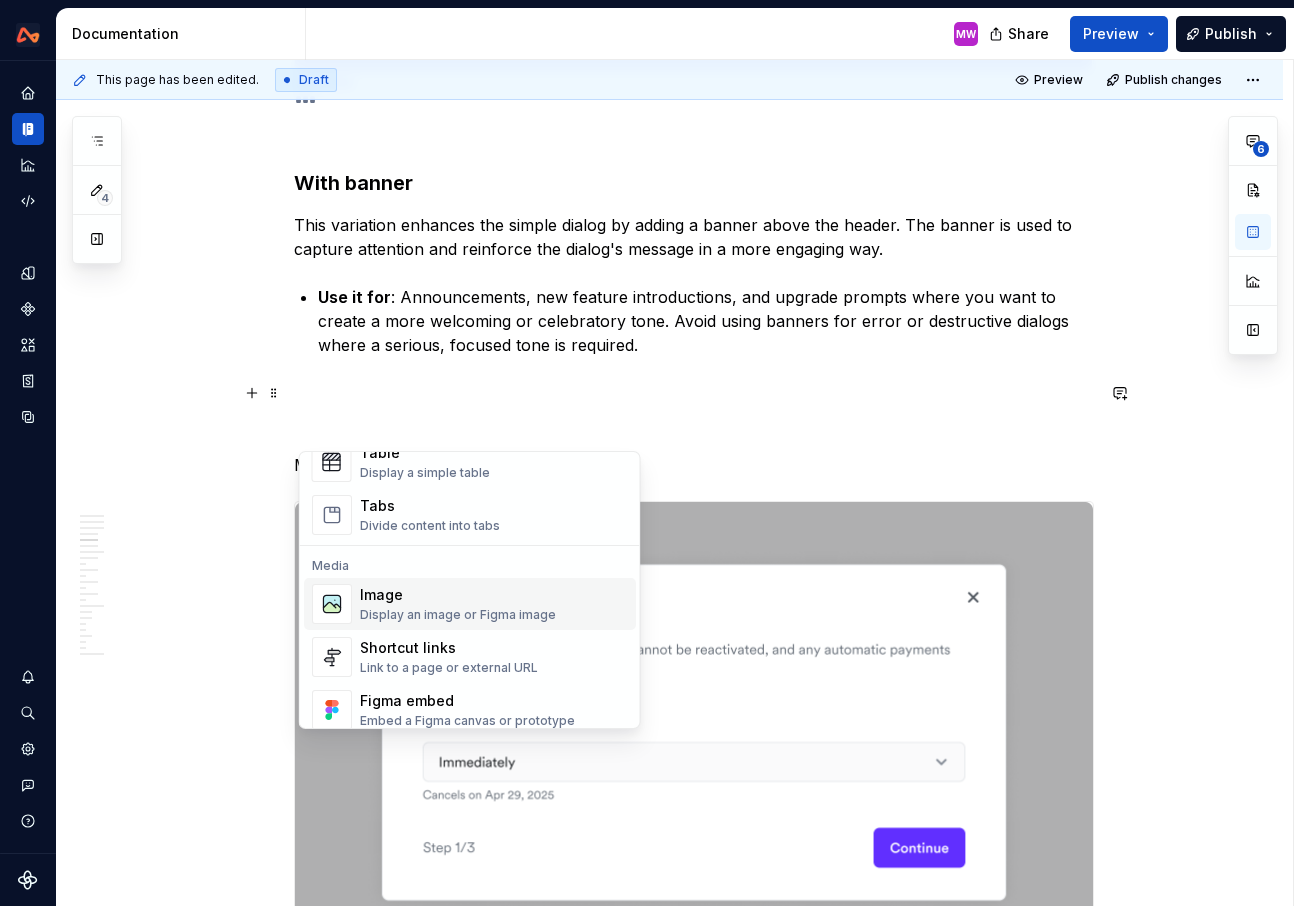 click on "Display an image or Figma image" at bounding box center [458, 615] 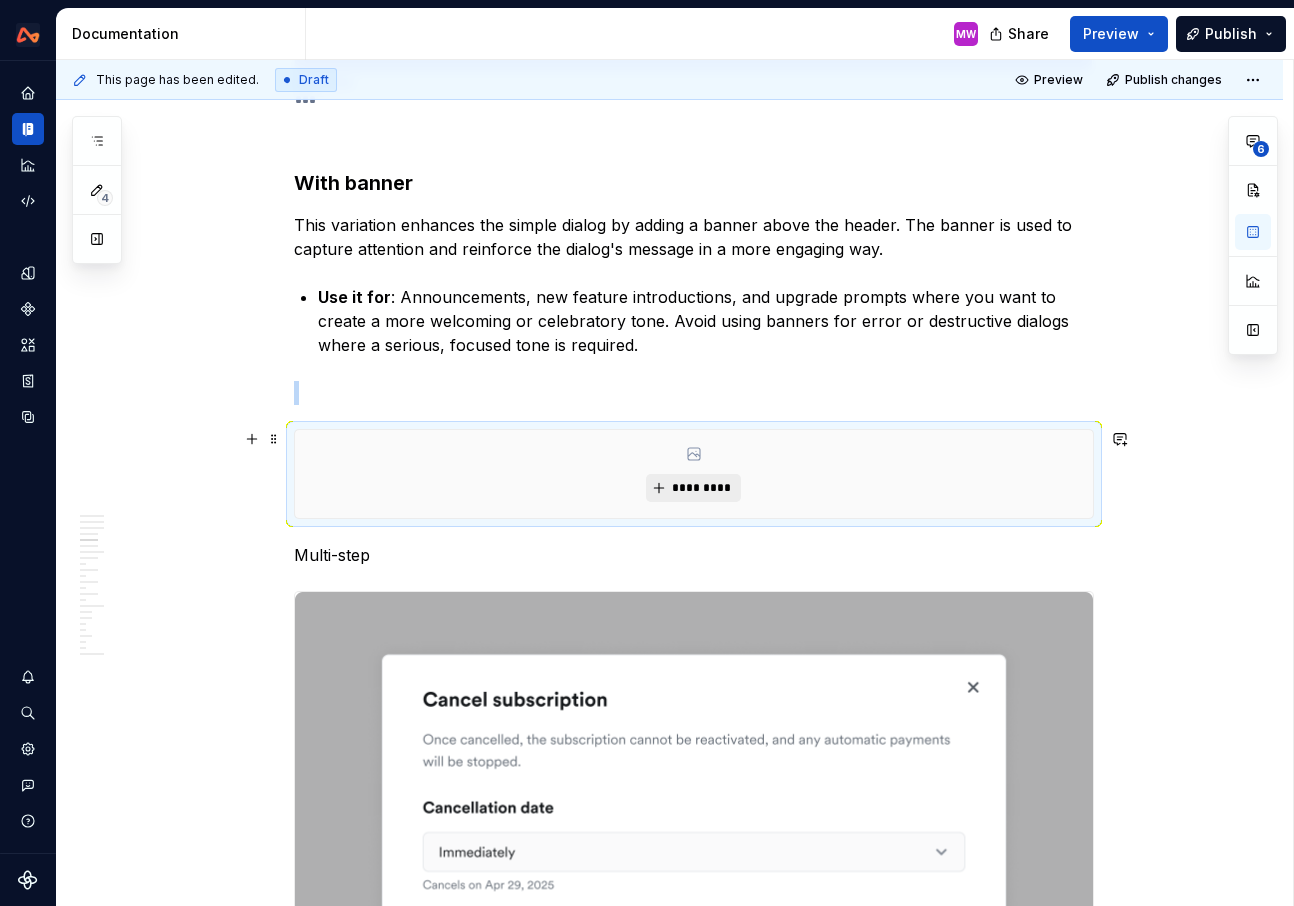 click on "*********" at bounding box center [701, 488] 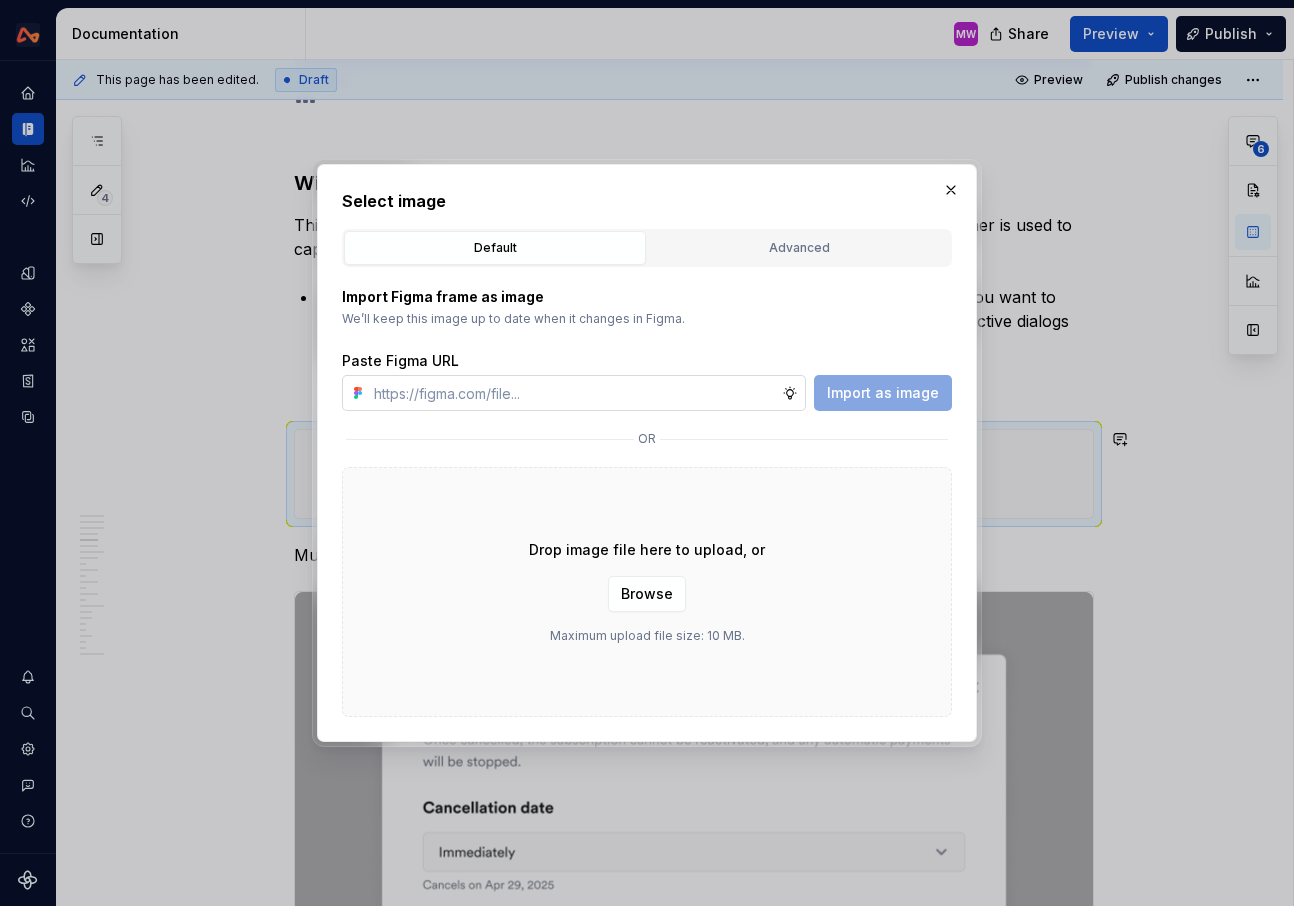 click at bounding box center [574, 393] 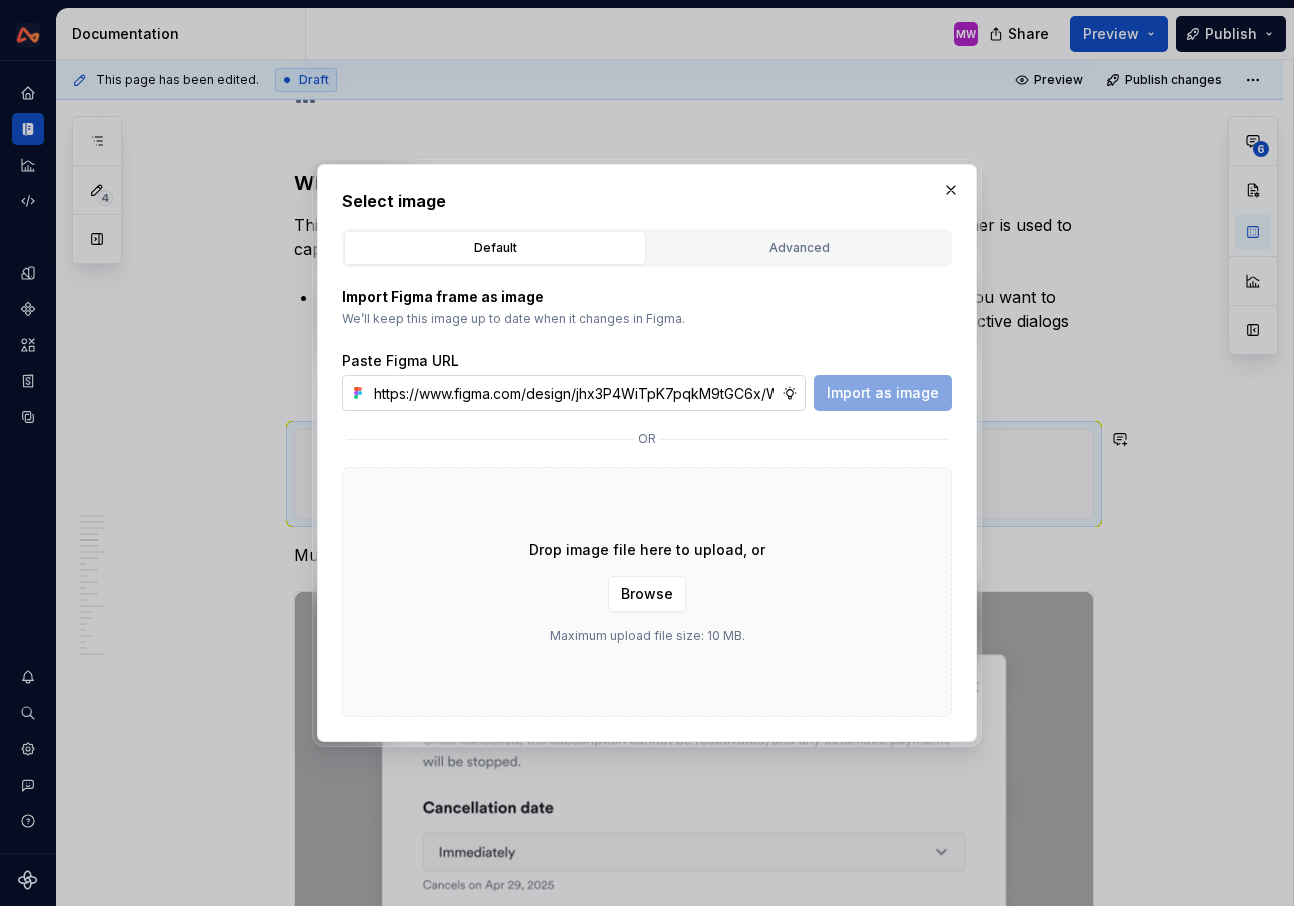 scroll, scrollTop: 0, scrollLeft: 464, axis: horizontal 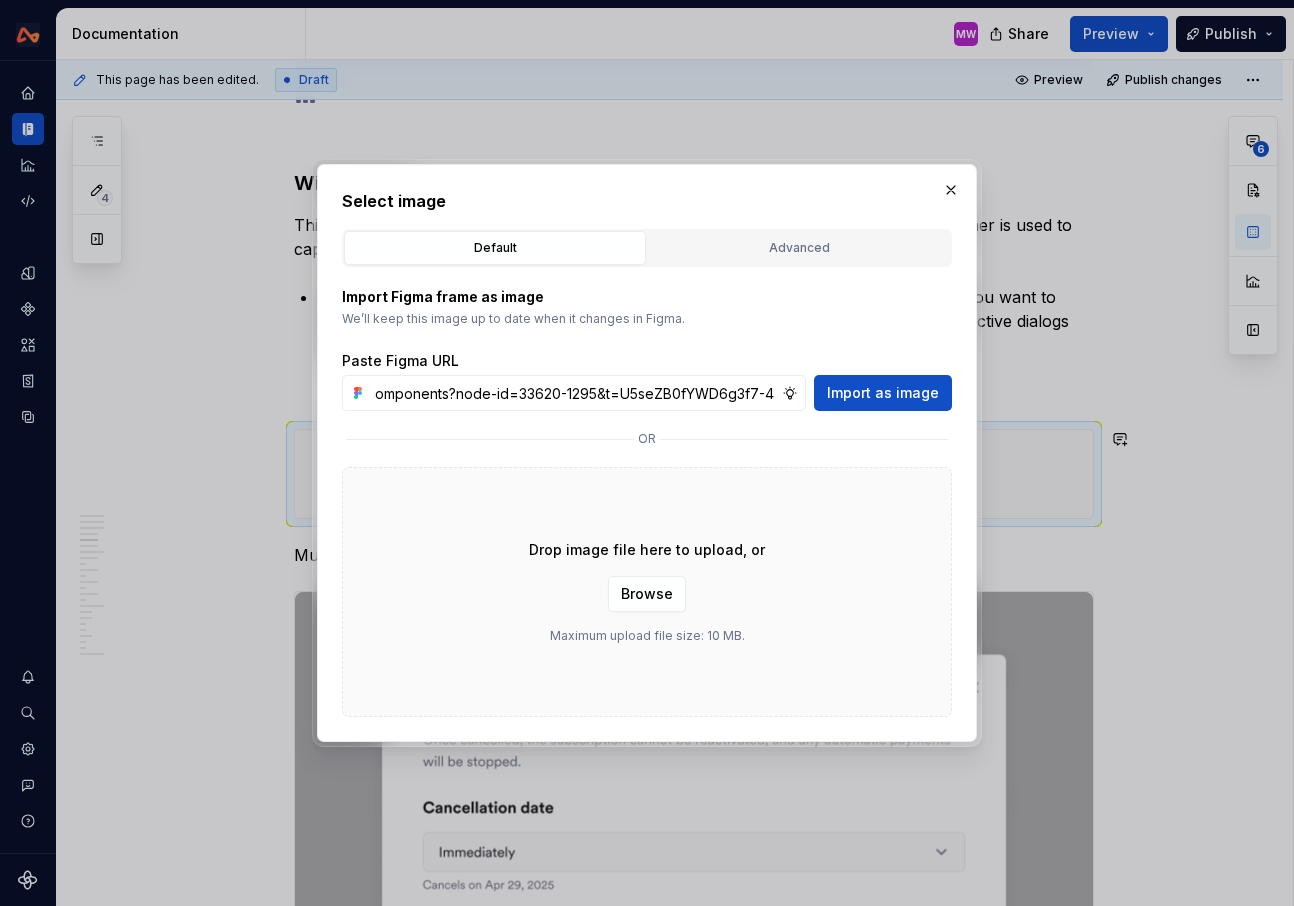 type on "https://www.figma.com/design/jhx3P4WiTpK7pqkM9tGC6x/Webapp-components?node-id=33620-1295&t=U5seZB0fYWD6g3f7-4" 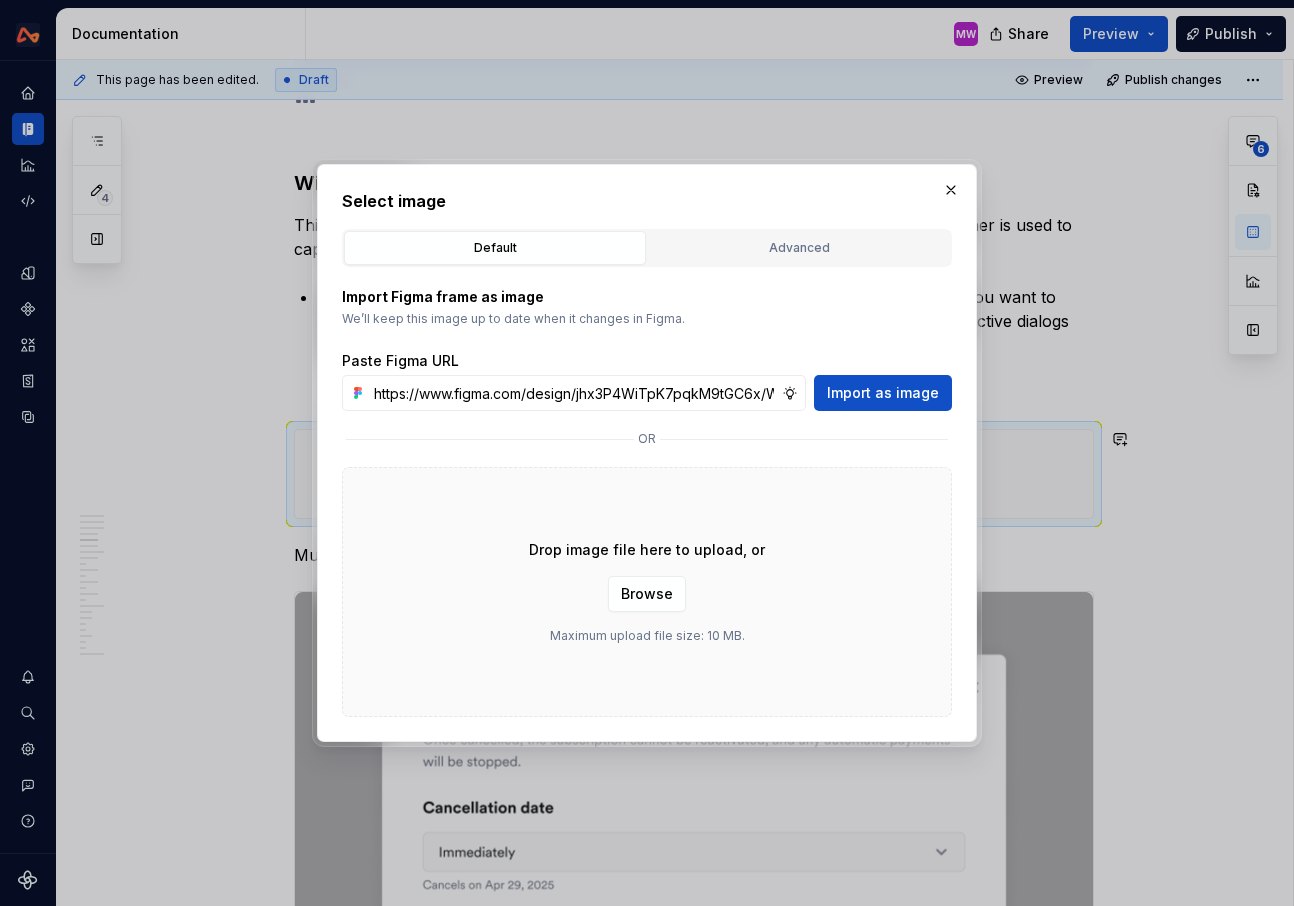 click on "Import Figma frame as image We’ll keep this image up to date when it changes in Figma. Paste Figma URL https://www.figma.com/design/jhx3P4WiTpK7pqkM9tGC6x/Webapp-components?node-id=33620-1295&t=U5seZB0fYWD6g3f7-4 Import as image or Drop image file here to upload, or Browse Maximum upload file size: 10 MB." at bounding box center [647, 492] 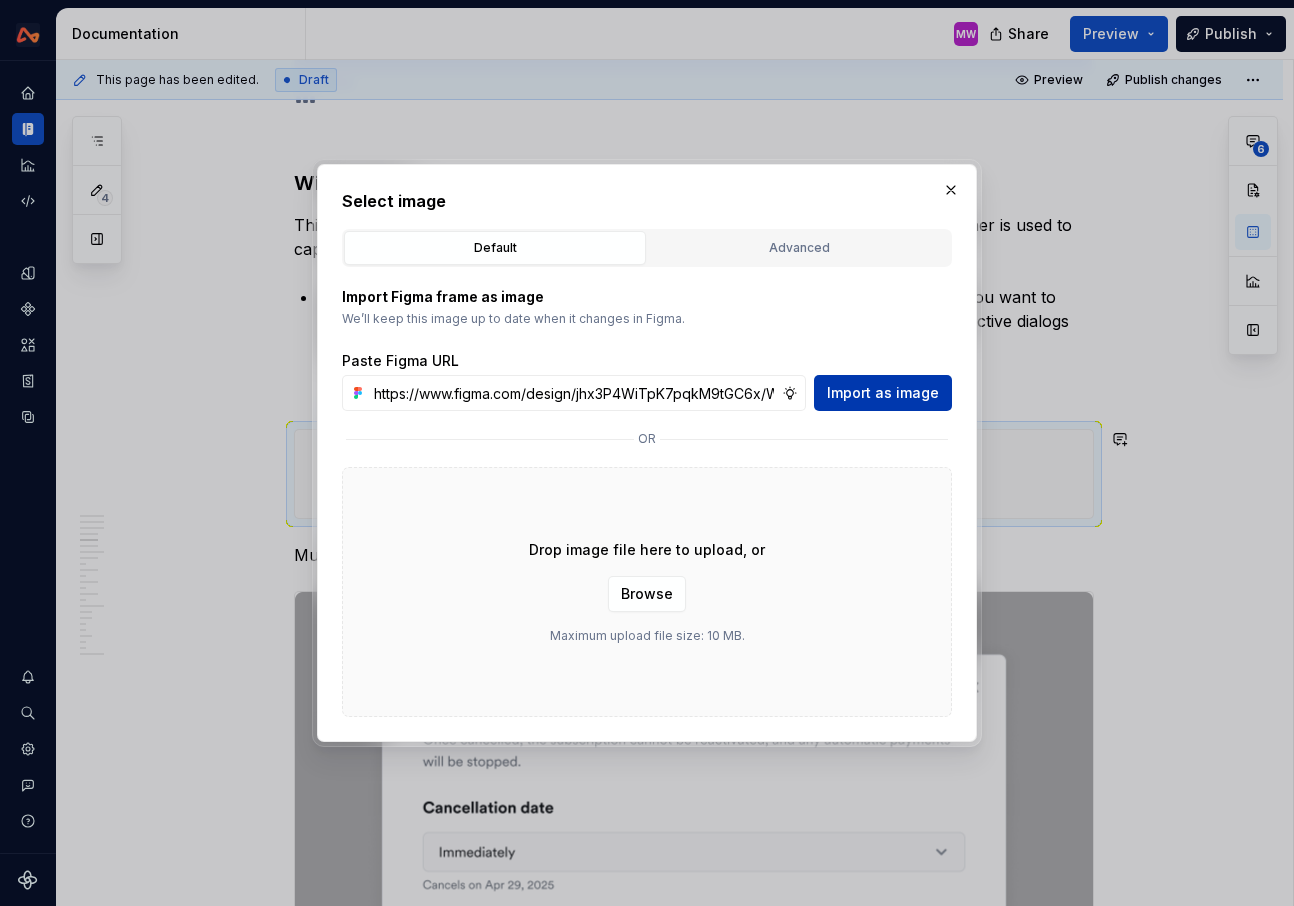 click on "Import as image" at bounding box center (883, 393) 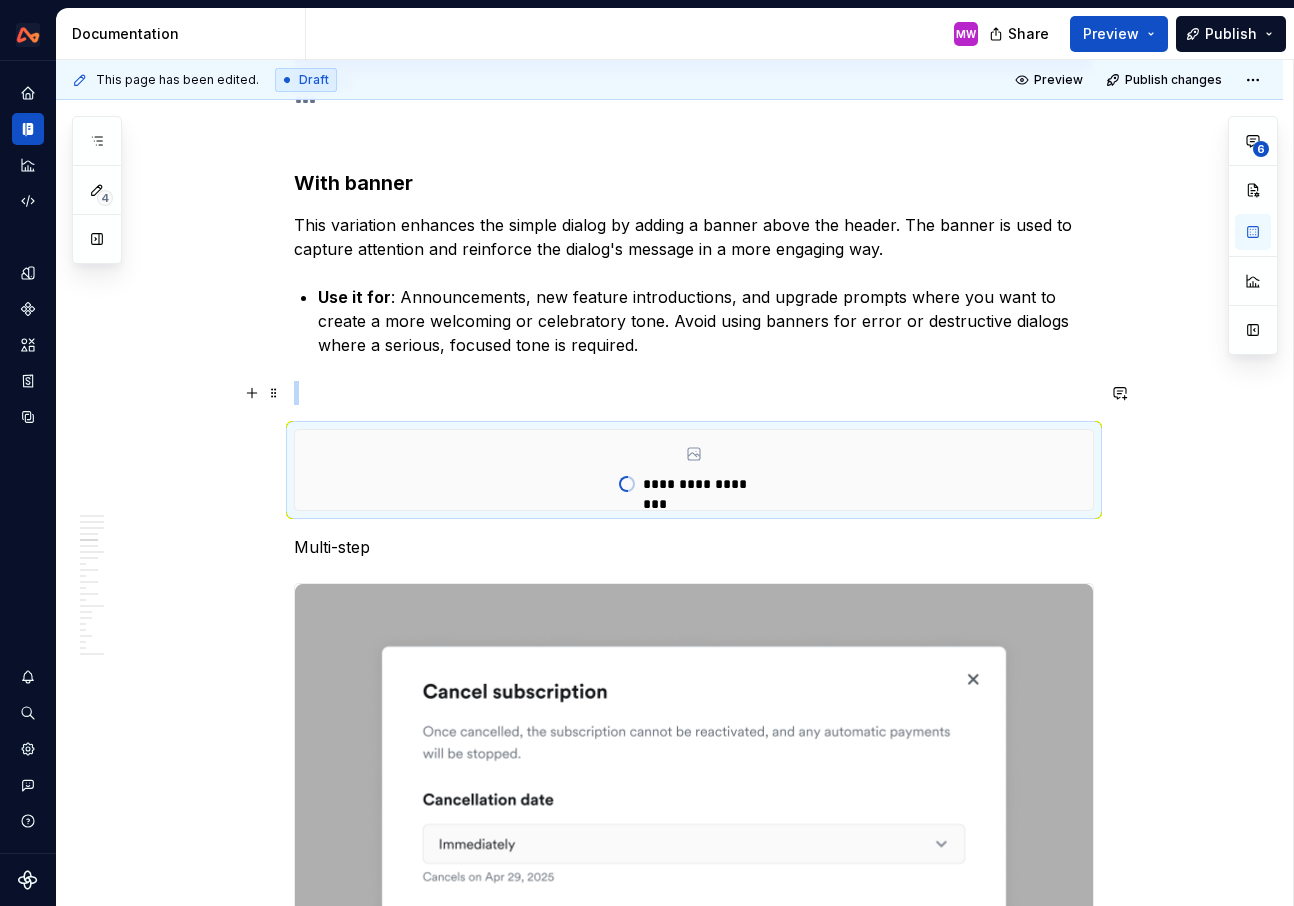 click at bounding box center (694, 393) 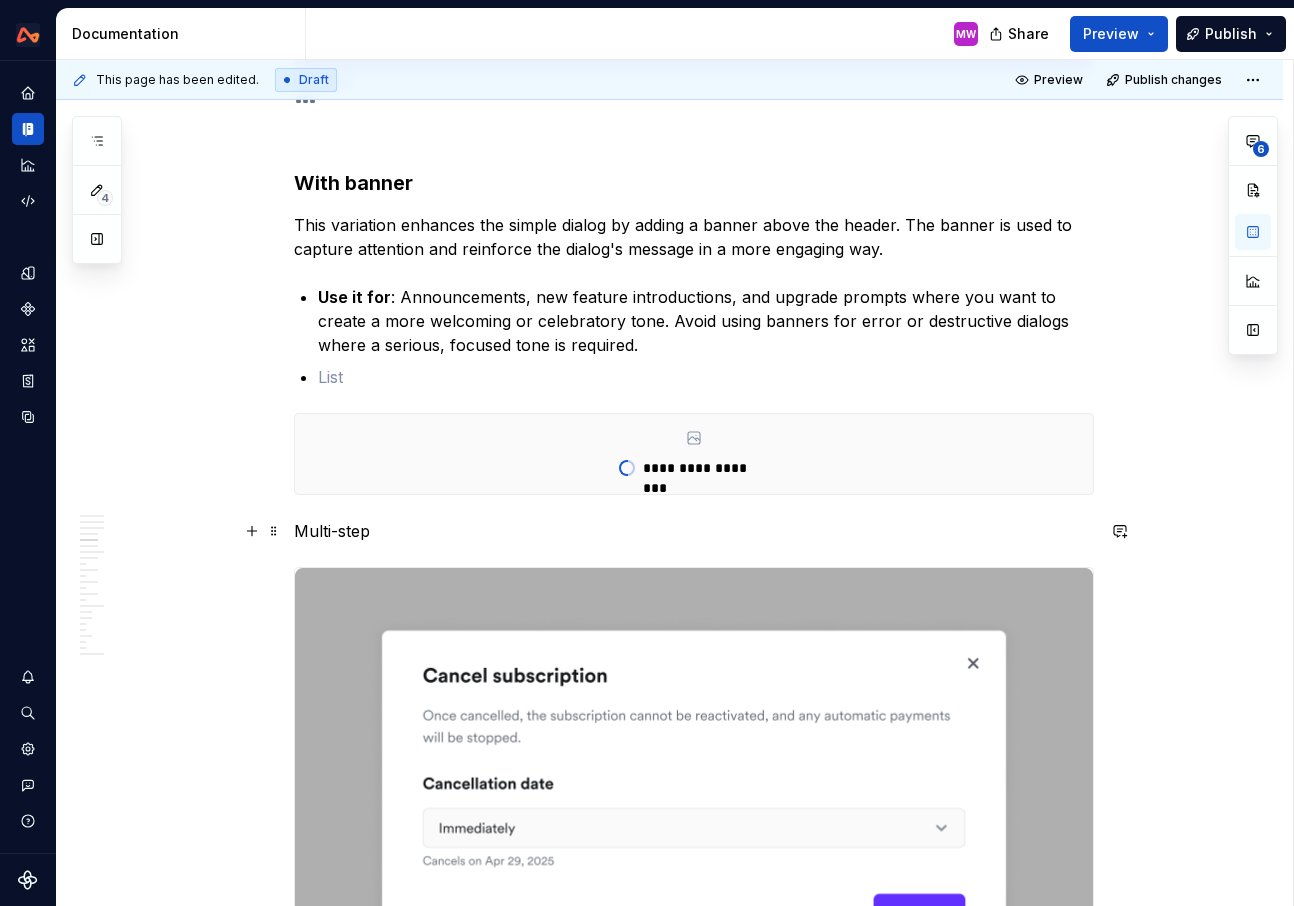 click on "Multi-step" at bounding box center [694, 531] 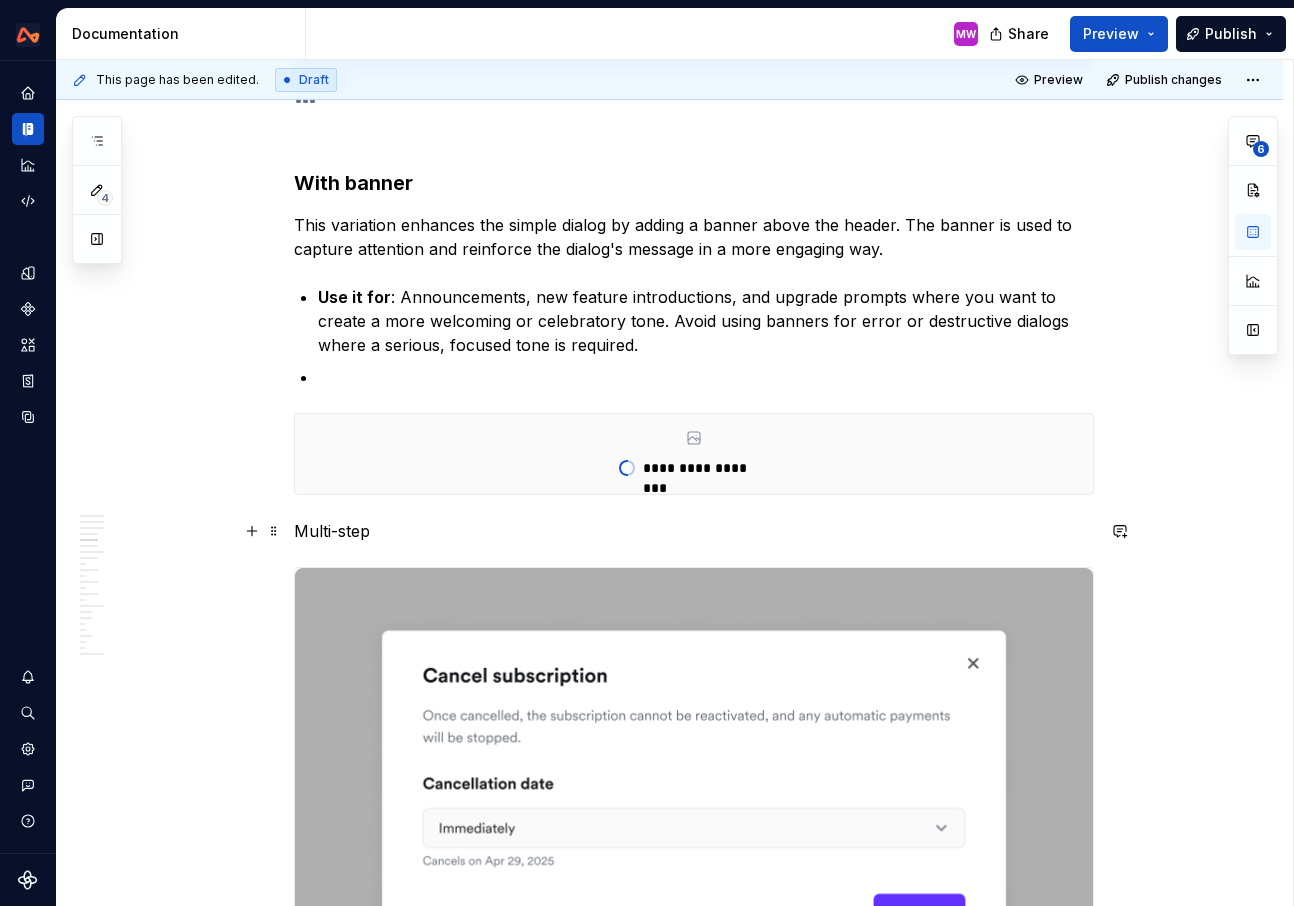 click on "Multi-step" at bounding box center [694, 531] 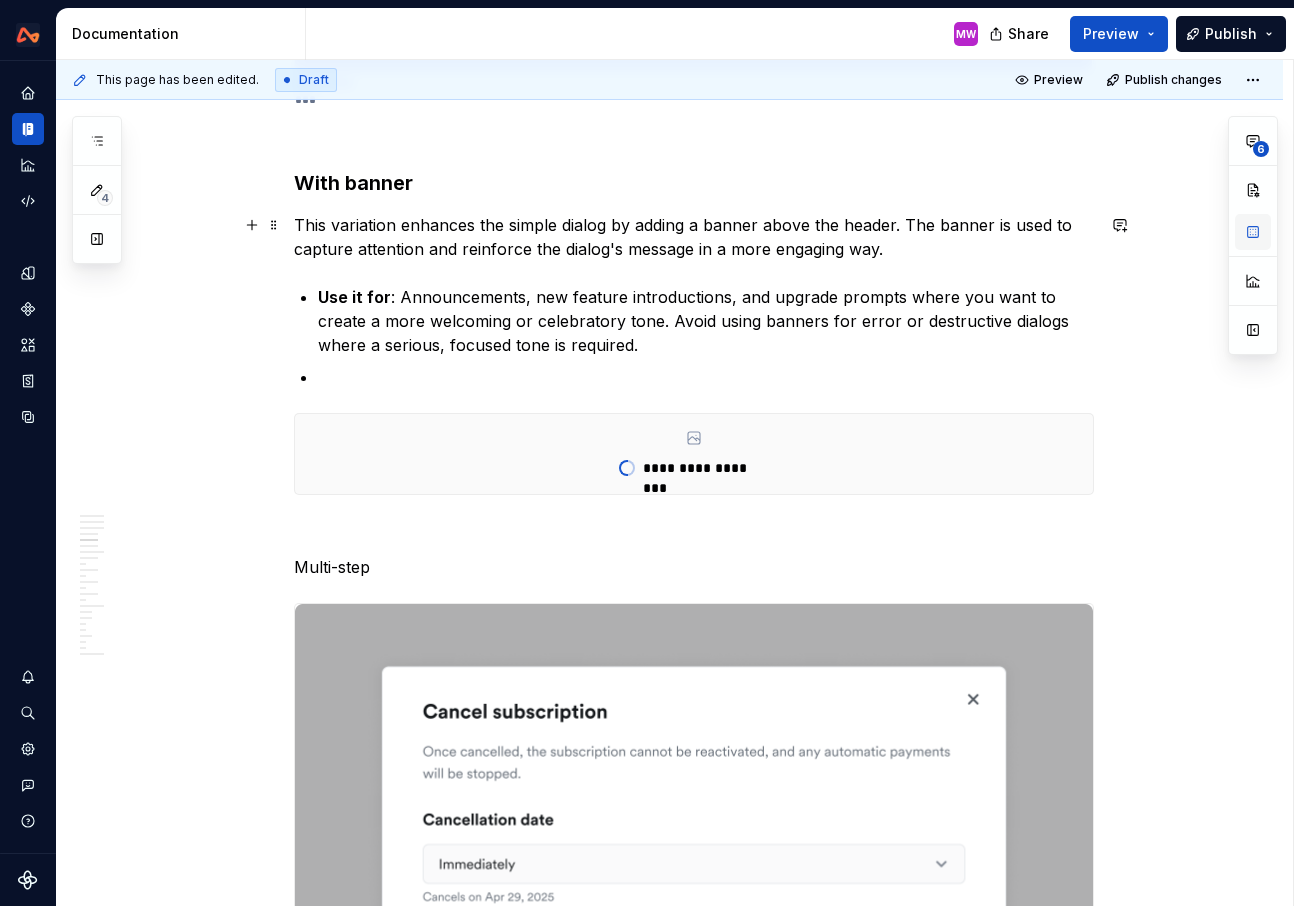click at bounding box center [1253, 232] 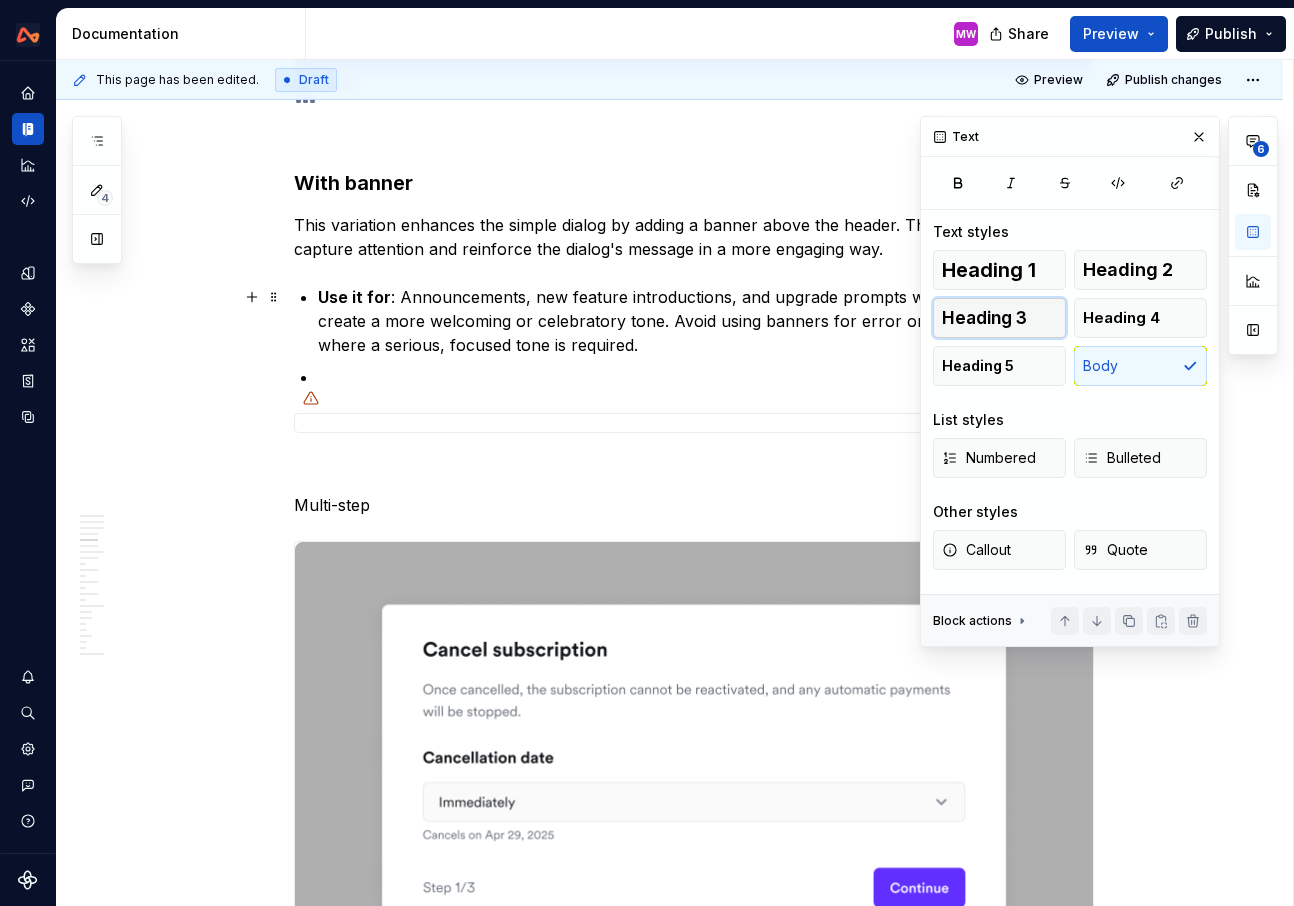 click on "Heading 3" at bounding box center (984, 318) 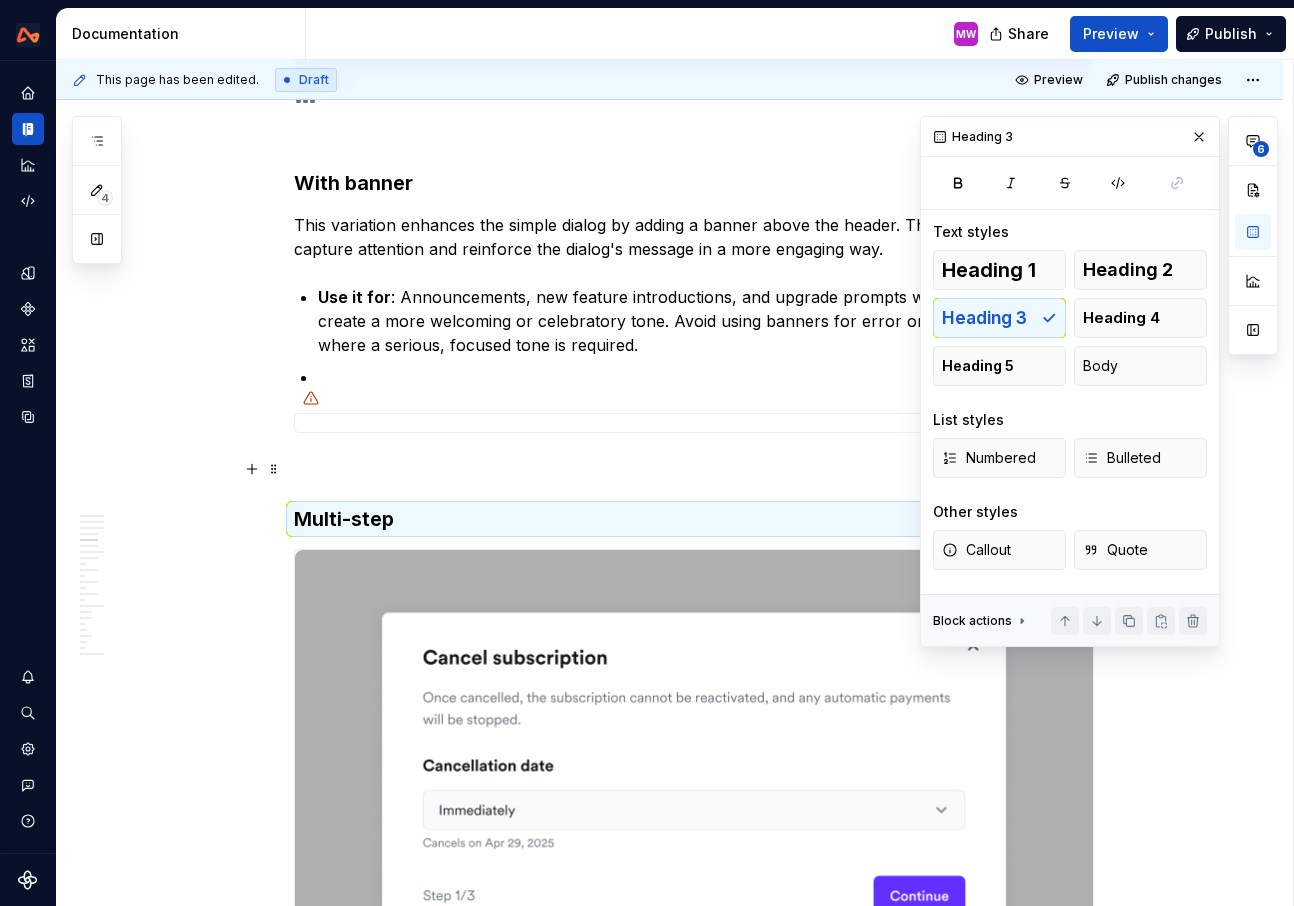 click at bounding box center [694, 469] 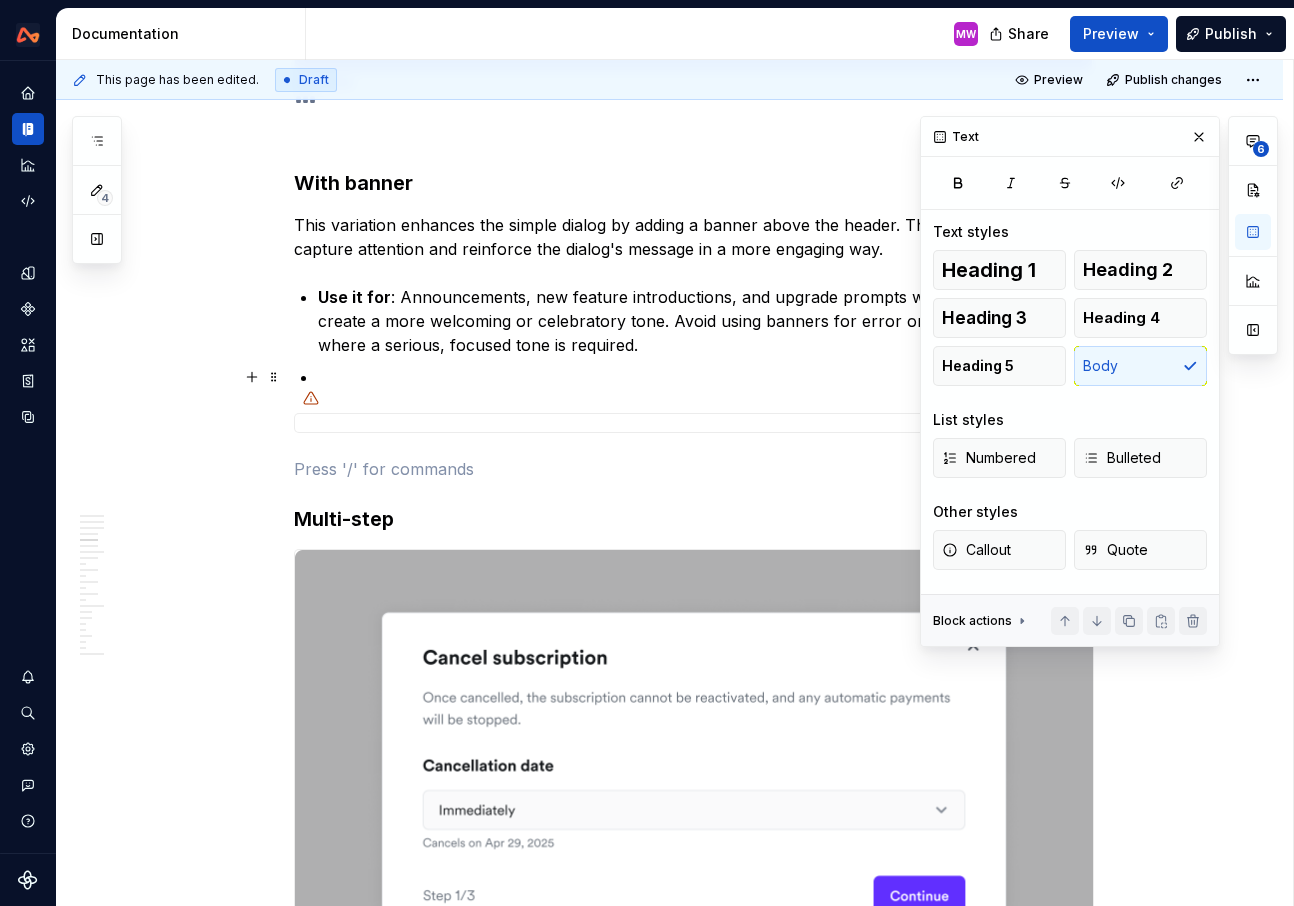 click at bounding box center [706, 377] 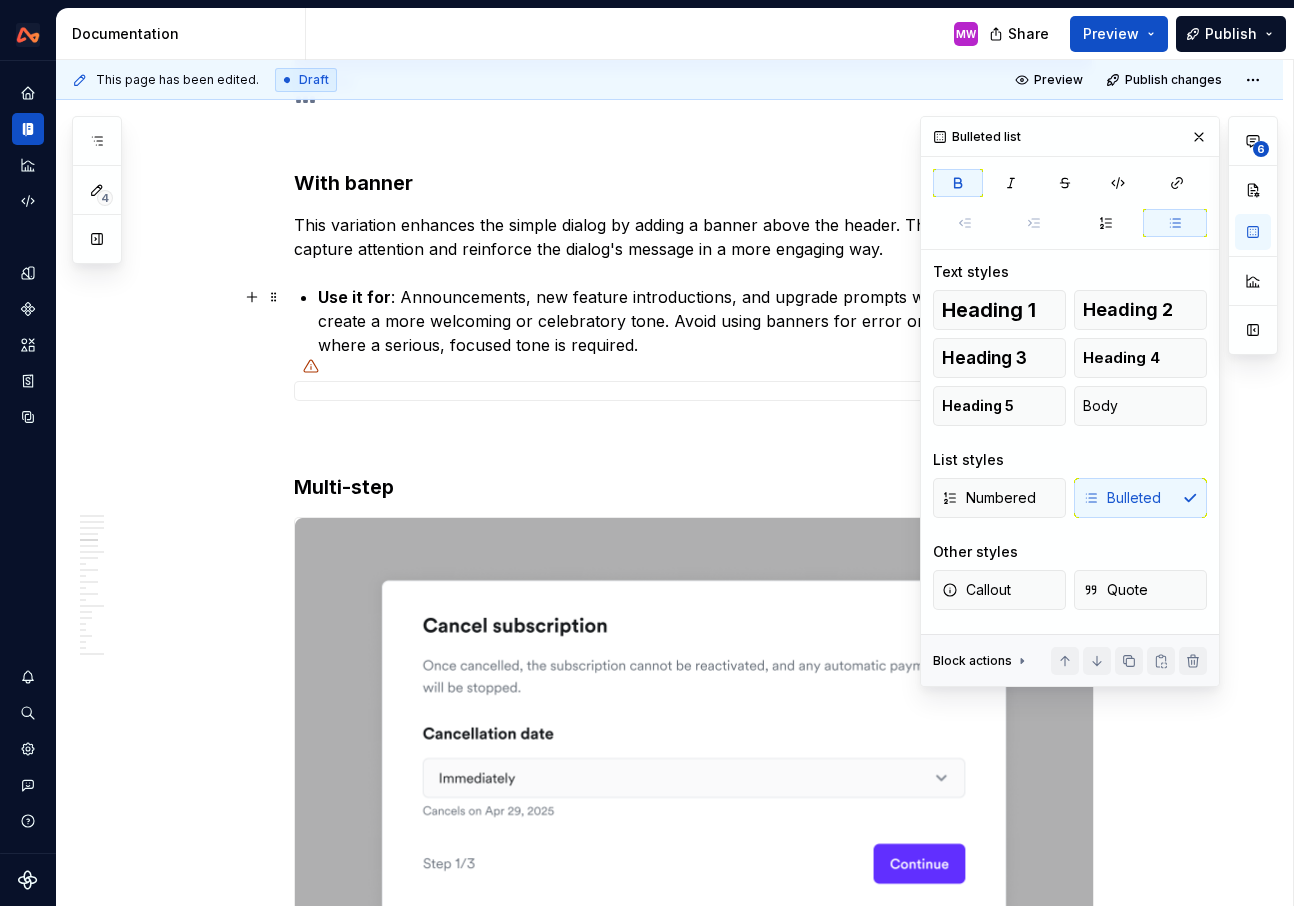 click on "Use it for" at bounding box center [354, 297] 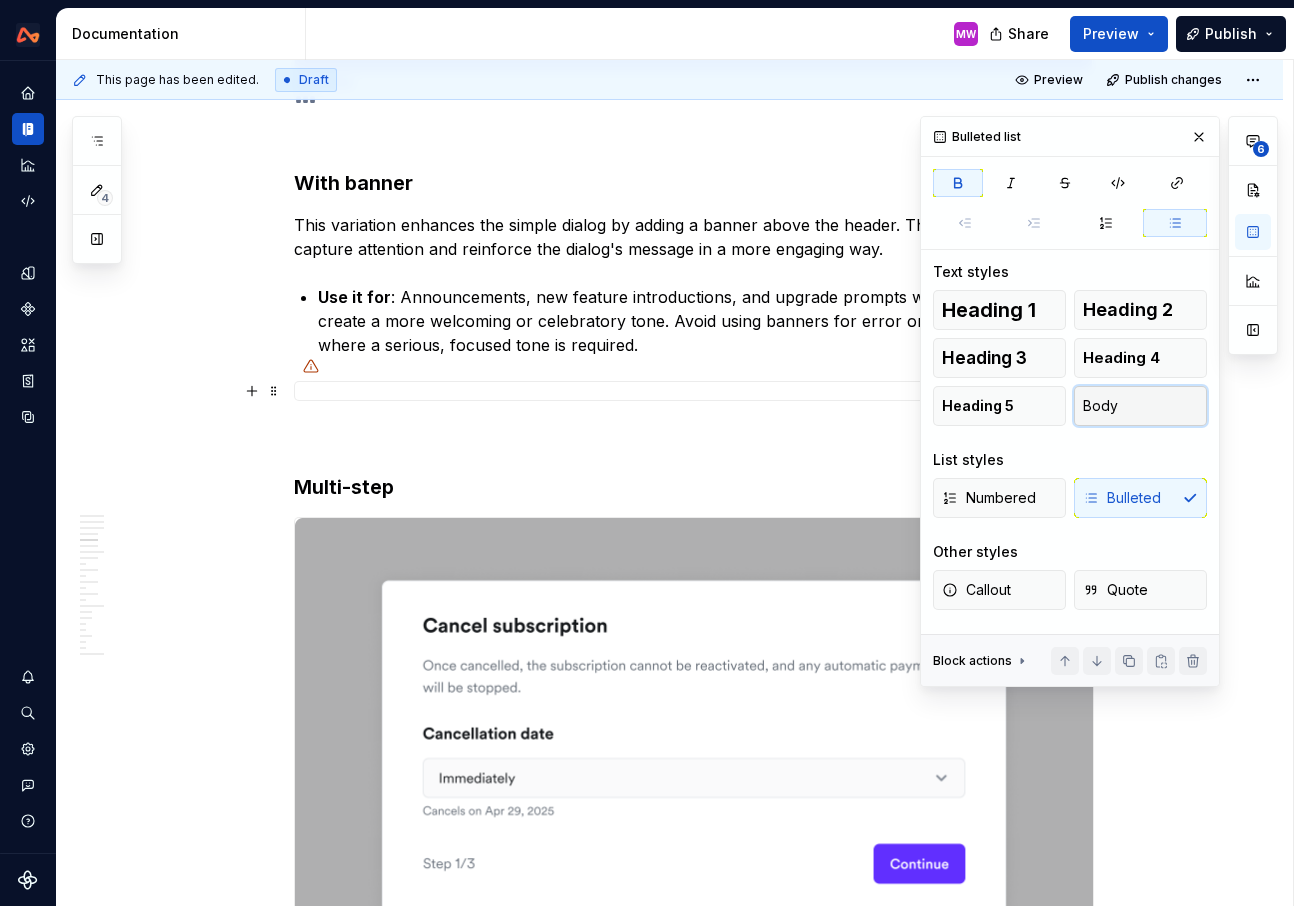 click on "Body" at bounding box center [1140, 406] 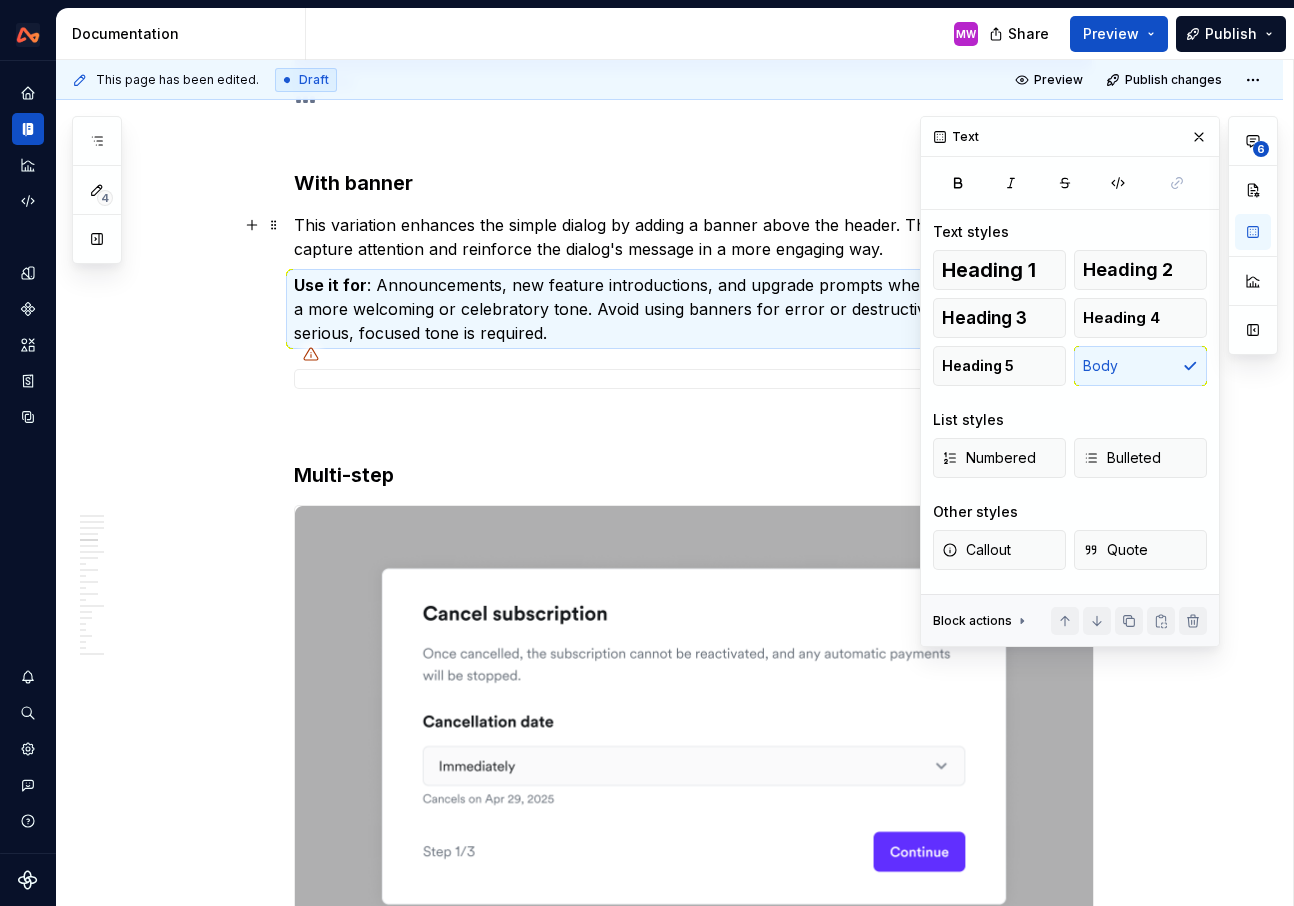 click on "This variation enhances the simple dialog by adding a banner above the header. The banner is used to capture attention and reinforce the dialog's message in a more engaging way." at bounding box center (694, 237) 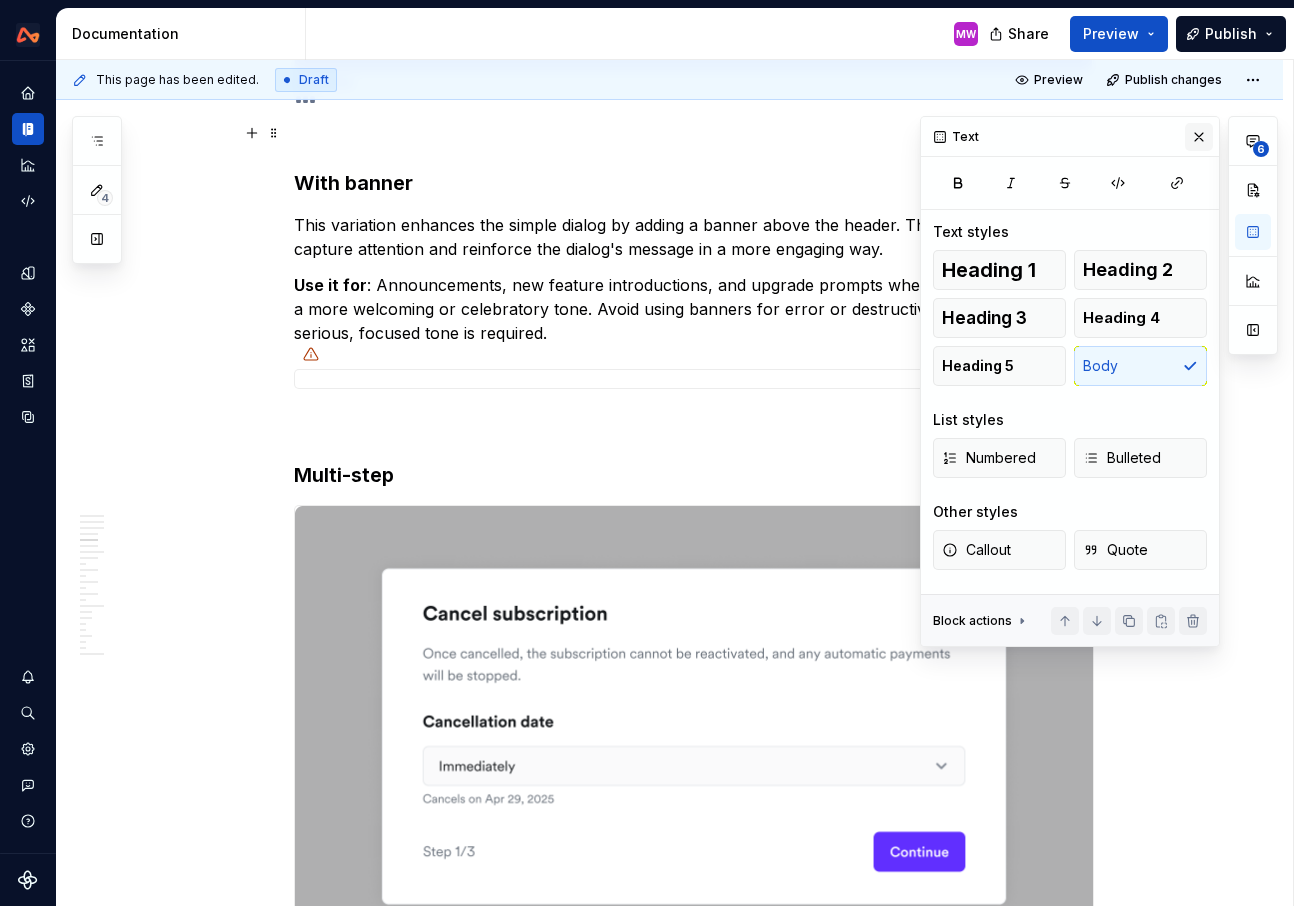 click at bounding box center [1199, 137] 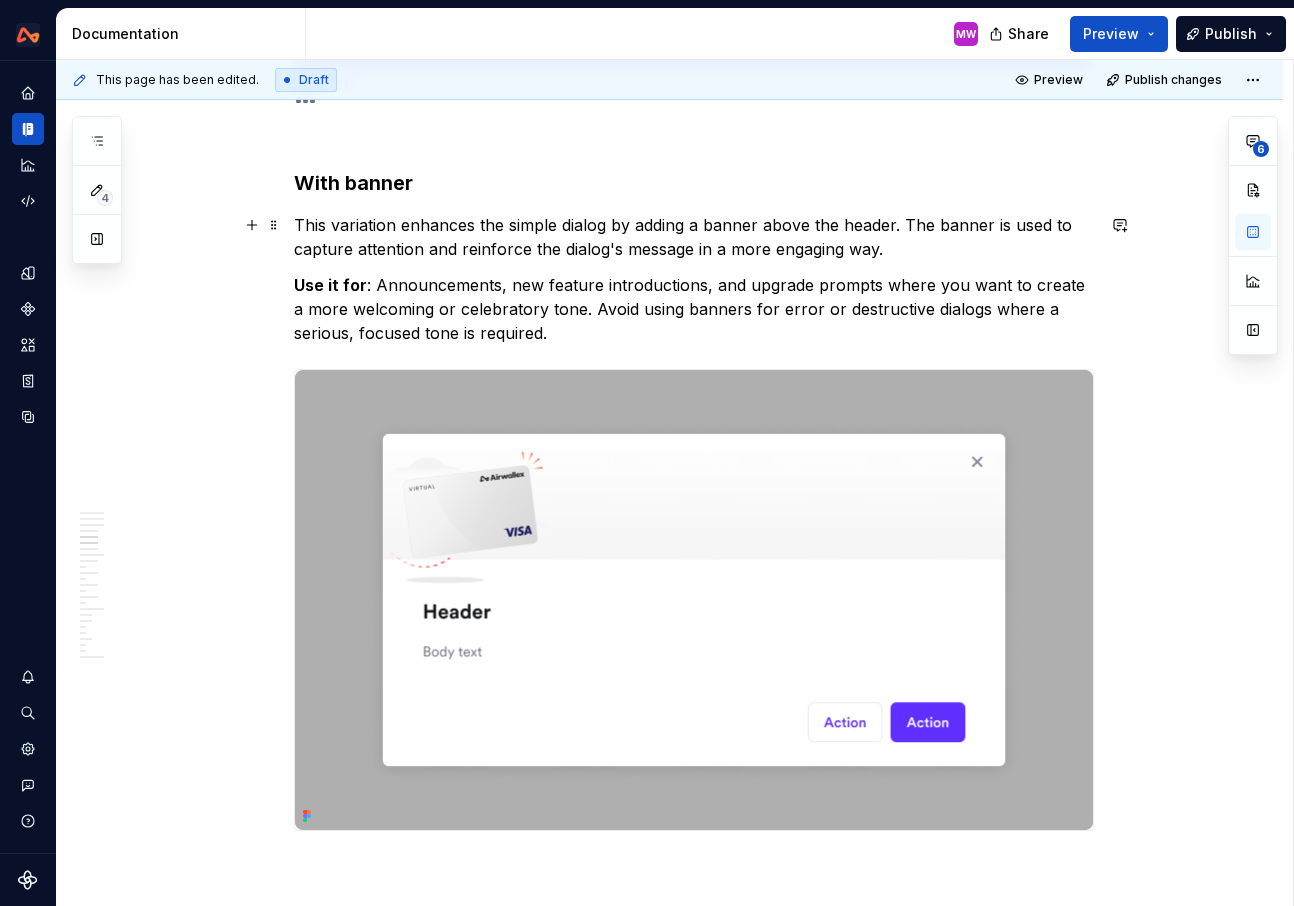 click on "This variation enhances the simple dialog by adding a banner above the header. The banner is used to capture attention and reinforce the dialog's message in a more engaging way." at bounding box center [694, 237] 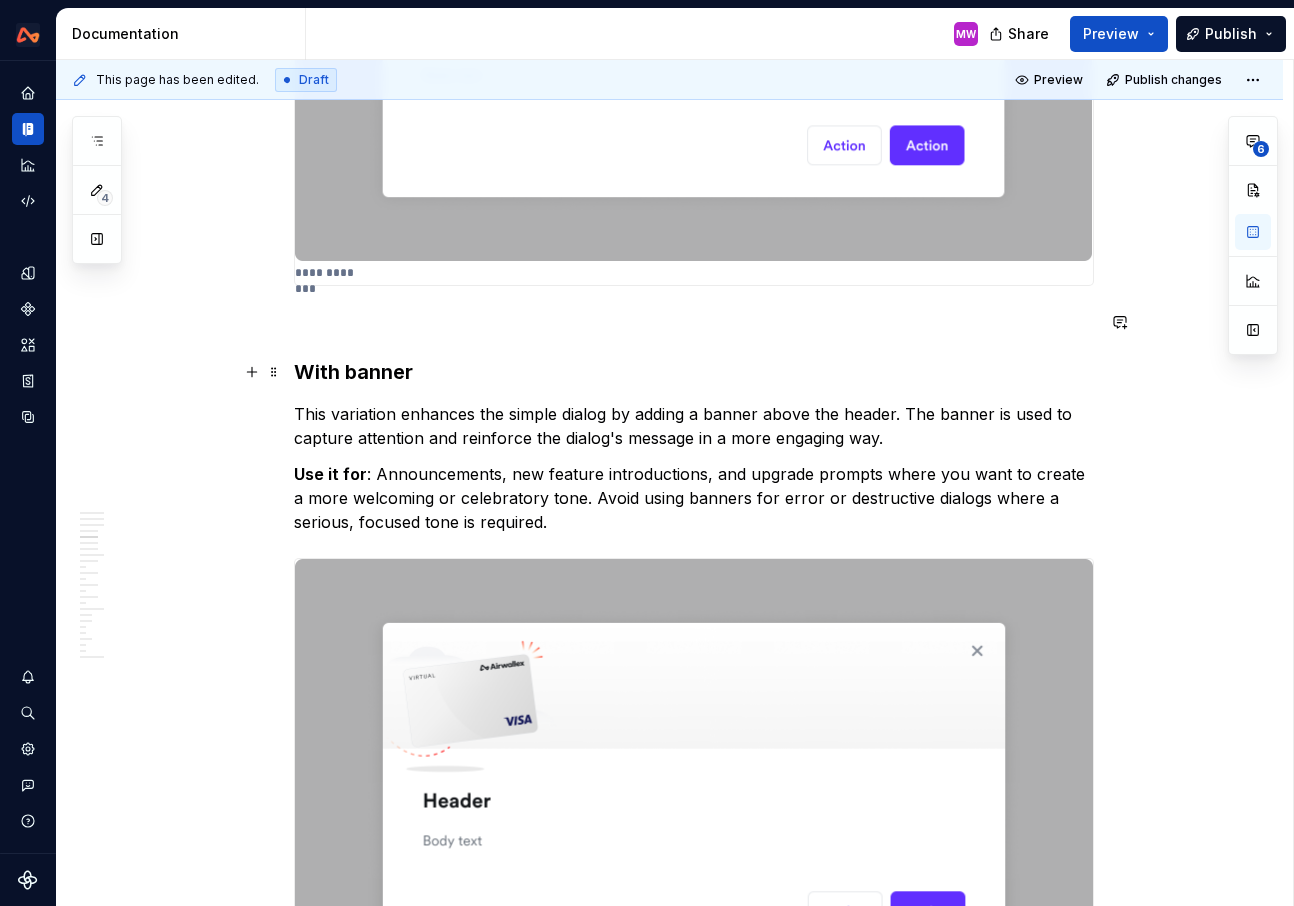scroll, scrollTop: 2849, scrollLeft: 0, axis: vertical 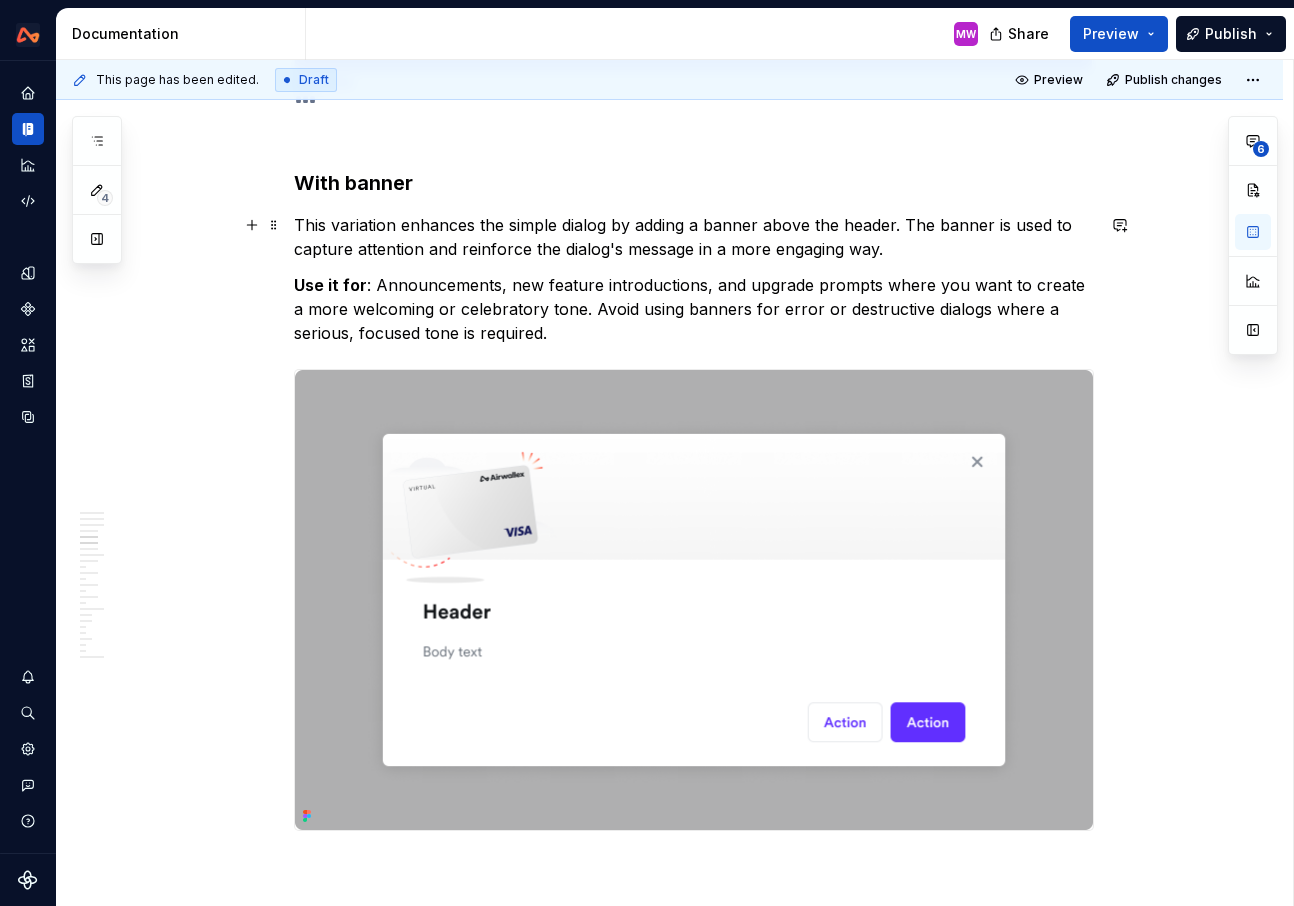click on "This variation enhances the simple dialog by adding a banner above the header. The banner is used to capture attention and reinforce the dialog's message in a more engaging way." at bounding box center [694, 237] 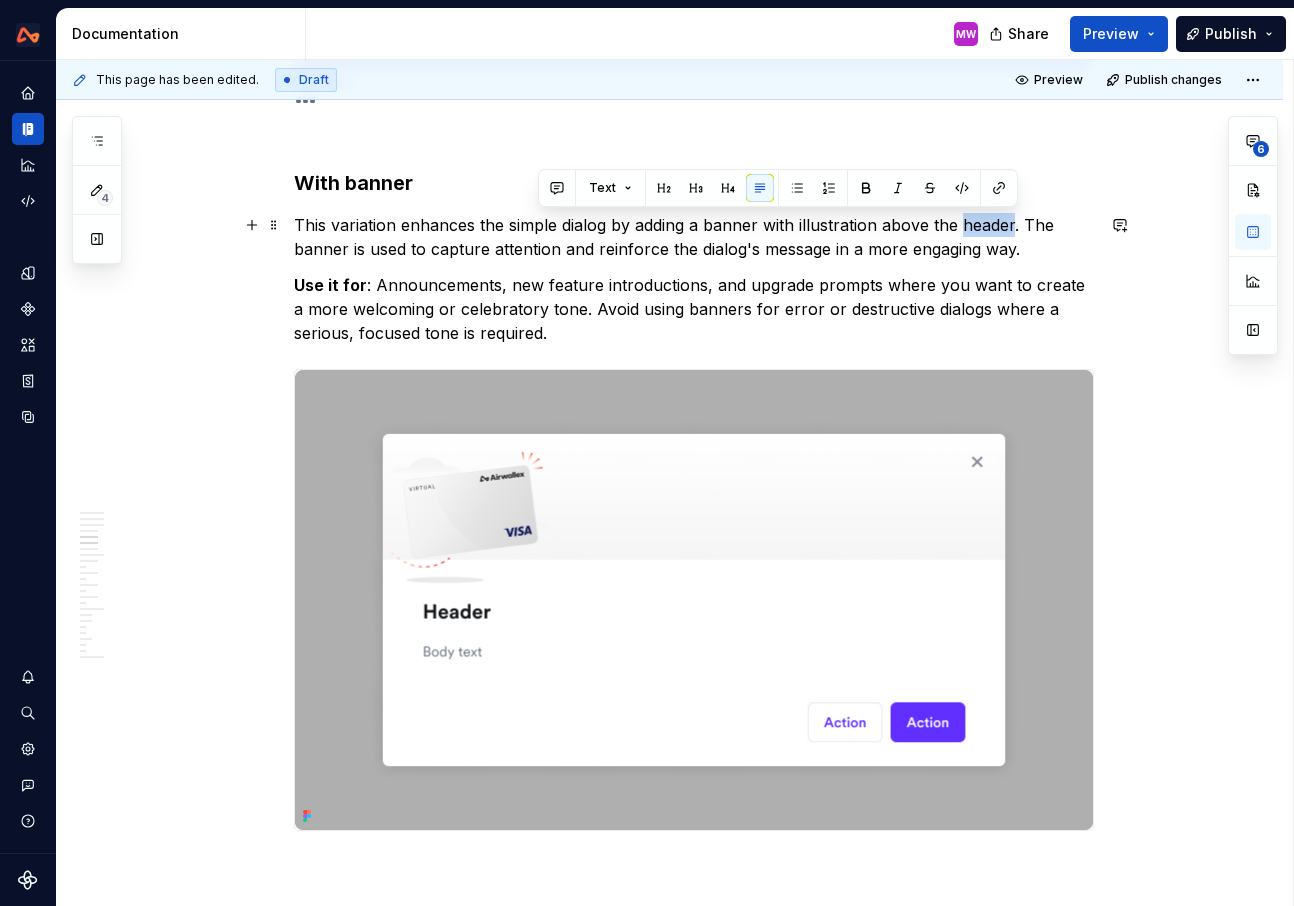 drag, startPoint x: 1017, startPoint y: 224, endPoint x: 967, endPoint y: 224, distance: 50 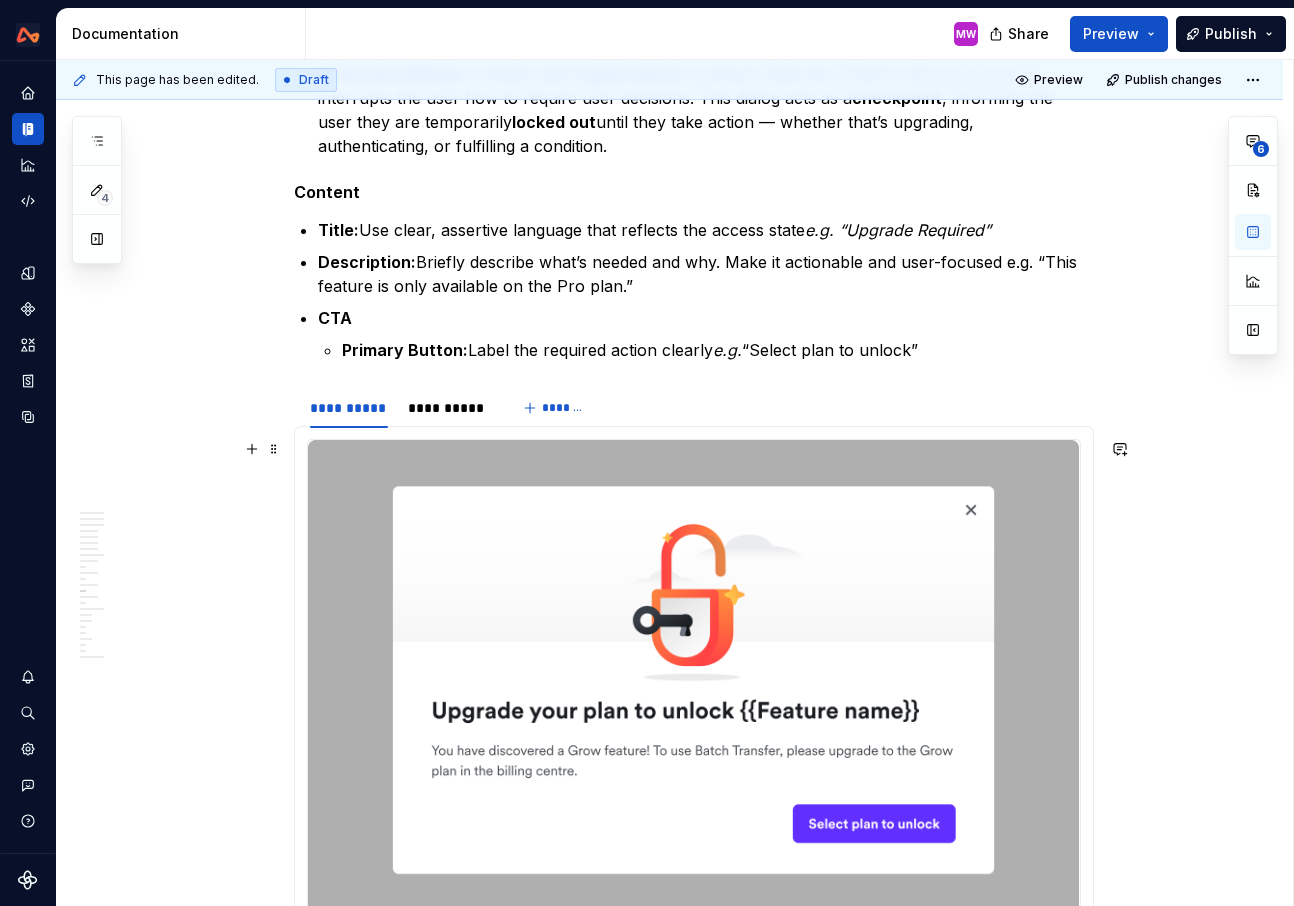 scroll, scrollTop: 6920, scrollLeft: 0, axis: vertical 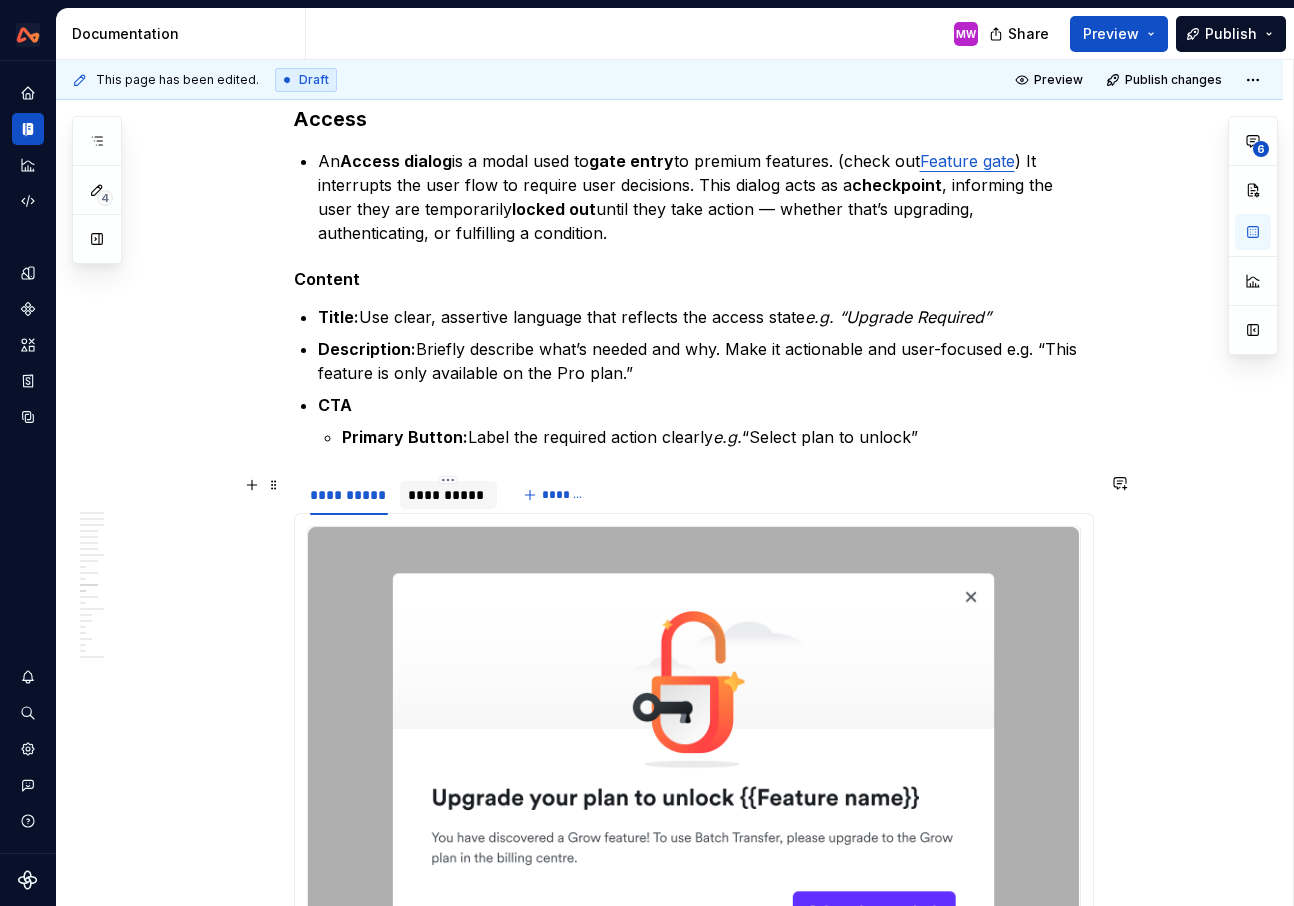 click on "**********" at bounding box center [448, 495] 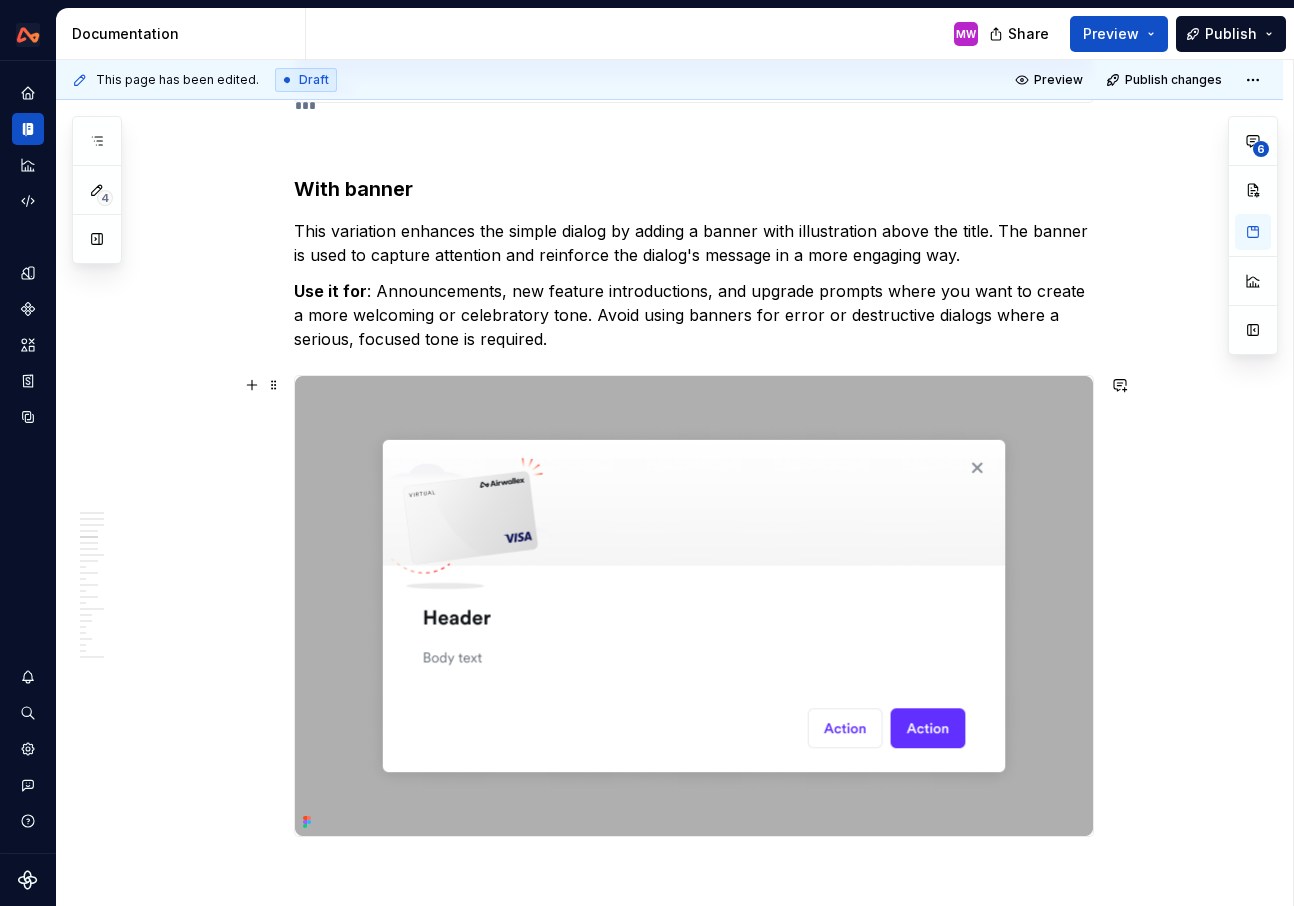 scroll, scrollTop: 2814, scrollLeft: 0, axis: vertical 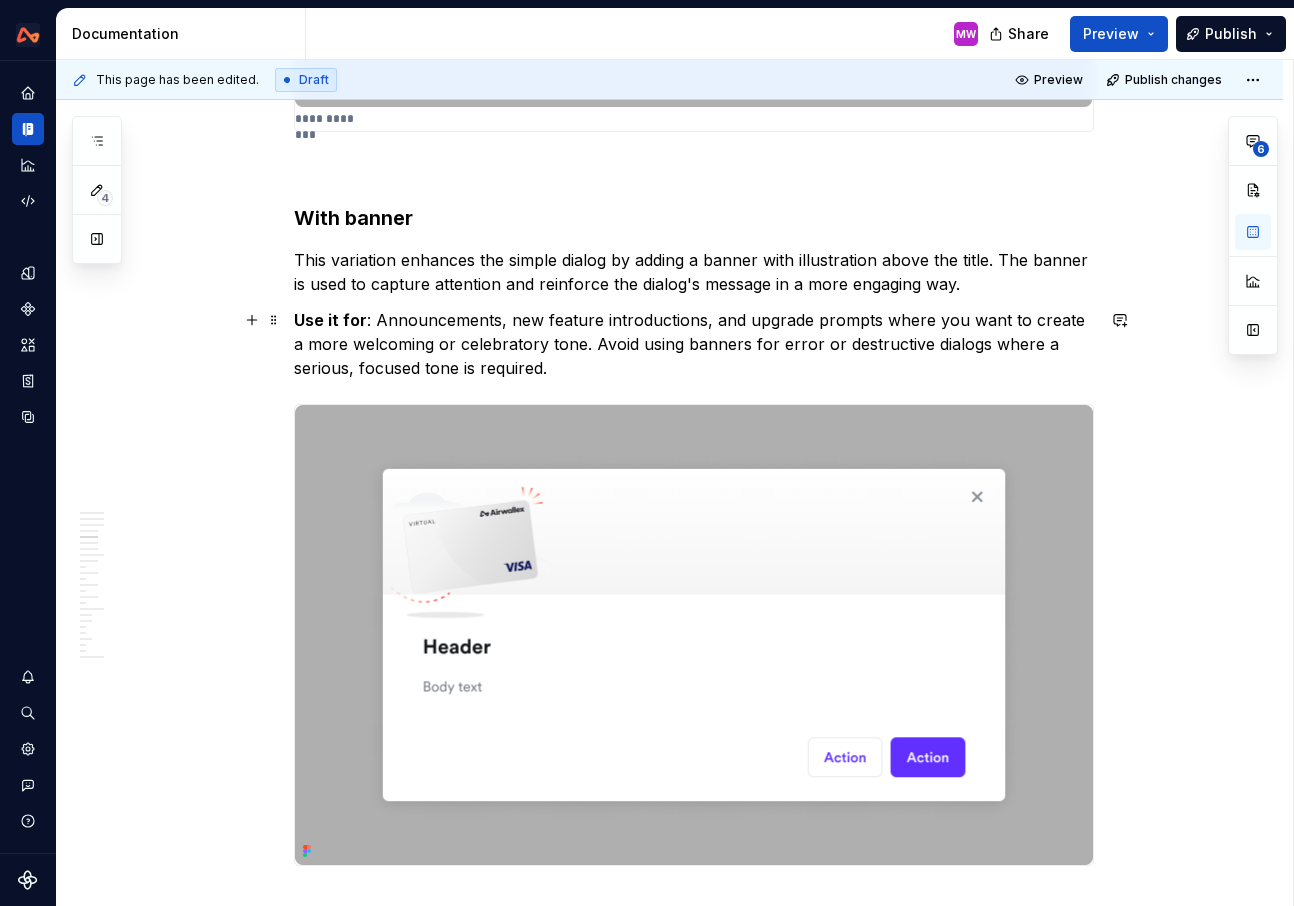click on "Use it for : Announcements, new feature introductions, and upgrade prompts where you want to create a more welcoming or celebratory tone. Avoid using banners for error or destructive dialogs where a serious, focused tone is required." at bounding box center (694, 344) 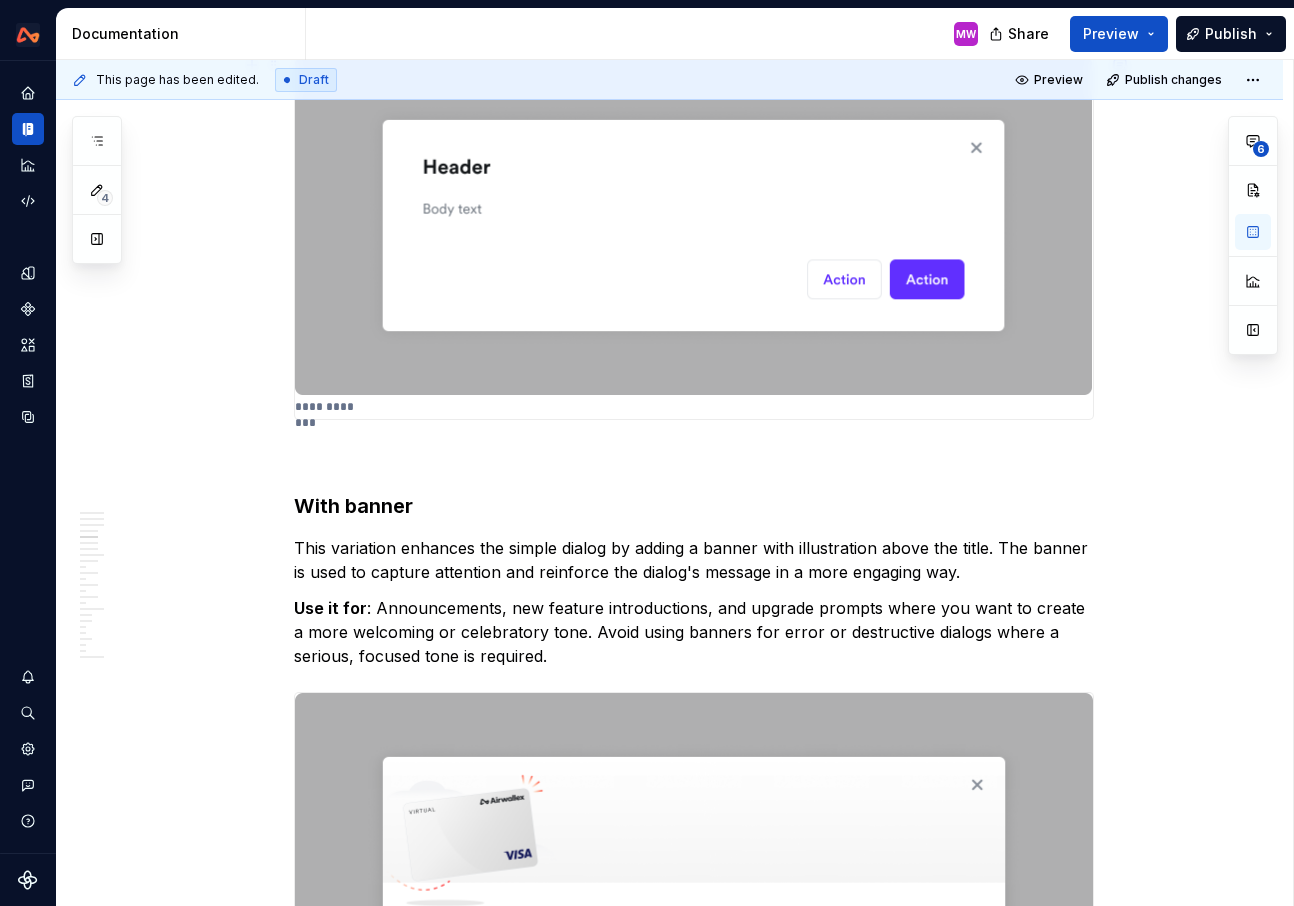 scroll, scrollTop: 2344, scrollLeft: 0, axis: vertical 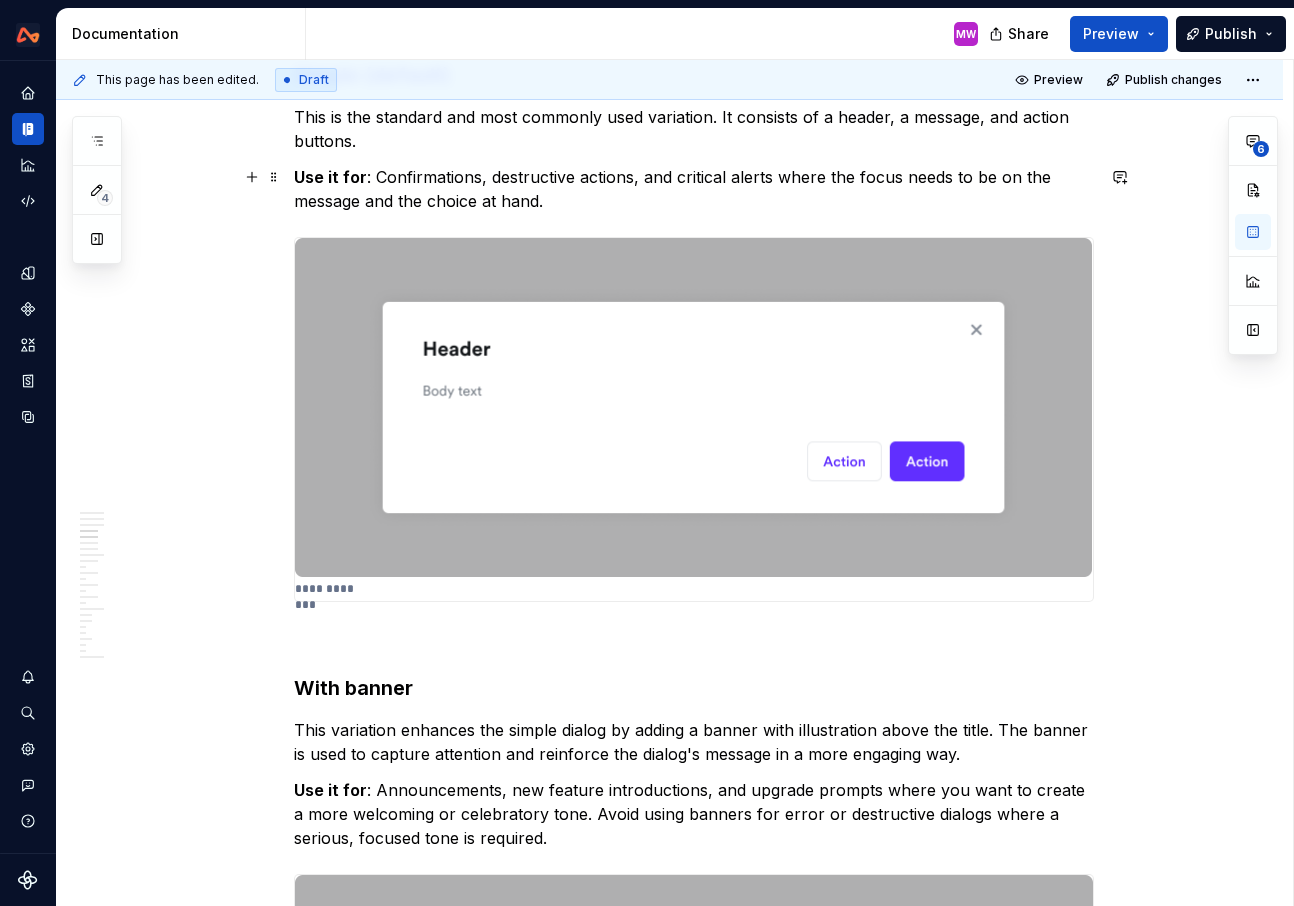 click on "Use it for : Confirmations, destructive actions, and critical alerts where the focus needs to be on the message and the choice at hand." at bounding box center [694, 189] 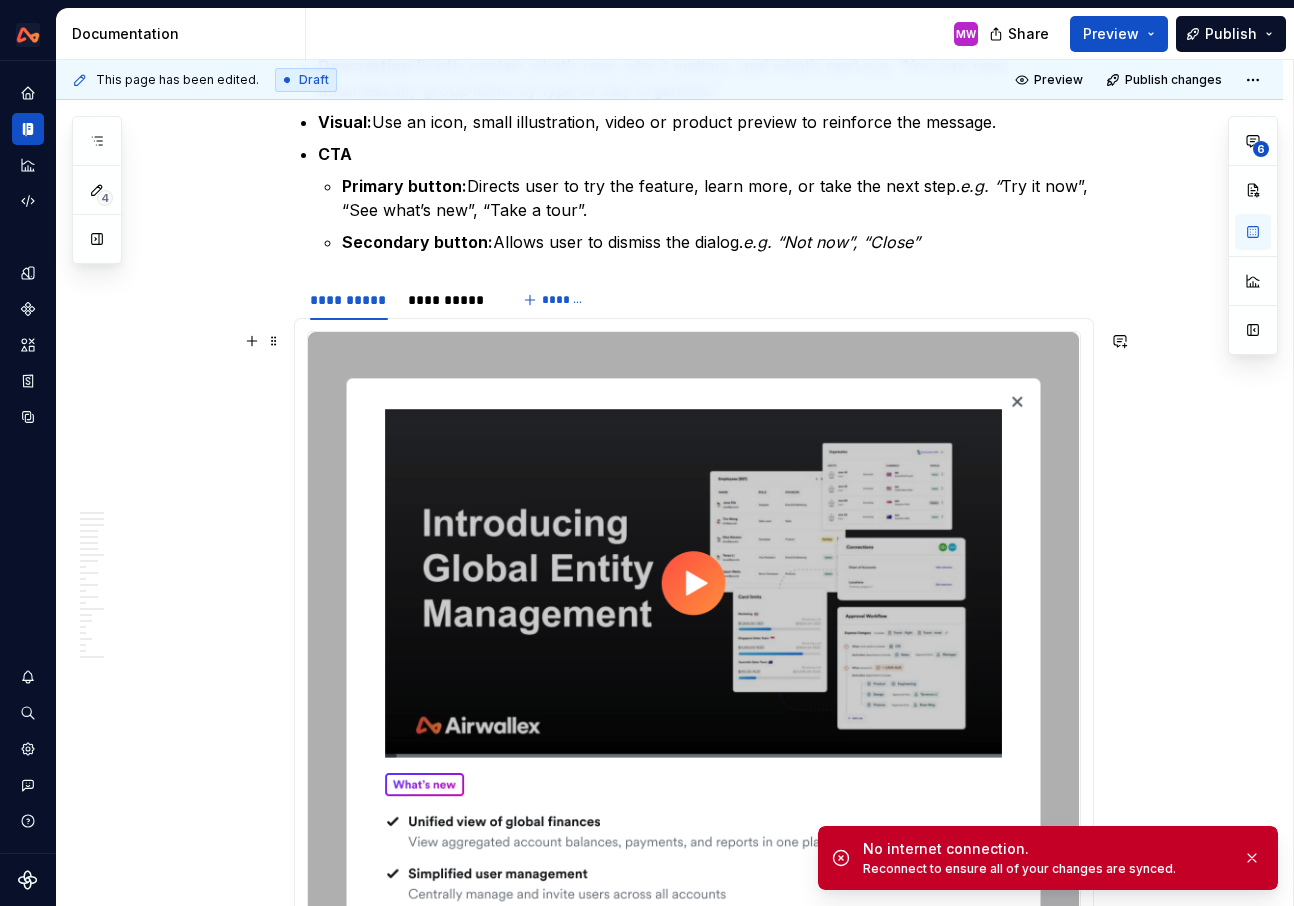 scroll, scrollTop: 8607, scrollLeft: 0, axis: vertical 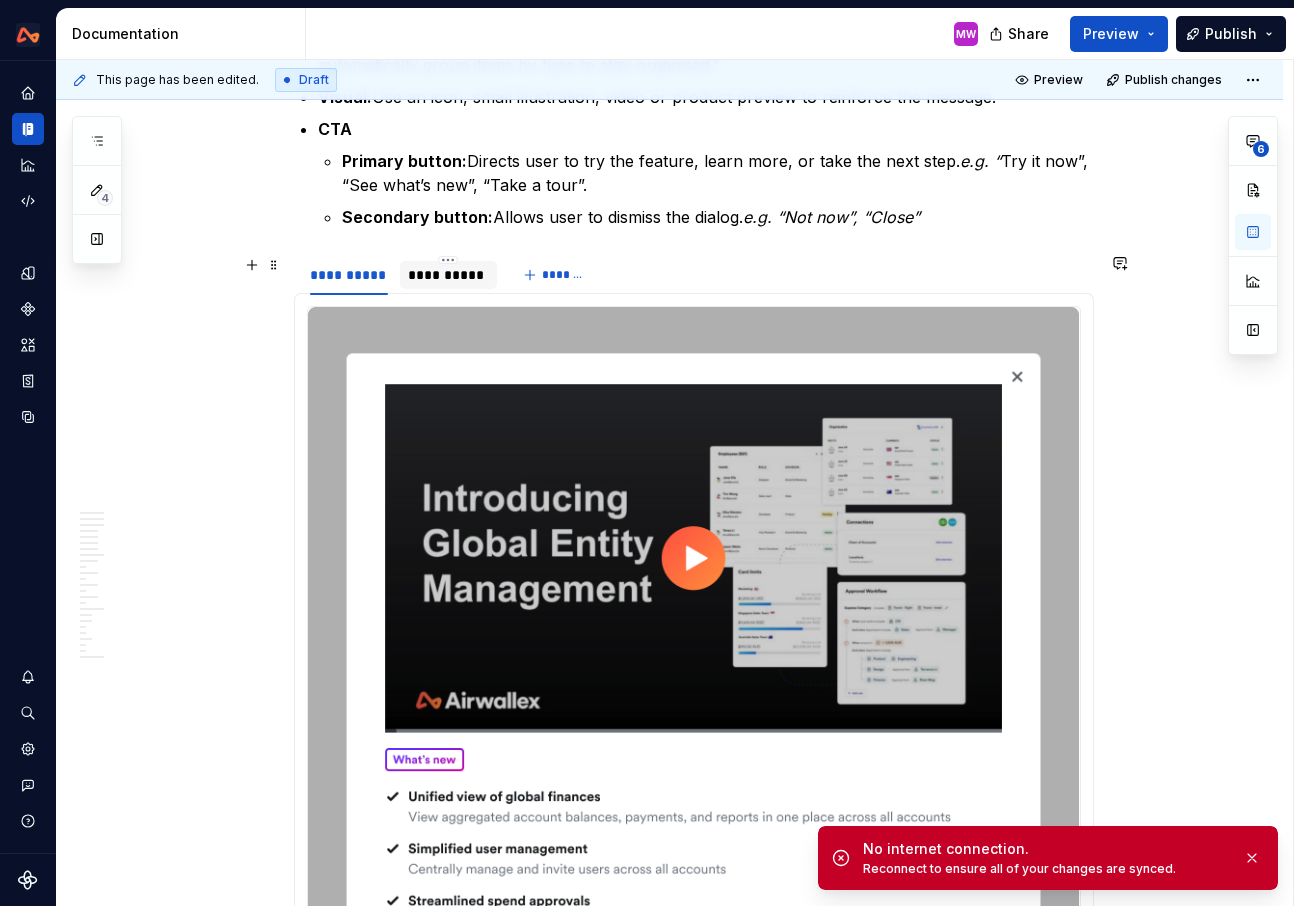click on "**********" at bounding box center (448, 275) 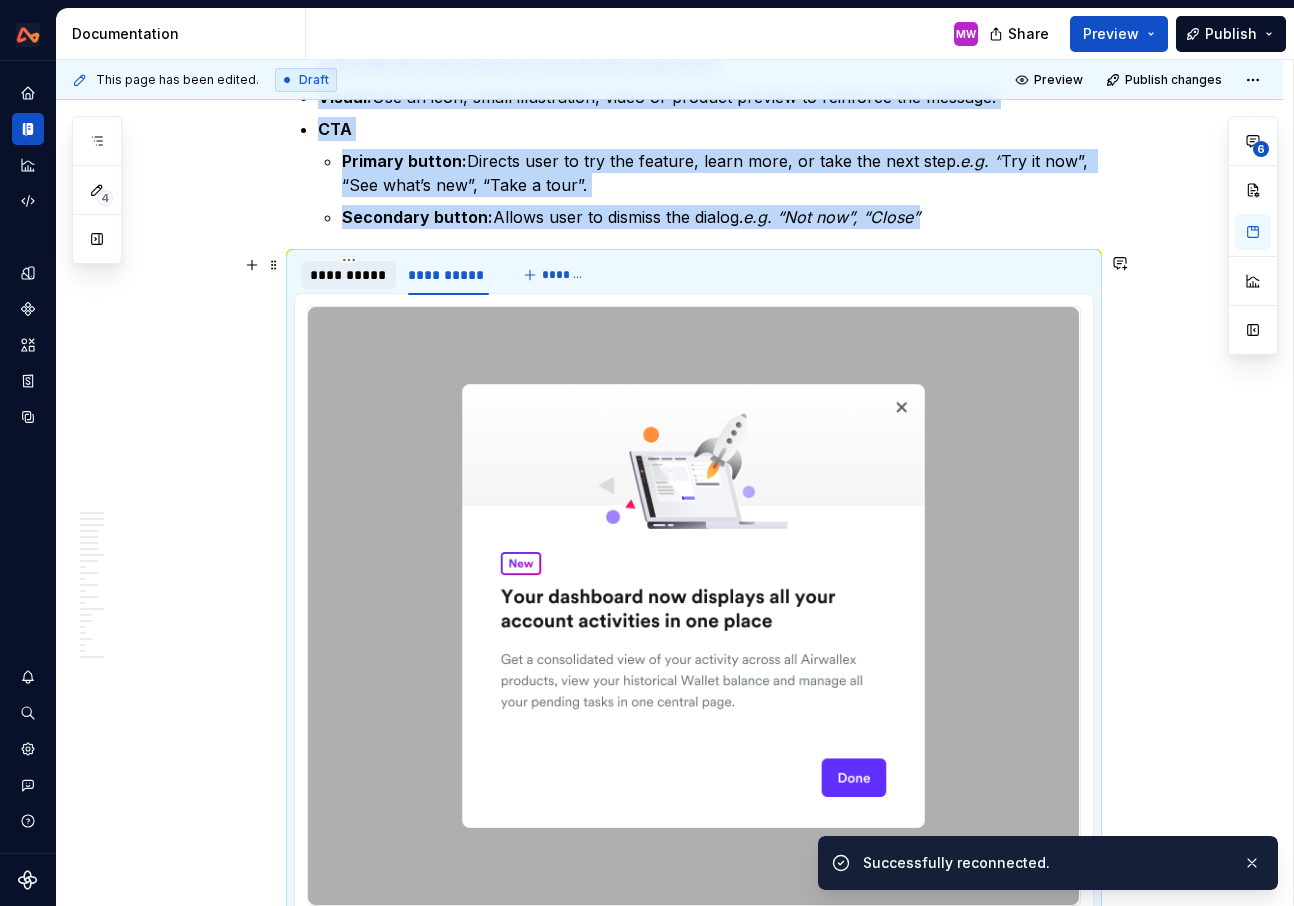 click on "**********" at bounding box center (349, 275) 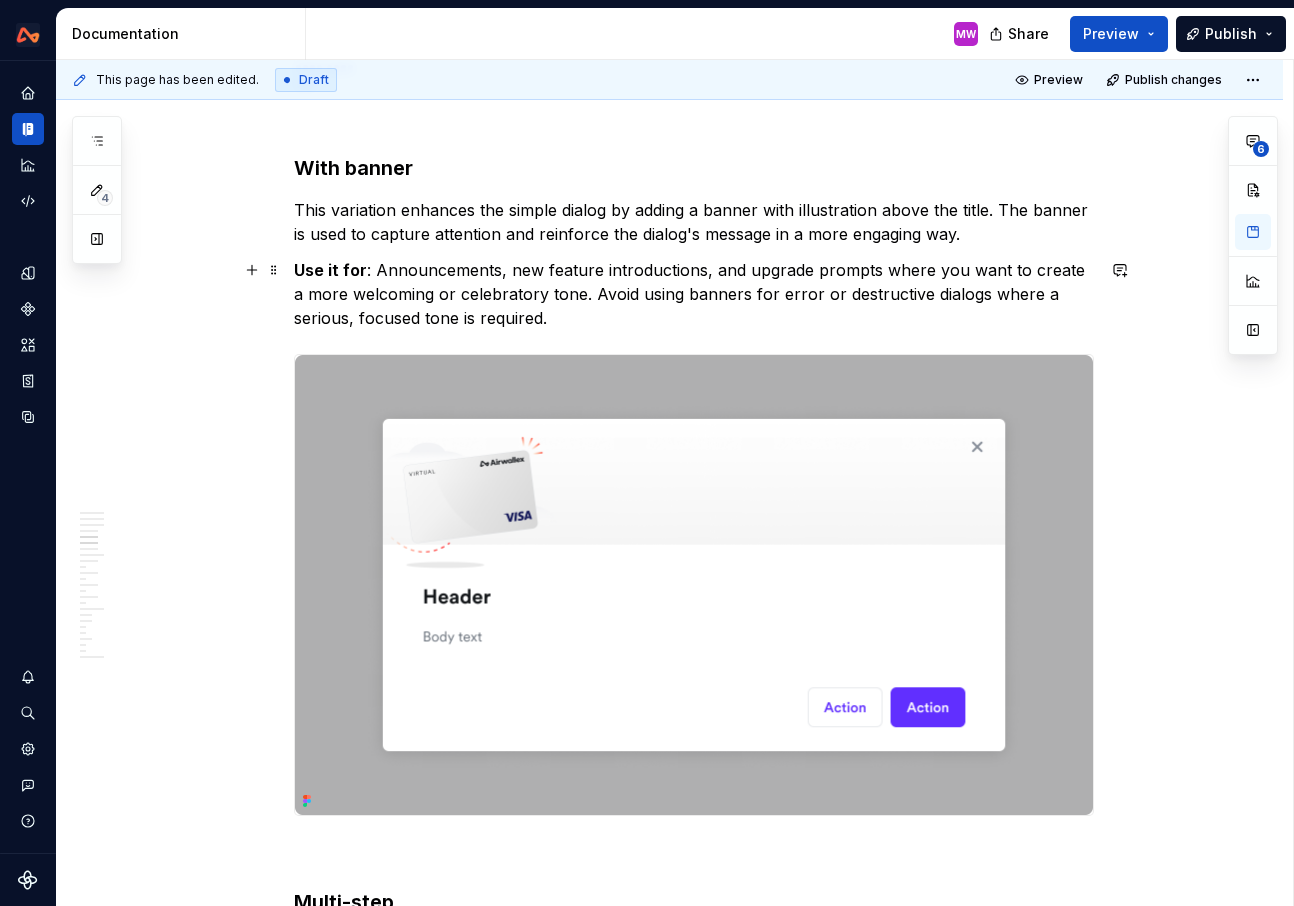 scroll, scrollTop: 2850, scrollLeft: 0, axis: vertical 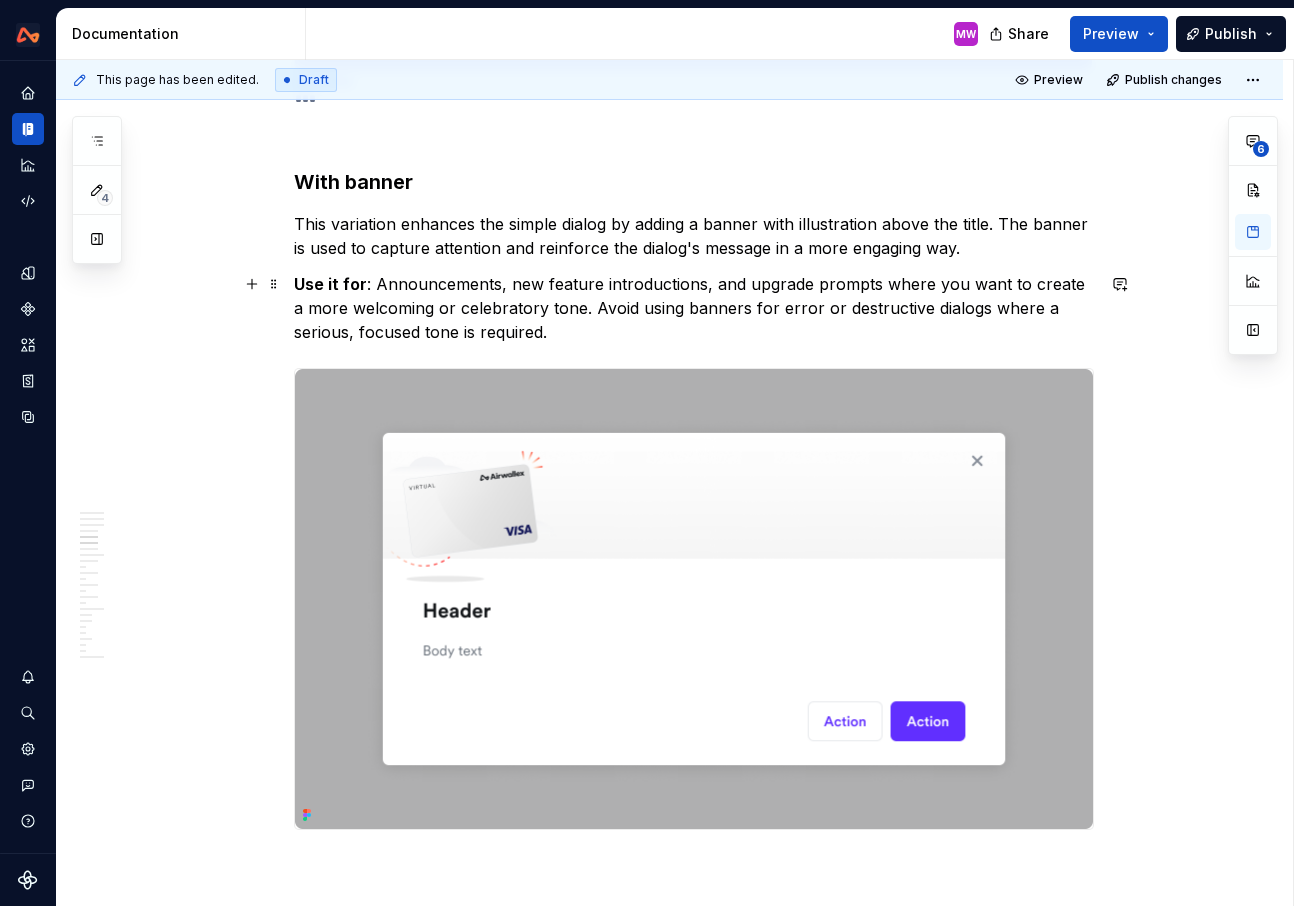 click on "Use it for : Announcements, new feature introductions, and upgrade prompts where you want to create a more welcoming or celebratory tone. Avoid using banners for error or destructive dialogs where a serious, focused tone is required." at bounding box center [694, 308] 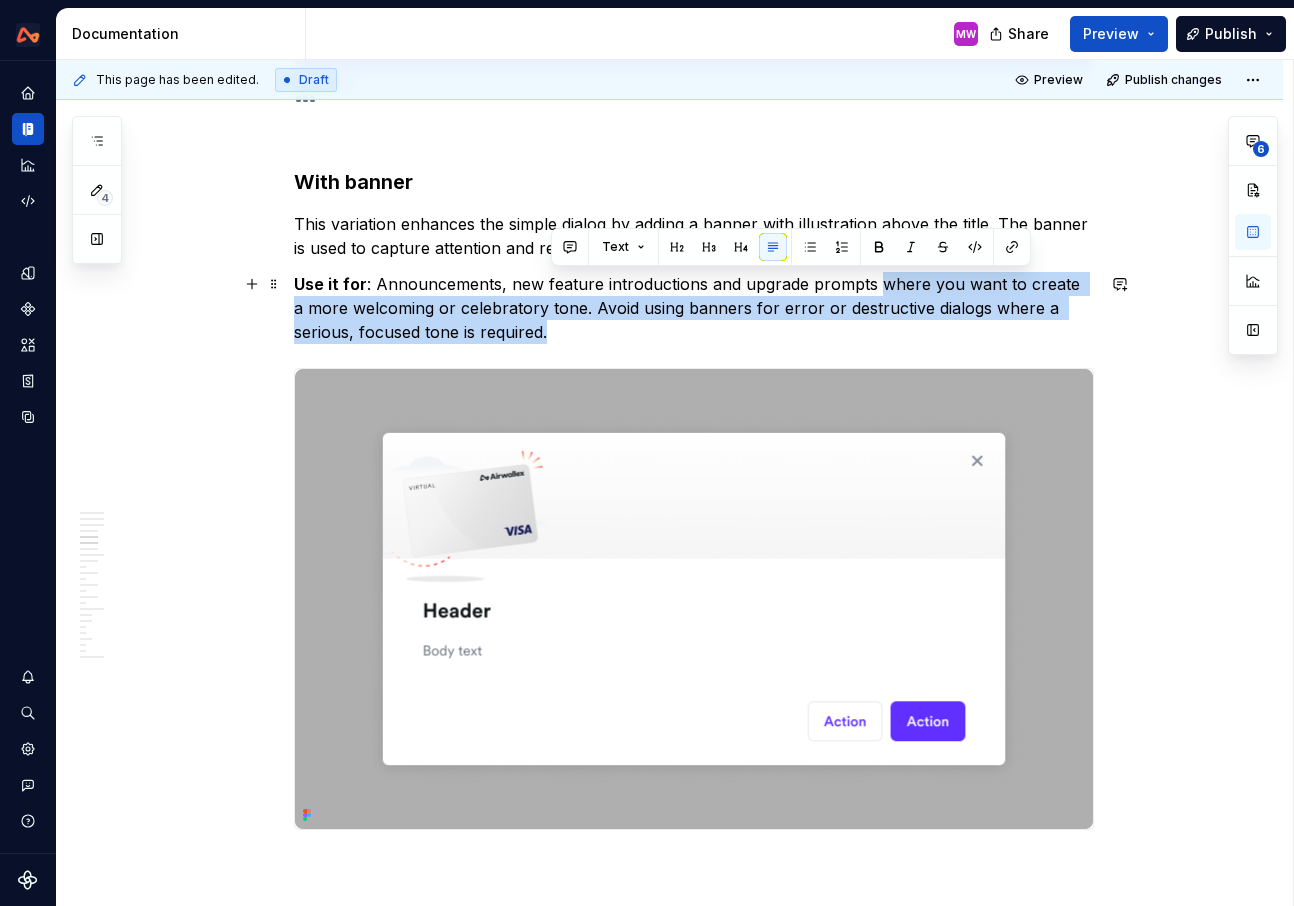 drag, startPoint x: 873, startPoint y: 283, endPoint x: 881, endPoint y: 326, distance: 43.737854 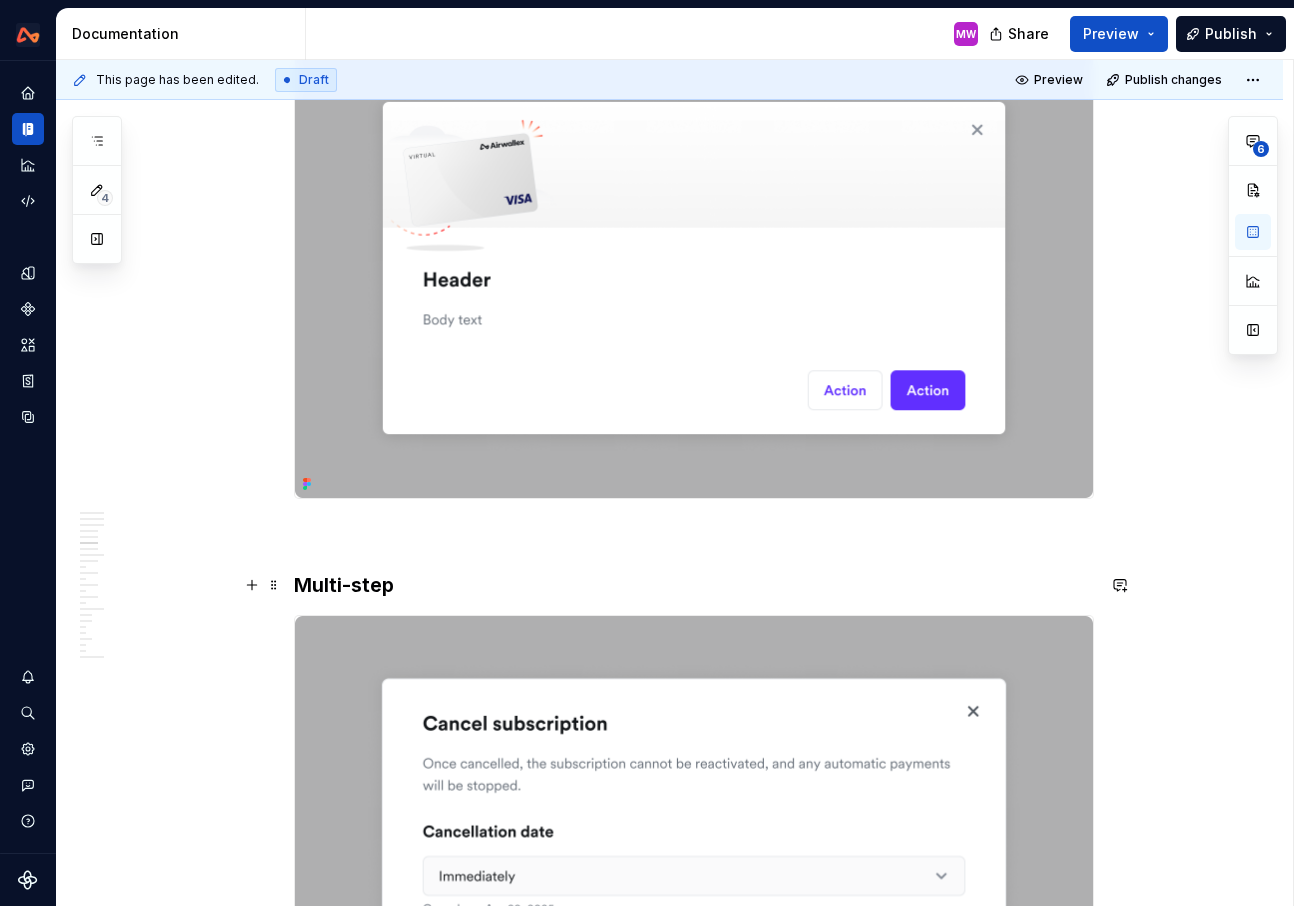 scroll, scrollTop: 3197, scrollLeft: 0, axis: vertical 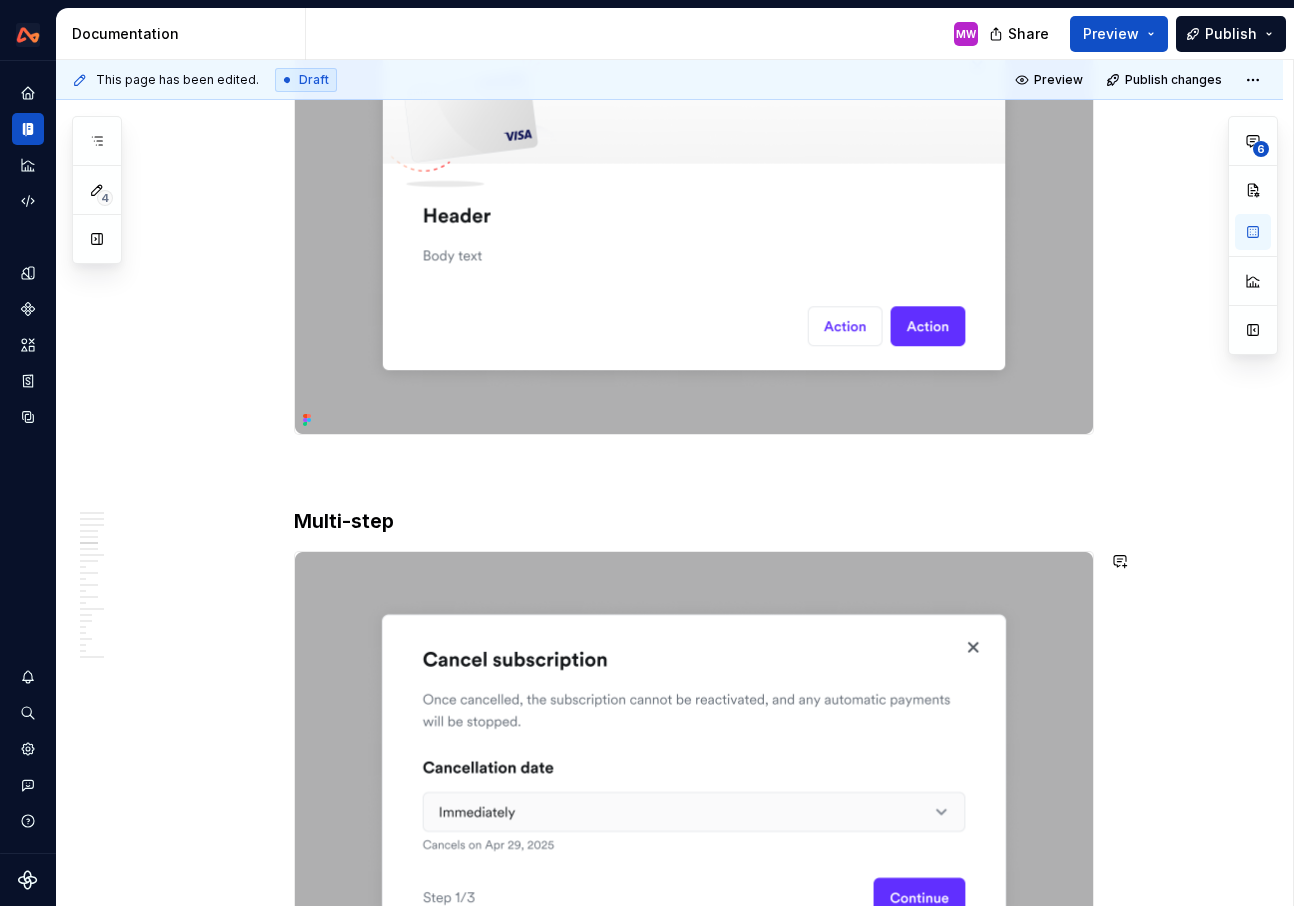 click on "Multi-step" at bounding box center (694, 521) 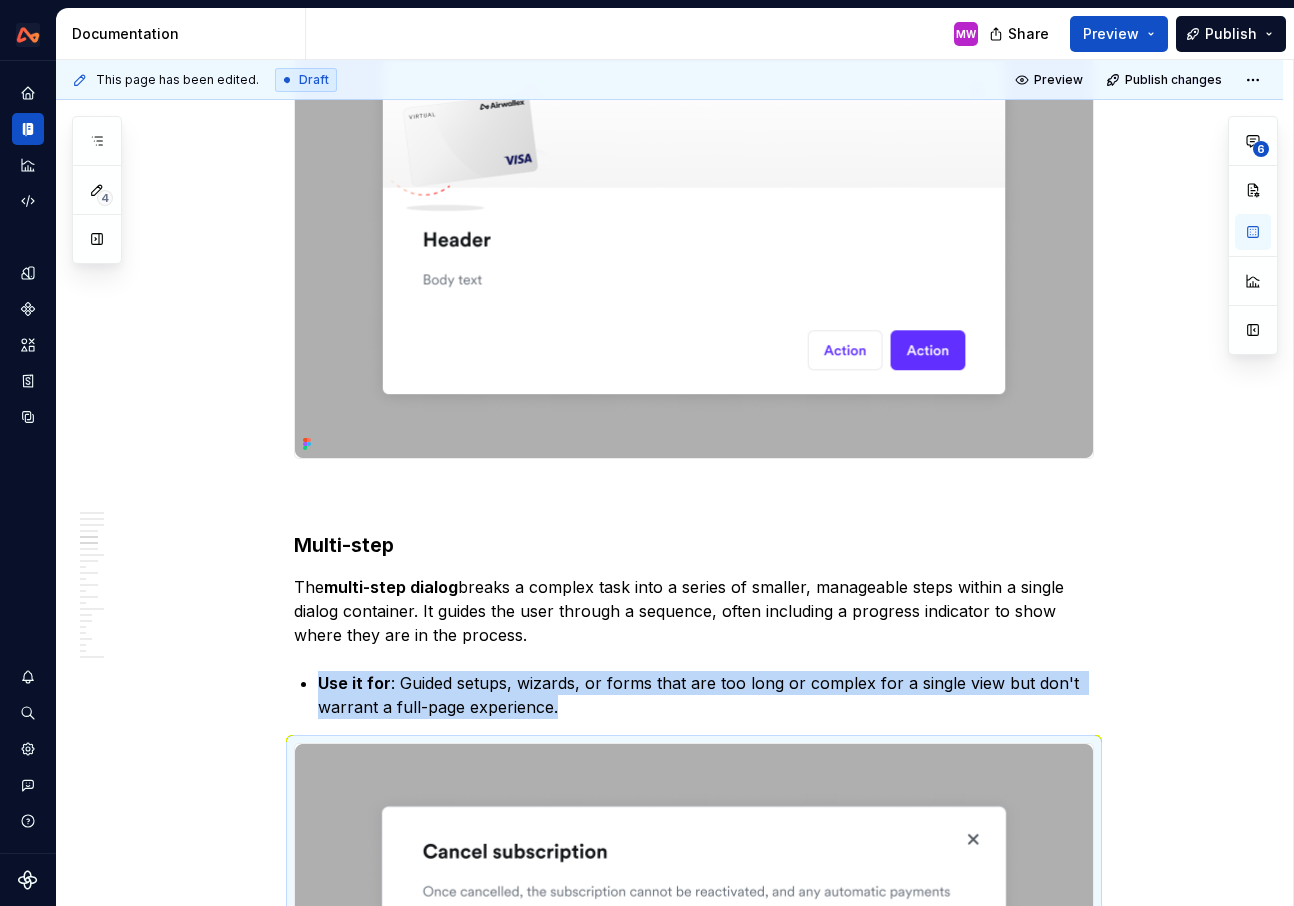 scroll, scrollTop: 3369, scrollLeft: 0, axis: vertical 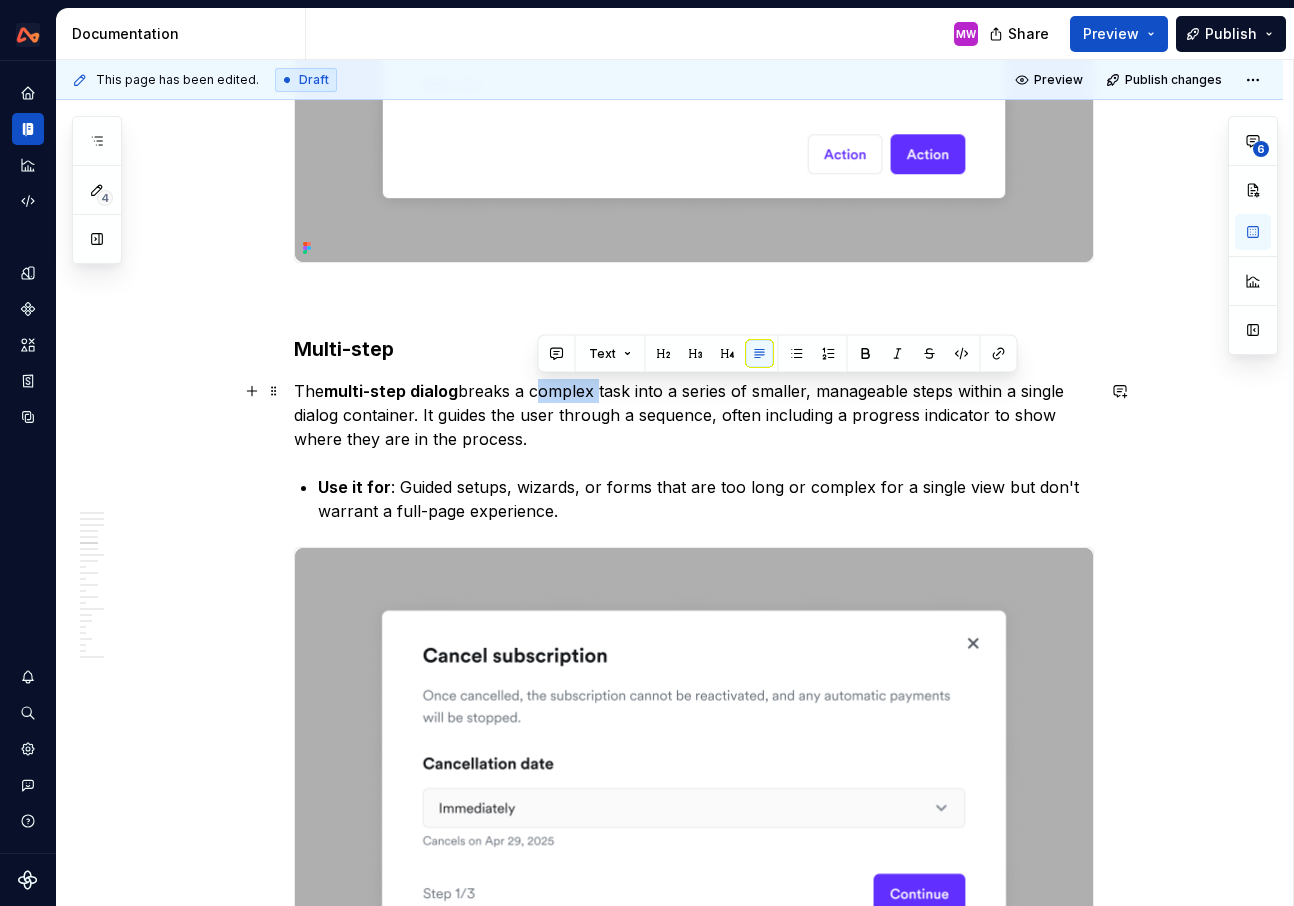drag, startPoint x: 601, startPoint y: 393, endPoint x: 538, endPoint y: 393, distance: 63 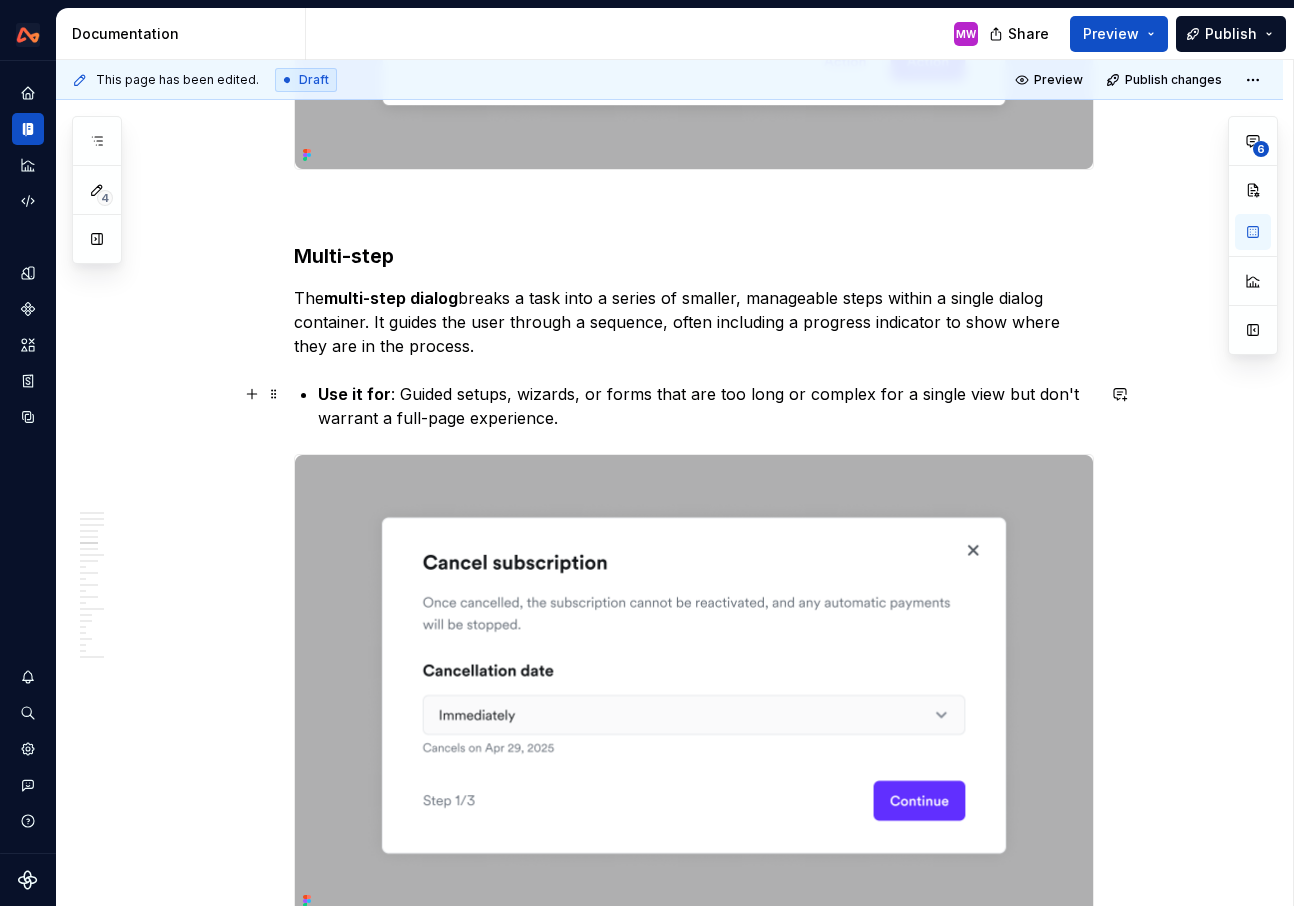 scroll, scrollTop: 3469, scrollLeft: 0, axis: vertical 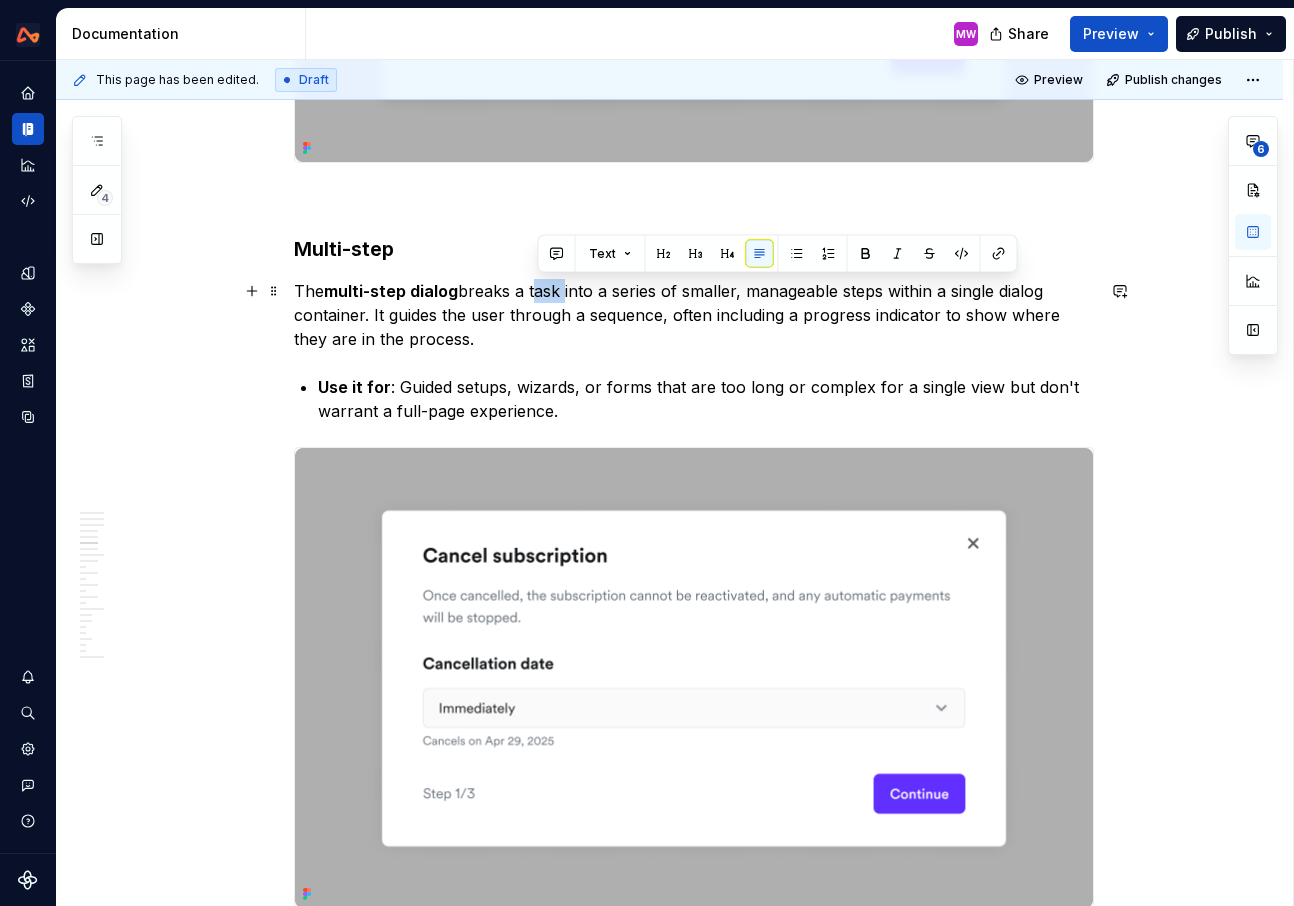 drag, startPoint x: 568, startPoint y: 294, endPoint x: 538, endPoint y: 293, distance: 30.016663 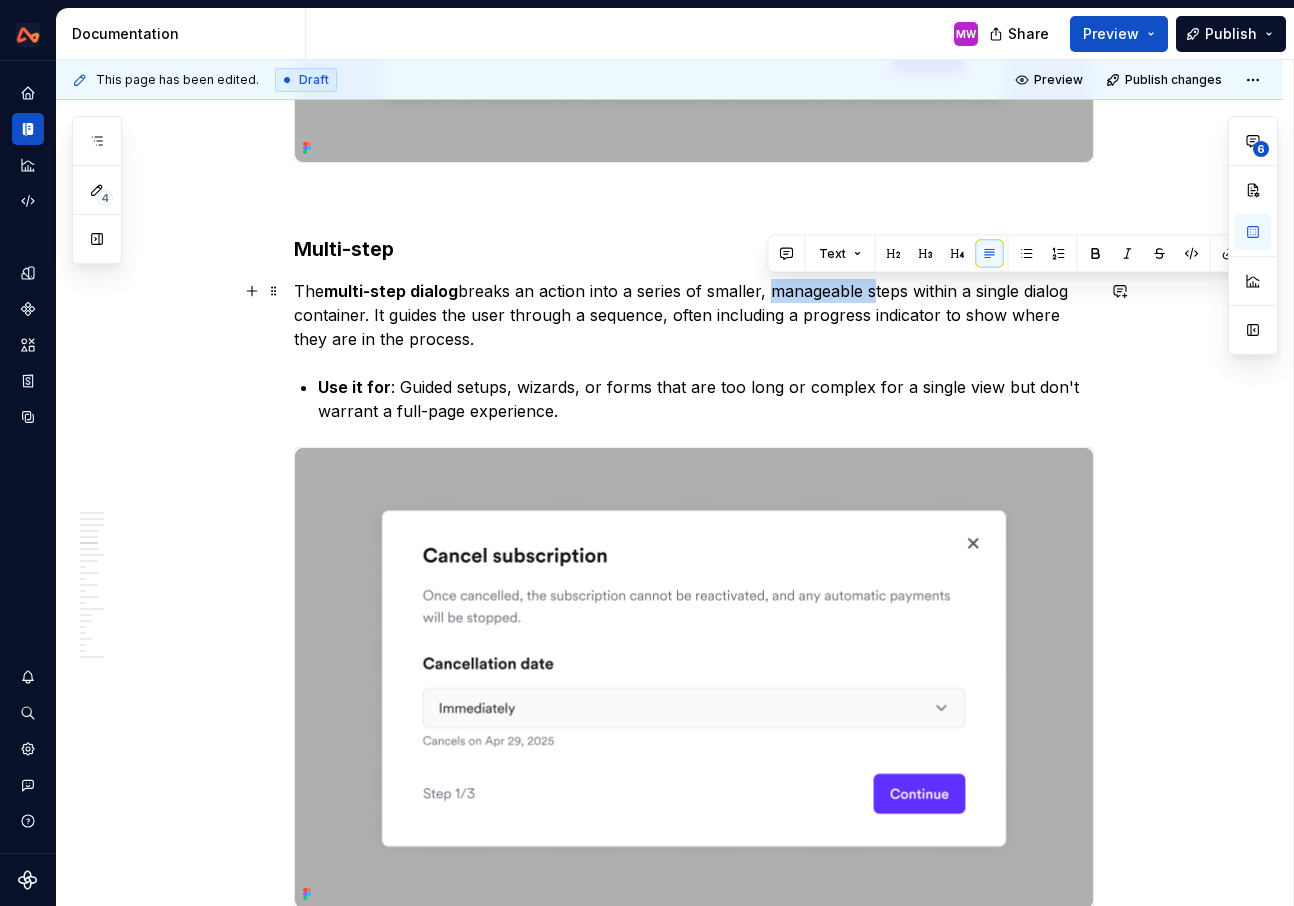 drag, startPoint x: 875, startPoint y: 290, endPoint x: 770, endPoint y: 290, distance: 105 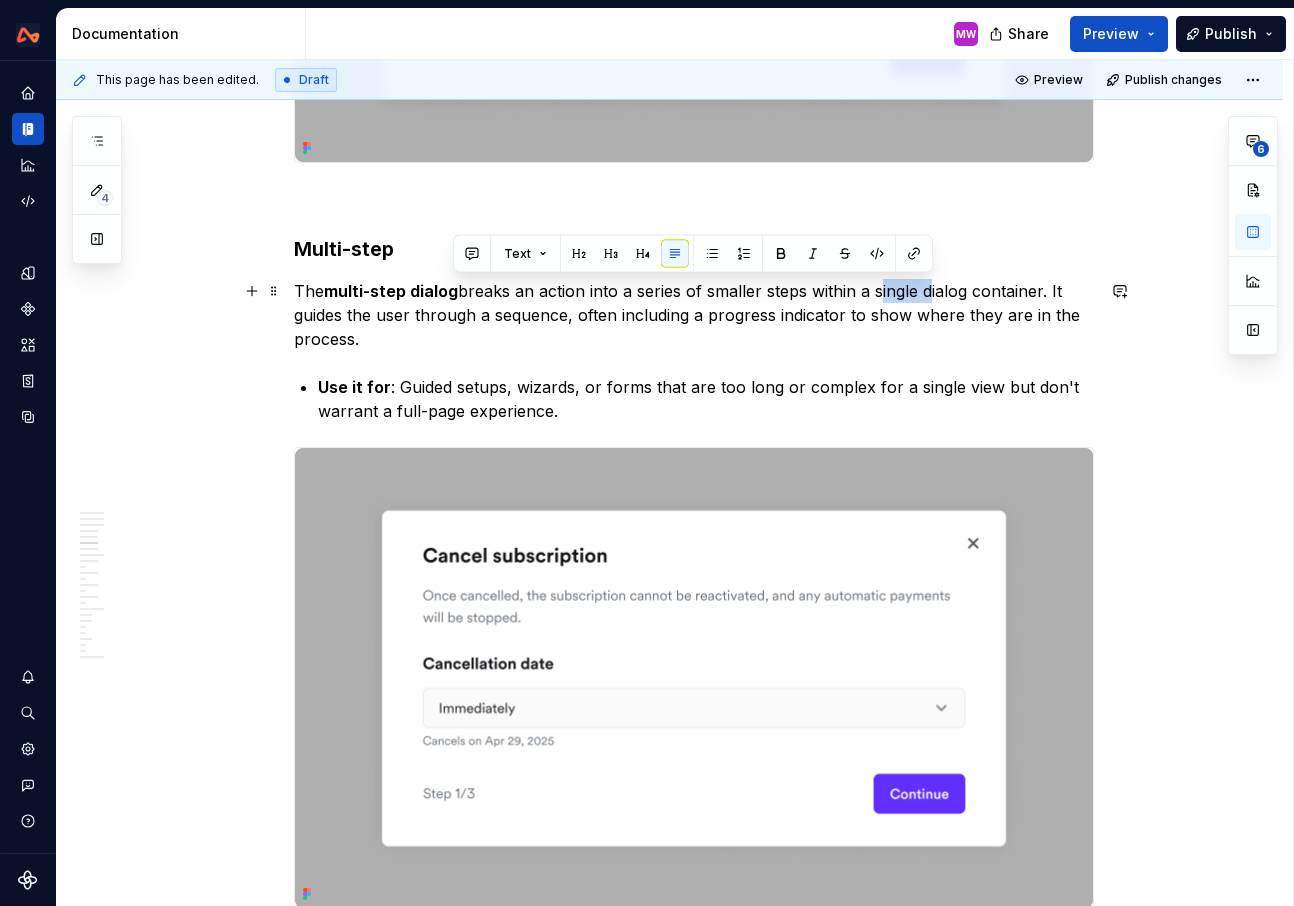 drag, startPoint x: 930, startPoint y: 290, endPoint x: 881, endPoint y: 290, distance: 49 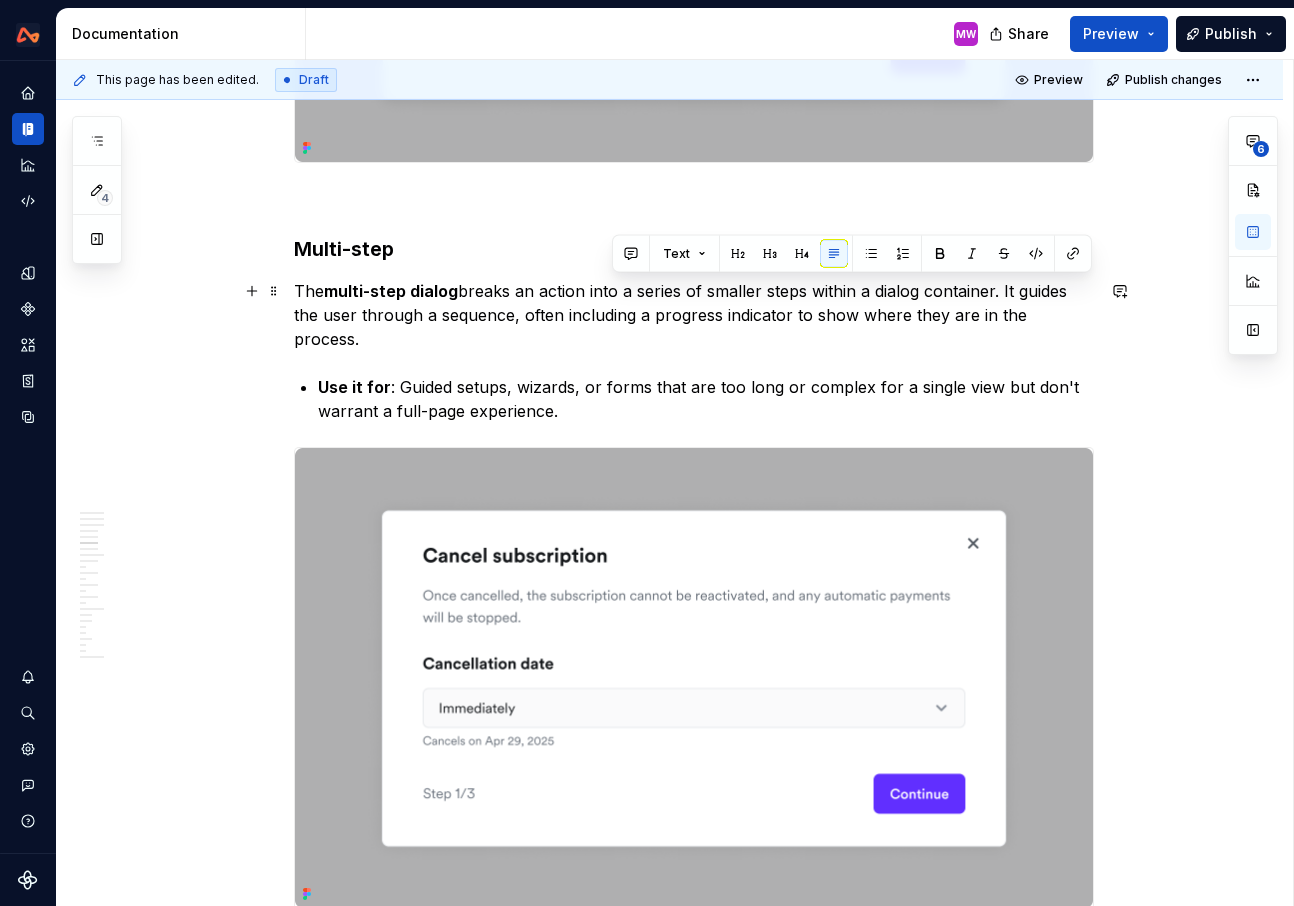 drag, startPoint x: 1009, startPoint y: 287, endPoint x: 1097, endPoint y: 318, distance: 93.30059 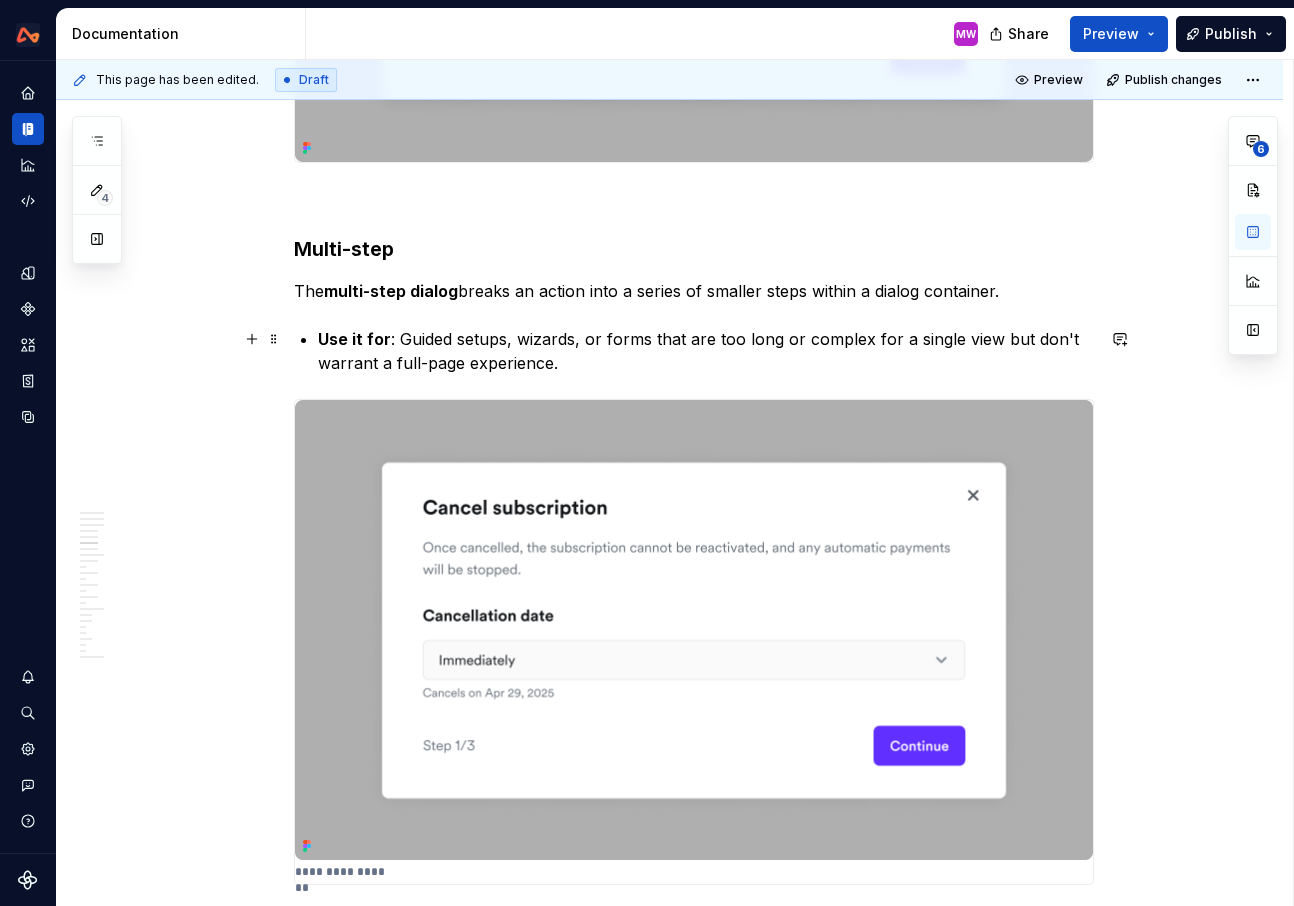 click on "Use it for" at bounding box center [354, 339] 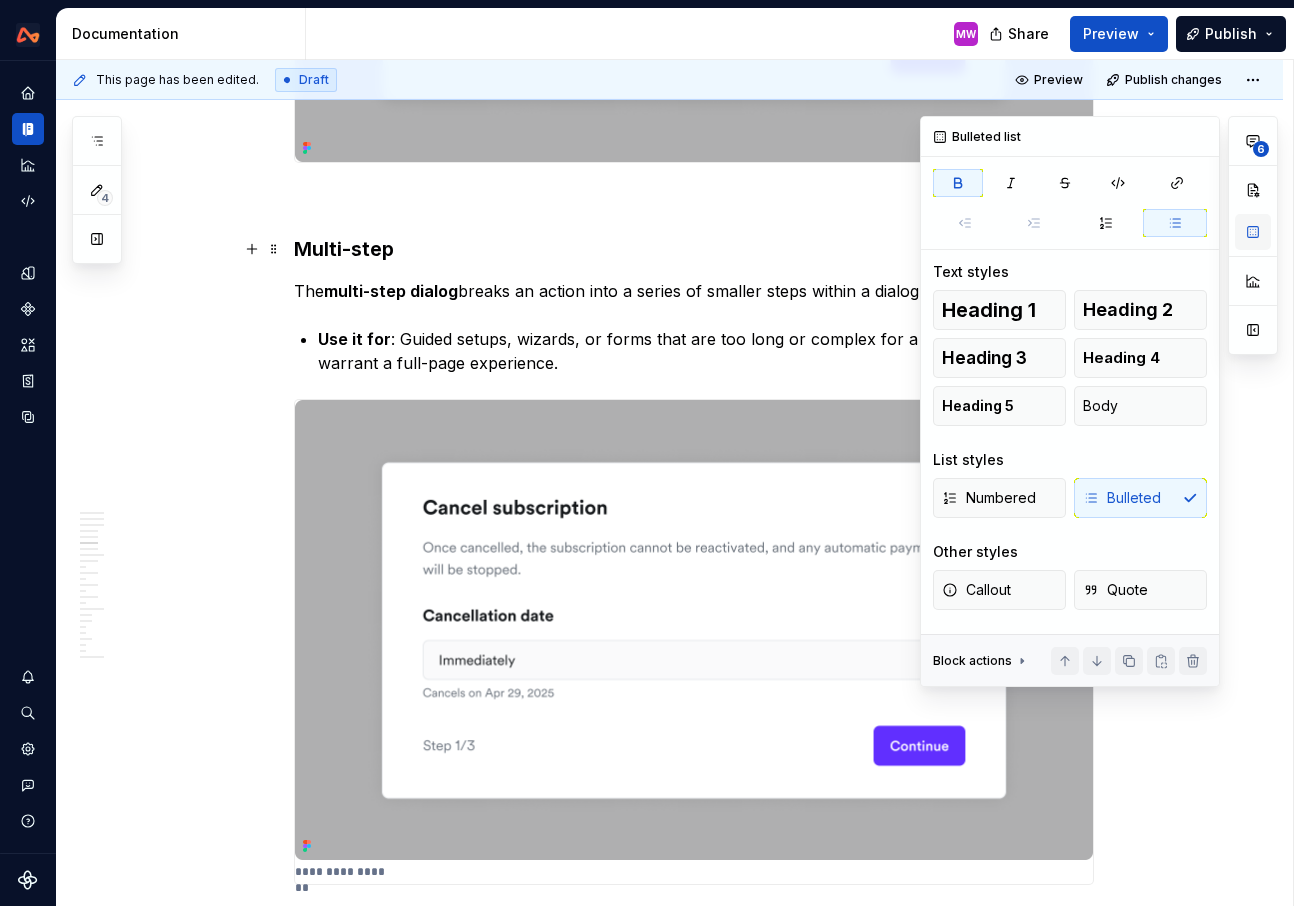 click at bounding box center [1253, 232] 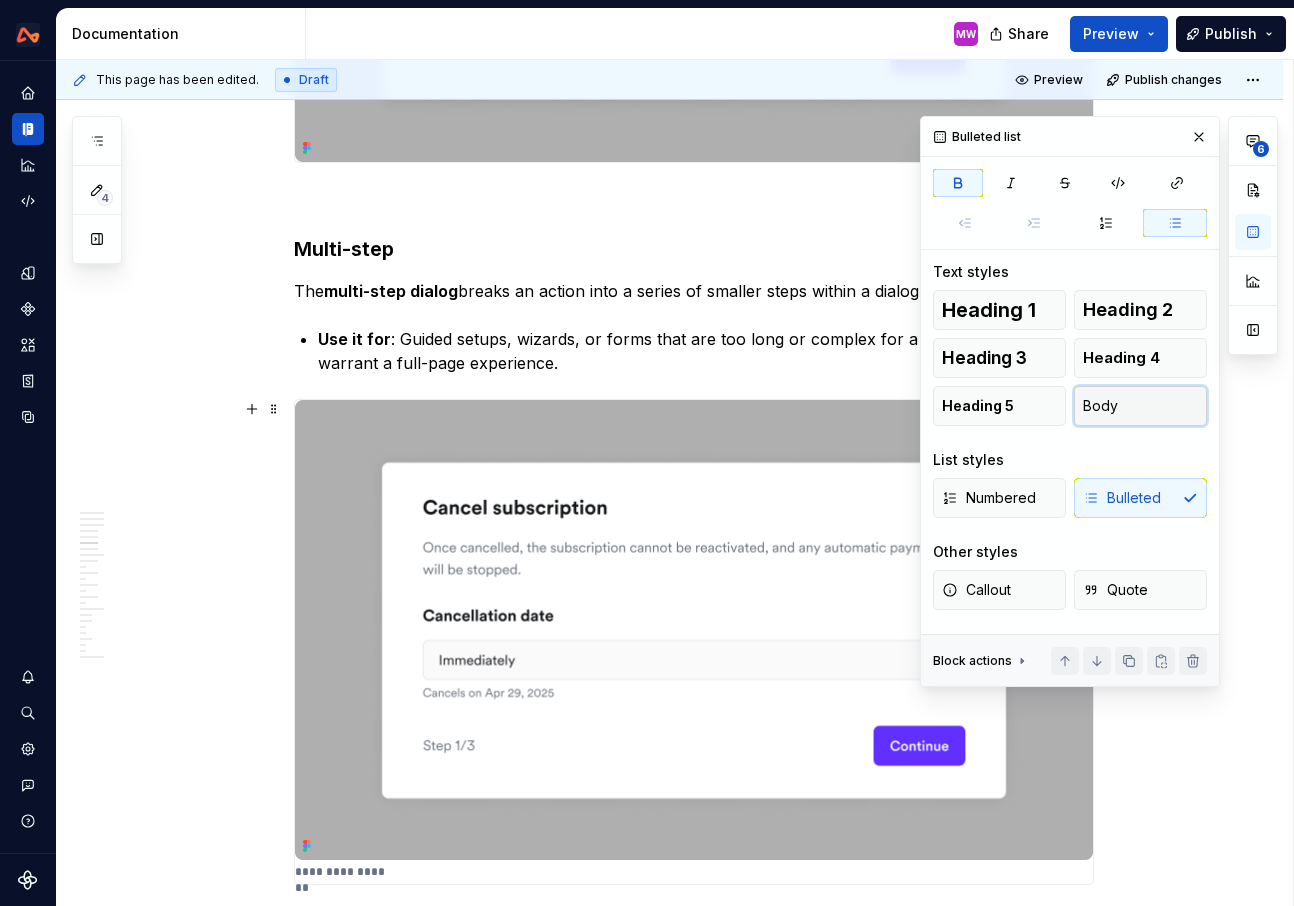 click on "Body" at bounding box center [1140, 406] 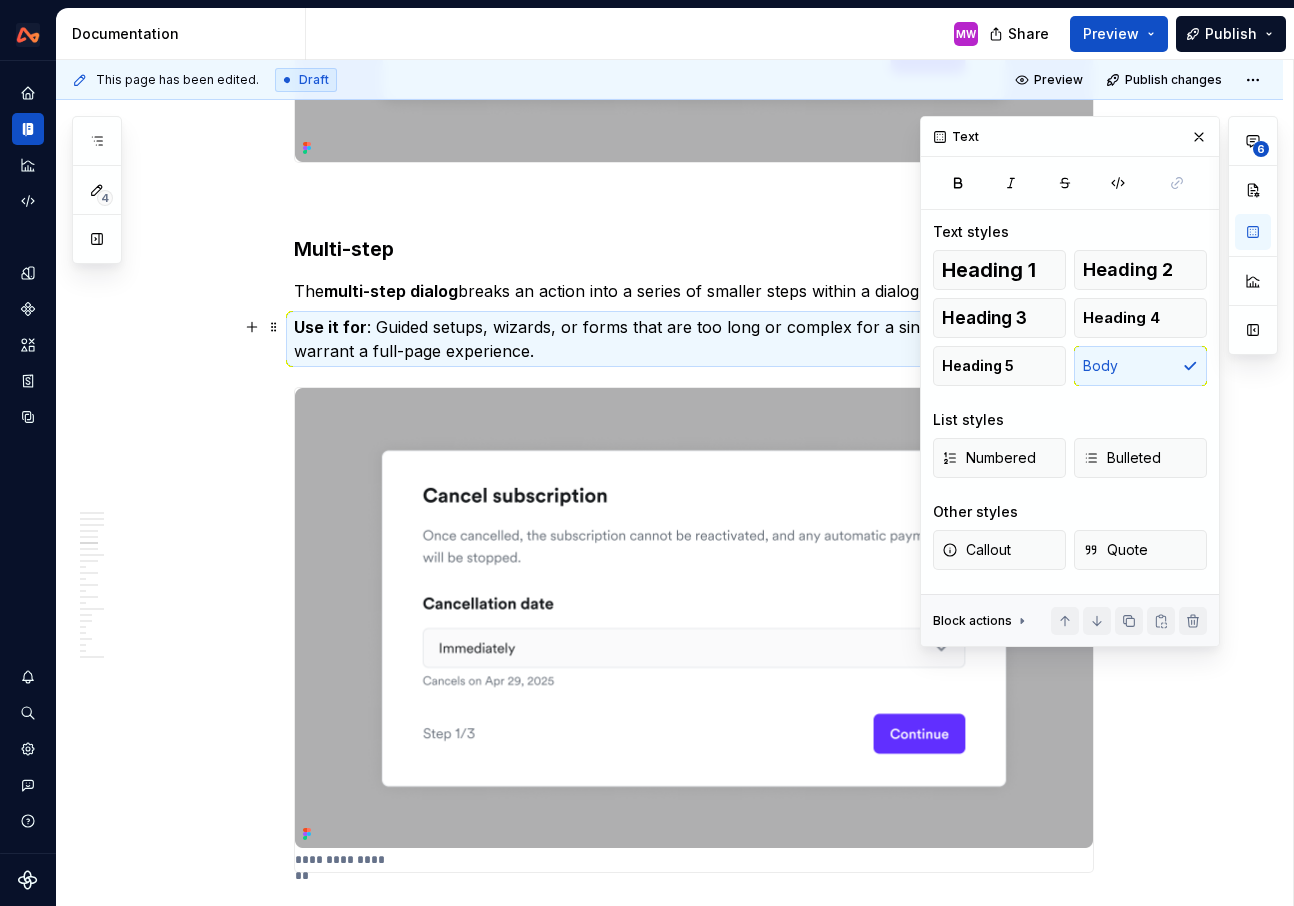 click on "Use it for : Guided setups, wizards, or forms that are too long or complex for a single view but don't warrant a full-page experience." at bounding box center [694, 339] 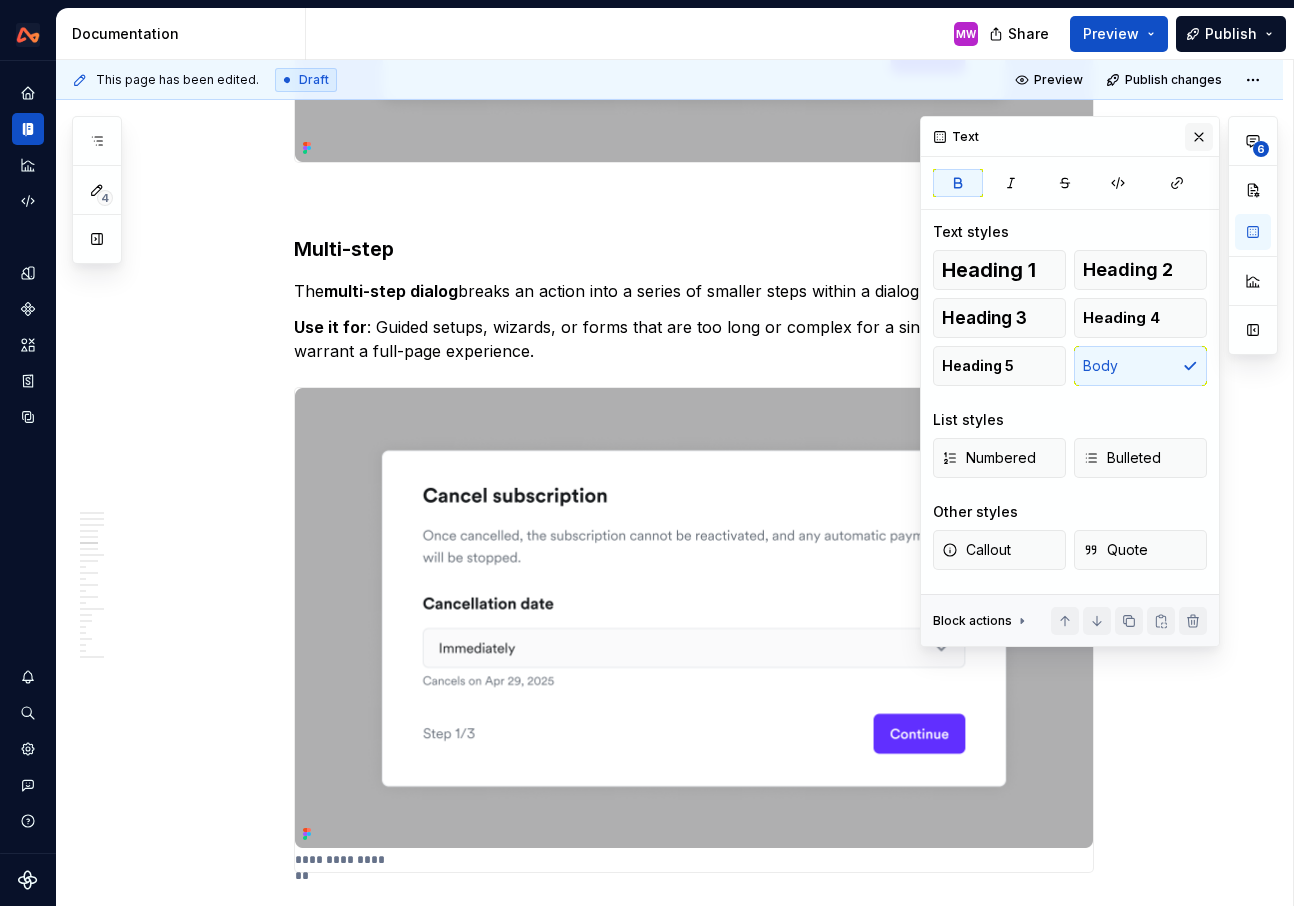click at bounding box center [1199, 137] 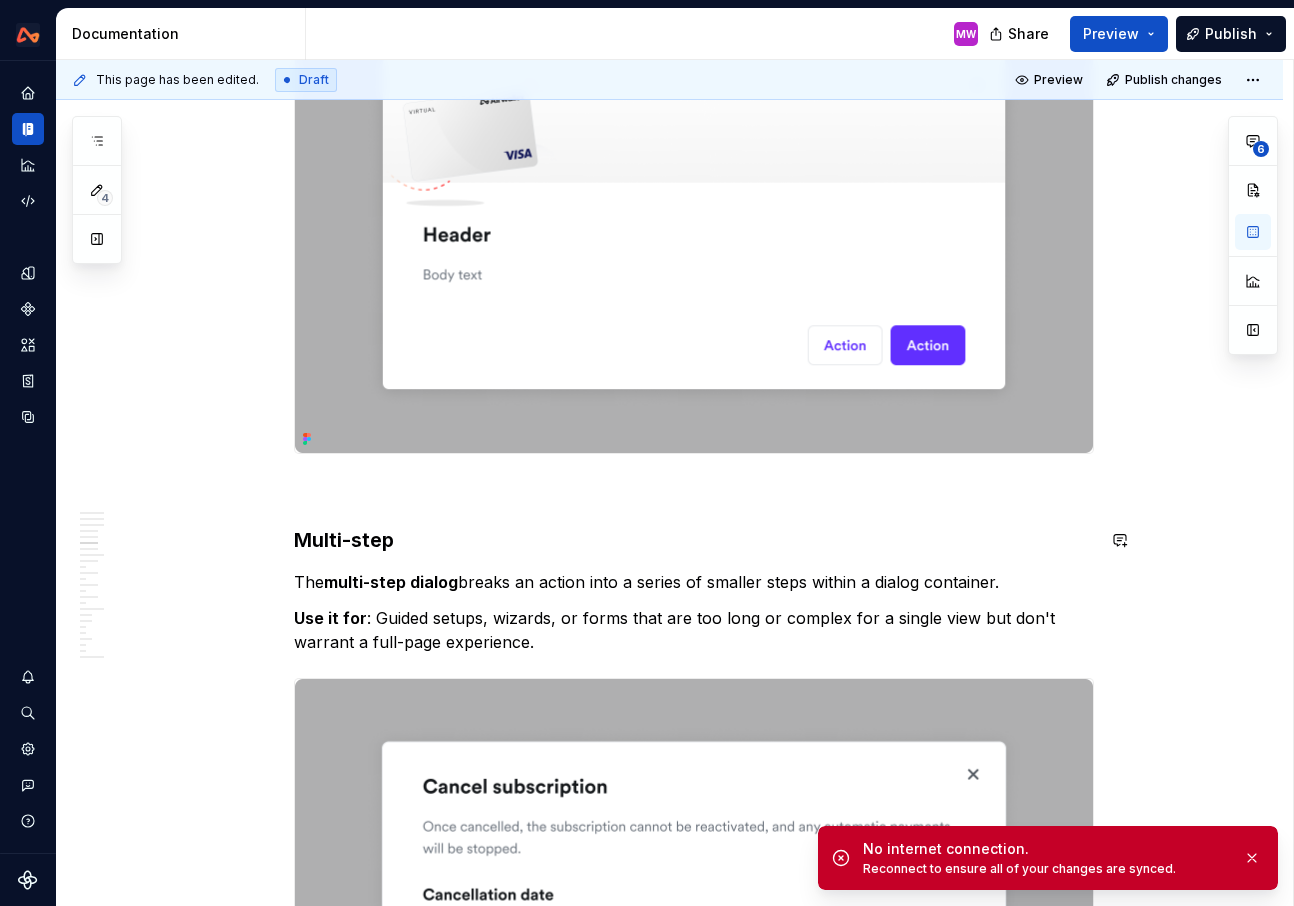 scroll, scrollTop: 3515, scrollLeft: 0, axis: vertical 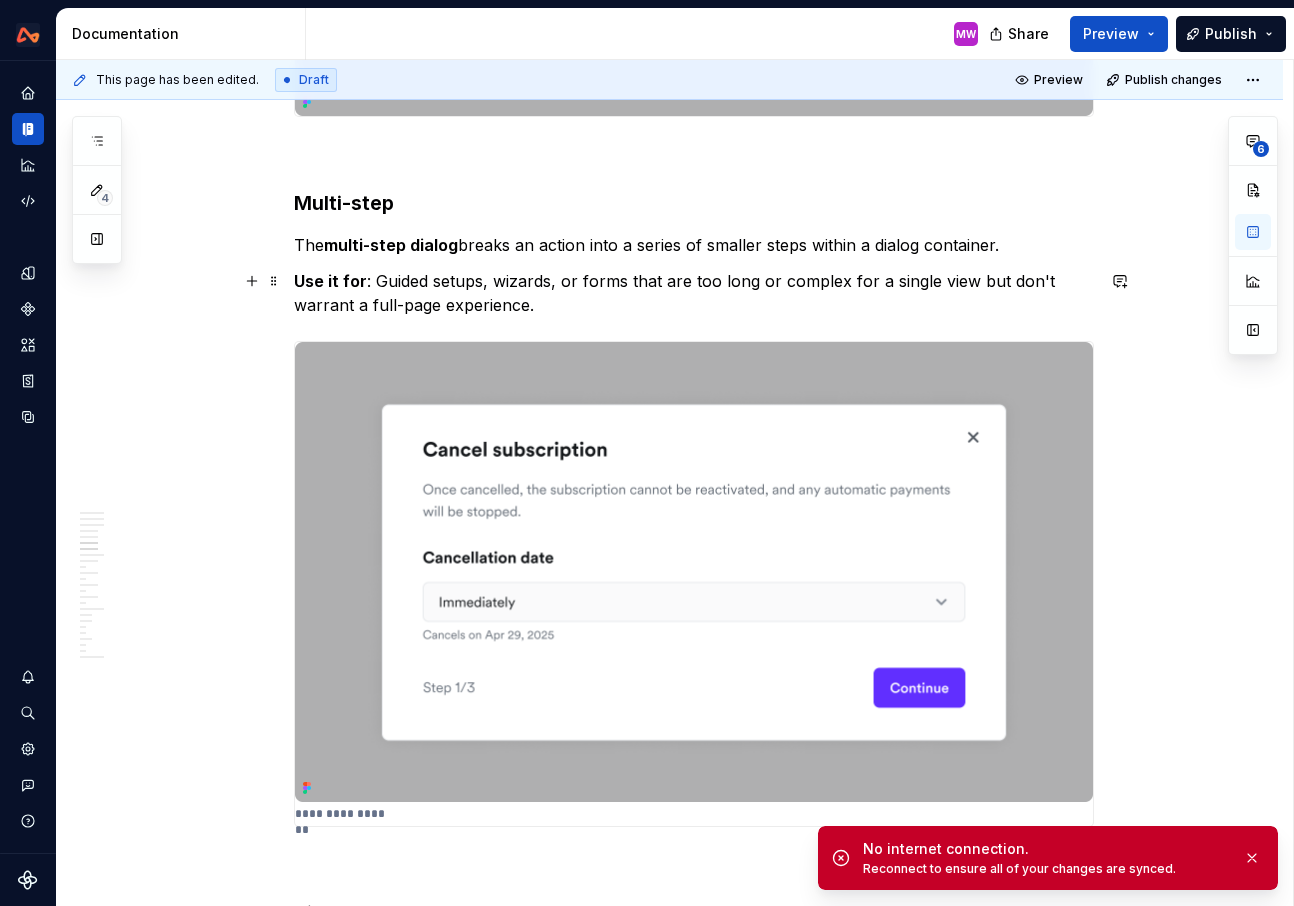 click on "Use it for : Guided setups, wizards, or forms that are too long or complex for a single view but don't warrant a full-page experience." at bounding box center (694, 293) 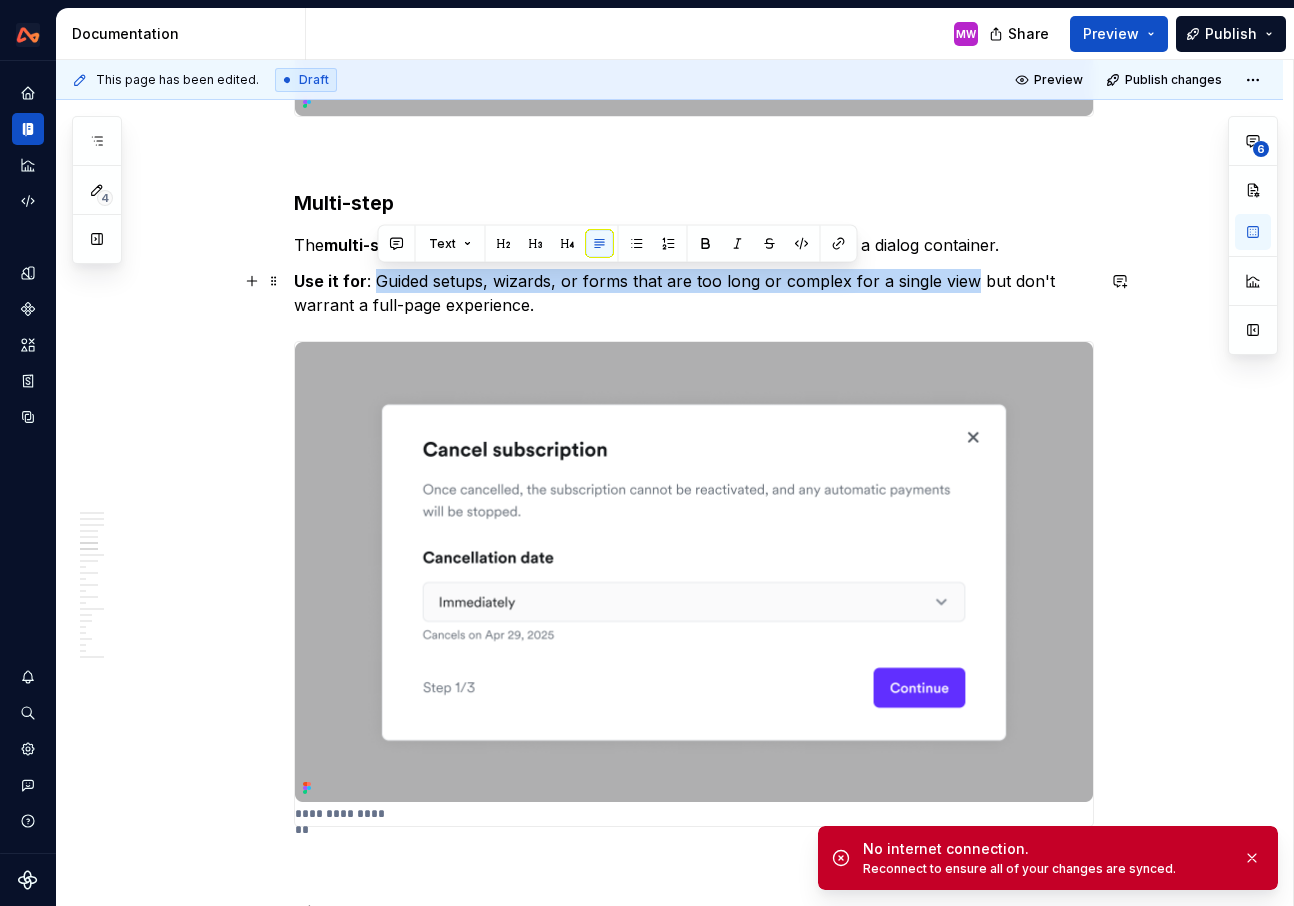 drag, startPoint x: 382, startPoint y: 279, endPoint x: 974, endPoint y: 276, distance: 592.0076 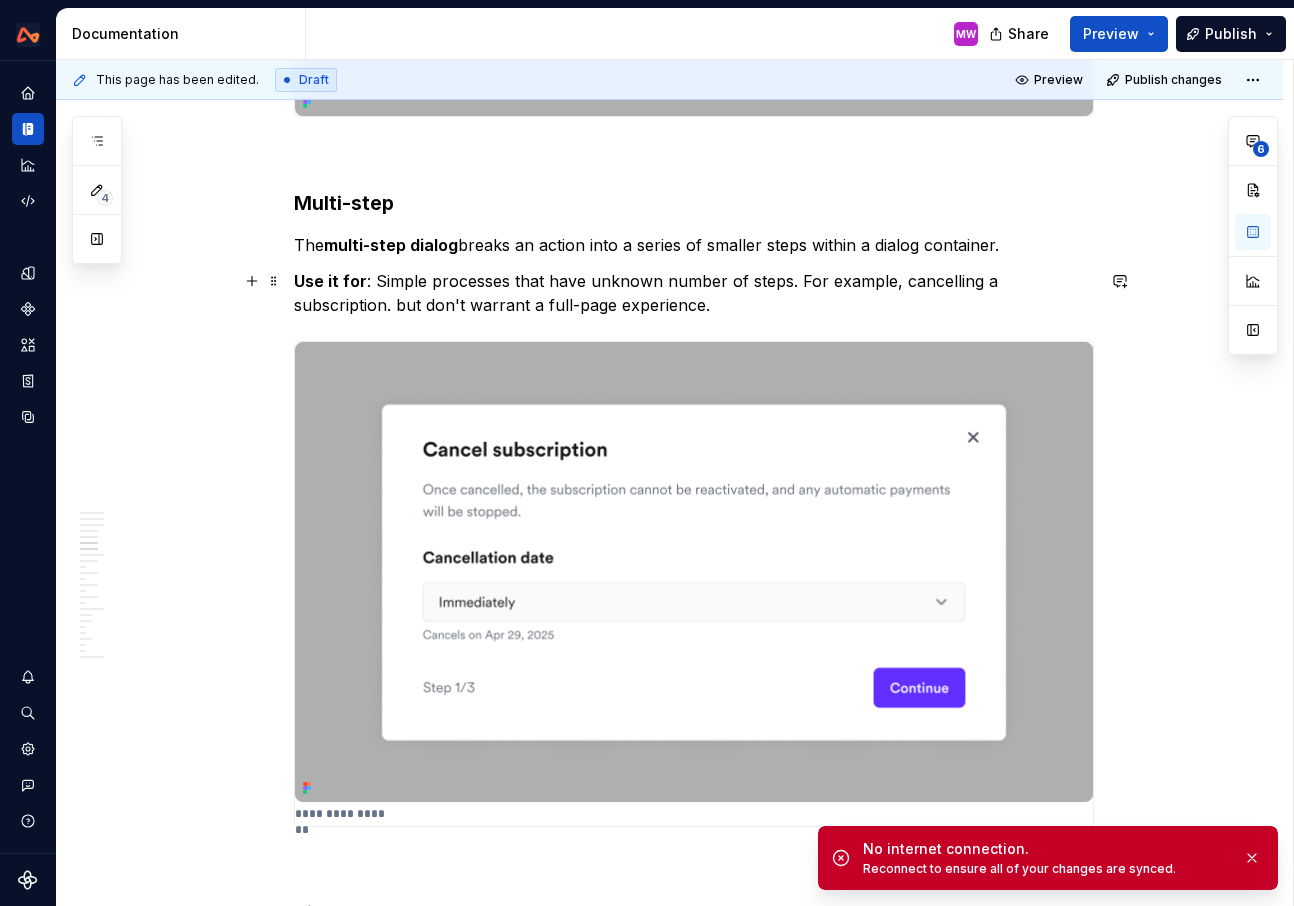 click on "Use it for : Simple processes that have unknown number of steps. For example, cancelling a subscription. but don't warrant a full-page experience." at bounding box center (694, 293) 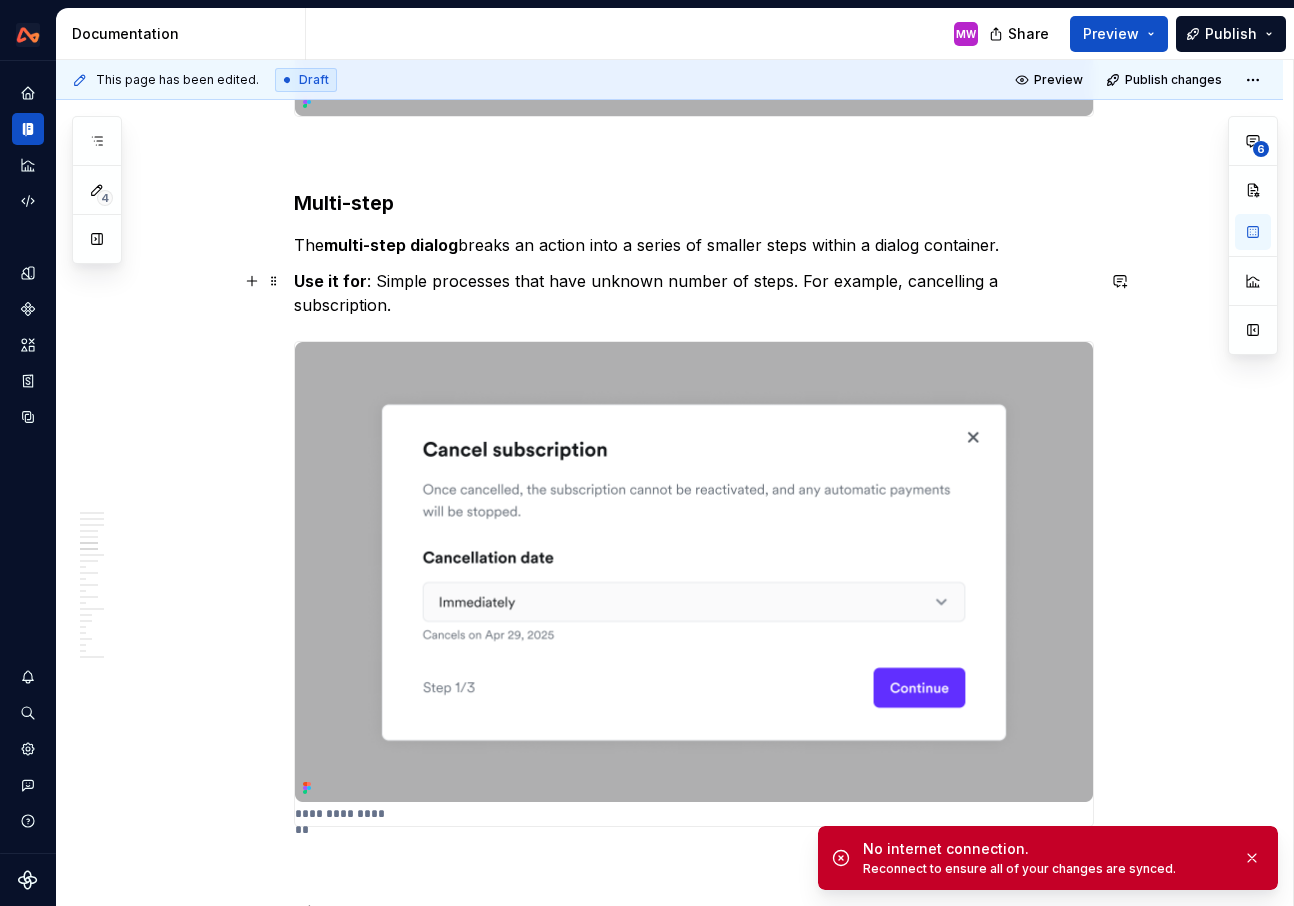 click on "Use it for : Simple processes that have unknown number of steps. For example, cancelling a subscription." at bounding box center (694, 293) 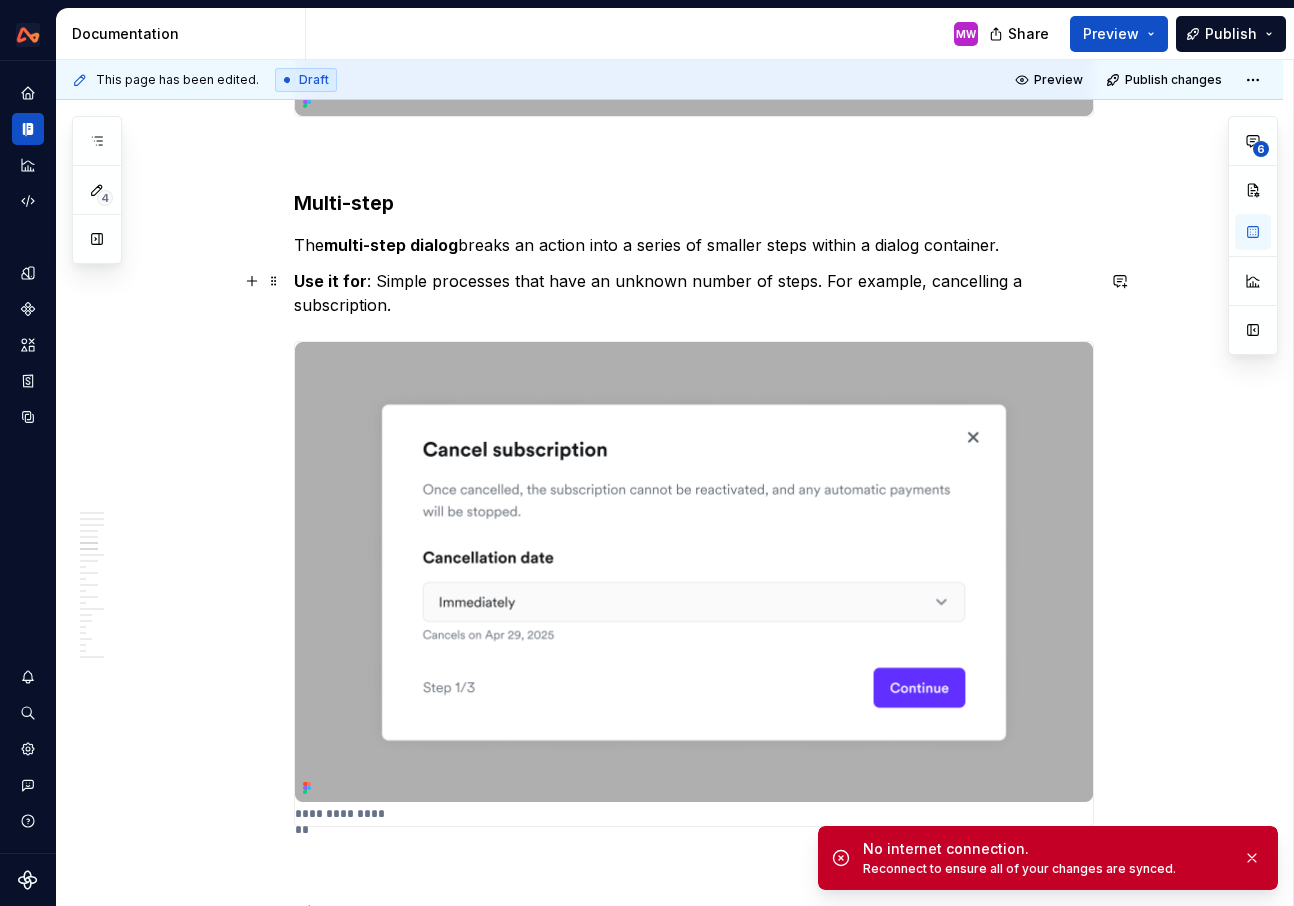 click on "Use it for : Simple processes that have an unknown number of steps. For example, cancelling a subscription." at bounding box center [694, 293] 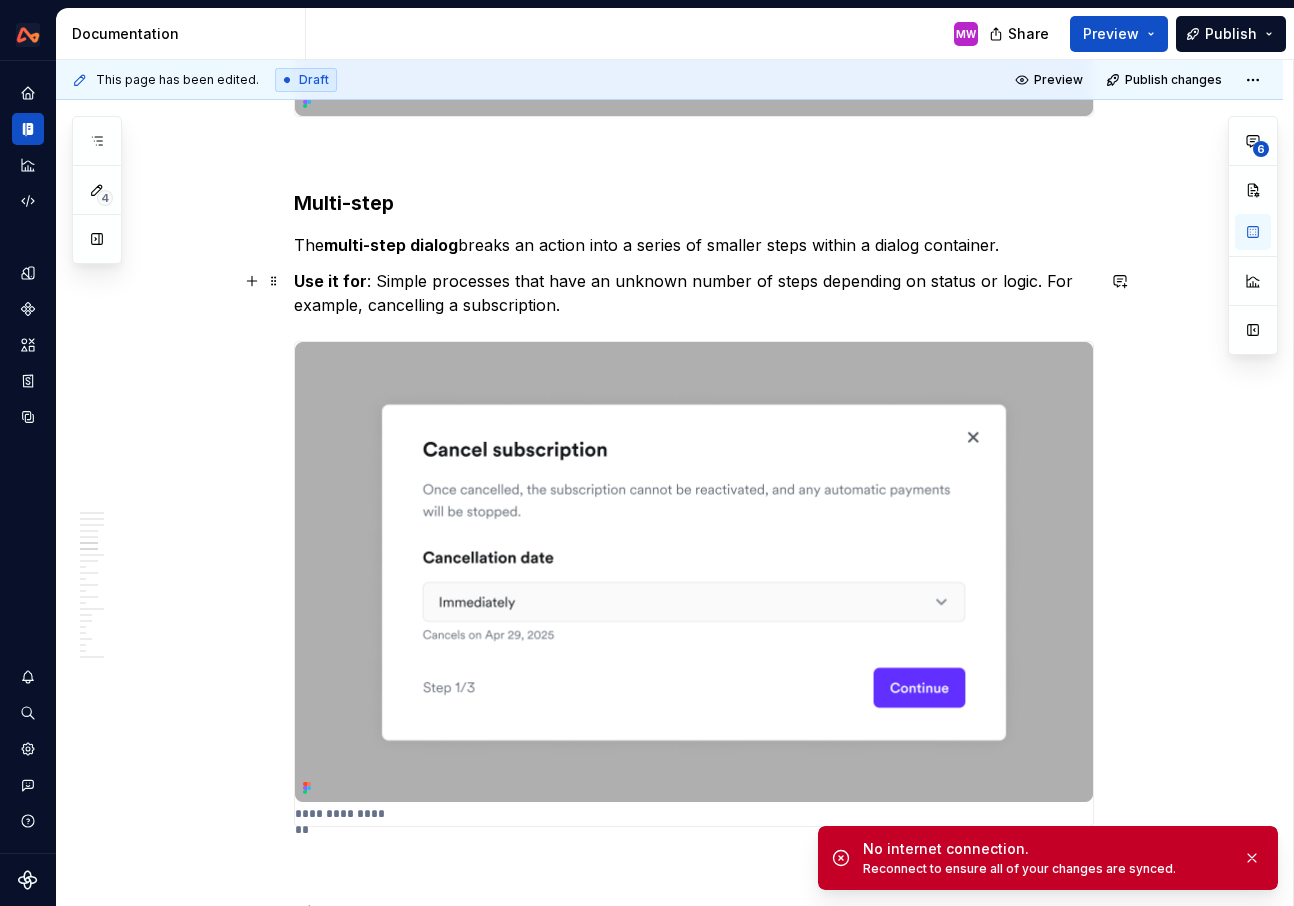 click on "Use it for : Simple processes that have an unknown number of steps depending on status or logic. For example, cancelling a subscription." at bounding box center (694, 293) 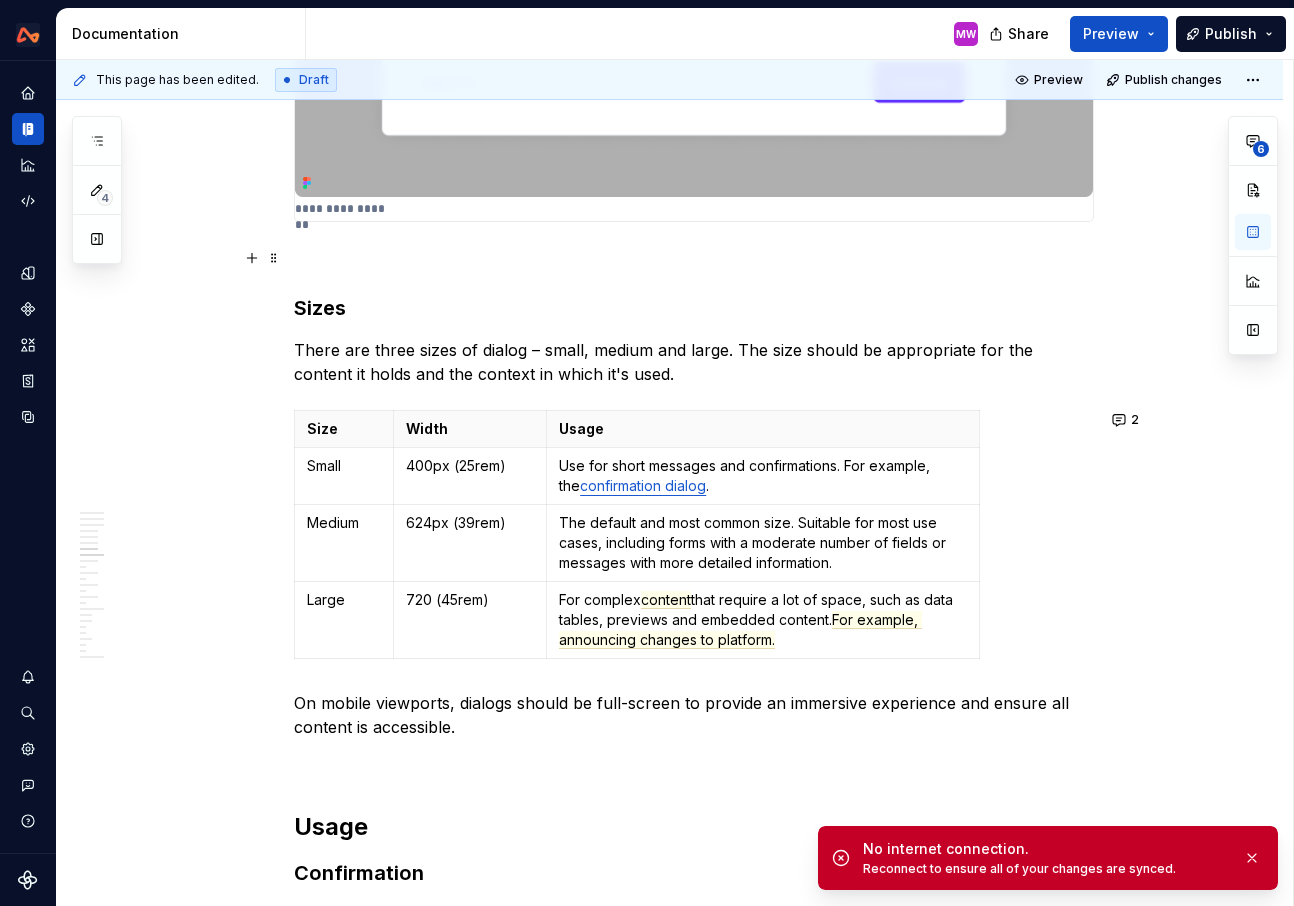 scroll, scrollTop: 4171, scrollLeft: 0, axis: vertical 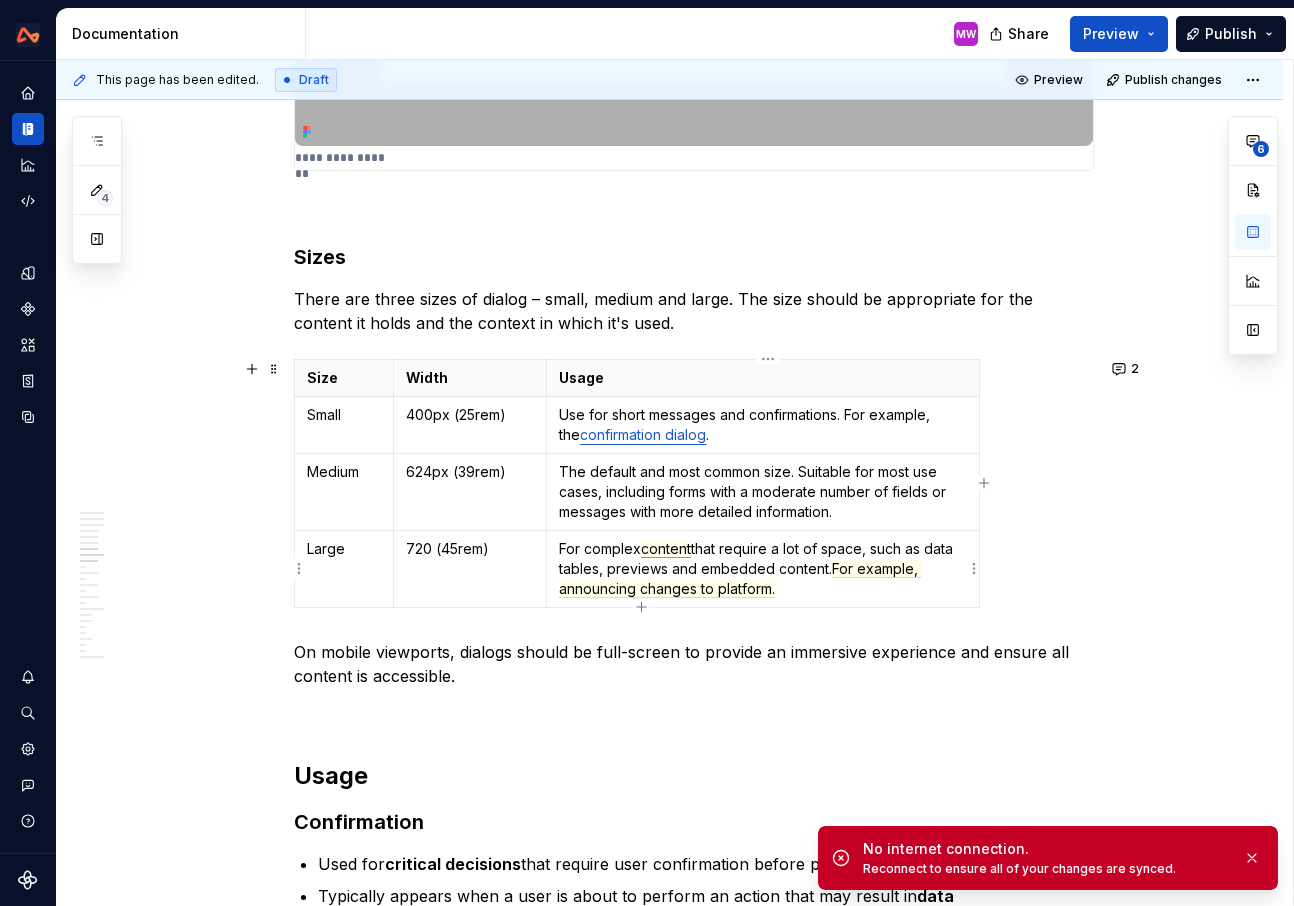 click on "content" at bounding box center [666, 549] 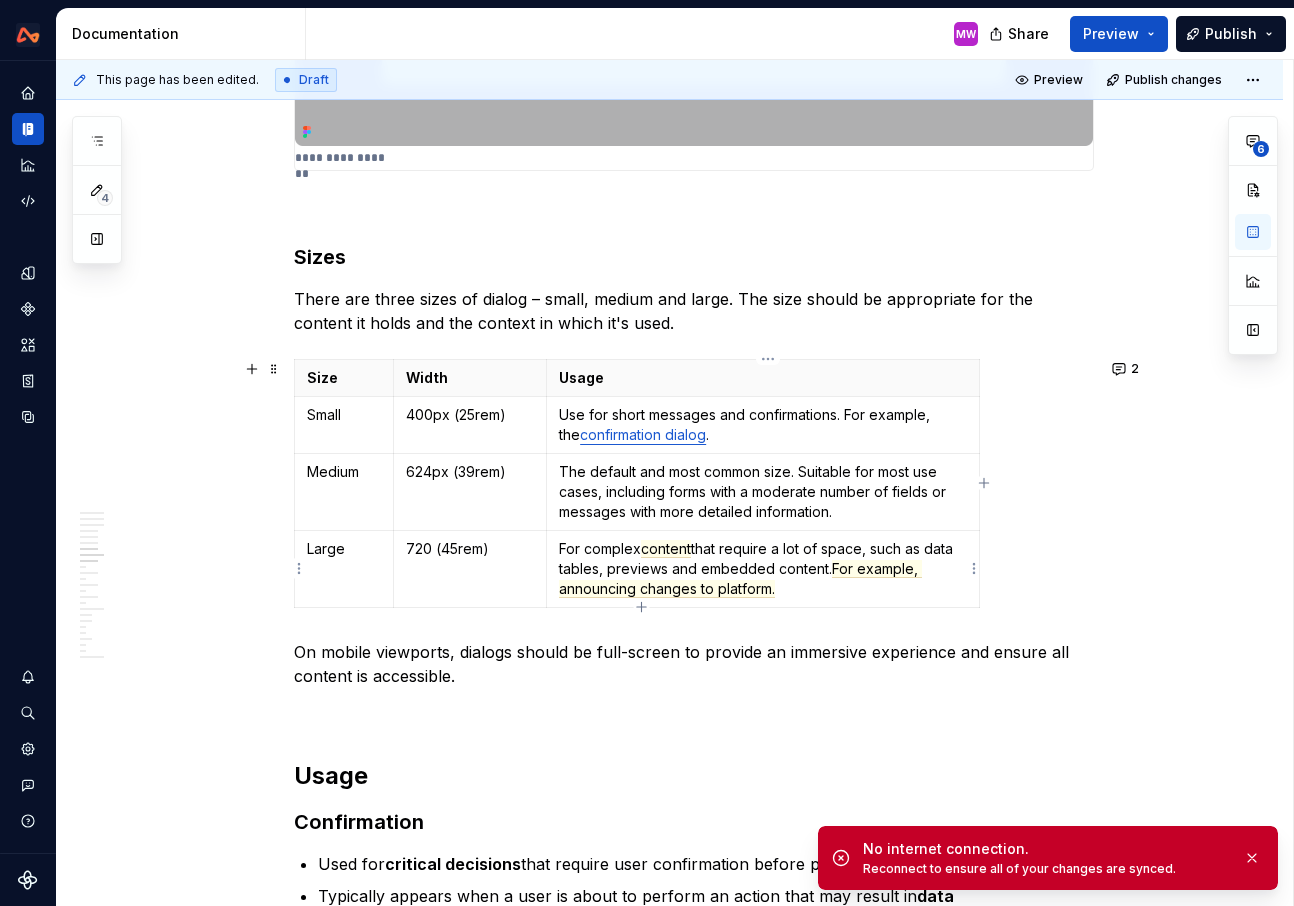 click on "For complex  content  that require a lot of space, such as data tables, previews and embedded content.  For example, announcing changes to platform." at bounding box center [762, 569] 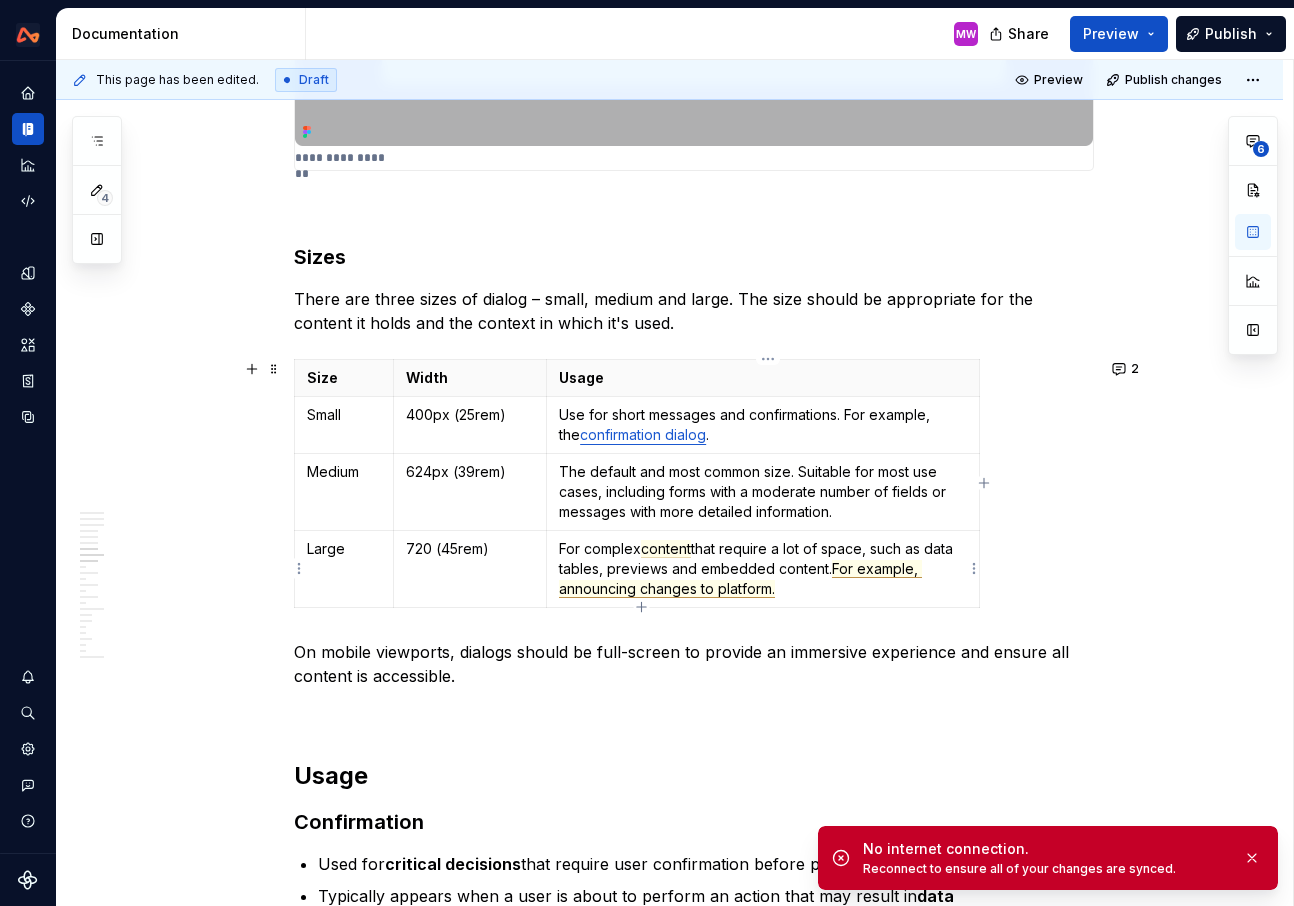 click on "For example, announcing changes to platform." at bounding box center (740, 579) 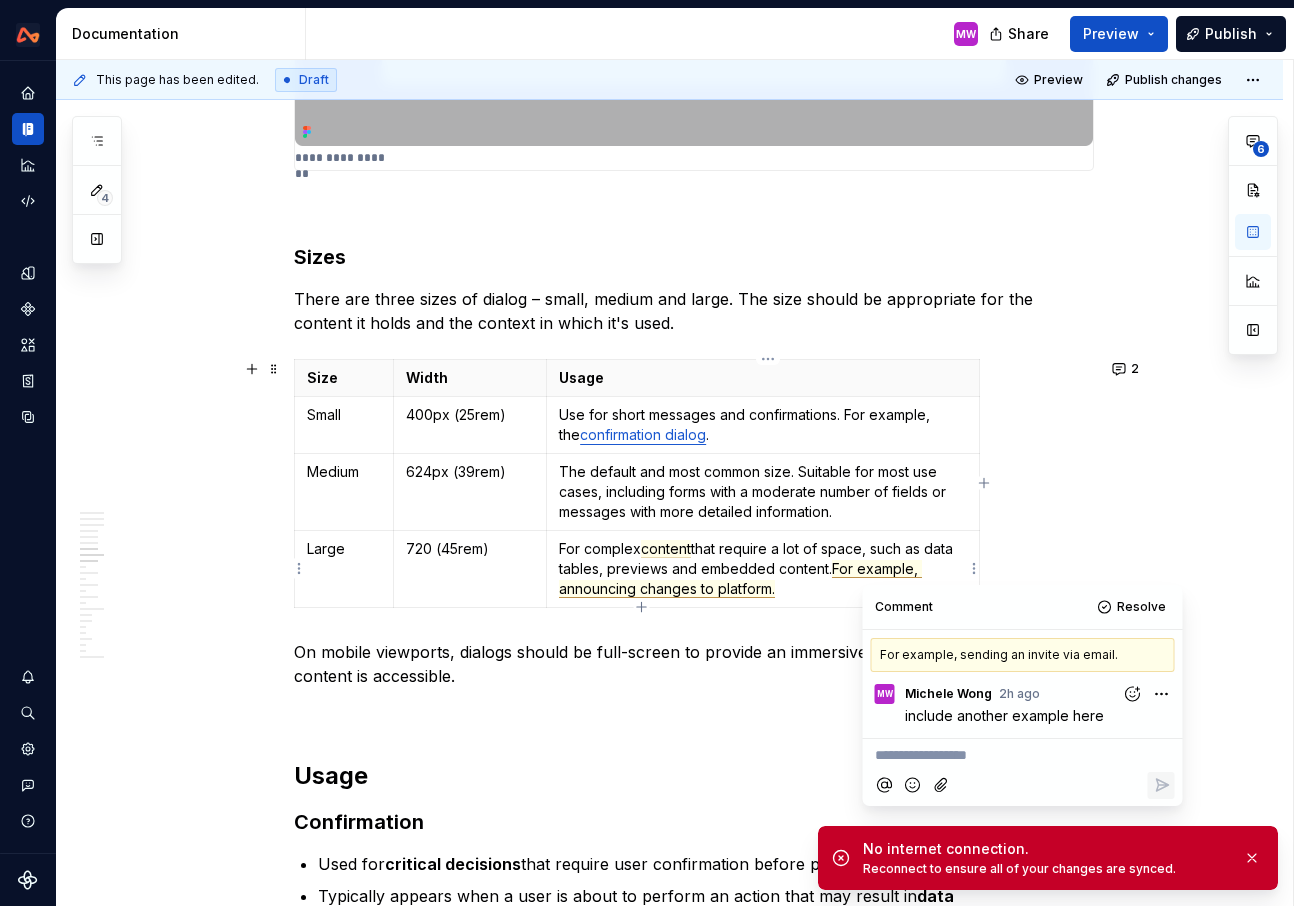 click on "For complex  content  that require a lot of space, such as data tables, previews and embedded content.  For example, announcing changes to platform." at bounding box center [762, 569] 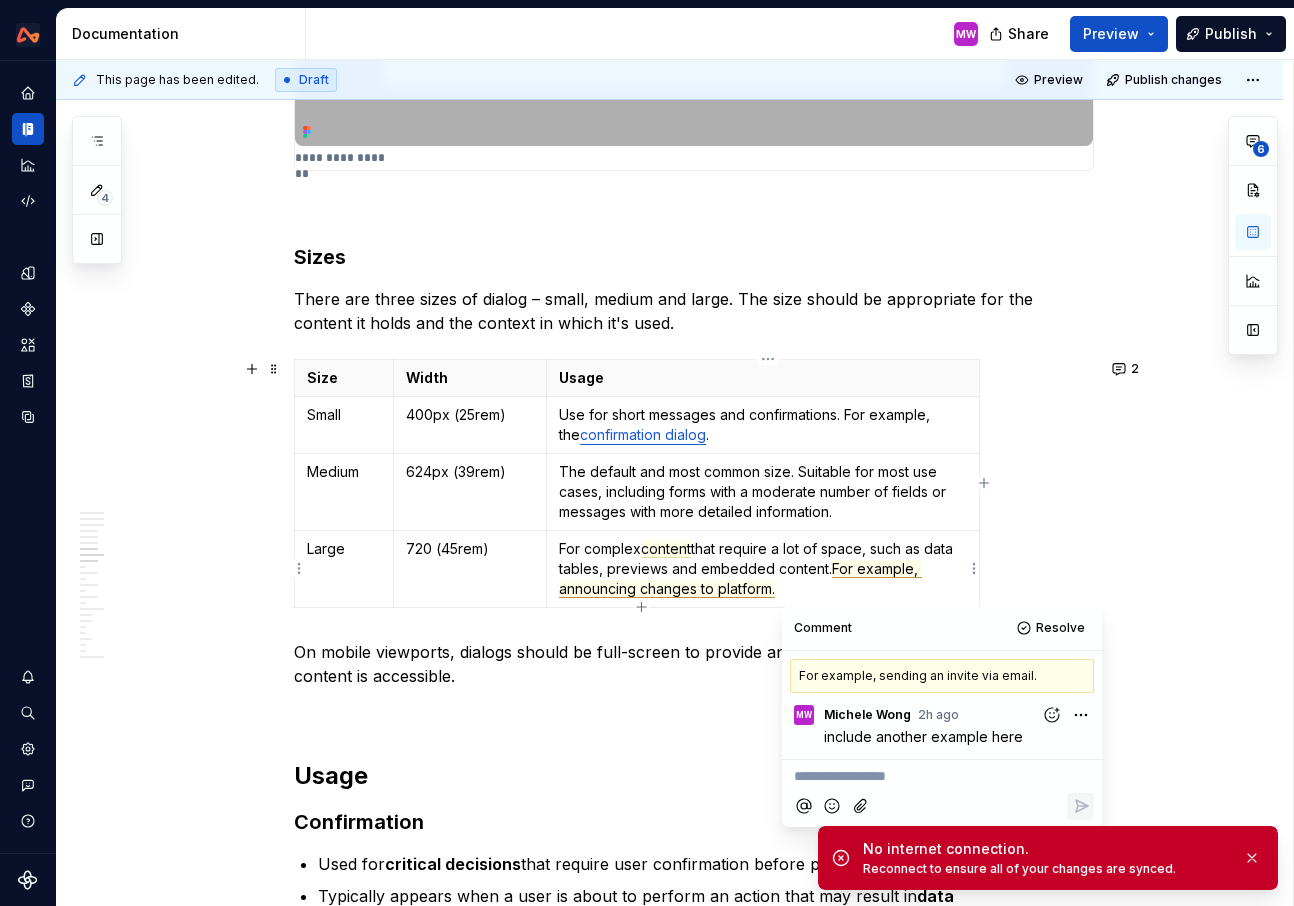 click on "For example, announcing changes to platform." at bounding box center (740, 579) 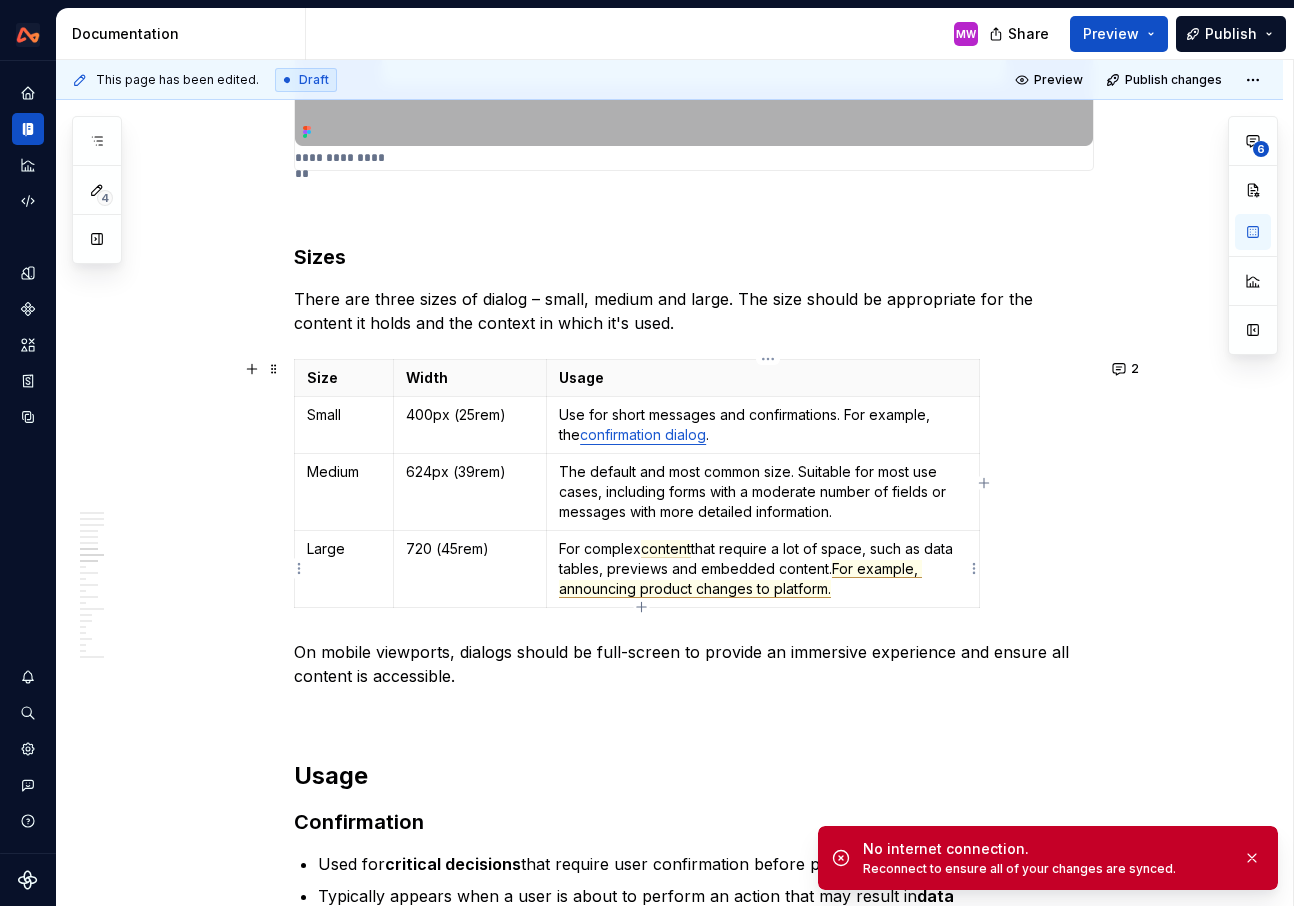 click on "For example, announcing product changes to platform." at bounding box center [740, 579] 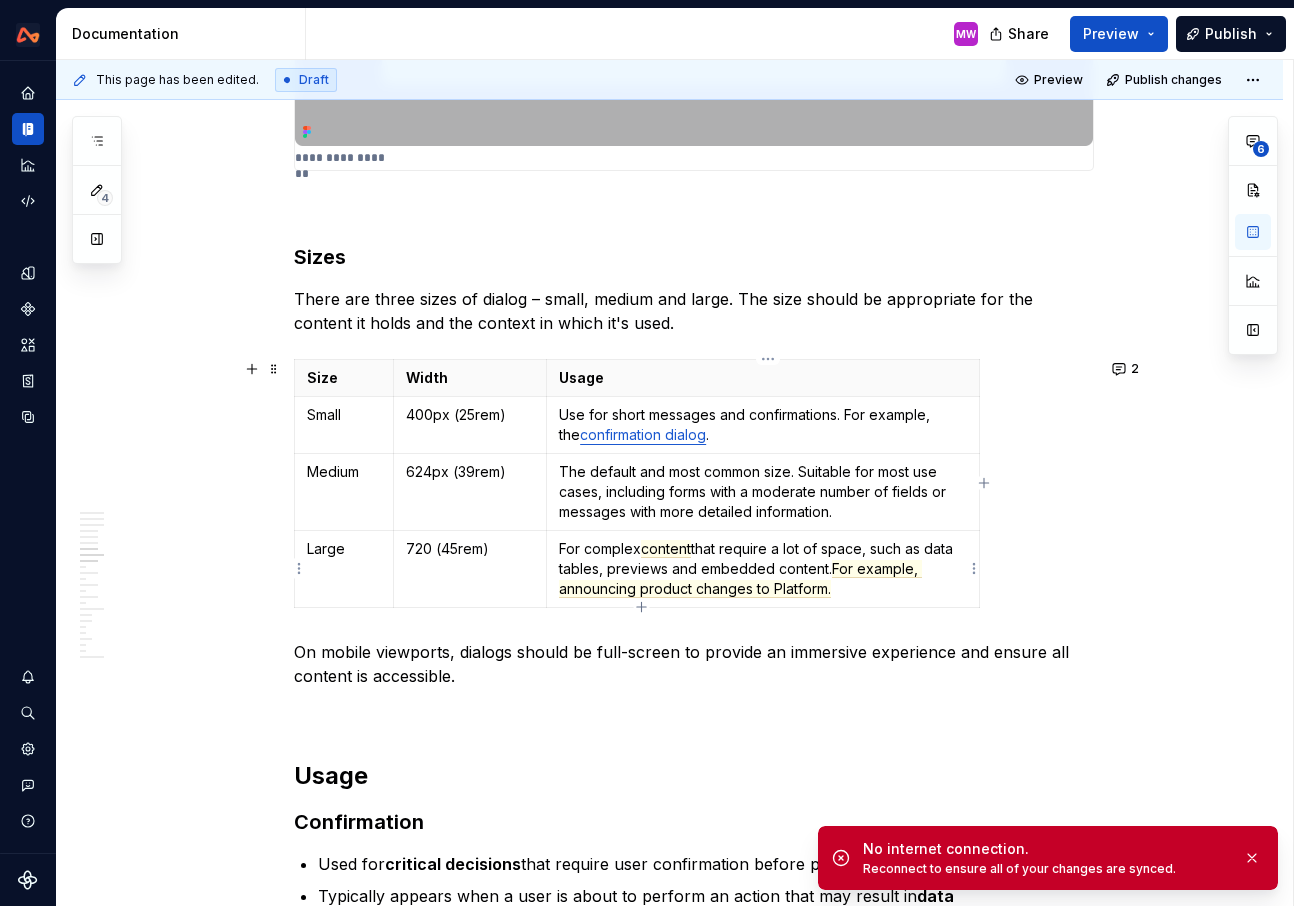 click on "For complex  content  that require a lot of space, such as data tables, previews and embedded content.  For example, announcing product changes to Platform." at bounding box center [762, 569] 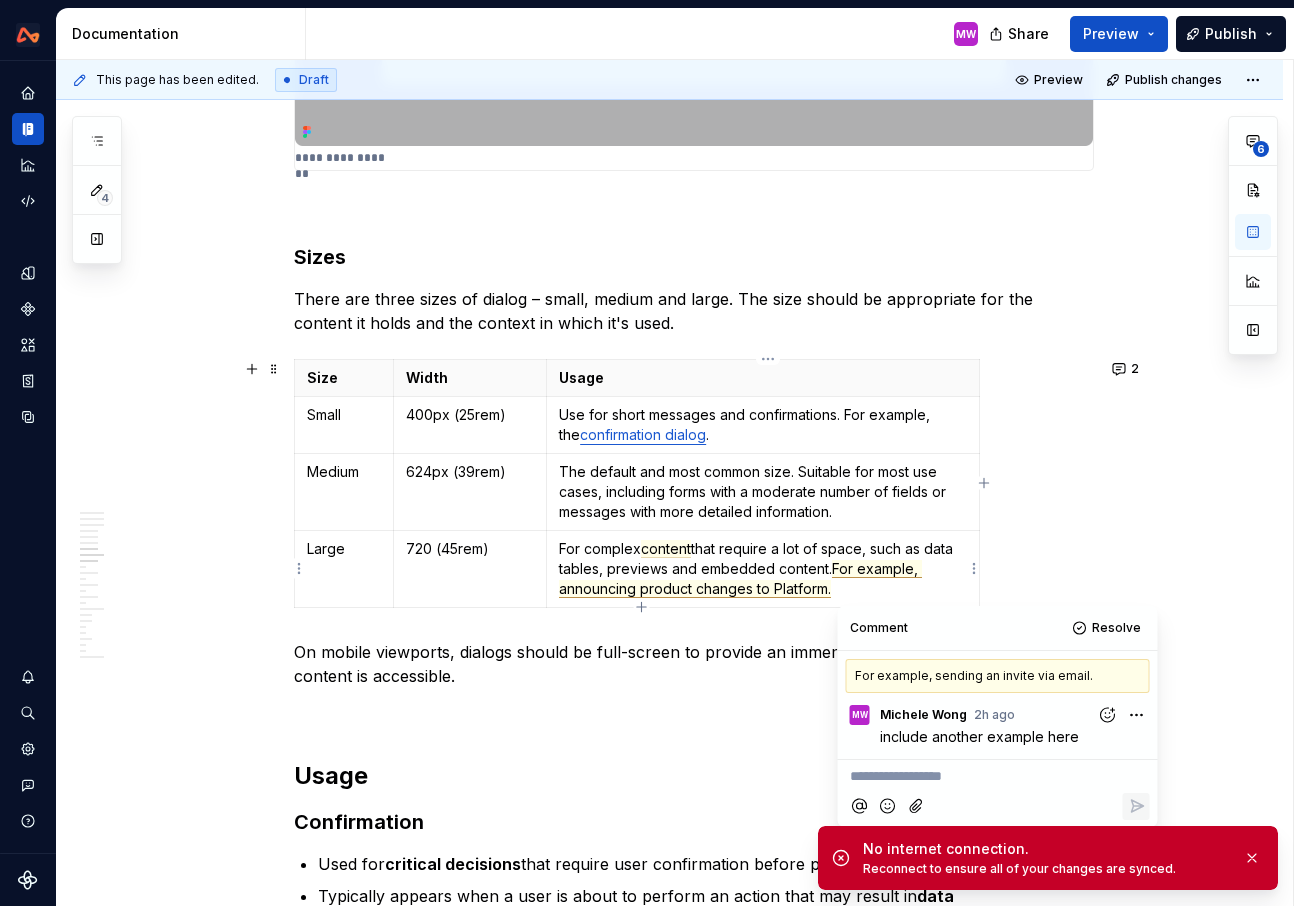 click on "For example, announcing product changes to Platform." at bounding box center [740, 579] 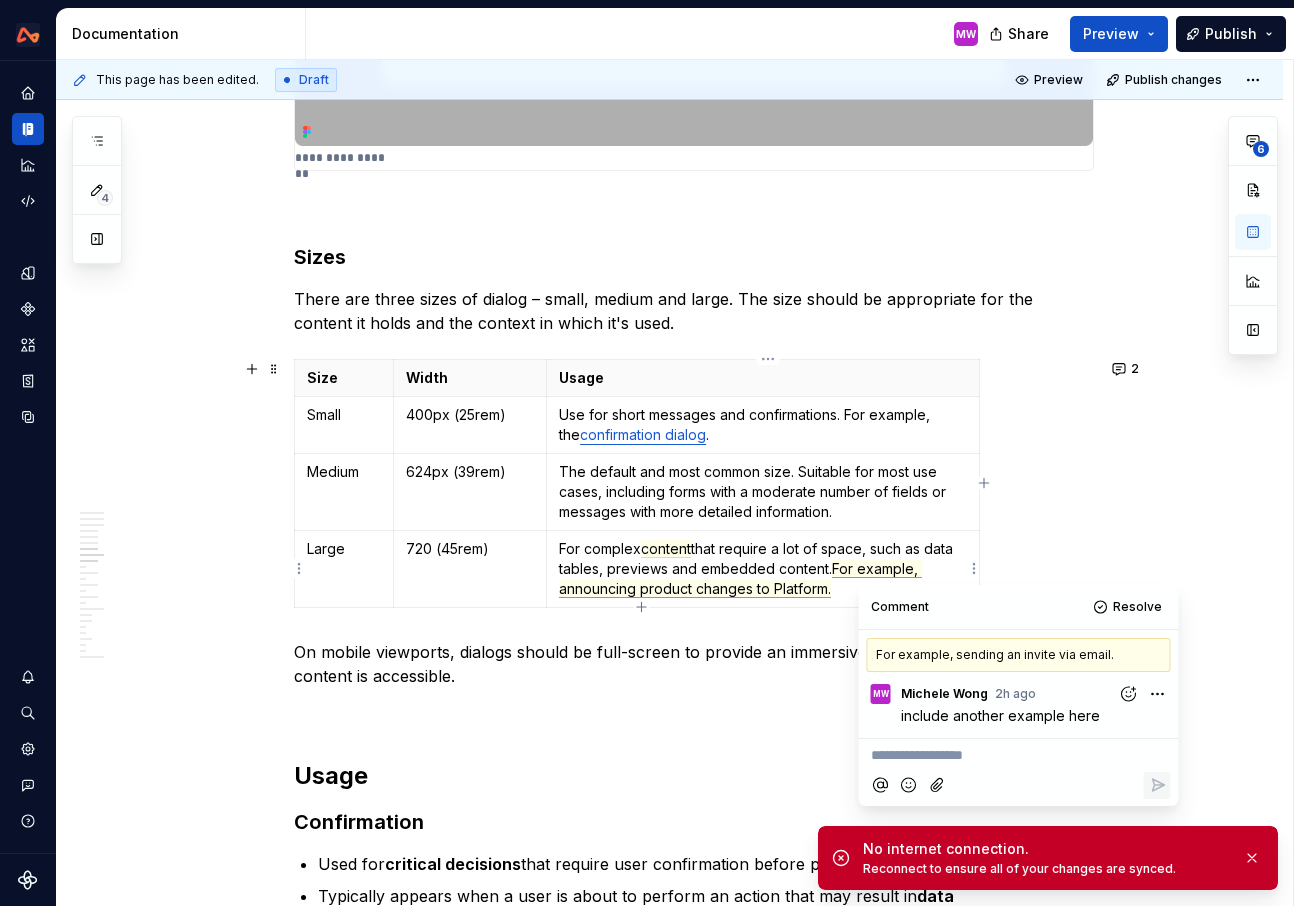 click on "For complex  content  that require a lot of space, such as data tables, previews and embedded content.  For example, announcing product changes to Platform." at bounding box center [762, 569] 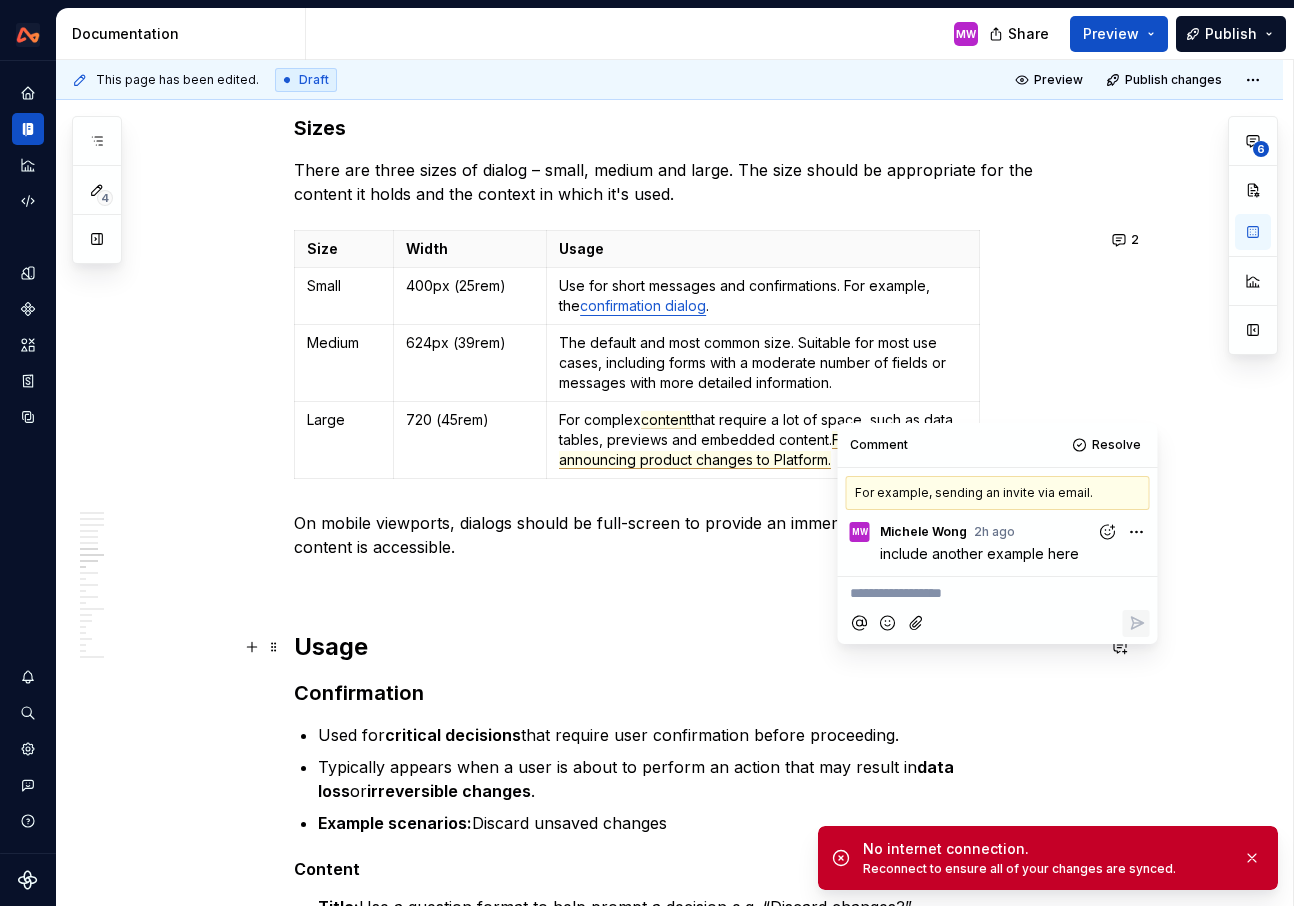 scroll, scrollTop: 4378, scrollLeft: 0, axis: vertical 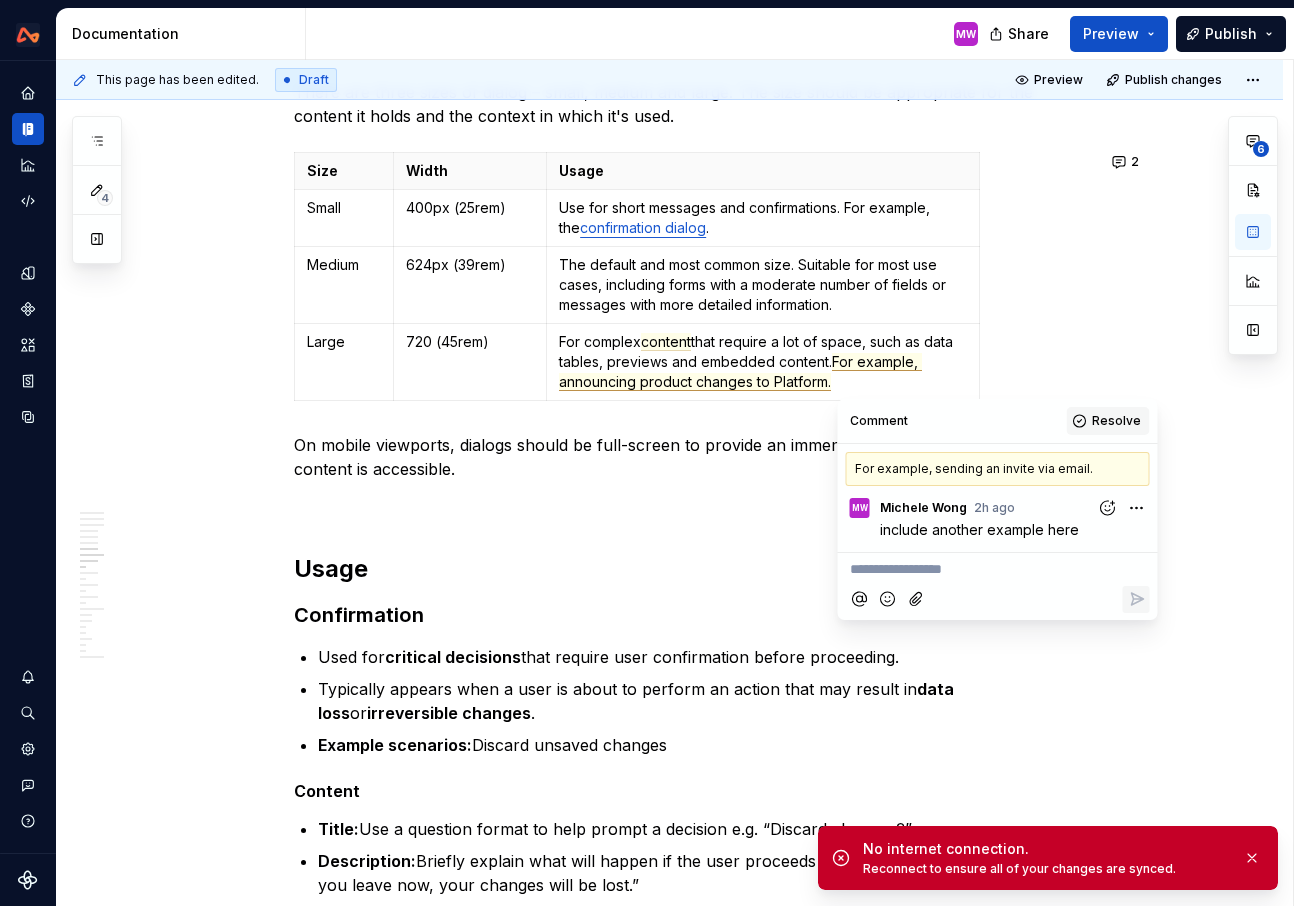 click on "Resolve" at bounding box center [1116, 421] 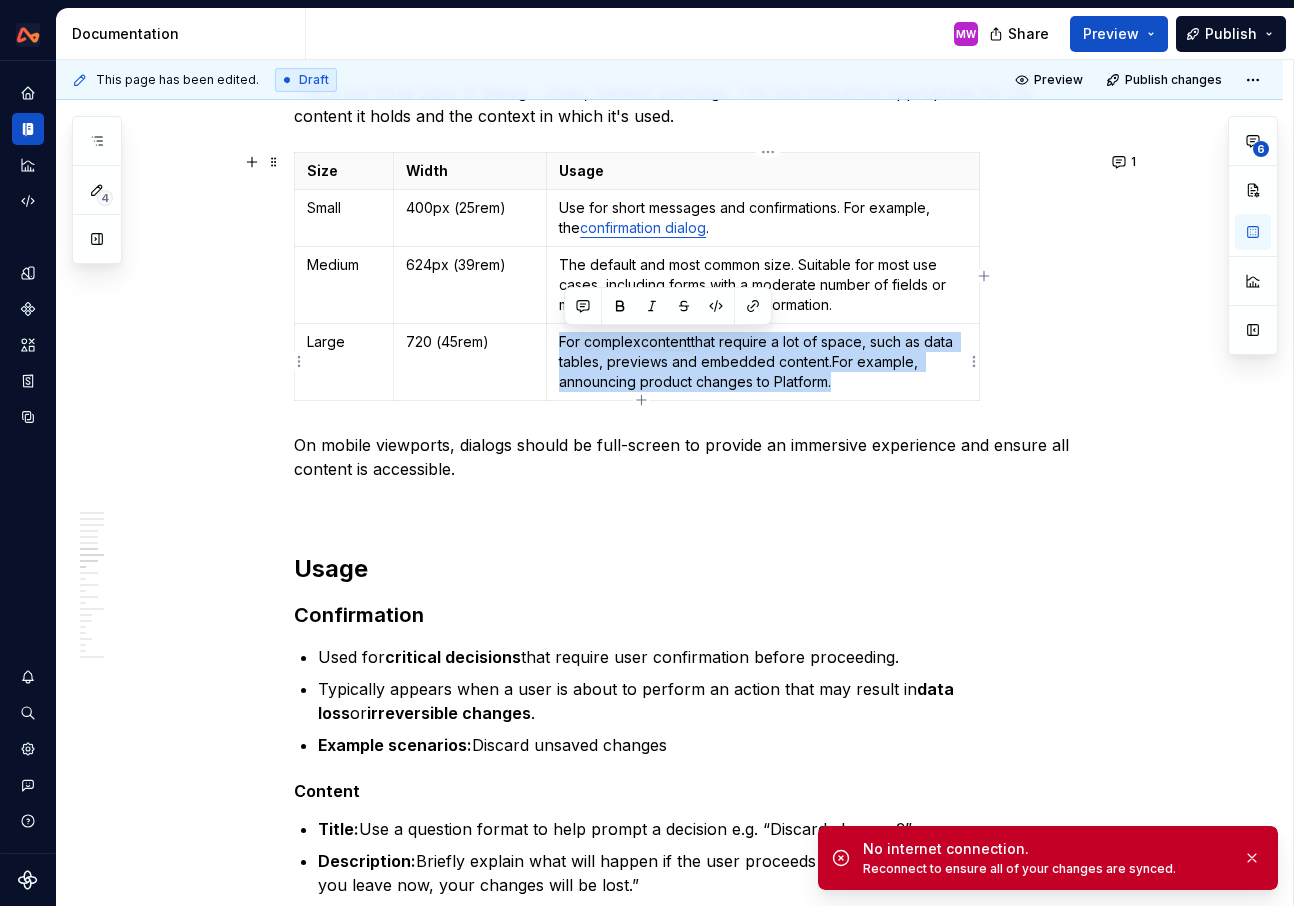 drag, startPoint x: 864, startPoint y: 384, endPoint x: 563, endPoint y: 343, distance: 303.7795 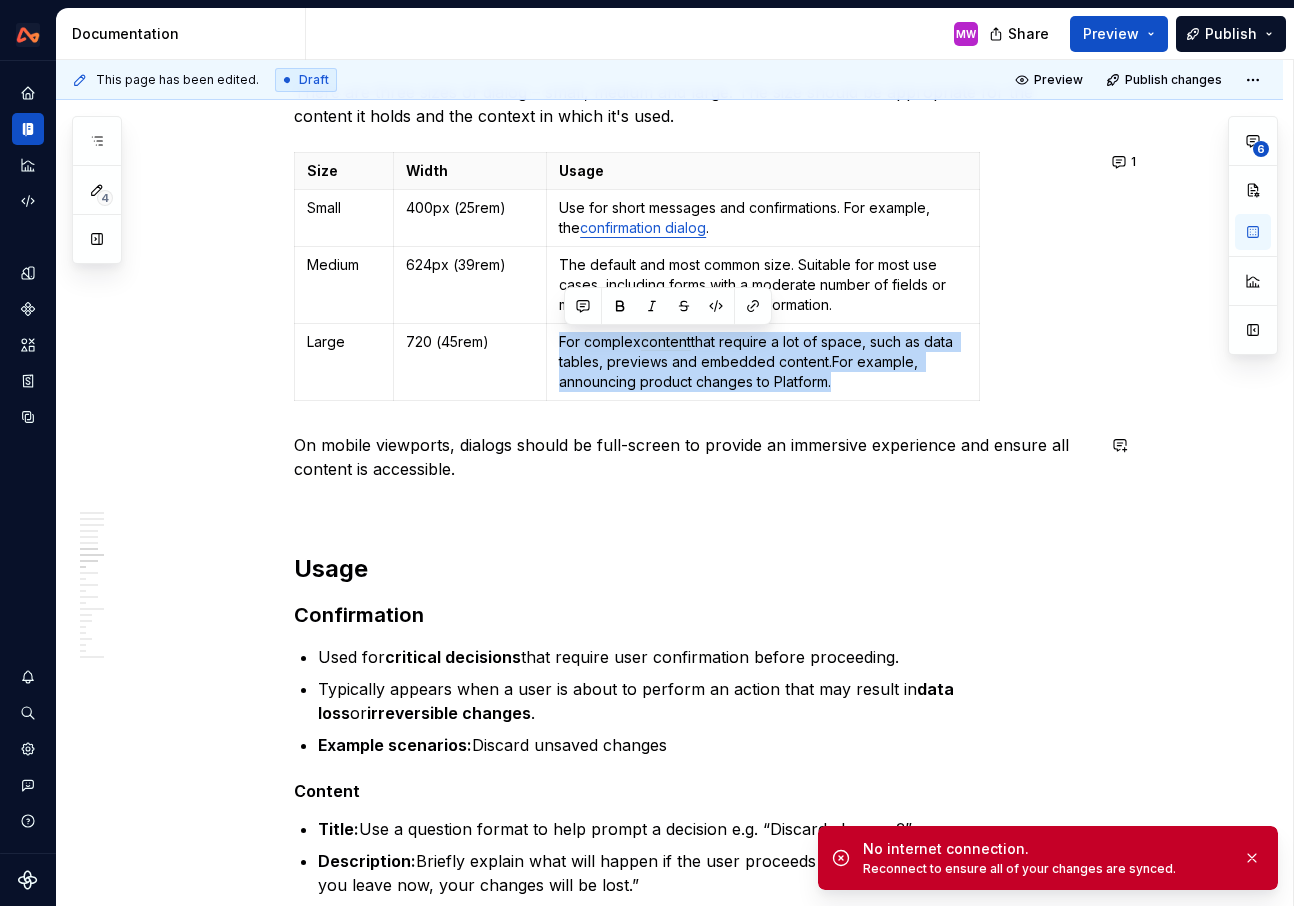 copy on "For complex  content  that require a lot of space, such as data tables, previews and embedded content.  For example, announcing product changes to Platform." 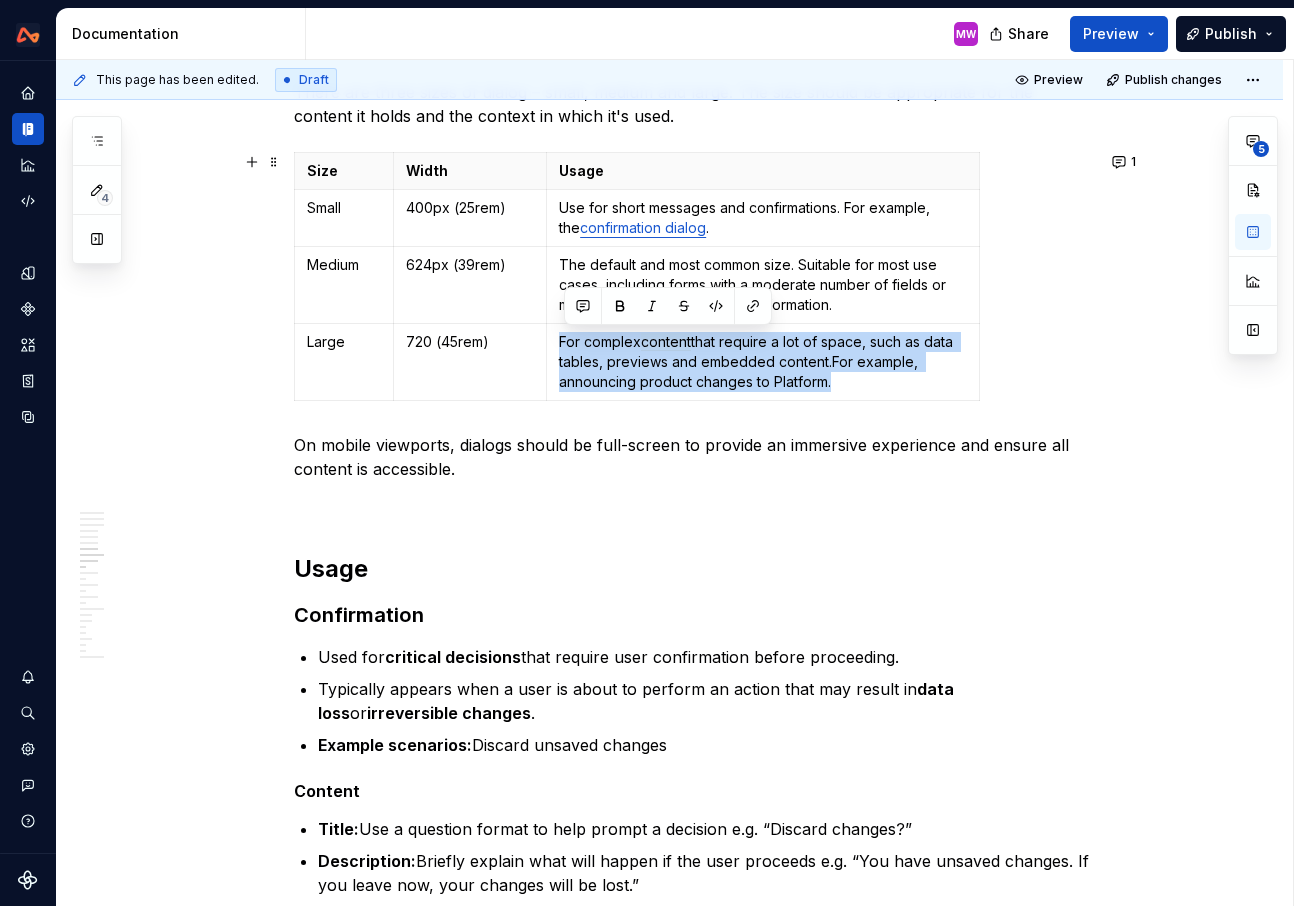click on "For example, announcing product changes to Platform." at bounding box center [740, 371] 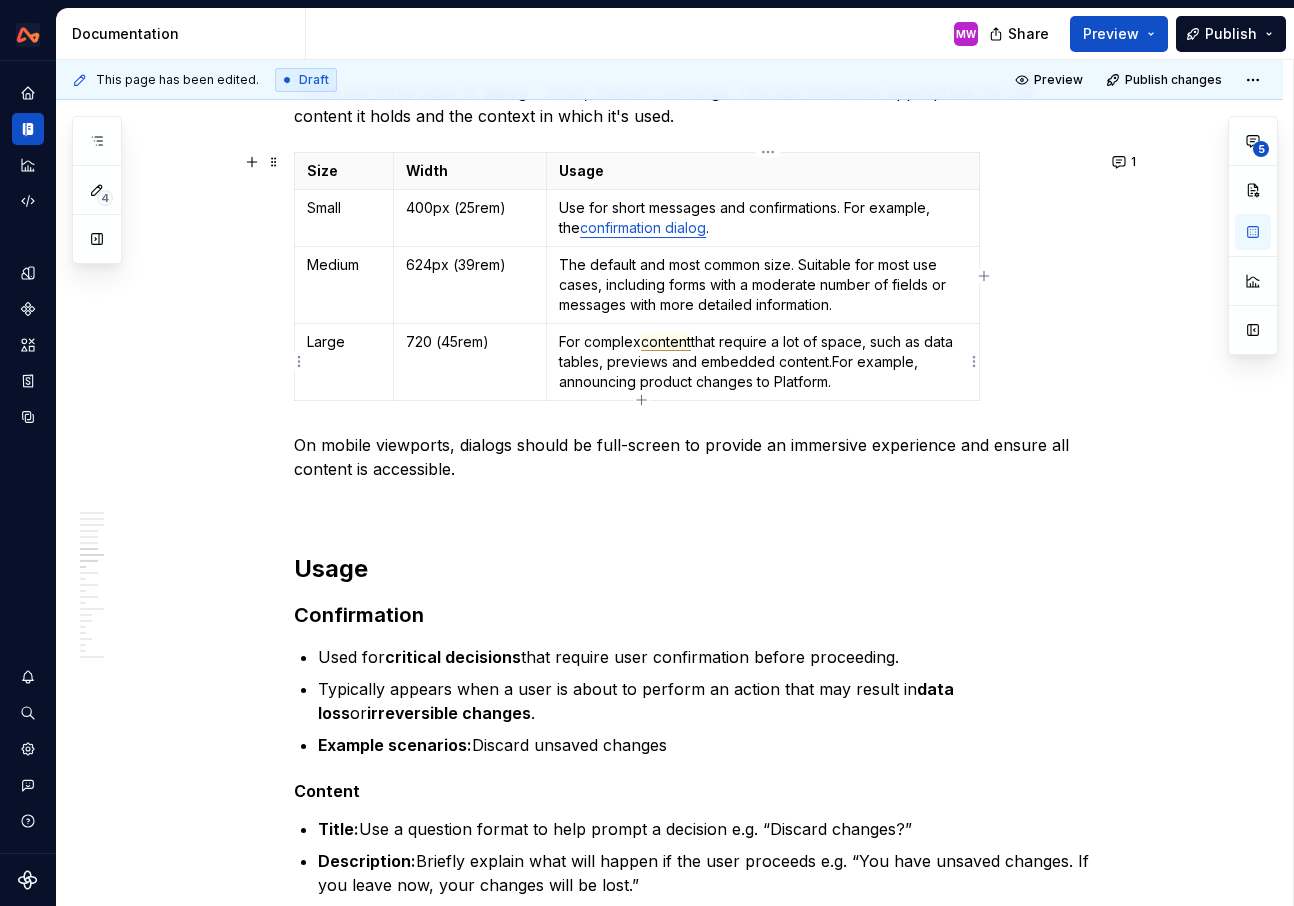 click on "content" at bounding box center [666, 342] 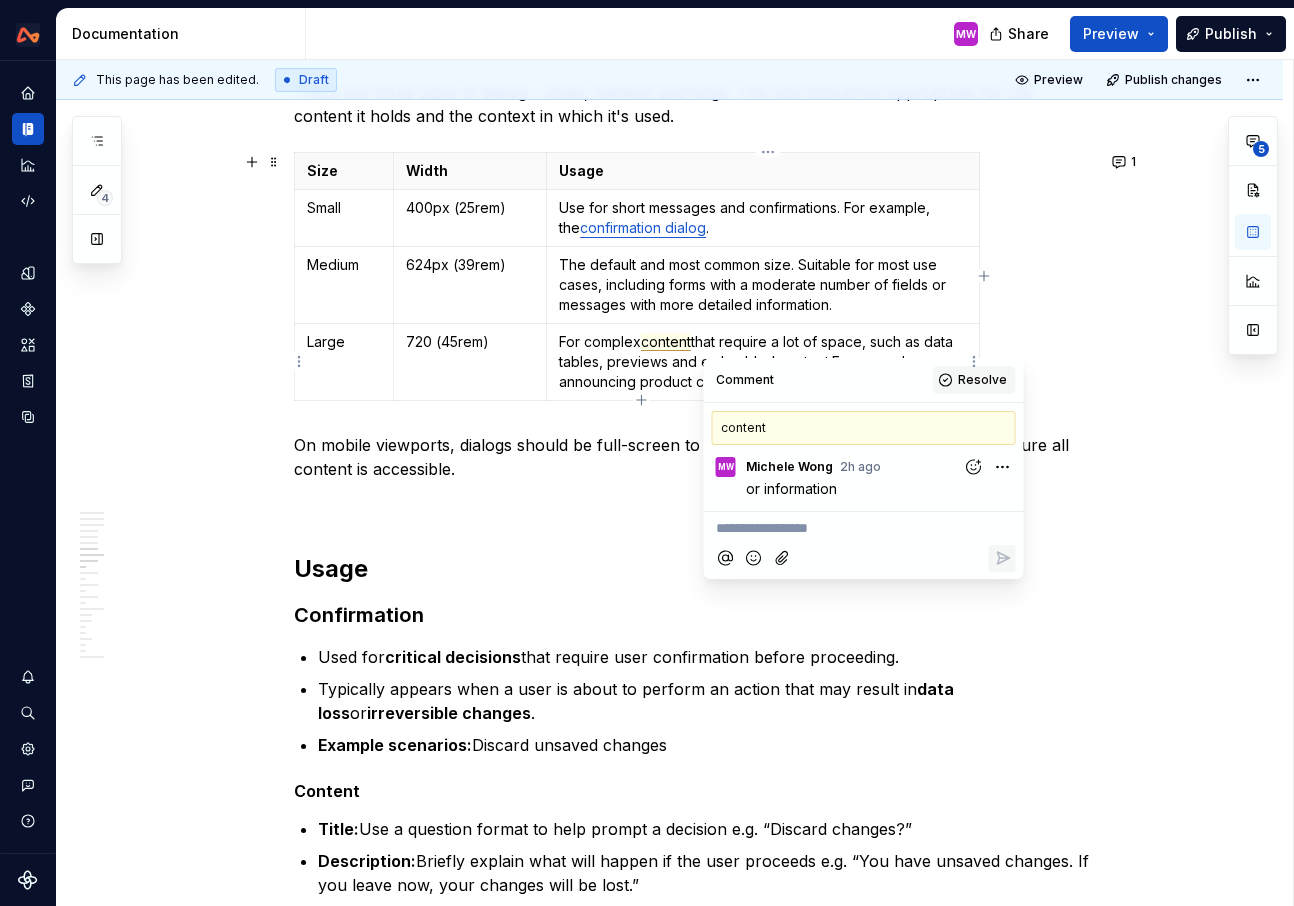 click on "Resolve" at bounding box center [982, 380] 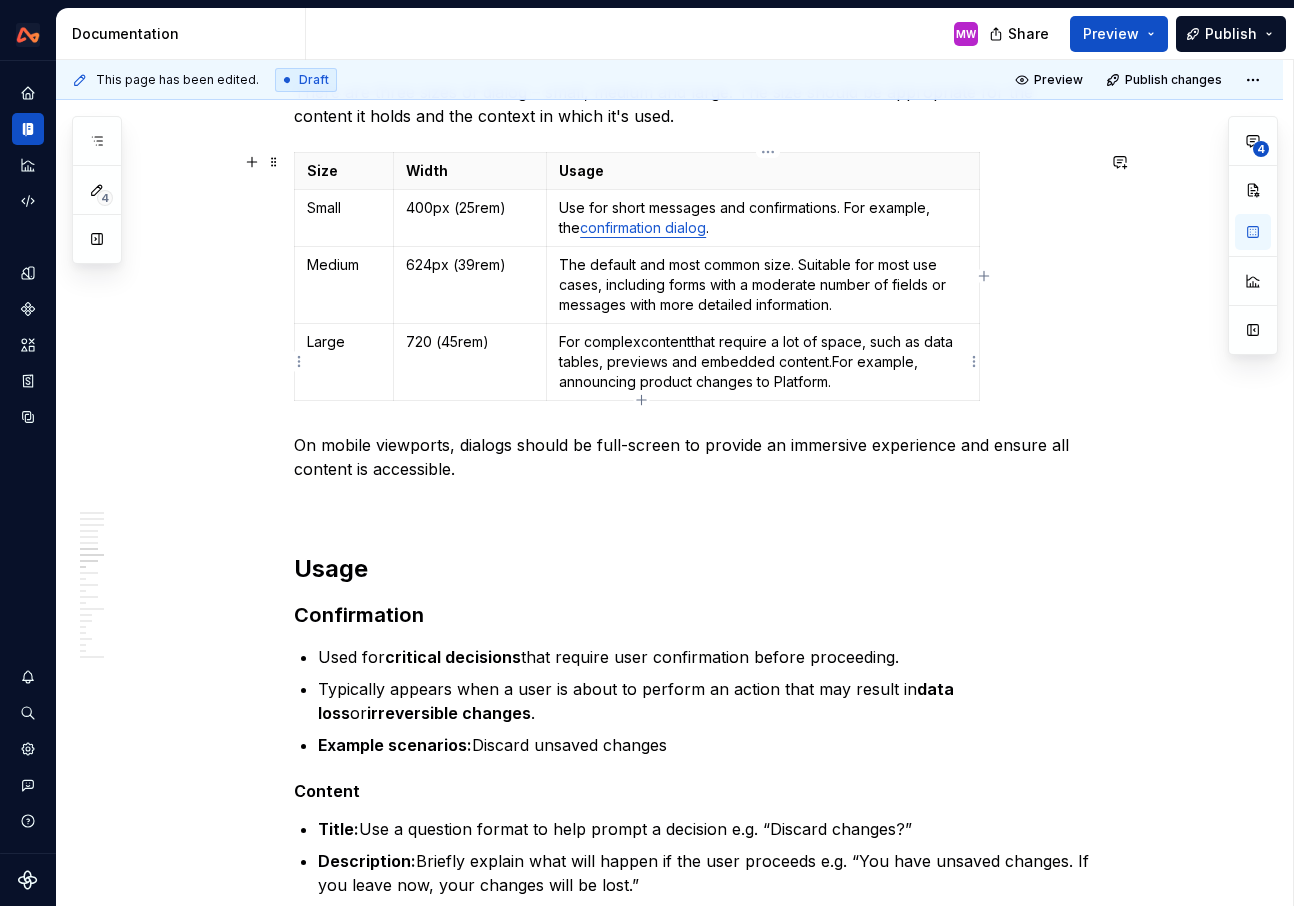 click on "For complex  content  that require a lot of space, such as data tables, previews and embedded content.  For example, announcing product changes to Platform." at bounding box center [762, 362] 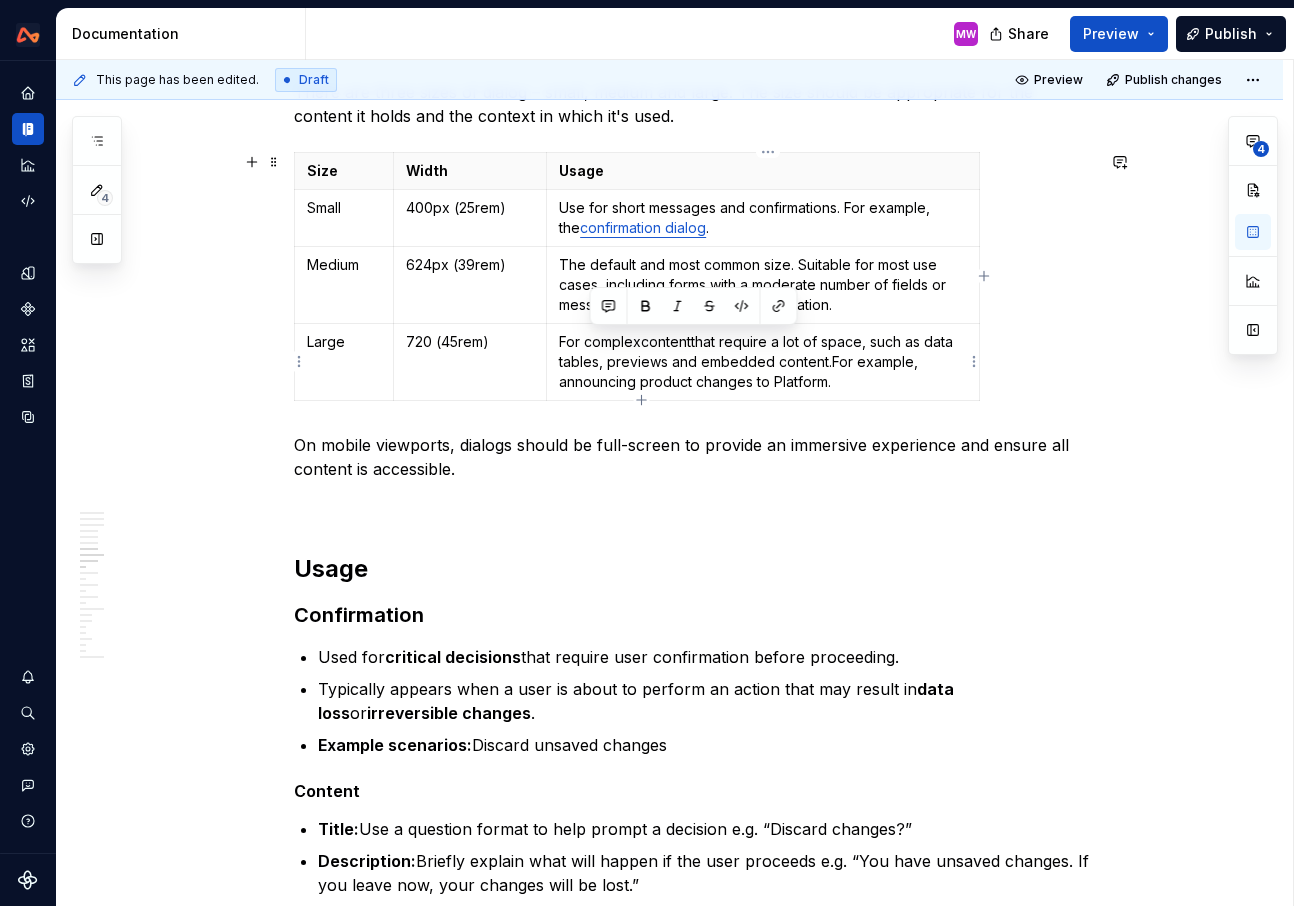 drag, startPoint x: 650, startPoint y: 340, endPoint x: 592, endPoint y: 339, distance: 58.00862 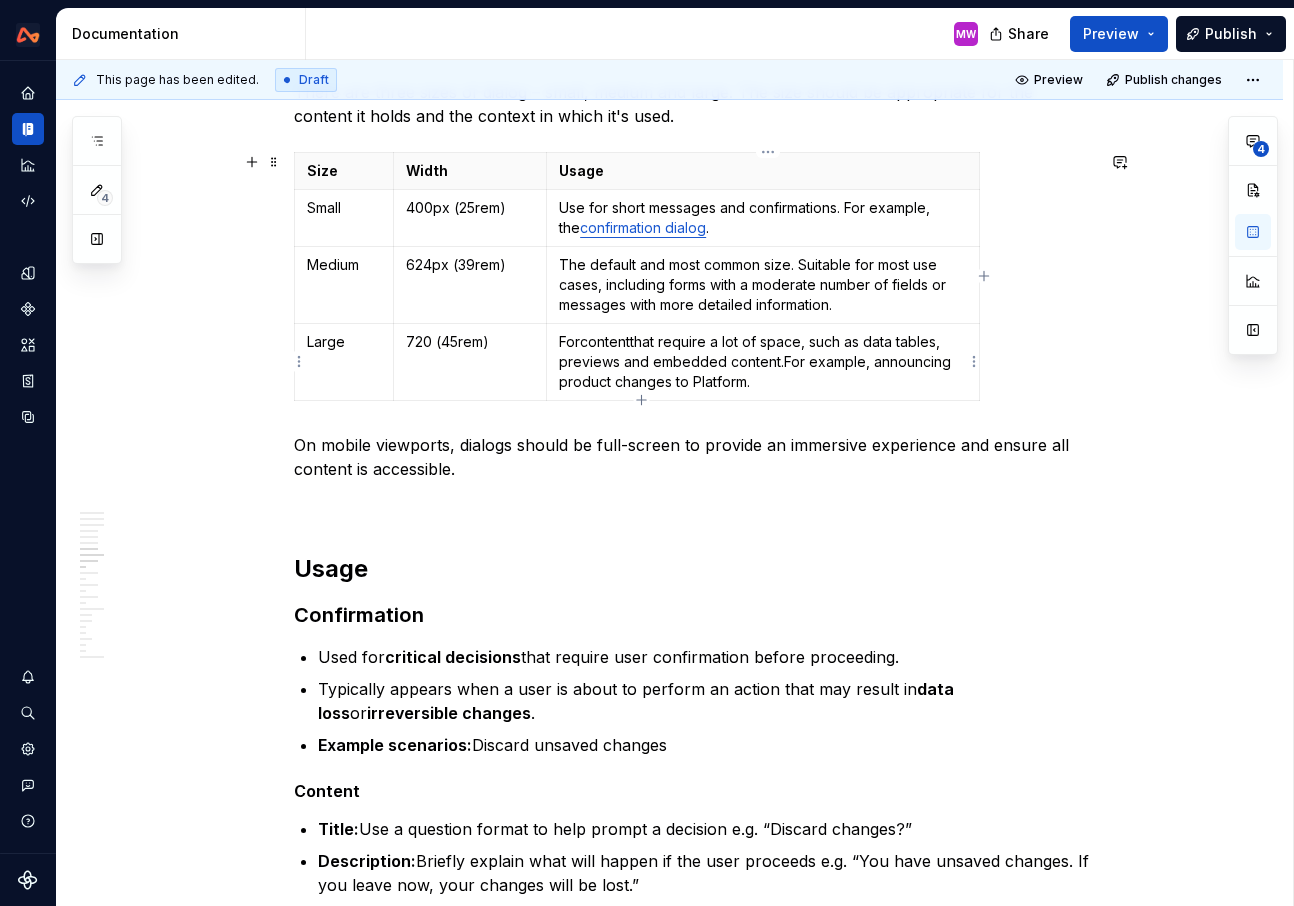 click on "For  content  that require a lot of space, such as data tables, previews and embedded content.  For example, announcing product changes to Platform." at bounding box center [762, 362] 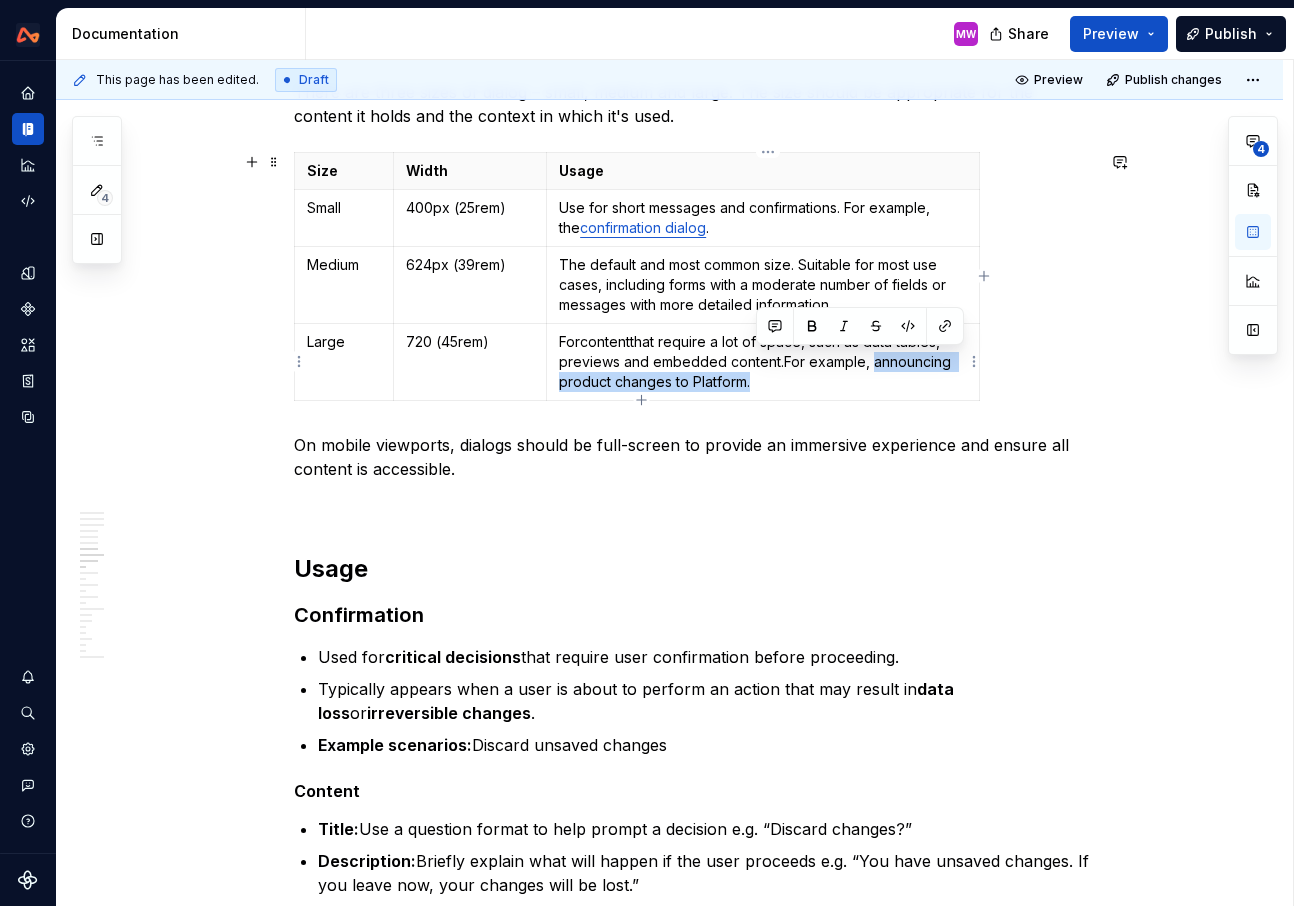drag, startPoint x: 880, startPoint y: 363, endPoint x: 904, endPoint y: 383, distance: 31.241 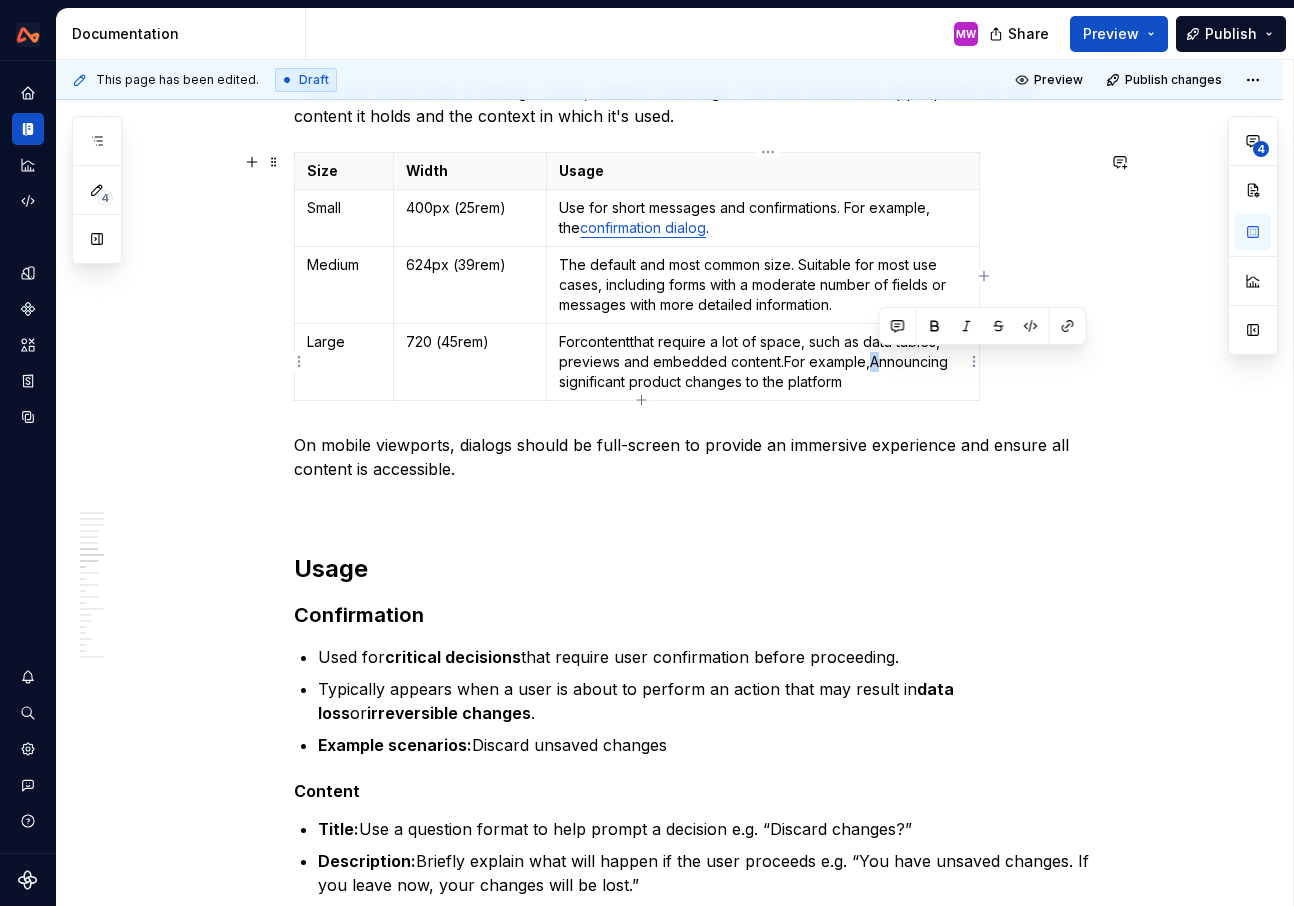 click on "For  content  that require a lot of space, such as data tables, previews and embedded content.  For example,  Announcing significant product changes to the platform" at bounding box center [762, 362] 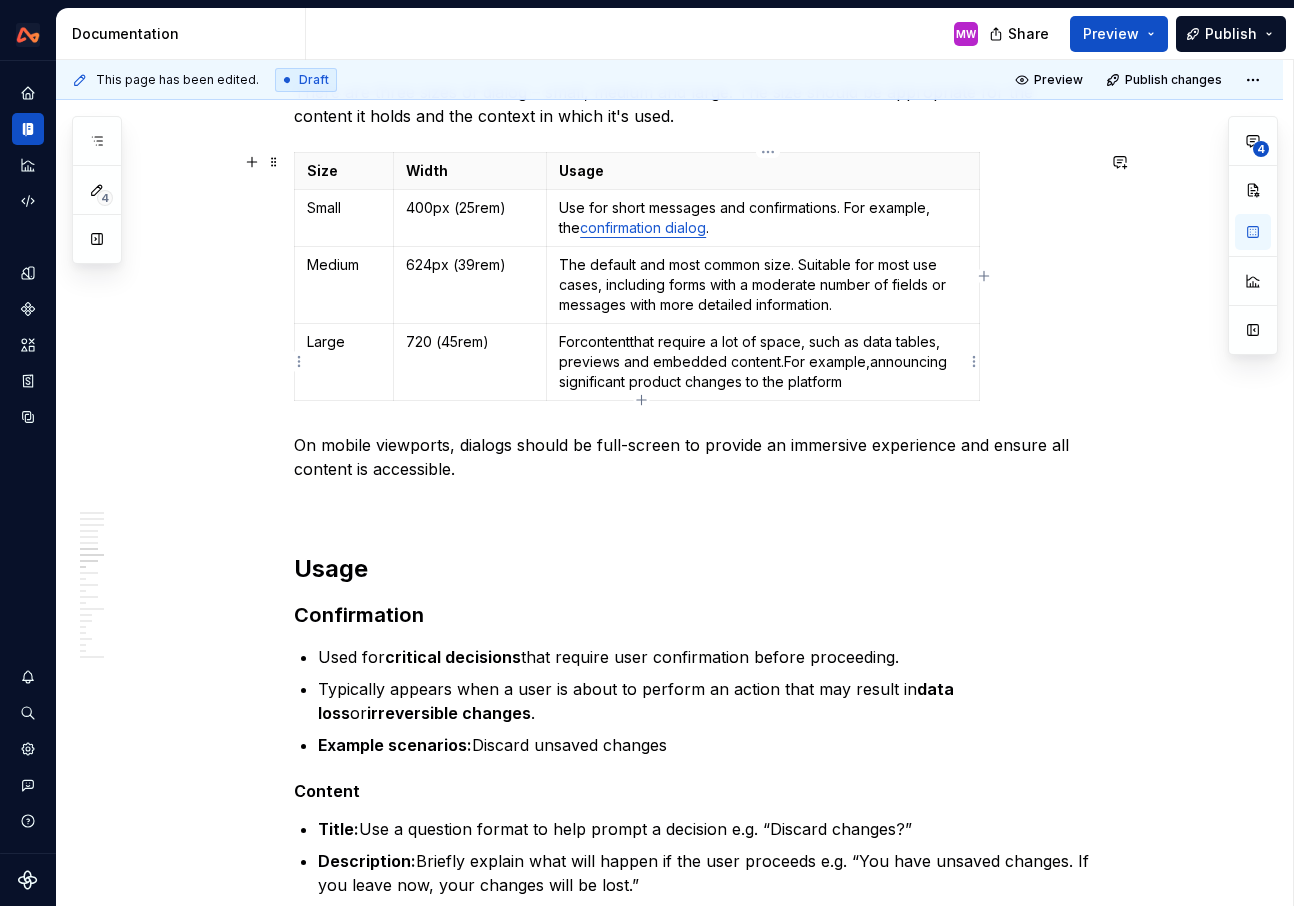click on "For  content  that require a lot of space, such as data tables, previews and embedded content.  For example,  announcing significant product changes to the platform" at bounding box center (762, 362) 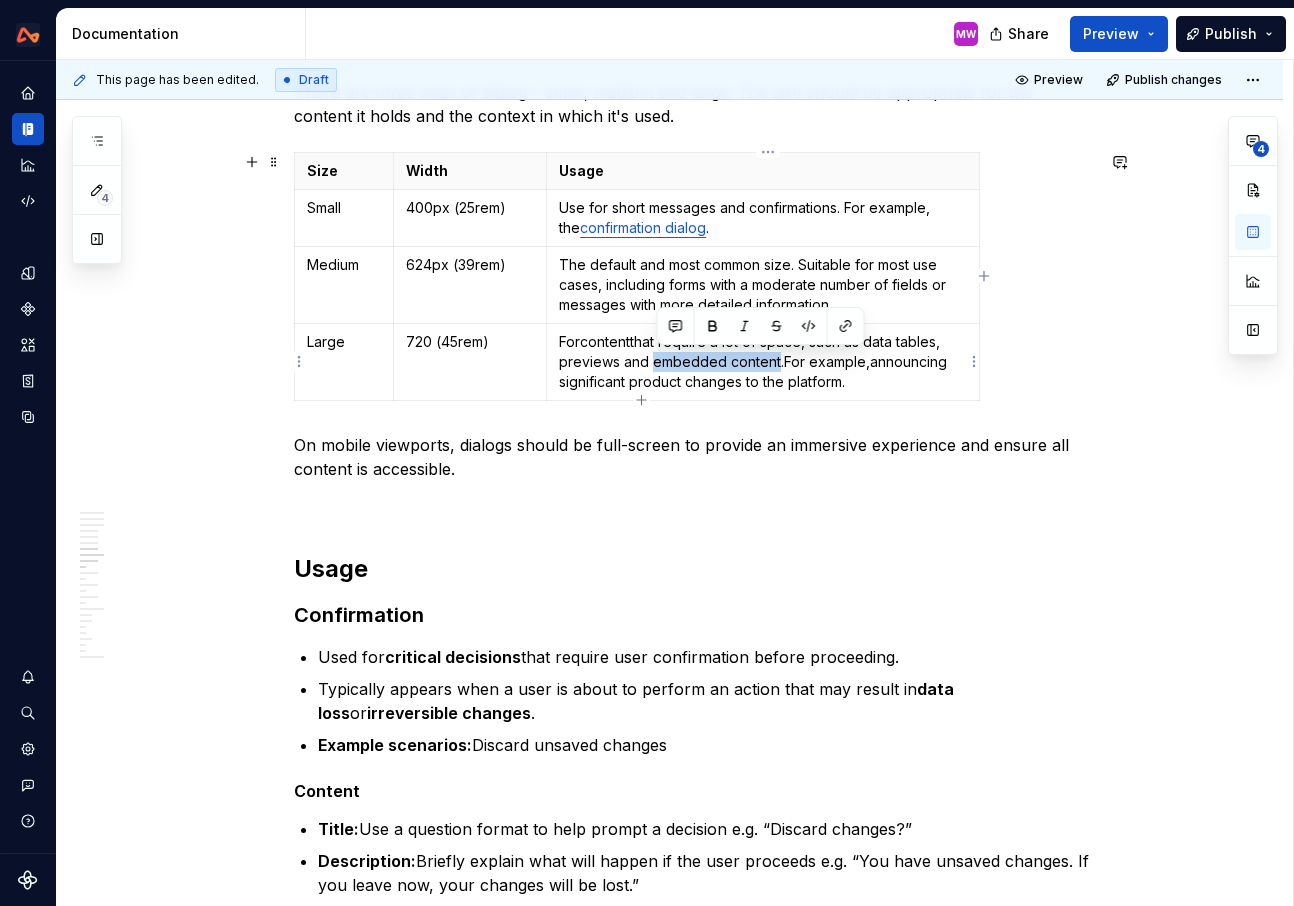 drag, startPoint x: 782, startPoint y: 359, endPoint x: 659, endPoint y: 357, distance: 123.01626 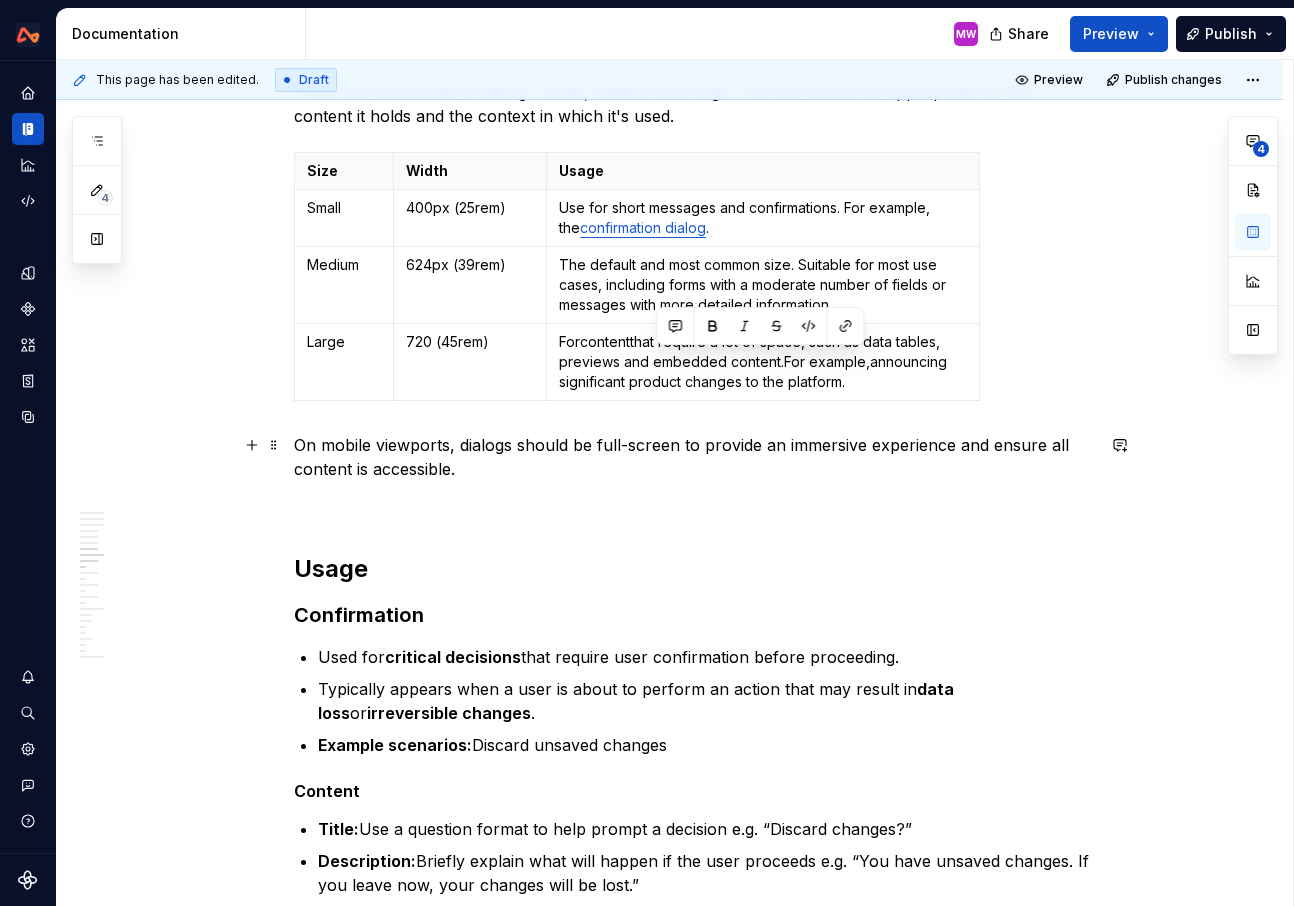 click on "**********" at bounding box center (694, 1693) 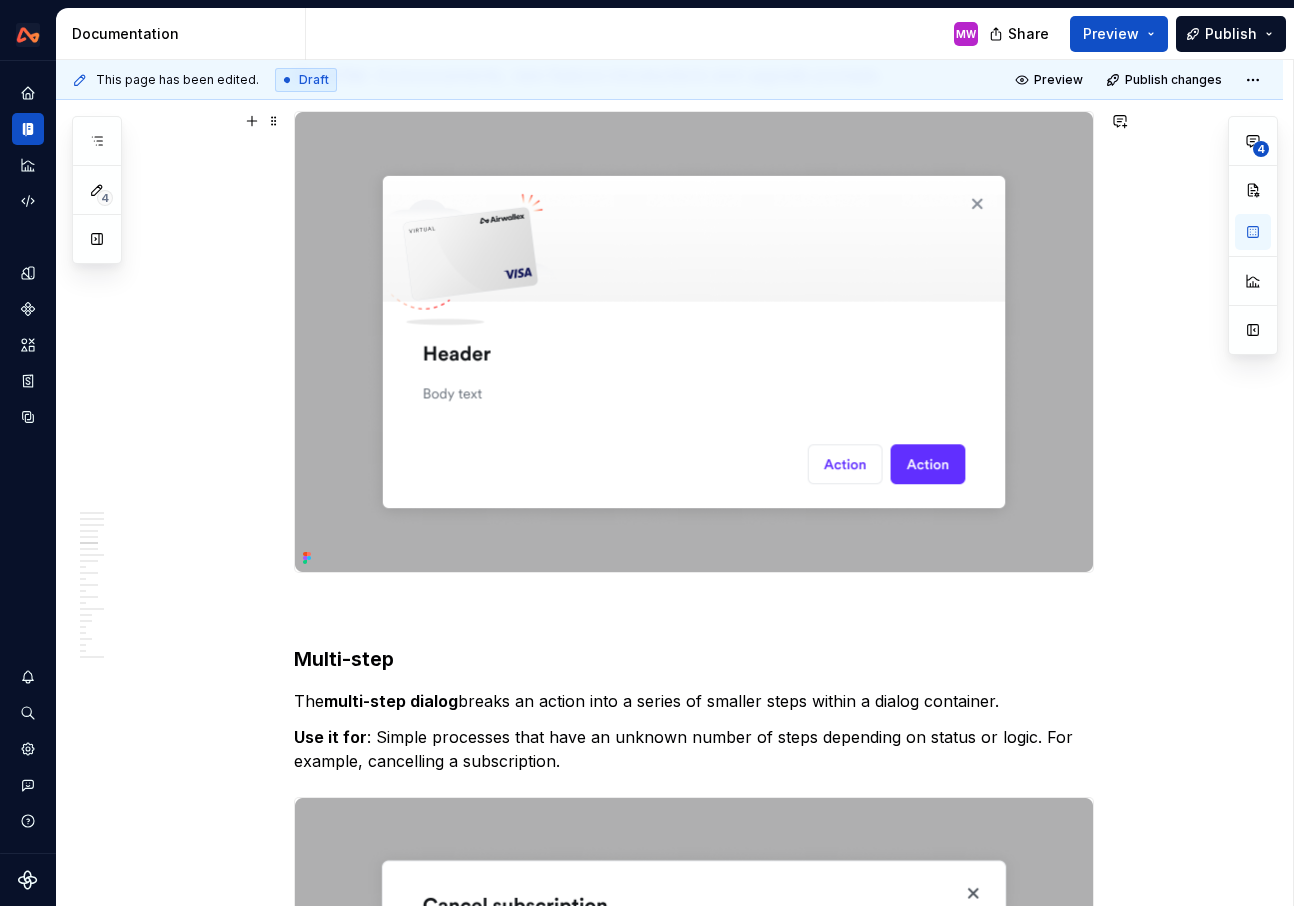 scroll, scrollTop: 3093, scrollLeft: 0, axis: vertical 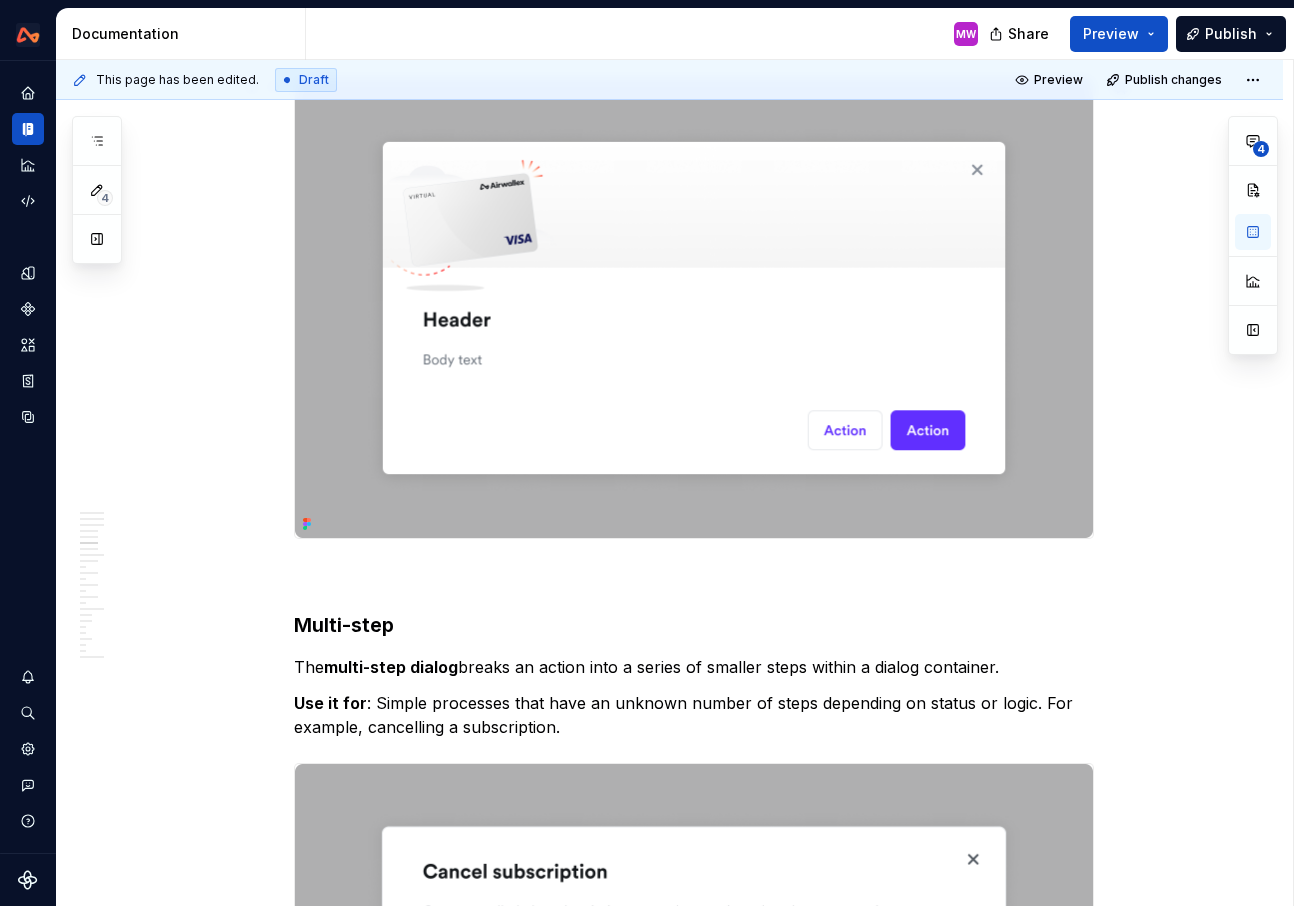 click at bounding box center (694, 308) 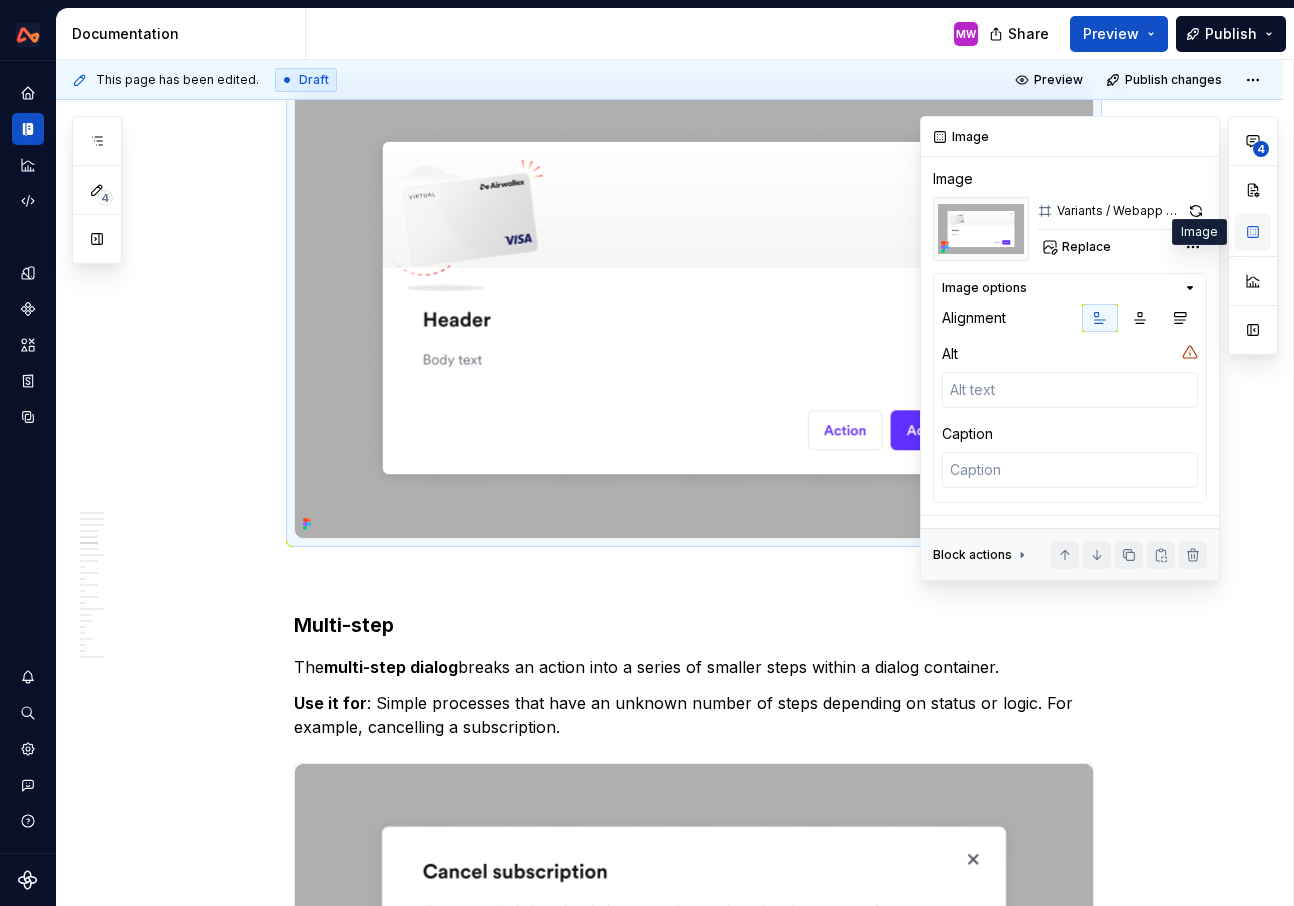 click at bounding box center [1253, 232] 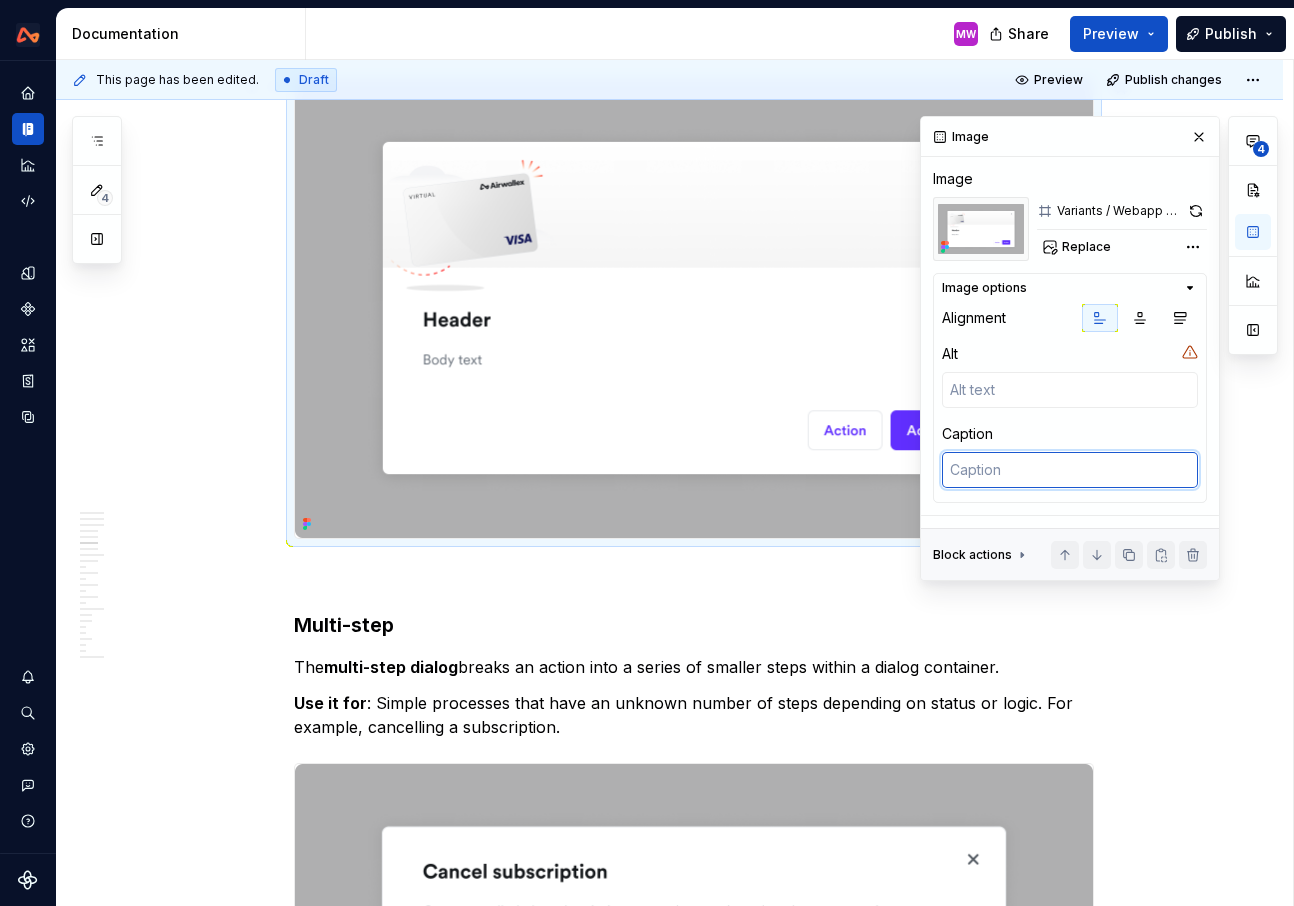 click at bounding box center (1070, 470) 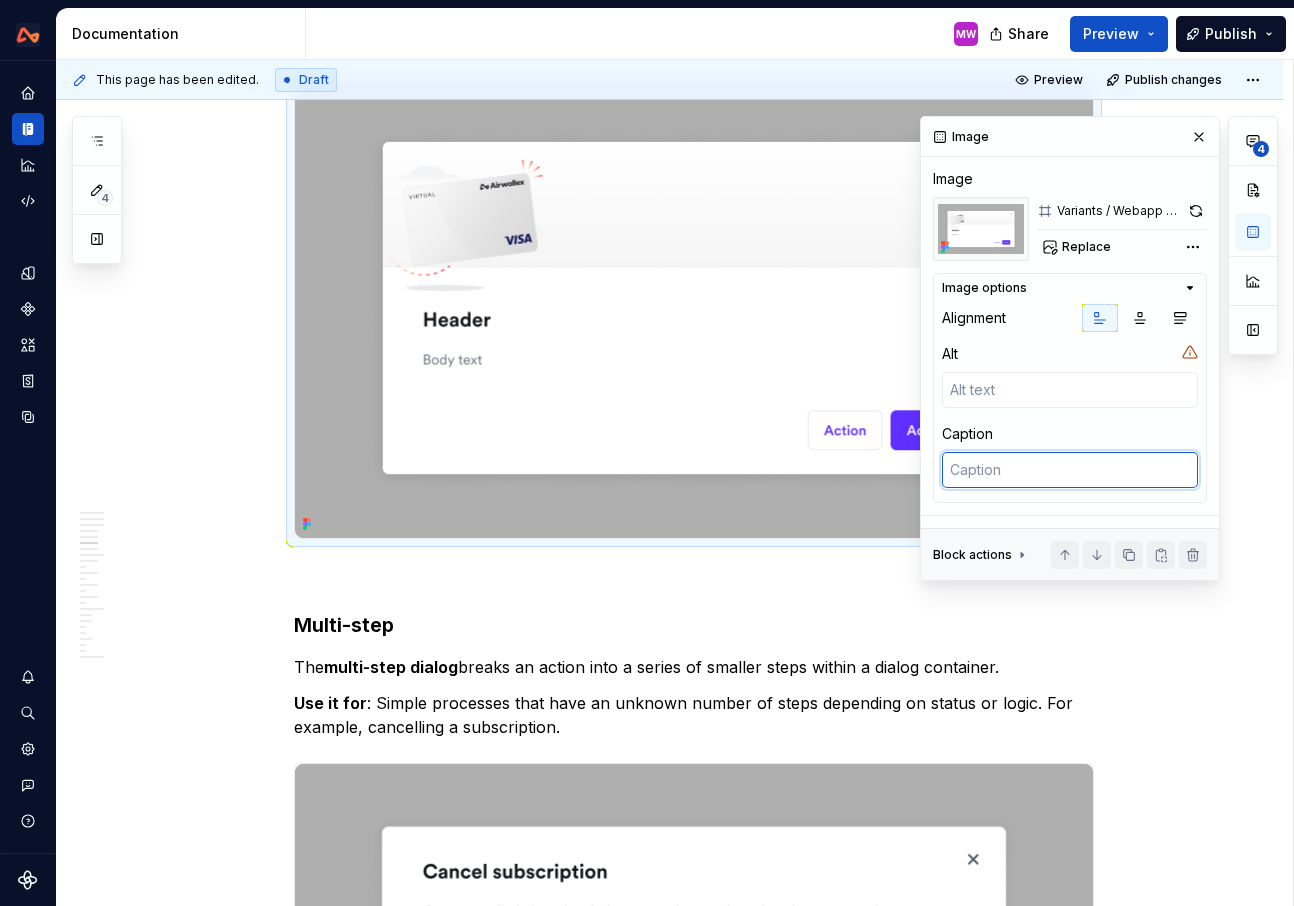 type on "*" 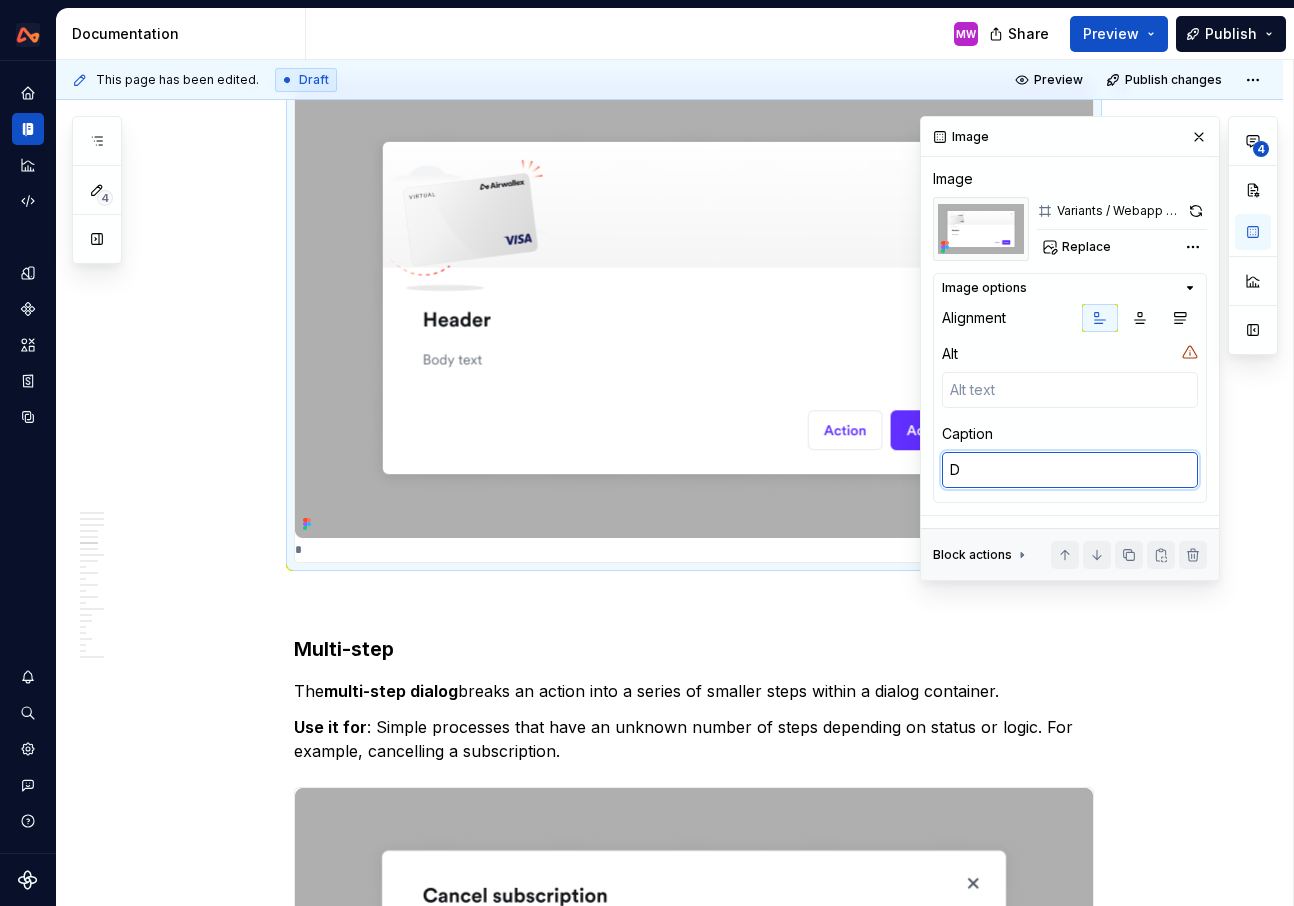 type on "*" 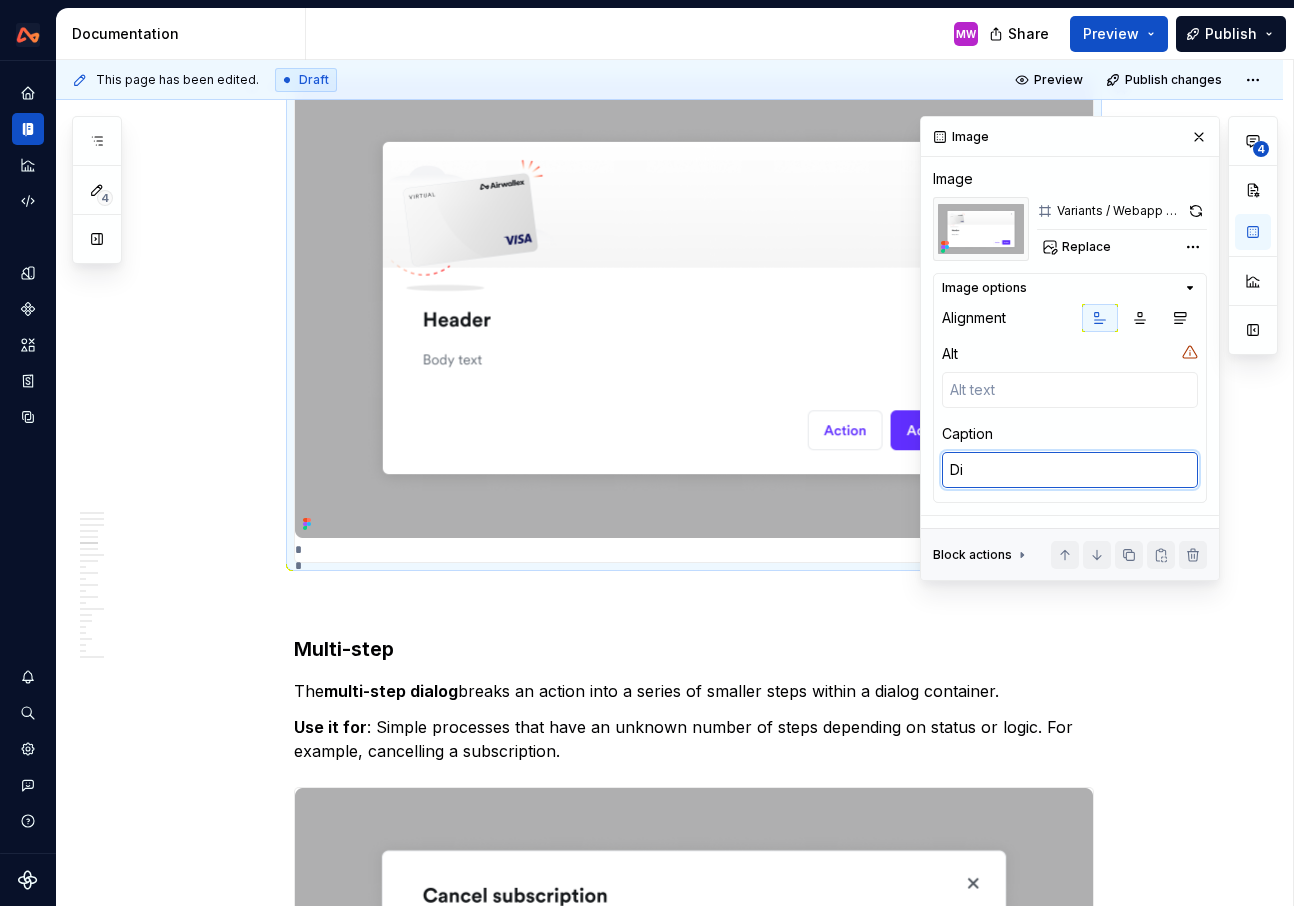 type on "*" 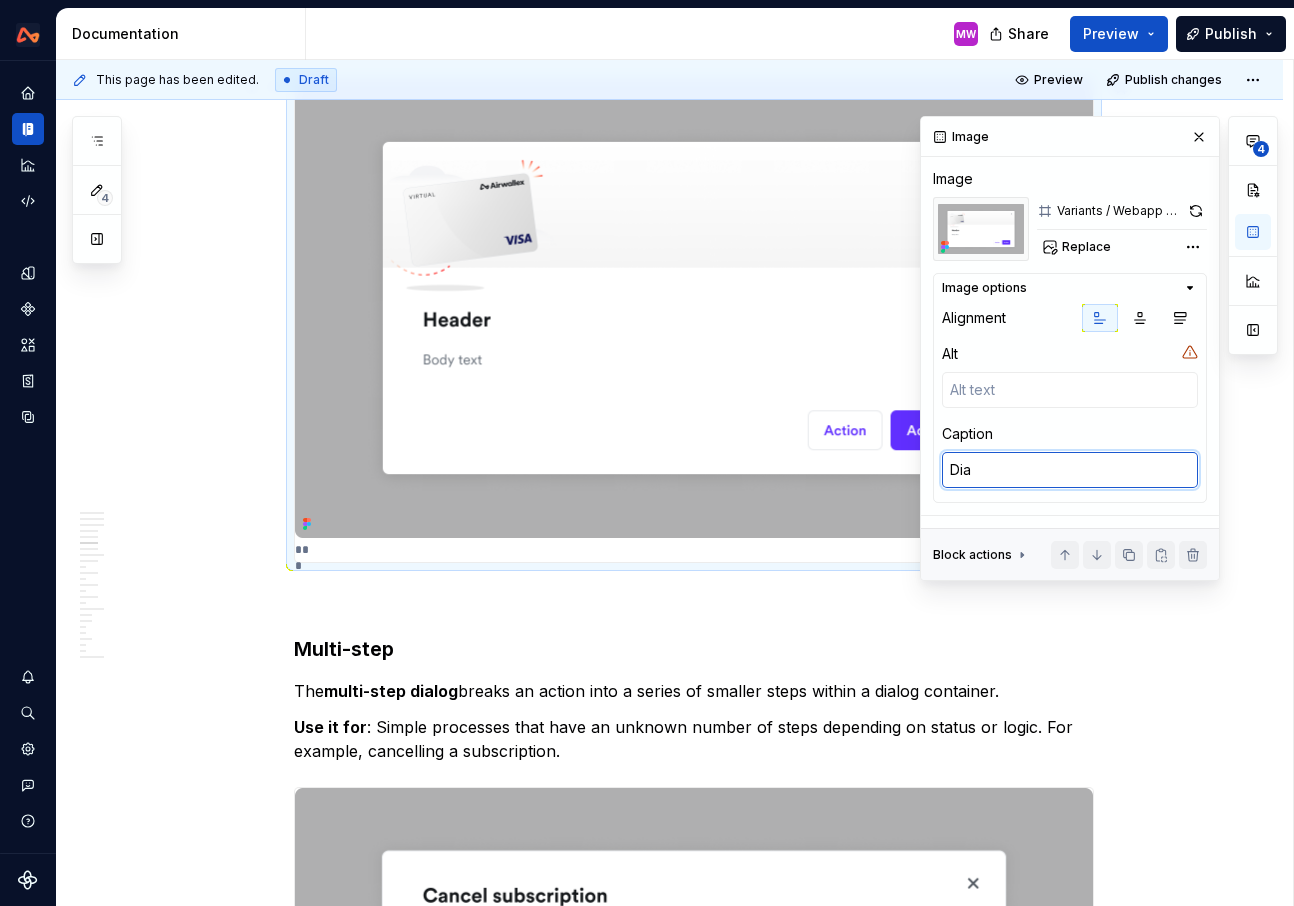 type on "*" 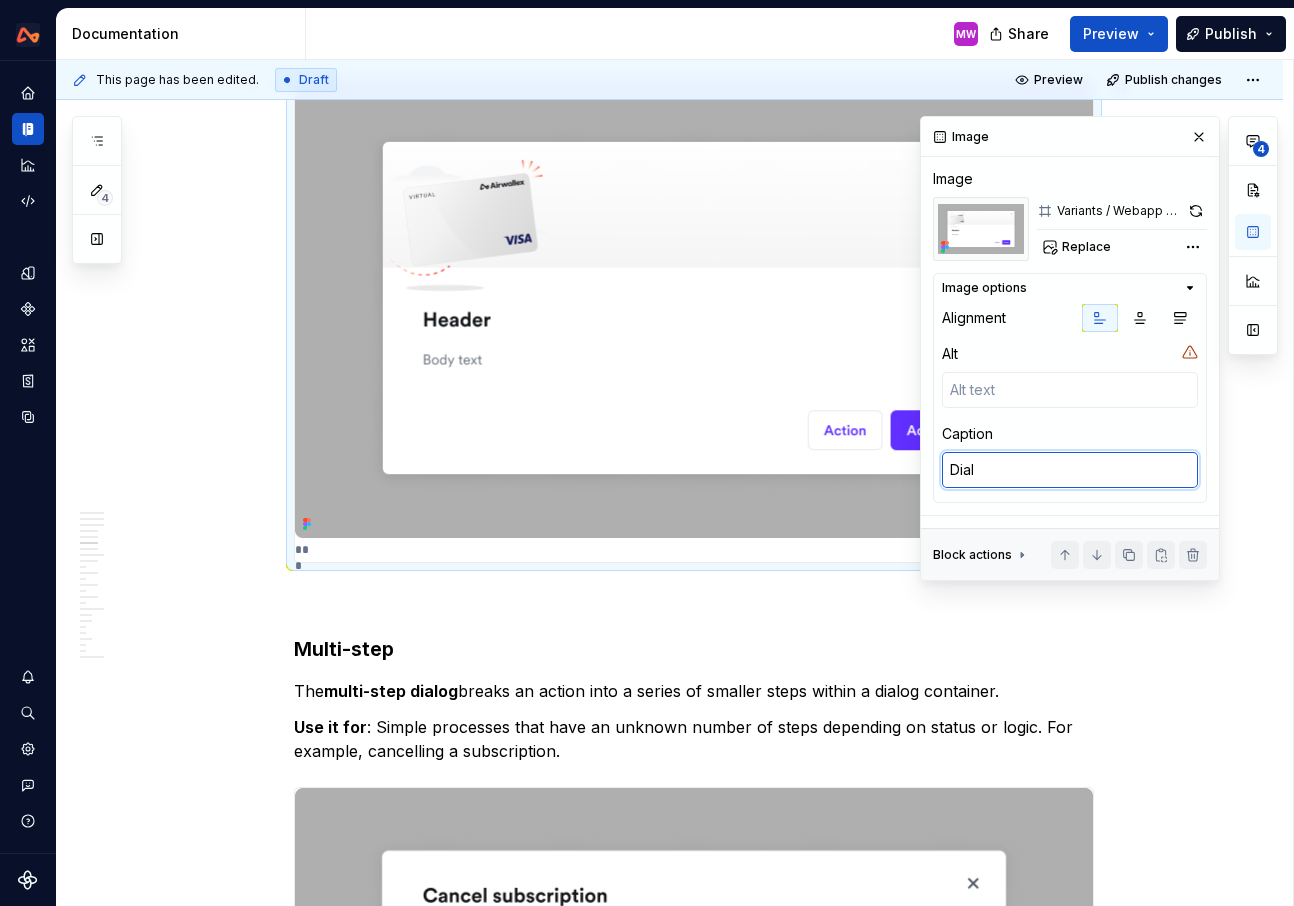 type on "*" 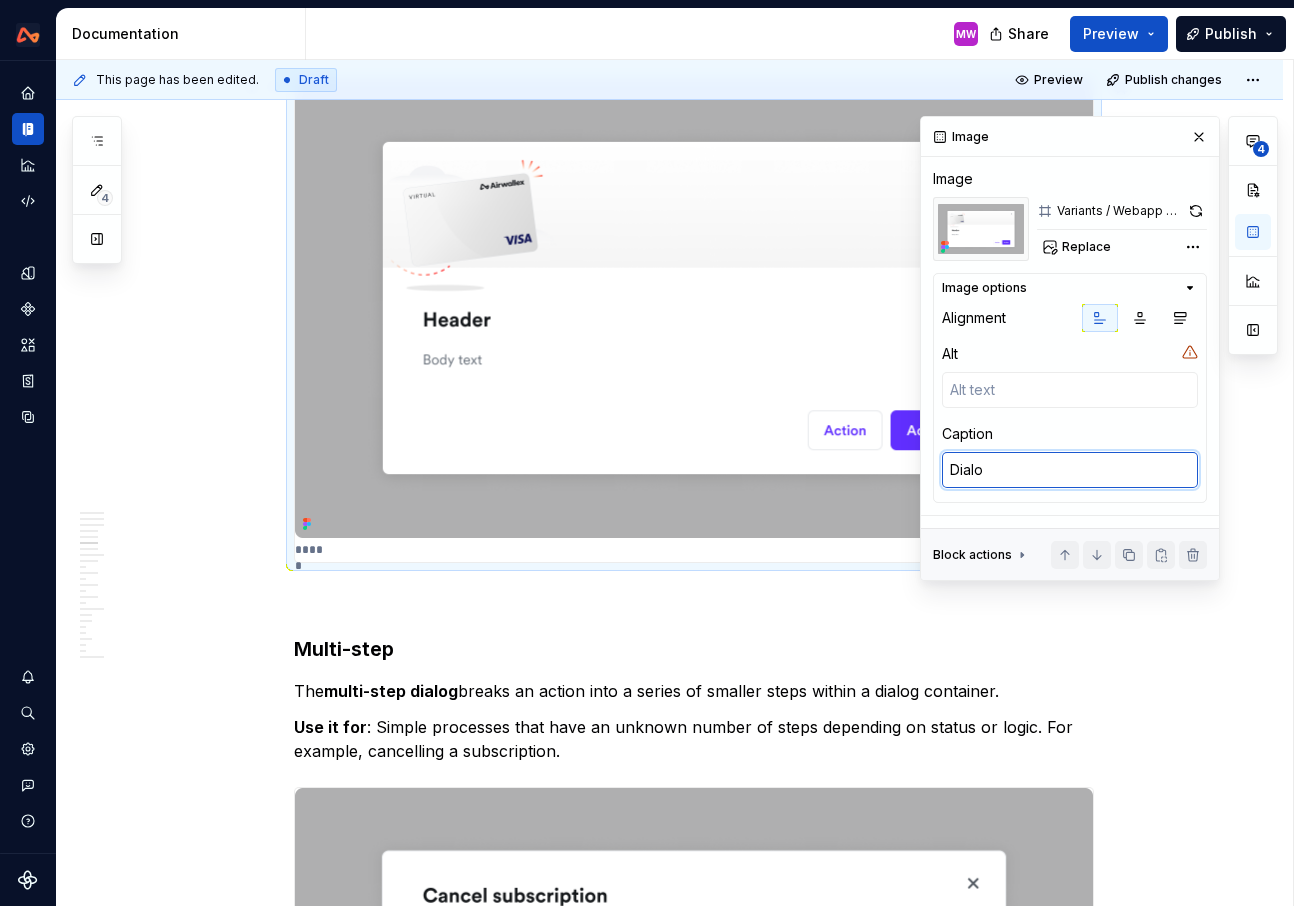 type on "*" 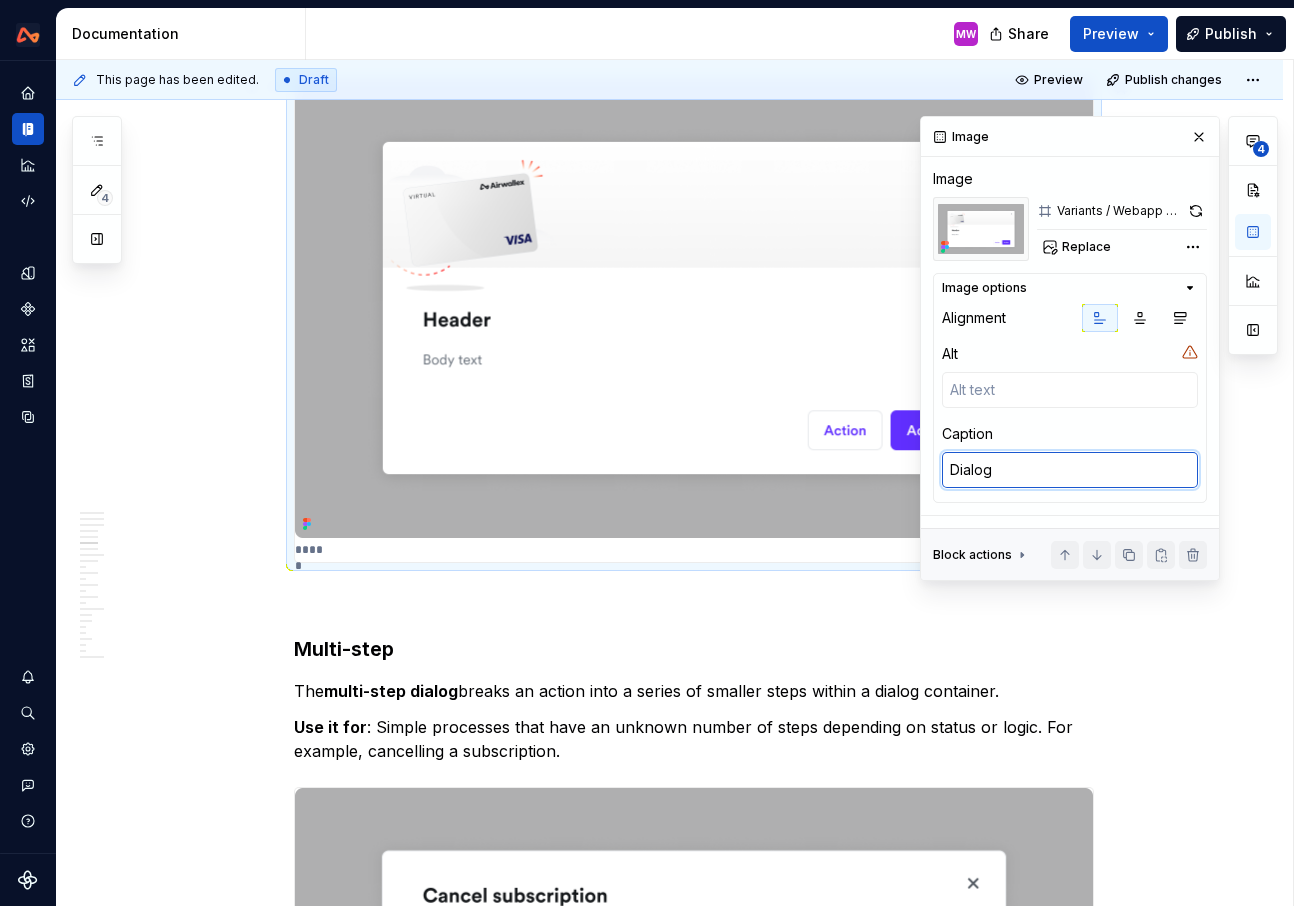 type on "*" 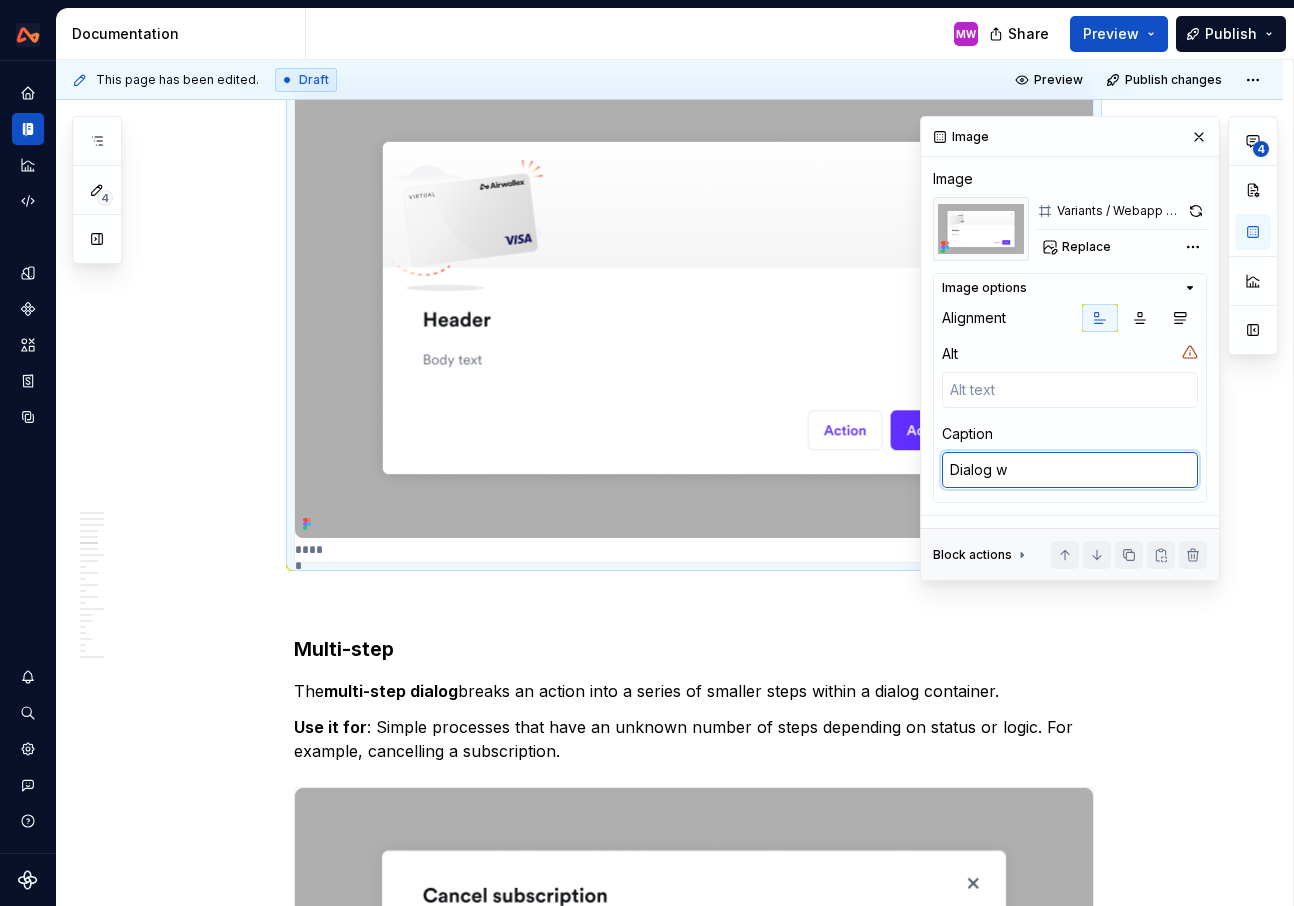 type on "*" 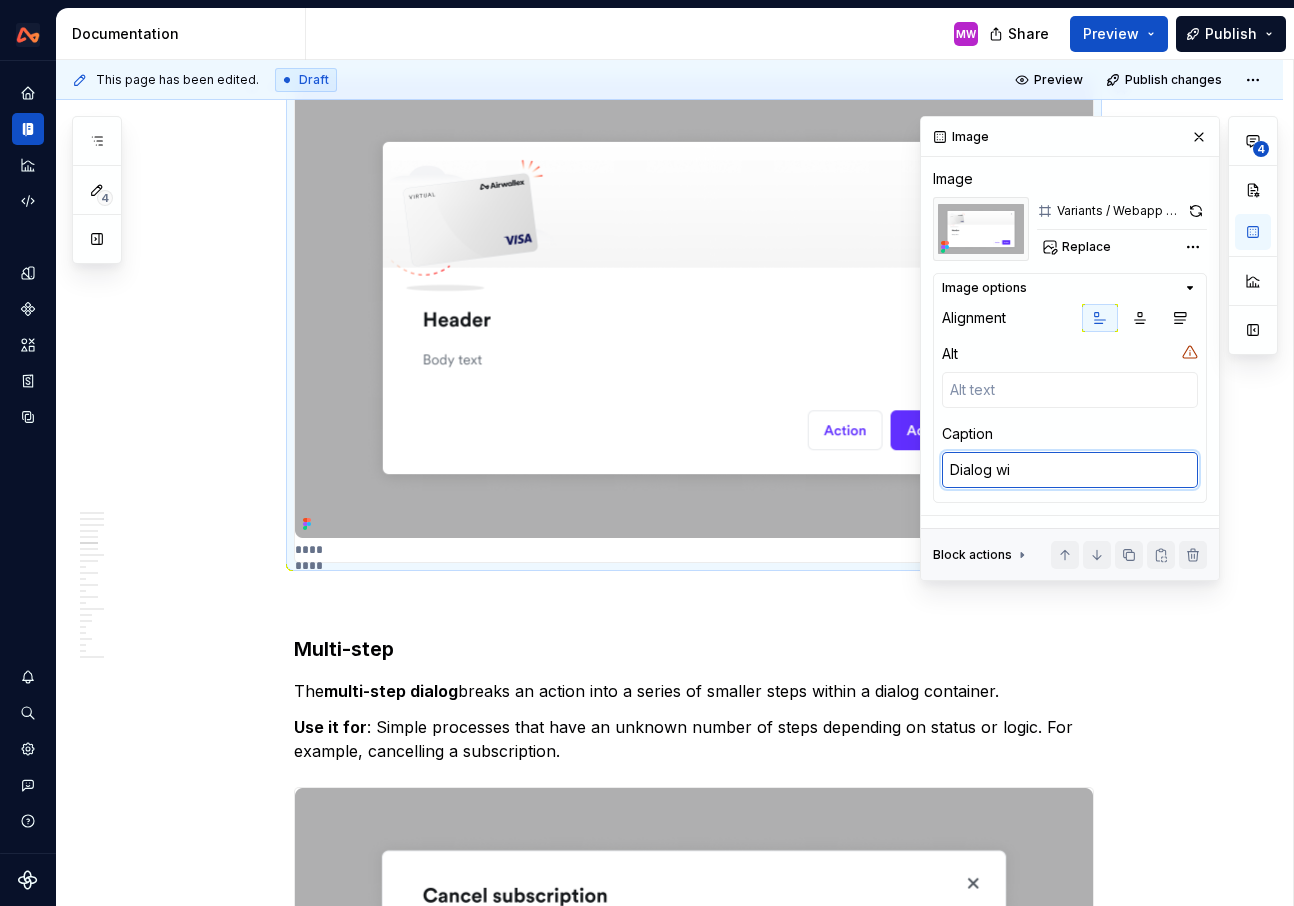 type on "*" 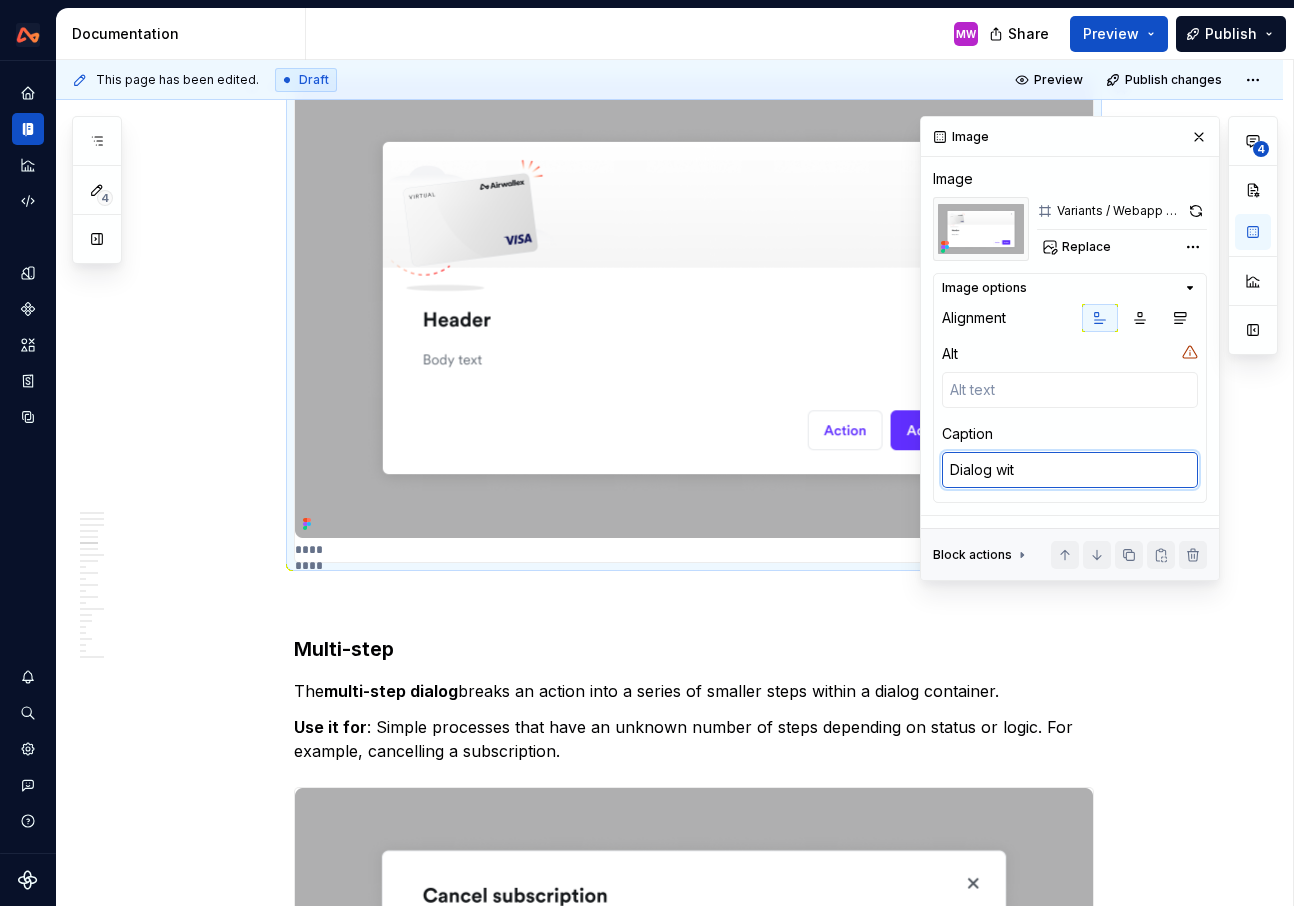 type on "*" 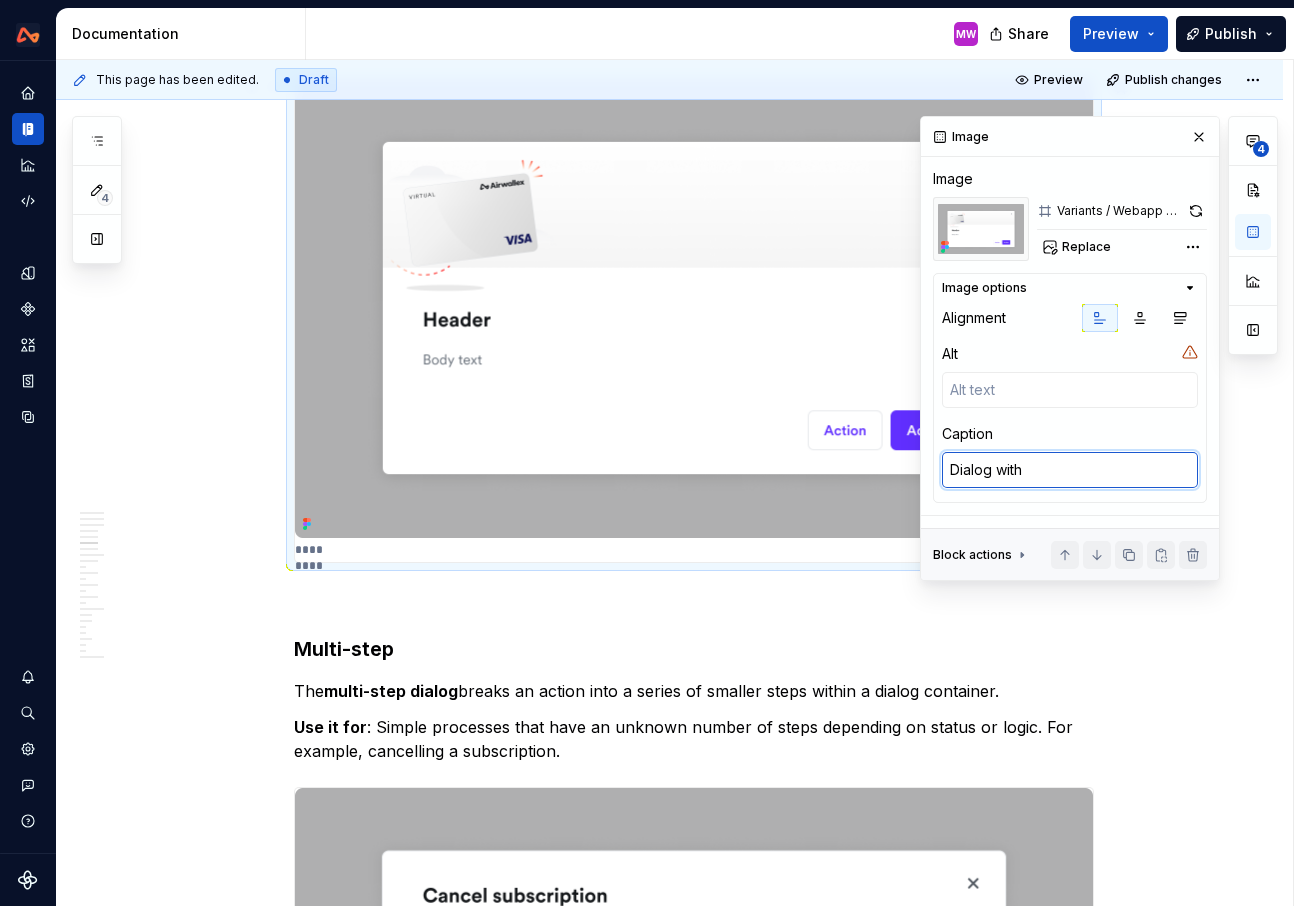 type on "*" 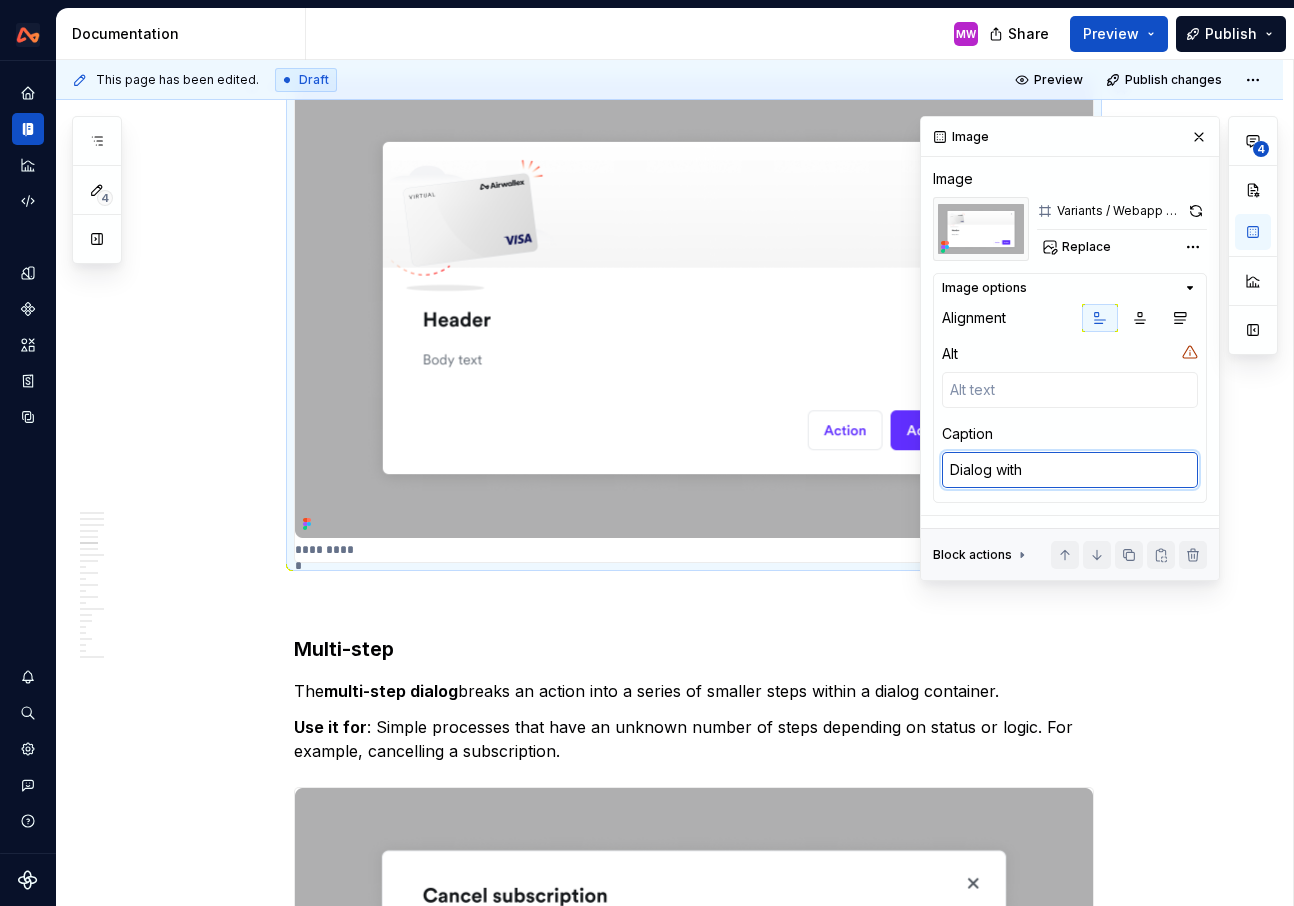type on "*" 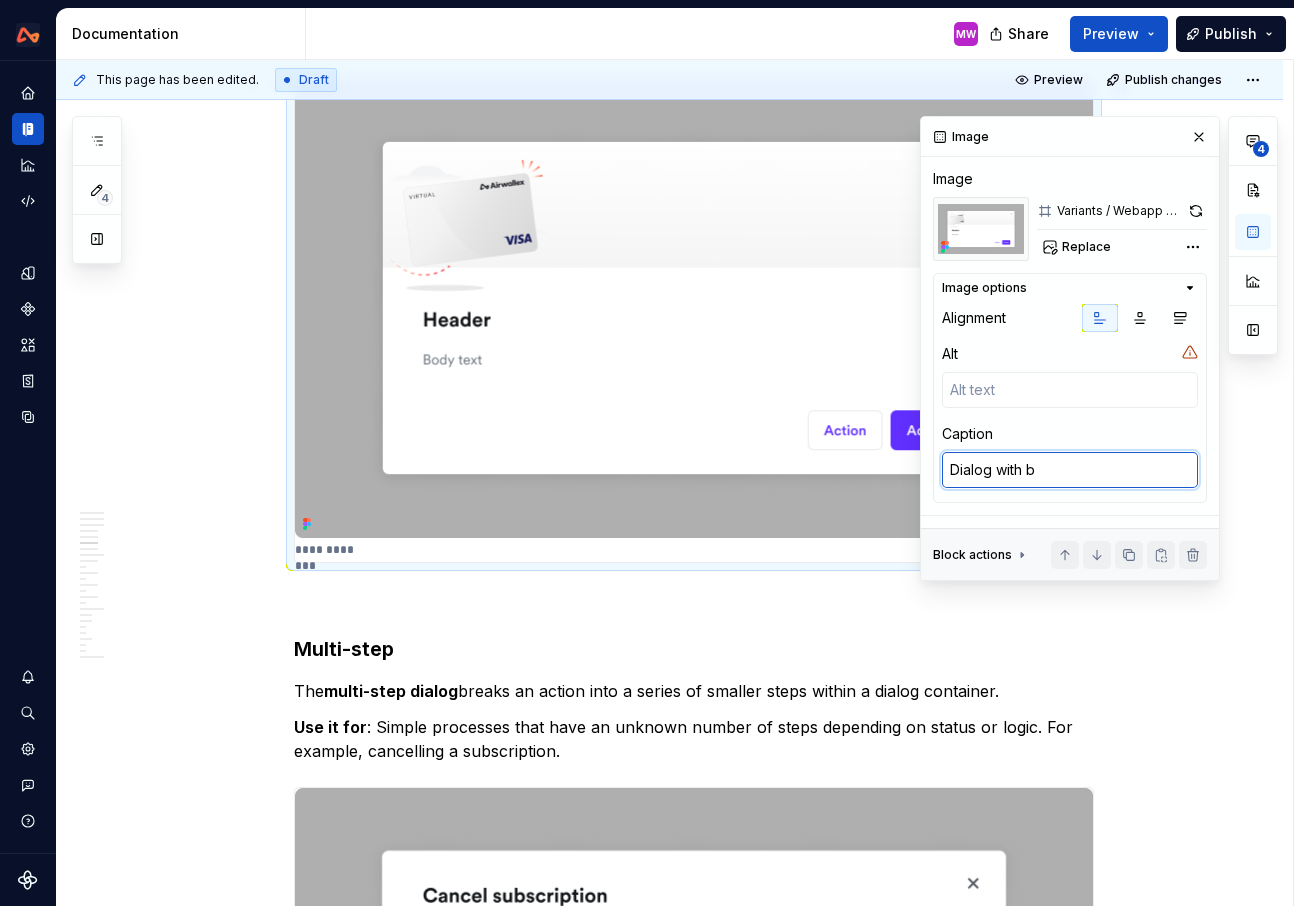 type on "*" 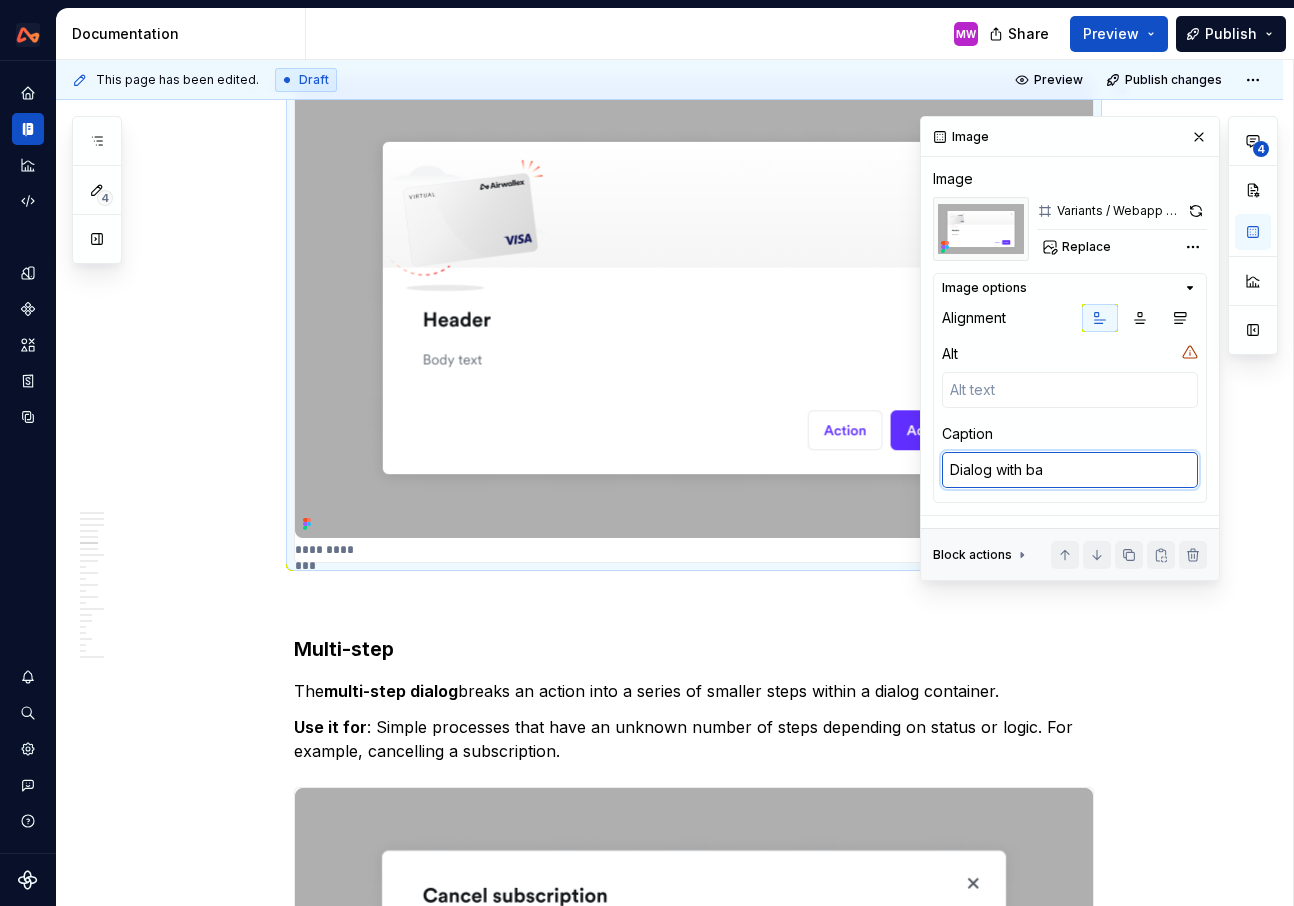 type on "*" 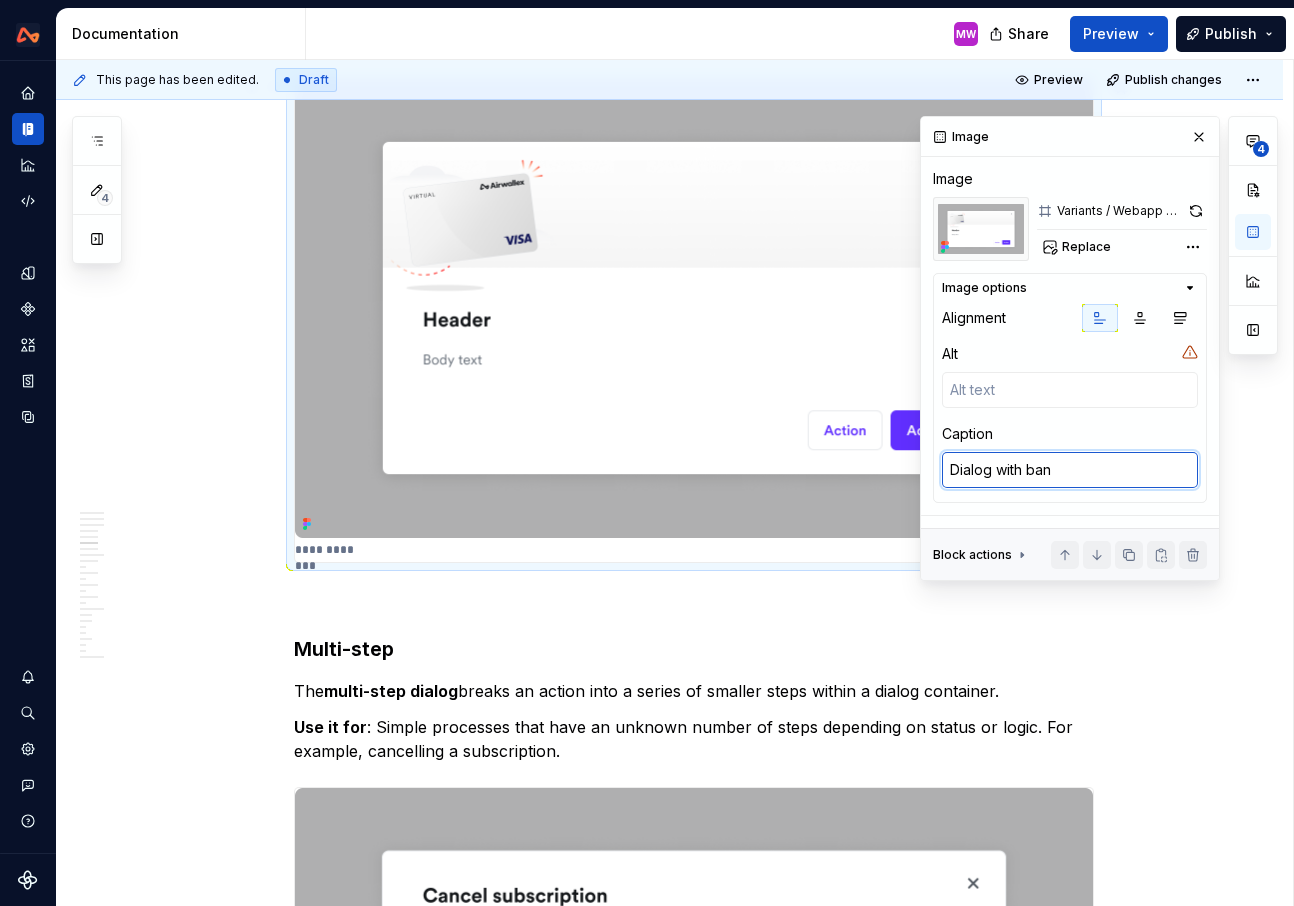 type on "*" 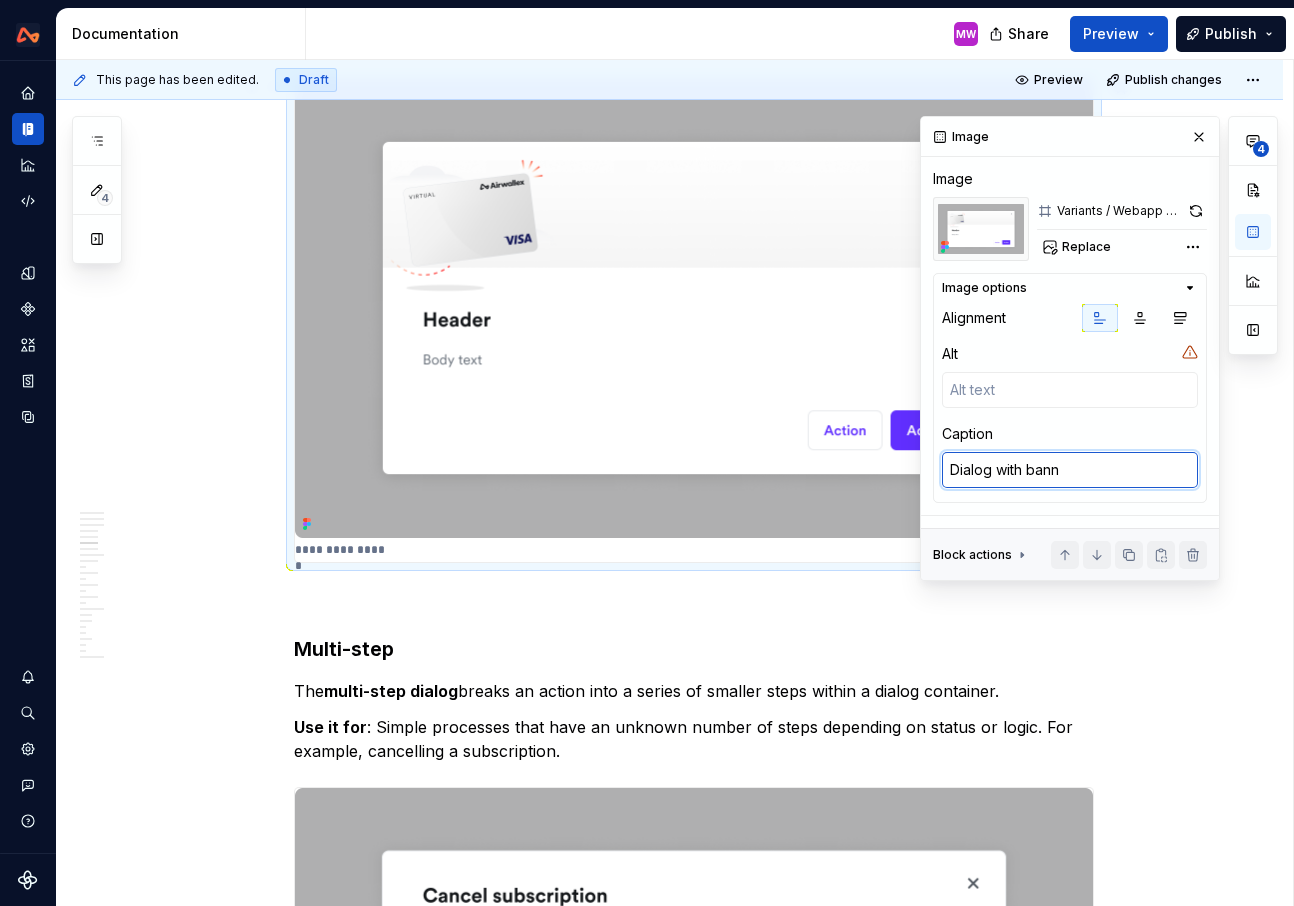 type on "*" 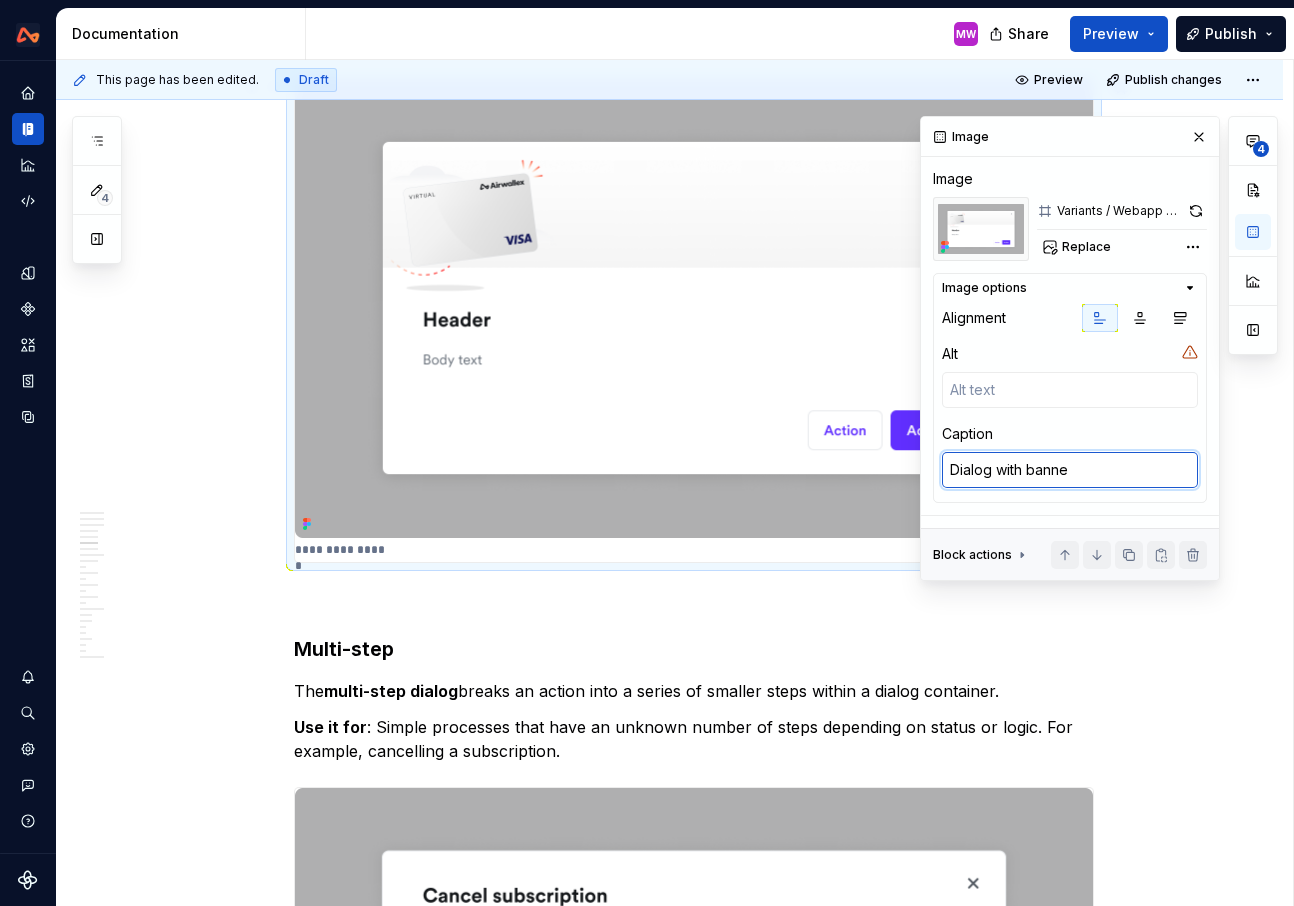 type on "*" 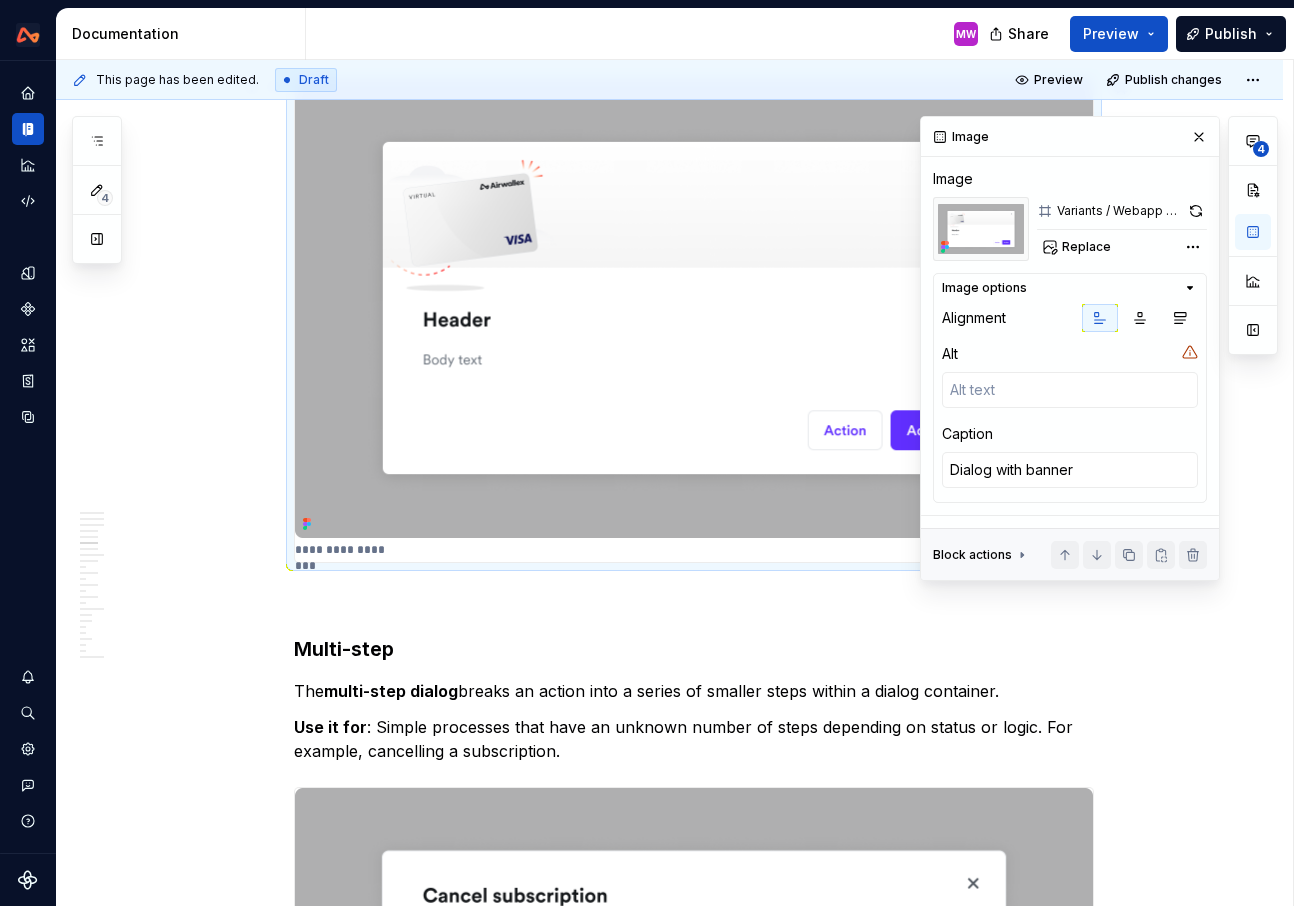 click on "**********" at bounding box center [694, 2990] 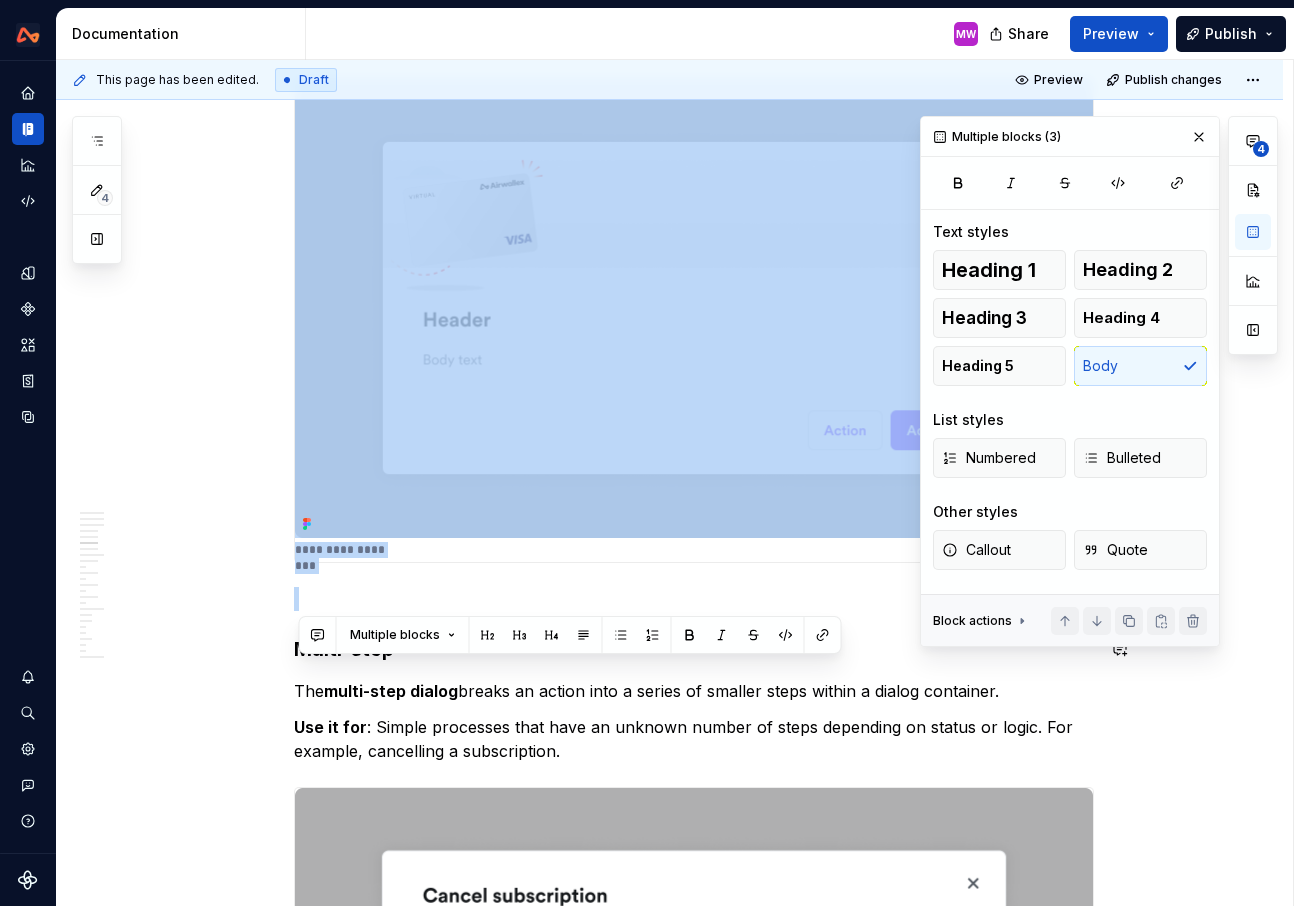 scroll, scrollTop: 3500, scrollLeft: 0, axis: vertical 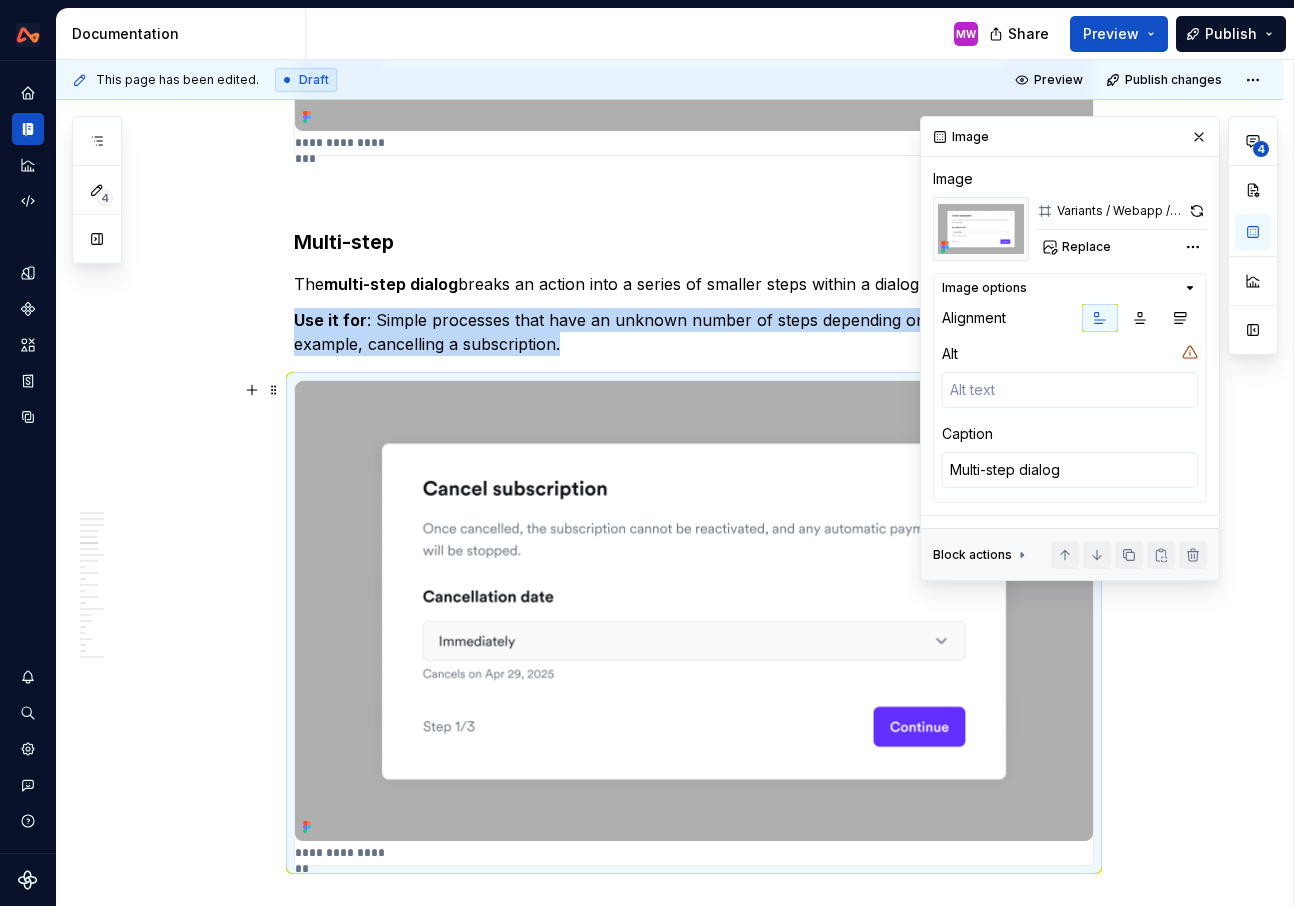 click at bounding box center (694, 611) 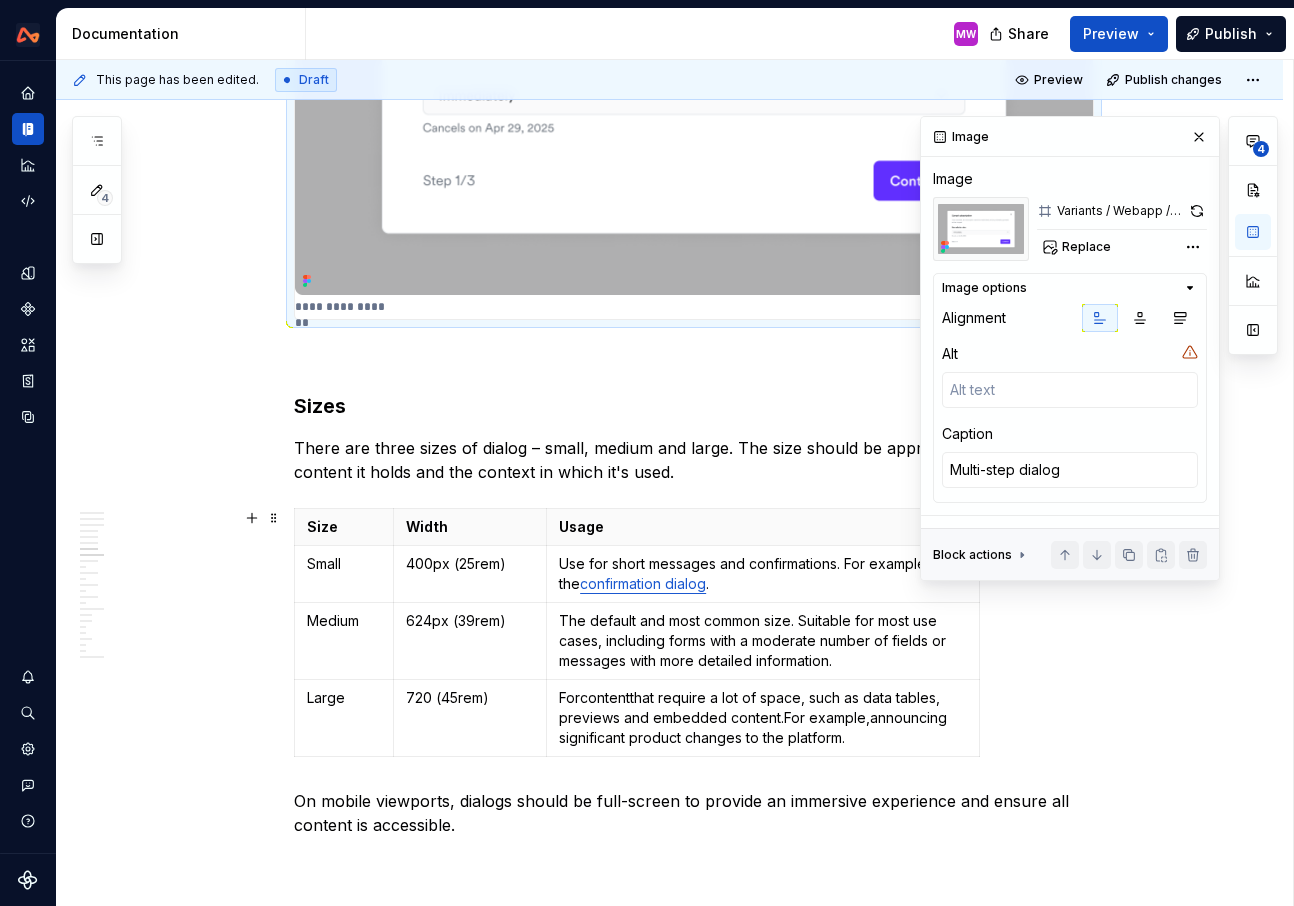 scroll, scrollTop: 4093, scrollLeft: 0, axis: vertical 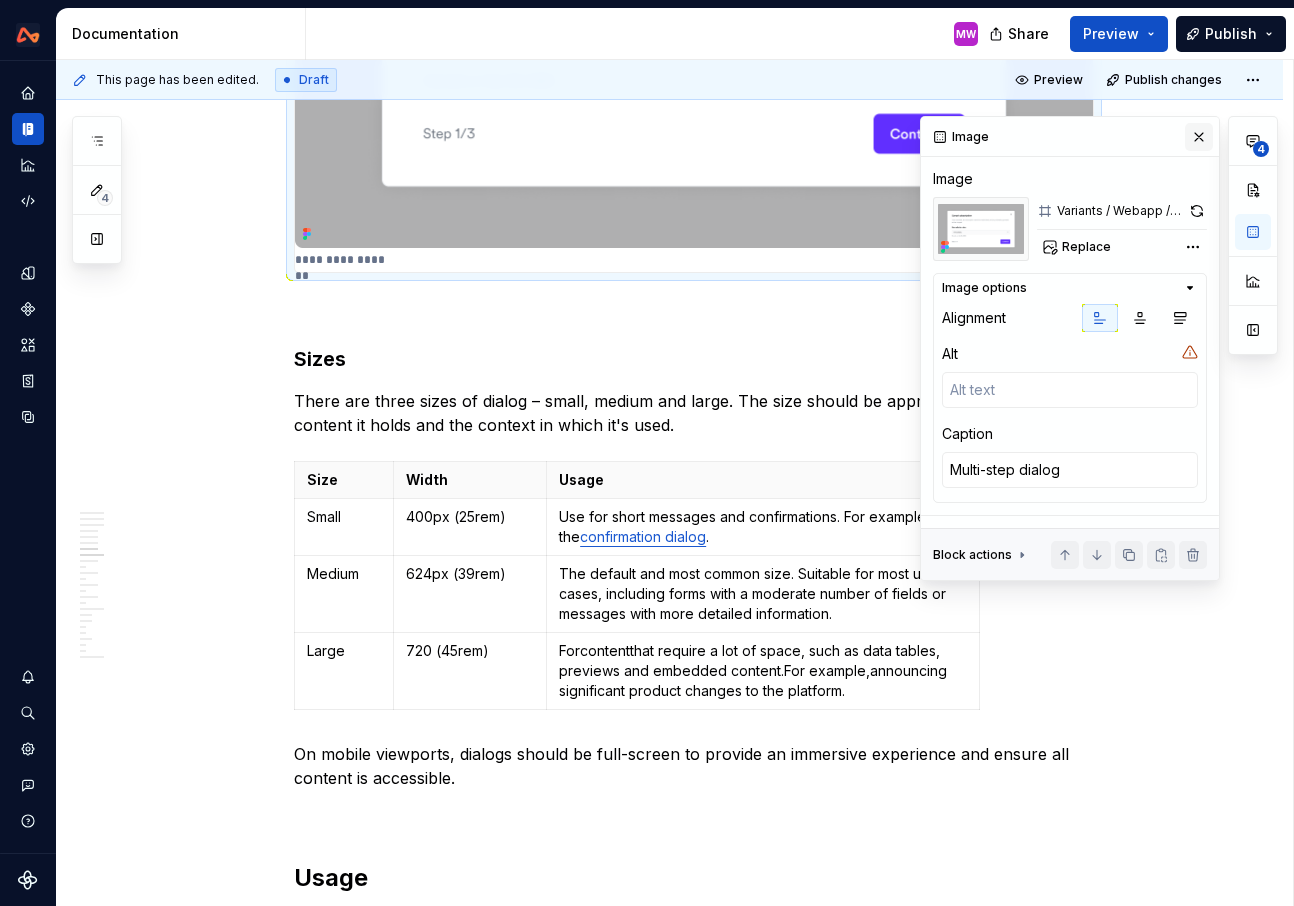 click at bounding box center [1199, 137] 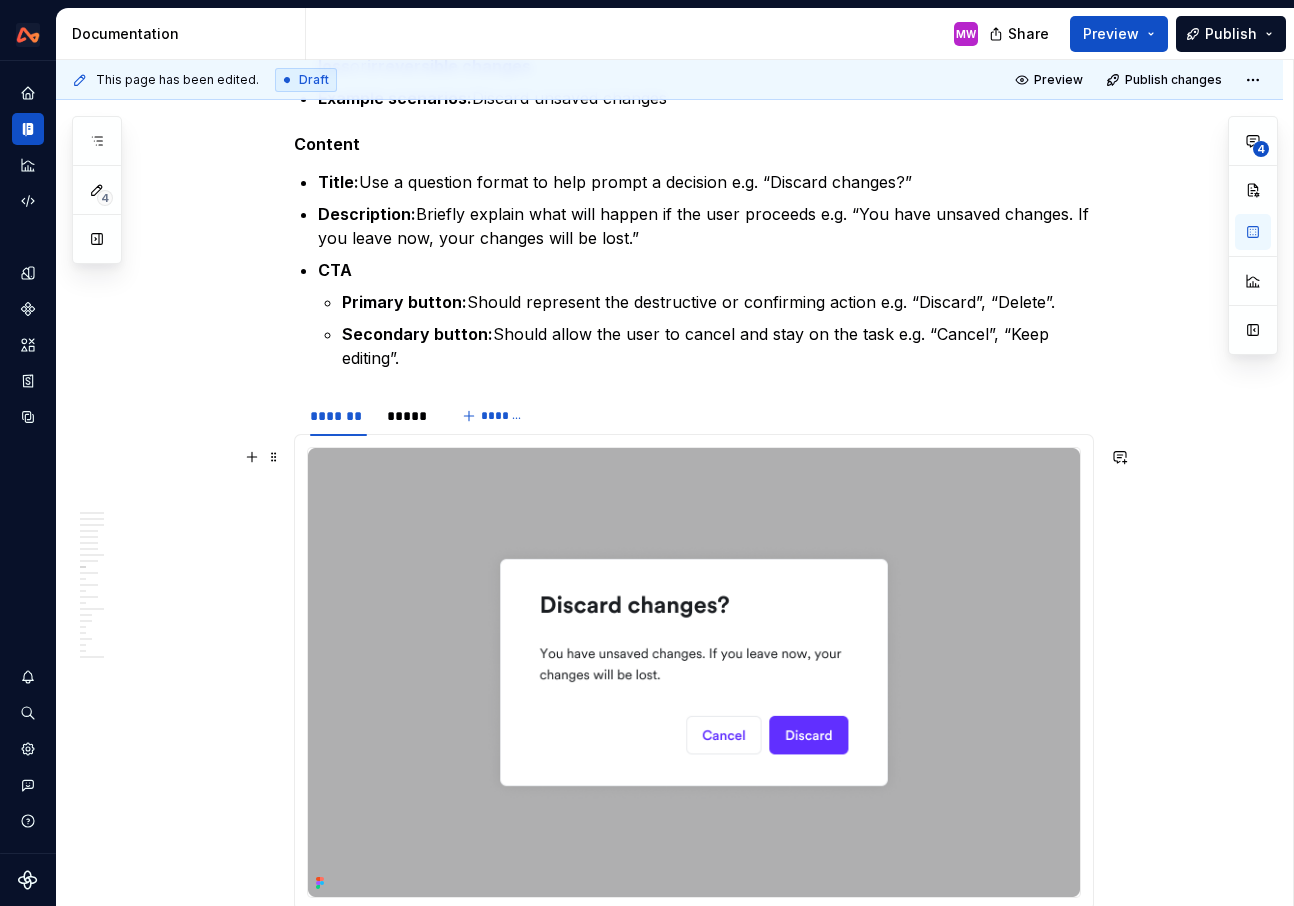 scroll, scrollTop: 5051, scrollLeft: 0, axis: vertical 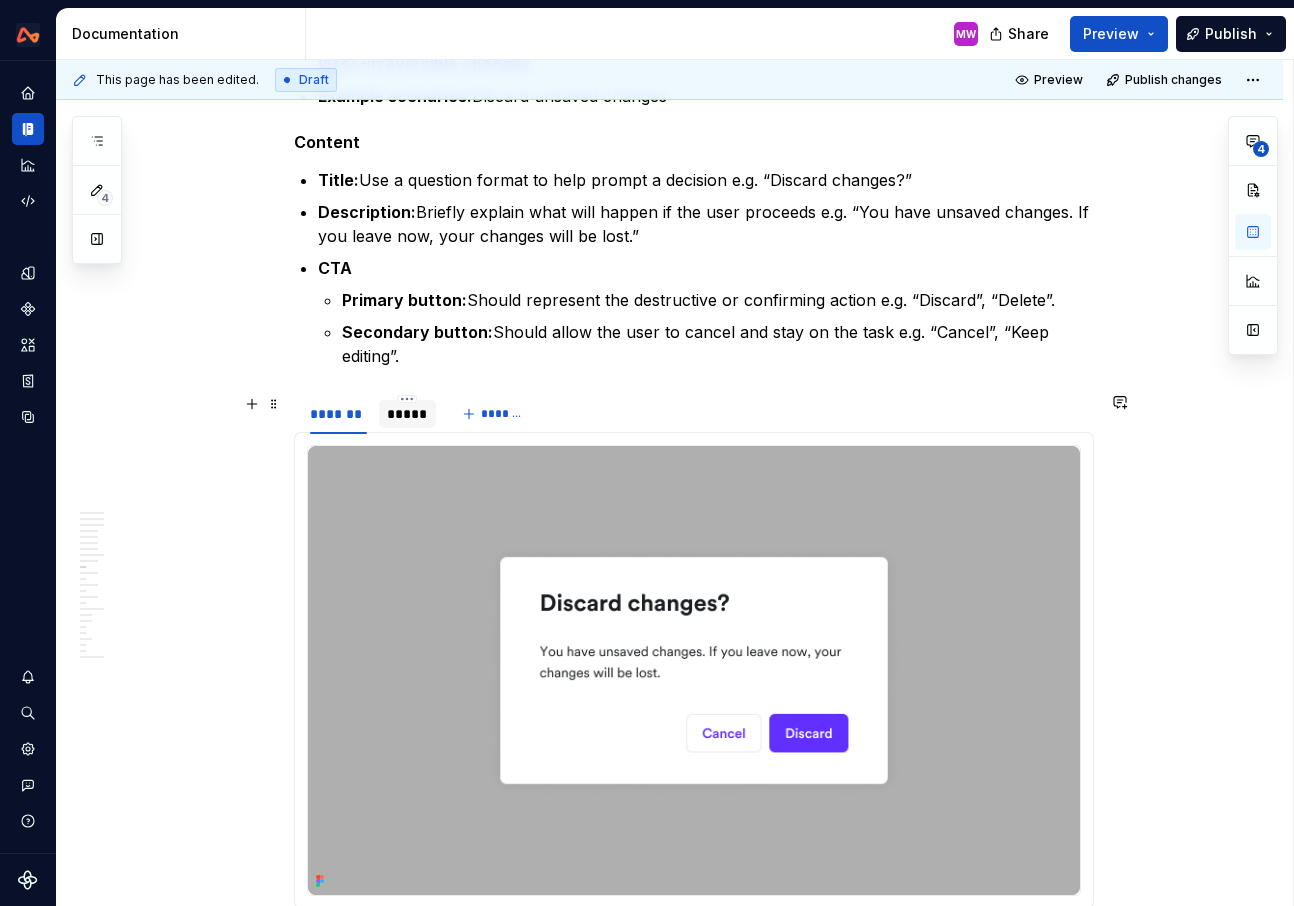 click on "*****" at bounding box center (408, 414) 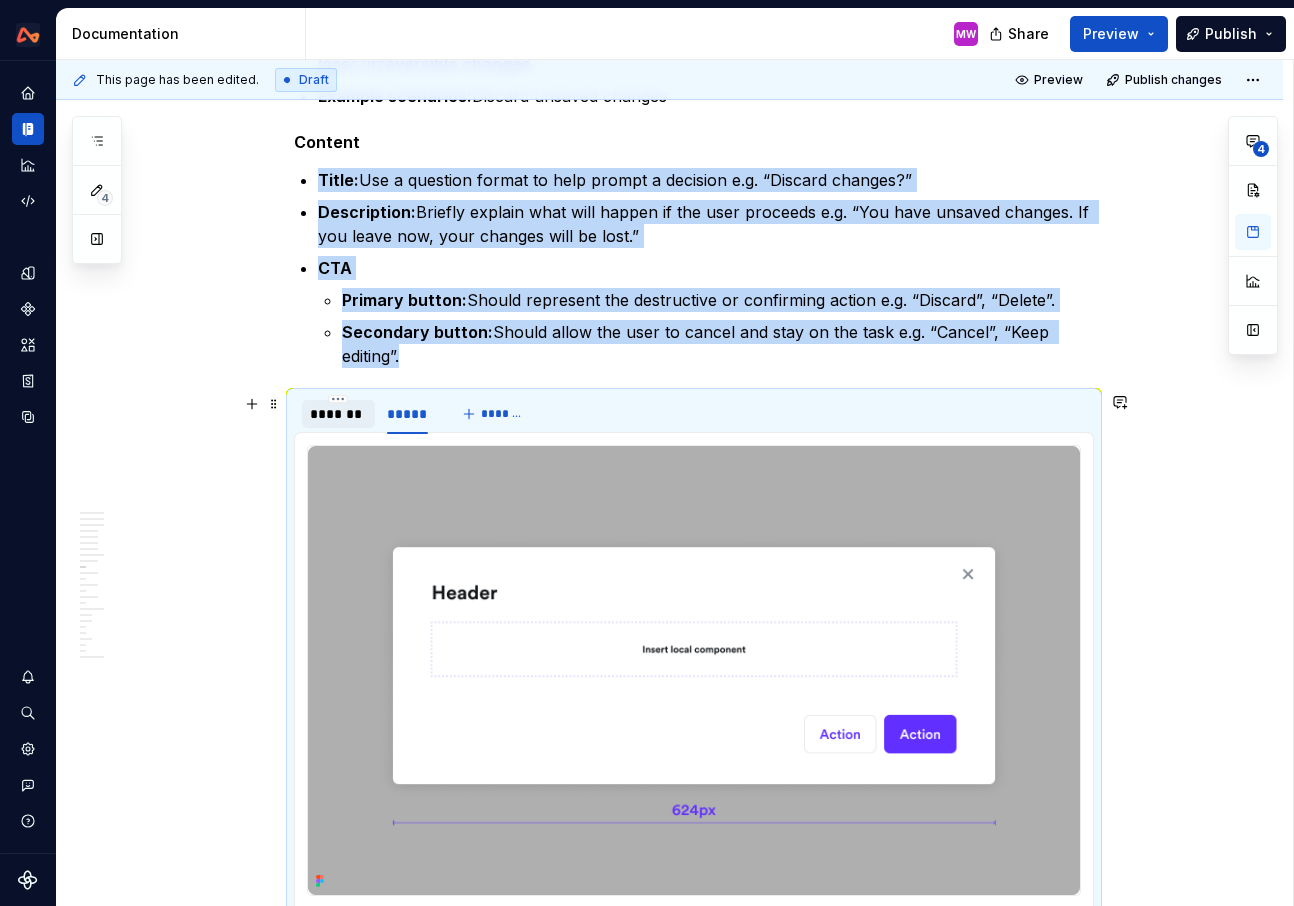 click on "*******" at bounding box center (338, 414) 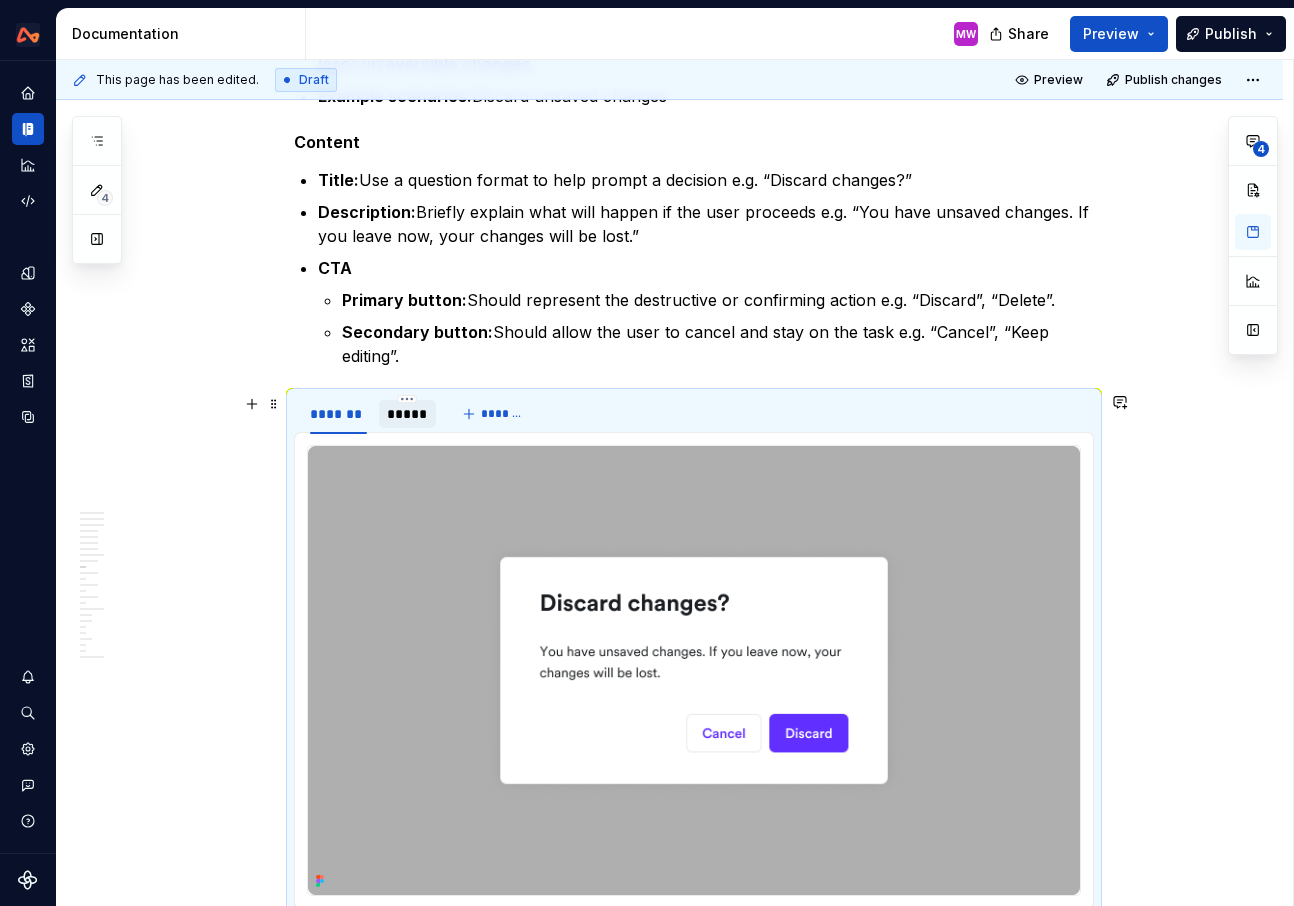 click on "*****" at bounding box center (408, 414) 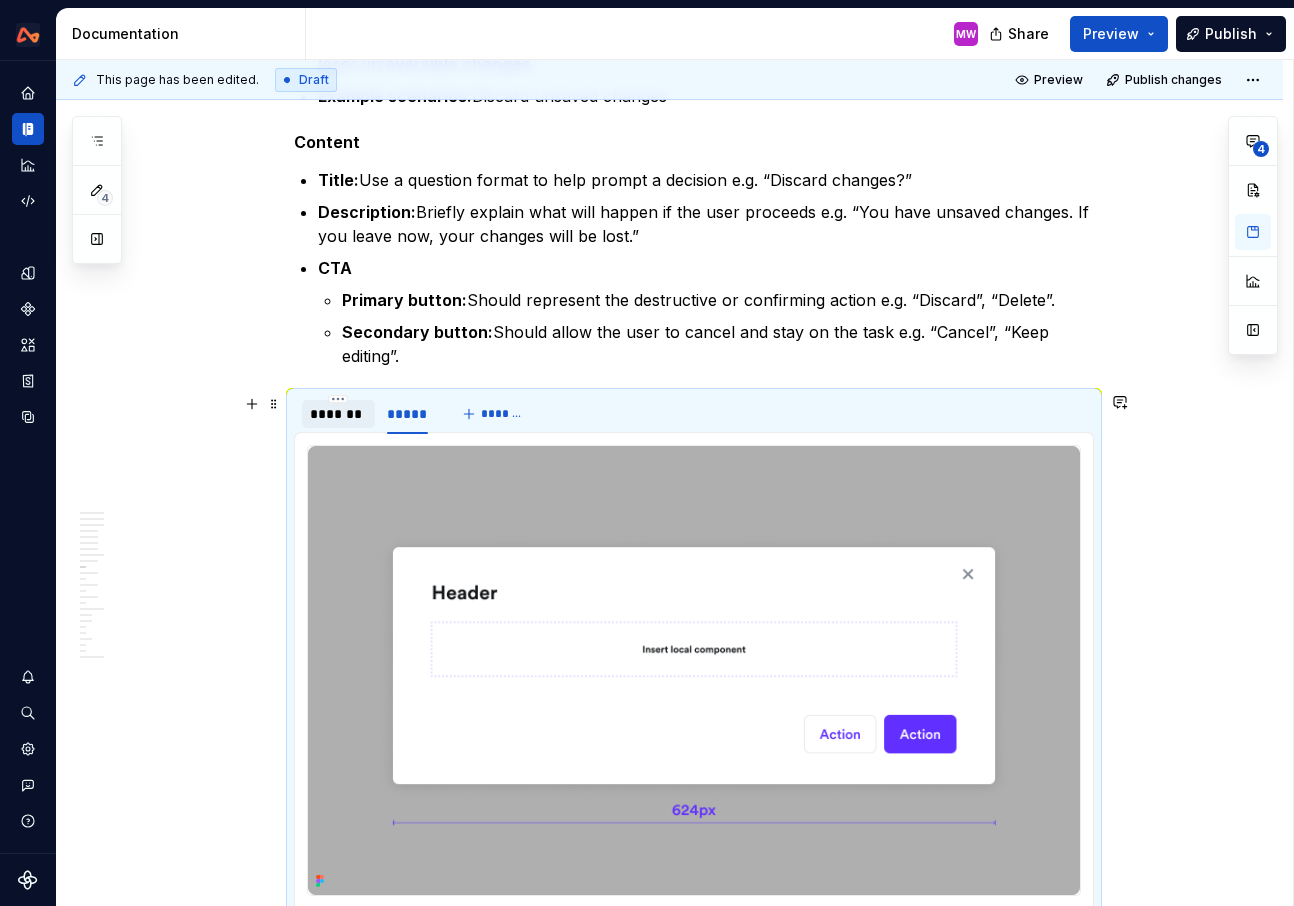 click on "*******" at bounding box center [338, 414] 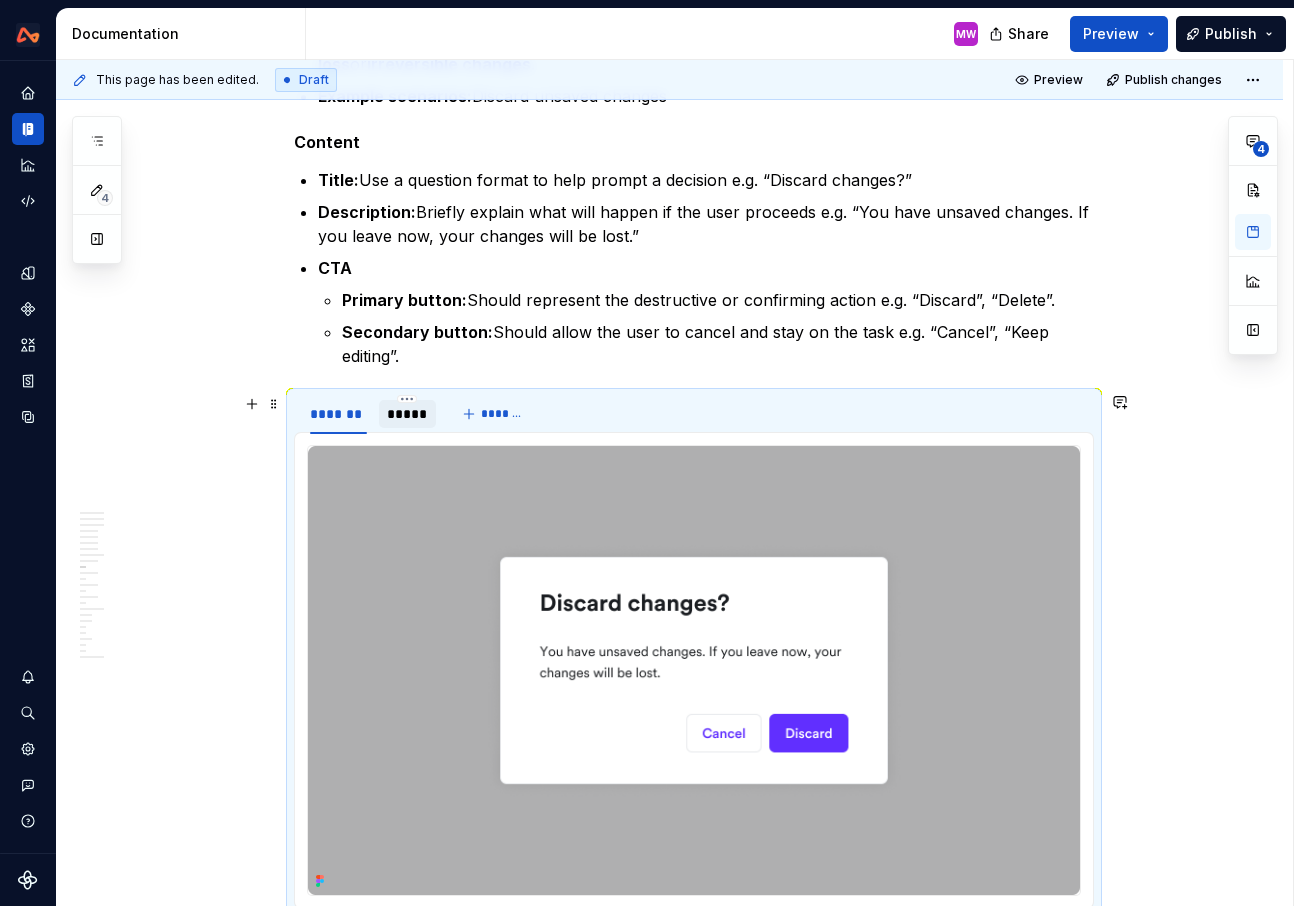 click on "*****" at bounding box center [408, 414] 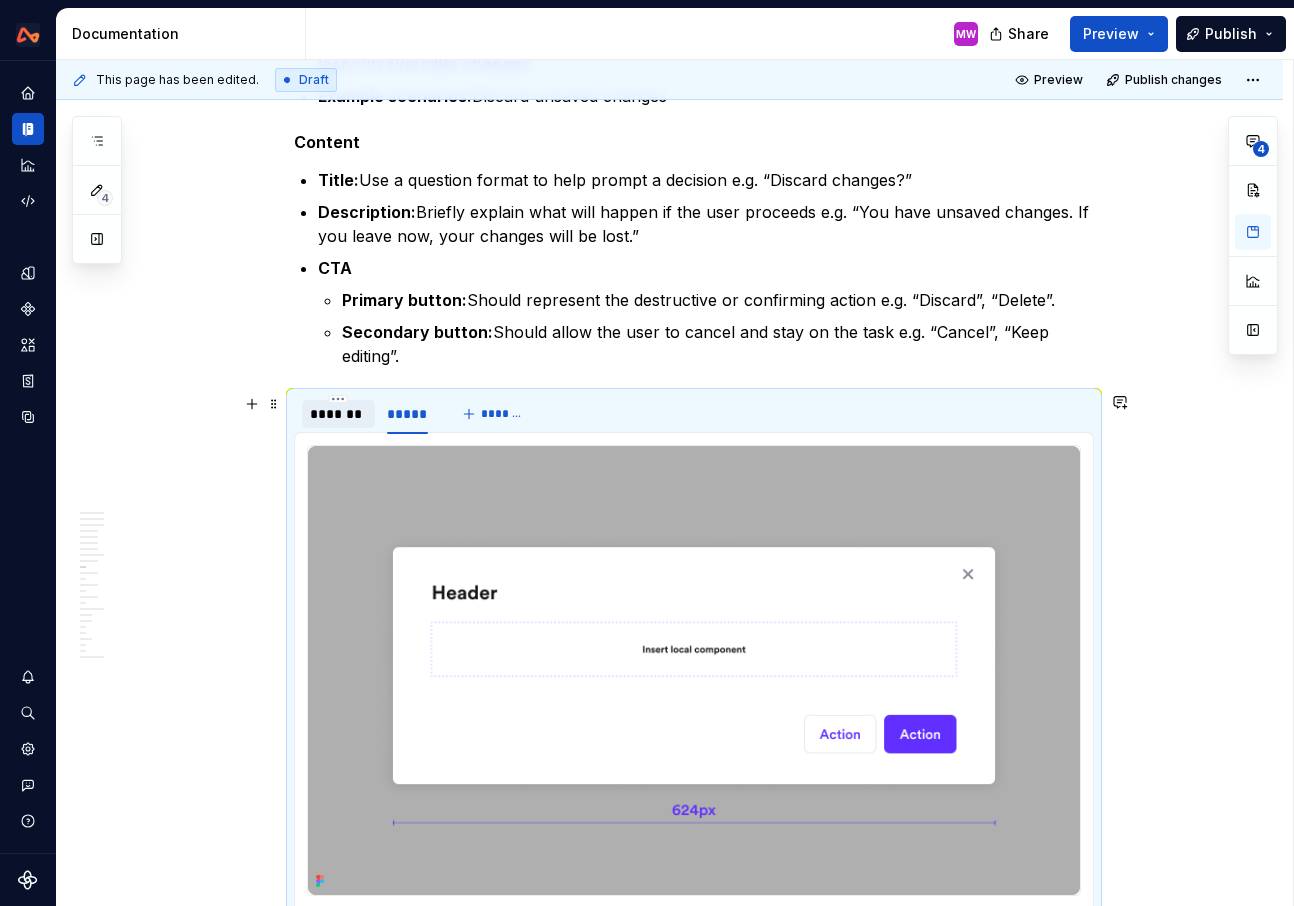click on "*******" at bounding box center (338, 414) 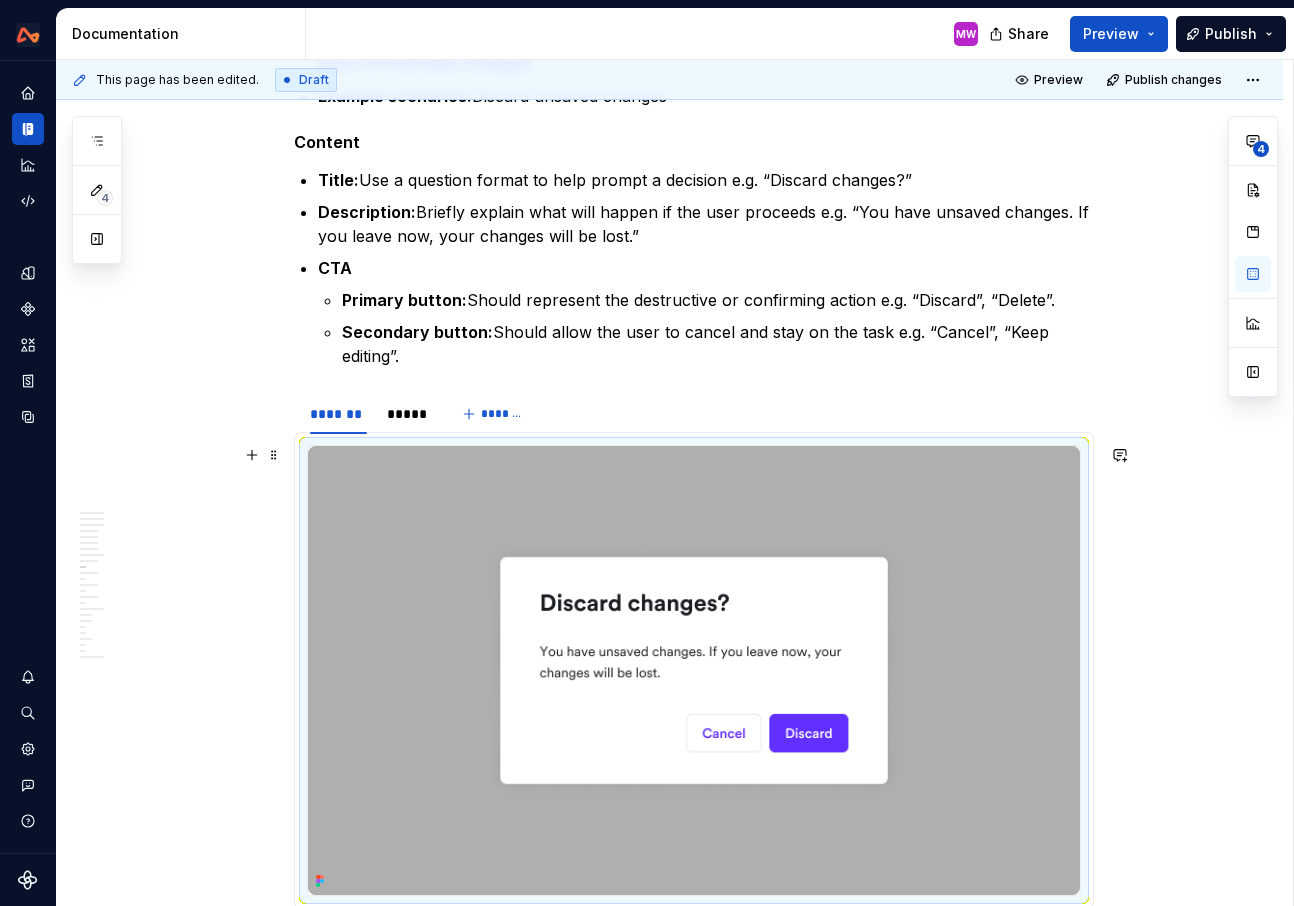 click at bounding box center (694, 671) 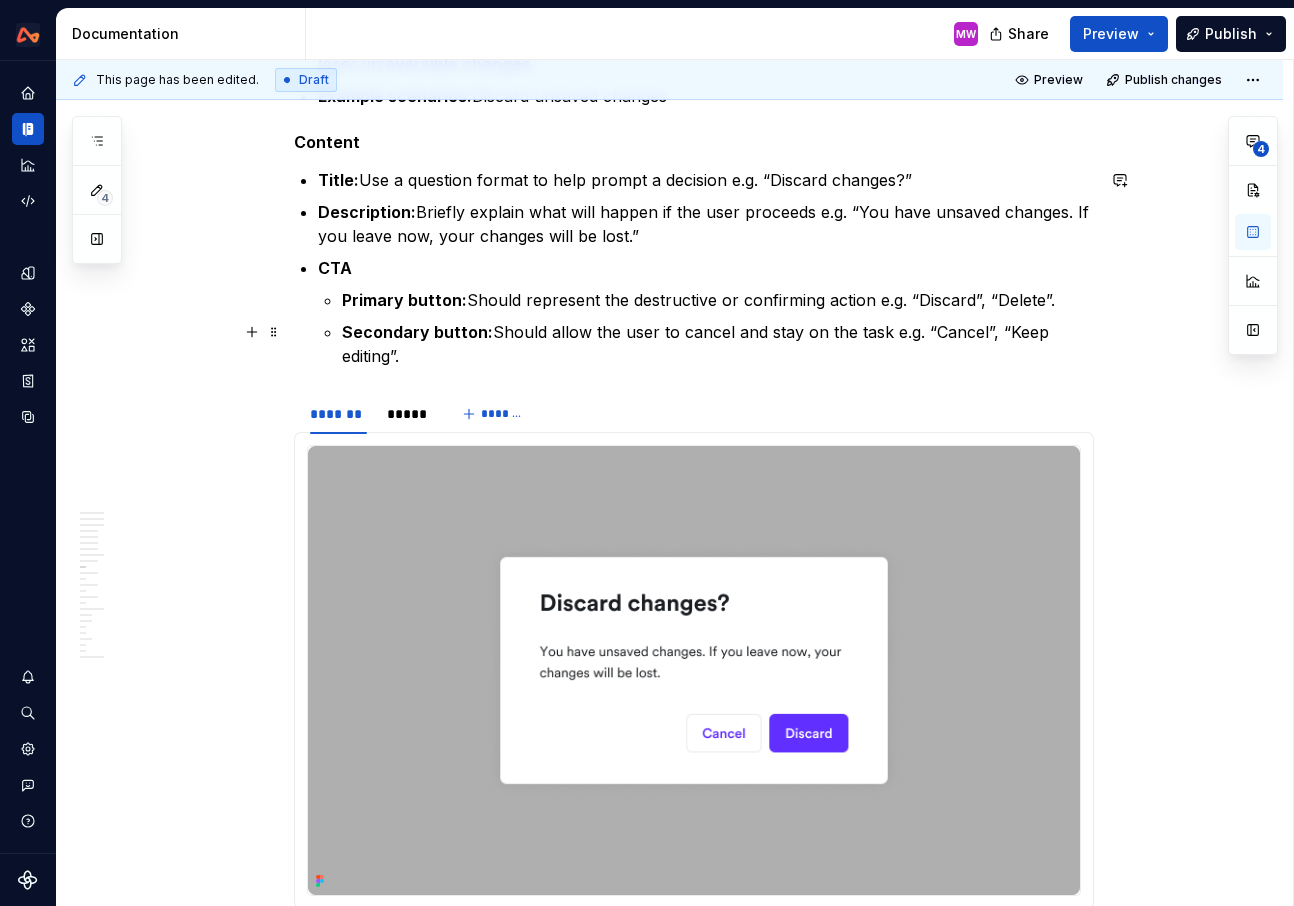 click on "Secondary button:  Should allow the user to cancel and stay on the task e.g. “Cancel”, “Keep editing”." at bounding box center [718, 344] 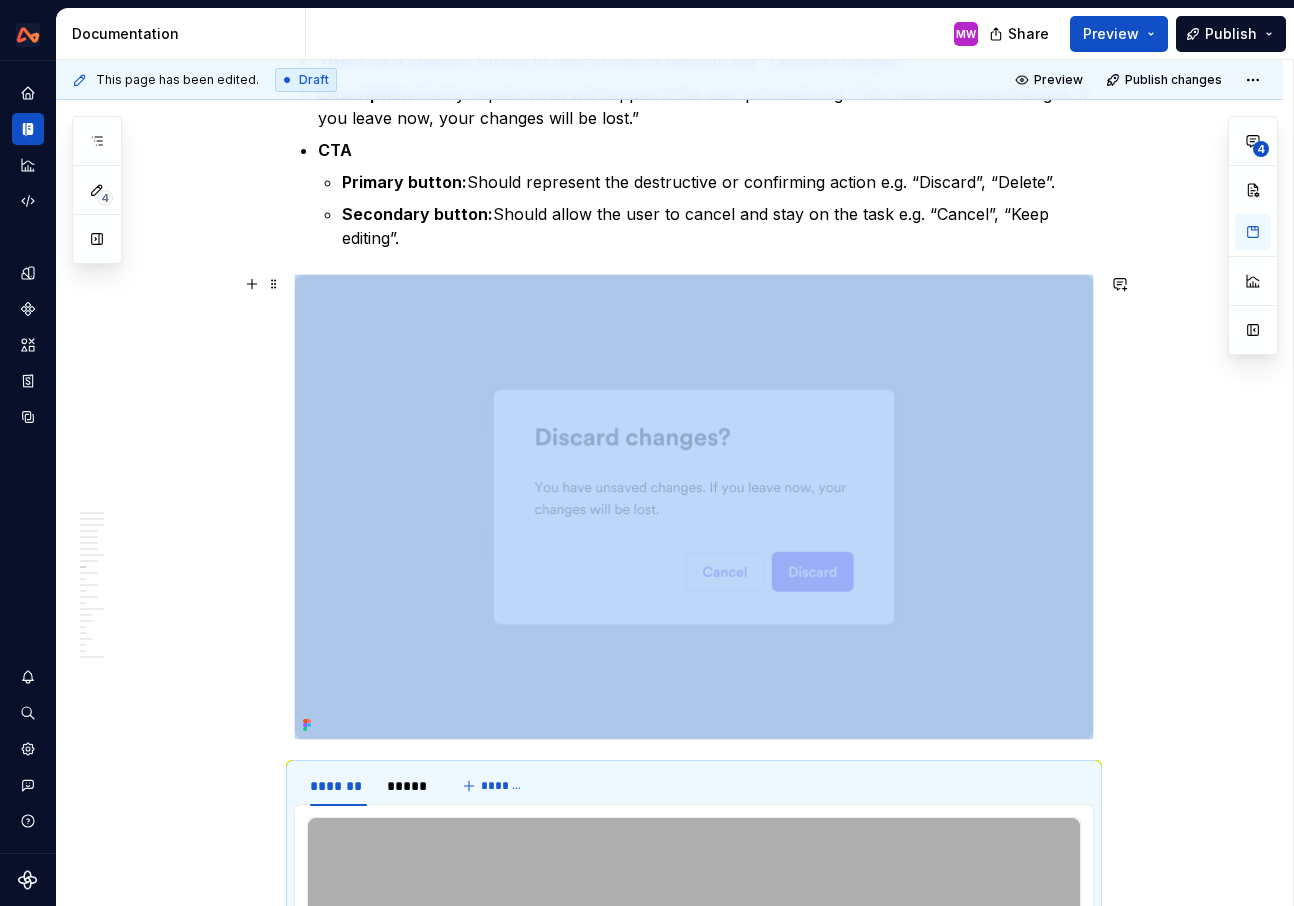 scroll, scrollTop: 5349, scrollLeft: 0, axis: vertical 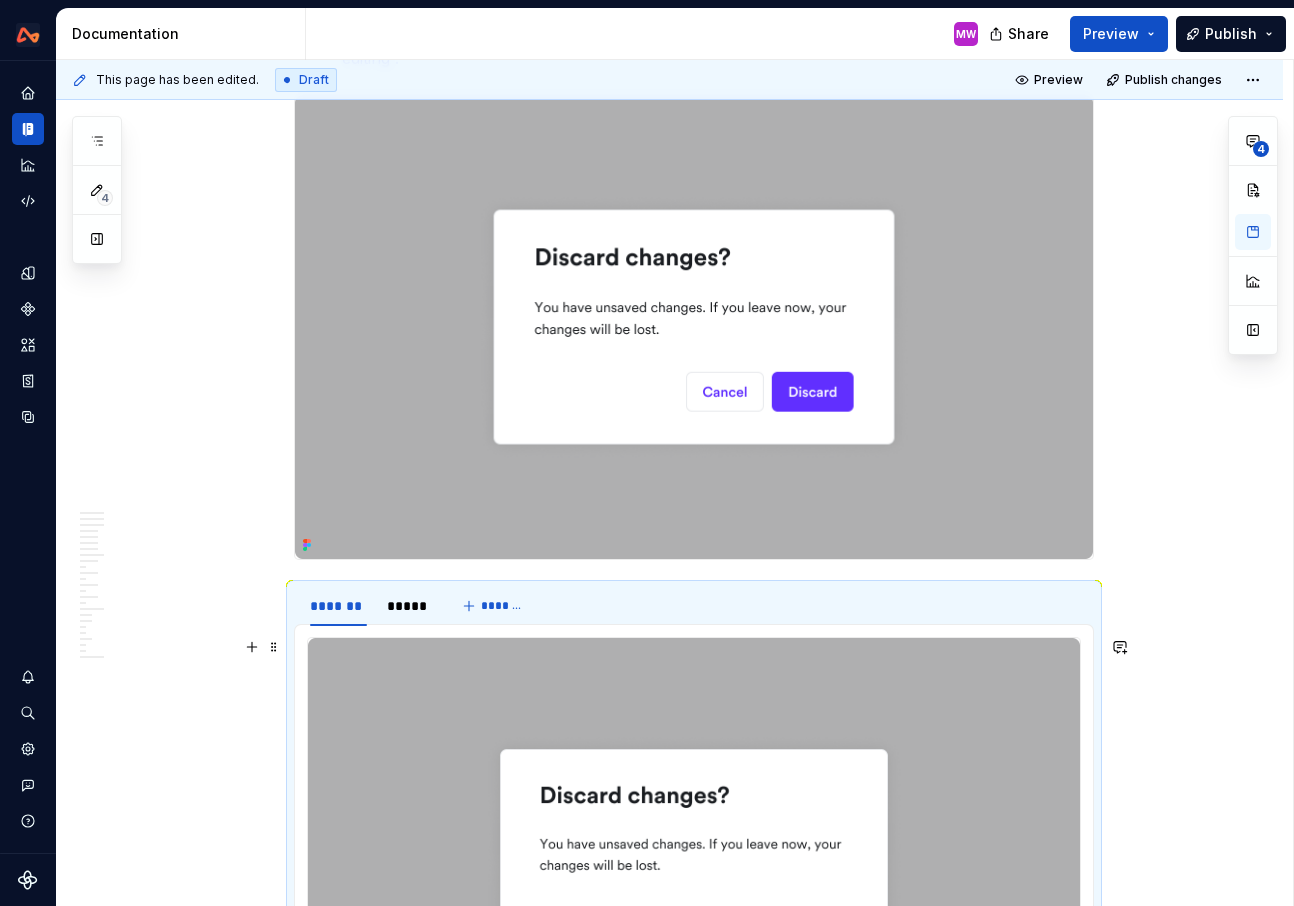 click at bounding box center [694, 863] 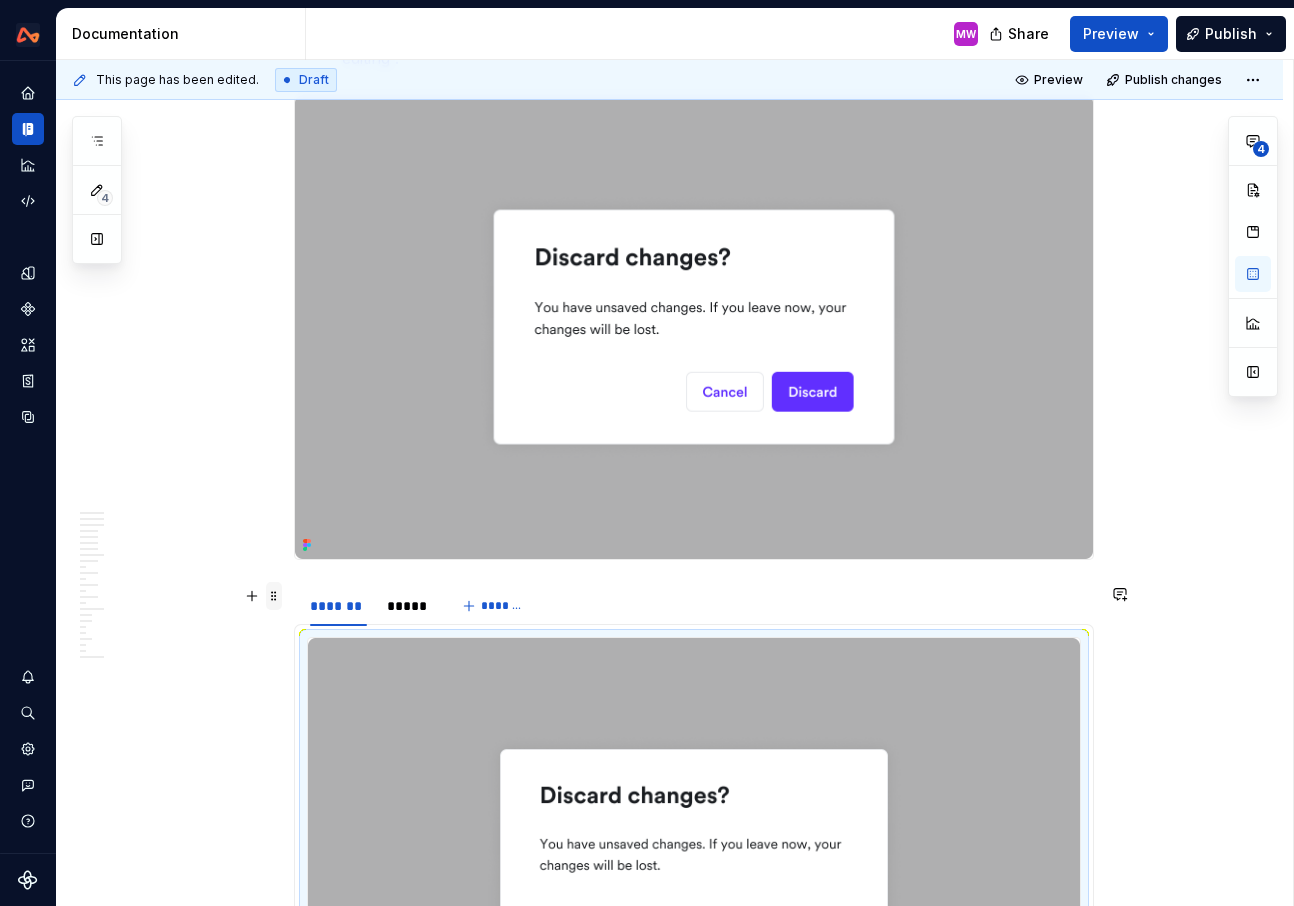 click at bounding box center [274, 596] 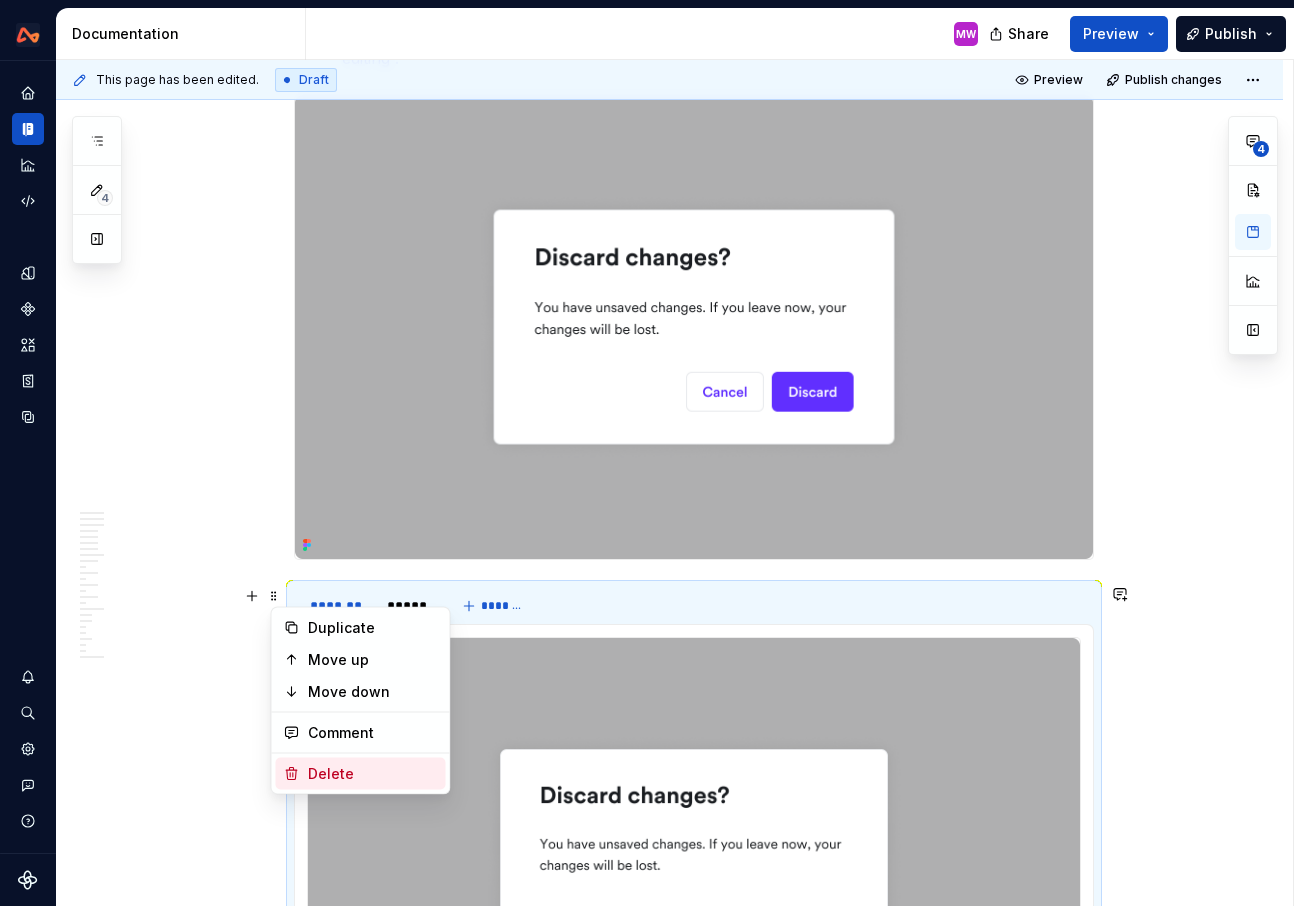 click on "Delete" at bounding box center (373, 774) 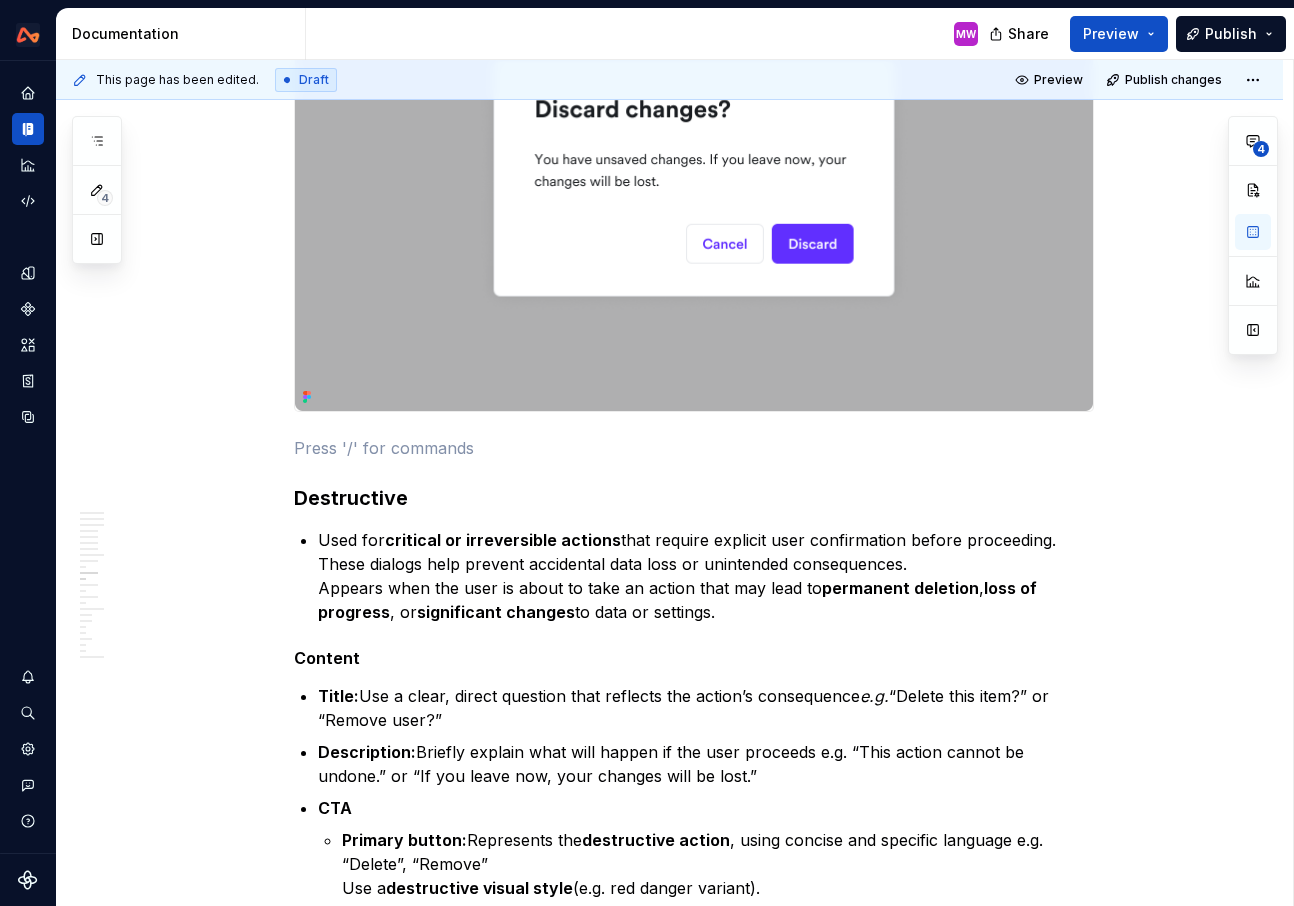 scroll, scrollTop: 5558, scrollLeft: 0, axis: vertical 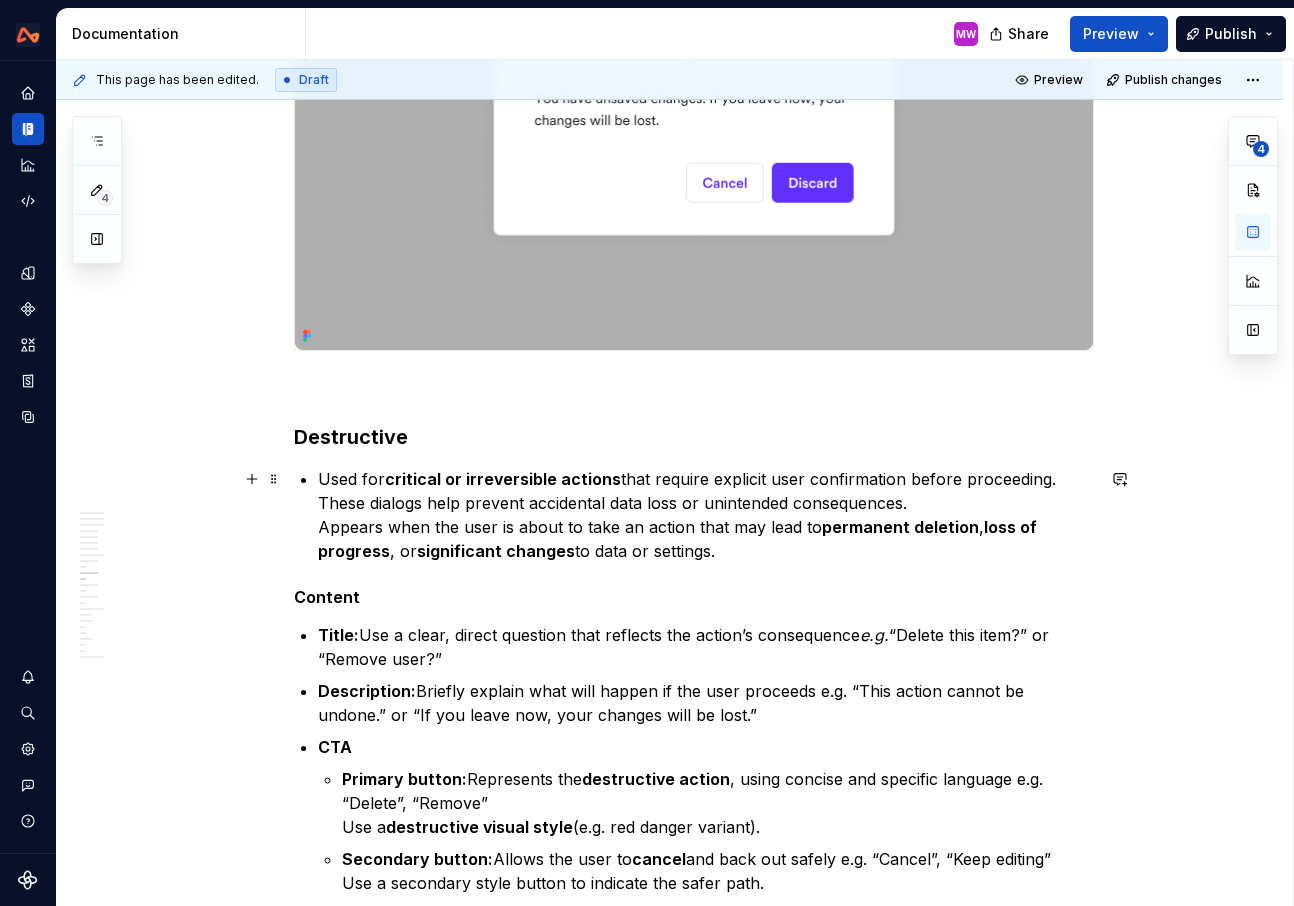 click on "Used for  critical or irreversible actions  that require explicit user confirmation before proceeding. These dialogs help prevent accidental data loss or unintended consequences. Appears when the user is about to take an action that may lead to  permanent deletion ,  loss of progress , or  significant changes  to data or settings." at bounding box center (706, 515) 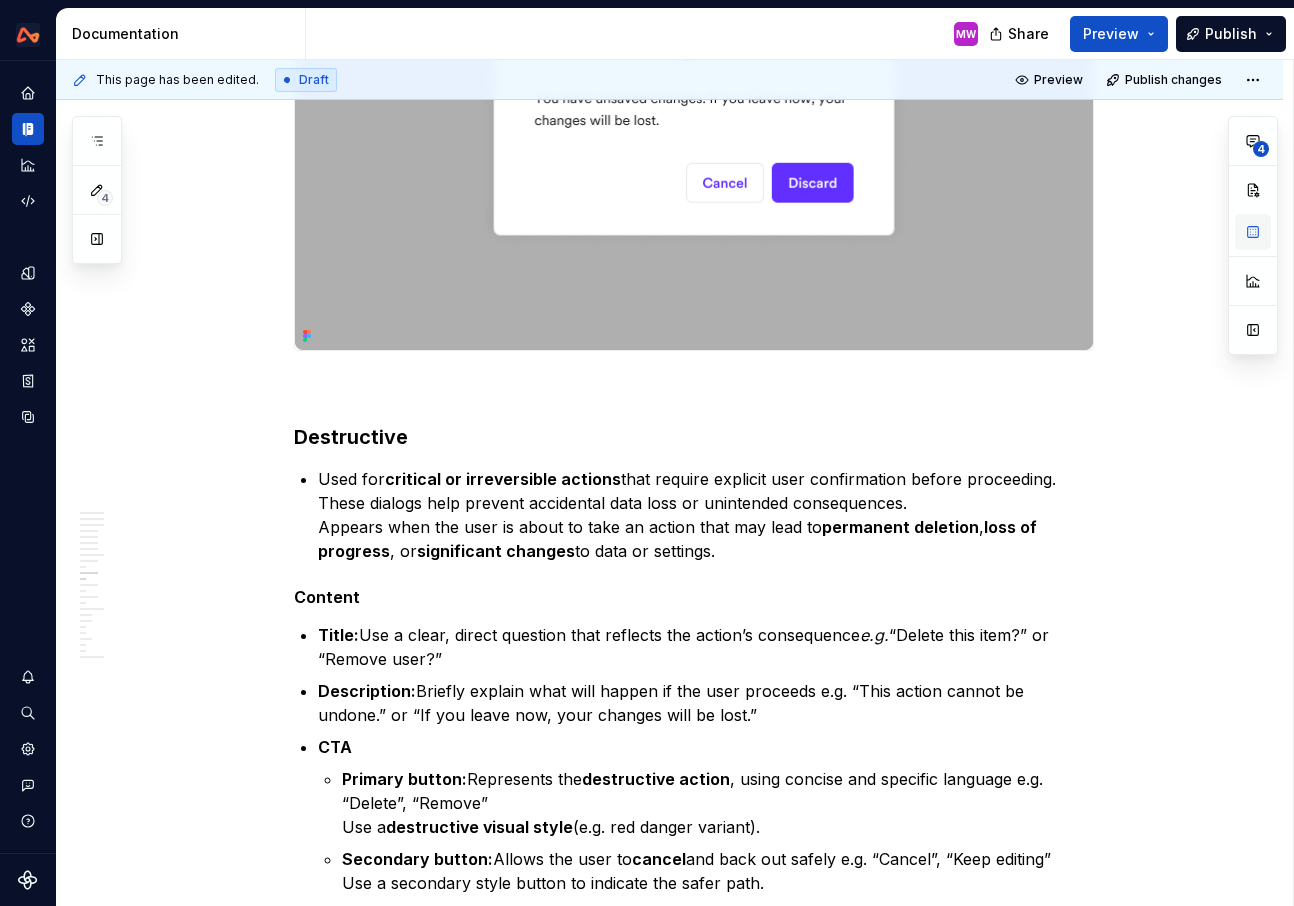 click at bounding box center (1253, 232) 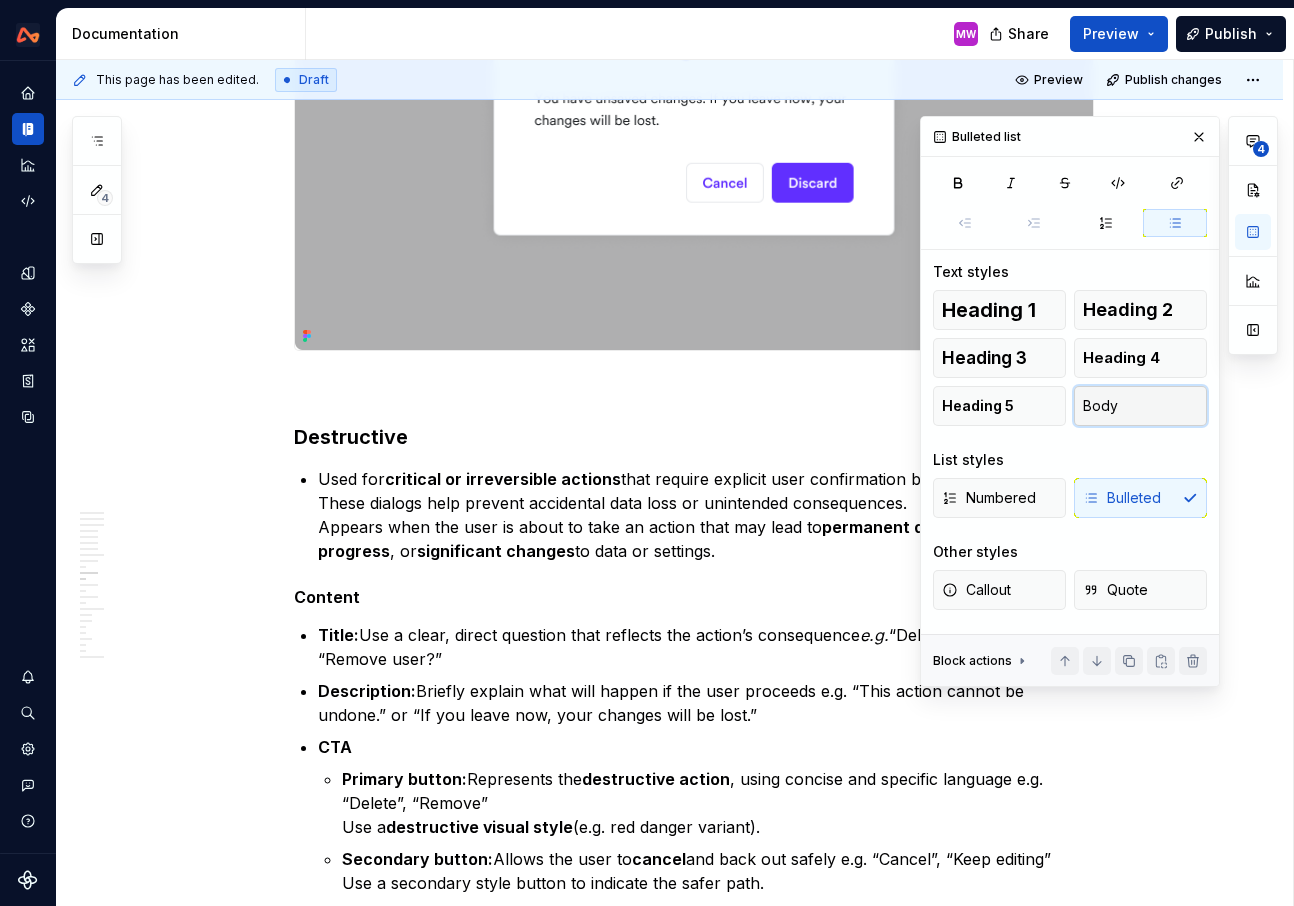click on "Body" at bounding box center (1140, 406) 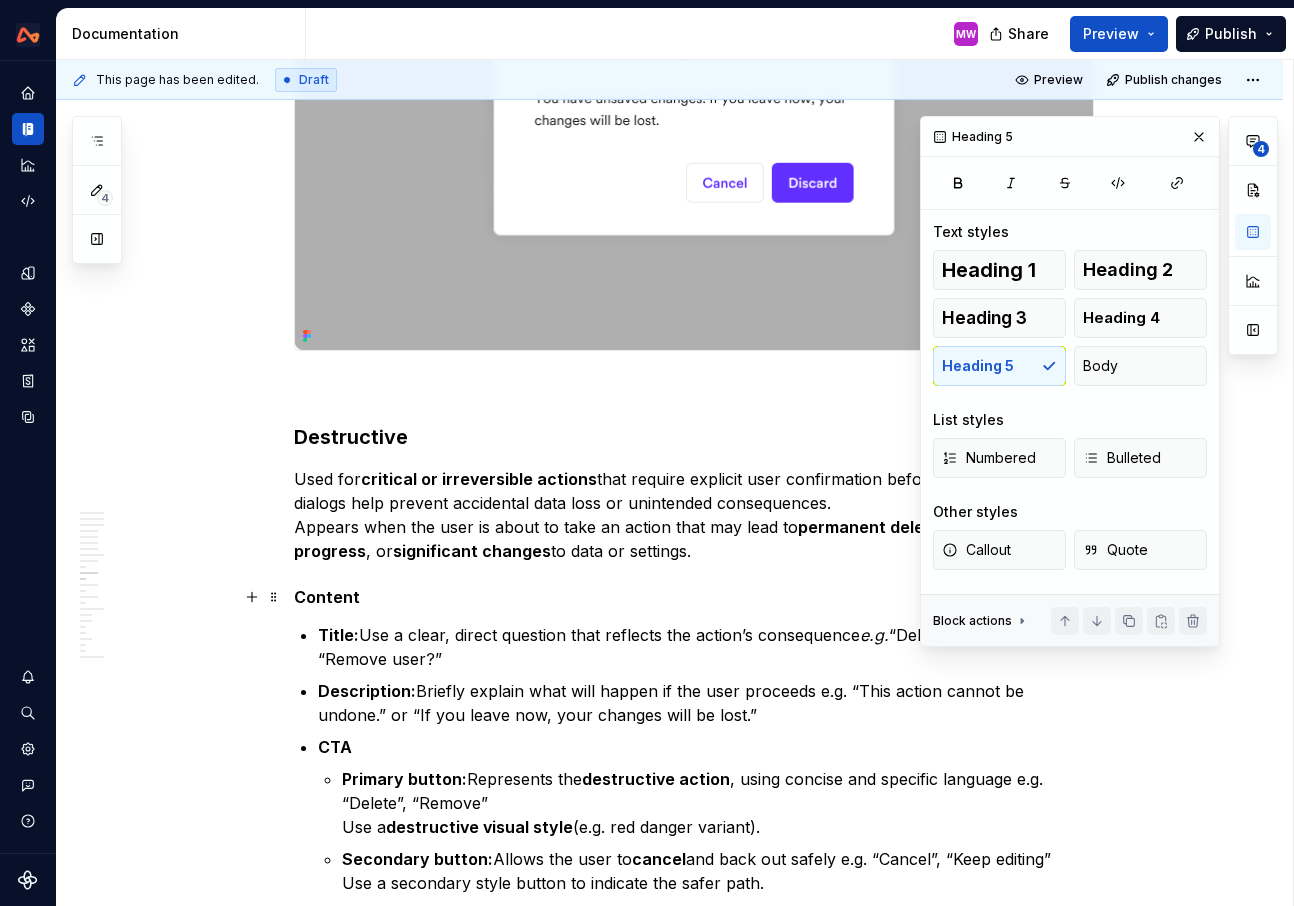click on "Content" at bounding box center [694, 597] 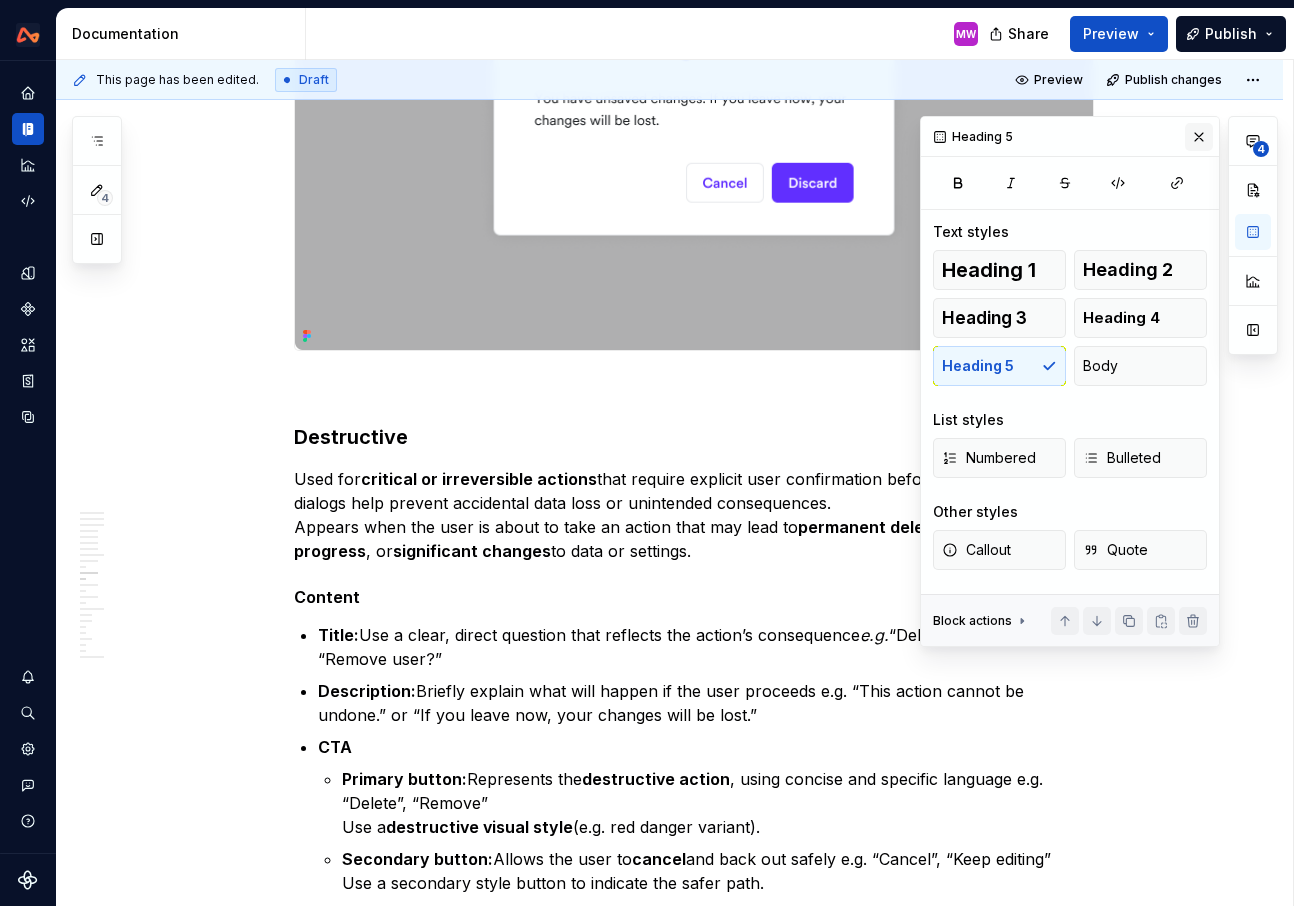 click at bounding box center (1199, 137) 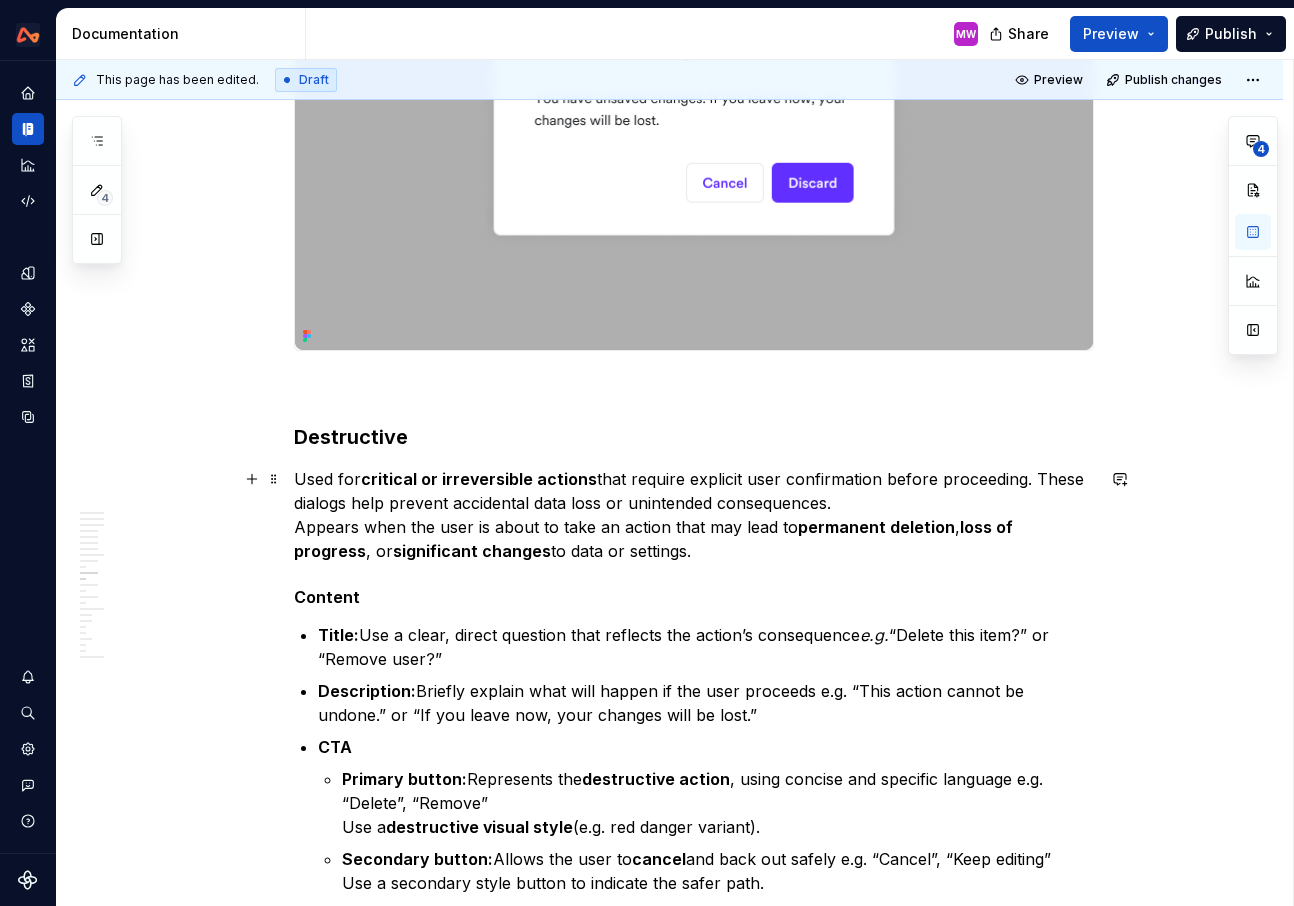 click on "Used for  critical or irreversible actions  that require explicit user confirmation before proceeding. These dialogs help prevent accidental data loss or unintended consequences. Appears when the user is about to take an action that may lead to  permanent deletion ,  loss of progress , or  significant changes  to data or settings." at bounding box center (694, 515) 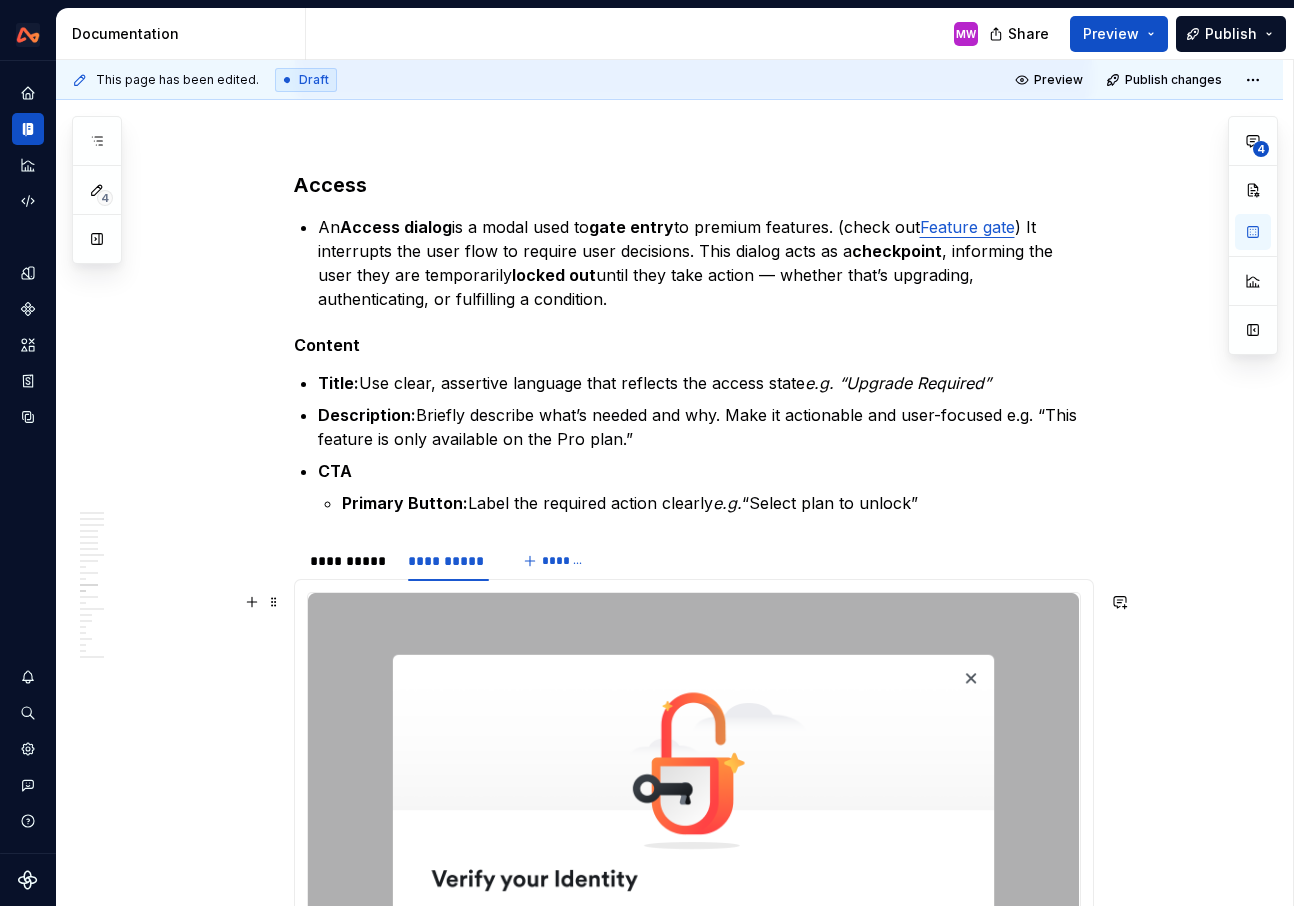 scroll, scrollTop: 6896, scrollLeft: 0, axis: vertical 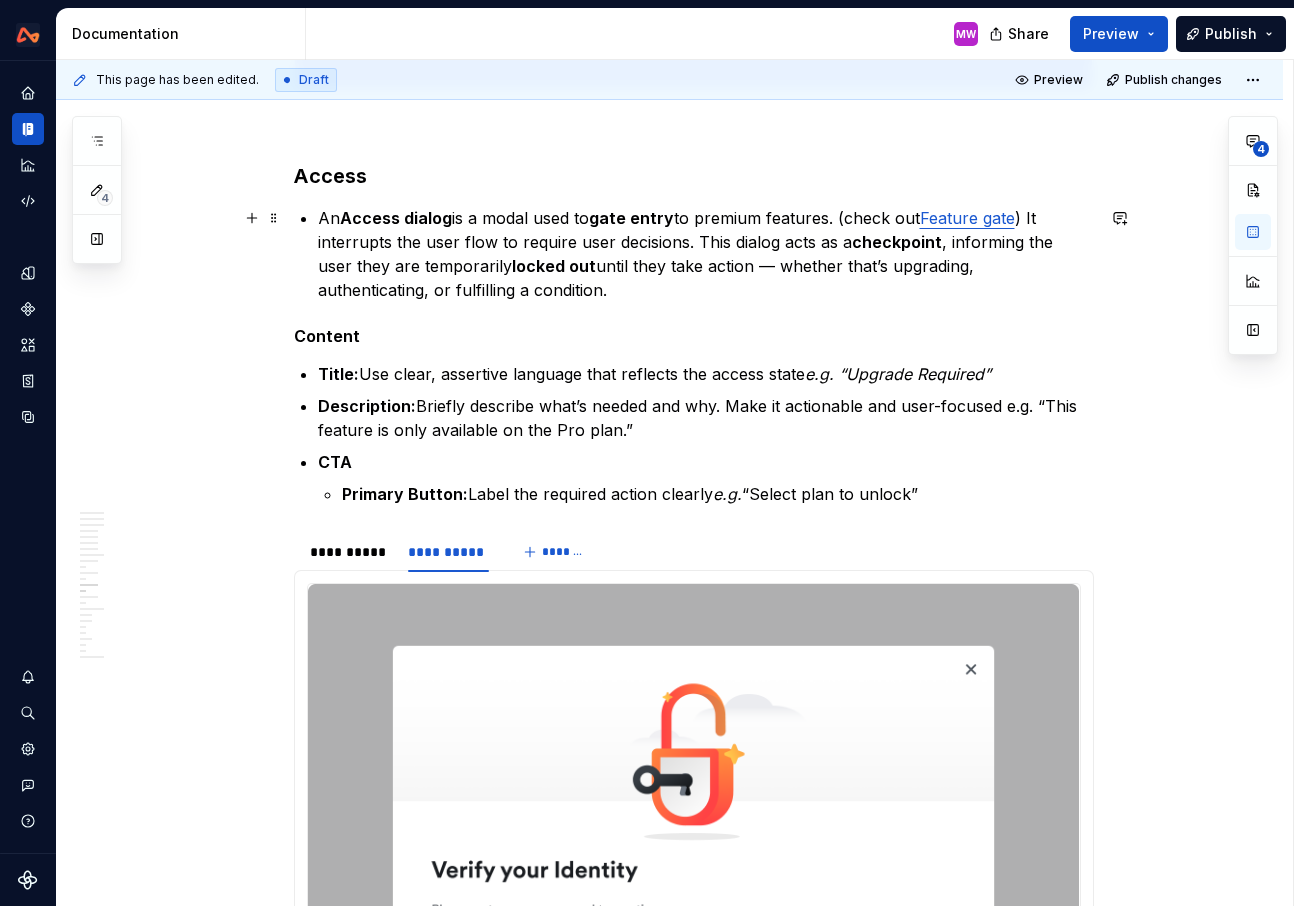 click on "**********" at bounding box center [694, -838] 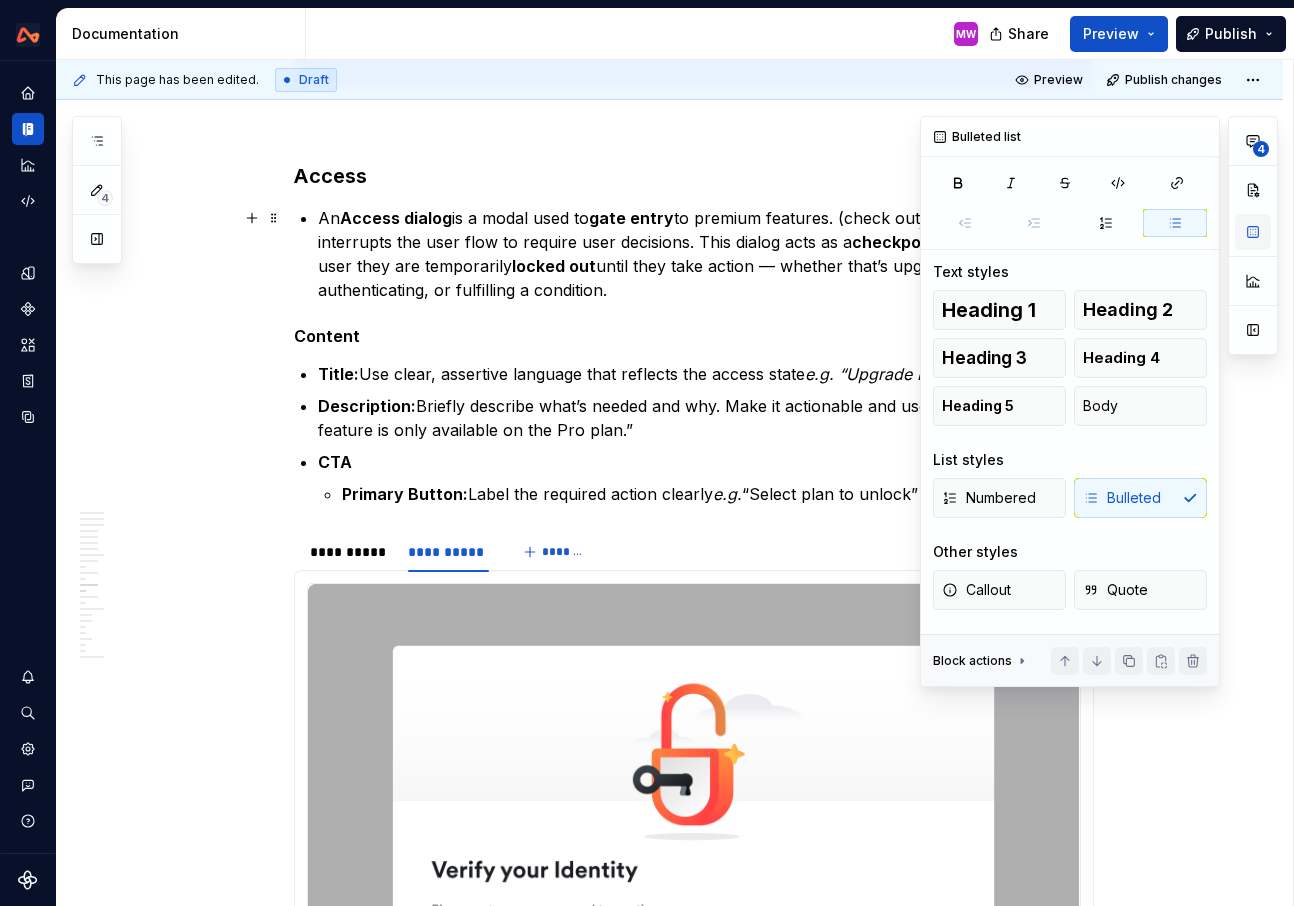 click at bounding box center [1253, 232] 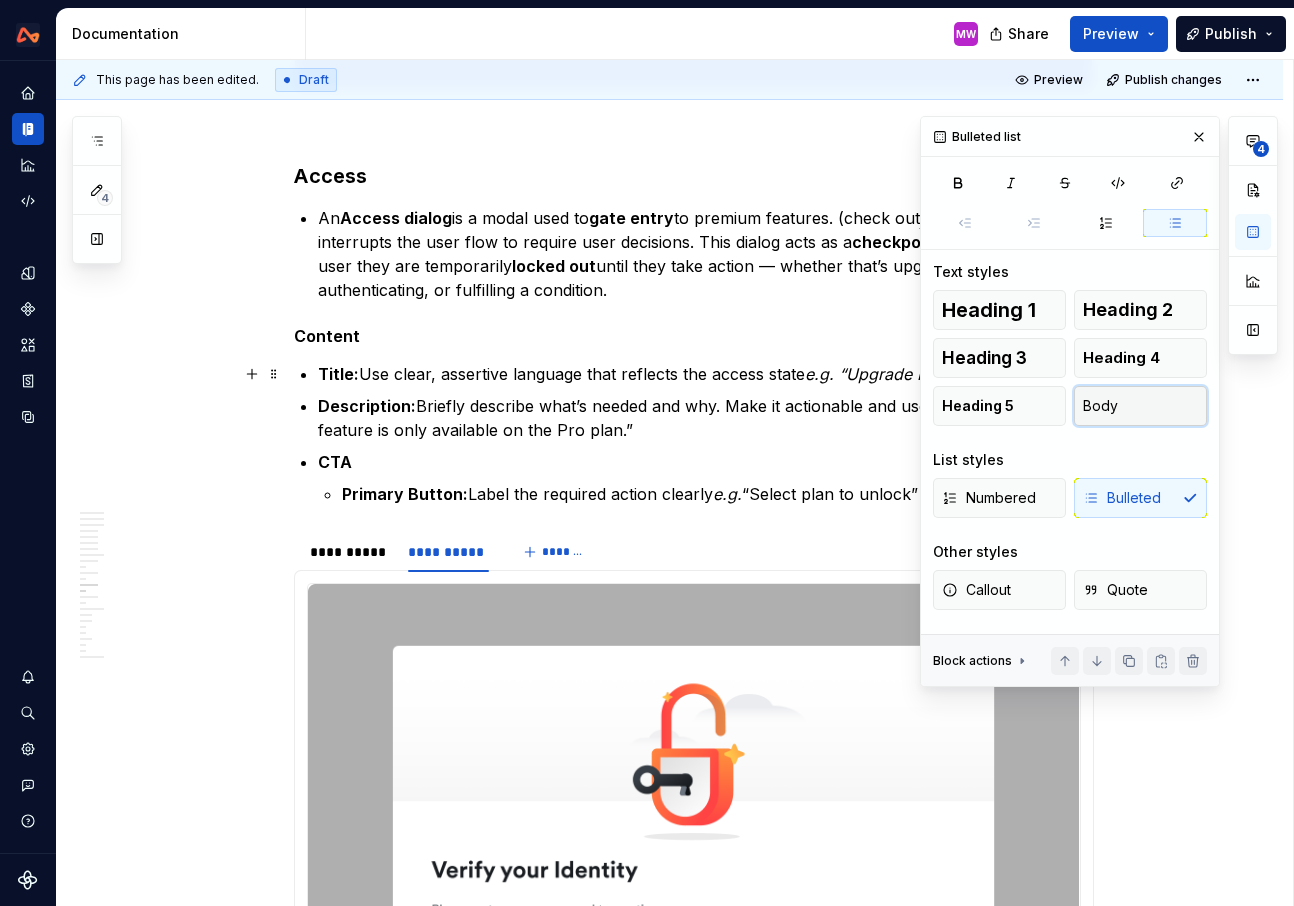 click on "Body" at bounding box center [1140, 406] 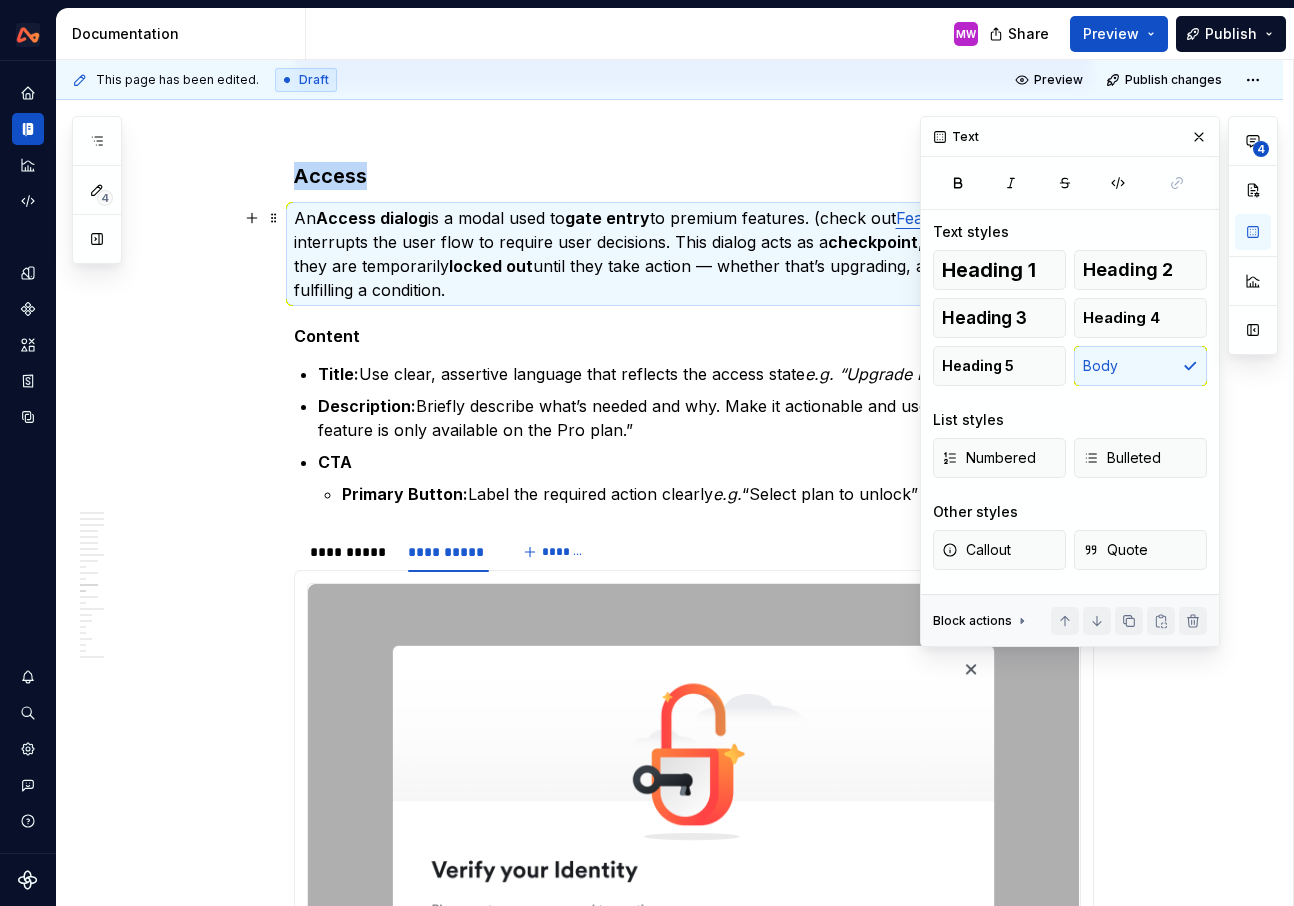 click on "An  Access dialog  is a modal used to  gate entry  to premium features. (check out  Feature gate ) It interrupts the user flow to require user decisions. This dialog acts as a  checkpoint , informing the user they are temporarily  locked out  until they take action — whether that’s upgrading, authenticating, or fulfilling a condition." at bounding box center (694, 254) 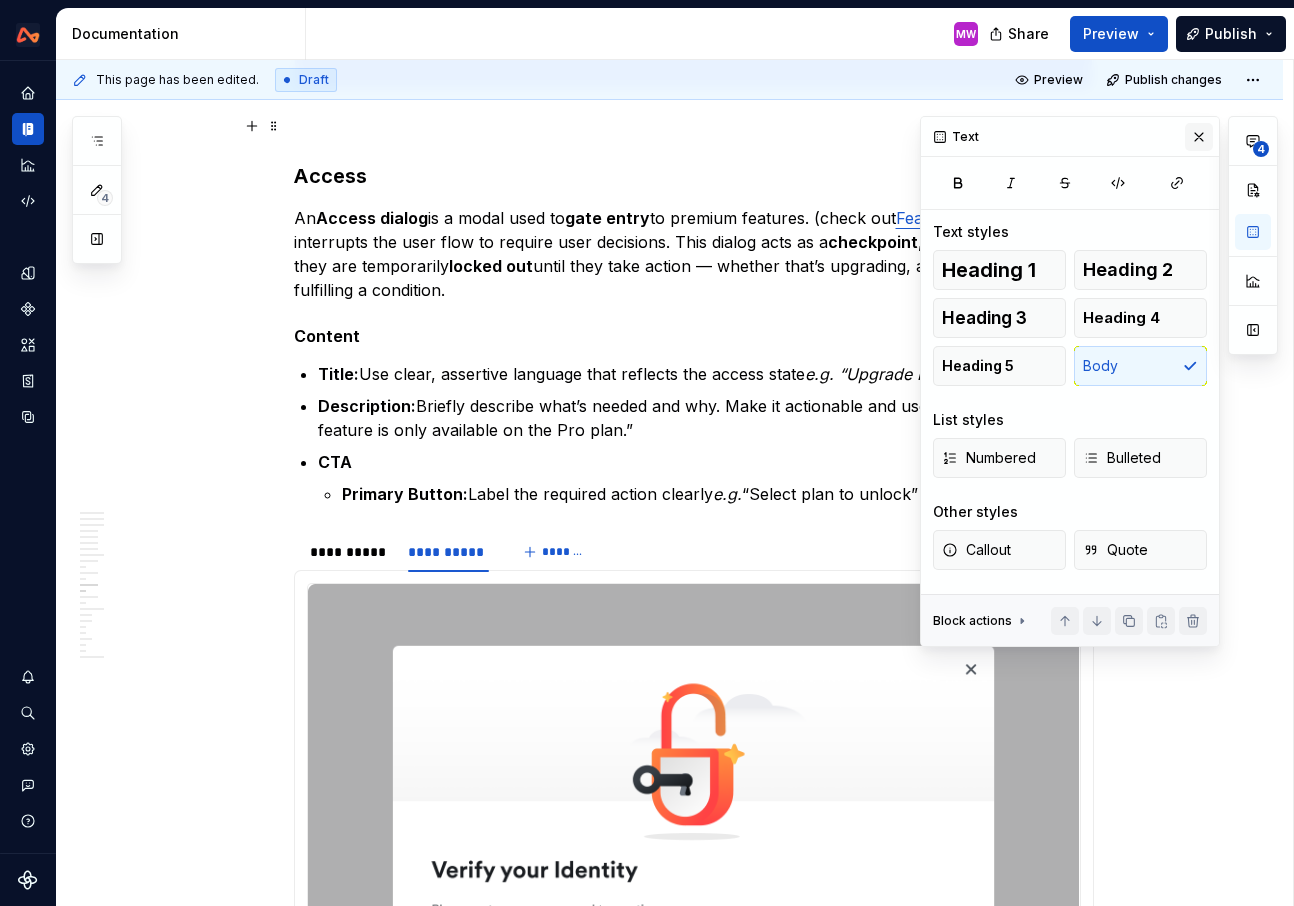 click at bounding box center [1199, 137] 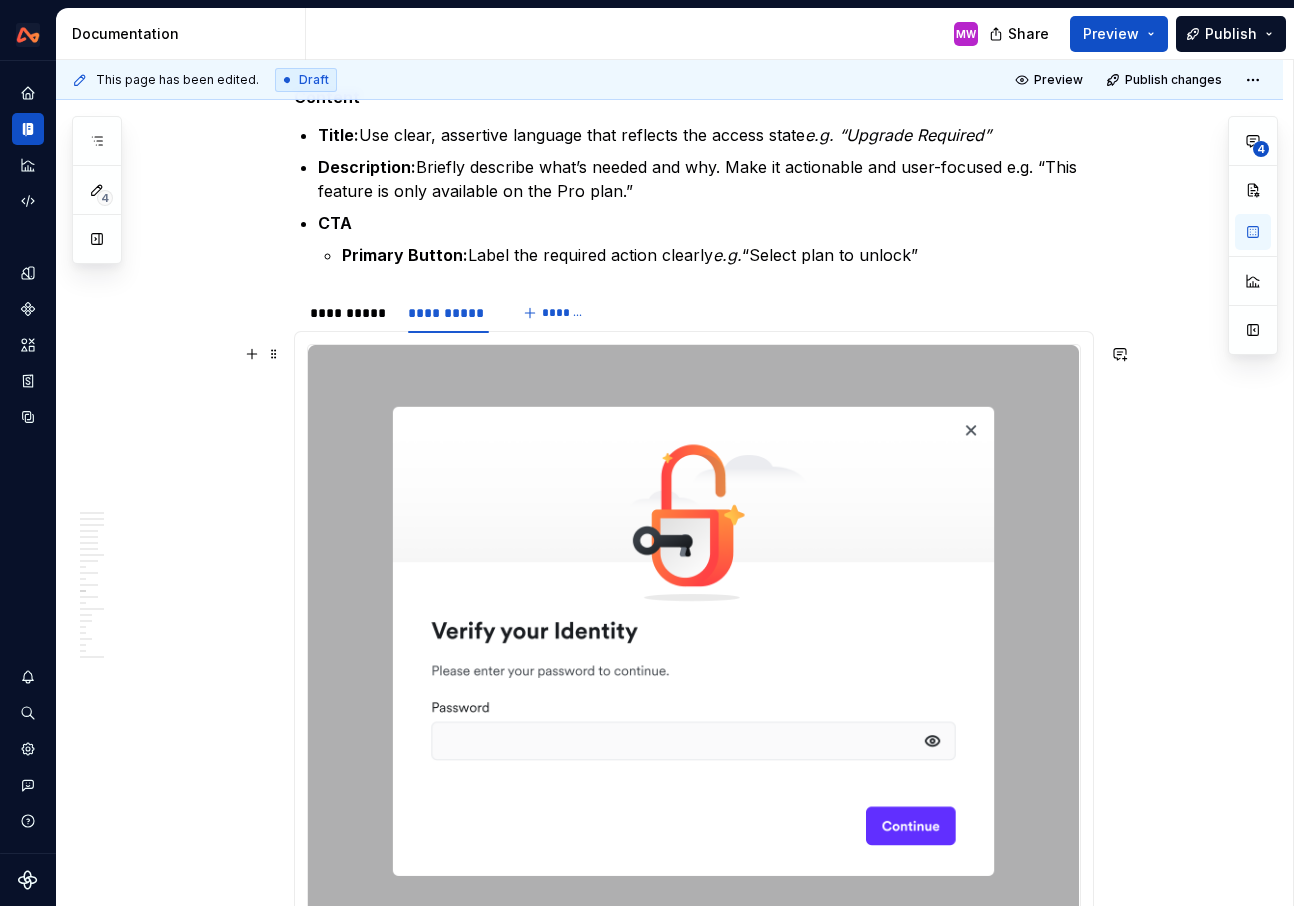 scroll, scrollTop: 7168, scrollLeft: 0, axis: vertical 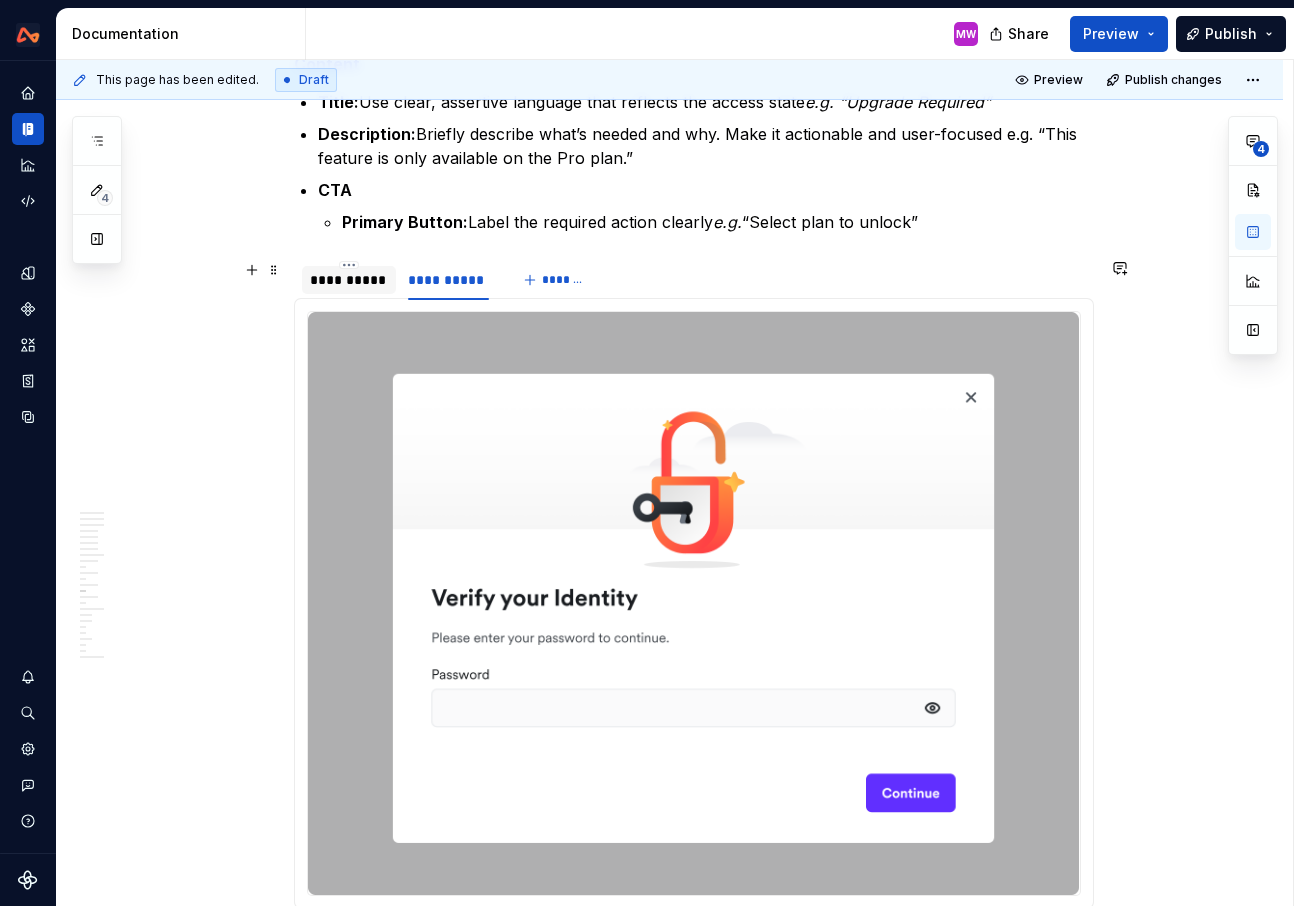 click on "**********" at bounding box center (349, 280) 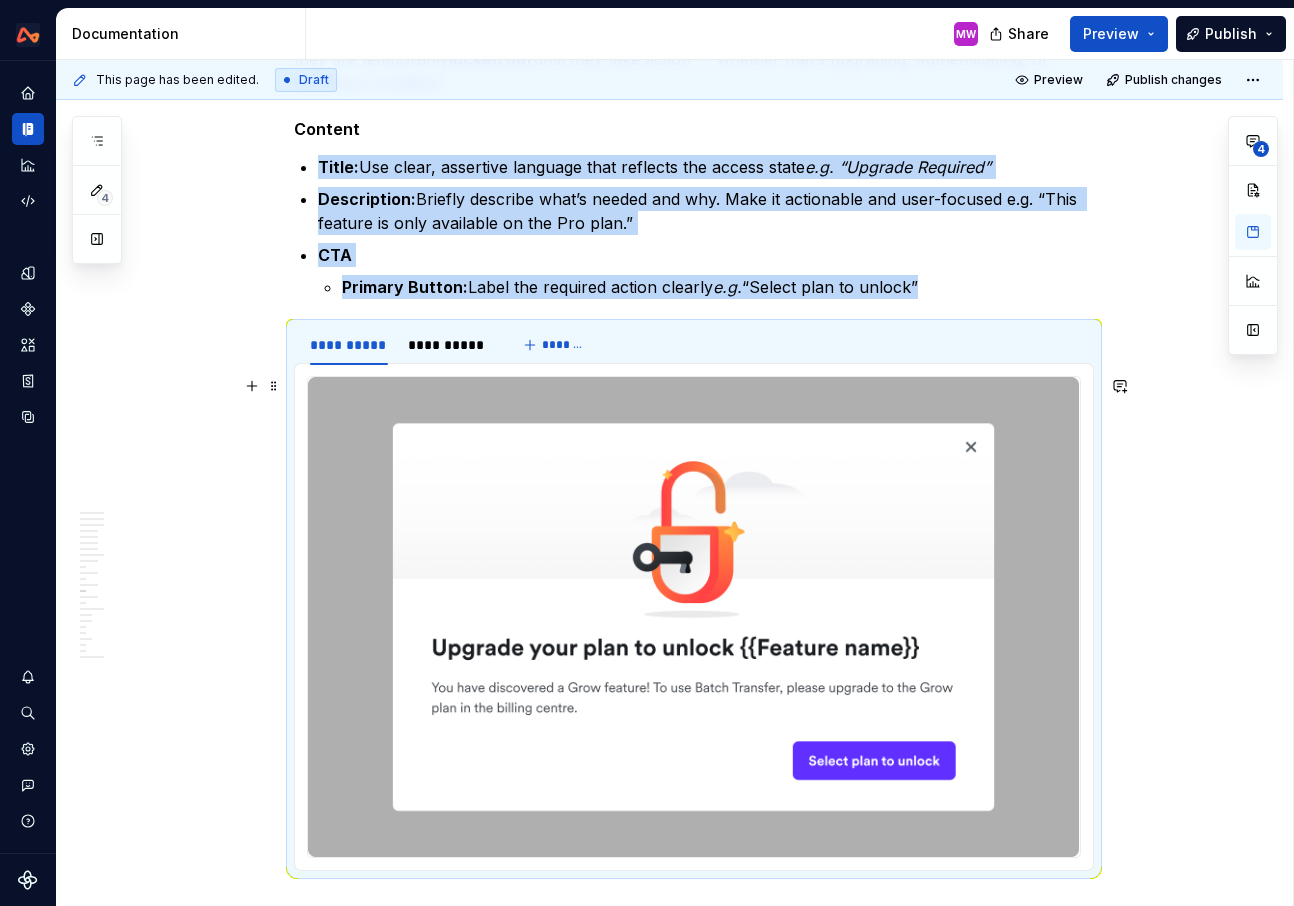scroll, scrollTop: 7101, scrollLeft: 0, axis: vertical 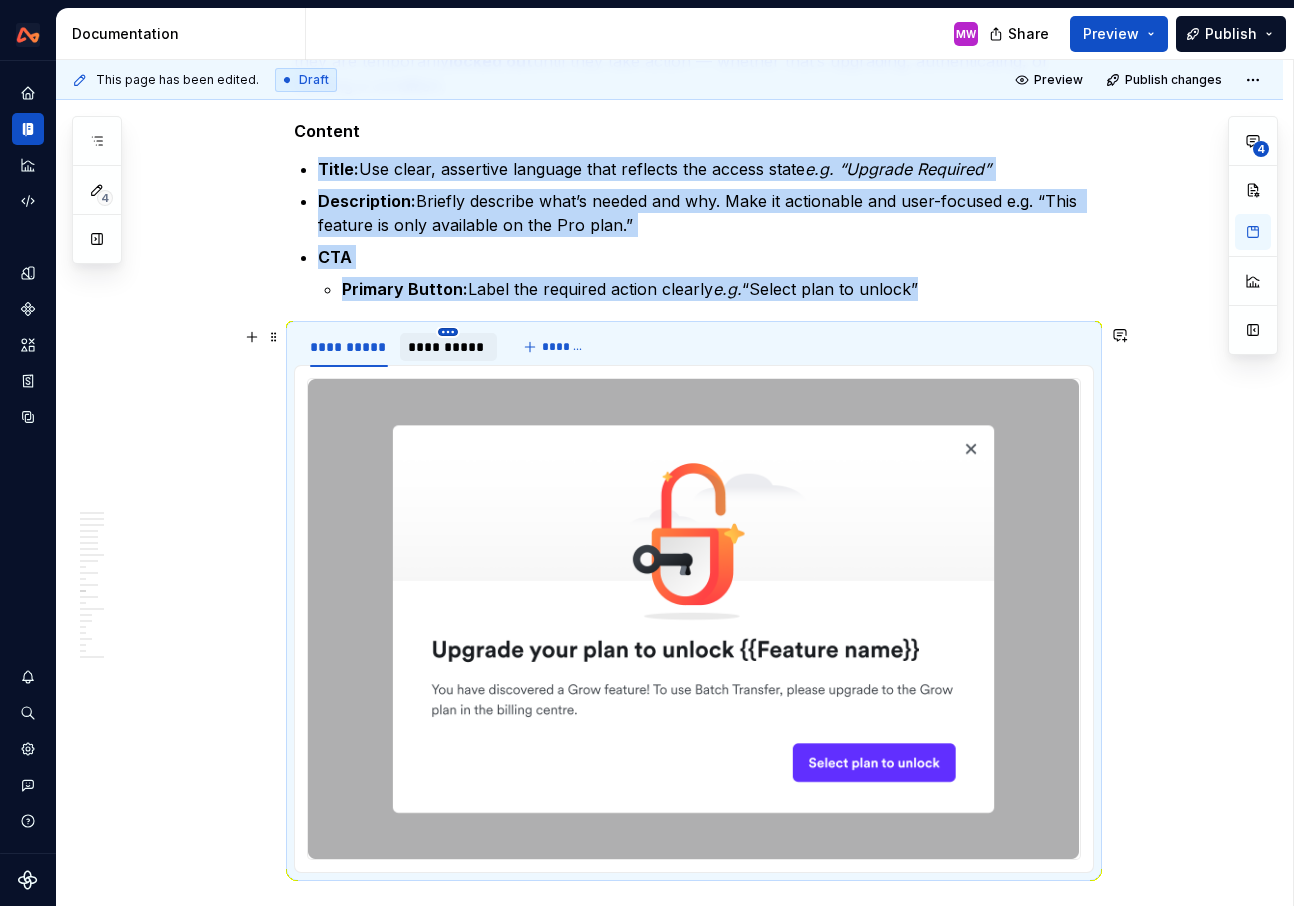 click on "Design System MW Design system data Documentation MW Share Preview Publish 4 Pages Add
Accessibility guide for tree Page tree.
Navigate the tree with the arrow keys. Common tree hotkeys apply. Further keybindings are available:
enter to execute primary action on focused item
f2 to start renaming the focused item
escape to abort renaming an item
control+d to start dragging selected items
Airwallex Design System Getting started Overview I'm a Designer I'm a Developer Contribute Design principles Foundations Color Overview Tokens Charts Elevation Grid Iconography Radius Spacing Typography Date-time Currency Components Accordion Alert Button Checkbox field Compare changes Dialog MW Drawer Label-value pair Page header Popover Radio field Segmented control Select field Summary tile Table Tag Text link Timeline Tooltip Top nav Upsell card Widget Patterns The Sparkle Error, empty states Export Feature gate Forms Loading Object management Select :" at bounding box center (647, 453) 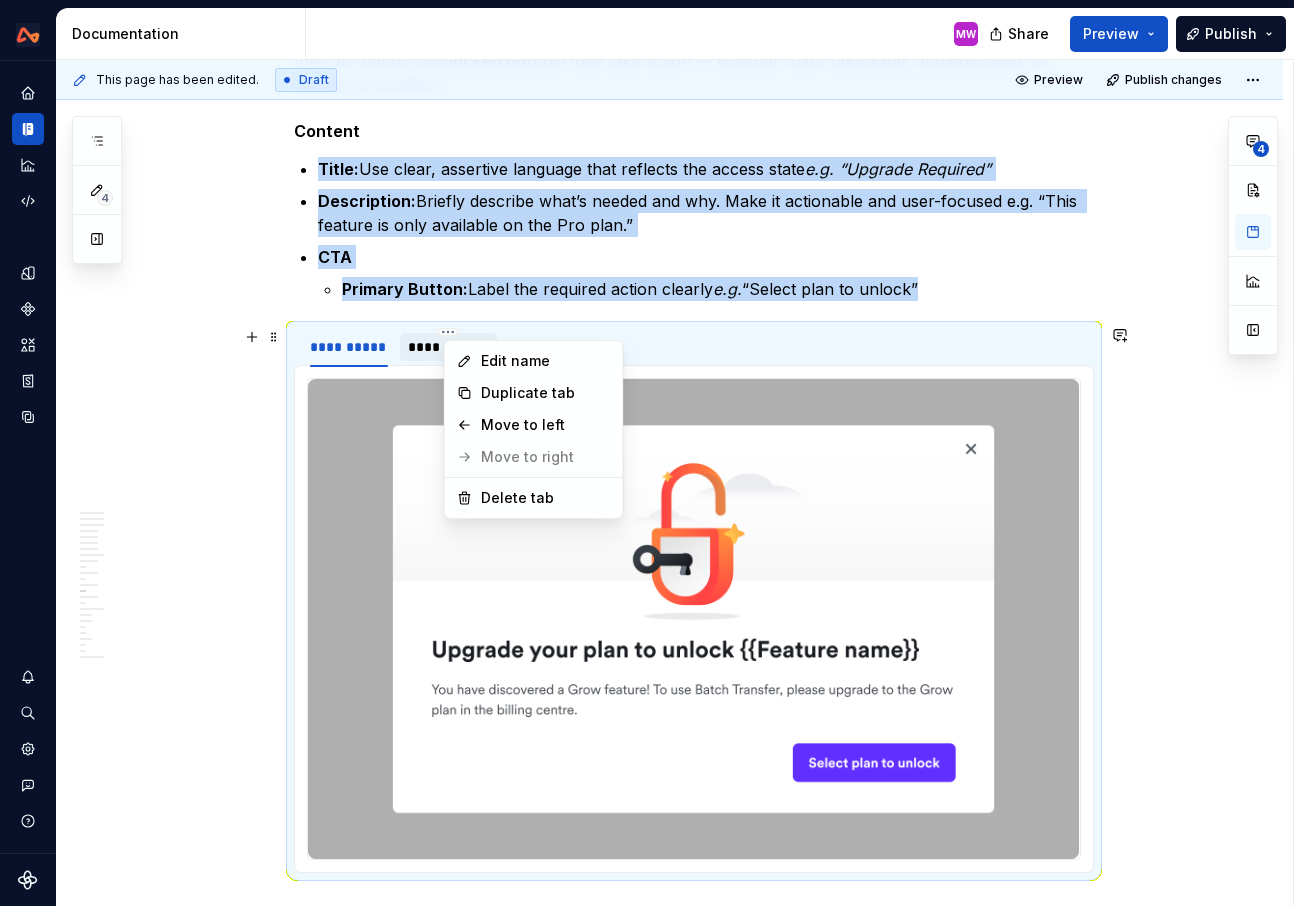 click on "Design System MW Design system data Documentation MW Share Preview Publish 4 Pages Add
Accessibility guide for tree Page tree.
Navigate the tree with the arrow keys. Common tree hotkeys apply. Further keybindings are available:
enter to execute primary action on focused item
f2 to start renaming the focused item
escape to abort renaming an item
control+d to start dragging selected items
Airwallex Design System Getting started Overview I'm a Designer I'm a Developer Contribute Design principles Foundations Color Overview Tokens Charts Elevation Grid Iconography Radius Spacing Typography Date-time Currency Components Accordion Alert Button Checkbox field Compare changes Dialog MW Drawer Label-value pair Page header Popover Radio field Segmented control Select field Summary tile Table Tag Text link Timeline Tooltip Top nav Upsell card Widget Patterns The Sparkle Error, empty states Export Feature gate Forms Loading Object management Select :" at bounding box center [647, 453] 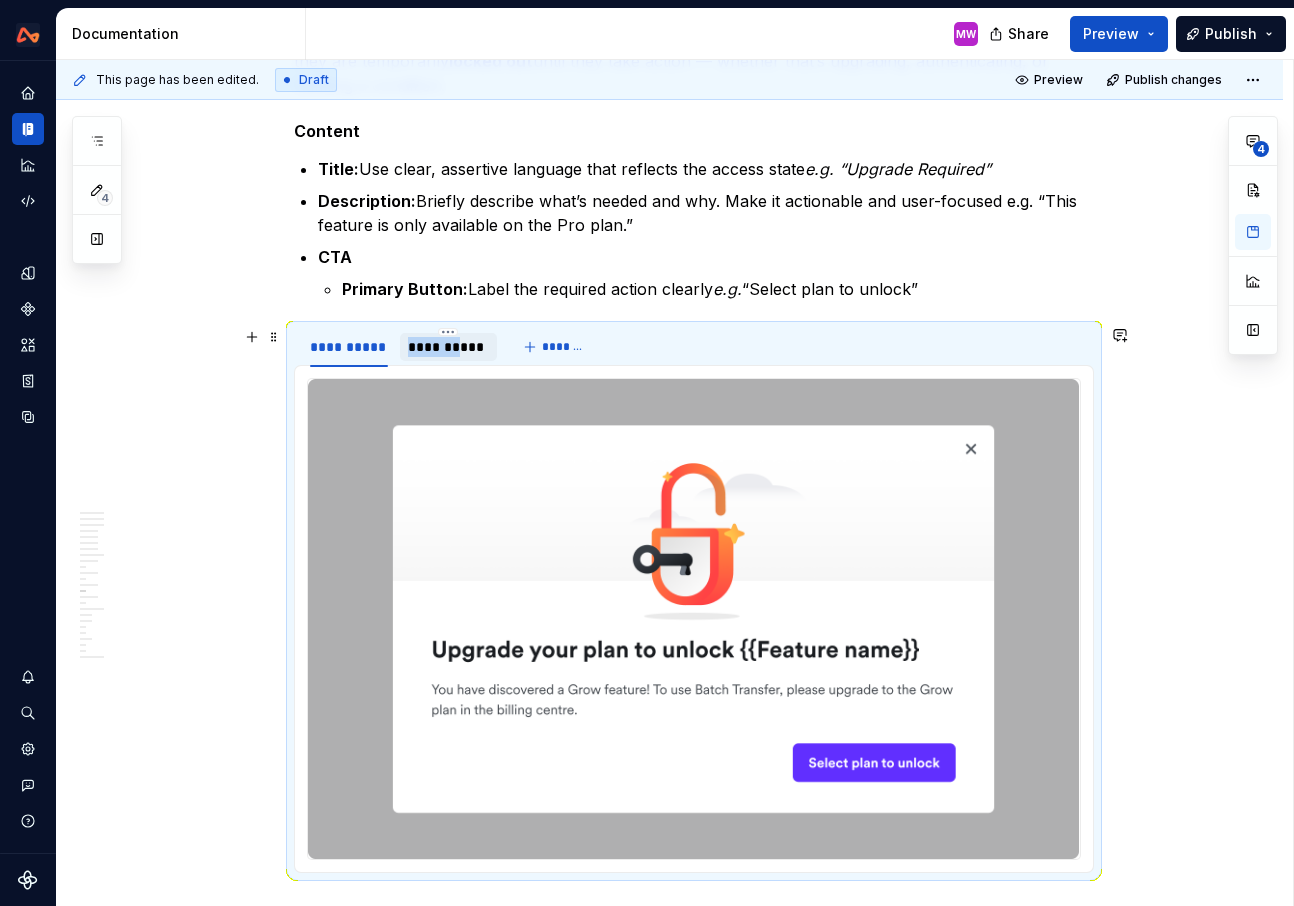 click on "**********" at bounding box center (448, 347) 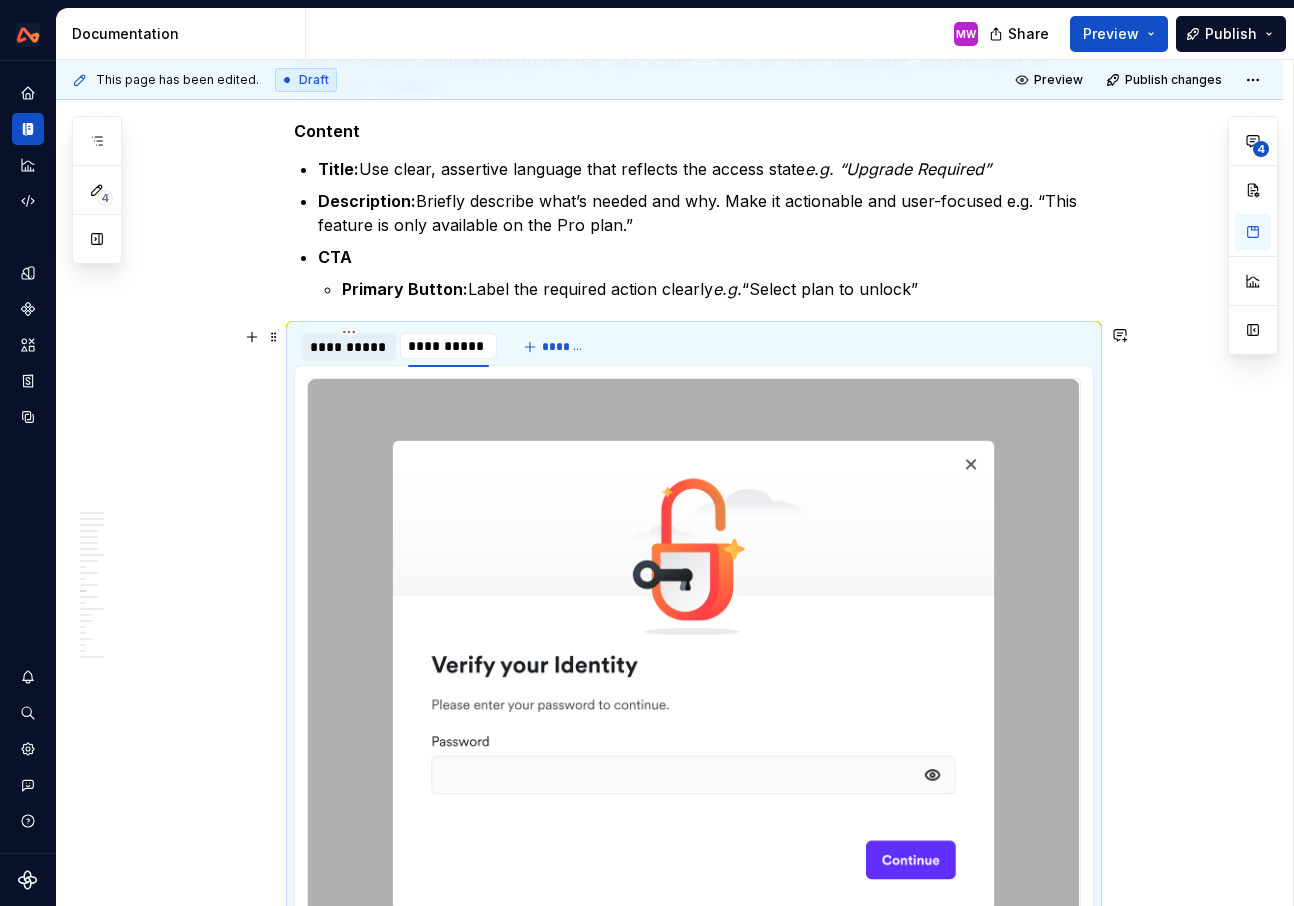 click on "**********" at bounding box center [349, 347] 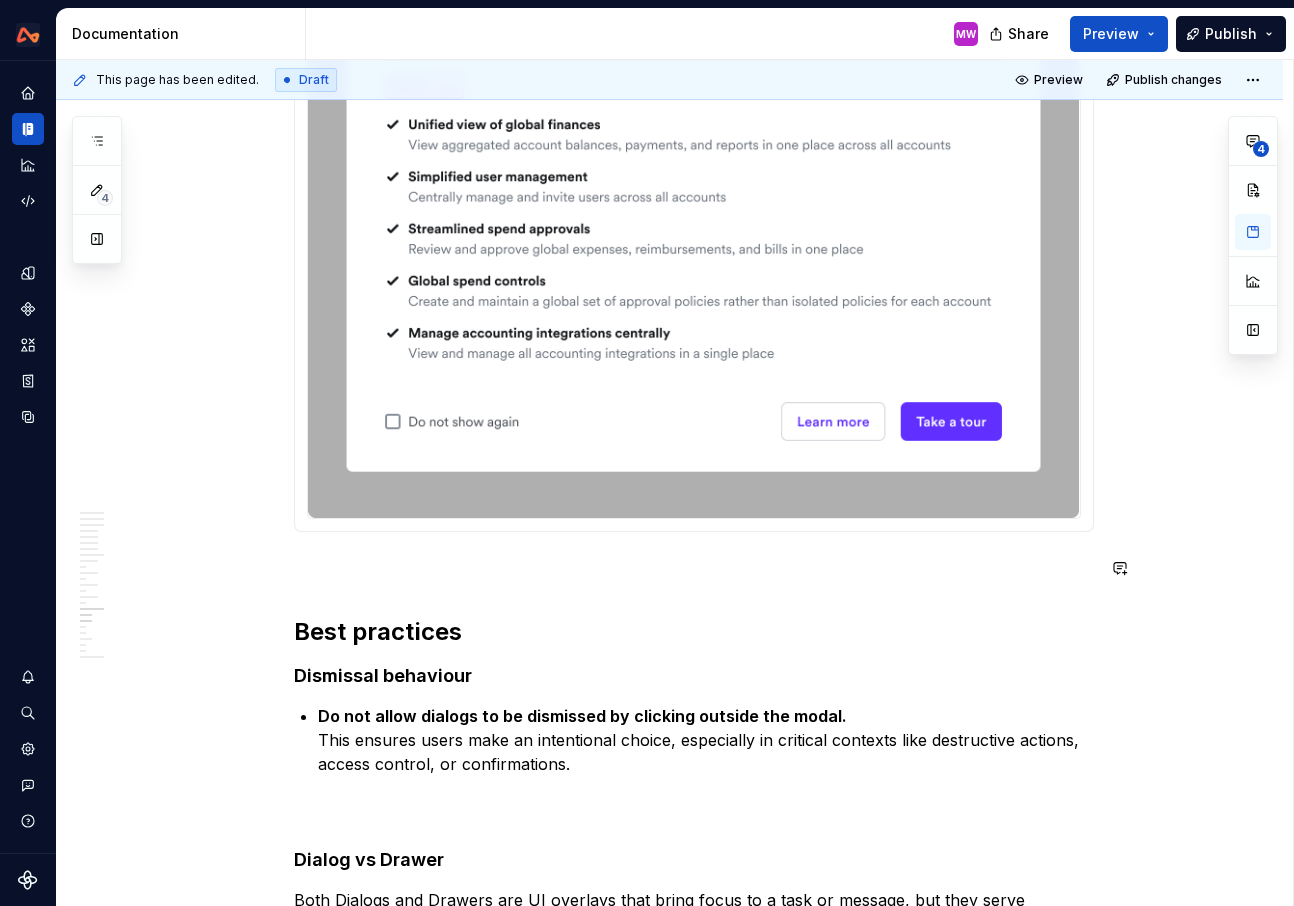 scroll, scrollTop: 9331, scrollLeft: 0, axis: vertical 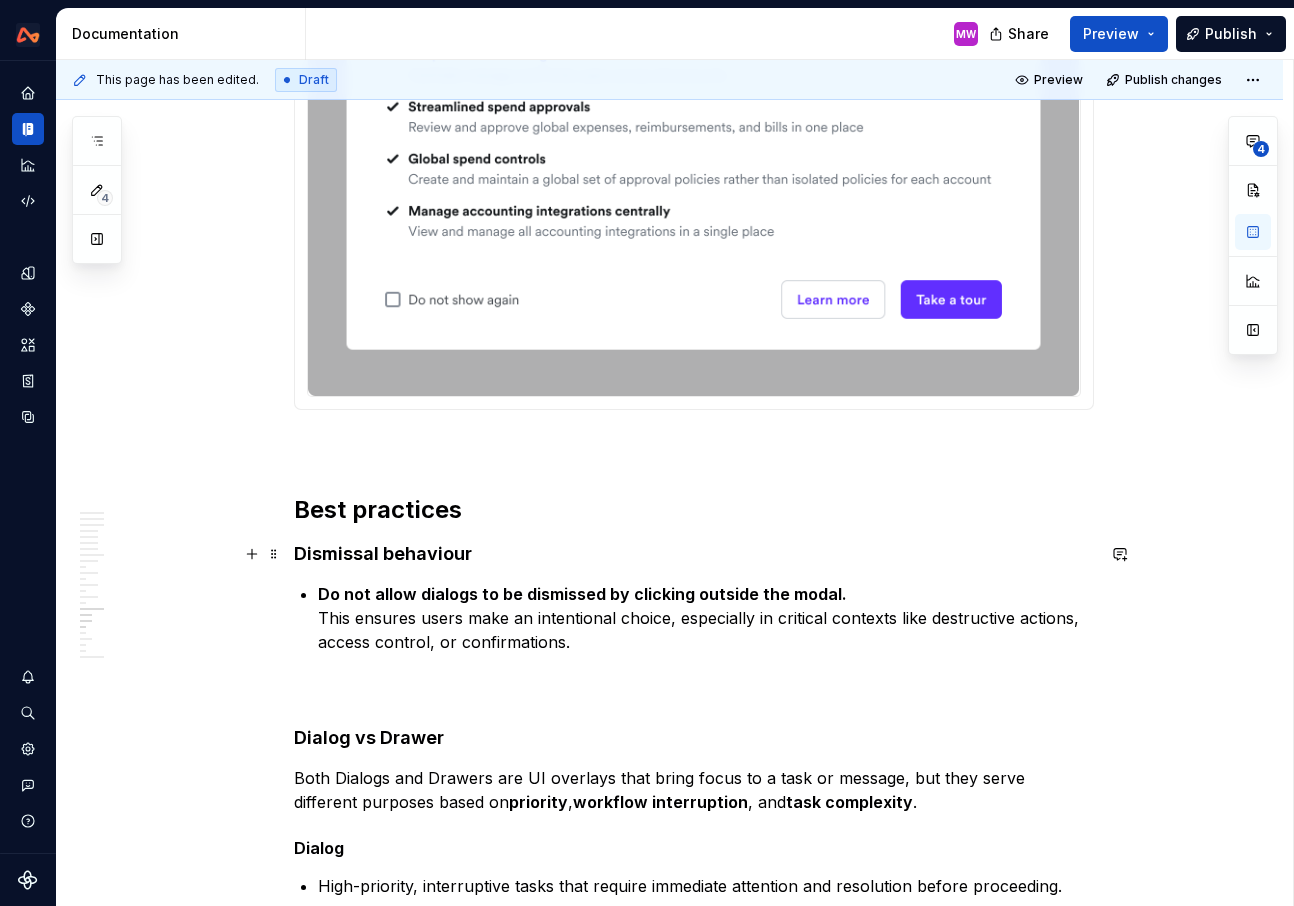 click on "Dismissal behaviour" at bounding box center [694, 554] 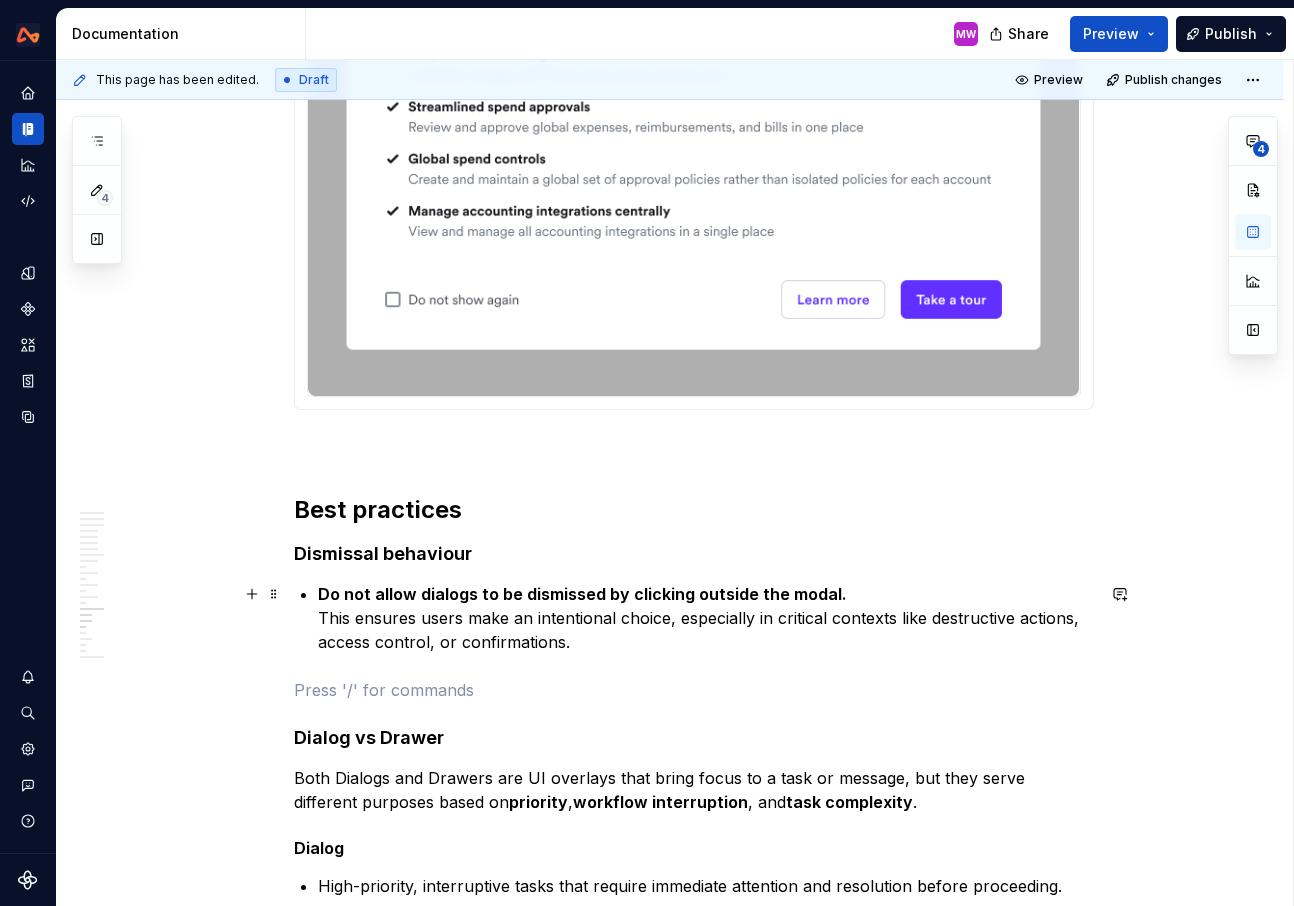click on "**********" at bounding box center (694, -3325) 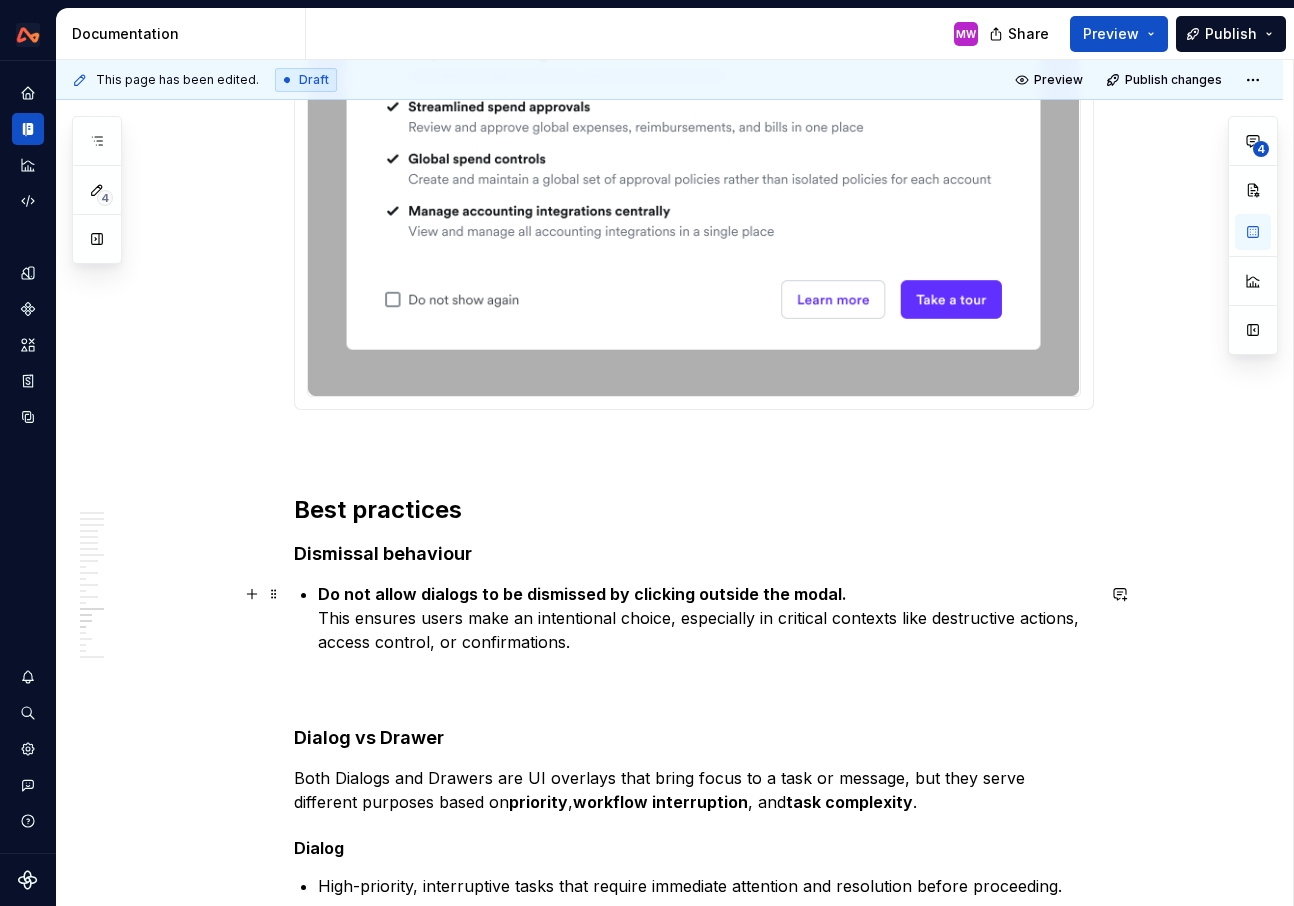click on "Do not allow dialogs to be dismissed by clicking outside the modal. This ensures users make an intentional choice, especially in critical contexts like destructive actions, access control, or confirmations." at bounding box center [706, 618] 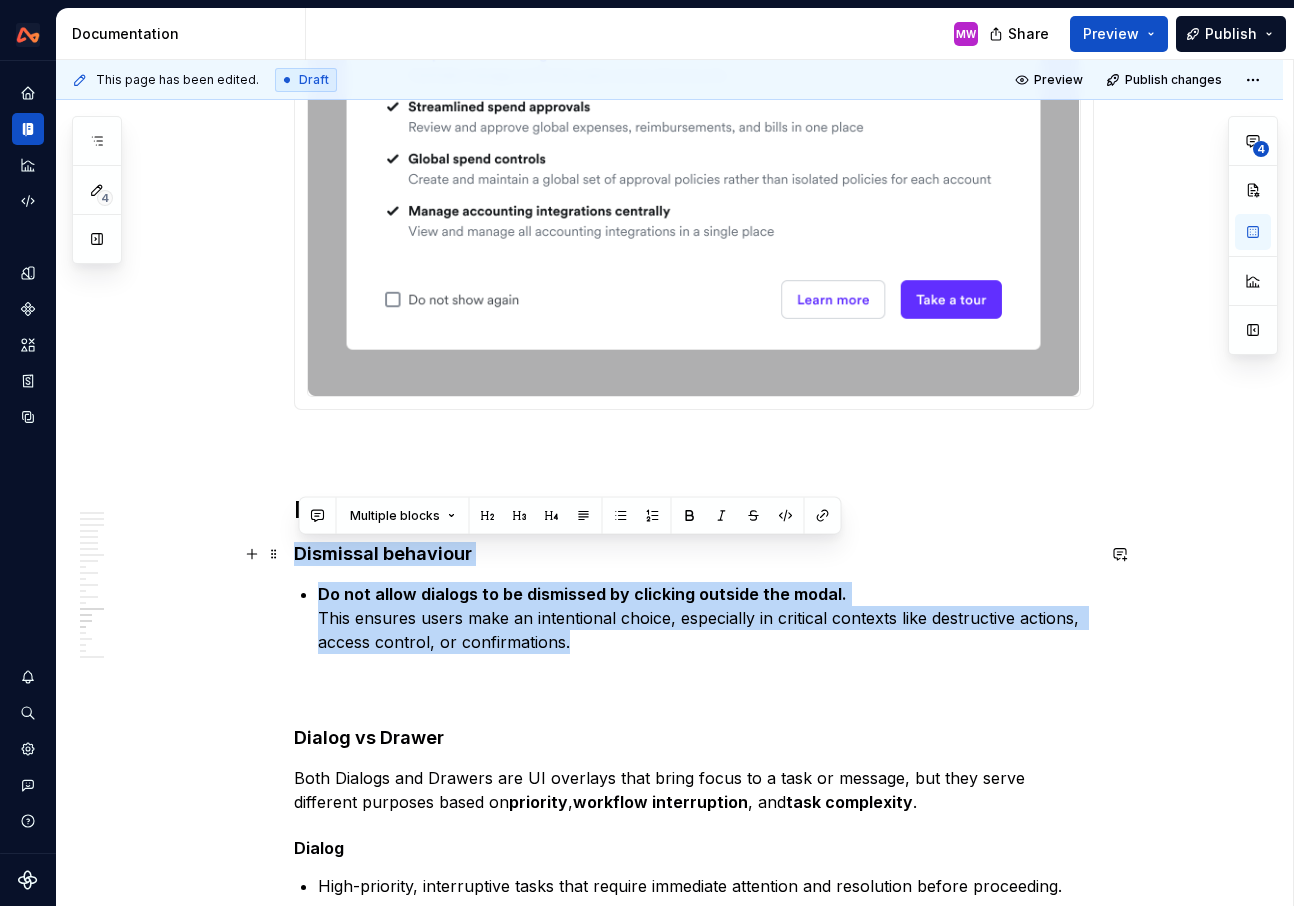 drag, startPoint x: 639, startPoint y: 637, endPoint x: 297, endPoint y: 556, distance: 351.46124 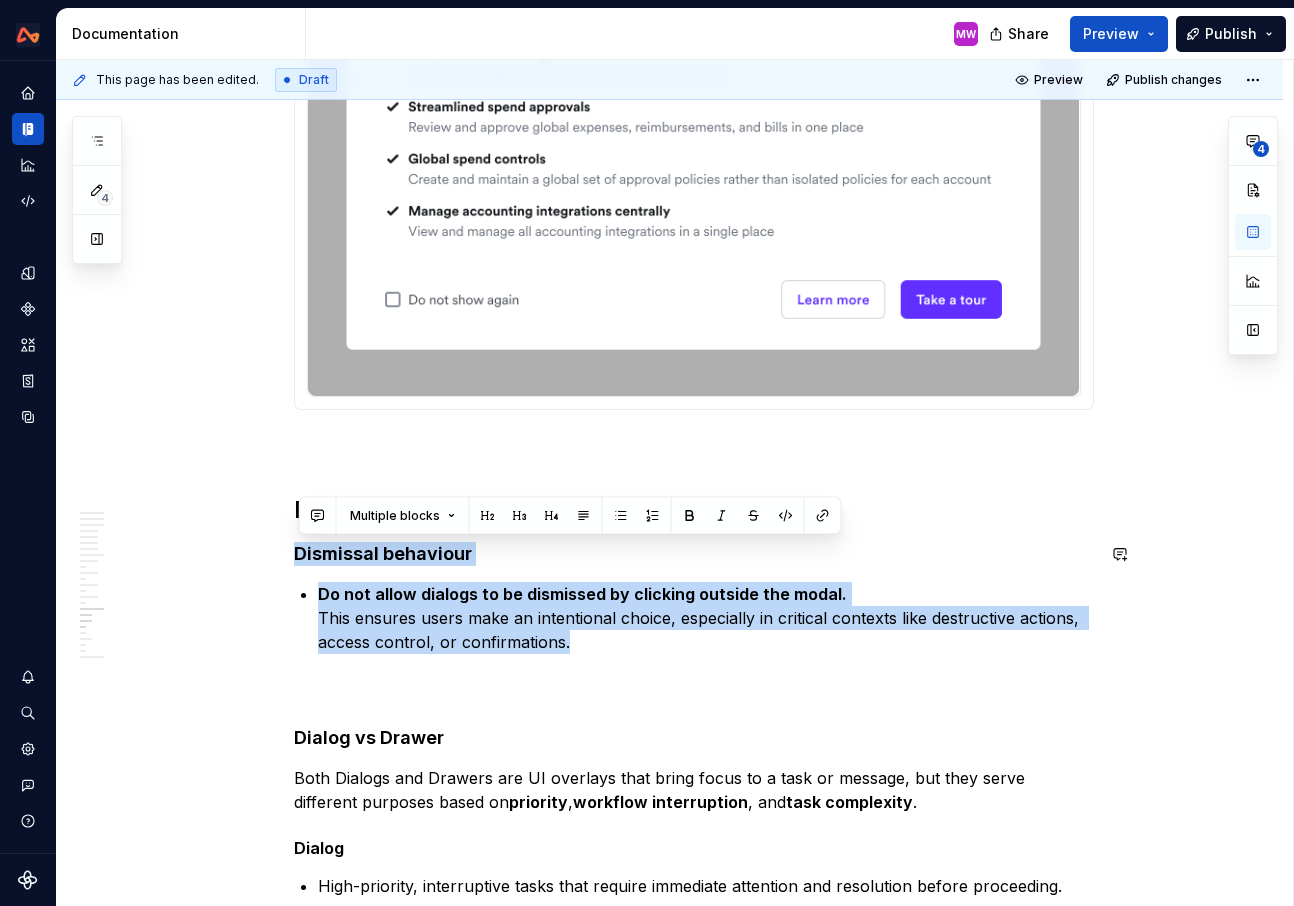 copy on "Dismissal behaviour Do not allow dialogs to be dismissed by clicking outside the modal. This ensures users make an intentional choice, especially in critical contexts like destructive actions, access control, or confirmations." 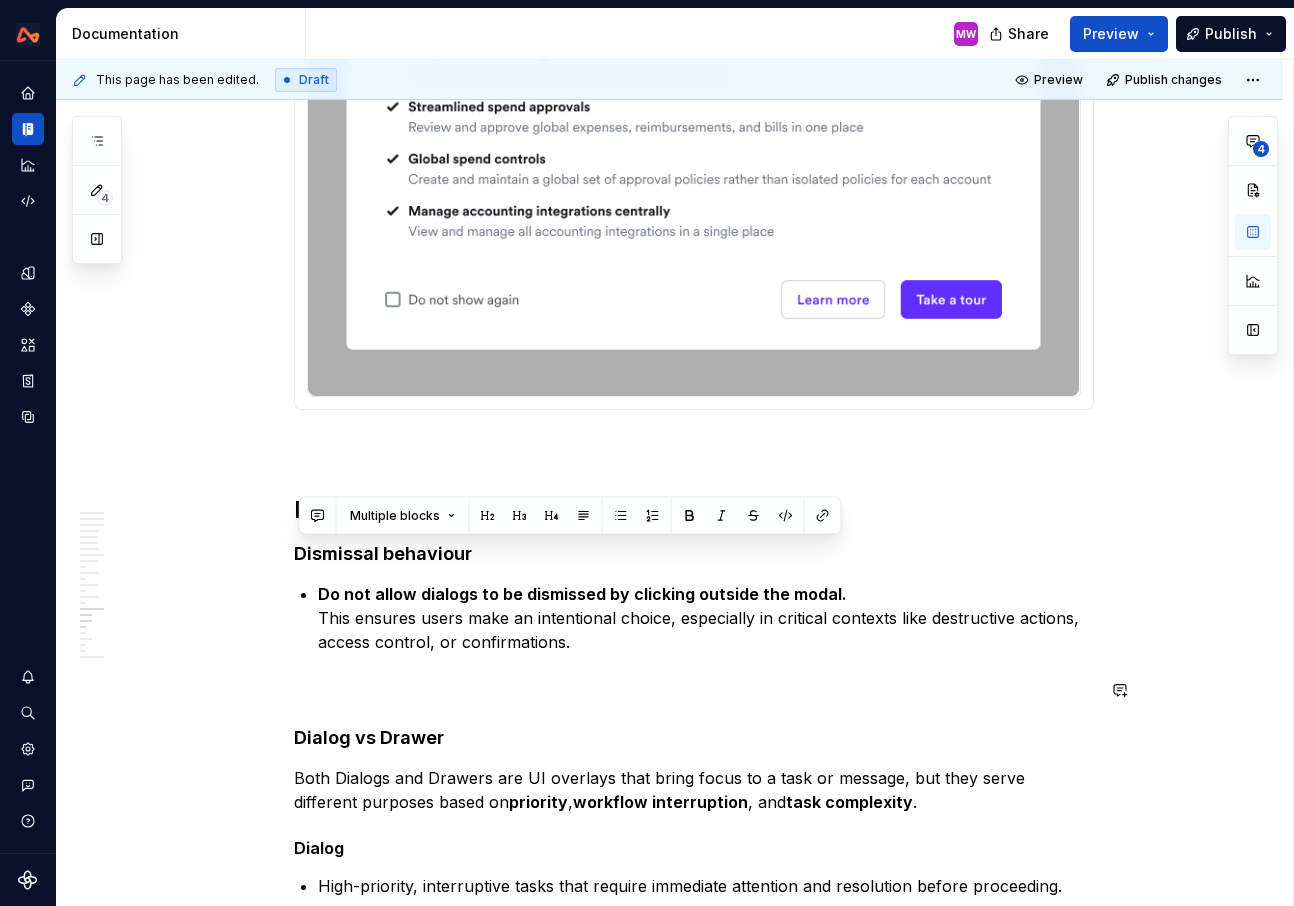 click on "**********" at bounding box center [694, -3325] 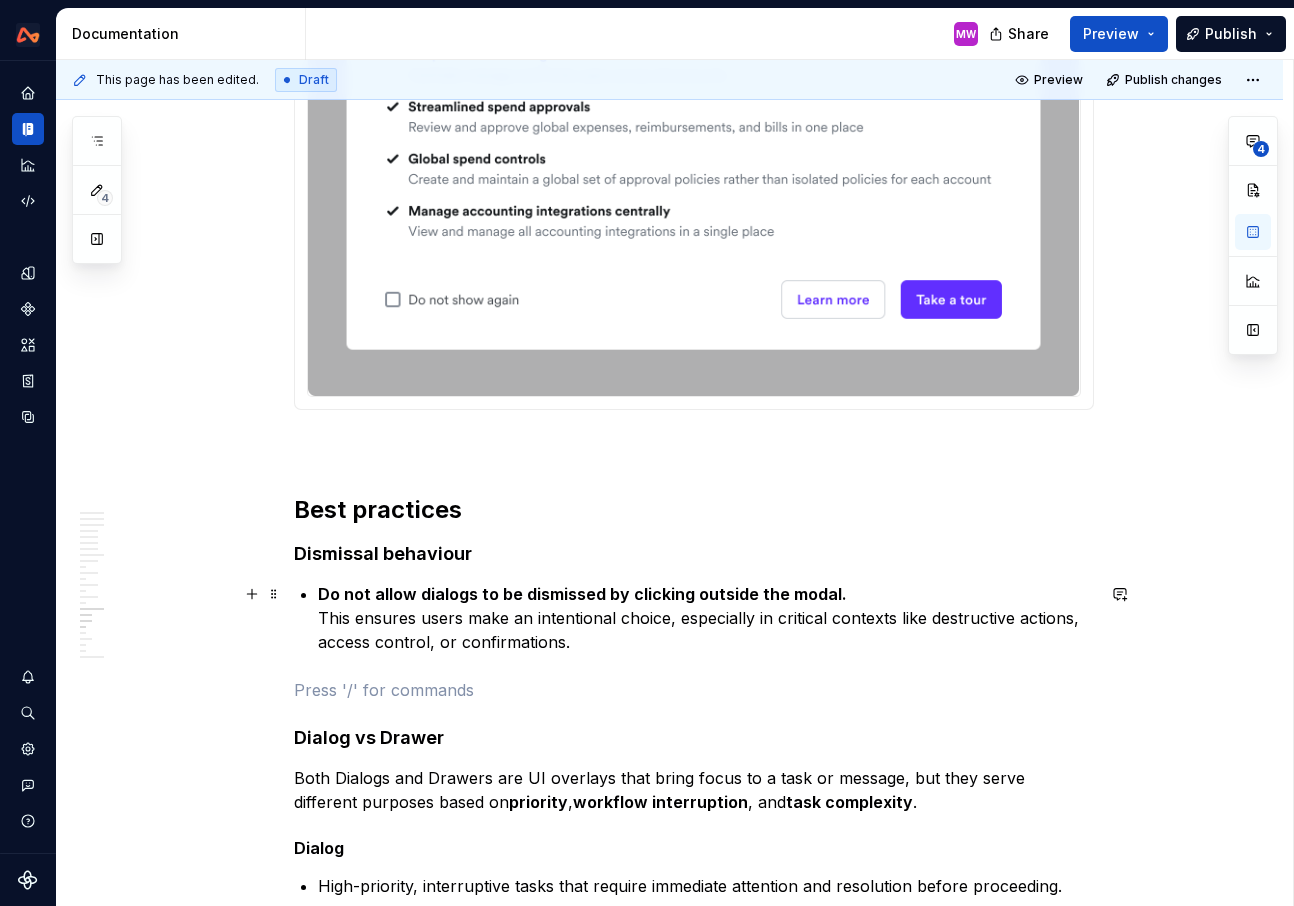 click on "Do not allow dialogs to be dismissed by clicking outside the modal. This ensures users make an intentional choice, especially in critical contexts like destructive actions, access control, or confirmations." at bounding box center (706, 618) 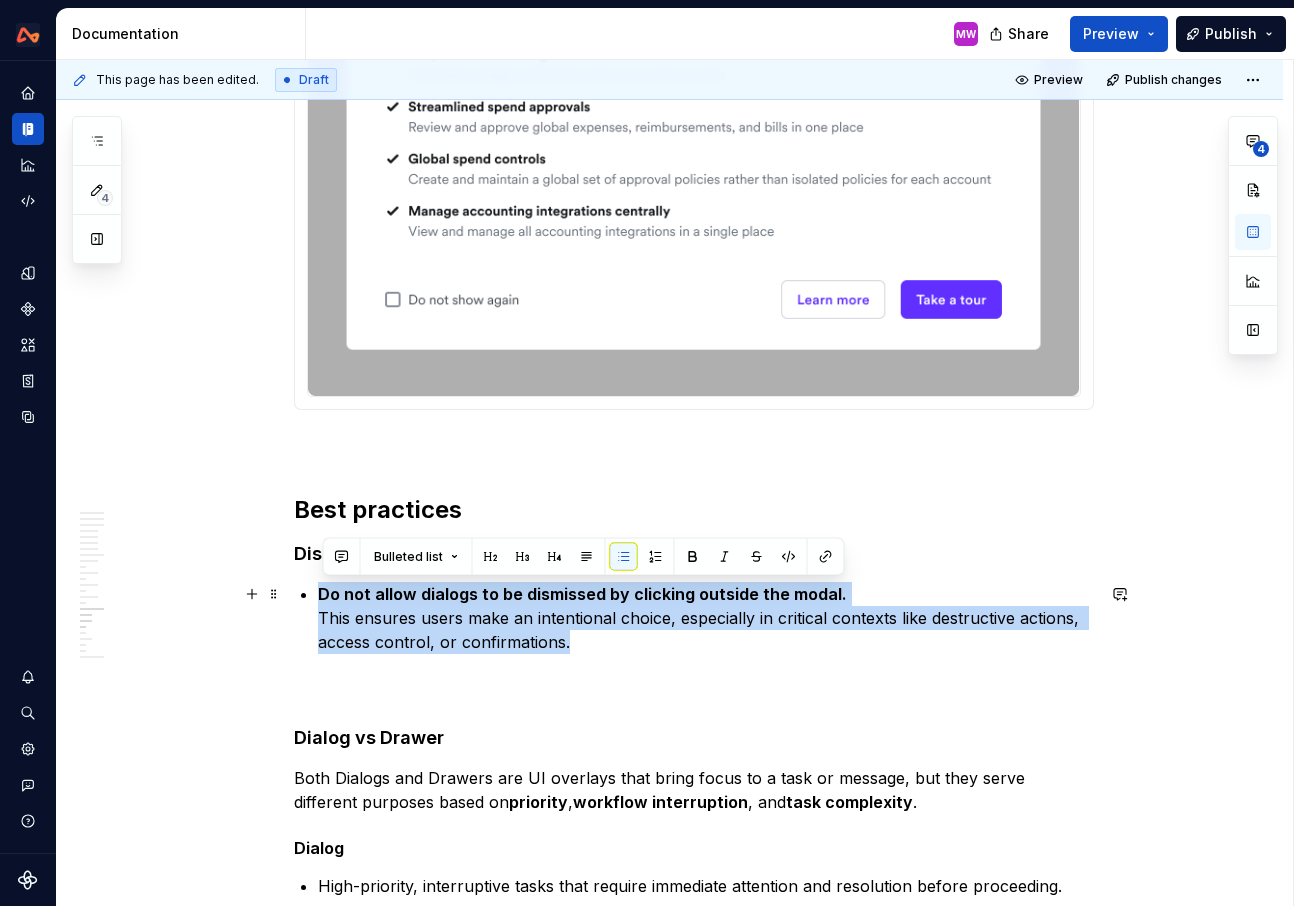 drag, startPoint x: 629, startPoint y: 640, endPoint x: 304, endPoint y: 596, distance: 327.96494 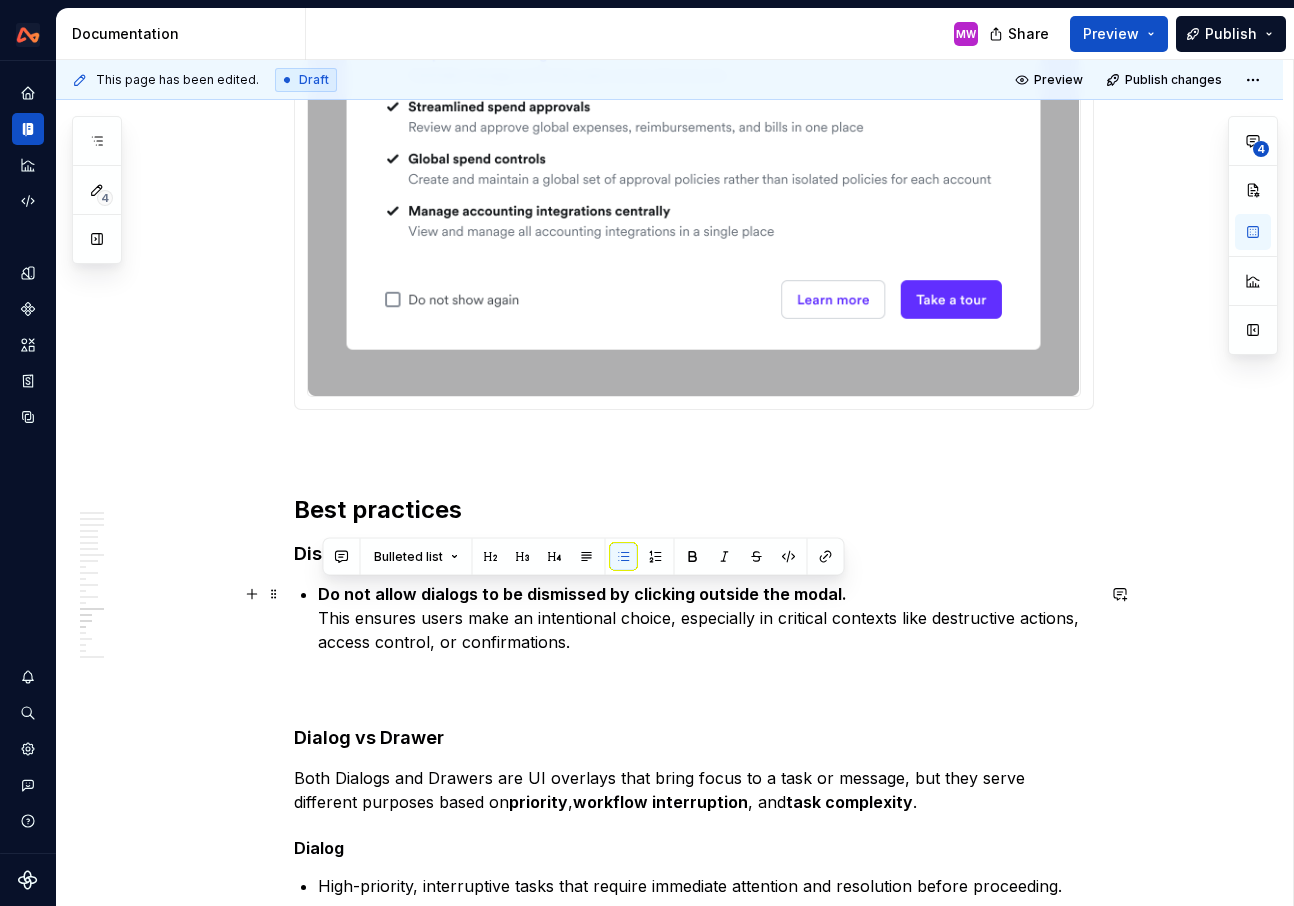 click on "Do not allow dialogs to be dismissed by clicking outside the modal. This ensures users make an intentional choice, especially in critical contexts like destructive actions, access control, or confirmations." at bounding box center (706, 618) 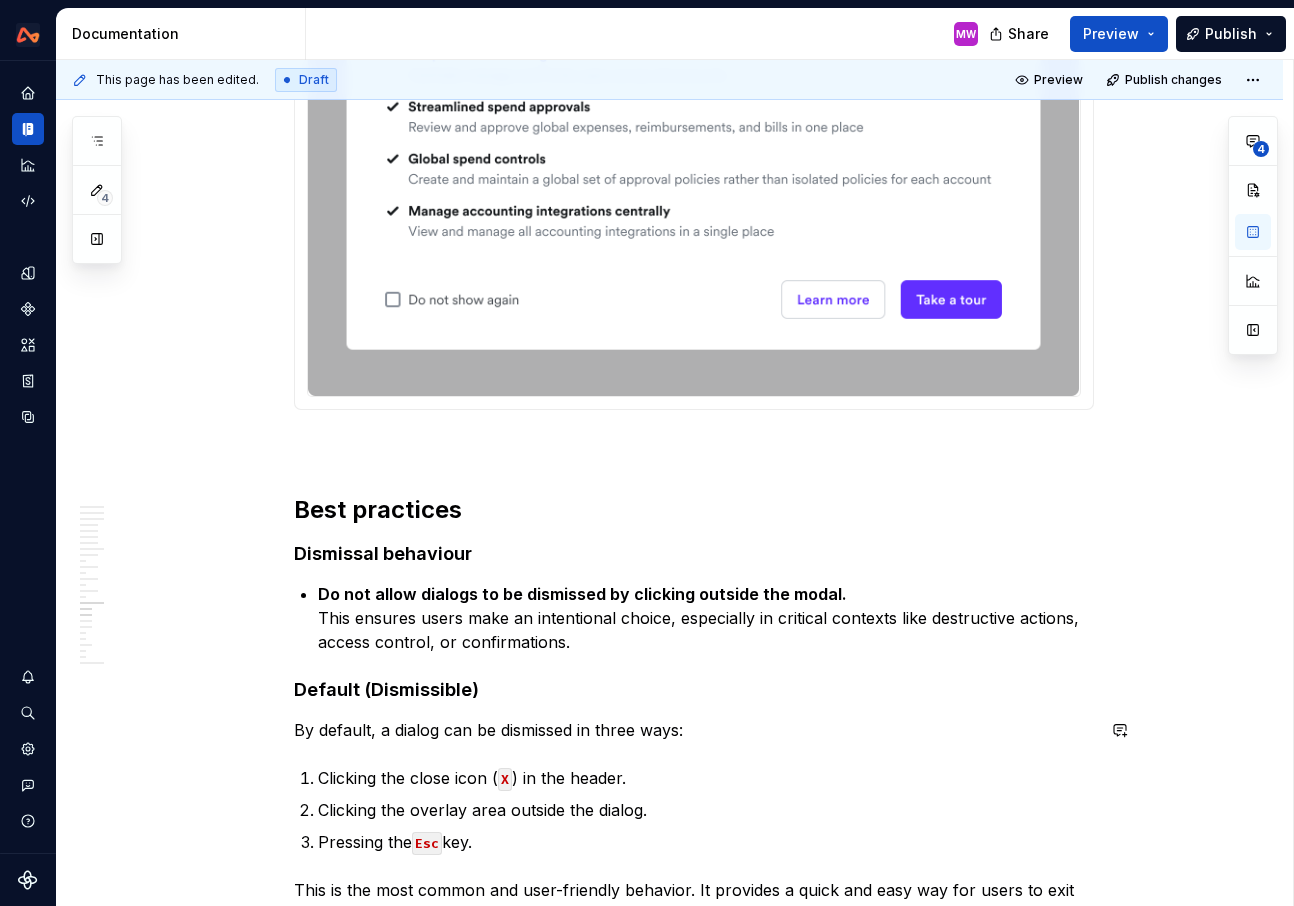 scroll, scrollTop: 9382, scrollLeft: 0, axis: vertical 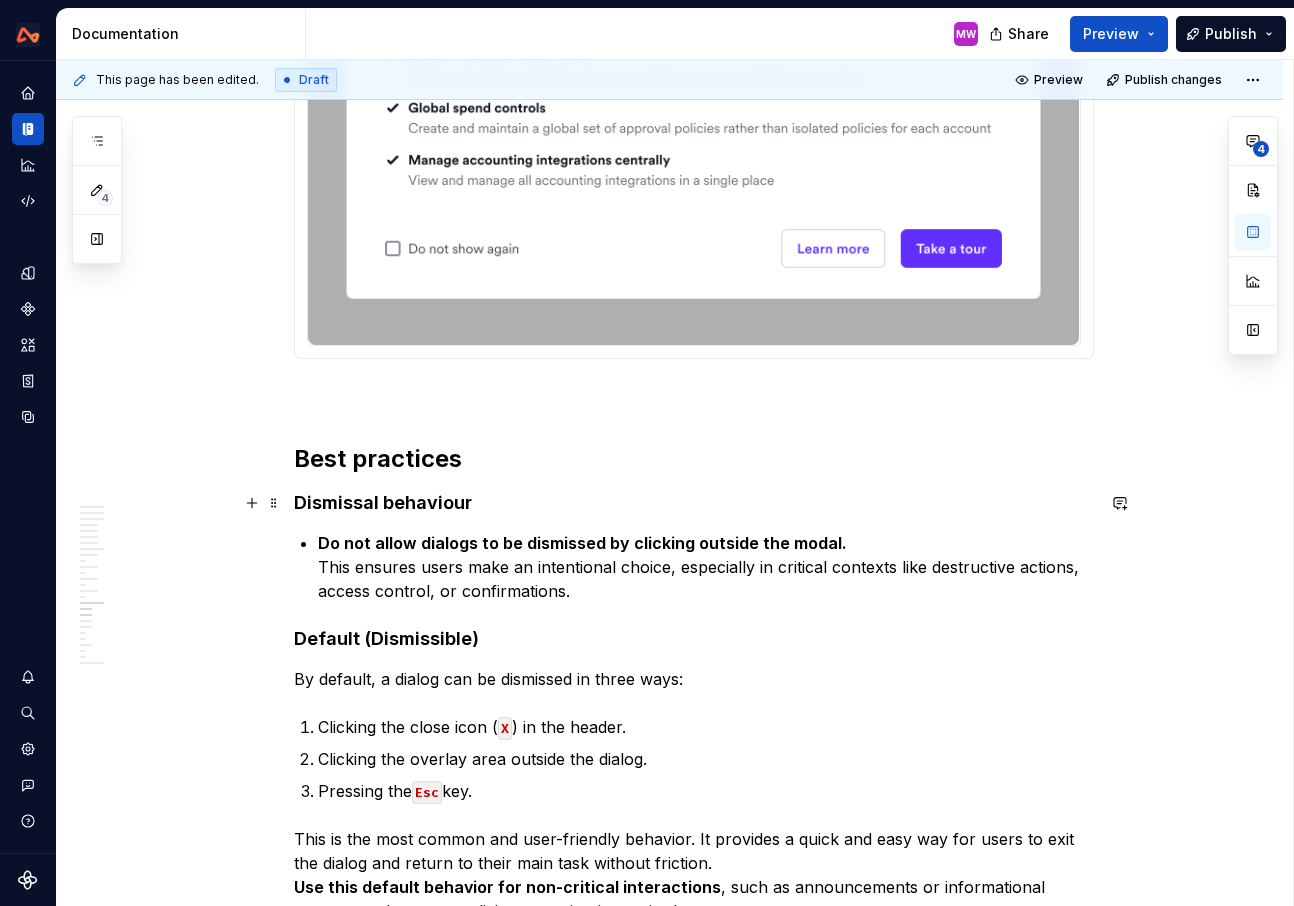click on "Dismissal behaviour" at bounding box center [694, 503] 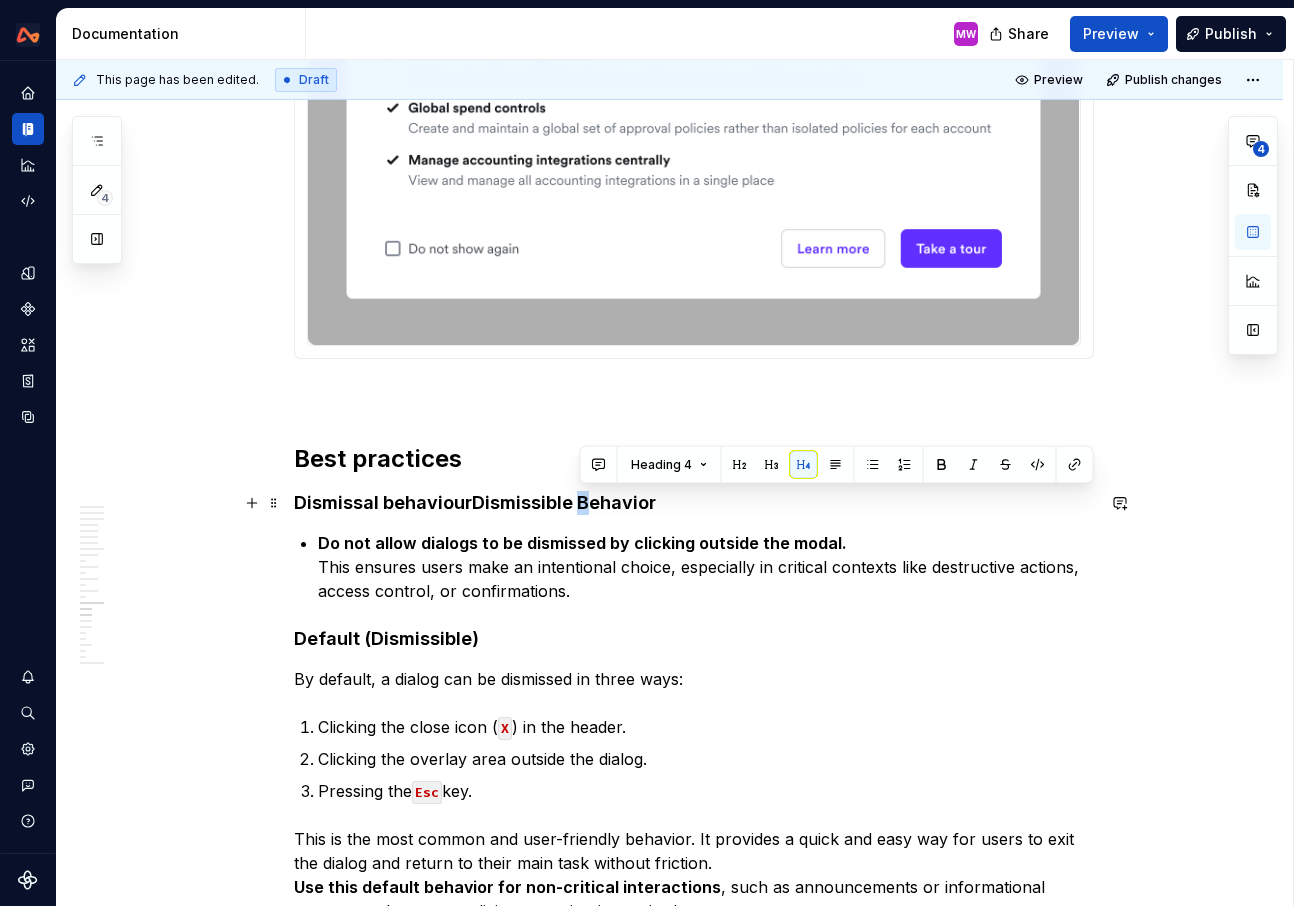 click on "Dismissal behaviour Dismissible Behavior" at bounding box center (694, 503) 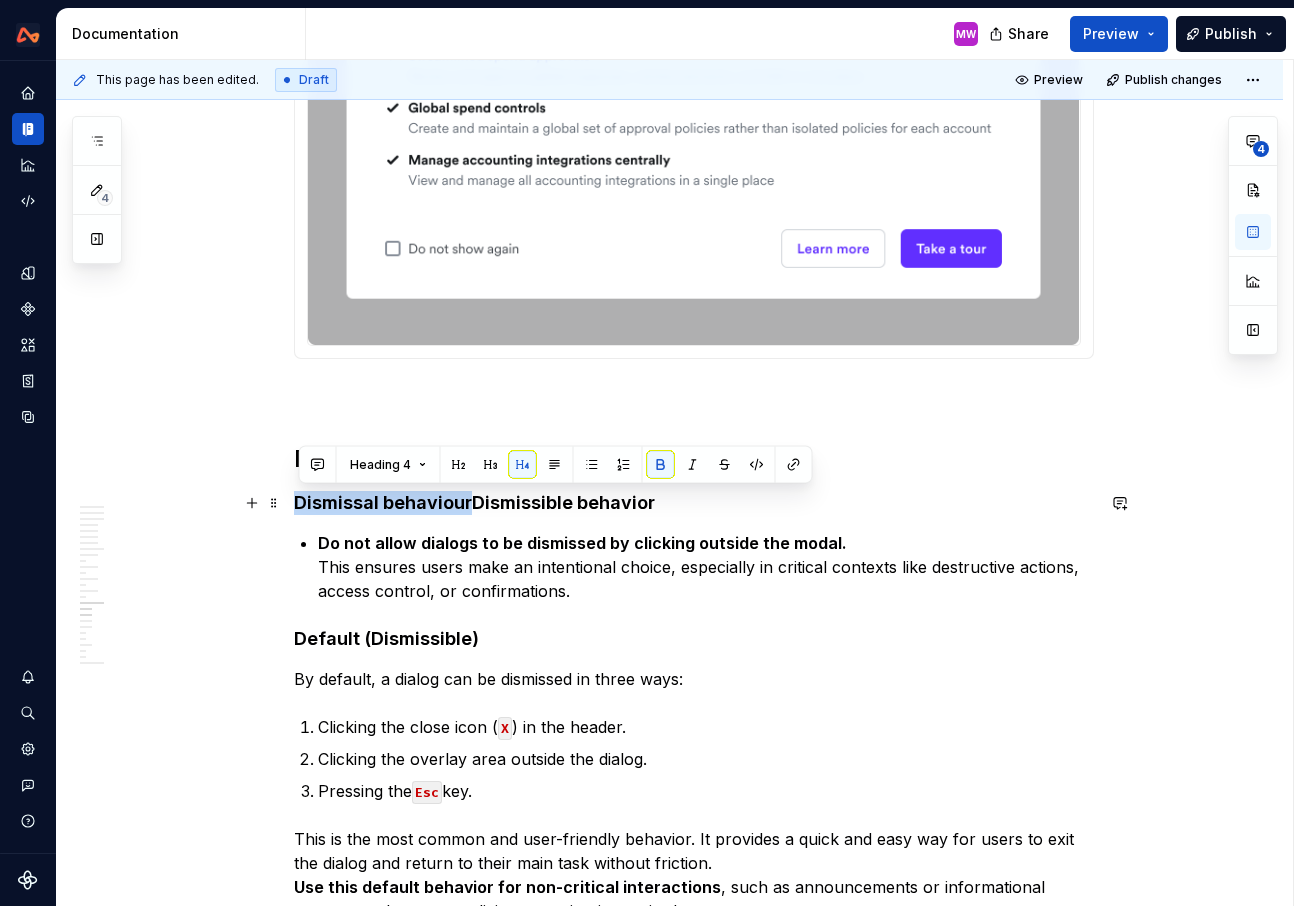 drag, startPoint x: 473, startPoint y: 502, endPoint x: 296, endPoint y: 505, distance: 177.02542 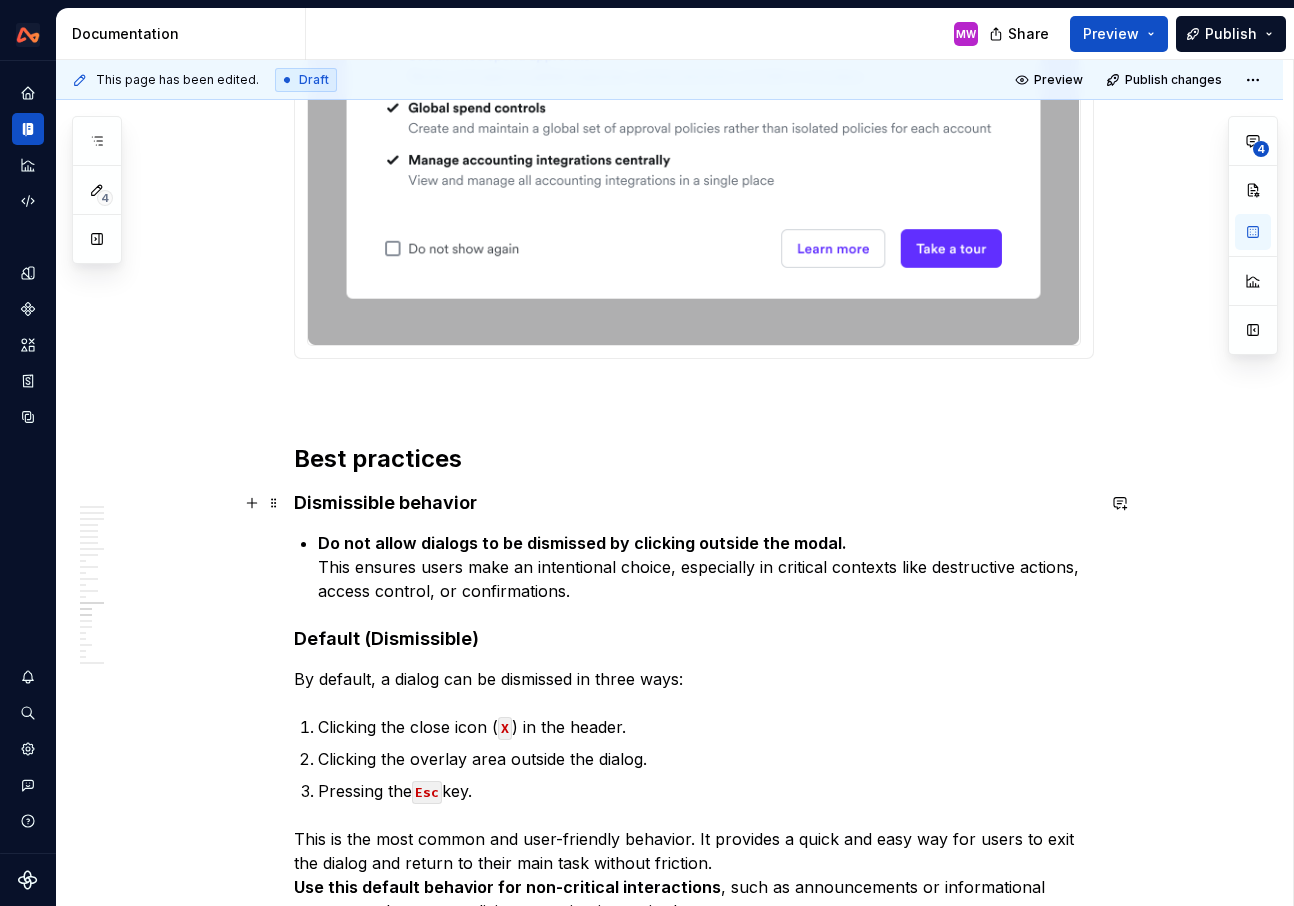 click on "Dismissible behavior" at bounding box center (694, 503) 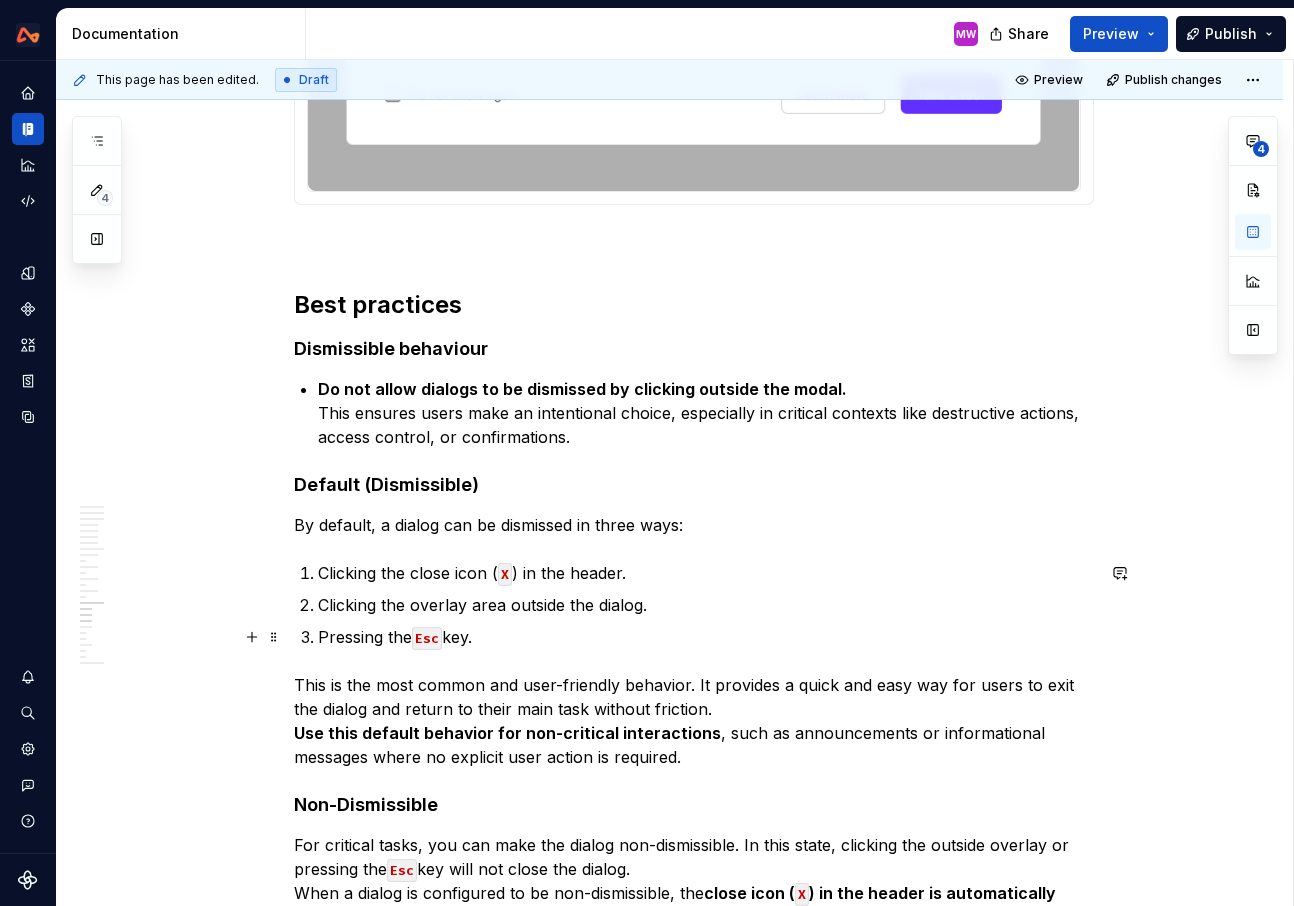 scroll, scrollTop: 9587, scrollLeft: 0, axis: vertical 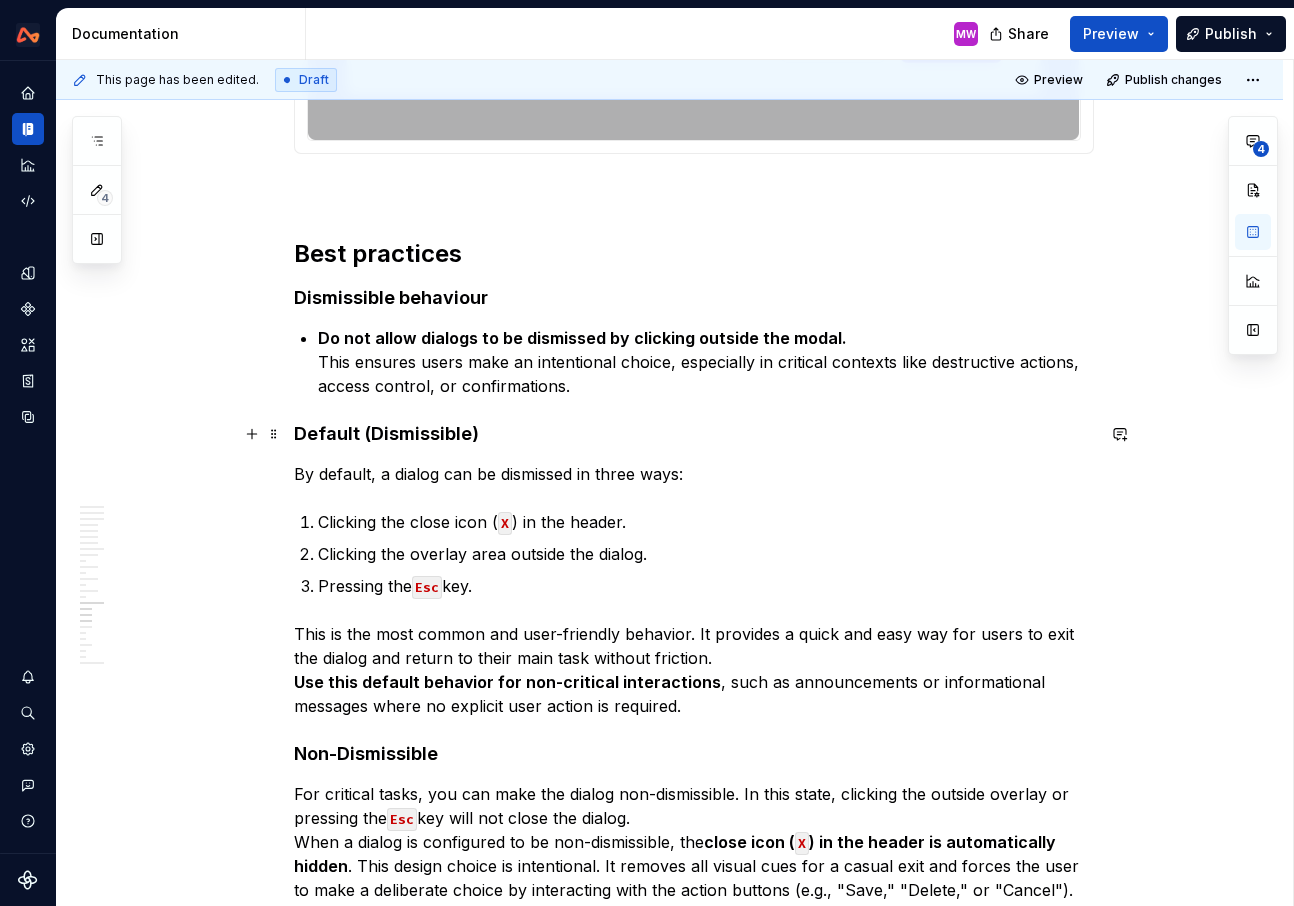 click on "Default (Dismissible)" at bounding box center [694, 434] 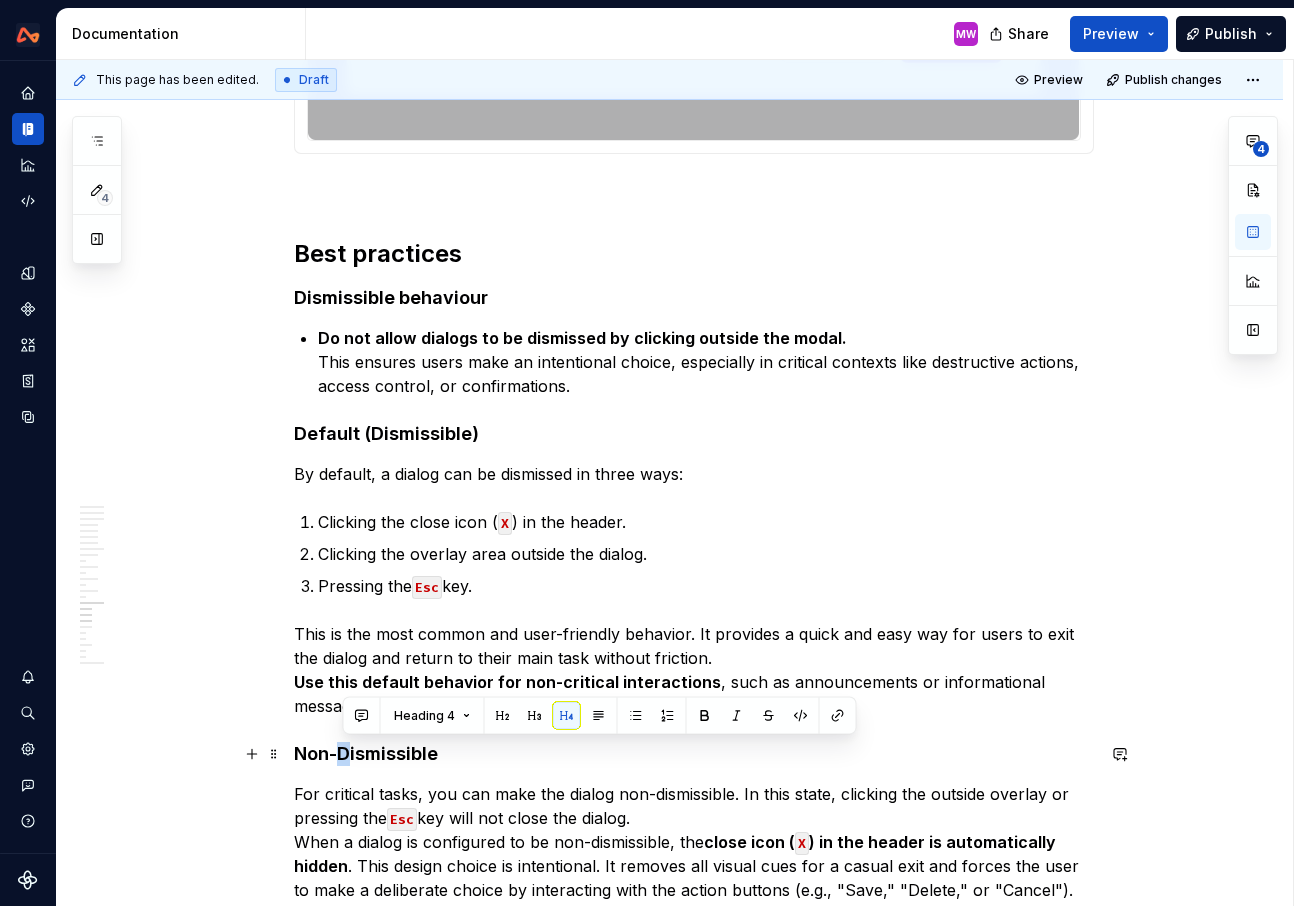 drag, startPoint x: 354, startPoint y: 753, endPoint x: 343, endPoint y: 753, distance: 11 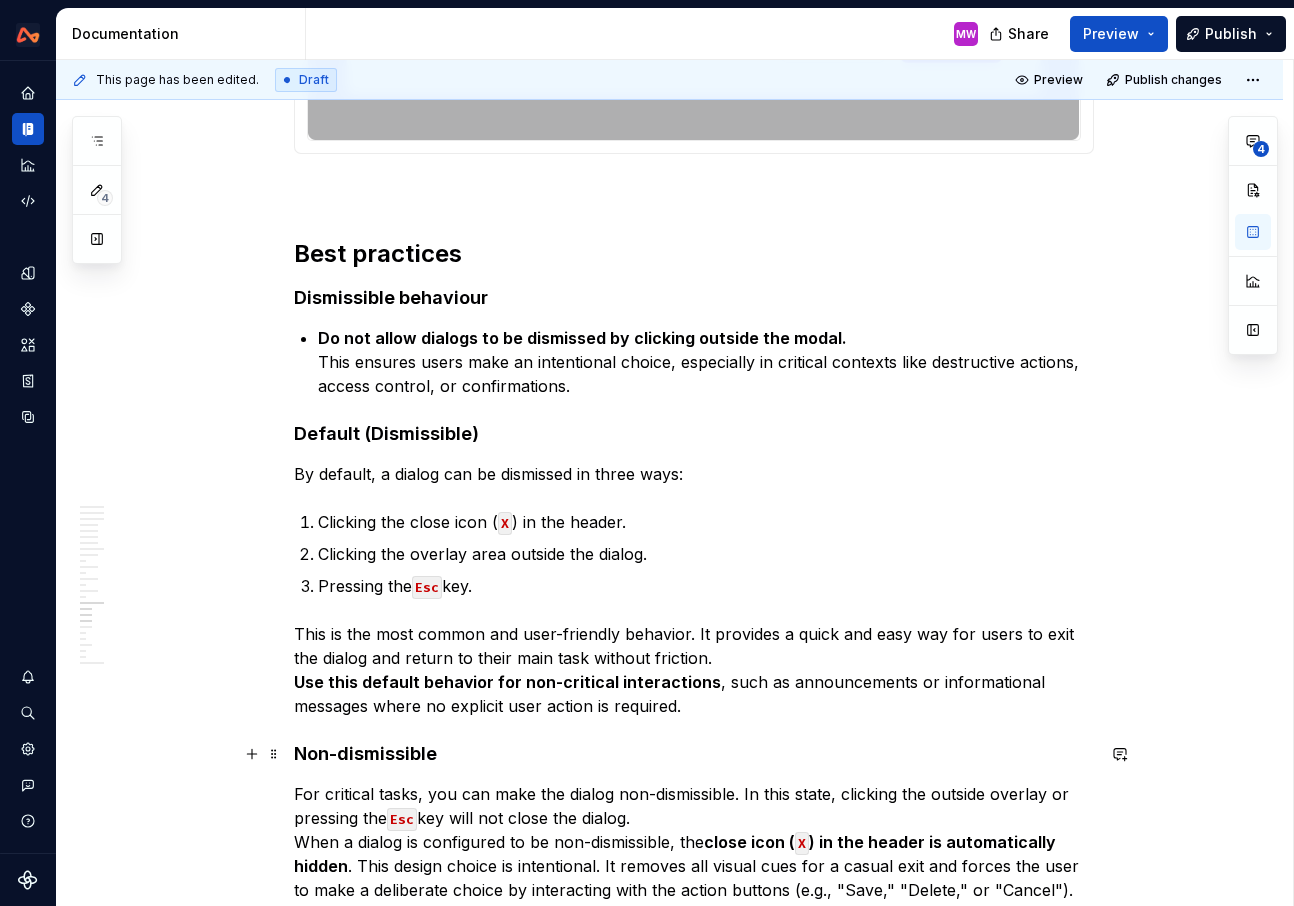 click on "Non-dismissible" at bounding box center (694, 754) 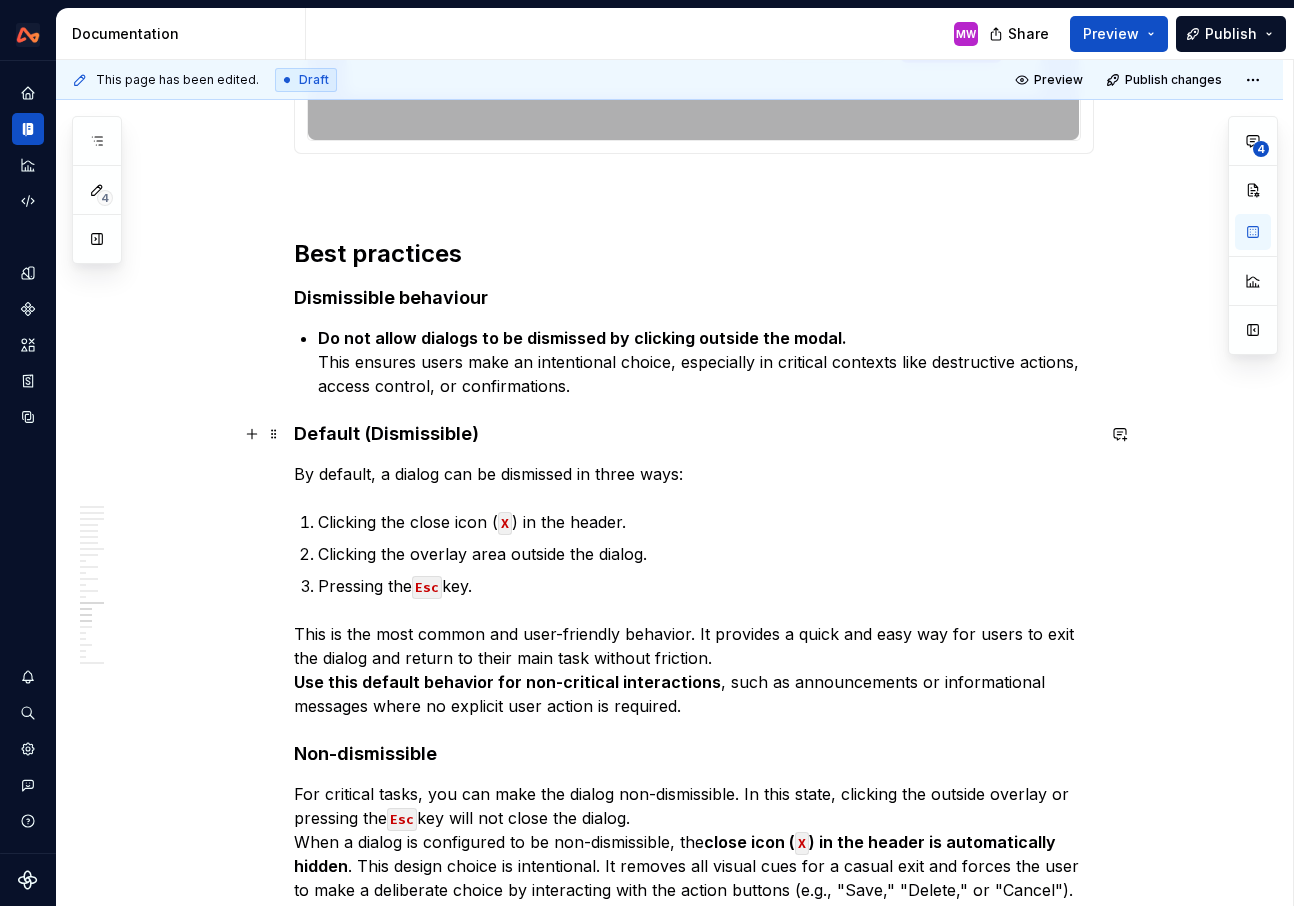 click on "Default (Dismissible)" at bounding box center (694, 434) 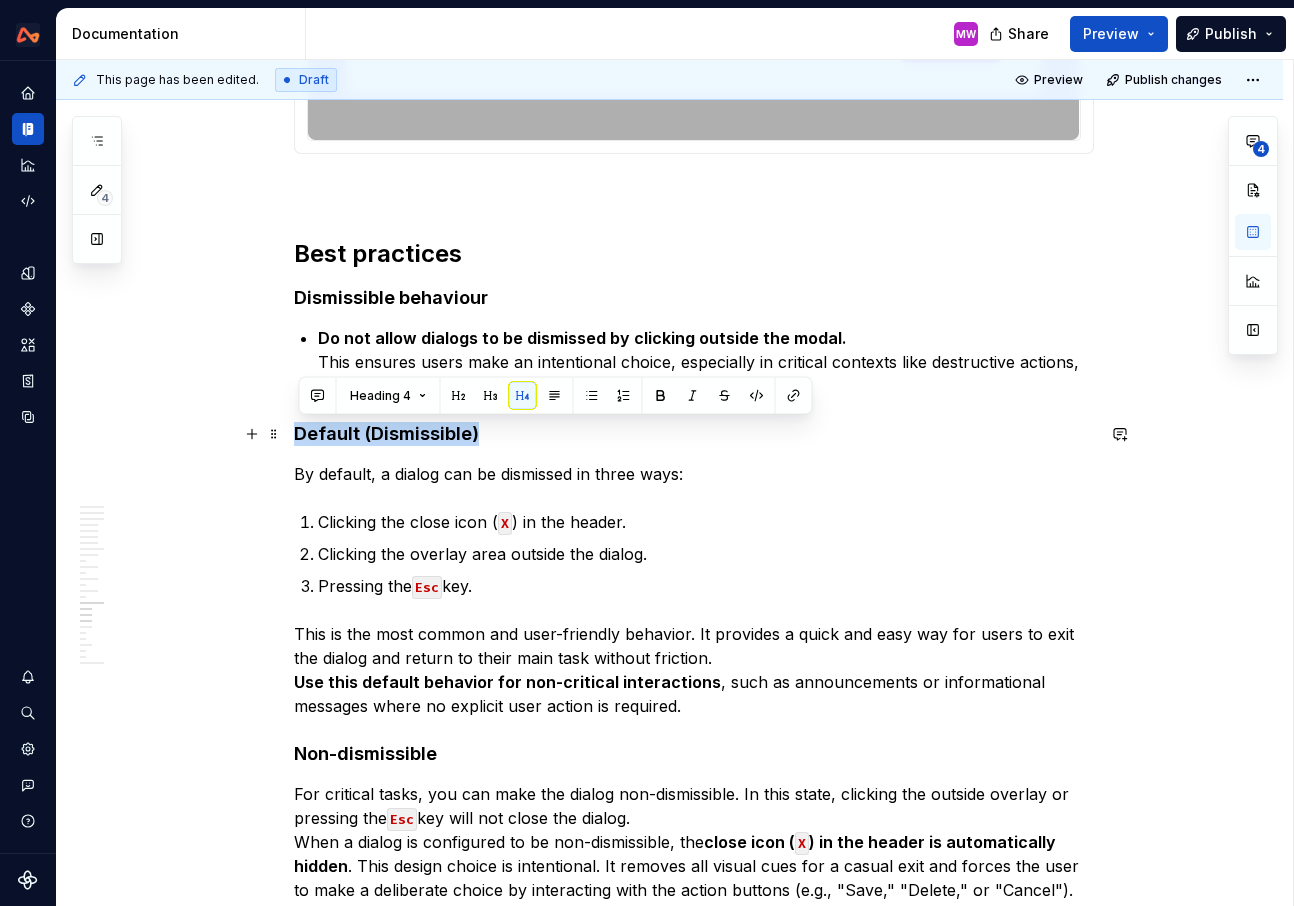drag, startPoint x: 517, startPoint y: 436, endPoint x: 290, endPoint y: 434, distance: 227.0088 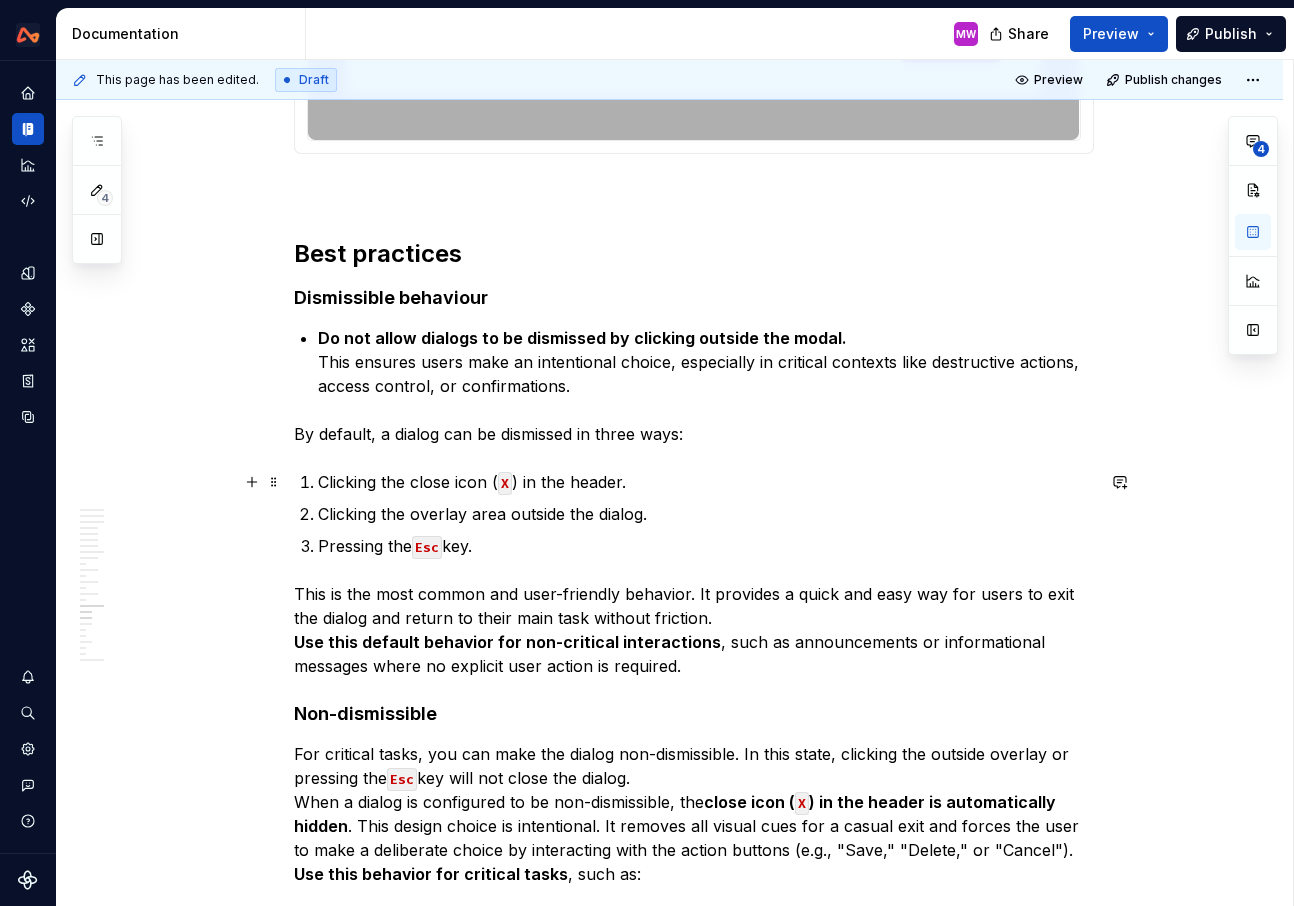click on "Clicking the close icon ( X ) in the header." at bounding box center (706, 482) 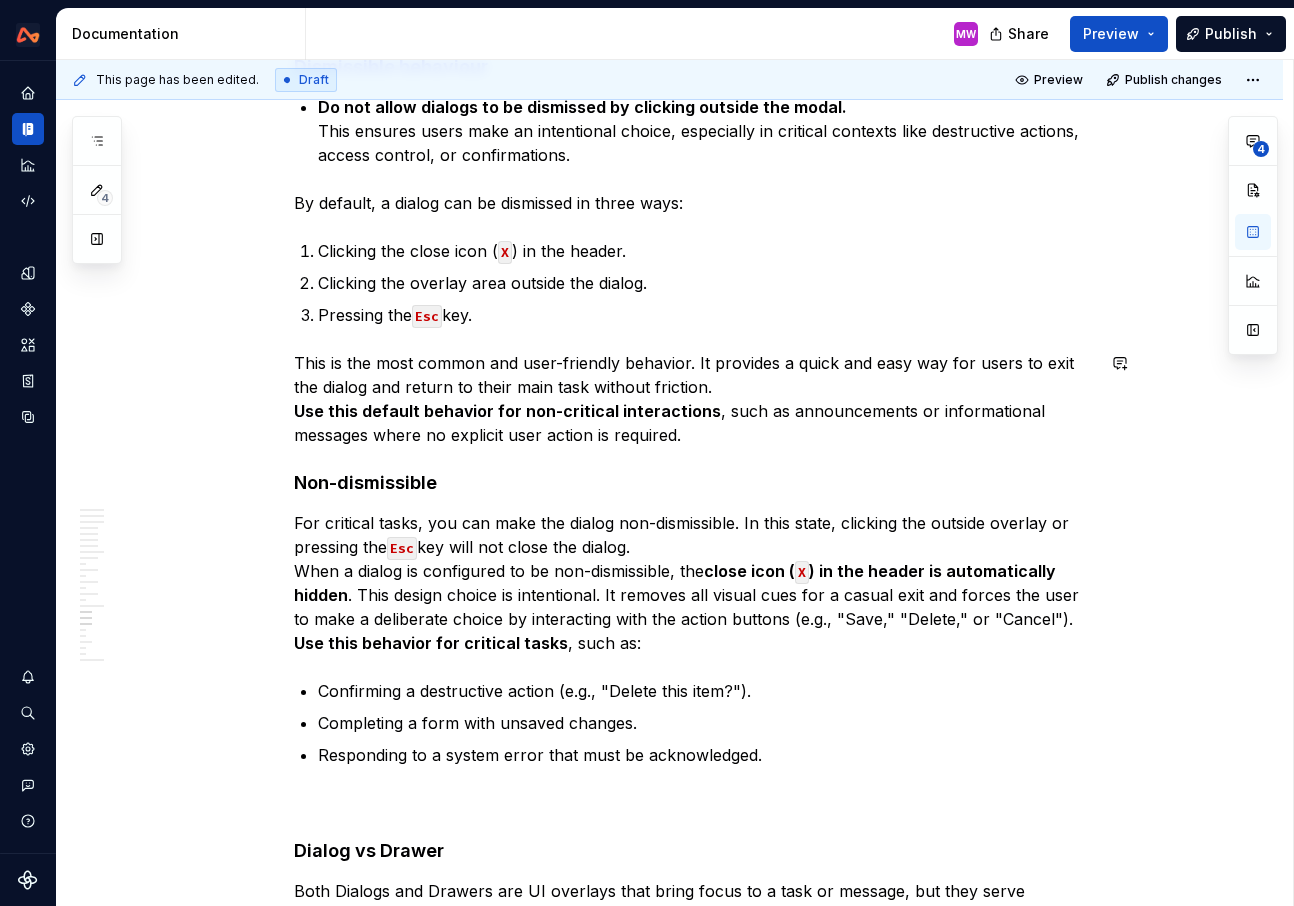 scroll, scrollTop: 9690, scrollLeft: 0, axis: vertical 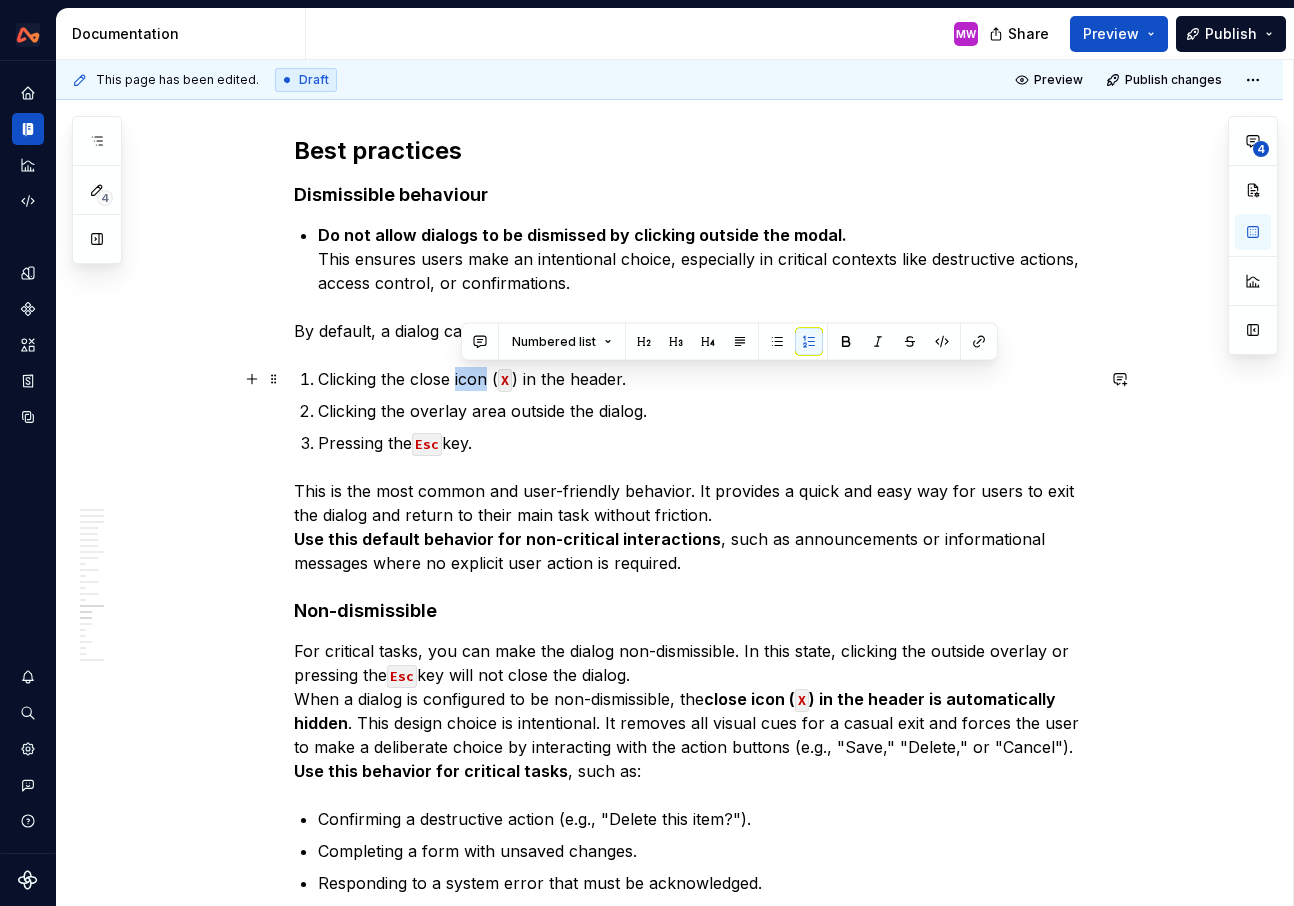 drag, startPoint x: 491, startPoint y: 379, endPoint x: 461, endPoint y: 379, distance: 30 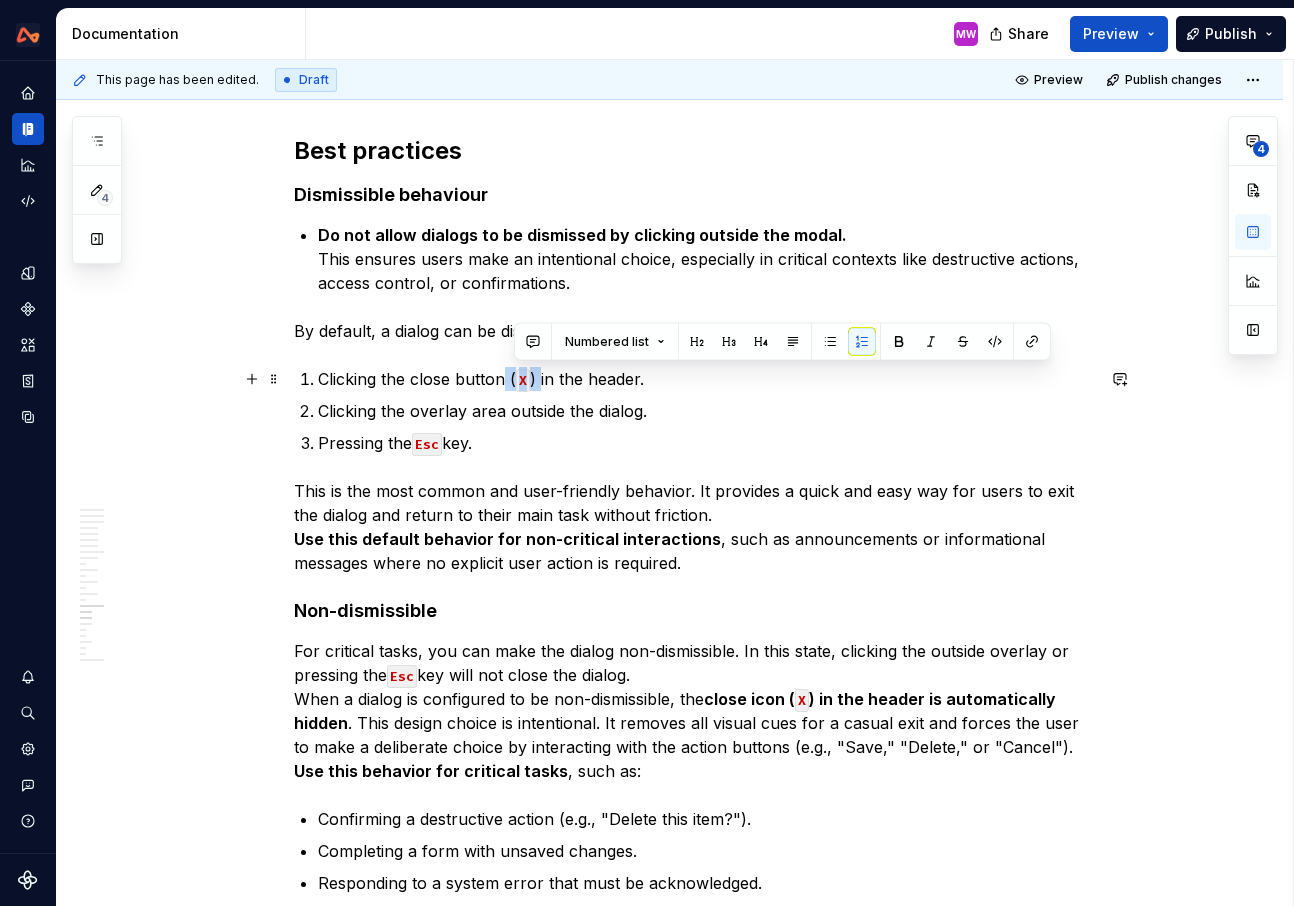 drag, startPoint x: 546, startPoint y: 379, endPoint x: 510, endPoint y: 379, distance: 36 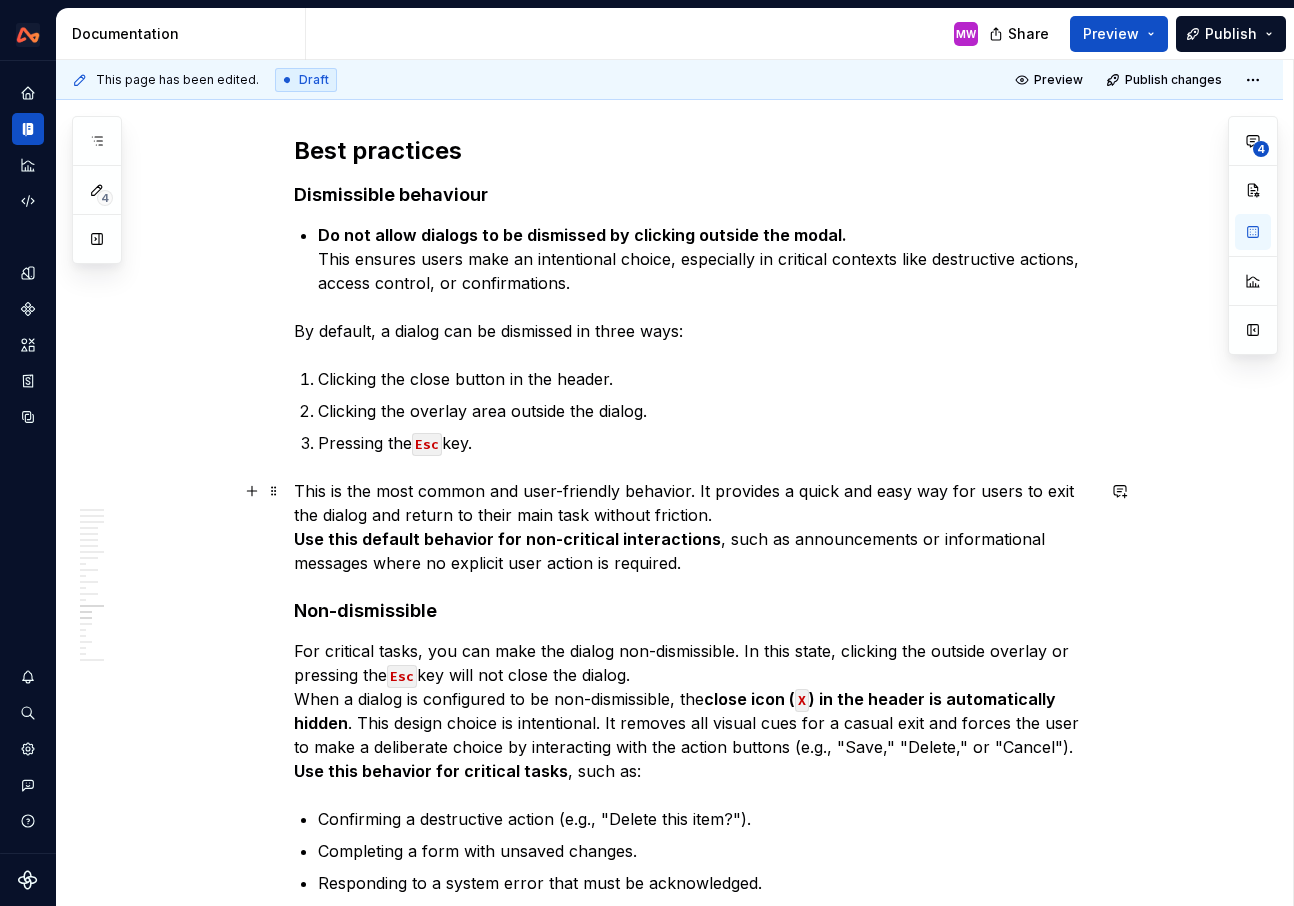 click on "This is the most common and user-friendly behavior. It provides a quick and easy way for users to exit the dialog and return to their main task without friction. Use this default behavior for non-critical interactions , such as announcements or informational messages where no explicit user action is required." at bounding box center (694, 527) 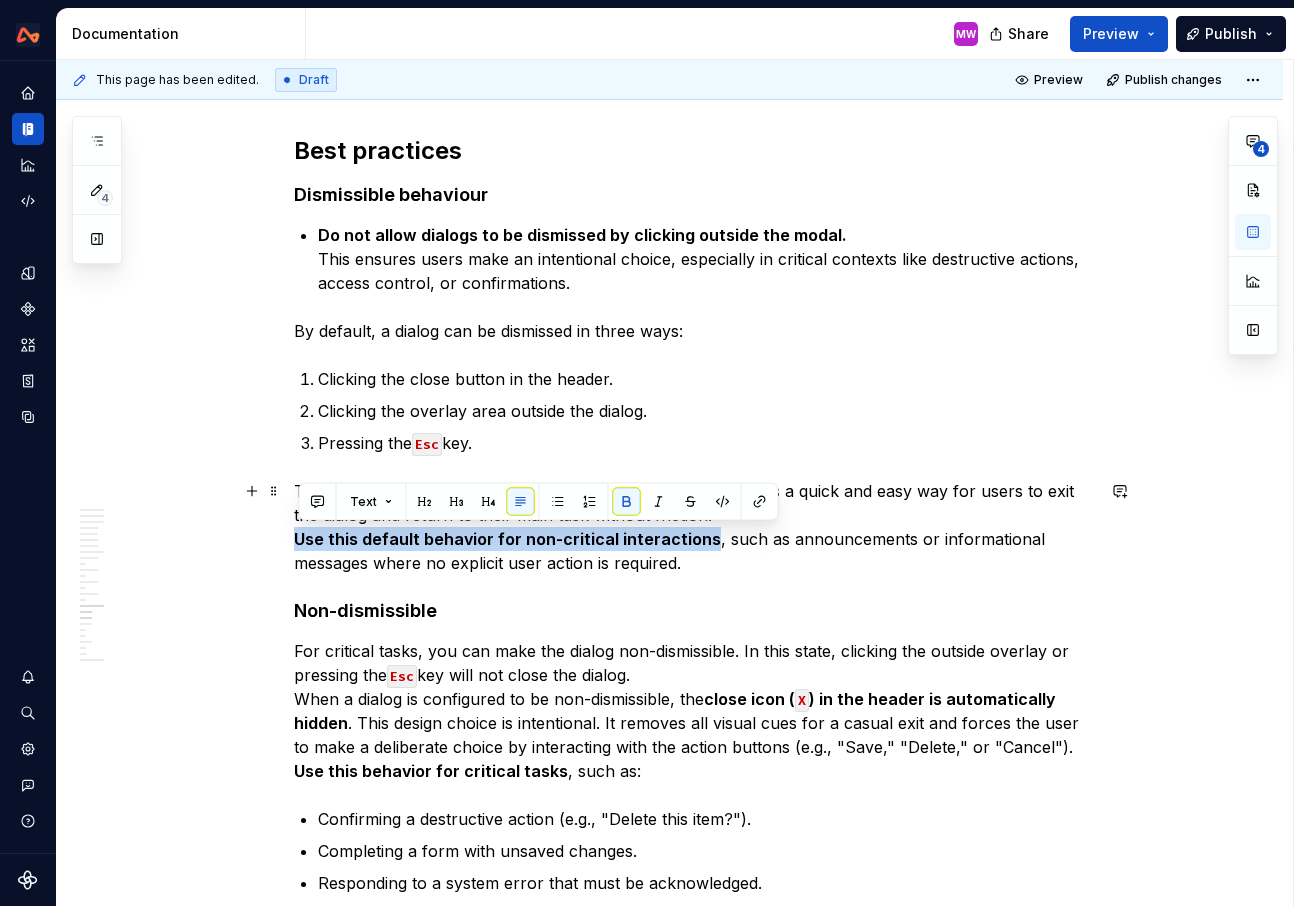 drag, startPoint x: 706, startPoint y: 534, endPoint x: 297, endPoint y: 541, distance: 409.0599 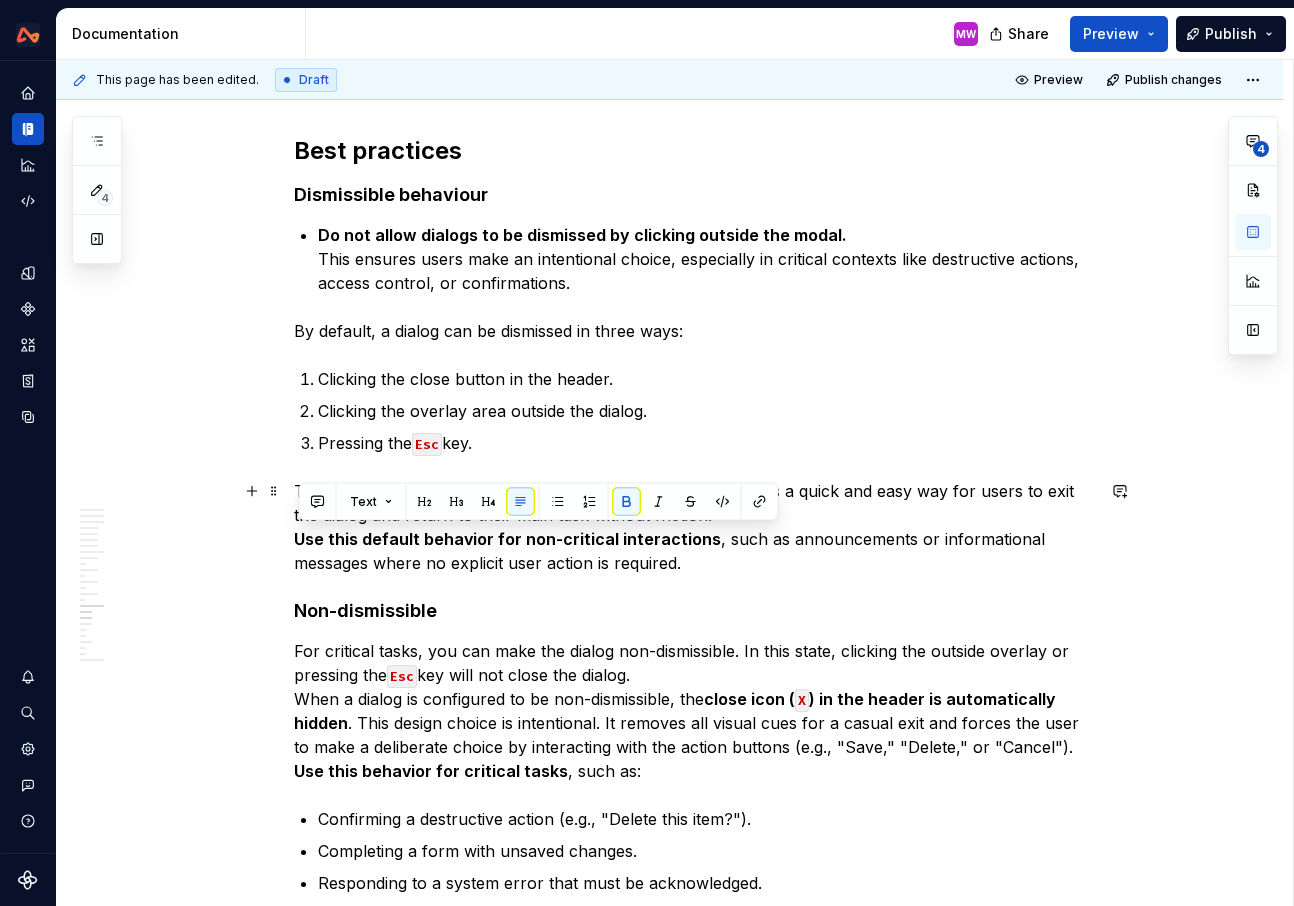 click on "This is the most common and user-friendly behavior. It provides a quick and easy way for users to exit the dialog and return to their main task without friction. Use this default behavior for non-critical interactions , such as announcements or informational messages where no explicit user action is required." at bounding box center [694, 527] 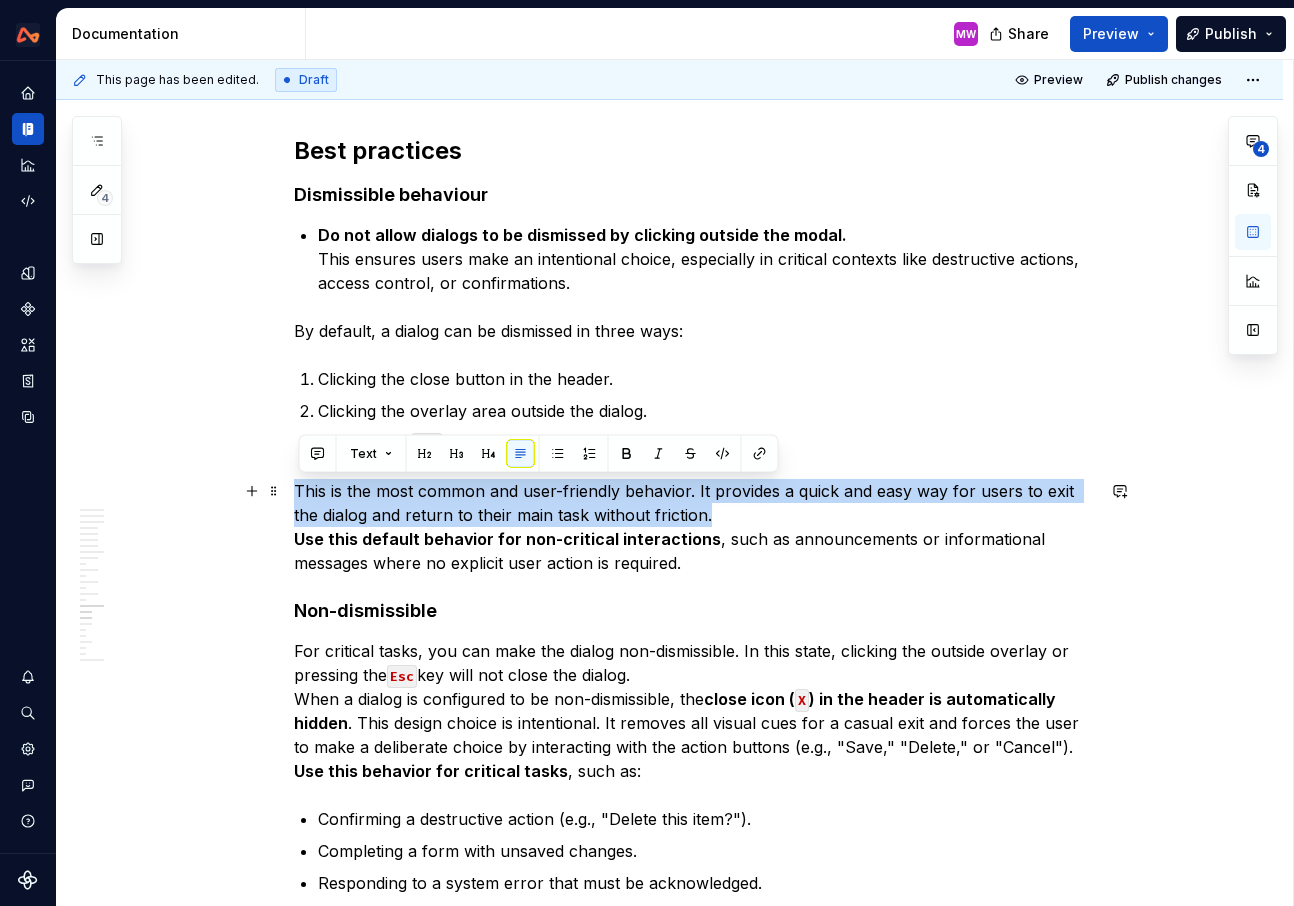 drag, startPoint x: 768, startPoint y: 522, endPoint x: 292, endPoint y: 486, distance: 477.3594 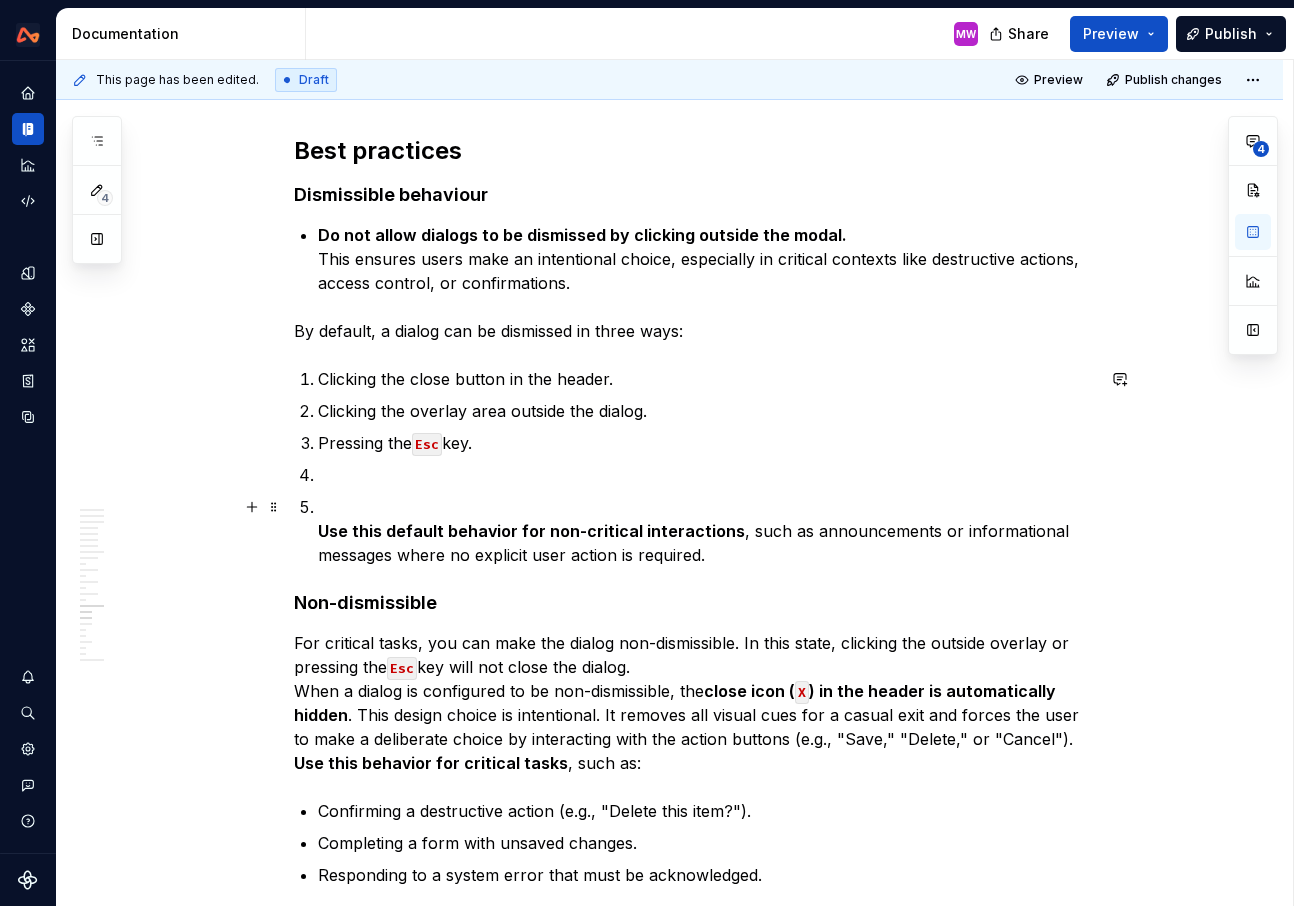 click on "Use this default behavior for non-critical interactions" at bounding box center [531, 531] 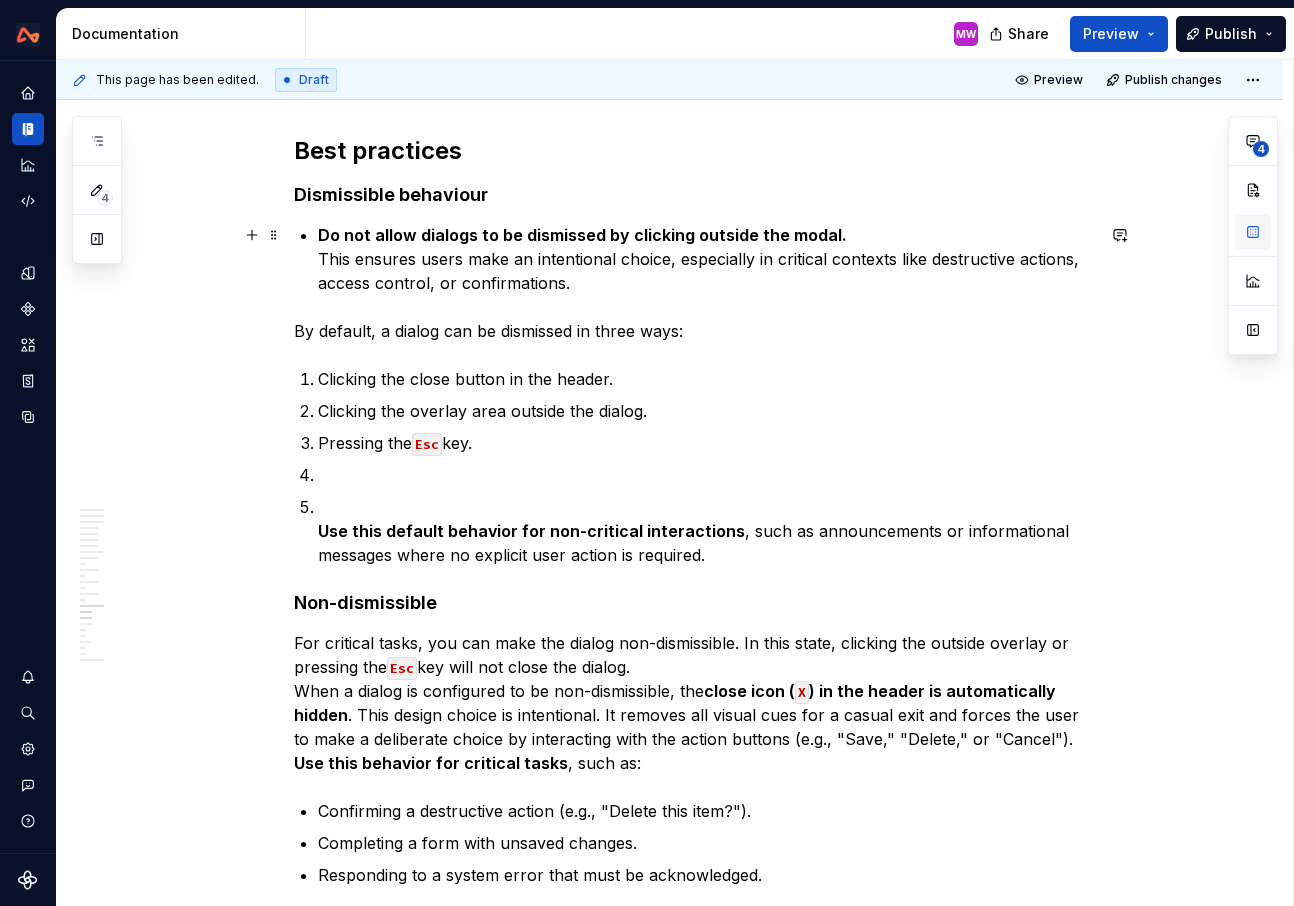 click at bounding box center (1253, 232) 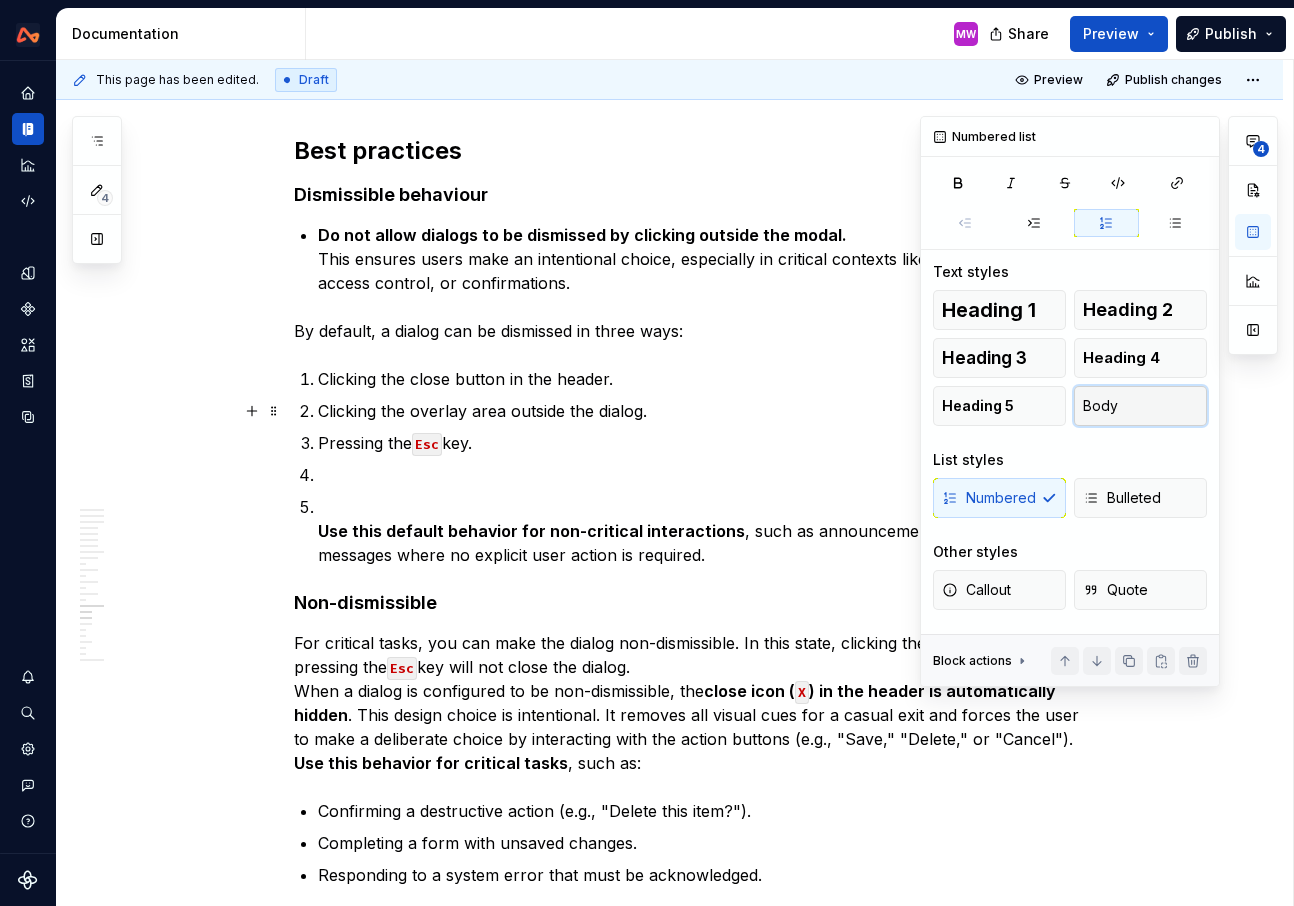 click on "Body" at bounding box center (1100, 406) 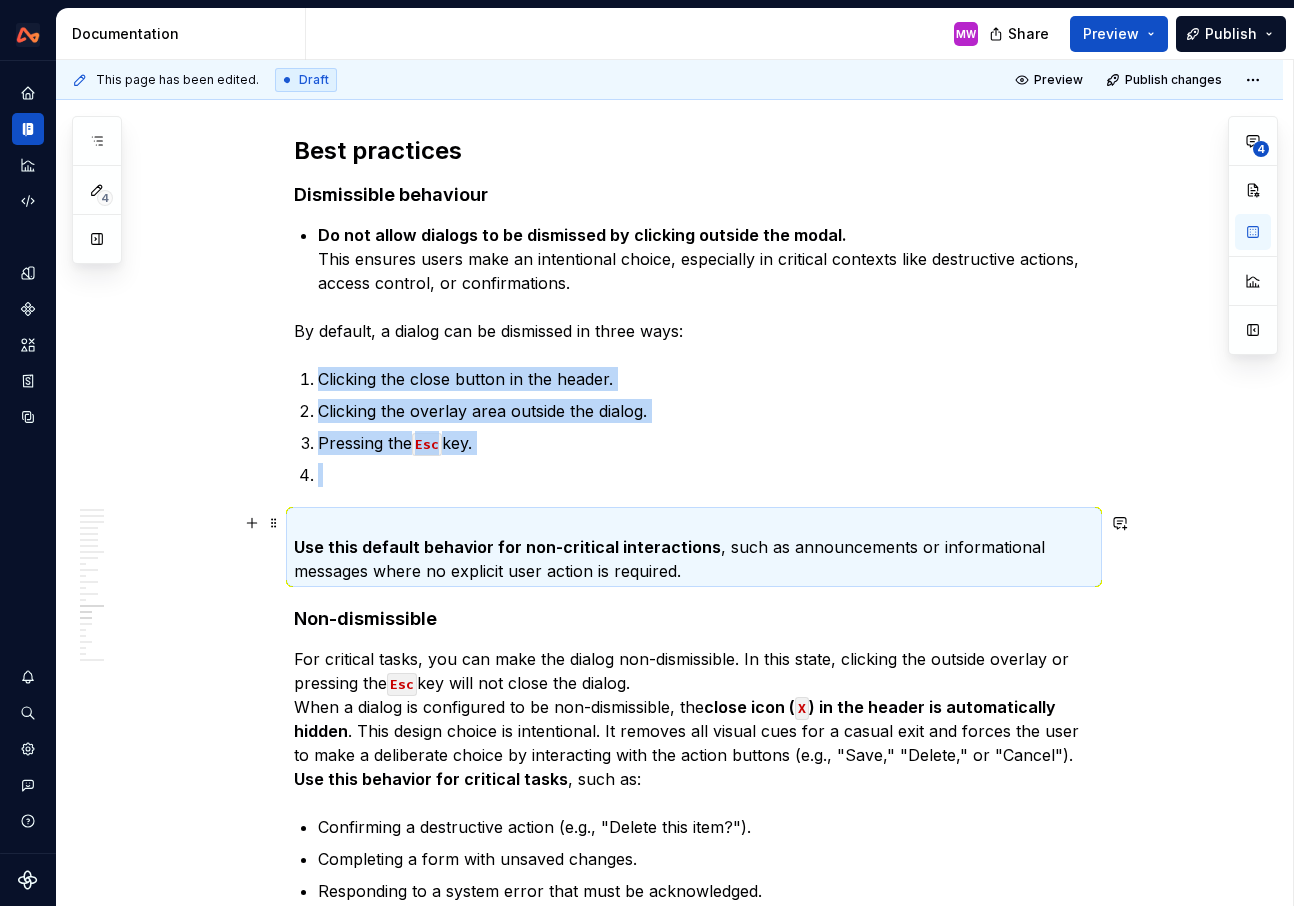 click on "Use this default behavior for non-critical interactions" at bounding box center (507, 547) 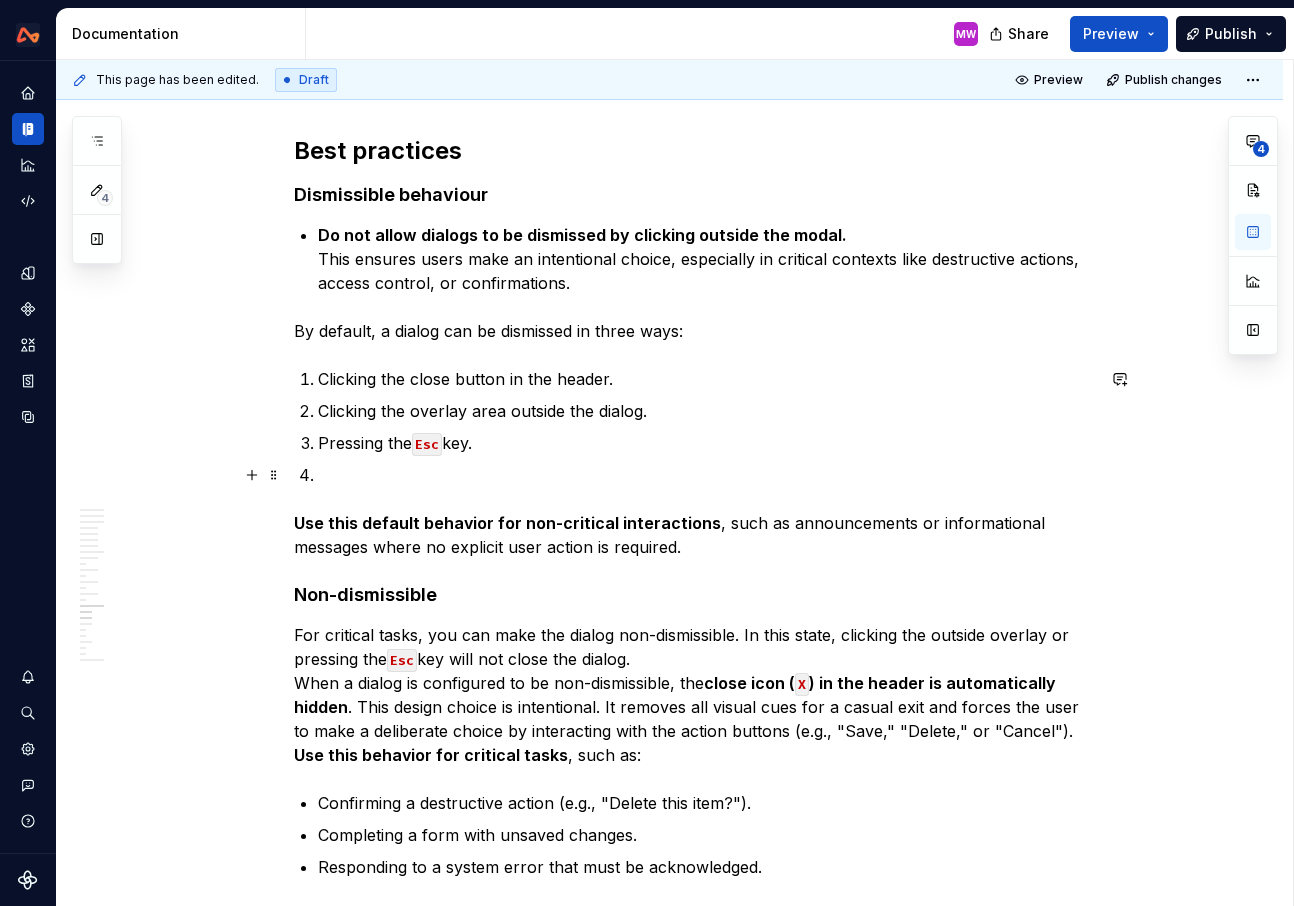 click at bounding box center [706, 475] 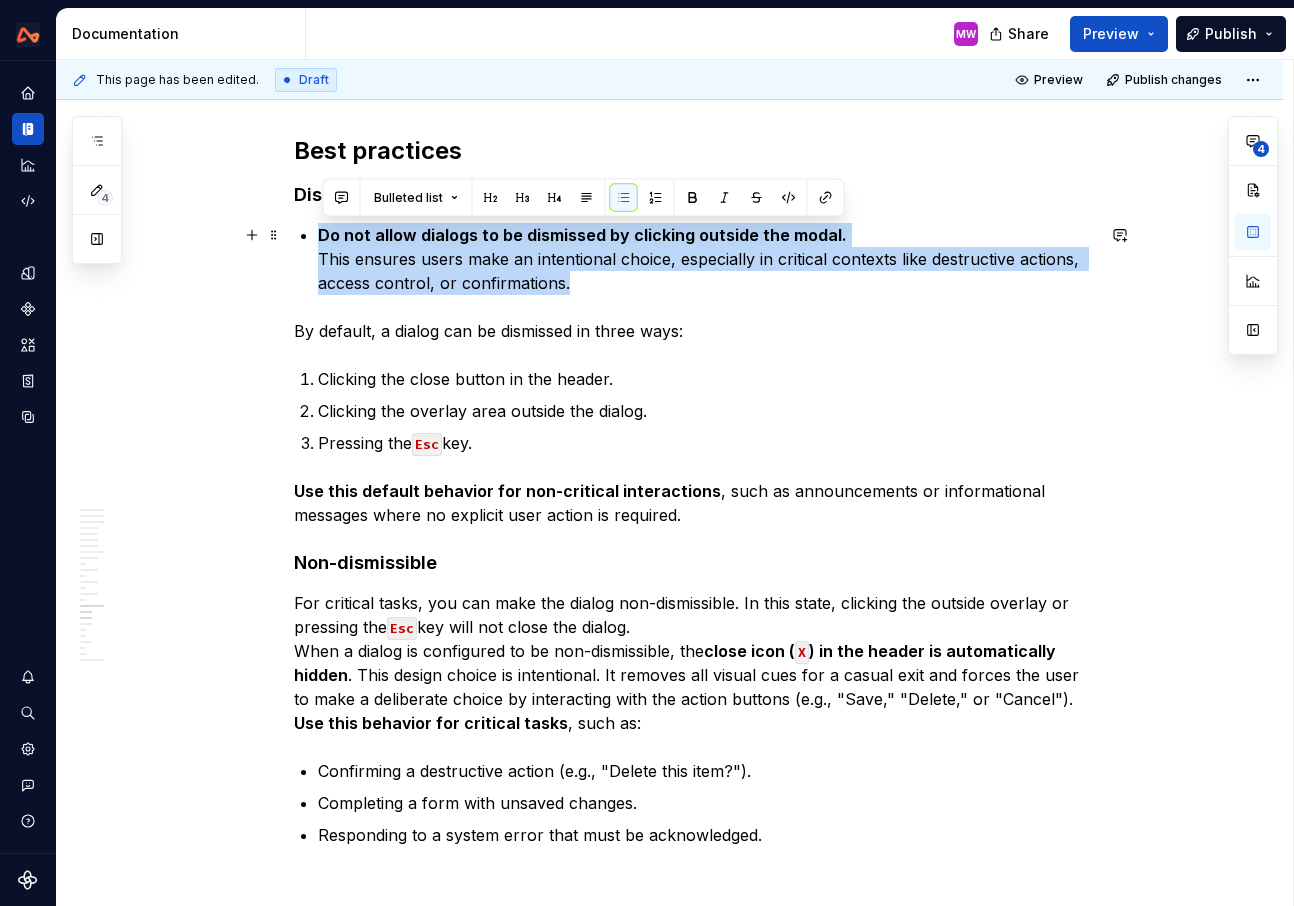drag, startPoint x: 616, startPoint y: 291, endPoint x: 317, endPoint y: 234, distance: 304.3846 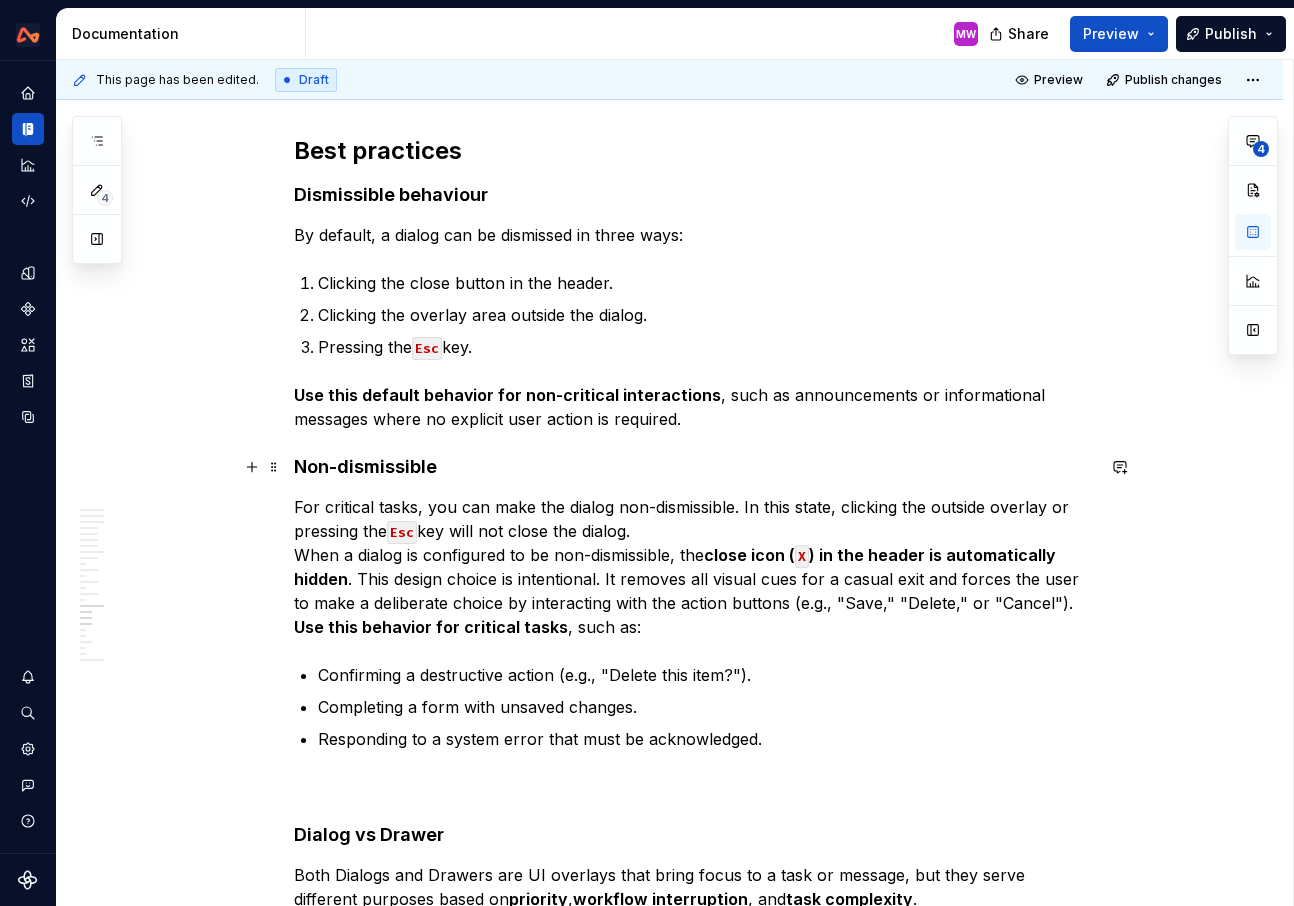 click on "Non-dismissible" at bounding box center [694, 467] 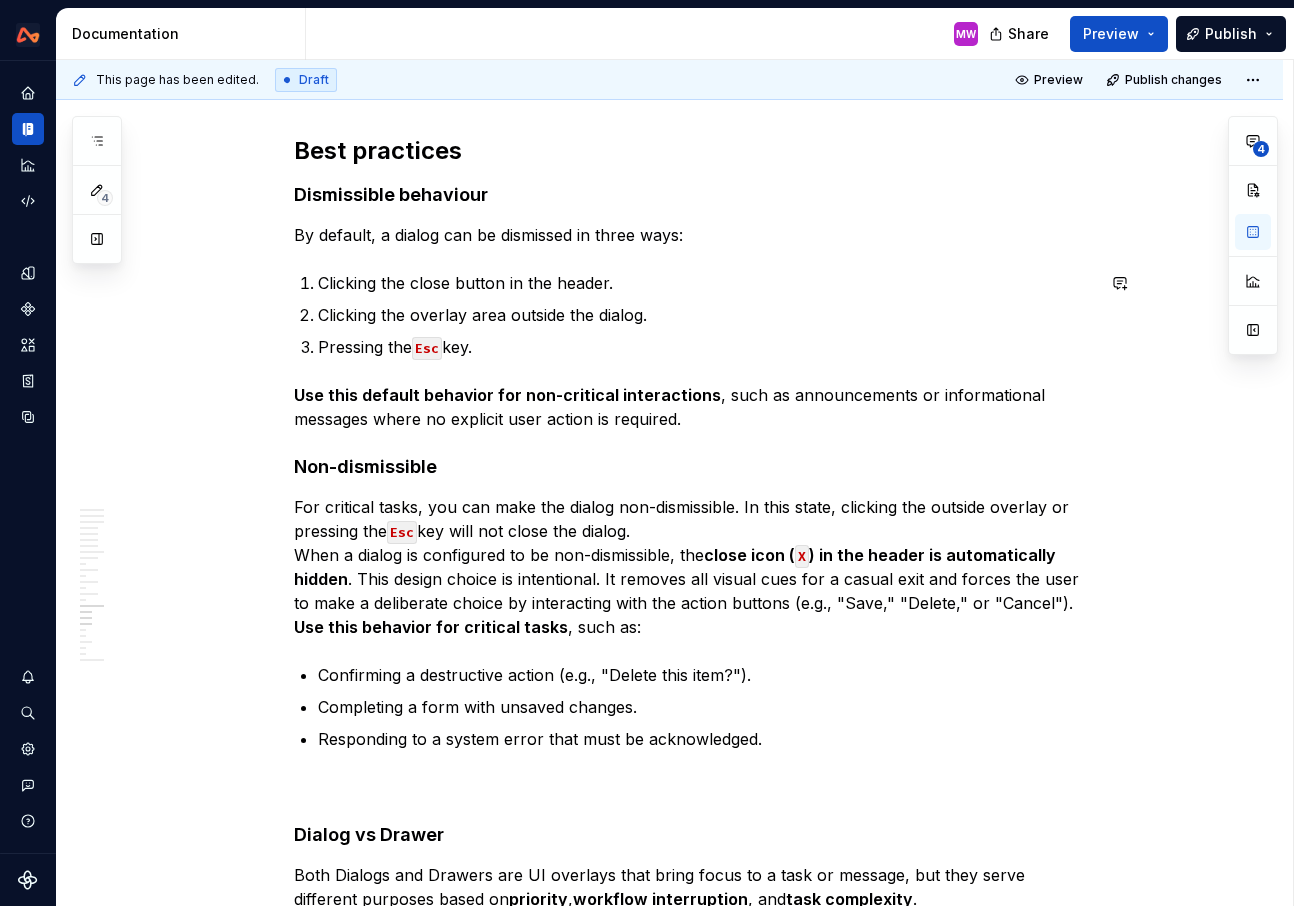 click on "4" at bounding box center (1253, 235) 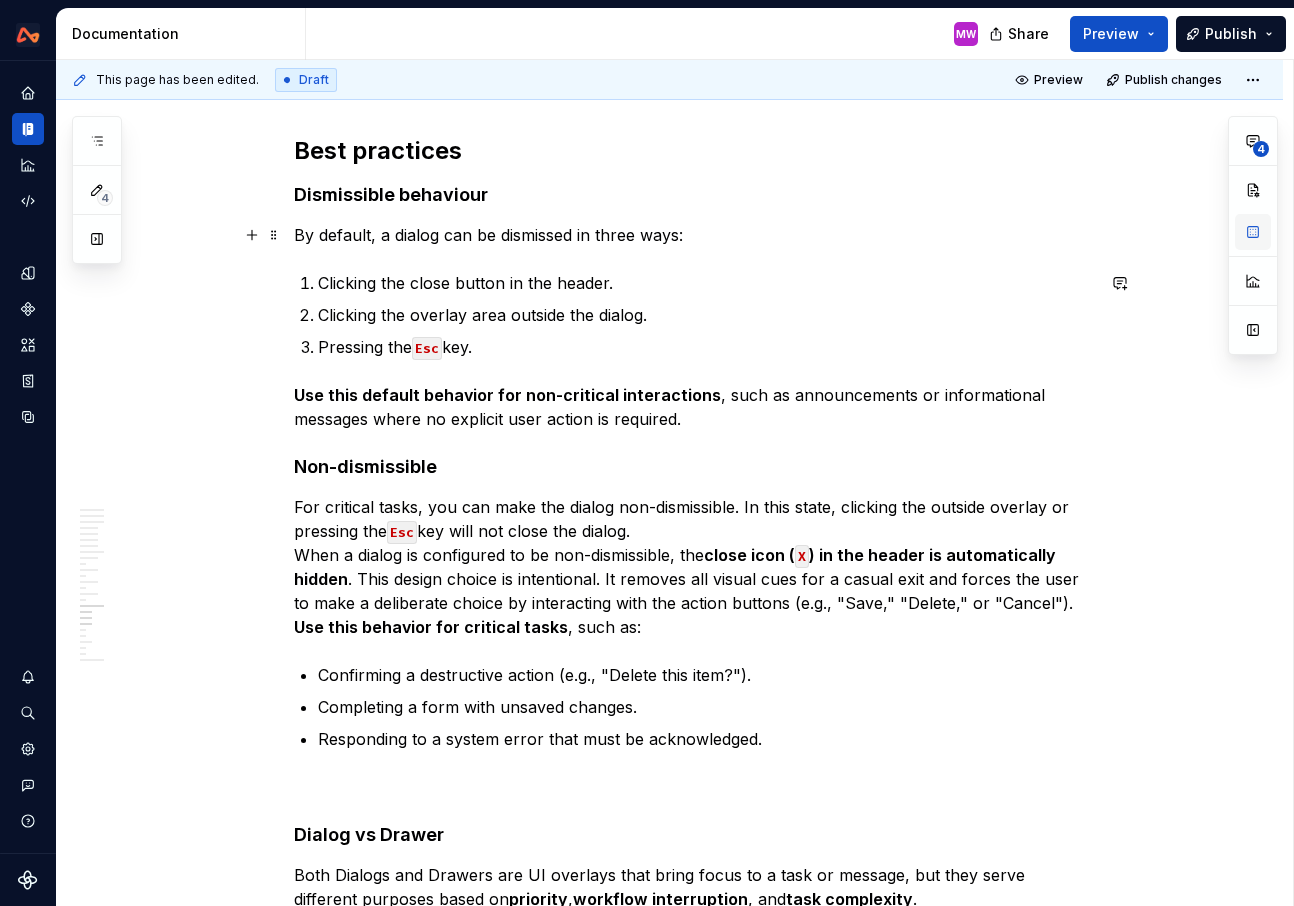 click at bounding box center (1253, 232) 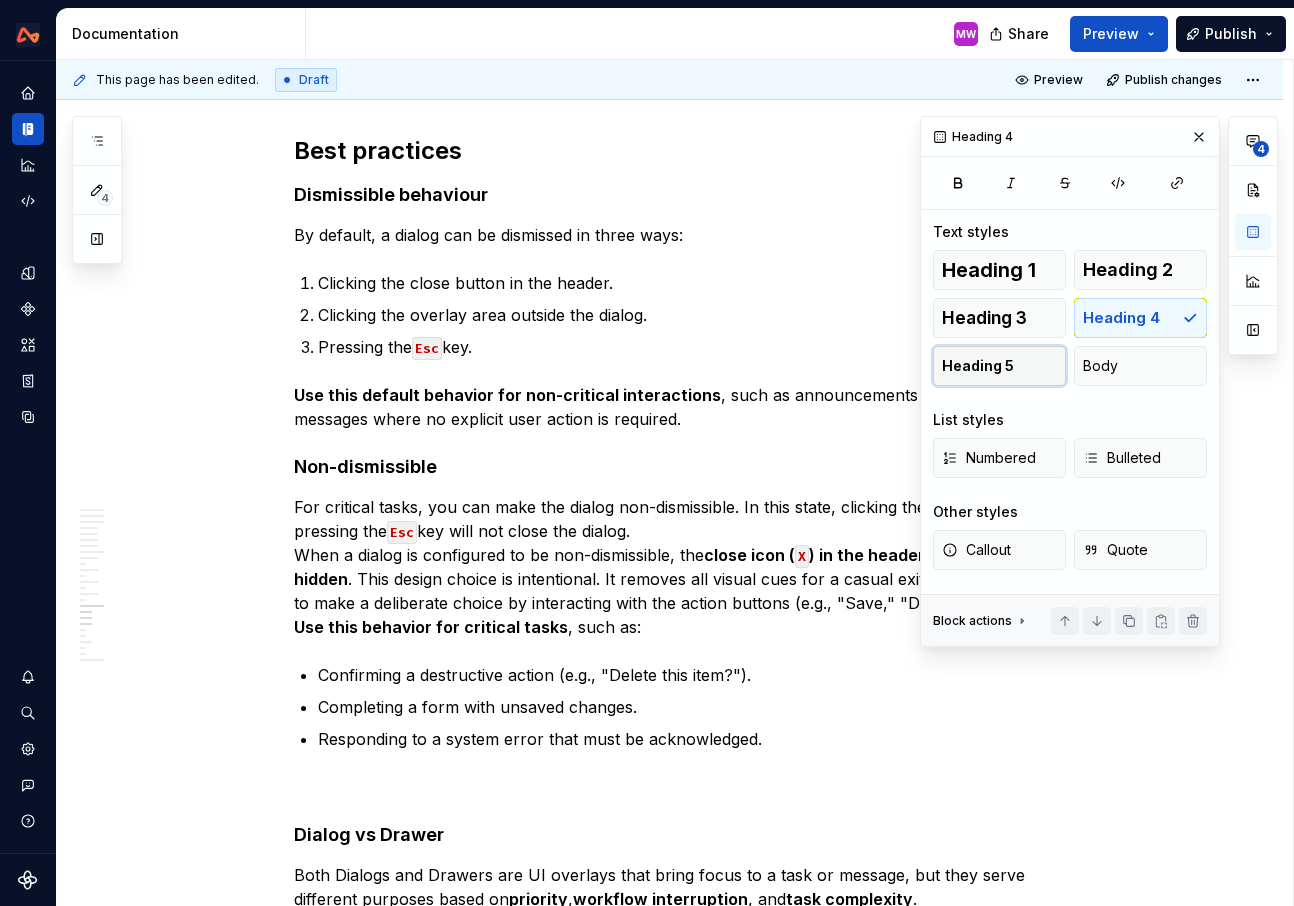 click on "Heading 5" at bounding box center [999, 366] 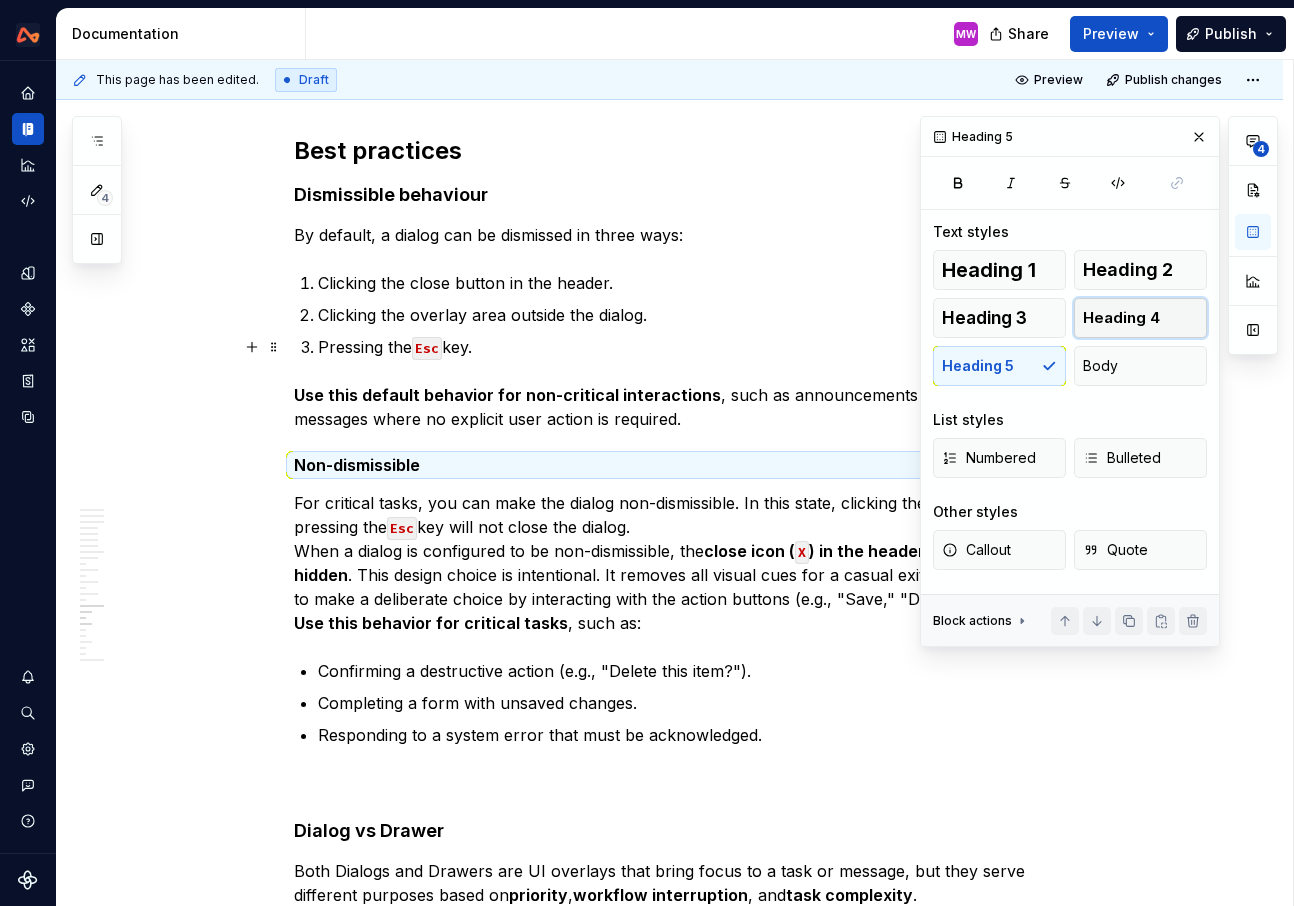 click on "Heading 4" at bounding box center (1140, 318) 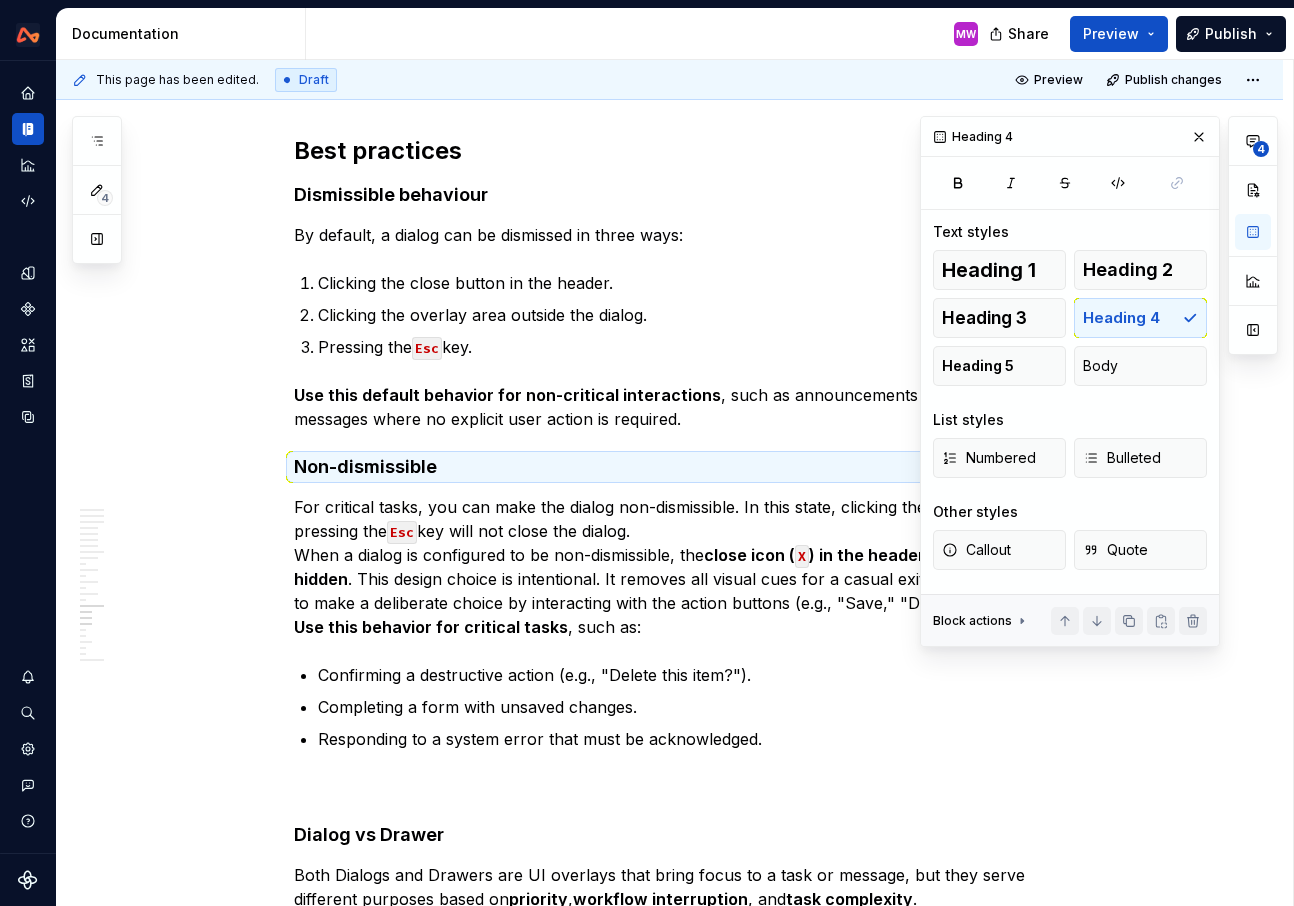 click on "Dismissible behaviour" at bounding box center [694, 195] 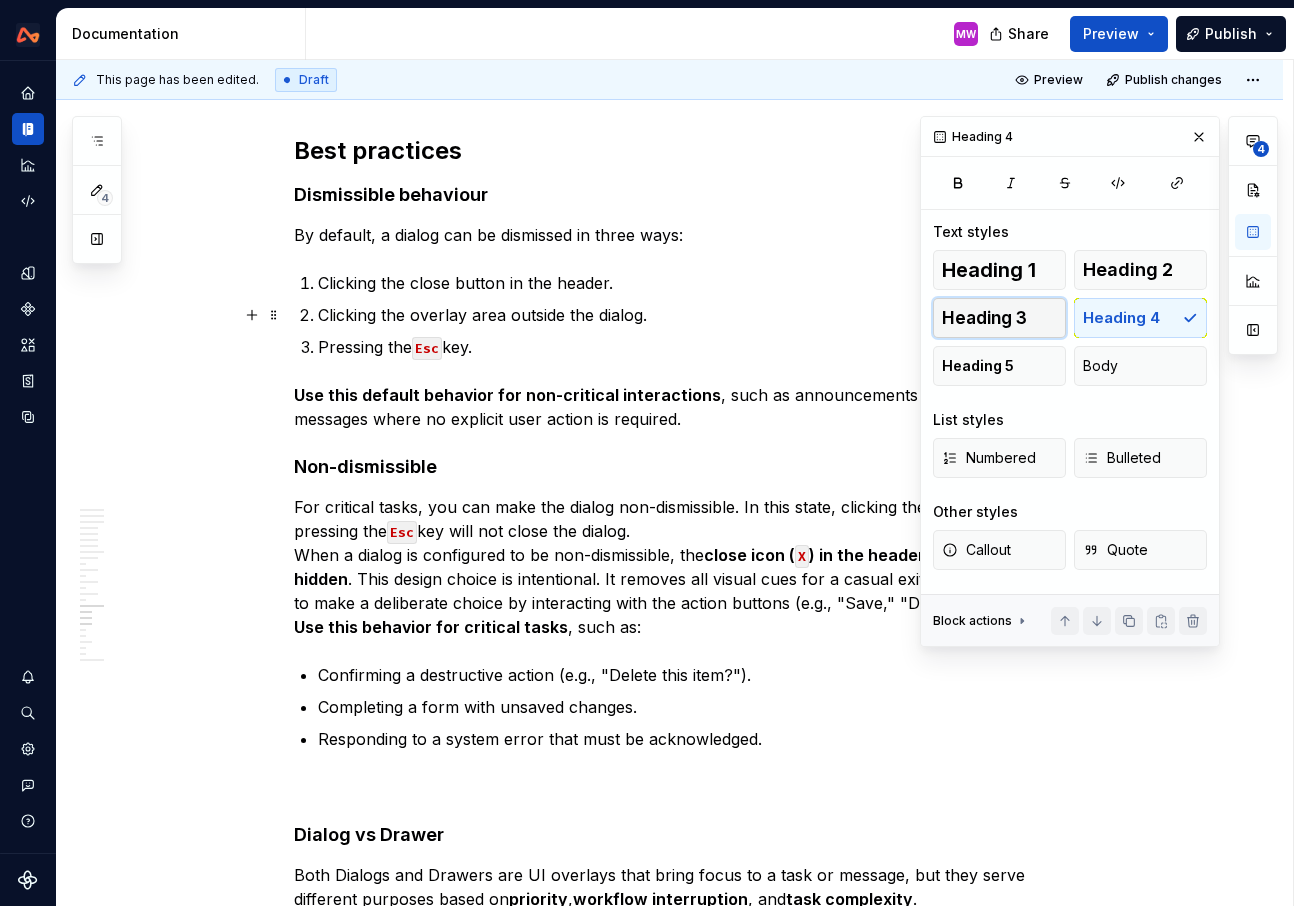 click on "Heading 3" at bounding box center (984, 318) 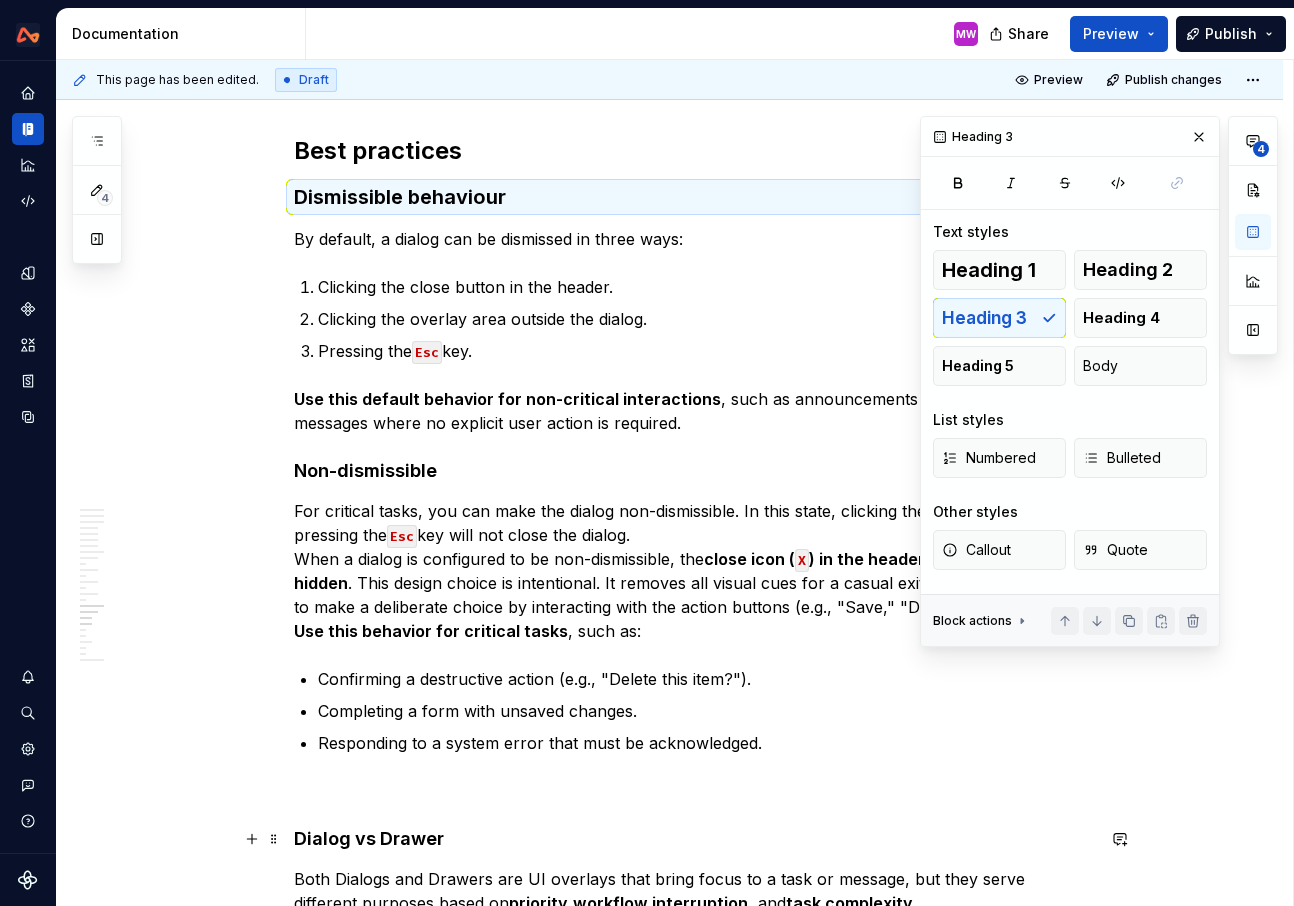 click on "Dialog vs Drawer" at bounding box center [369, 838] 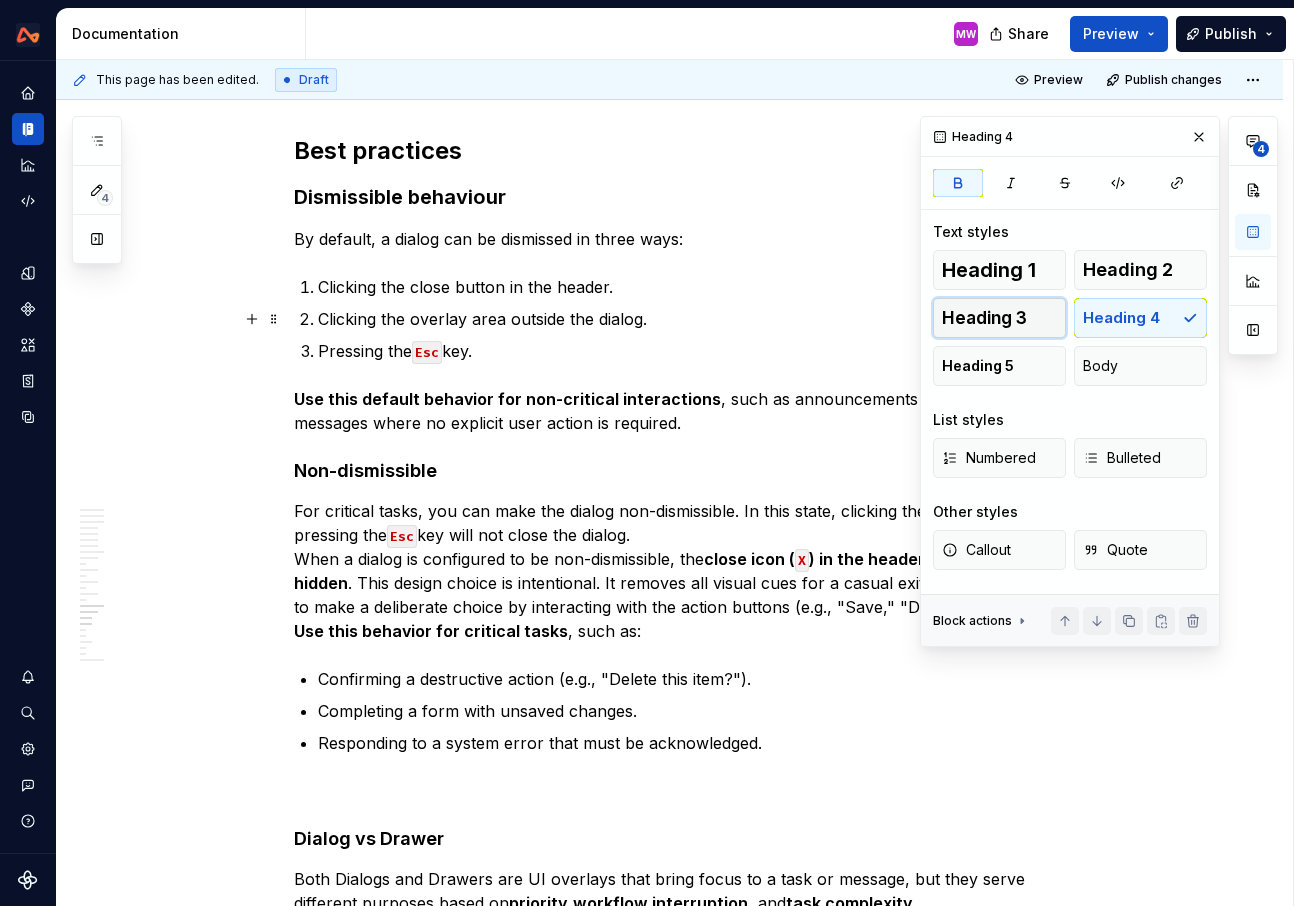 click on "Heading 3" at bounding box center (984, 318) 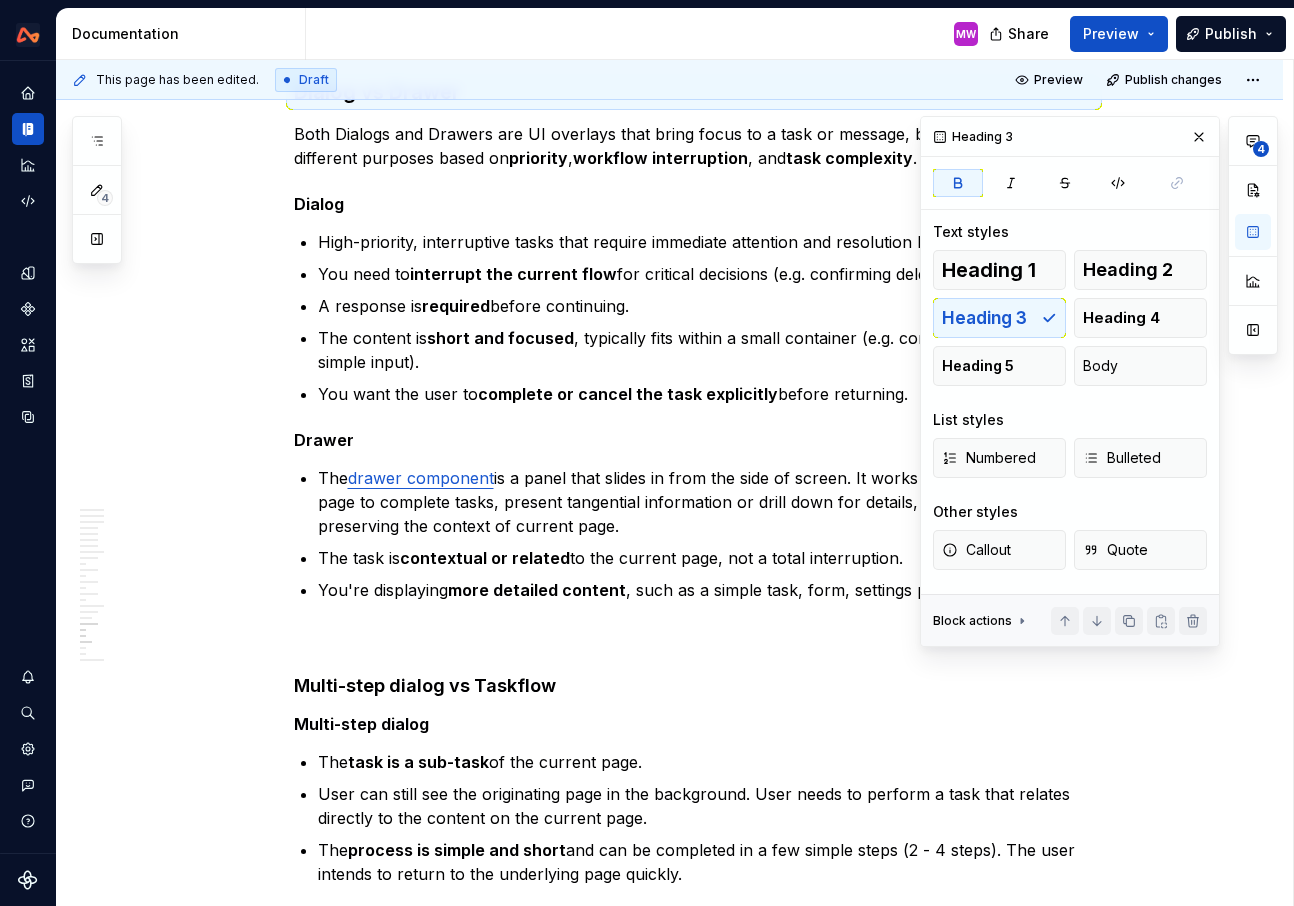 scroll, scrollTop: 10533, scrollLeft: 0, axis: vertical 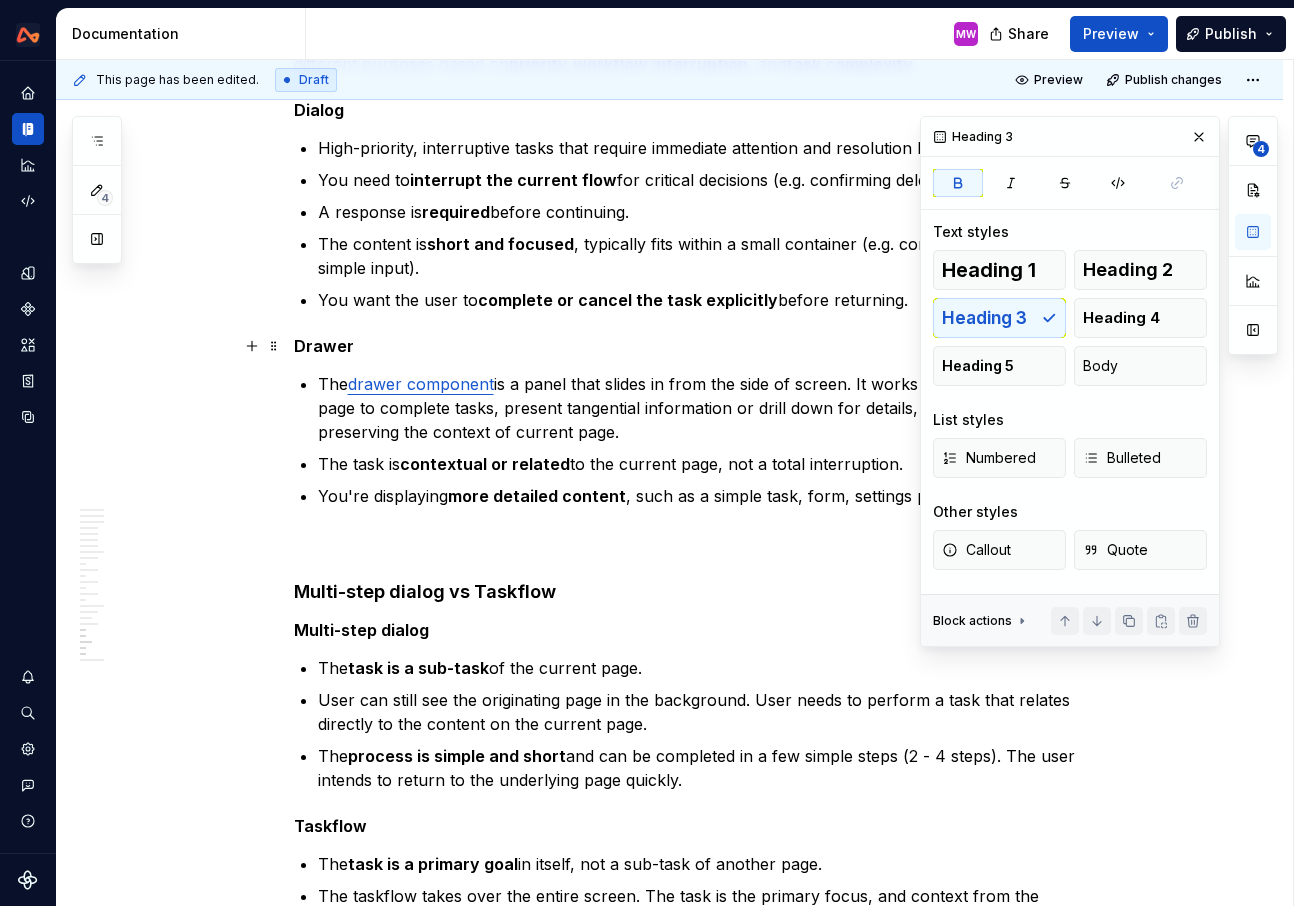 click on "Drawer" at bounding box center [694, 346] 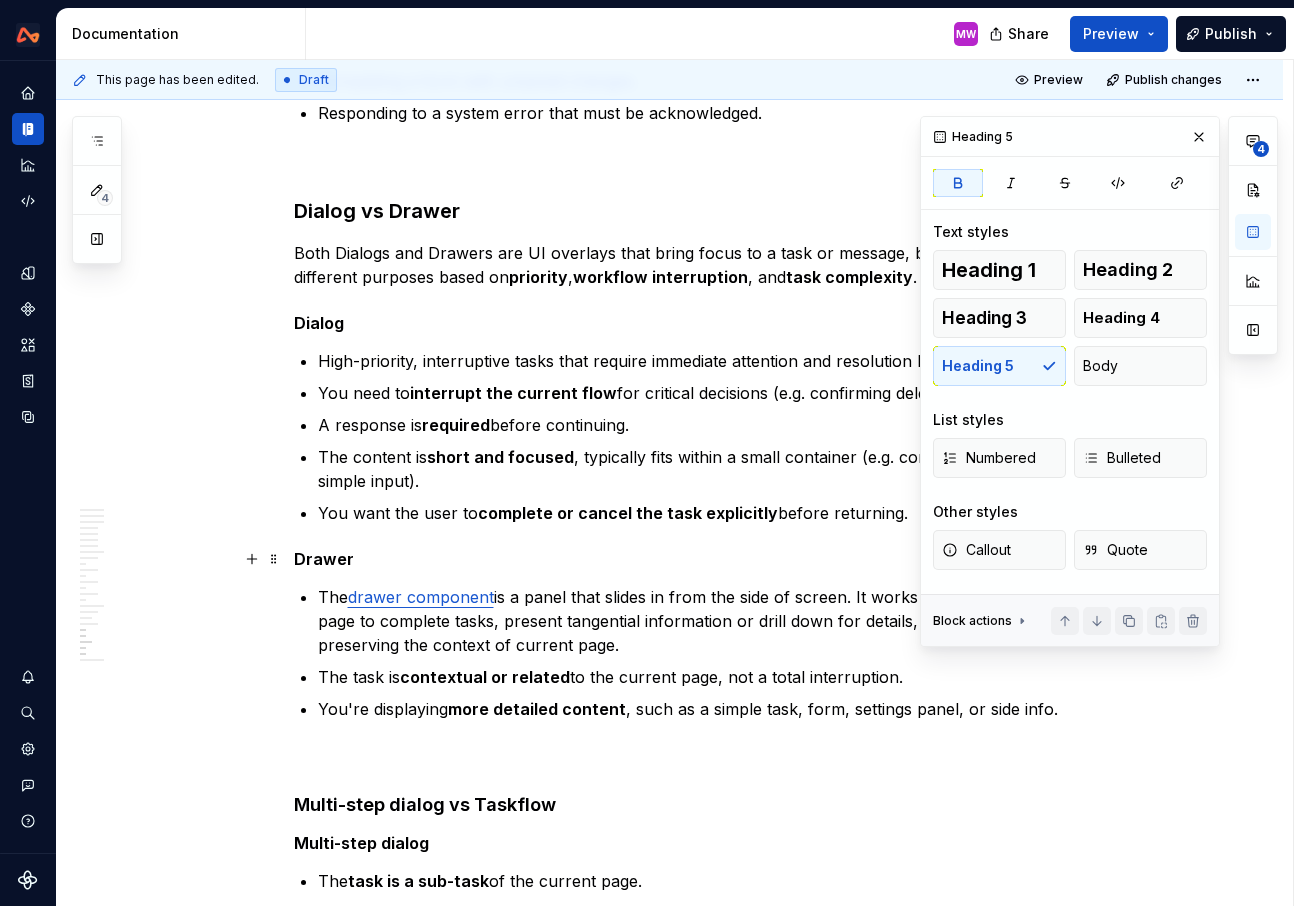 scroll, scrollTop: 10256, scrollLeft: 0, axis: vertical 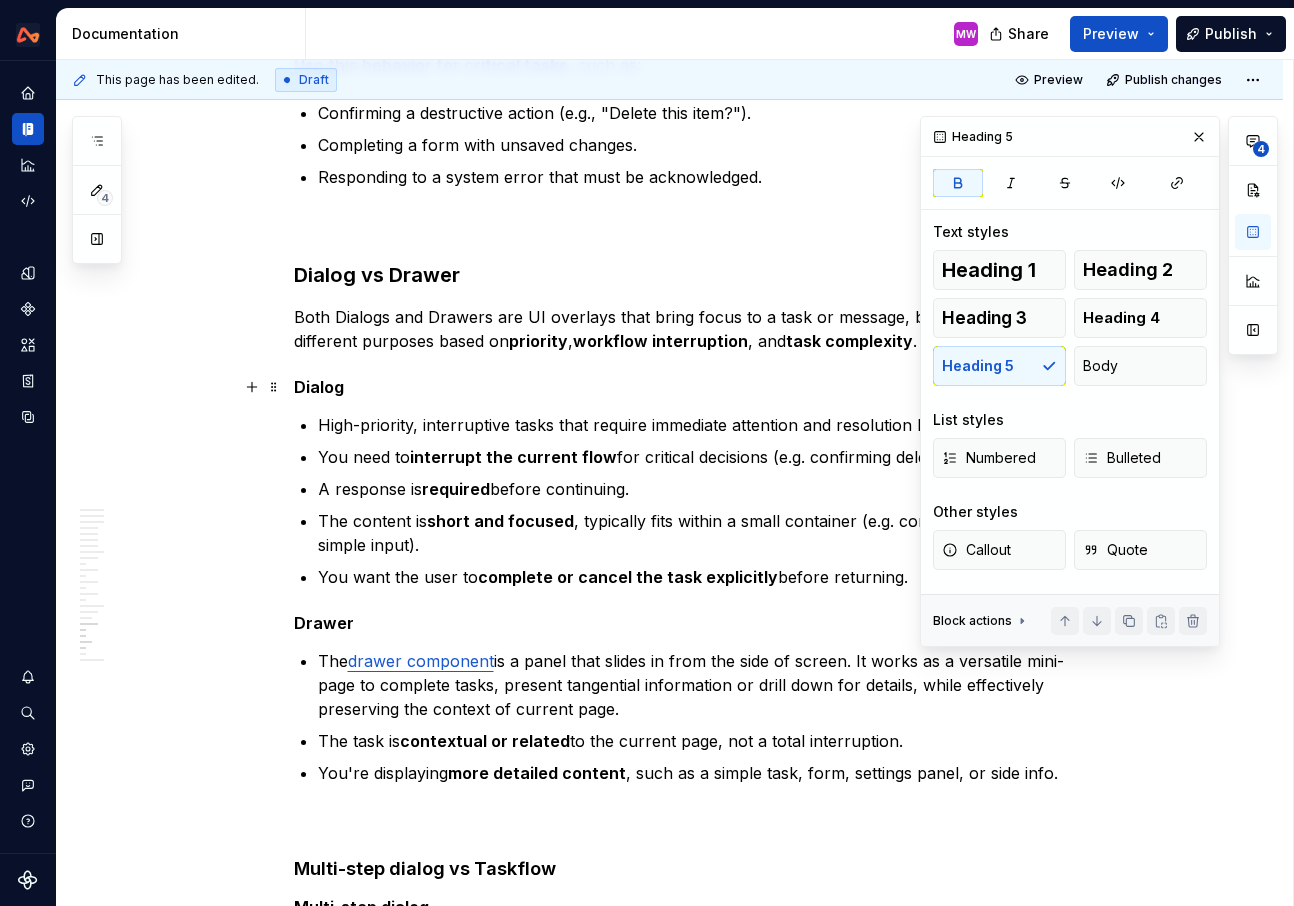click on "Dialog" at bounding box center [319, 387] 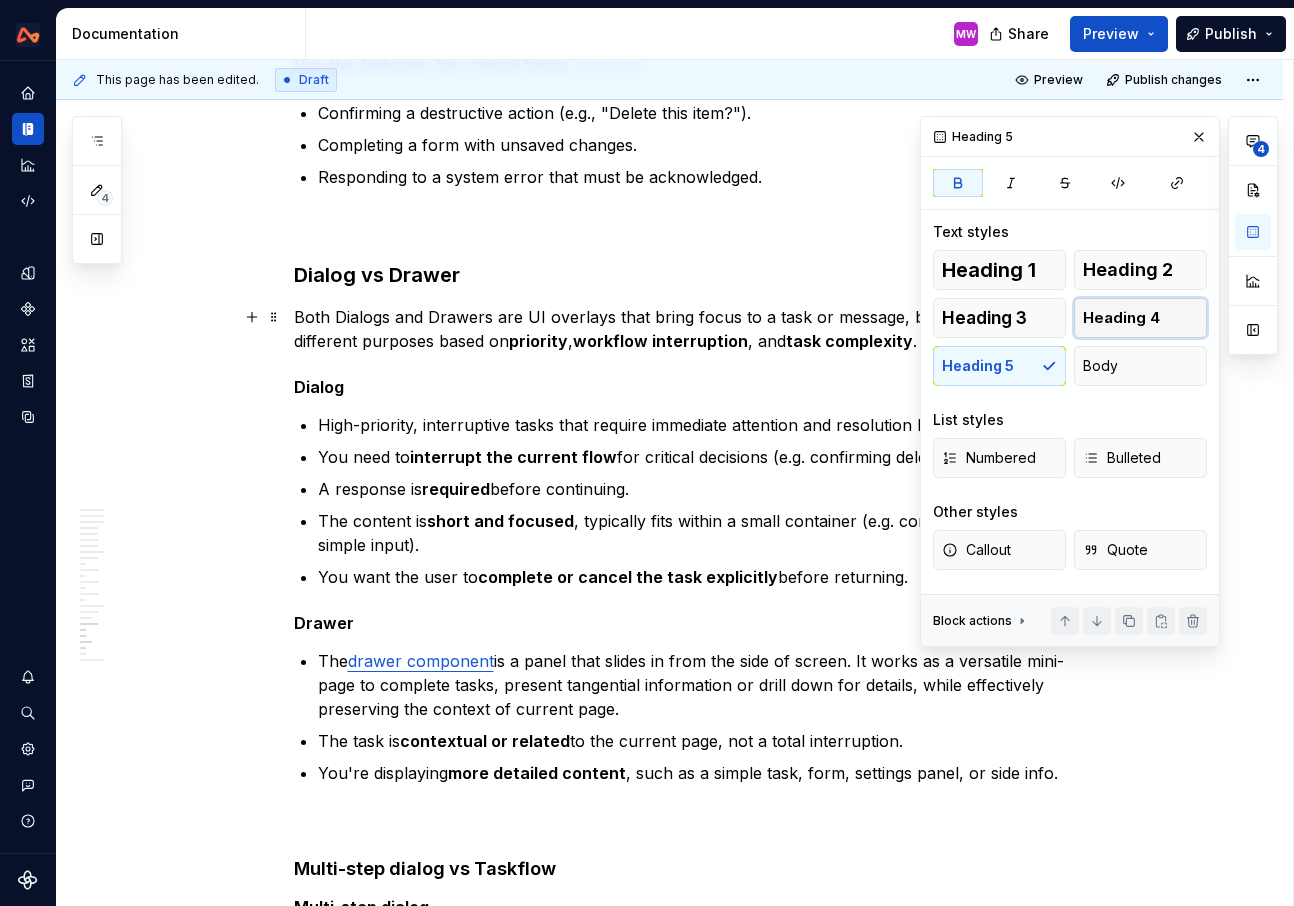 click on "Heading 4" at bounding box center (1121, 318) 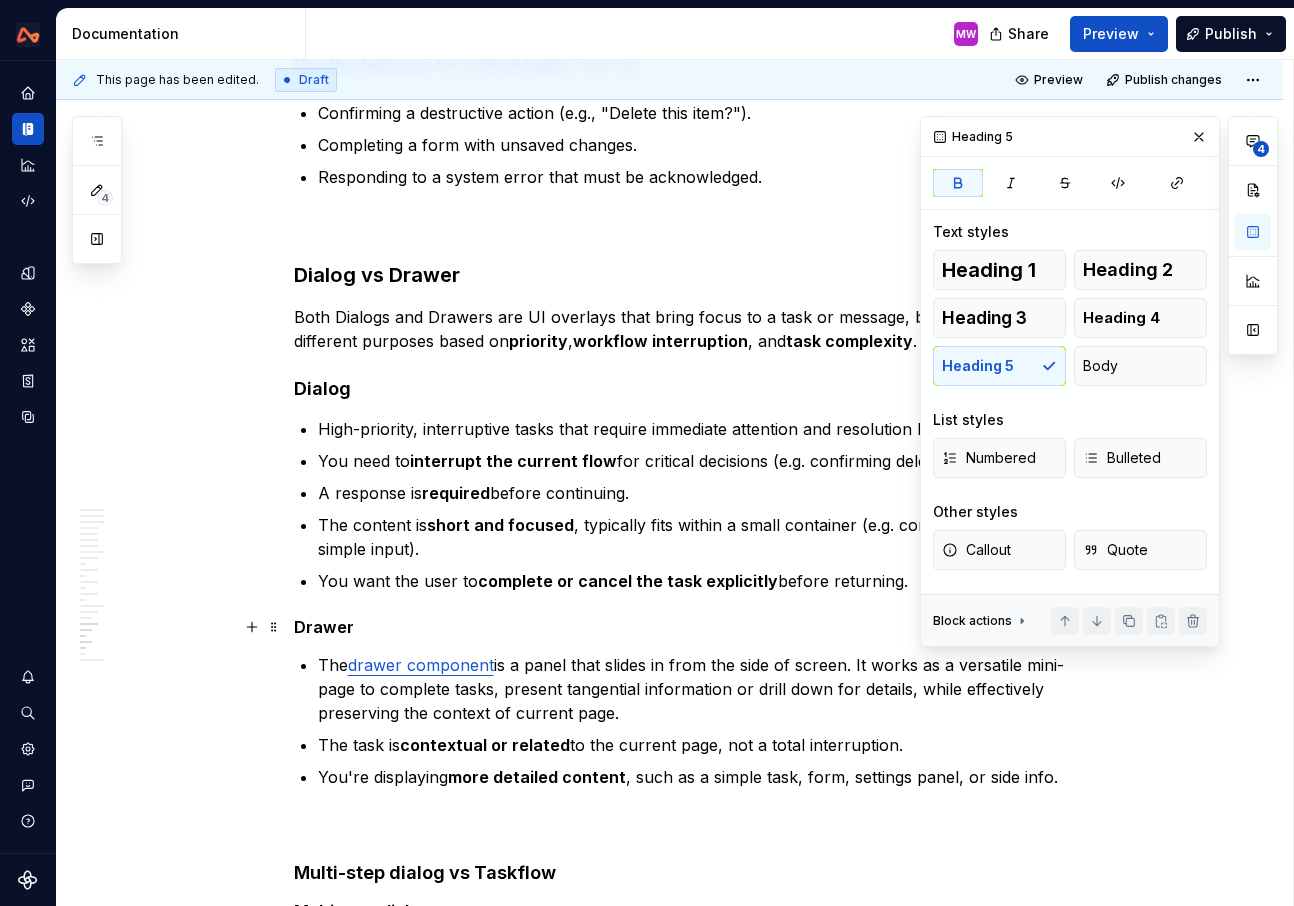 click on "Drawer" at bounding box center (324, 627) 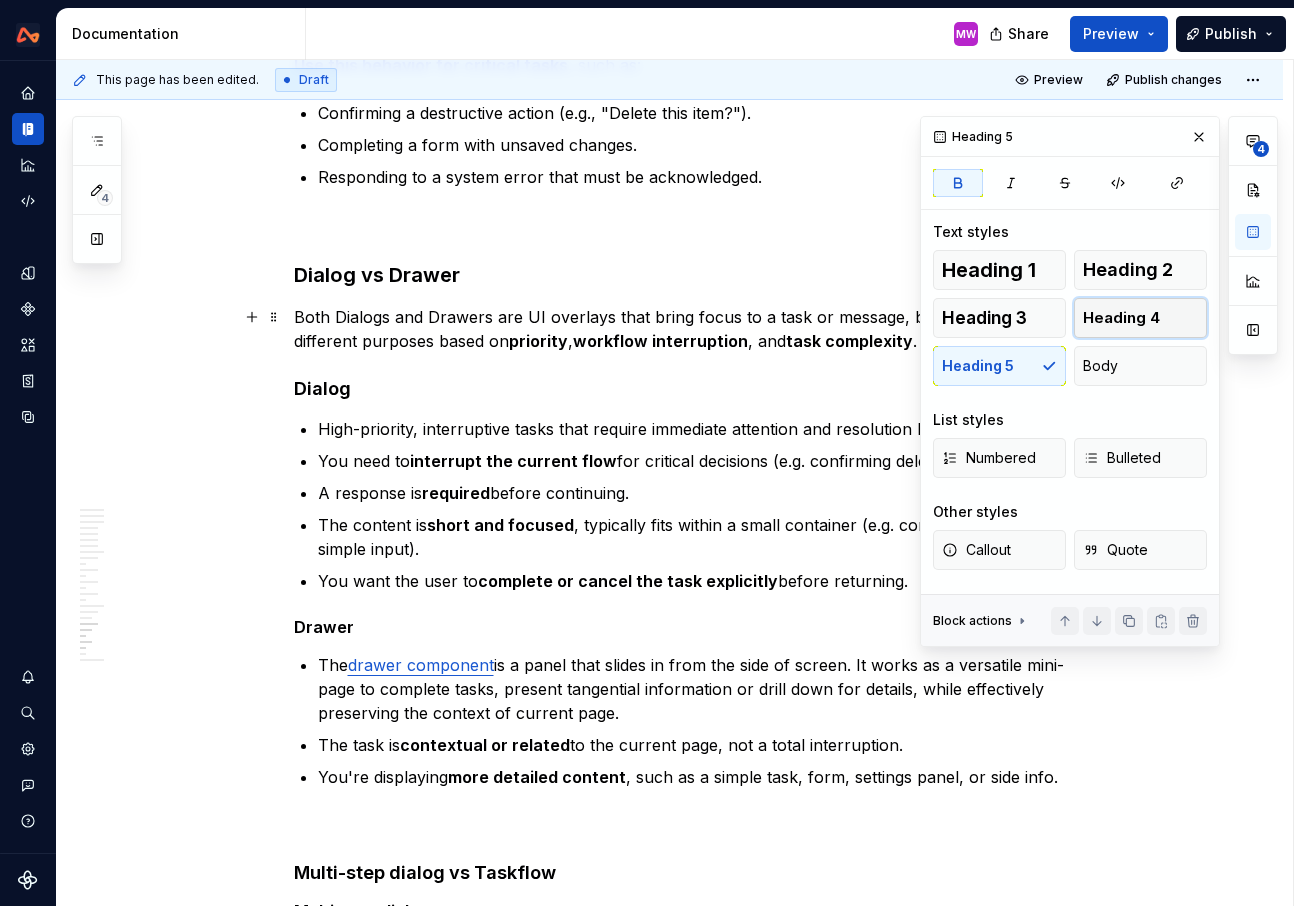 click on "Heading 4" at bounding box center (1121, 318) 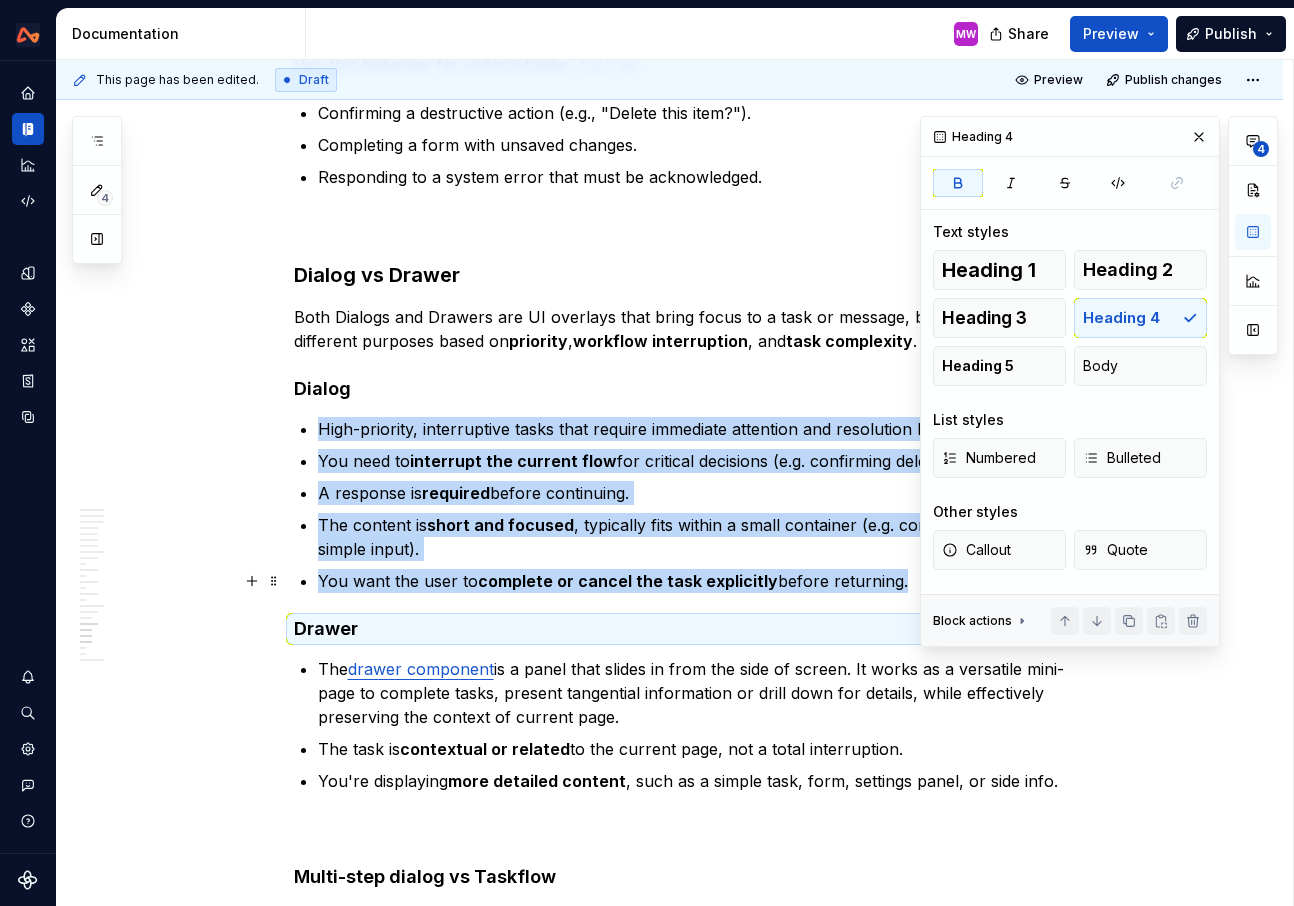 scroll, scrollTop: 10496, scrollLeft: 0, axis: vertical 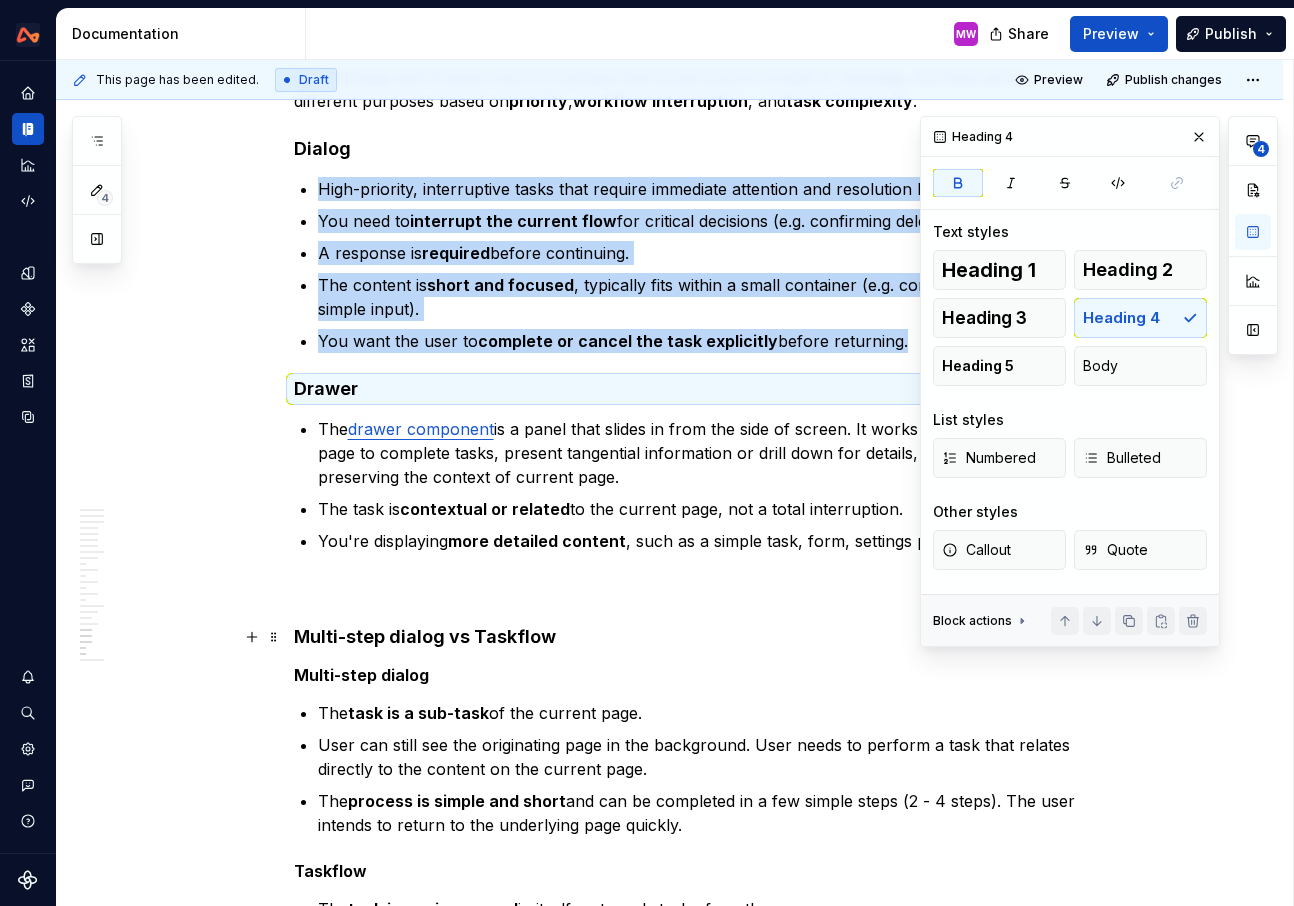 click on "**********" at bounding box center (669, -4130) 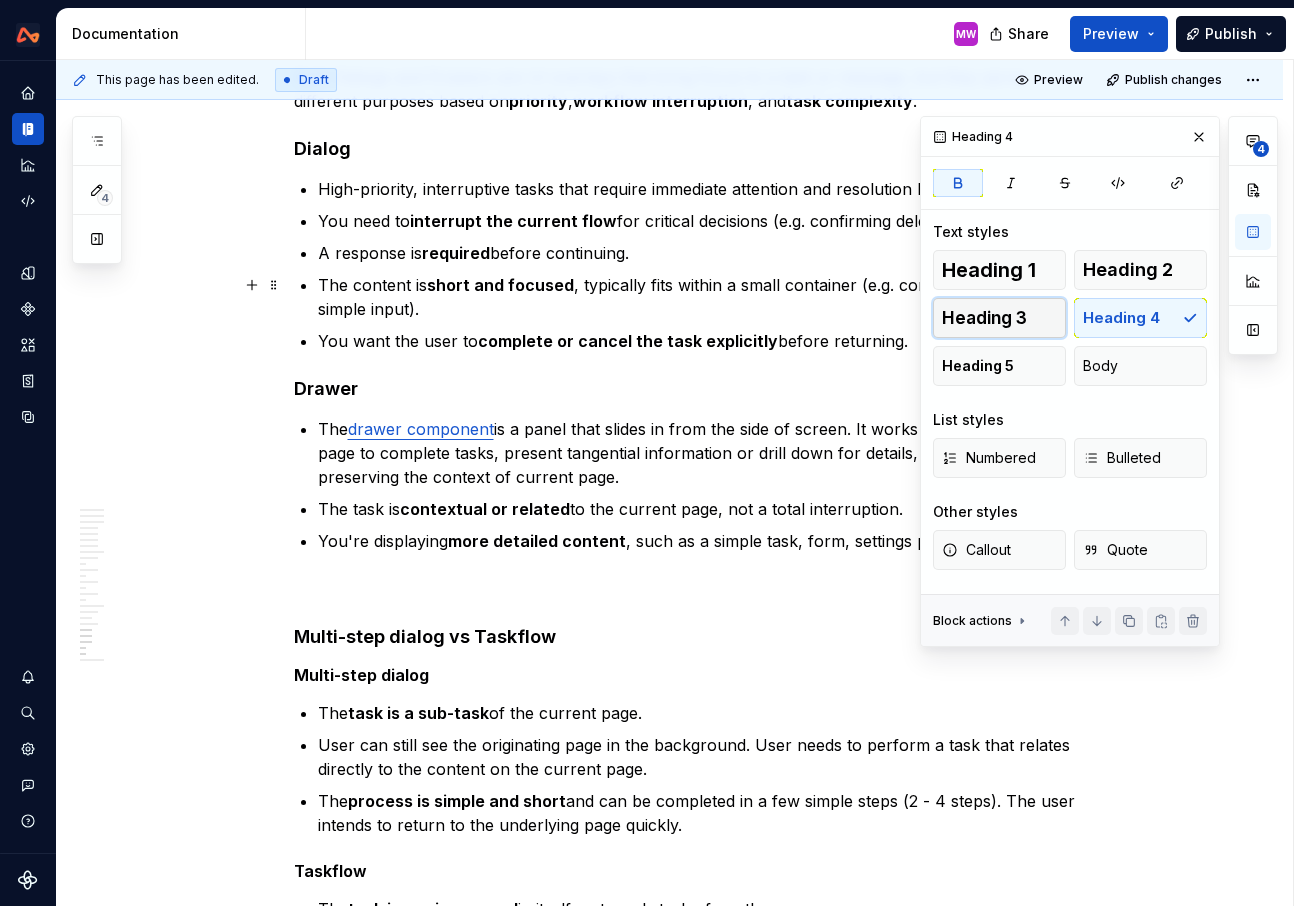 click on "Heading 3" at bounding box center [984, 318] 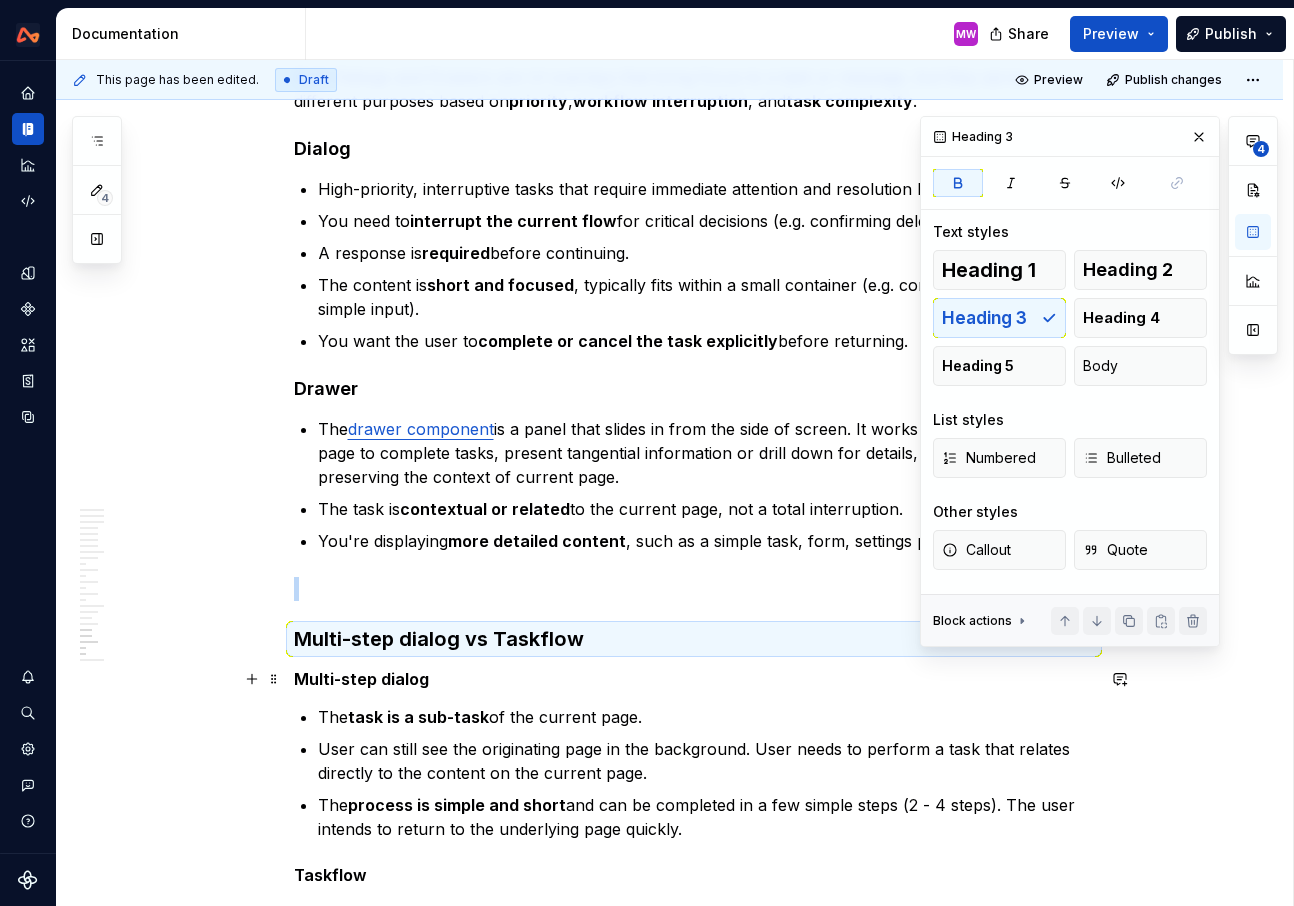 click on "Multi-step dialog" at bounding box center (694, 679) 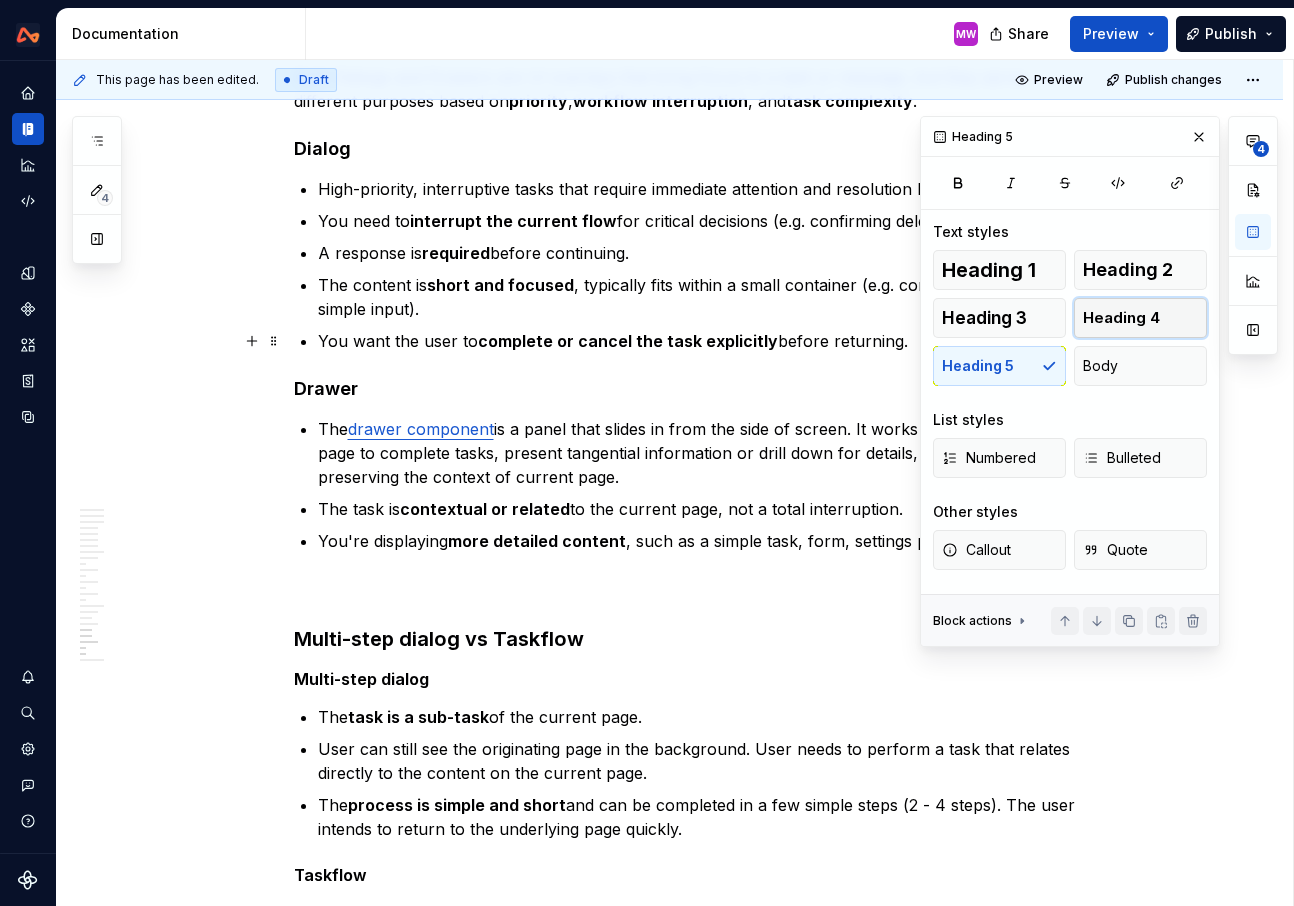 click on "Heading 4" at bounding box center (1121, 318) 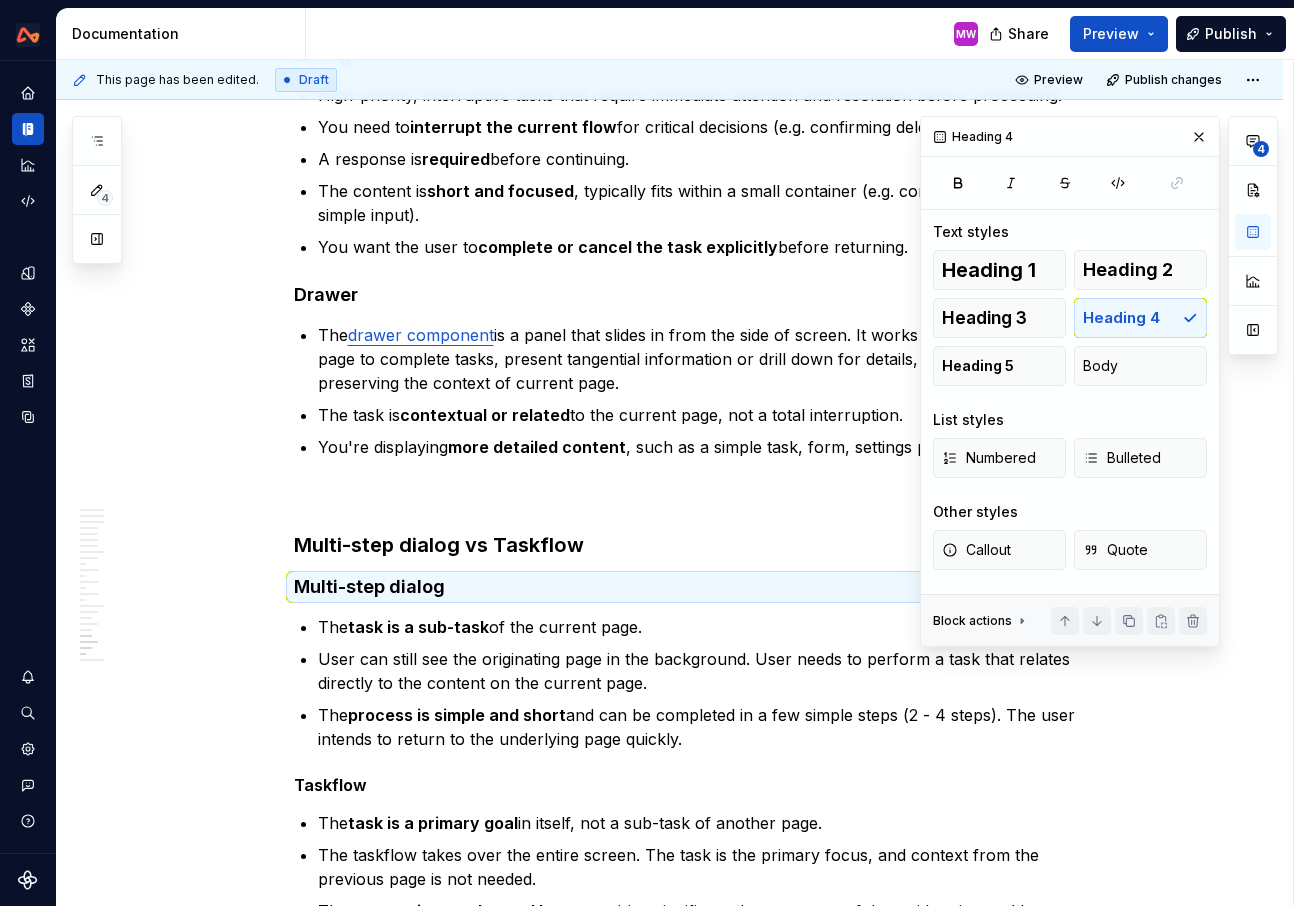 scroll, scrollTop: 10776, scrollLeft: 0, axis: vertical 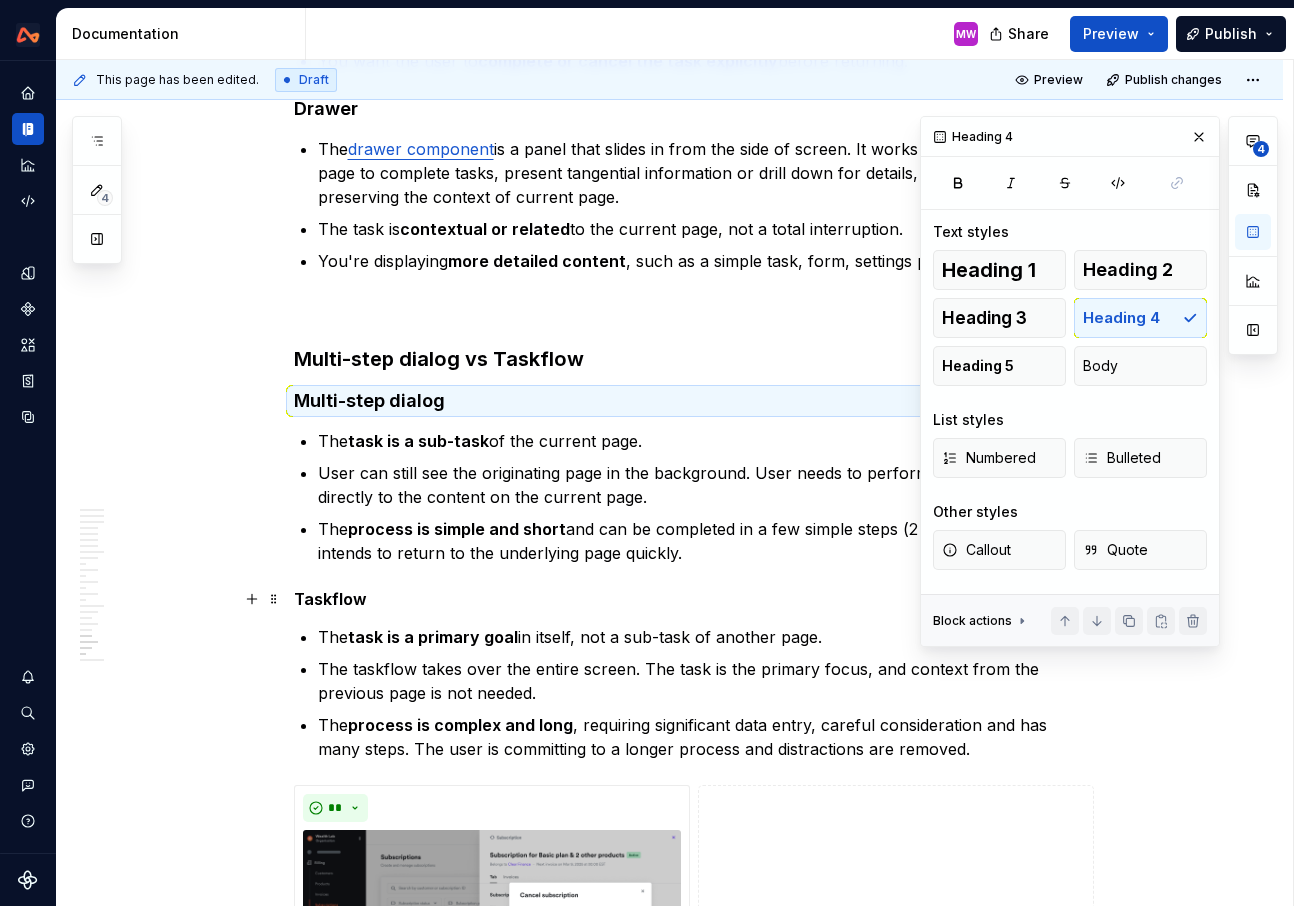 click on "Taskflow" at bounding box center [694, 599] 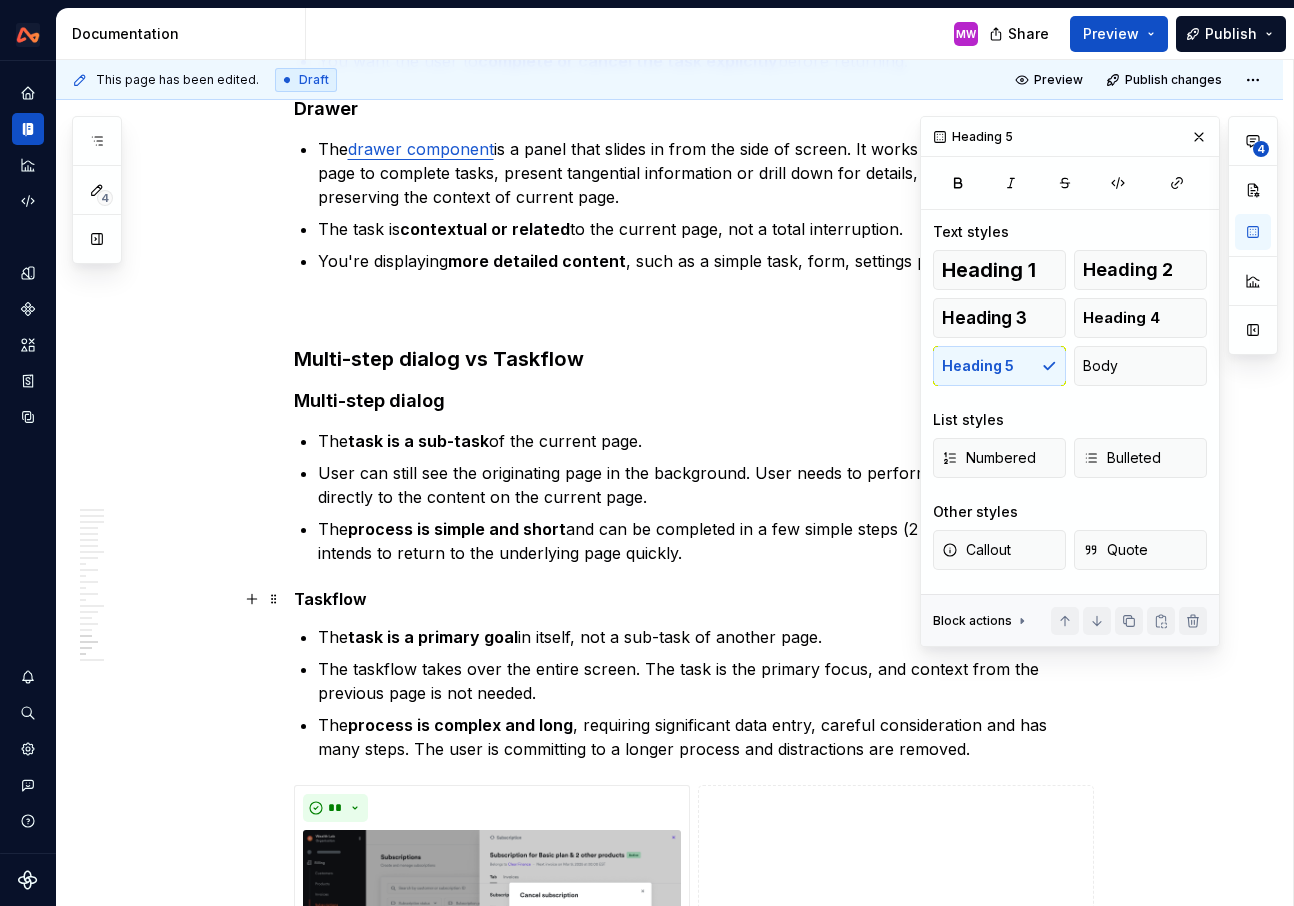 click on "Taskflow" at bounding box center [694, 599] 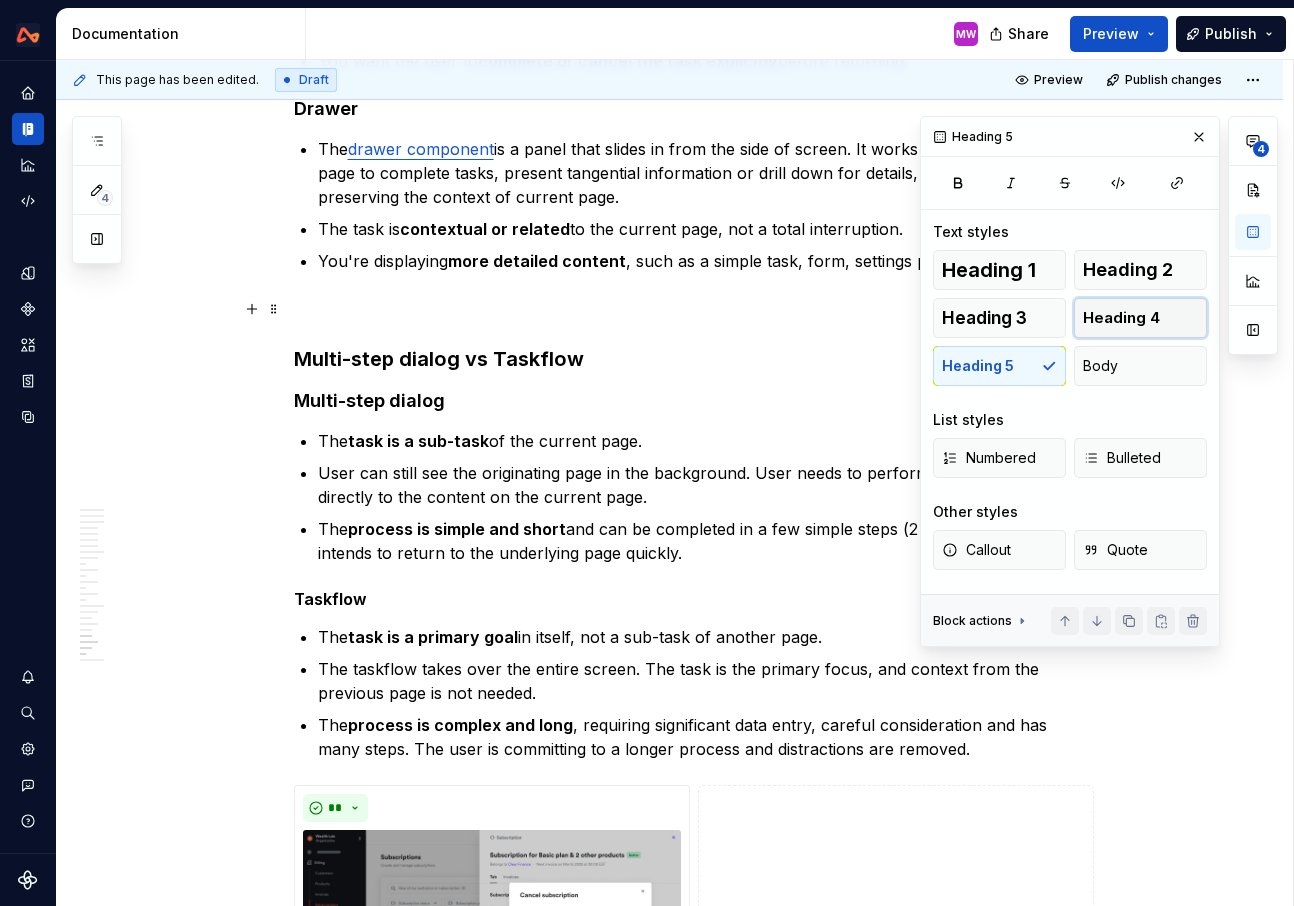 click on "Heading 4" at bounding box center (1140, 318) 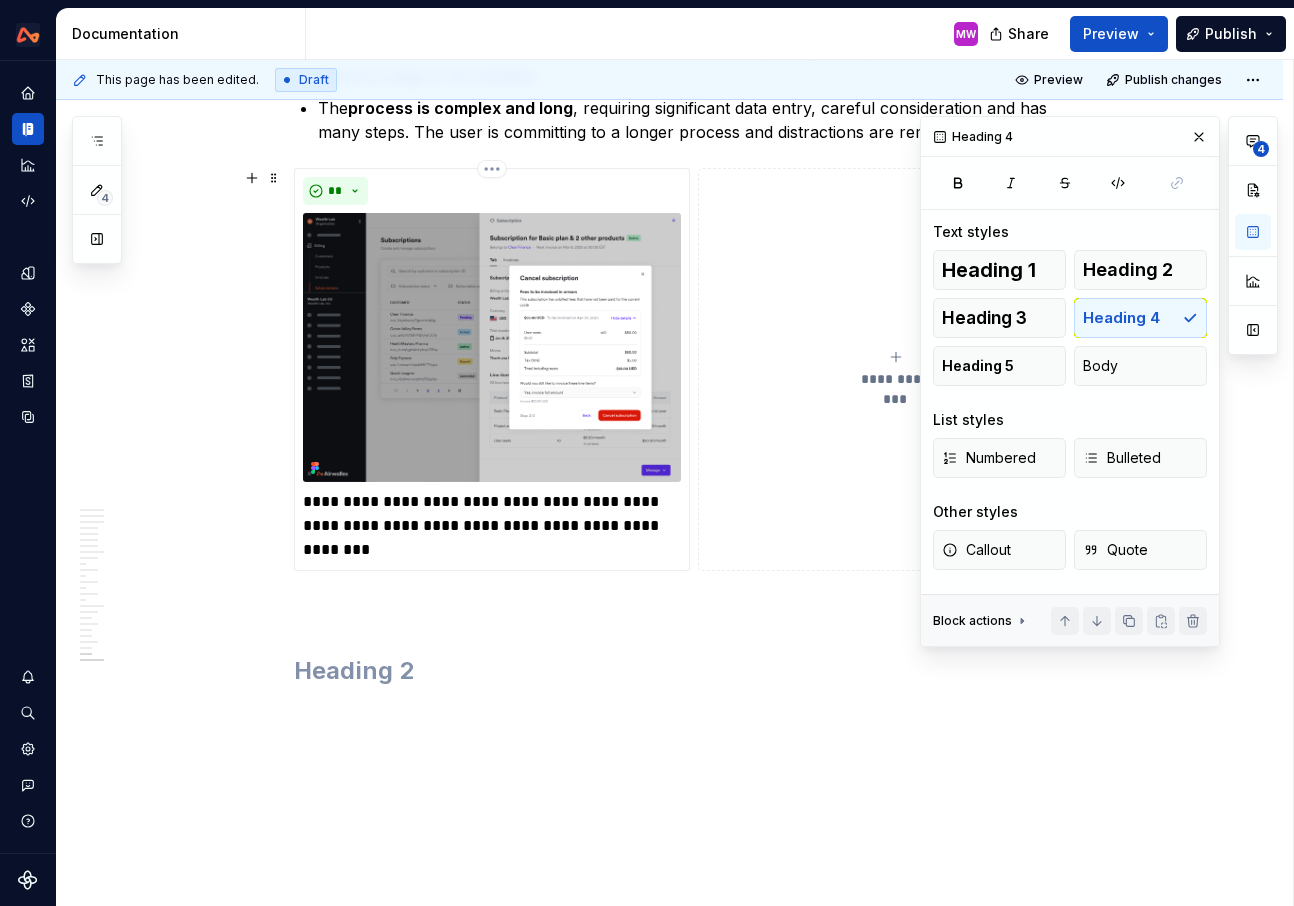 scroll, scrollTop: 11473, scrollLeft: 0, axis: vertical 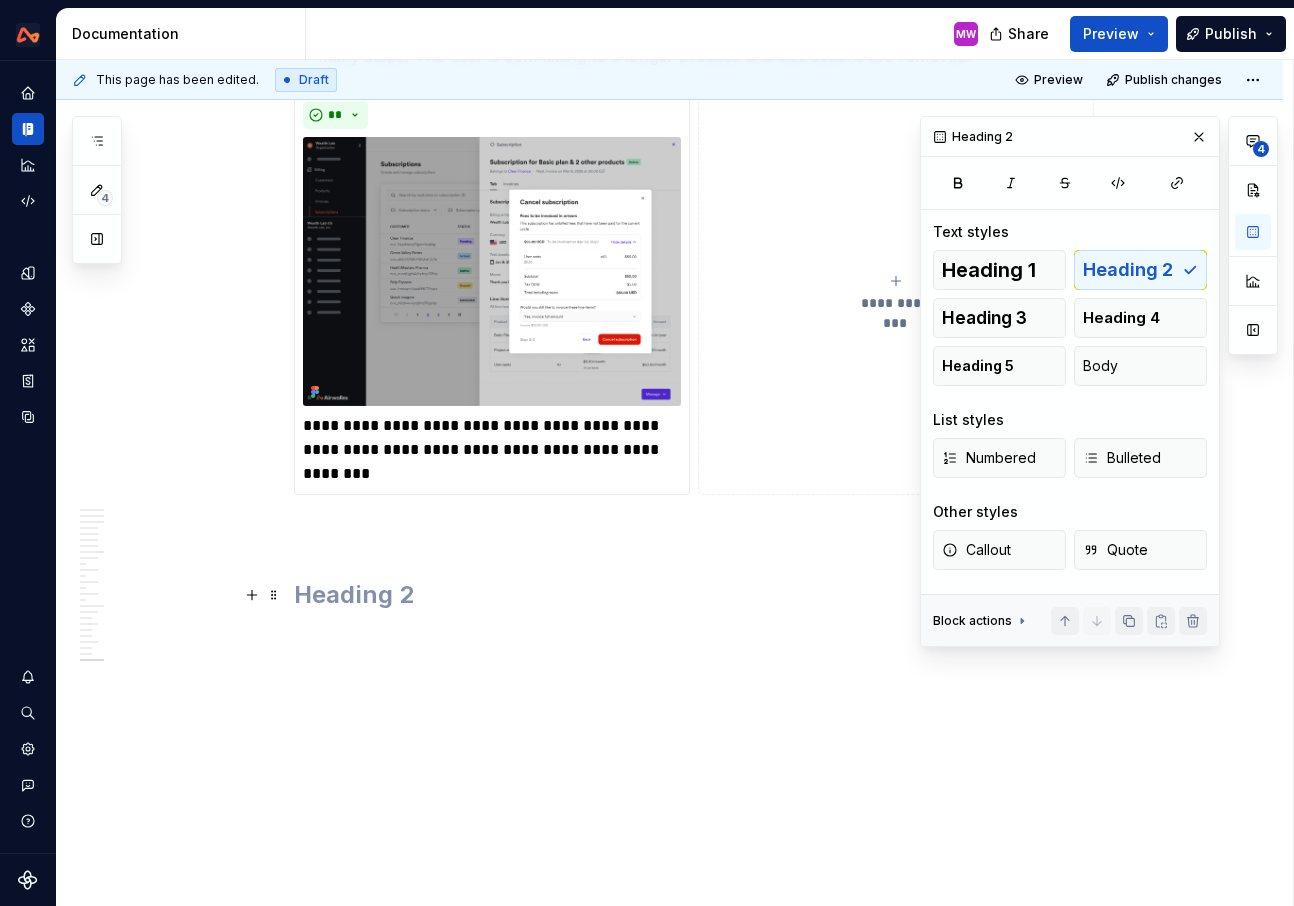 click at bounding box center [694, 595] 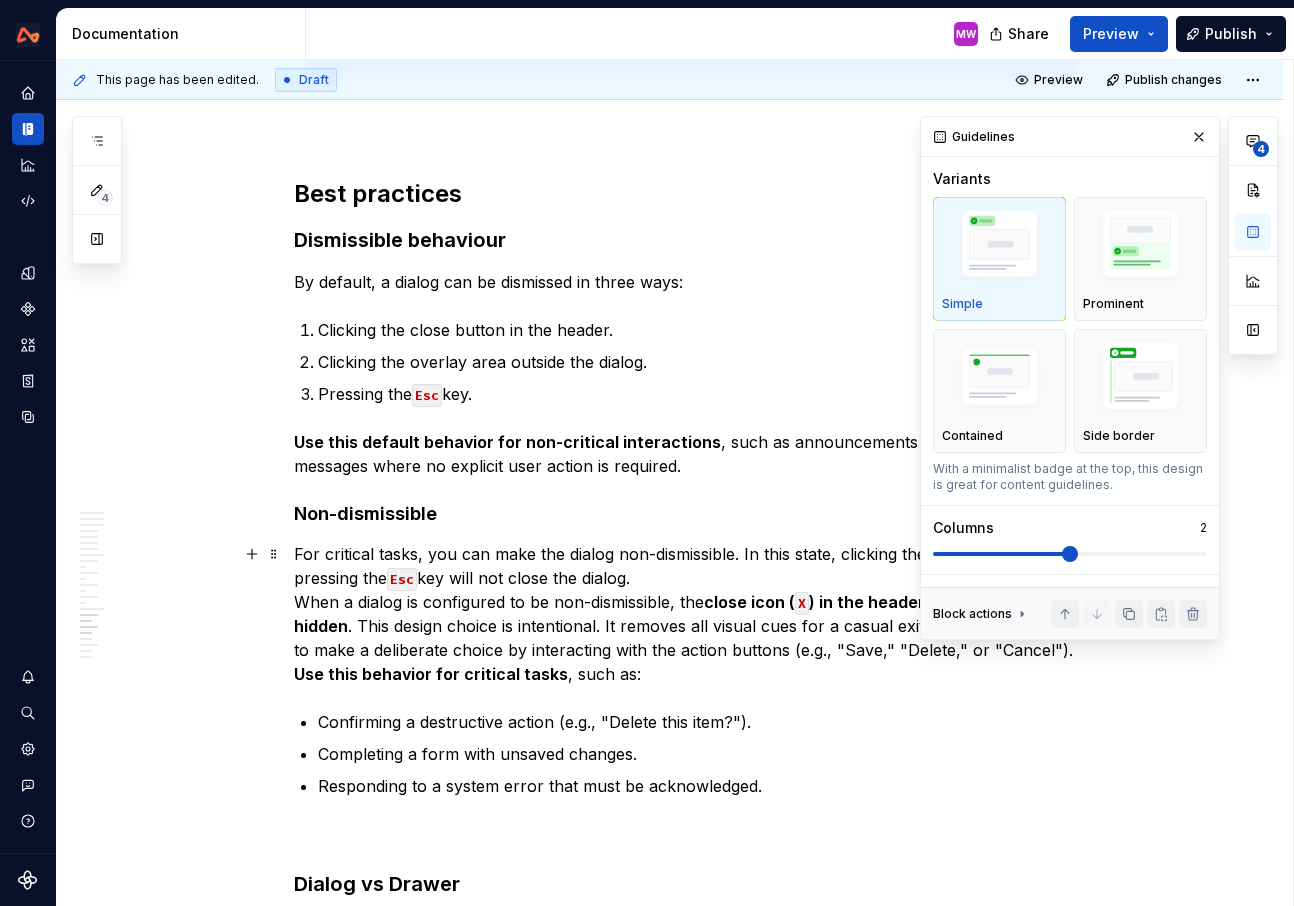 scroll, scrollTop: 9591, scrollLeft: 0, axis: vertical 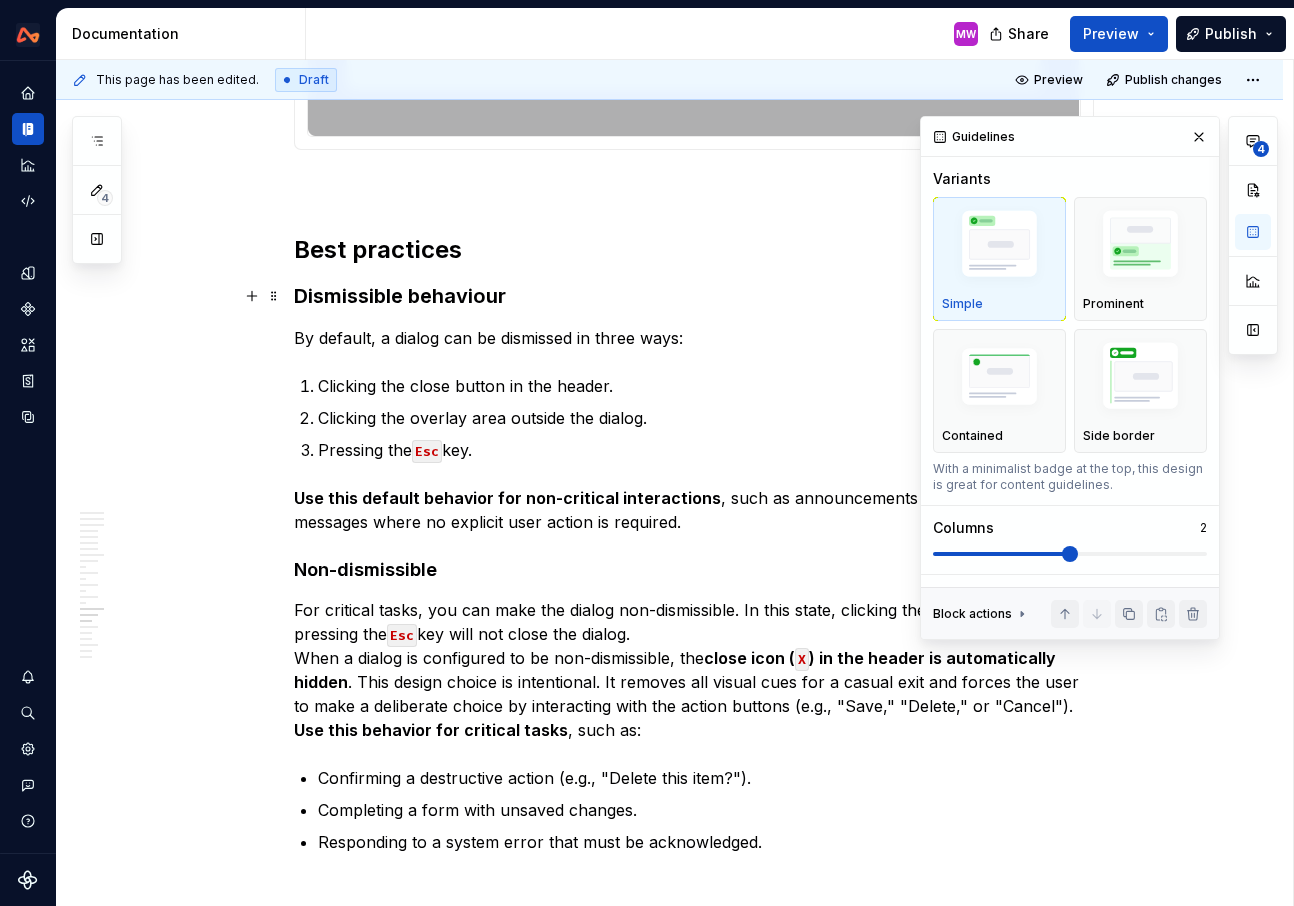 click on "**********" at bounding box center (669, -3277) 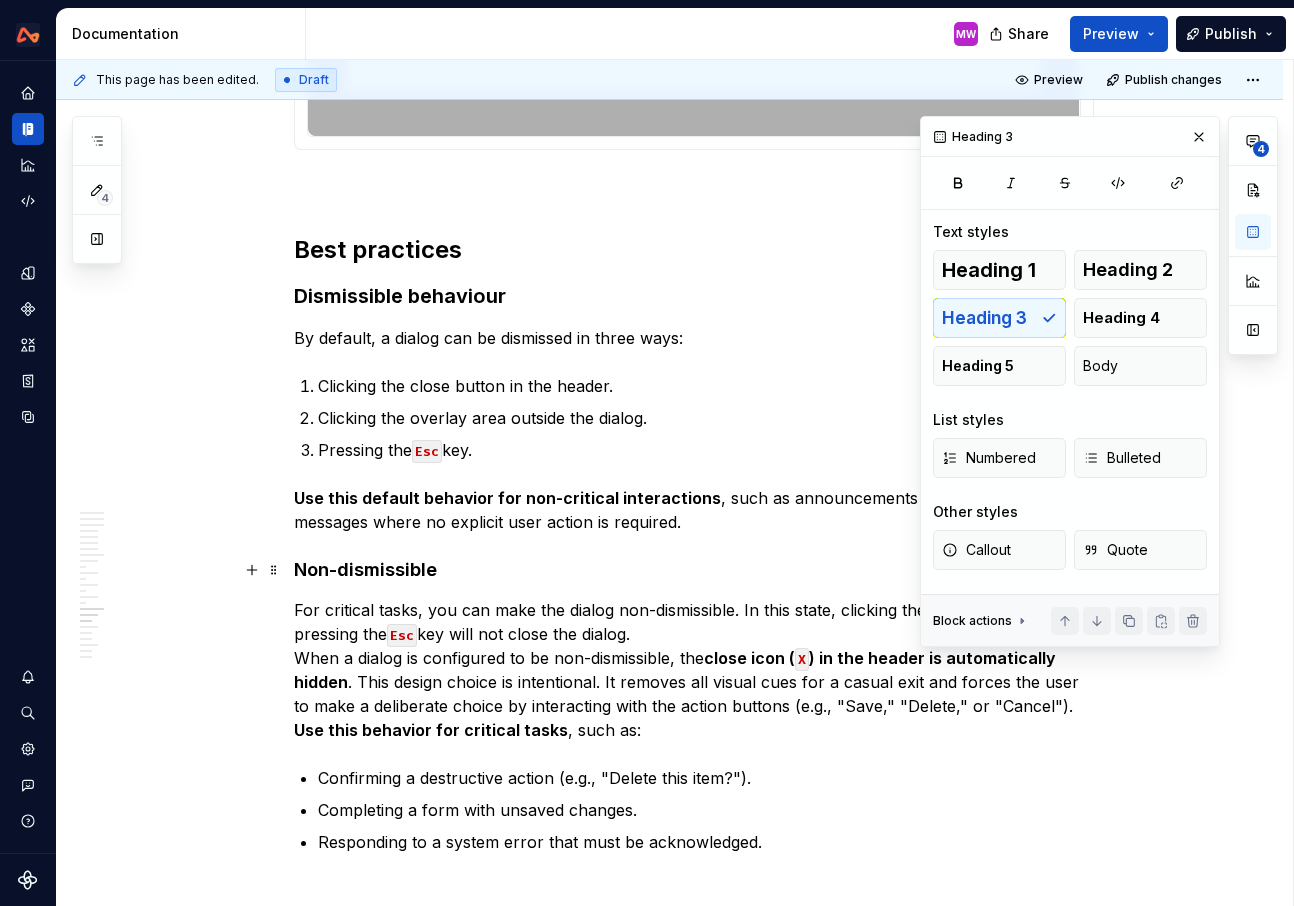 click on "**********" at bounding box center (669, -3277) 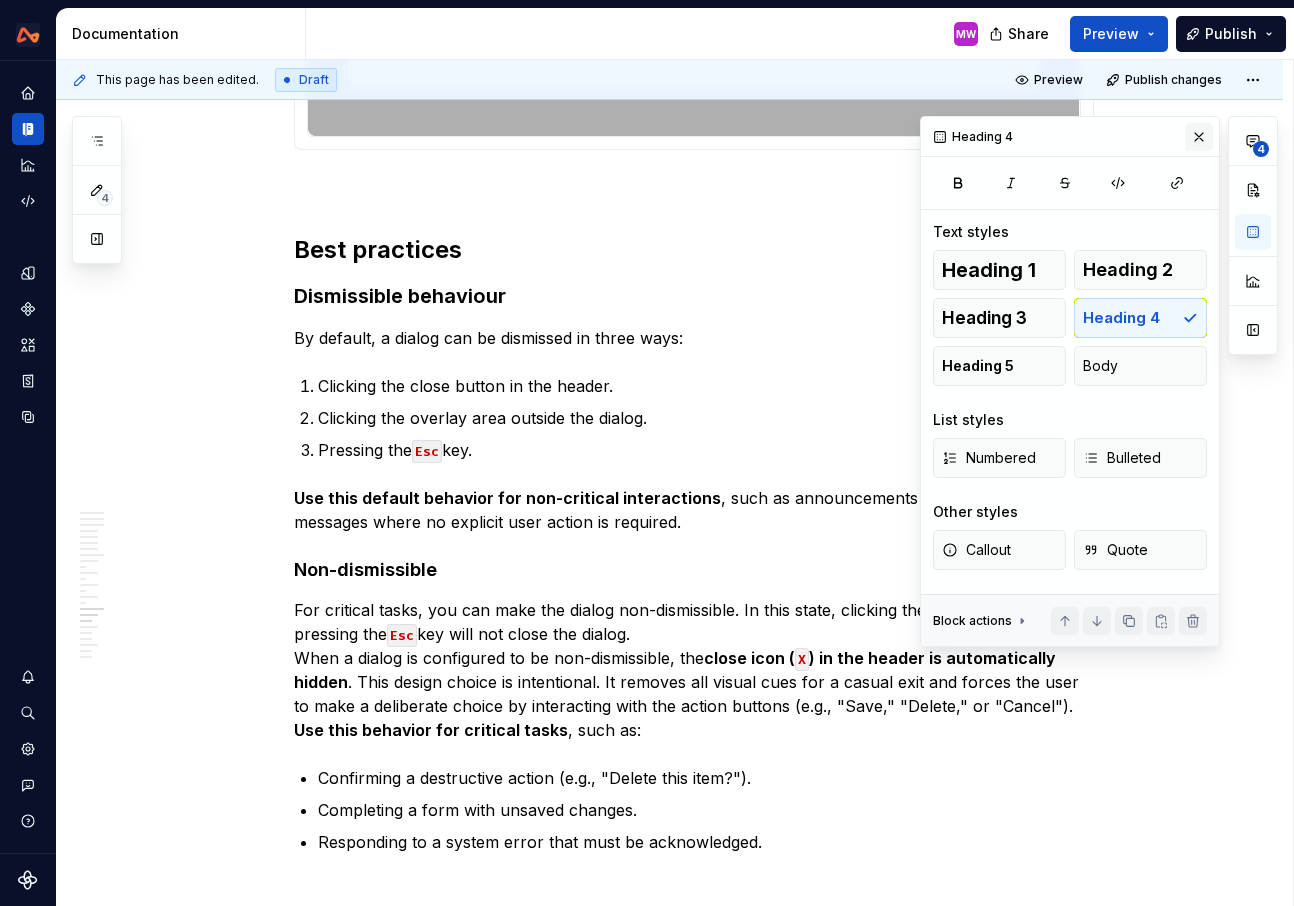 click at bounding box center (1199, 137) 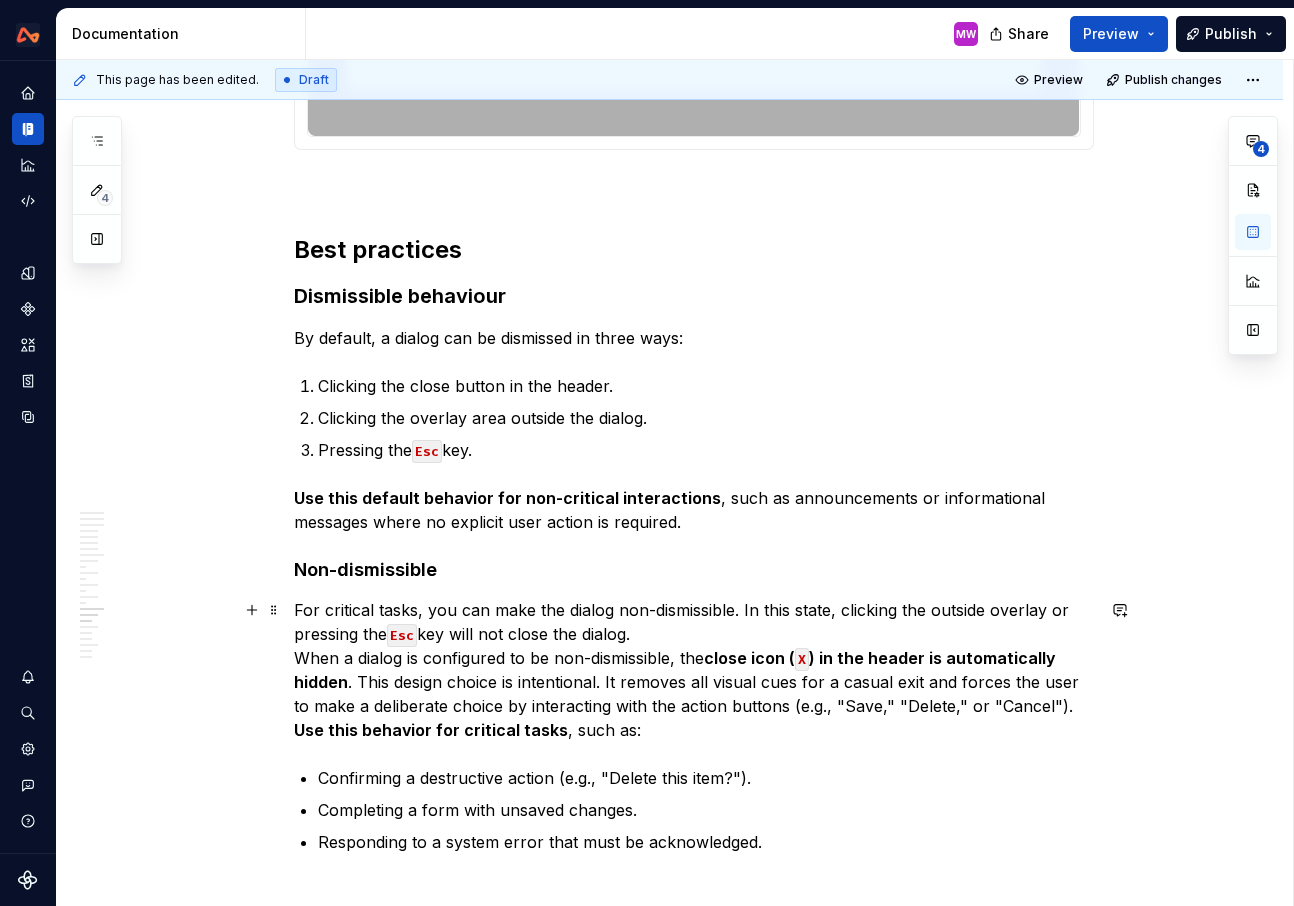 click on "For critical tasks, you can make the dialog non-dismissible. In this state, clicking the outside overlay or pressing the  Esc  key will not close the dialog. When a dialog is configured to be non-dismissible, the  close icon ( X ) in the header is automatically hidden . This design choice is intentional. It removes all visual cues for a casual exit and forces the user to make a deliberate choice by interacting with the action buttons (e.g., "Save," "Delete," or "Cancel"). Use this behavior for critical tasks , such as:" at bounding box center (694, 670) 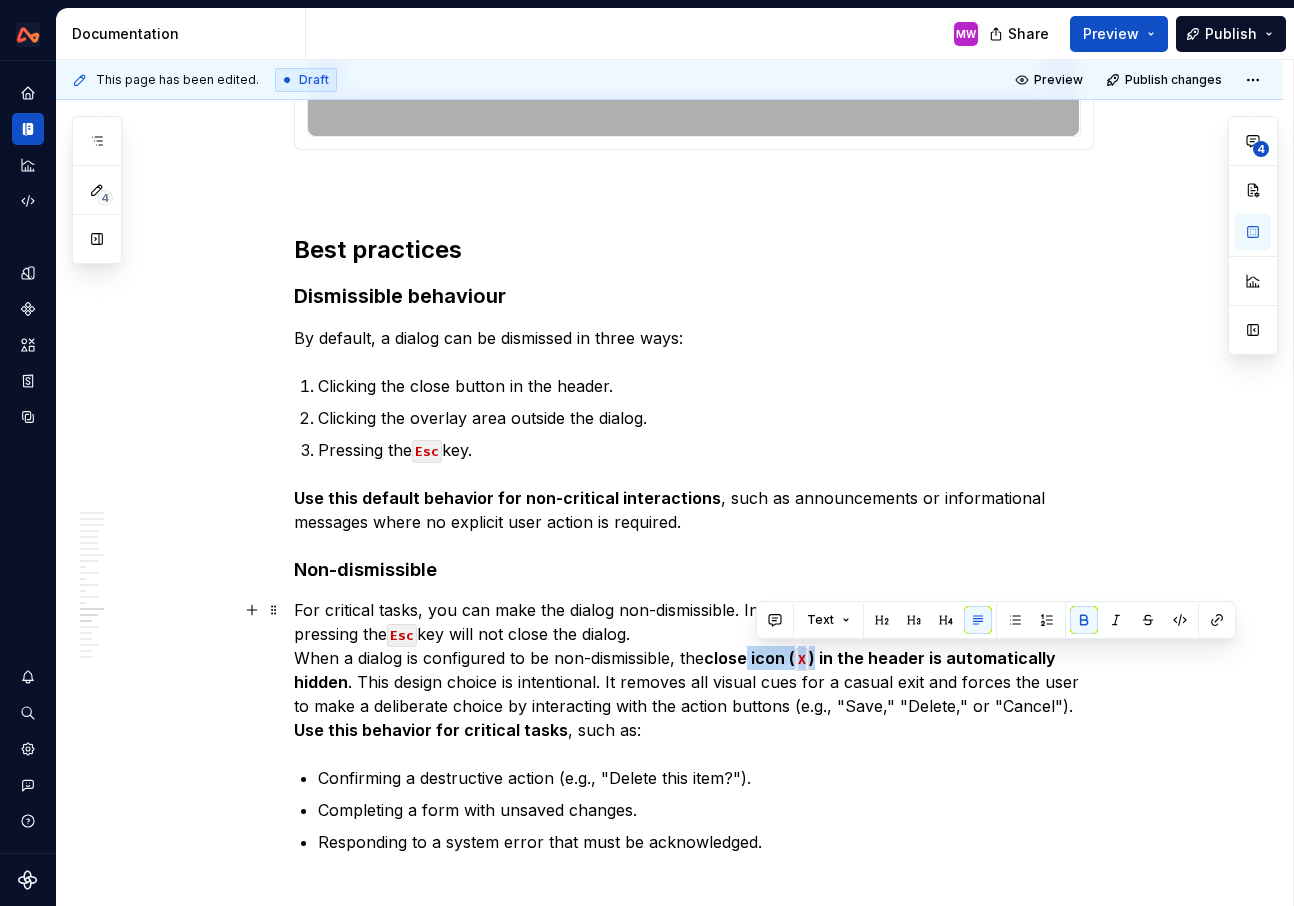drag, startPoint x: 824, startPoint y: 653, endPoint x: 758, endPoint y: 652, distance: 66.007576 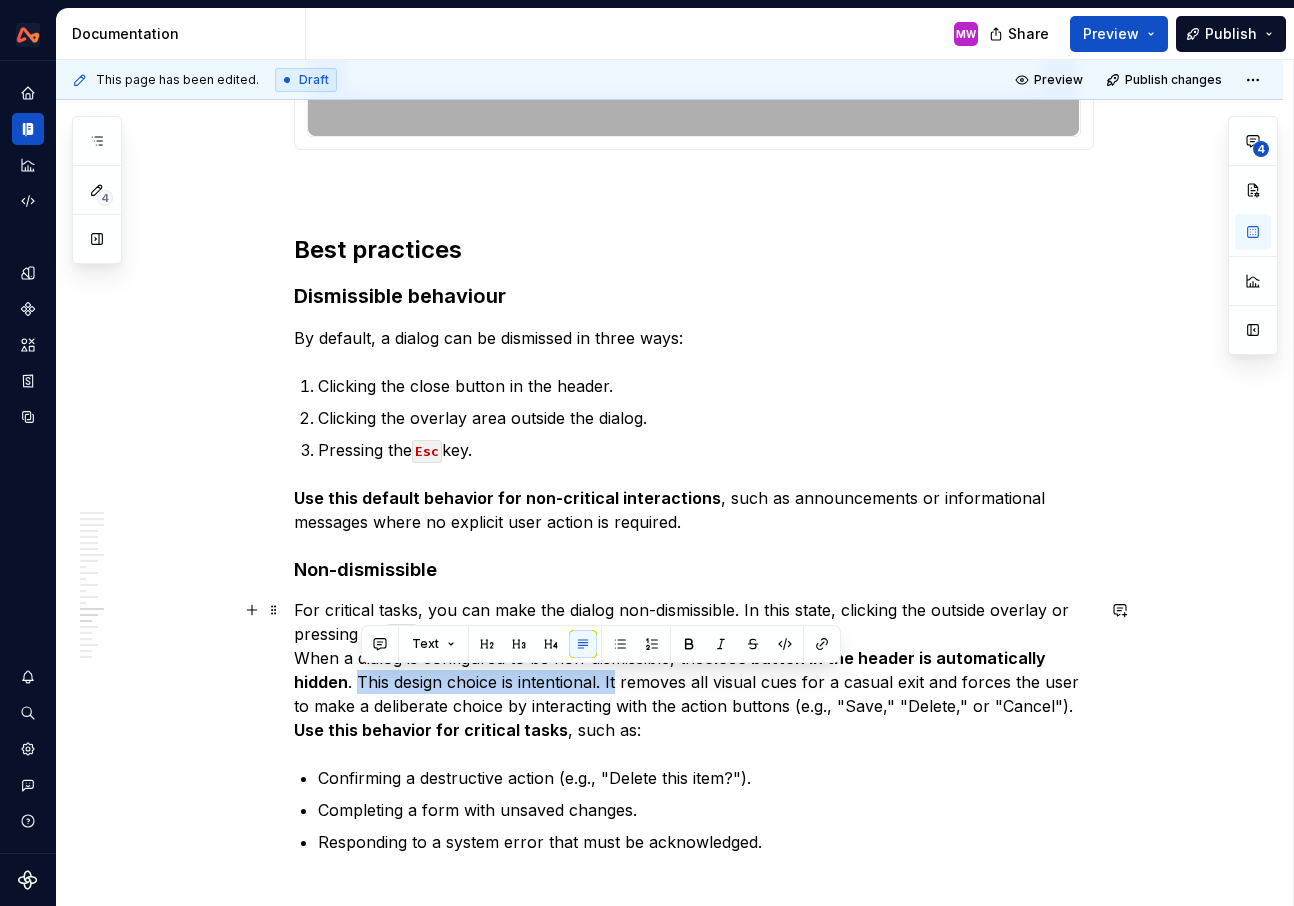 drag, startPoint x: 363, startPoint y: 680, endPoint x: 621, endPoint y: 687, distance: 258.09494 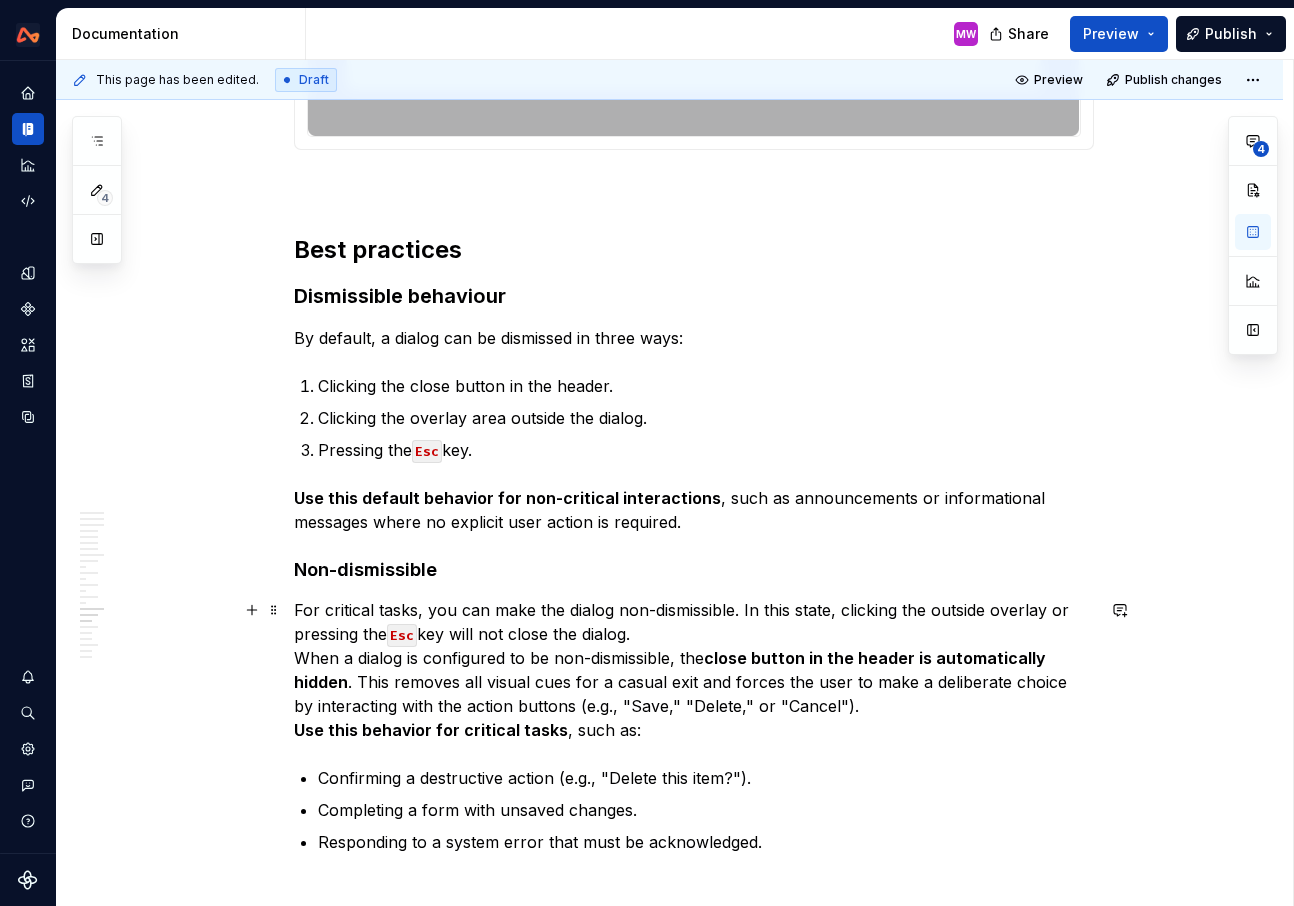 click on "For critical tasks, you can make the dialog non-dismissible. In this state, clicking the outside overlay or pressing the  Esc  key will not close the dialog. When a dialog is configured to be non-dismissible, the  close button in the header is automatically hidden . This removes all visual cues for a casual exit and forces the user to make a deliberate choice by interacting with the action buttons (e.g., "Save," "Delete," or "Cancel"). Use this behavior for critical tasks , such as:" at bounding box center [694, 670] 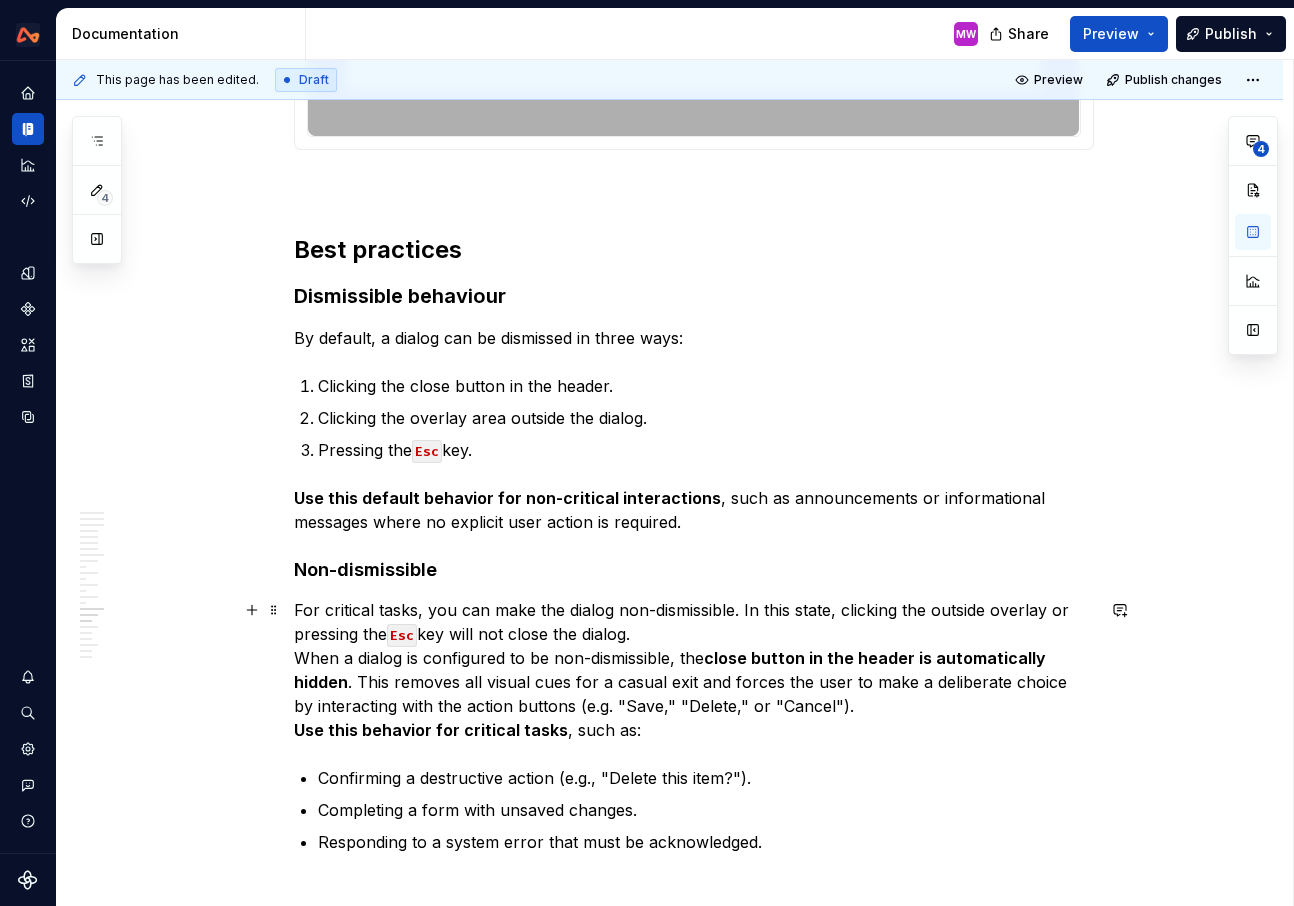 click on "Use this behavior for critical tasks" at bounding box center (431, 730) 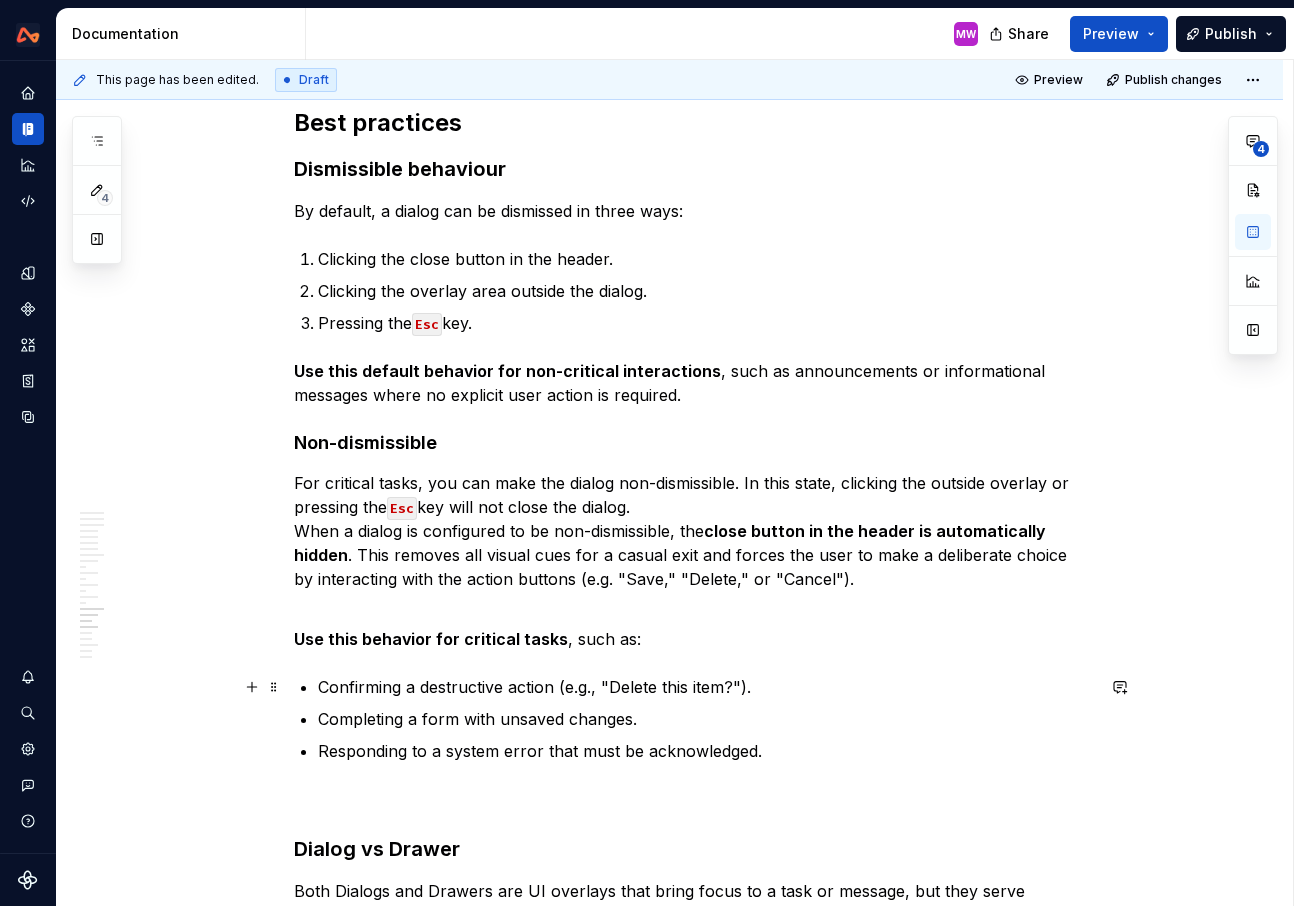 scroll, scrollTop: 9782, scrollLeft: 0, axis: vertical 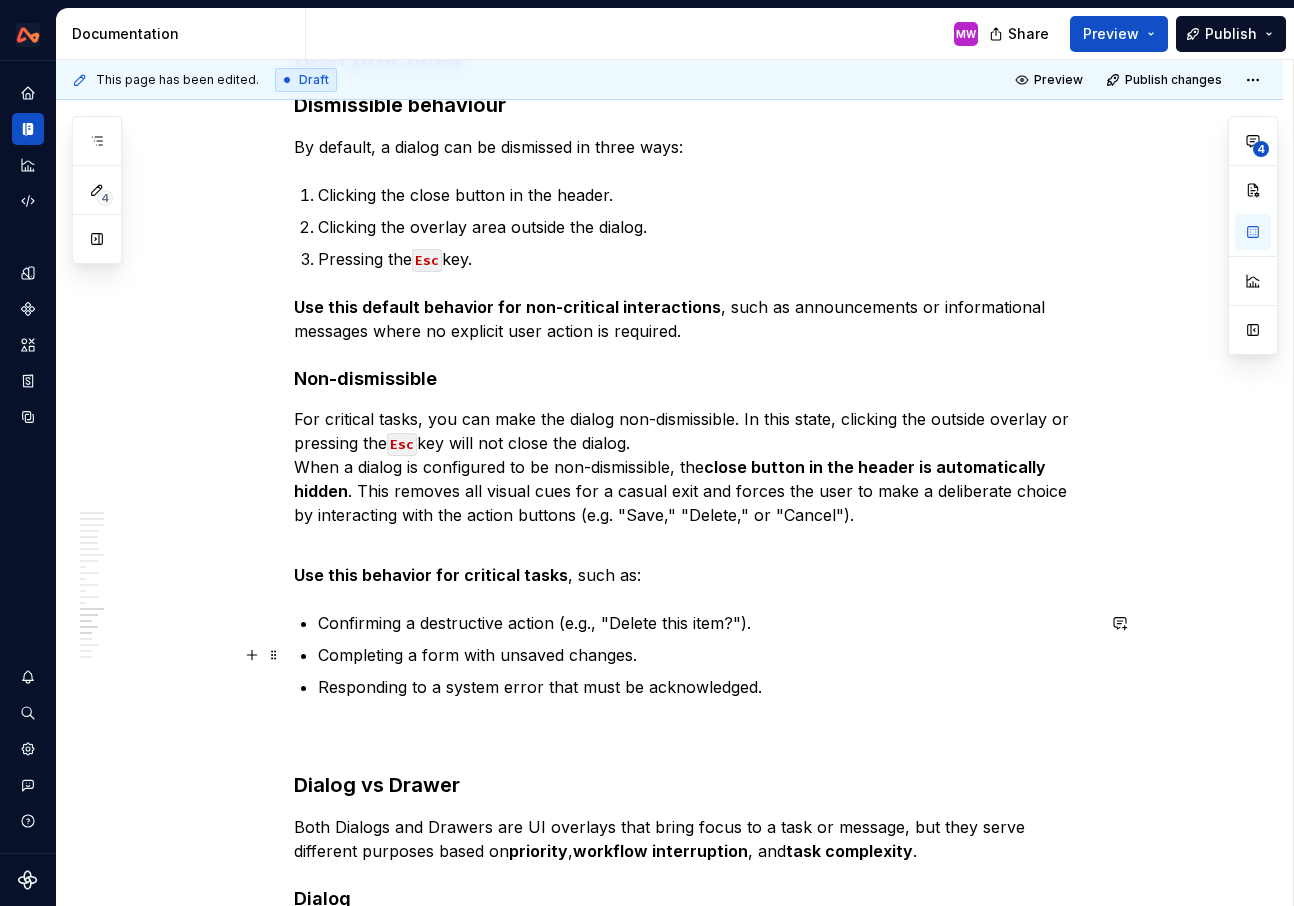 click on "Completing a form with unsaved changes." at bounding box center [706, 655] 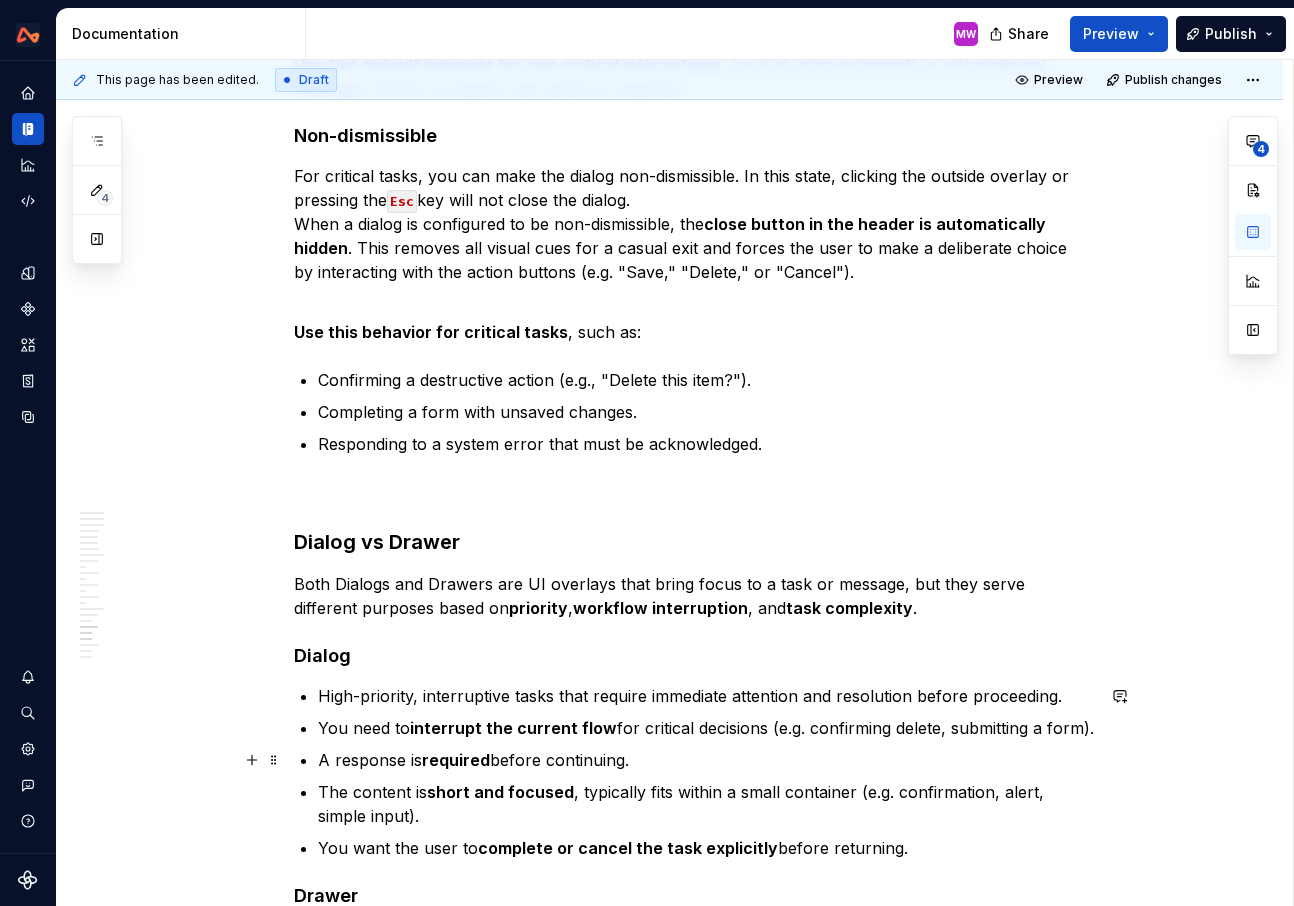 scroll, scrollTop: 10003, scrollLeft: 0, axis: vertical 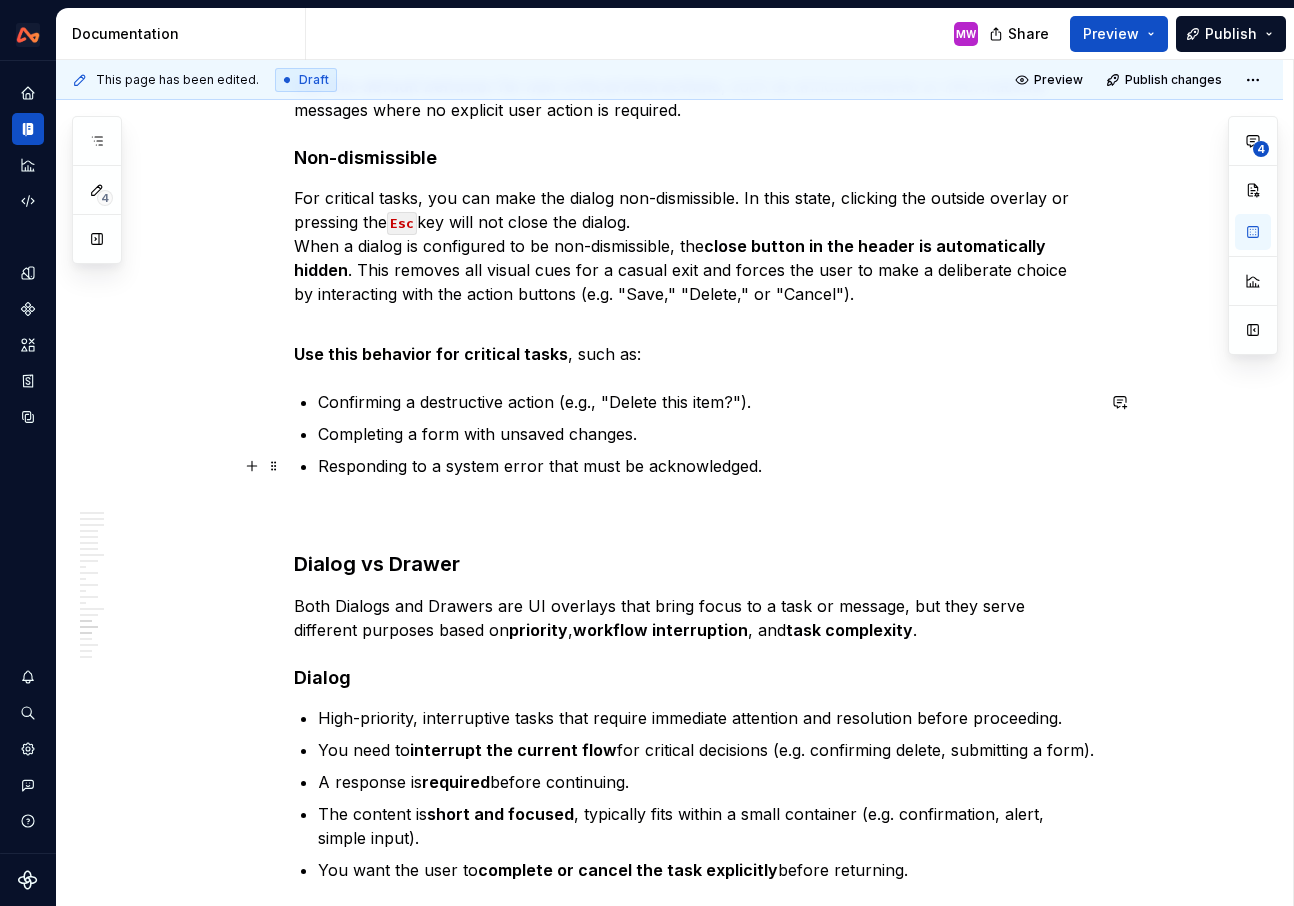 click on "Responding to a system error that must be acknowledged." at bounding box center (706, 466) 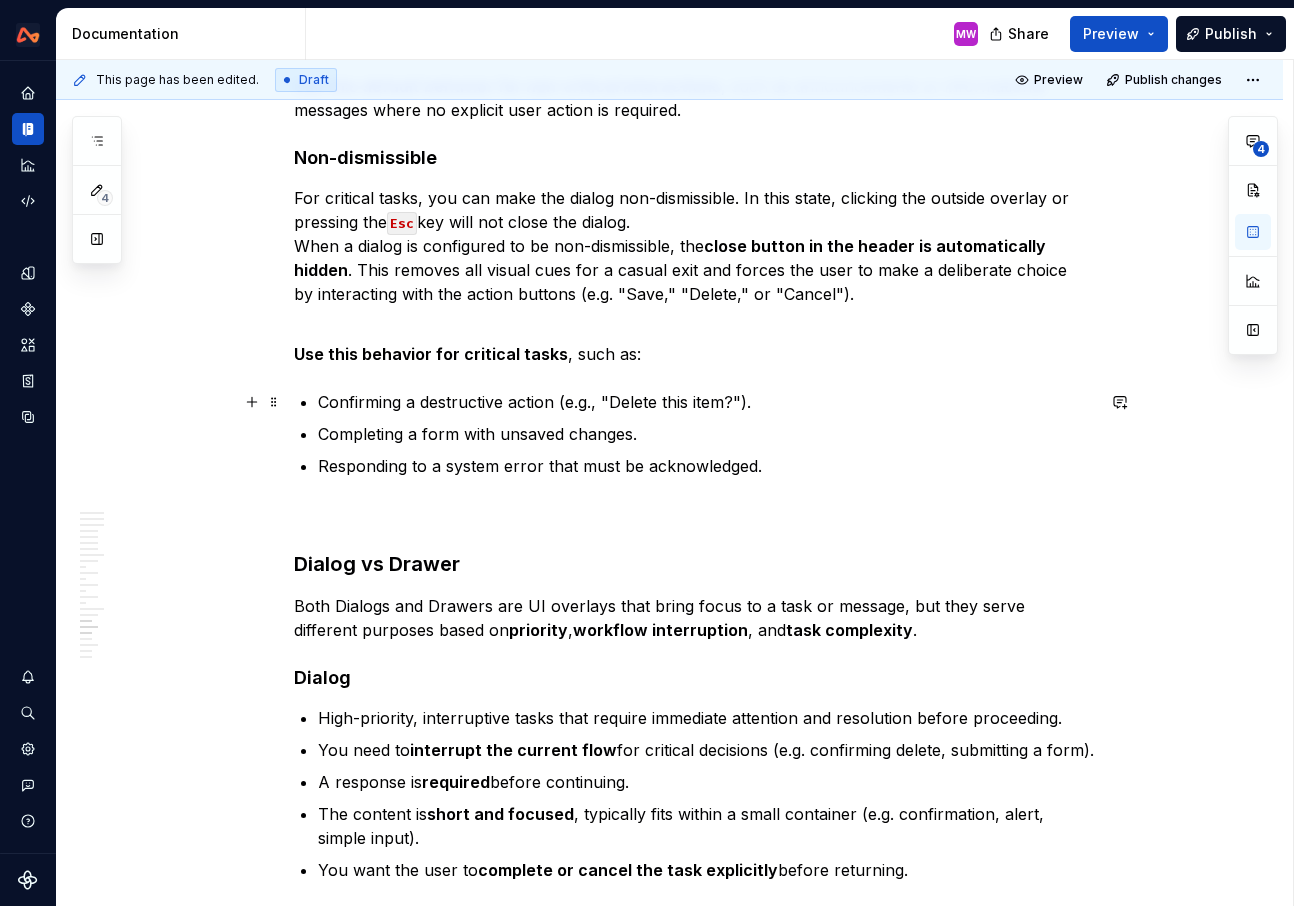 click on "Confirming a destructive action (e.g., "Delete this item?")." at bounding box center [706, 402] 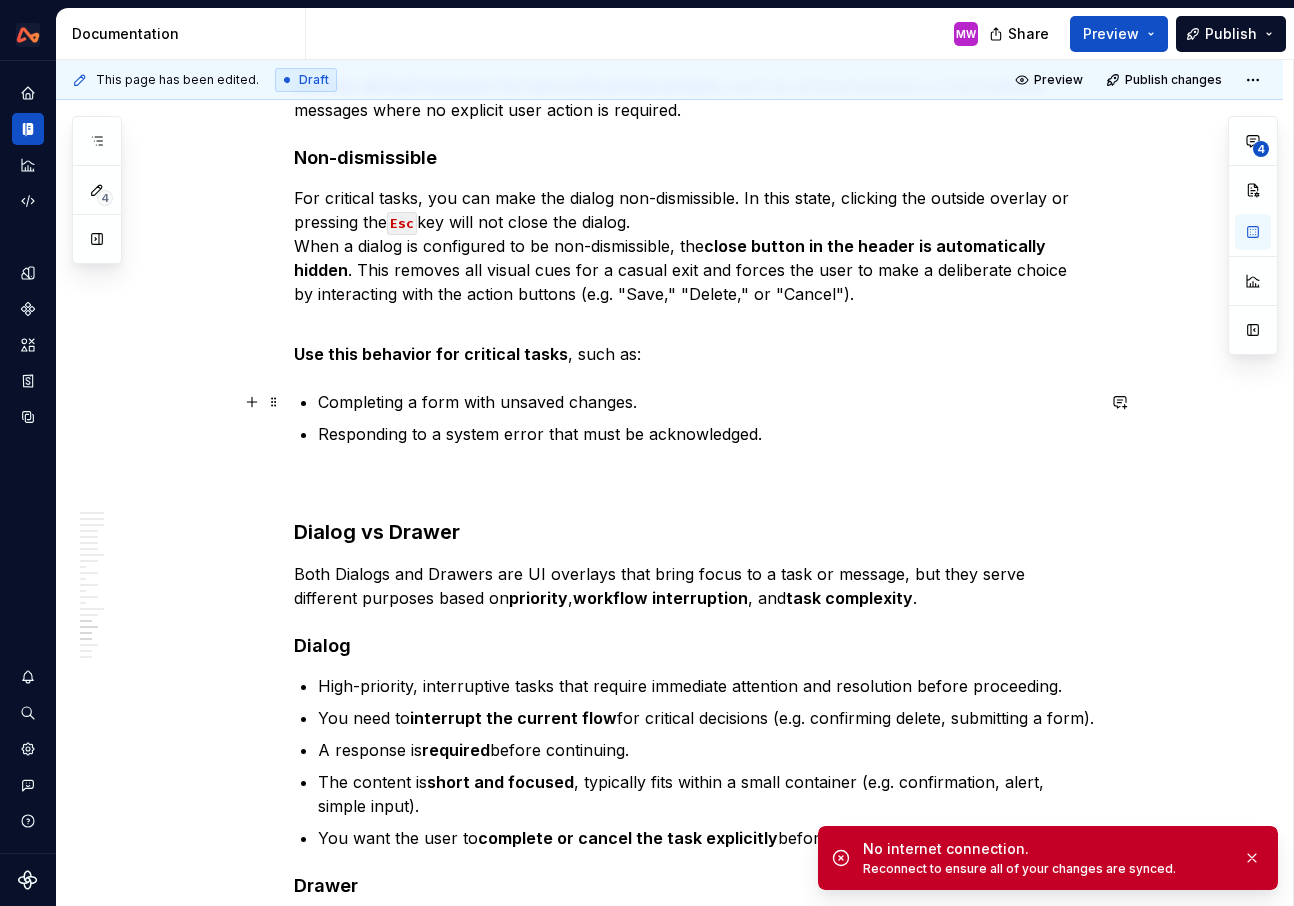 click on "Completing a form with unsaved changes." at bounding box center (706, 402) 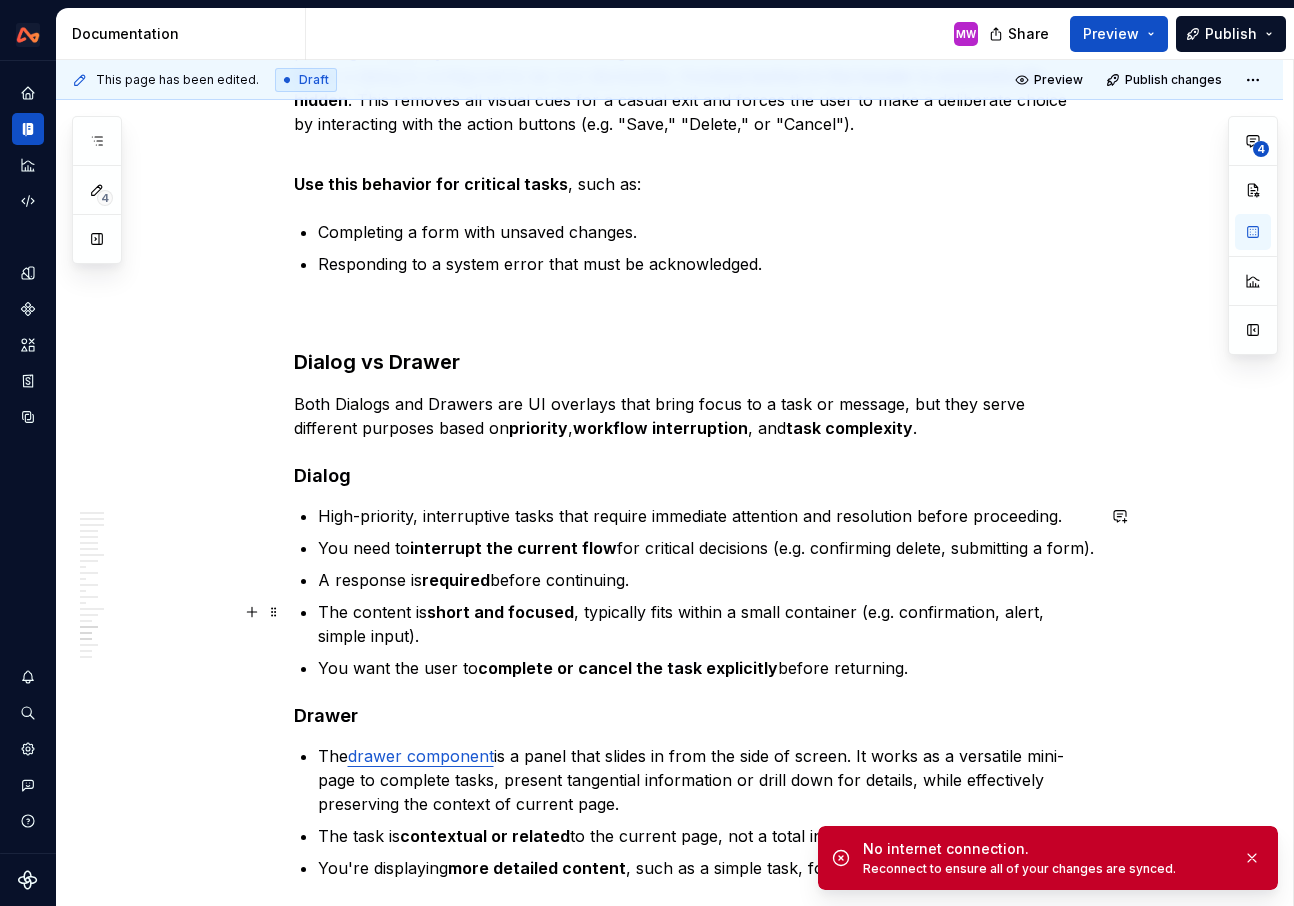 scroll, scrollTop: 9918, scrollLeft: 0, axis: vertical 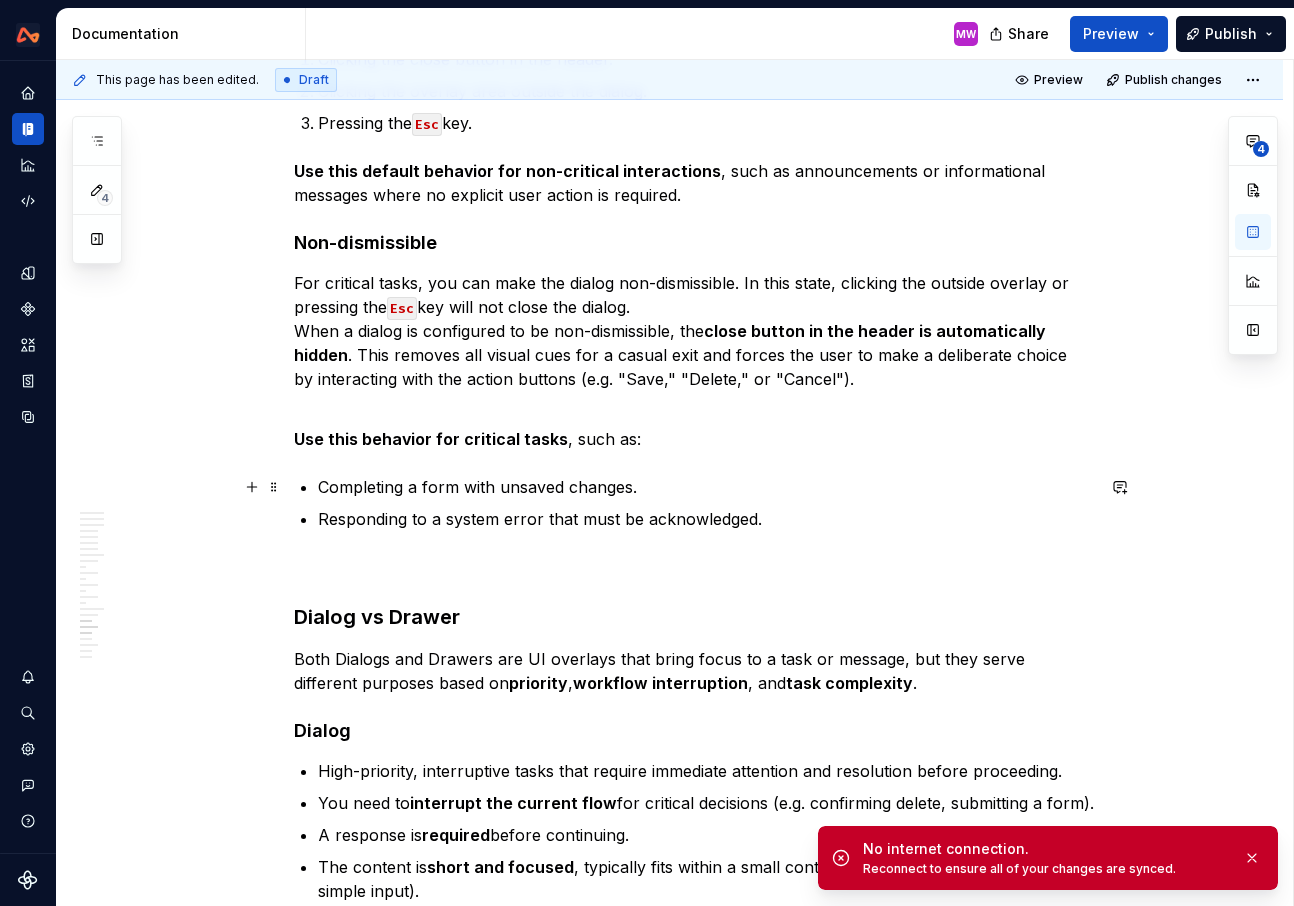 click on "Completing a form with unsaved changes." at bounding box center [706, 487] 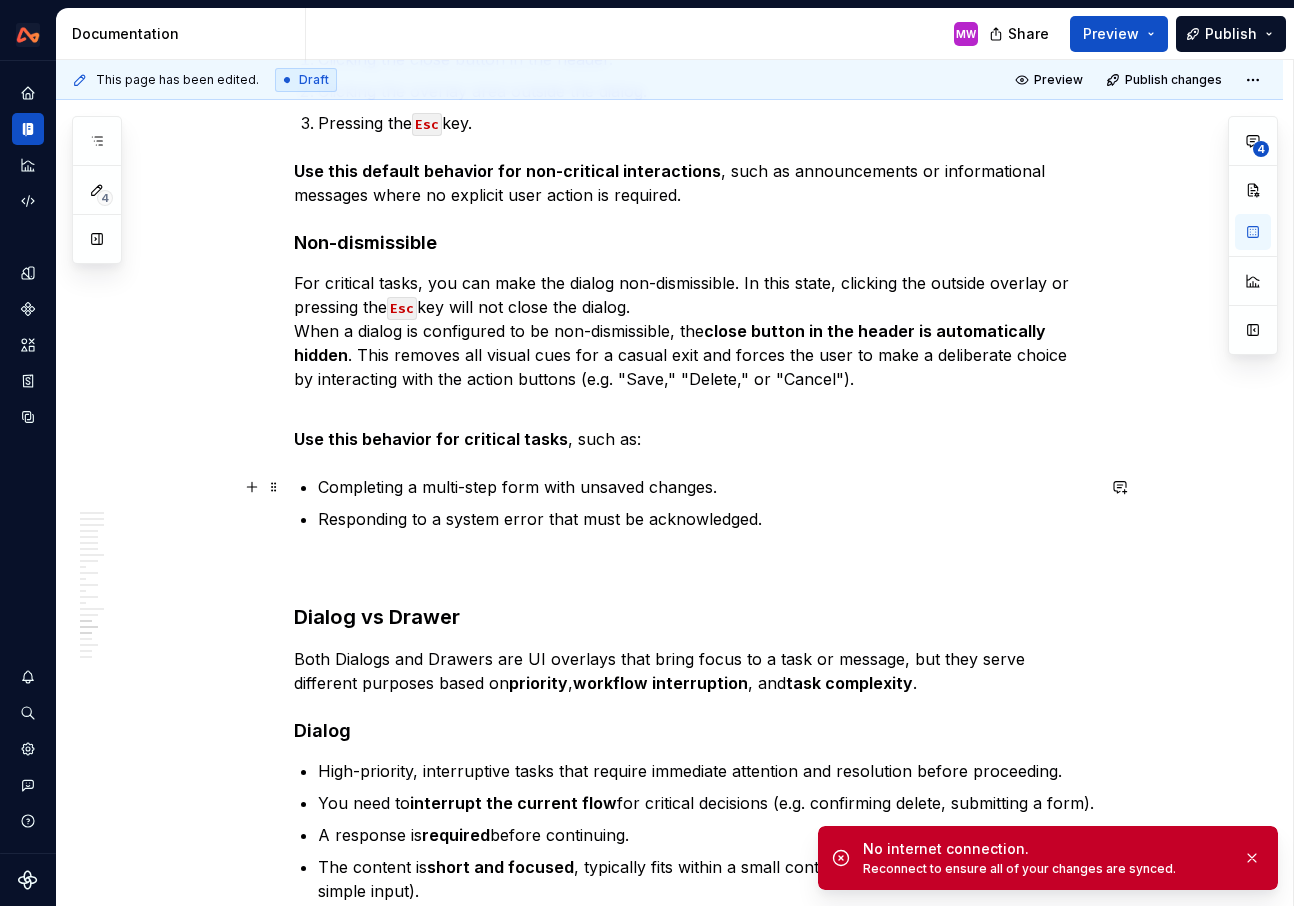 click on "Completing a multi-step form with unsaved changes." at bounding box center (706, 487) 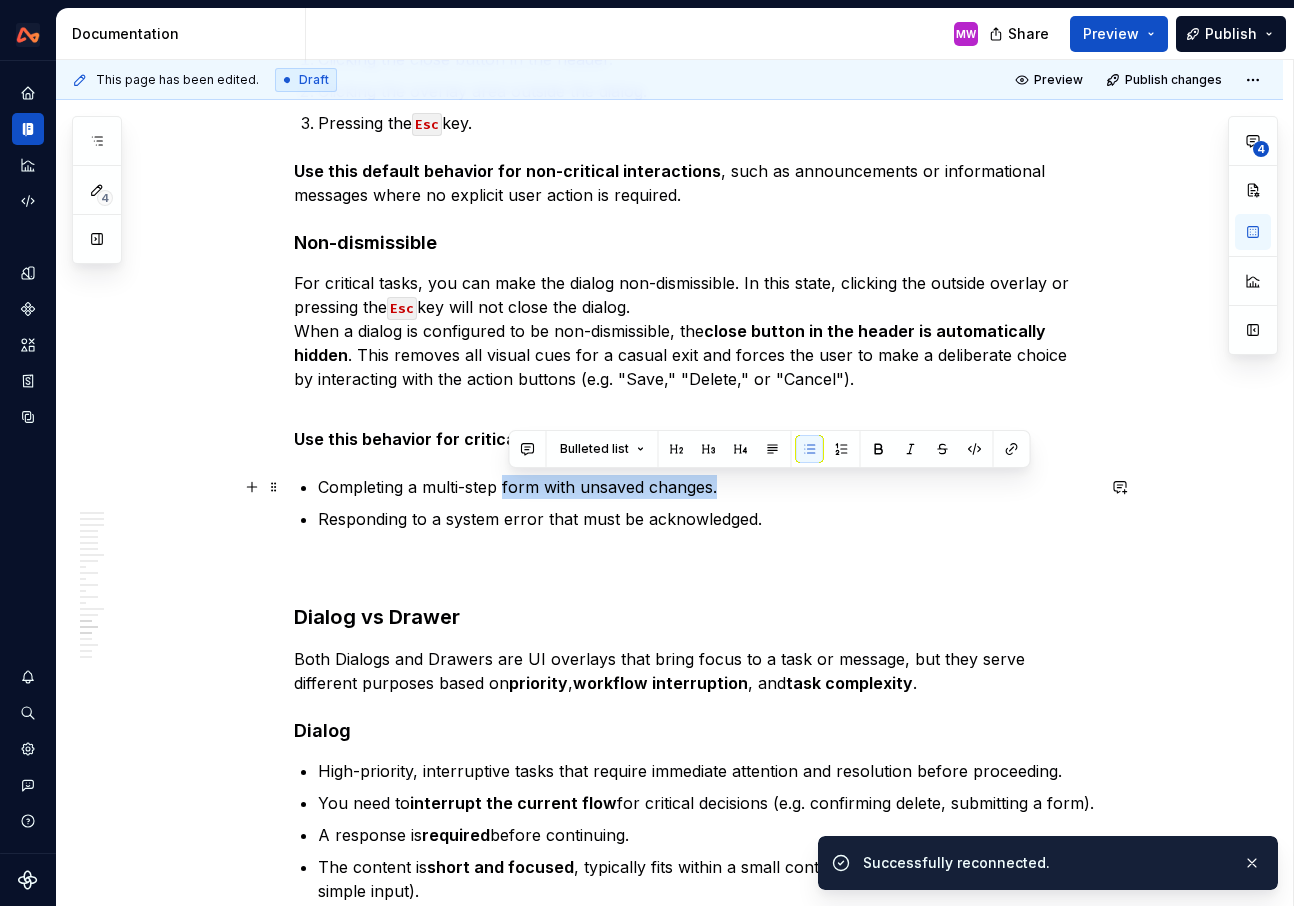 drag, startPoint x: 753, startPoint y: 487, endPoint x: 509, endPoint y: 486, distance: 244.00204 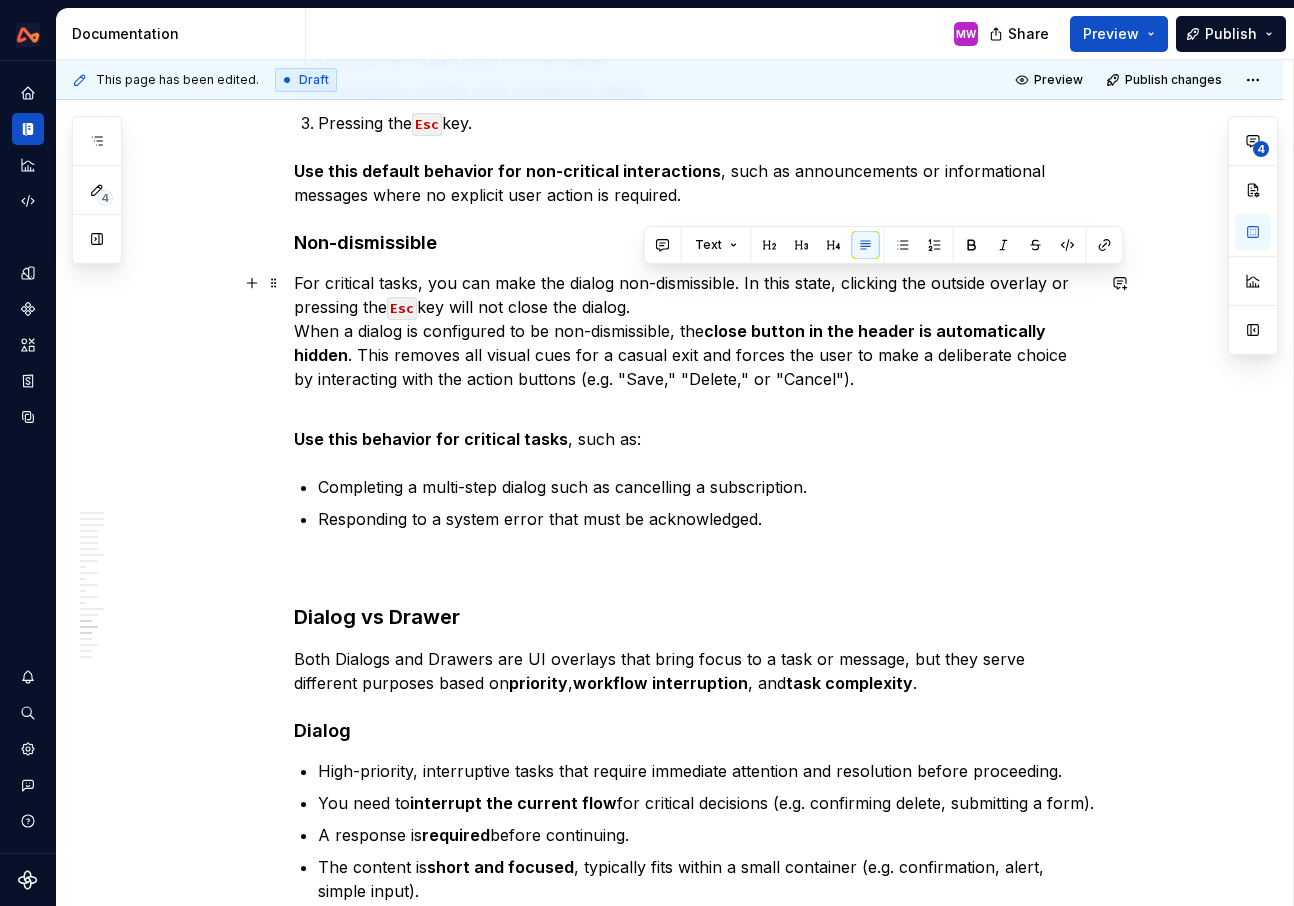 drag, startPoint x: 749, startPoint y: 279, endPoint x: 769, endPoint y: 308, distance: 35.22783 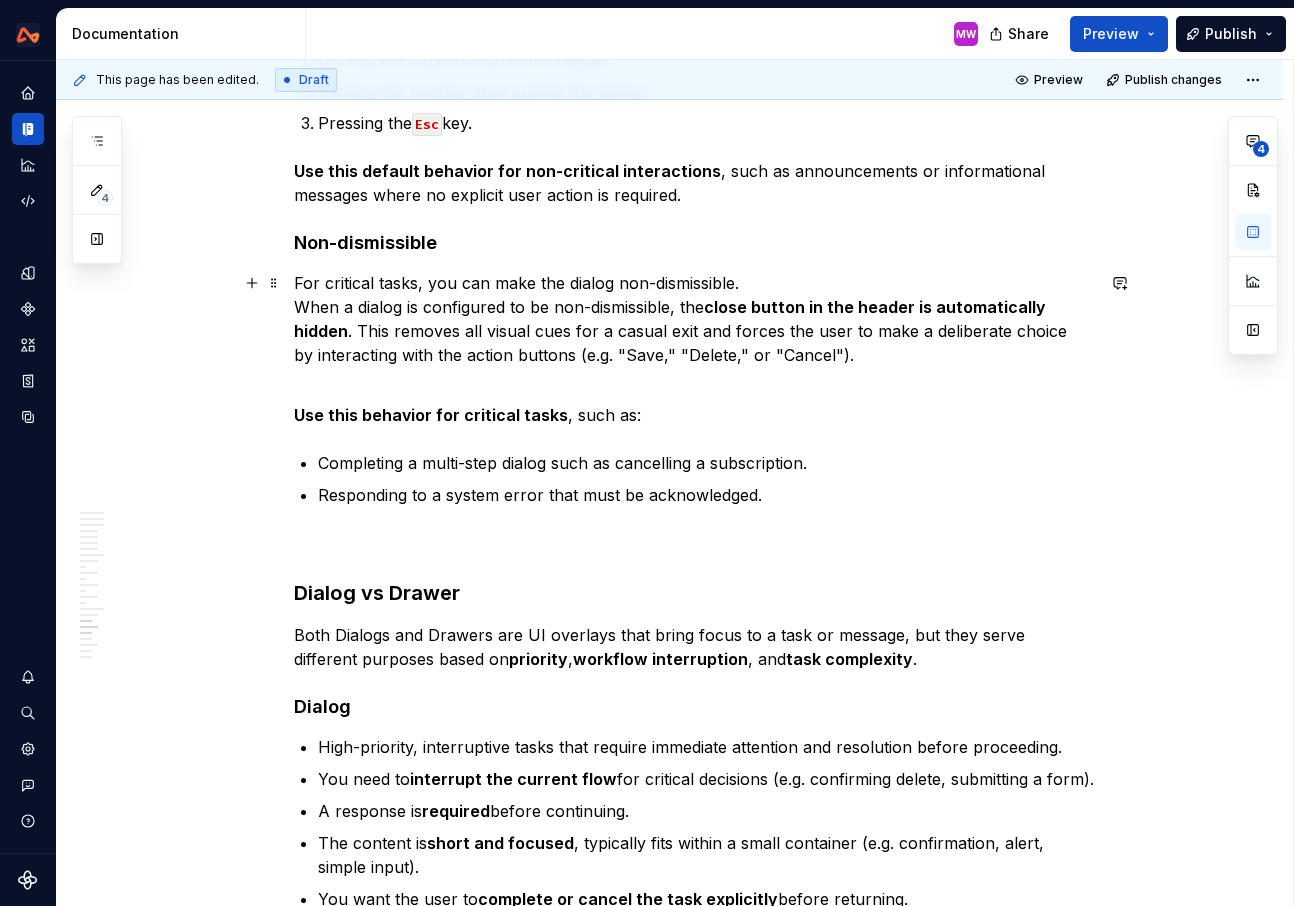 click on "For critical tasks, you can make the dialog non-dismissible.  When a dialog is configured to be non-dismissible, the  close button in the header is automatically hidden . This removes all visual cues for a casual exit and forces the user to make a deliberate choice by interacting with the action buttons (e.g. "Save," "Delete," or "Cancel")." at bounding box center (694, 331) 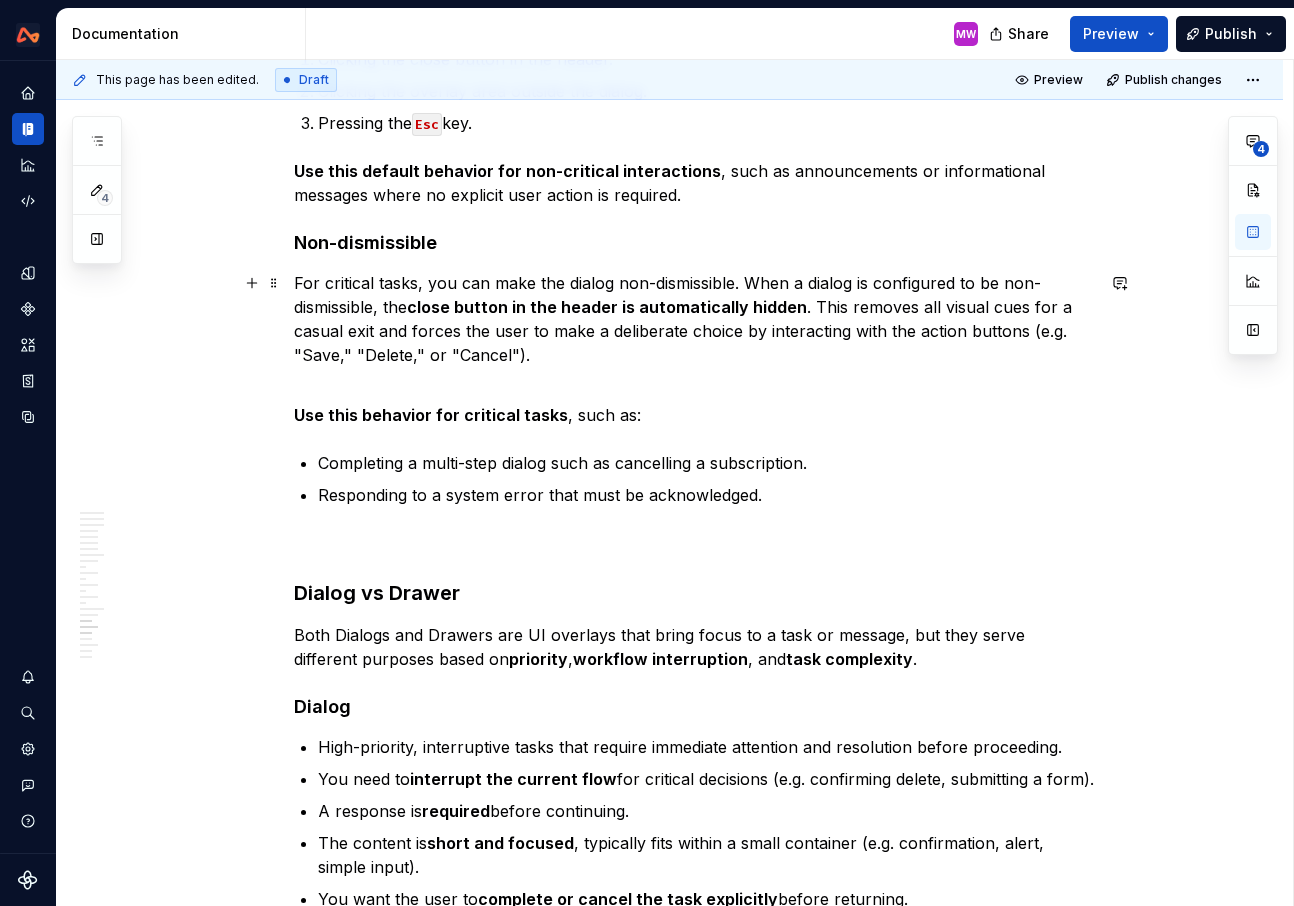 click on "For critical tasks, you can make the dialog non-dismissible. When a dialog is configured to be non-dismissible, the  close button in the header is automatically hidden . This removes all visual cues for a casual exit and forces the user to make a deliberate choice by interacting with the action buttons (e.g. "Save," "Delete," or "Cancel")." at bounding box center (694, 331) 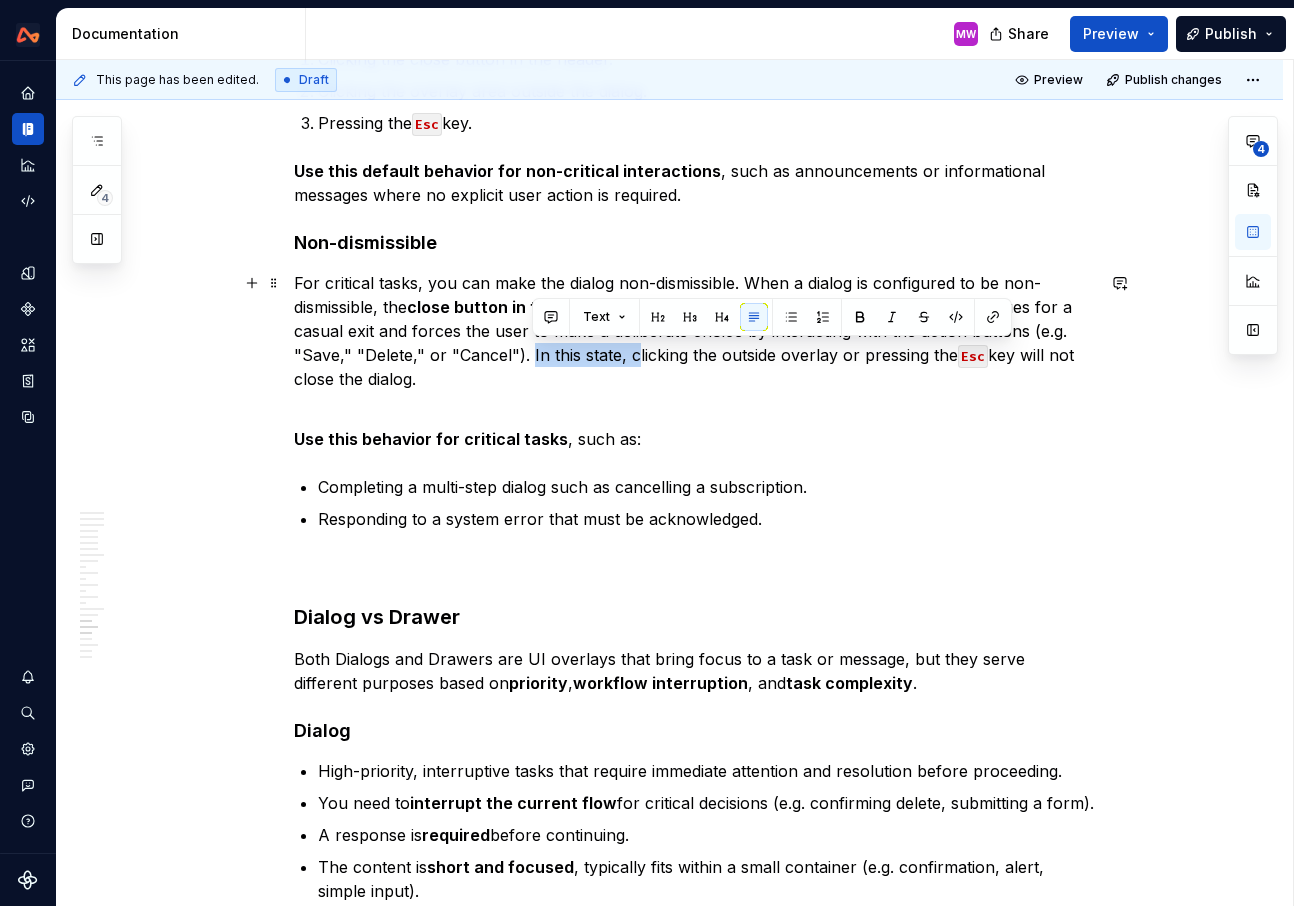 drag, startPoint x: 636, startPoint y: 349, endPoint x: 534, endPoint y: 348, distance: 102.0049 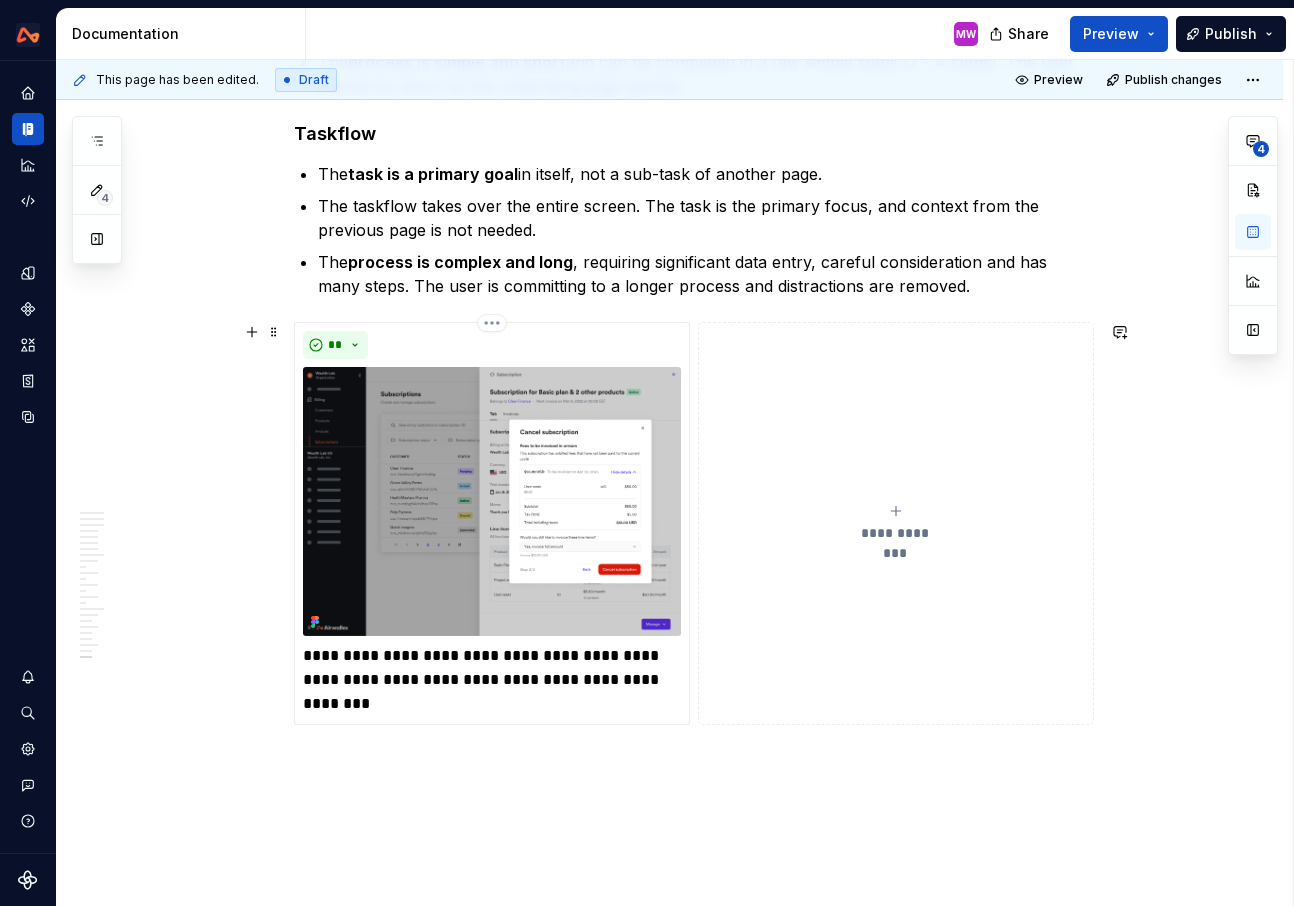 scroll, scrollTop: 11249, scrollLeft: 0, axis: vertical 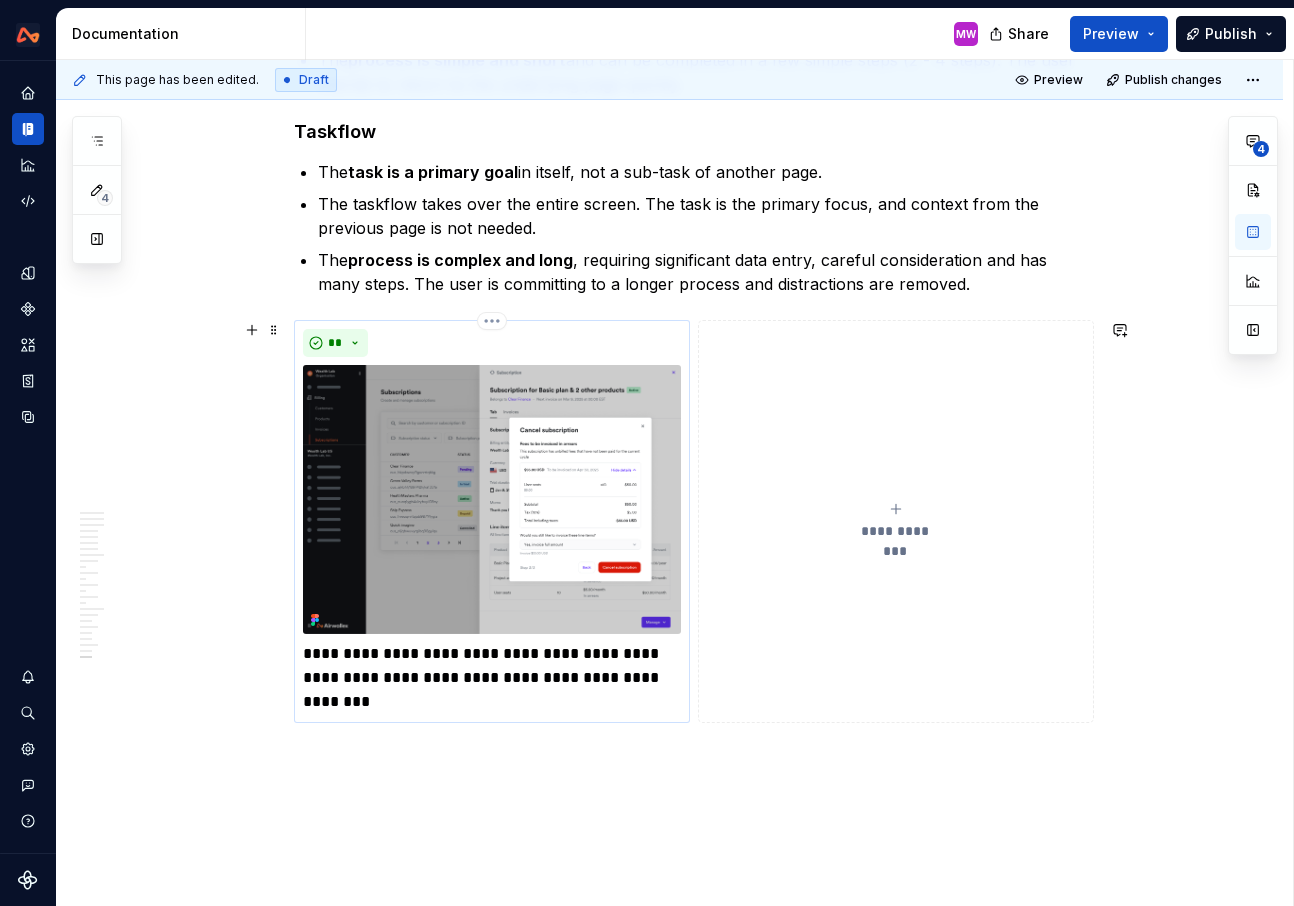 click at bounding box center [492, 499] 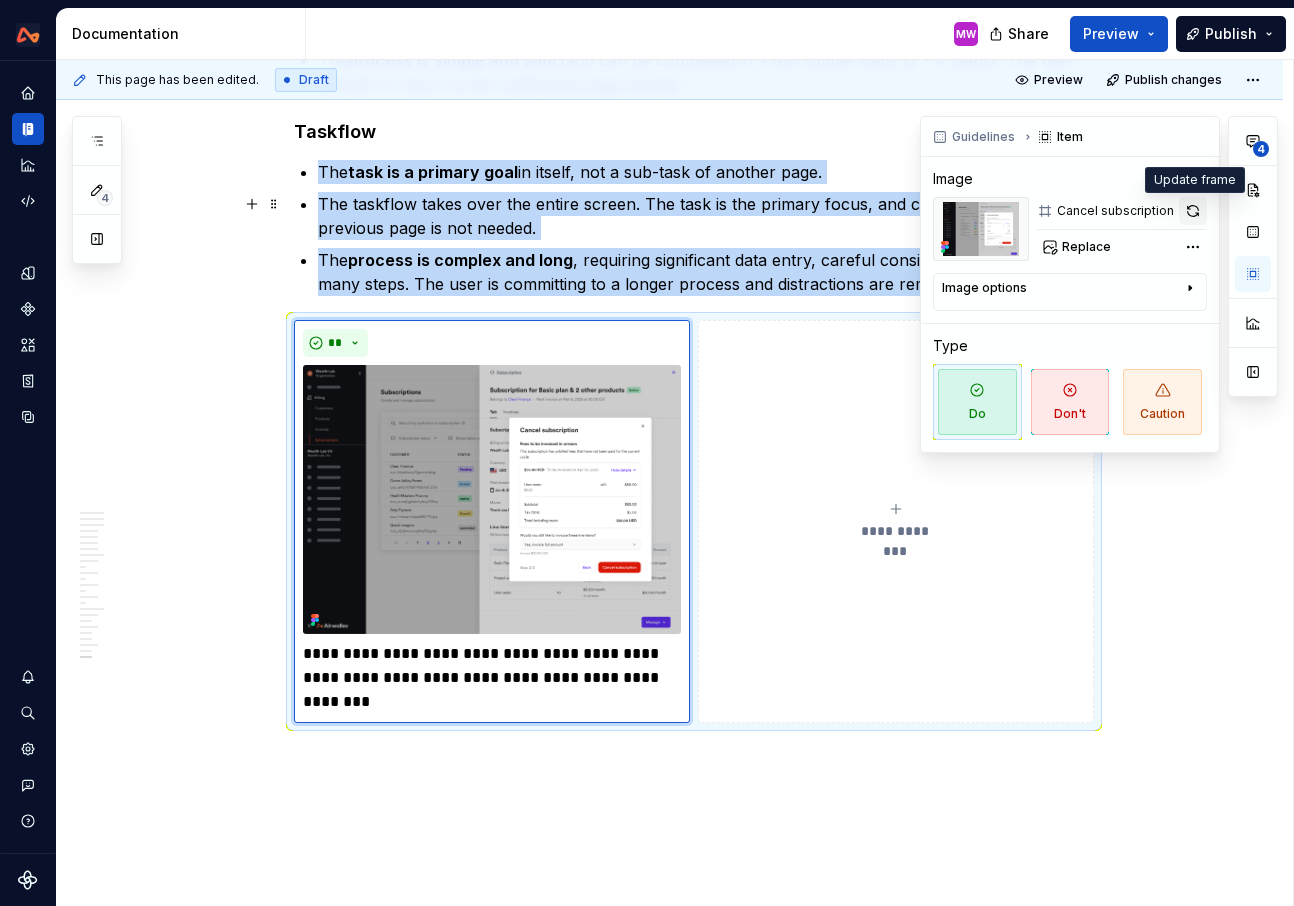 click at bounding box center (1193, 211) 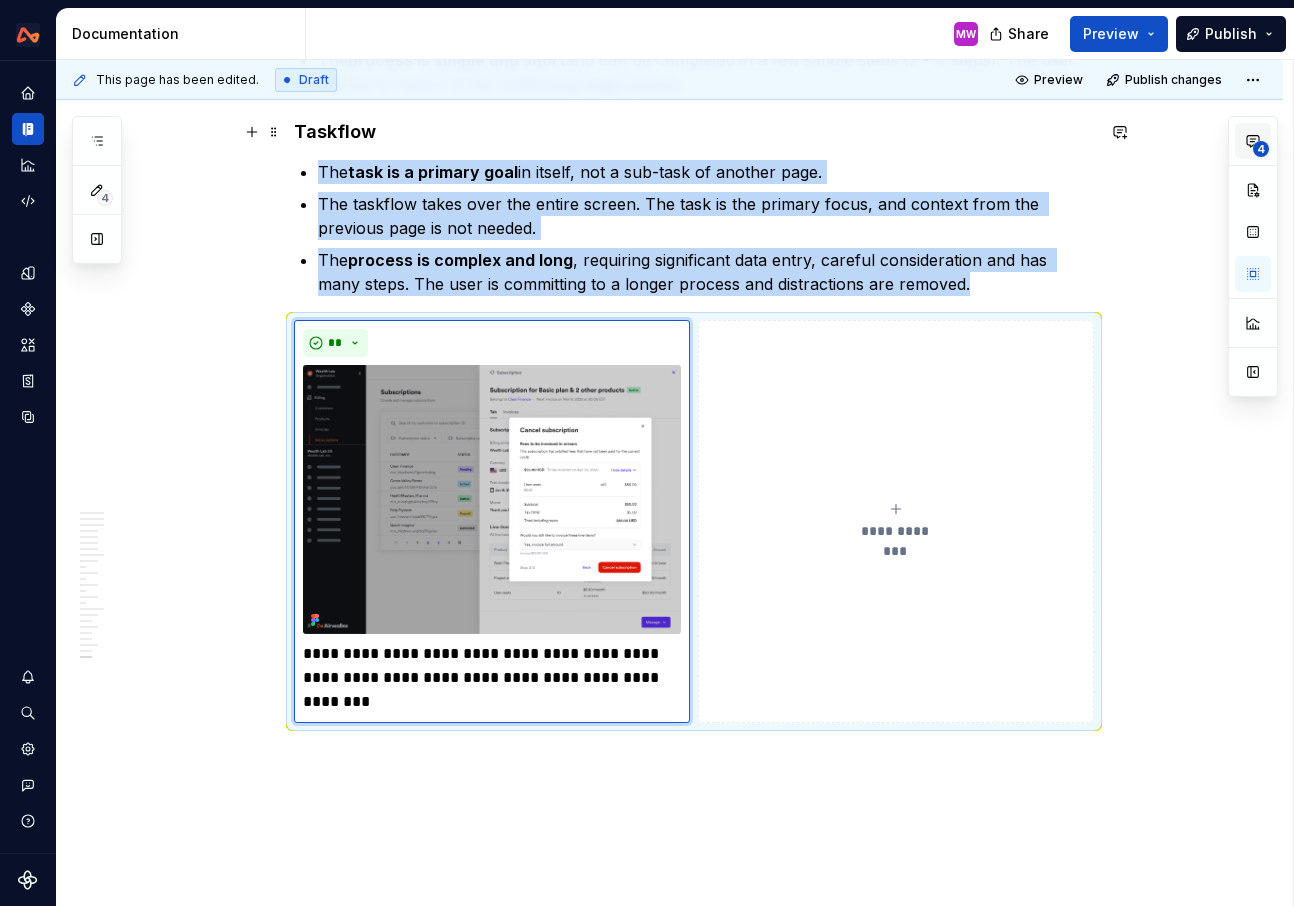 click 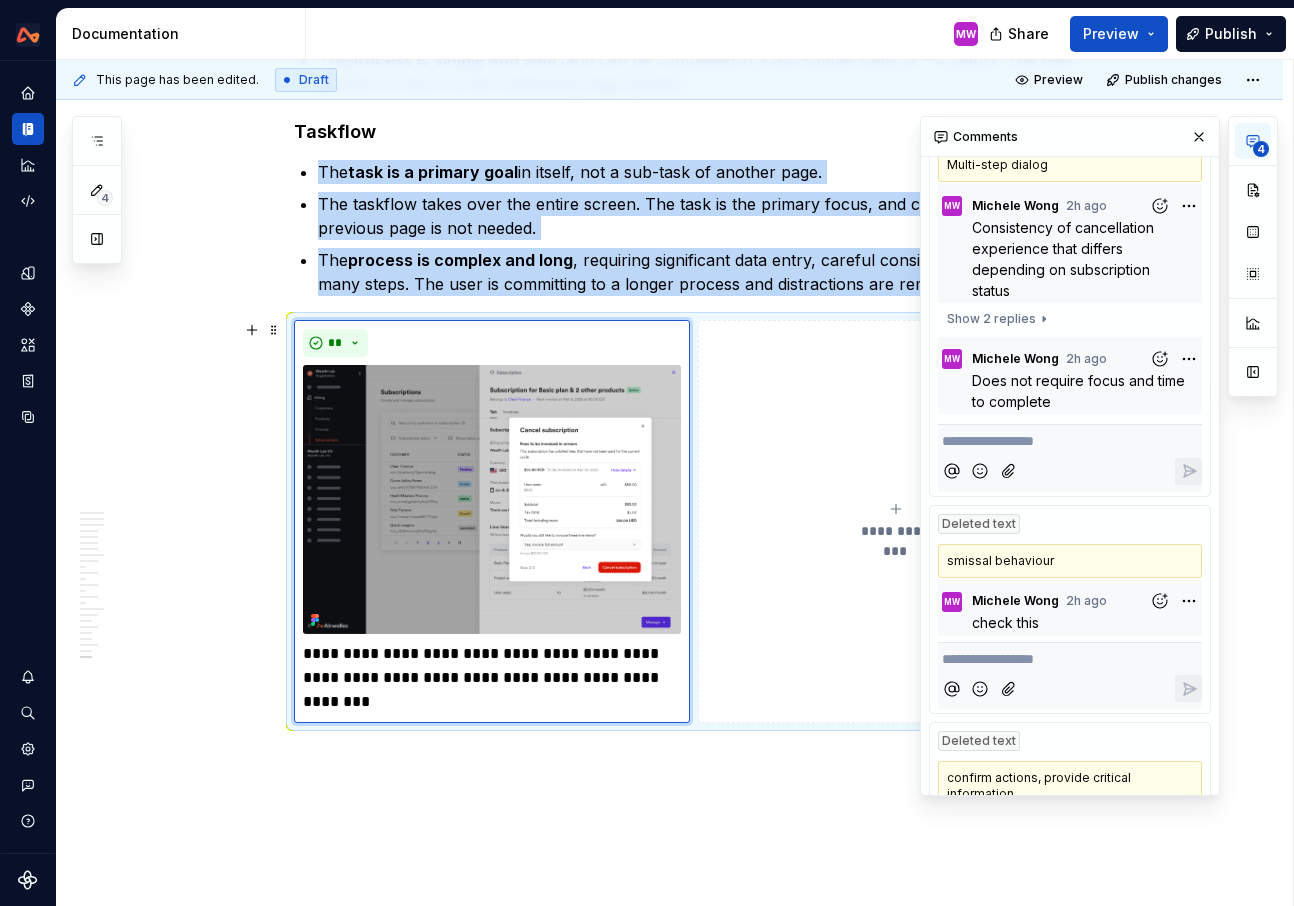 scroll, scrollTop: 126, scrollLeft: 0, axis: vertical 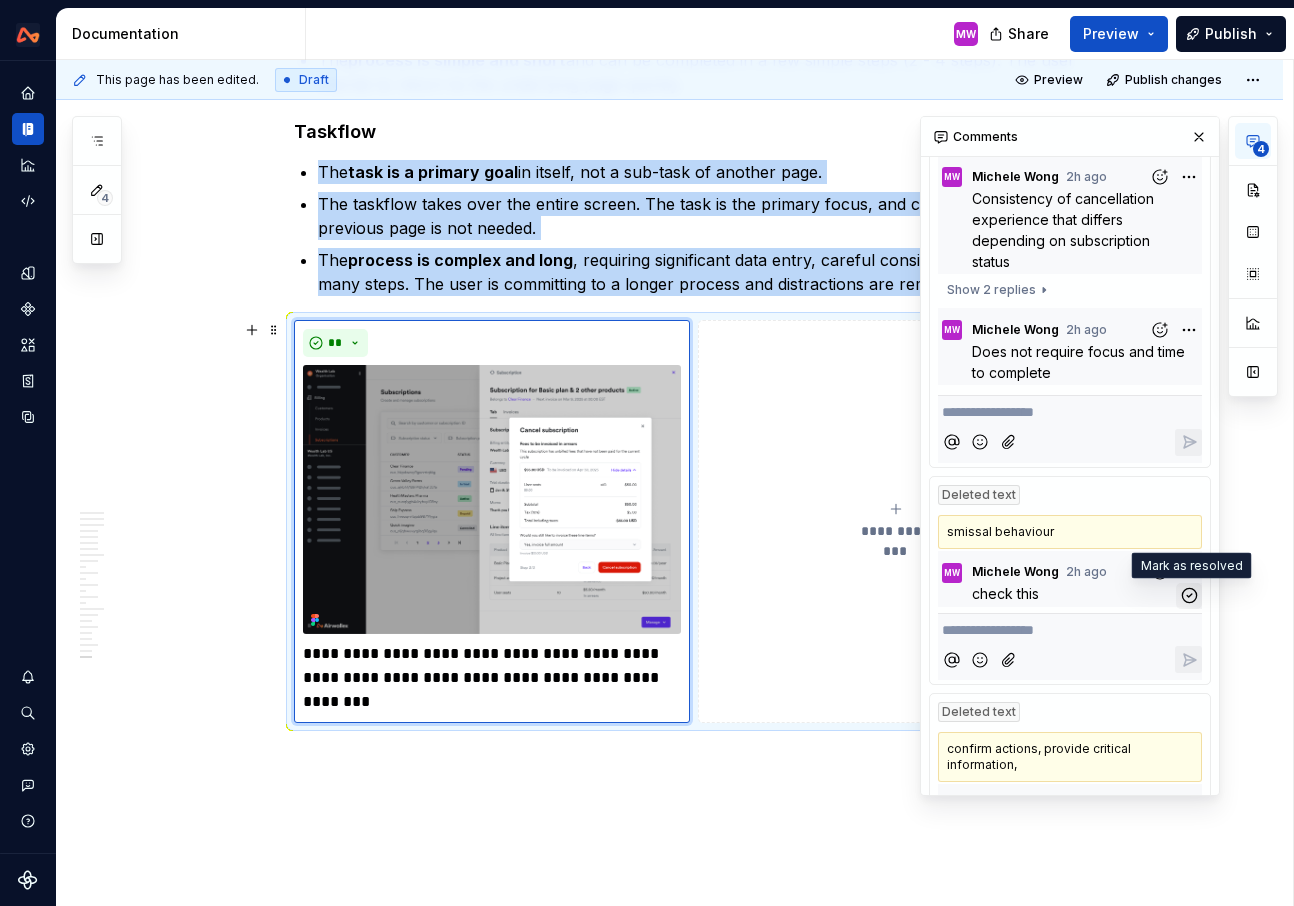 click 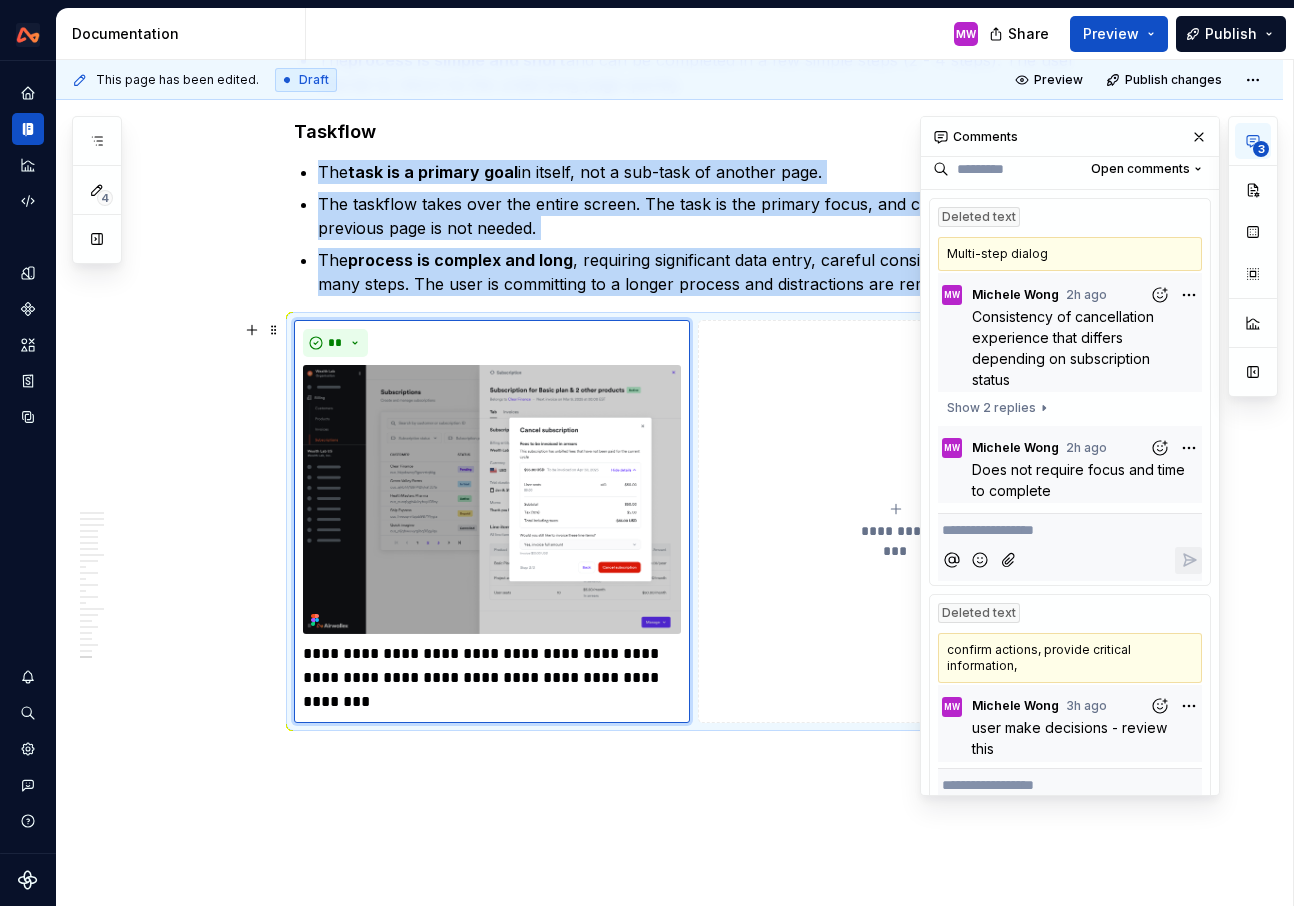 scroll, scrollTop: 0, scrollLeft: 0, axis: both 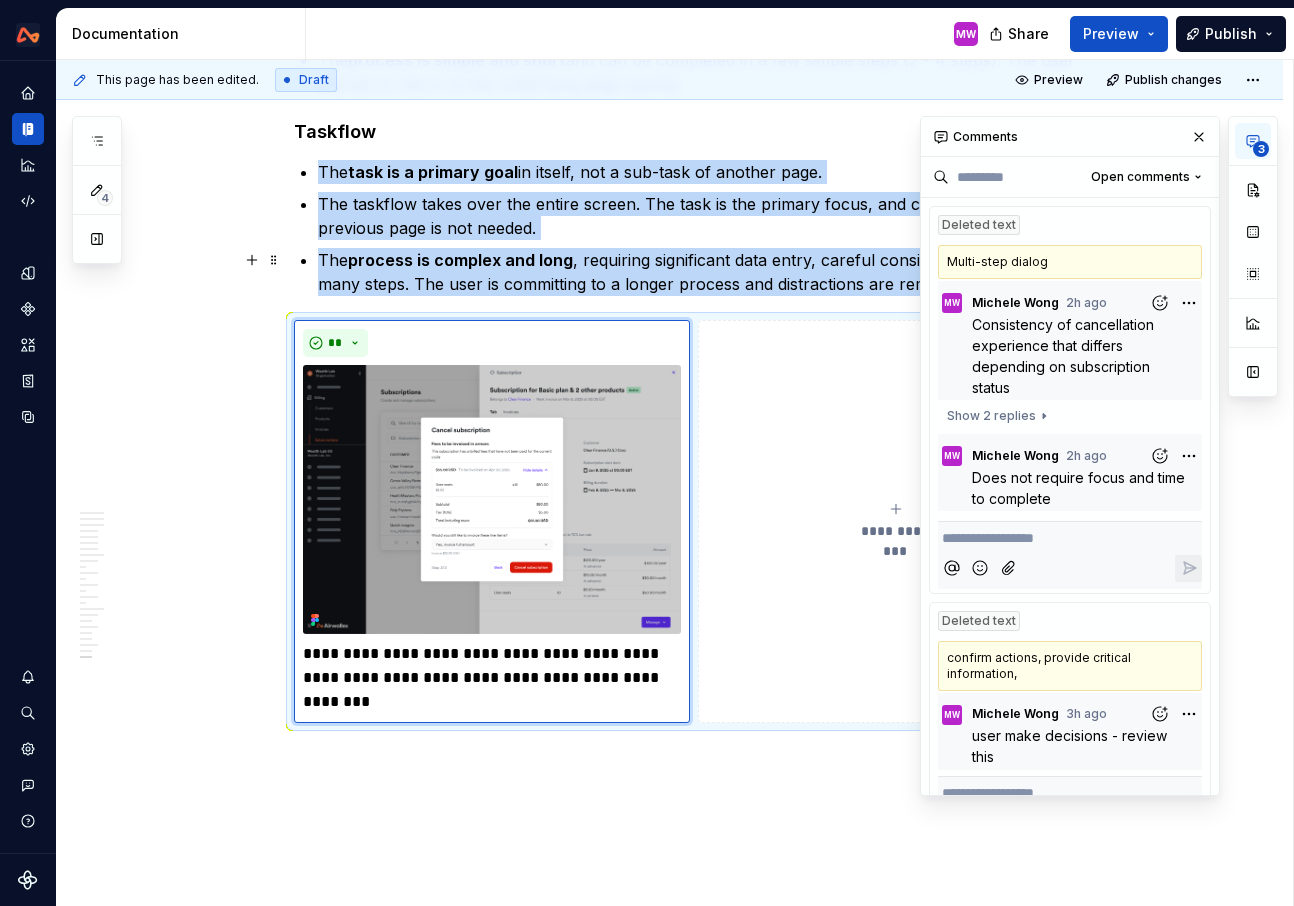click on "The  process is complex and long , requiring significant data entry, careful consideration and has many steps. The user is committing to a longer process and distractions are removed." at bounding box center (706, 272) 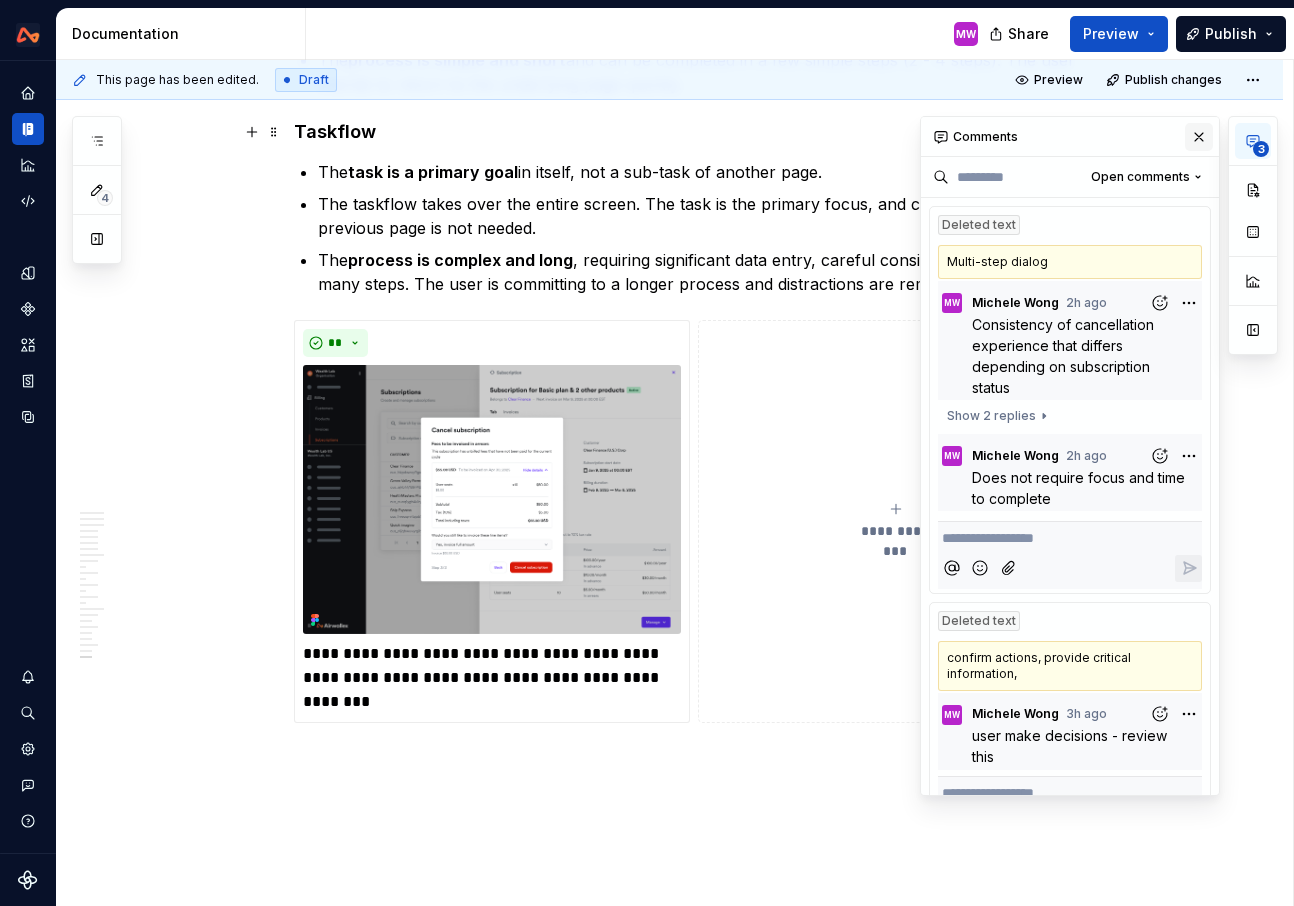 click at bounding box center (1199, 137) 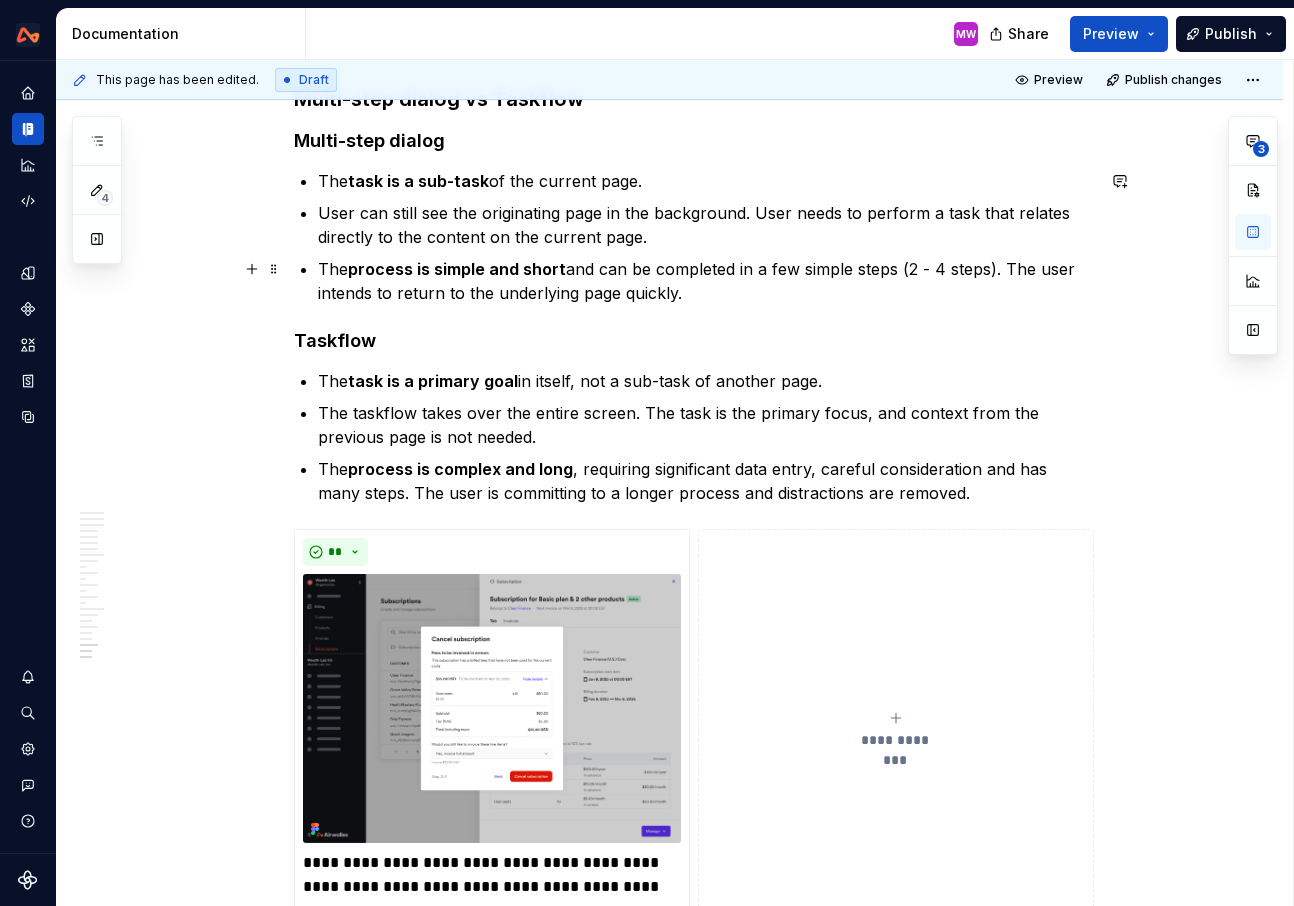scroll, scrollTop: 11022, scrollLeft: 0, axis: vertical 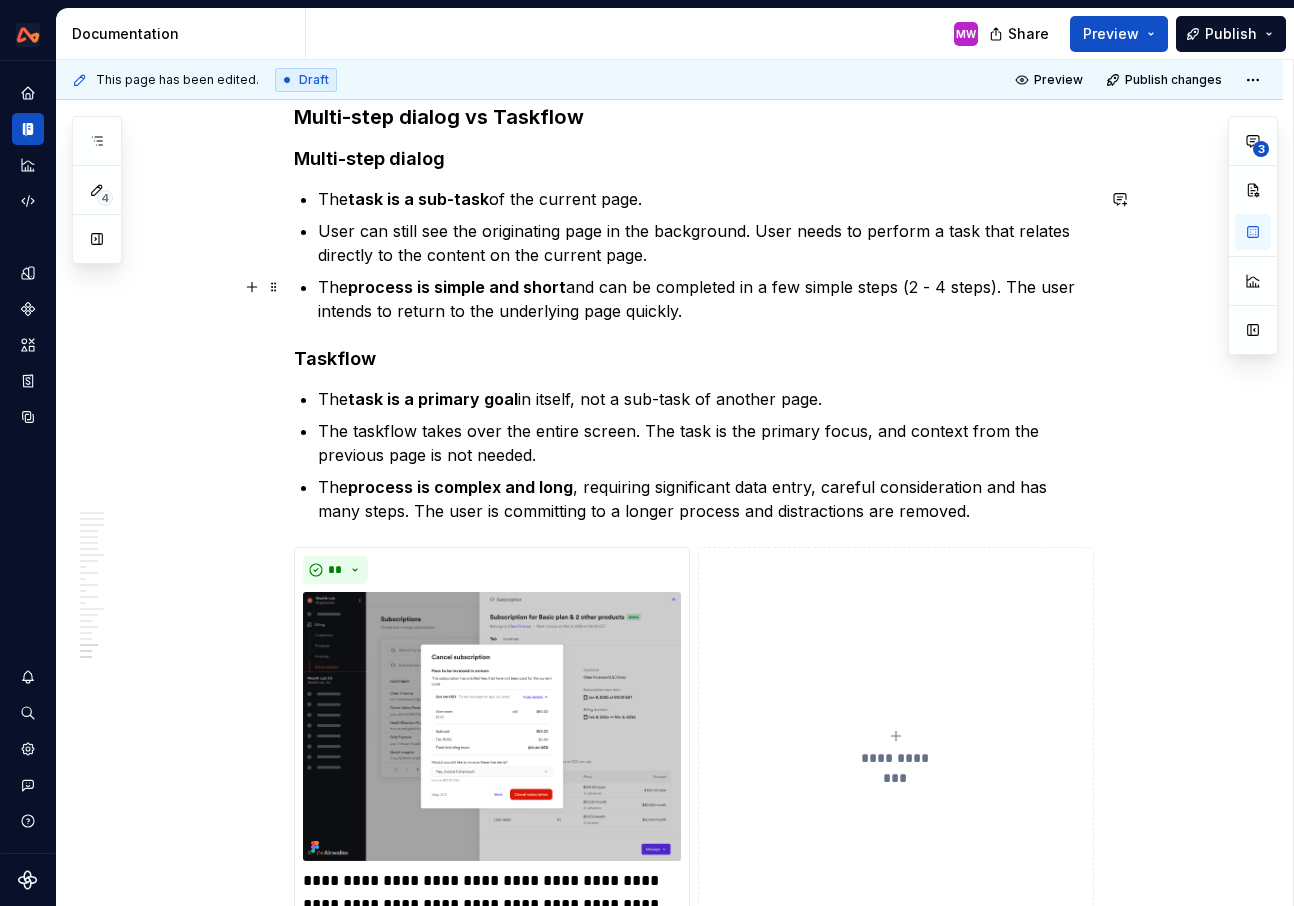 click on "The  process is simple and short  and can be completed in a few simple steps (2 - 4 steps). The user intends to return to the underlying page quickly." at bounding box center (706, 299) 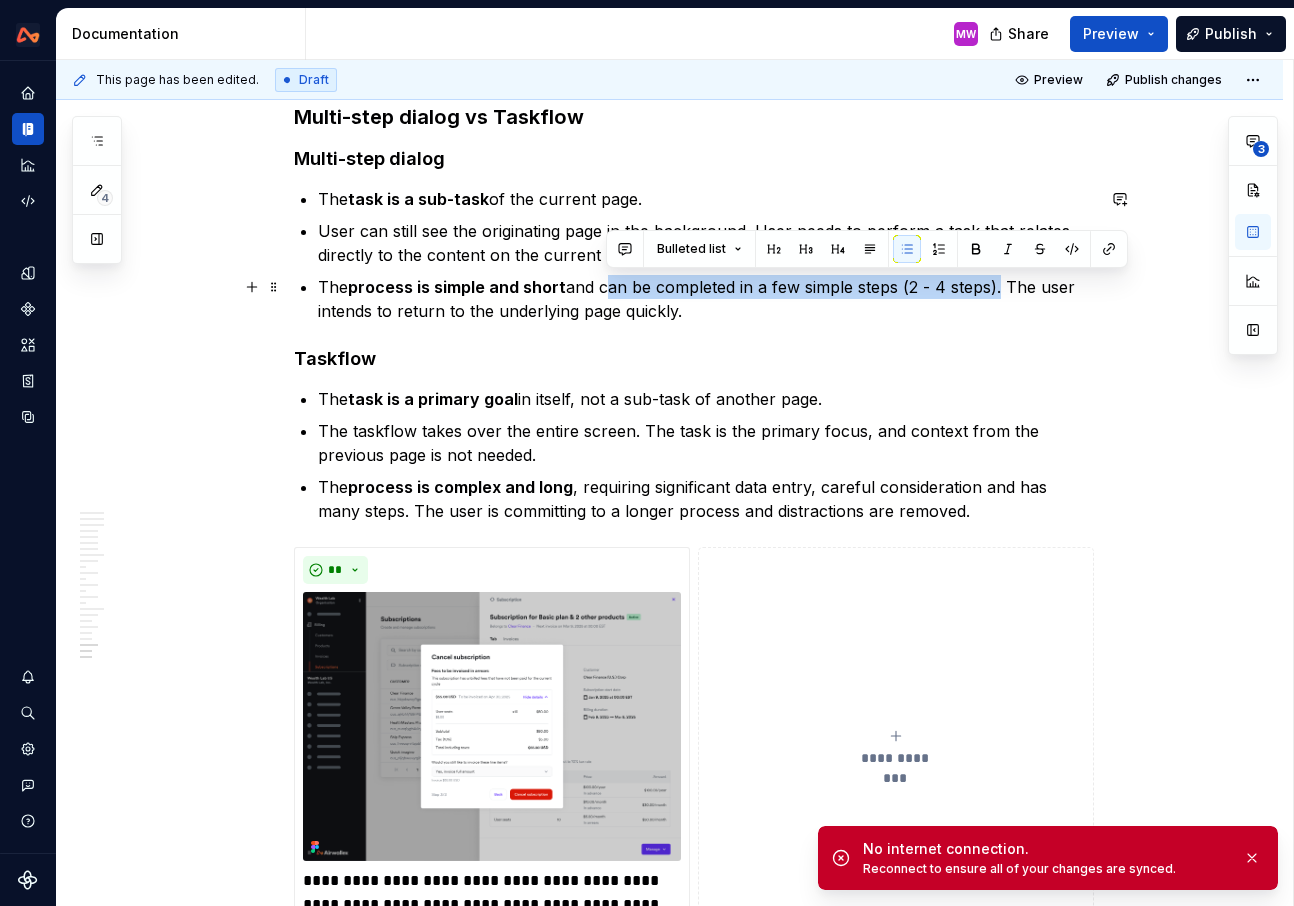 drag, startPoint x: 608, startPoint y: 285, endPoint x: 1000, endPoint y: 292, distance: 392.0625 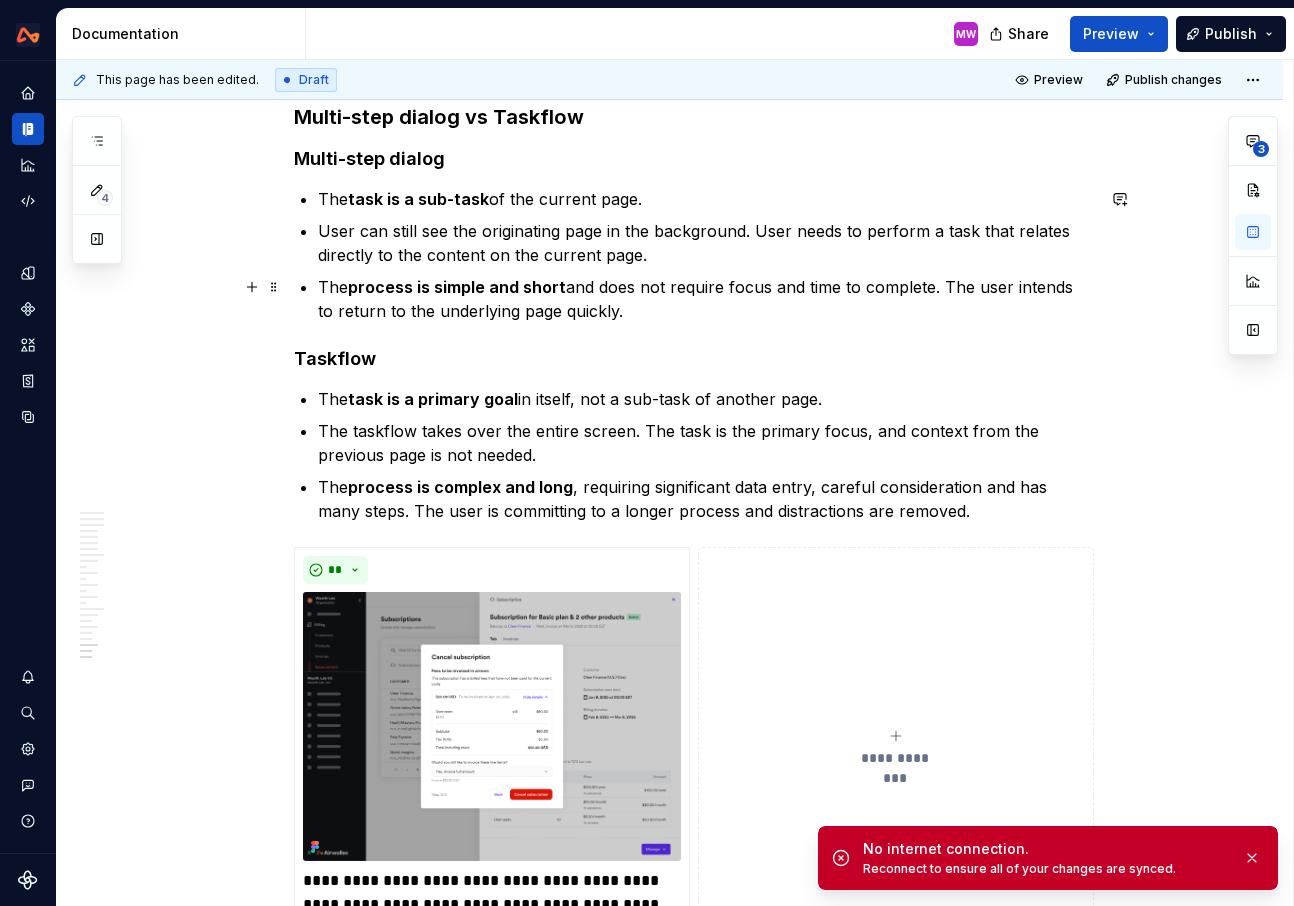 click on "The  process is simple and short  and does not require focus and time to complete. The user intends to return to the underlying page quickly." at bounding box center [706, 299] 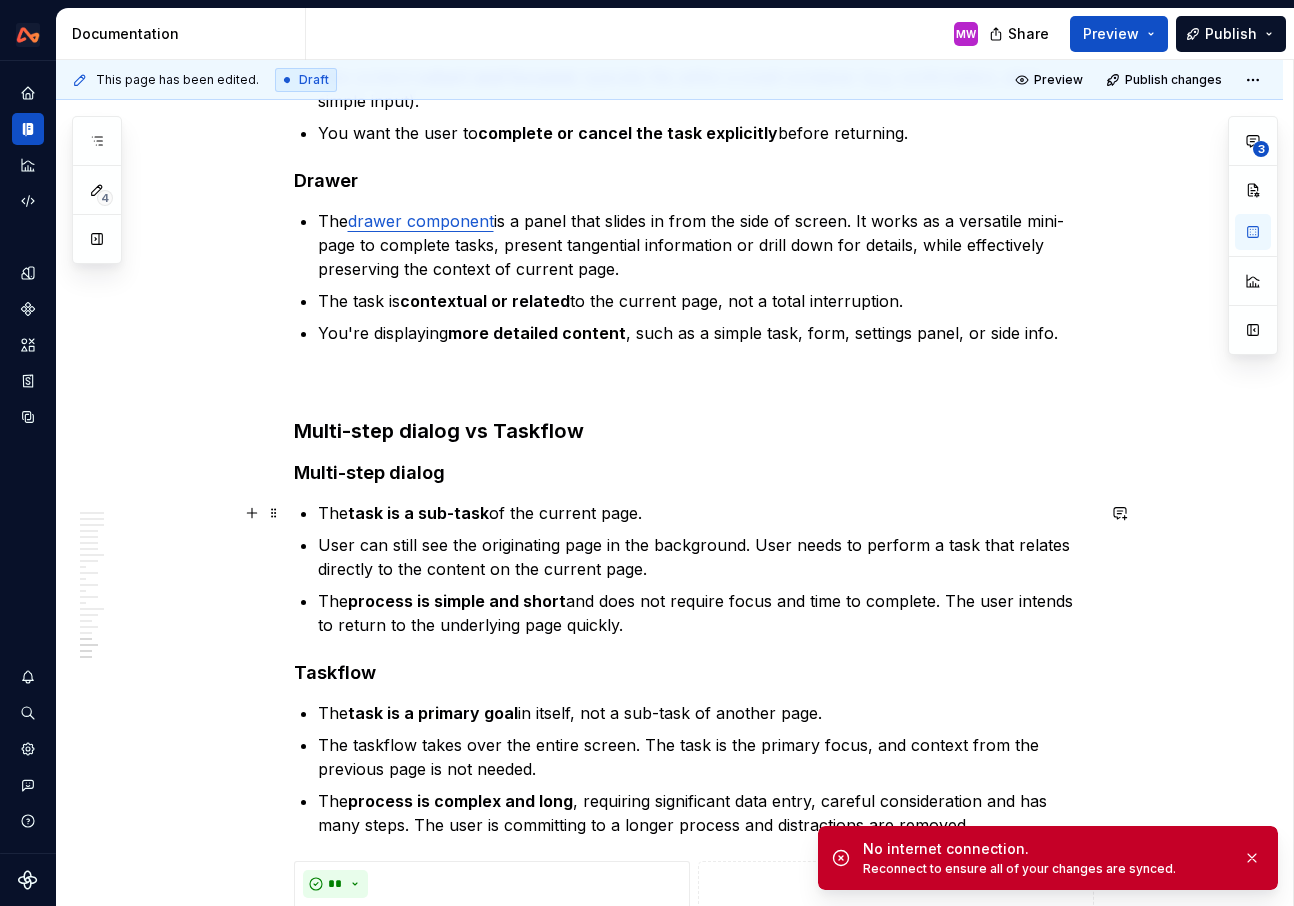 scroll, scrollTop: 10611, scrollLeft: 0, axis: vertical 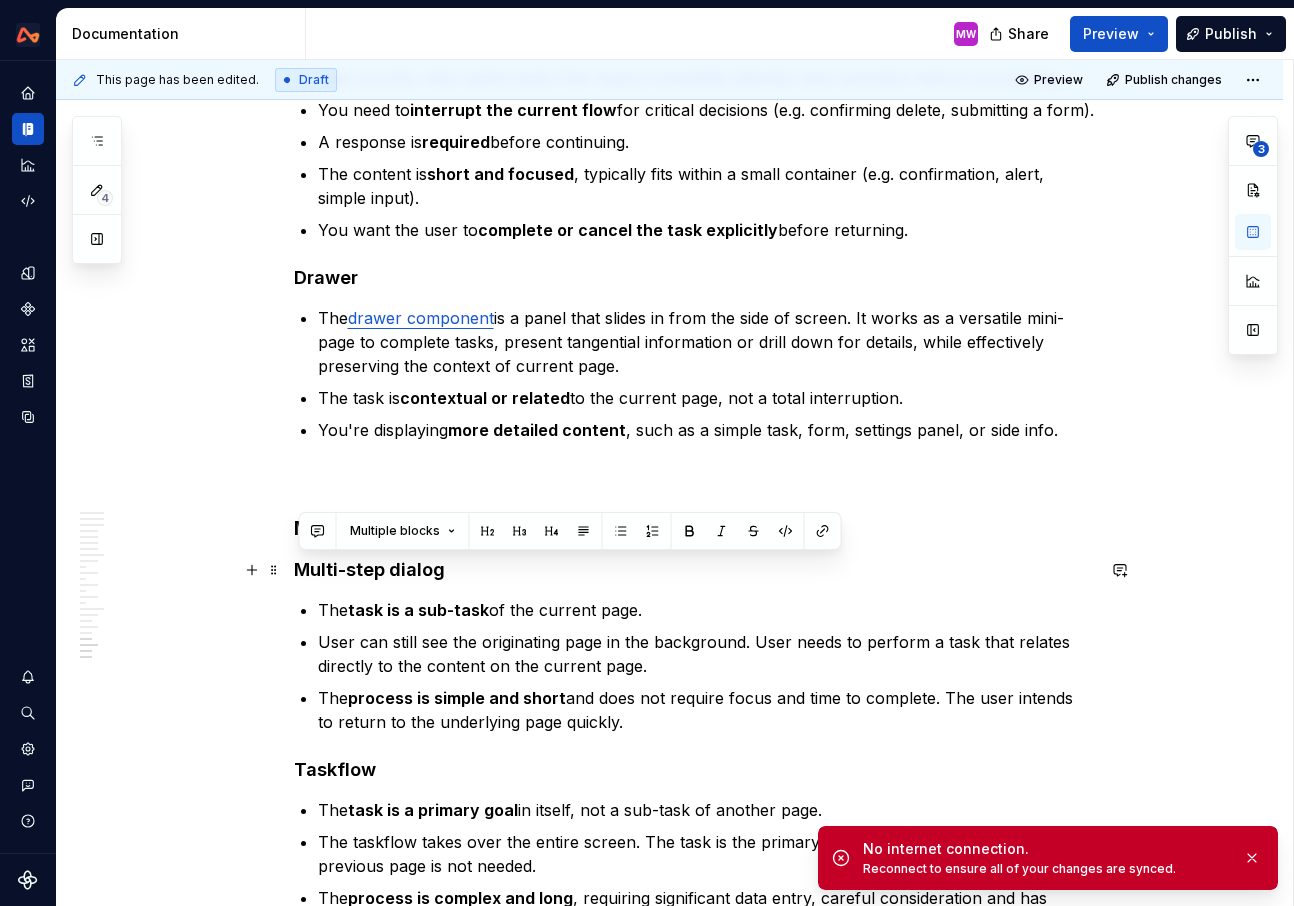 drag, startPoint x: 648, startPoint y: 726, endPoint x: 301, endPoint y: 562, distance: 383.80334 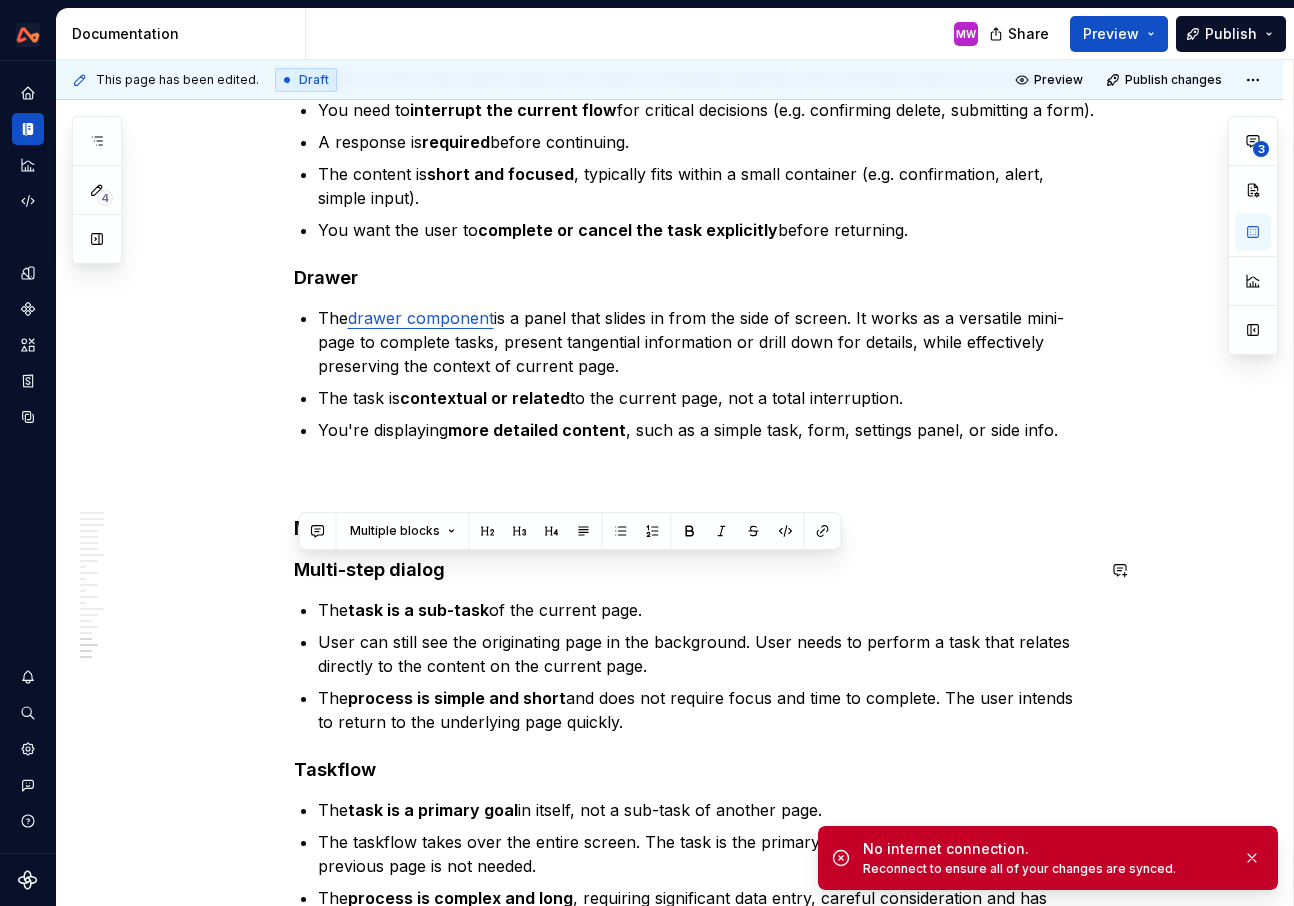 copy on "Multi-step dialog The  task is a sub-task  of the current page. User can still see the originating page in the background. User needs to perform a task that relates directly to the content on the current page.  The  process is simple and short  and does not require focus and time to complete. The user intends to return to the underlying page quickly." 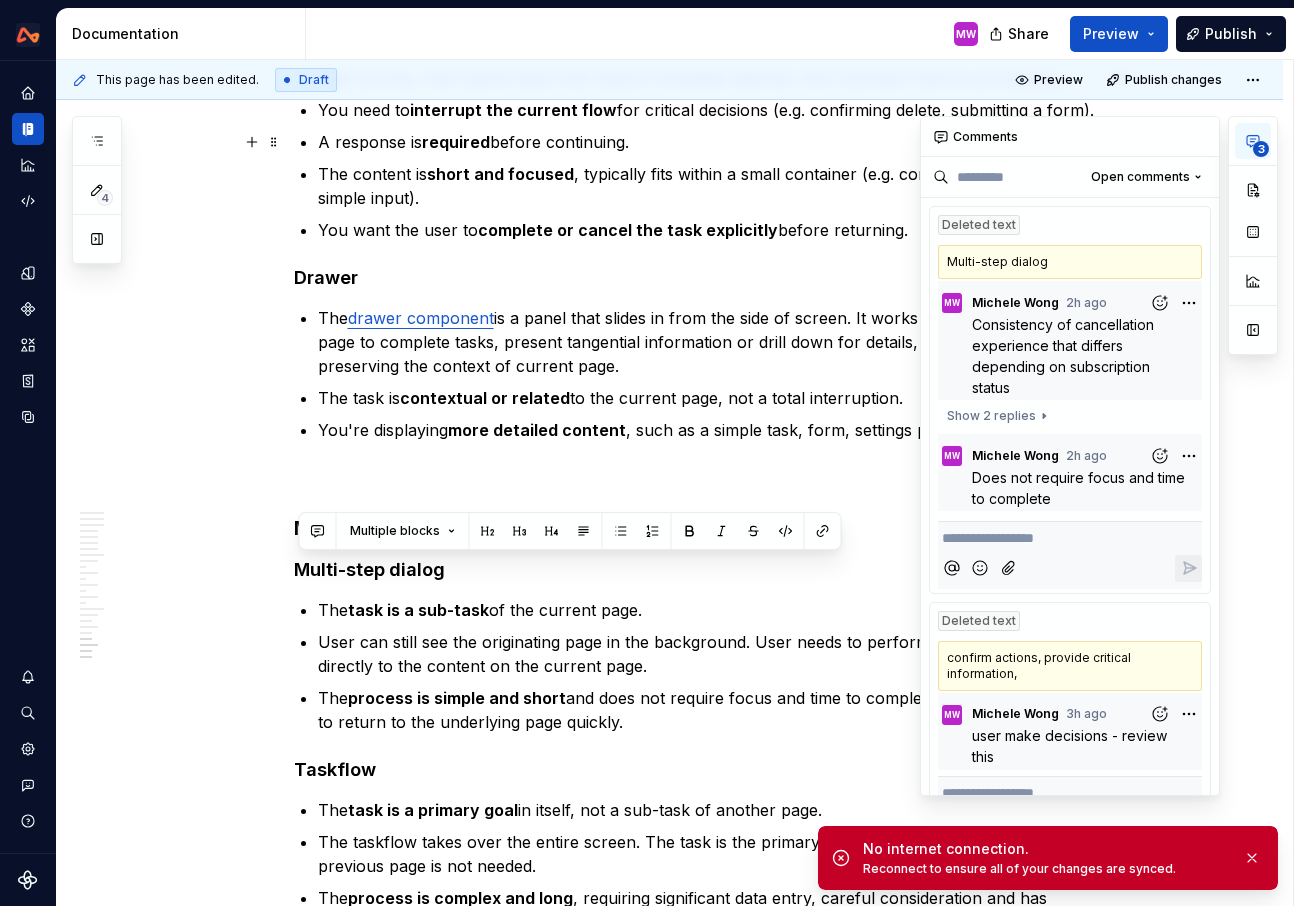 click on "3" at bounding box center (1261, 149) 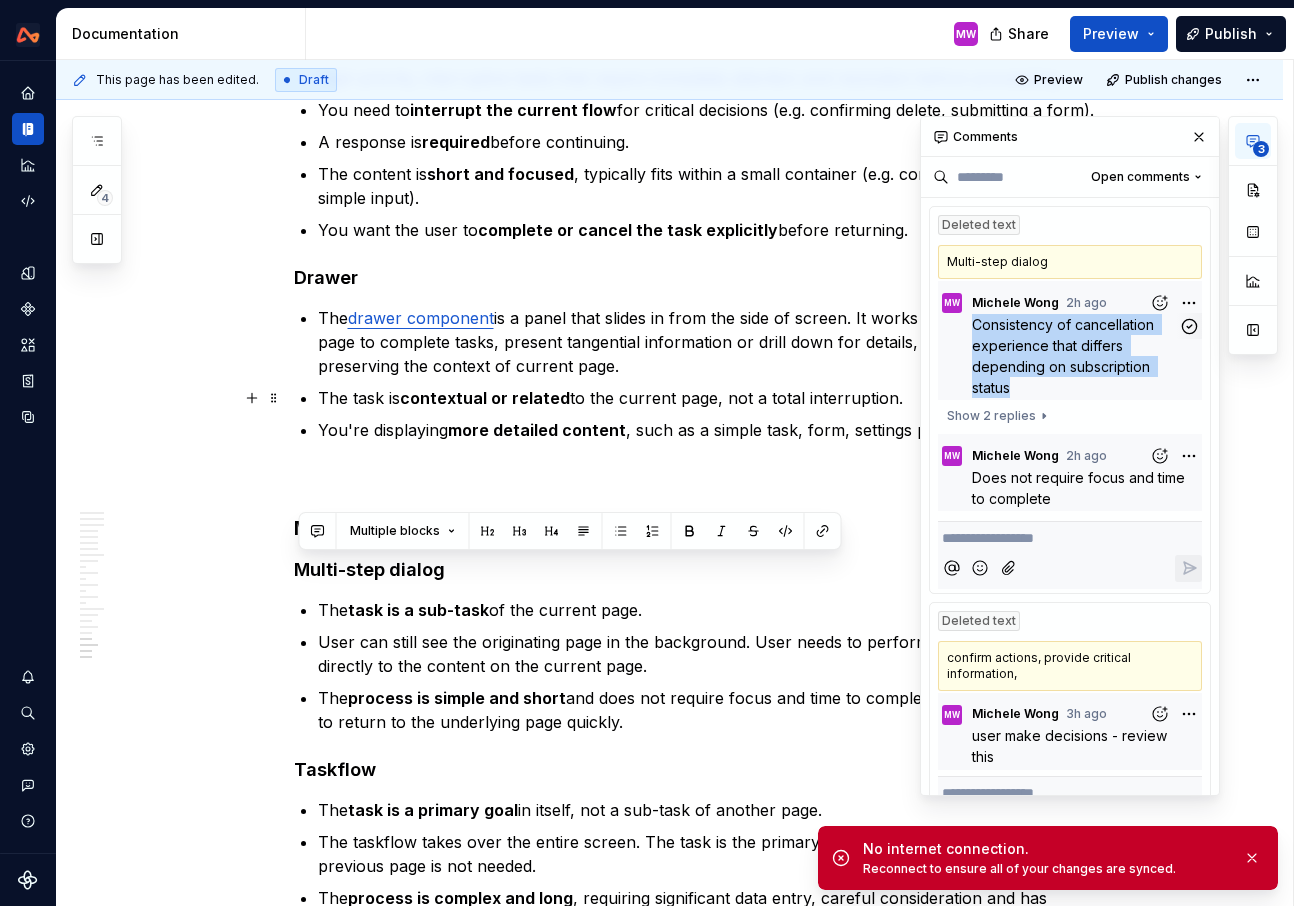 drag, startPoint x: 974, startPoint y: 320, endPoint x: 1041, endPoint y: 392, distance: 98.35141 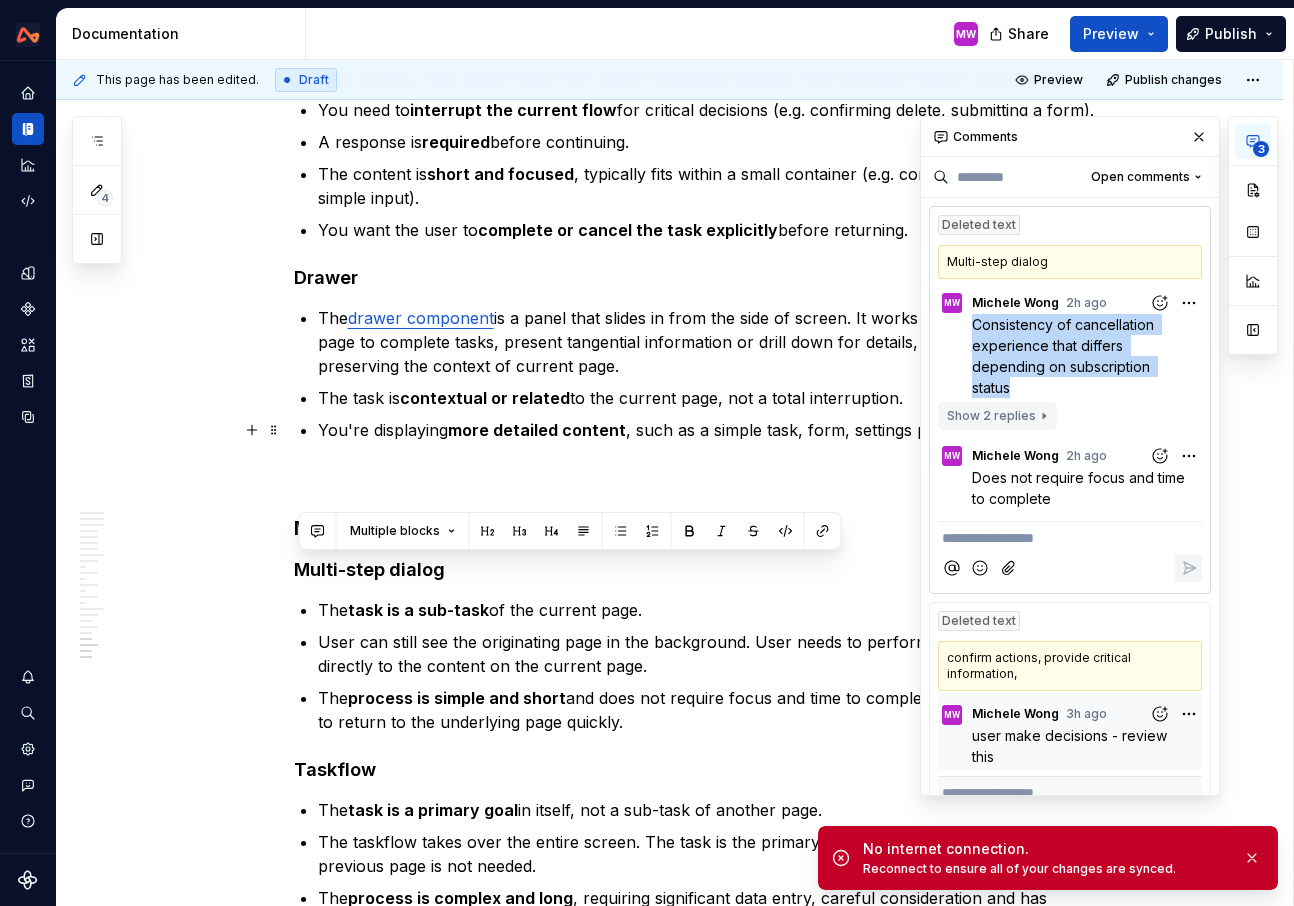 copy on "Consistency of cancellation experience that differs depending on subscription status" 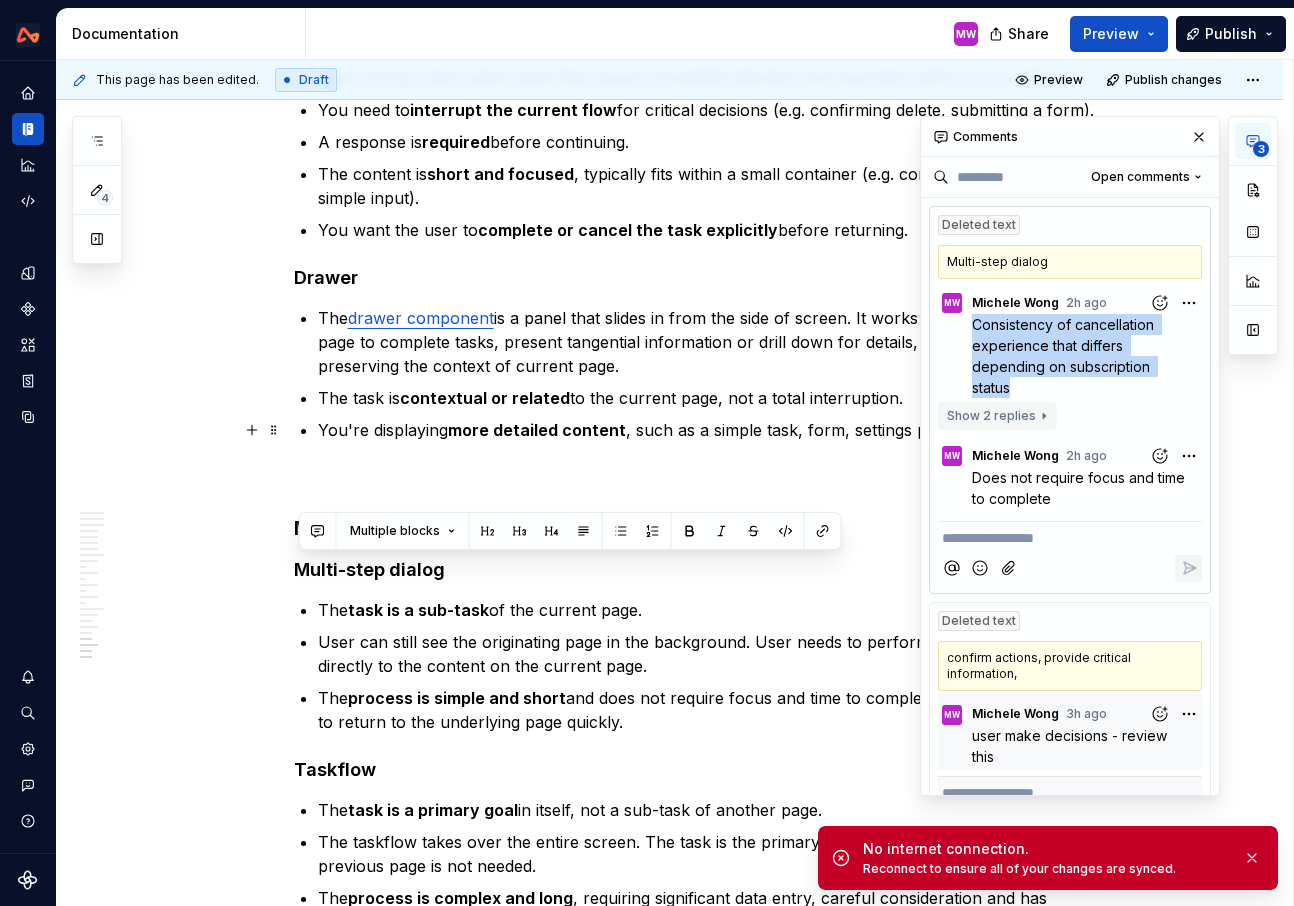 click on "Show 2 replies" at bounding box center [991, 416] 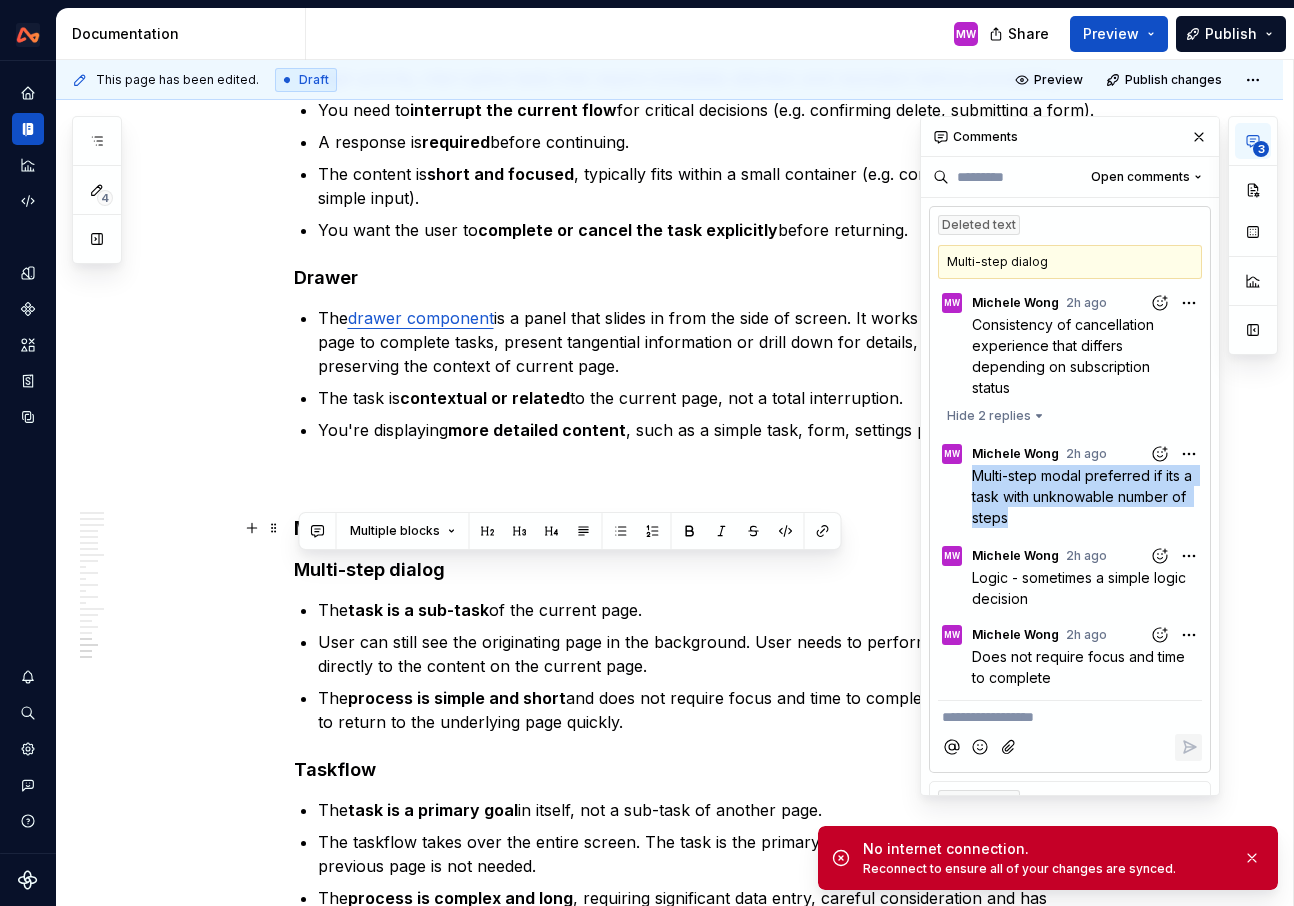 drag, startPoint x: 975, startPoint y: 472, endPoint x: 1031, endPoint y: 524, distance: 76.41989 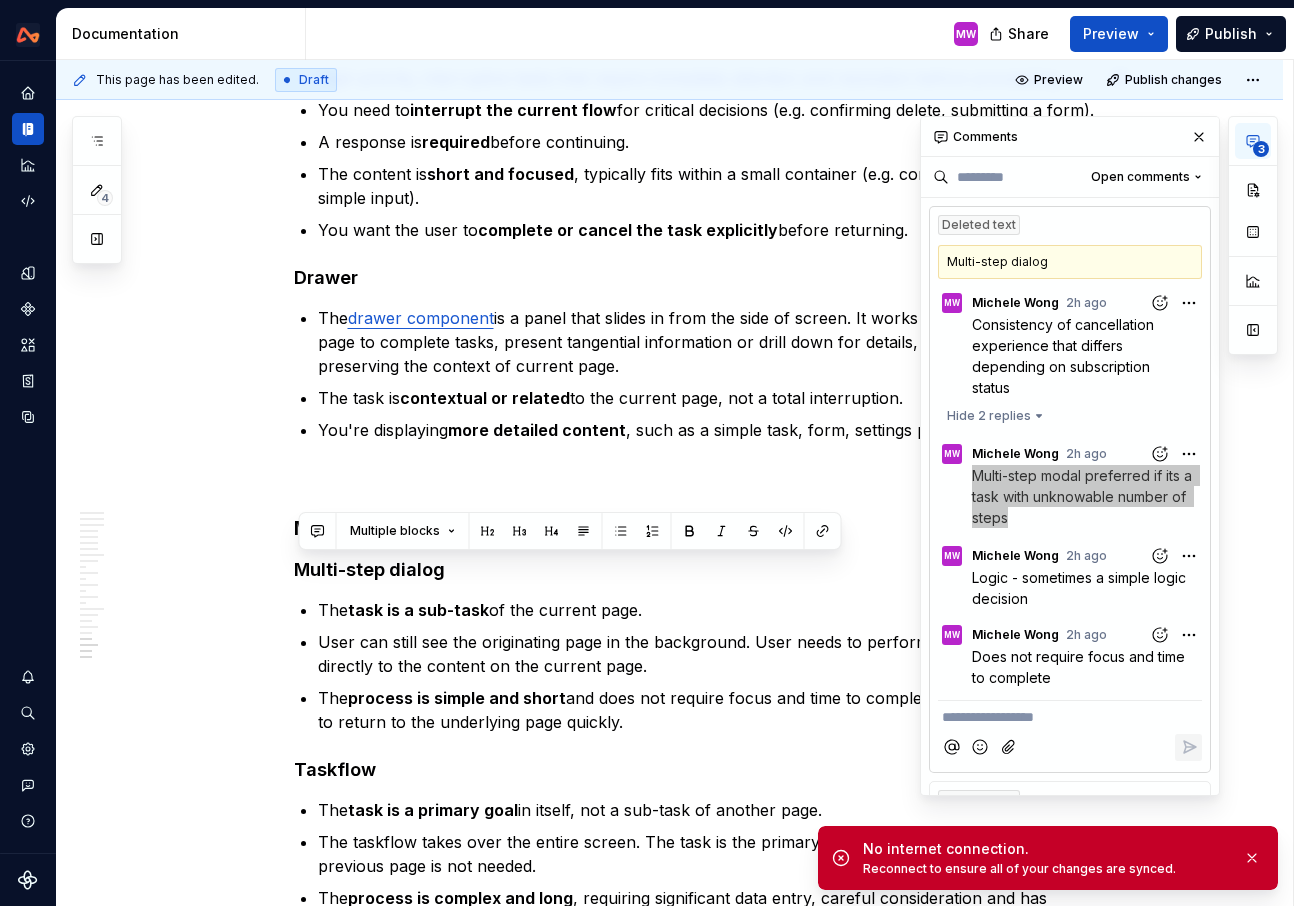 type on "*" 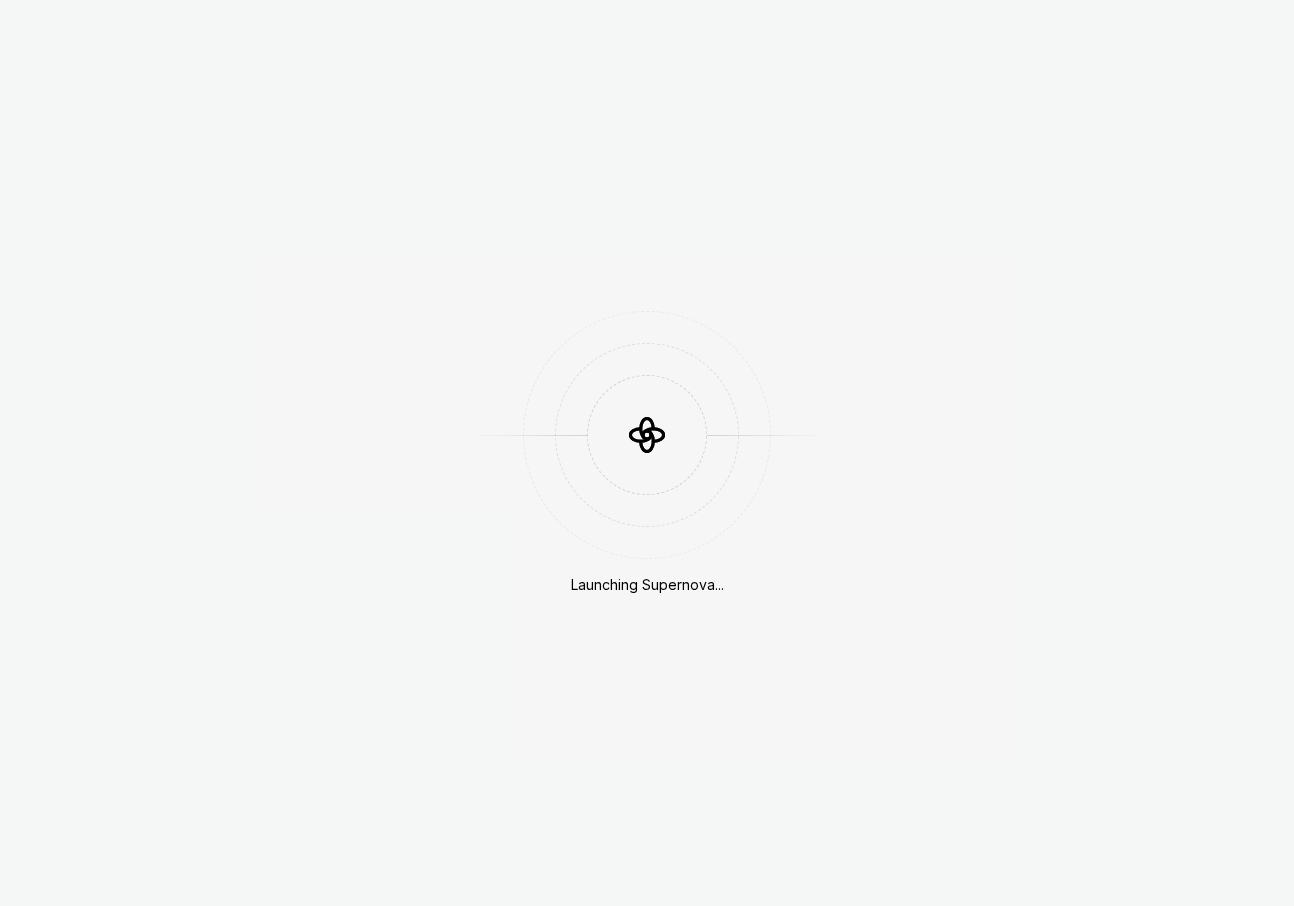 scroll, scrollTop: 0, scrollLeft: 0, axis: both 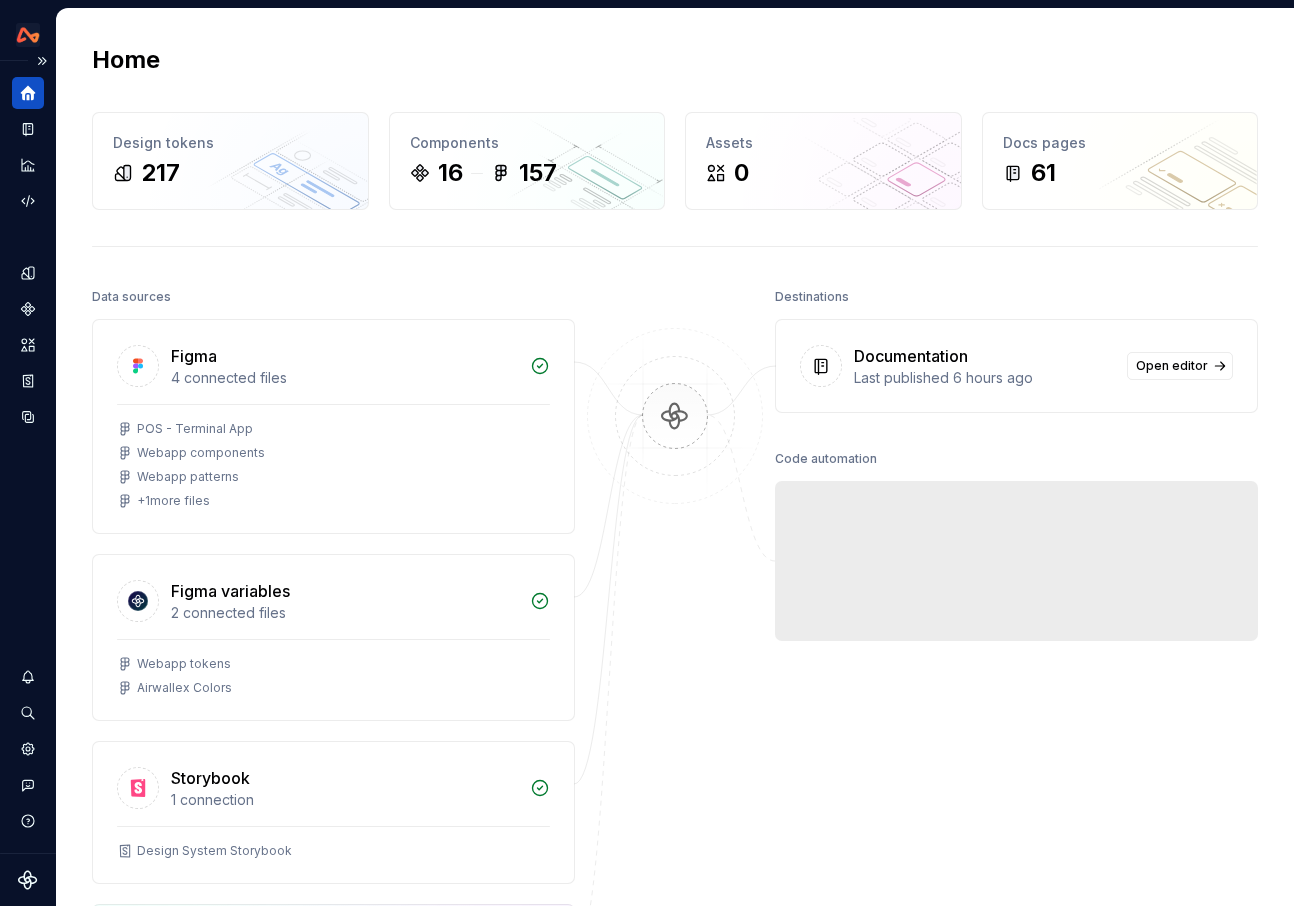 click 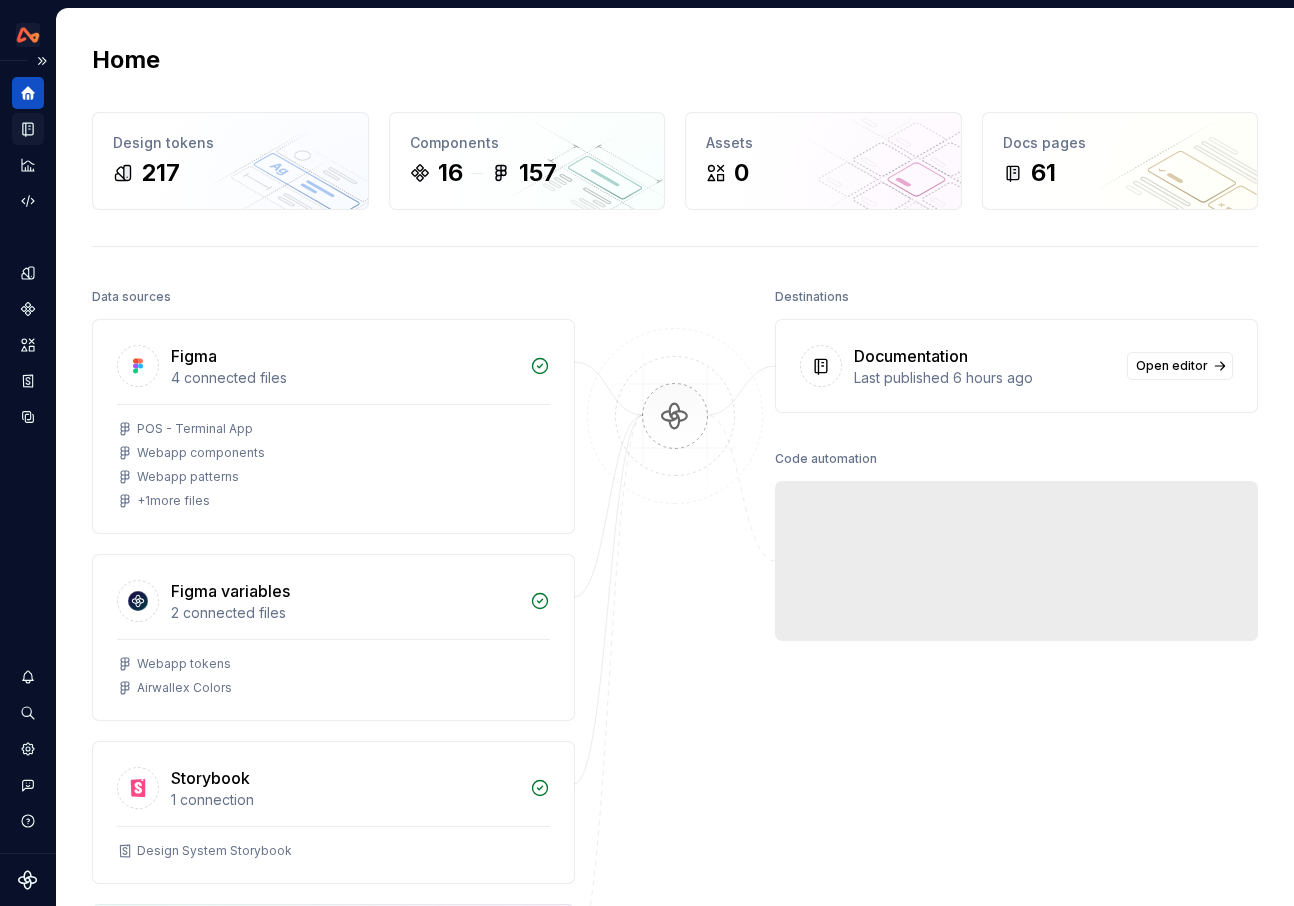 click at bounding box center (28, 129) 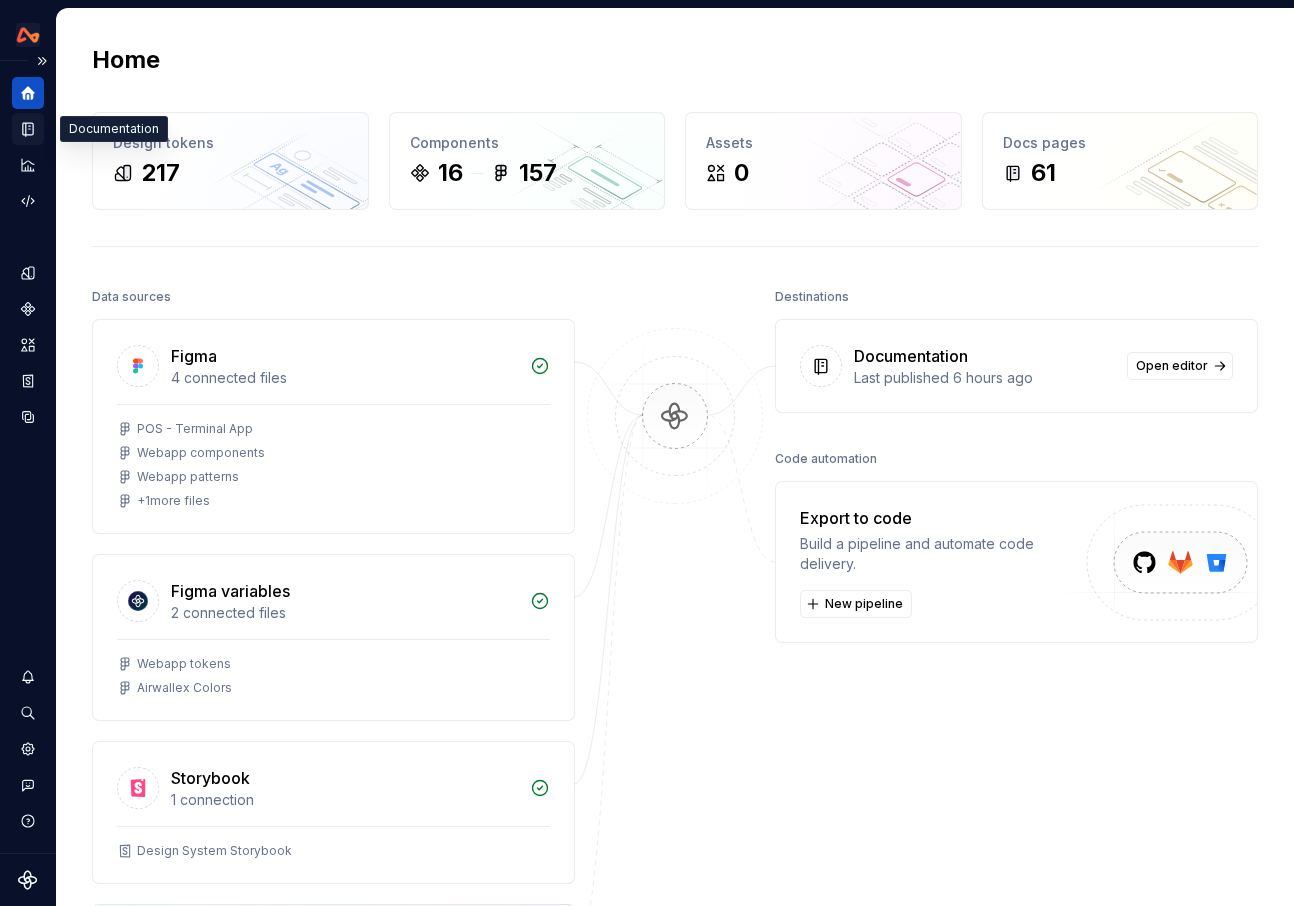 click 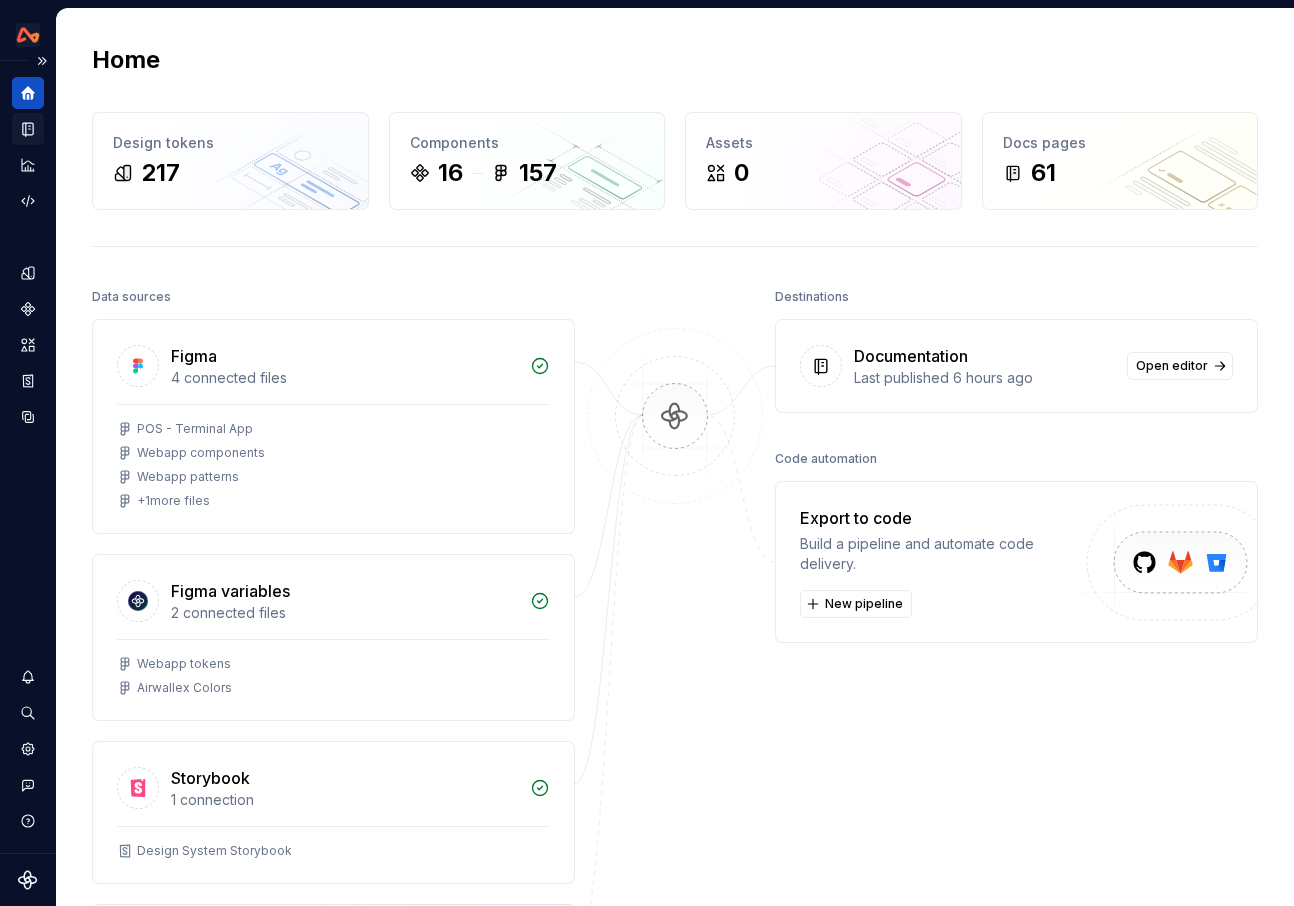 click 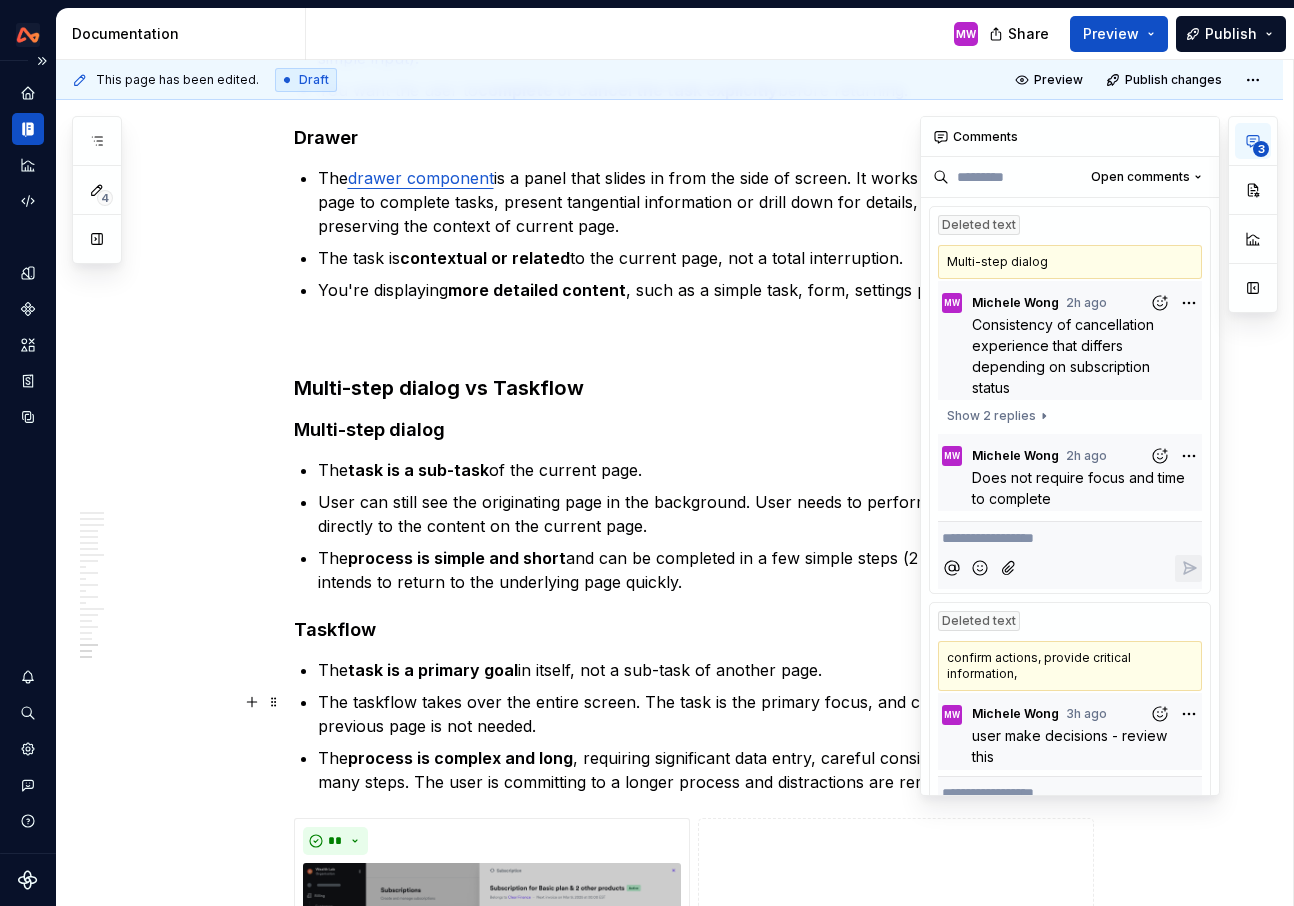 scroll, scrollTop: 10906, scrollLeft: 0, axis: vertical 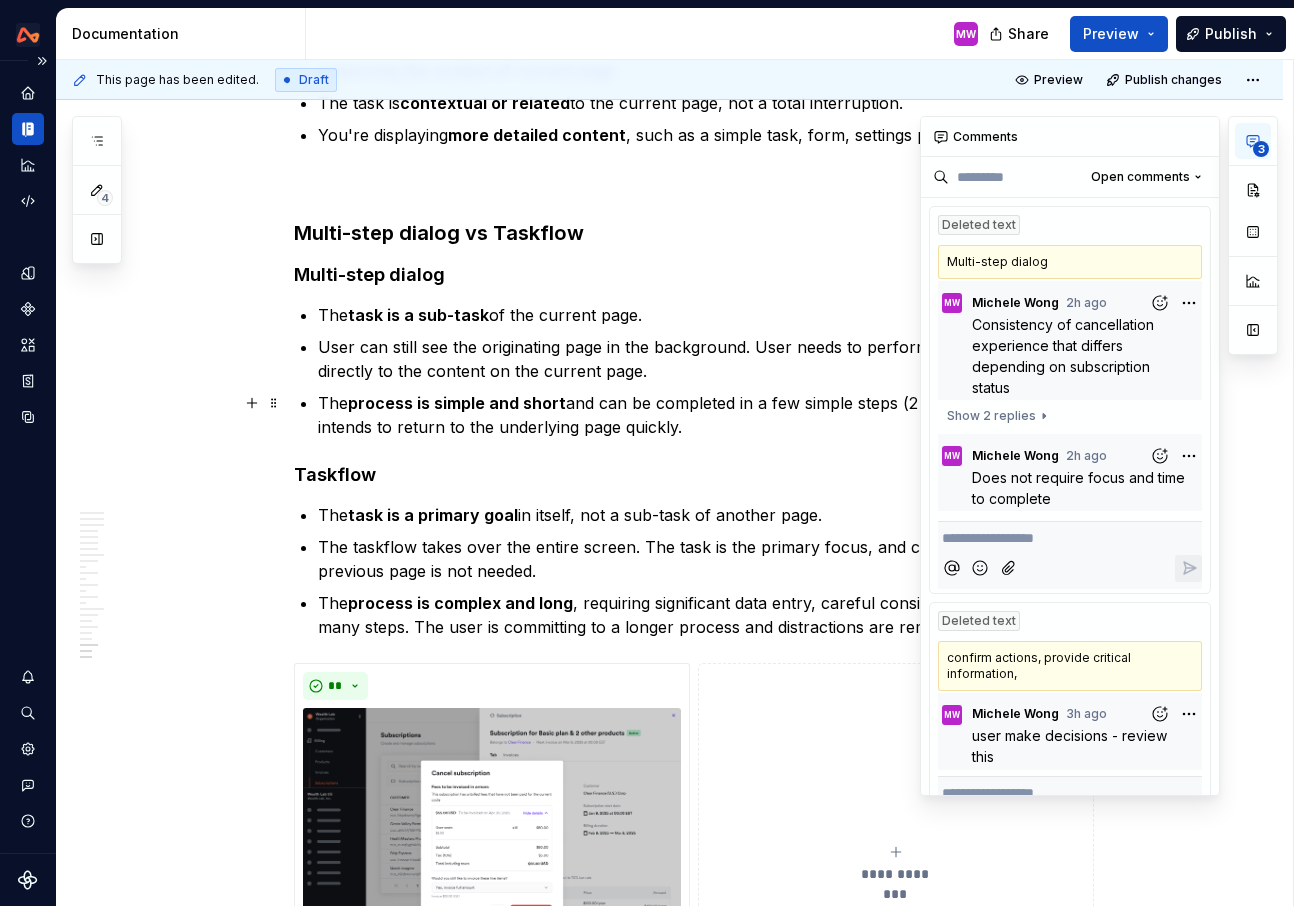 click on "The  process is simple and short  and can be completed in a few simple steps (2 - 4 steps). The user intends to return to the underlying page quickly." at bounding box center [706, 415] 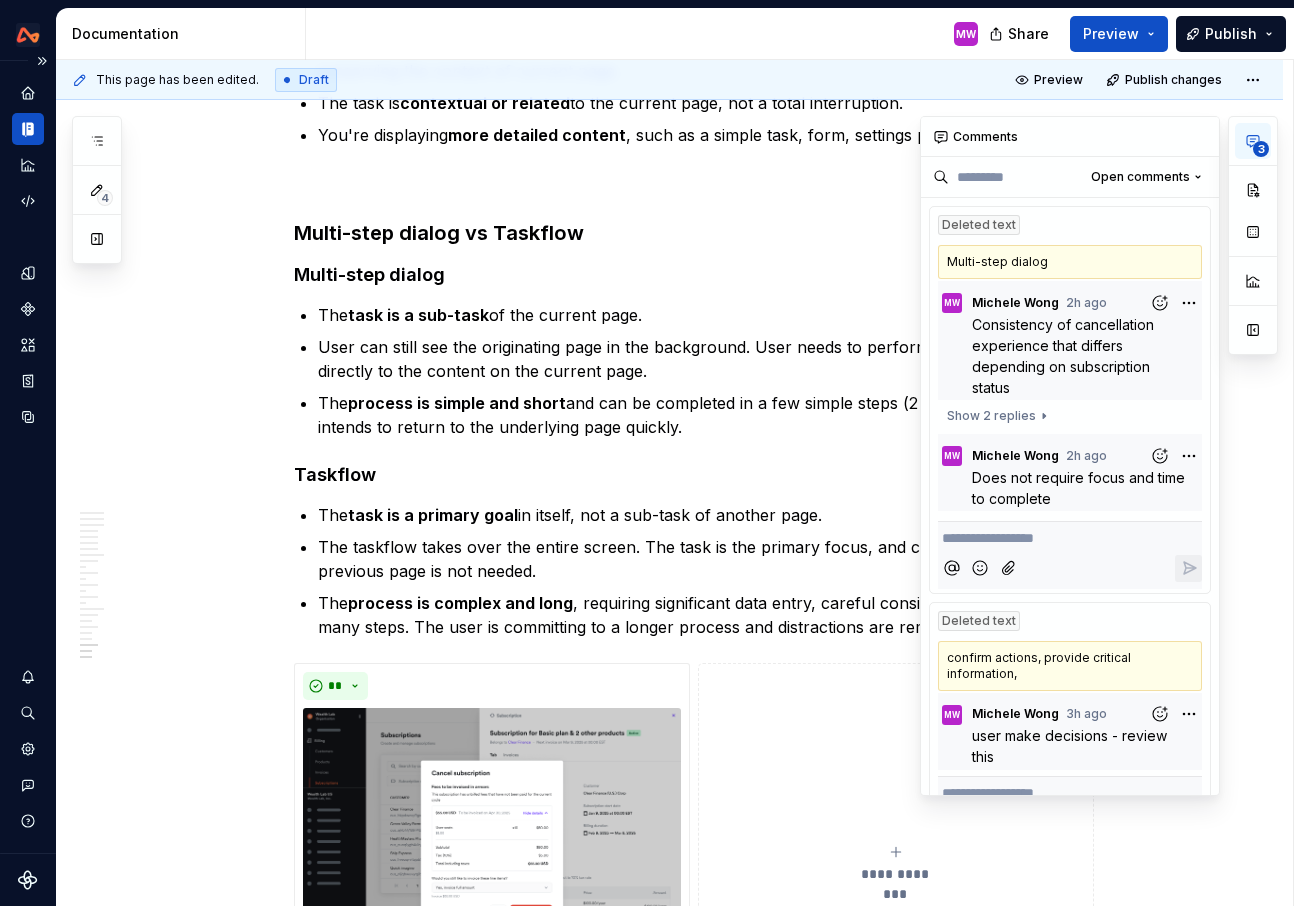 type on "*" 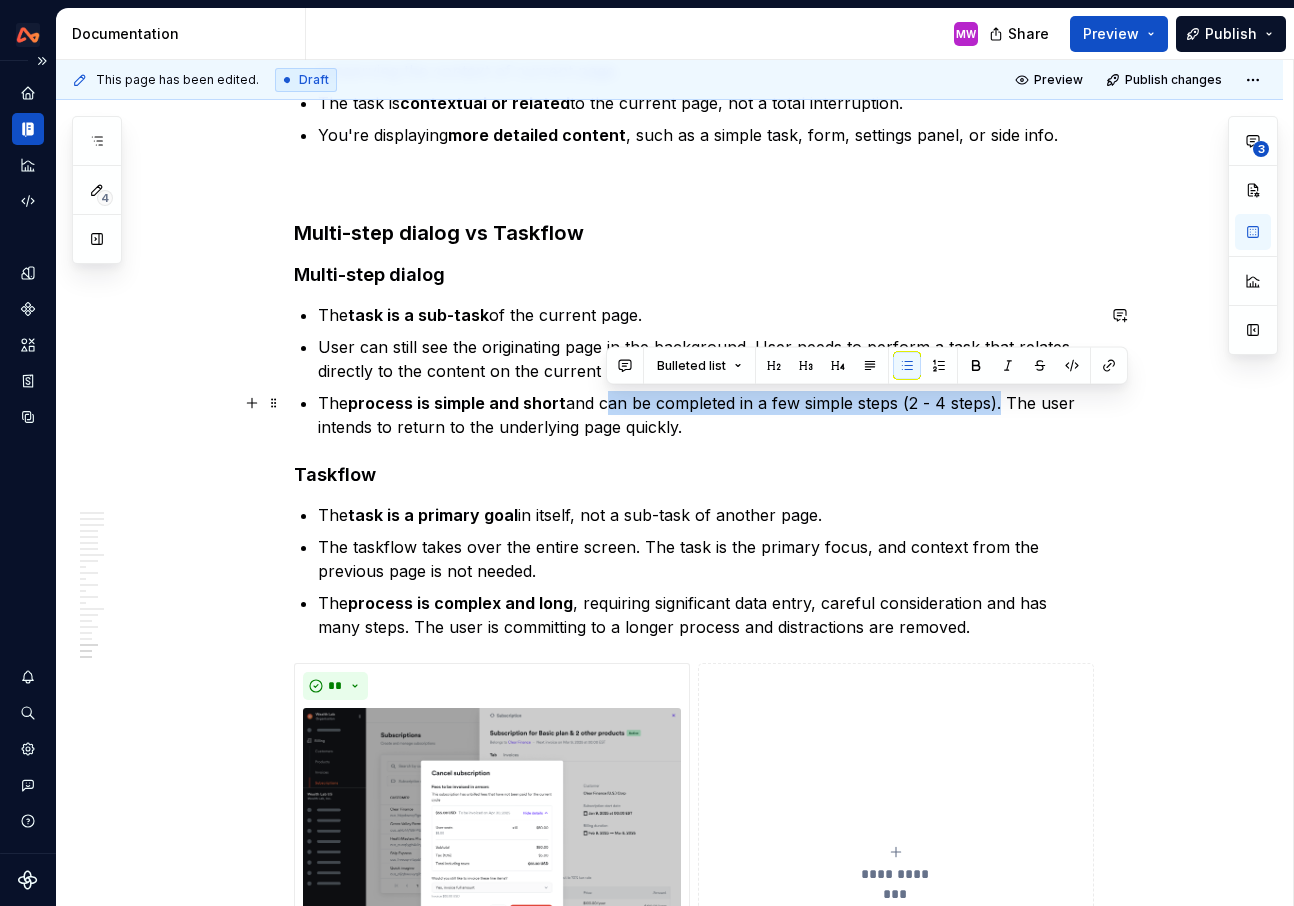 drag, startPoint x: 608, startPoint y: 401, endPoint x: 1000, endPoint y: 406, distance: 392.0319 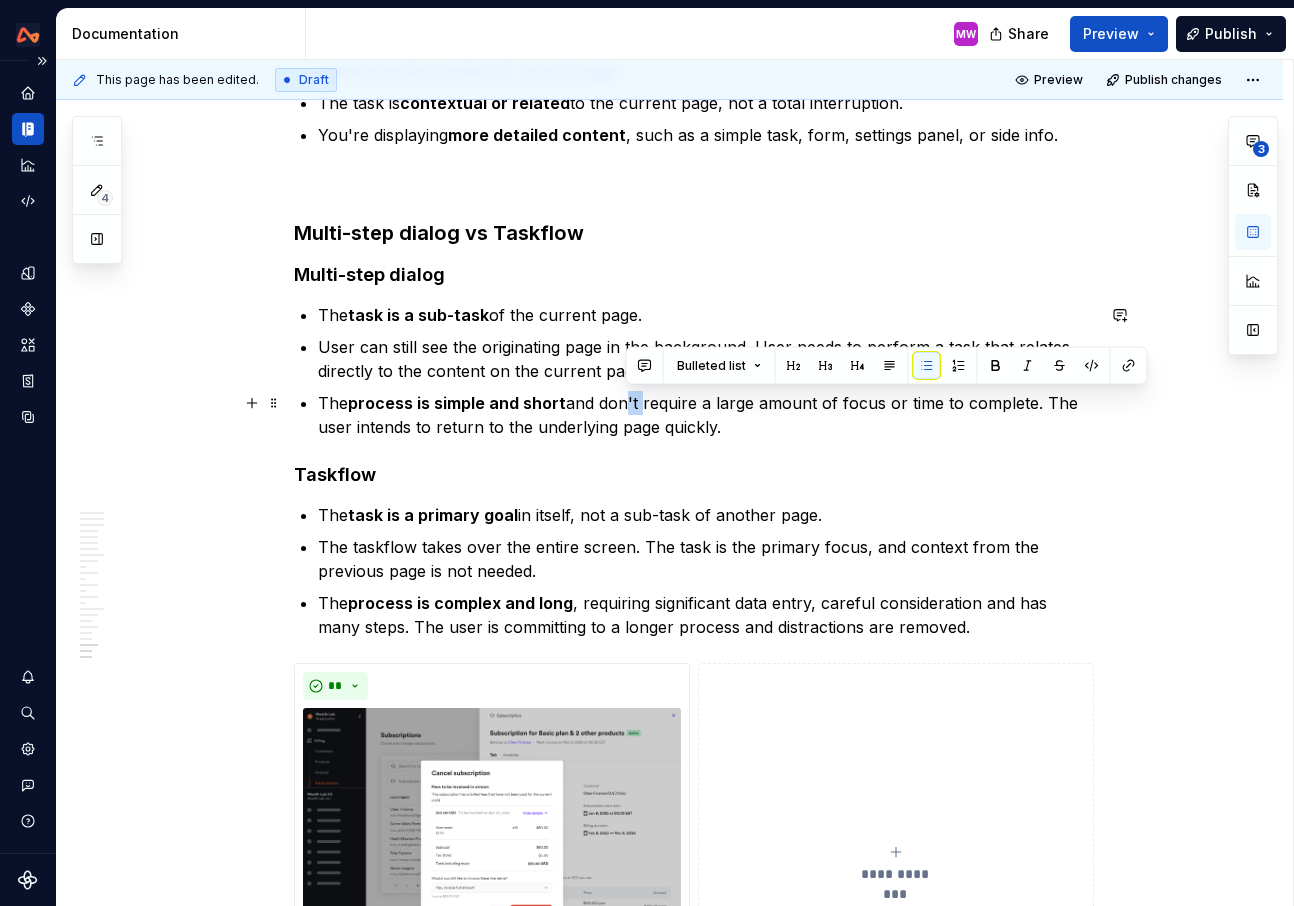drag, startPoint x: 642, startPoint y: 402, endPoint x: 623, endPoint y: 401, distance: 19.026299 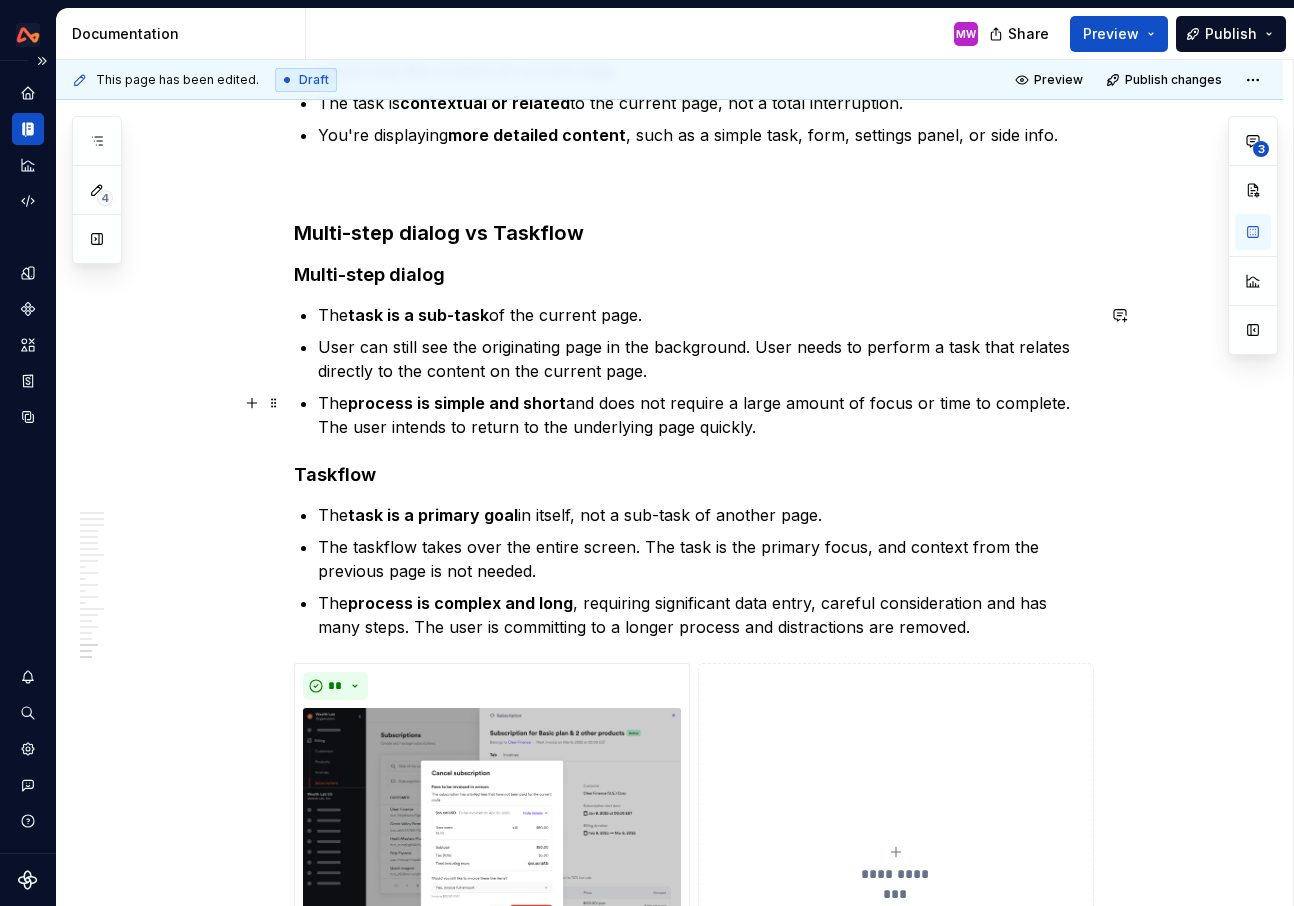 click on "The  process is simple and short  and does not require a large amount of focus or time to complete. The user intends to return to the underlying page quickly." at bounding box center (706, 415) 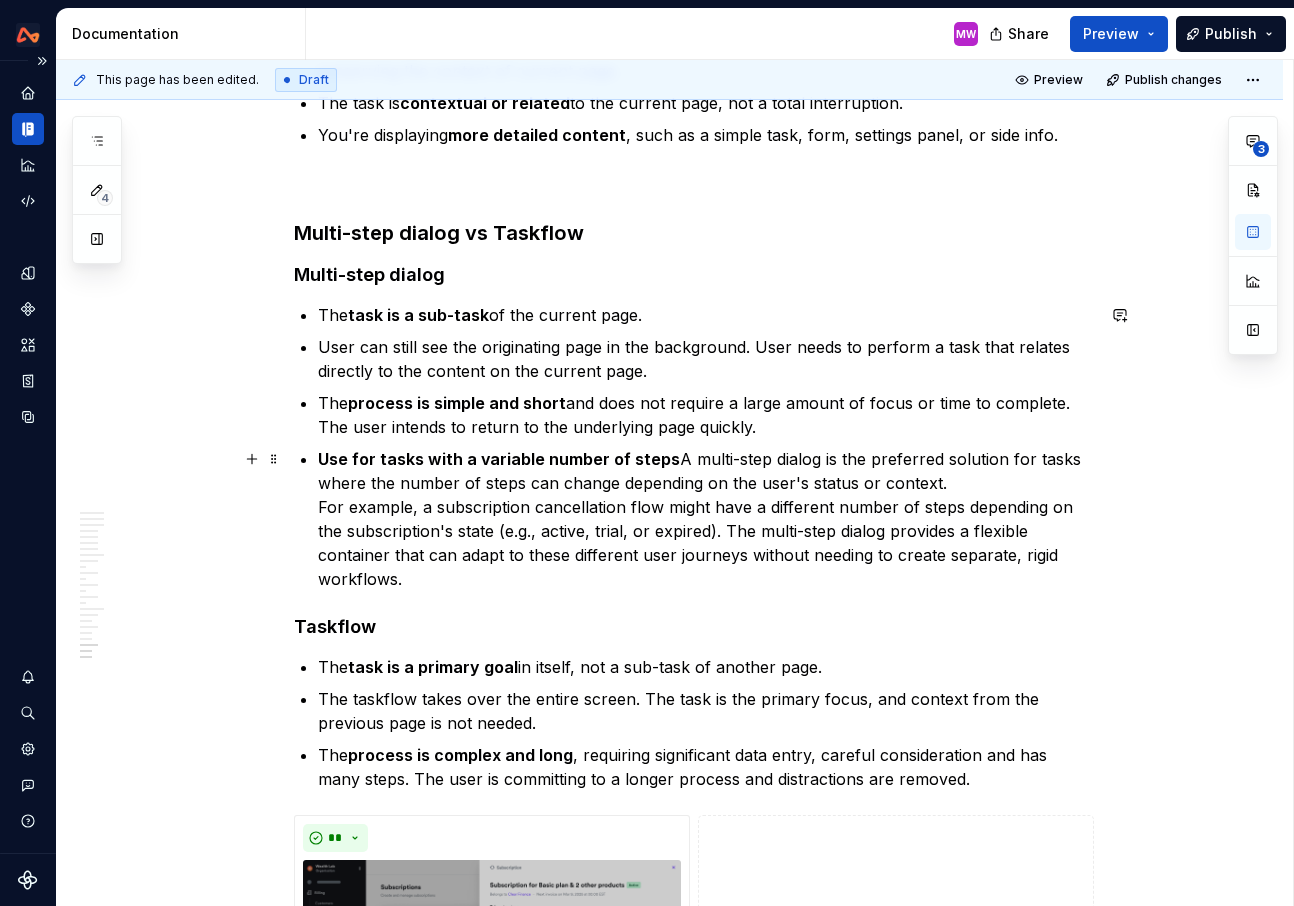 click on "Use for tasks with a variable number of steps" at bounding box center [499, 459] 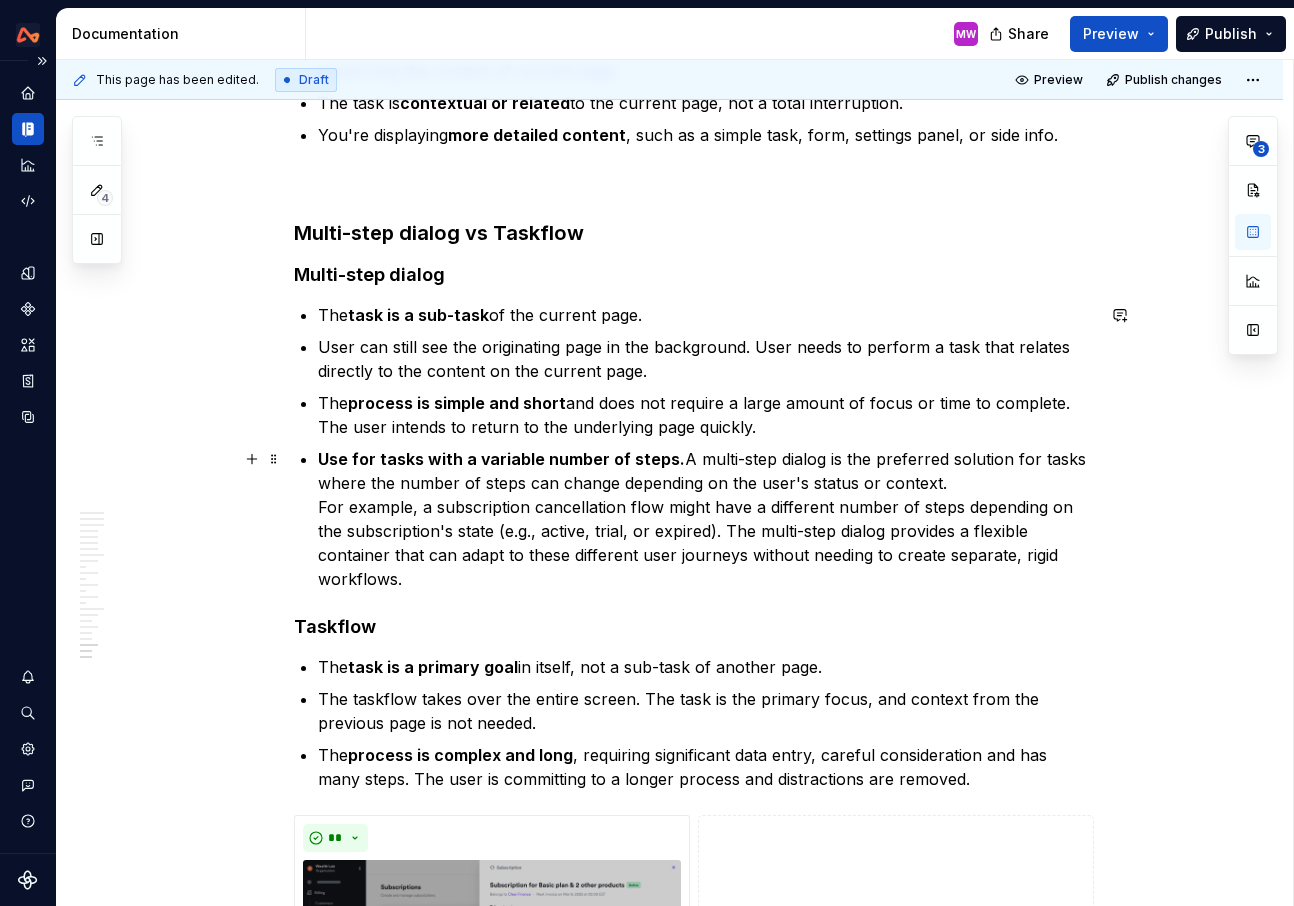 click on "Use for tasks with a variable number of steps.  A multi-step dialog is the preferred solution for tasks where the number of steps can change depending on the user's status or context. For example, a subscription cancellation flow might have a different number of steps depending on the subscription's state (e.g., active, trial, or expired). The multi-step dialog provides a flexible container that can adapt to these different user journeys without needing to create separate, rigid workflows." at bounding box center (706, 519) 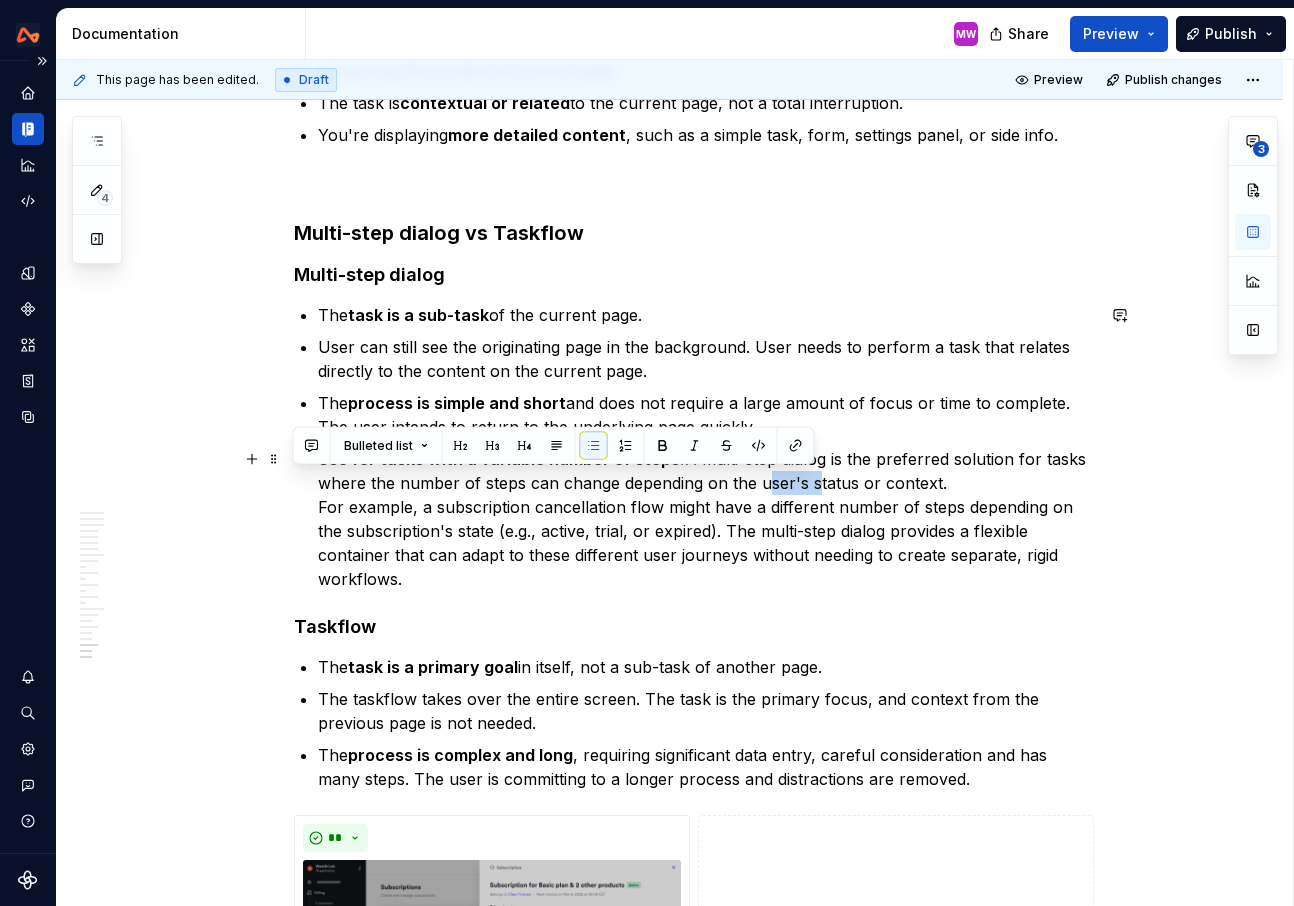 drag, startPoint x: 812, startPoint y: 481, endPoint x: 761, endPoint y: 483, distance: 51.0392 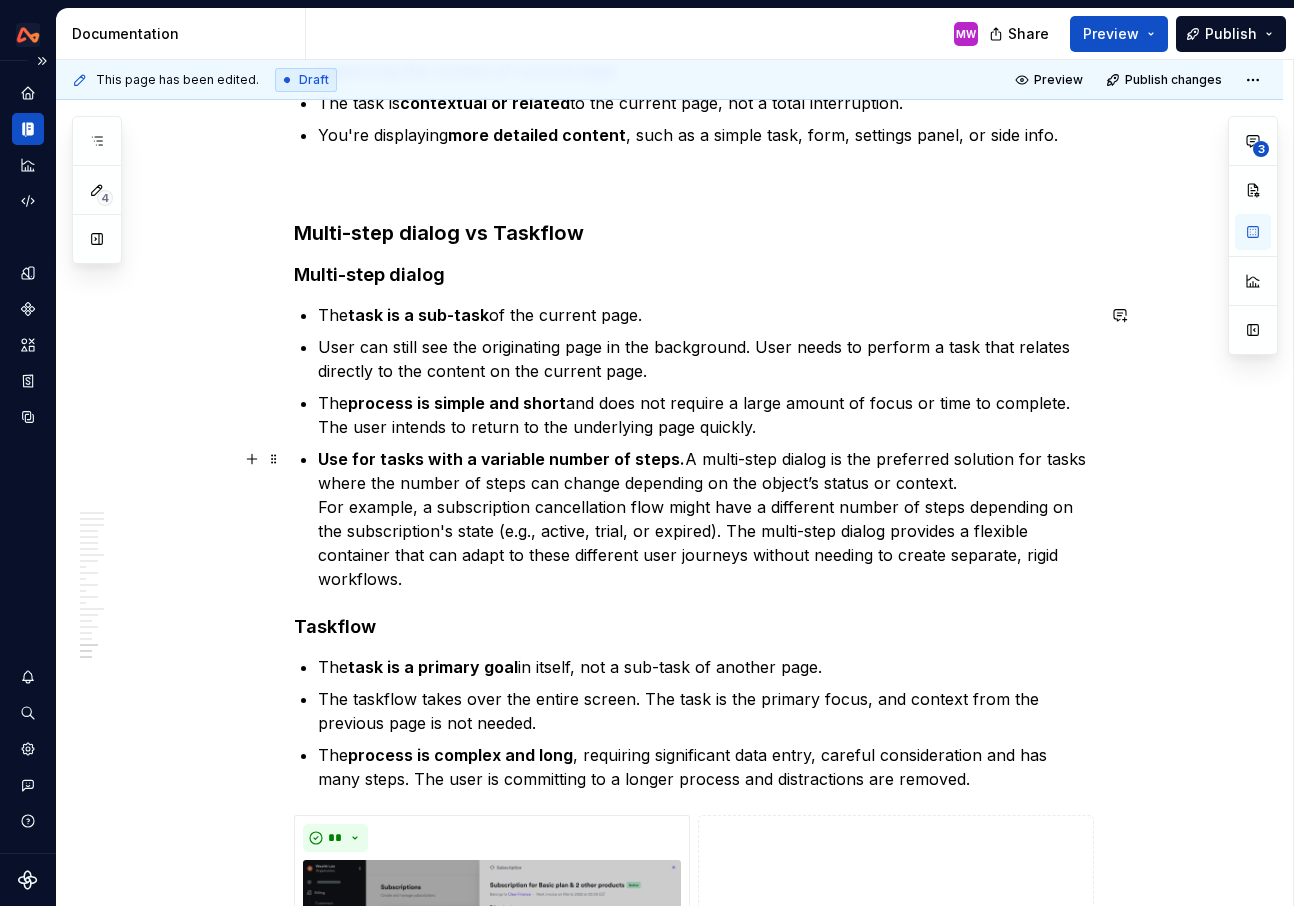 click on "Use for tasks with a variable number of steps.  A multi-step dialog is the preferred solution for tasks where the number of steps can change depending on the object’s status or context. For example, a subscription cancellation flow might have a different number of steps depending on the subscription's state (e.g., active, trial, or expired). The multi-step dialog provides a flexible container that can adapt to these different user journeys without needing to create separate, rigid workflows." at bounding box center (706, 519) 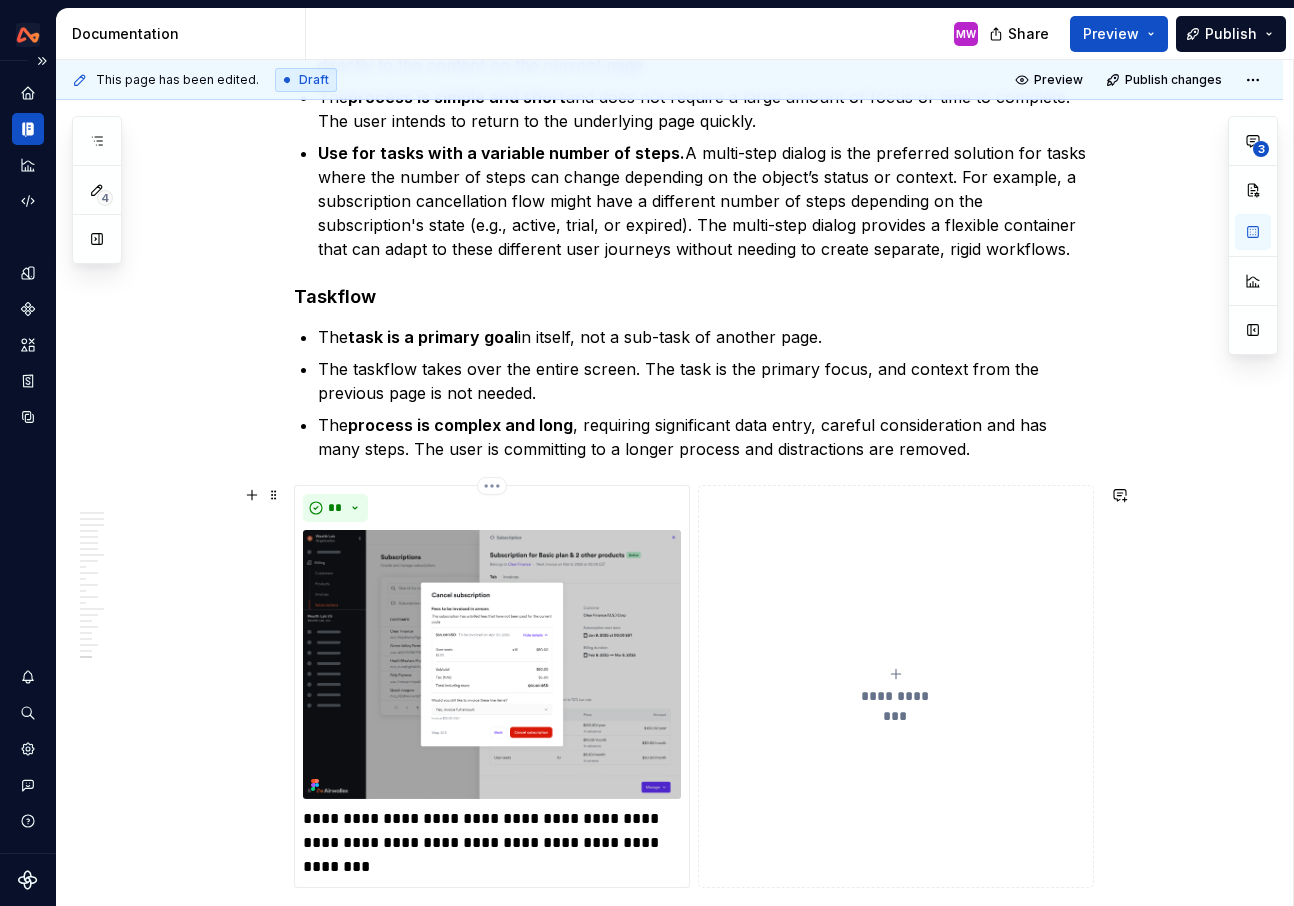 scroll, scrollTop: 11210, scrollLeft: 0, axis: vertical 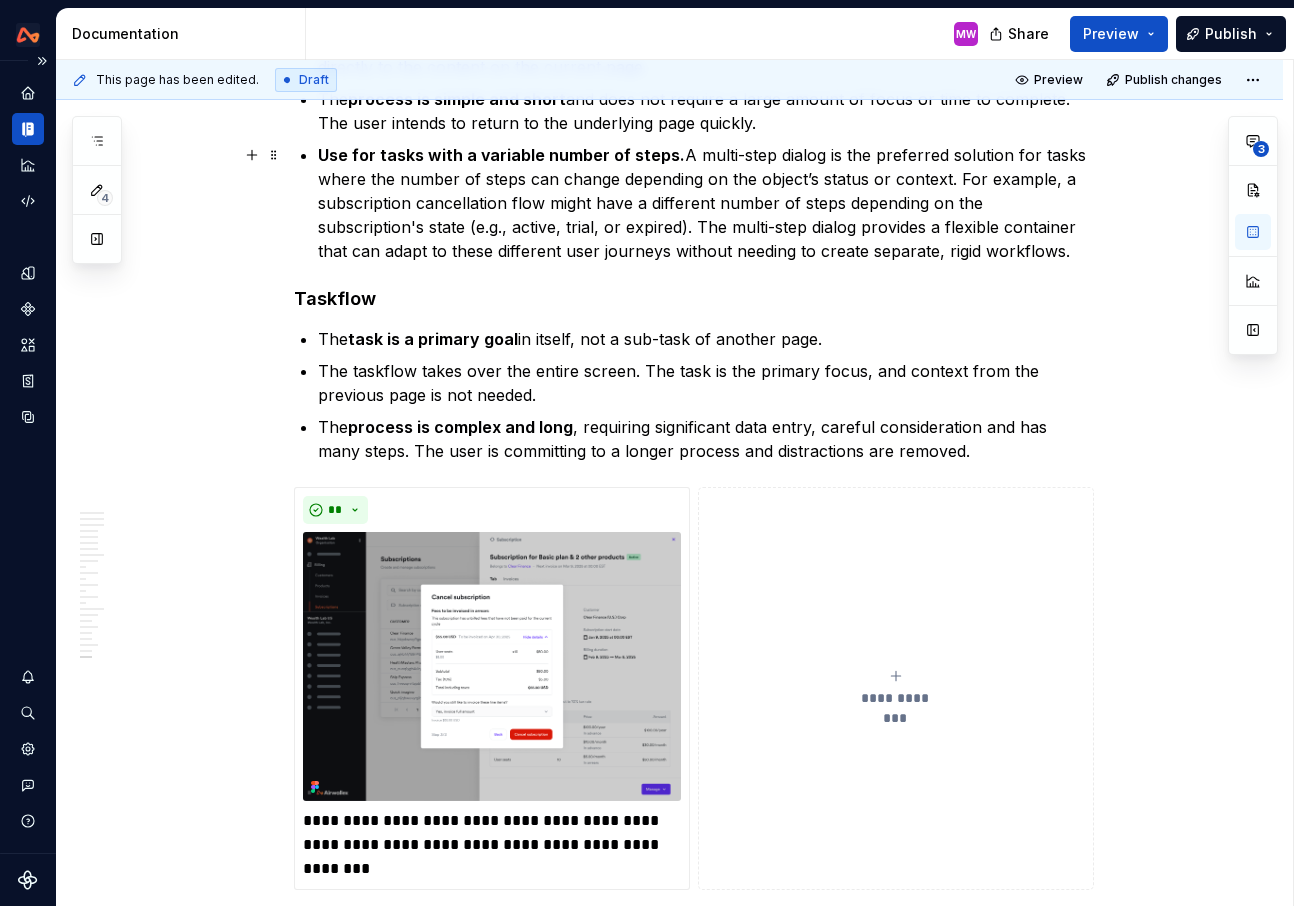 click on "Use for tasks with a variable number of steps." at bounding box center (501, 155) 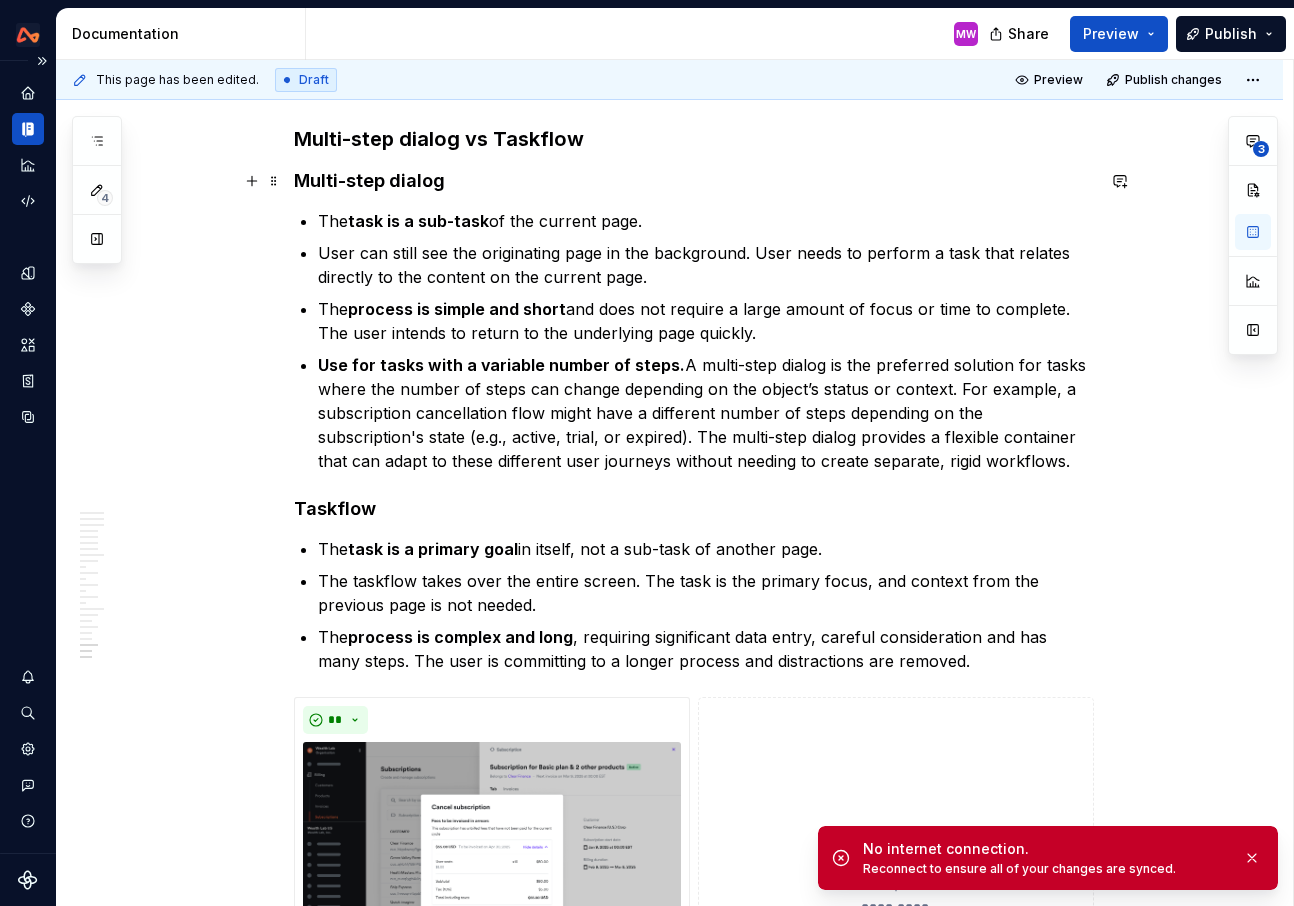 scroll, scrollTop: 10994, scrollLeft: 0, axis: vertical 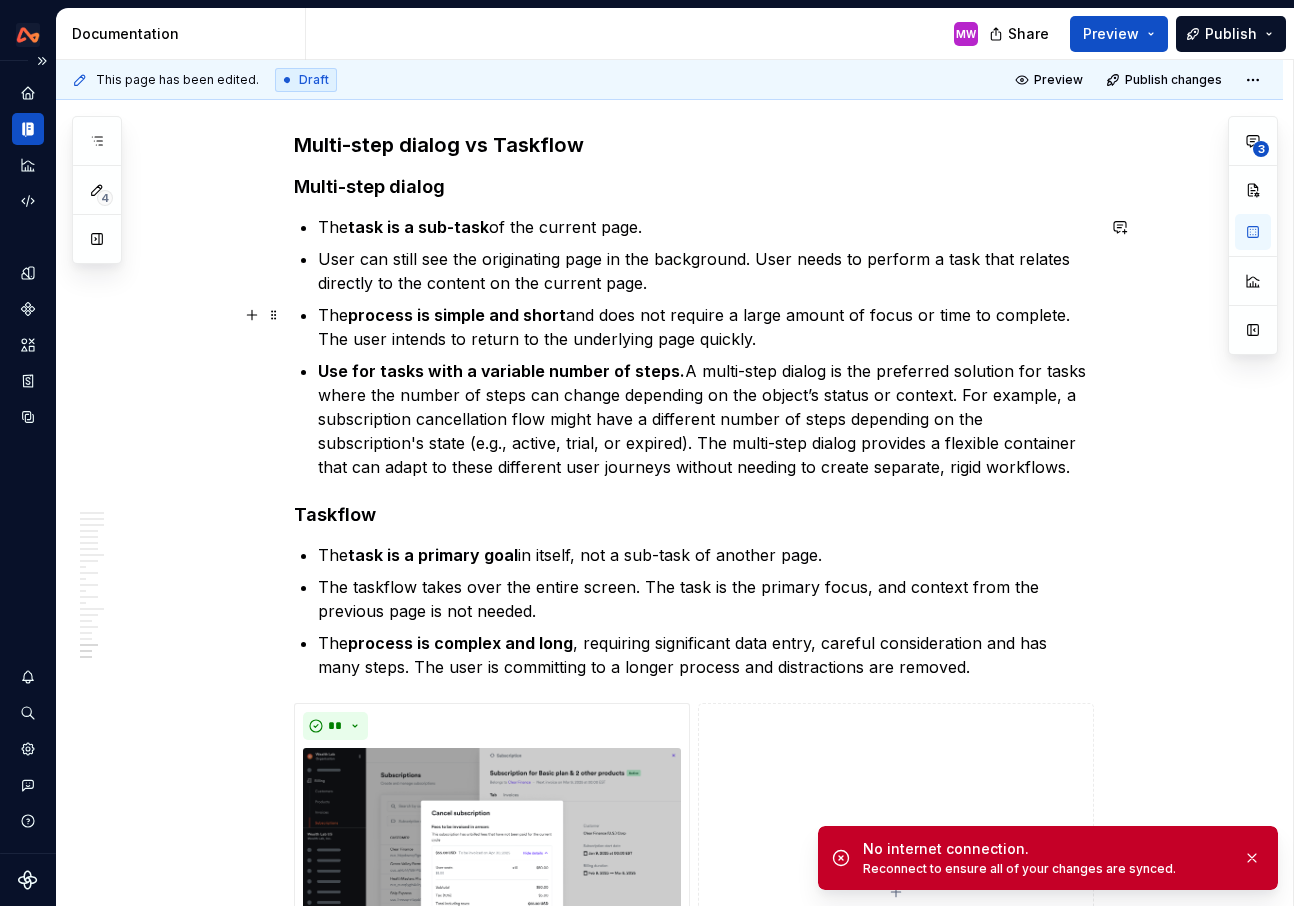 click on "The  process is simple and short  and does not require a large amount of focus or time to complete. The user intends to return to the underlying page quickly." at bounding box center [706, 327] 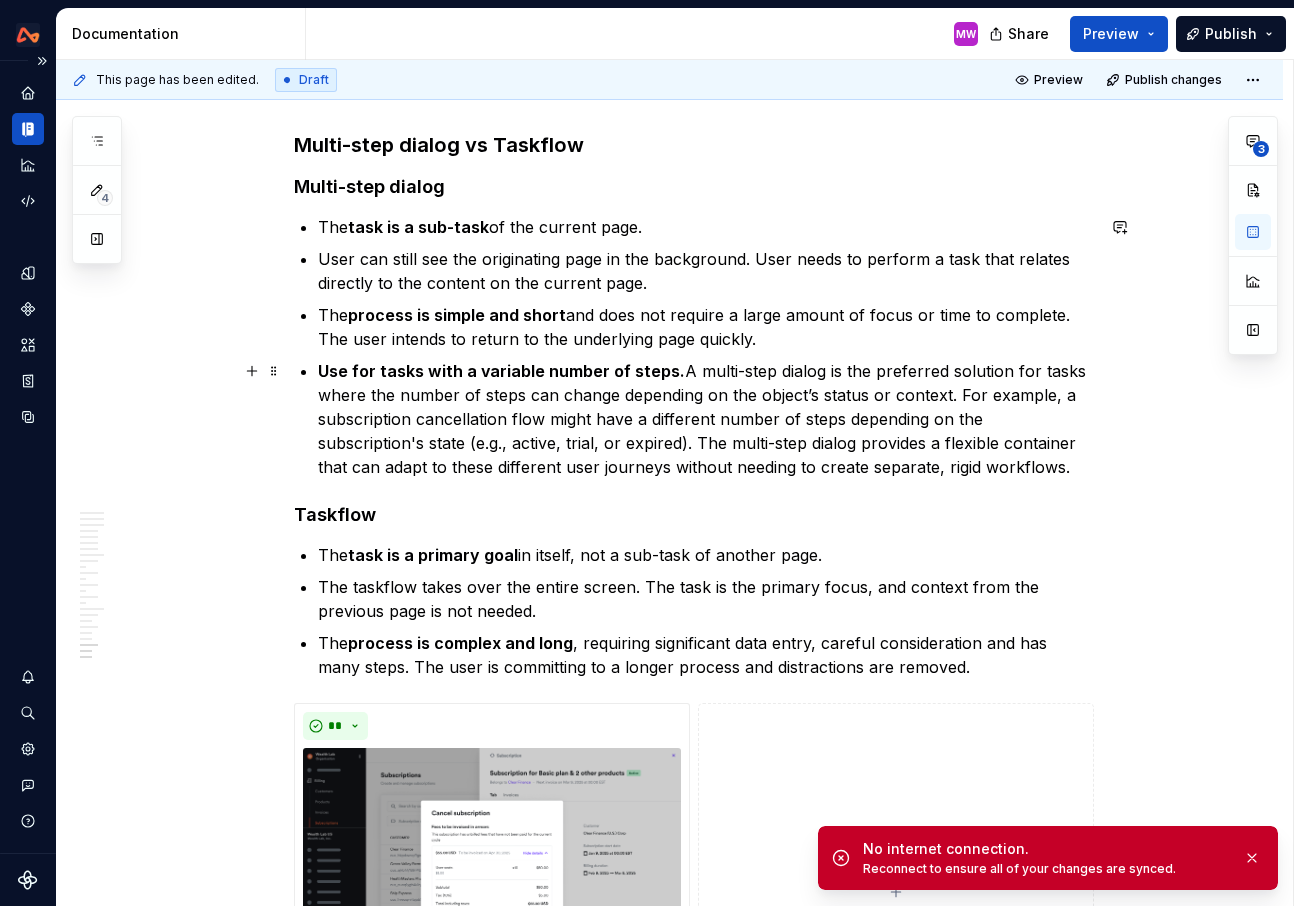 click on "Use for tasks with a variable number of steps.  A multi-step dialog is the preferred solution for tasks where the number of steps can change depending on the object’s status or context. For example, a subscription cancellation flow might have a different number of steps depending on the subscription's state (e.g., active, trial, or expired). The multi-step dialog provides a flexible container that can adapt to these different user journeys without needing to create separate, rigid workflows." at bounding box center (706, 419) 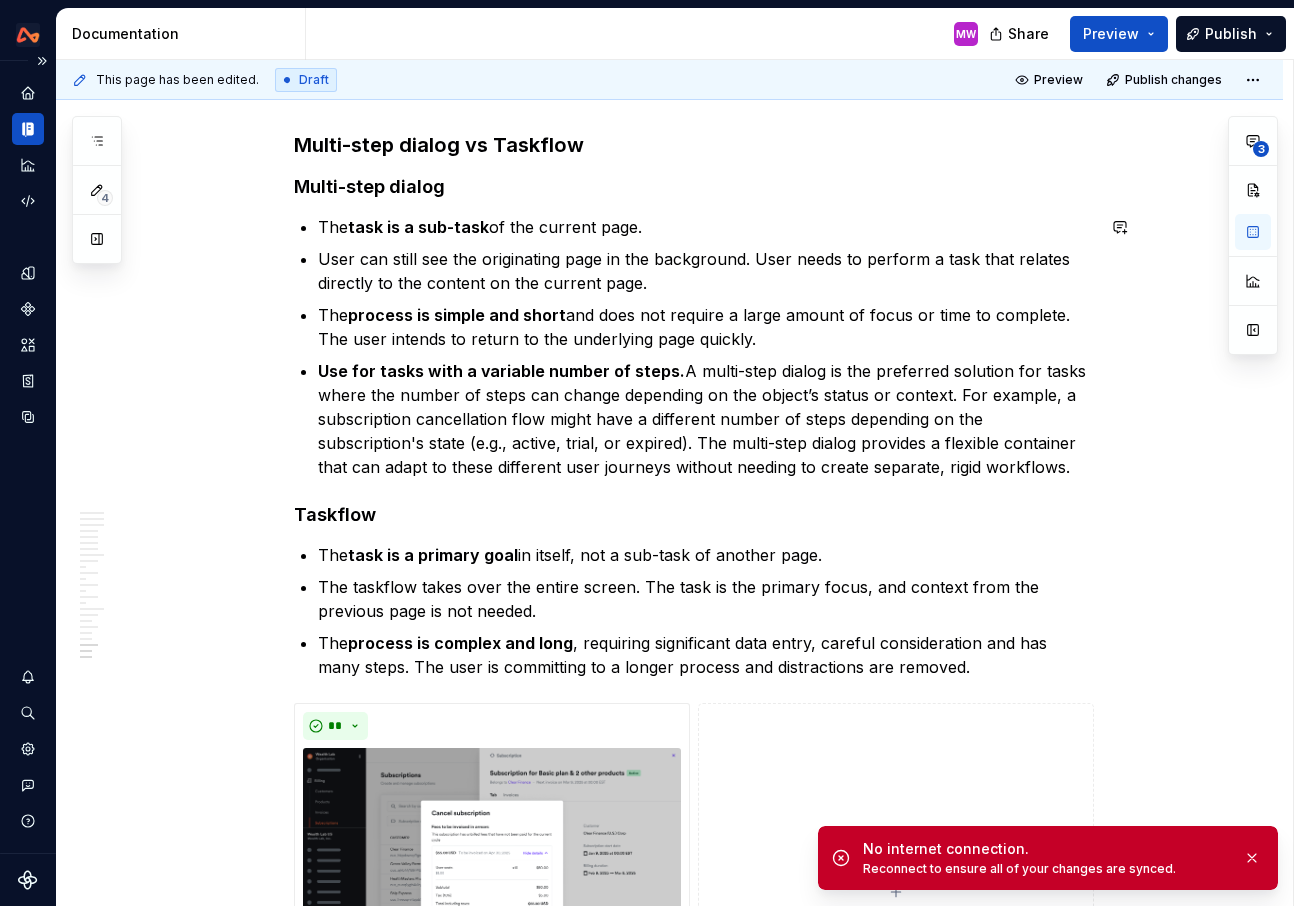 click on "Use for tasks with a variable number of steps.  A multi-step dialog is the preferred solution for tasks where the number of steps can change depending on the object’s status or context. For example, a subscription cancellation flow might have a different number of steps depending on the subscription's state (e.g., active, trial, or expired). The multi-step dialog provides a flexible container that can adapt to these different user journeys without needing to create separate, rigid workflows." at bounding box center (706, 419) 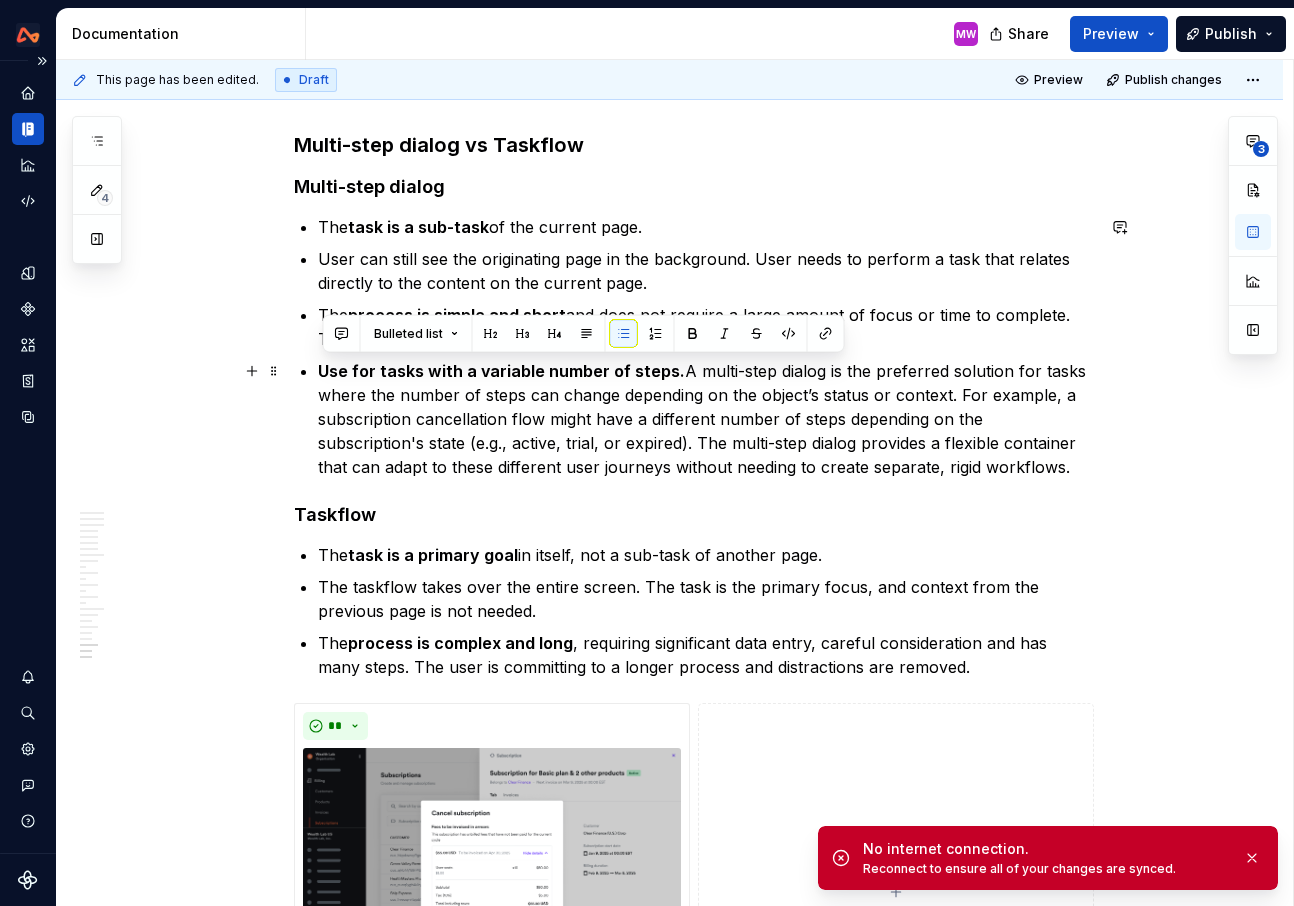 drag, startPoint x: 1005, startPoint y: 470, endPoint x: 324, endPoint y: 362, distance: 689.5107 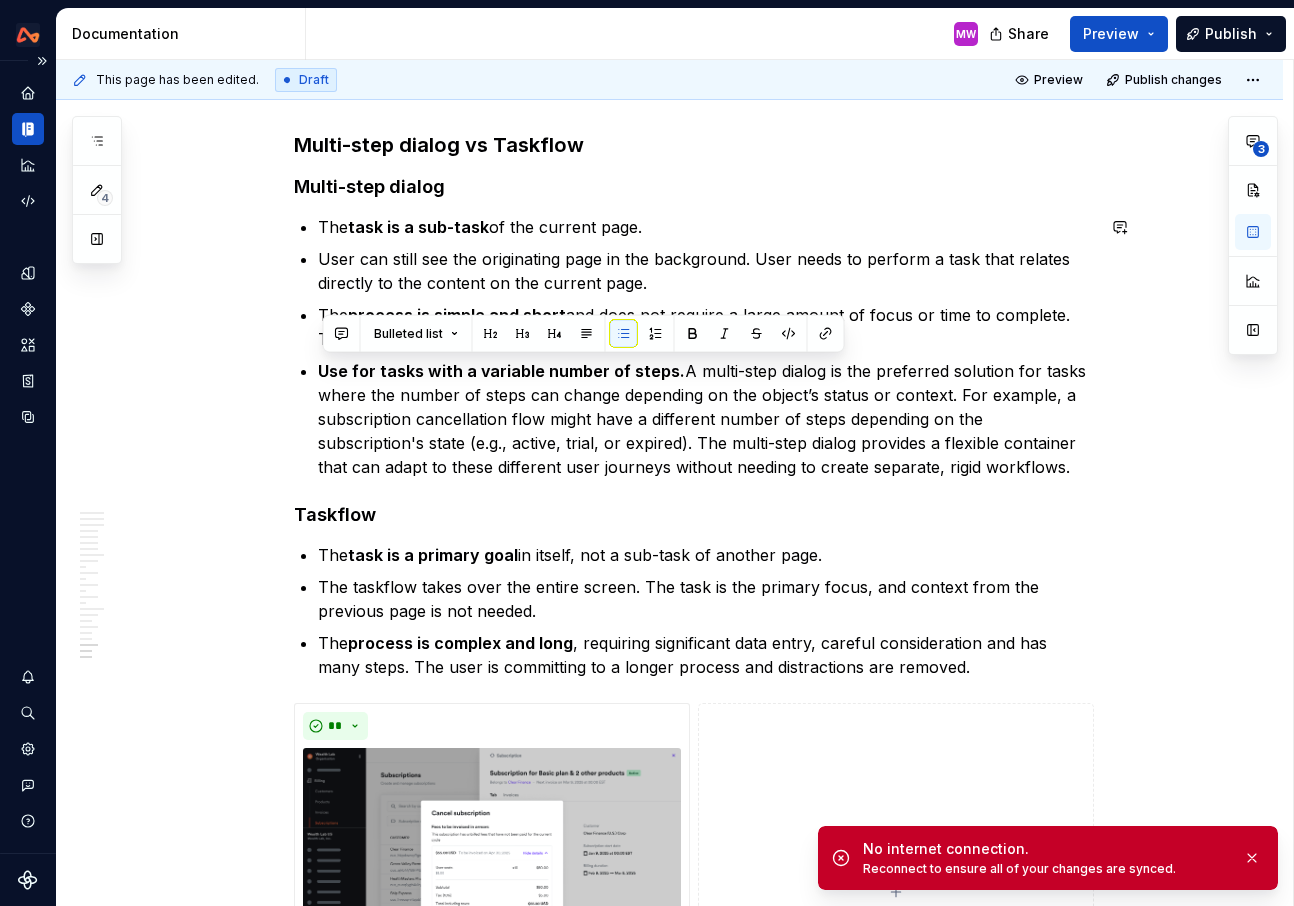 copy on "Use for tasks with a variable number of steps.  A multi-step dialog is the preferred solution for tasks where the number of steps can change depending on the object’s status or context. For example, a subscription cancellation flow might have a different number of steps depending on the subscription's state (e.g., active, trial, or expired). The multi-step dialog provides a flexible container that can adapt to these different user journeys without needing to create separate, rigid workflows." 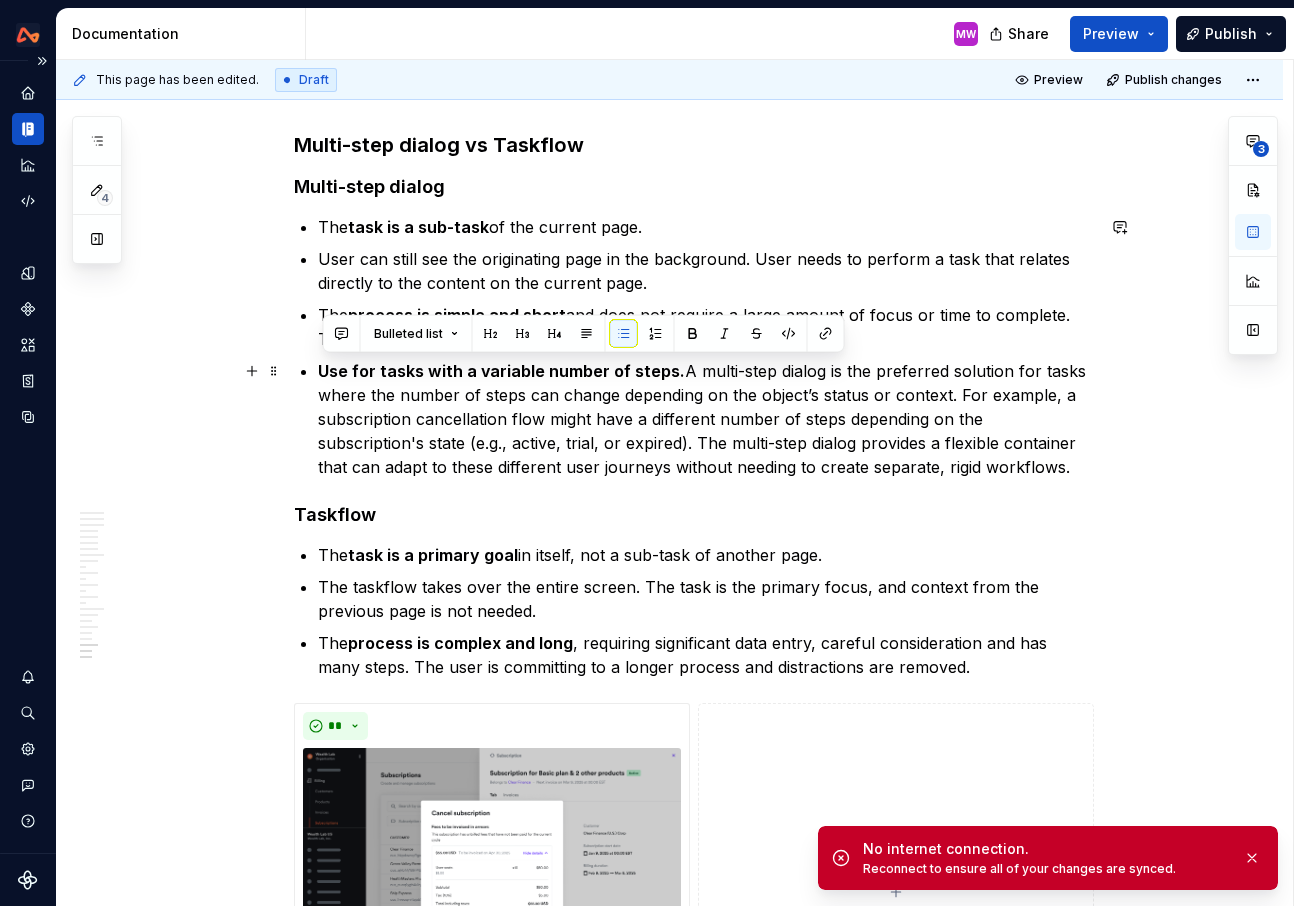 click on "Use for tasks with a variable number of steps.  A multi-step dialog is the preferred solution for tasks where the number of steps can change depending on the object’s status or context. For example, a subscription cancellation flow might have a different number of steps depending on the subscription's state (e.g., active, trial, or expired). The multi-step dialog provides a flexible container that can adapt to these different user journeys without needing to create separate, rigid workflows." at bounding box center (706, 419) 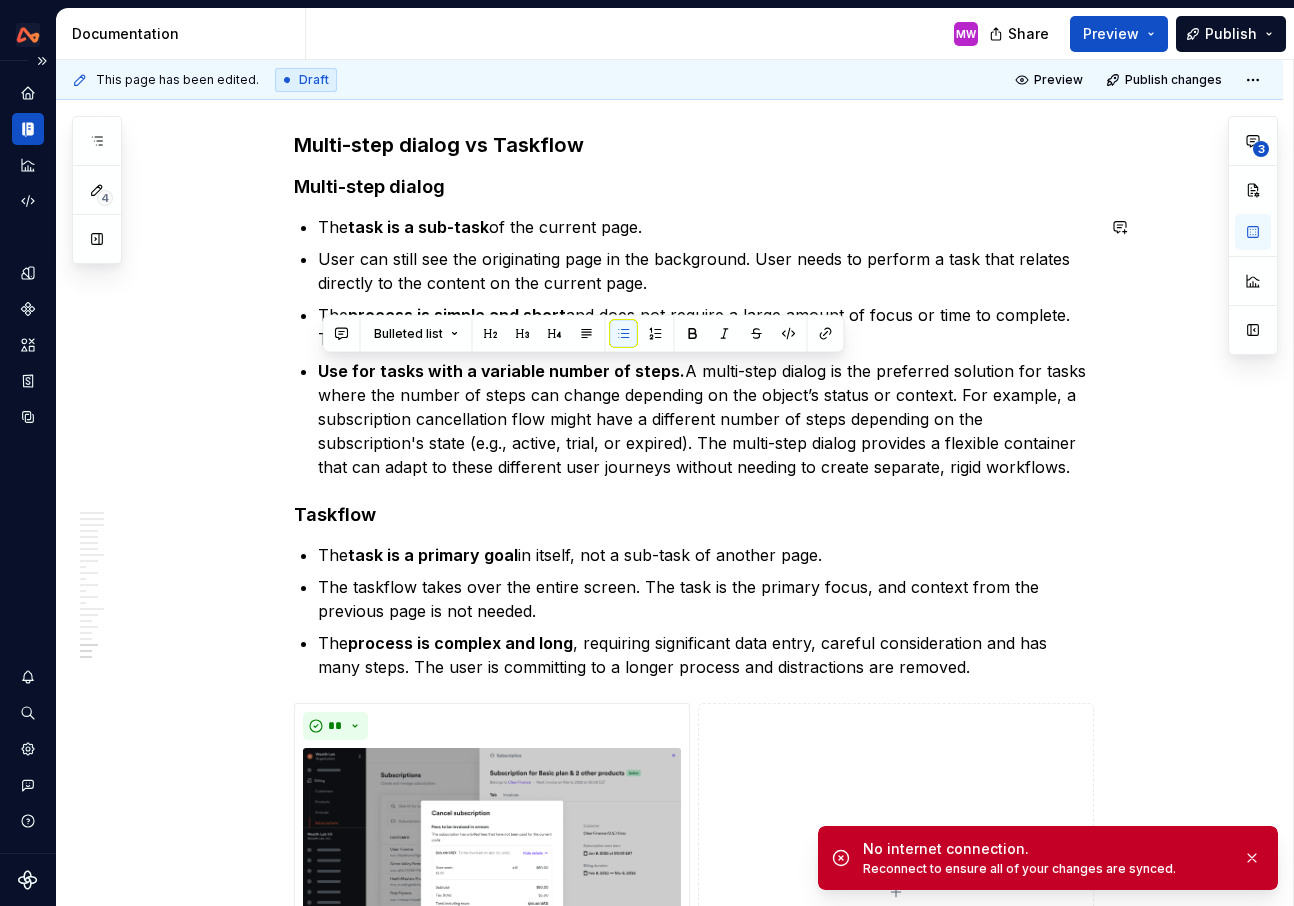 copy on "Use for tasks with a variable number of steps.  A multi-step dialog is the preferred solution for tasks where the number of steps can change depending on the object’s status or context. For example, a subscription cancellation flow might have a different number of steps depending on the subscription's state (e.g., active, trial, or expired). The multi-step dialog provides a flexible container that can adapt to these different user journeys without needing to create separate, rigid workflows." 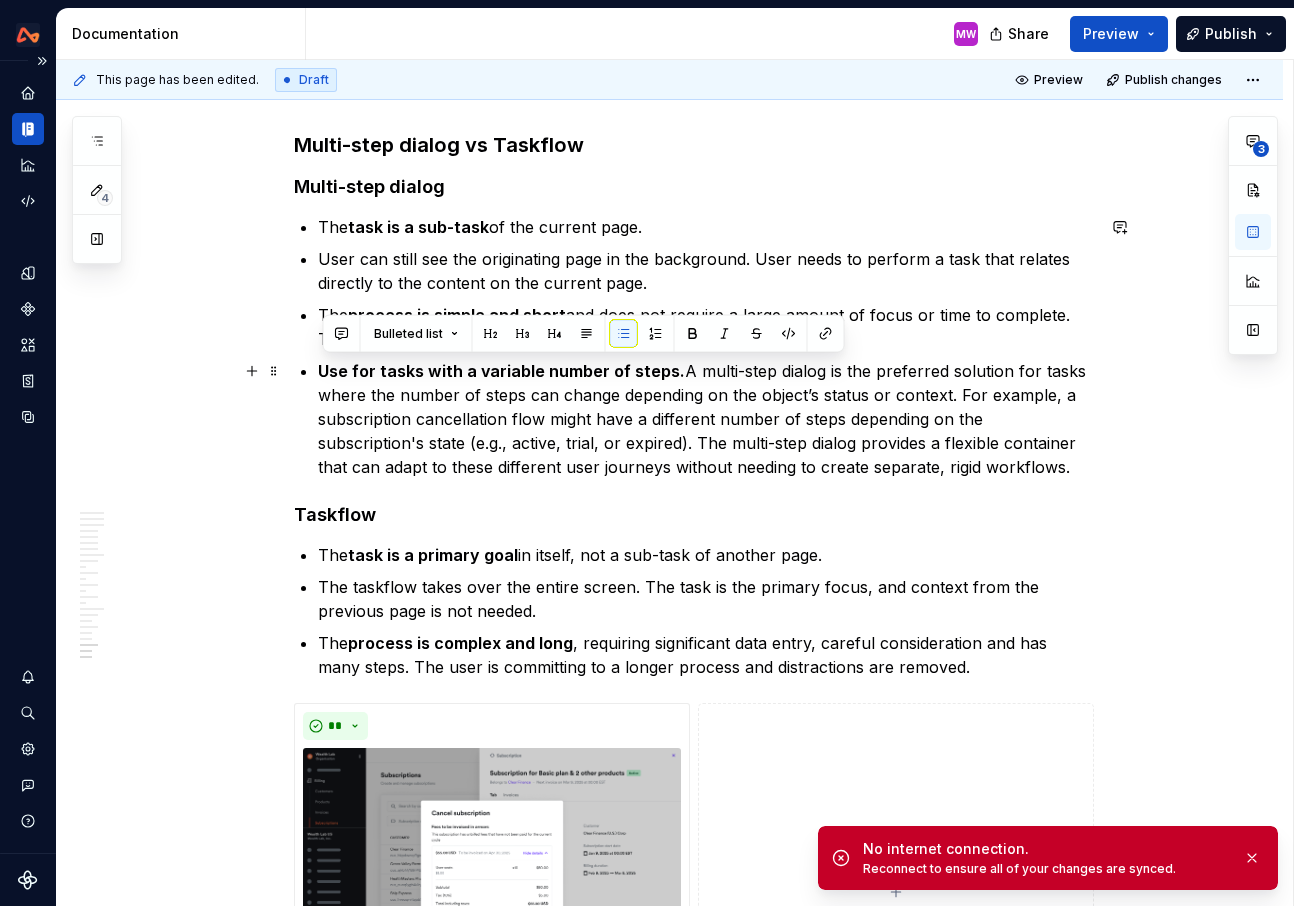 click on "Use for tasks with a variable number of steps.  A multi-step dialog is the preferred solution for tasks where the number of steps can change depending on the object’s status or context. For example, a subscription cancellation flow might have a different number of steps depending on the subscription's state (e.g., active, trial, or expired). The multi-step dialog provides a flexible container that can adapt to these different user journeys without needing to create separate, rigid workflows." at bounding box center [706, 419] 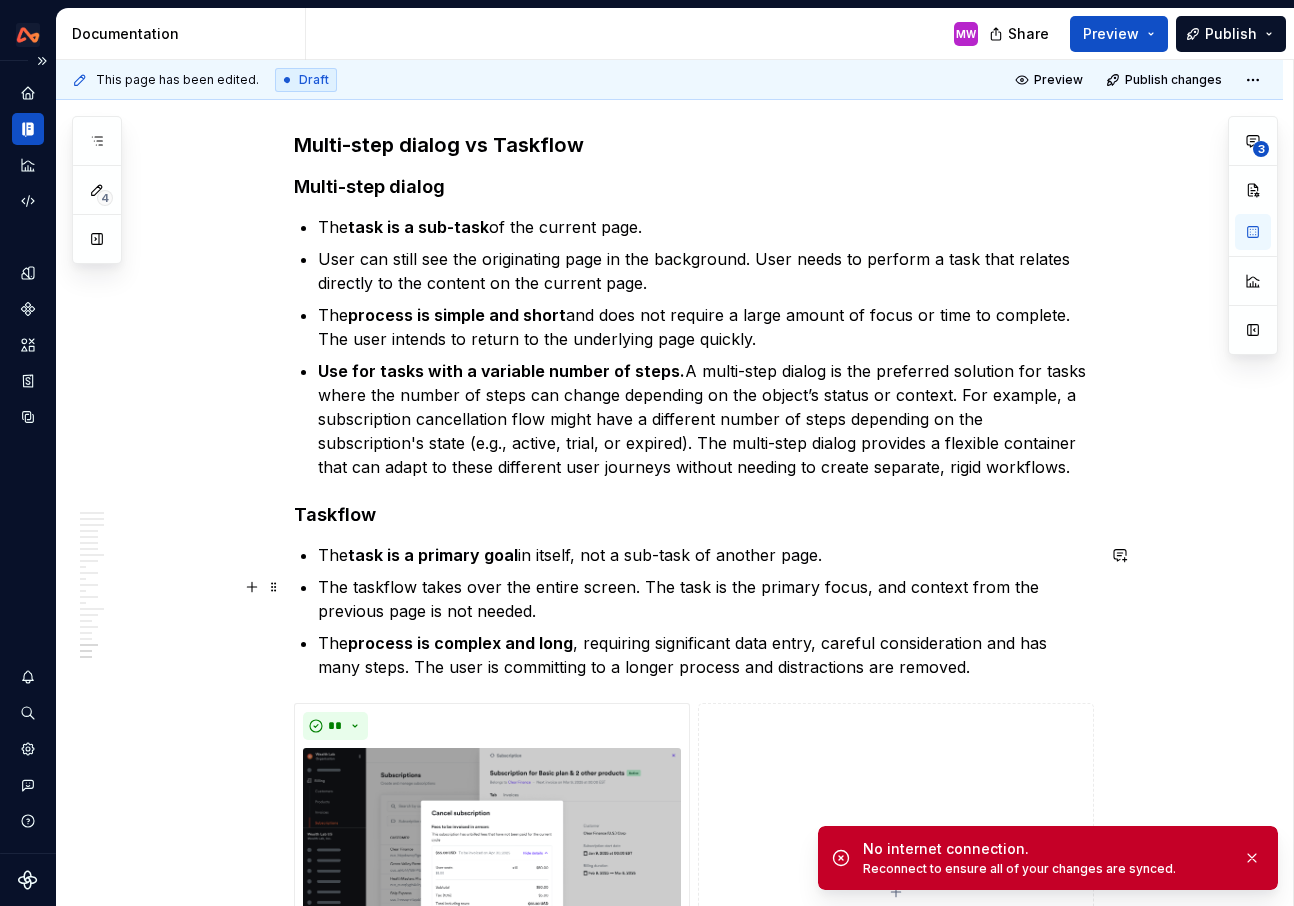 click on "**********" at bounding box center (669, -4614) 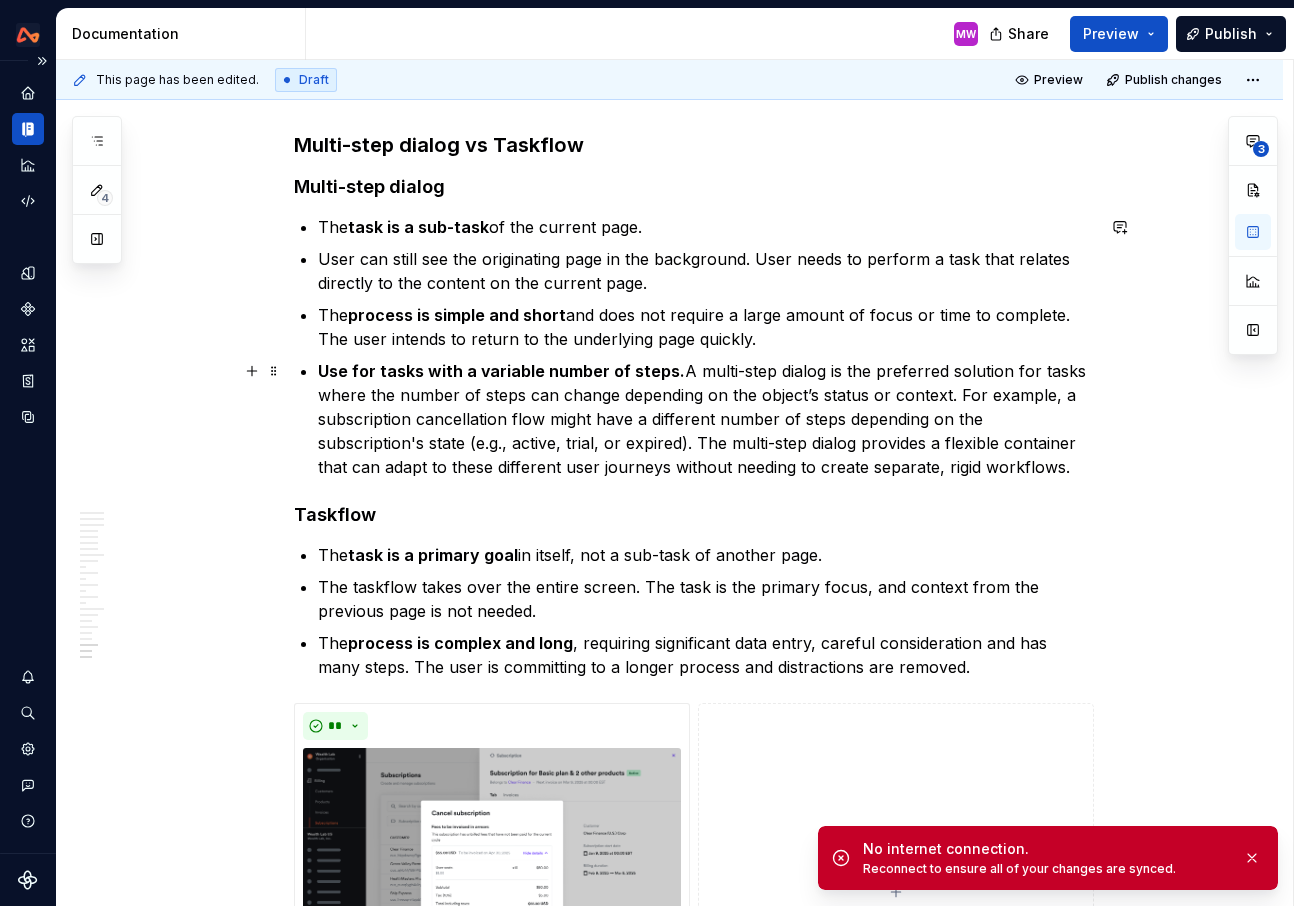 click on "Use for tasks with a variable number of steps.  A multi-step dialog is the preferred solution for tasks where the number of steps can change depending on the object’s status or context. For example, a subscription cancellation flow might have a different number of steps depending on the subscription's state (e.g., active, trial, or expired). The multi-step dialog provides a flexible container that can adapt to these different user journeys without needing to create separate, rigid workflows." at bounding box center [706, 419] 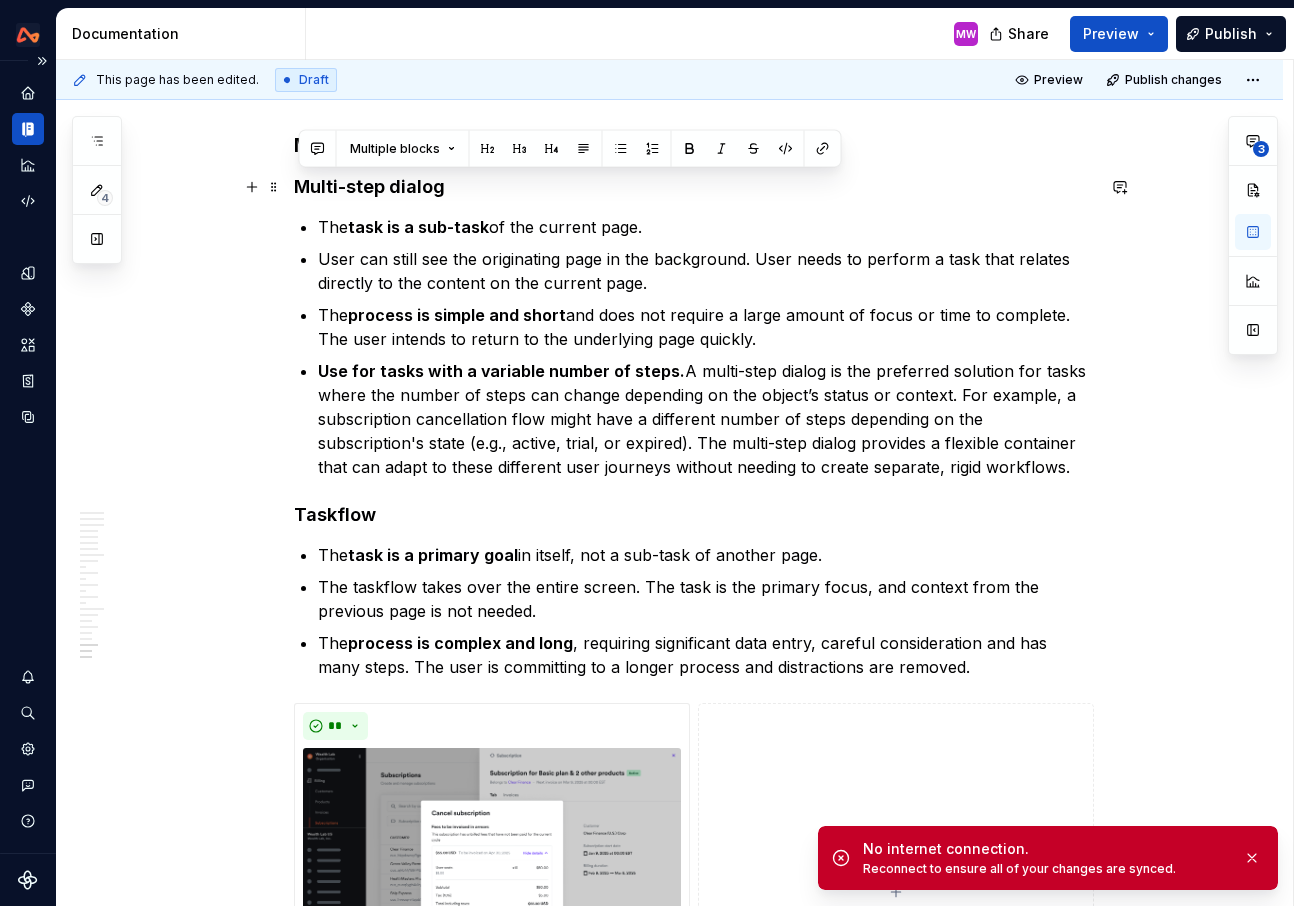 drag, startPoint x: 976, startPoint y: 463, endPoint x: 296, endPoint y: 180, distance: 736.5385 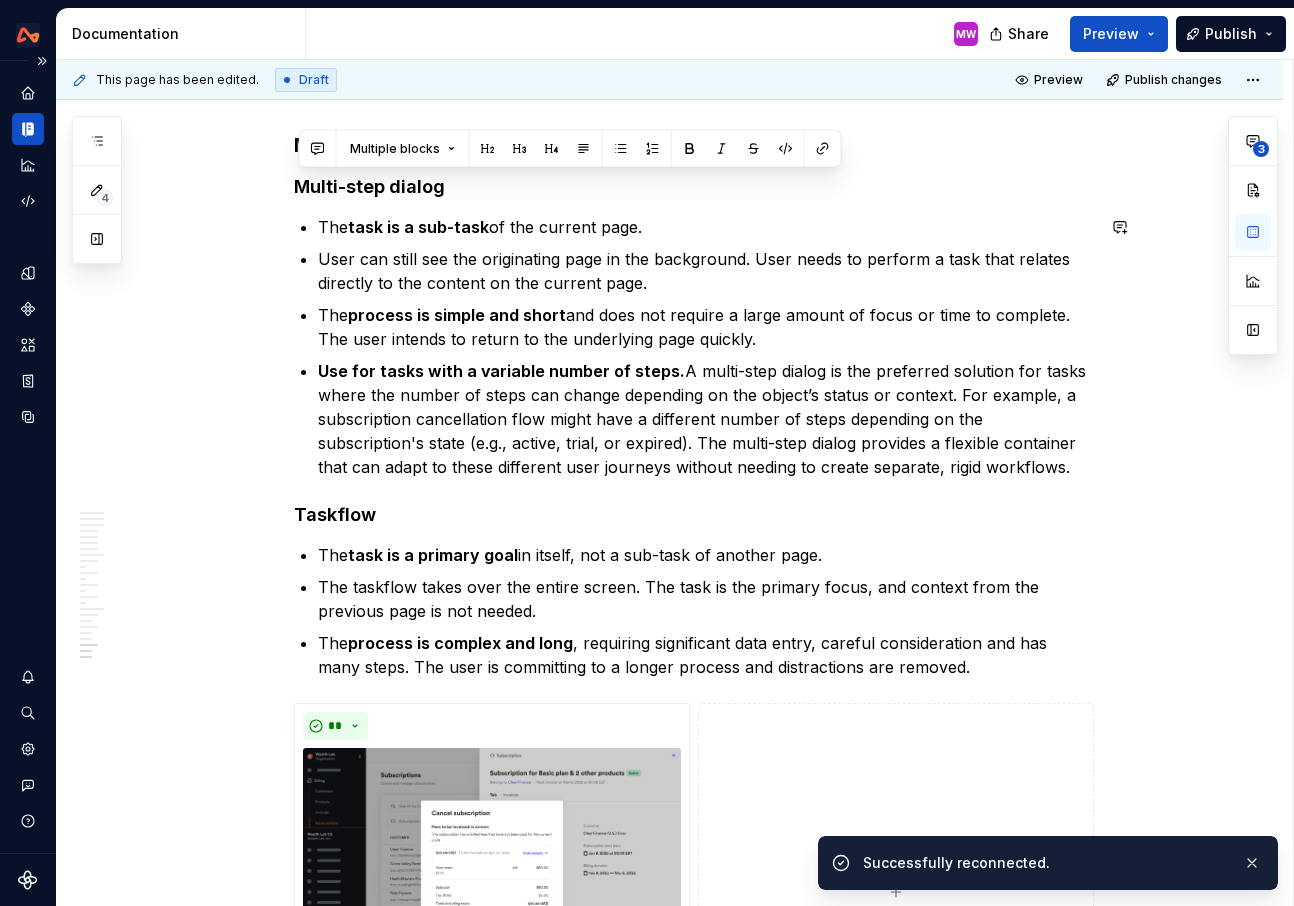 click on "The  process is simple and short  and does not require a large amount of focus or time to complete. The user intends to return to the underlying page quickly." at bounding box center [706, 327] 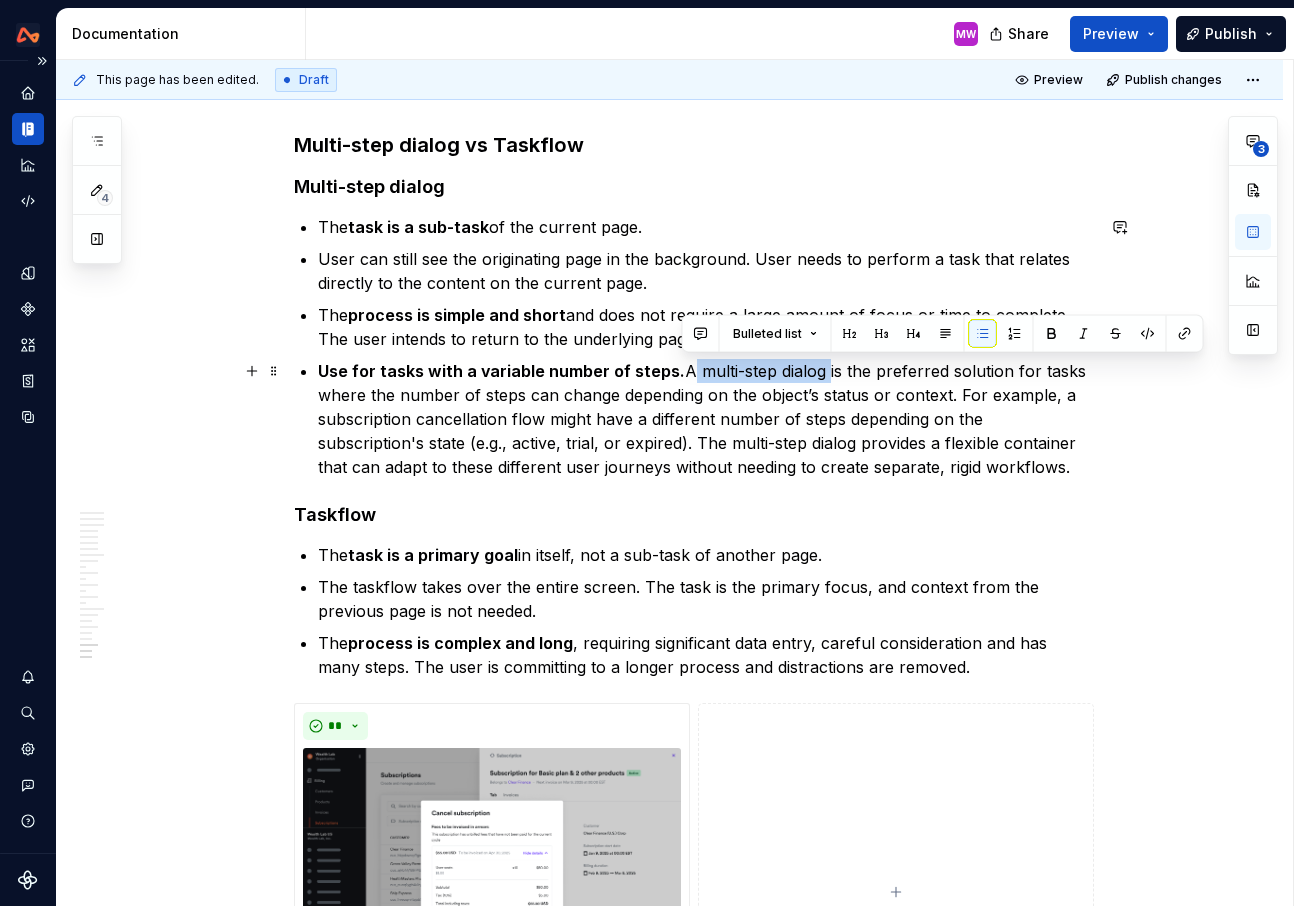 drag, startPoint x: 683, startPoint y: 373, endPoint x: 825, endPoint y: 375, distance: 142.01408 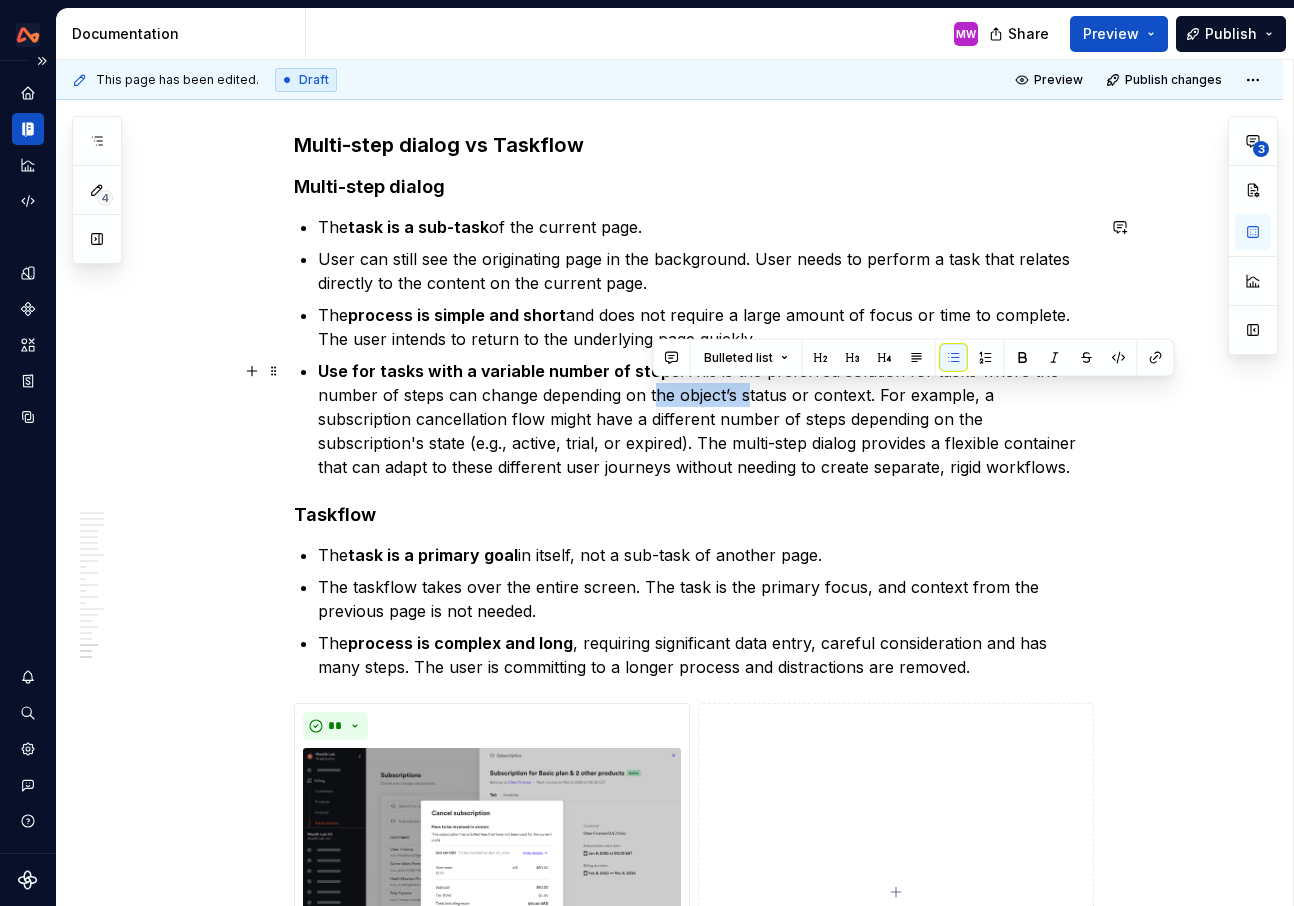 drag, startPoint x: 745, startPoint y: 394, endPoint x: 652, endPoint y: 395, distance: 93.00538 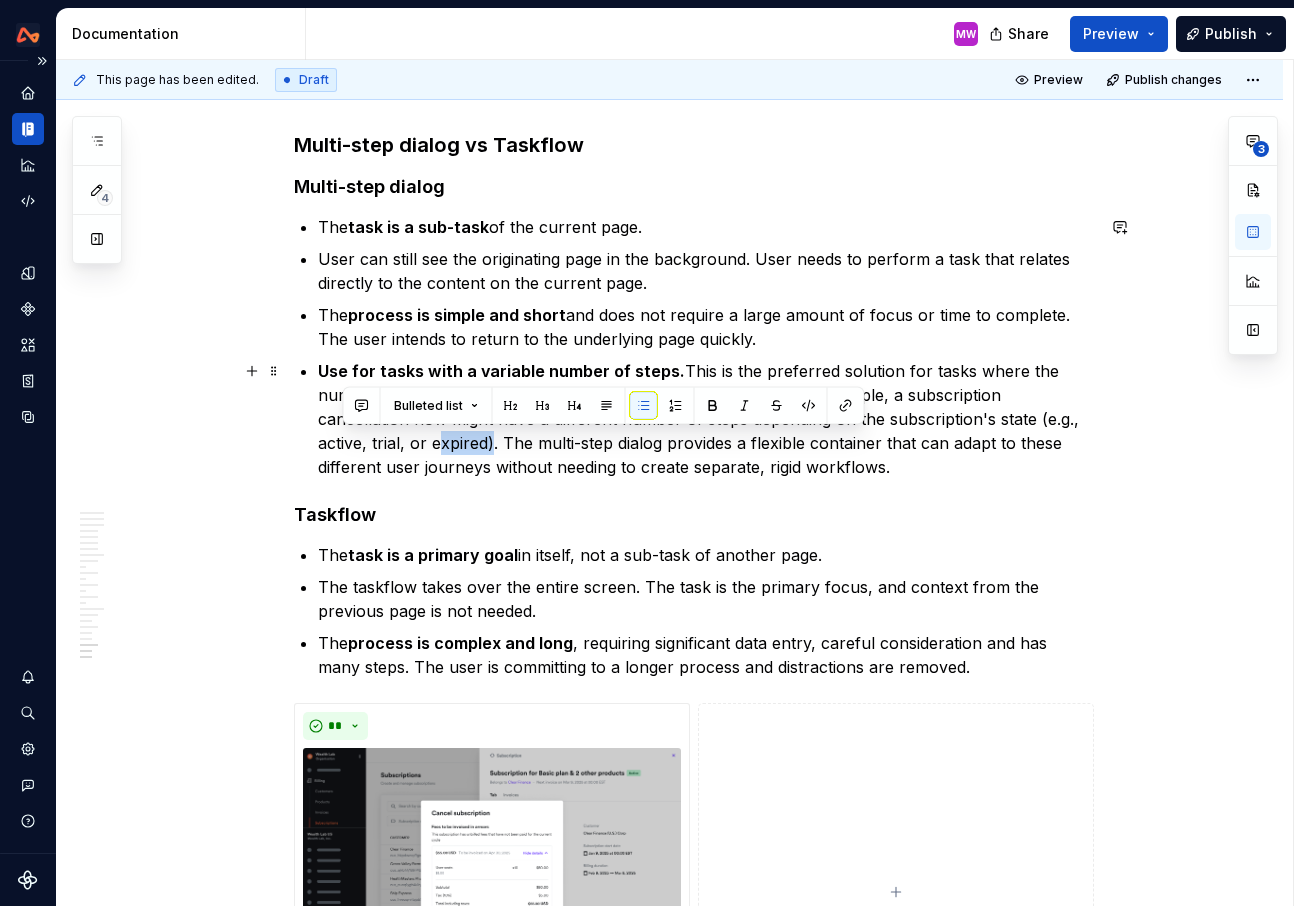 drag, startPoint x: 400, startPoint y: 441, endPoint x: 343, endPoint y: 439, distance: 57.035076 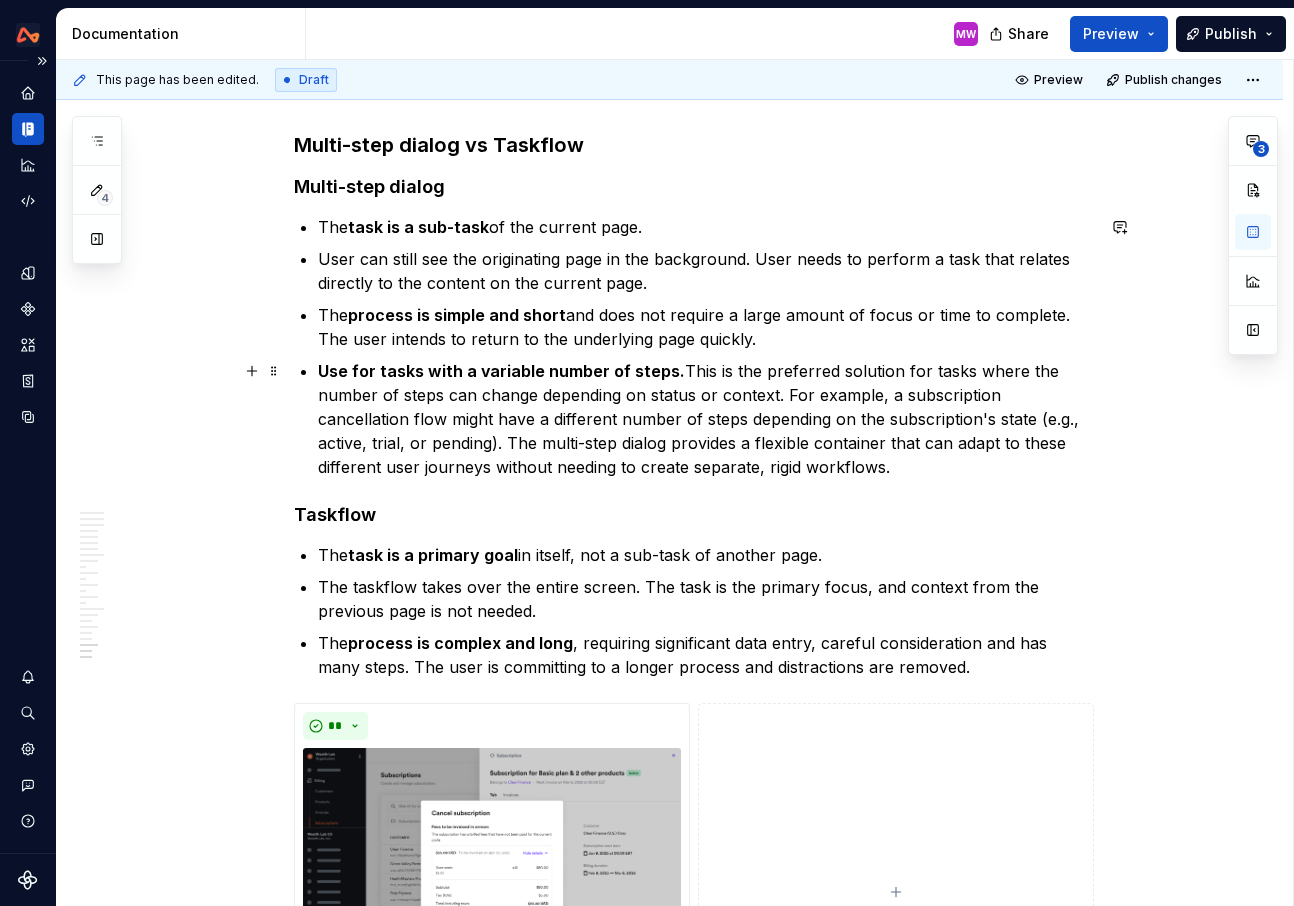 click on "Use for tasks with a variable number of steps.  This is the preferred solution for tasks where the number of steps can change depending on status or context. For example, a subscription cancellation flow might have a different number of steps depending on the subscription's state (e.g., active, trial, or pending). The multi-step dialog provides a flexible container that can adapt to these different user journeys without needing to create separate, rigid workflows." at bounding box center (706, 419) 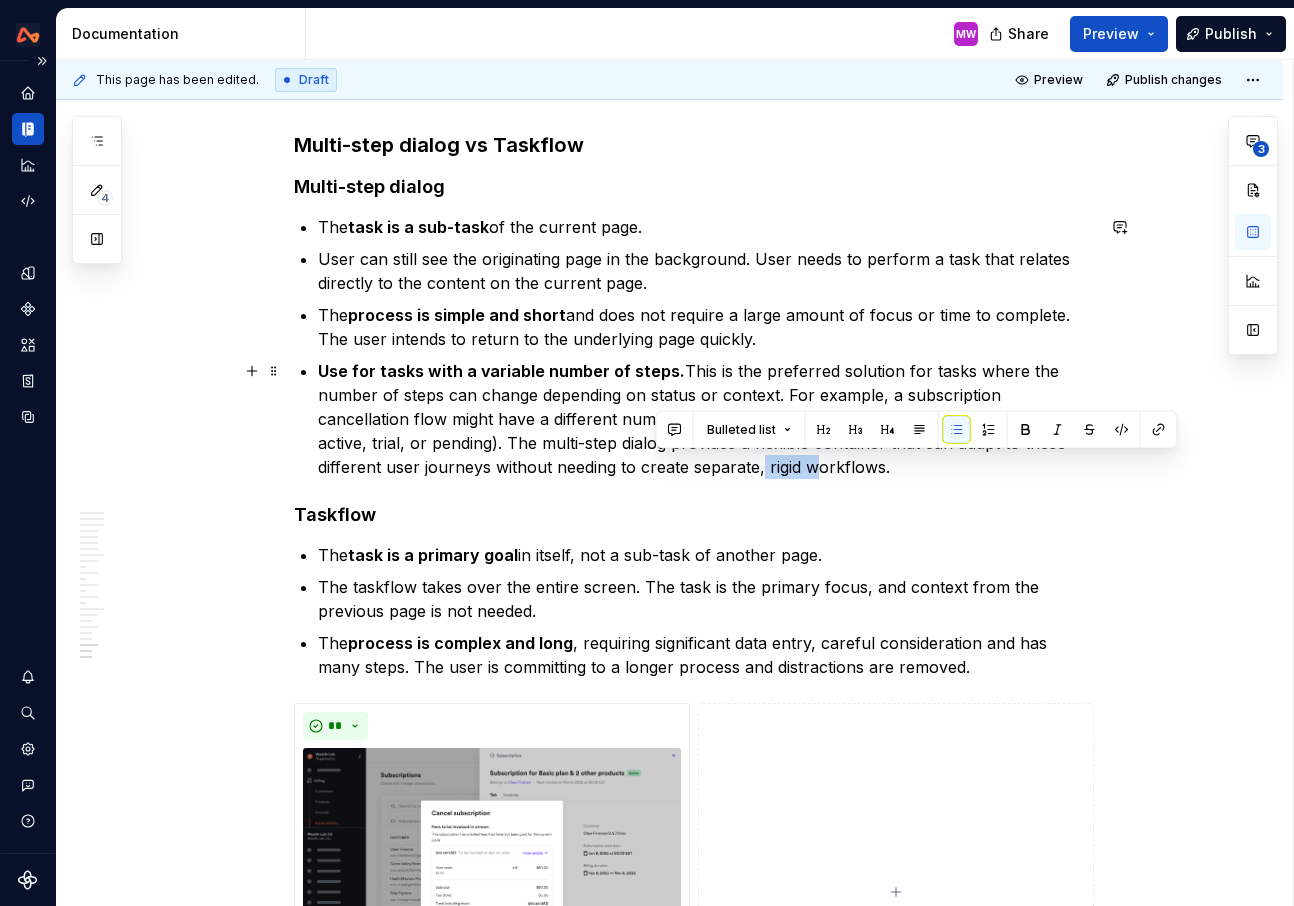 drag, startPoint x: 706, startPoint y: 464, endPoint x: 655, endPoint y: 464, distance: 51 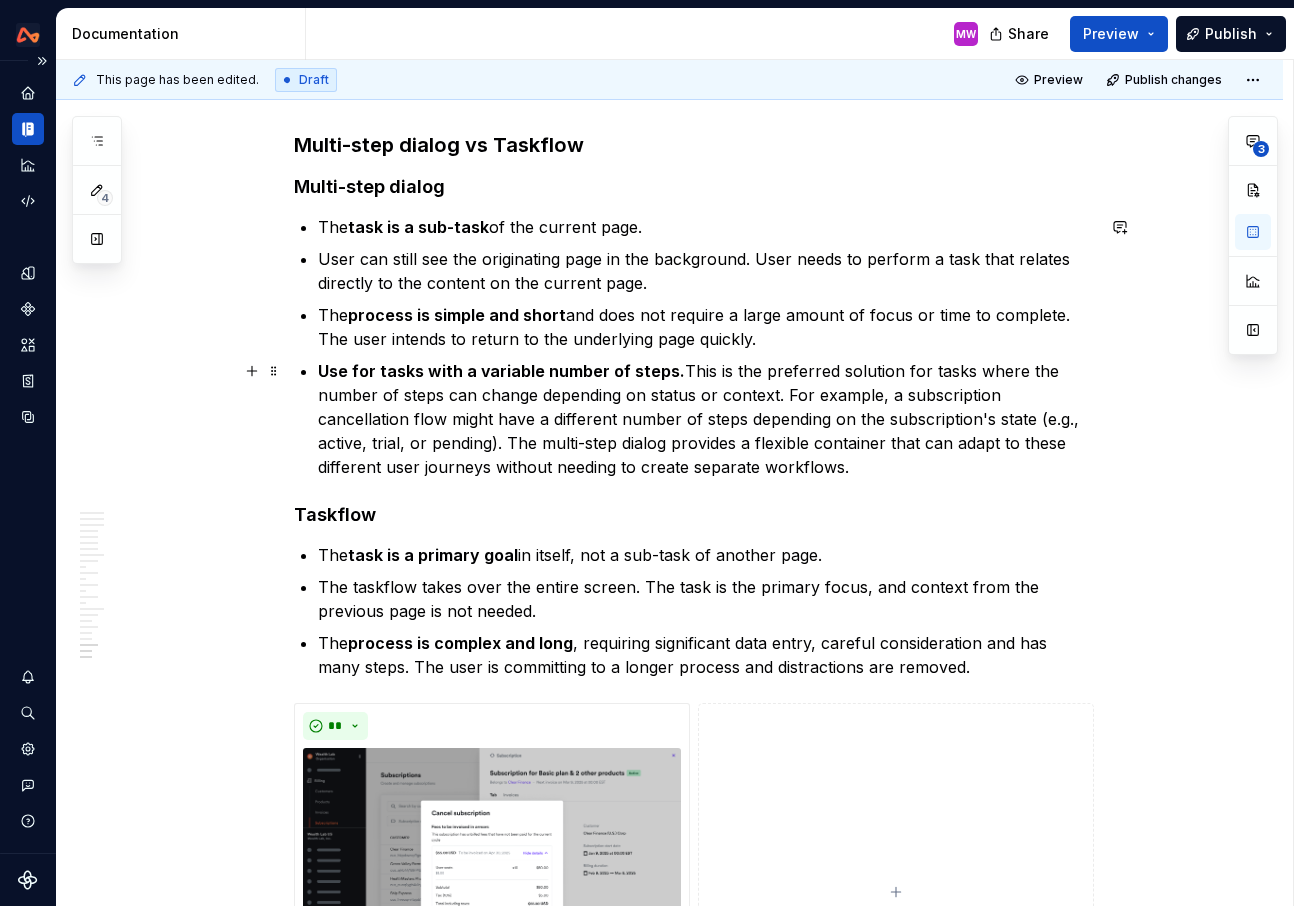 click on "Use for tasks with a variable number of steps.  This is the preferred solution for tasks where the number of steps can change depending on status or context. For example, a subscription cancellation flow might have a different number of steps depending on the subscription's state (e.g., active, trial, or pending). The multi-step dialog provides a flexible container that can adapt to these different user journeys without needing to create separate workflows." at bounding box center (706, 419) 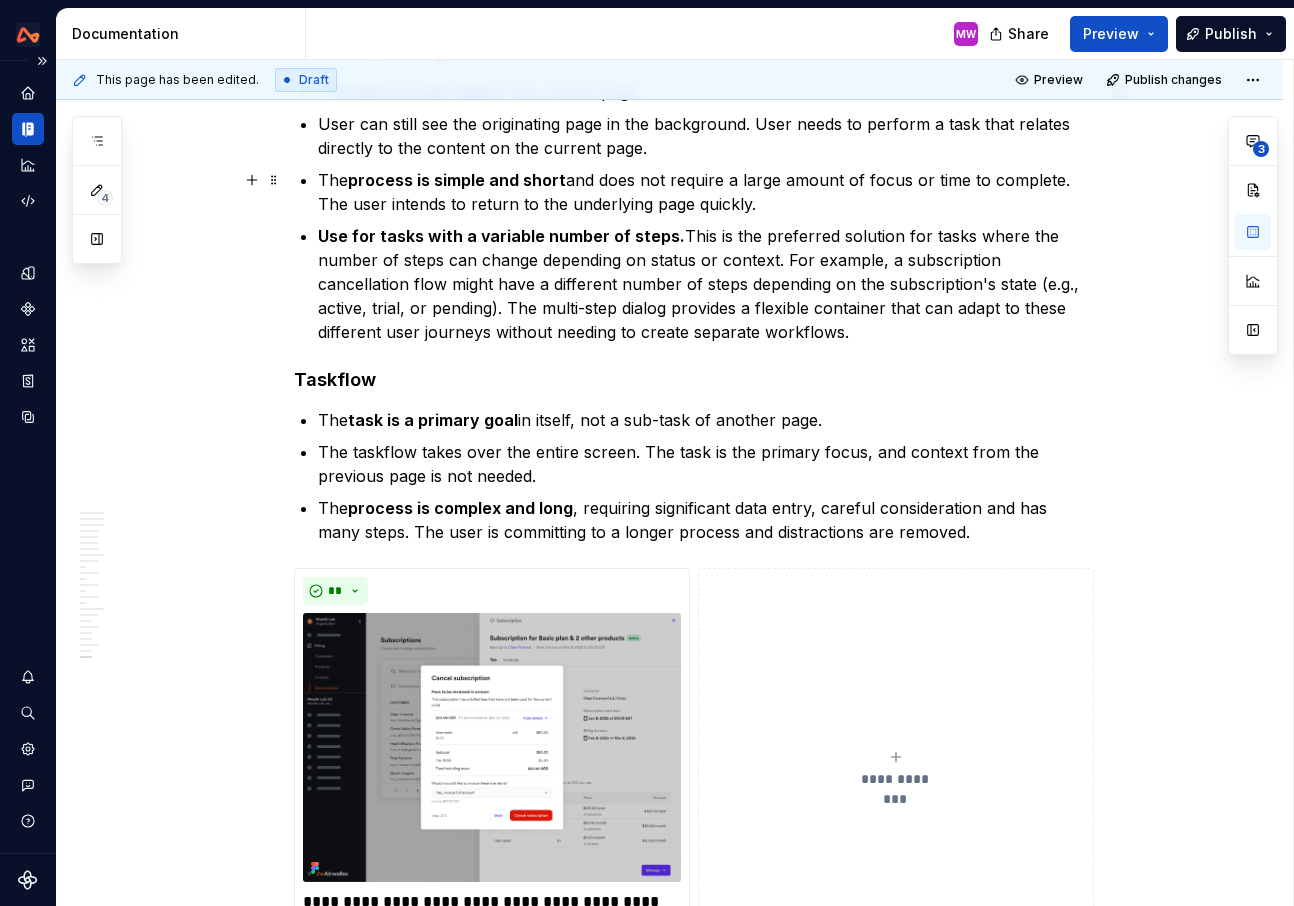 scroll, scrollTop: 11099, scrollLeft: 0, axis: vertical 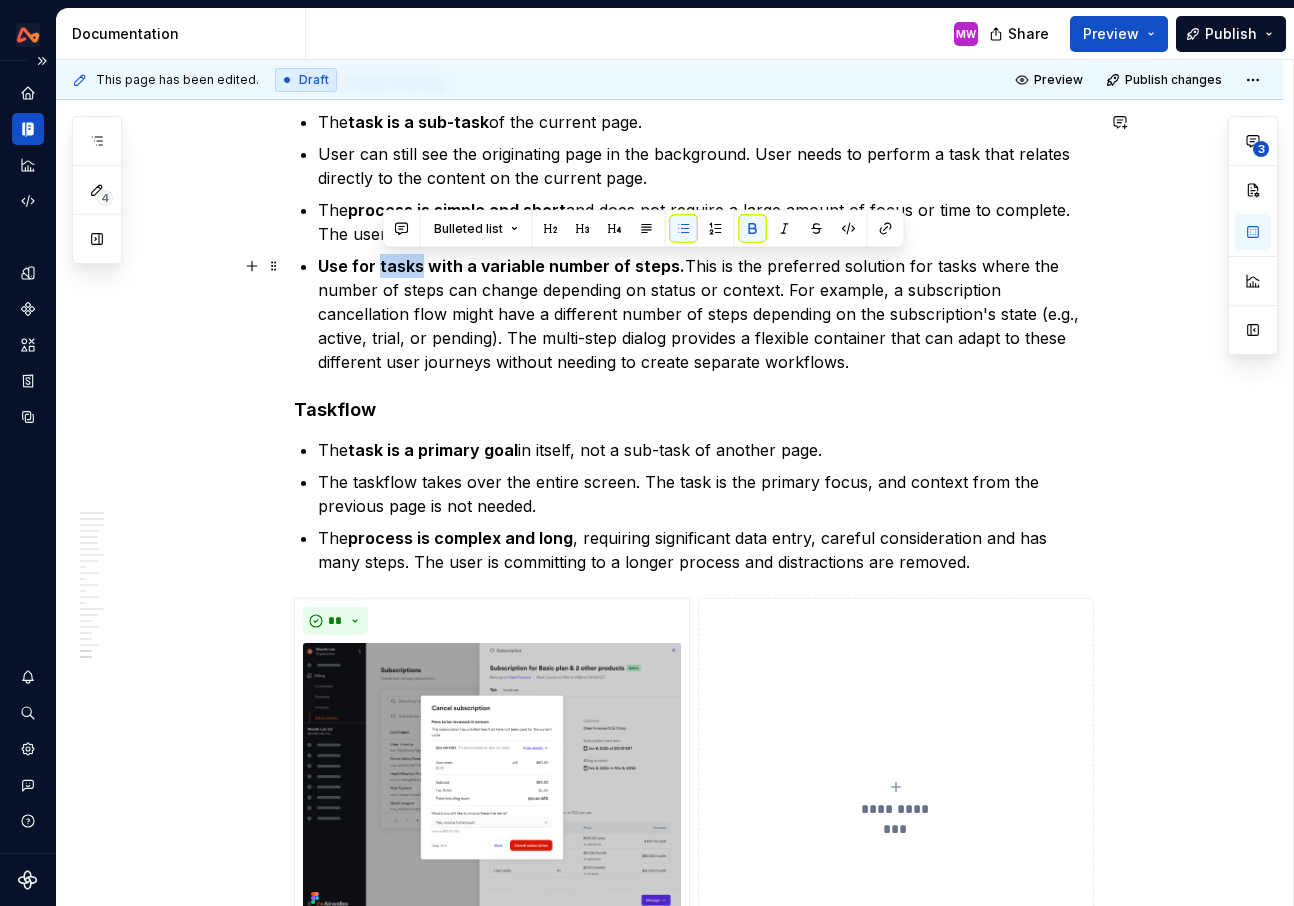 drag, startPoint x: 423, startPoint y: 266, endPoint x: 383, endPoint y: 264, distance: 40.04997 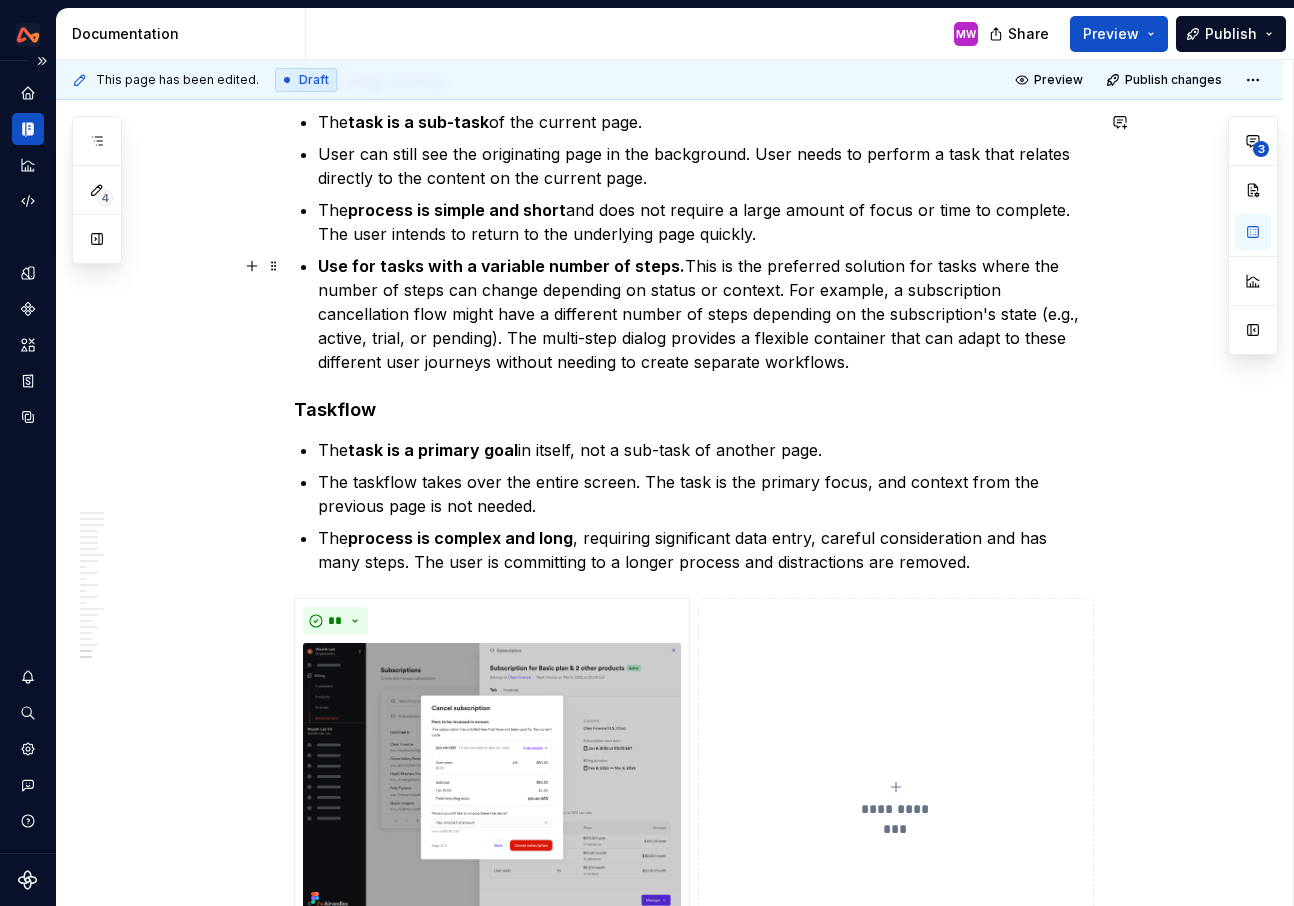 click on "Use for tasks with a variable number of steps.  This is the preferred solution for tasks where the number of steps can change depending on status or context. For example, a subscription cancellation flow might have a different number of steps depending on the subscription's state (e.g., active, trial, or pending). The multi-step dialog provides a flexible container that can adapt to these different user journeys without needing to create separate workflows." at bounding box center (706, 314) 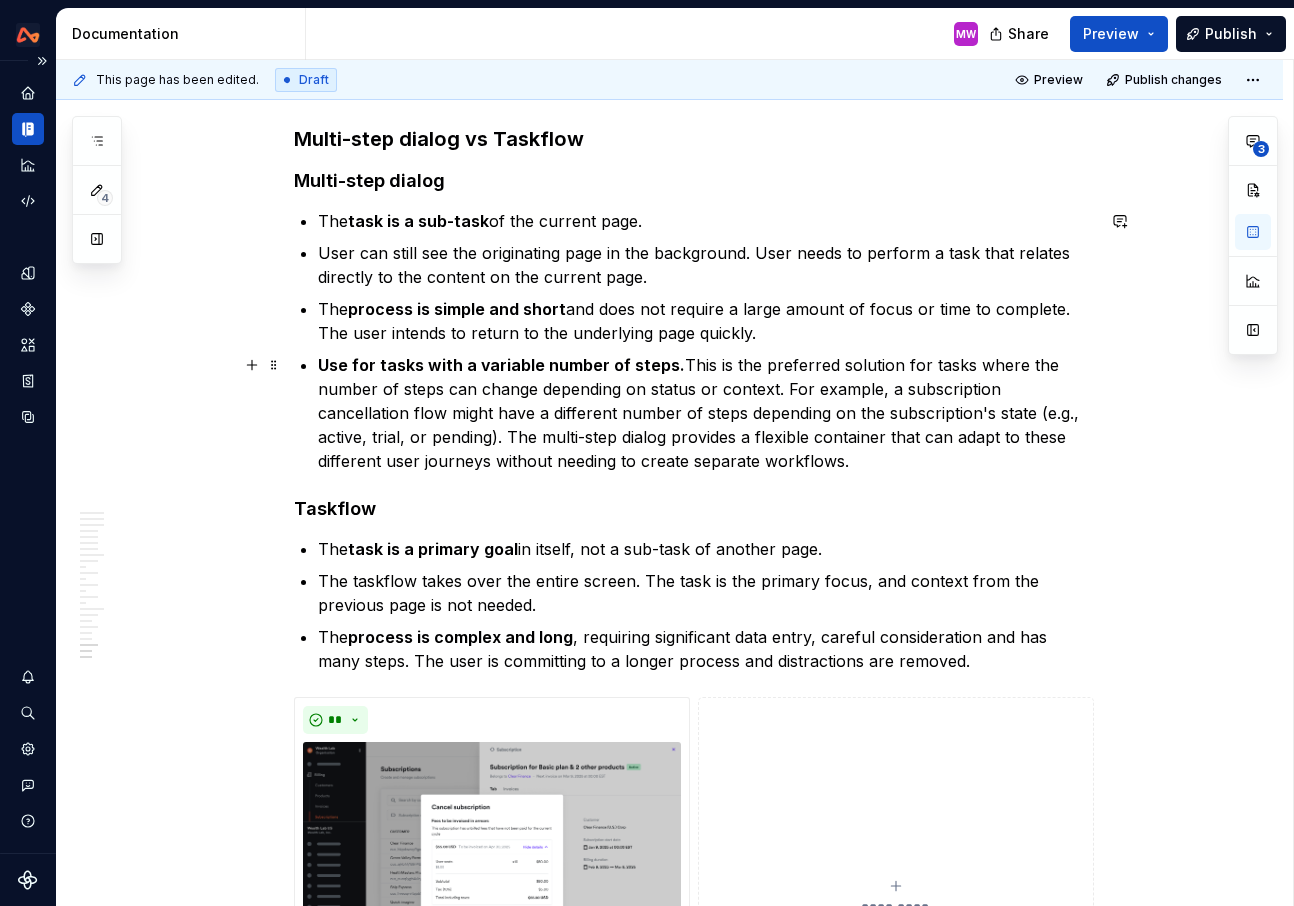 scroll, scrollTop: 10897, scrollLeft: 0, axis: vertical 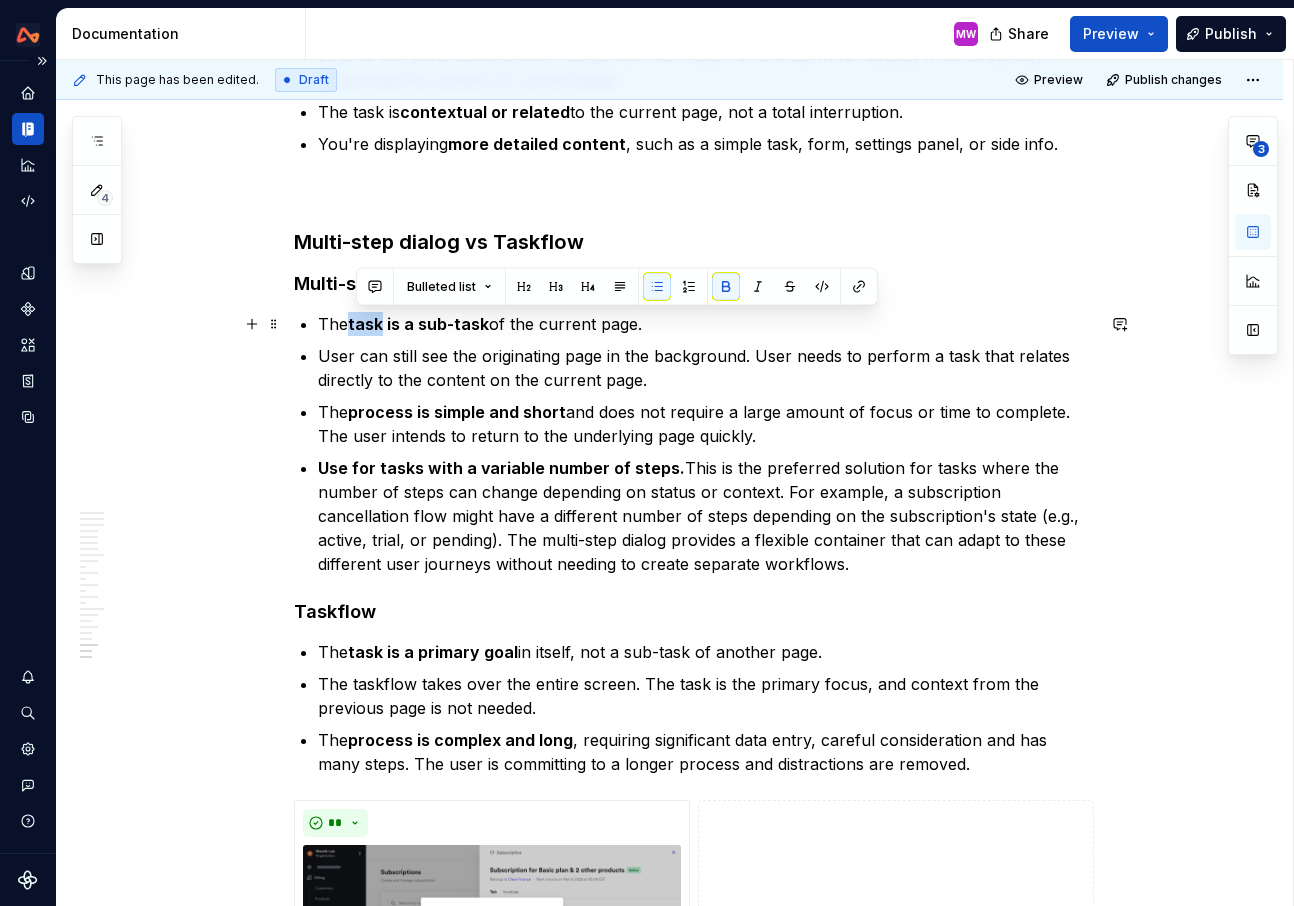 drag, startPoint x: 389, startPoint y: 323, endPoint x: 357, endPoint y: 323, distance: 32 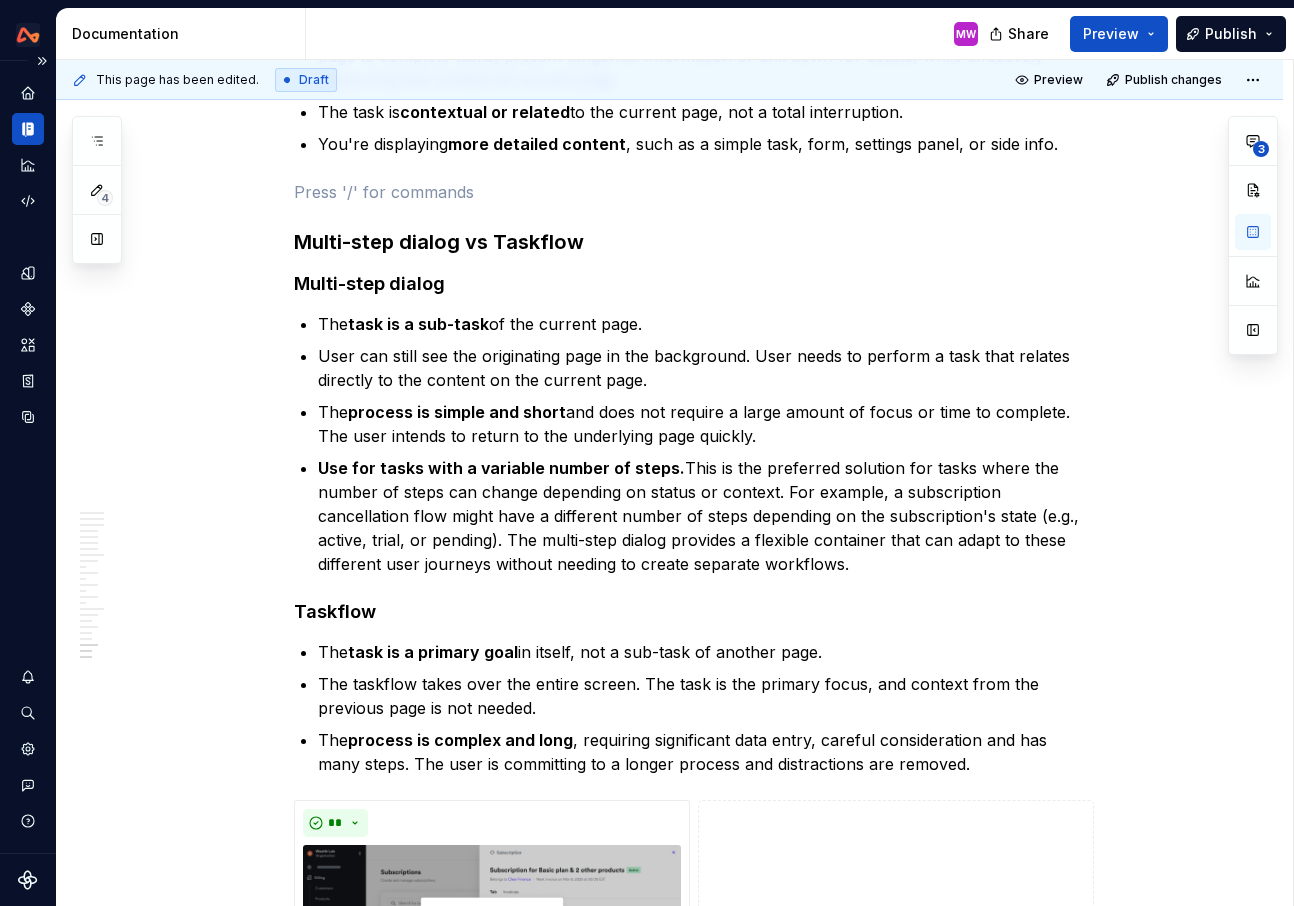 click at bounding box center (694, 192) 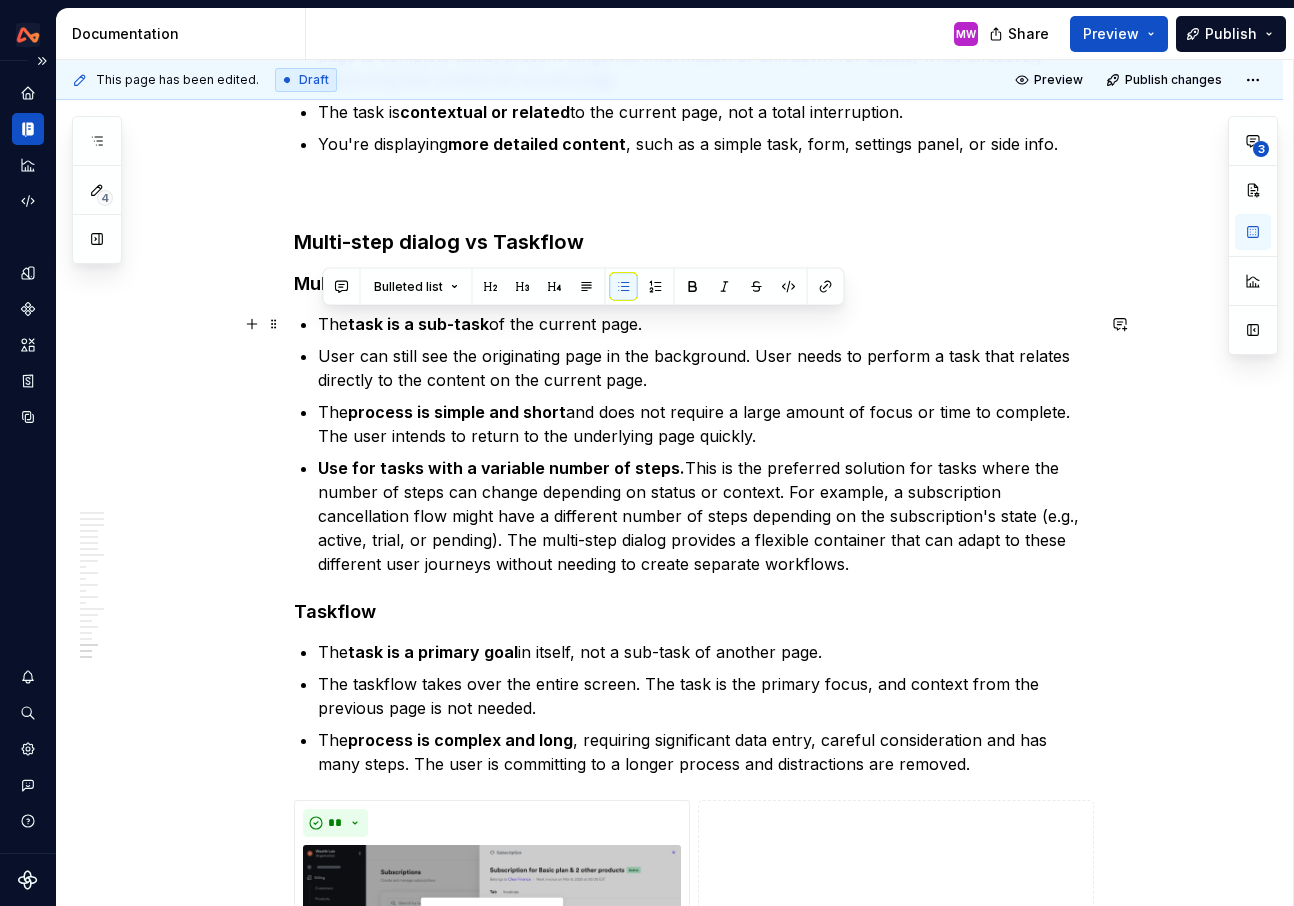 drag, startPoint x: 654, startPoint y: 320, endPoint x: 325, endPoint y: 321, distance: 329.00153 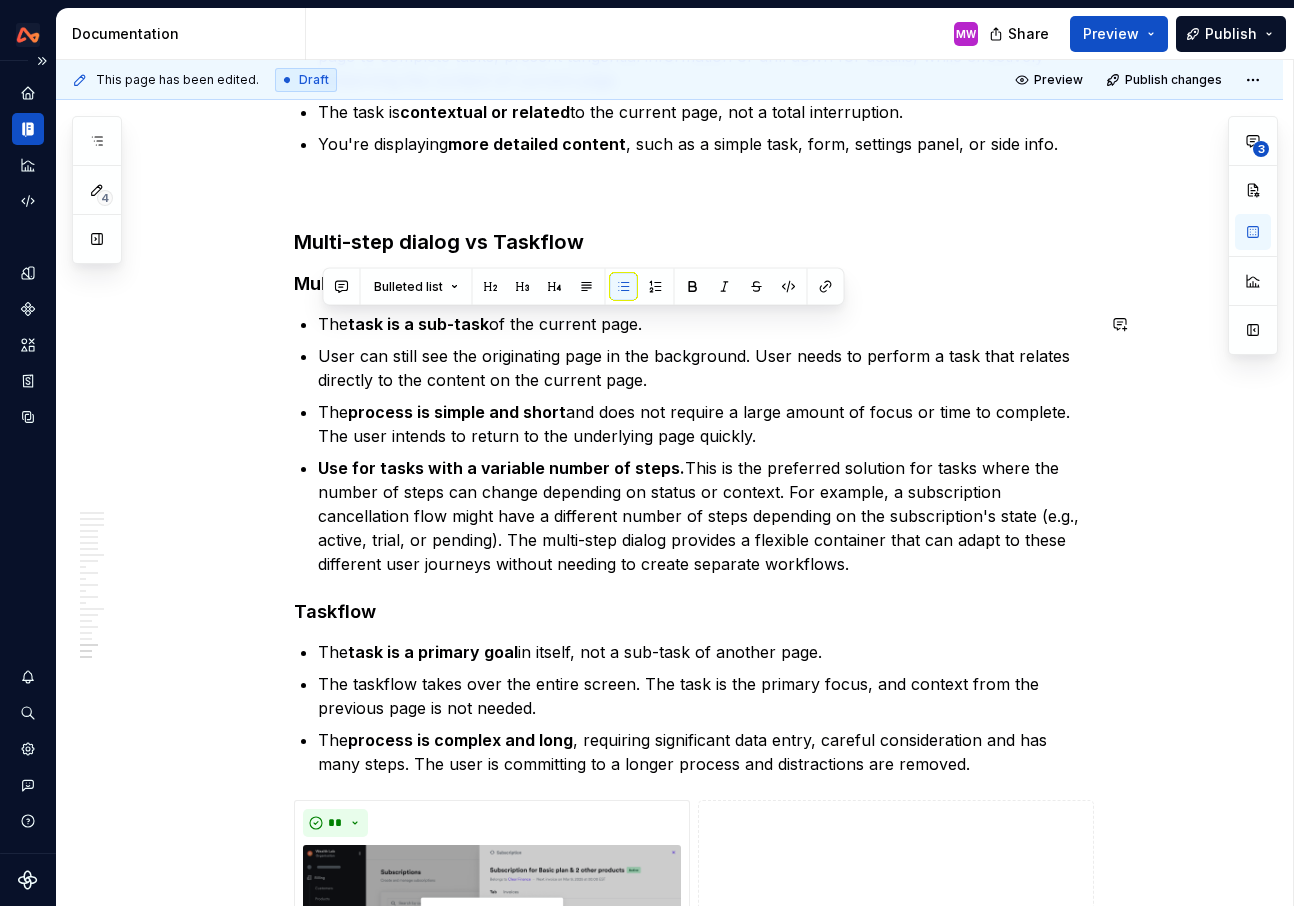 copy on "The  task is a sub-task  of the current page." 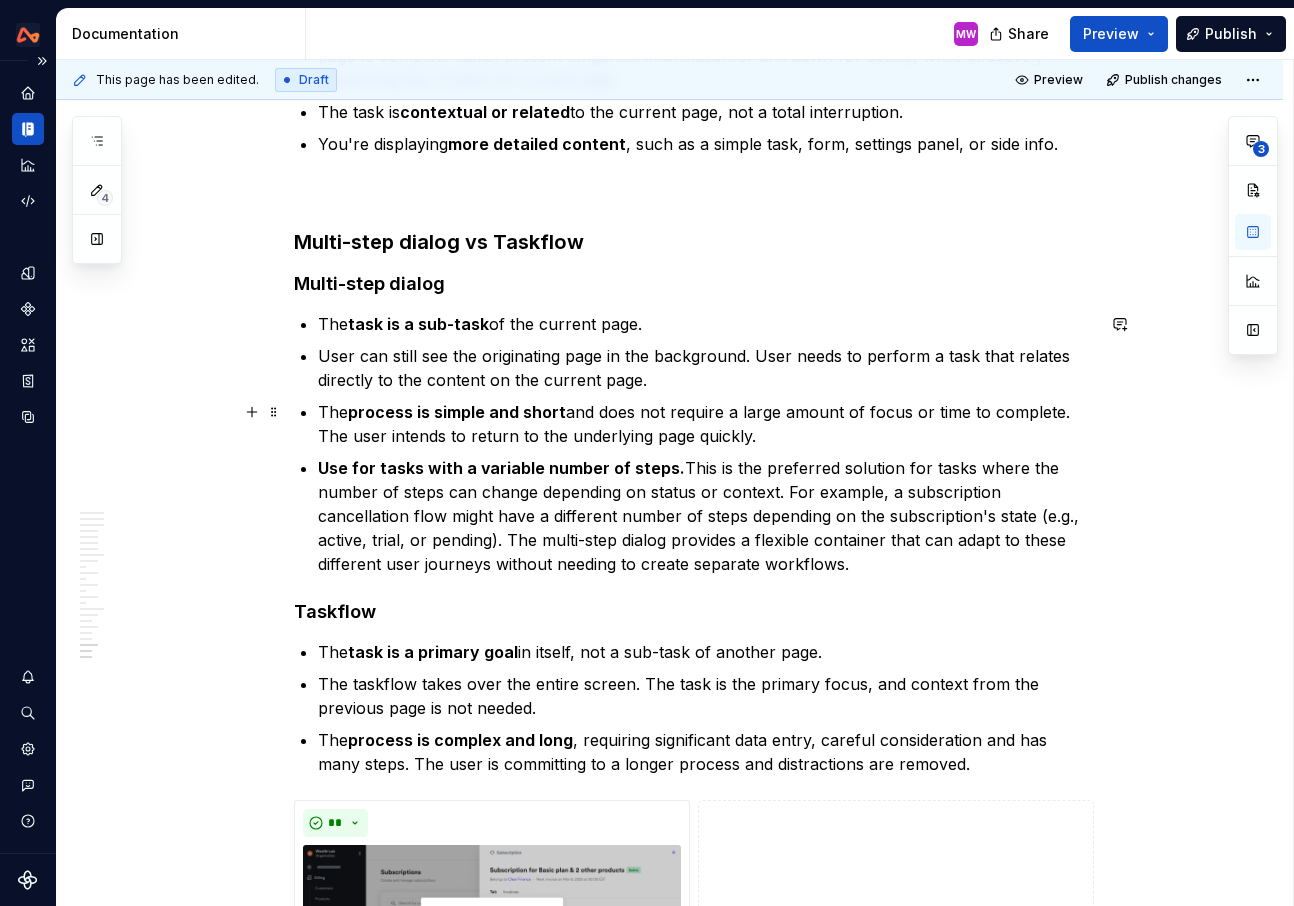 click on "process is simple and short" at bounding box center [457, 412] 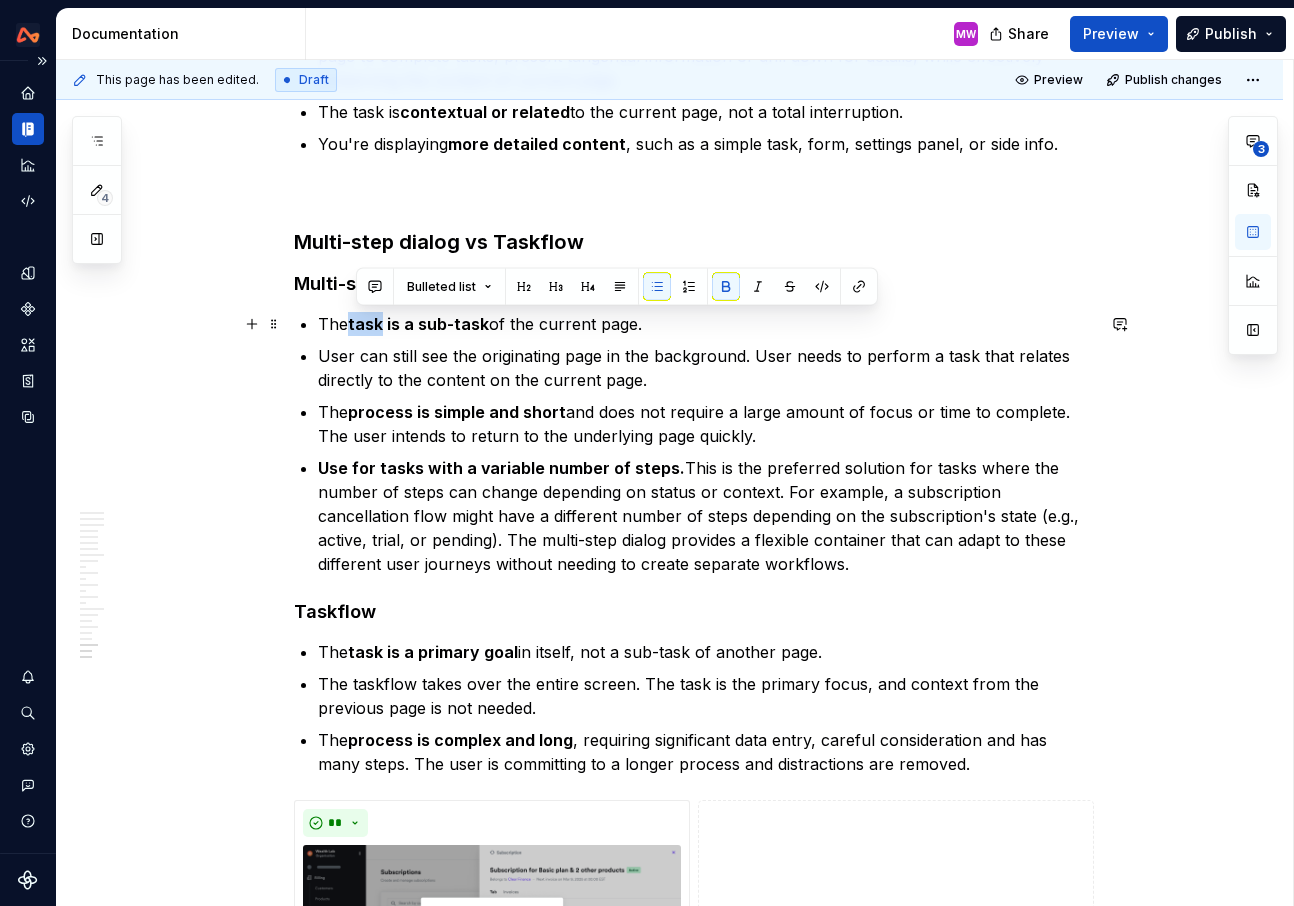 drag, startPoint x: 388, startPoint y: 323, endPoint x: 357, endPoint y: 323, distance: 31 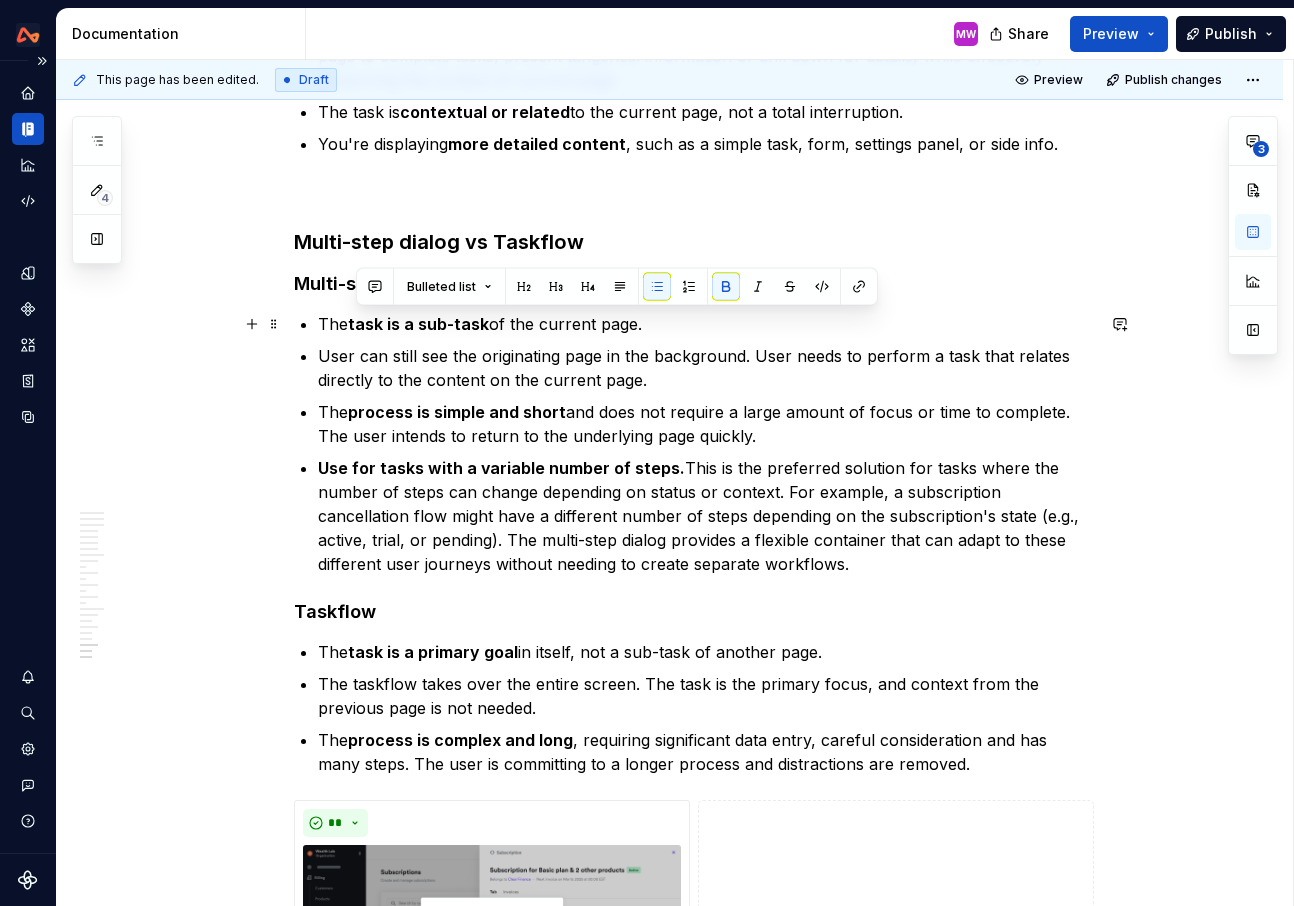 click on "The  task is a sub-task  of the current page." at bounding box center [706, 324] 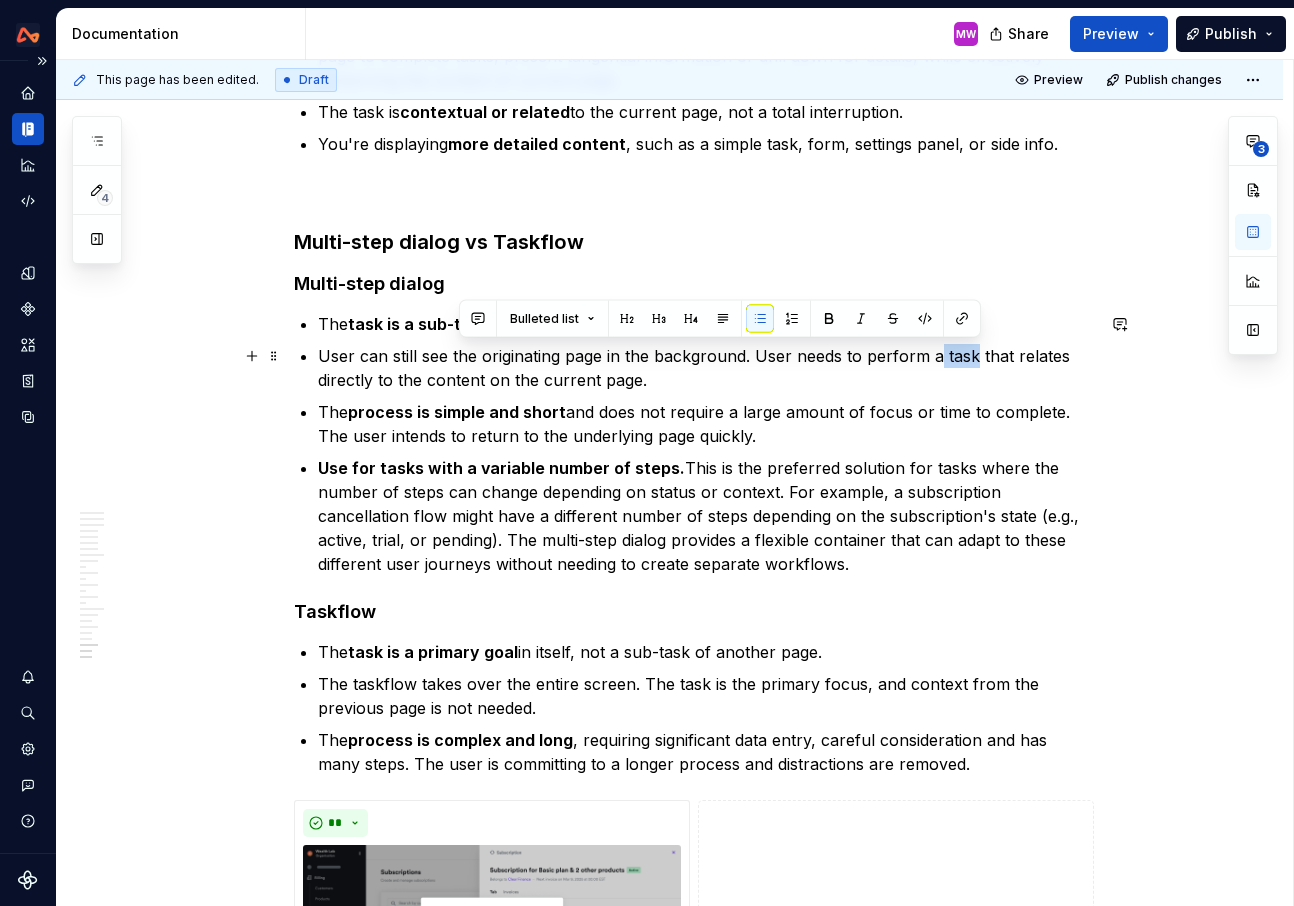 drag, startPoint x: 980, startPoint y: 357, endPoint x: 940, endPoint y: 356, distance: 40.012497 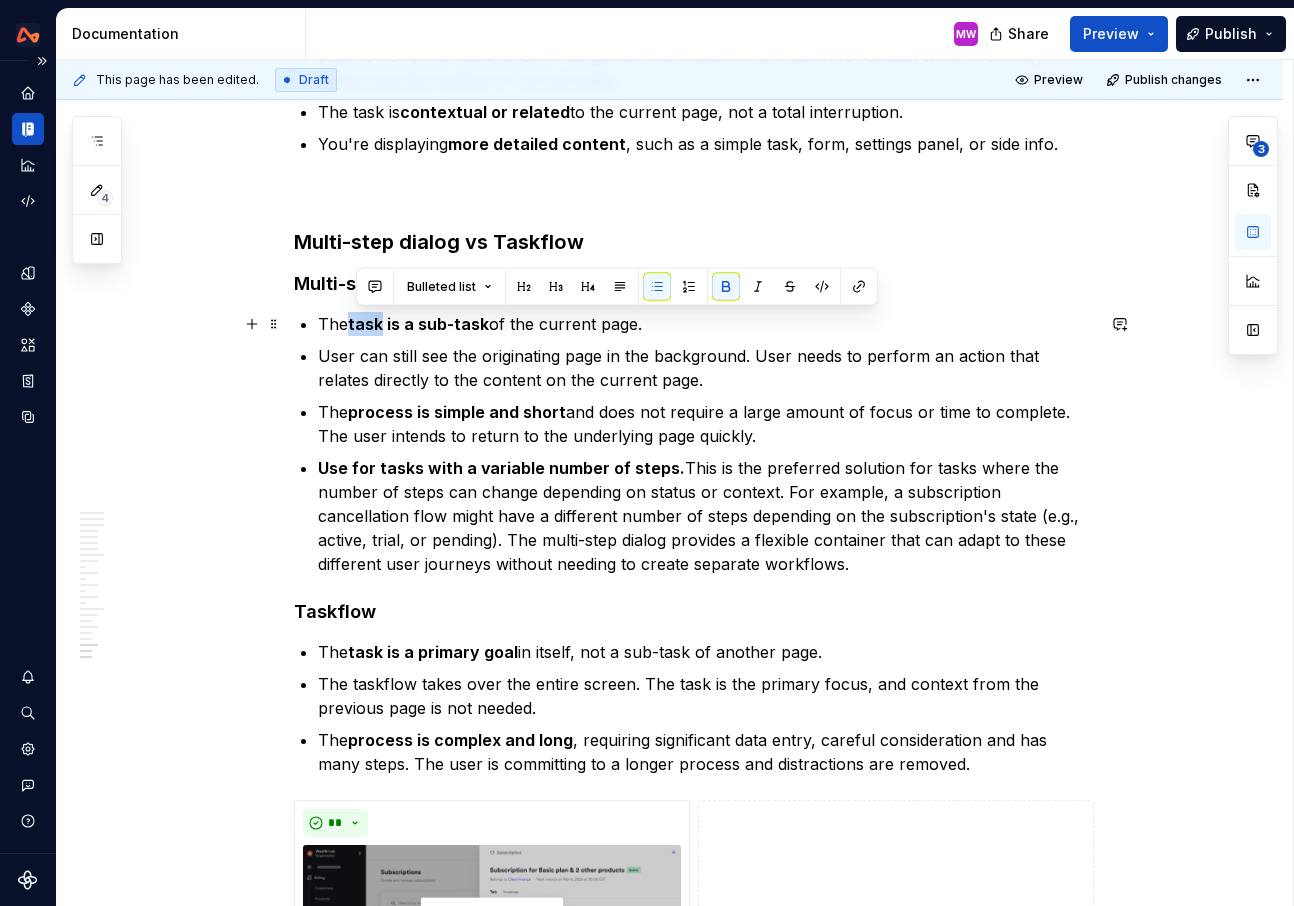drag, startPoint x: 388, startPoint y: 321, endPoint x: 357, endPoint y: 321, distance: 31 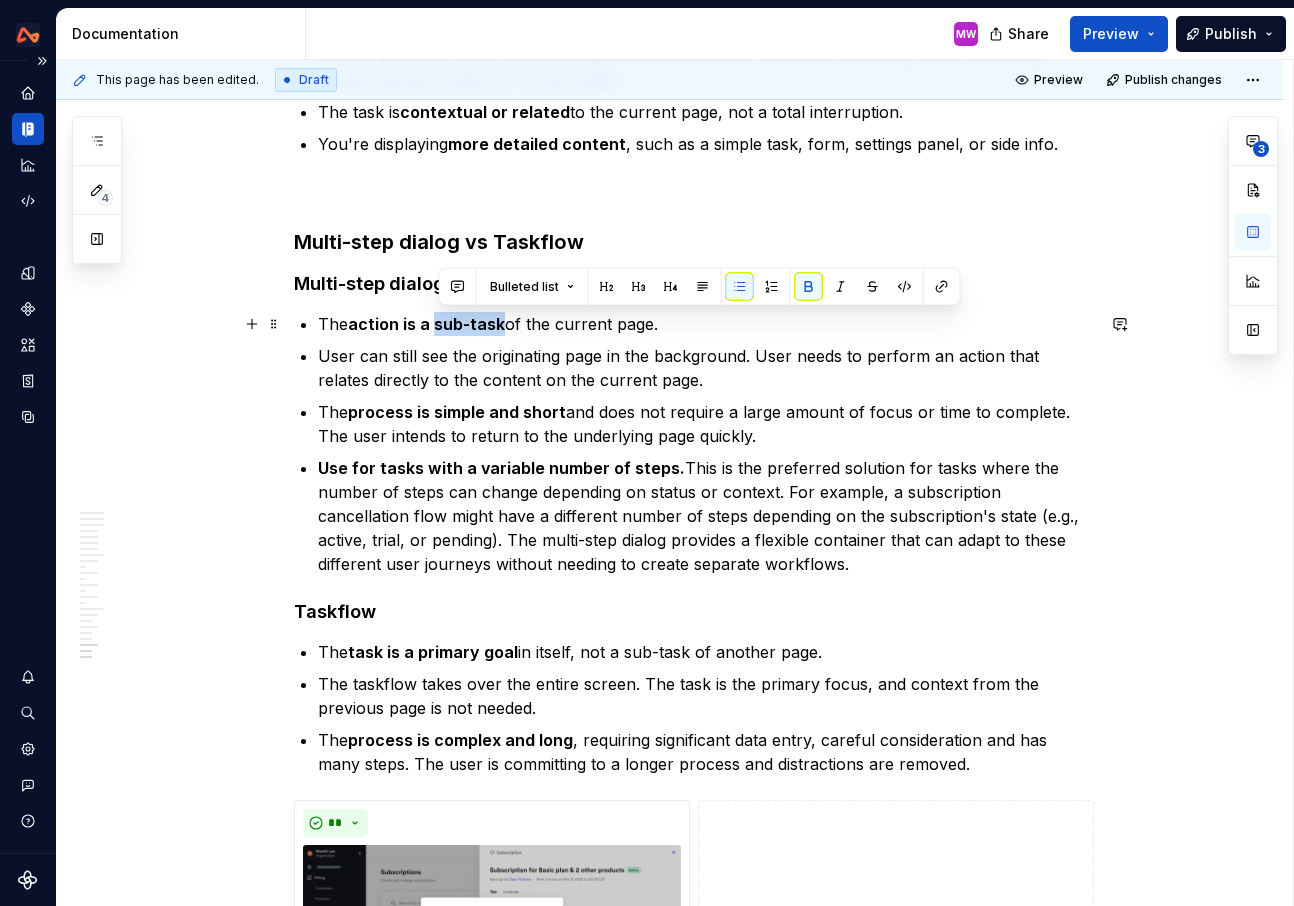drag, startPoint x: 508, startPoint y: 325, endPoint x: 442, endPoint y: 322, distance: 66.068146 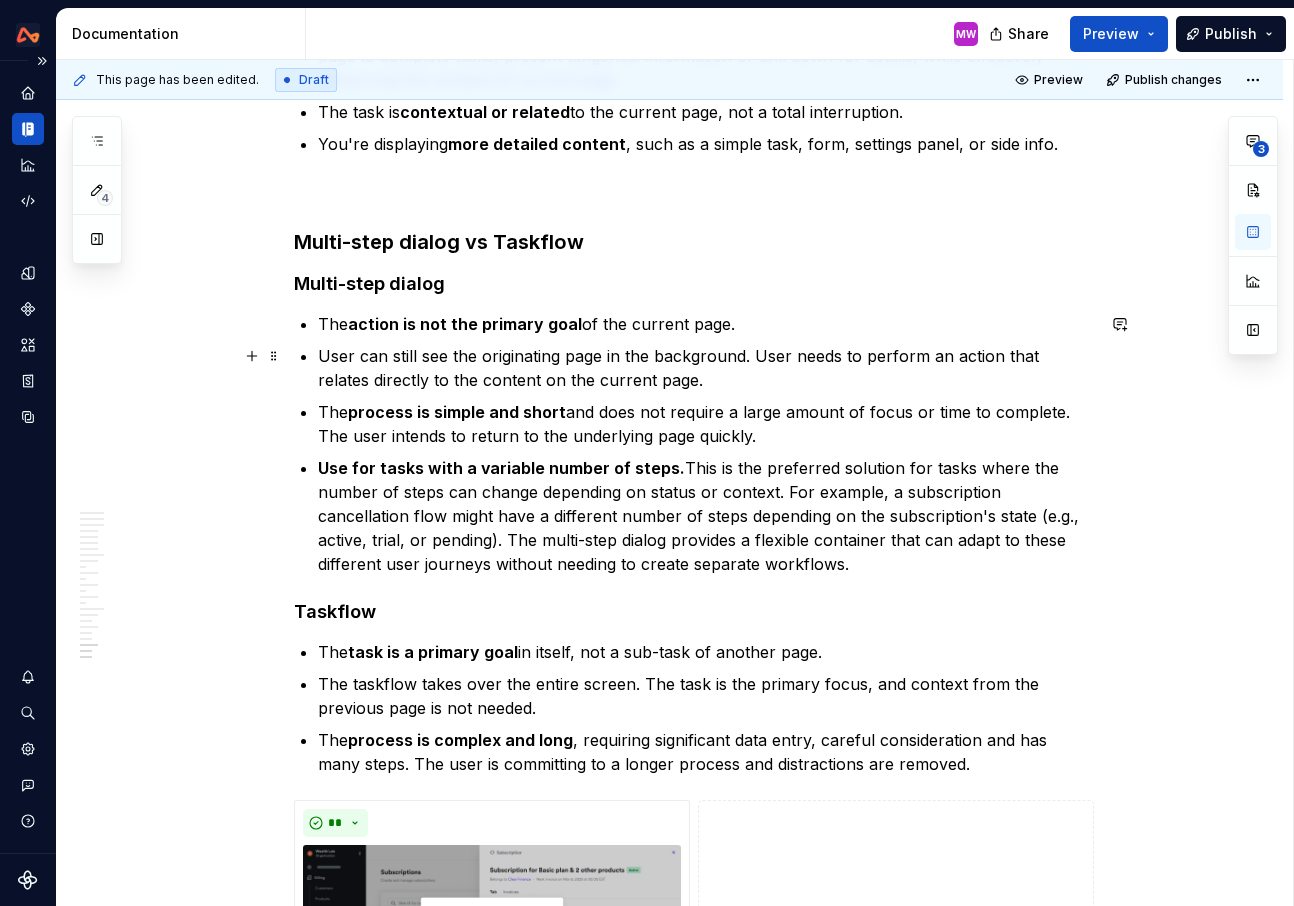 click on "User can still see the originating page in the background. User needs to perform an action that relates directly to the content on the current page." at bounding box center [706, 368] 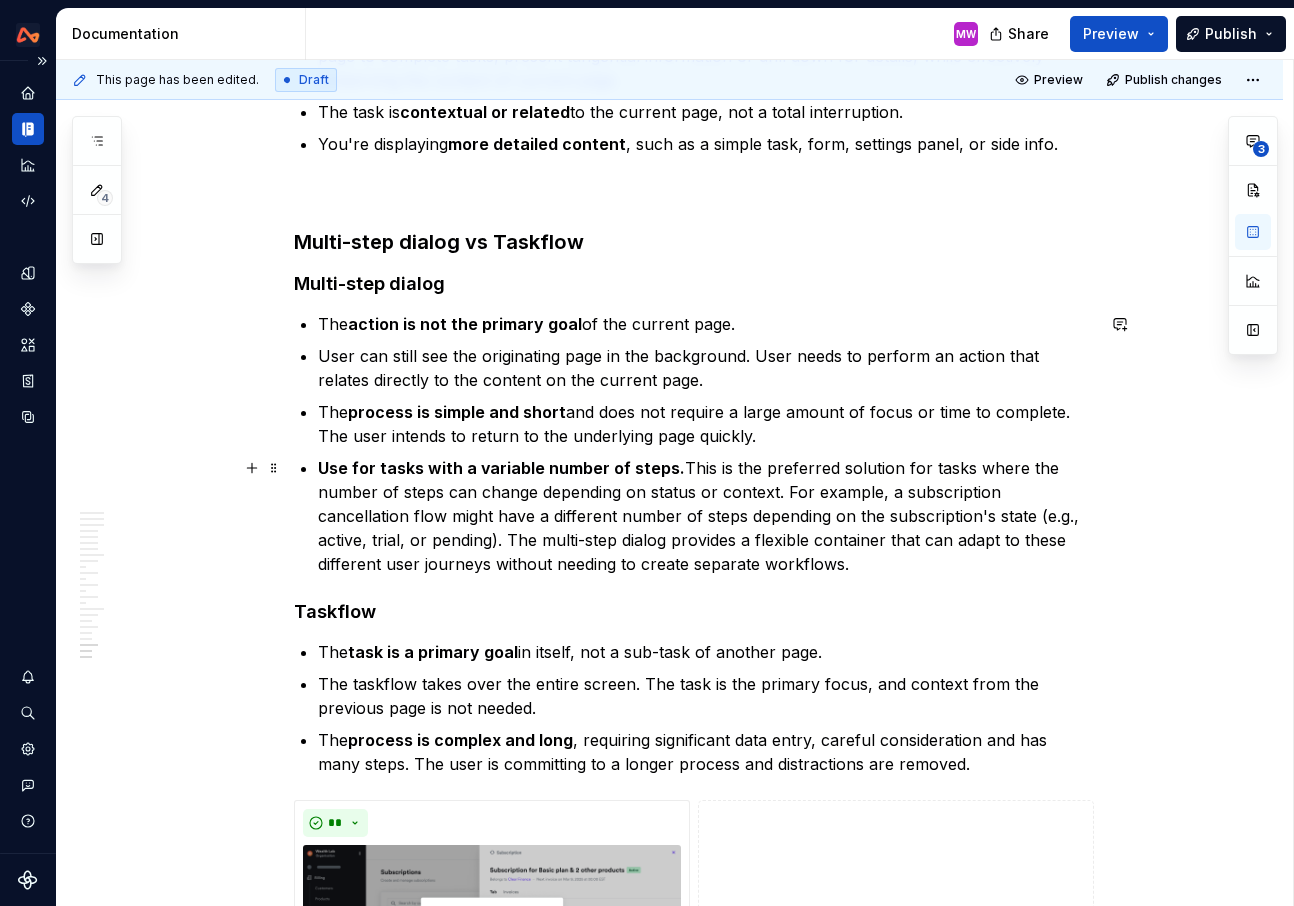 click on "Use for tasks with a variable number of steps." at bounding box center (501, 468) 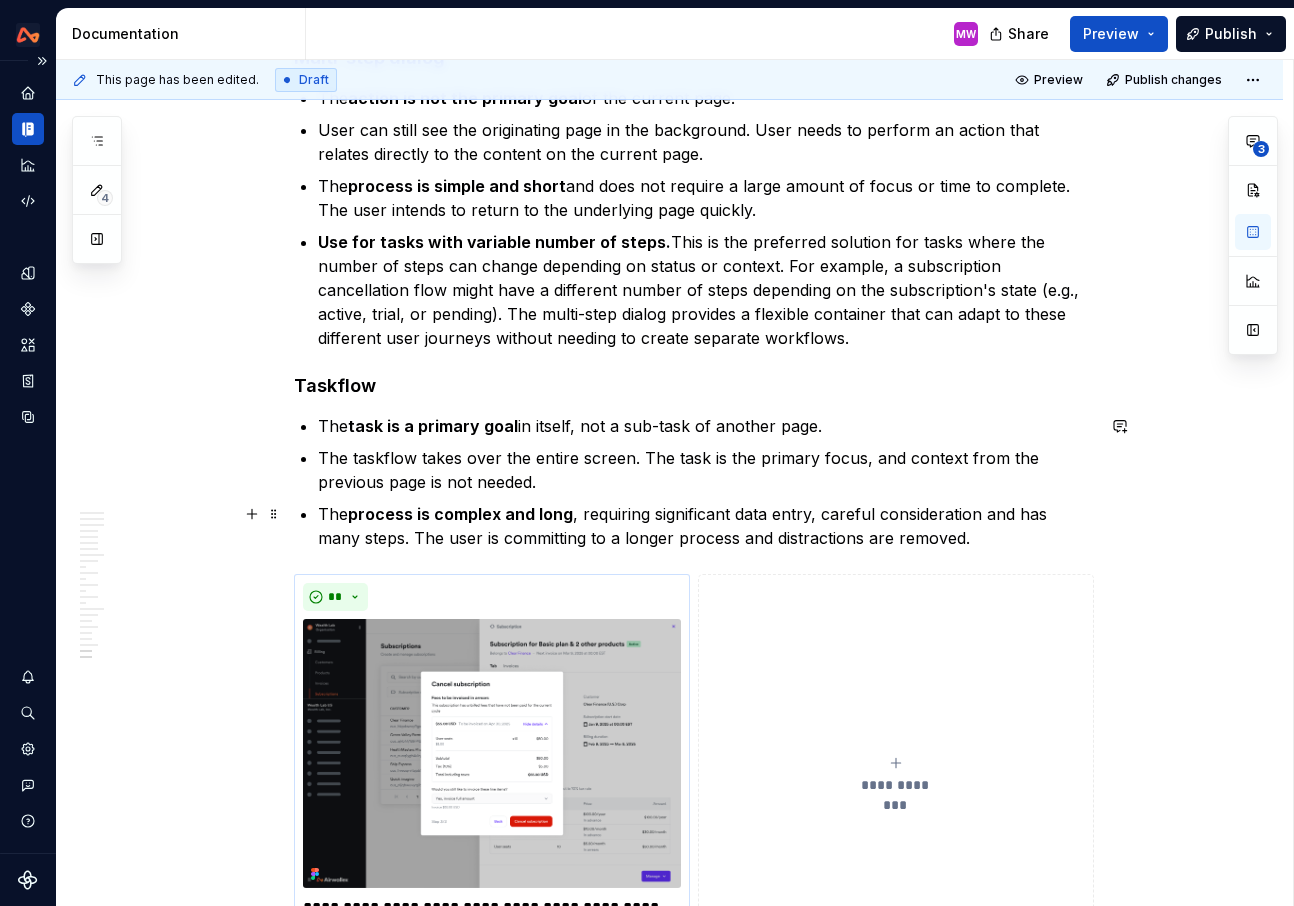 scroll, scrollTop: 11105, scrollLeft: 0, axis: vertical 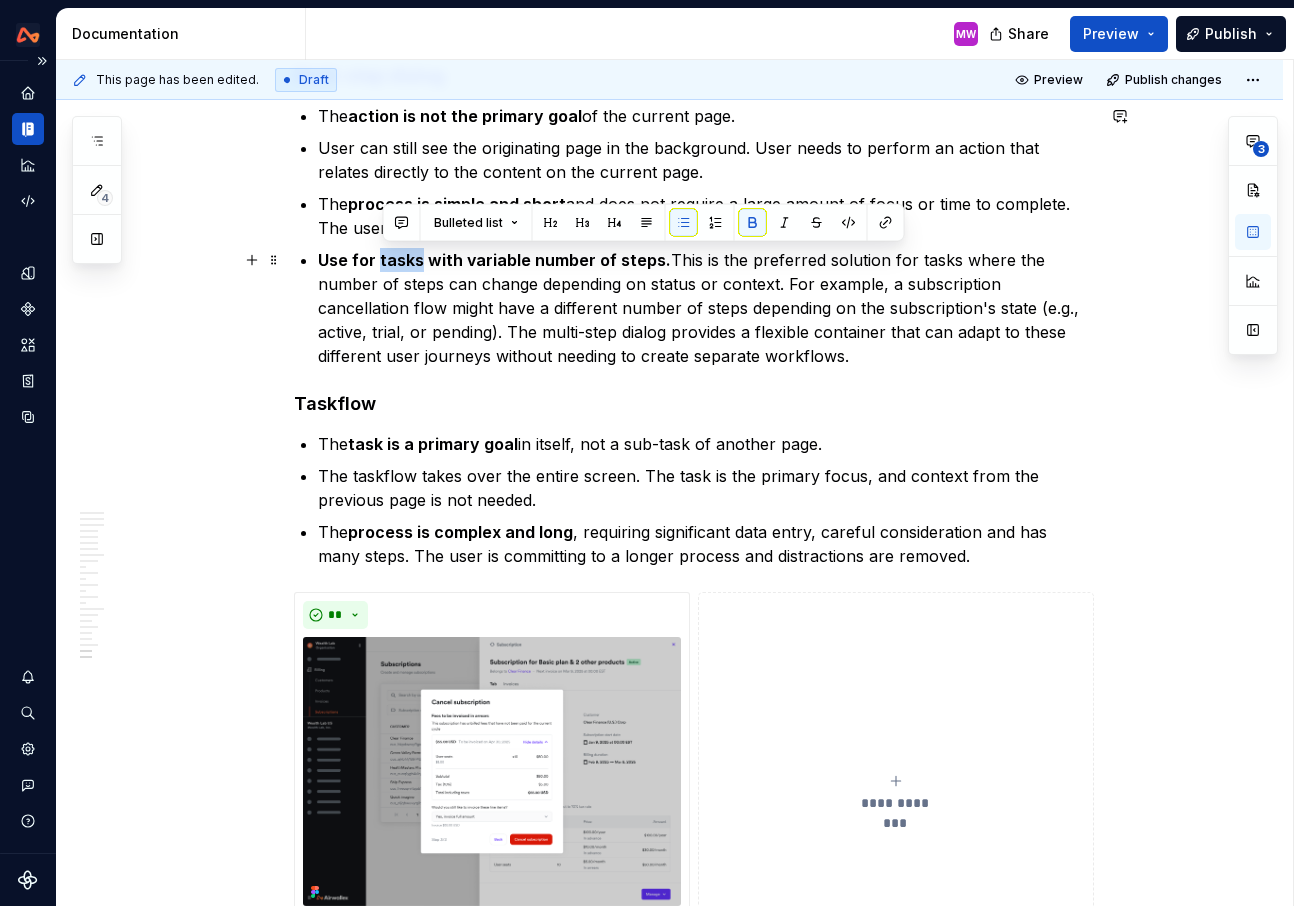 drag, startPoint x: 423, startPoint y: 263, endPoint x: 381, endPoint y: 261, distance: 42.047592 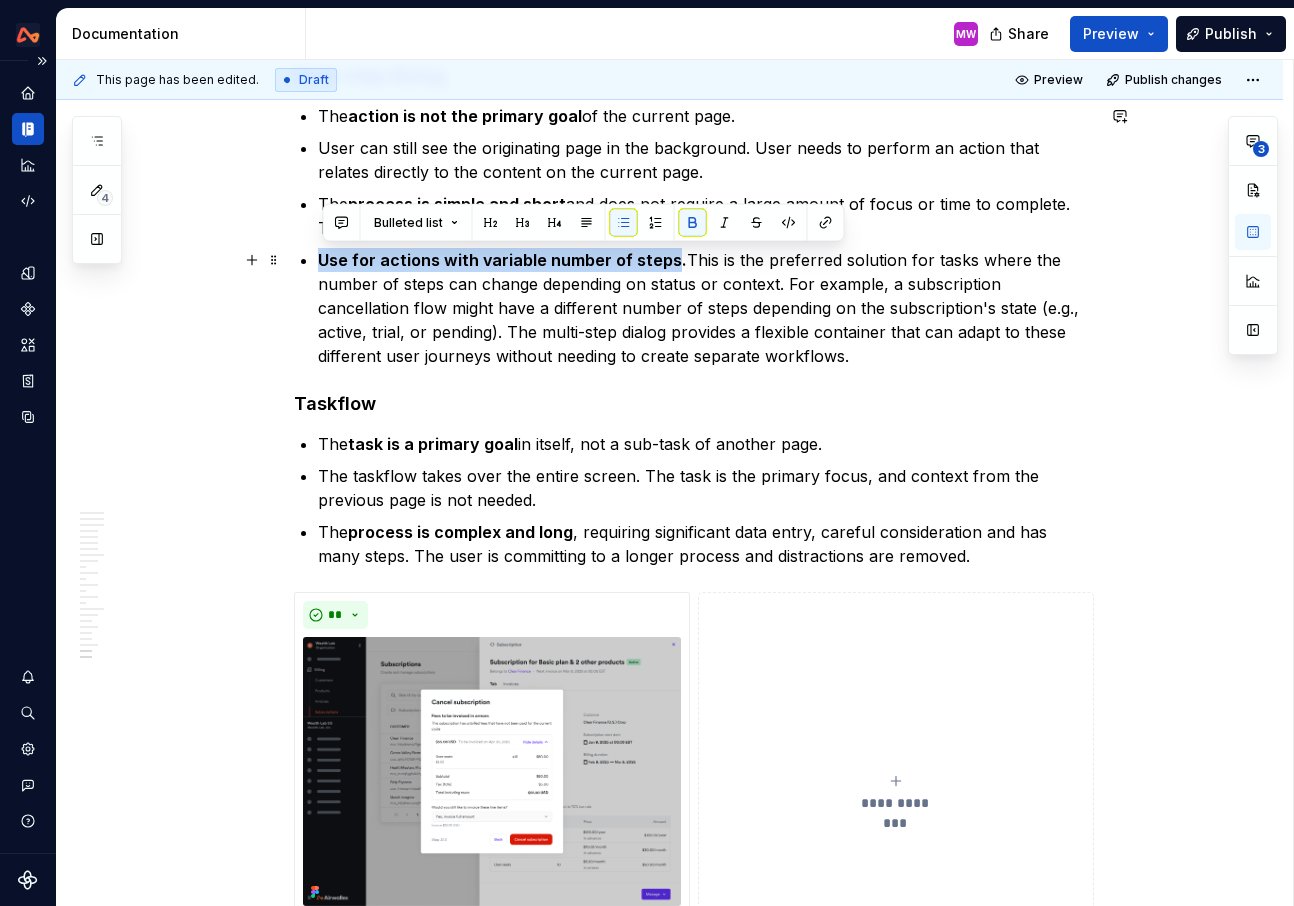 drag, startPoint x: 672, startPoint y: 260, endPoint x: 327, endPoint y: 251, distance: 345.11737 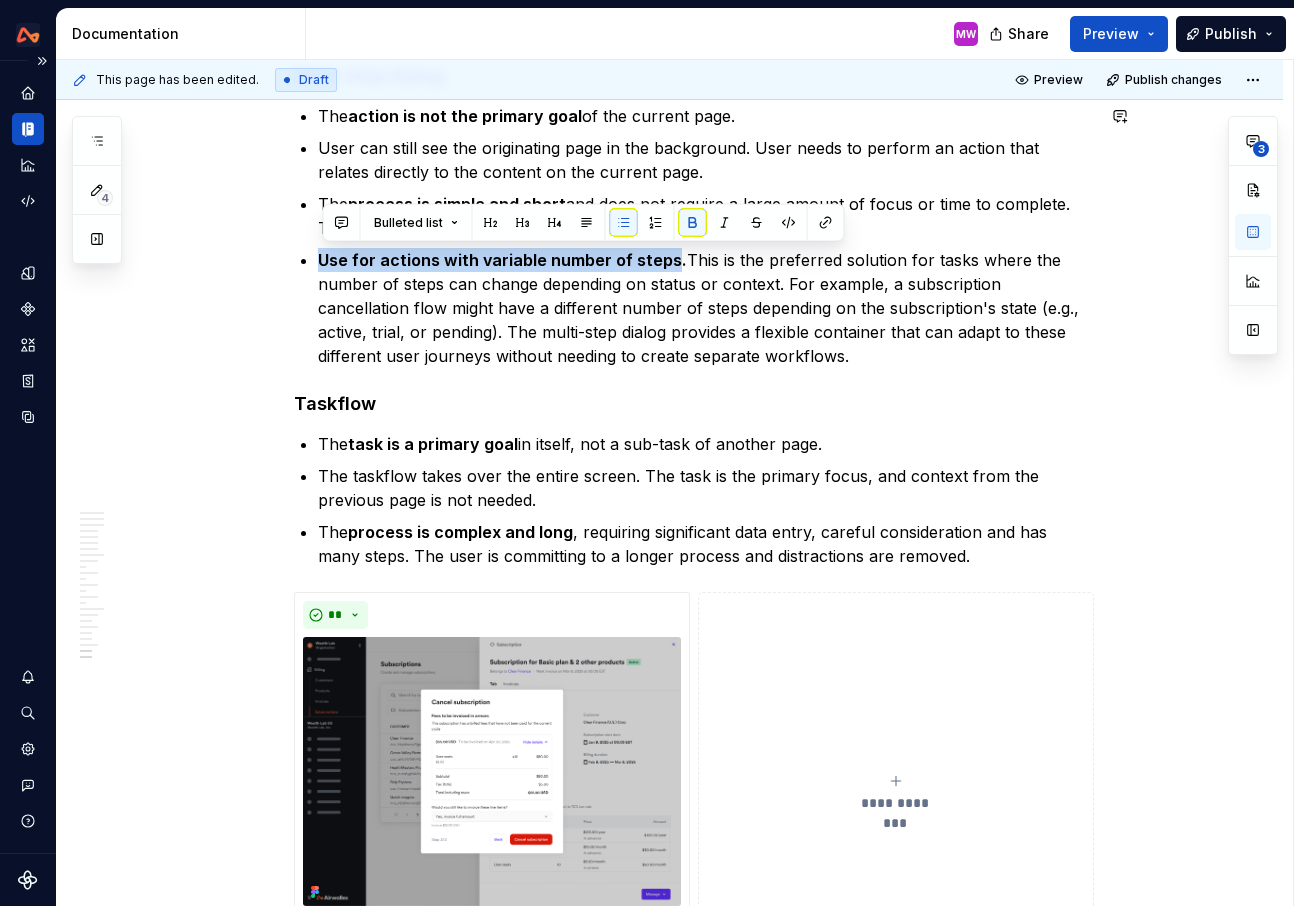 copy on "Use for actions with variable number of steps" 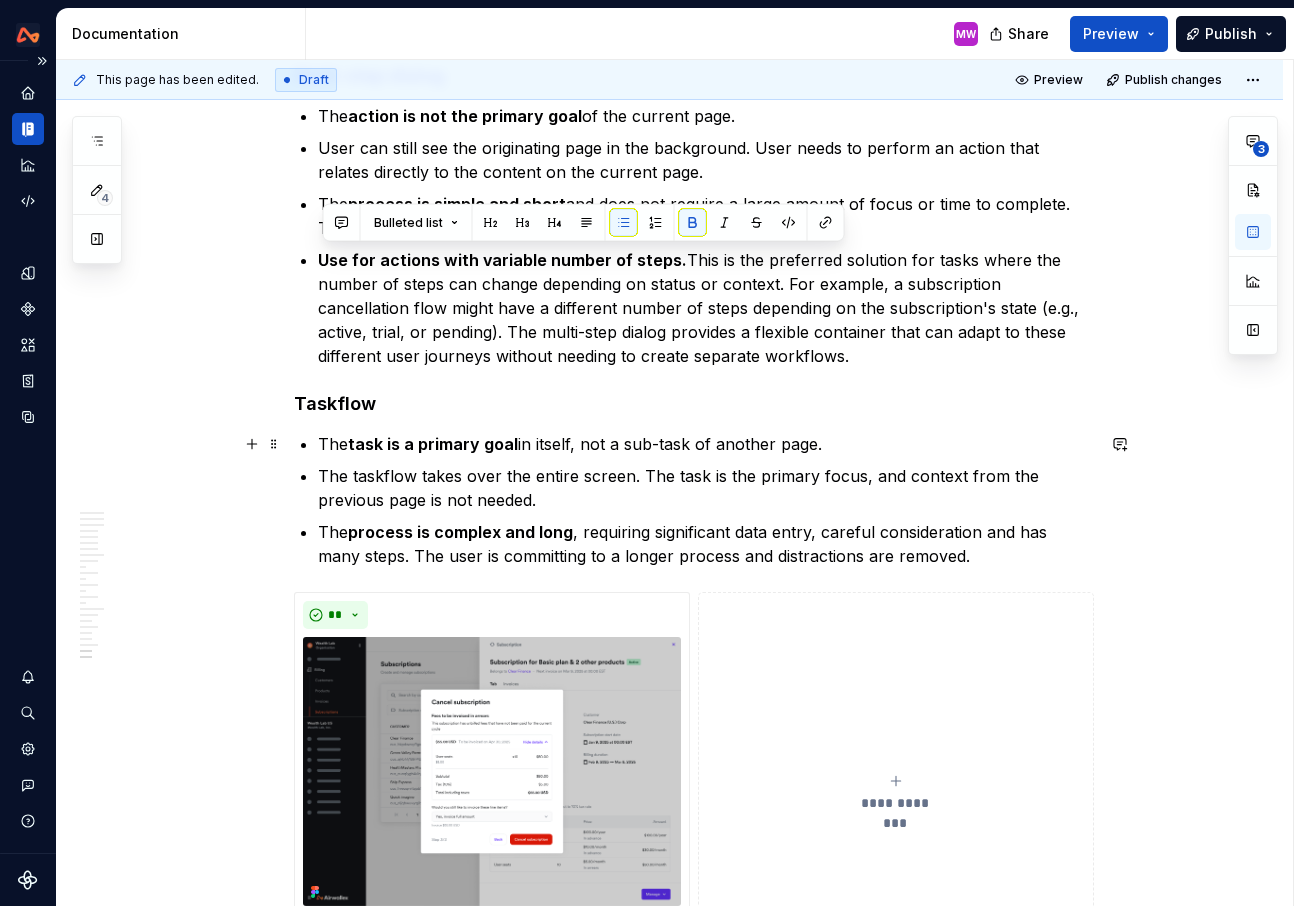 click on "The  task is a primary goal  in itself, not a sub-task of another page. The taskflow takes over the entire screen. The task is the primary focus, and context from the previous page is not needed.  The  process is complex and long , requiring significant data entry, careful consideration and has many steps. The user is committing to a longer process and distractions are removed." at bounding box center [706, 500] 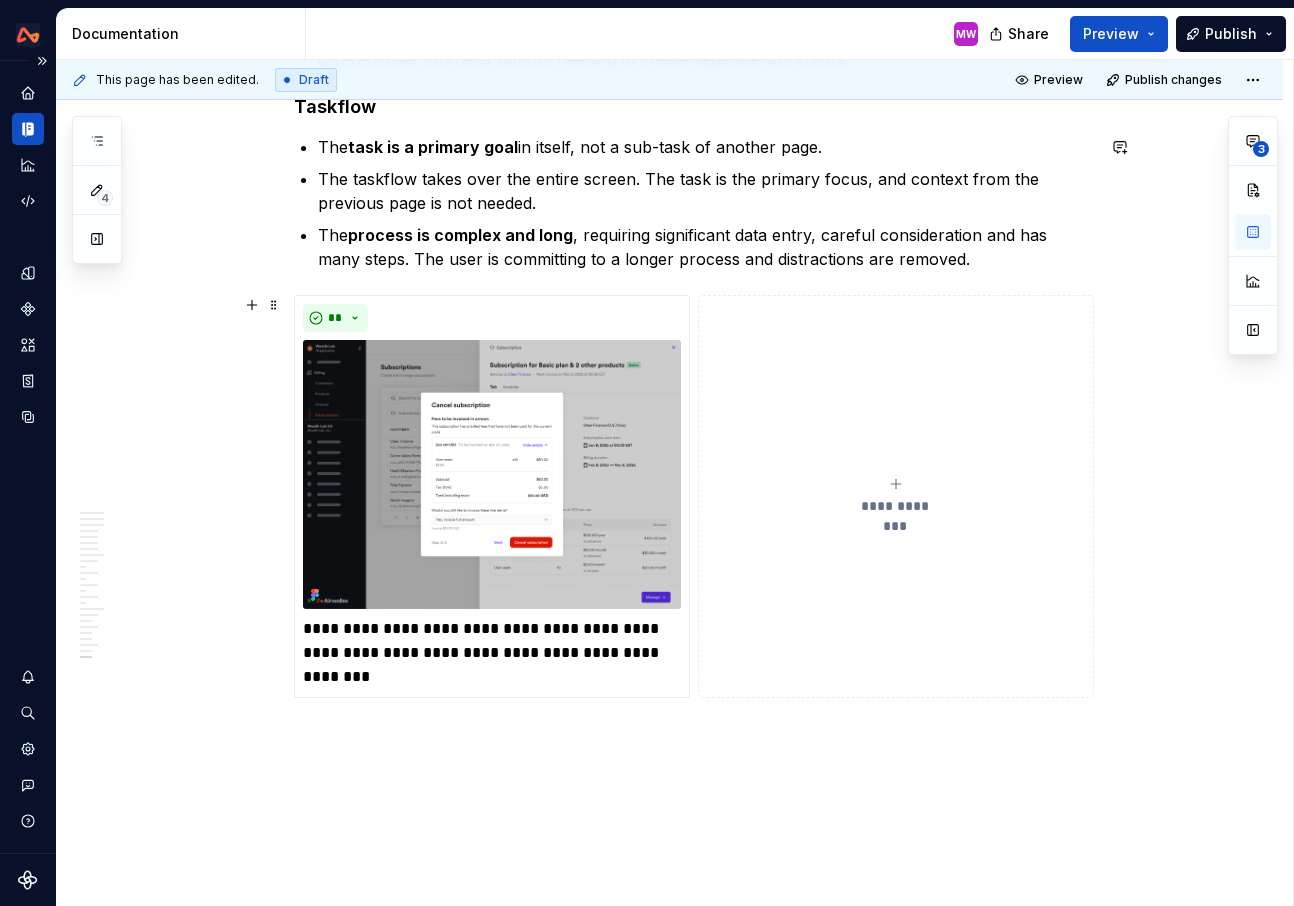 scroll, scrollTop: 11459, scrollLeft: 0, axis: vertical 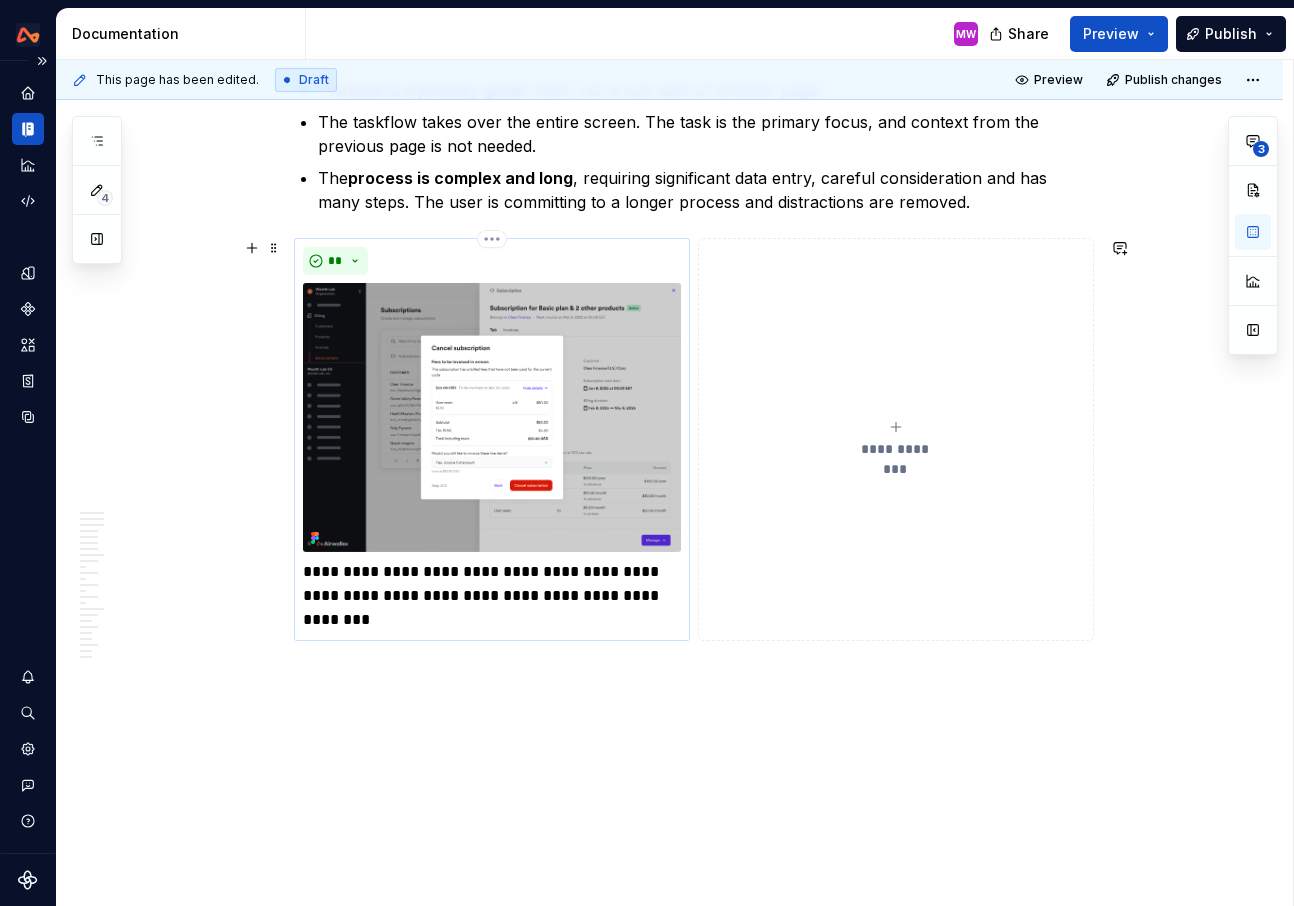 click on "**********" at bounding box center (492, 596) 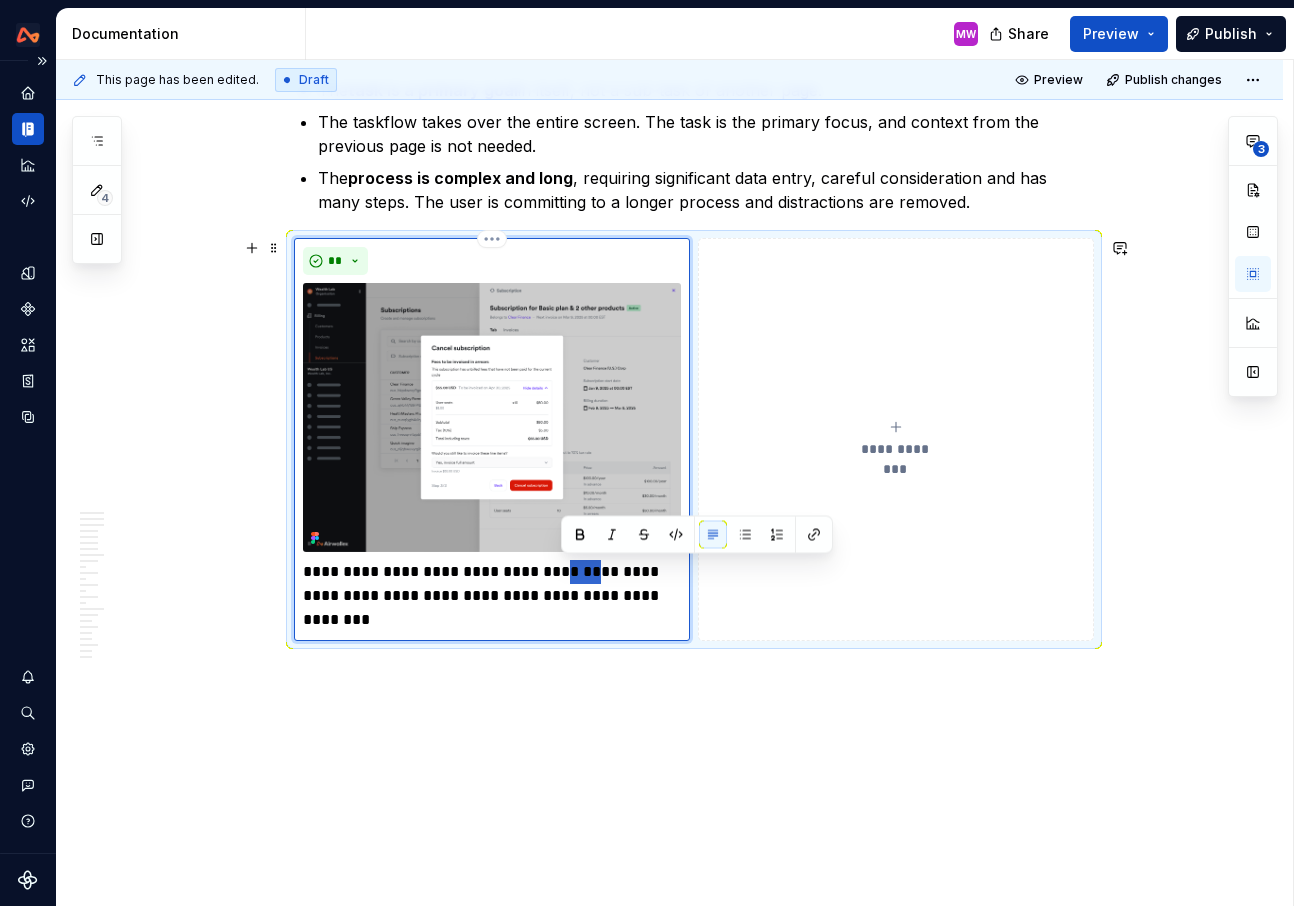 drag, startPoint x: 562, startPoint y: 568, endPoint x: 593, endPoint y: 569, distance: 31.016125 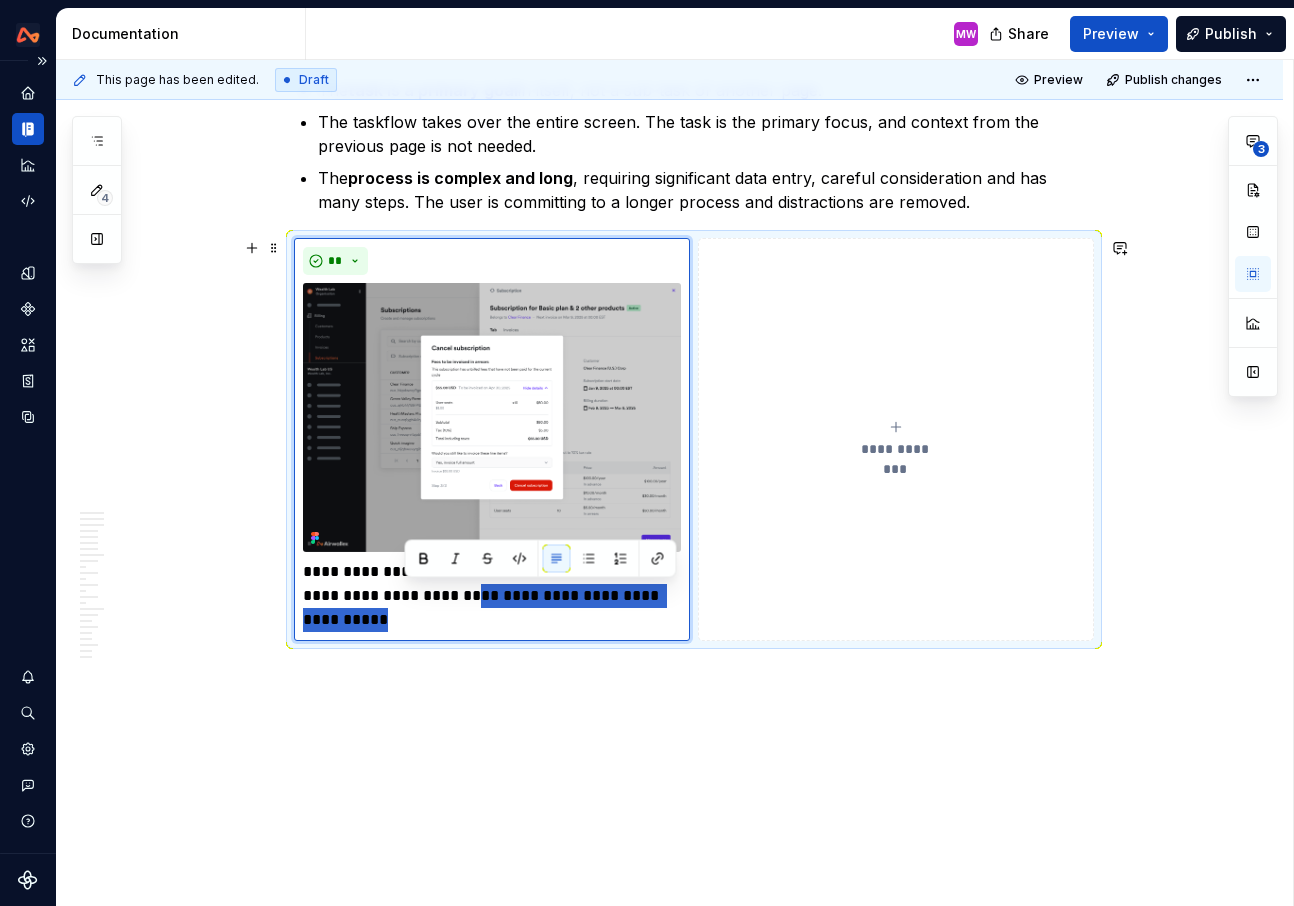 drag, startPoint x: 486, startPoint y: 593, endPoint x: 527, endPoint y: 641, distance: 63.126858 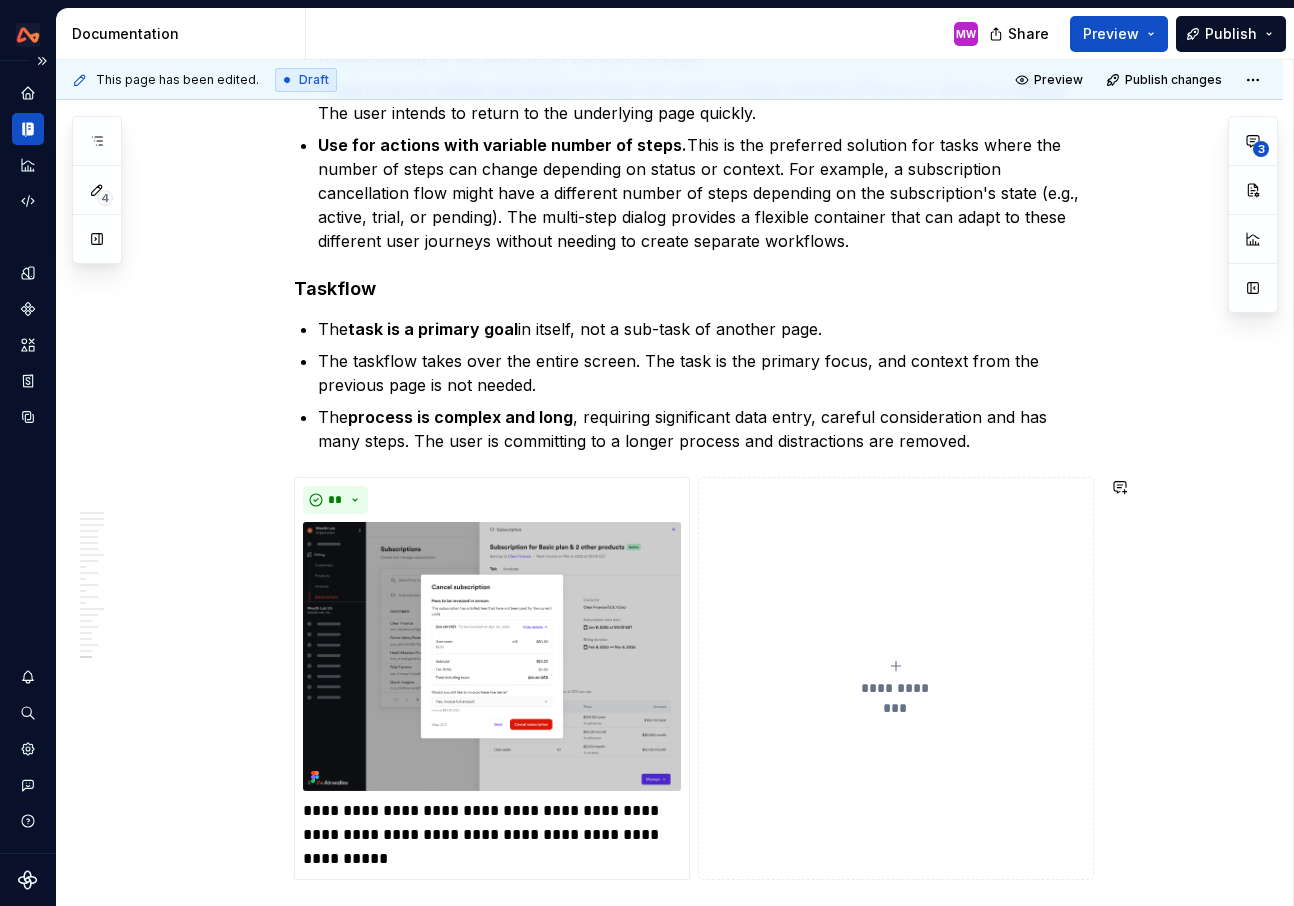 scroll, scrollTop: 11459, scrollLeft: 0, axis: vertical 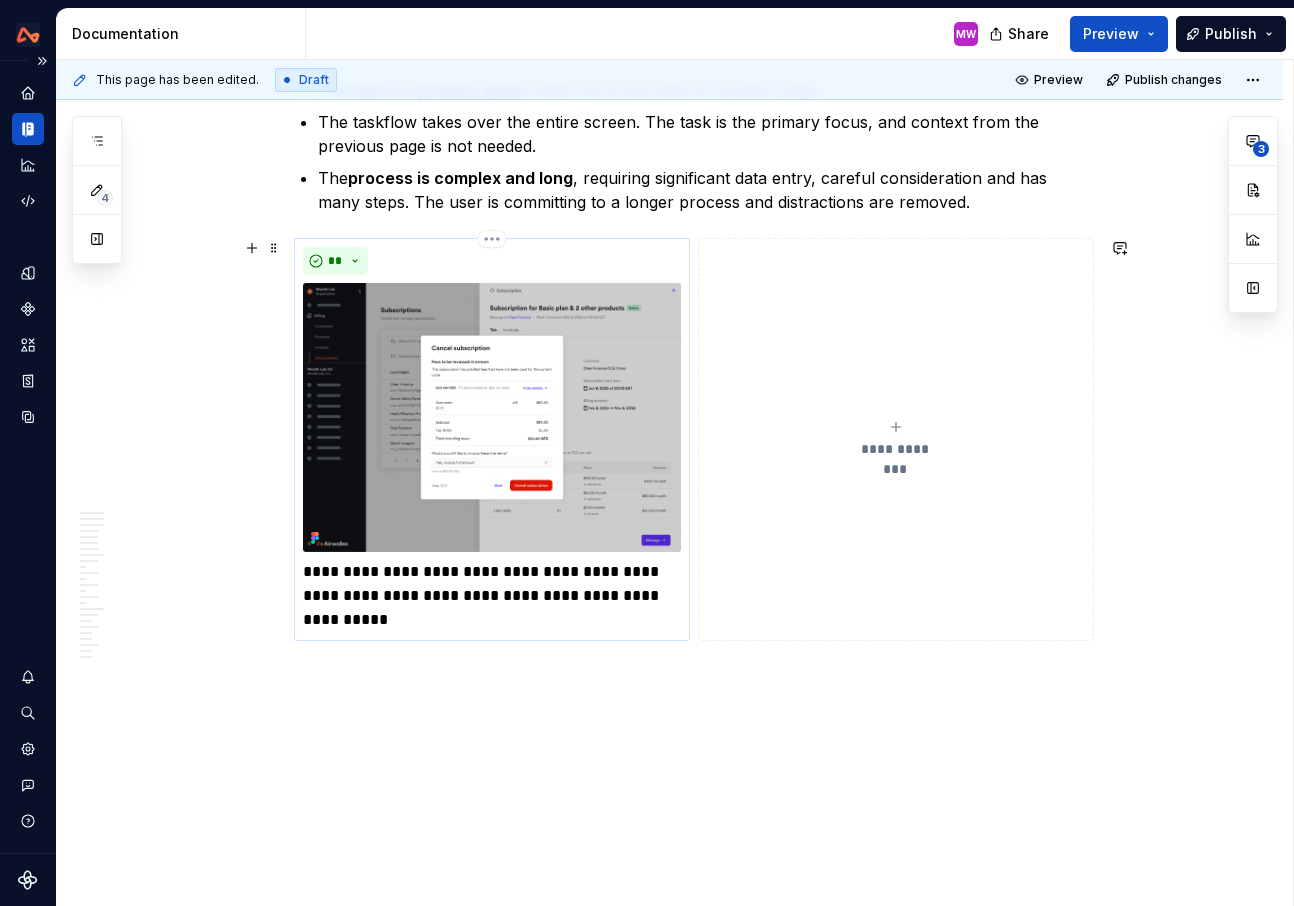click on "**********" at bounding box center (492, 596) 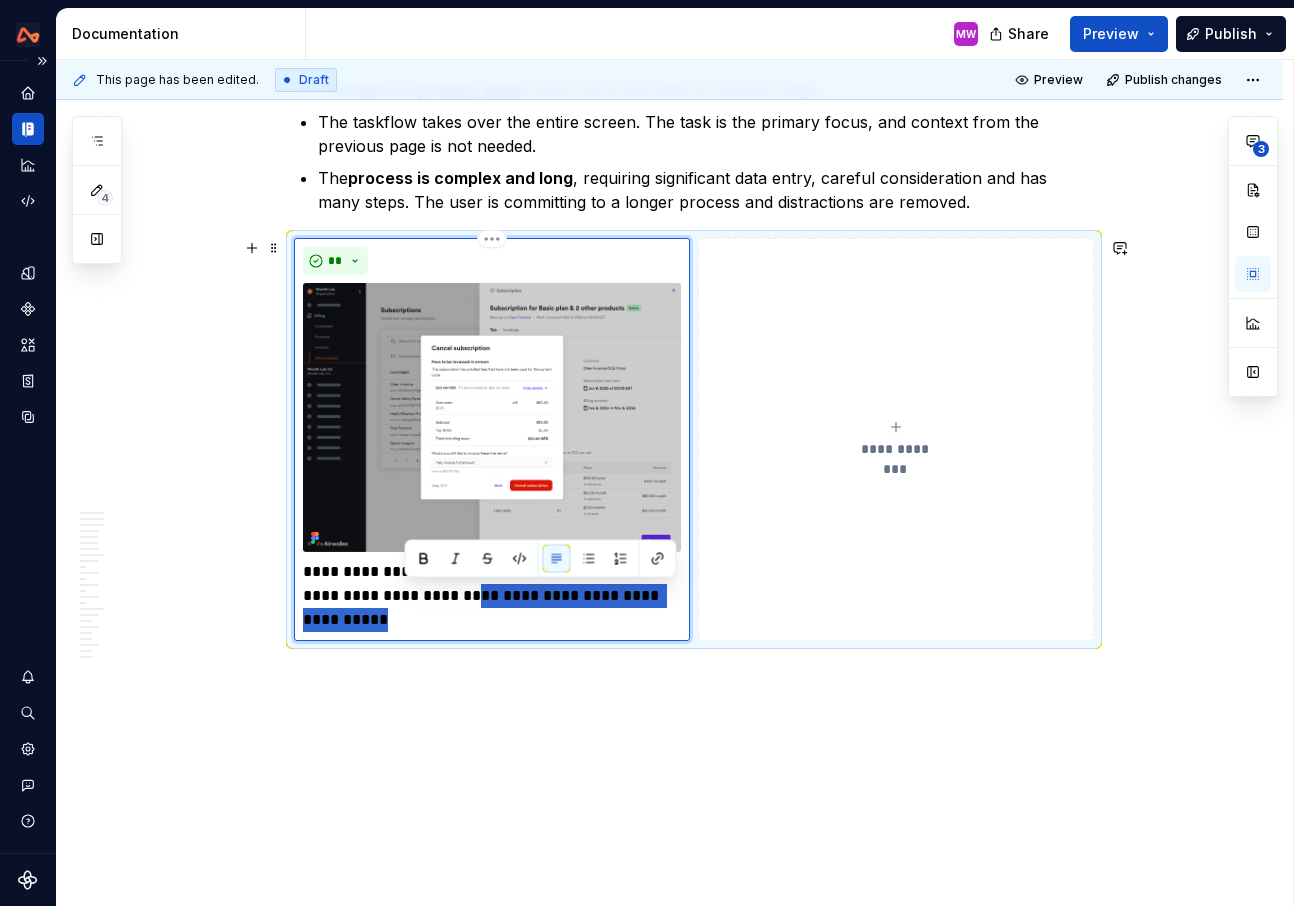 drag, startPoint x: 488, startPoint y: 594, endPoint x: 523, endPoint y: 625, distance: 46.75468 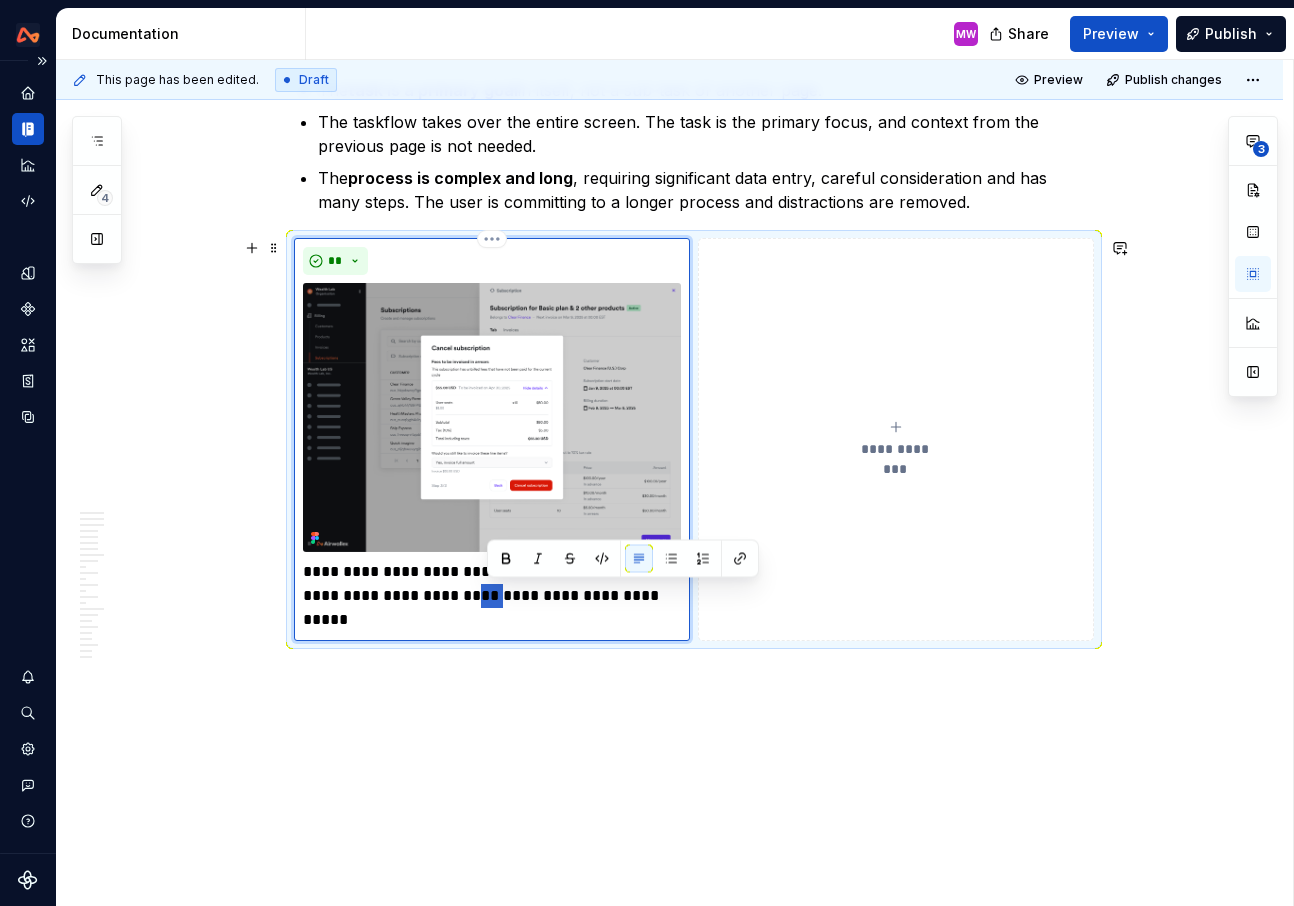 drag, startPoint x: 511, startPoint y: 596, endPoint x: 488, endPoint y: 595, distance: 23.021729 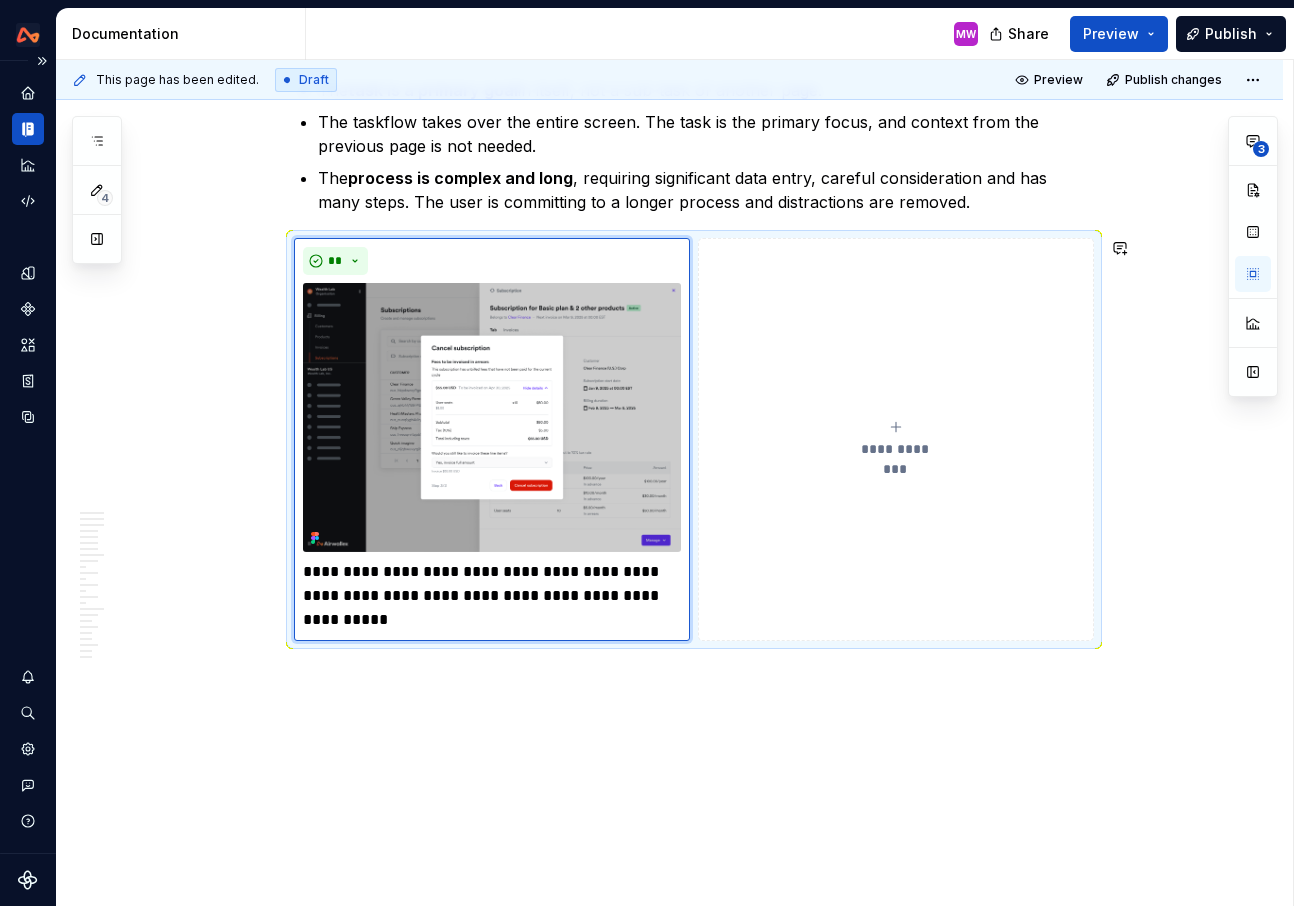 click on "**********" at bounding box center (669, -5079) 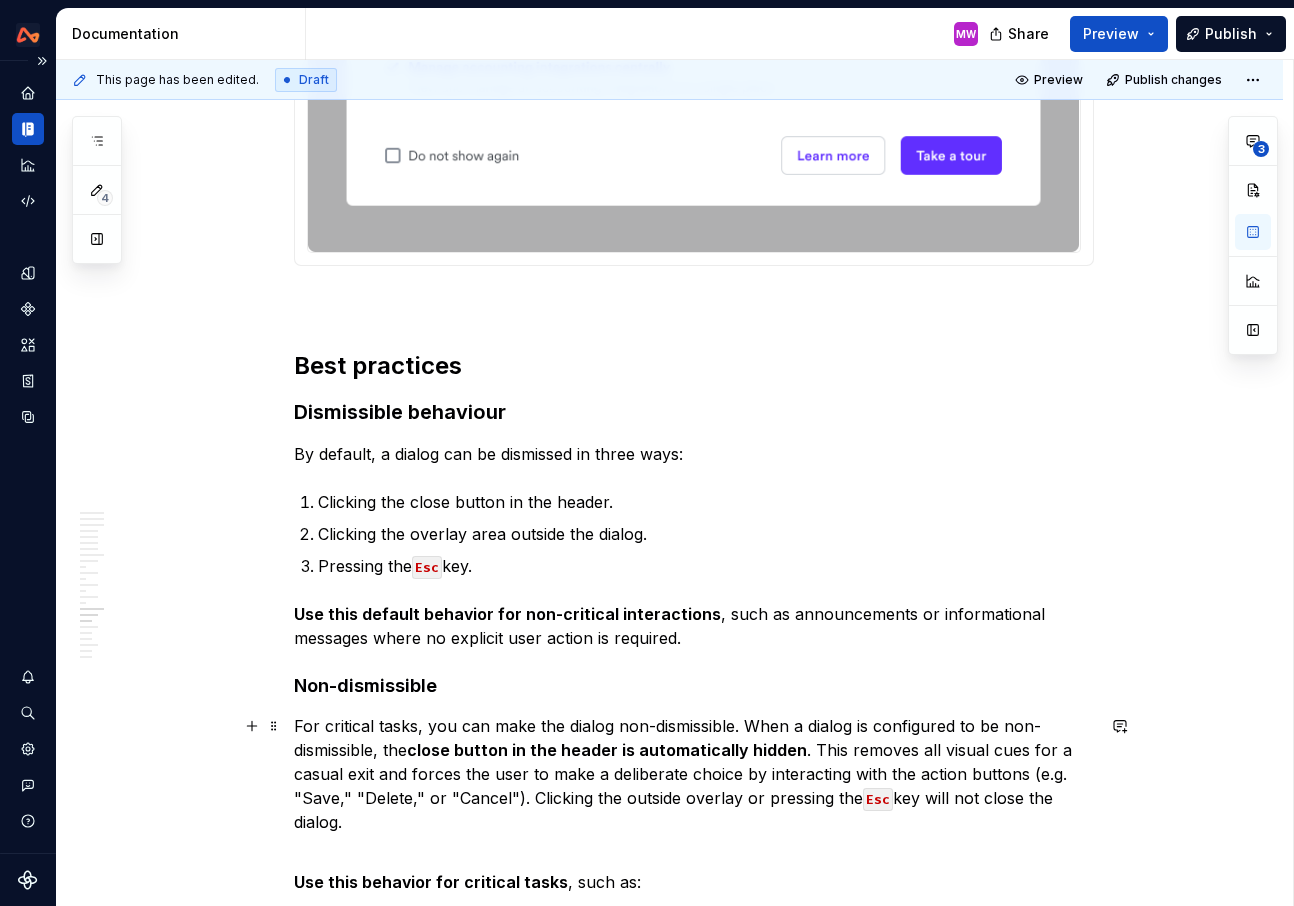 scroll, scrollTop: 9451, scrollLeft: 0, axis: vertical 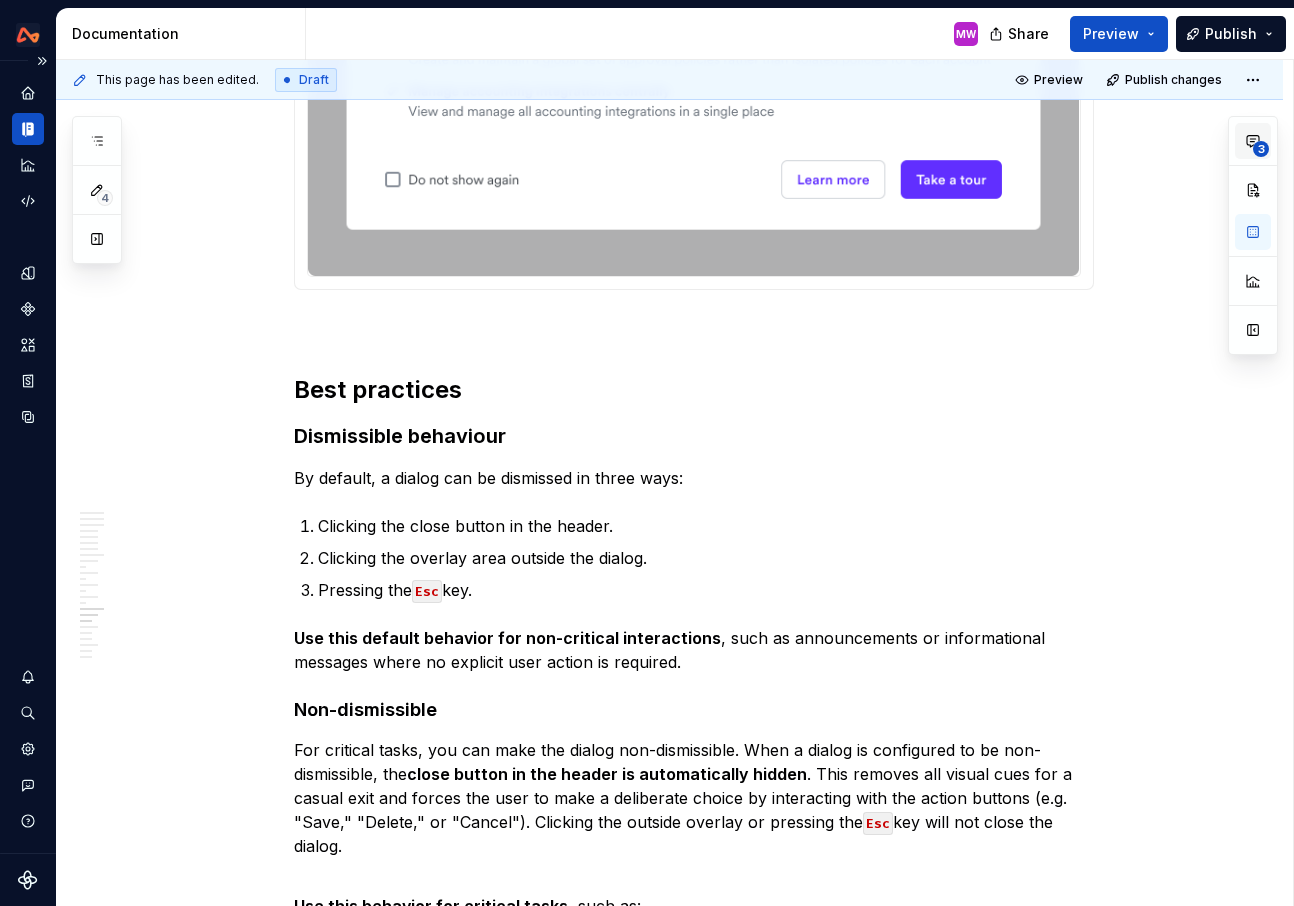 click on "3" at bounding box center [1261, 149] 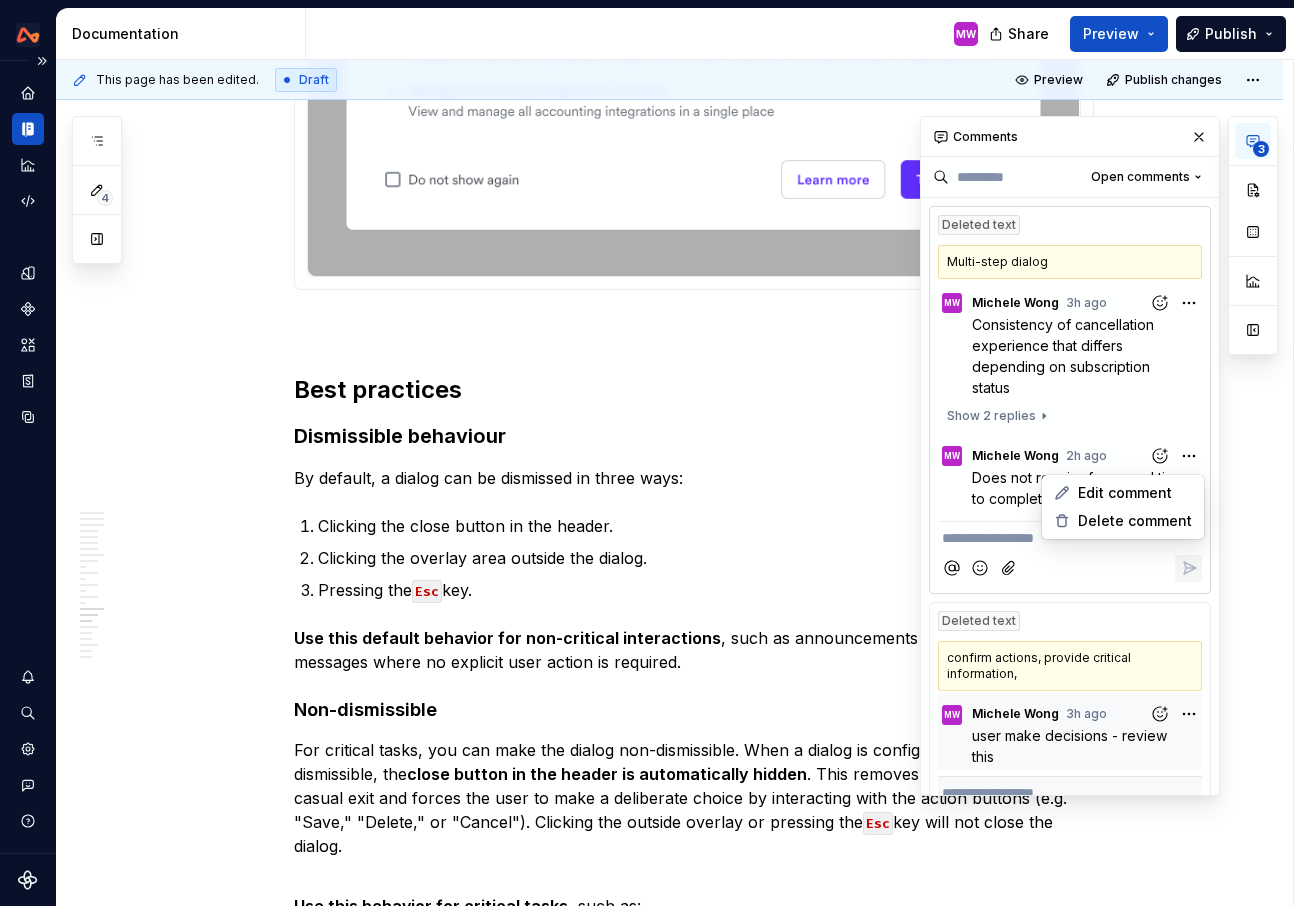 click on "**********" at bounding box center (1099, 456) 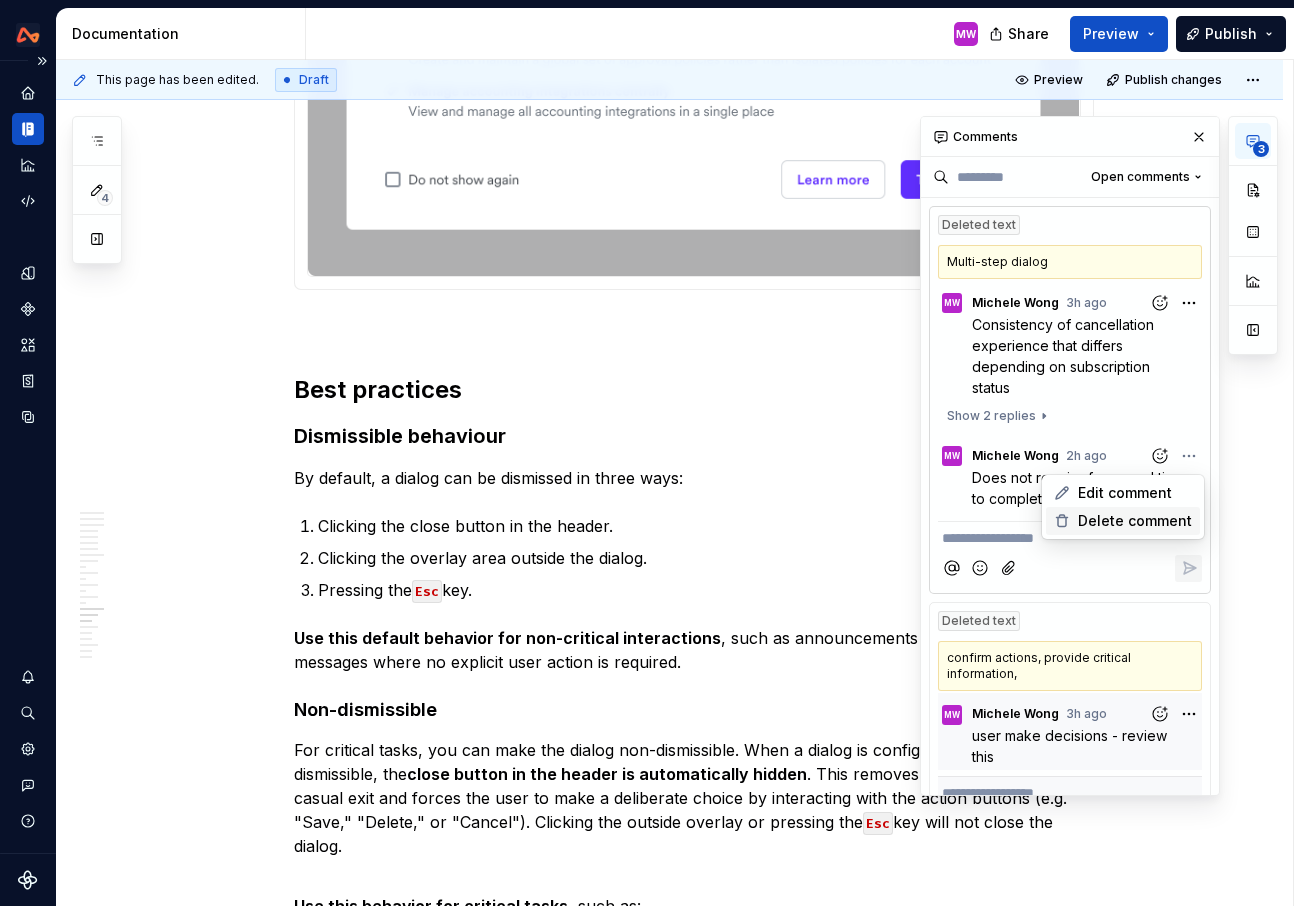 click on "Delete comment" at bounding box center (1135, 521) 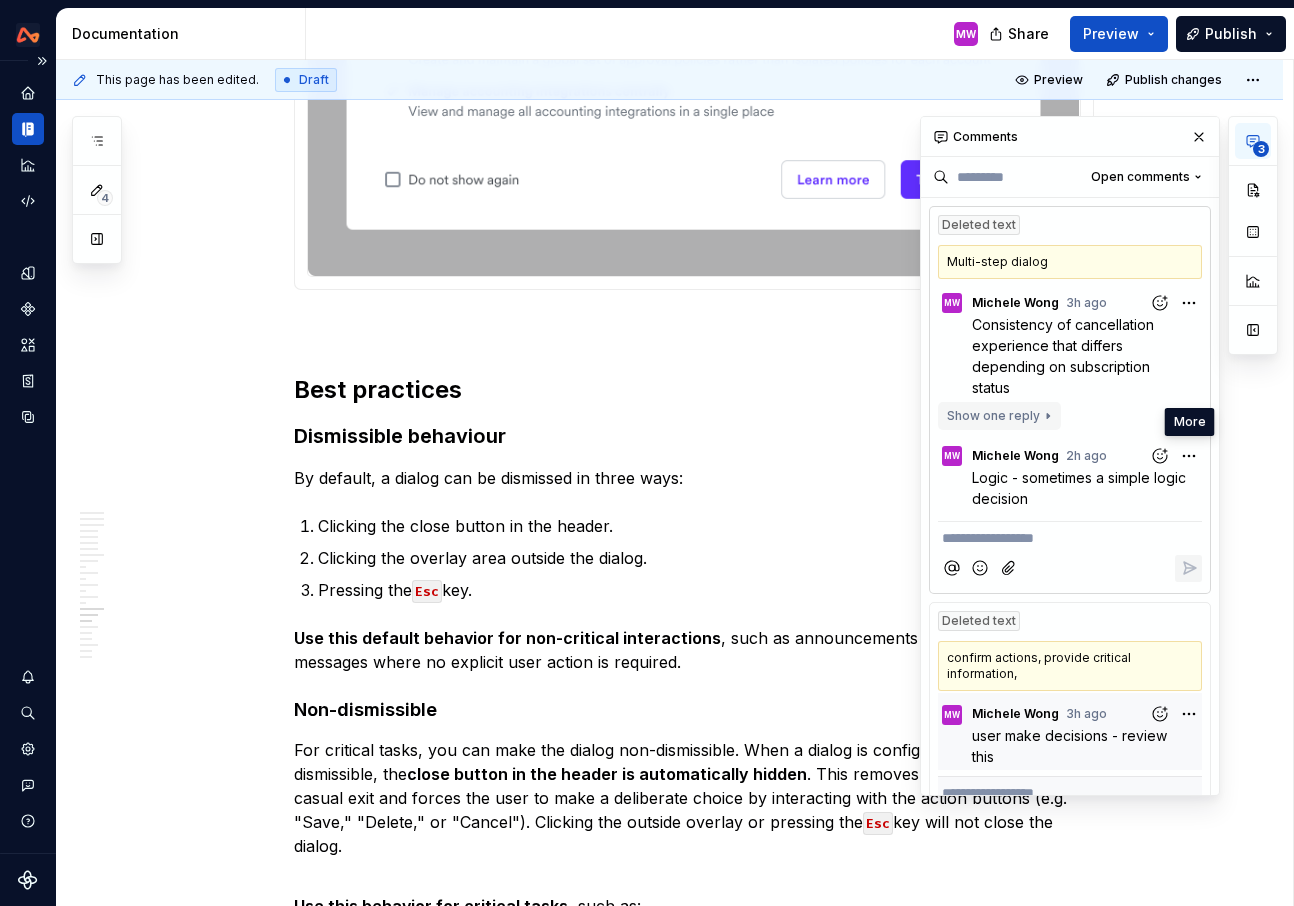 click on "Show one reply" at bounding box center [993, 416] 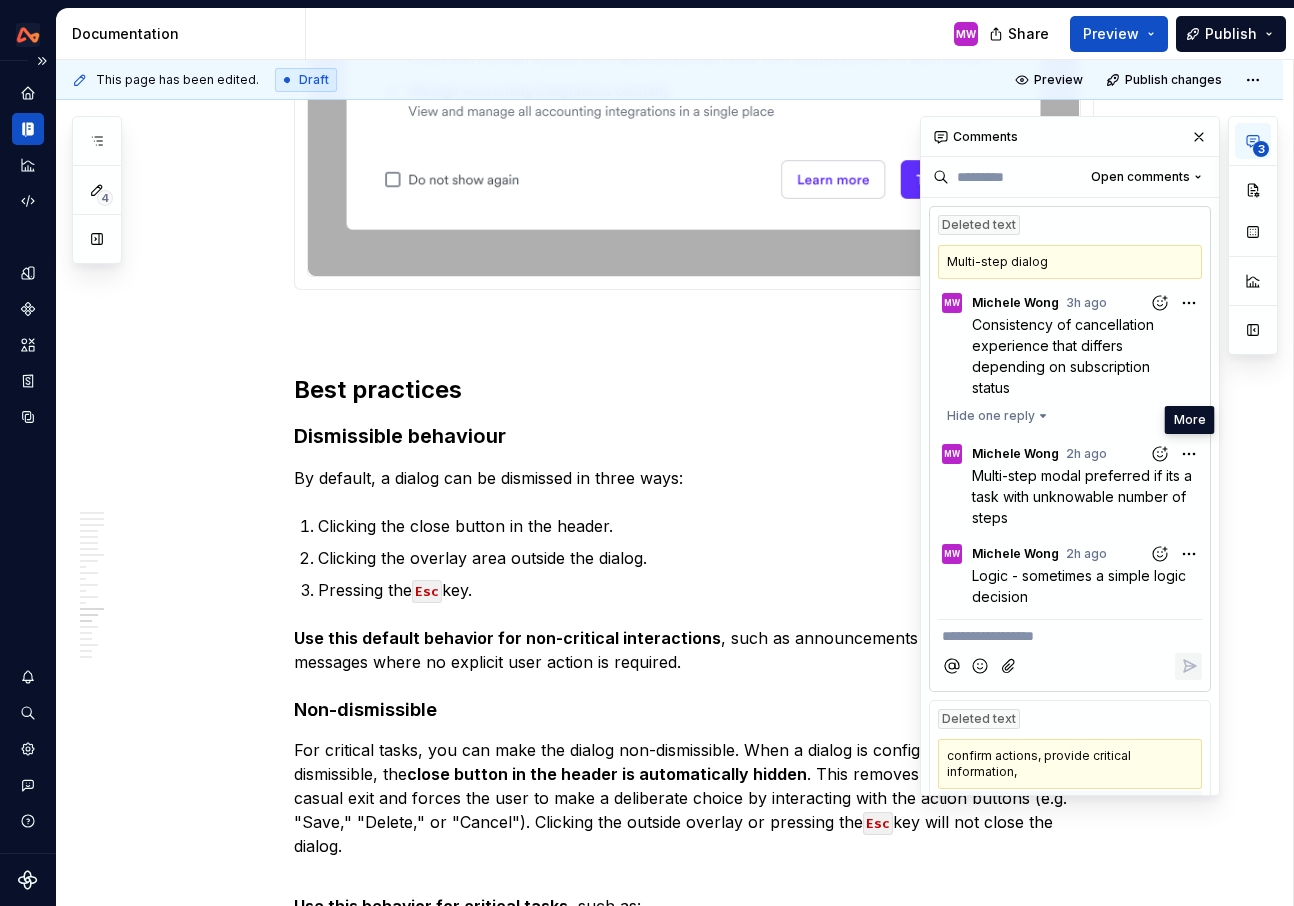 click on "**********" at bounding box center (1099, 456) 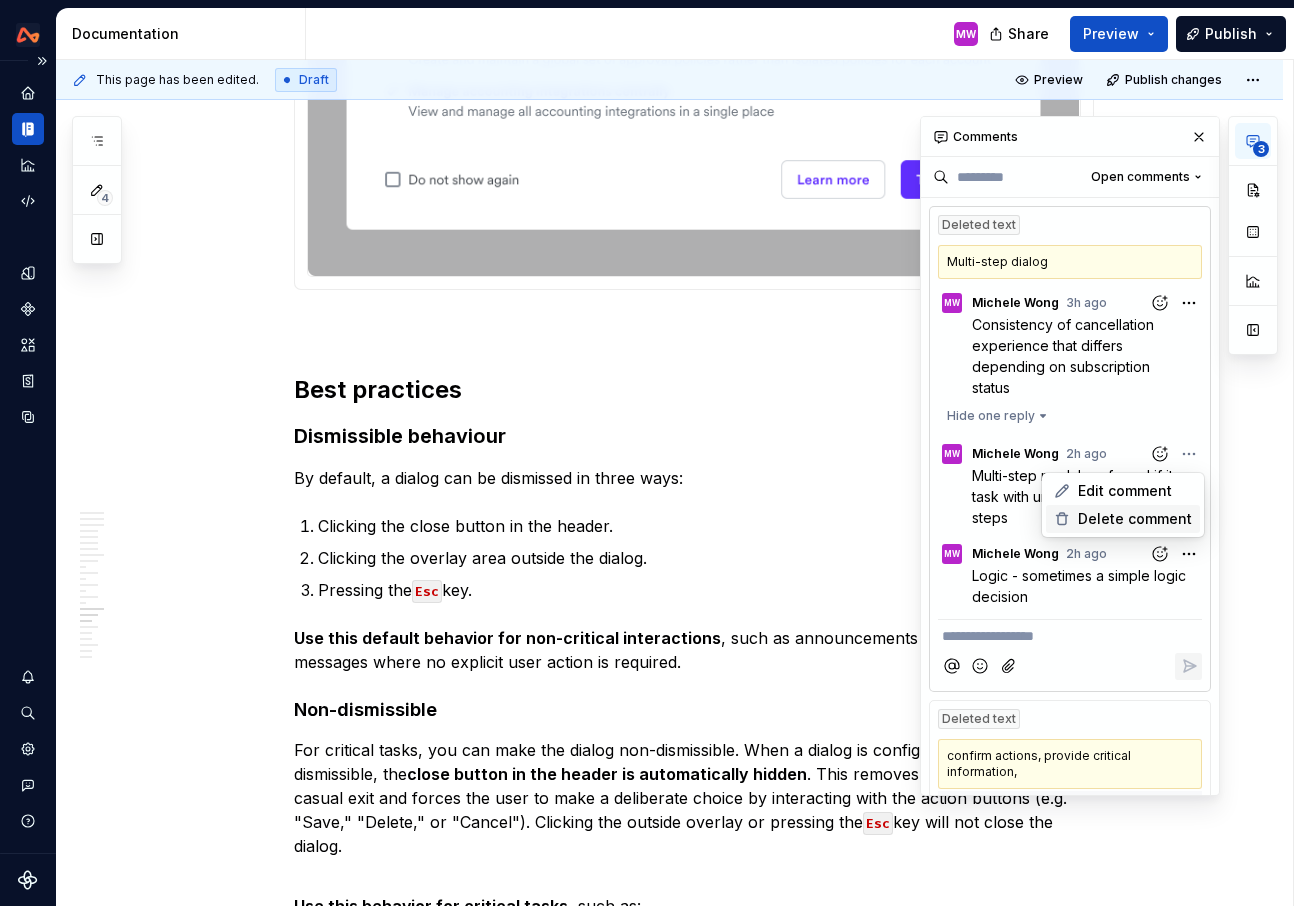 click on "Delete comment" at bounding box center (1135, 519) 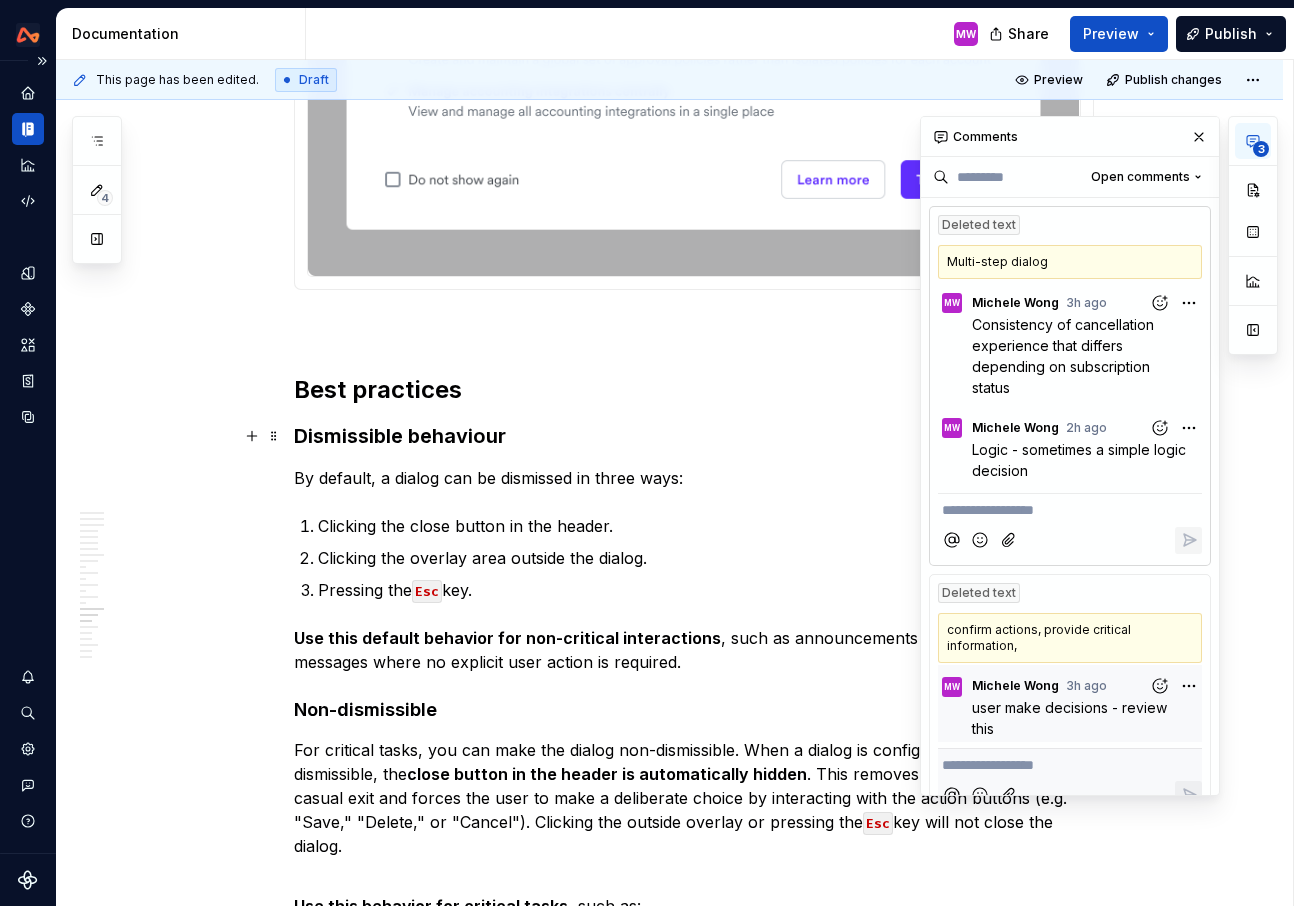 click on "**********" at bounding box center (1099, 456) 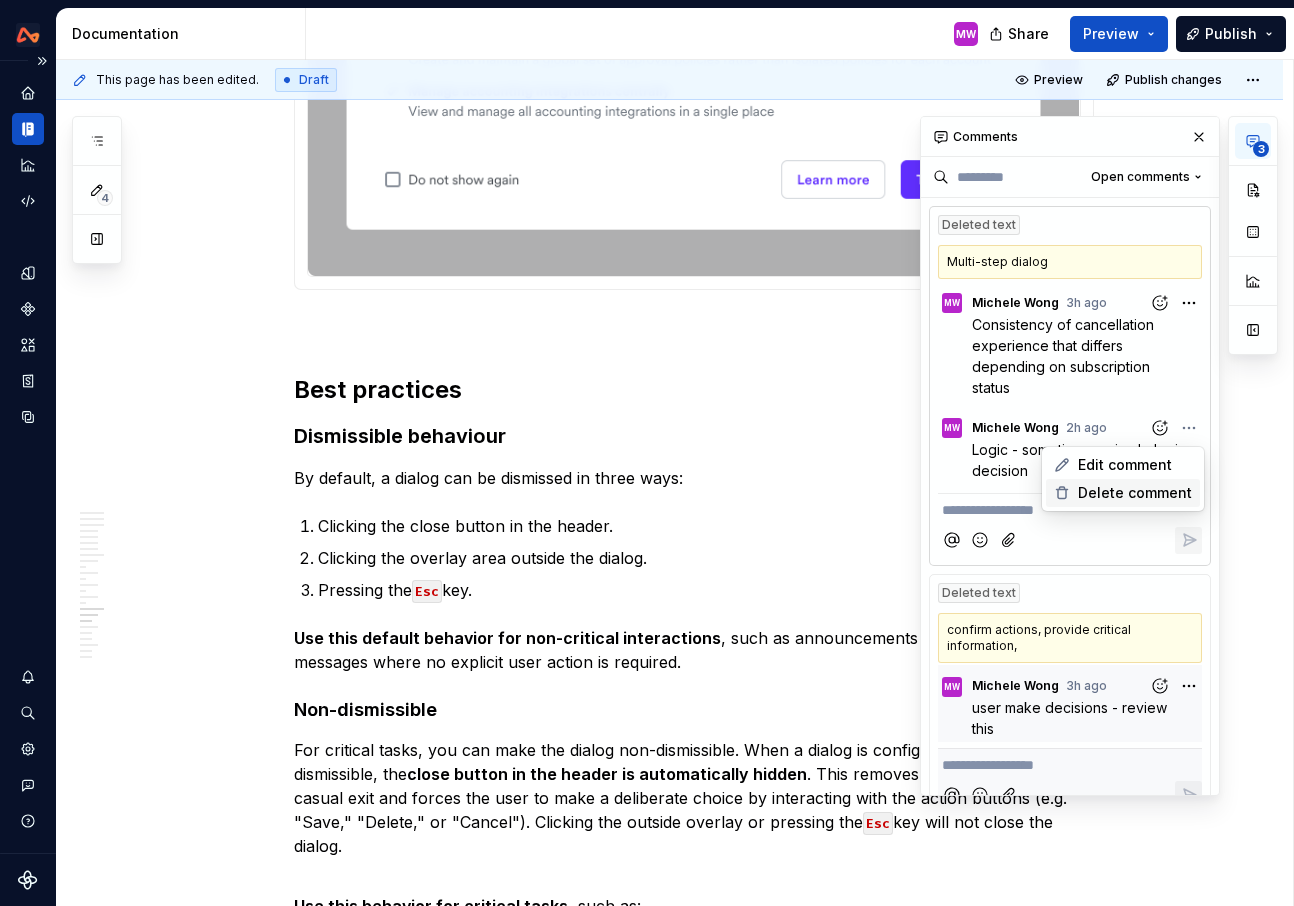 click on "Delete comment" at bounding box center (1135, 493) 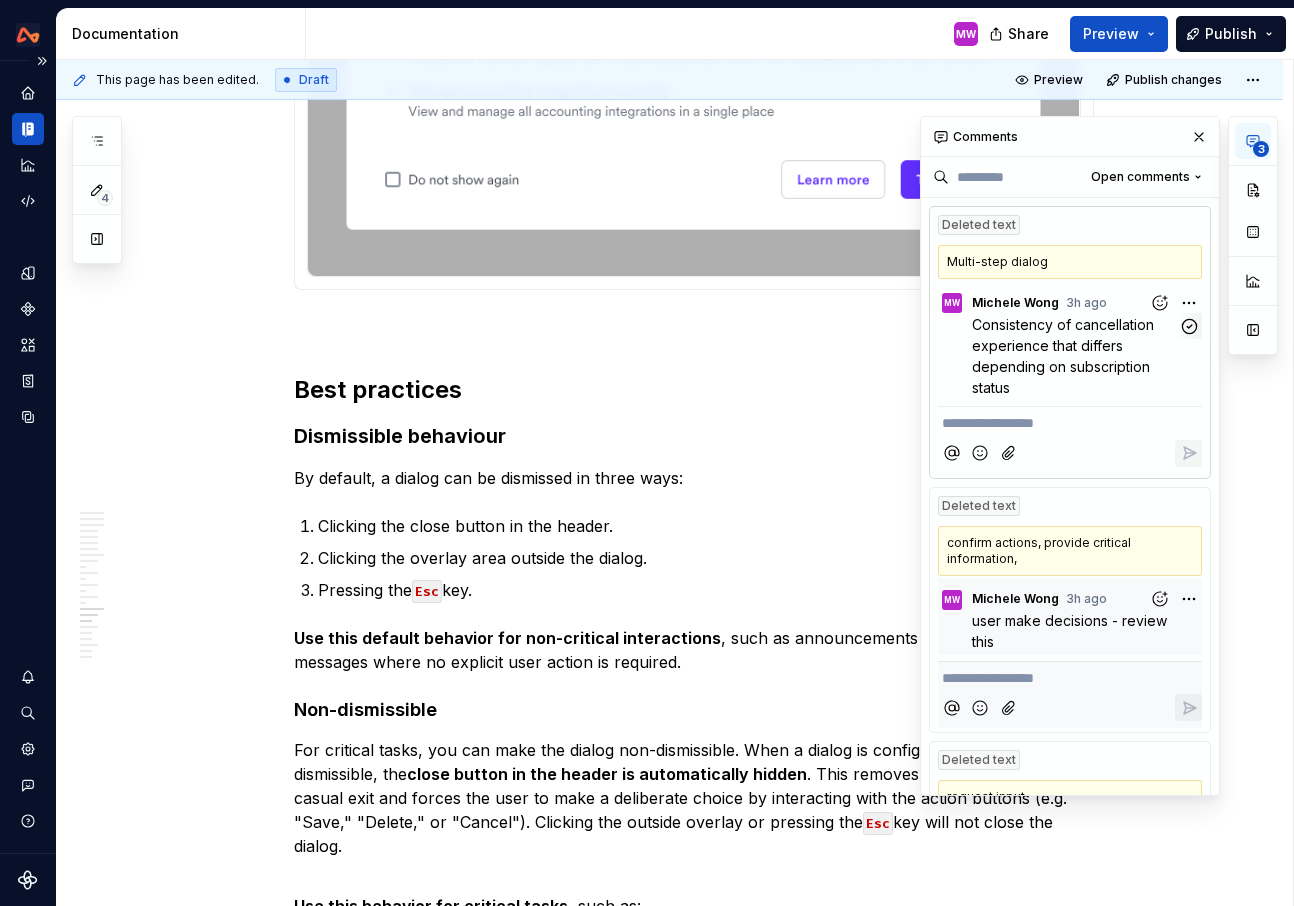 click on "**********" at bounding box center [1099, 456] 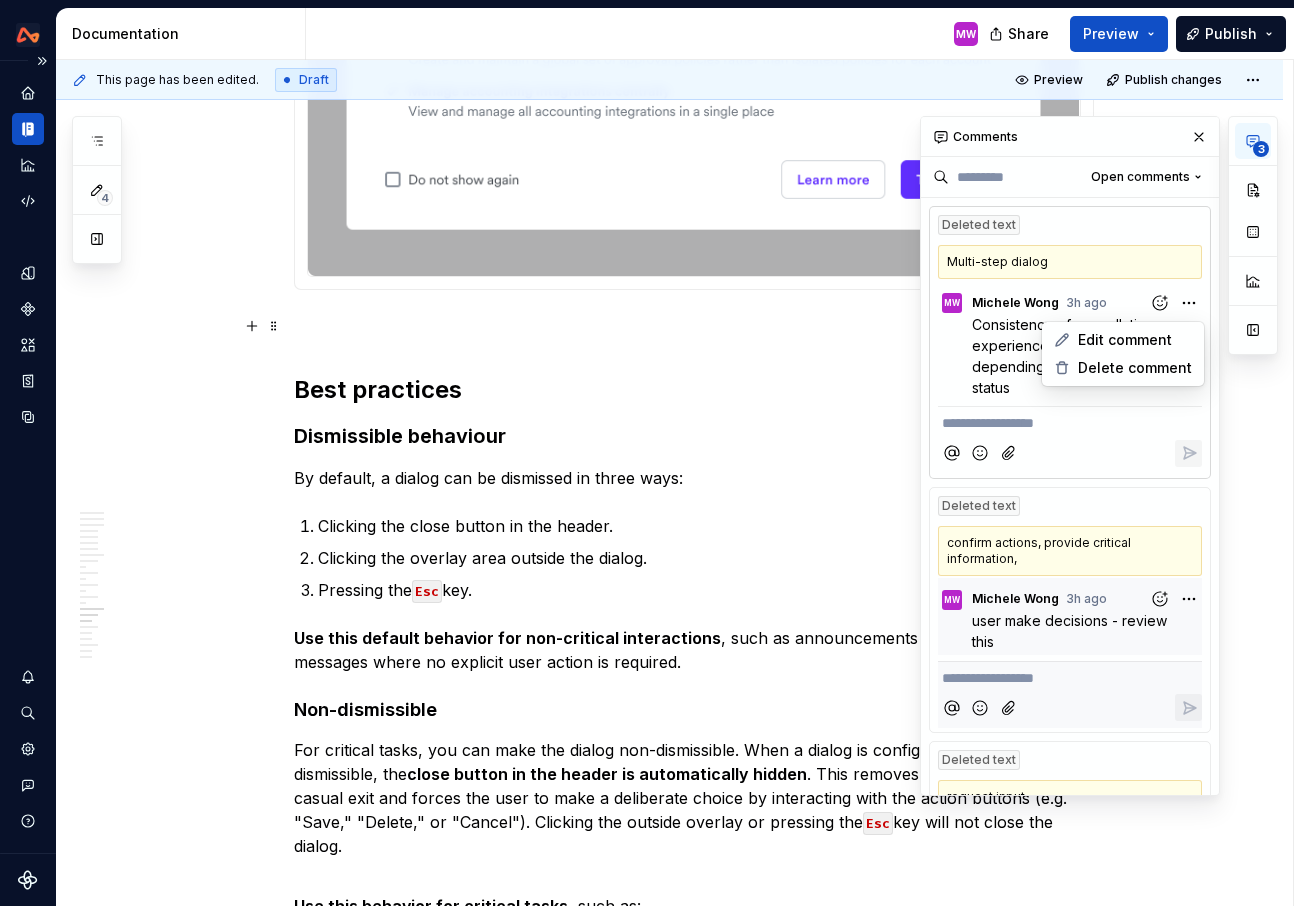 click on "**********" at bounding box center (1099, 456) 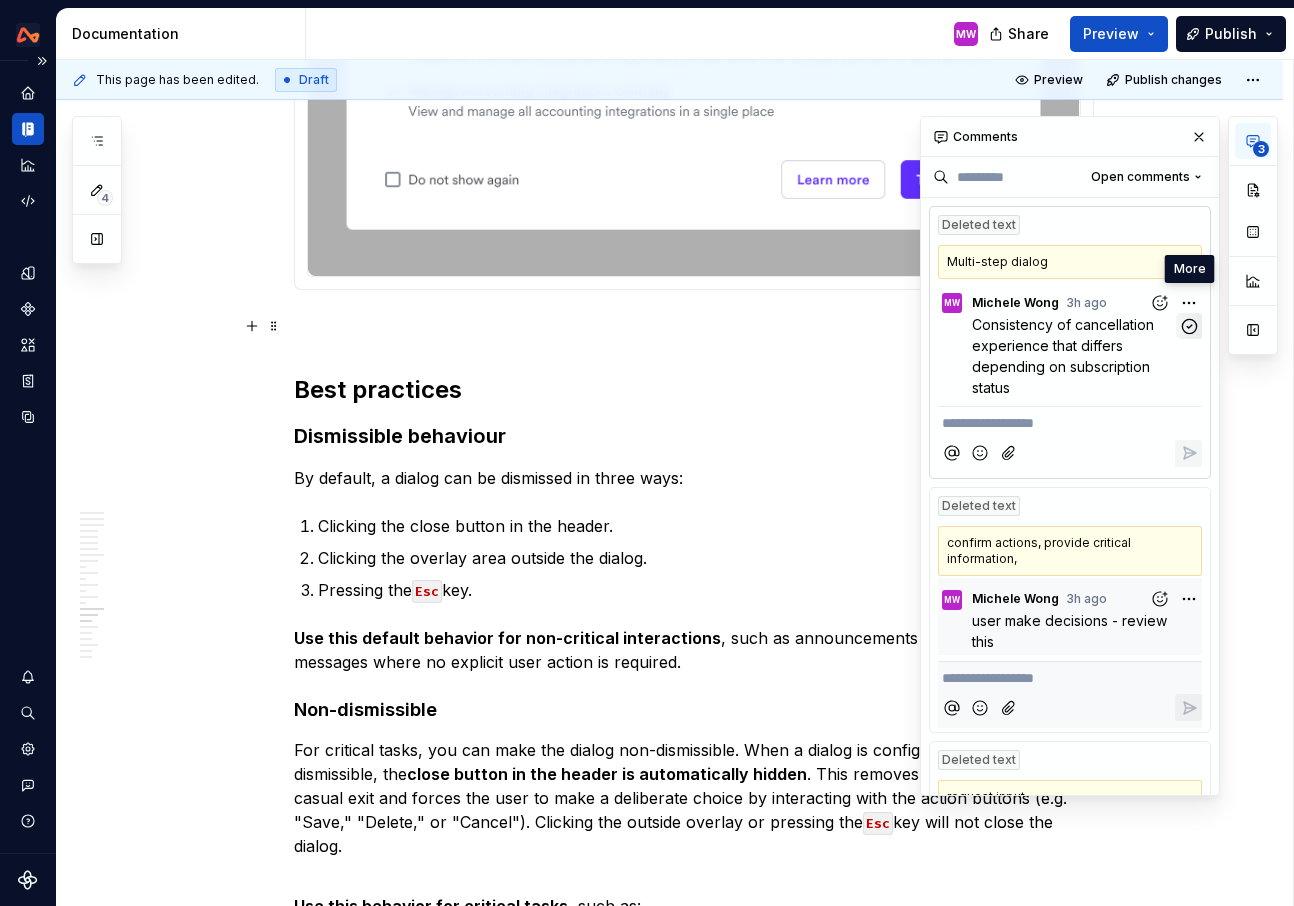 click 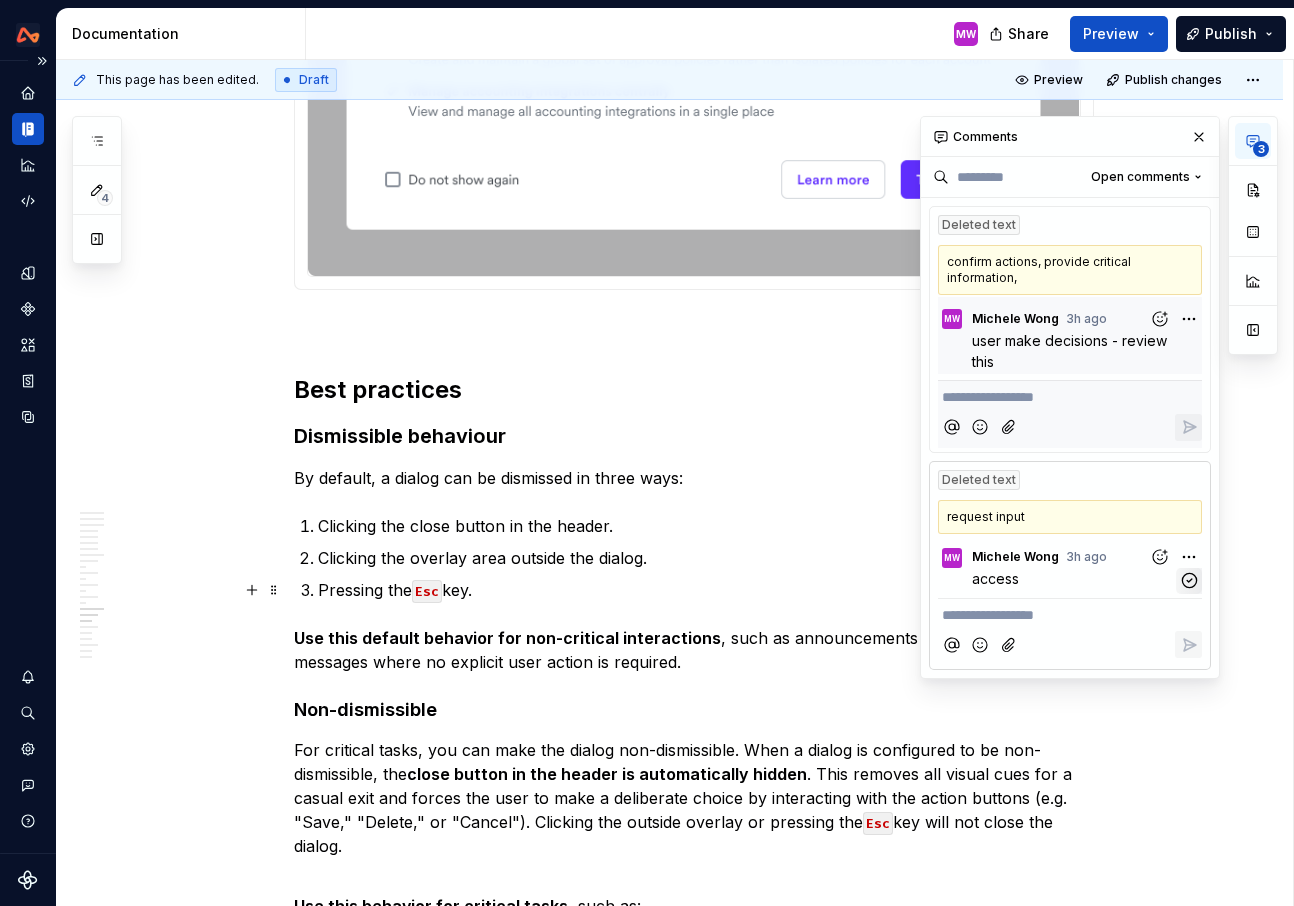 click 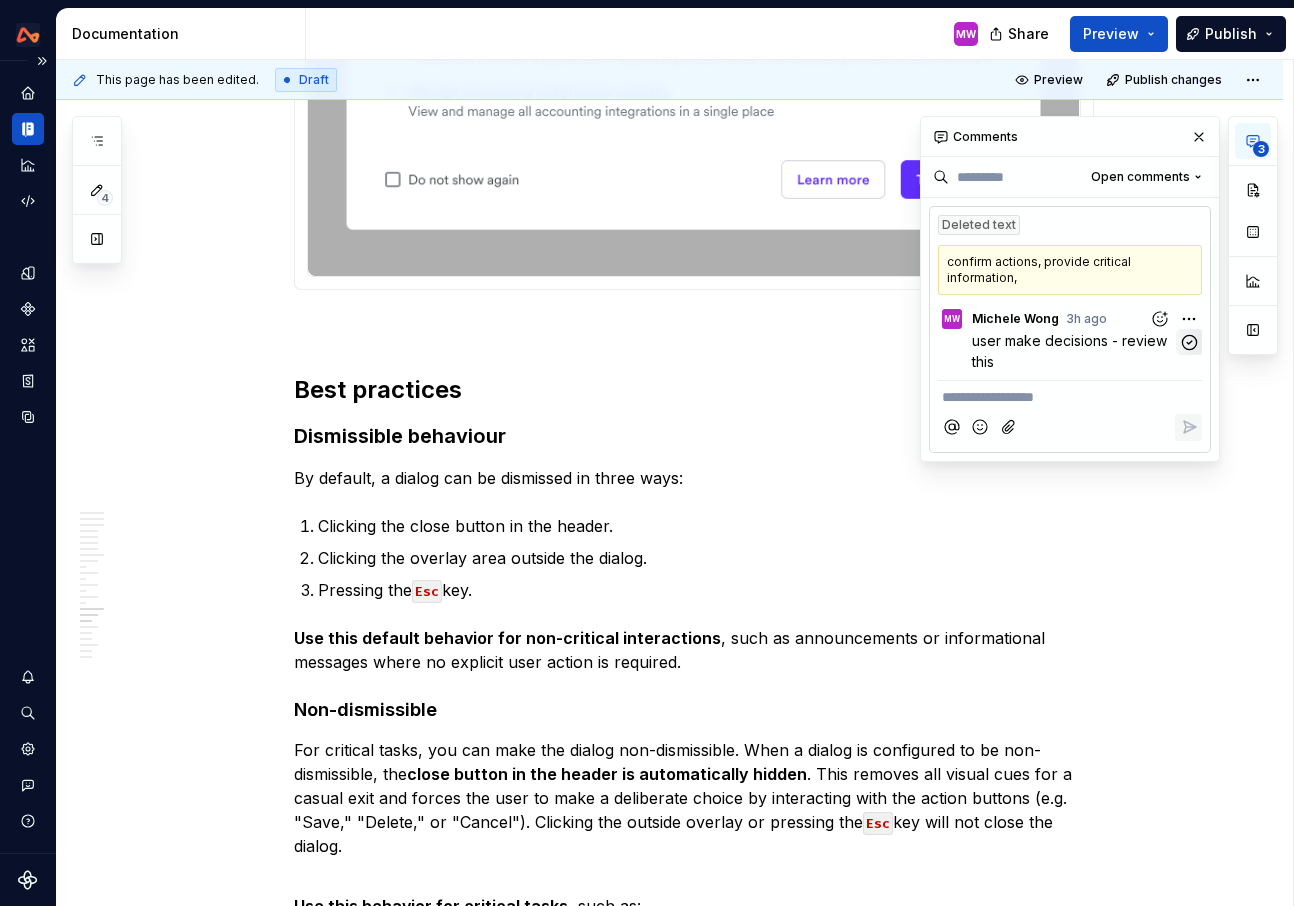 click 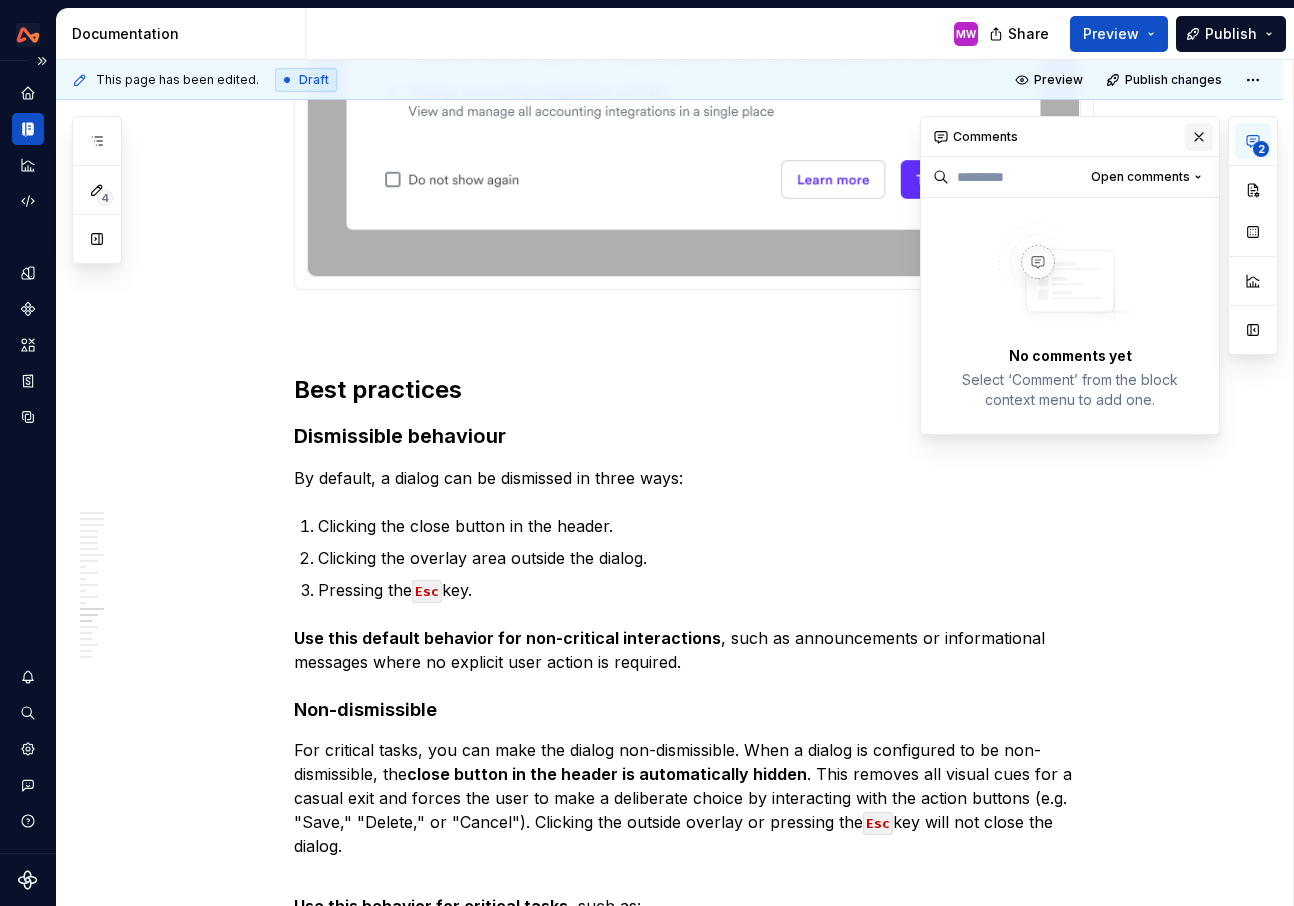 click at bounding box center [1199, 137] 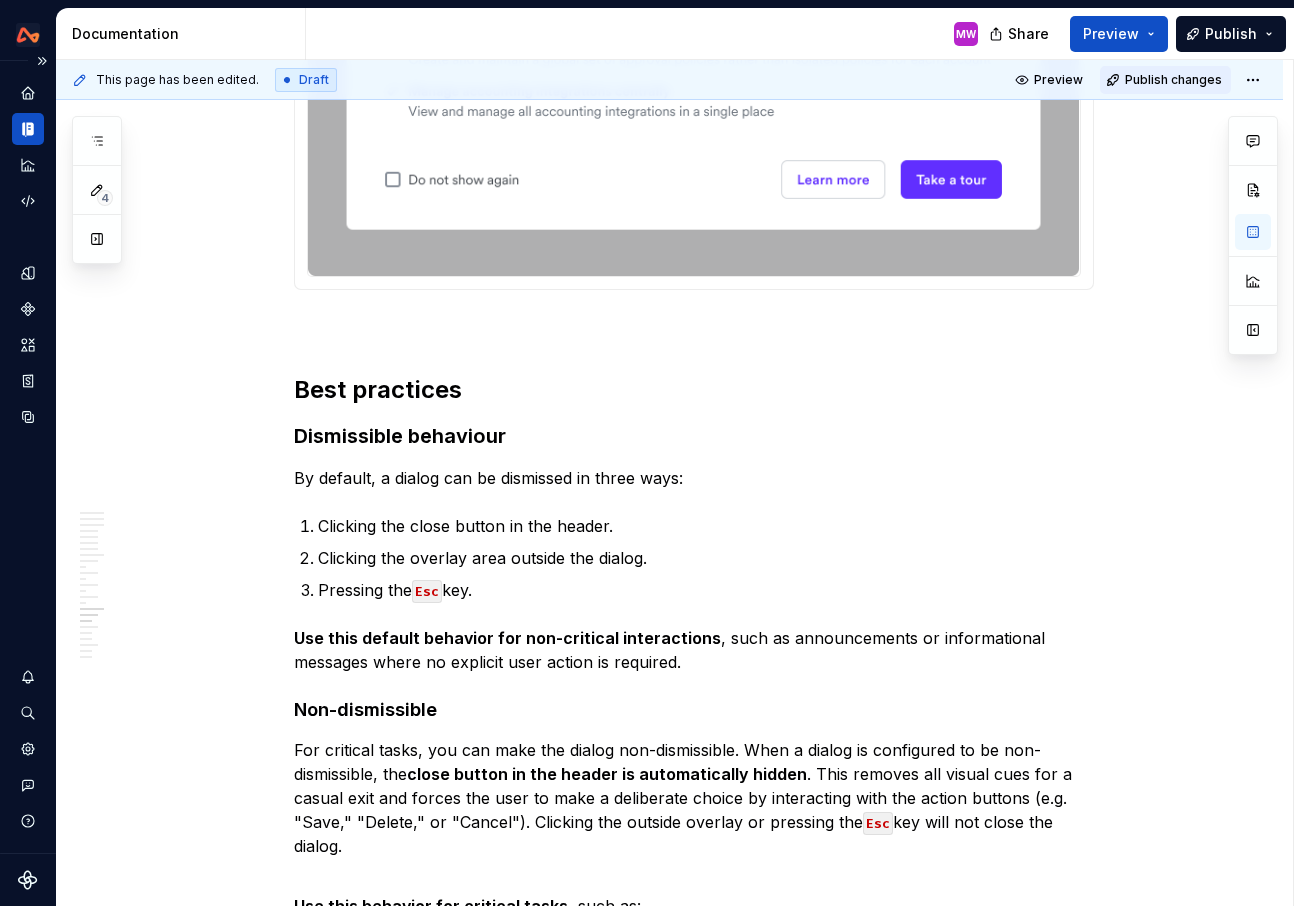 click on "Publish changes" at bounding box center [1165, 80] 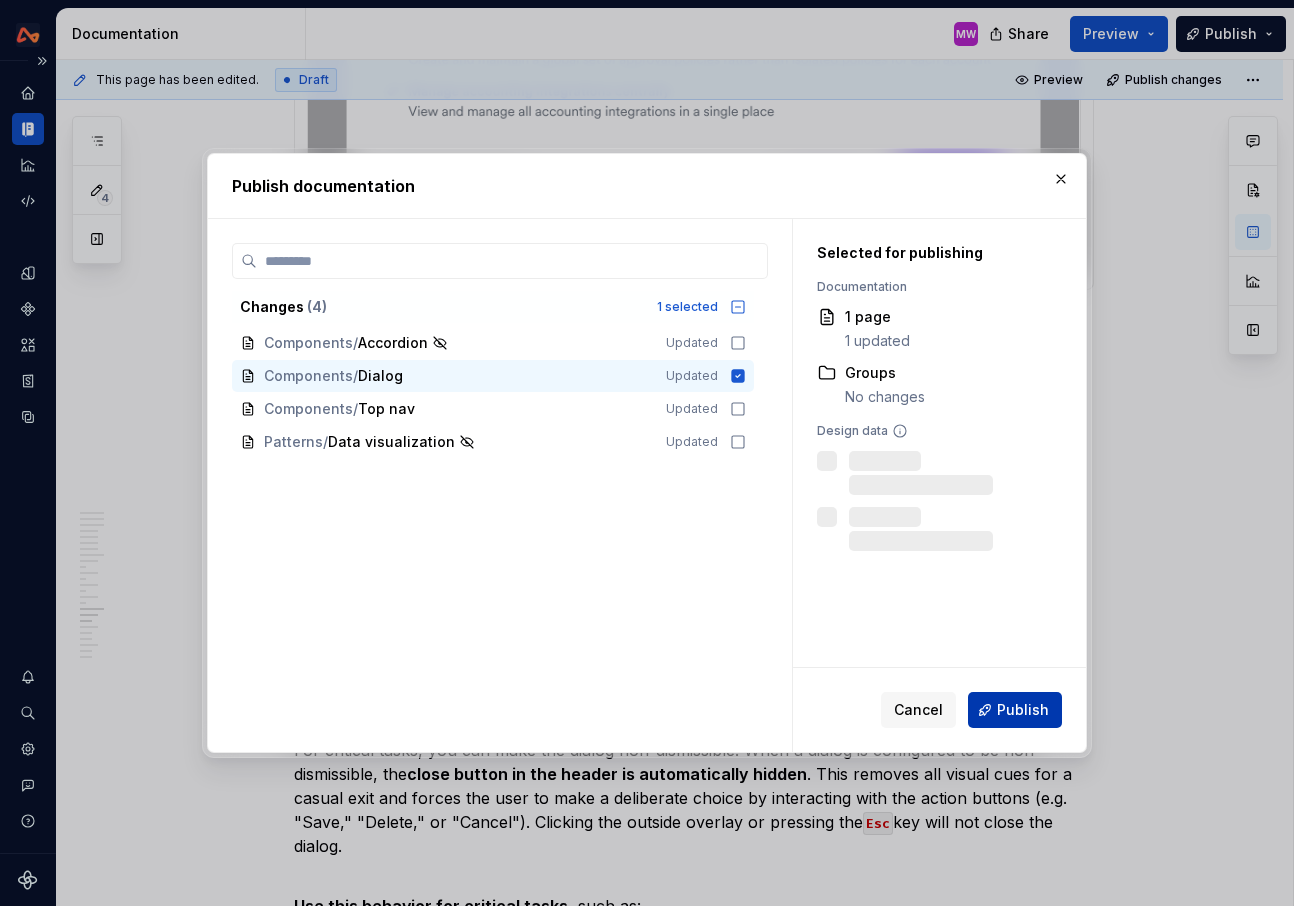 click on "Publish" at bounding box center [1023, 710] 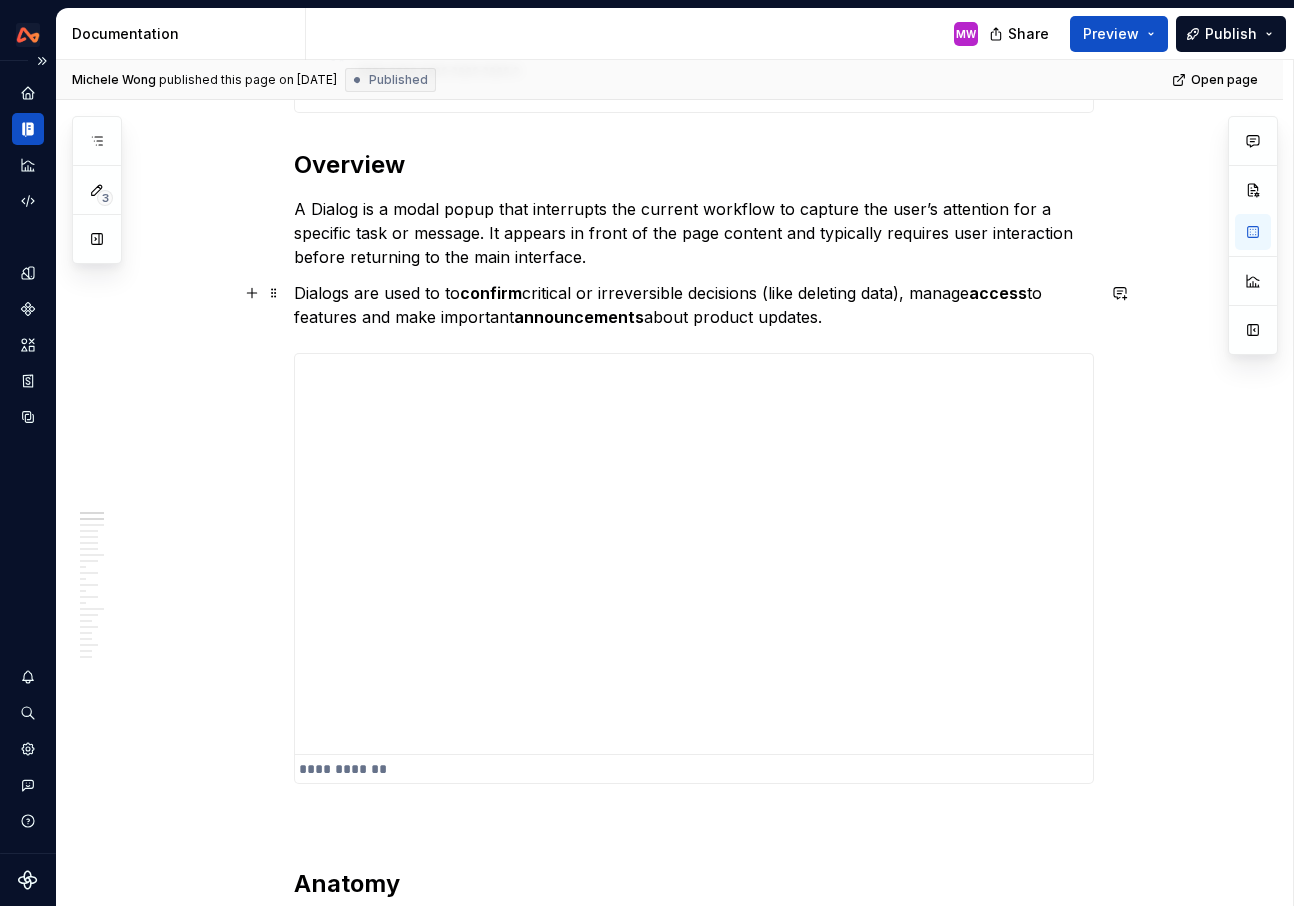 scroll, scrollTop: 583, scrollLeft: 0, axis: vertical 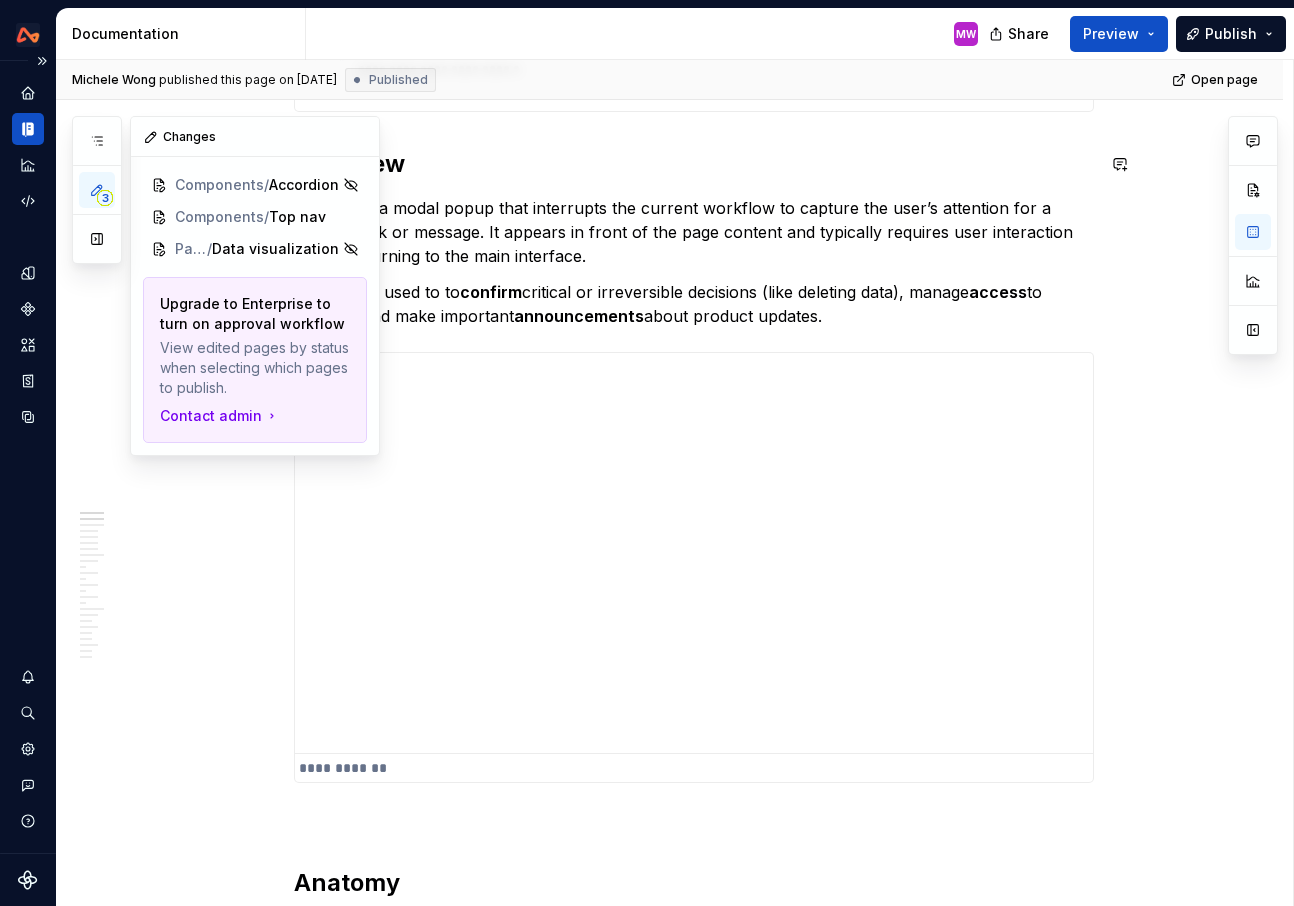 click on "3" at bounding box center [105, 198] 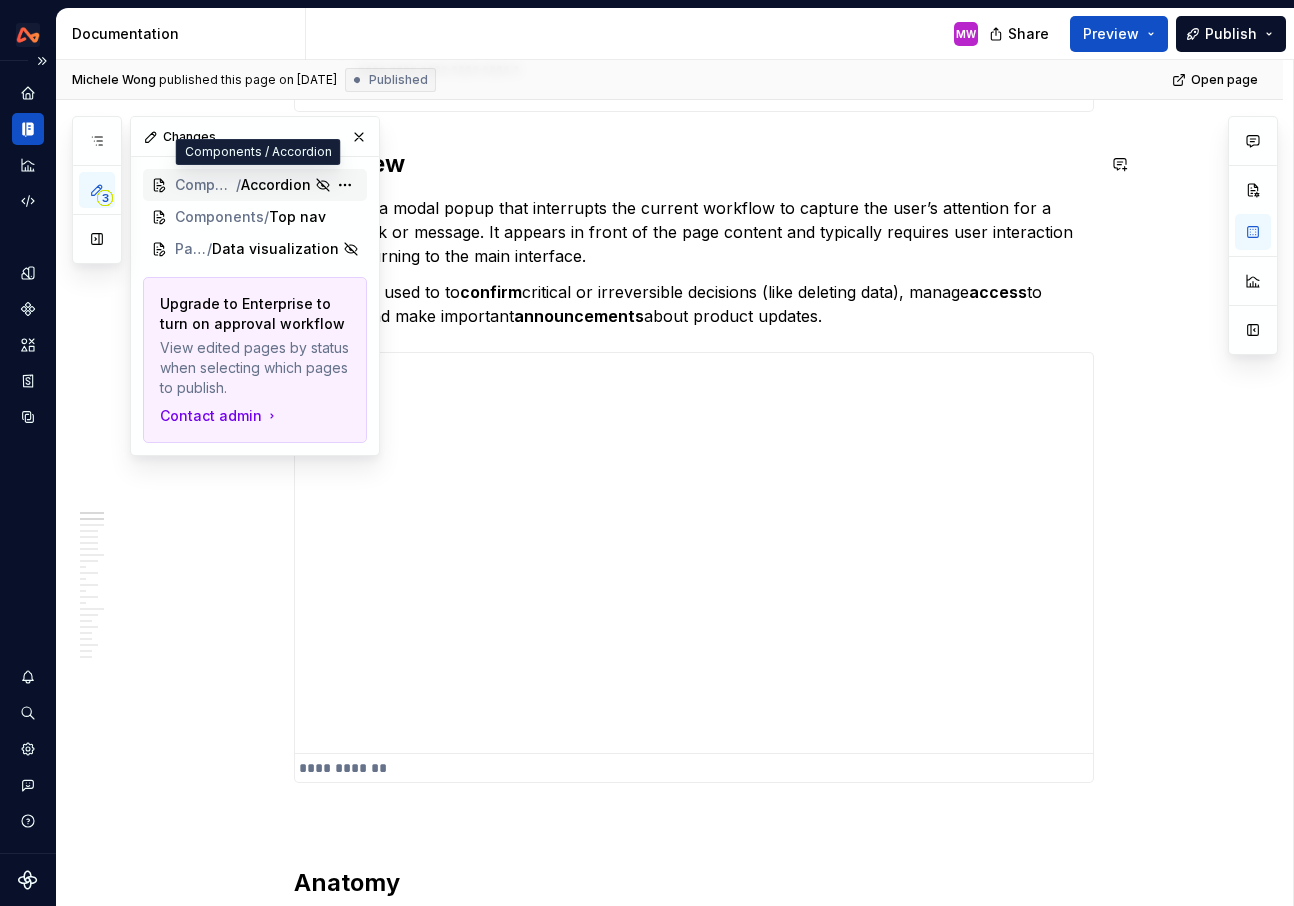 click on "Components  /  Accordion" at bounding box center [255, 185] 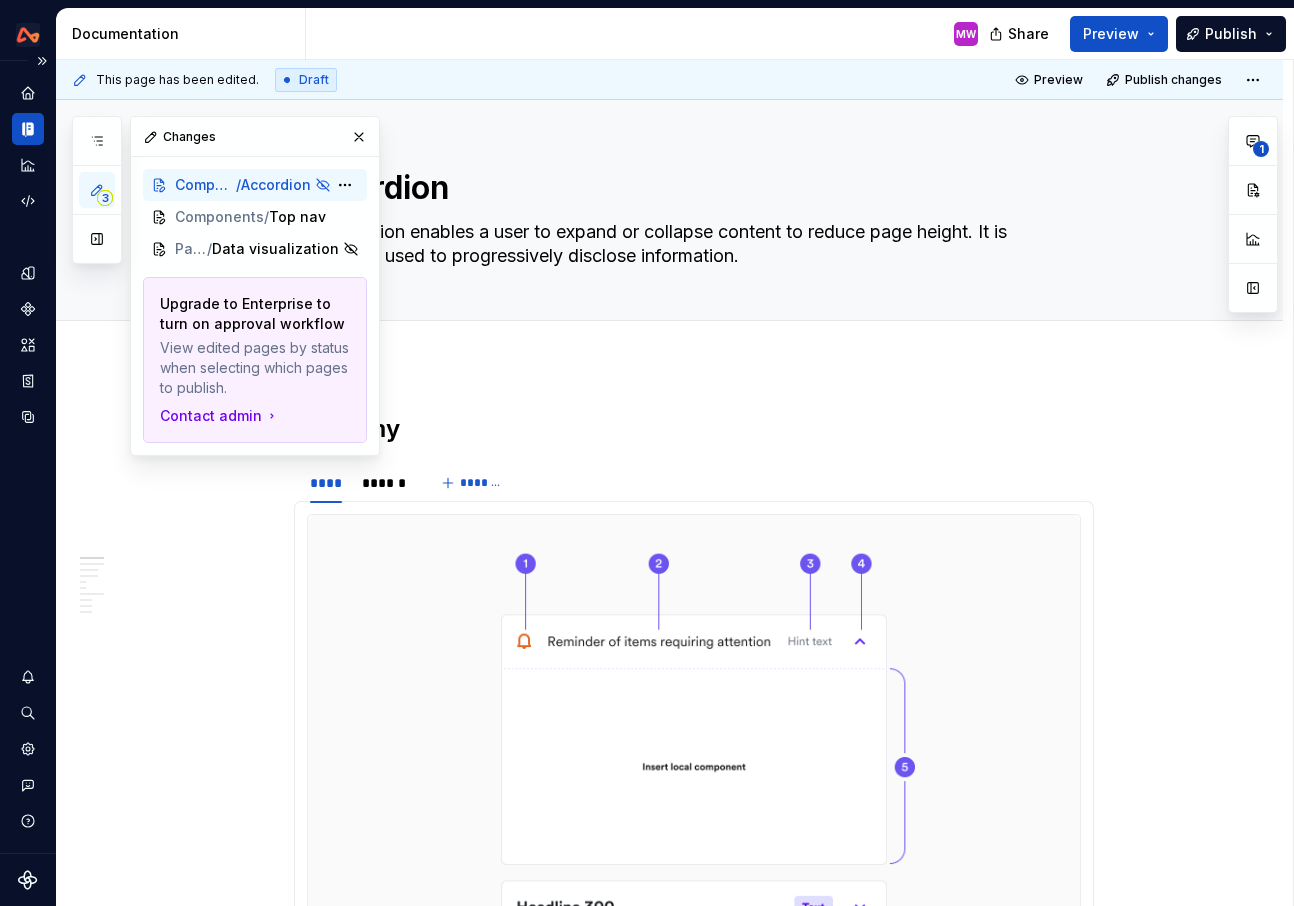 type on "*" 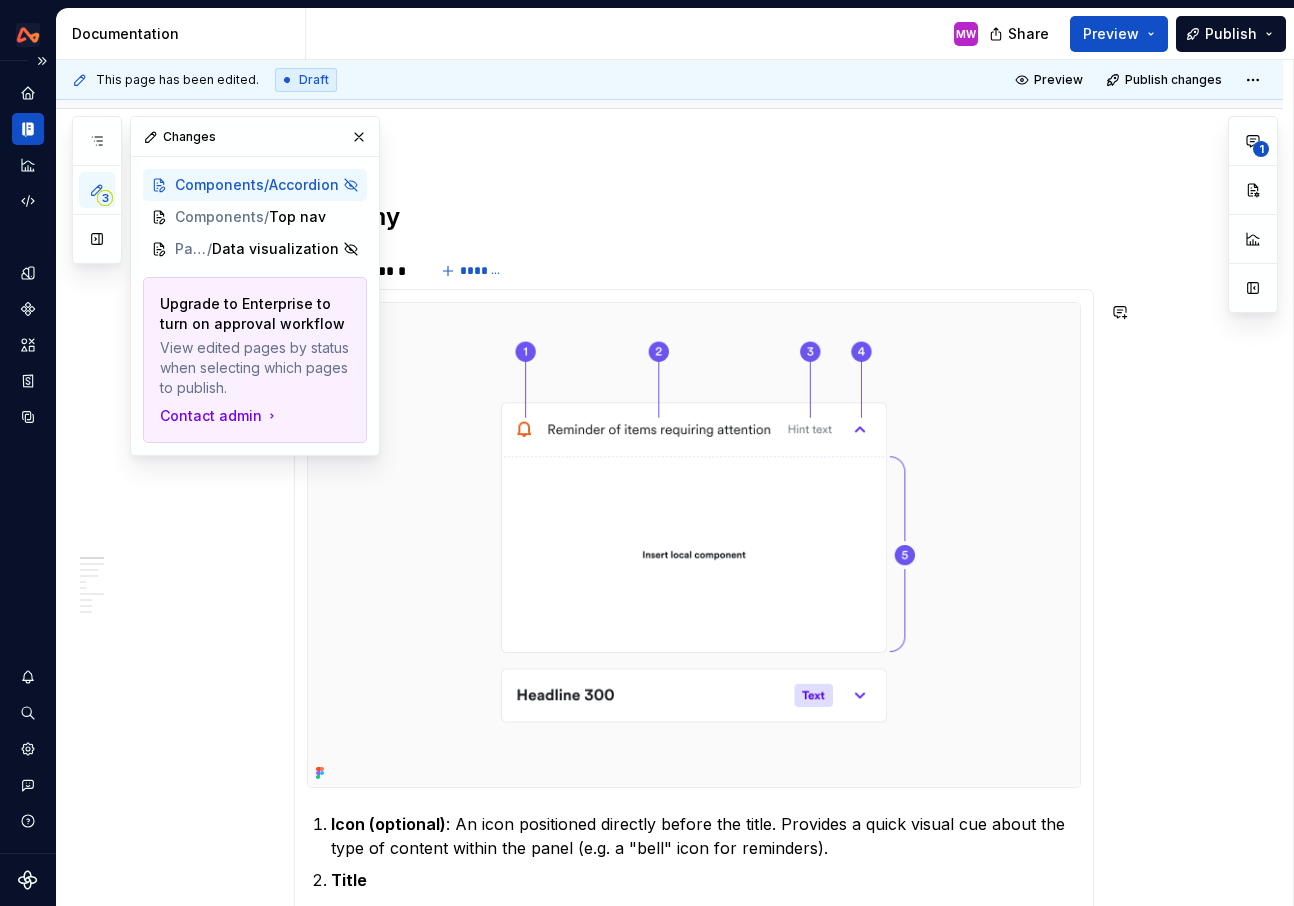 scroll, scrollTop: 233, scrollLeft: 0, axis: vertical 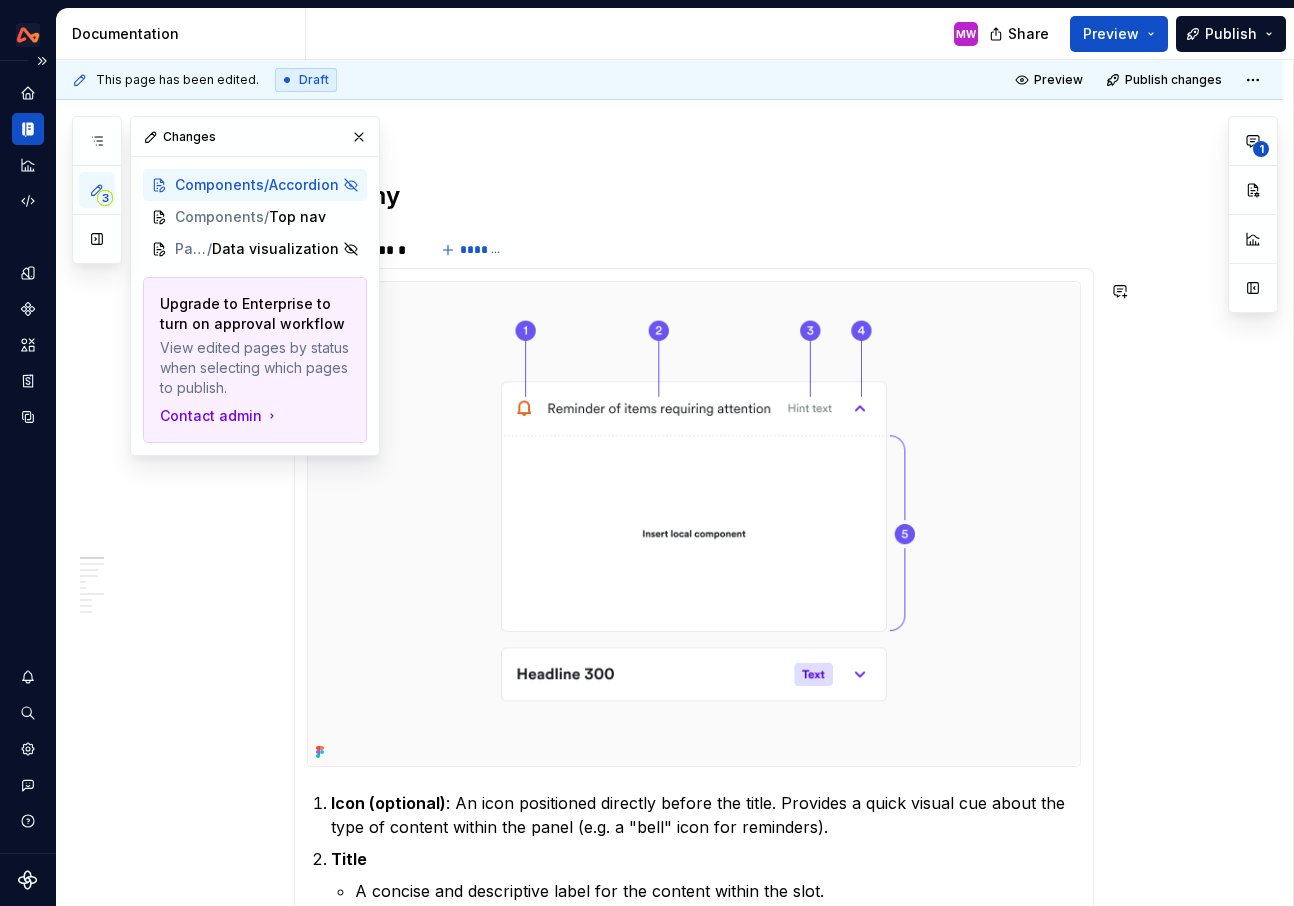 click on "Anatomy **** ****** ******* Icon (optional) : An icon positioned directly before the title. Provides a quick visual cue about the type of content within the panel (e.g. a "bell" icon for reminders). Title A concise and descriptive label for the content within the slot. Title can be body copy or a more prominent Headline 300 or 400. Right content (optional) :  Can contain: Hint text: Supplementary information or context Tag: Number, status CTAs (up to three actions) Chevron : Communicates the expanded or collapsed state of the accordion. Content slot : The content to be revealed or hidden. This can include text, images, forms, or other components. Text link “See more” to expand the accordion “See less” to collapse the accordion Chevron : Communicates the expanded or collapsed state of the accordion. Content slot : The content to be revealed or hidden. This usually includes text. Variations To cater to different layout and content needs, there are two primary accordion variations – card and simple." at bounding box center (669, 3717) 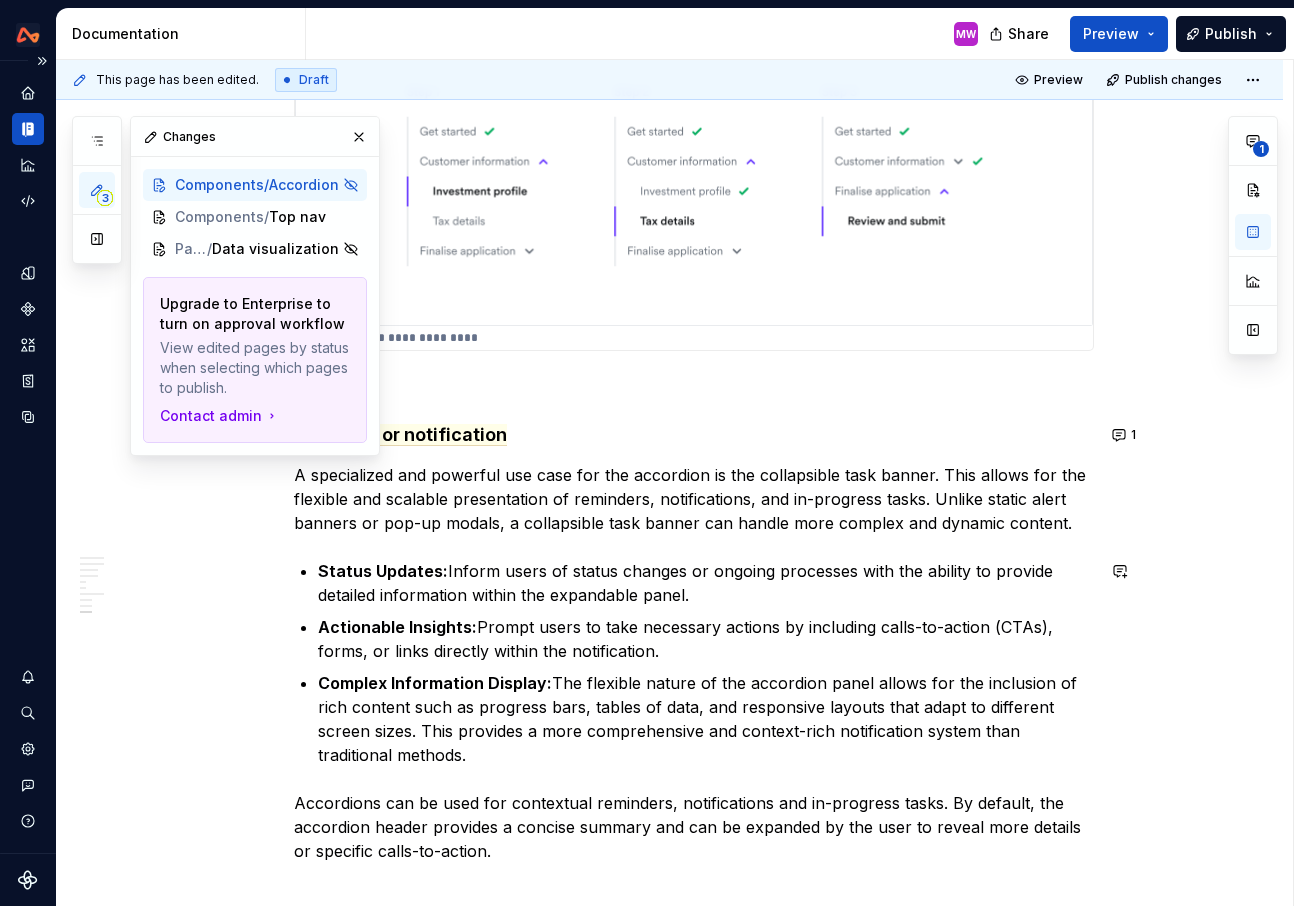 scroll, scrollTop: 6182, scrollLeft: 0, axis: vertical 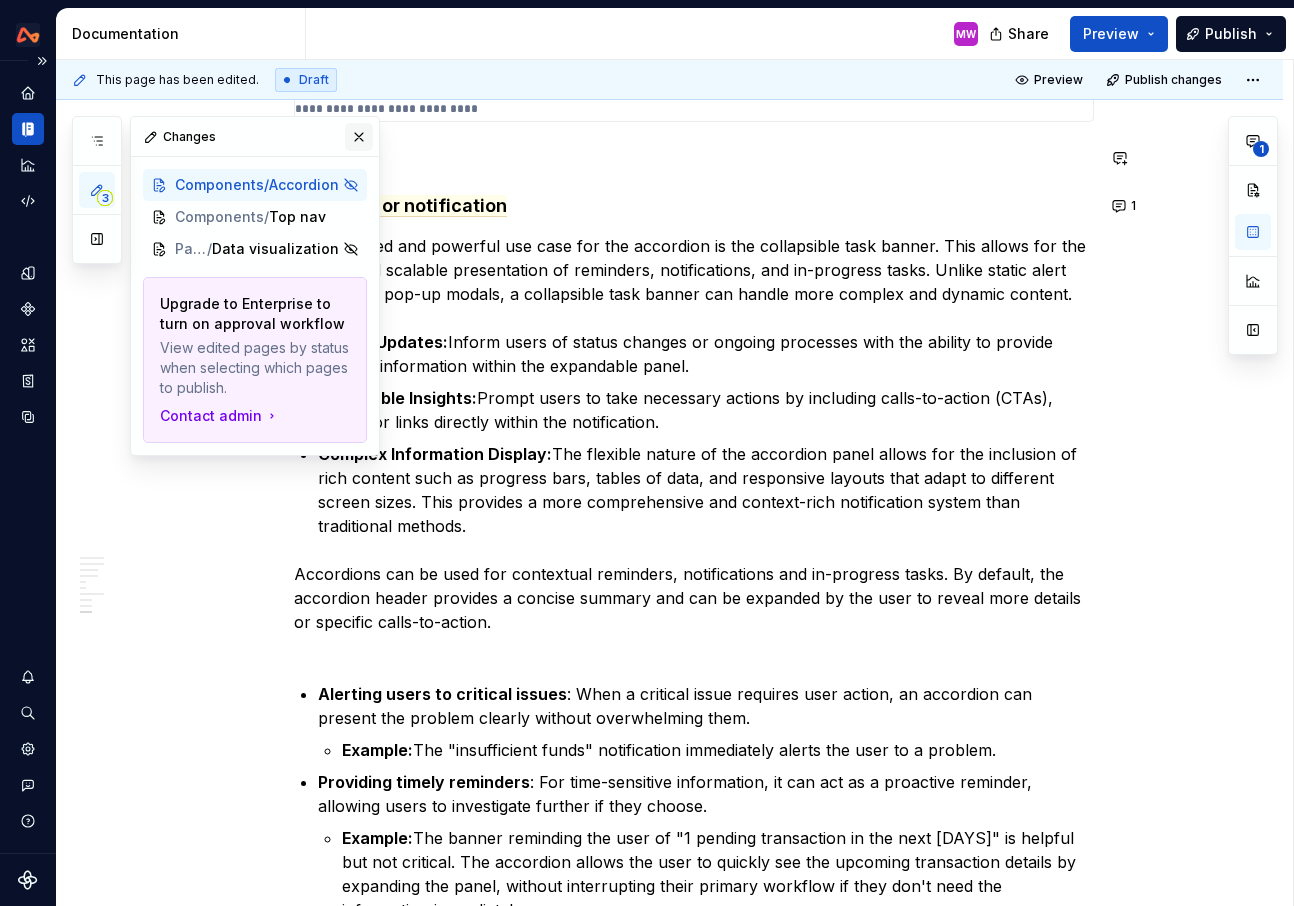 click at bounding box center [359, 137] 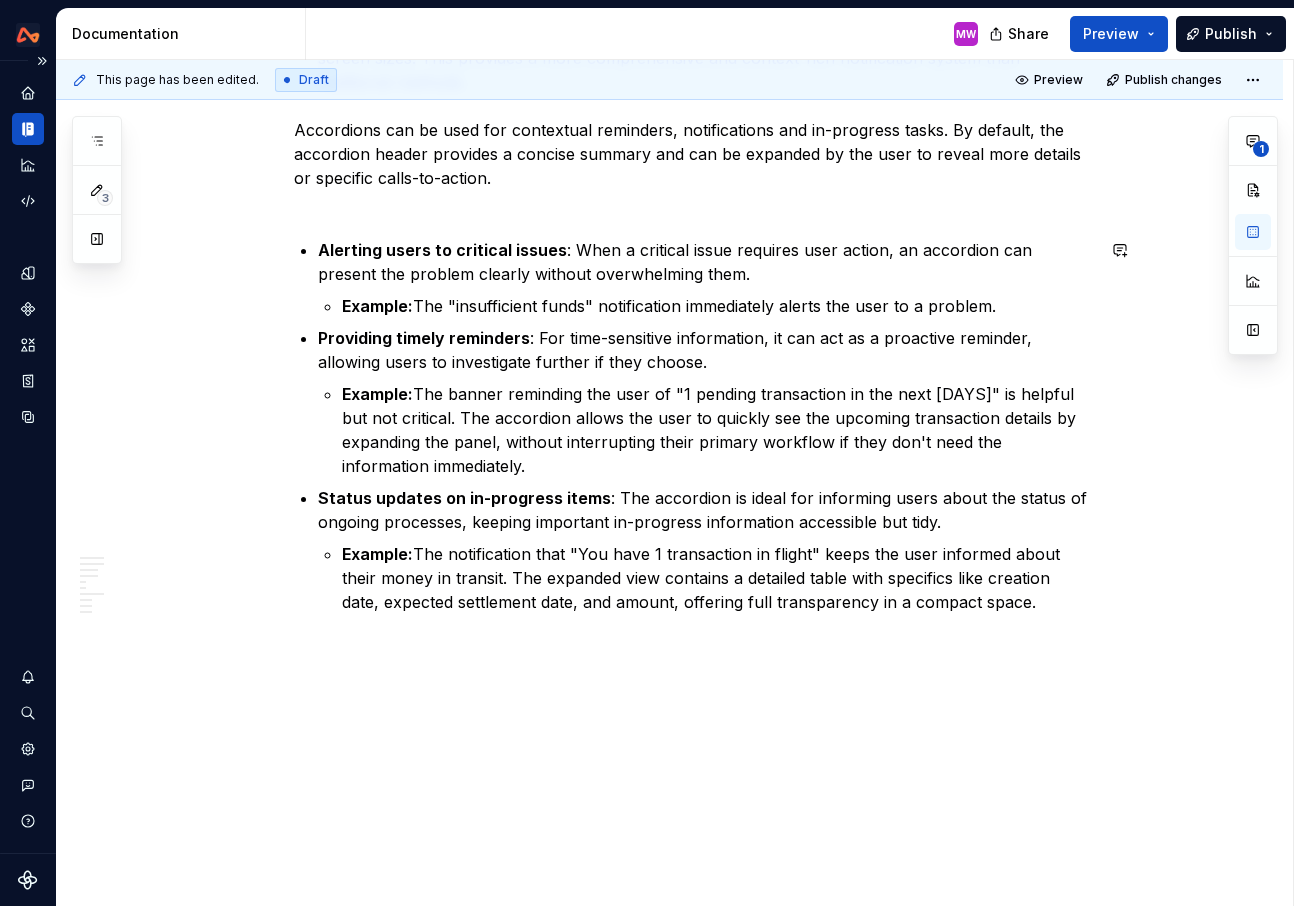 scroll, scrollTop: 6630, scrollLeft: 0, axis: vertical 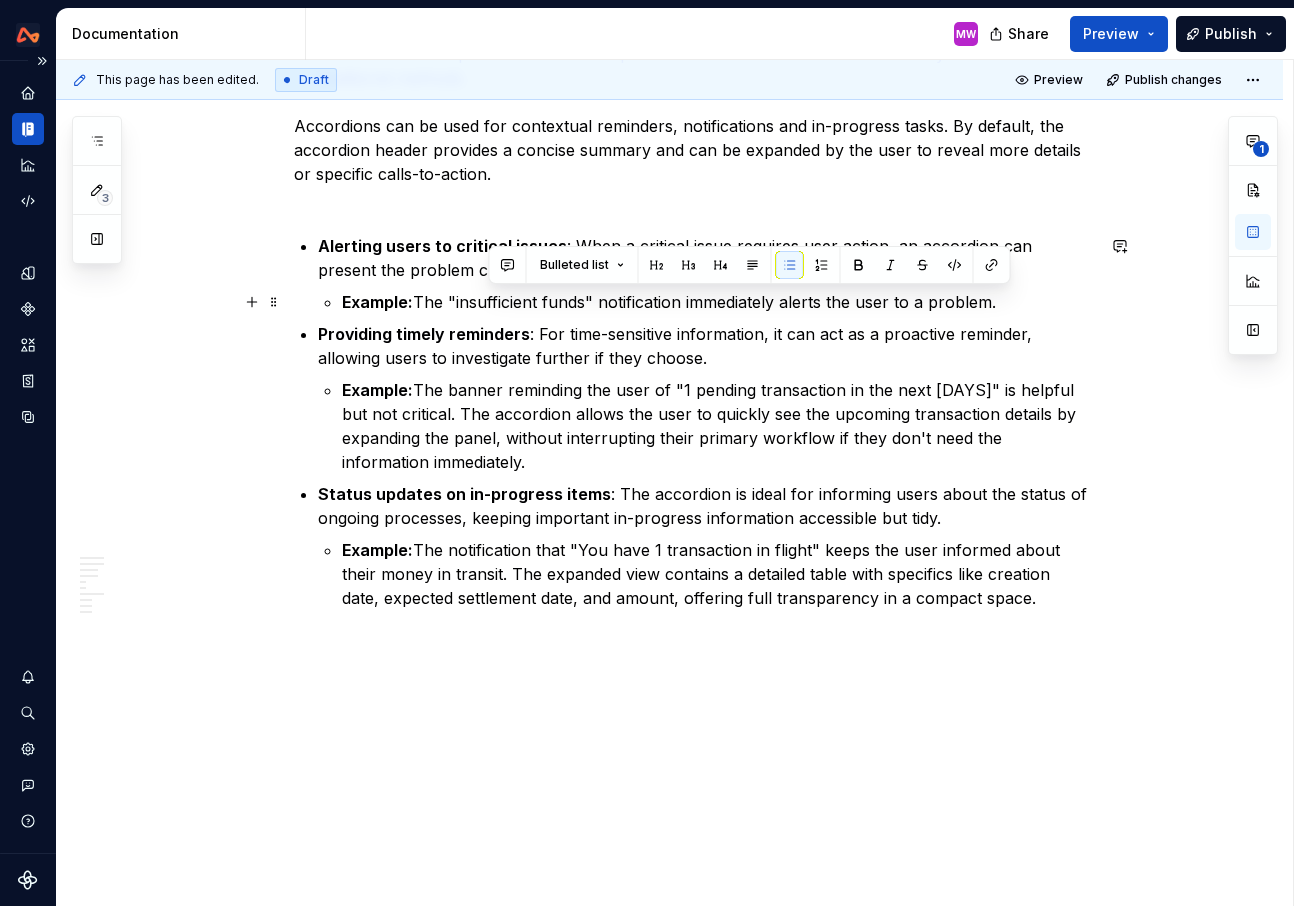 drag, startPoint x: 1009, startPoint y: 301, endPoint x: 929, endPoint y: 300, distance: 80.00625 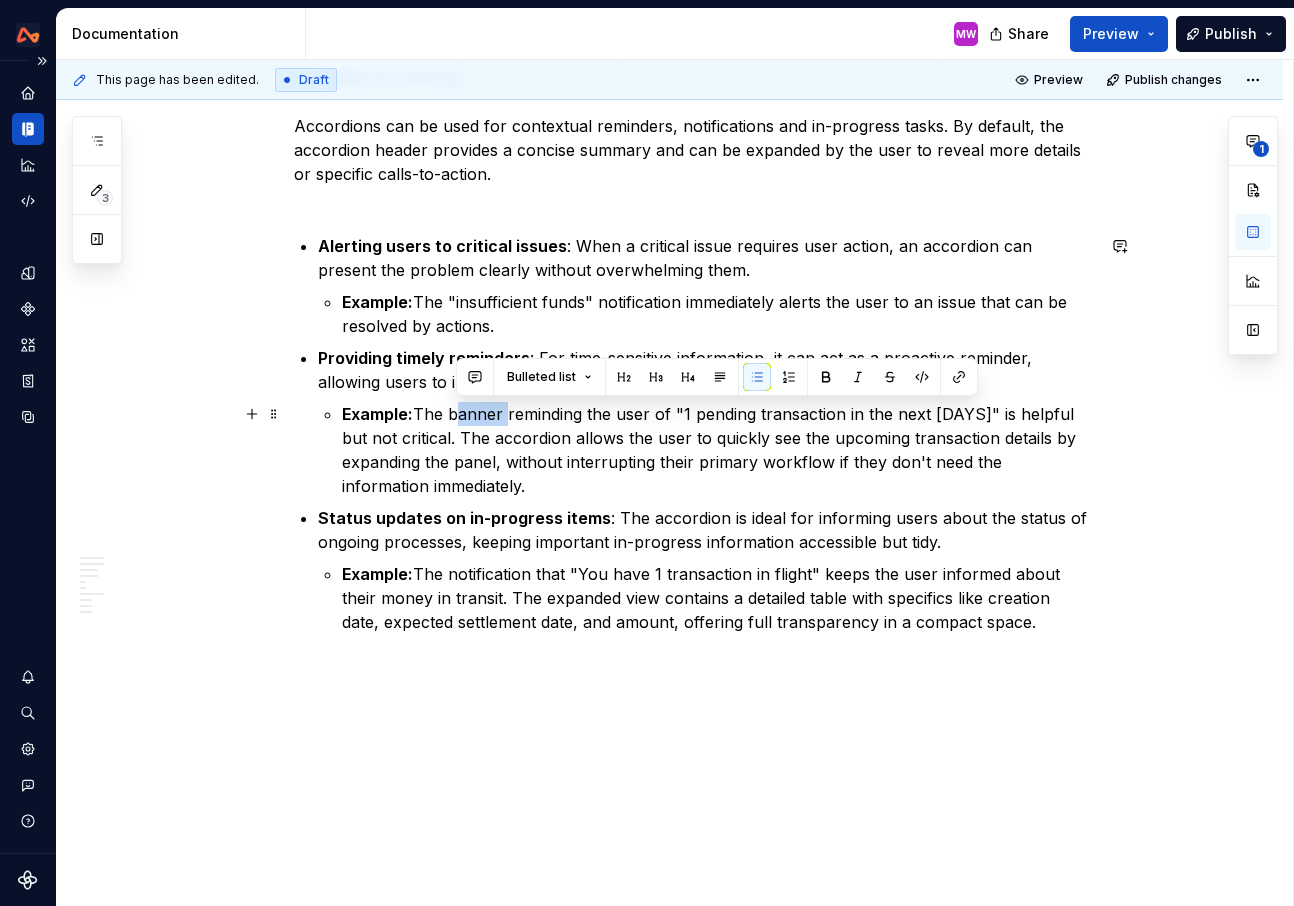 drag, startPoint x: 508, startPoint y: 409, endPoint x: 459, endPoint y: 410, distance: 49.010204 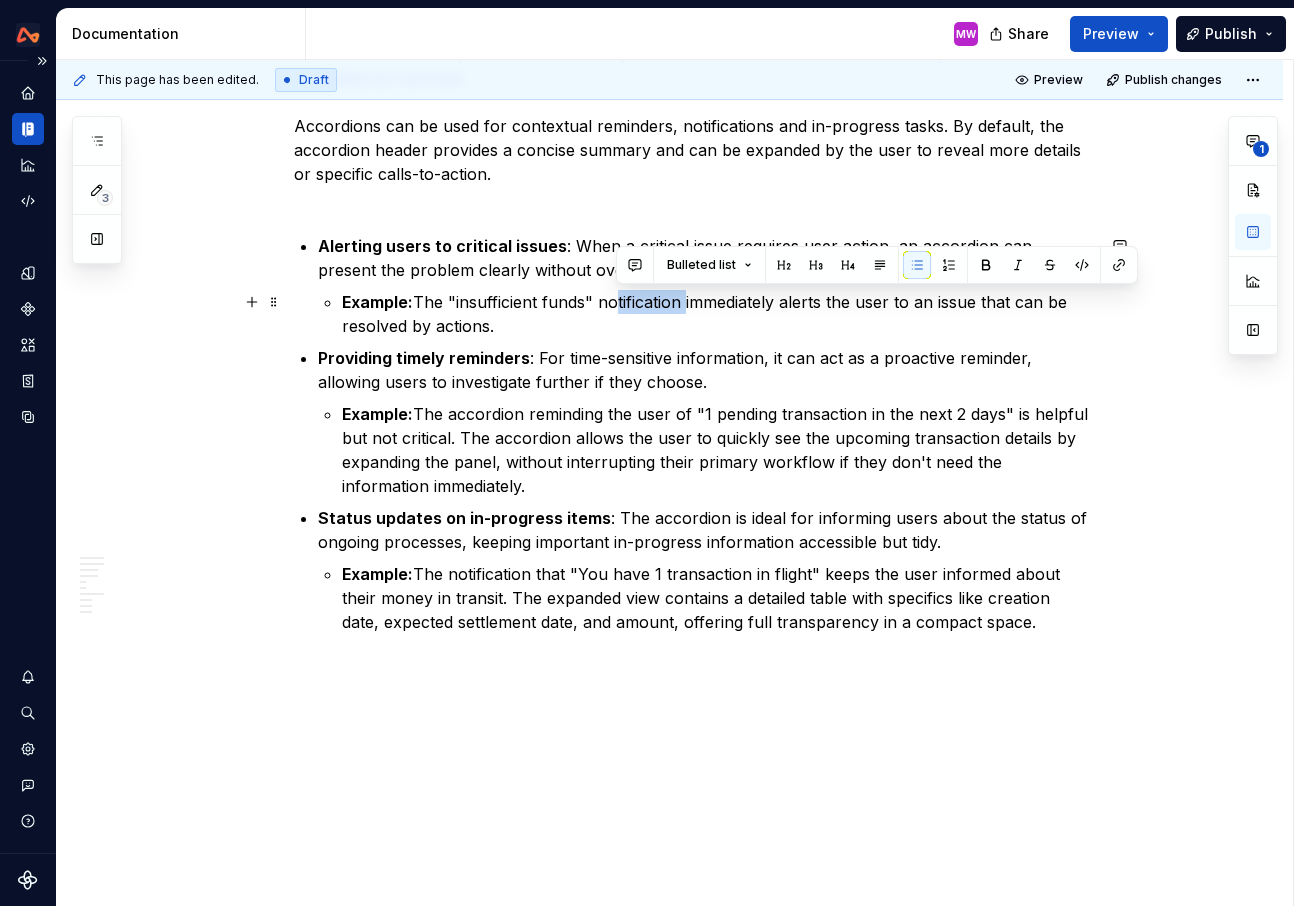 drag, startPoint x: 692, startPoint y: 302, endPoint x: 612, endPoint y: 300, distance: 80.024994 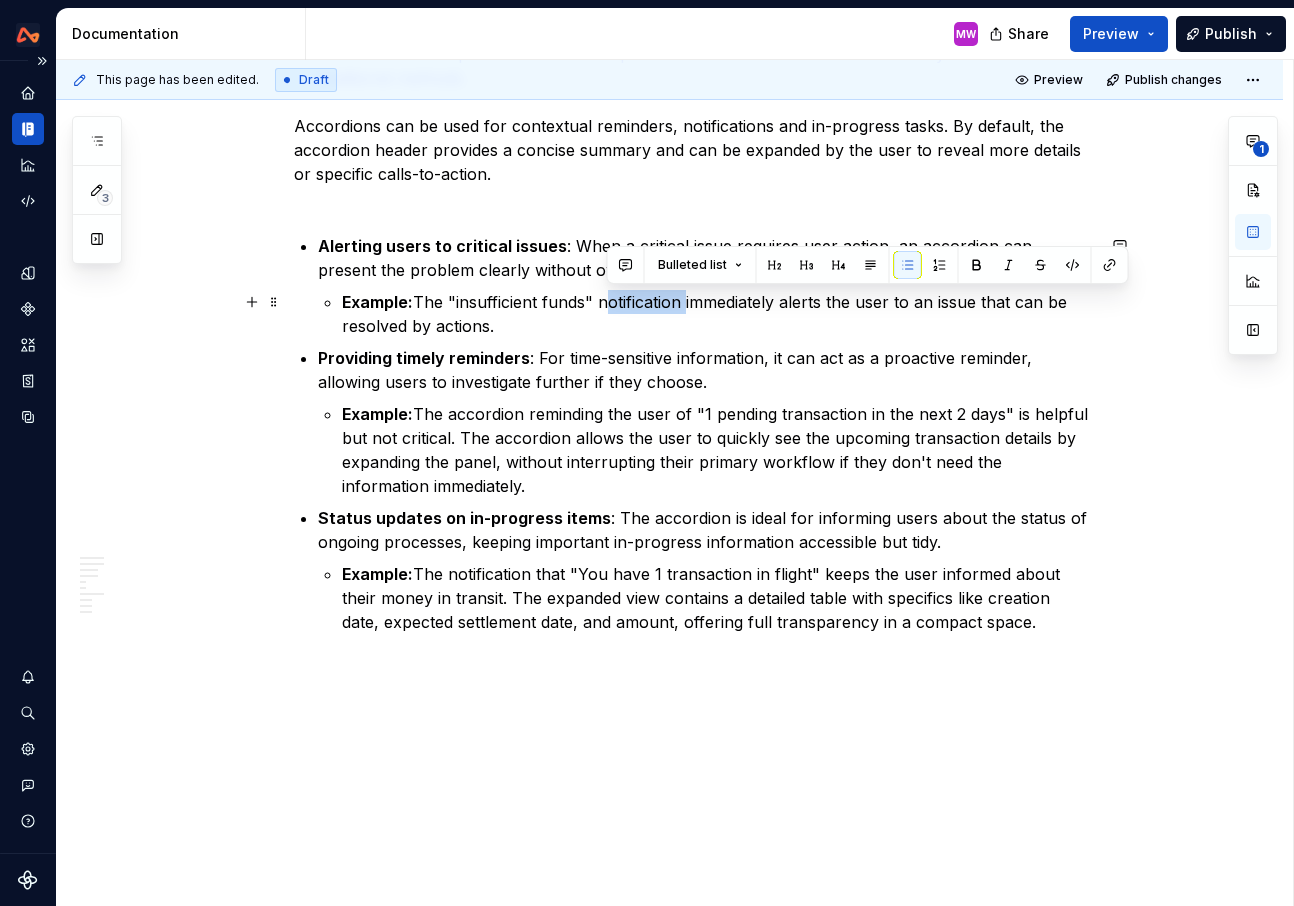 drag, startPoint x: 609, startPoint y: 299, endPoint x: 689, endPoint y: 303, distance: 80.09994 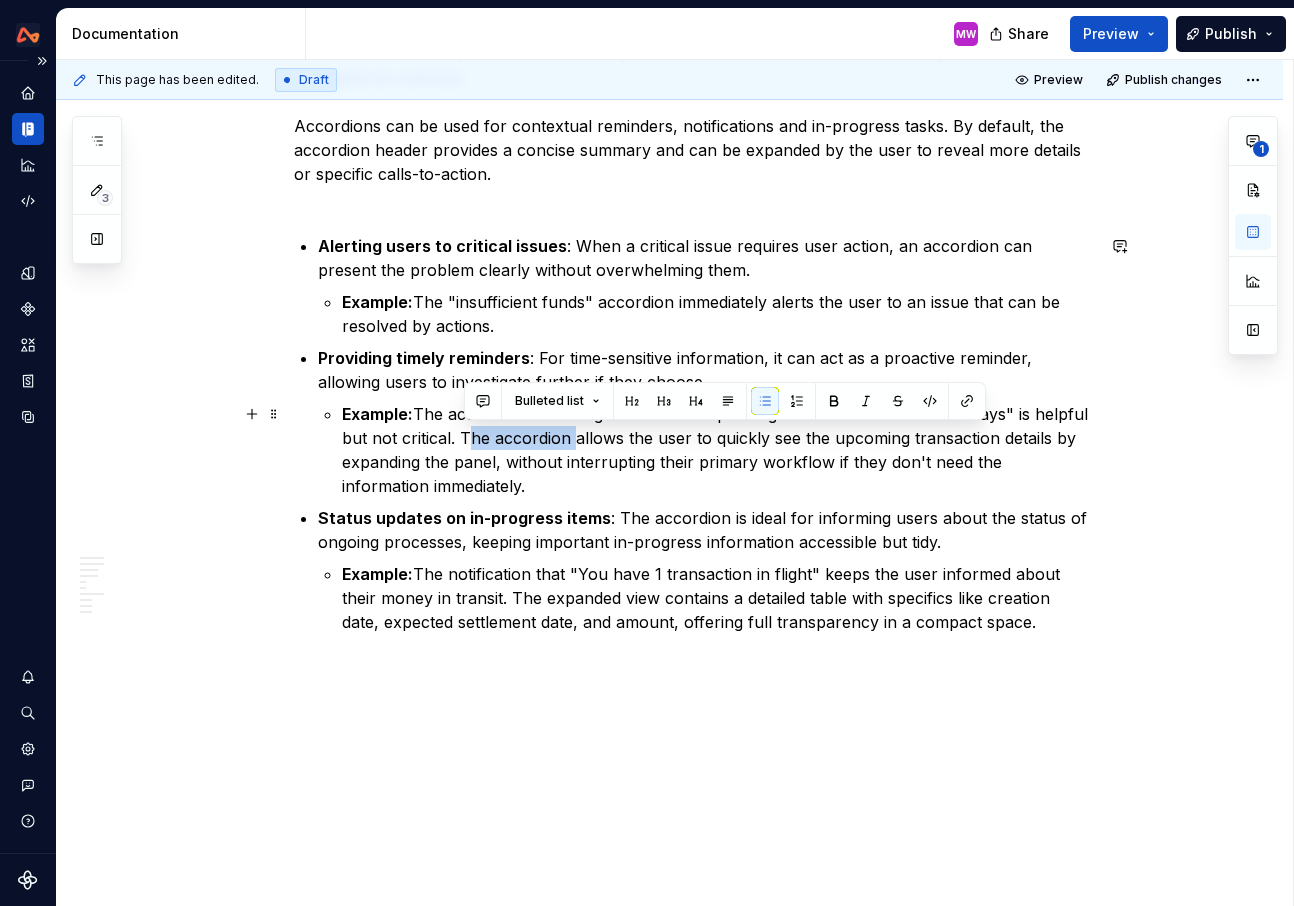 drag, startPoint x: 468, startPoint y: 438, endPoint x: 572, endPoint y: 434, distance: 104.0769 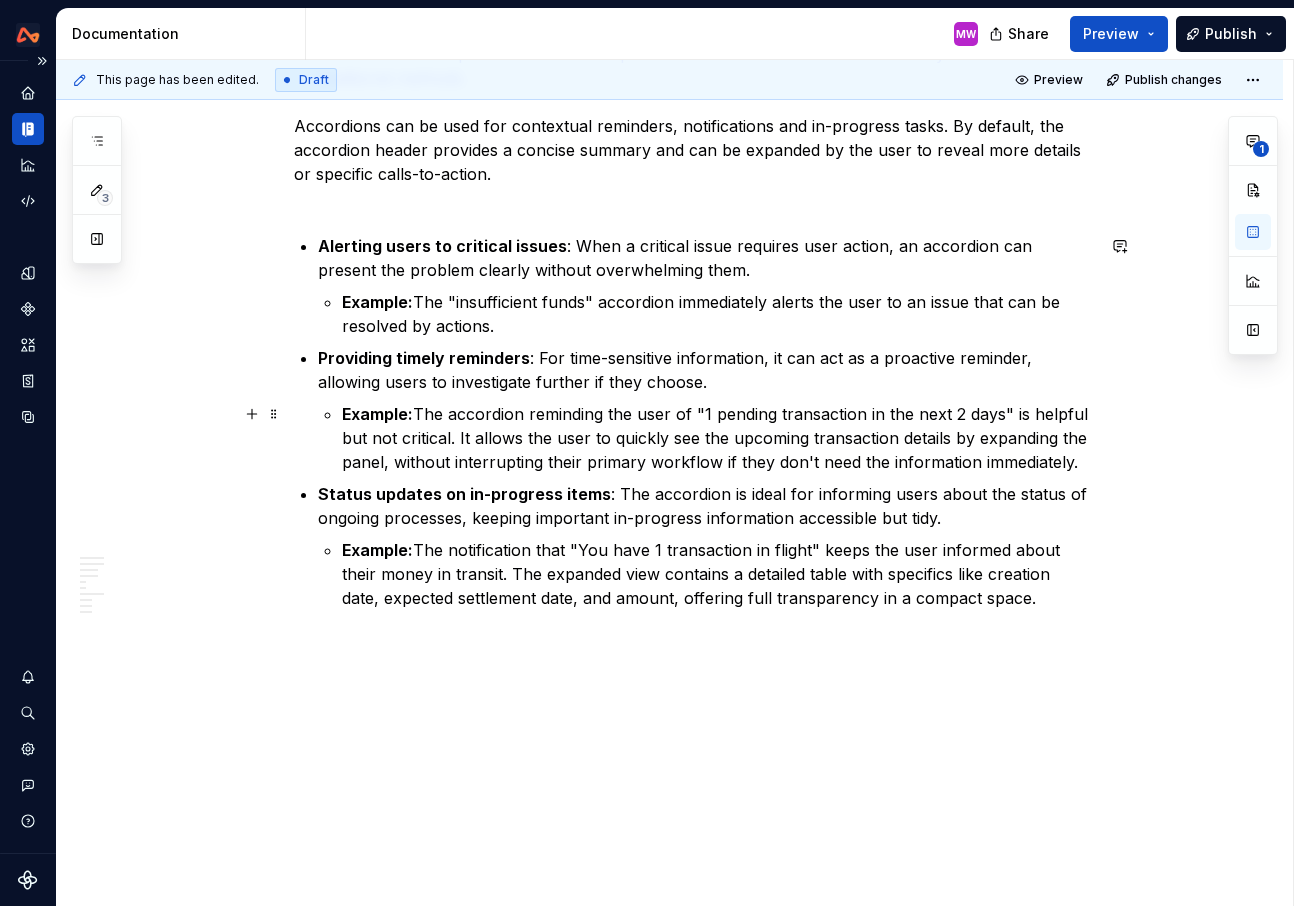 click on "Example:  The accordion reminding the user of "1 pending transaction in the next 2 days" is helpful but not critical. It allows the user to quickly see the upcoming transaction details by expanding the panel, without interrupting their primary workflow if they don't need the information immediately." at bounding box center [718, 438] 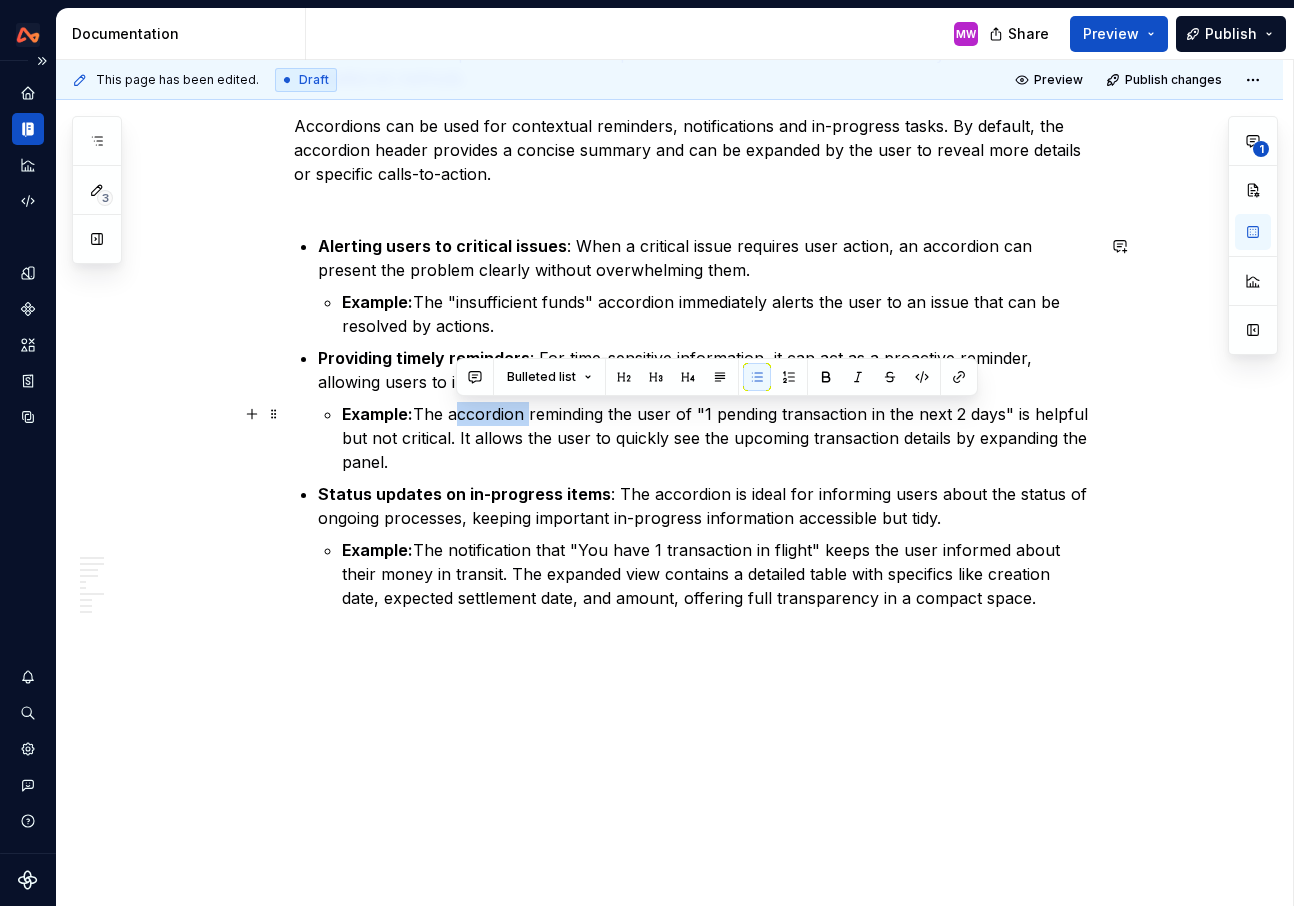 drag, startPoint x: 532, startPoint y: 413, endPoint x: 457, endPoint y: 413, distance: 75 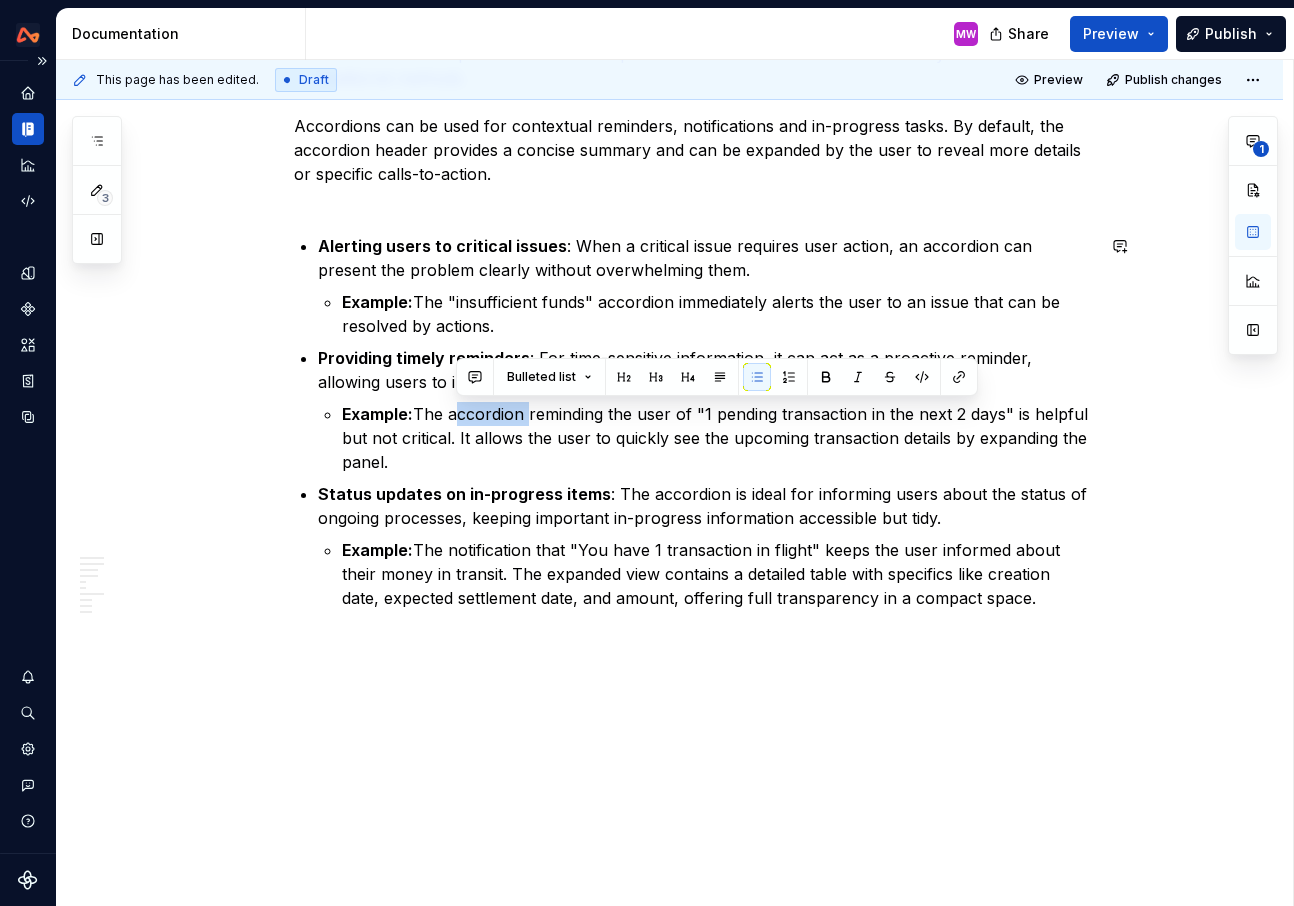 copy on "accordion" 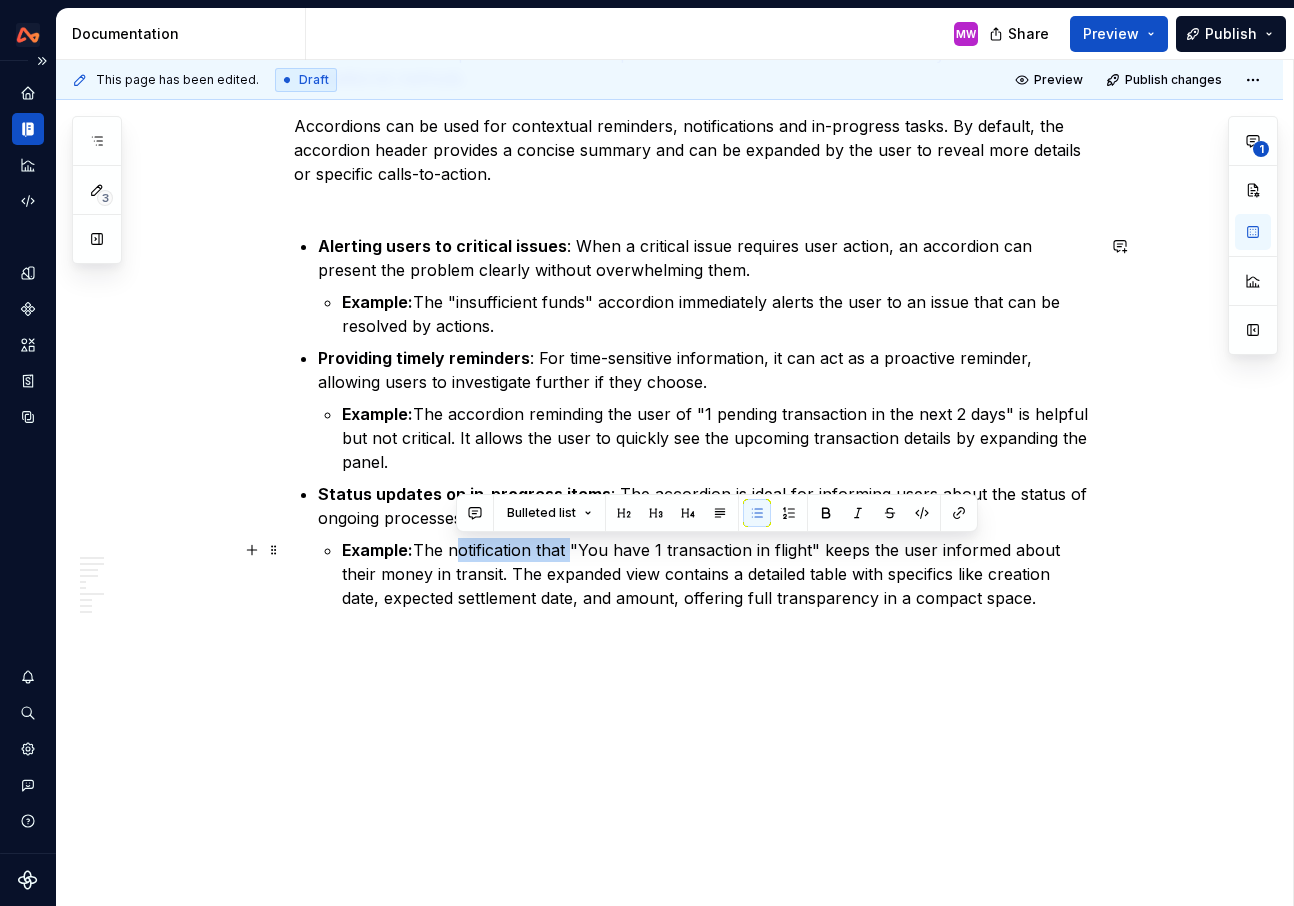 drag, startPoint x: 573, startPoint y: 549, endPoint x: 458, endPoint y: 549, distance: 115 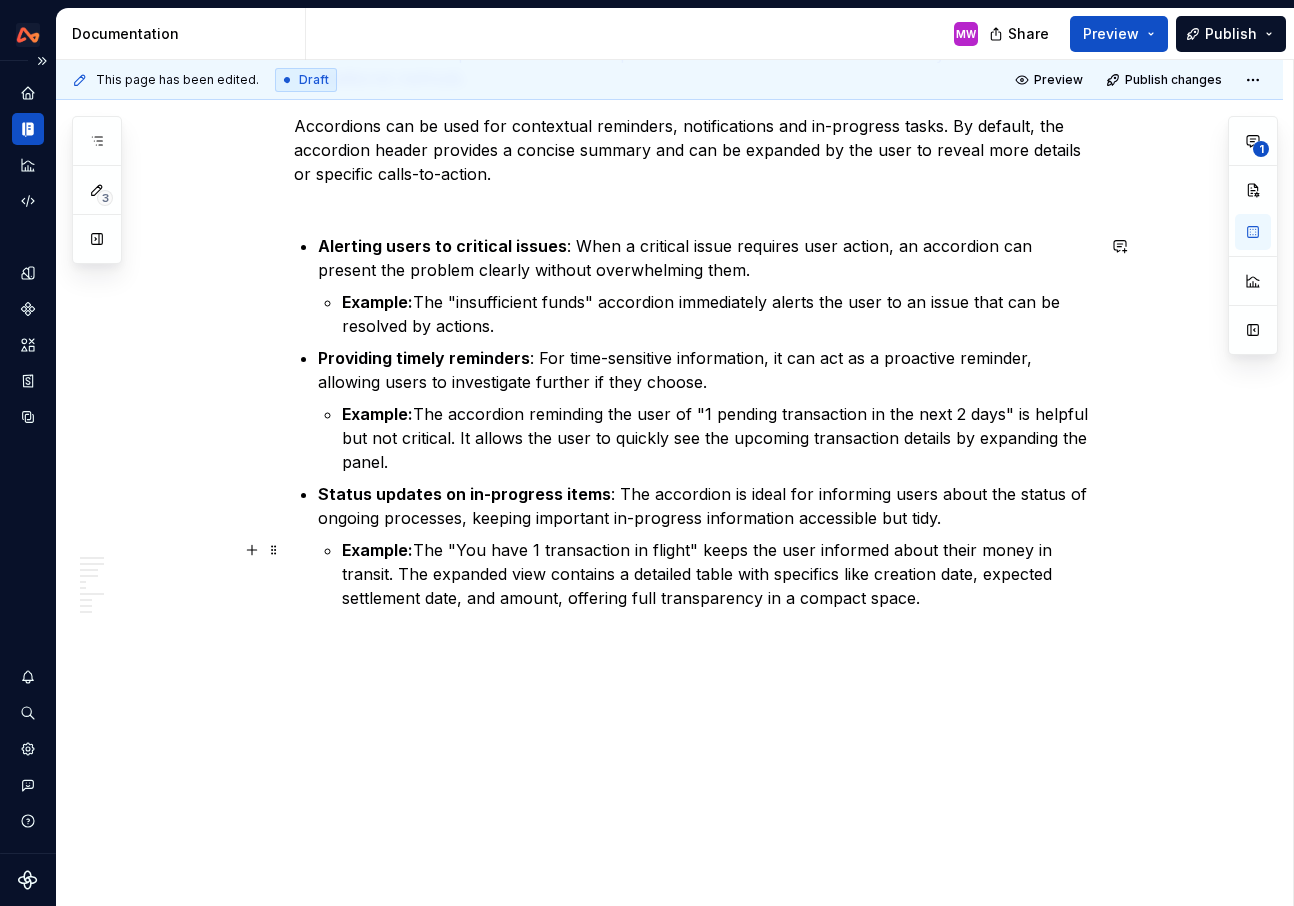 click on "Example:  The "You have 1 transaction in flight" keeps the user informed about their money in transit. The expanded view contains a detailed table with specifics like creation date, expected settlement date, and amount, offering full transparency in a compact space." at bounding box center [718, 574] 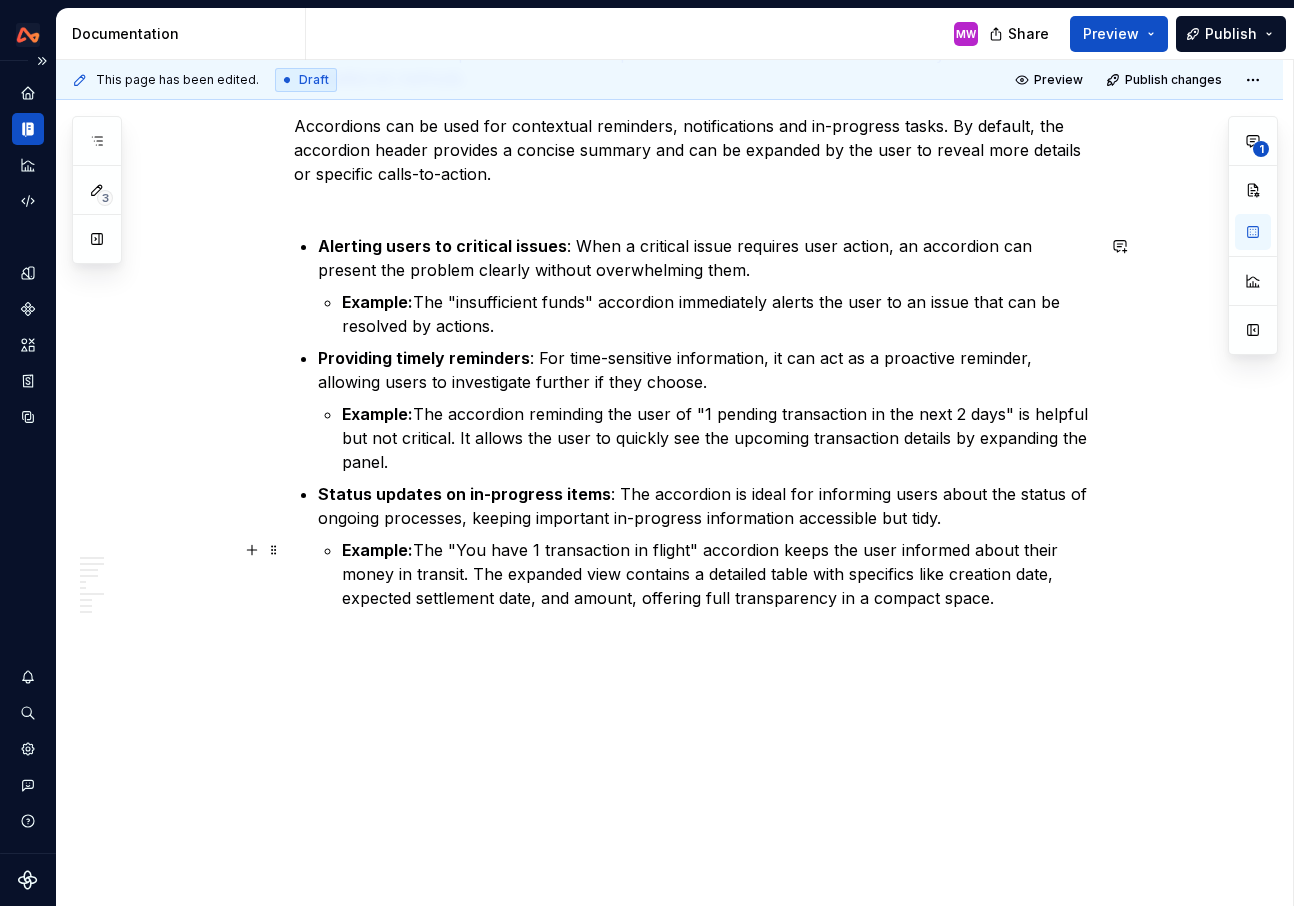 click on "Example:  The "You have 1 transaction in flight" accordion keeps the user informed about their money in transit. The expanded view contains a detailed table with specifics like creation date, expected settlement date, and amount, offering full transparency in a compact space." at bounding box center (718, 574) 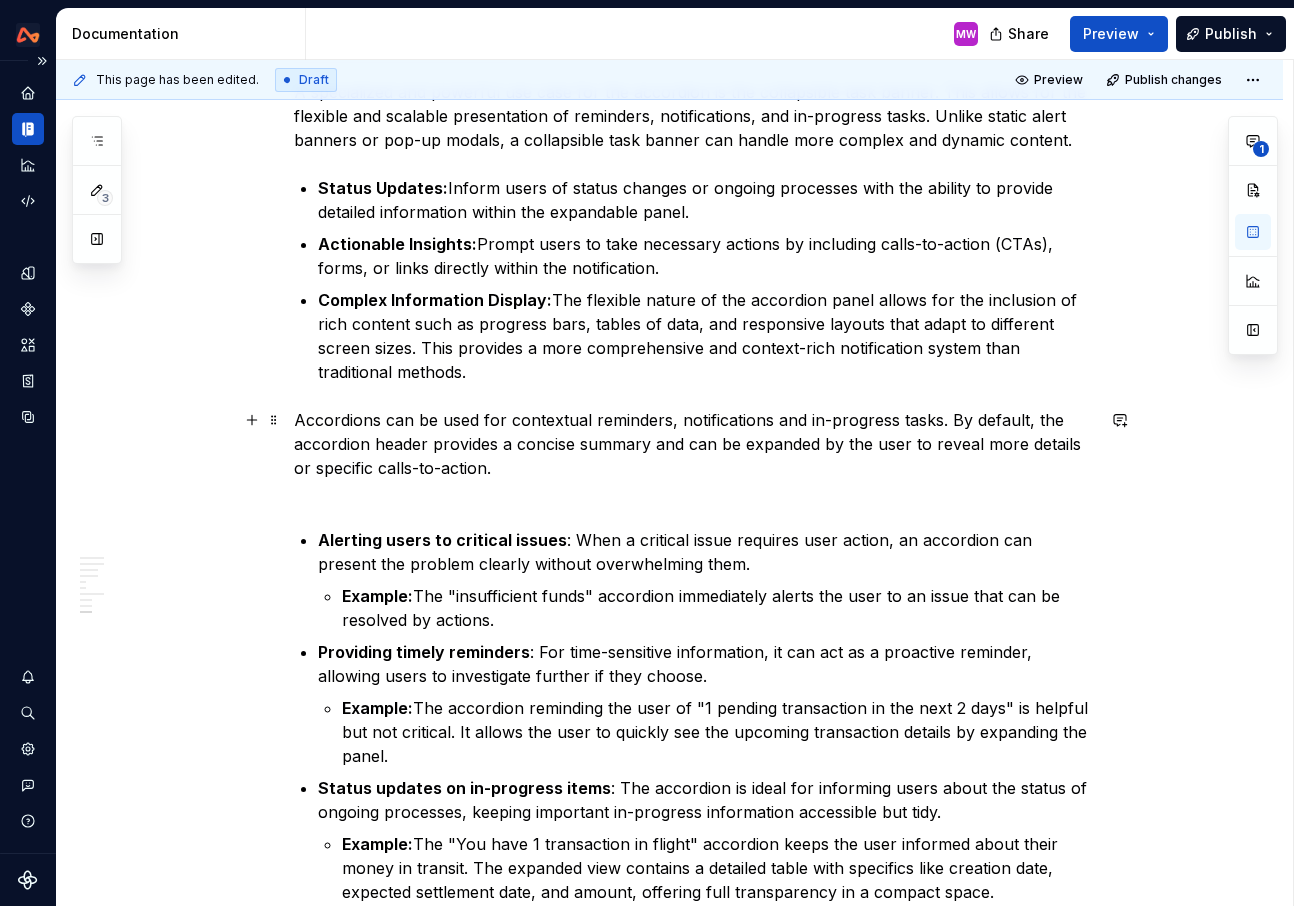 scroll, scrollTop: 6097, scrollLeft: 0, axis: vertical 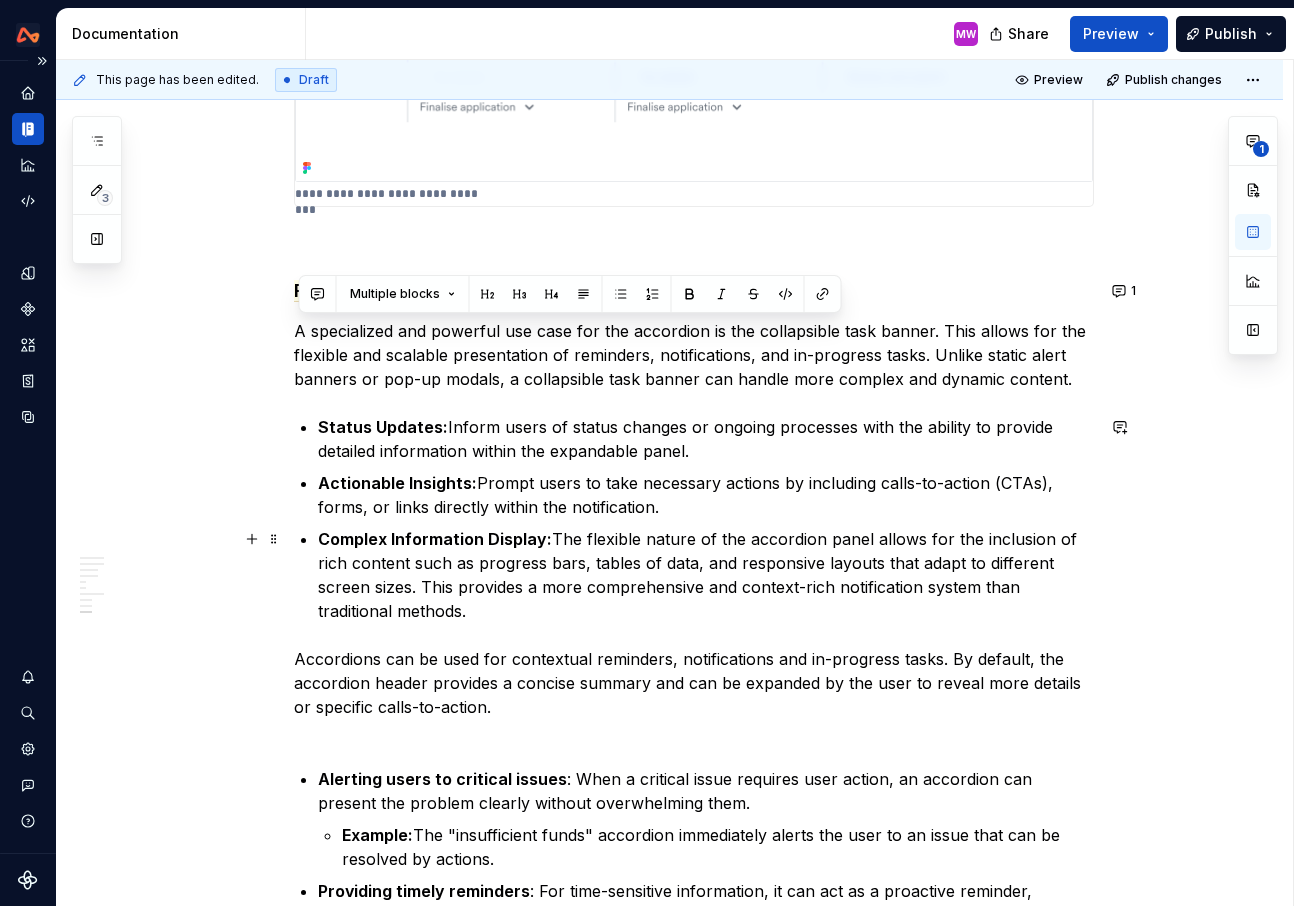 drag, startPoint x: 299, startPoint y: 328, endPoint x: 511, endPoint y: 606, distance: 349.6112 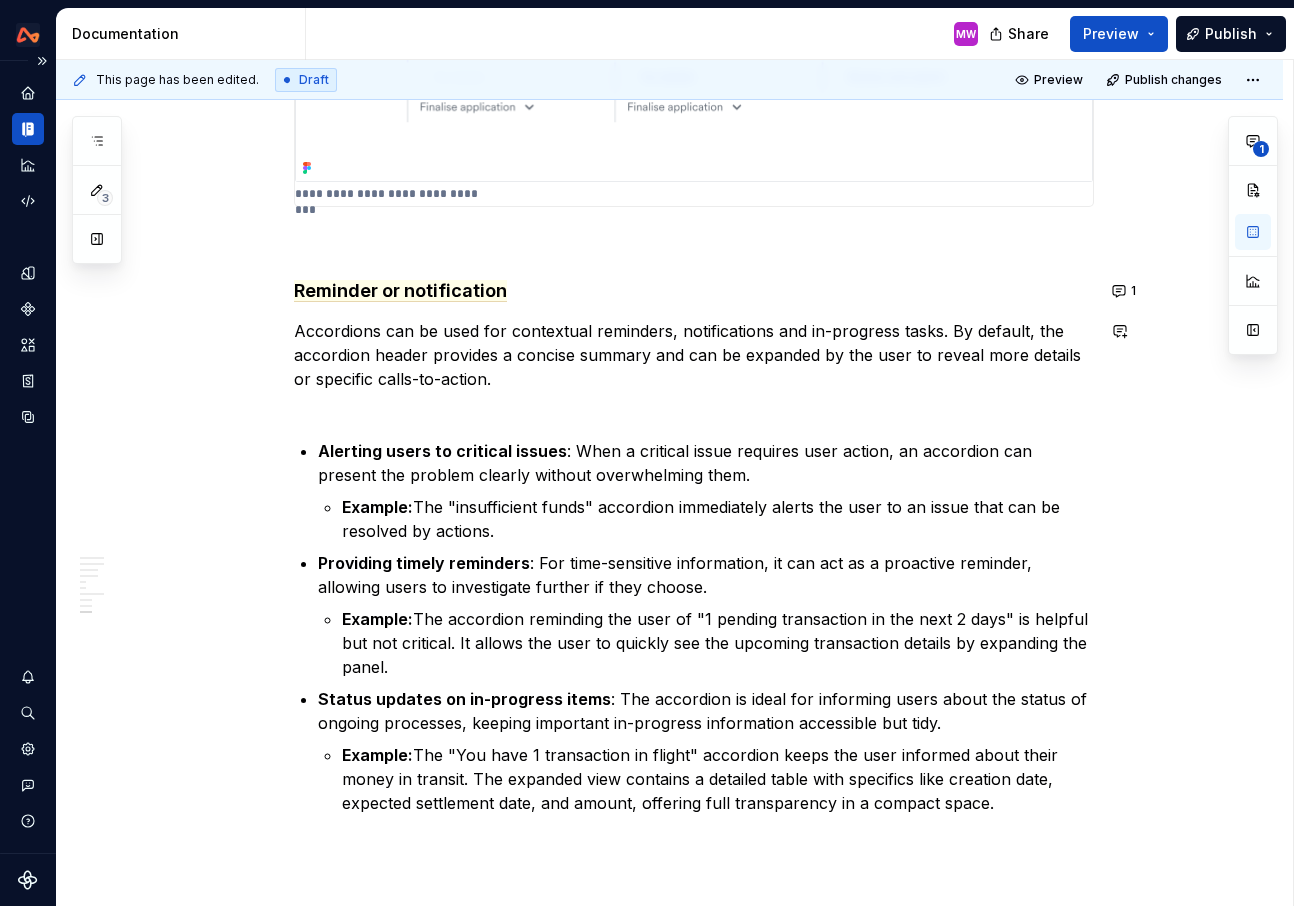 click on "Anatomy **** ****** ******* Icon (optional) : An icon positioned directly before the title. Provides a quick visual cue about the type of content within the panel (e.g. a "bell" icon for reminders). Title A concise and descriptive label for the content within the slot. Title can be body copy or a more prominent Headline 300 or 400. Right content (optional) :  Can contain: Hint text: Supplementary information or context Tag: Number, status CTAs (up to three actions) Chevron : Communicates the expanded or collapsed state of the accordion. Content slot : The content to be revealed or hidden. This can include text, images, forms, or other components. Text link “See more” to expand the accordion “See less” to collapse the accordion Chevron : Communicates the expanded or collapsed state of the accordion. Content slot : The content to be revealed or hidden. This usually includes text. Variations To cater to different layout and content needs, there are two primary accordion variations – card and simple." at bounding box center [694, -2435] 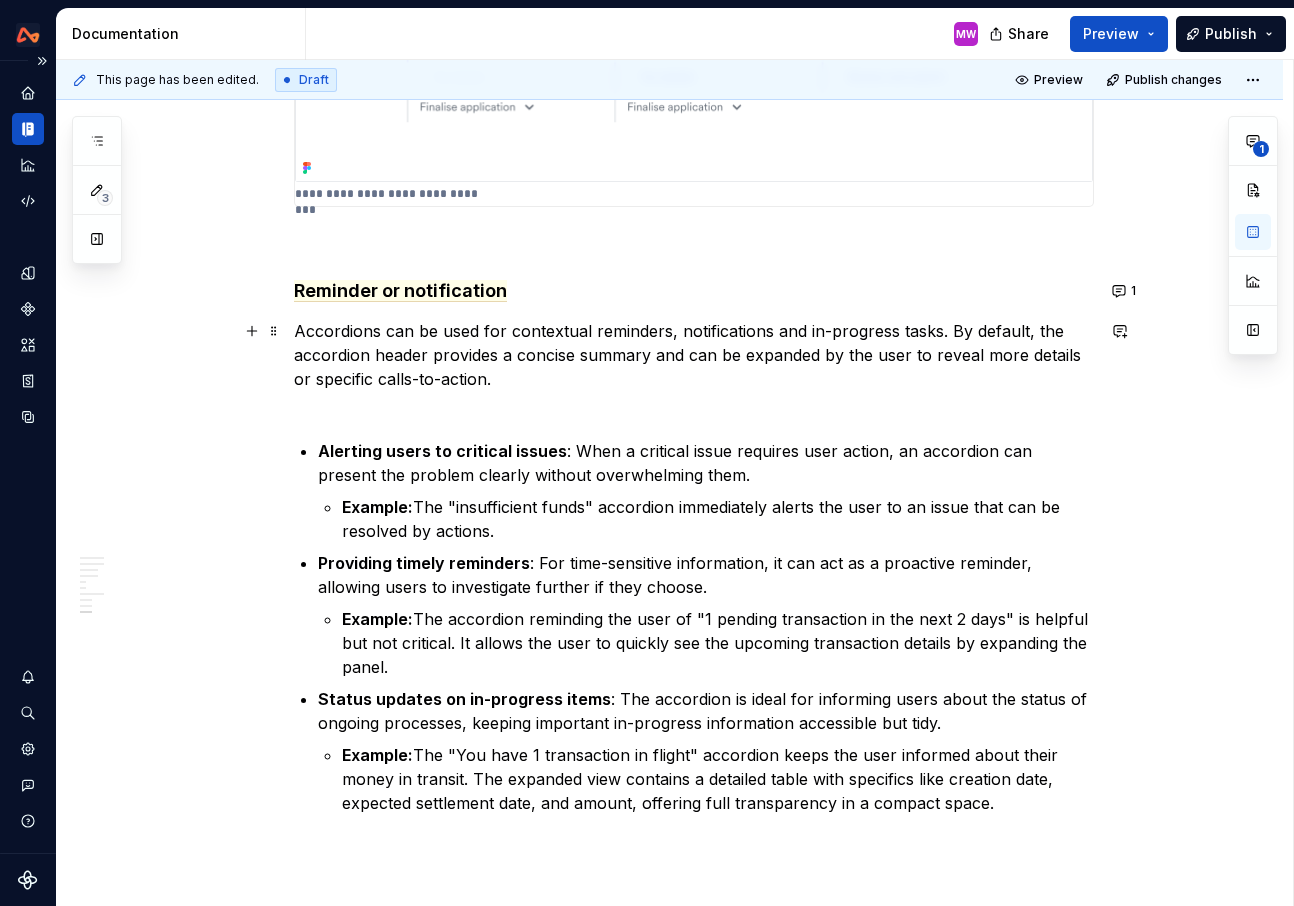 click on "Accordions can be used for contextual reminders, notifications and in-progress tasks. By default, the accordion header provides a concise summary and can be expanded by the user to reveal more details or specific calls-to-action." at bounding box center [694, 367] 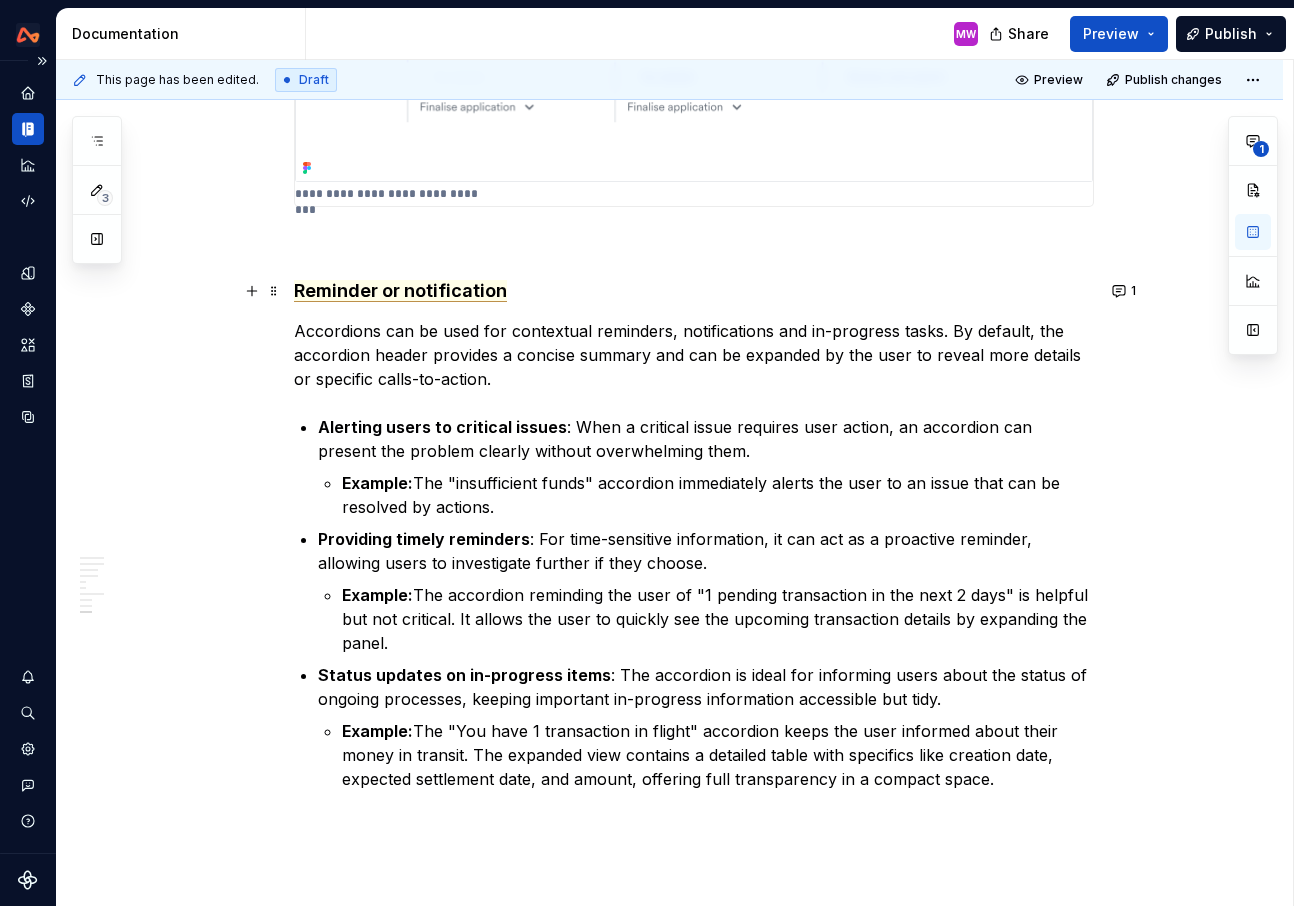 click on "Reminder or notification" at bounding box center (400, 291) 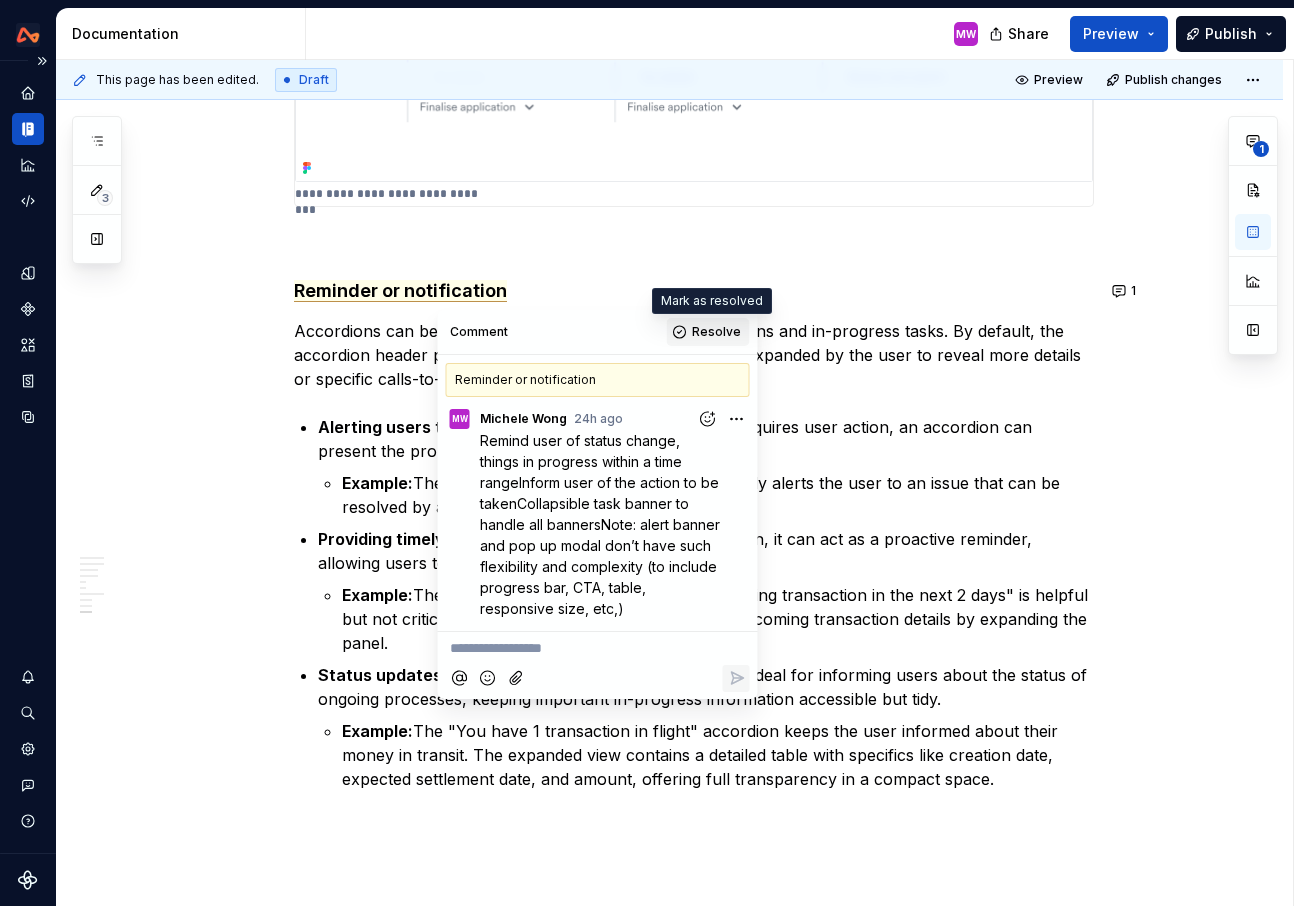 click on "Resolve" at bounding box center [716, 332] 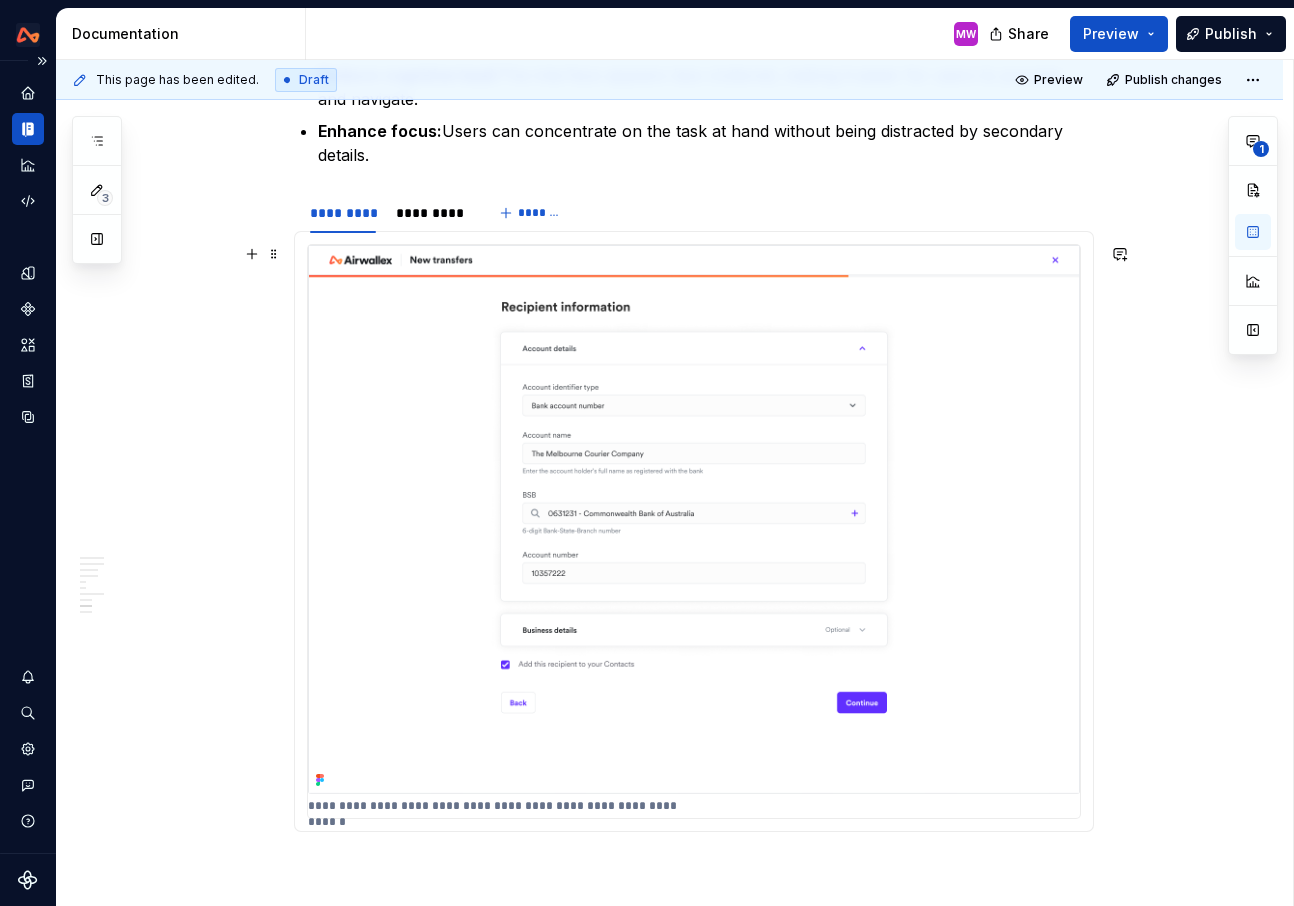 scroll, scrollTop: 4617, scrollLeft: 0, axis: vertical 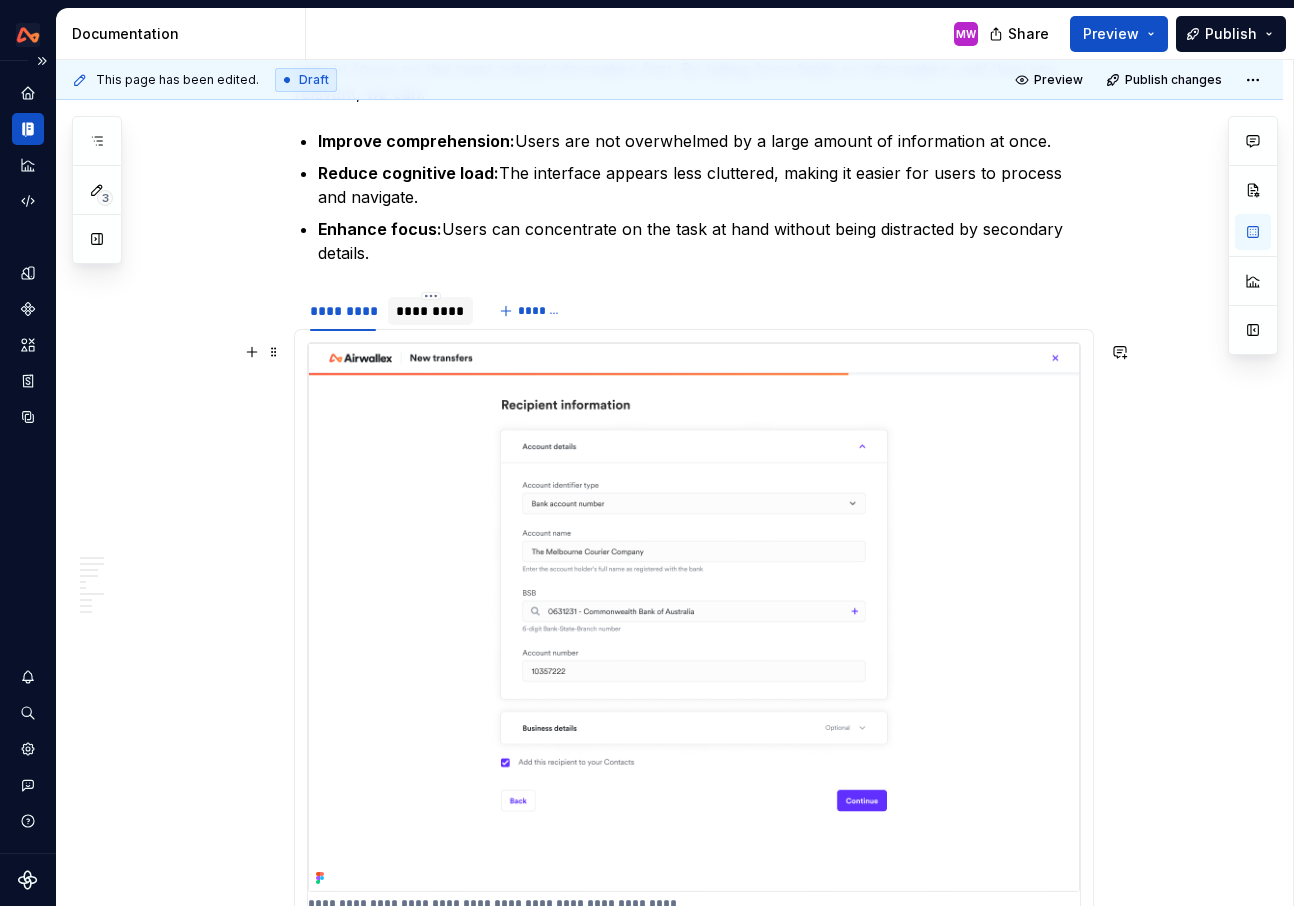 click on "*********" at bounding box center (430, 311) 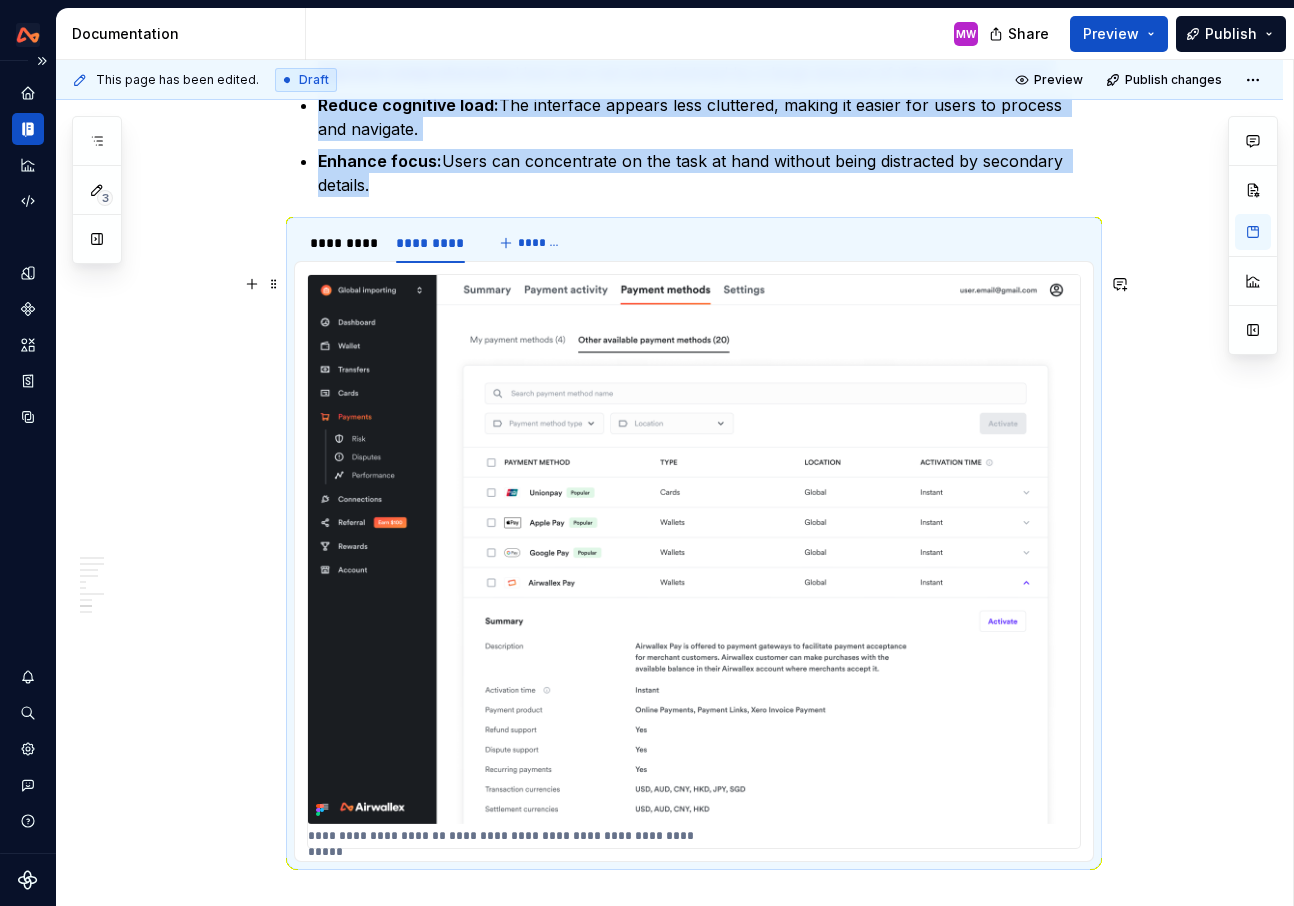 scroll, scrollTop: 4550, scrollLeft: 0, axis: vertical 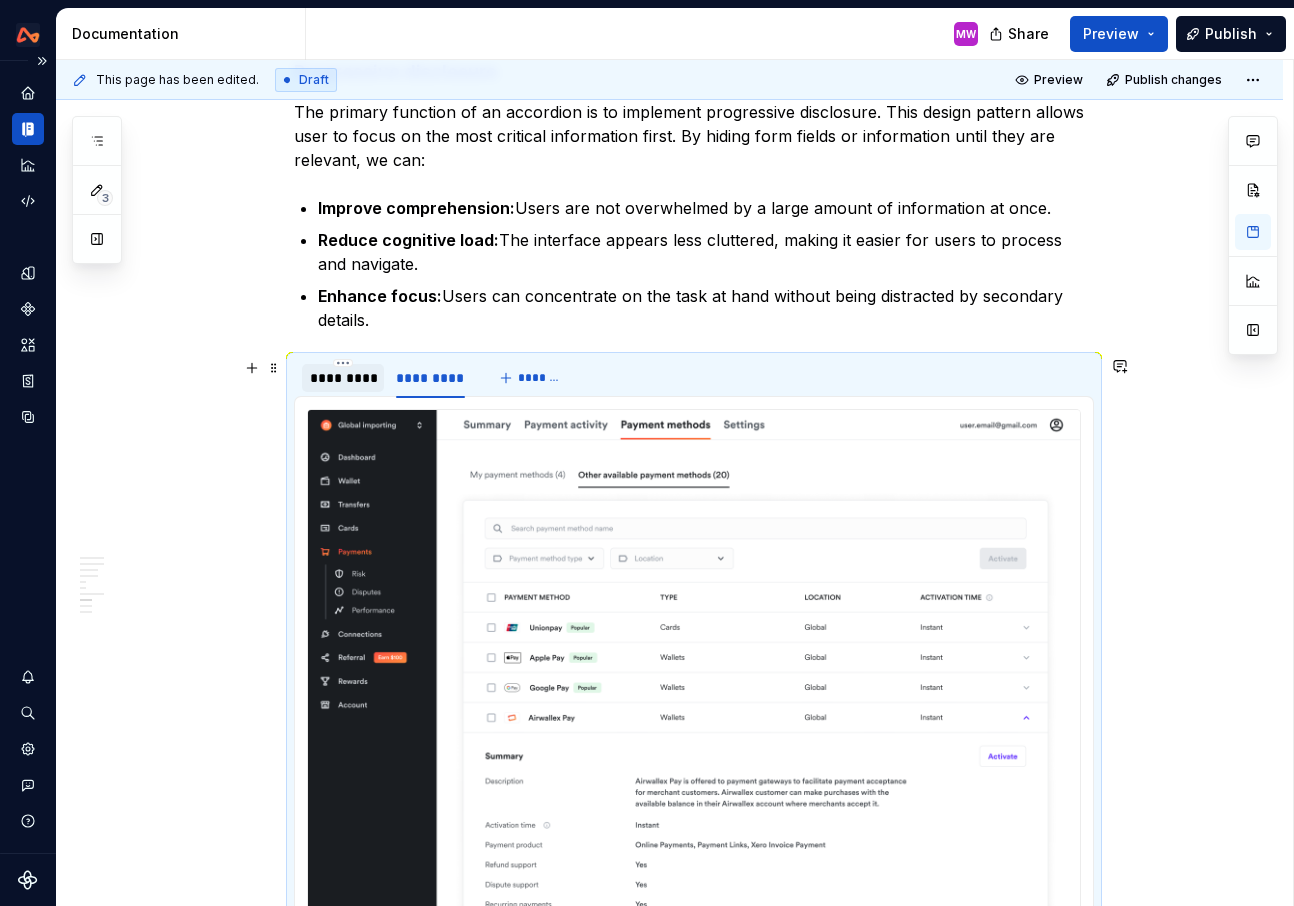 click on "*********" at bounding box center [343, 378] 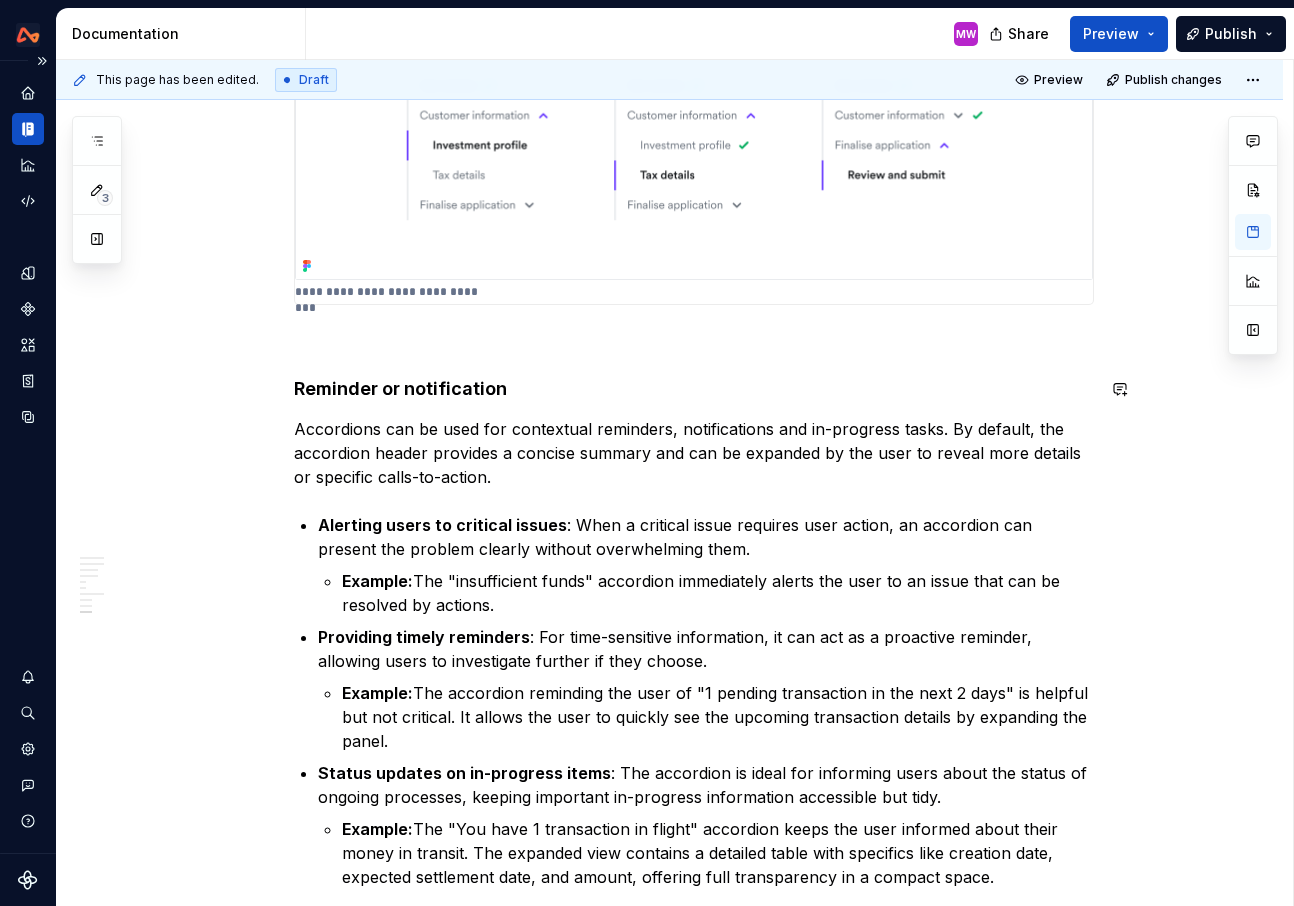 scroll, scrollTop: 6278, scrollLeft: 0, axis: vertical 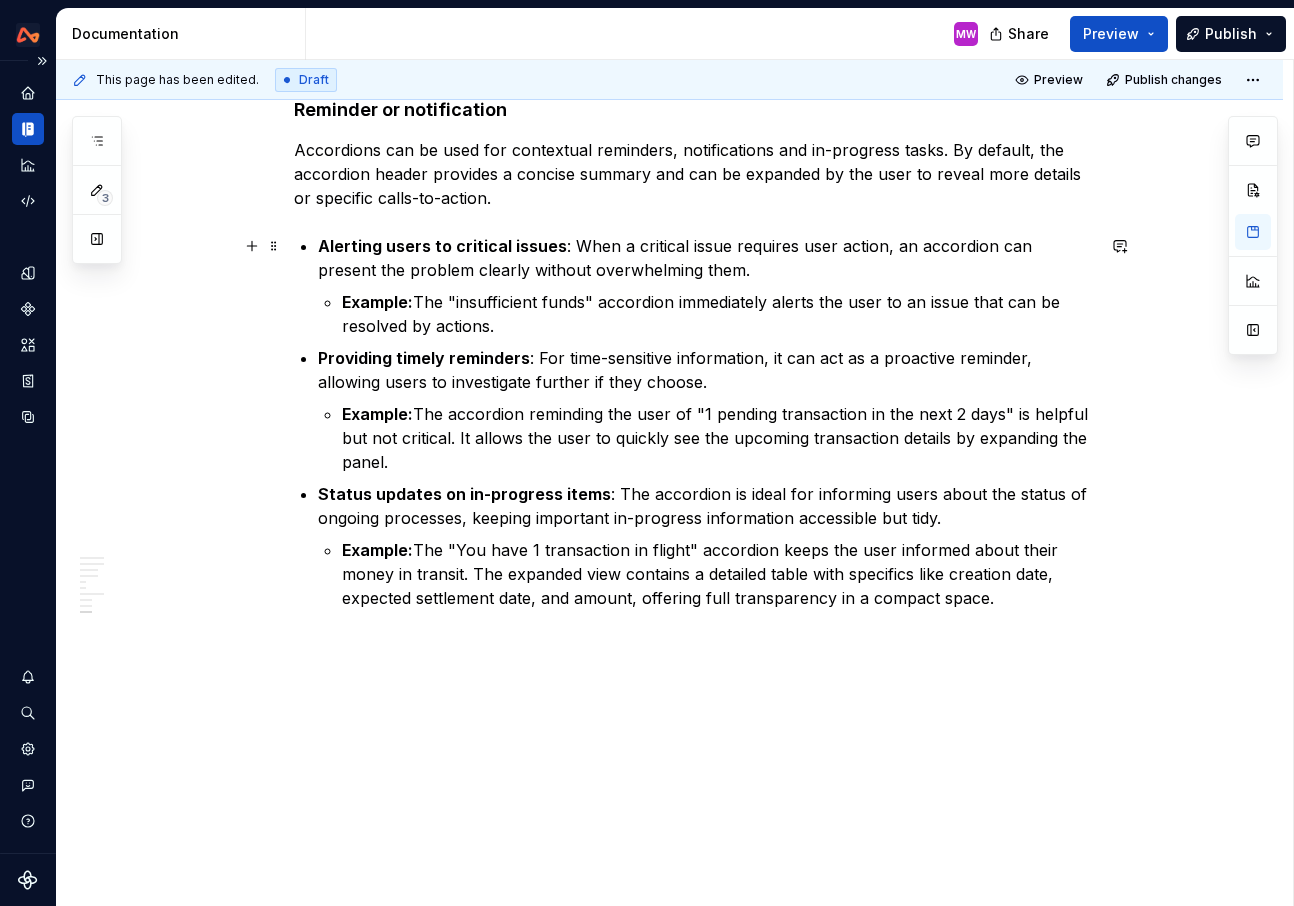 click on "Alerting users to critical issues : When a critical issue requires user action, an accordion can present the problem clearly without overwhelming them." at bounding box center [706, 258] 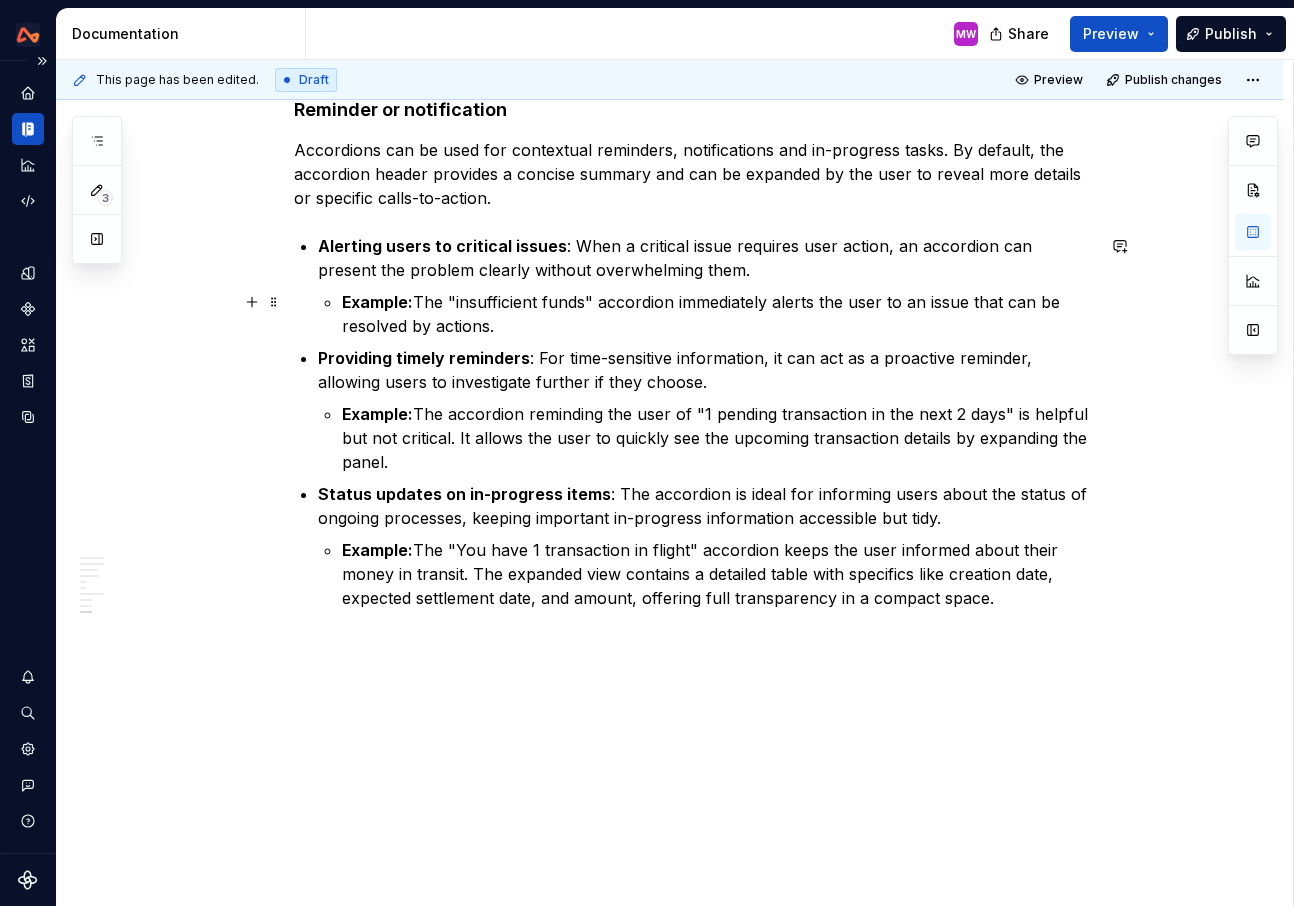 click on "Example:  The "insufficient funds" accordion immediately alerts the user to an issue that can be resolved by actions." at bounding box center (718, 314) 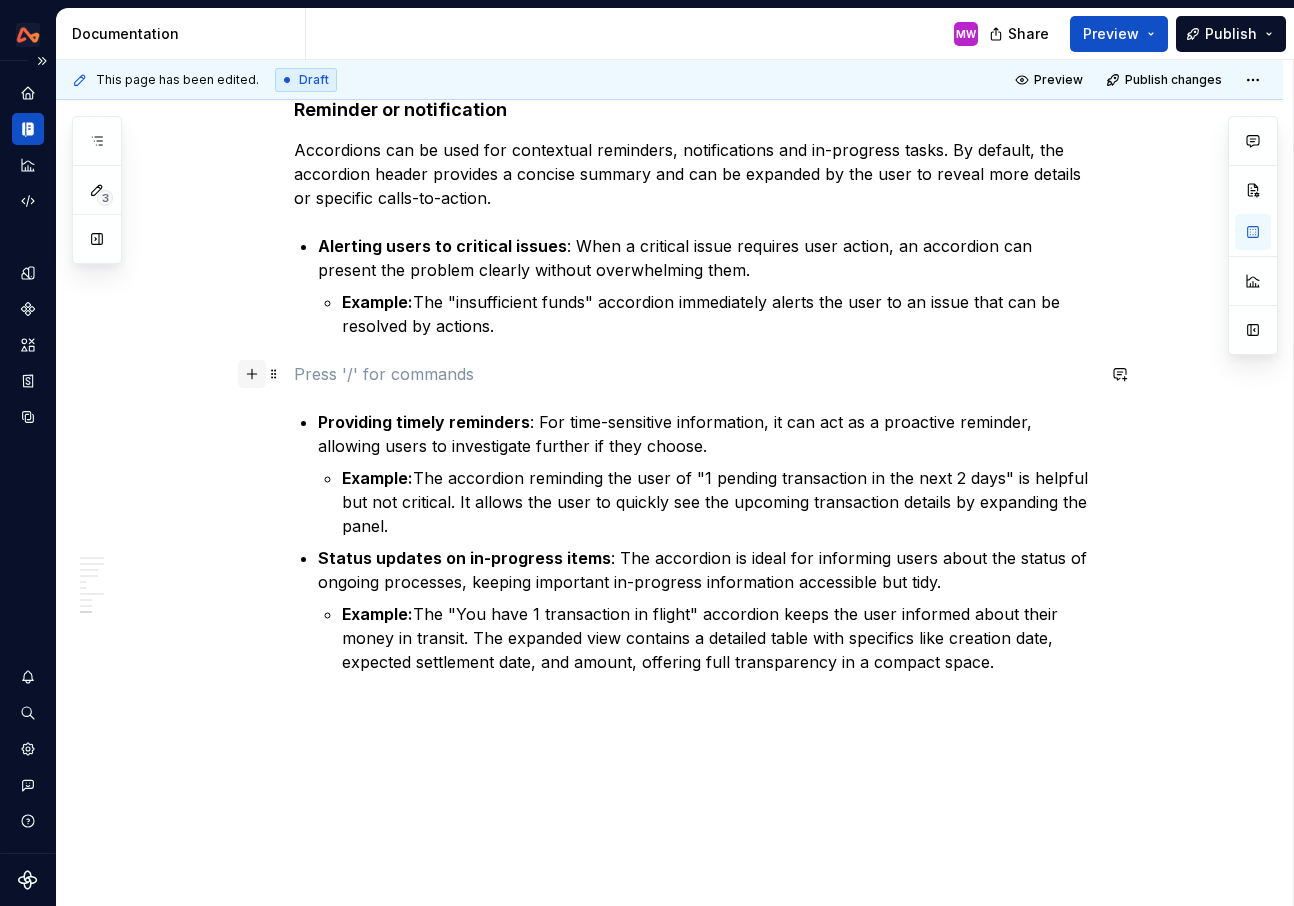 click at bounding box center (252, 374) 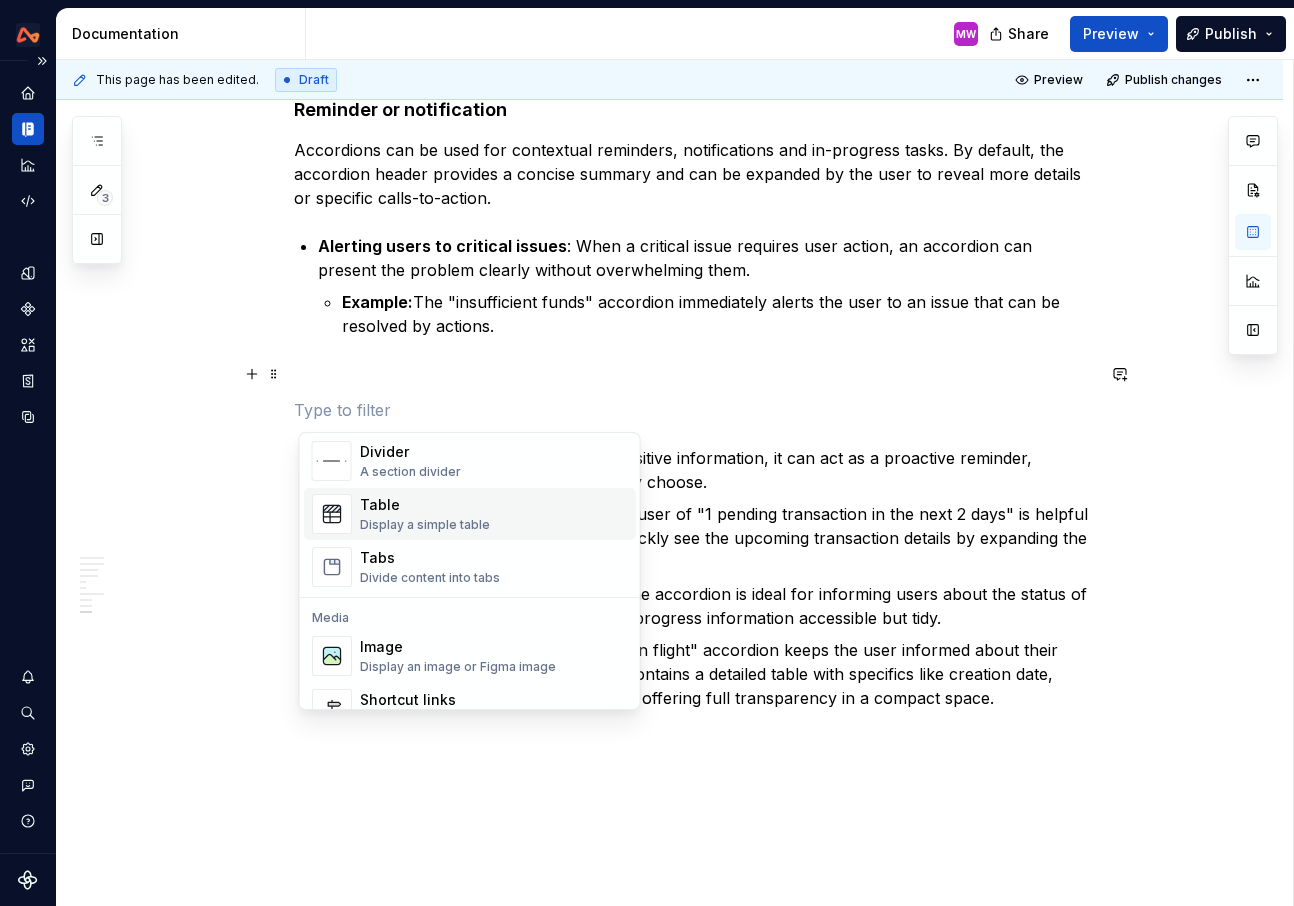 scroll, scrollTop: 731, scrollLeft: 0, axis: vertical 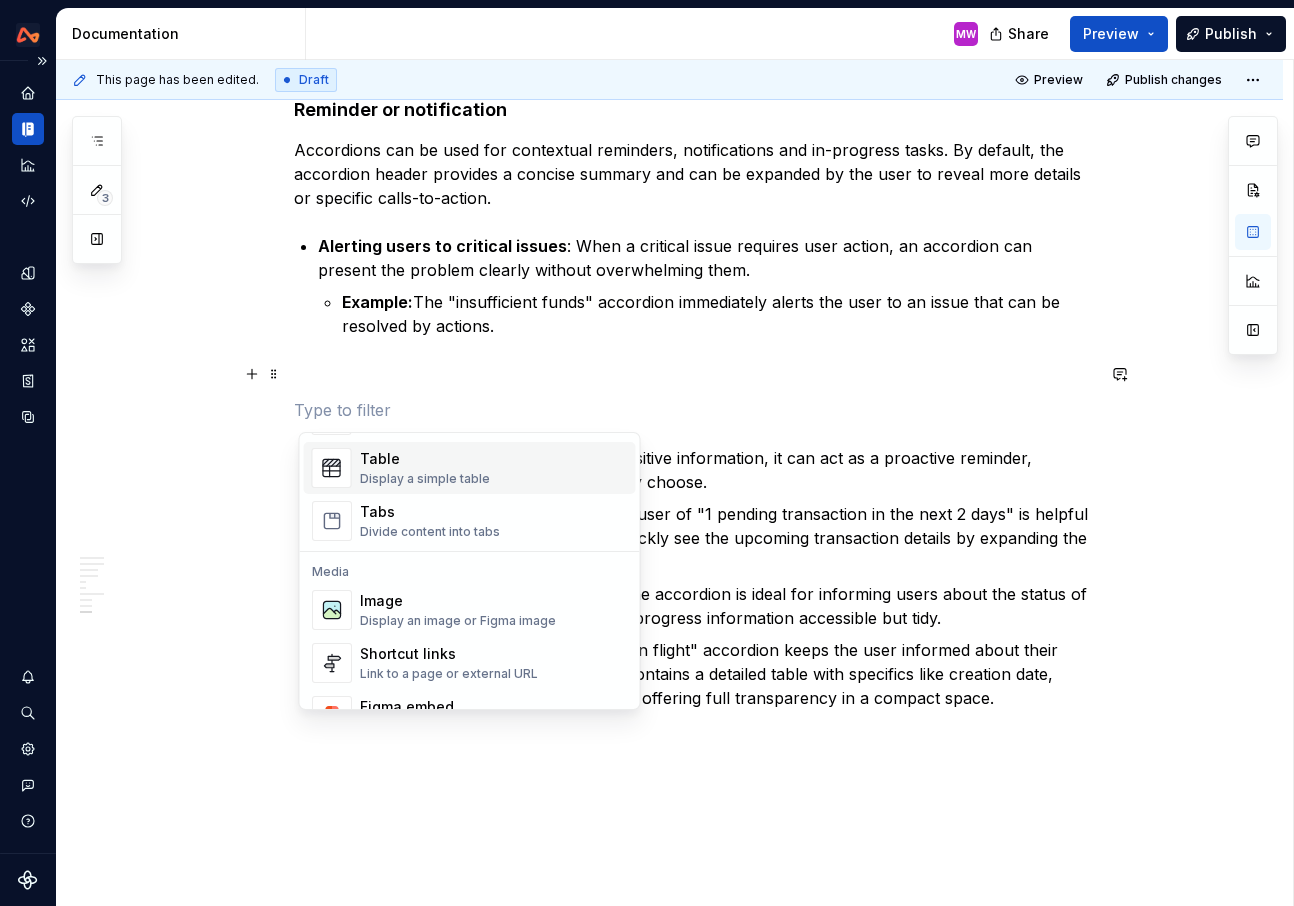 click on "Image" at bounding box center [458, 601] 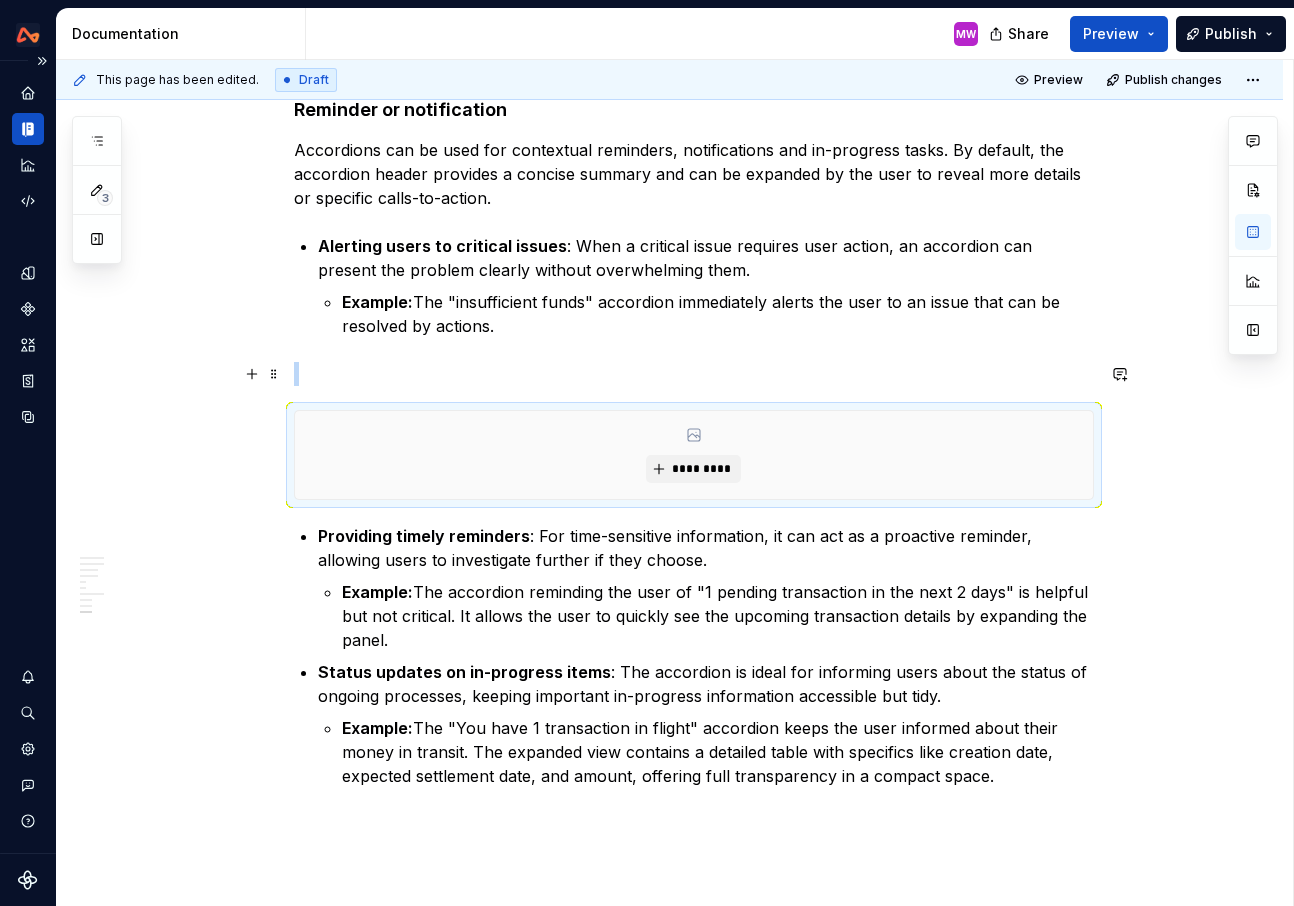 type on "*" 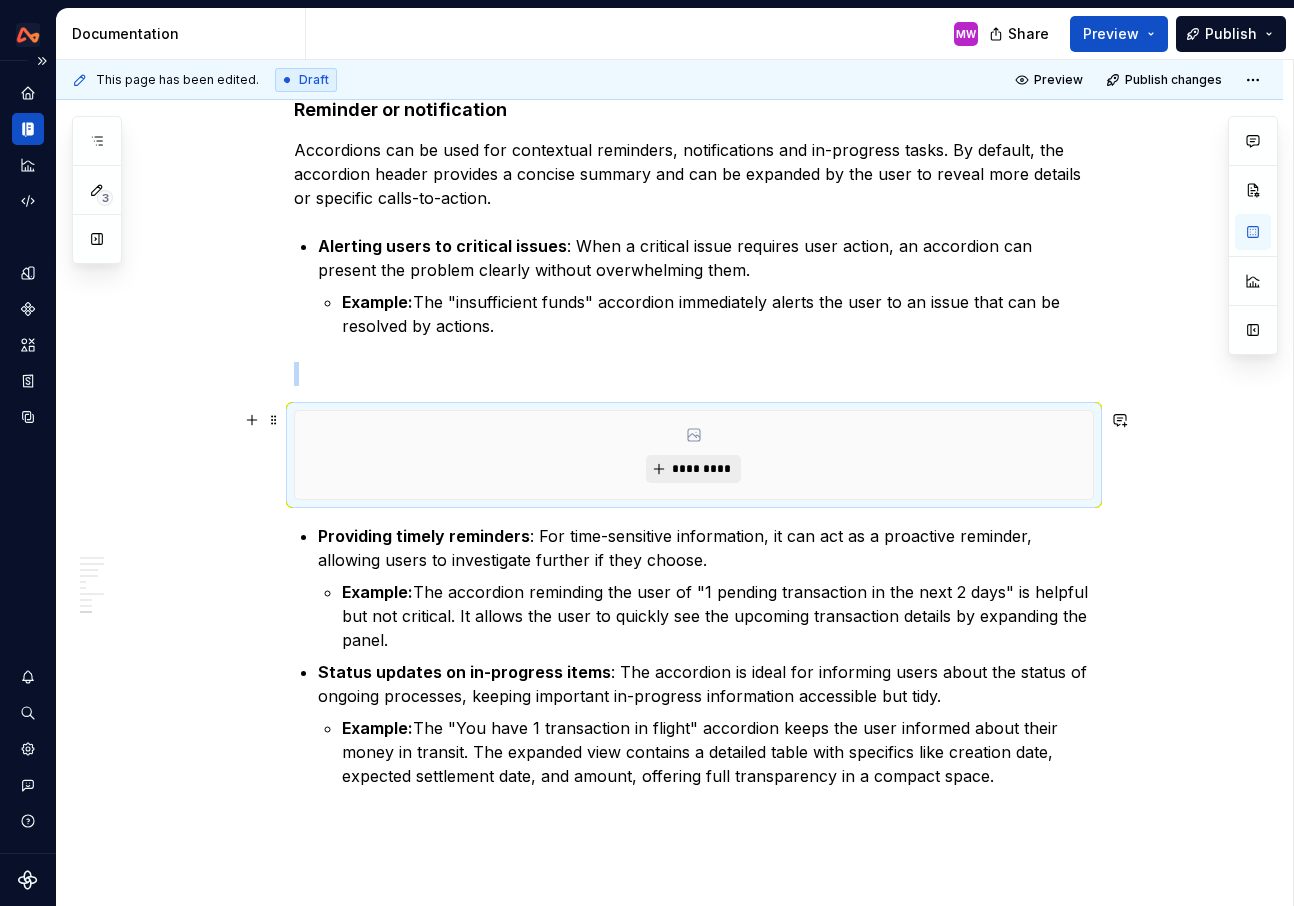 click on "*********" at bounding box center (701, 469) 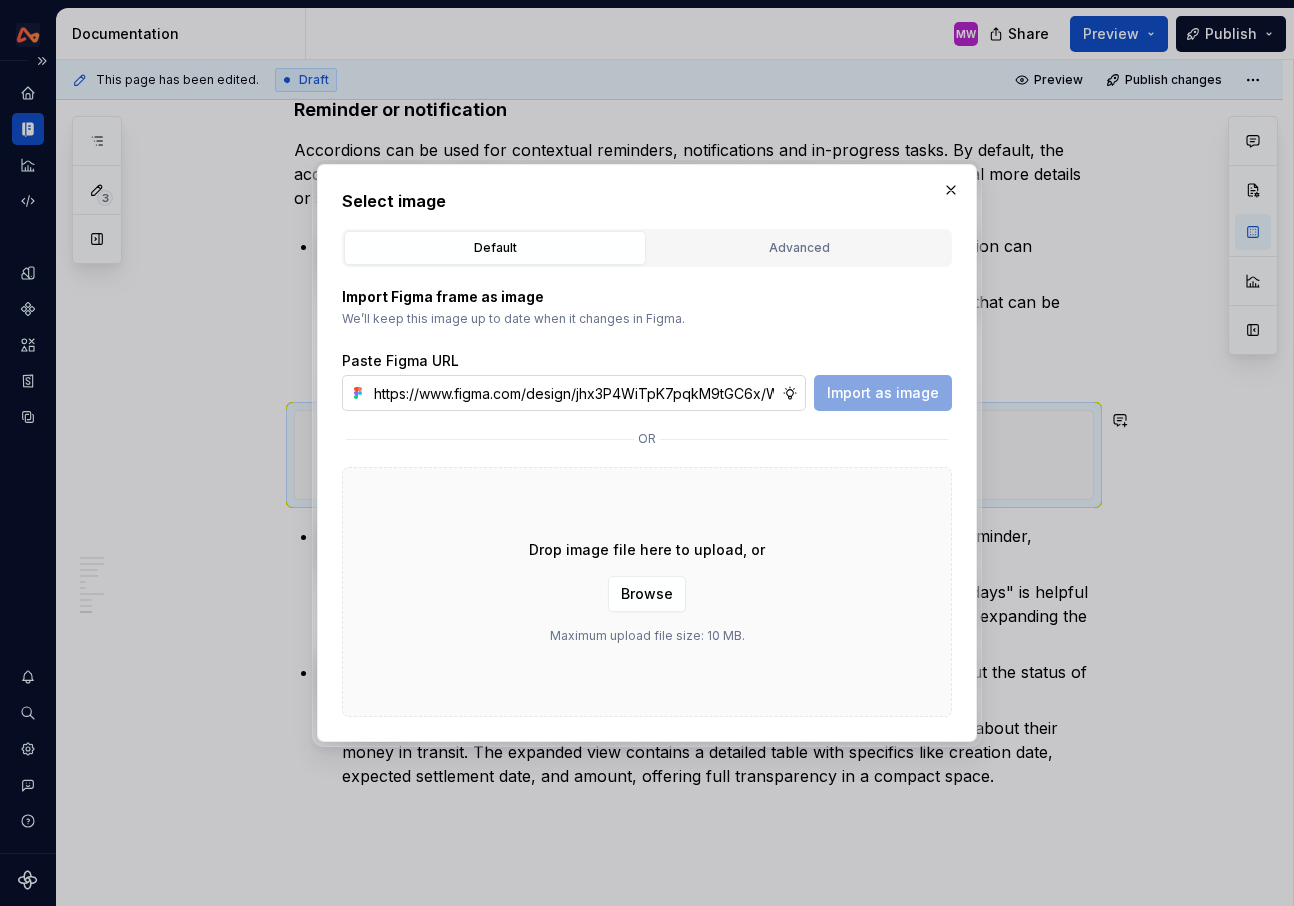 scroll, scrollTop: 0, scrollLeft: 486, axis: horizontal 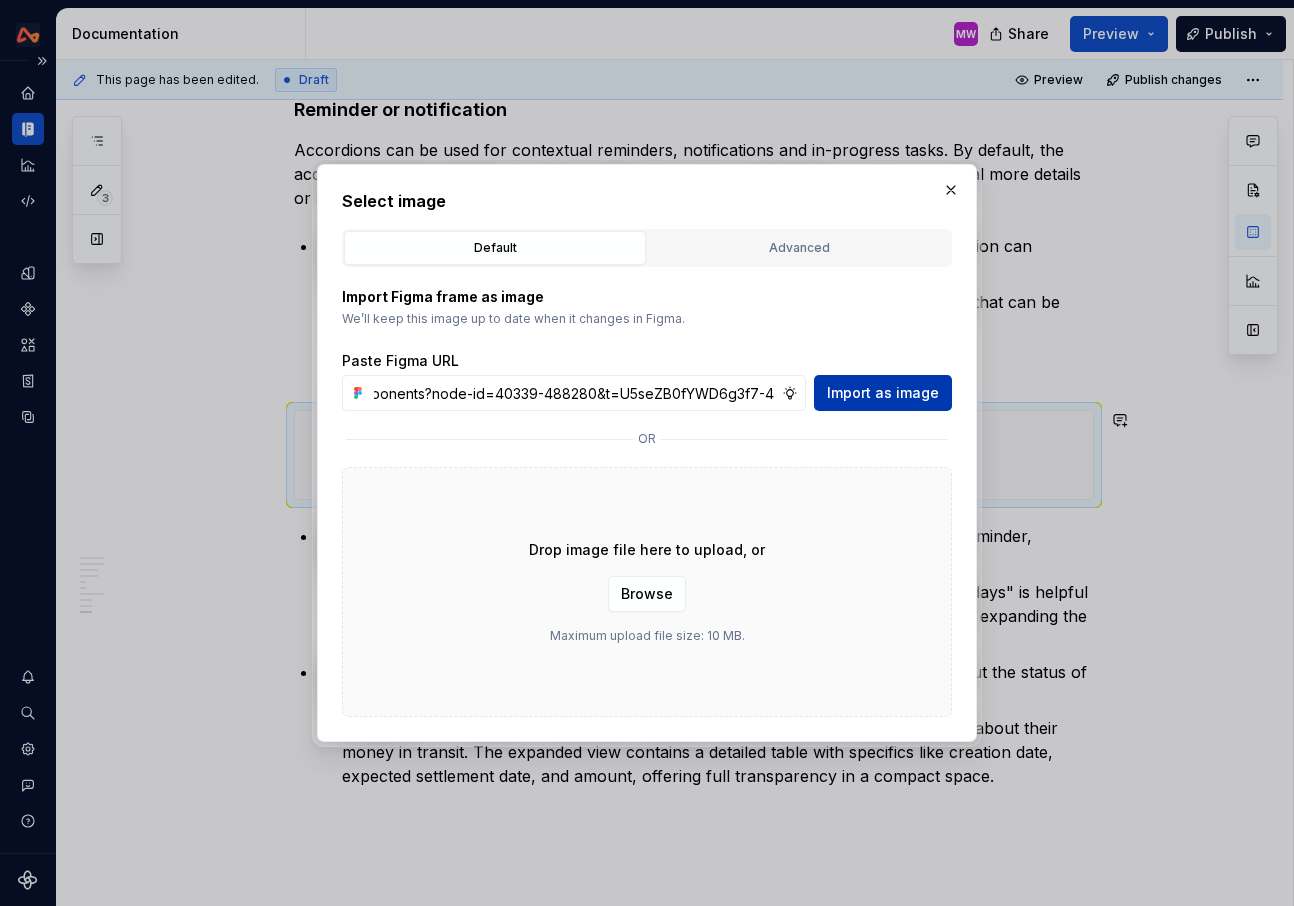 type on "https://www.figma.com/design/jhx3P4WiTpK7pqkM9tGC6x/Webapp-components?node-id=40339-488280&t=U5seZB0fYWD6g3f7-4" 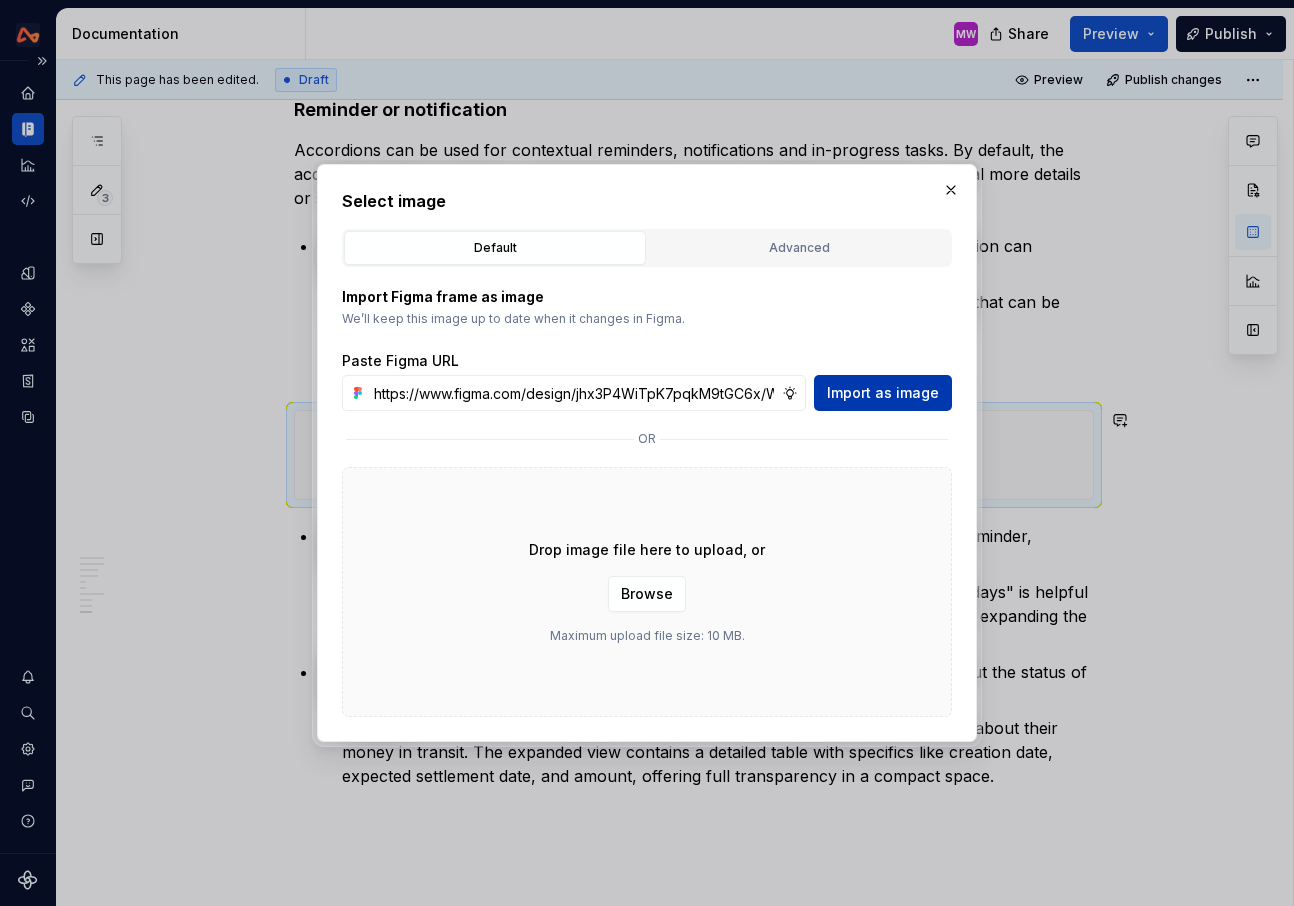 click on "Import as image" at bounding box center (883, 393) 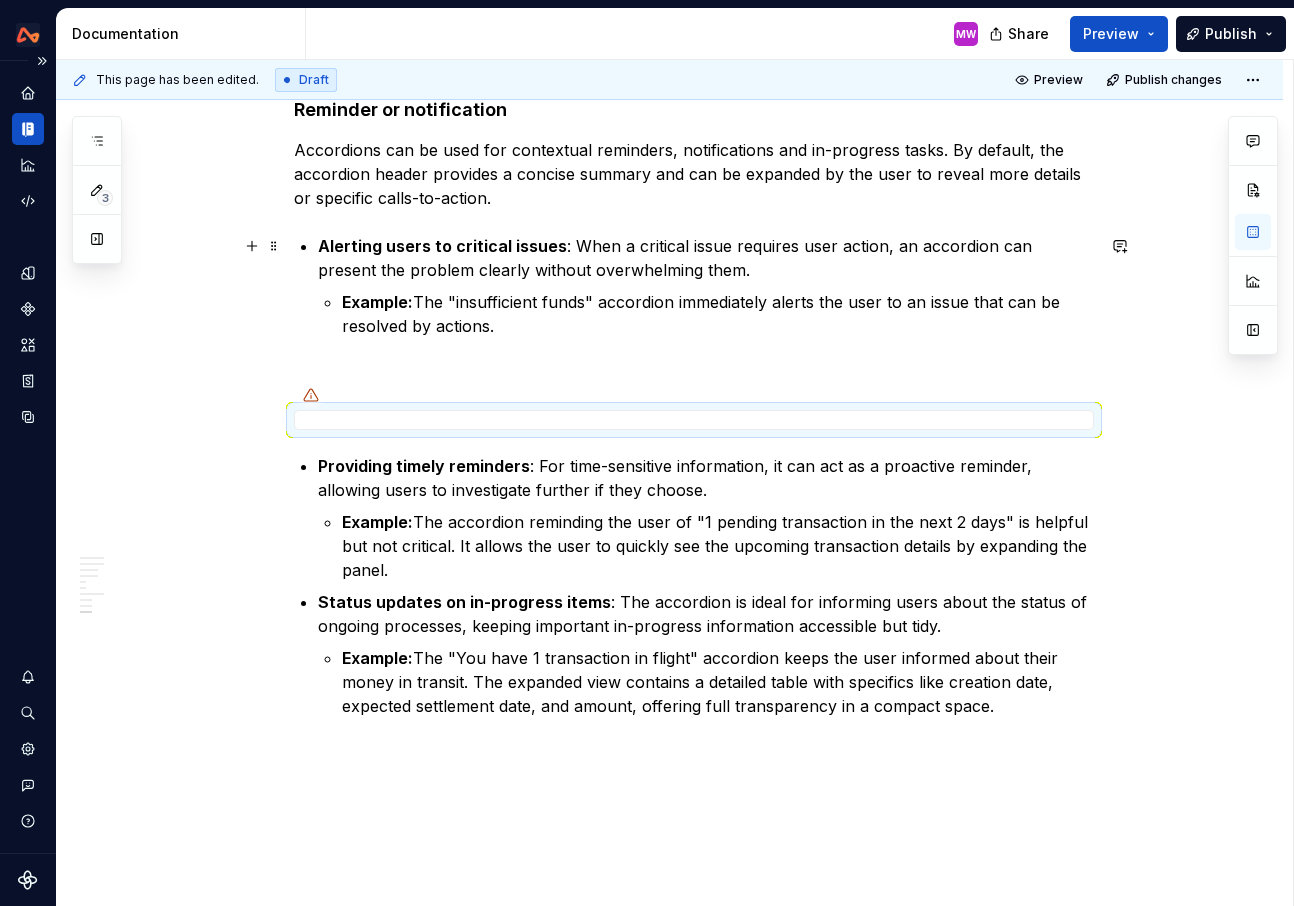 click on "Alerting users to critical issues" at bounding box center [442, 246] 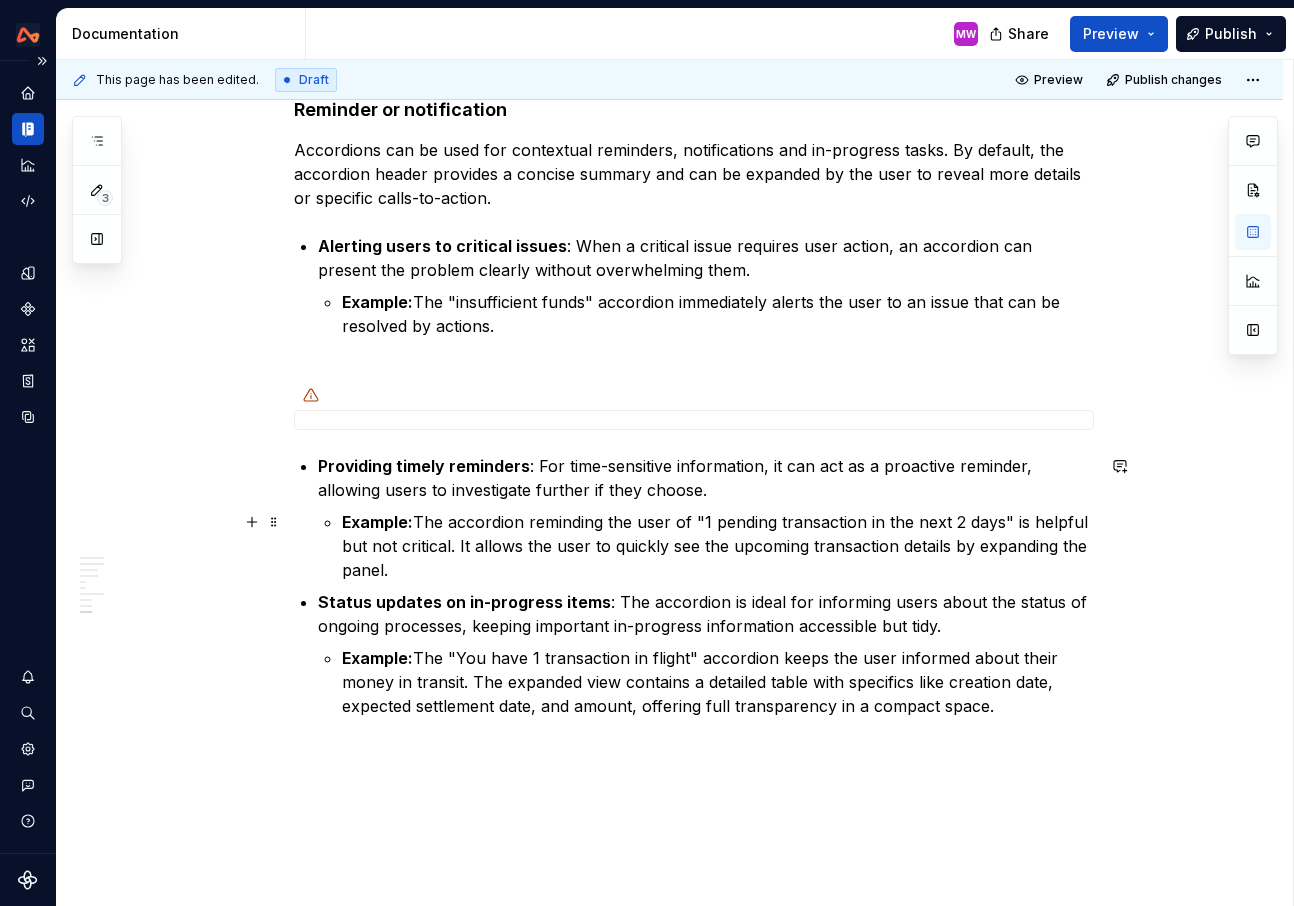 click on "Example:  The accordion reminding the user of "1 pending transaction in the next 2 days" is helpful but not critical. It allows the user to quickly see the upcoming transaction details by expanding the panel." at bounding box center [718, 546] 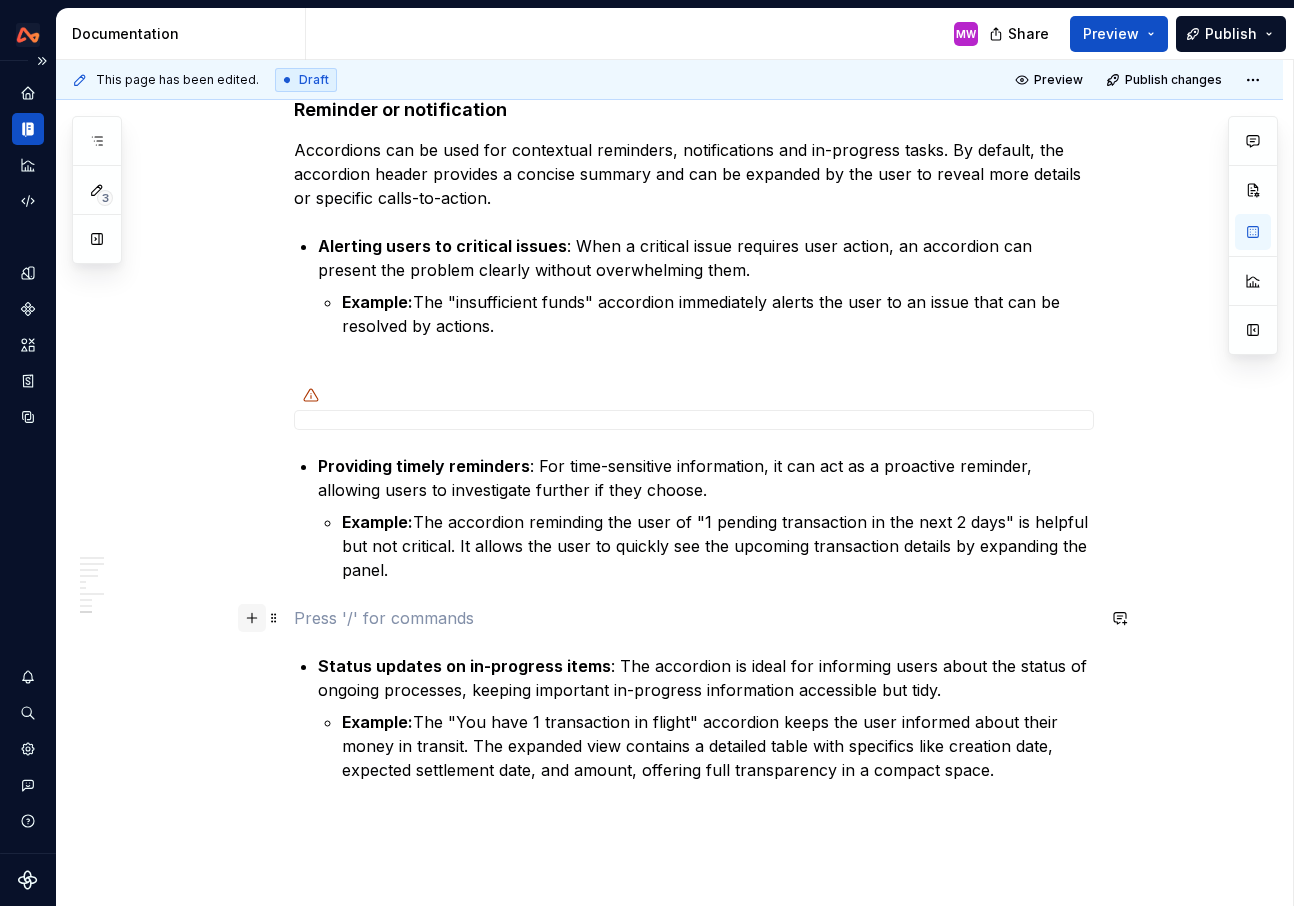 click at bounding box center (252, 618) 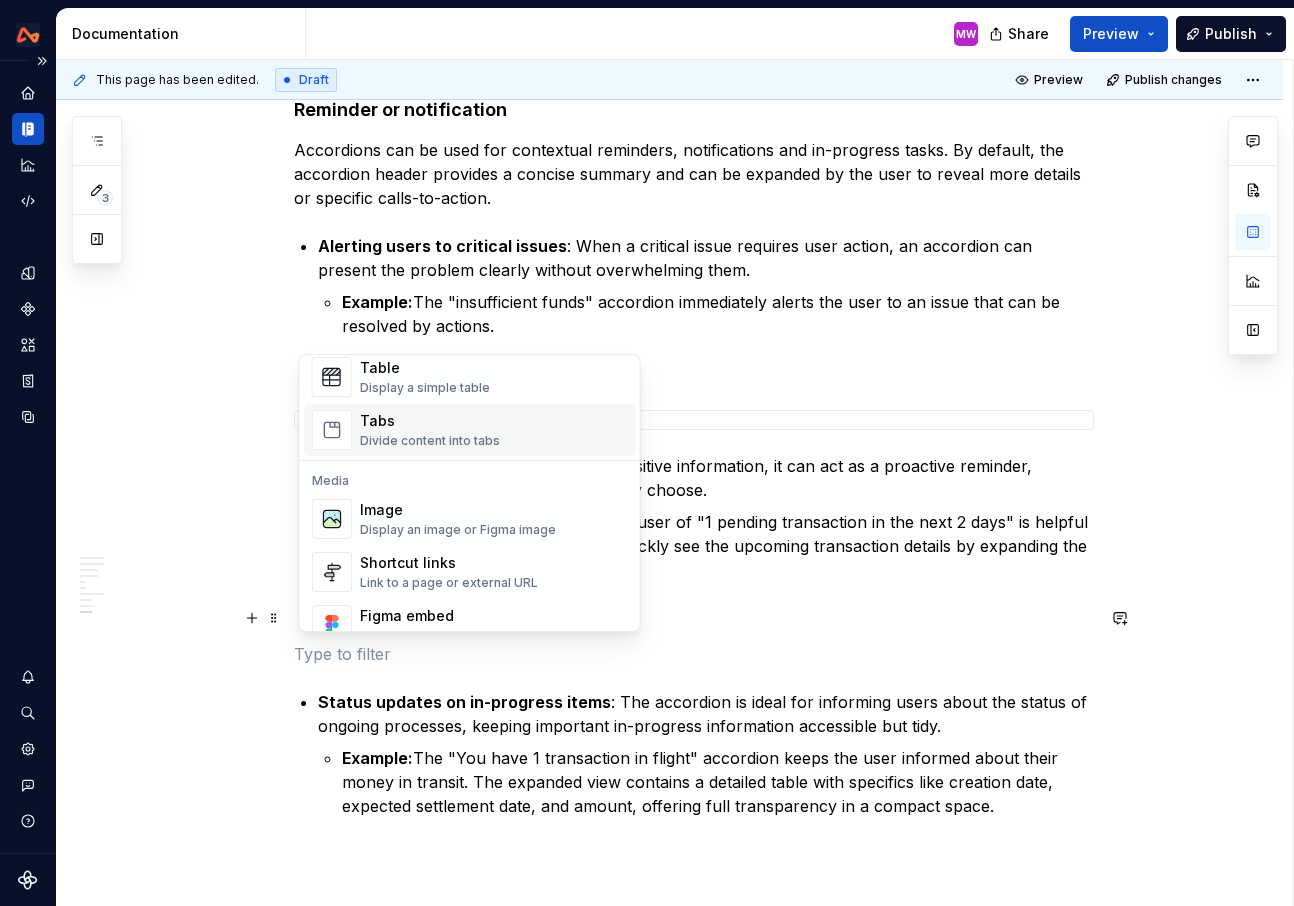 scroll, scrollTop: 743, scrollLeft: 0, axis: vertical 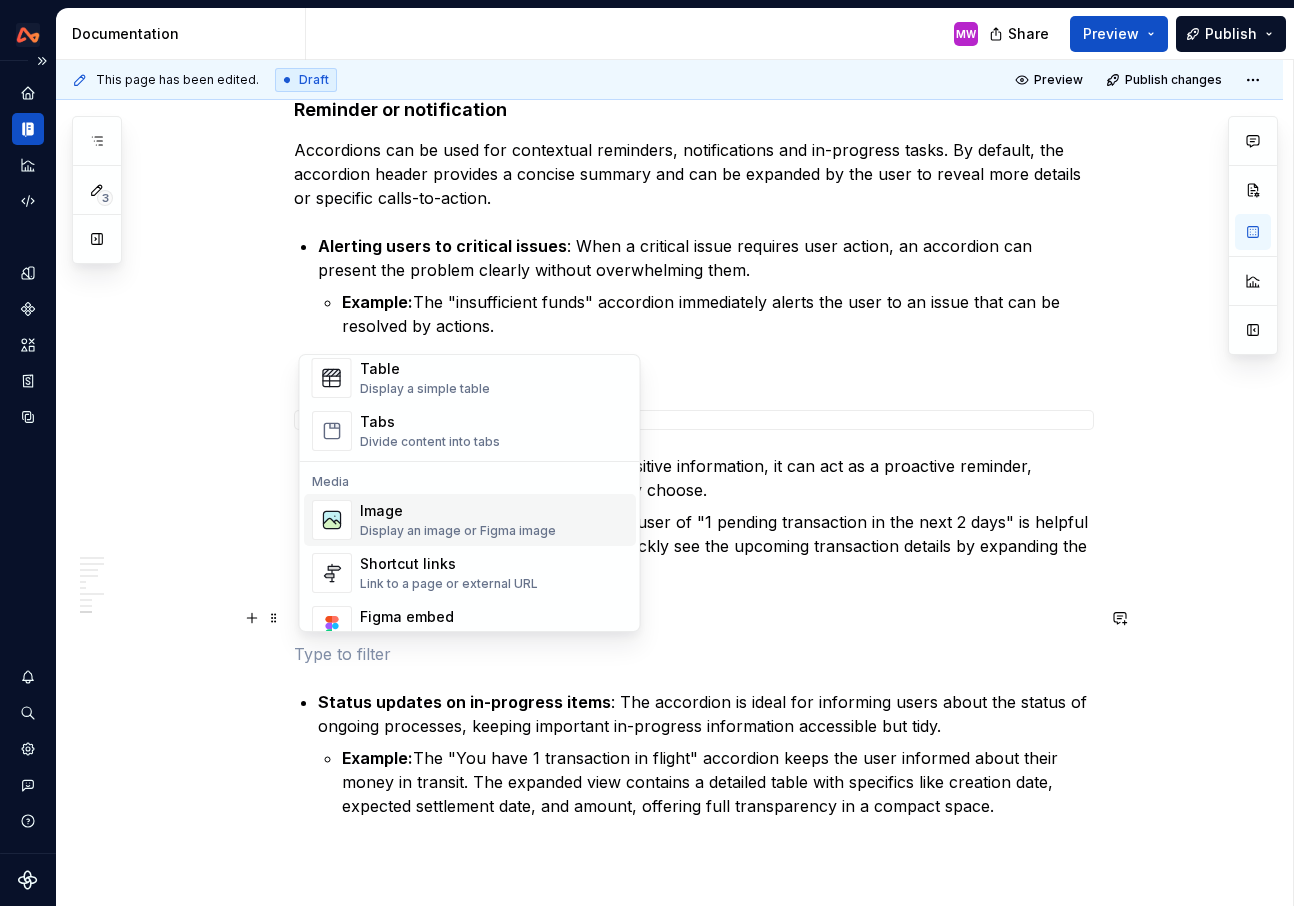 click on "Image" at bounding box center (458, 511) 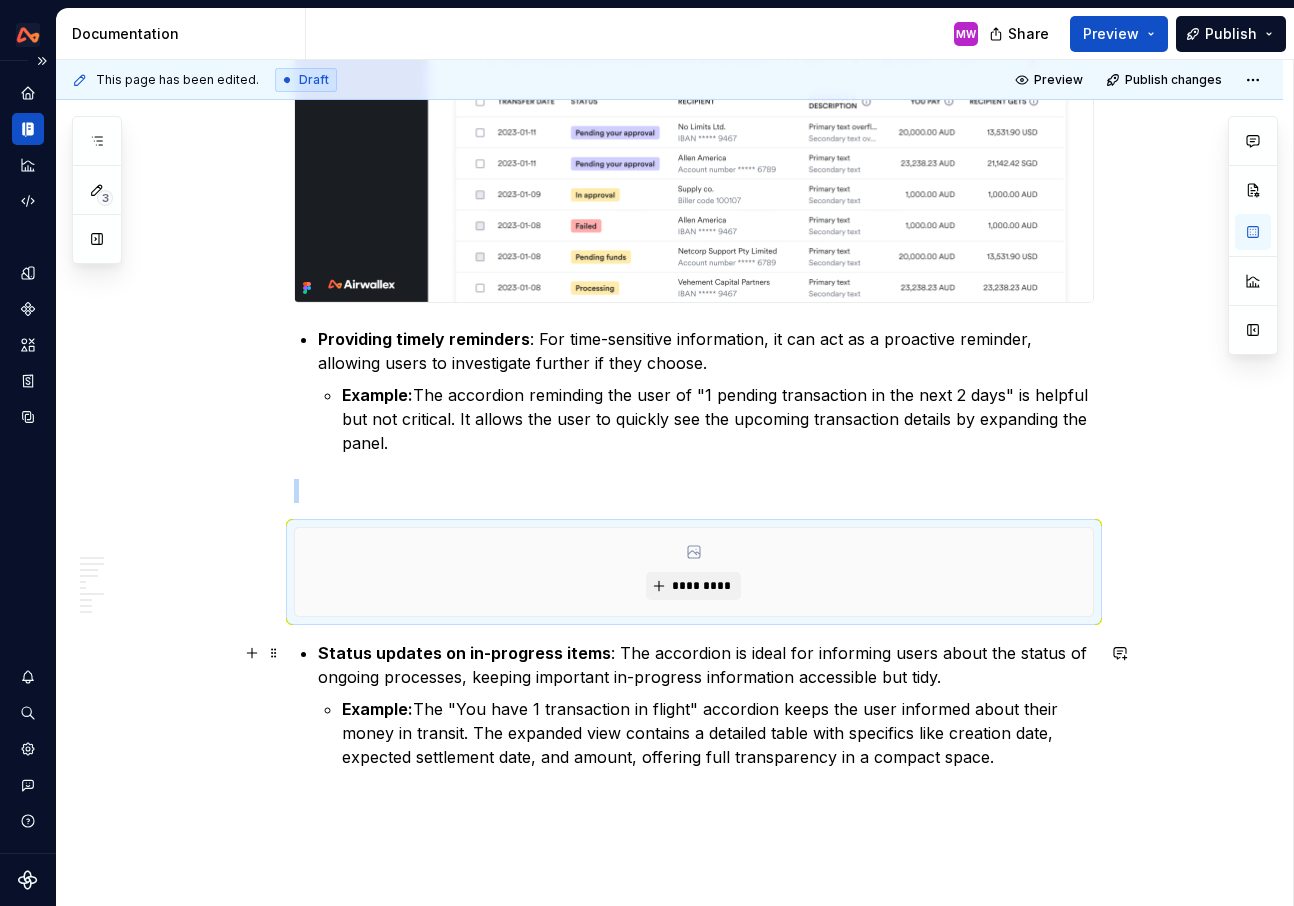scroll, scrollTop: 6951, scrollLeft: 0, axis: vertical 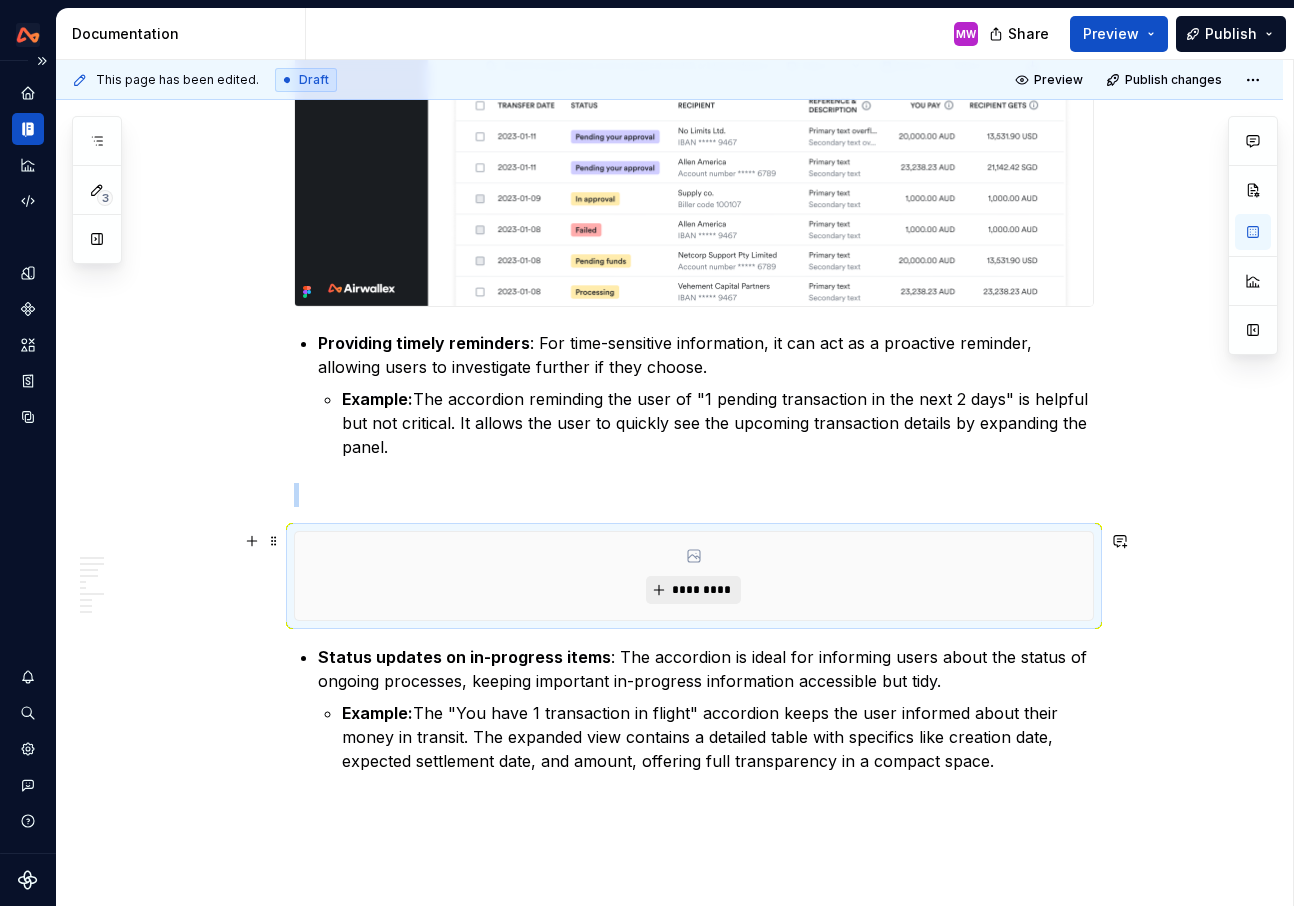 click on "*********" at bounding box center (701, 590) 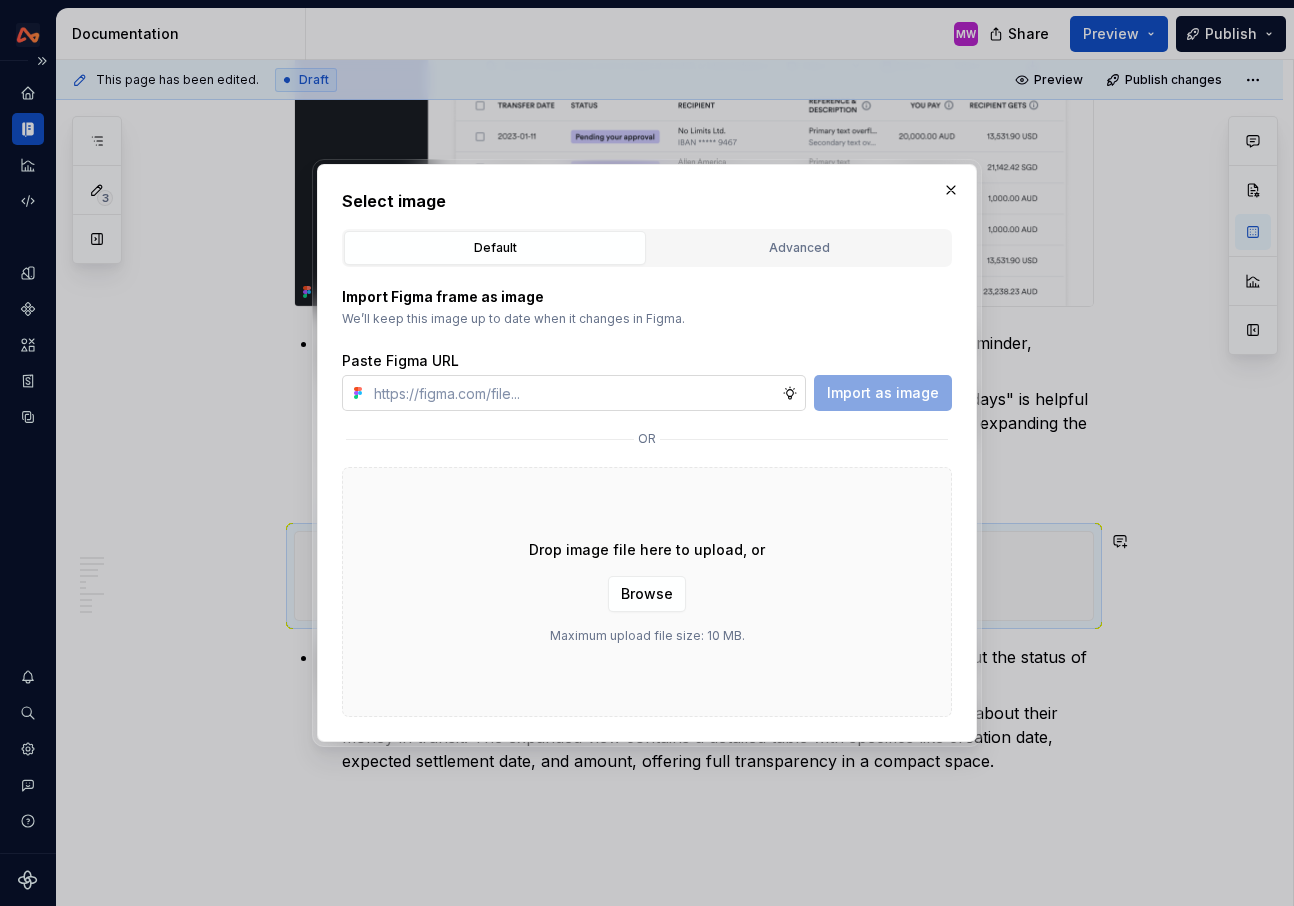 type on "*" 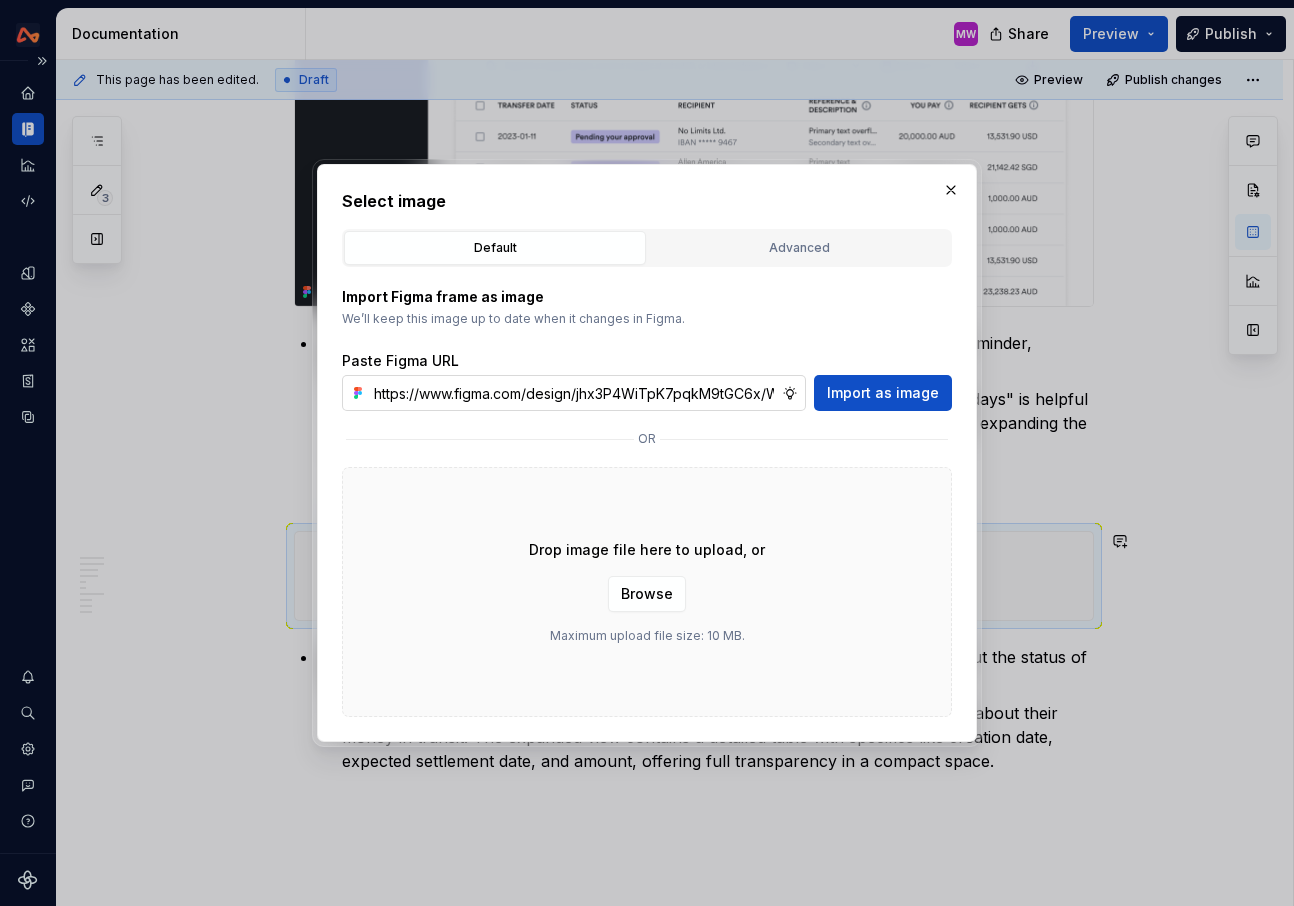 scroll, scrollTop: 0, scrollLeft: 485, axis: horizontal 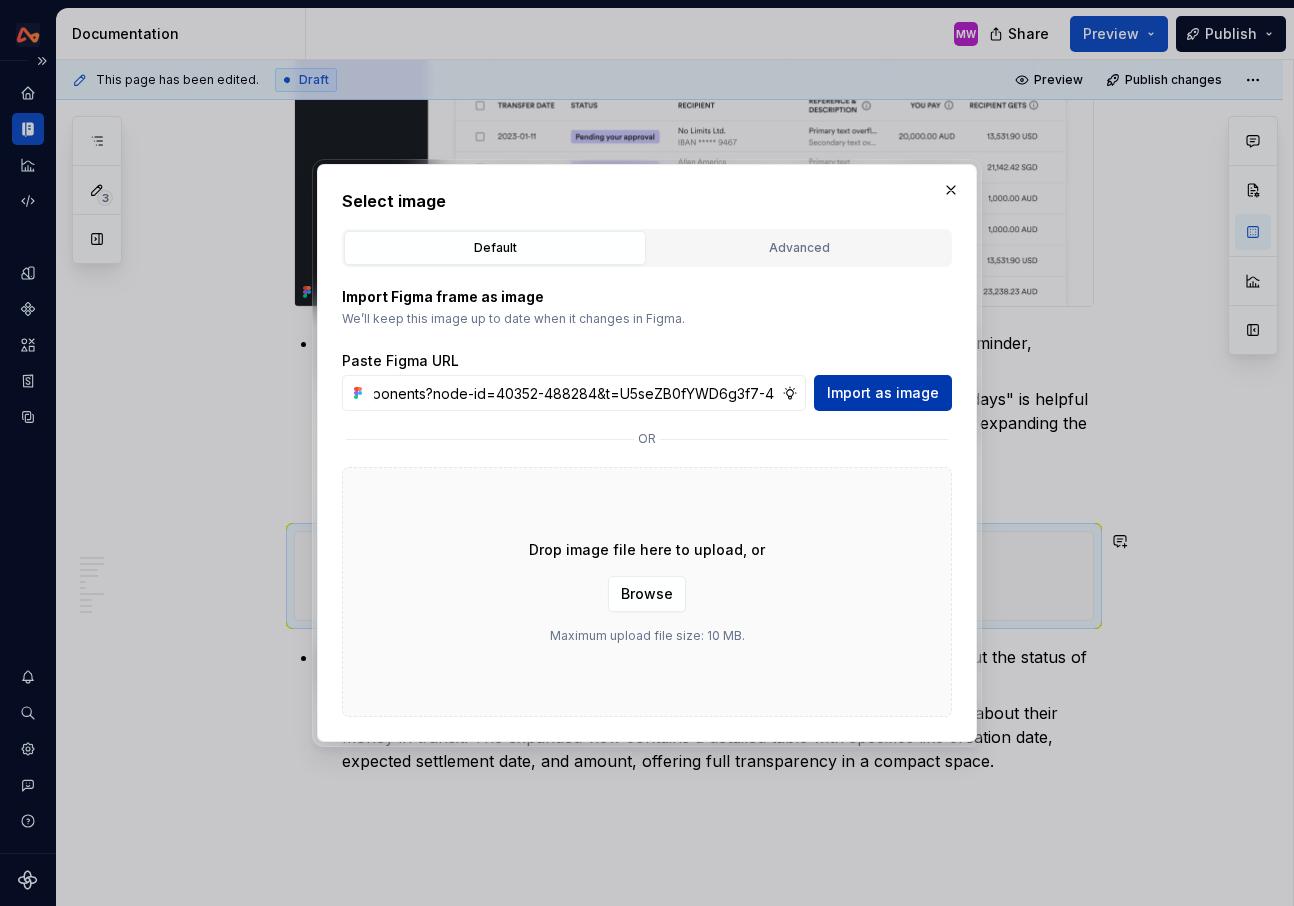 type on "https://www.figma.com/design/jhx3P4WiTpK7pqkM9tGC6x/Webapp-components?node-id=40352-488284&t=U5seZB0fYWD6g3f7-4" 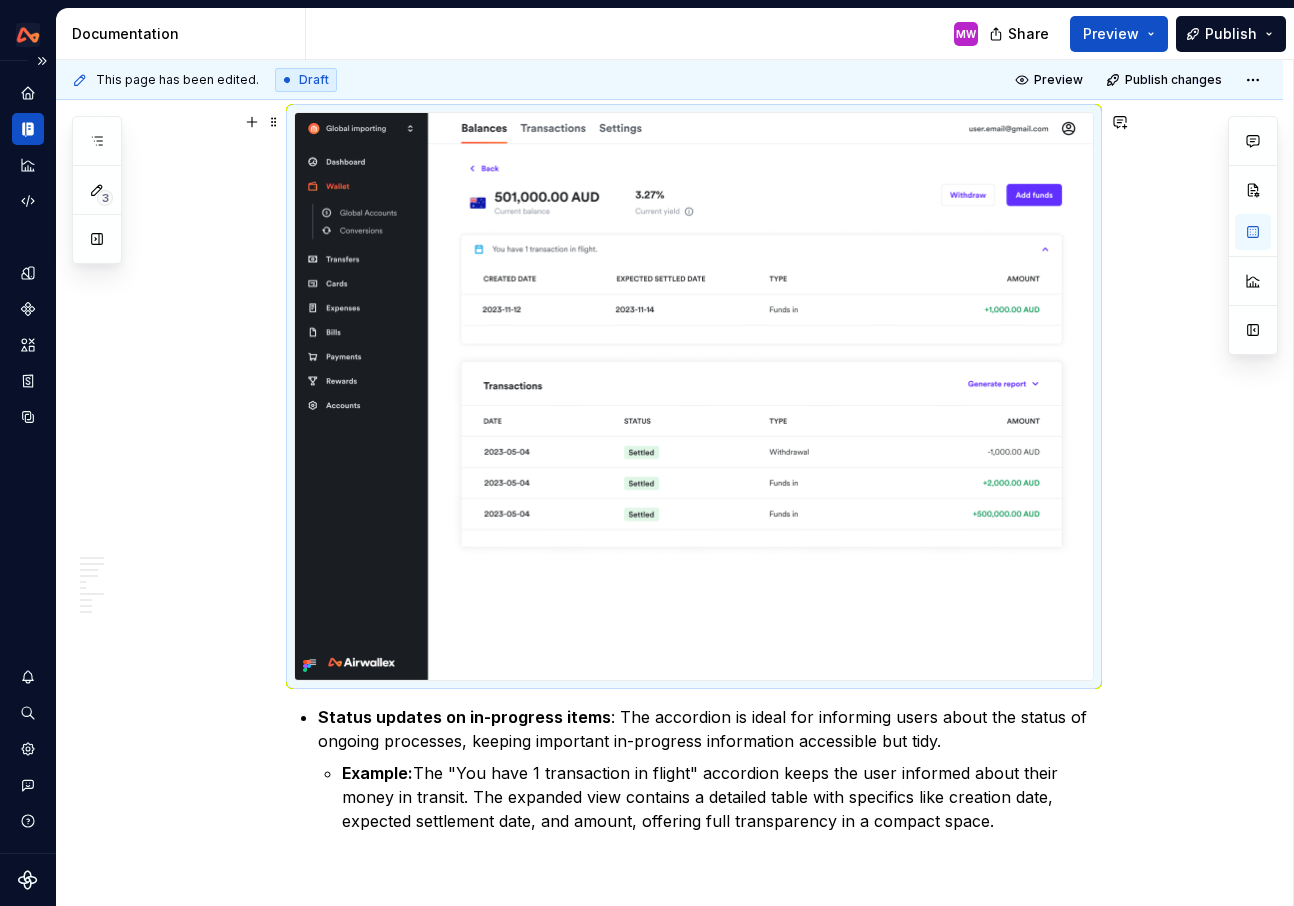 scroll, scrollTop: 7593, scrollLeft: 0, axis: vertical 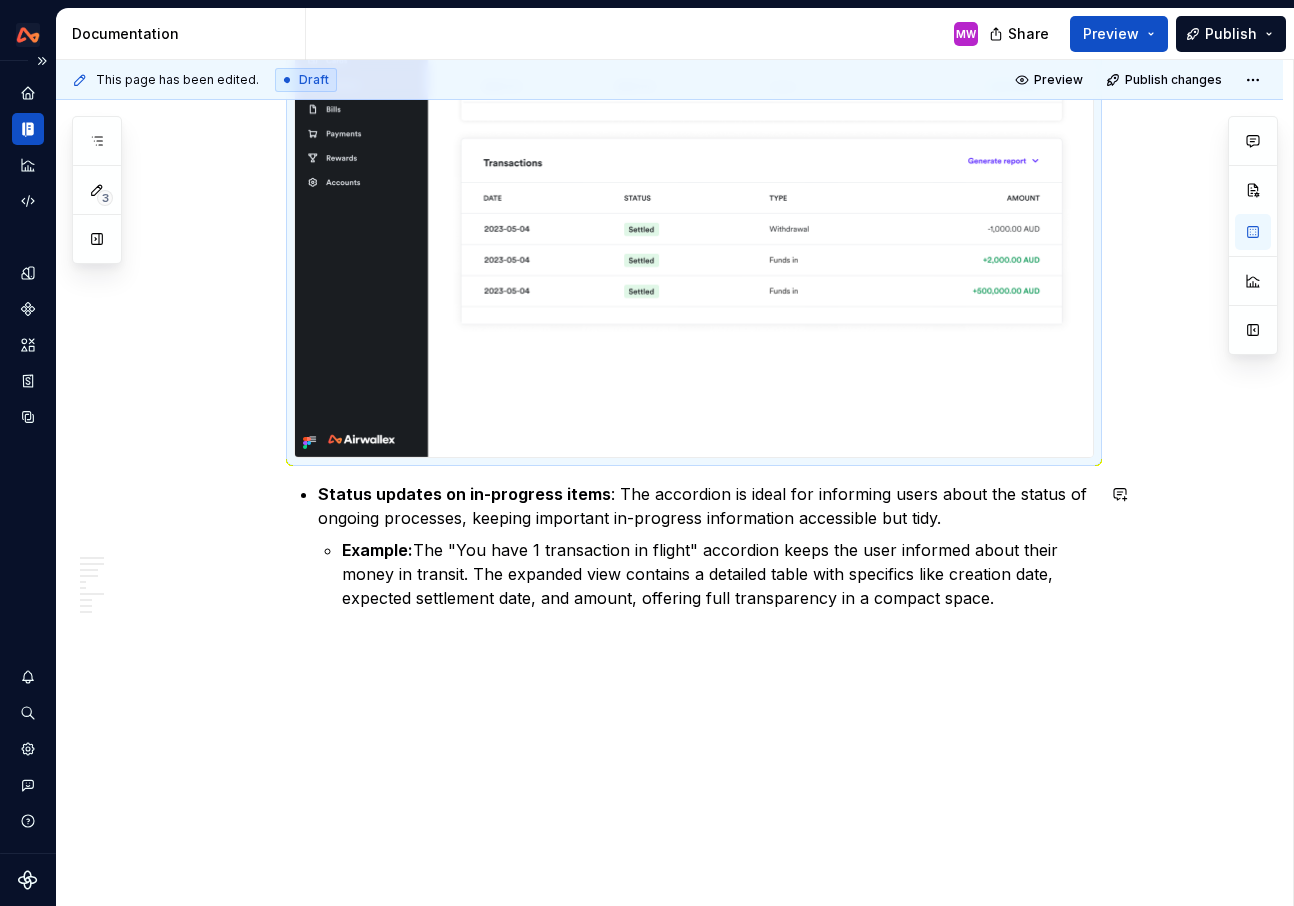click on "Anatomy **** ****** ******* Icon (optional) : An icon positioned directly before the title. Provides a quick visual cue about the type of content within the panel (e.g. a "bell" icon for reminders). Title A concise and descriptive label for the content within the slot. Title can be body copy or a more prominent Headline 300 or 400. Right content (optional) :  Can contain: Hint text: Supplementary information or context Tag: Number, status CTAs (up to three actions) Chevron : Communicates the expanded or collapsed state of the accordion. Content slot : The content to be revealed or hidden. This can include text, images, forms, or other components. Text link “See more” to expand the accordion “See less” to collapse the accordion Chevron : Communicates the expanded or collapsed state of the accordion. Content slot : The content to be revealed or hidden. This usually includes text. Variations To cater to different layout and content needs, there are two primary accordion variations – card and simple." at bounding box center (694, -3273) 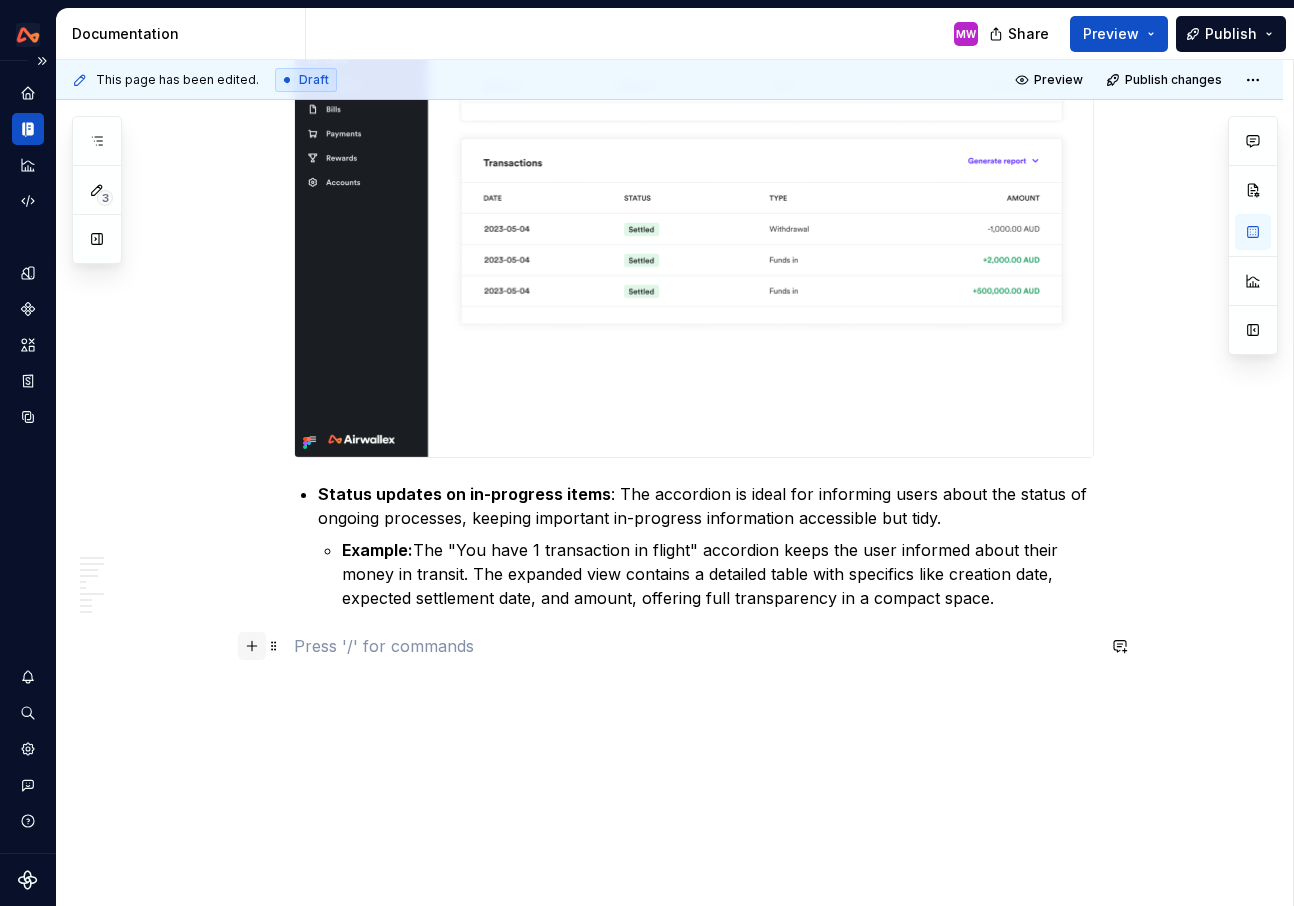 click at bounding box center (252, 646) 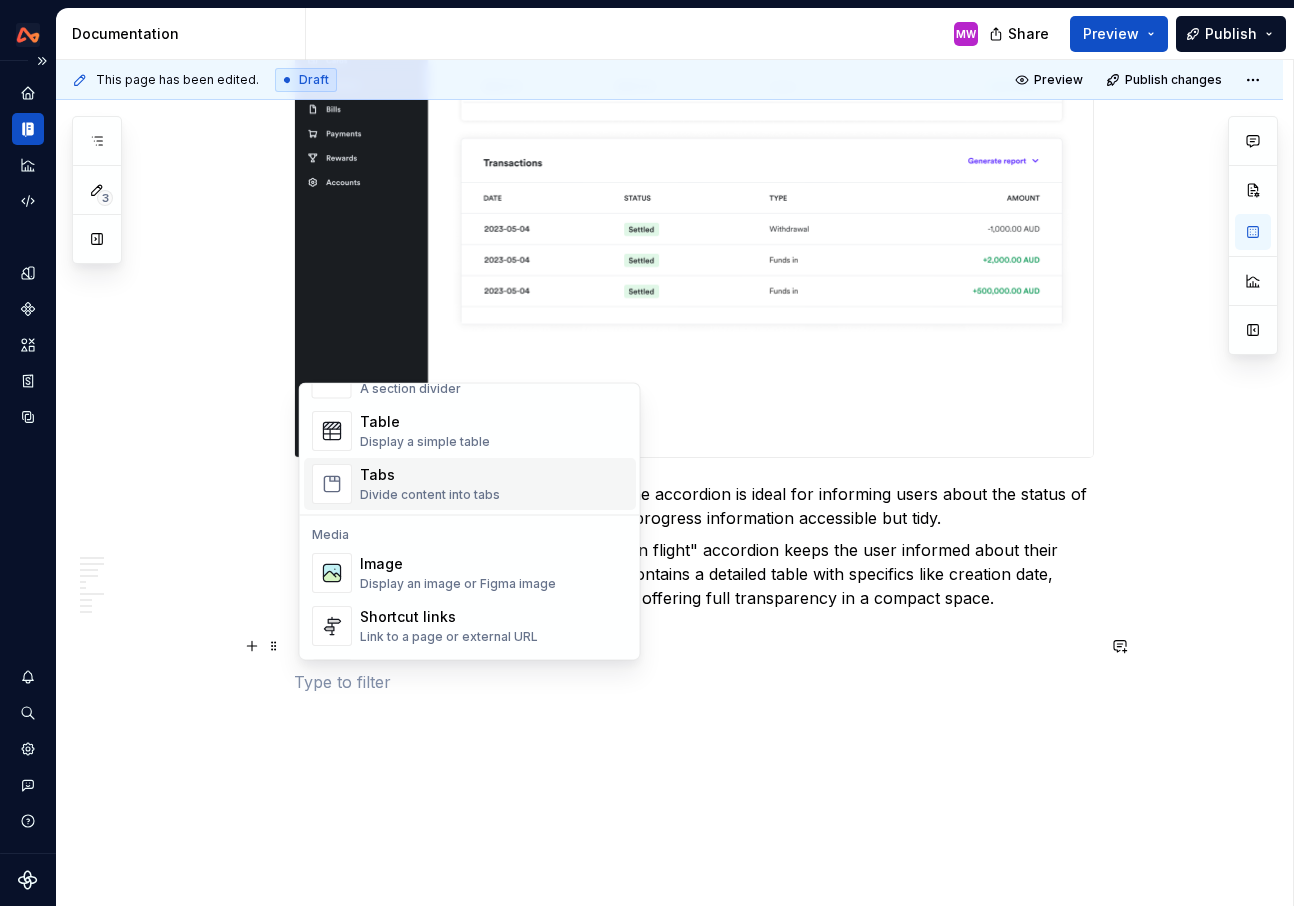scroll, scrollTop: 798, scrollLeft: 0, axis: vertical 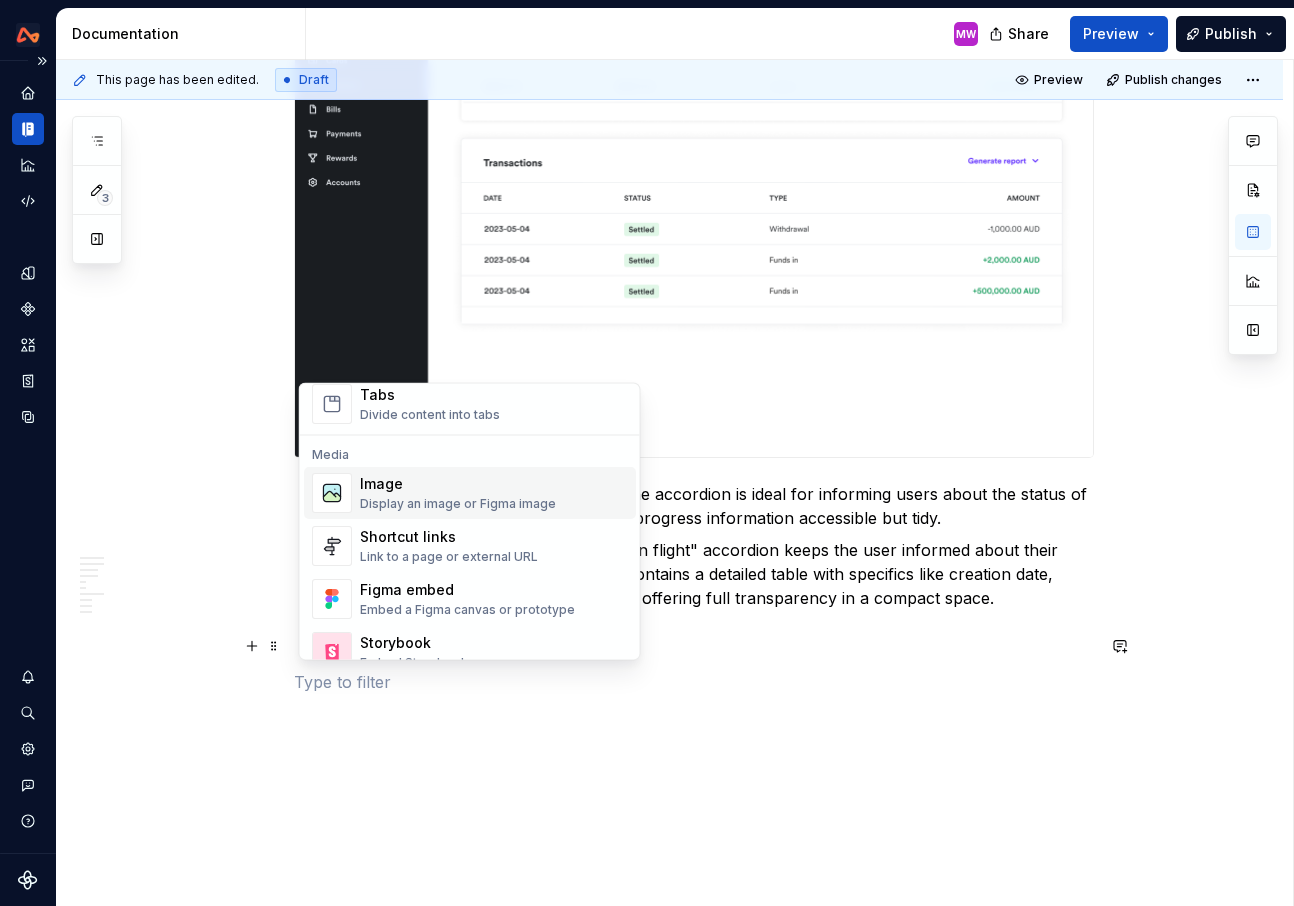 click on "Display an image or Figma image" at bounding box center [458, 505] 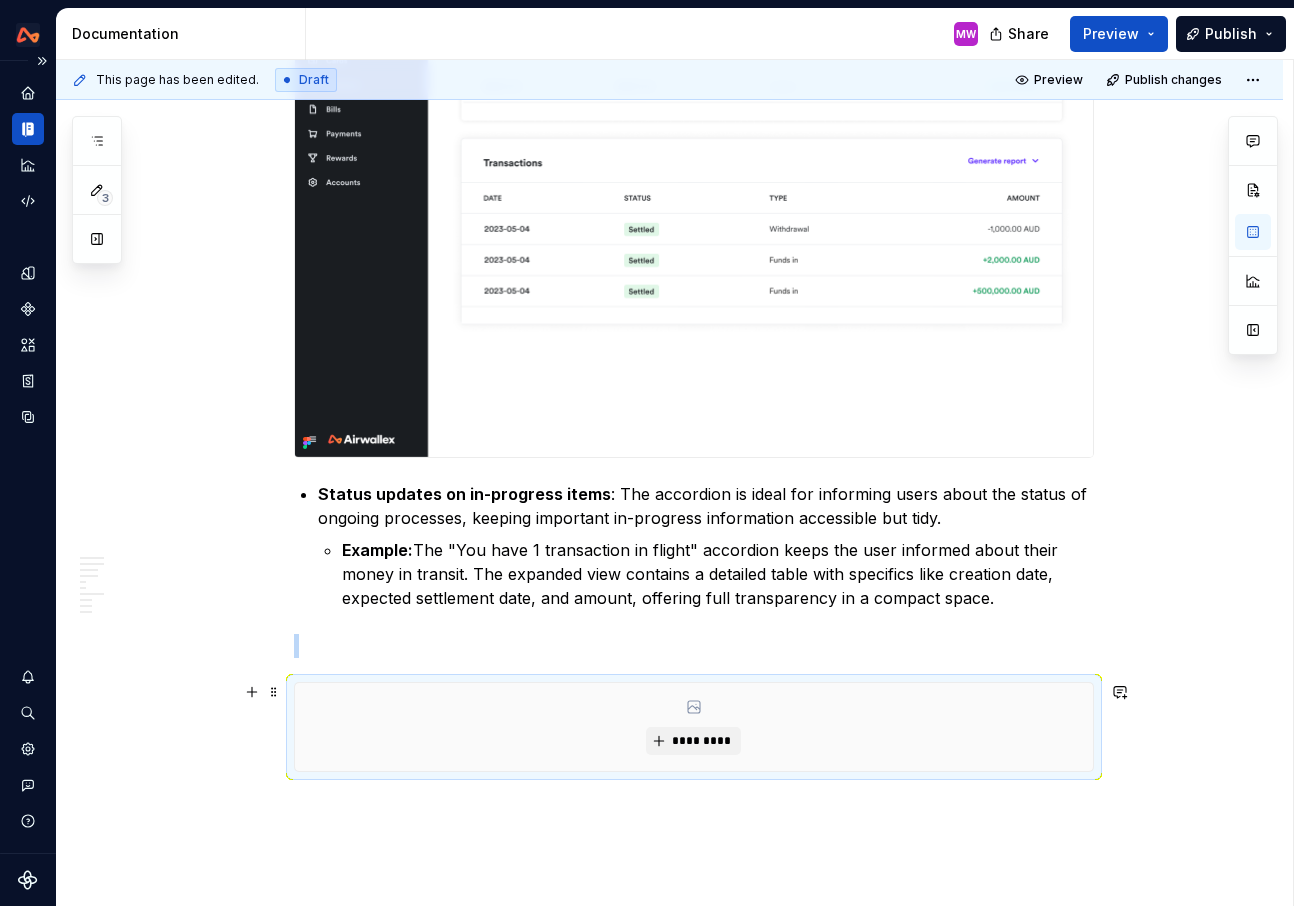 type on "*" 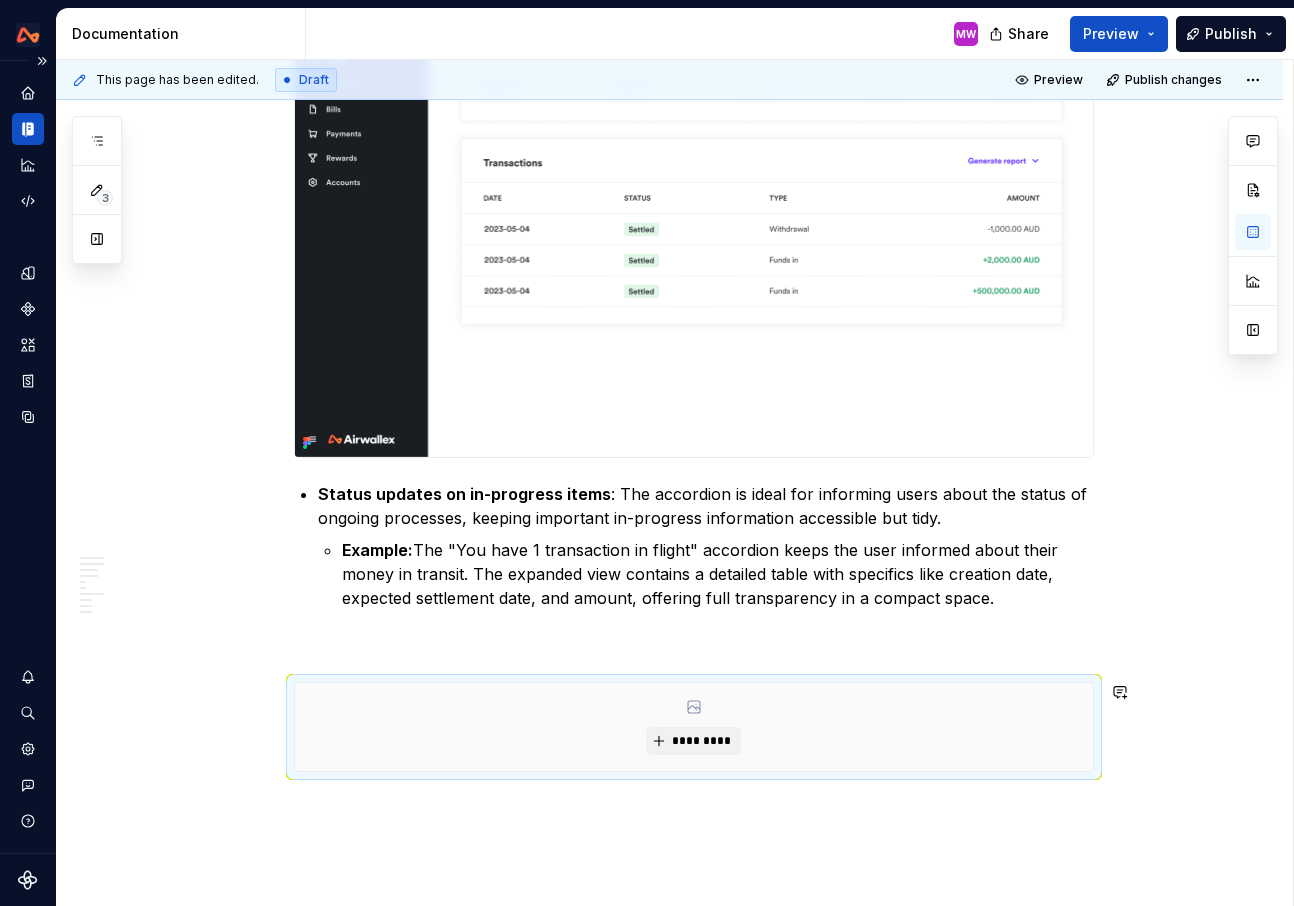 click on "*********" at bounding box center (694, 727) 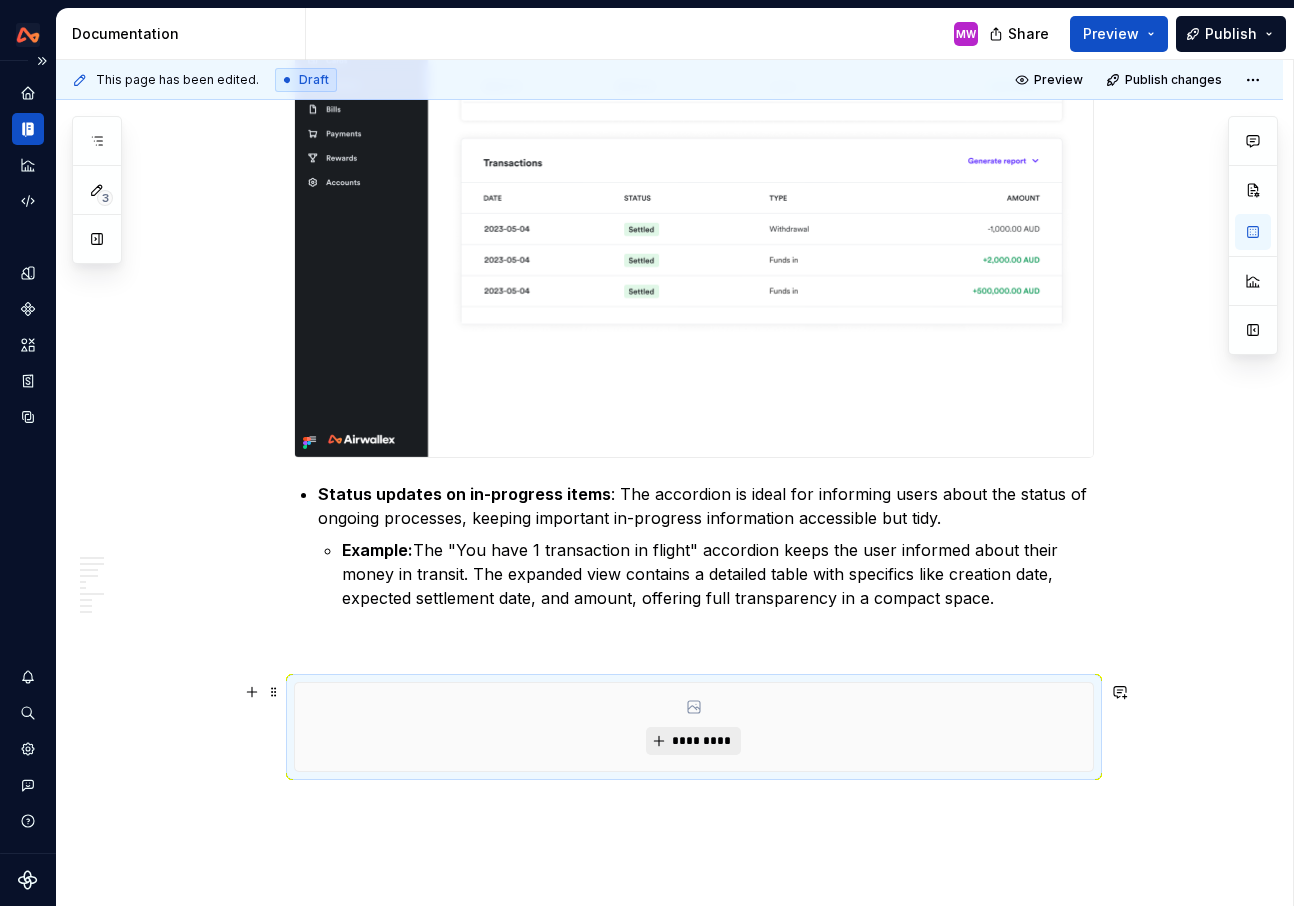 click on "*********" at bounding box center (701, 741) 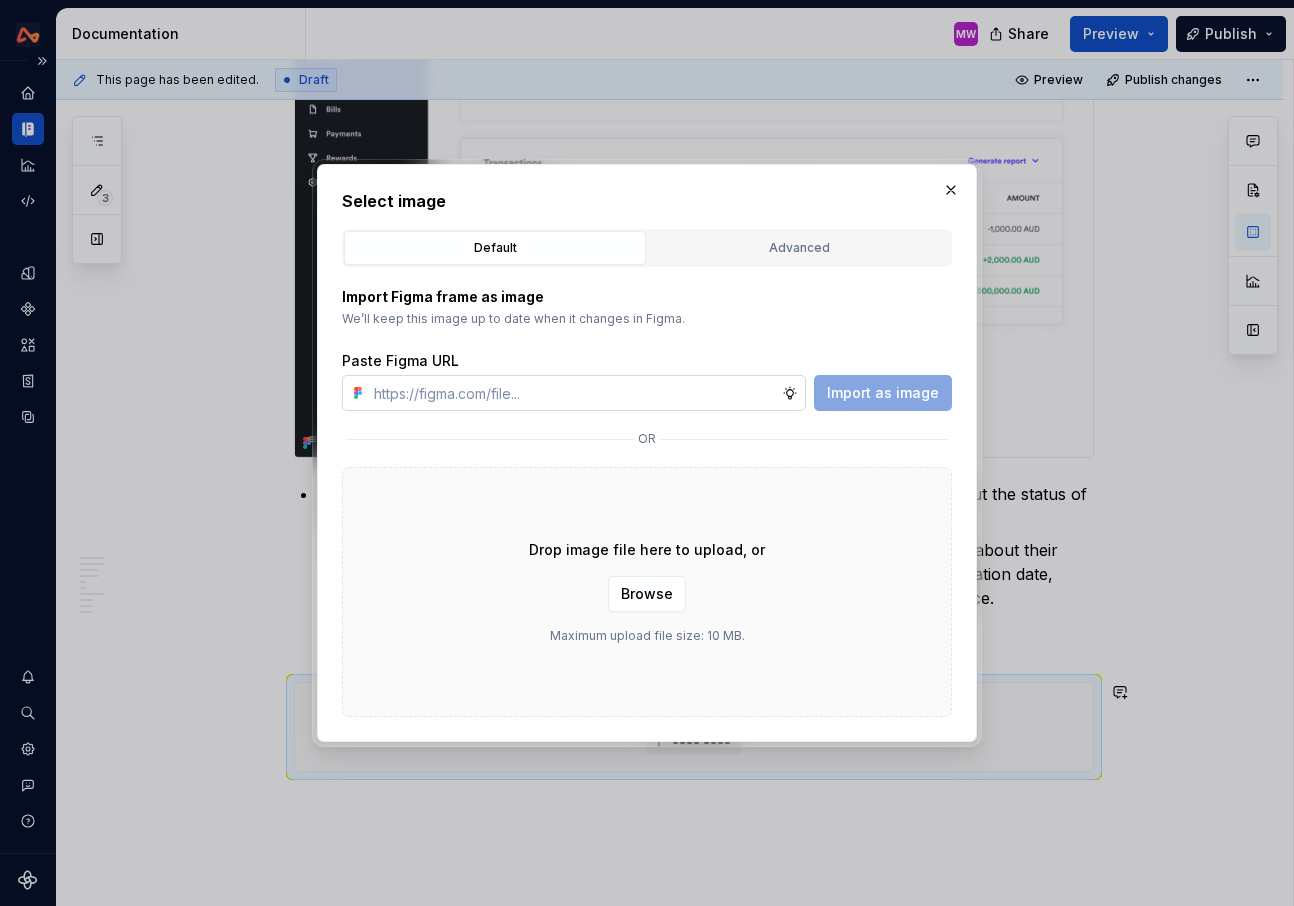 click at bounding box center [574, 393] 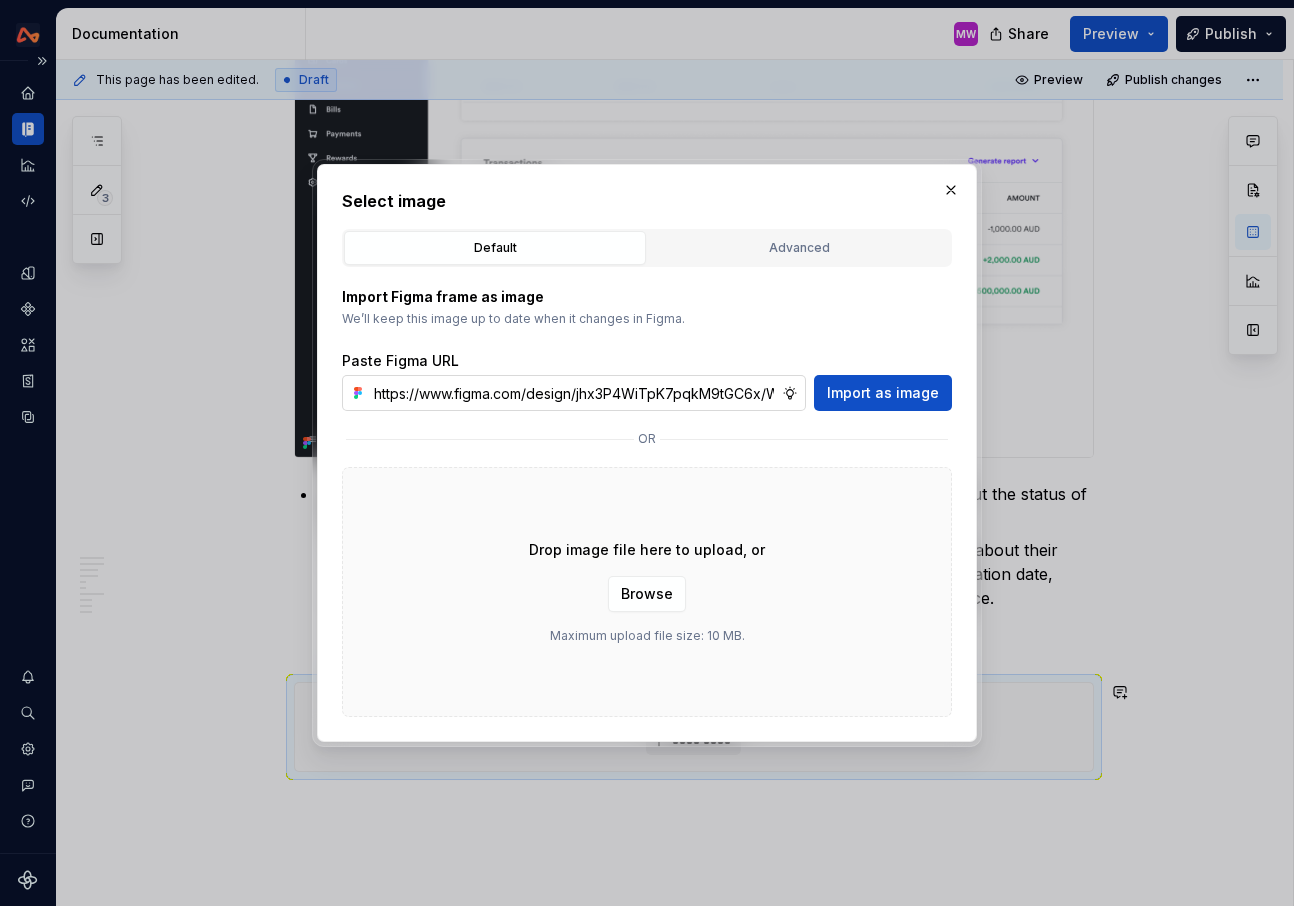 scroll, scrollTop: 0, scrollLeft: 486, axis: horizontal 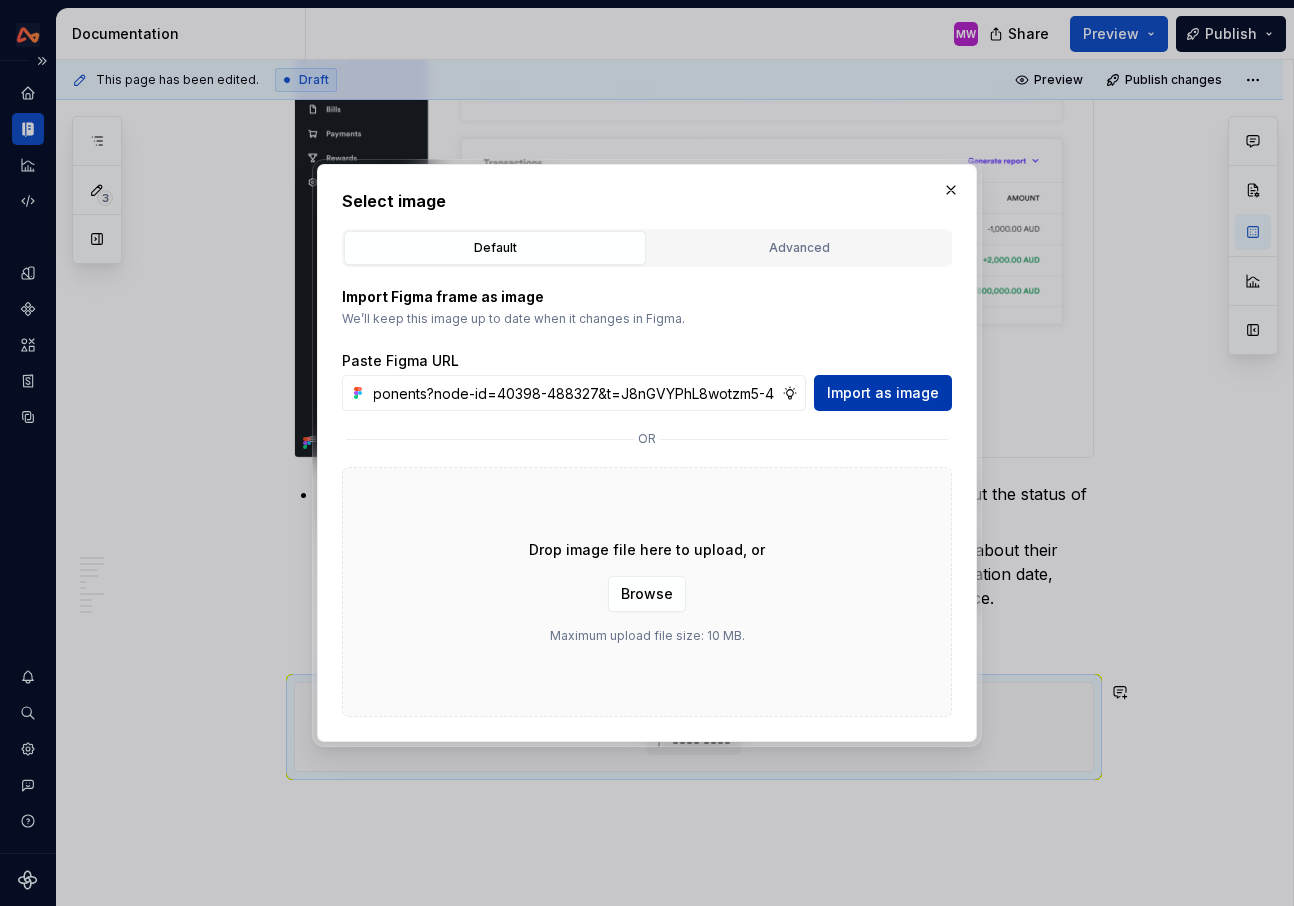type on "https://www.figma.com/design/jhx3P4WiTpK7pqkM9tGC6x/Webapp-components?node-id=40398-488327&t=J8nGVYPhL8wotzm5-4" 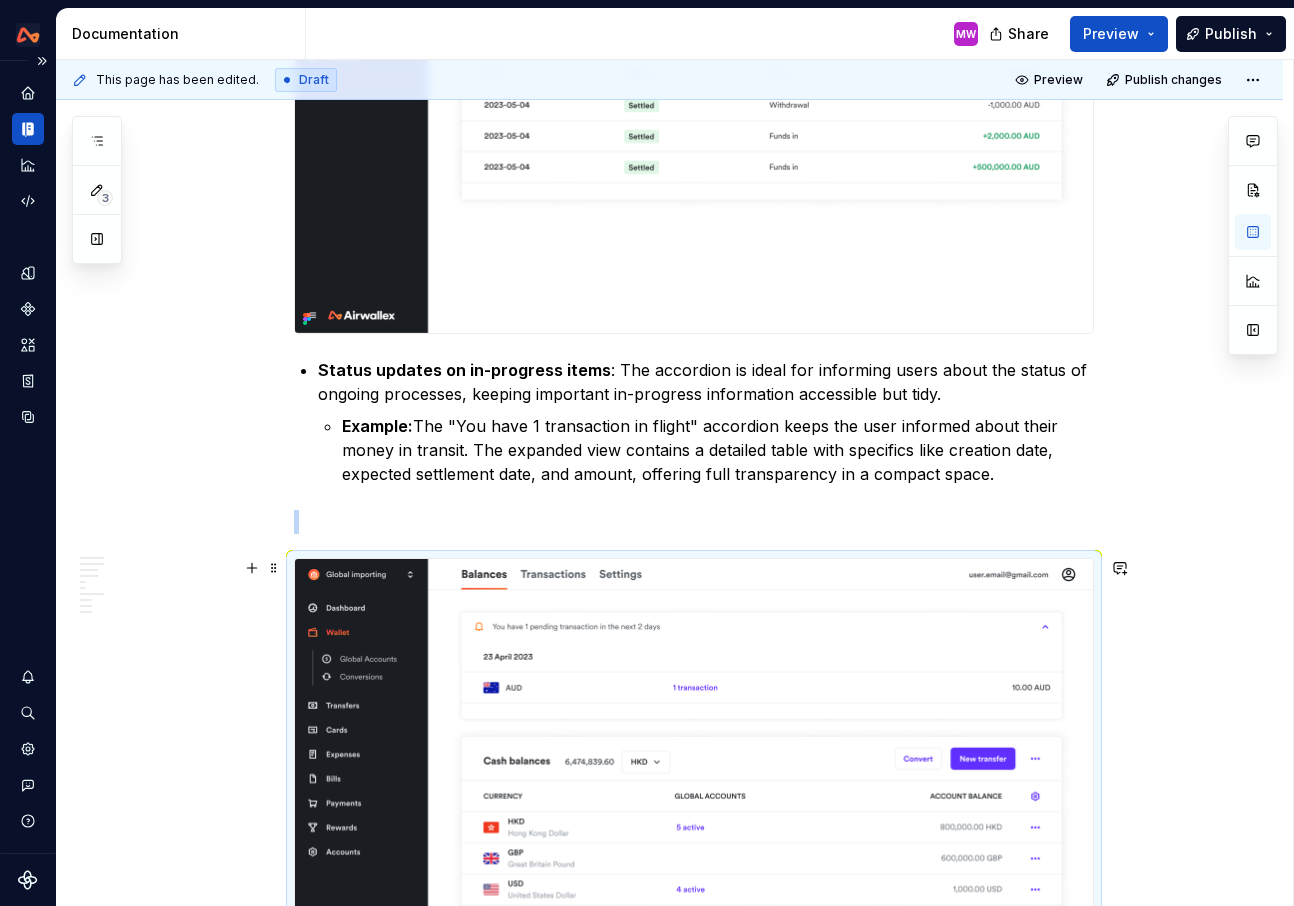scroll, scrollTop: 7819, scrollLeft: 0, axis: vertical 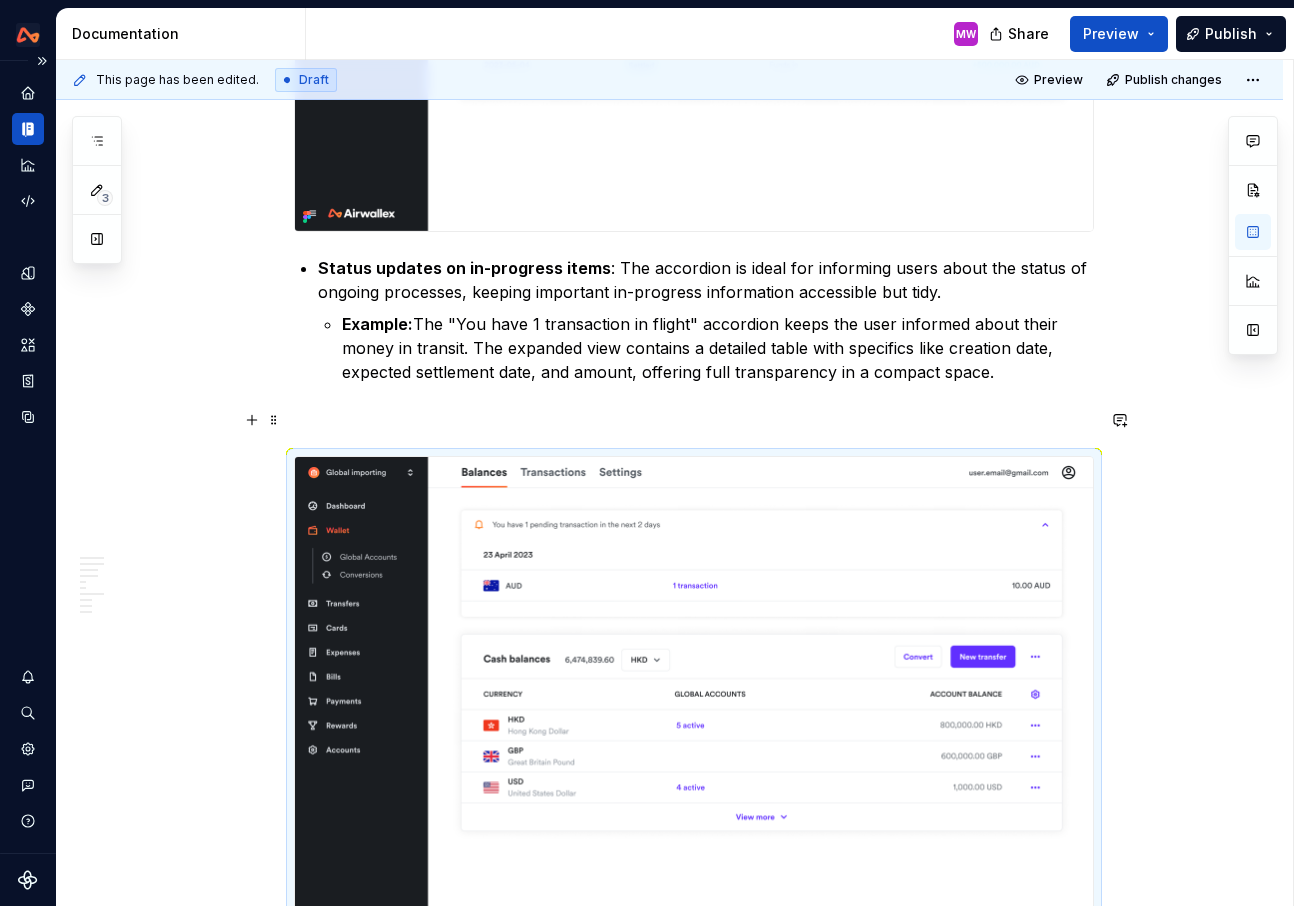 click at bounding box center (694, 420) 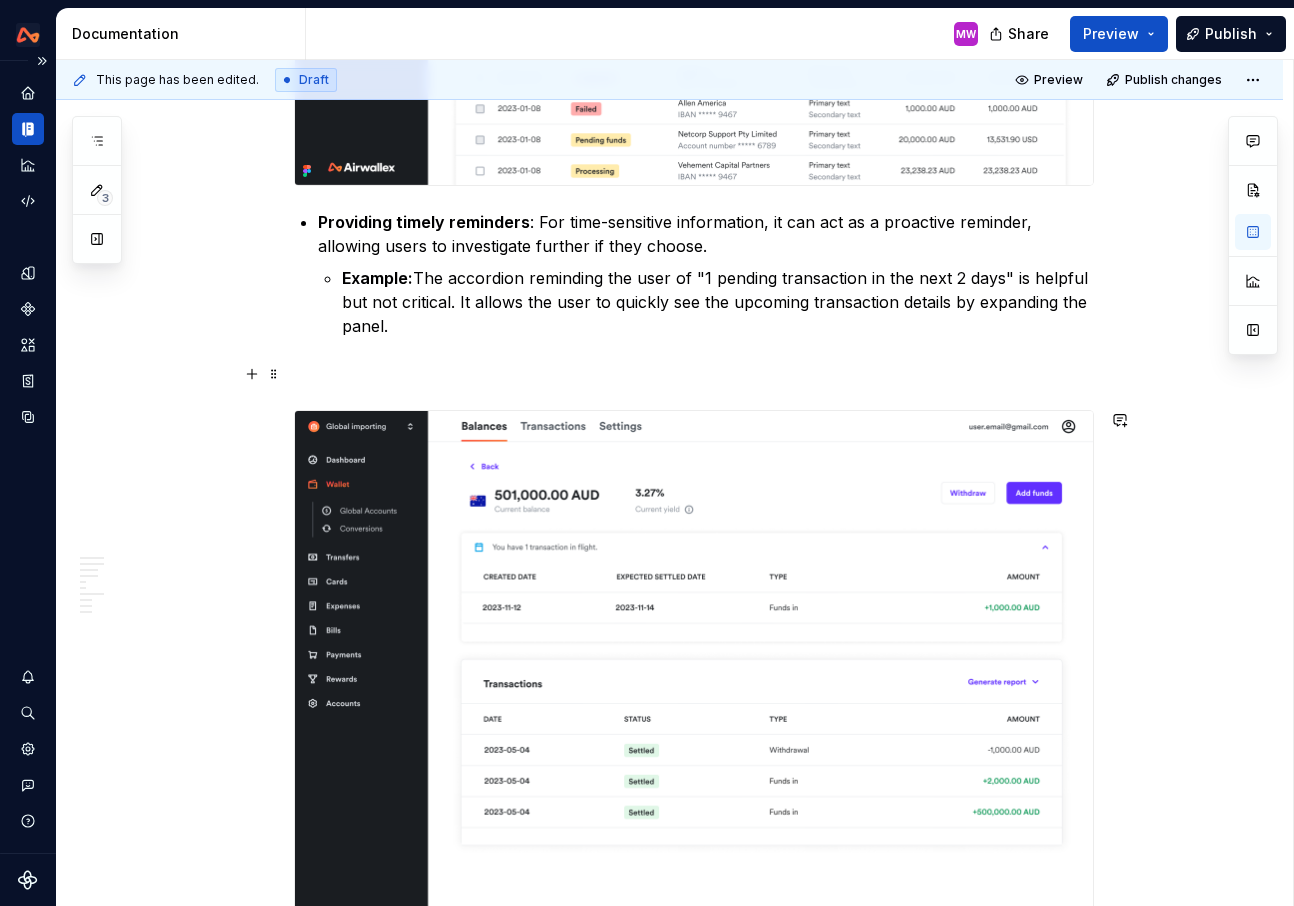 scroll, scrollTop: 6980, scrollLeft: 0, axis: vertical 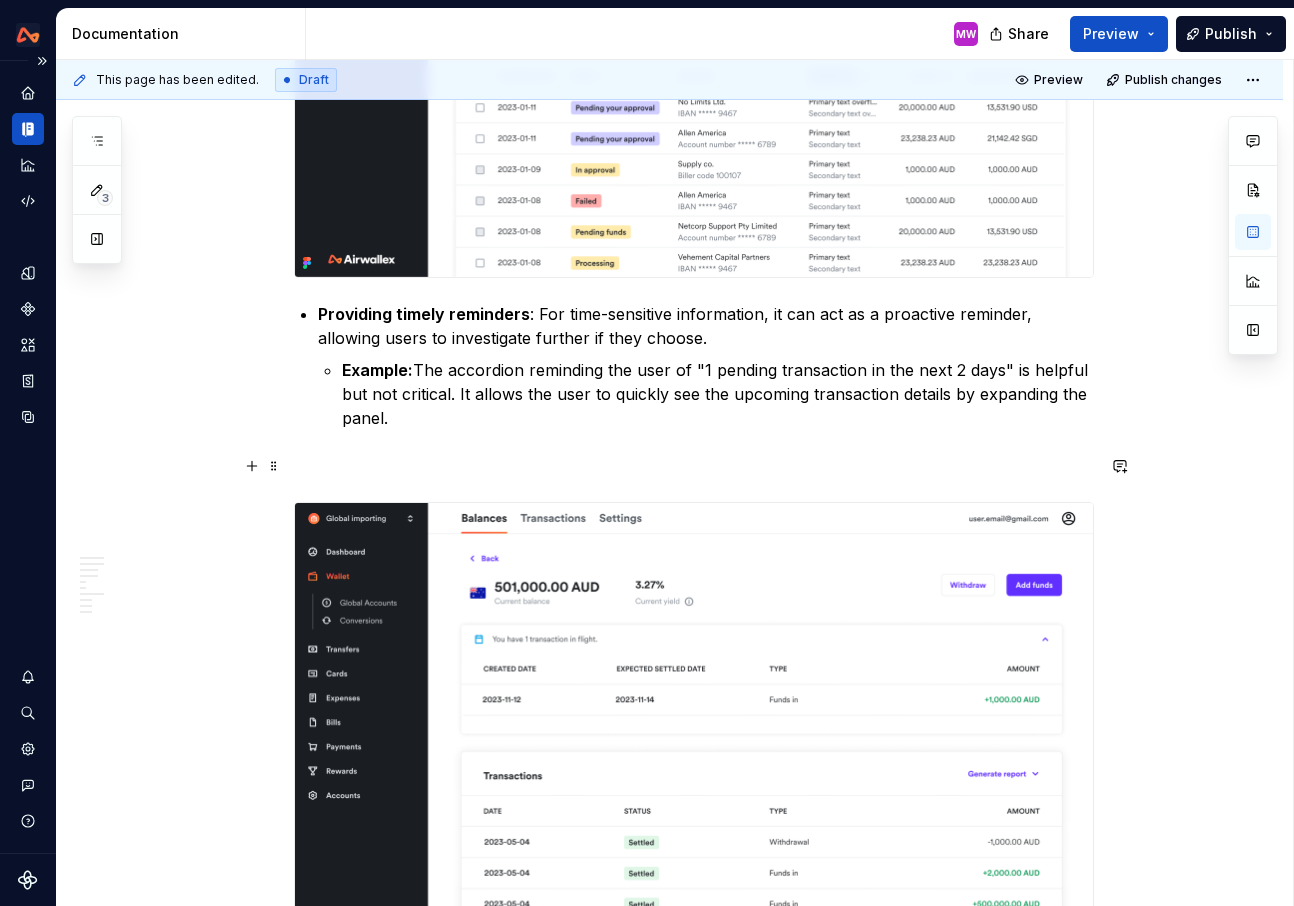 click on "Anatomy **** ****** ******* Icon (optional) : An icon positioned directly before the title. Provides a quick visual cue about the type of content within the panel (e.g. a "bell" icon for reminders). Title A concise and descriptive label for the content within the slot. Title can be body copy or a more prominent Headline 300 or 400. Right content (optional) :  Can contain: Hint text: Supplementary information or context Tag: Number, status CTAs (up to three actions) Chevron : Communicates the expanded or collapsed state of the accordion. Content slot : The content to be revealed or hidden. This can include text, images, forms, or other components. Text link “See more” to expand the accordion “See less” to collapse the accordion Chevron : Communicates the expanded or collapsed state of the accordion. Content slot : The content to be revealed or hidden. This usually includes text. Variations To cater to different layout and content needs, there are two primary accordion variations – card and simple." at bounding box center [694, -2375] 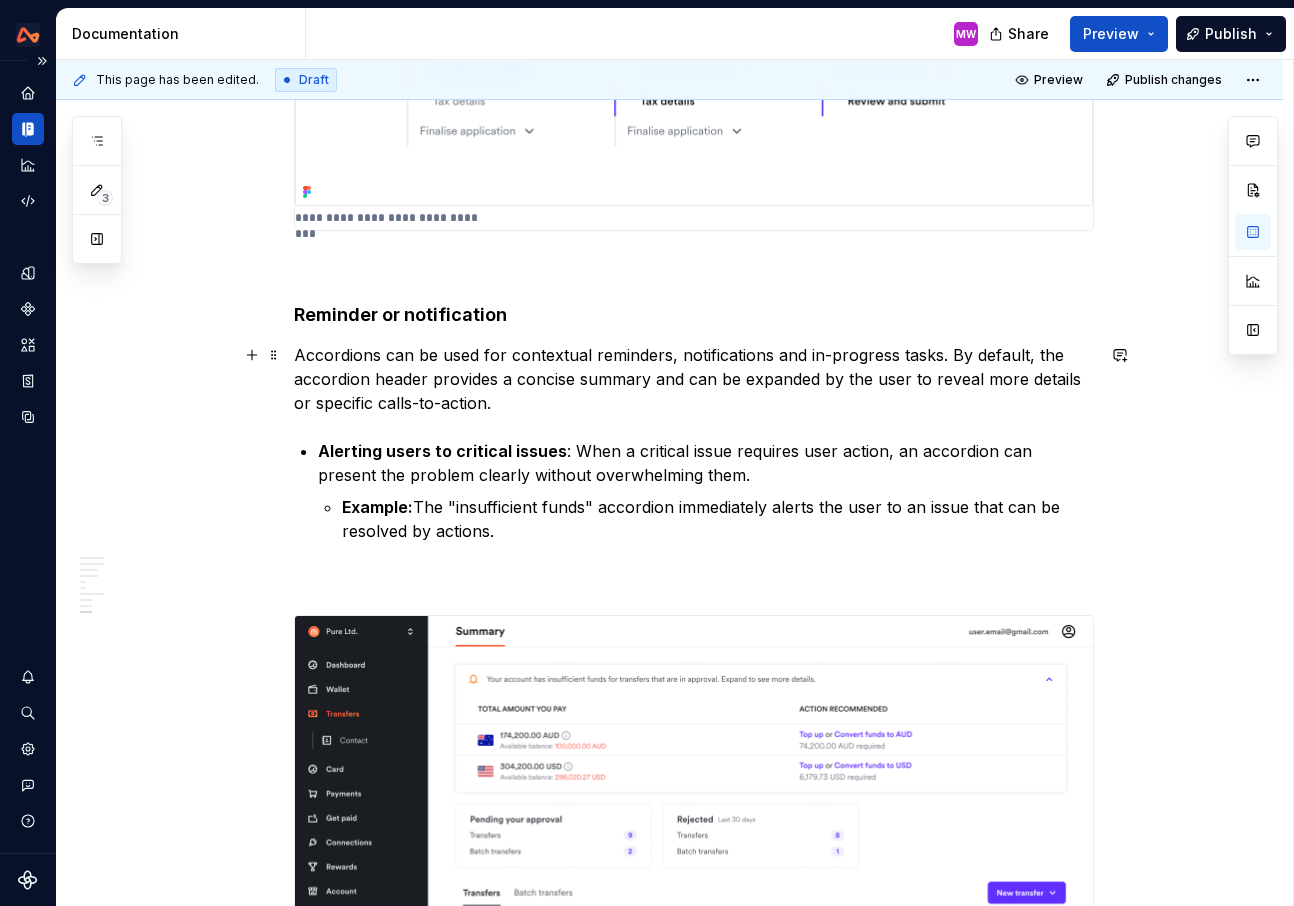 scroll, scrollTop: 6047, scrollLeft: 0, axis: vertical 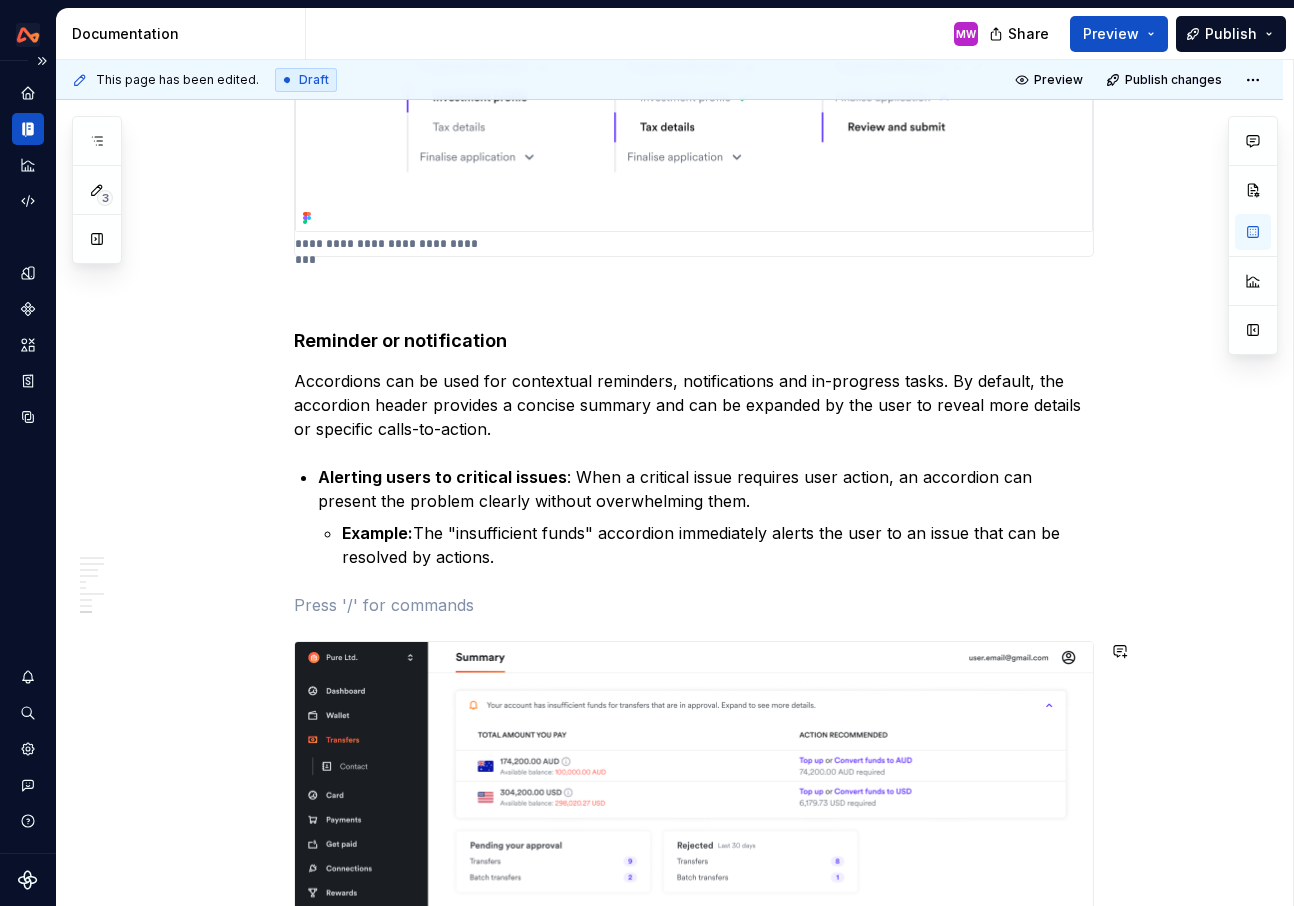 click on "Anatomy **** ****** ******* Icon (optional) : An icon positioned directly before the title. Provides a quick visual cue about the type of content within the panel (e.g. a "bell" icon for reminders). Title A concise and descriptive label for the content within the slot. Title can be body copy or a more prominent Headline 300 or 400. Right content (optional) :  Can contain: Hint text: Supplementary information or context Tag: Number, status CTAs (up to three actions) Chevron : Communicates the expanded or collapsed state of the accordion. Content slot : The content to be revealed or hidden. This can include text, images, forms, or other components. Text link “See more” to expand the accordion “See less” to collapse the accordion Chevron : Communicates the expanded or collapsed state of the accordion. Content slot : The content to be revealed or hidden. This usually includes text. Variations To cater to different layout and content needs, there are two primary accordion variations – card and simple." at bounding box center [694, -1466] 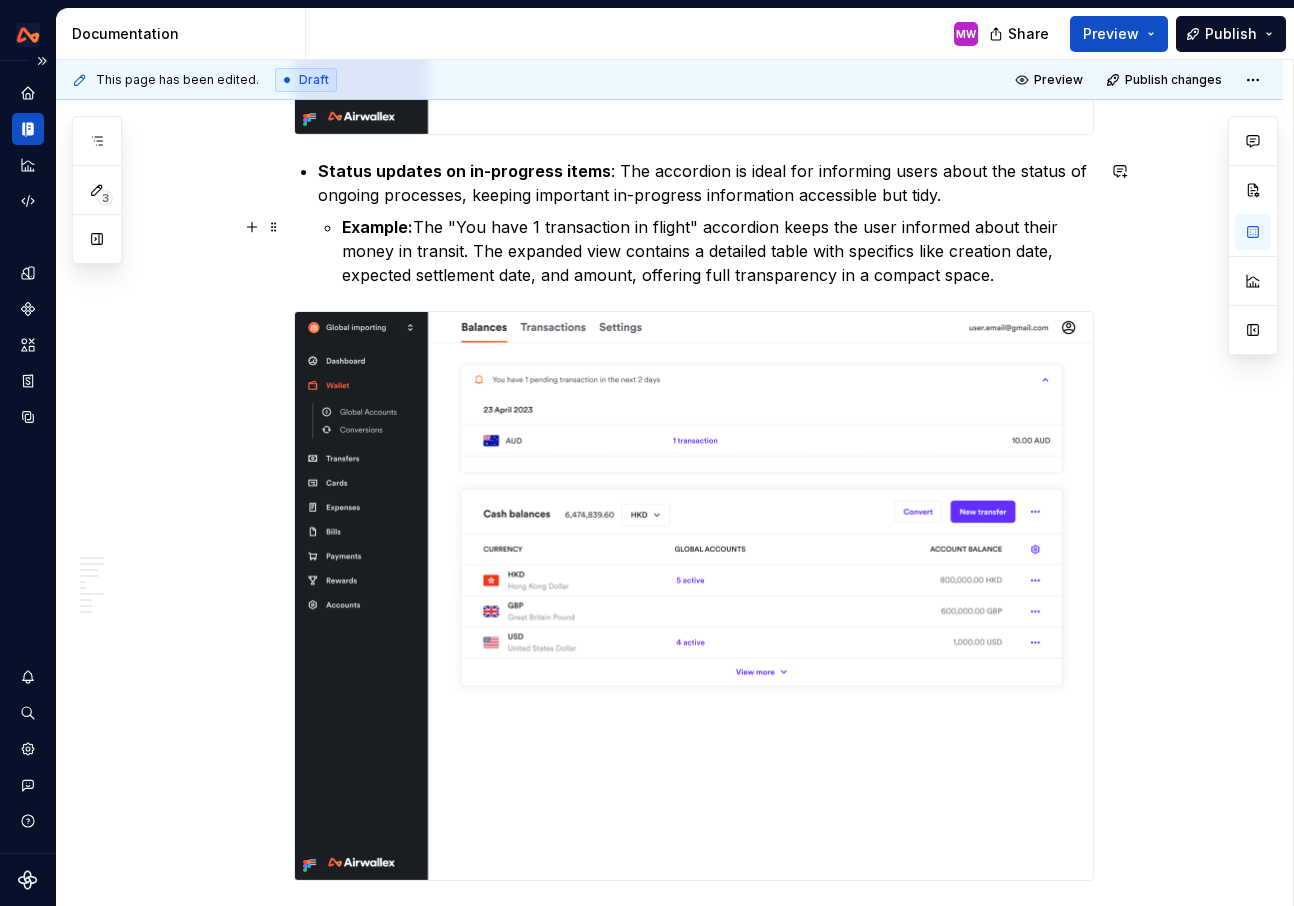 scroll, scrollTop: 8090, scrollLeft: 0, axis: vertical 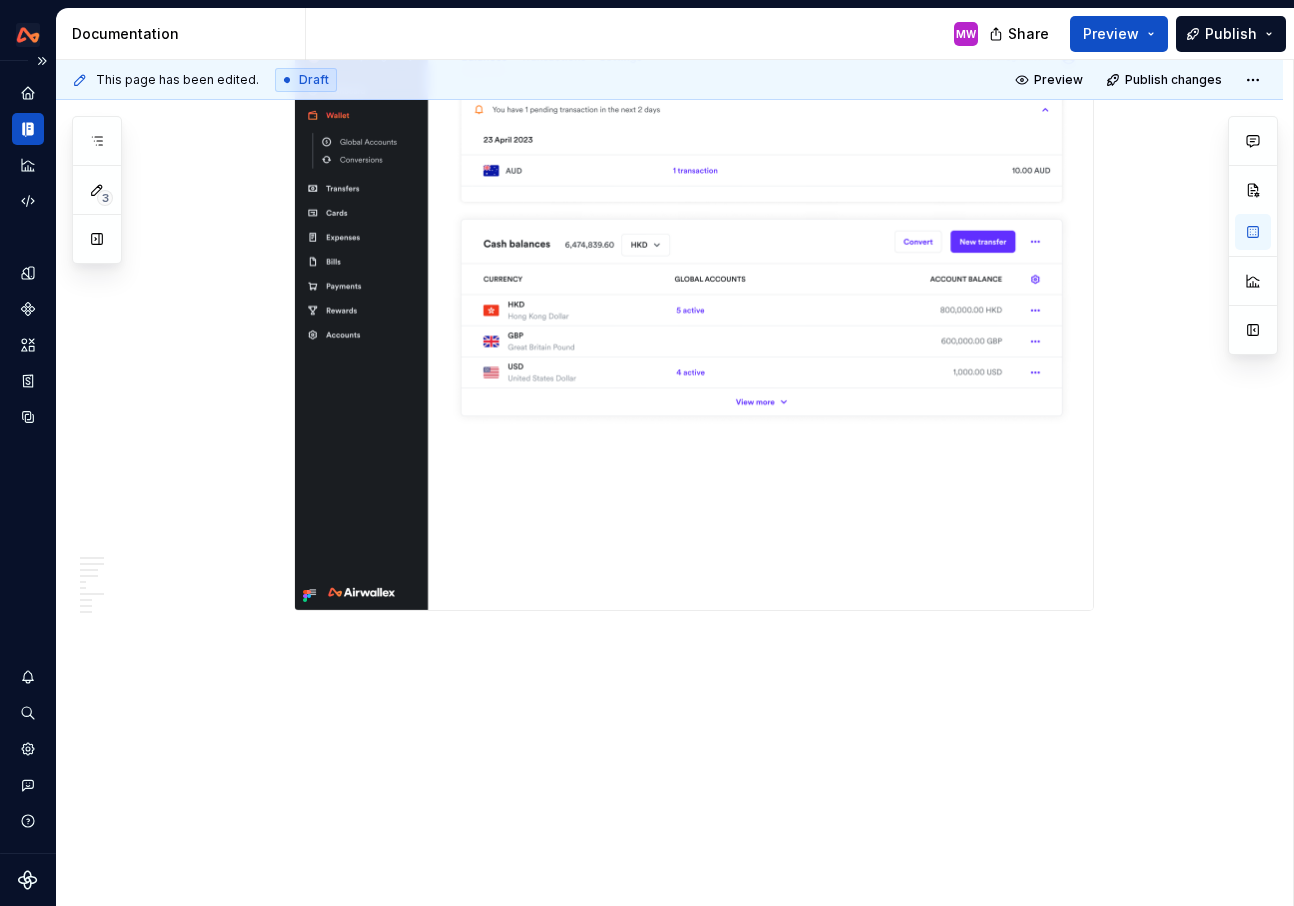 click on "Anatomy **** ****** ******* Icon (optional) : An icon positioned directly before the title. Provides a quick visual cue about the type of content within the panel (e.g. a "bell" icon for reminders). Title A concise and descriptive label for the content within the slot. Title can be body copy or a more prominent Headline 300 or 400. Right content (optional) :  Can contain: Hint text: Supplementary information or context Tag: Number, status CTAs (up to three actions) Chevron : Communicates the expanded or collapsed state of the accordion. Content slot : The content to be revealed or hidden. This can include text, images, forms, or other components. Text link “See more” to expand the accordion “See less” to collapse the accordion Chevron : Communicates the expanded or collapsed state of the accordion. Content slot : The content to be revealed or hidden. This usually includes text. Variations To cater to different layout and content needs, there are two primary accordion variations – card and simple." at bounding box center [669, -3409] 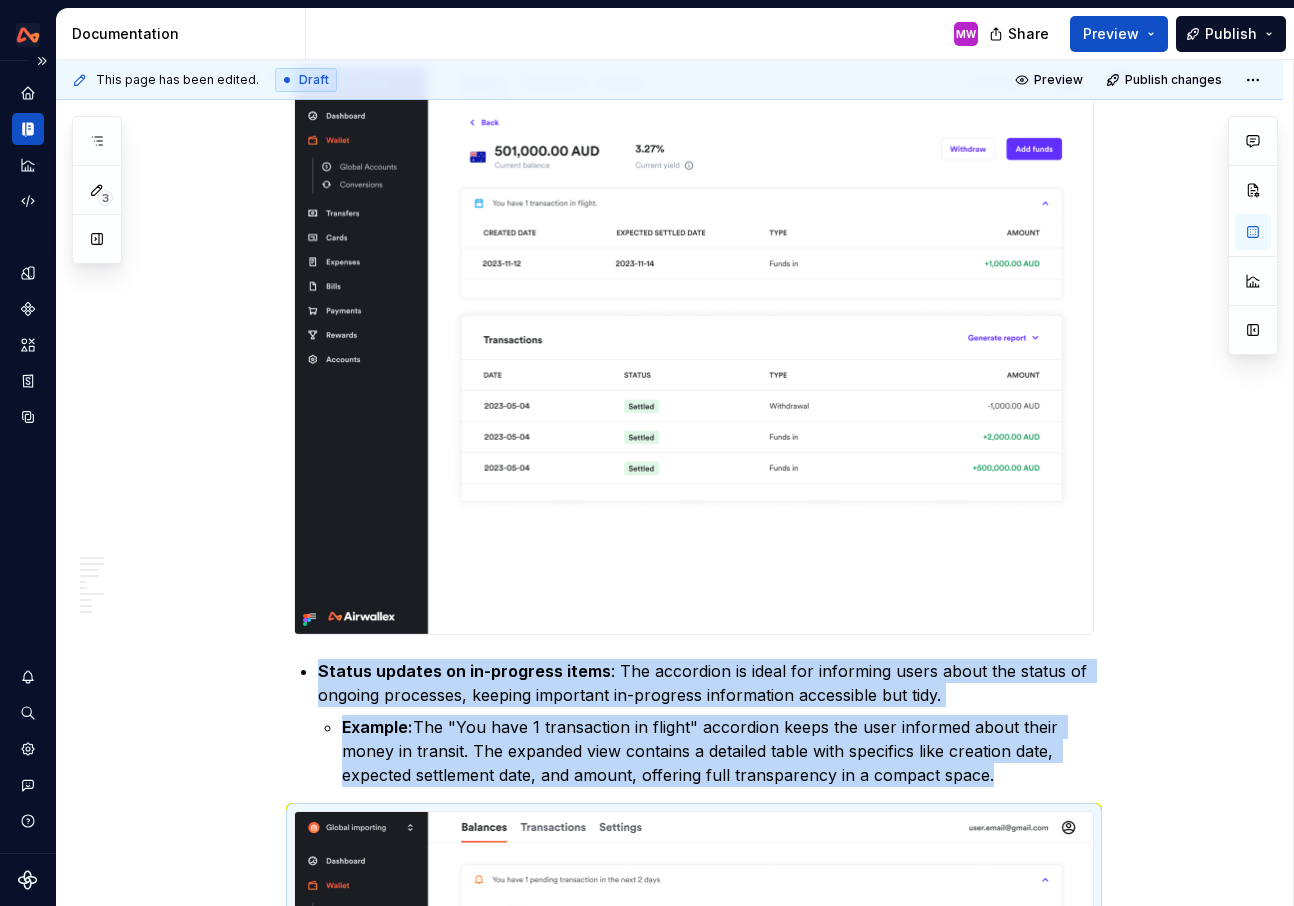 scroll, scrollTop: 7529, scrollLeft: 0, axis: vertical 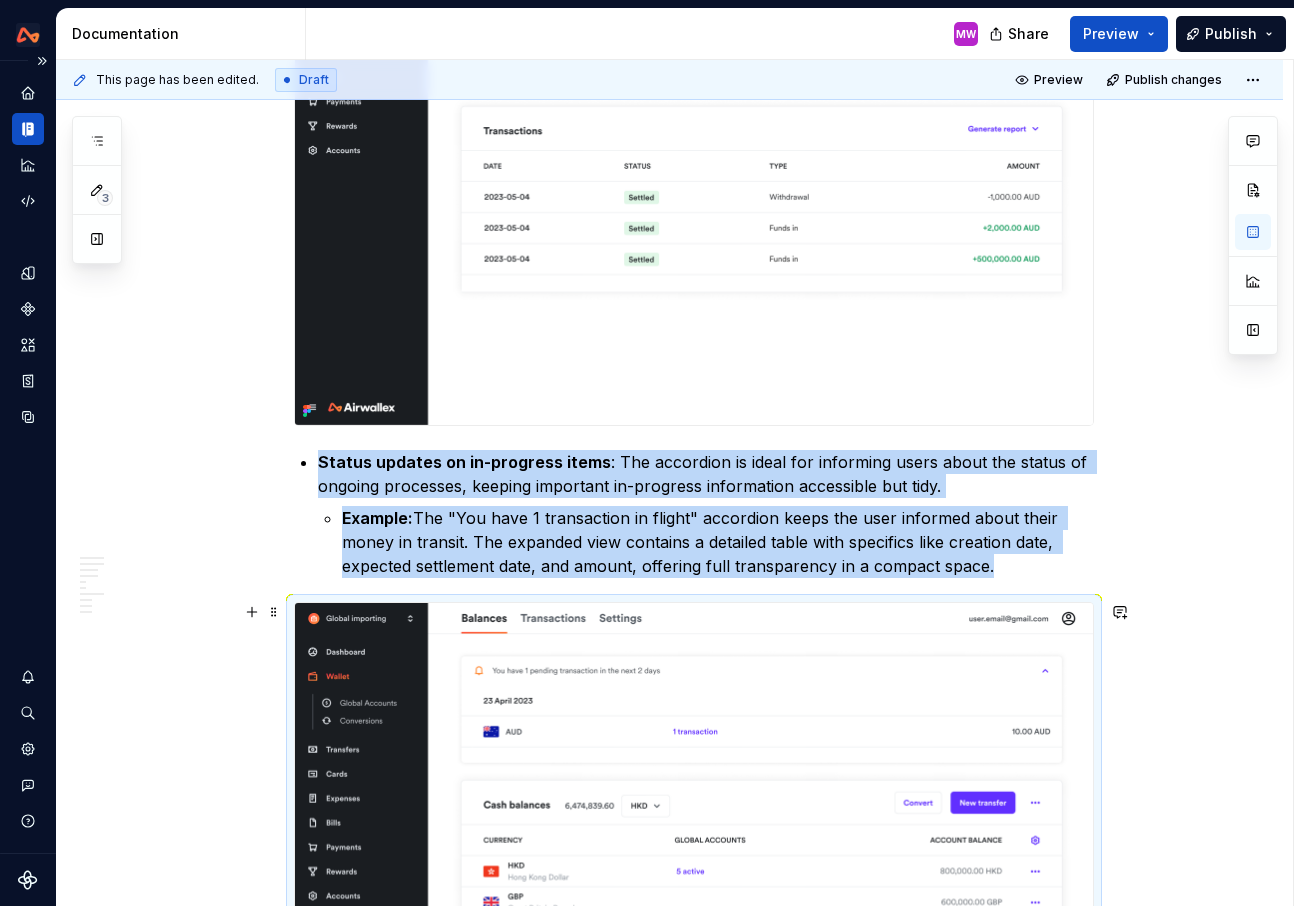 click at bounding box center [694, 887] 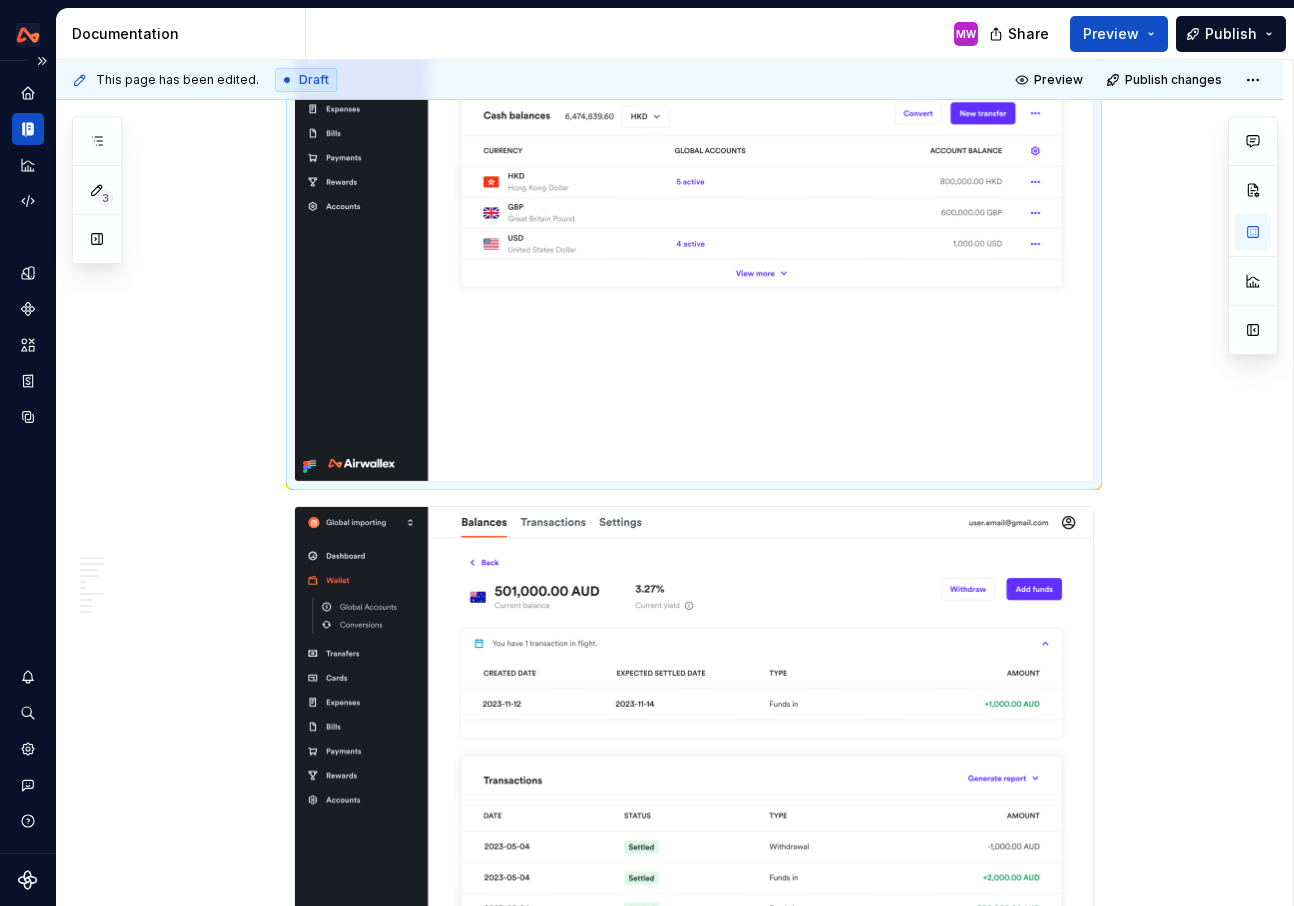 scroll, scrollTop: 7649, scrollLeft: 0, axis: vertical 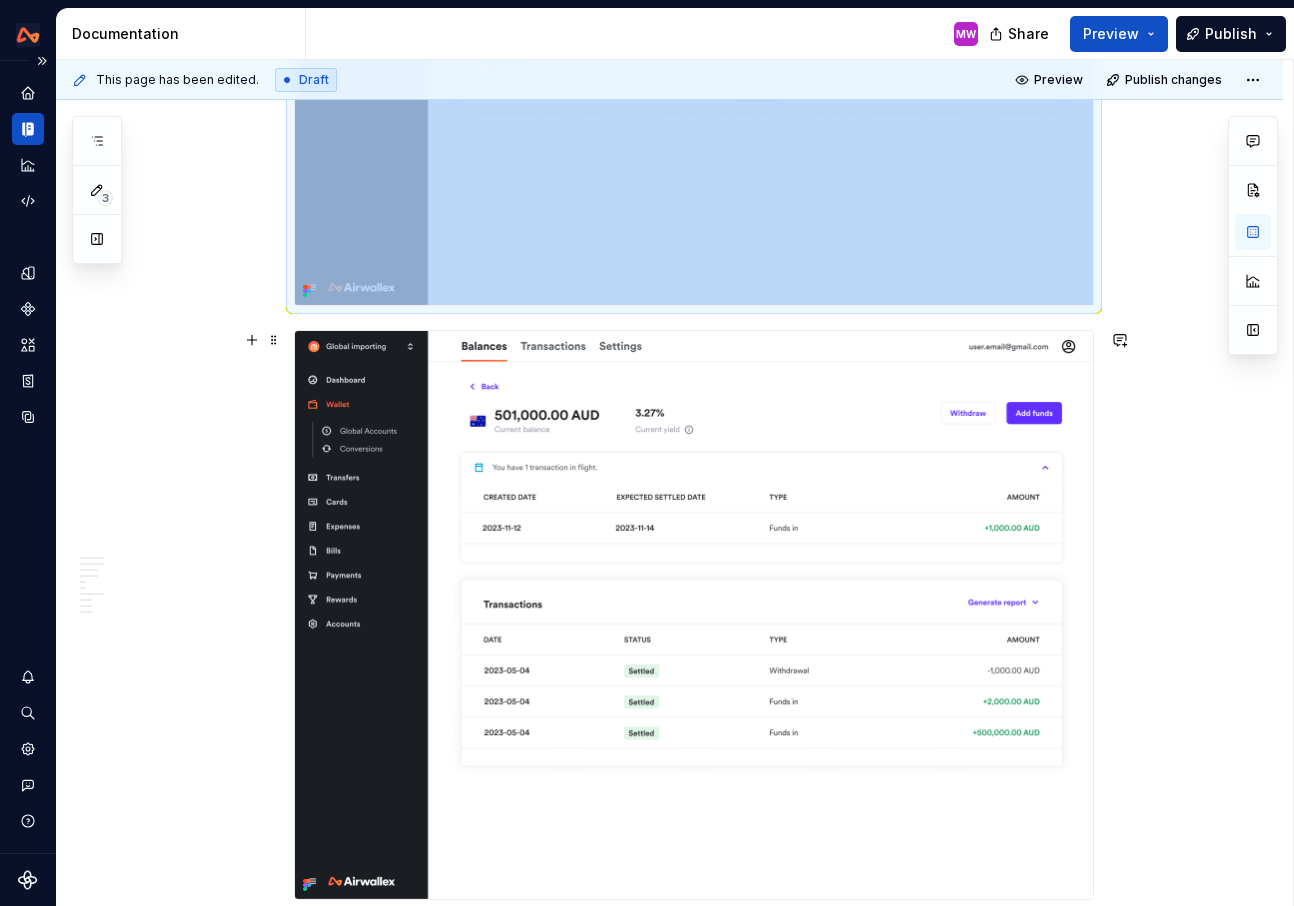 click at bounding box center [694, 615] 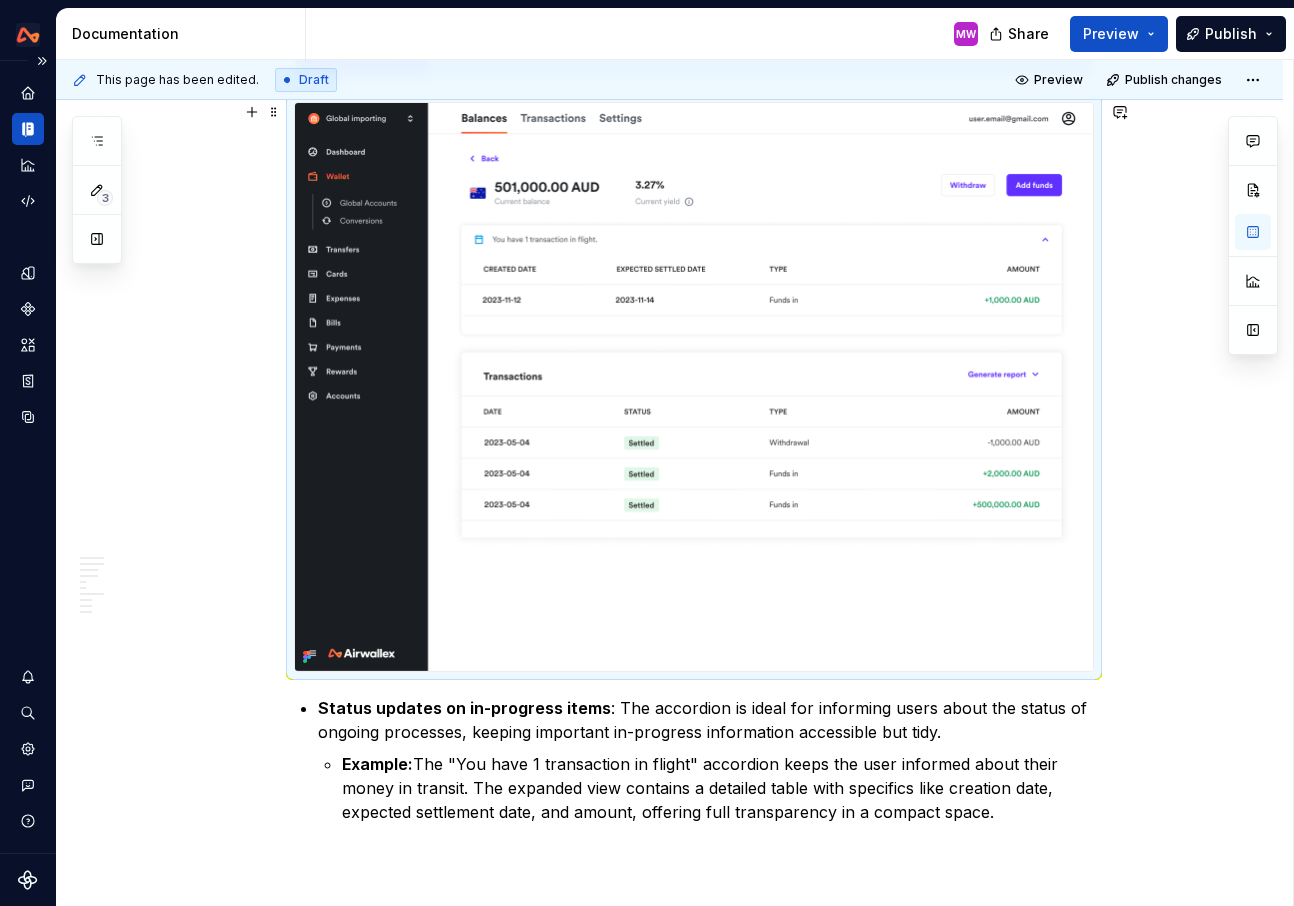 scroll, scrollTop: 7875, scrollLeft: 0, axis: vertical 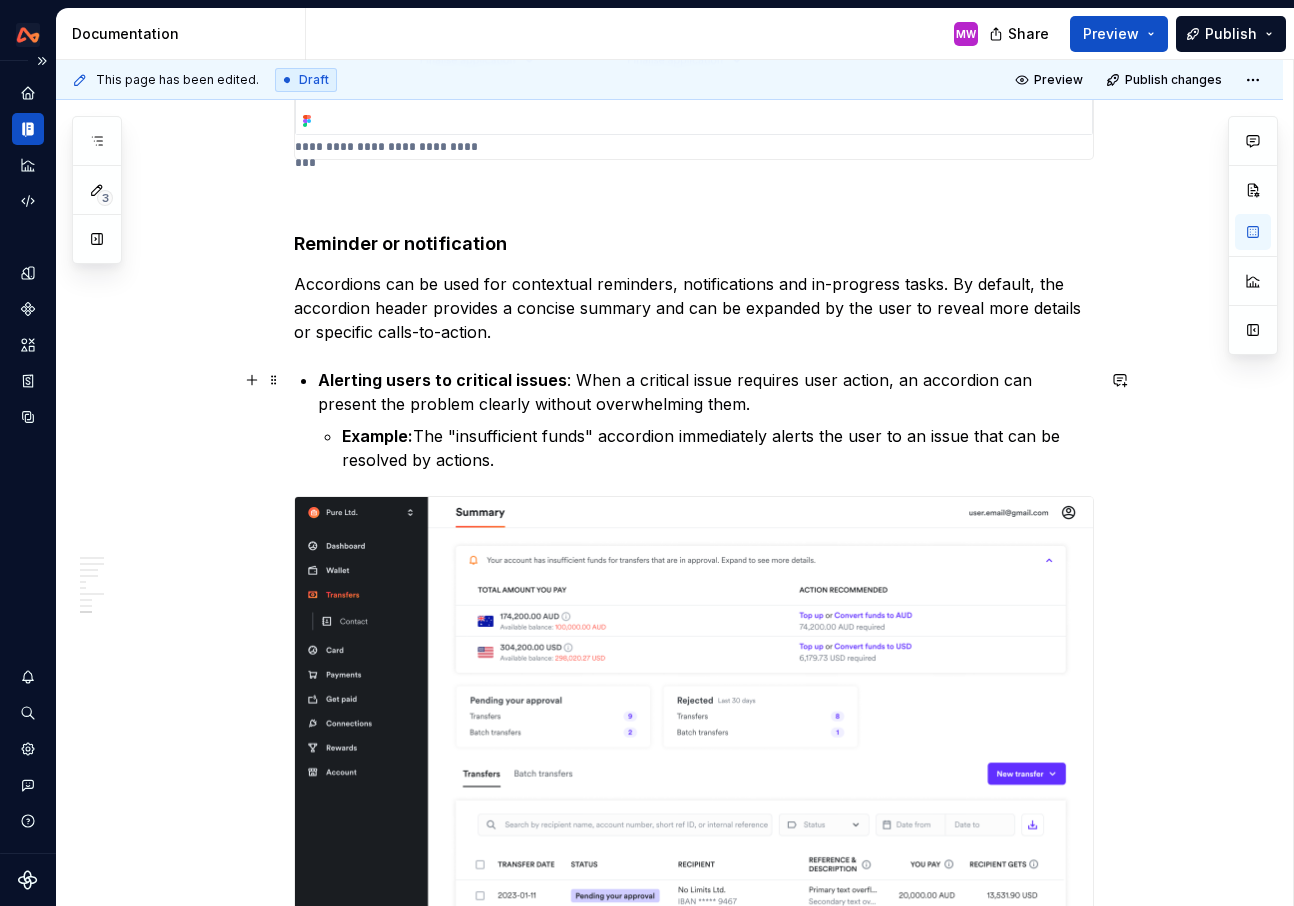 click on "Alerting users to critical issues" at bounding box center (442, 380) 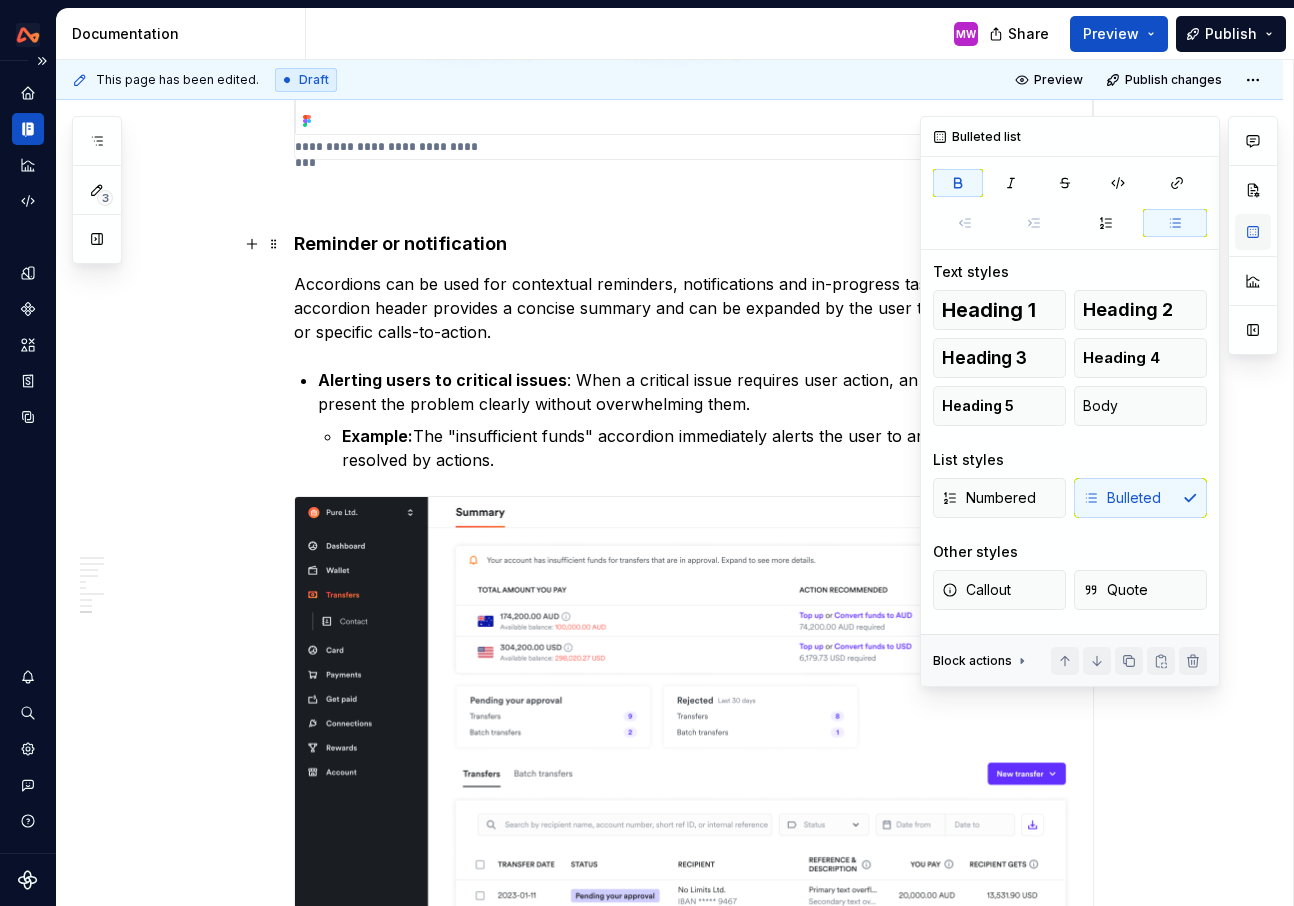 click at bounding box center [1253, 232] 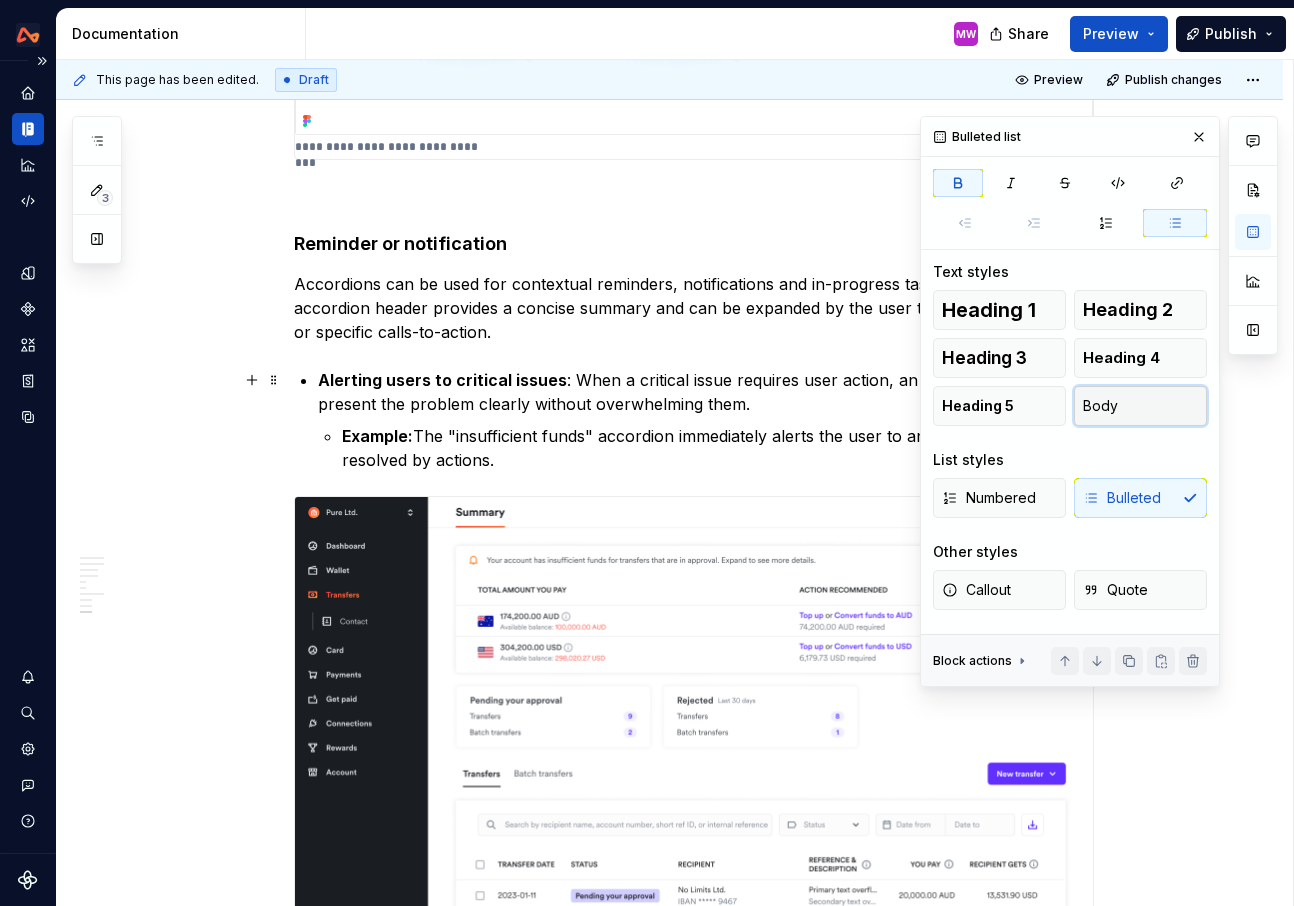 click on "Body" at bounding box center [1140, 406] 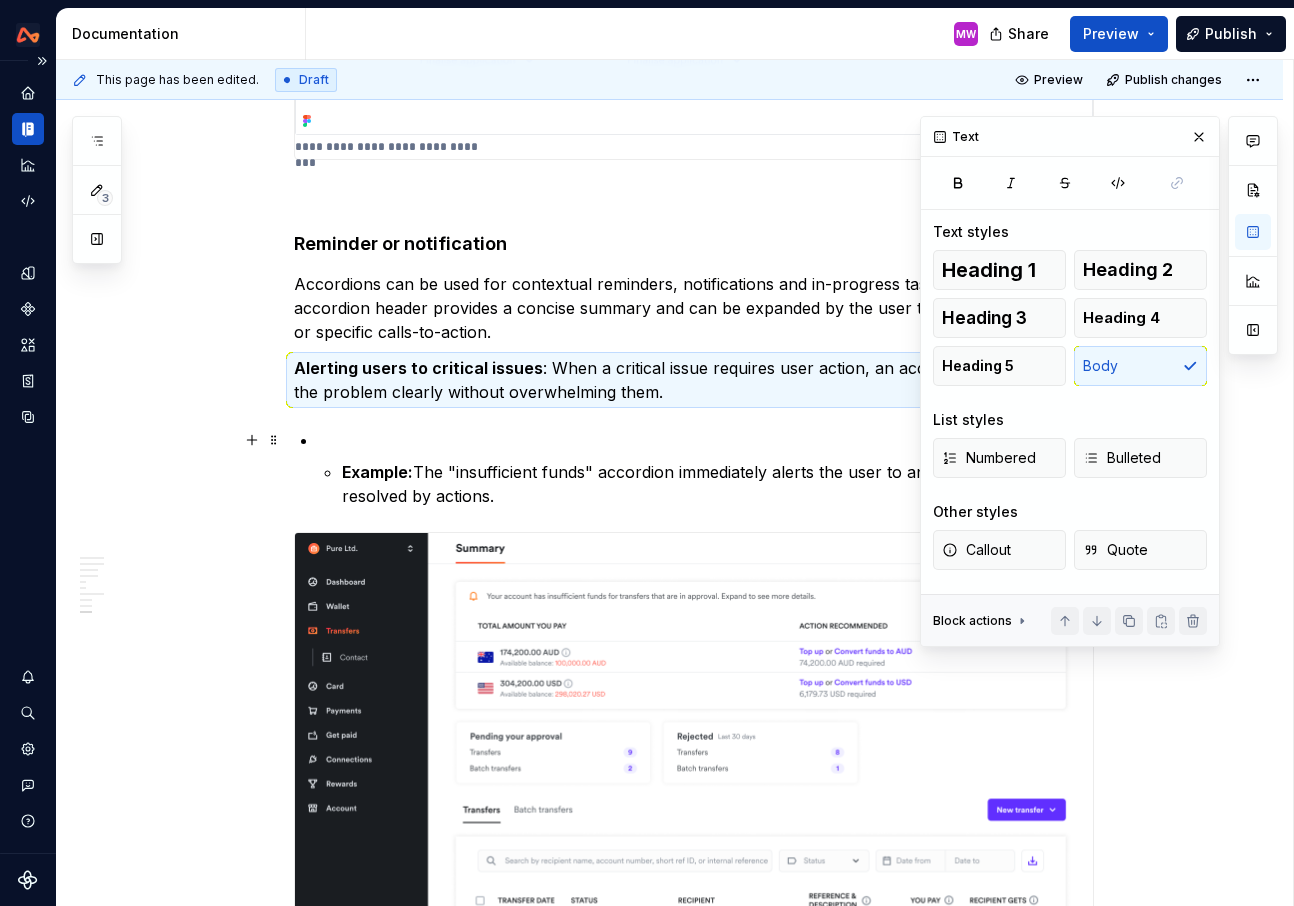 click at bounding box center [706, 440] 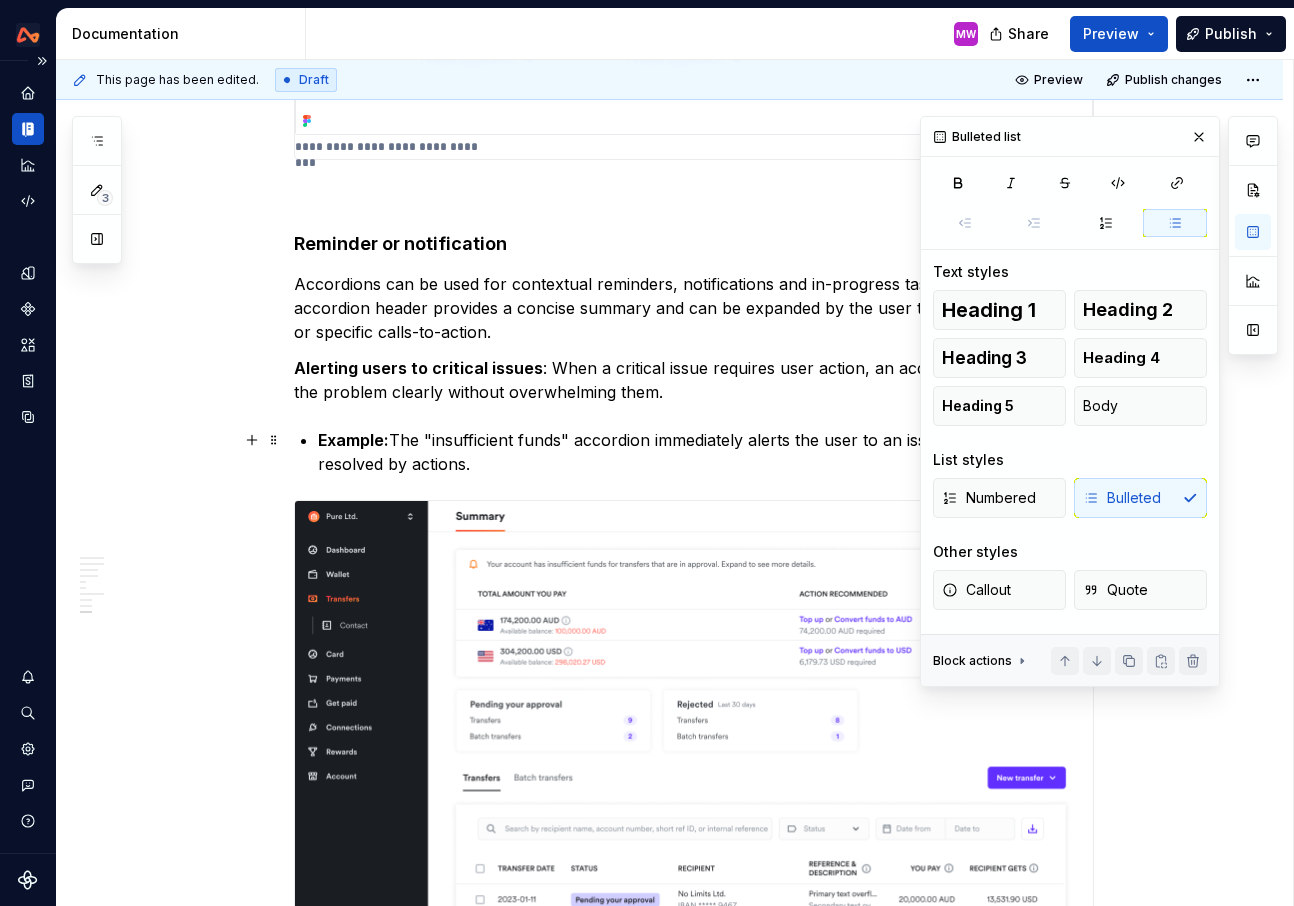 click on "Example:  The "insufficient funds" accordion immediately alerts the user to an issue that can be resolved by actions." at bounding box center [706, 452] 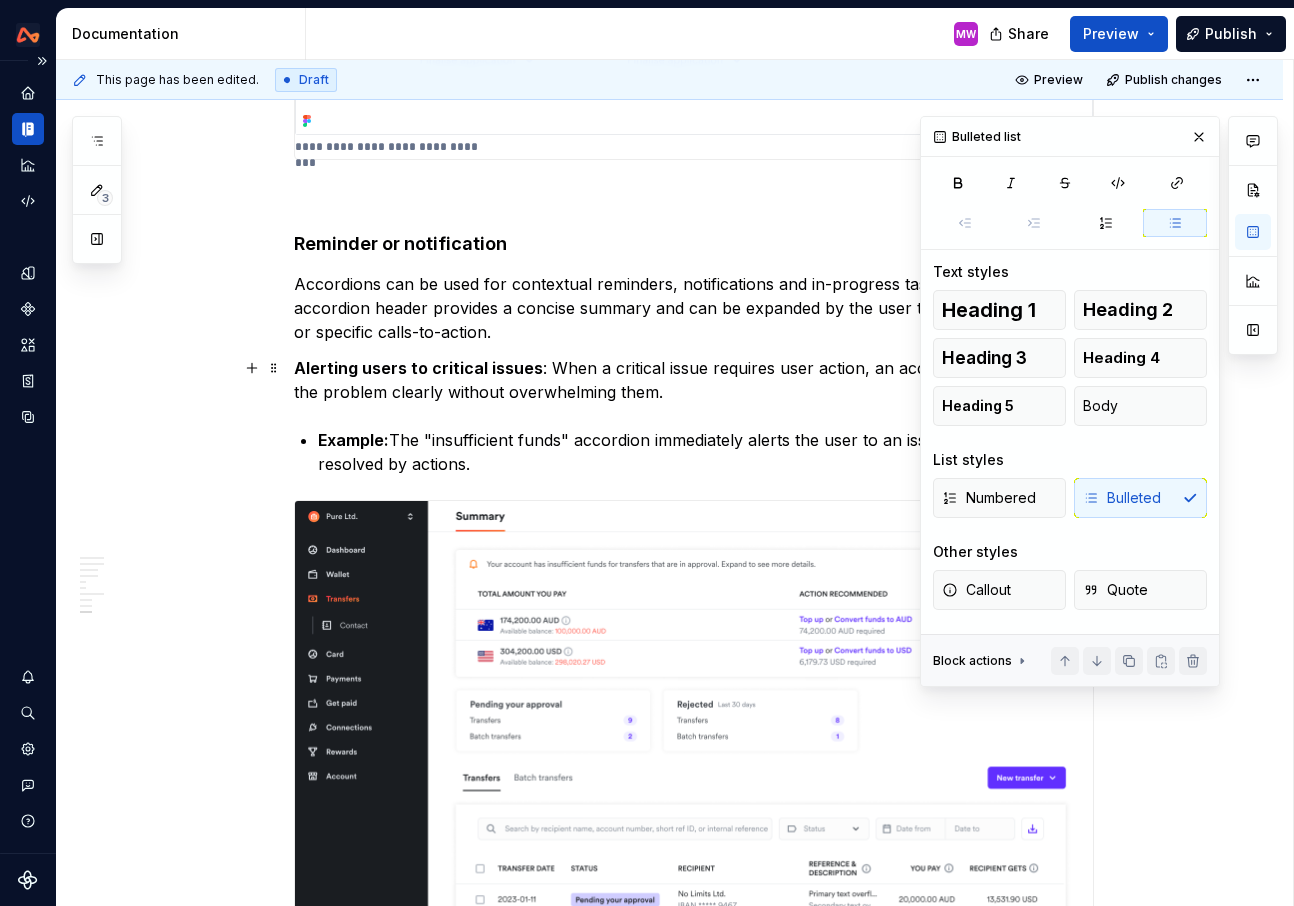 click on "Alerting users to critical issues" at bounding box center (418, 368) 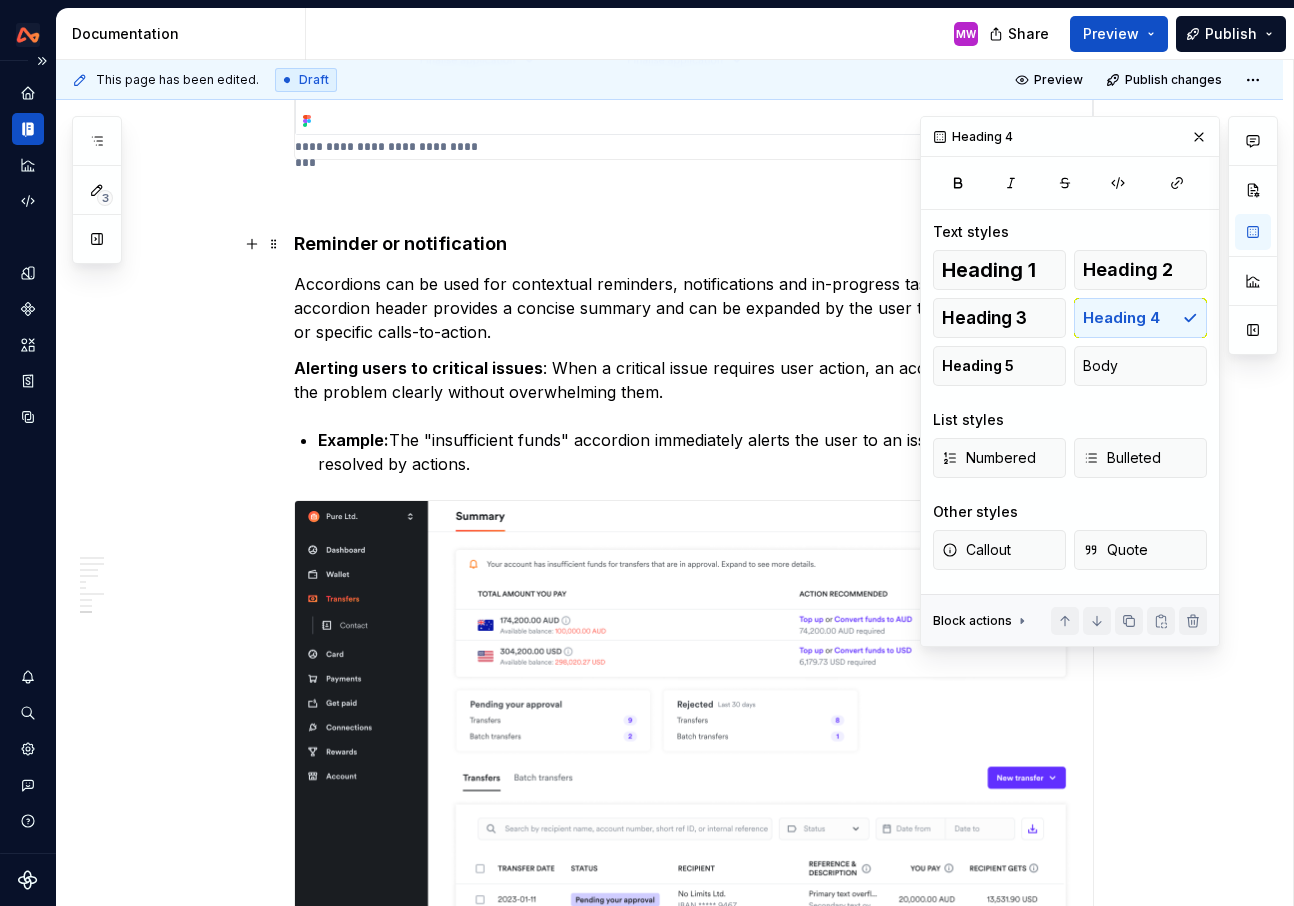 click on "Reminder or notification" at bounding box center (400, 243) 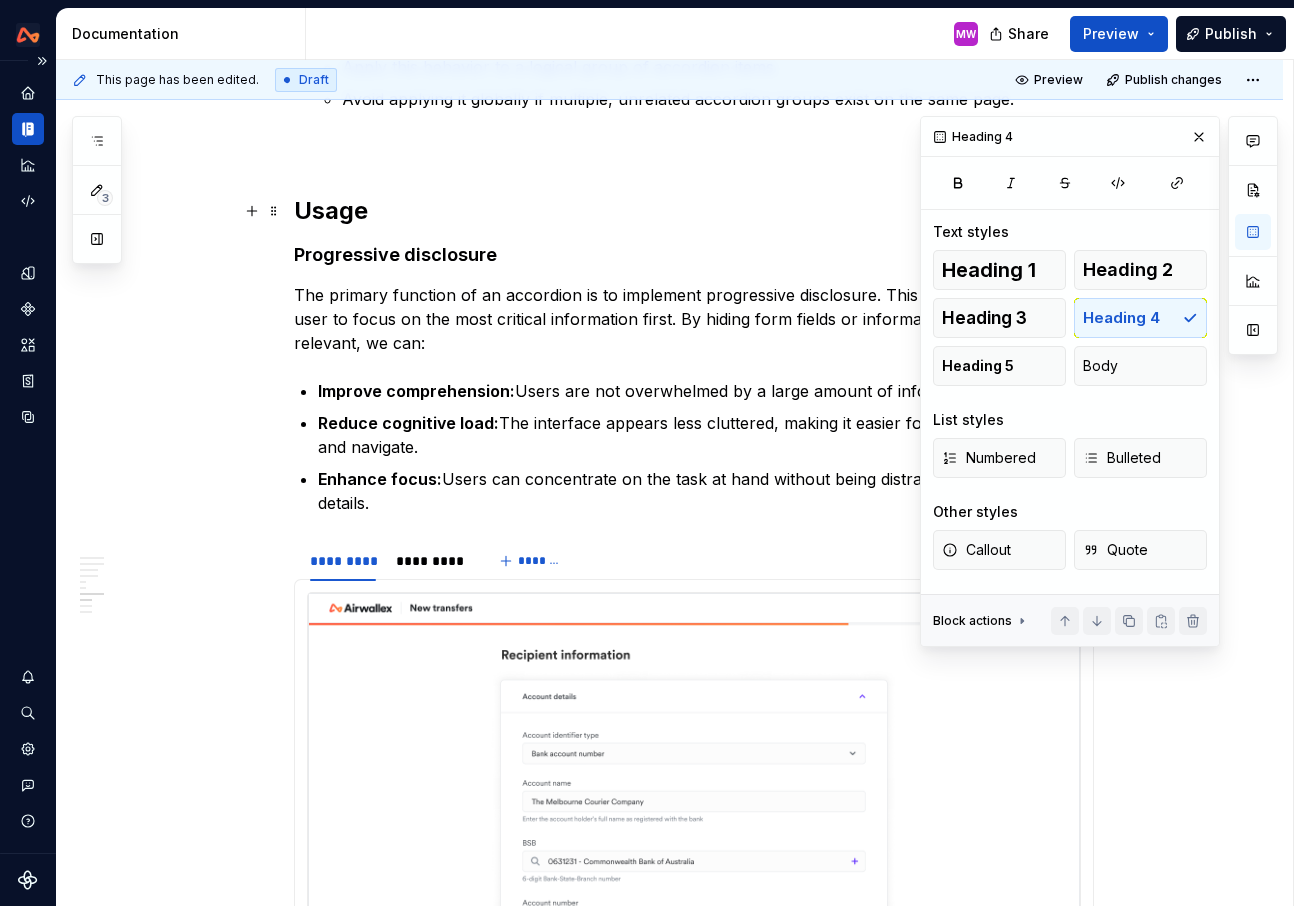 scroll, scrollTop: 4296, scrollLeft: 0, axis: vertical 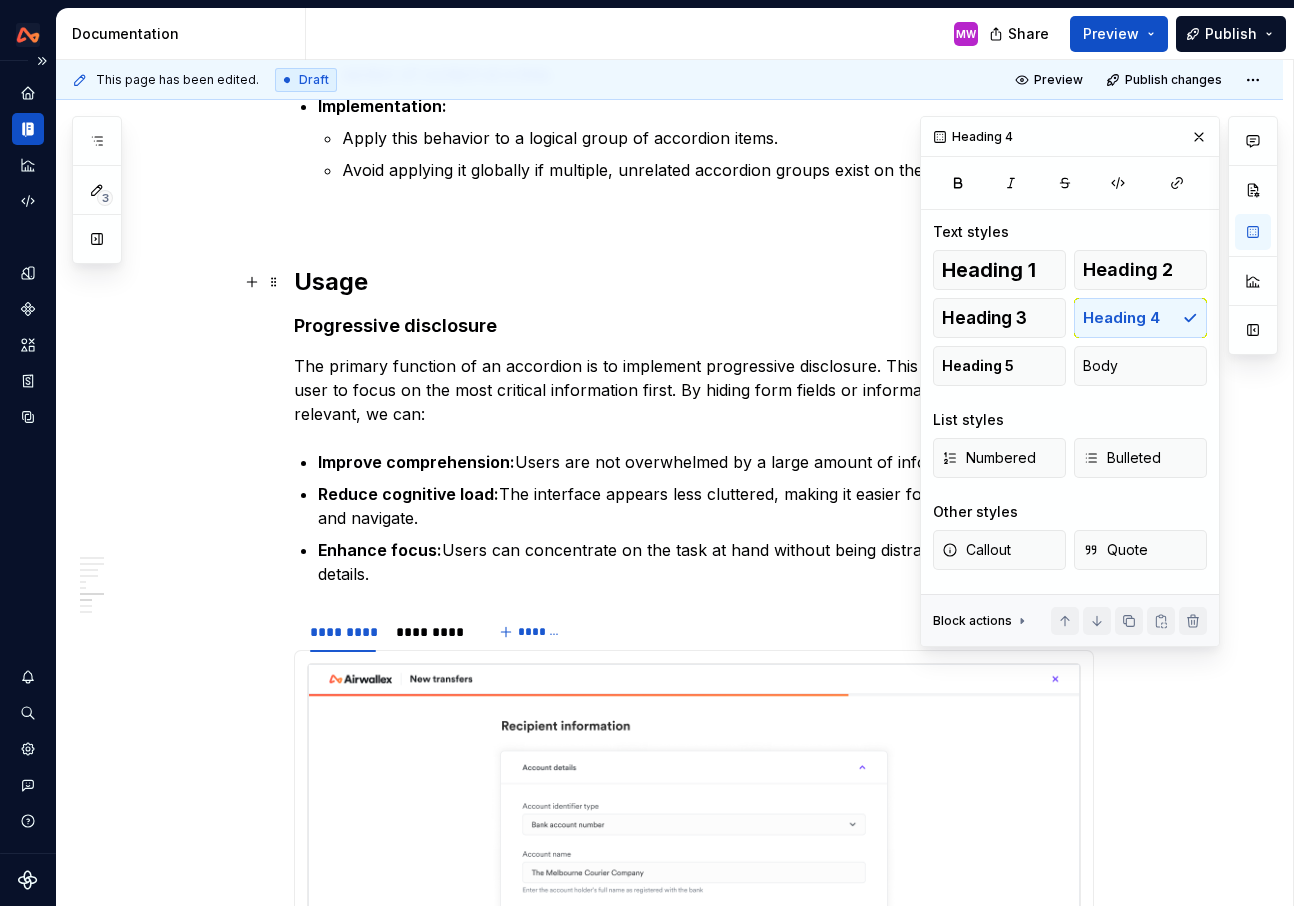 click on "Usage" at bounding box center [694, 282] 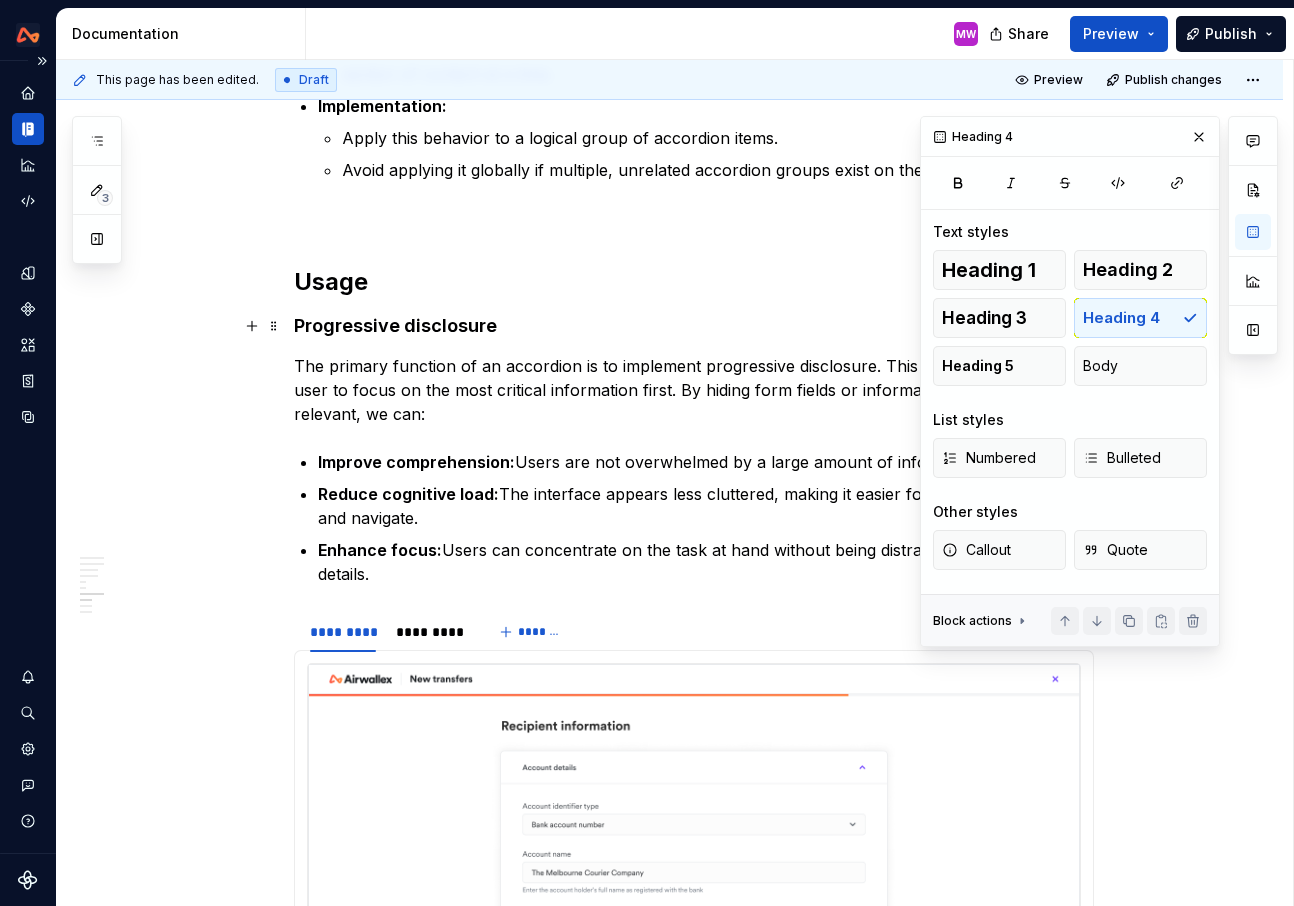 click on "Progressive disclosure" at bounding box center (694, 326) 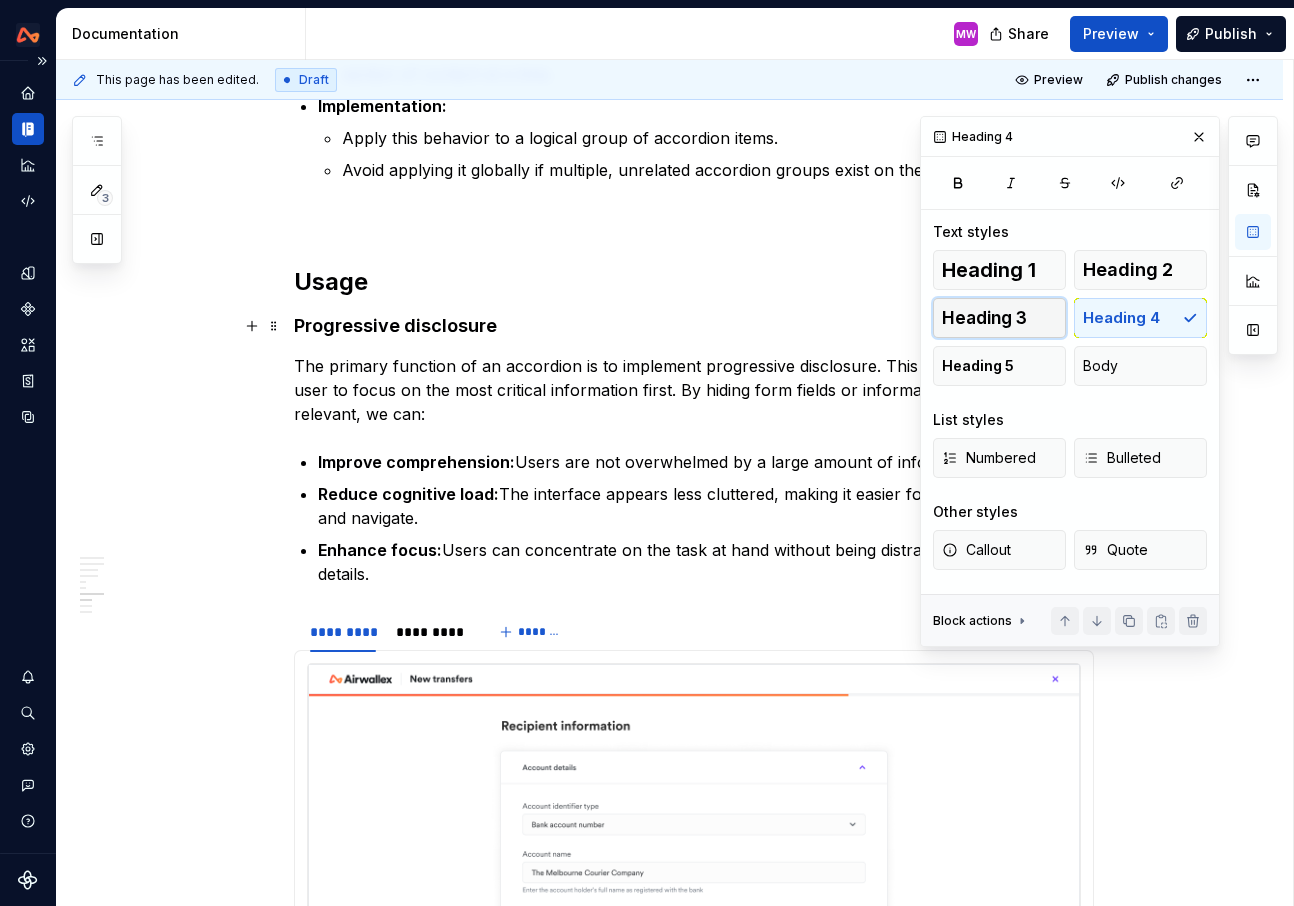 click on "Heading 3" at bounding box center [984, 318] 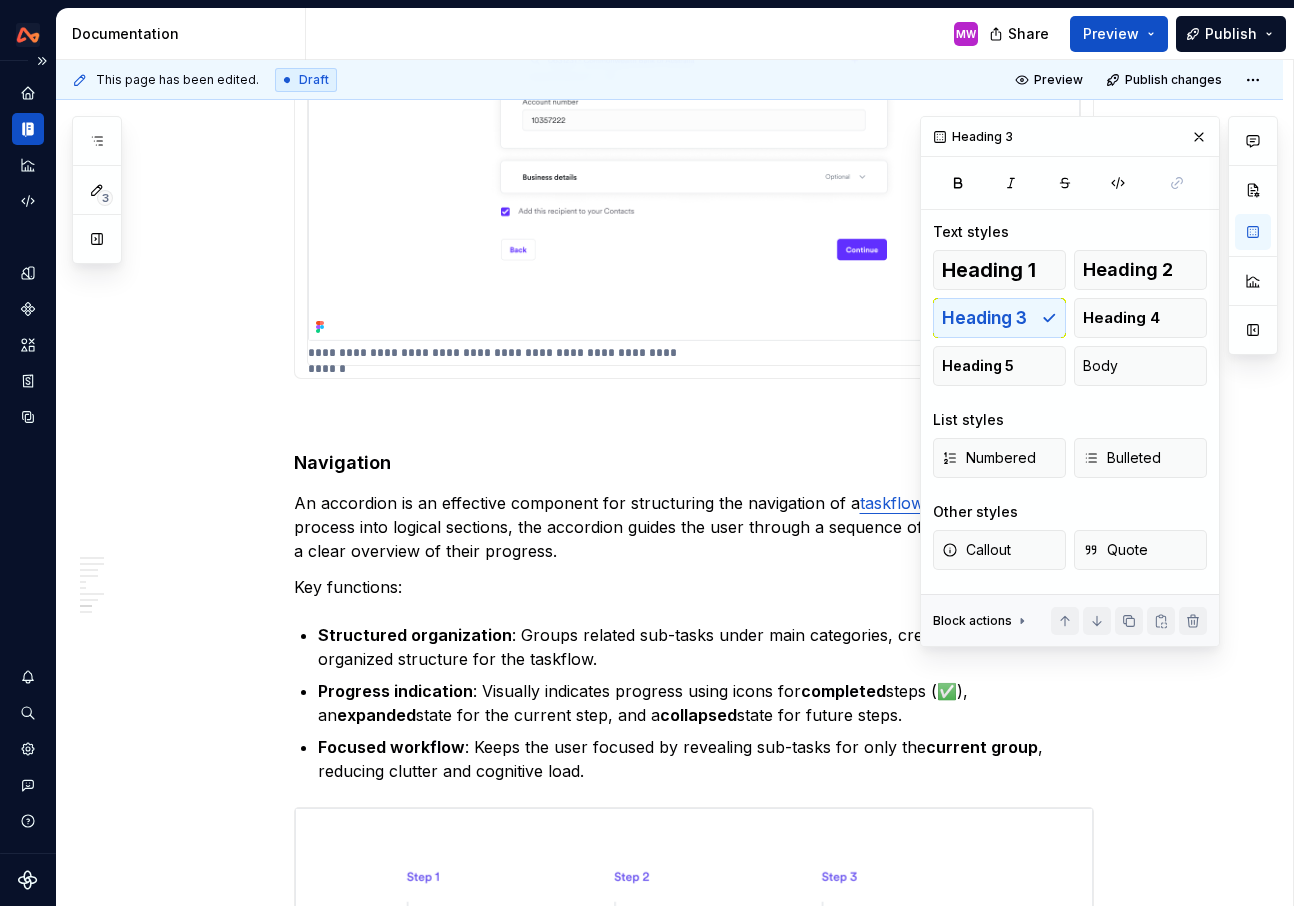 scroll, scrollTop: 5341, scrollLeft: 0, axis: vertical 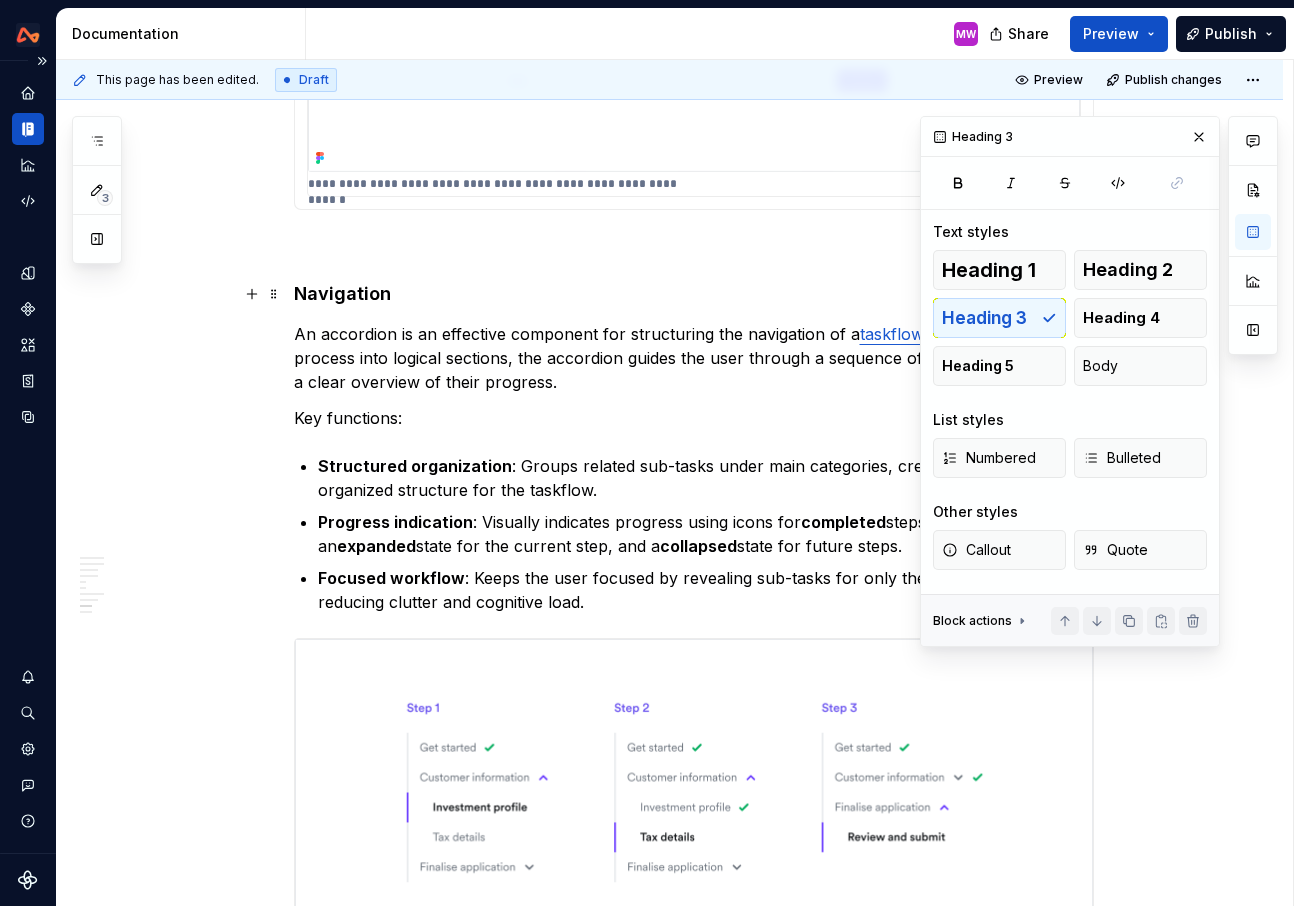 click on "Navigation" at bounding box center (694, 294) 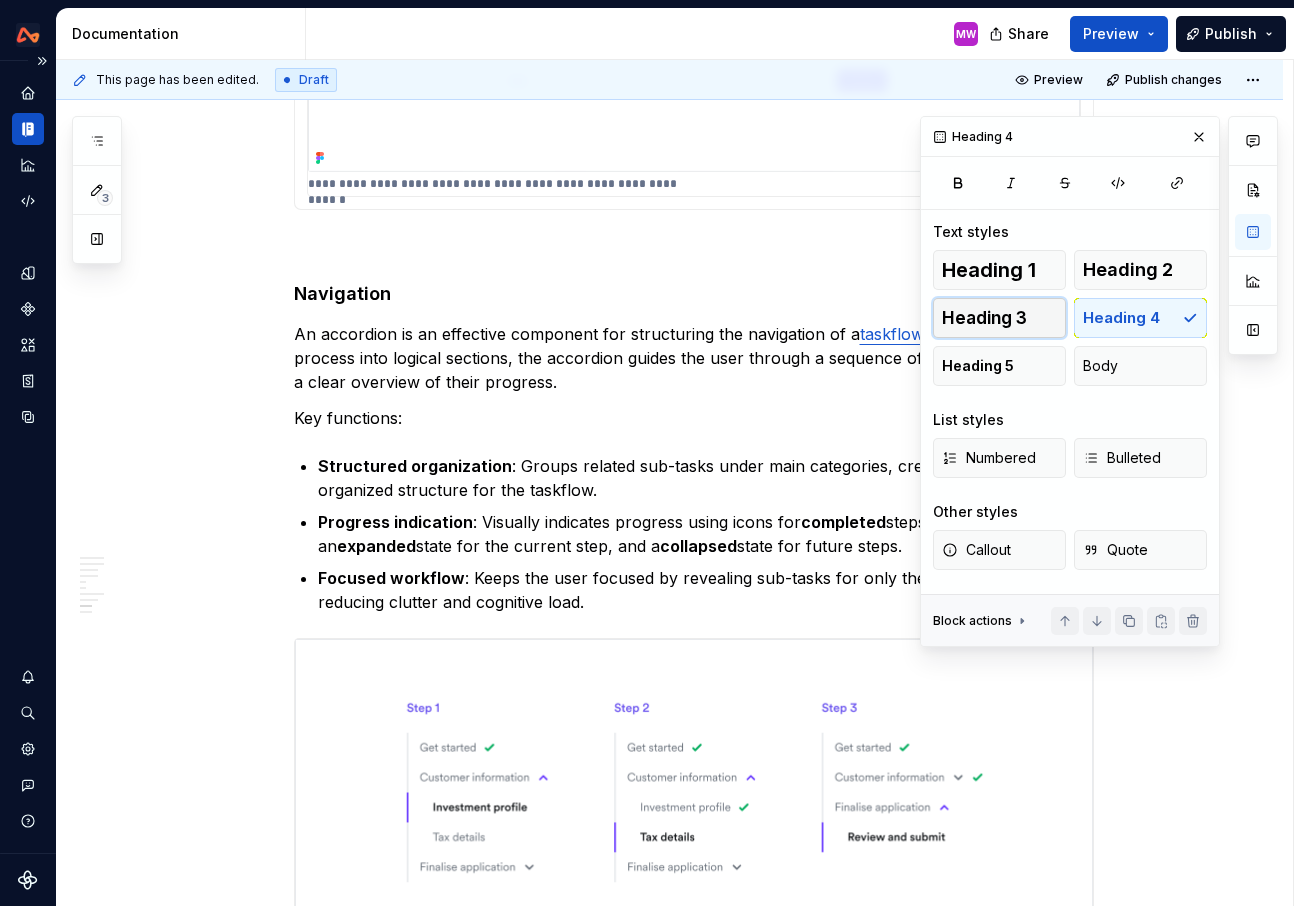 click on "Heading 3" at bounding box center [999, 318] 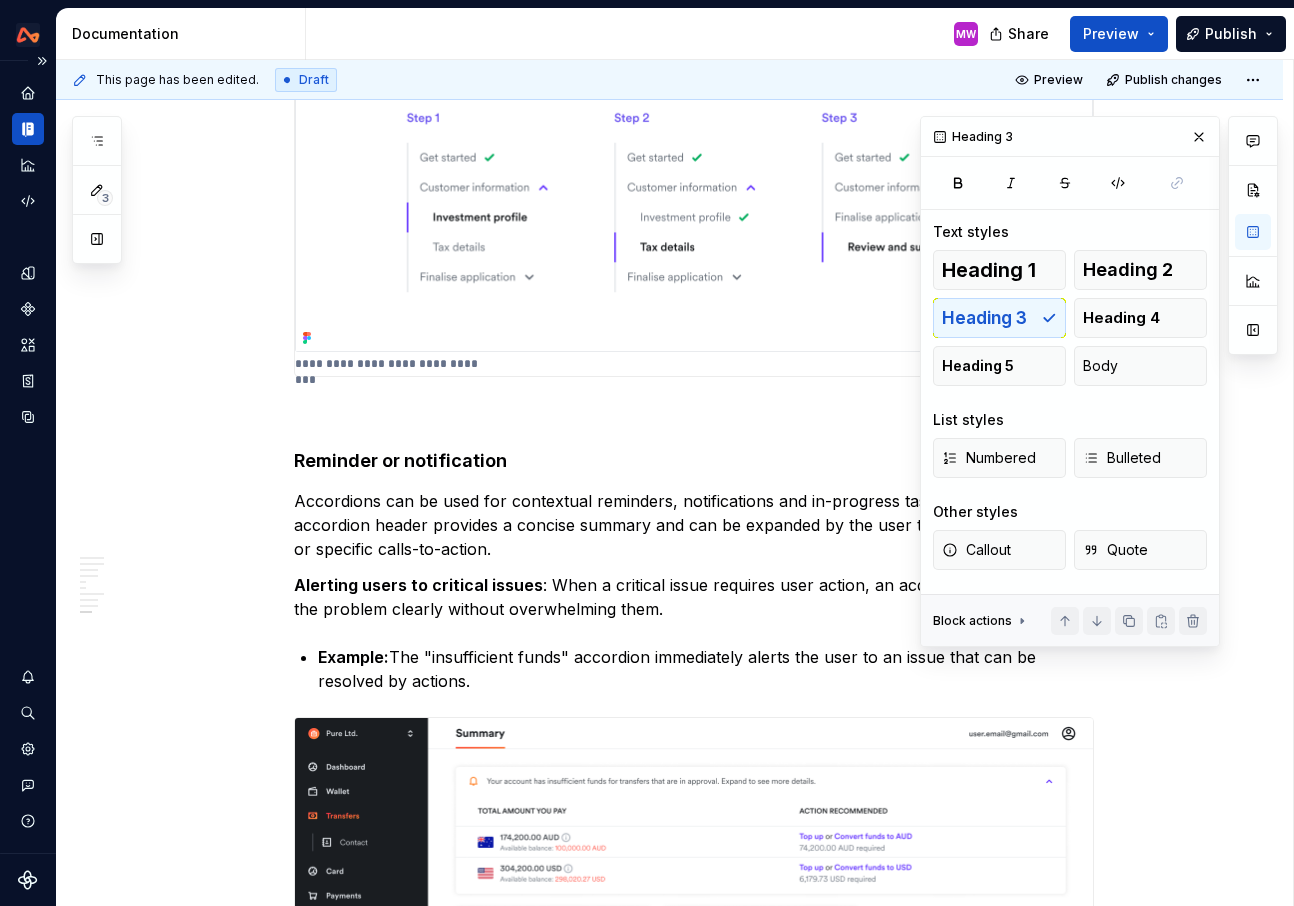 scroll, scrollTop: 5959, scrollLeft: 0, axis: vertical 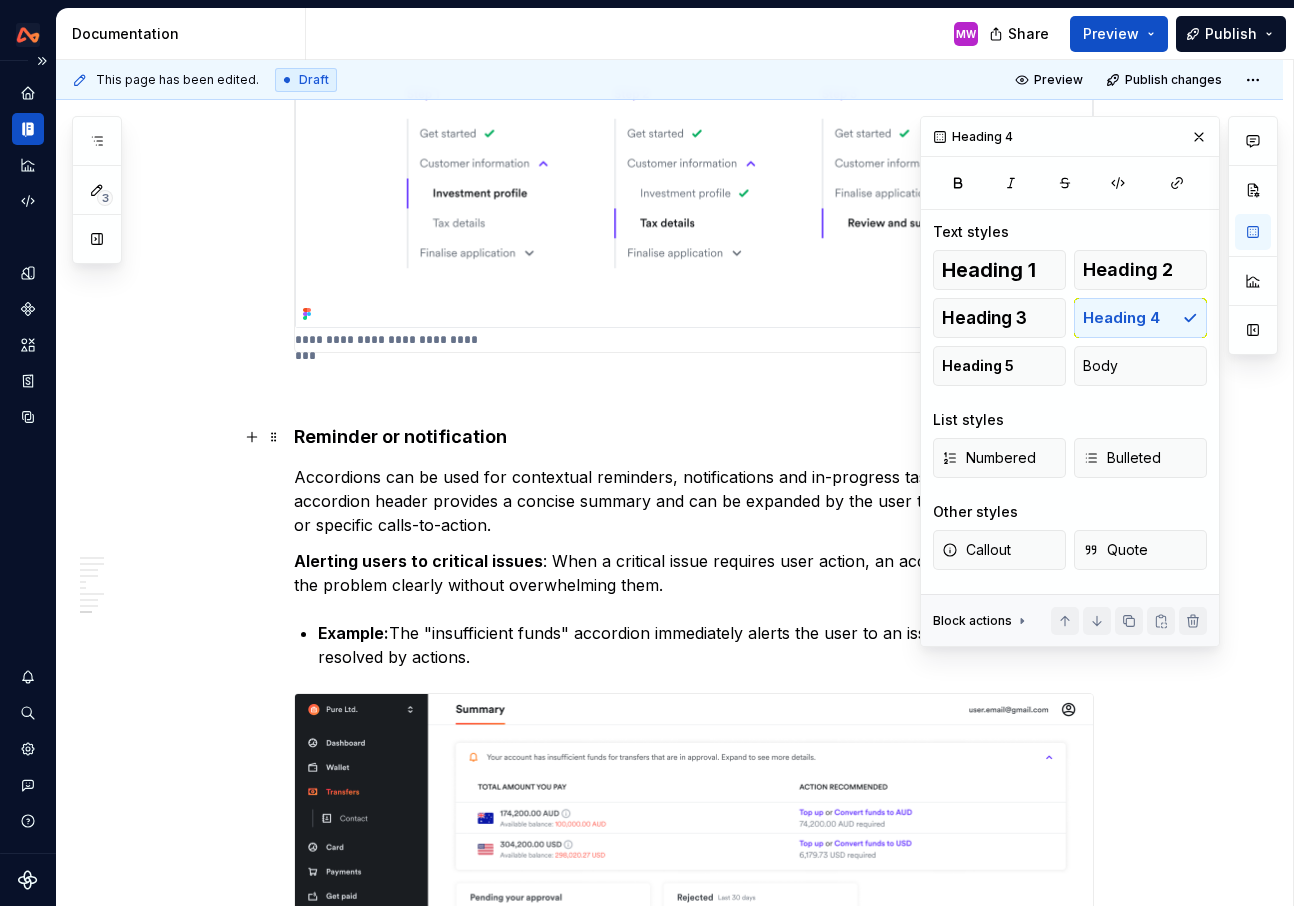 click on "Reminder or notification" at bounding box center [400, 436] 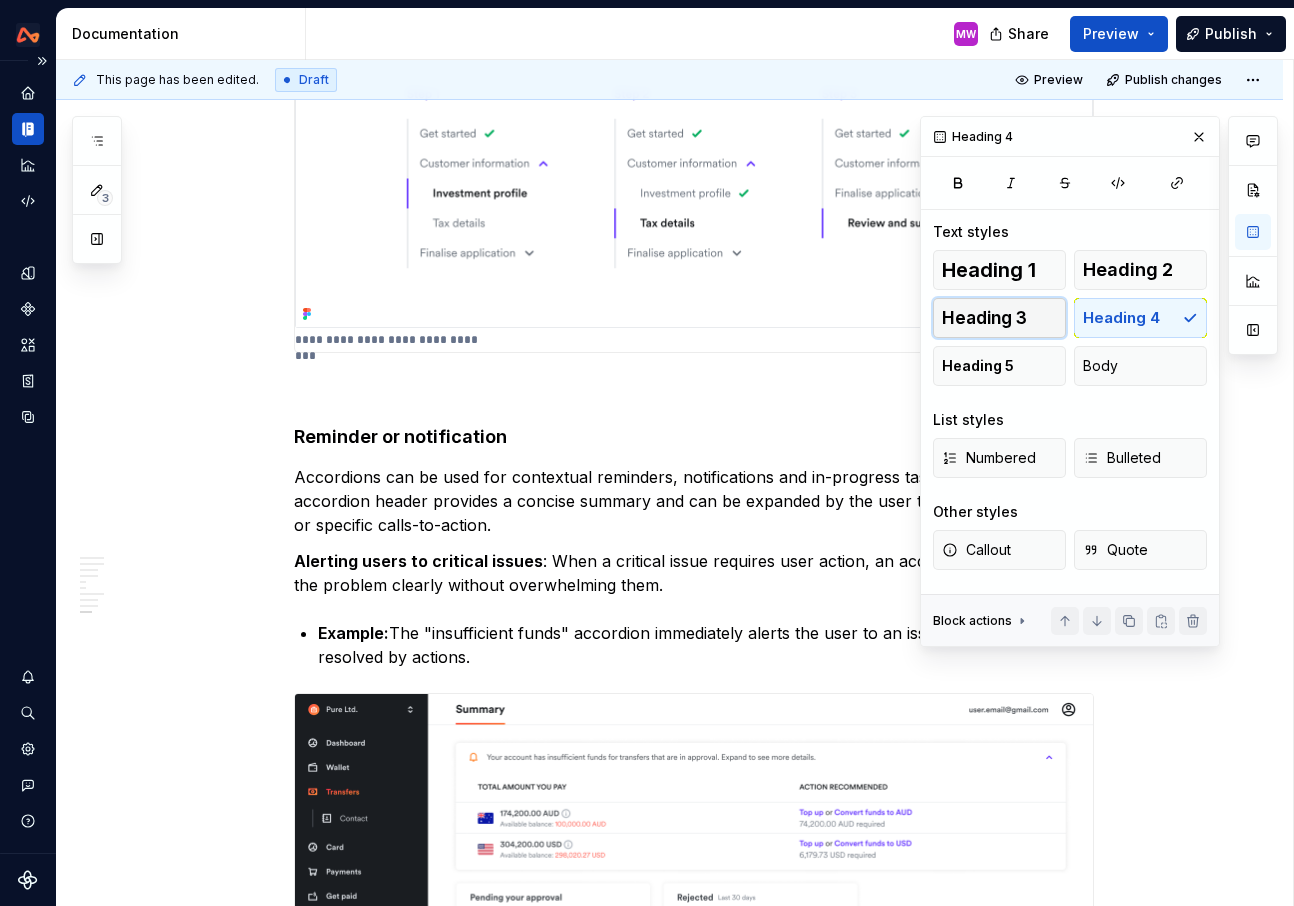 click on "Heading 3" at bounding box center [984, 318] 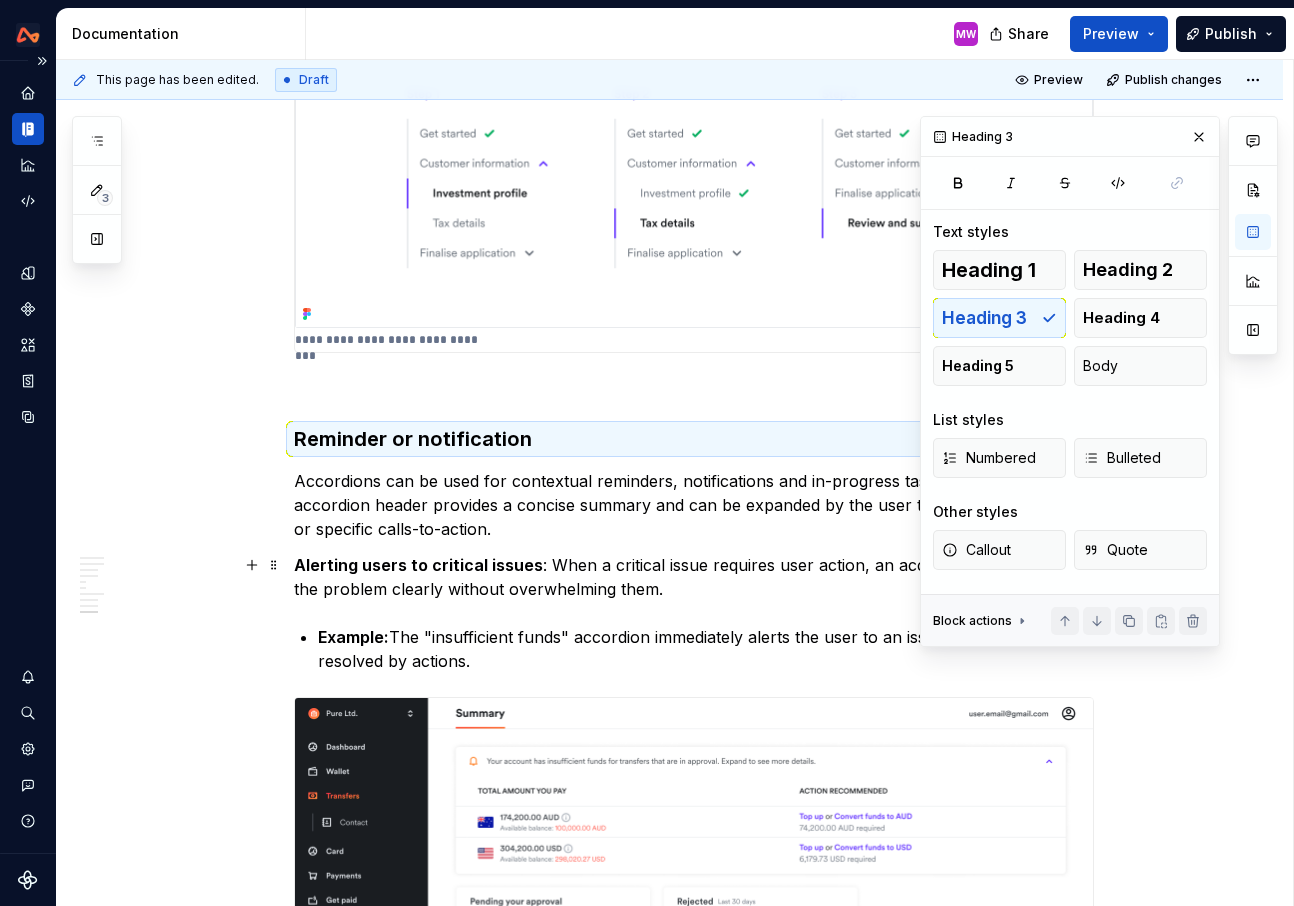 click on "Alerting users to critical issues" at bounding box center (418, 565) 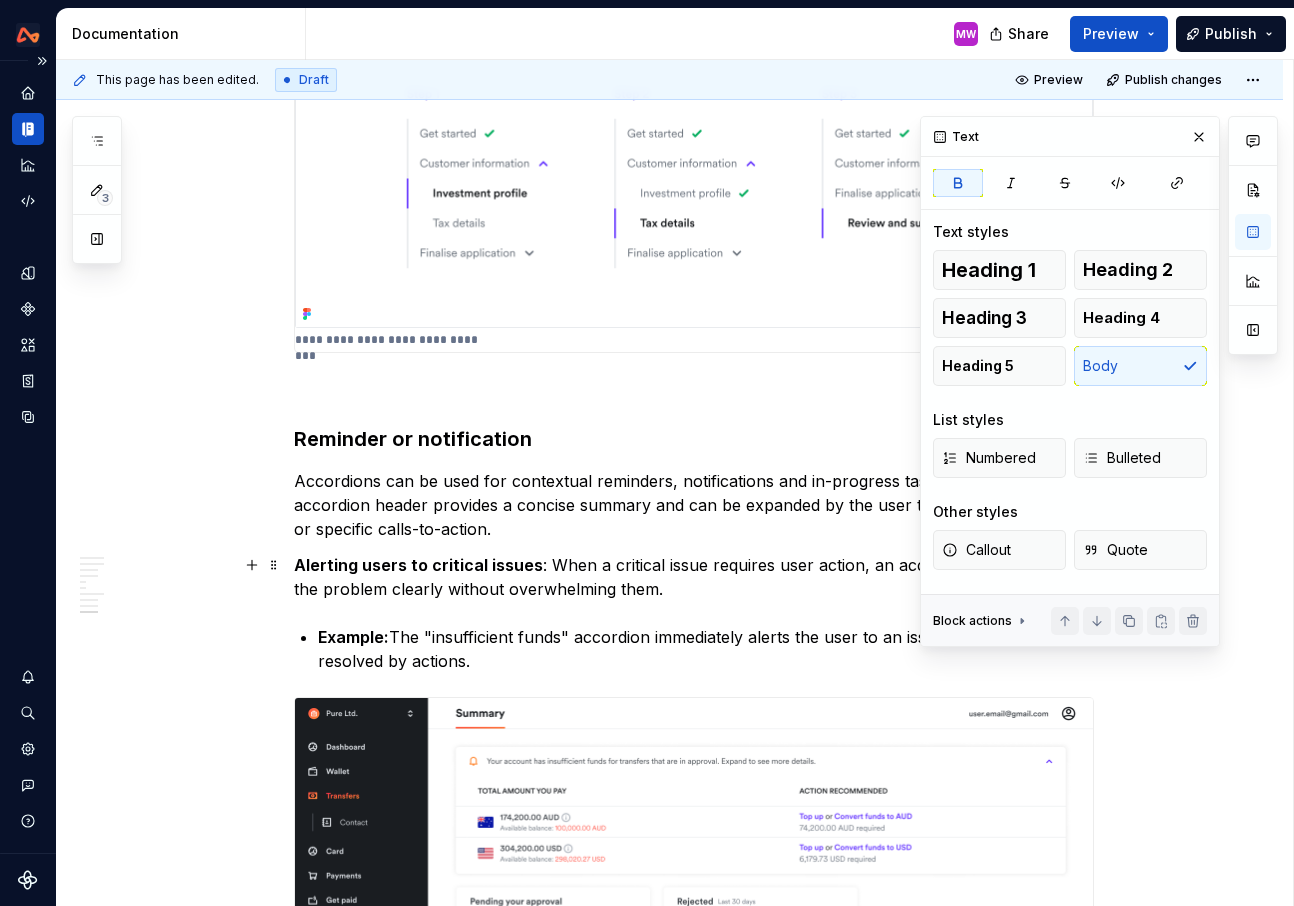 click on "Alerting users to critical issues : When a critical issue requires user action, an accordion can present the problem clearly without overwhelming them." at bounding box center (694, 577) 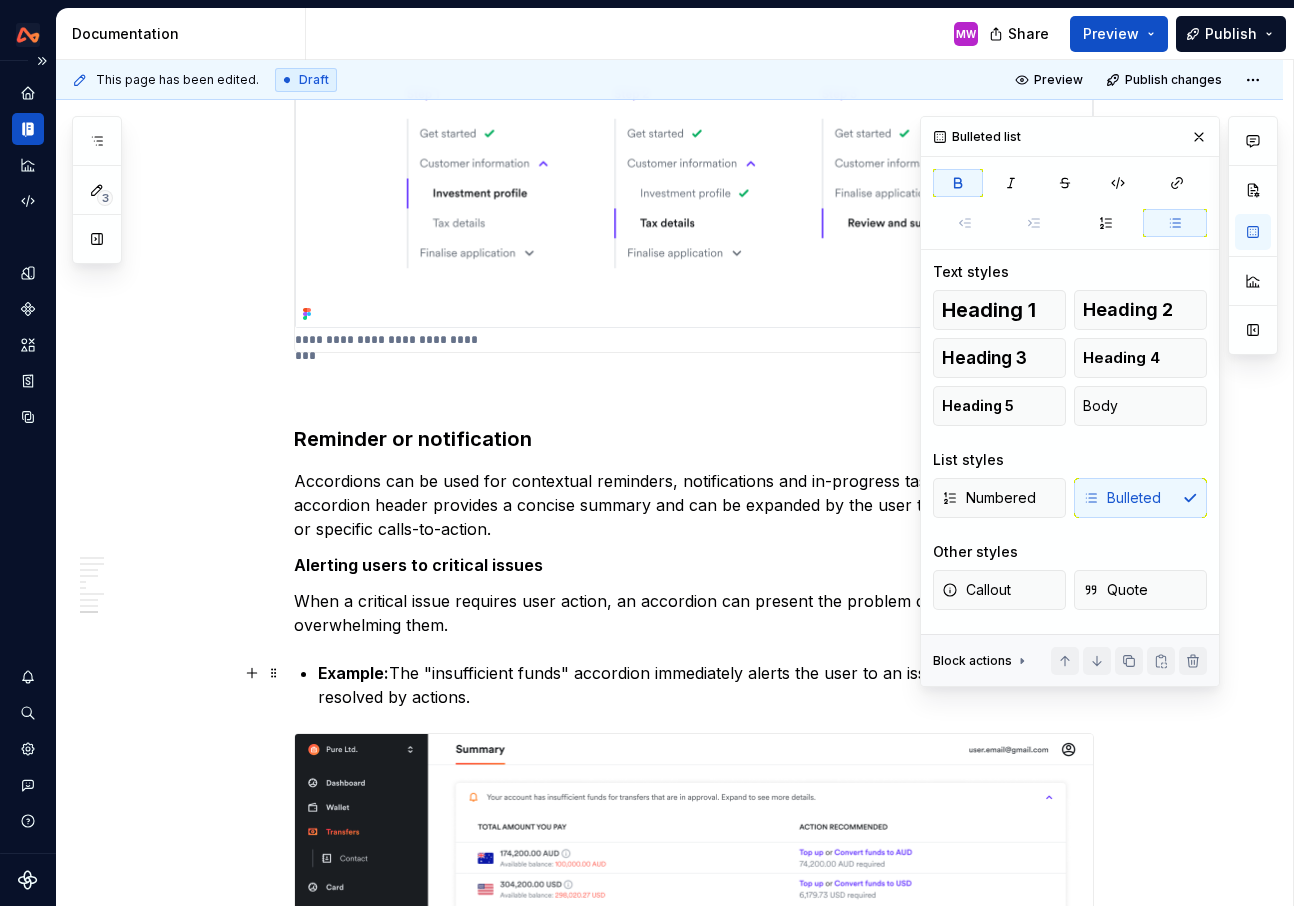 click on "Example:" at bounding box center (353, 673) 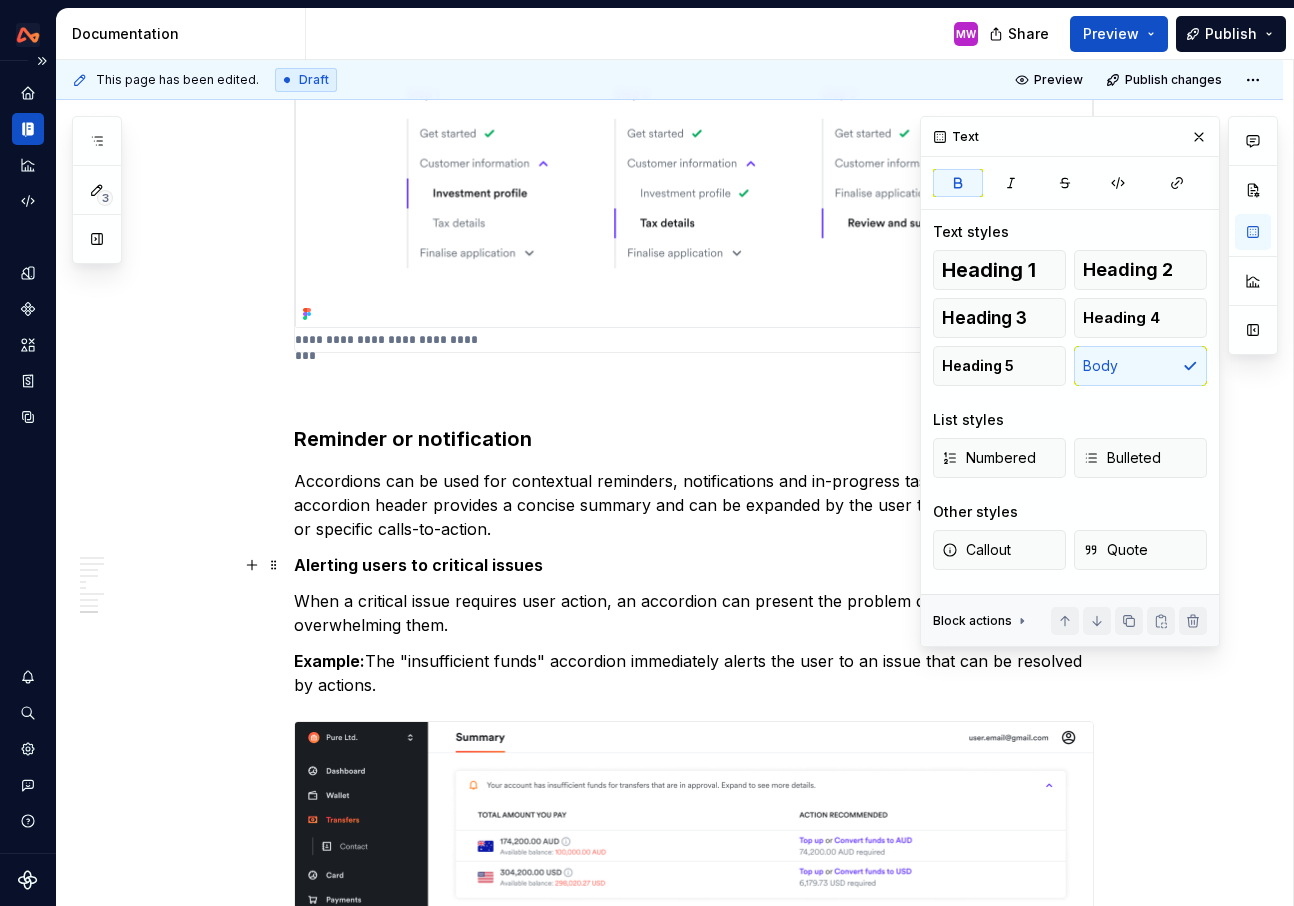 click on "Alerting users to critical issues" at bounding box center [694, 565] 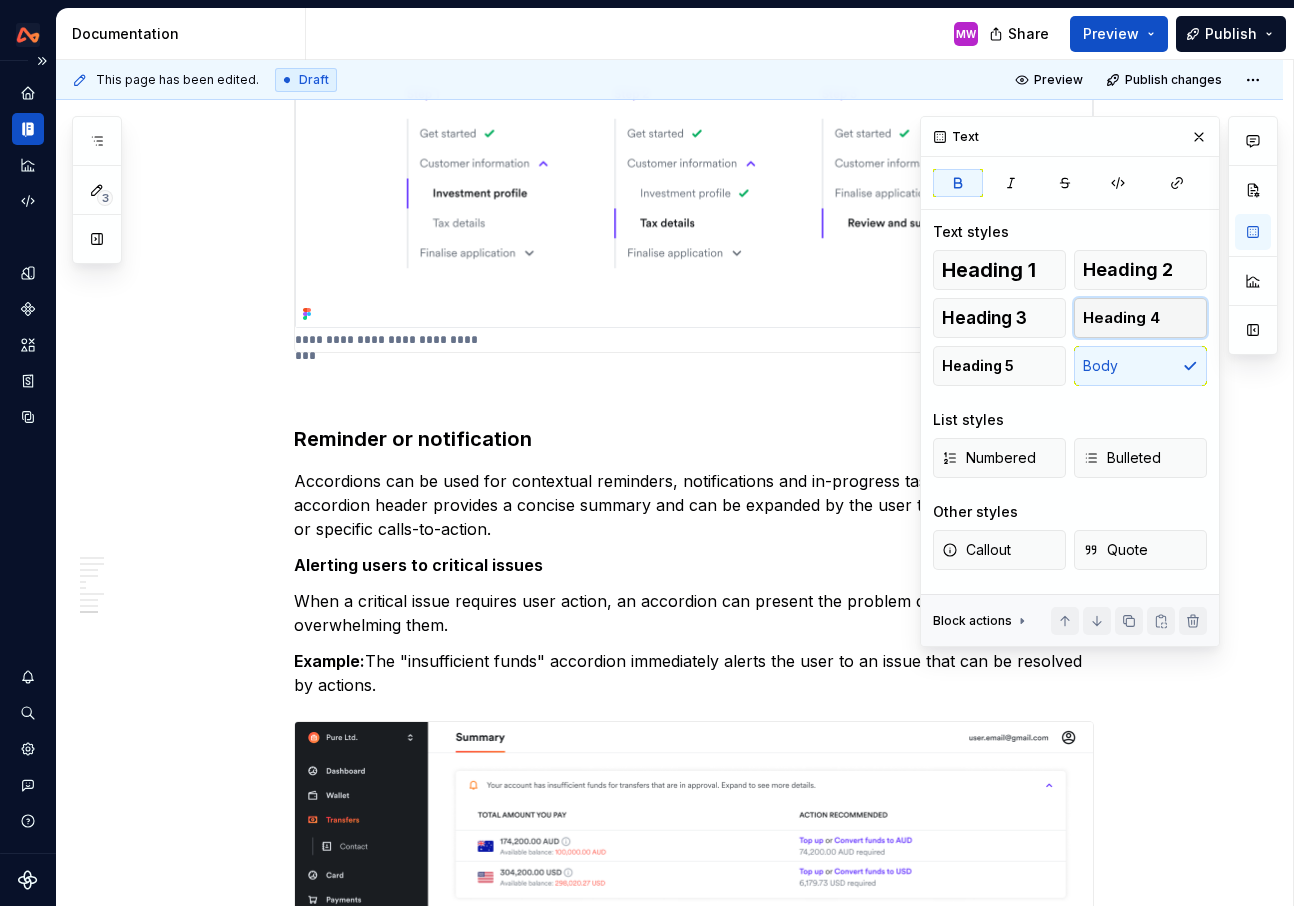 click on "Heading 4" at bounding box center (1140, 318) 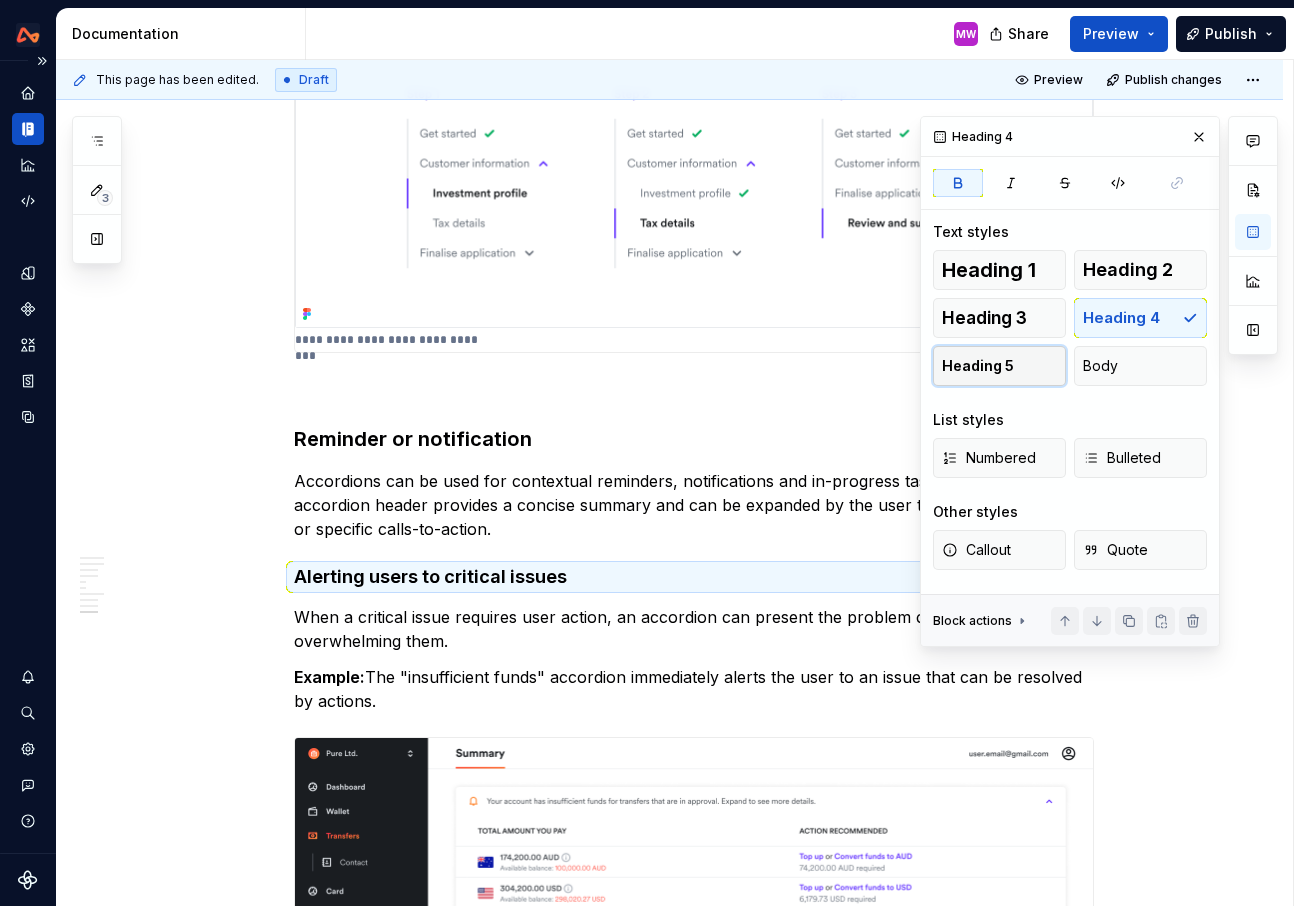 click on "Heading 5" at bounding box center (999, 366) 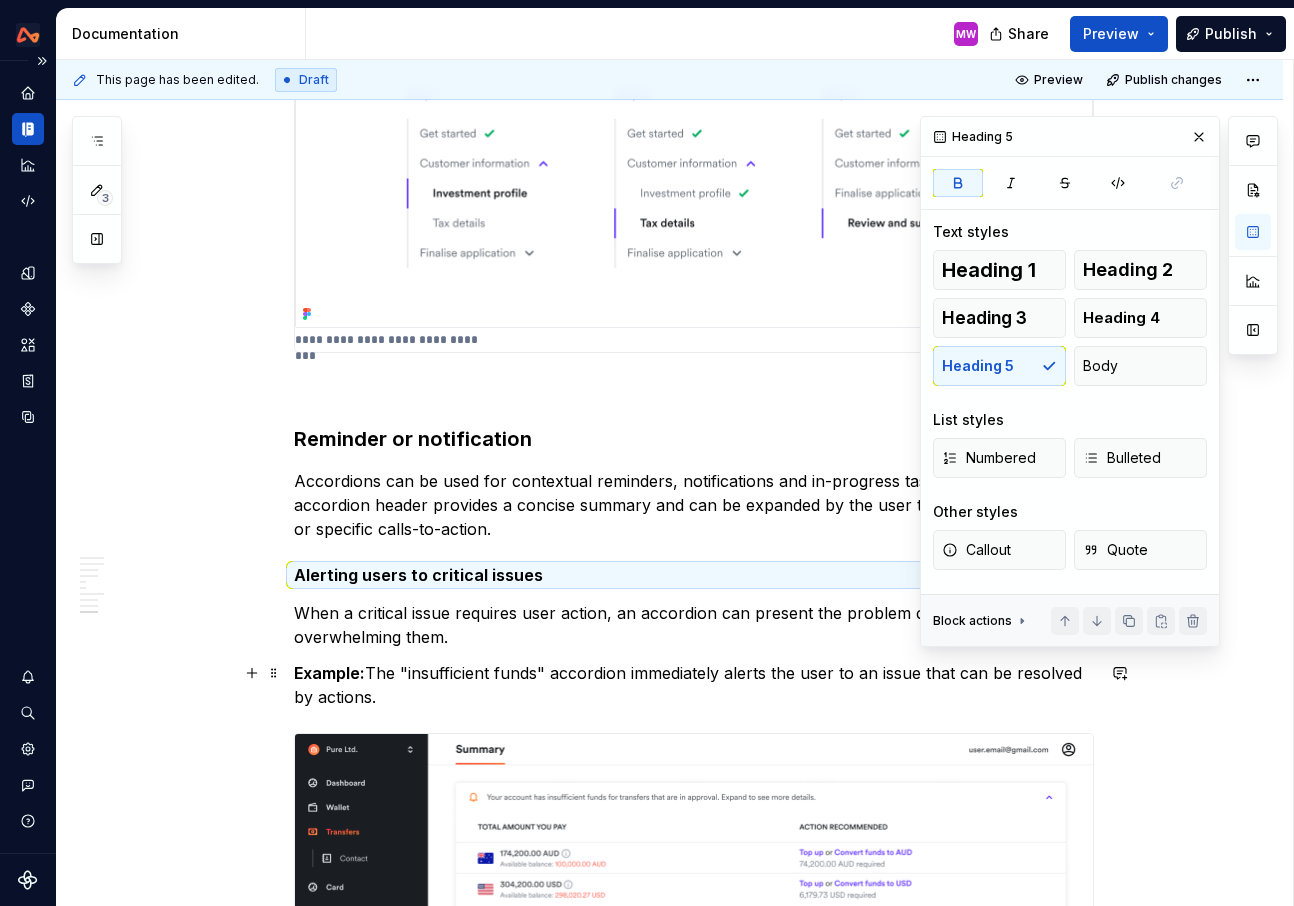 click on "Example:  The "insufficient funds" accordion immediately alerts the user to an issue that can be resolved by actions." at bounding box center [694, 685] 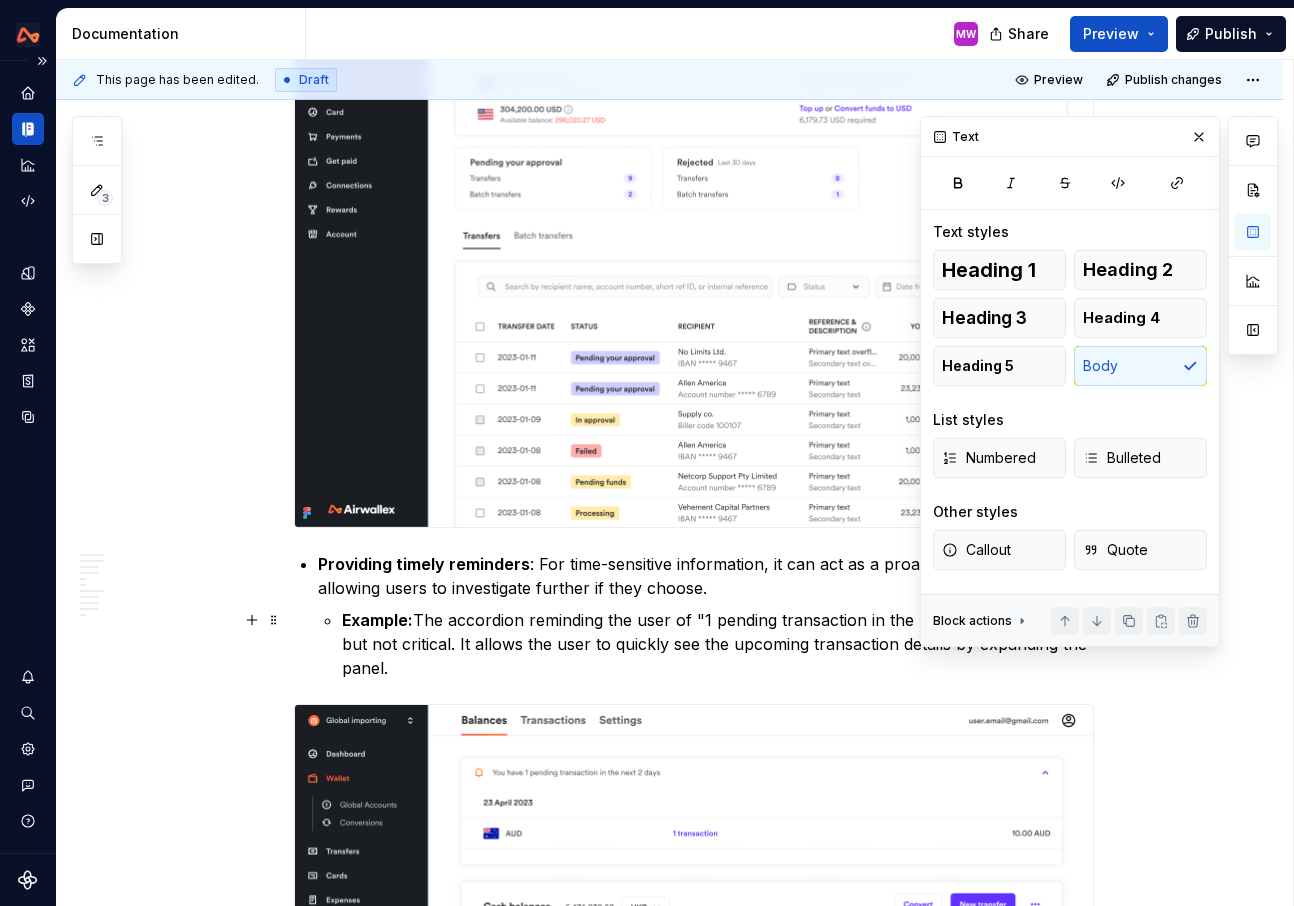 scroll, scrollTop: 6744, scrollLeft: 0, axis: vertical 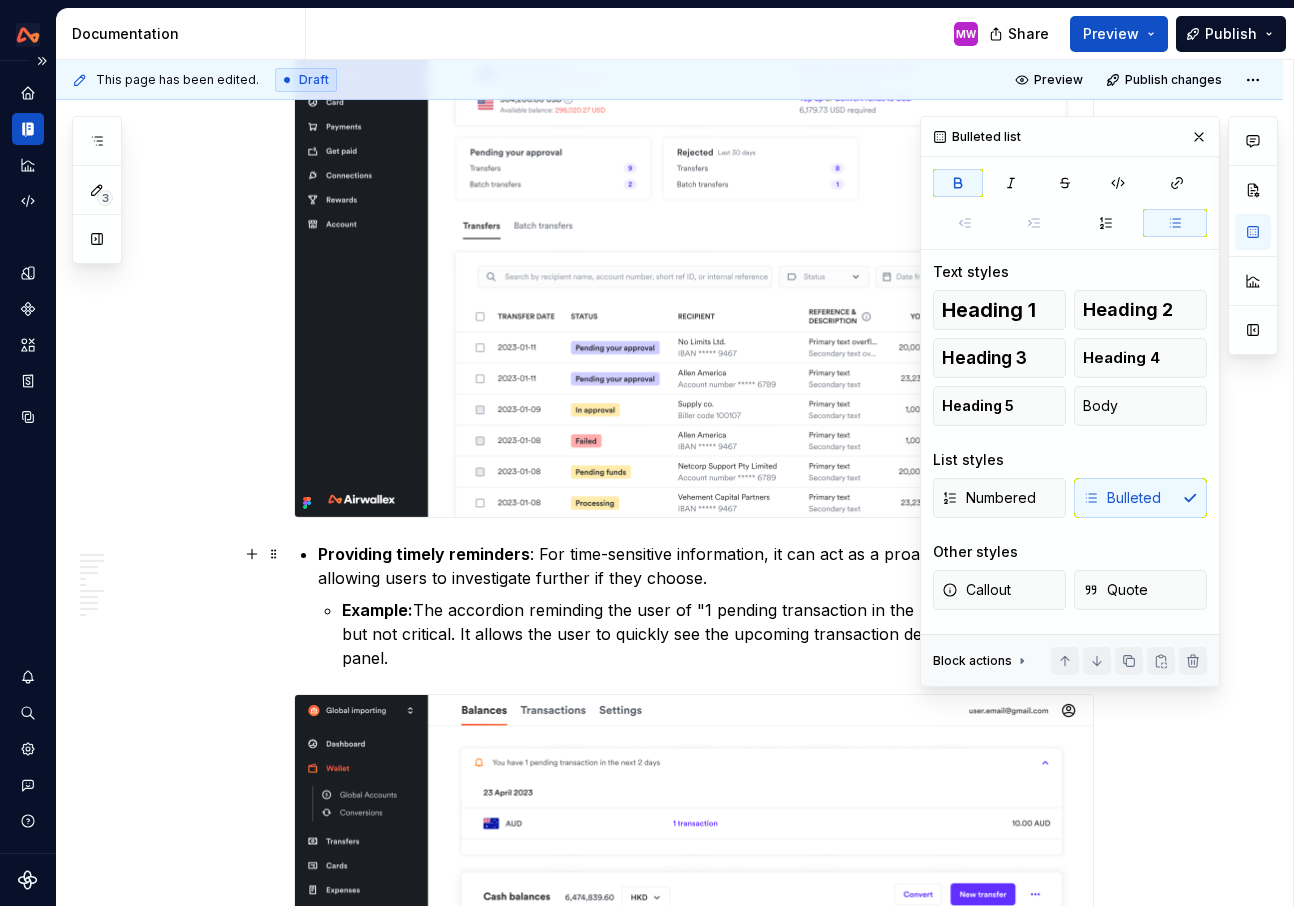 click on "Providing timely reminders" at bounding box center (424, 554) 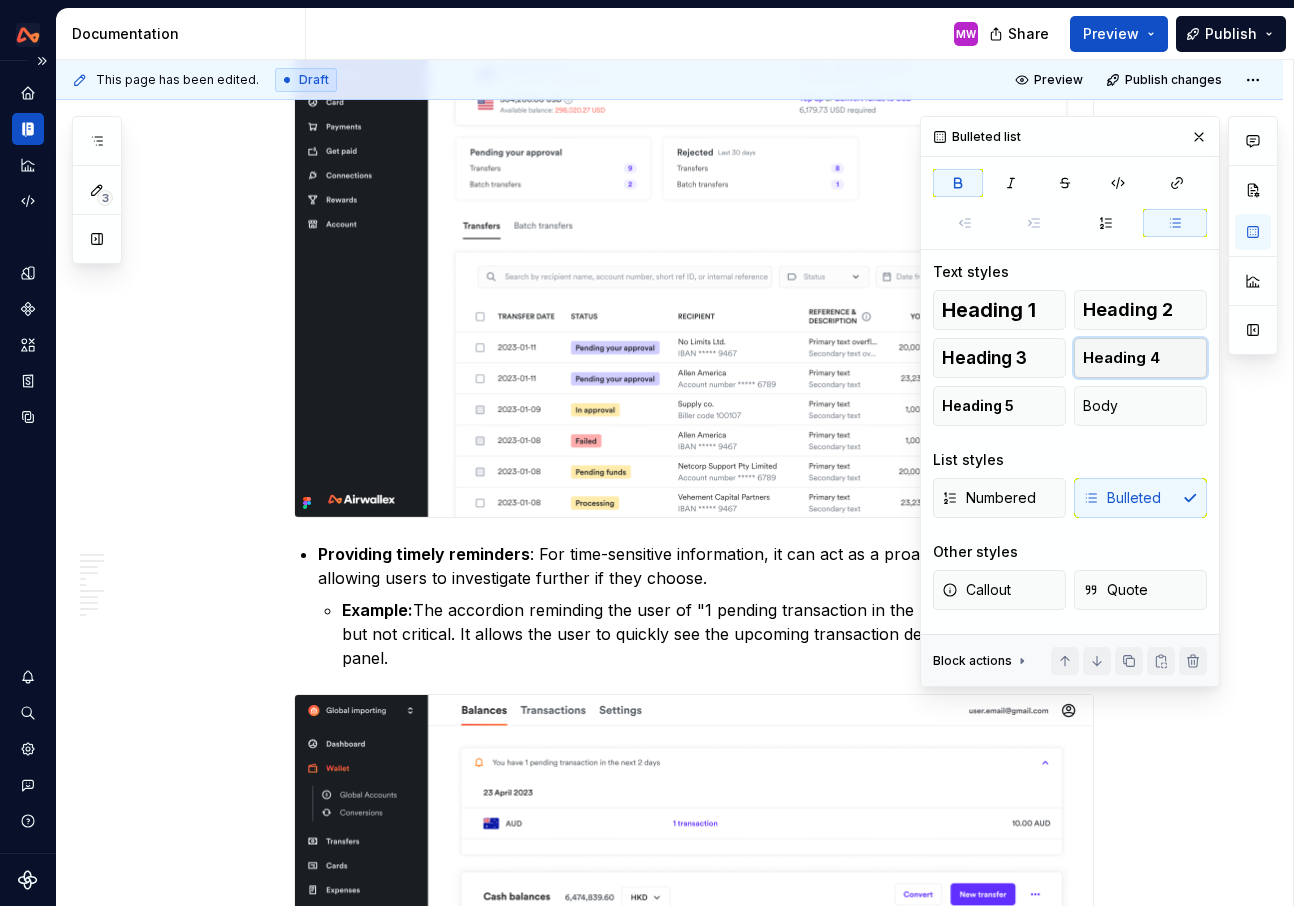 click on "Heading 4" at bounding box center (1121, 358) 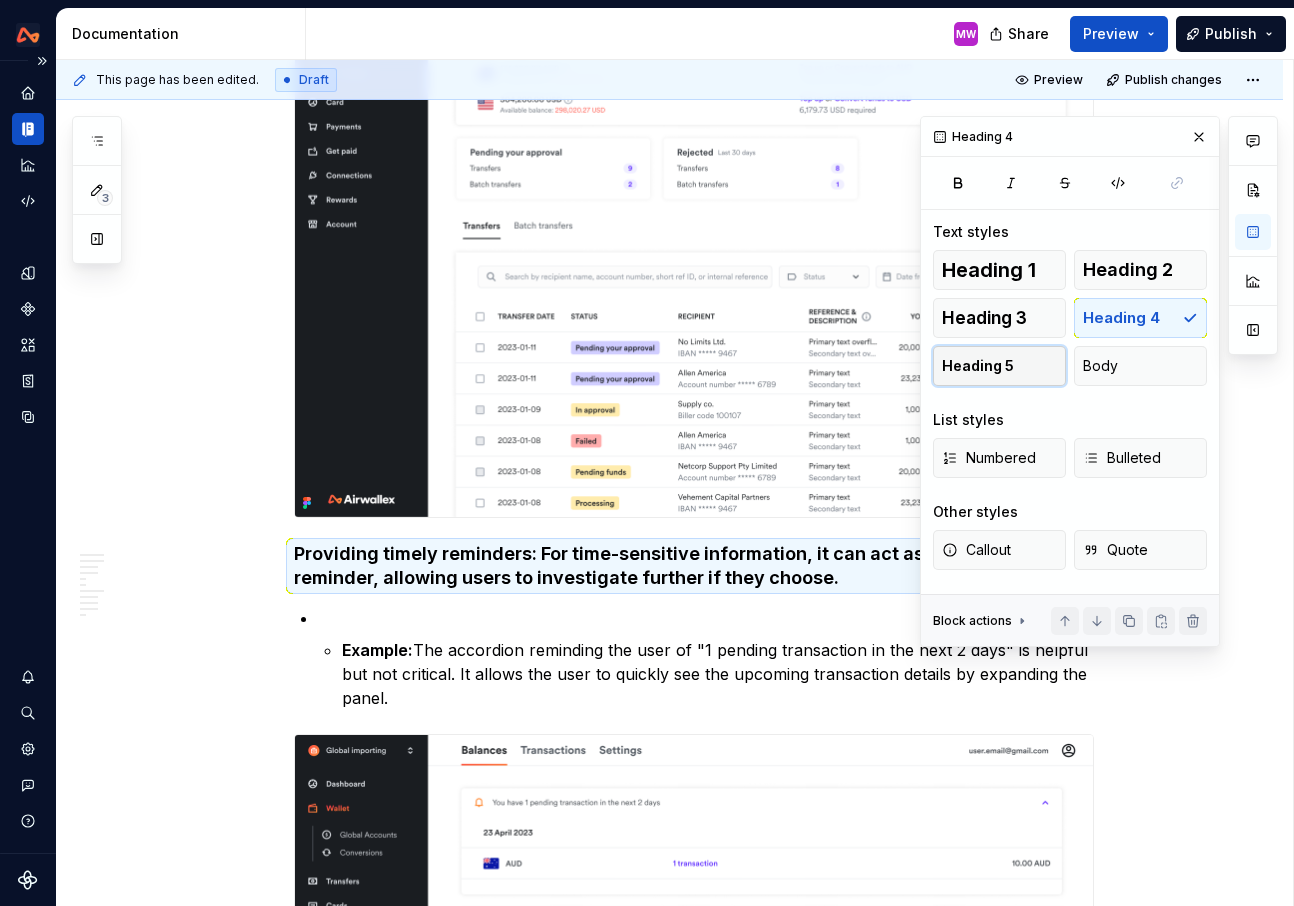 click on "Heading 5" at bounding box center (978, 366) 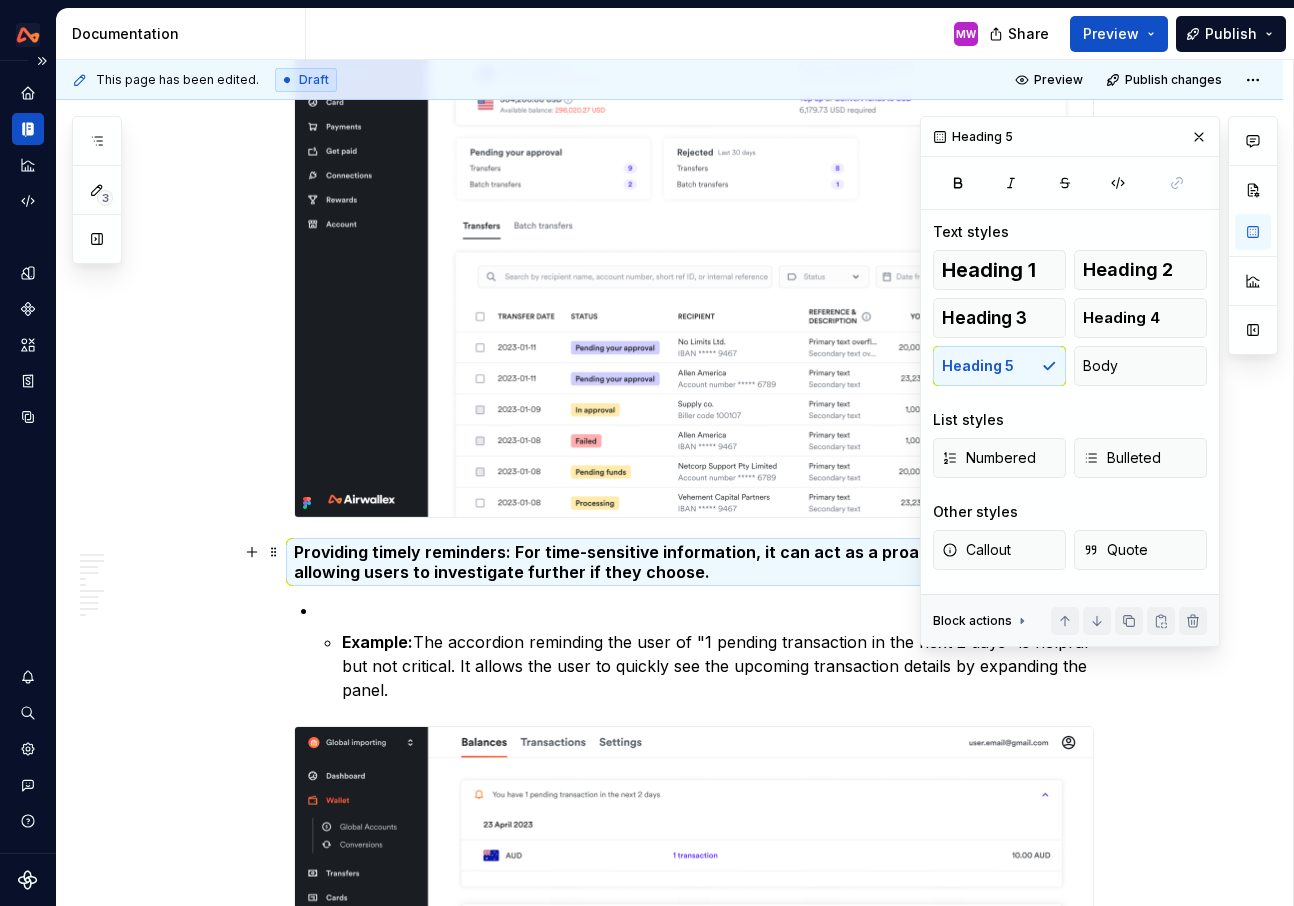 click on "Providing timely reminders : For time-sensitive information, it can act as a proactive reminder, allowing users to investigate further if they choose." at bounding box center (694, 562) 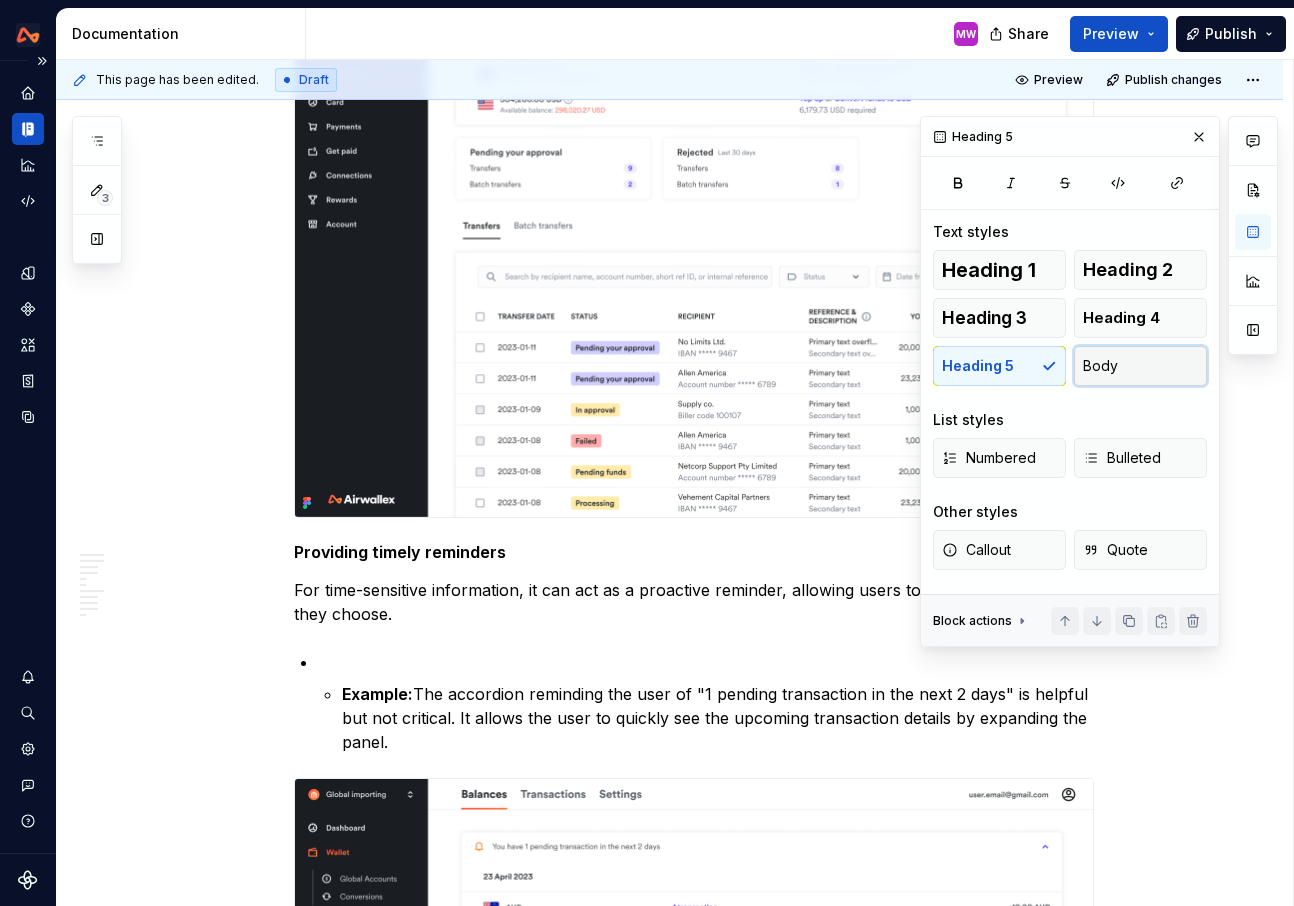 click on "Body" at bounding box center [1100, 366] 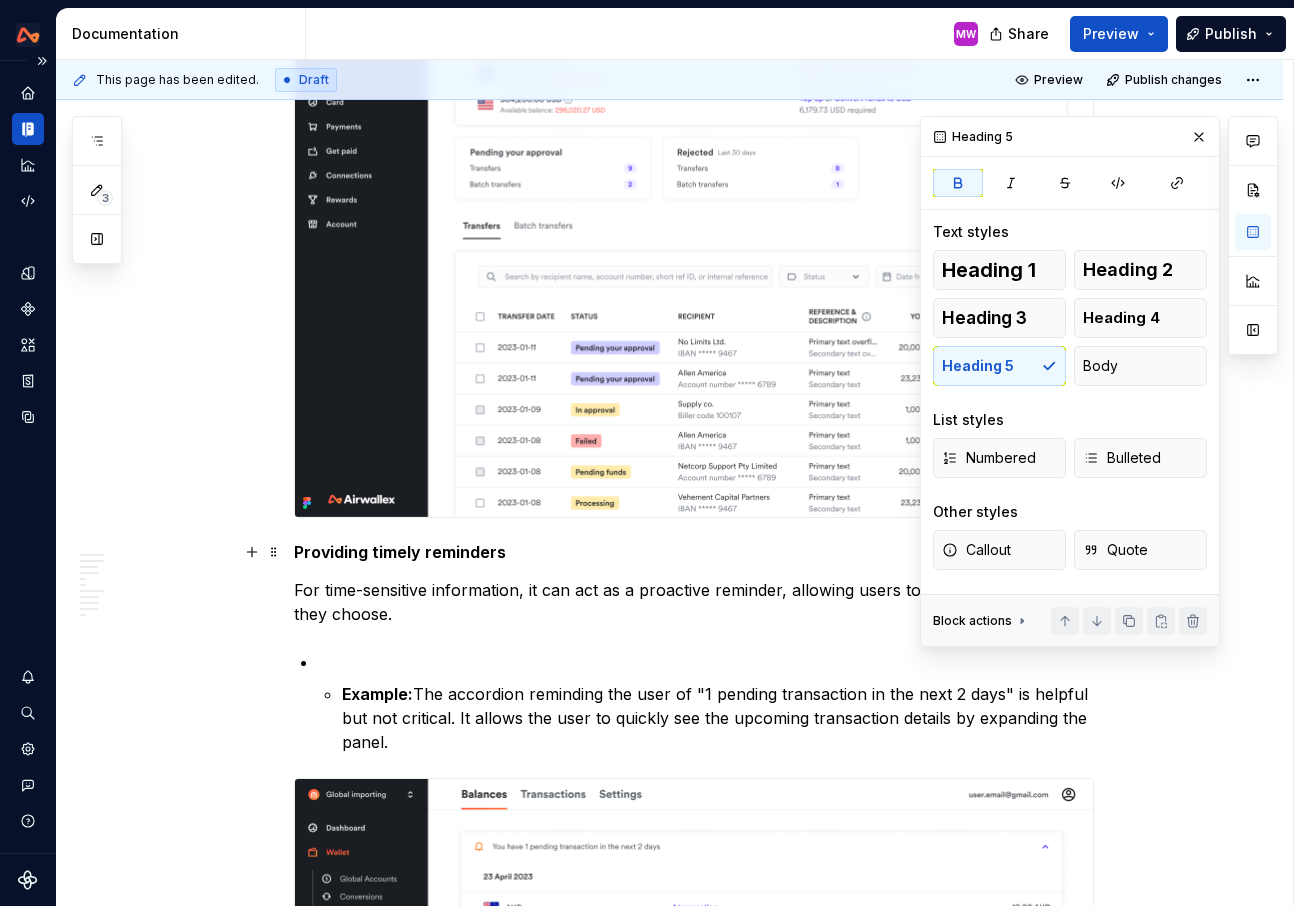 click on "Providing timely reminders" at bounding box center [400, 552] 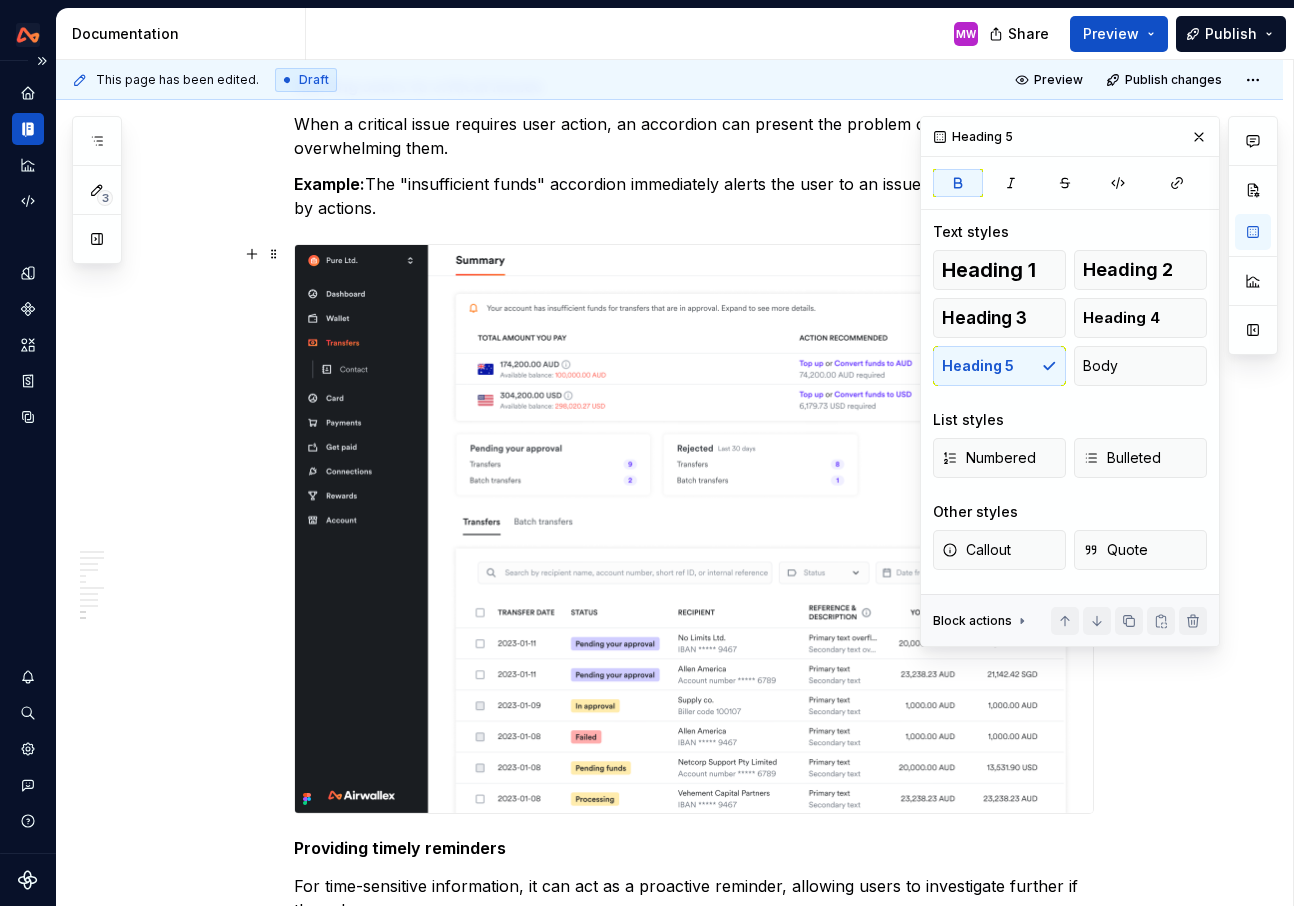 scroll, scrollTop: 6370, scrollLeft: 0, axis: vertical 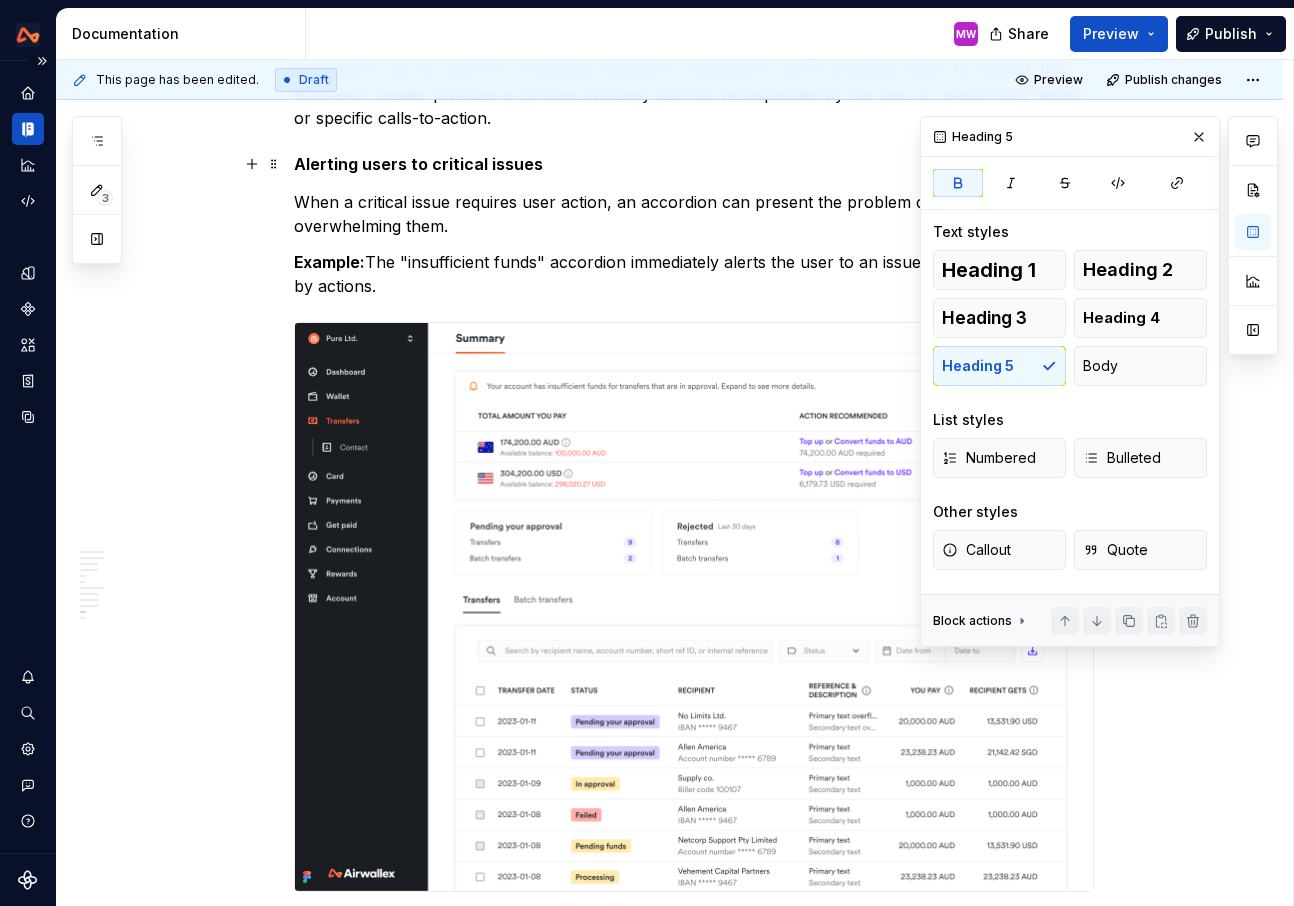 click on "Alerting users to critical issues" at bounding box center [418, 164] 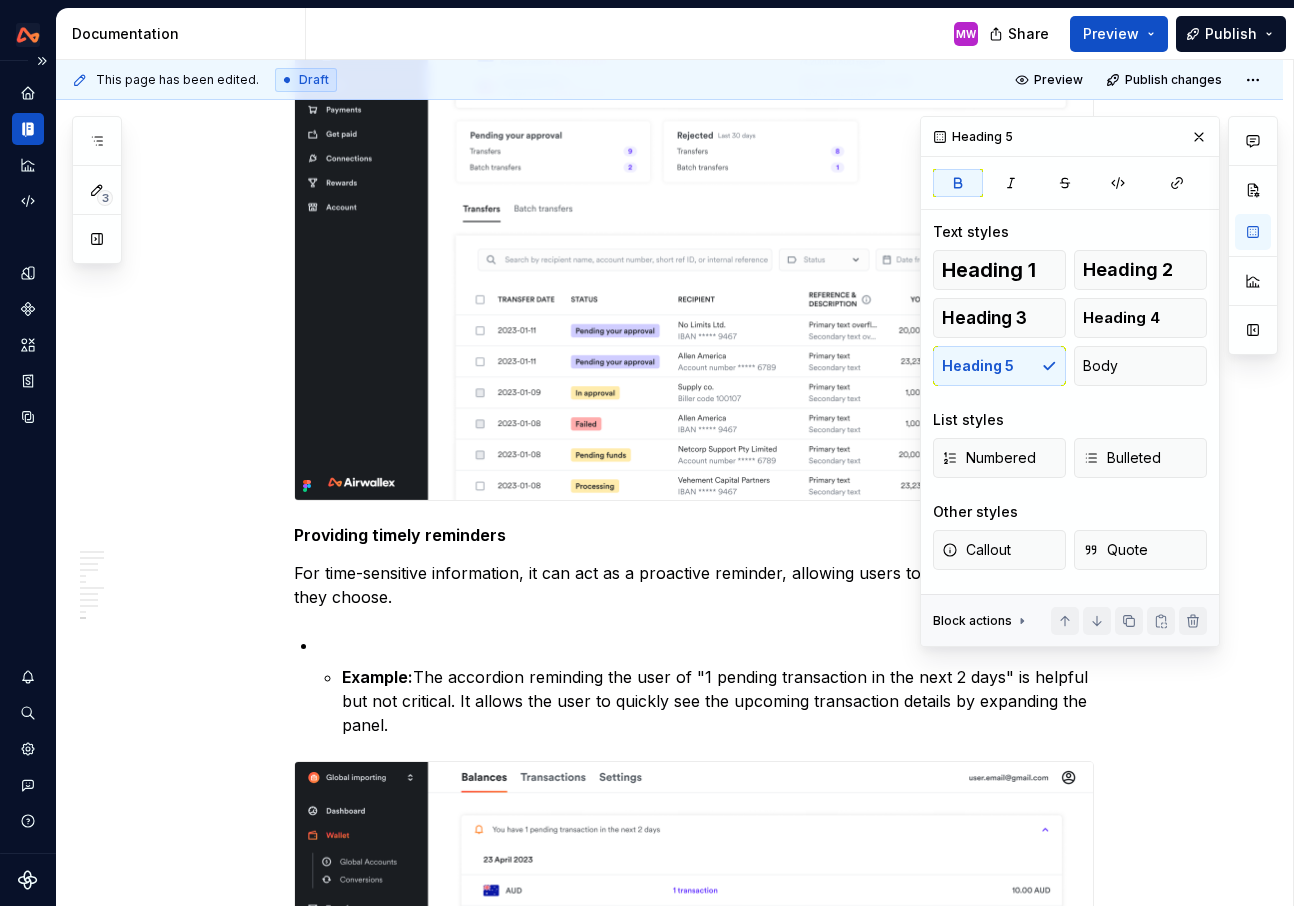 scroll, scrollTop: 6933, scrollLeft: 0, axis: vertical 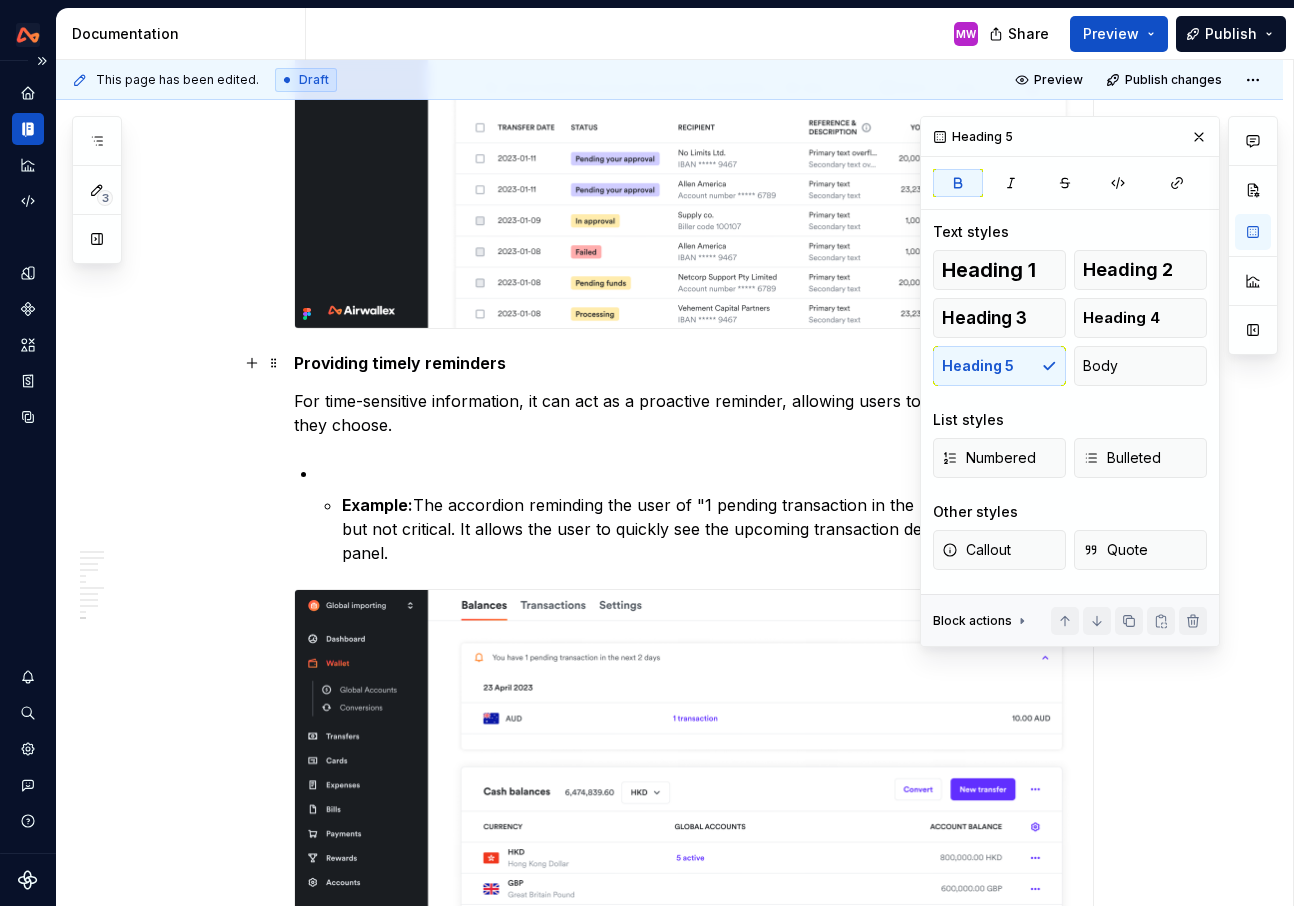 click on "Providing timely reminders" at bounding box center [400, 363] 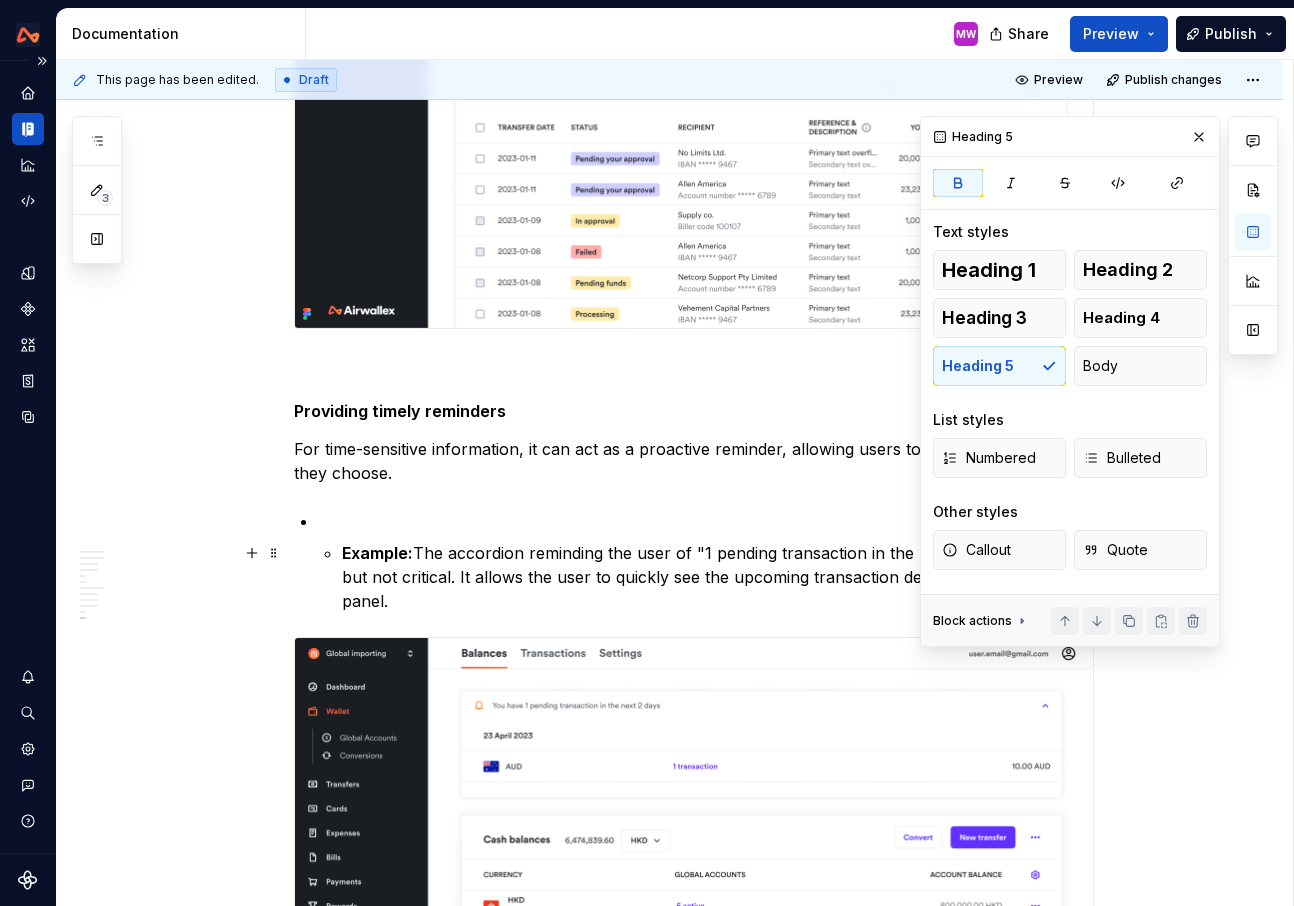 click on "Example:" at bounding box center (377, 553) 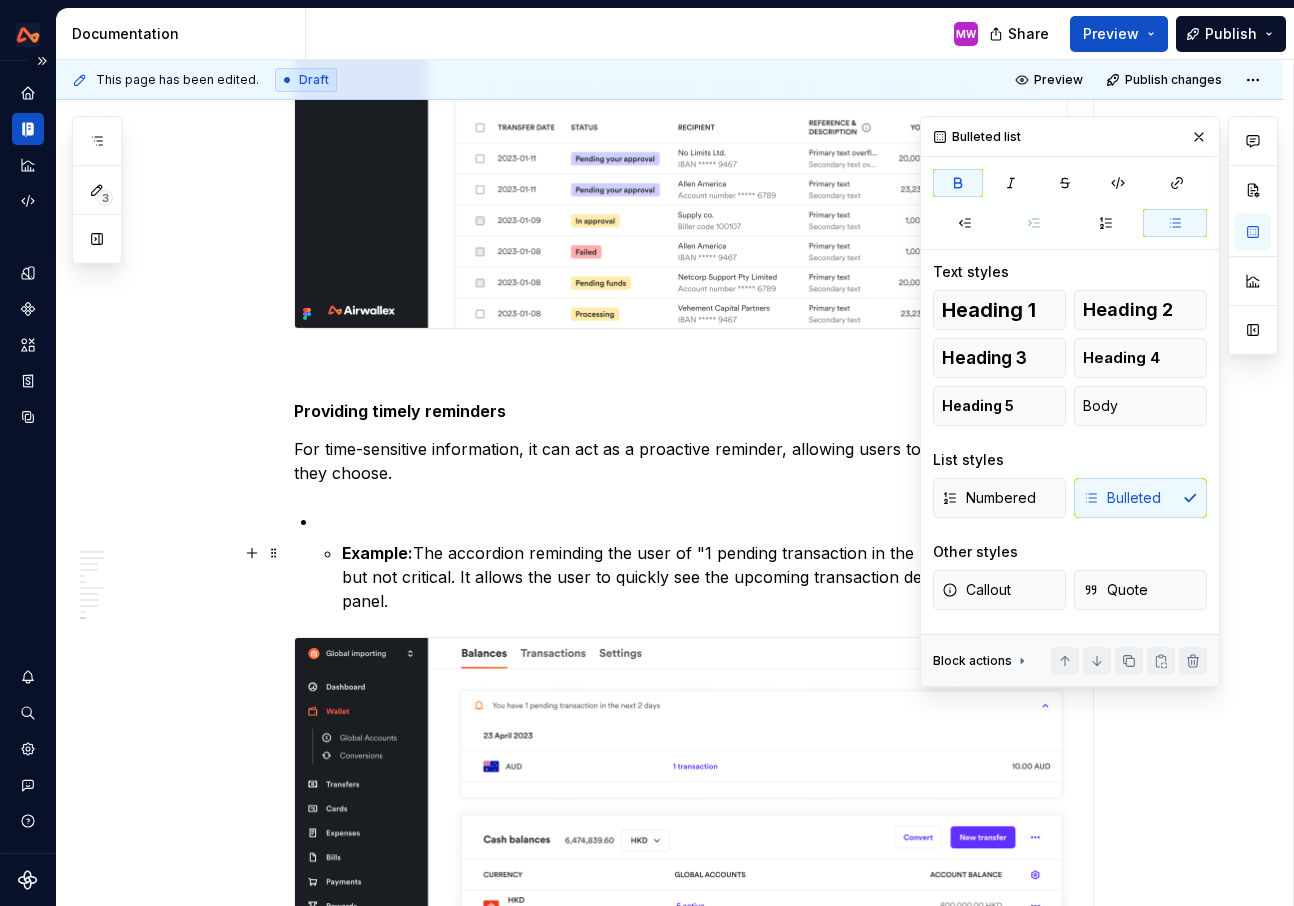click on "Example:" at bounding box center [377, 553] 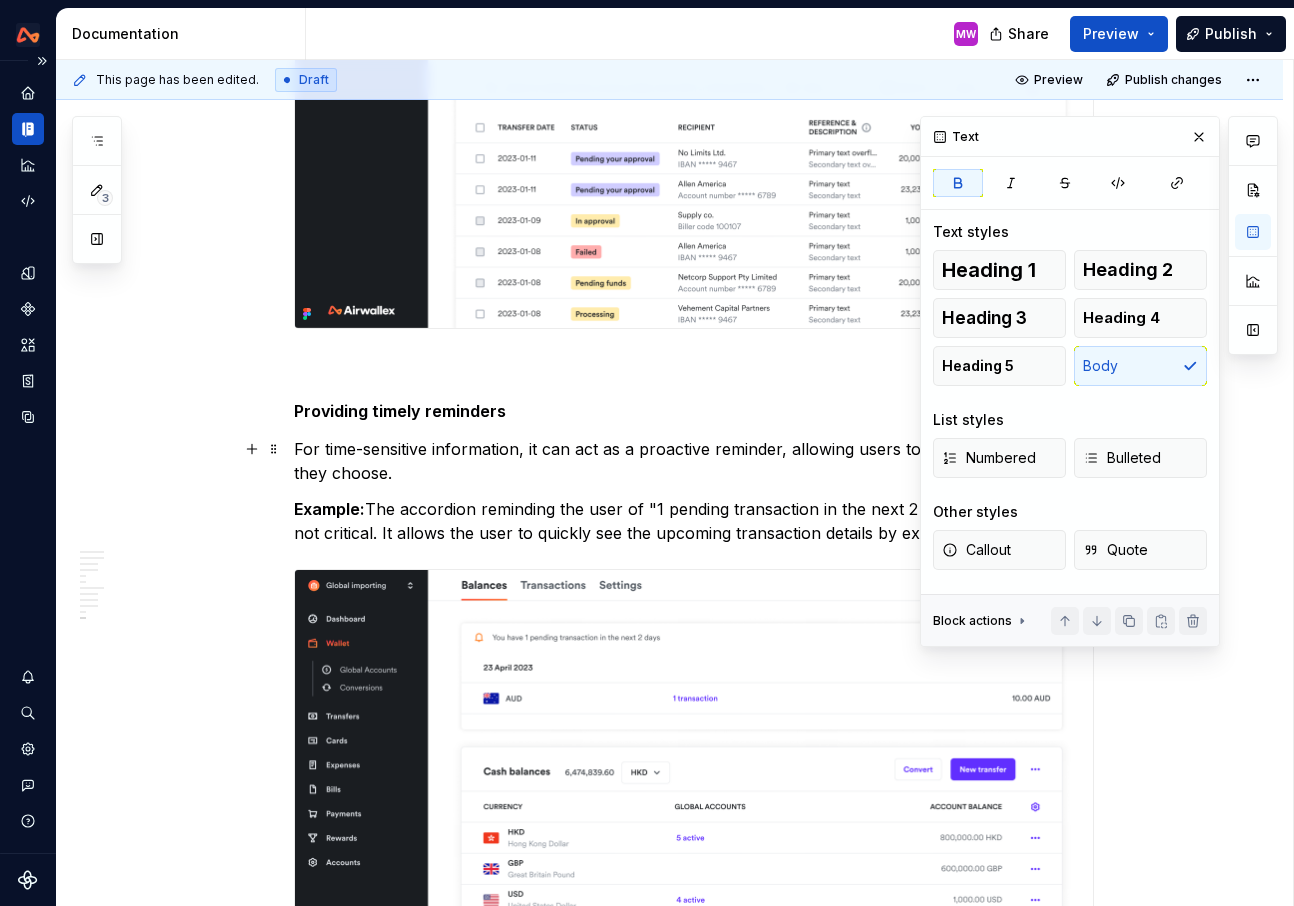 click on "Anatomy **** ****** ******* Icon (optional) : An icon positioned directly before the title. Provides a quick visual cue about the type of content within the panel (e.g. a "bell" icon for reminders). Title A concise and descriptive label for the content within the slot. Title can be body copy or a more prominent Headline 300 or 400. Right content (optional) :  Can contain: Hint text: Supplementary information or context Tag: Number, status CTAs (up to three actions) Chevron : Communicates the expanded or collapsed state of the accordion. Content slot : The content to be revealed or hidden. This can include text, images, forms, or other components. Text link “See more” to expand the accordion “See less” to collapse the accordion Chevron : Communicates the expanded or collapsed state of the accordion. Content slot : The content to be revealed or hidden. This usually includes text. Variations To cater to different layout and content needs, there are two primary accordion variations – card and simple." at bounding box center [669, -2194] 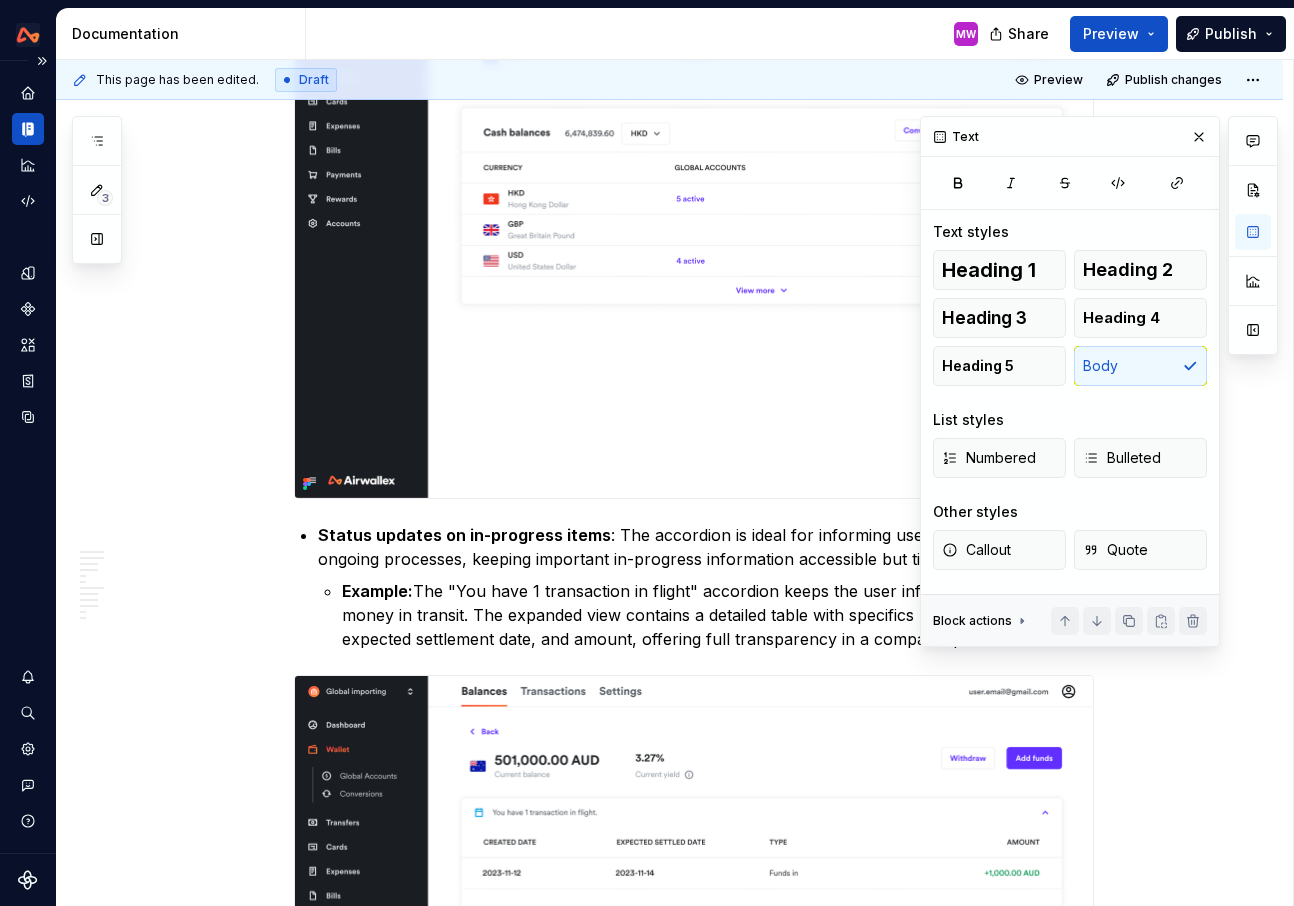 scroll, scrollTop: 7608, scrollLeft: 0, axis: vertical 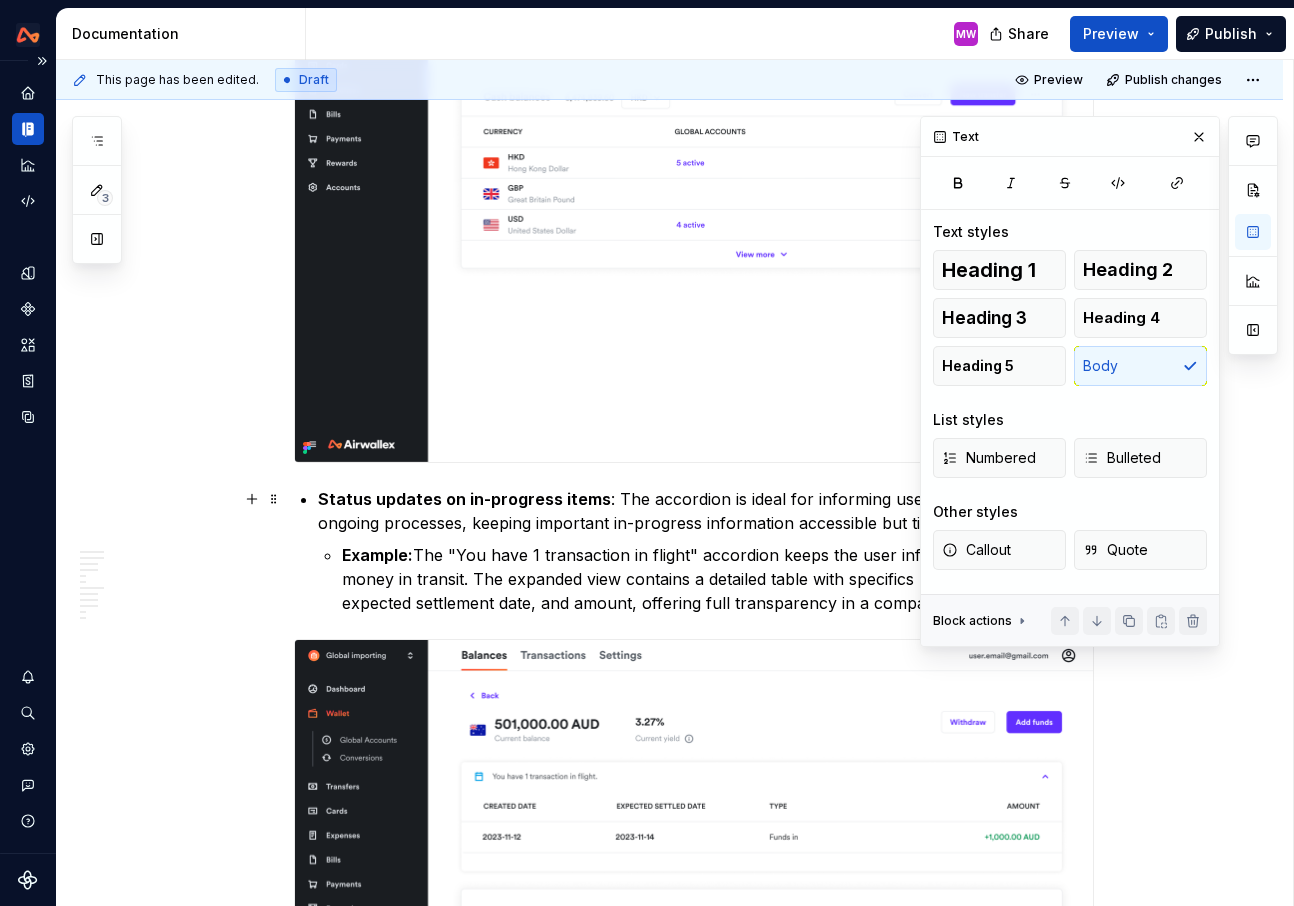 click on "Status updates on in-progress items" at bounding box center (464, 499) 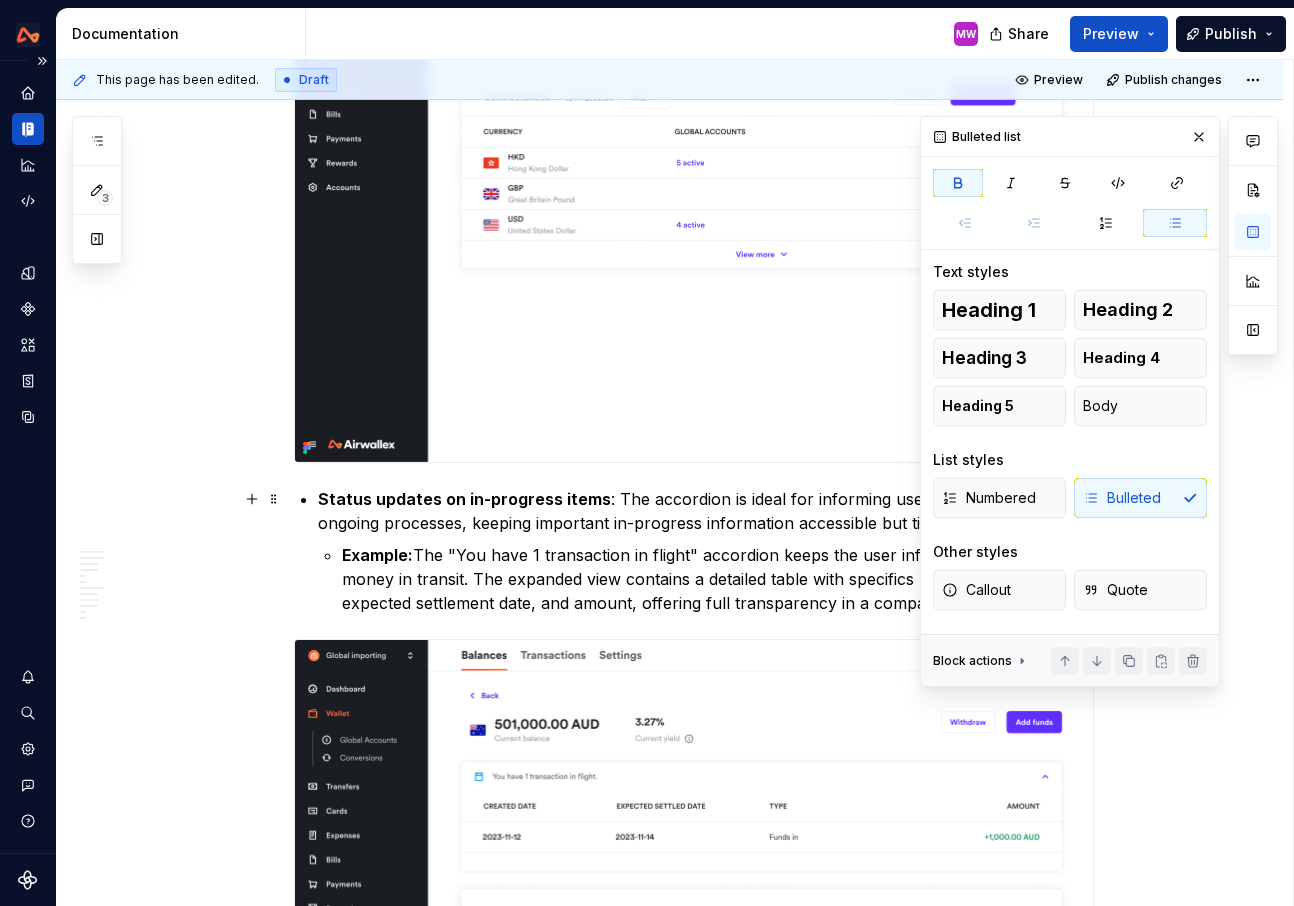 click on "Numbered Bulleted" at bounding box center [1070, 498] 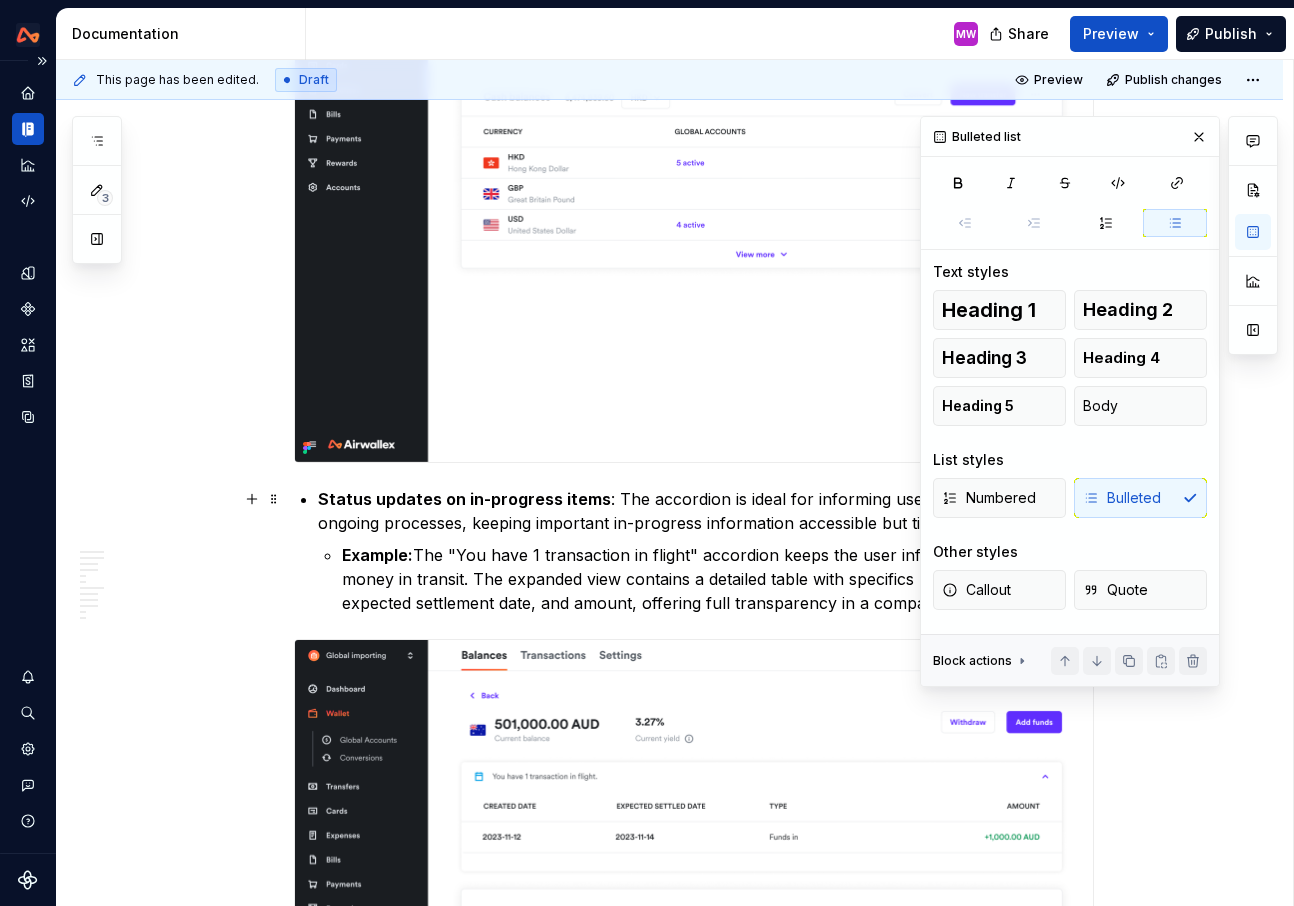 click on "Status updates on in-progress items : The accordion is ideal for informing users about the status of ongoing processes, keeping important in-progress information accessible but tidy." at bounding box center [706, 511] 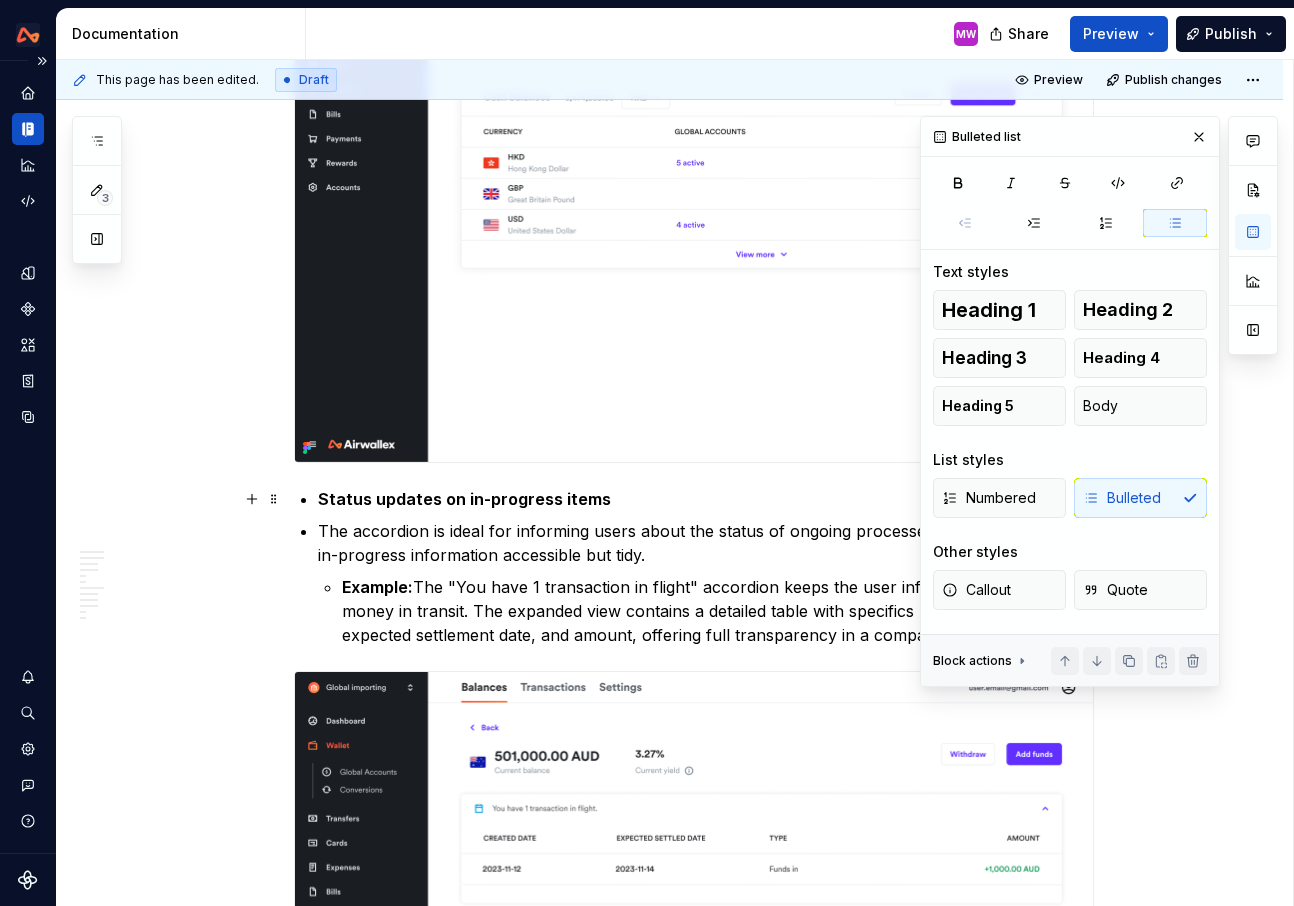 click on "Status updates on in-progress items" at bounding box center (464, 499) 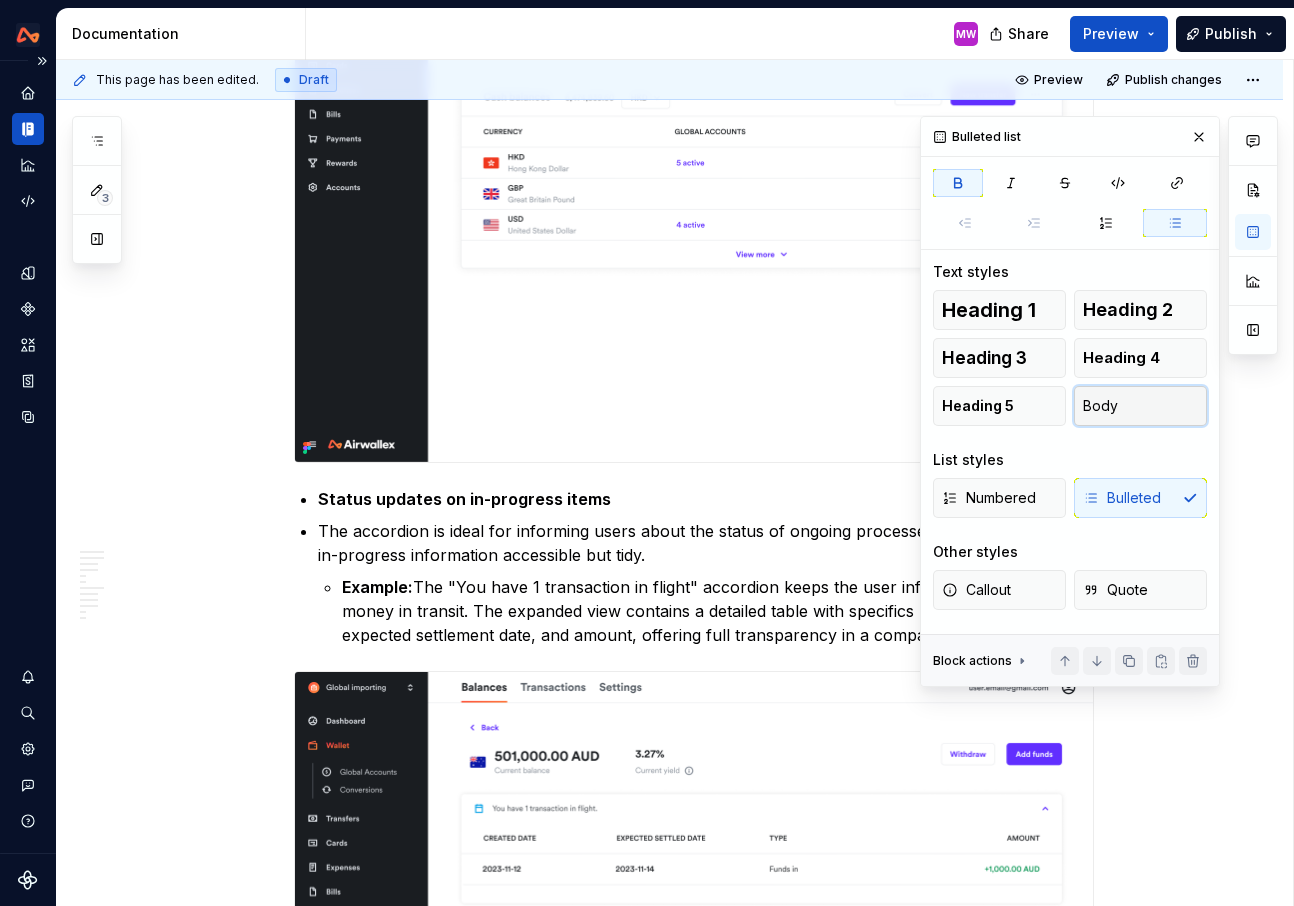 click on "Body" at bounding box center [1140, 406] 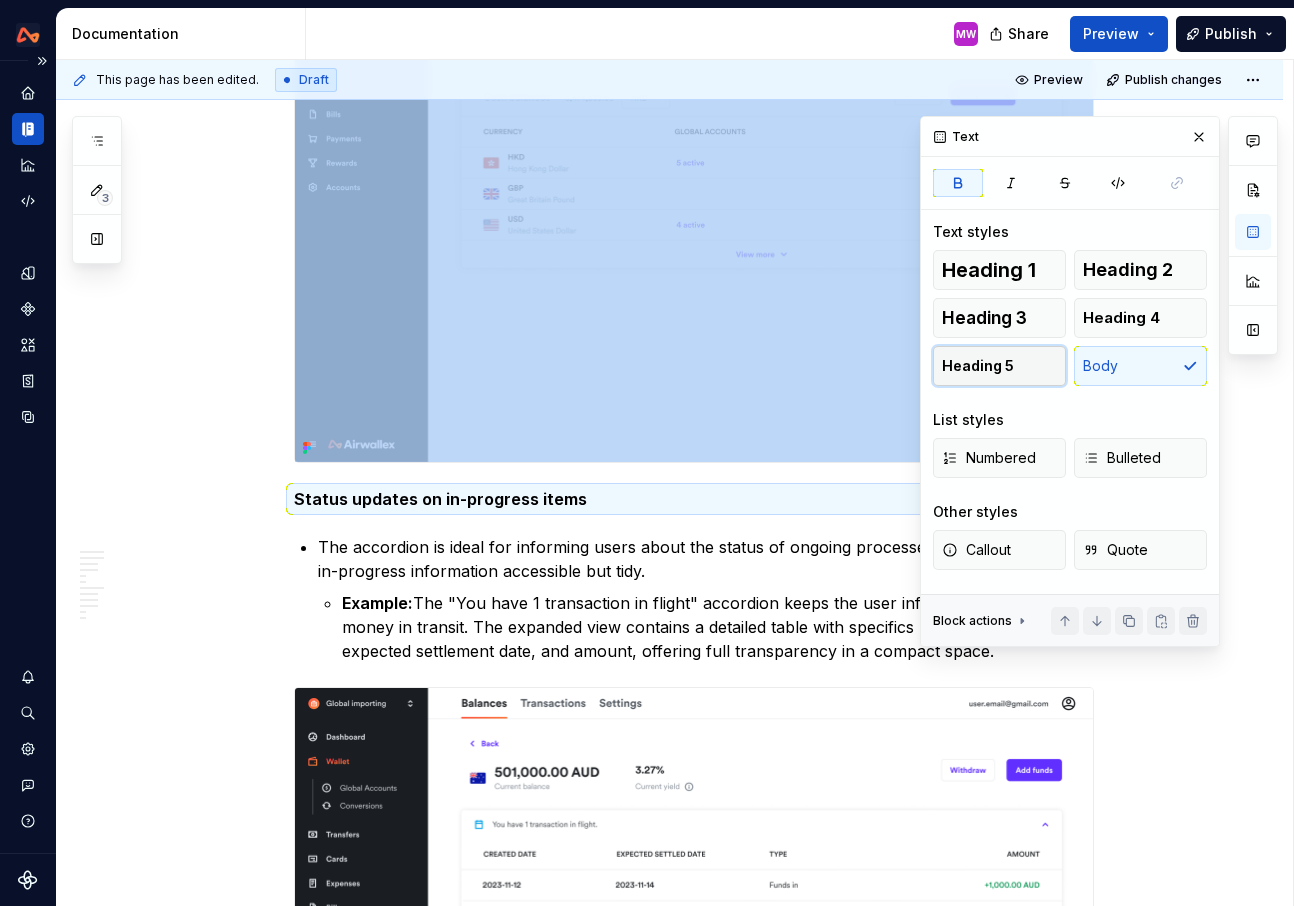 click on "Heading 5" at bounding box center [999, 366] 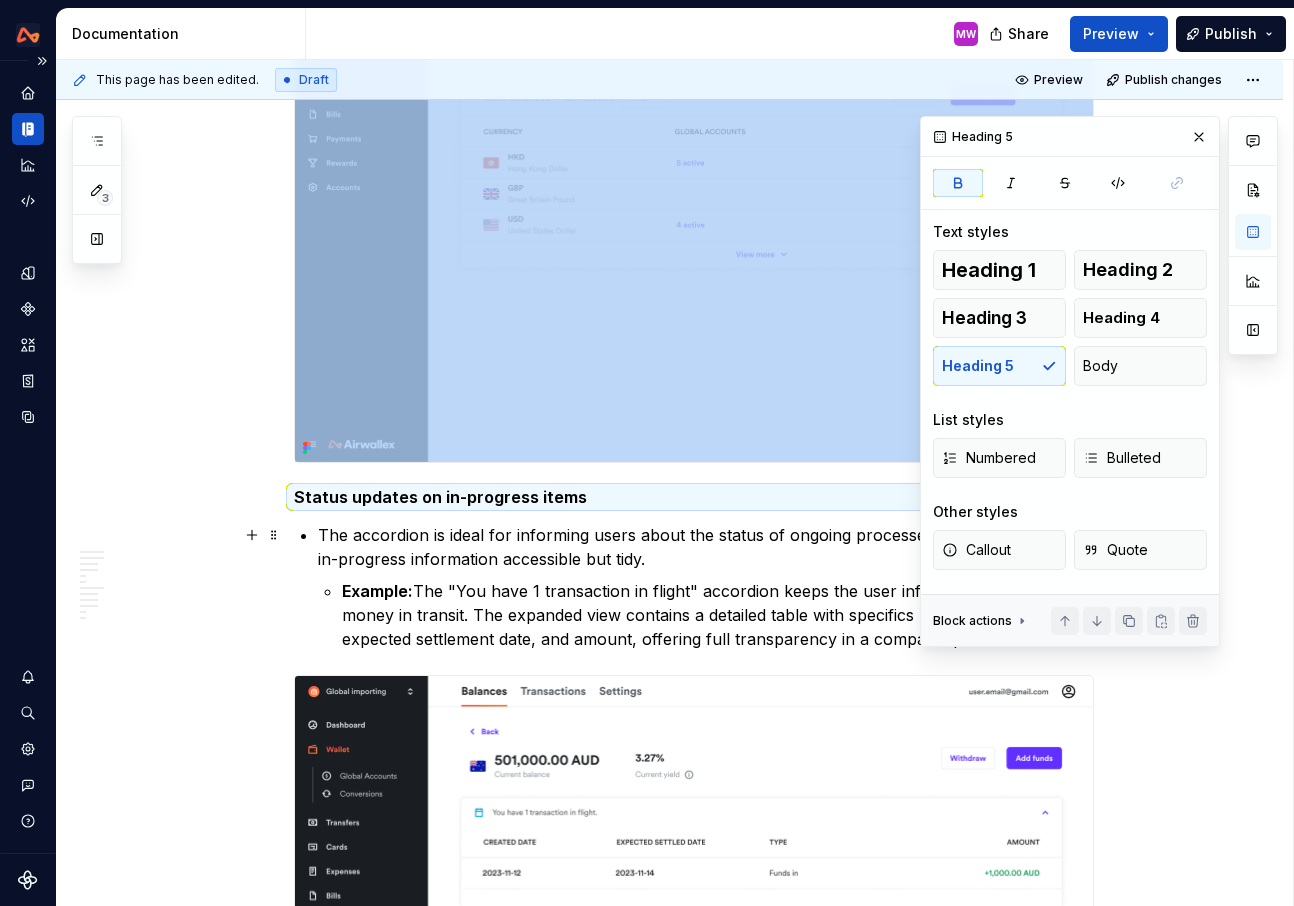 click on "Anatomy **** ****** ******* Icon (optional) : An icon positioned directly before the title. Provides a quick visual cue about the type of content within the panel (e.g. a "bell" icon for reminders). Title A concise and descriptive label for the content within the slot. Title can be body copy or a more prominent Headline 300 or 400. Right content (optional) :  Can contain: Hint text: Supplementary information or context Tag: Number, status CTAs (up to three actions) Chevron : Communicates the expanded or collapsed state of the accordion. Content slot : The content to be revealed or hidden. This can include text, images, forms, or other components. Text link “See more” to expand the accordion “See less” to collapse the accordion Chevron : Communicates the expanded or collapsed state of the accordion. Content slot : The content to be revealed or hidden. This usually includes text. Variations To cater to different layout and content needs, there are two primary accordion variations – card and simple." at bounding box center (694, -2975) 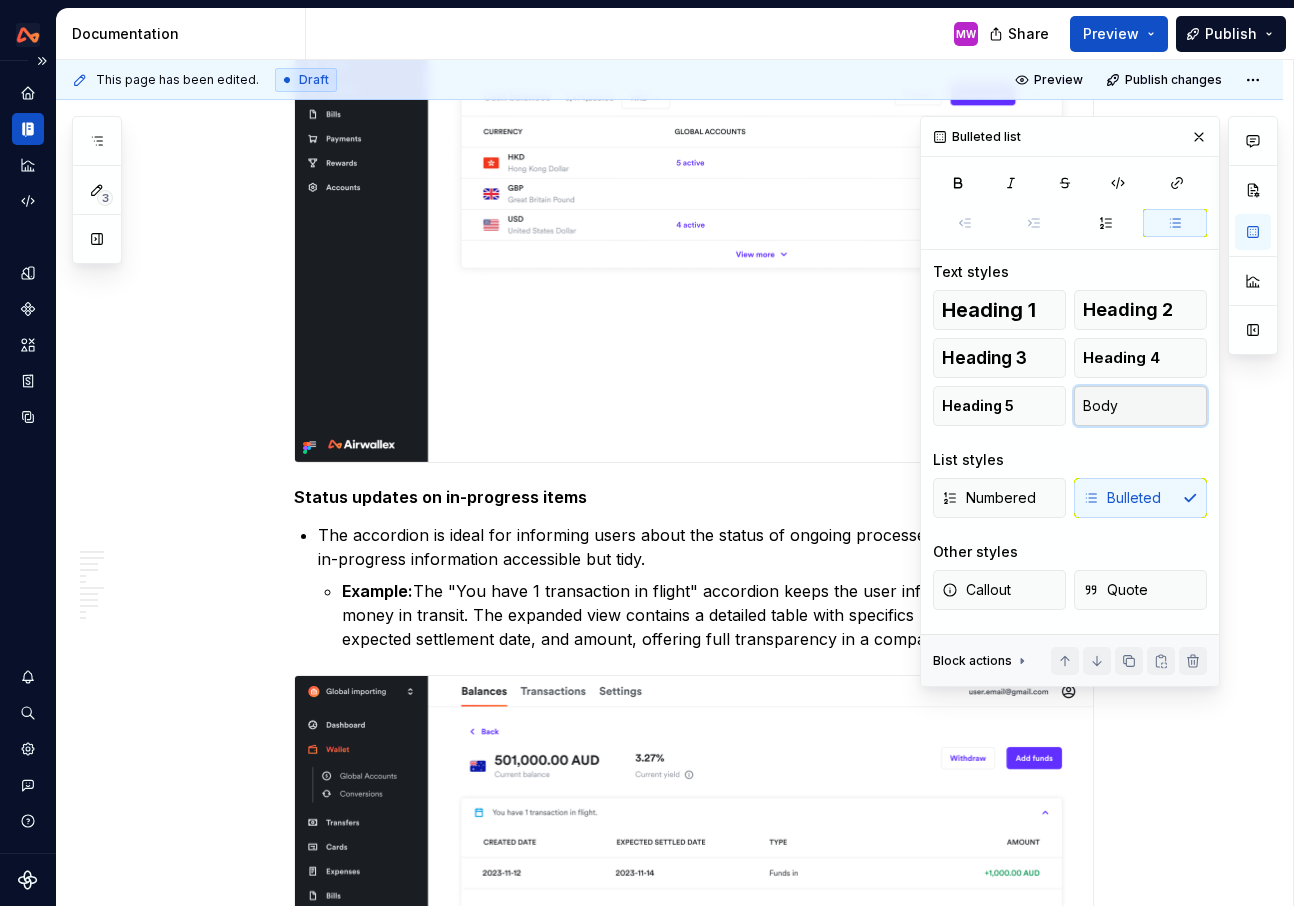 click on "Body" at bounding box center (1100, 406) 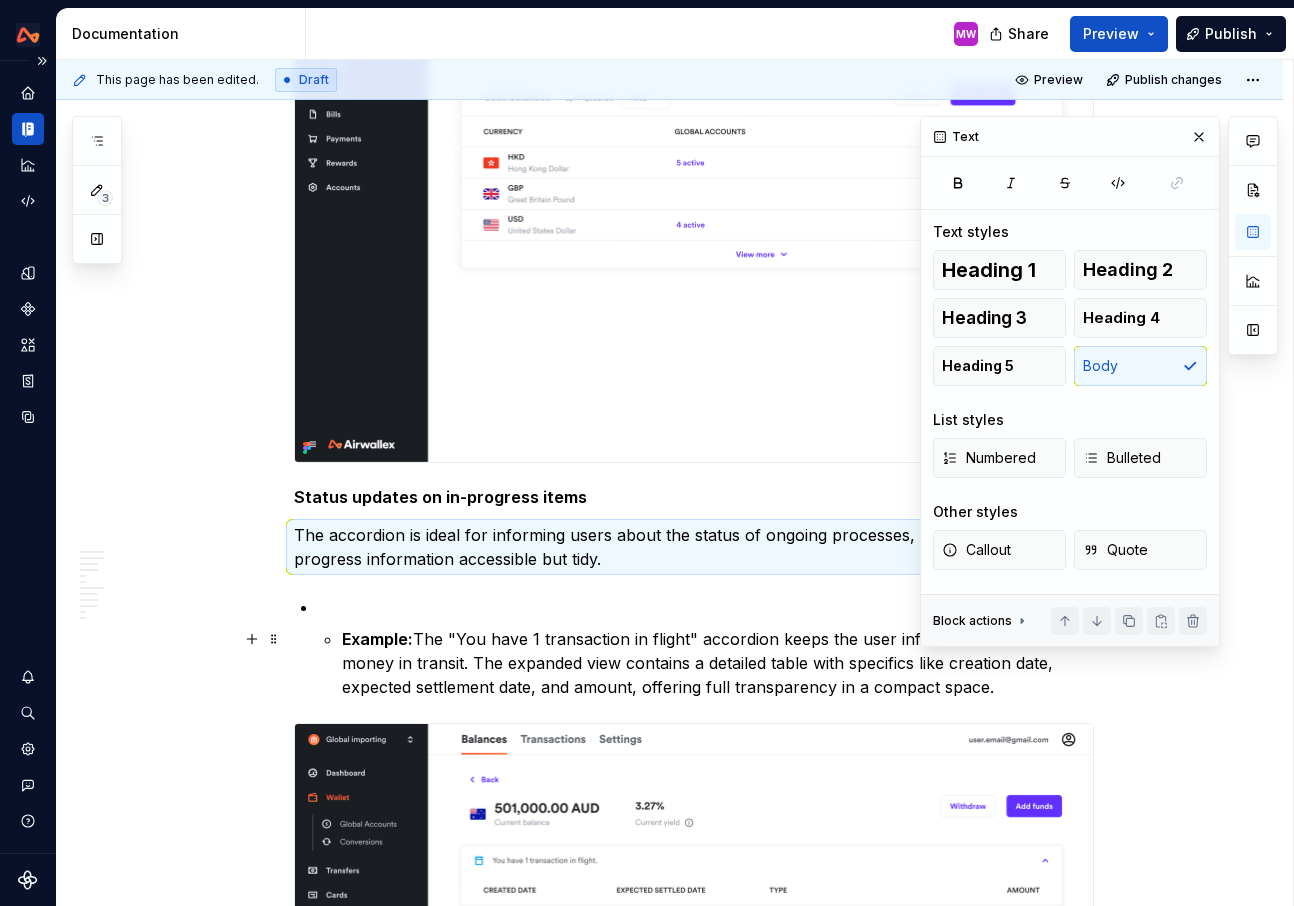 click on "Example:" at bounding box center (377, 639) 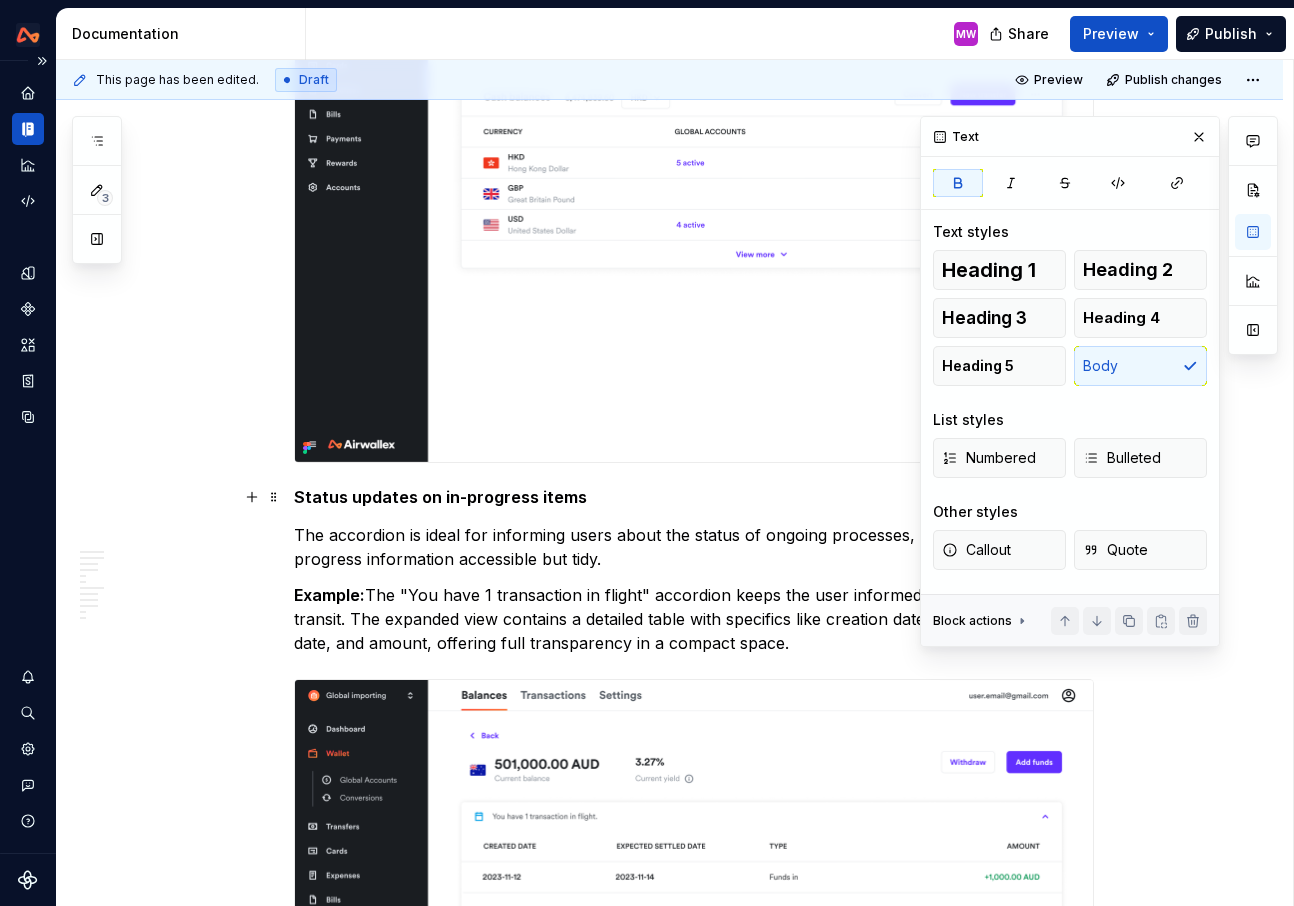 click on "Status updates on in-progress items" at bounding box center [440, 497] 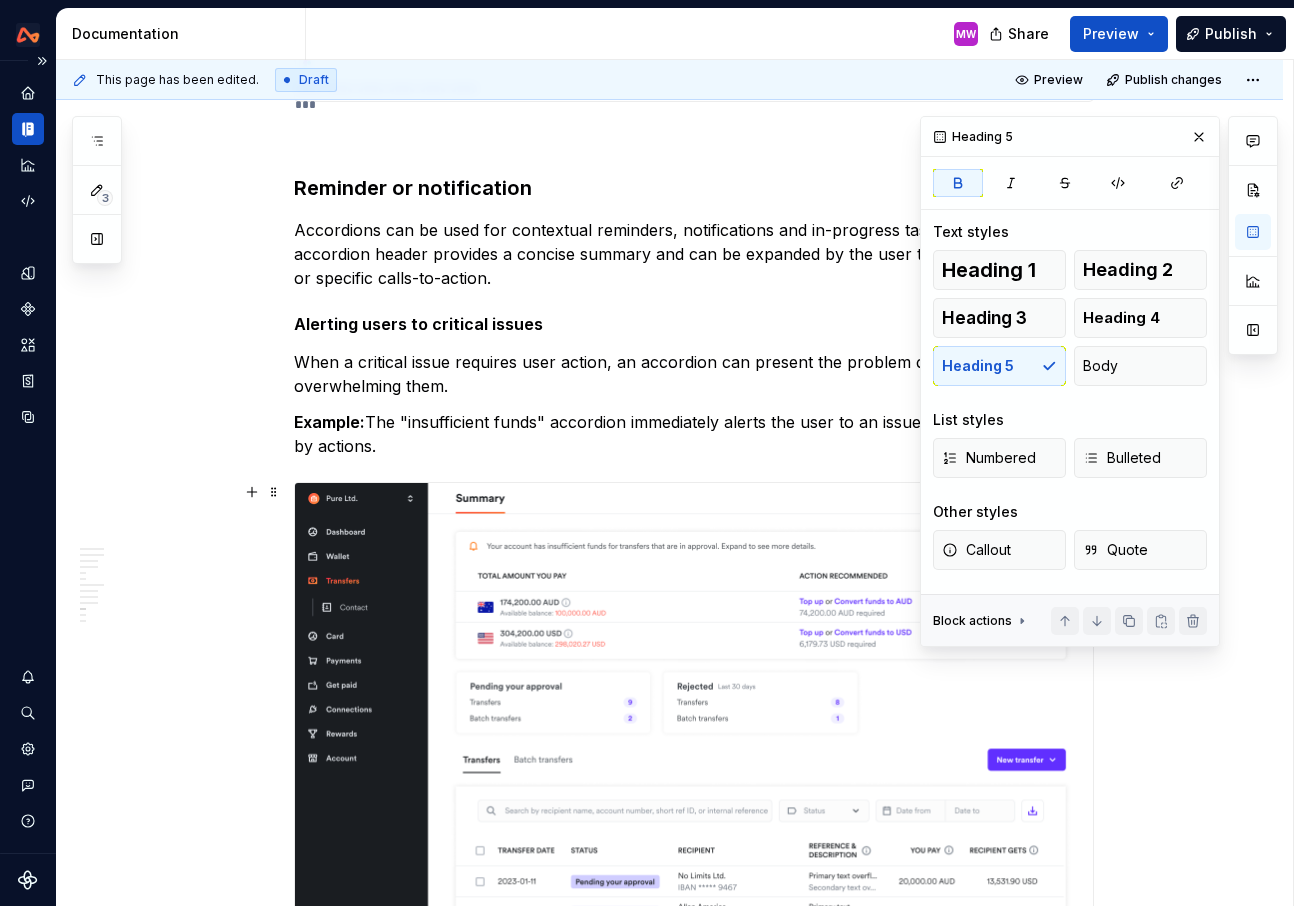scroll, scrollTop: 6012, scrollLeft: 0, axis: vertical 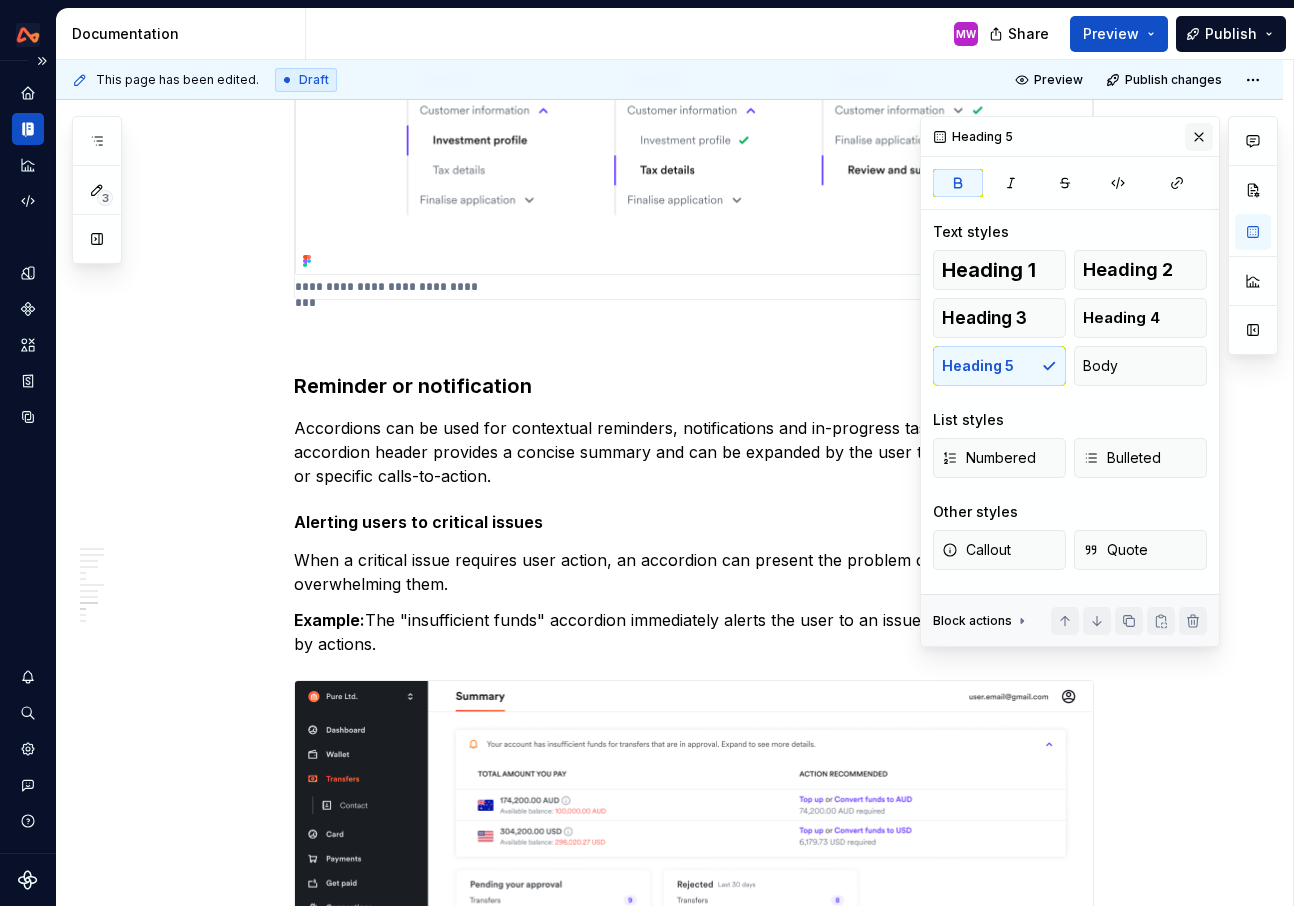 click at bounding box center [1199, 137] 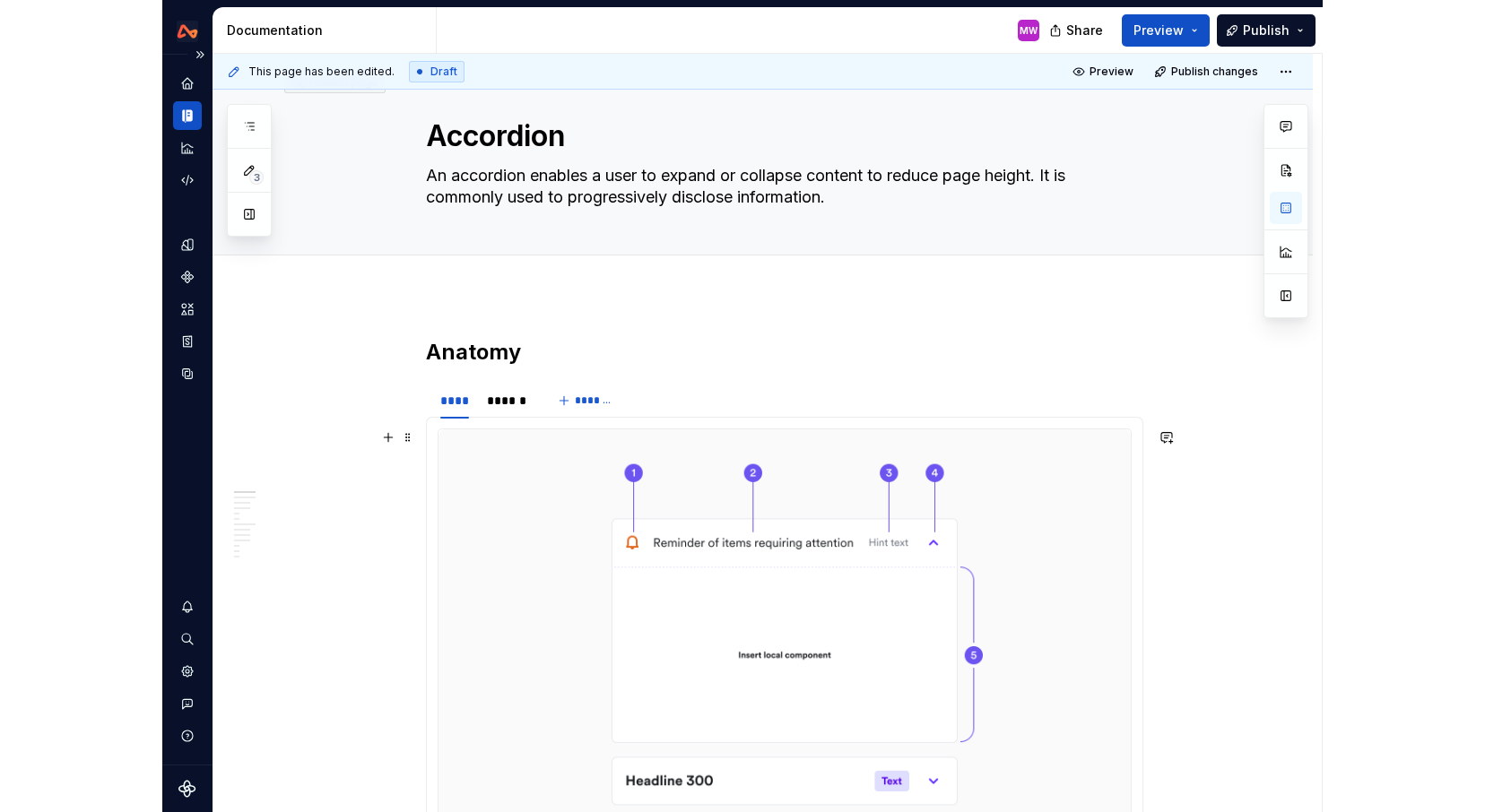 scroll, scrollTop: 0, scrollLeft: 0, axis: both 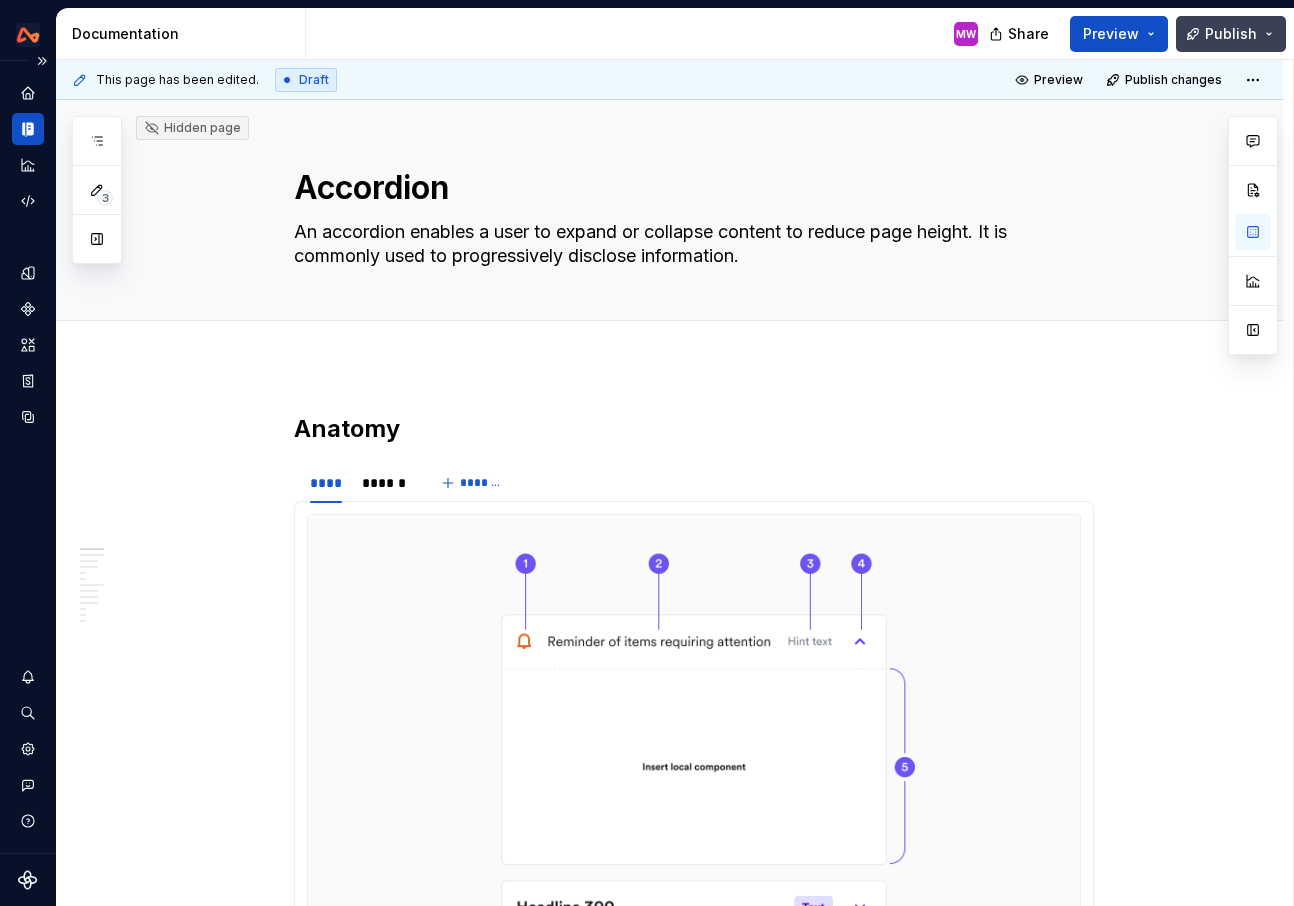 click on "Publish" at bounding box center [1231, 34] 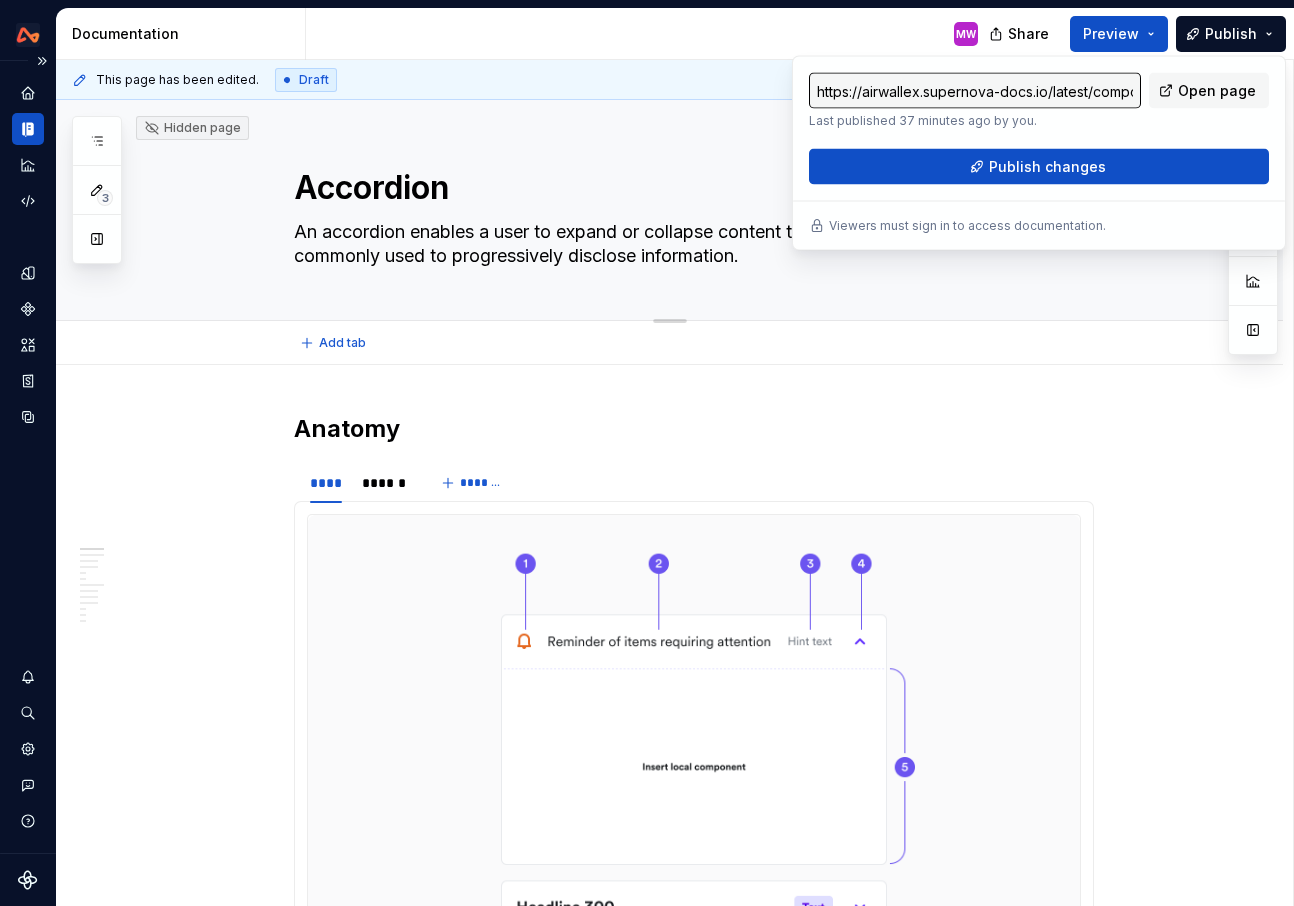 click on "Hidden page" at bounding box center [192, 128] 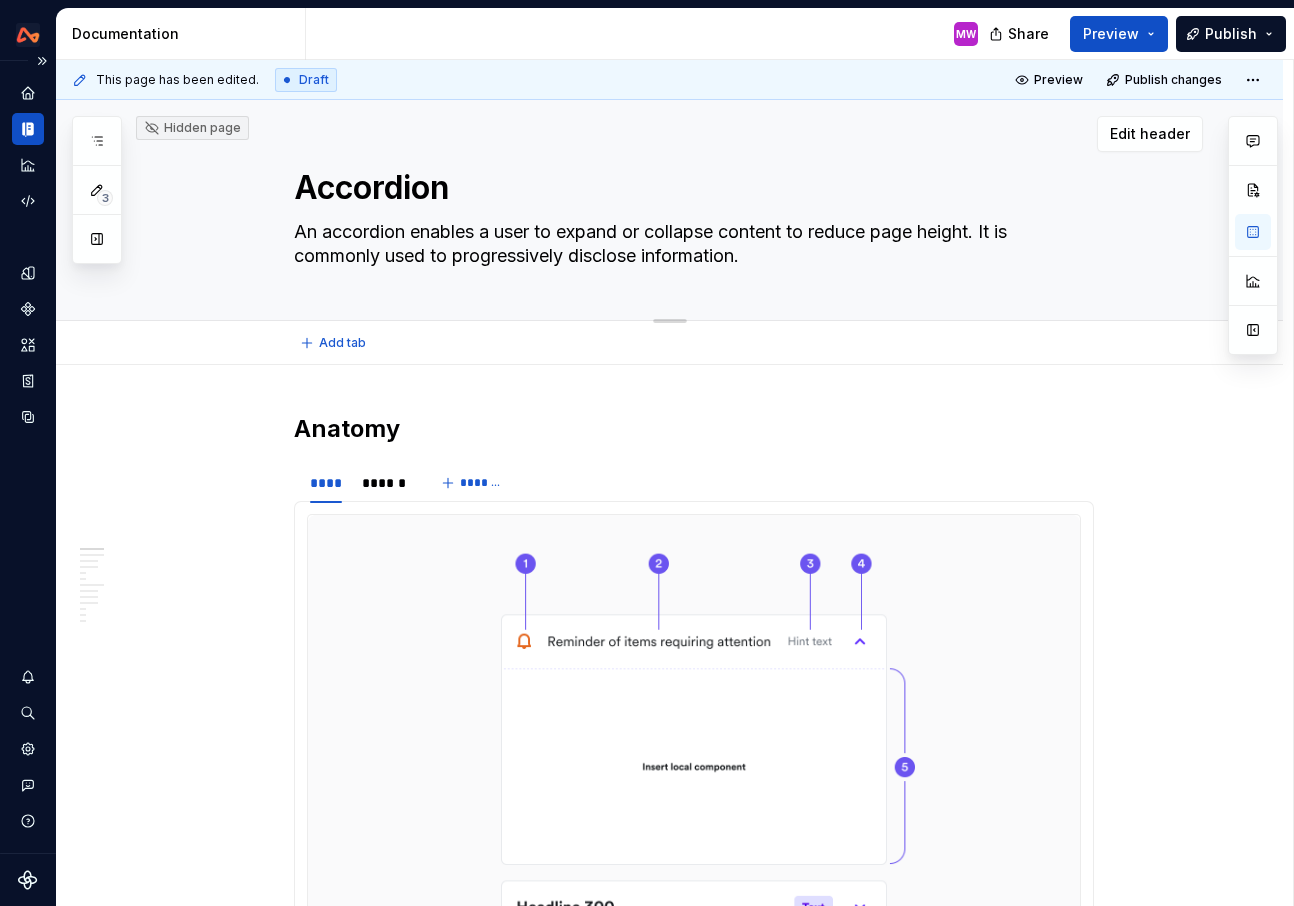 click 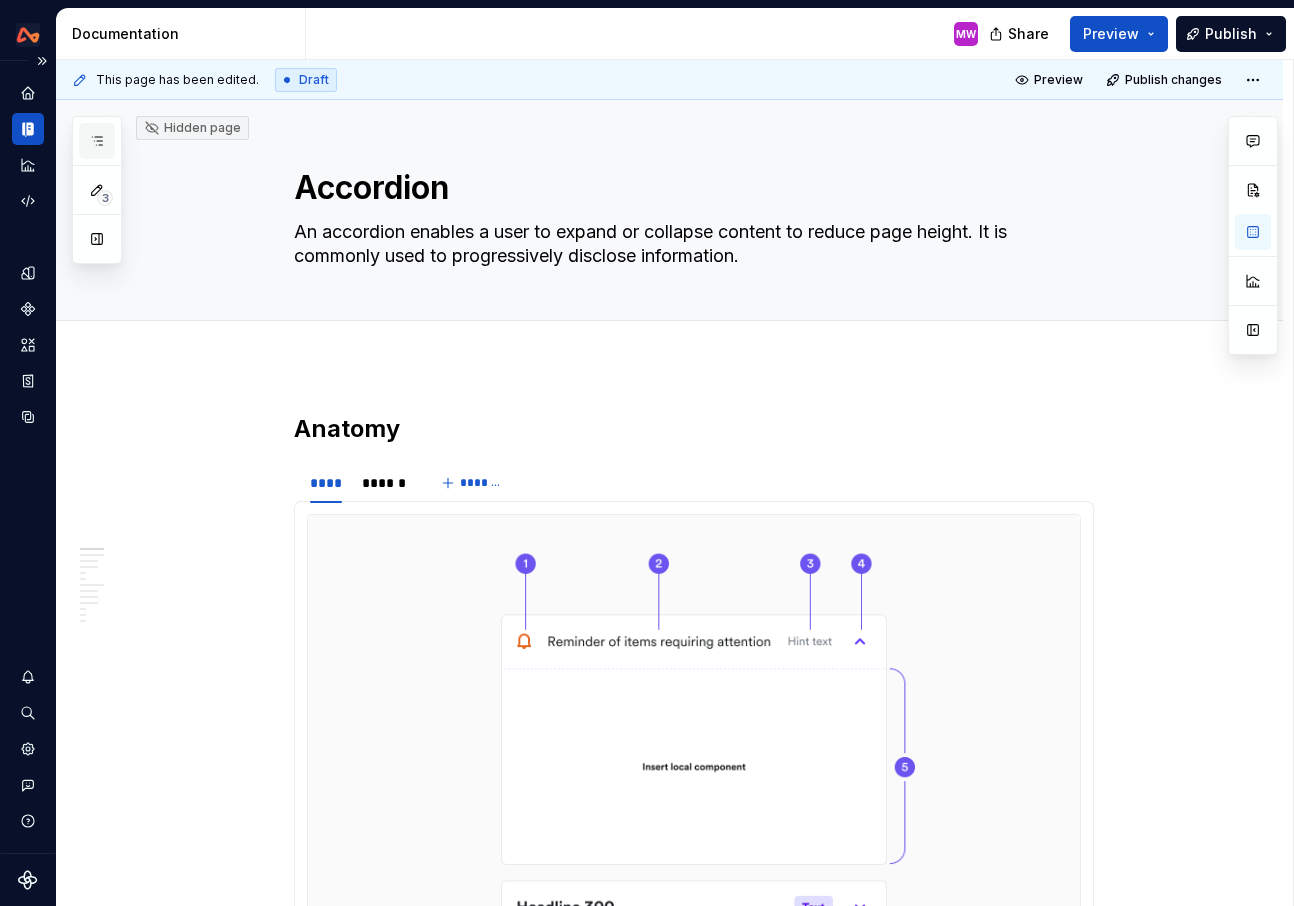 click at bounding box center (97, 141) 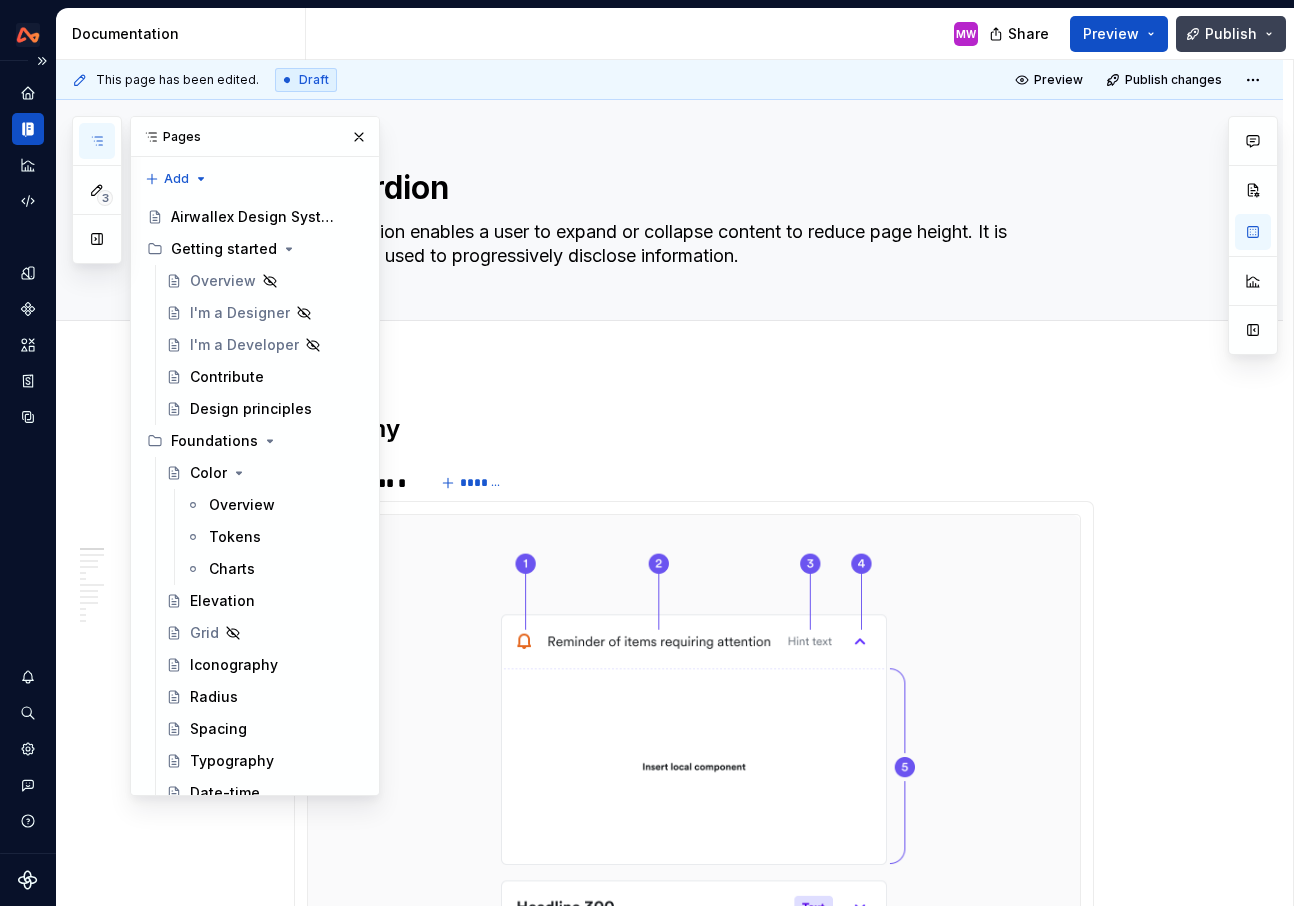 click on "Publish" at bounding box center [1231, 34] 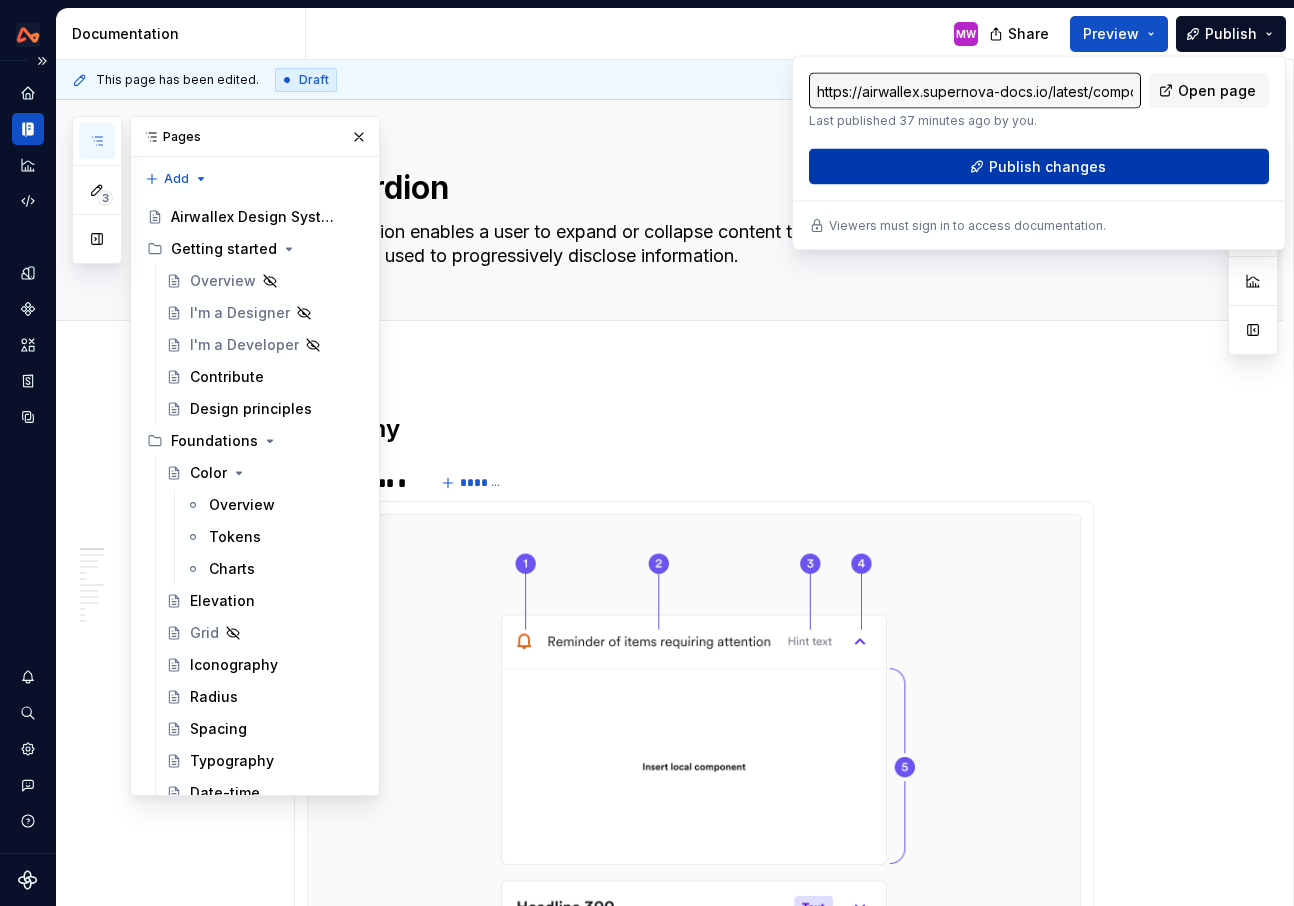 click on "Publish changes" at bounding box center (1039, 167) 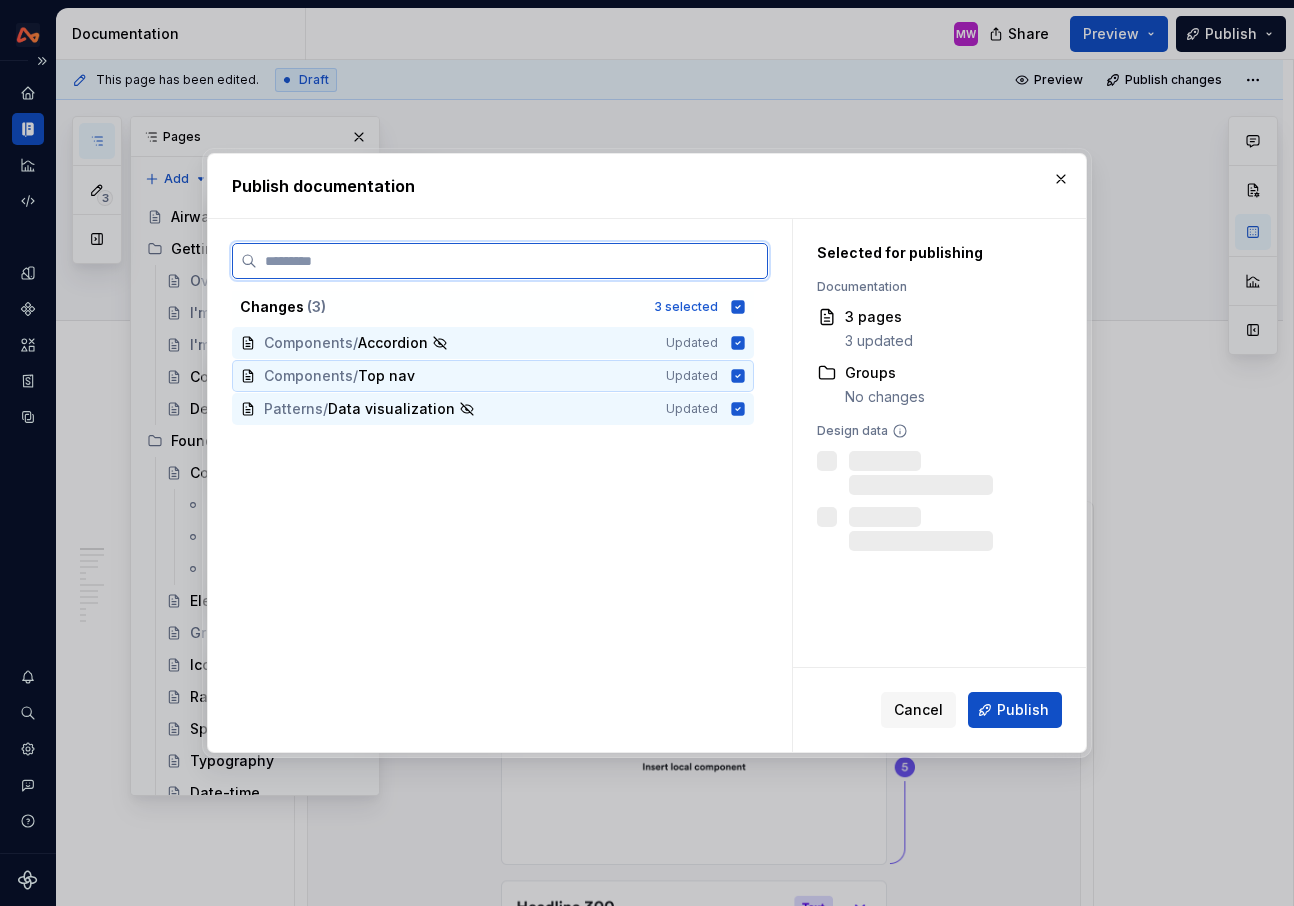click 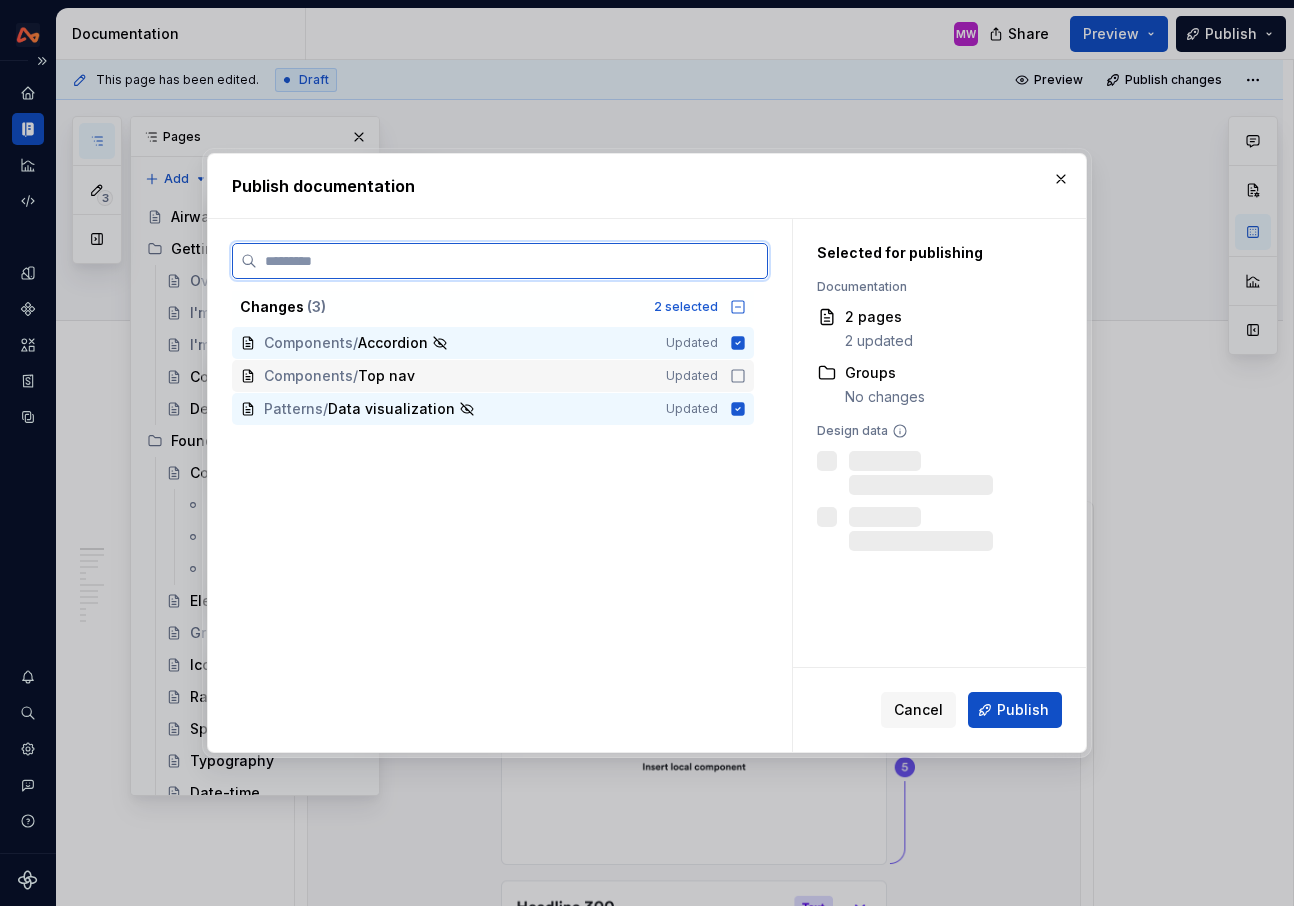 click on "Patterns  /  Data visualization Updated" at bounding box center [493, 409] 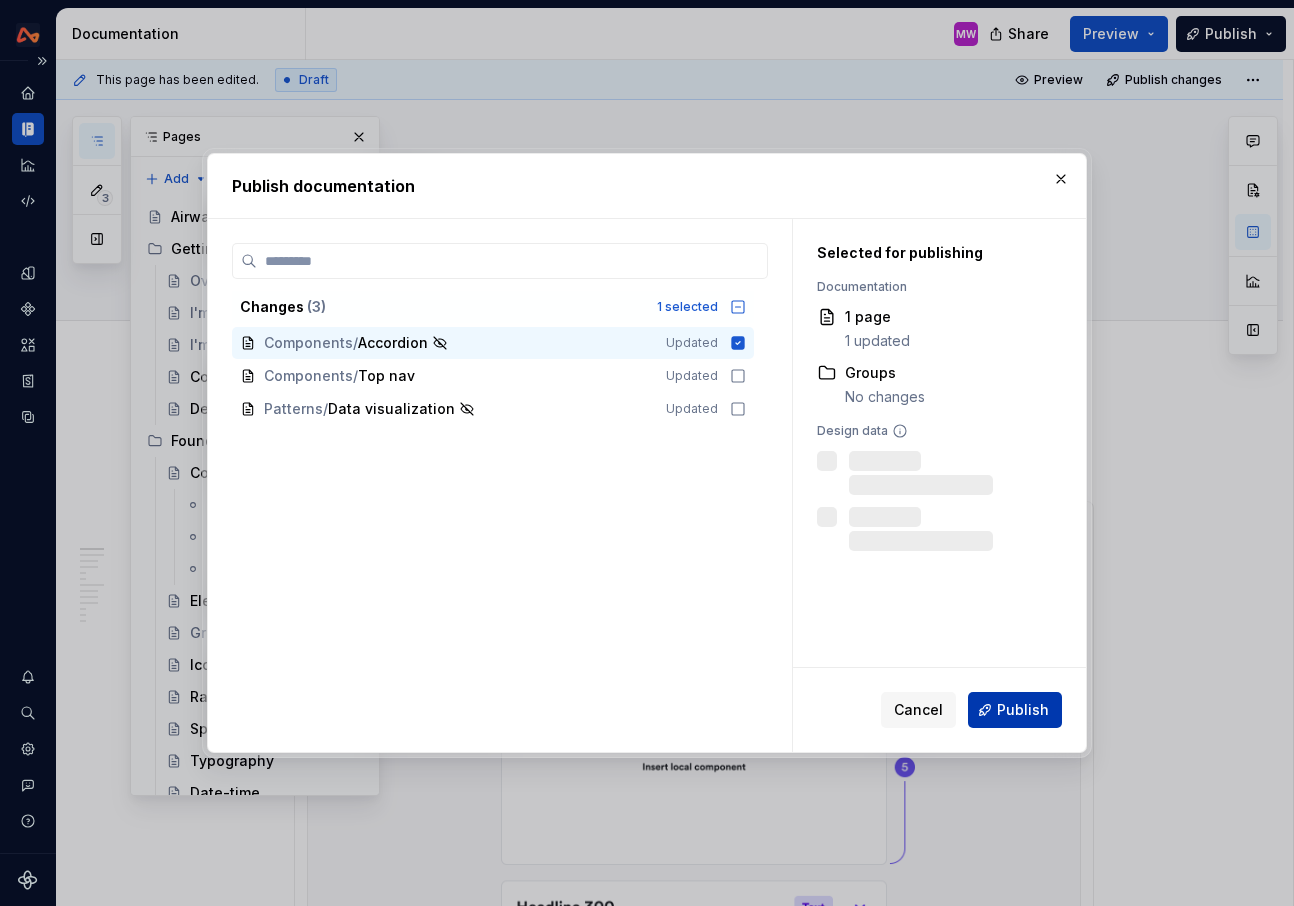 click on "Publish" at bounding box center [1015, 710] 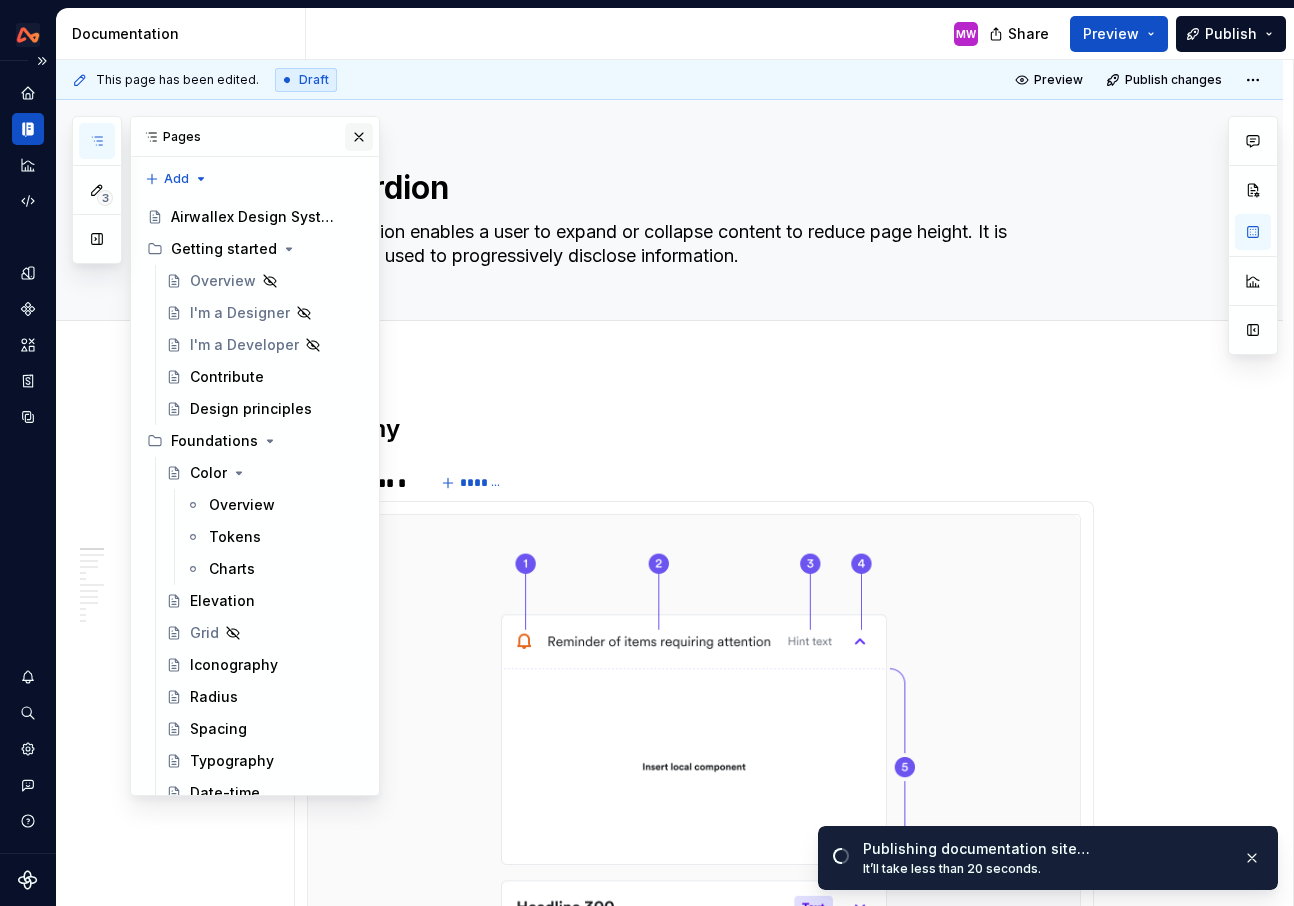 click at bounding box center (359, 137) 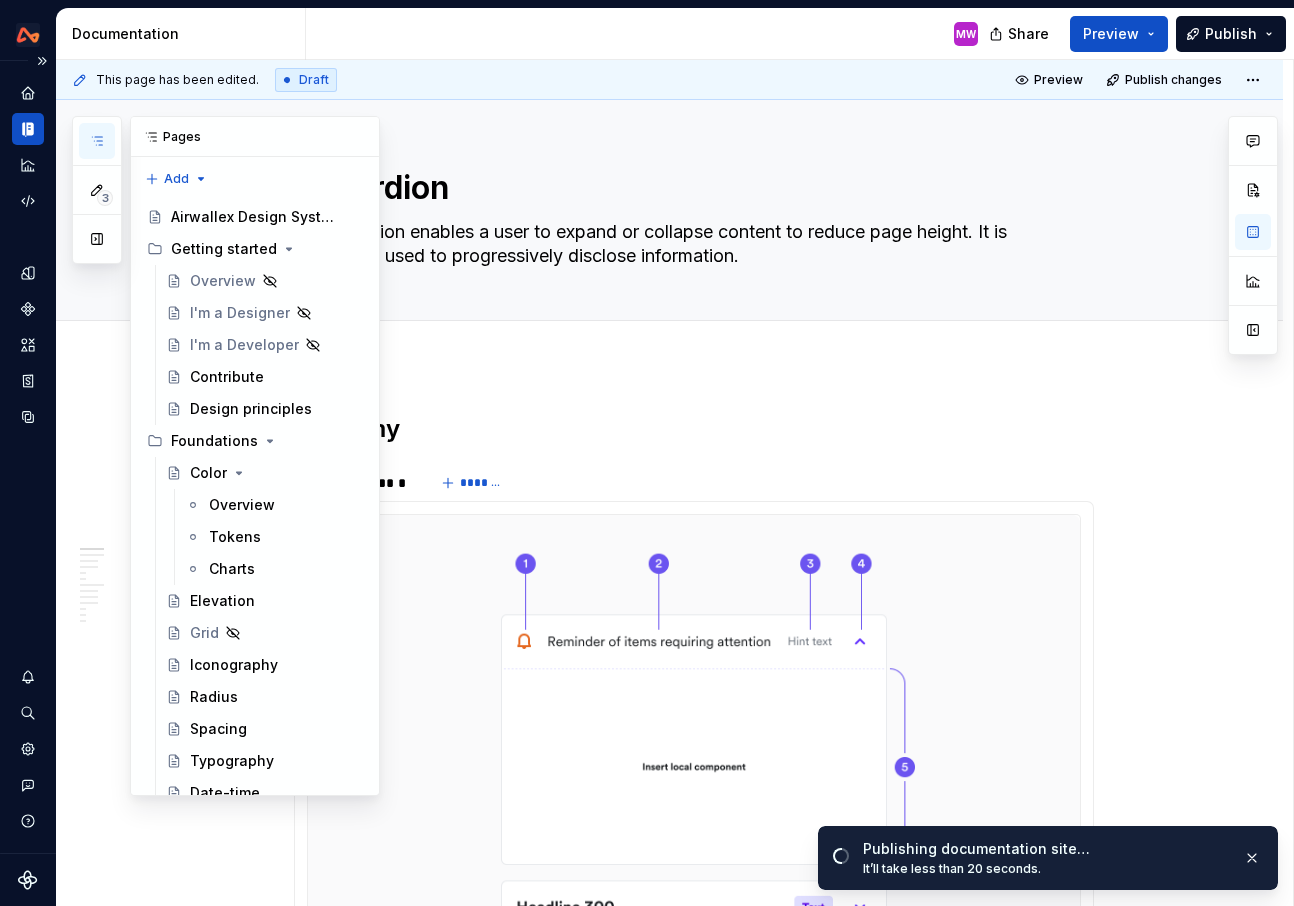 click 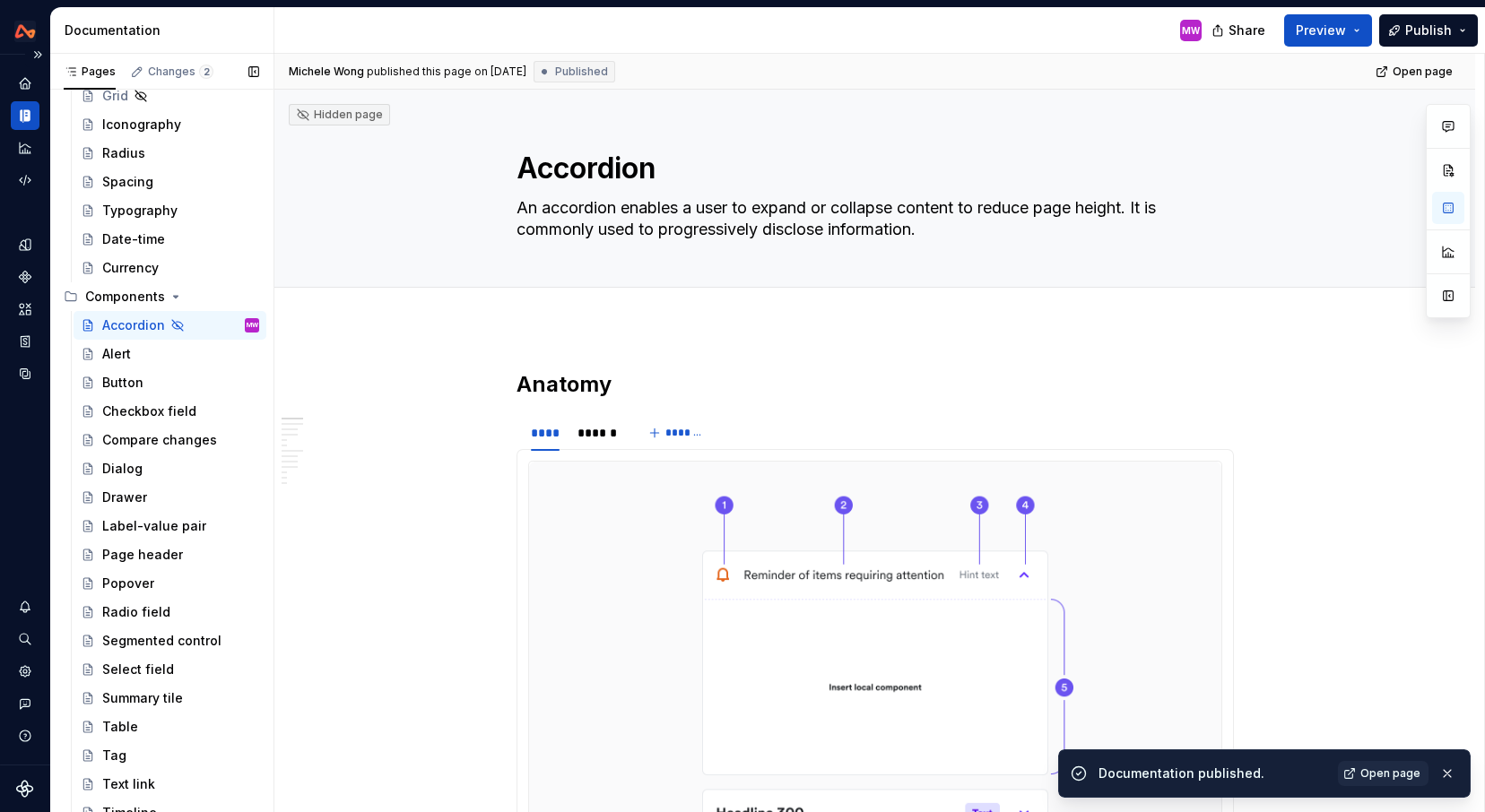 scroll, scrollTop: 432, scrollLeft: 0, axis: vertical 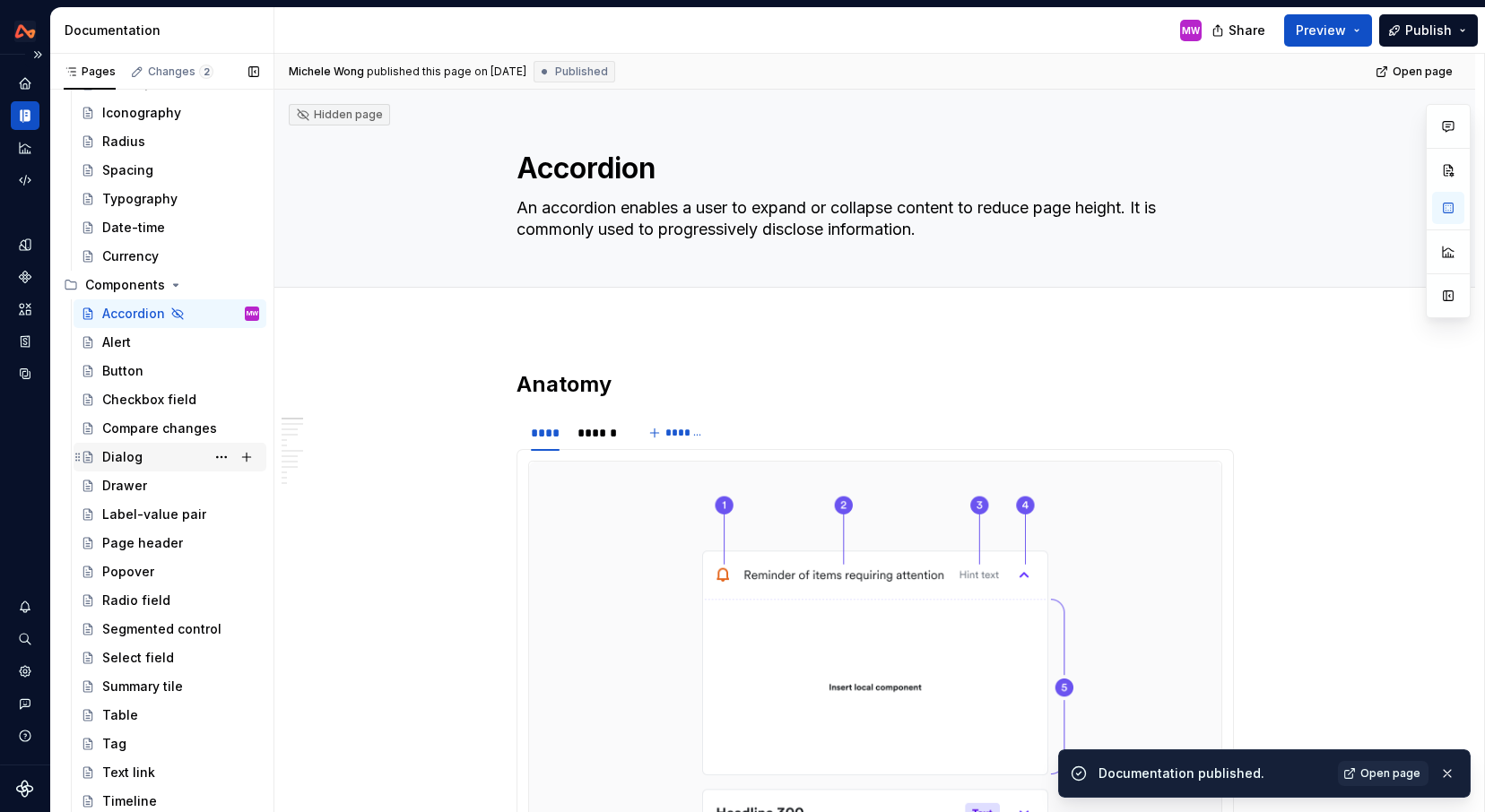 click on "Dialog" at bounding box center [122, 457] 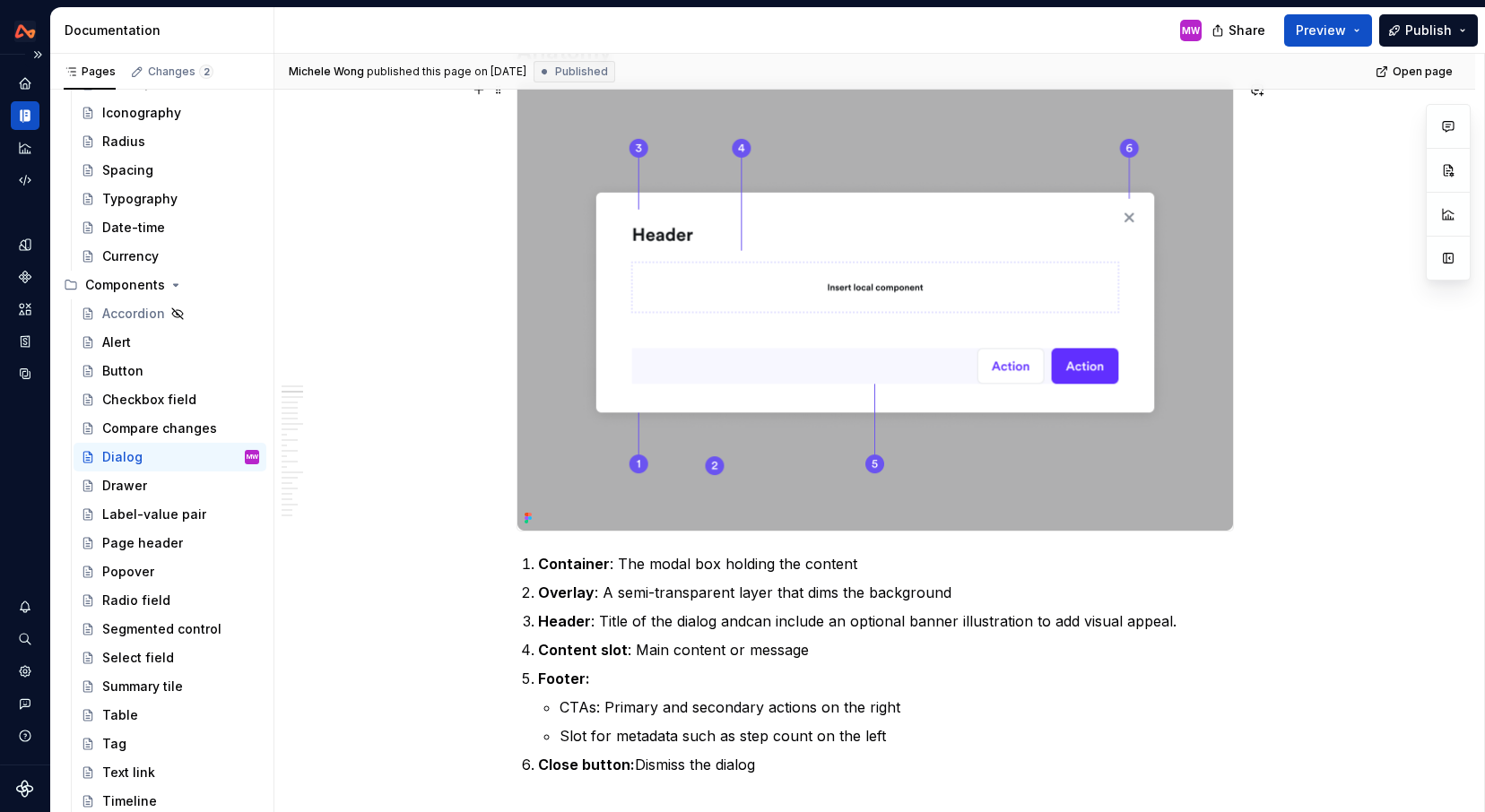 scroll, scrollTop: 1223, scrollLeft: 0, axis: vertical 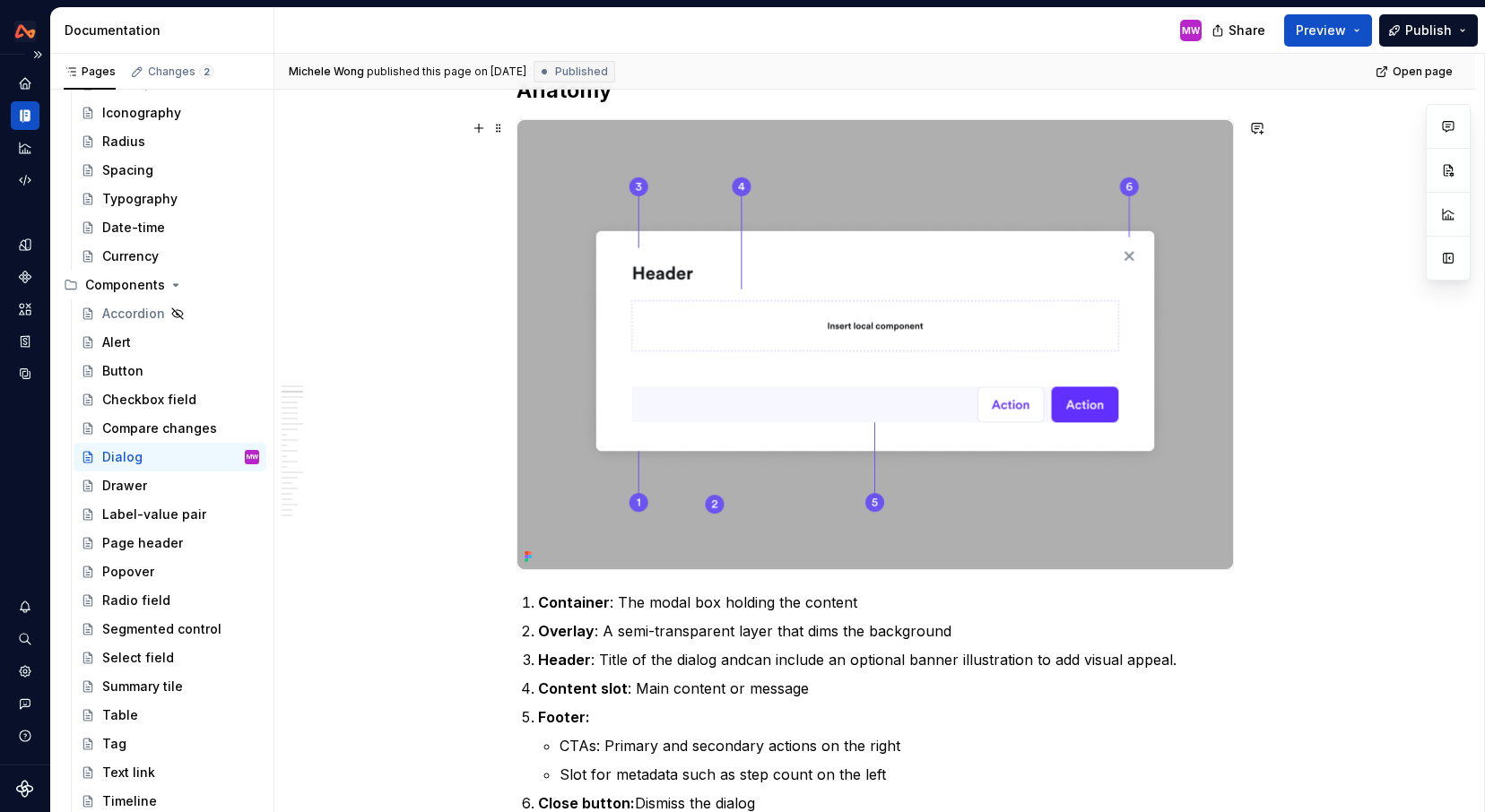 click at bounding box center (875, 344) 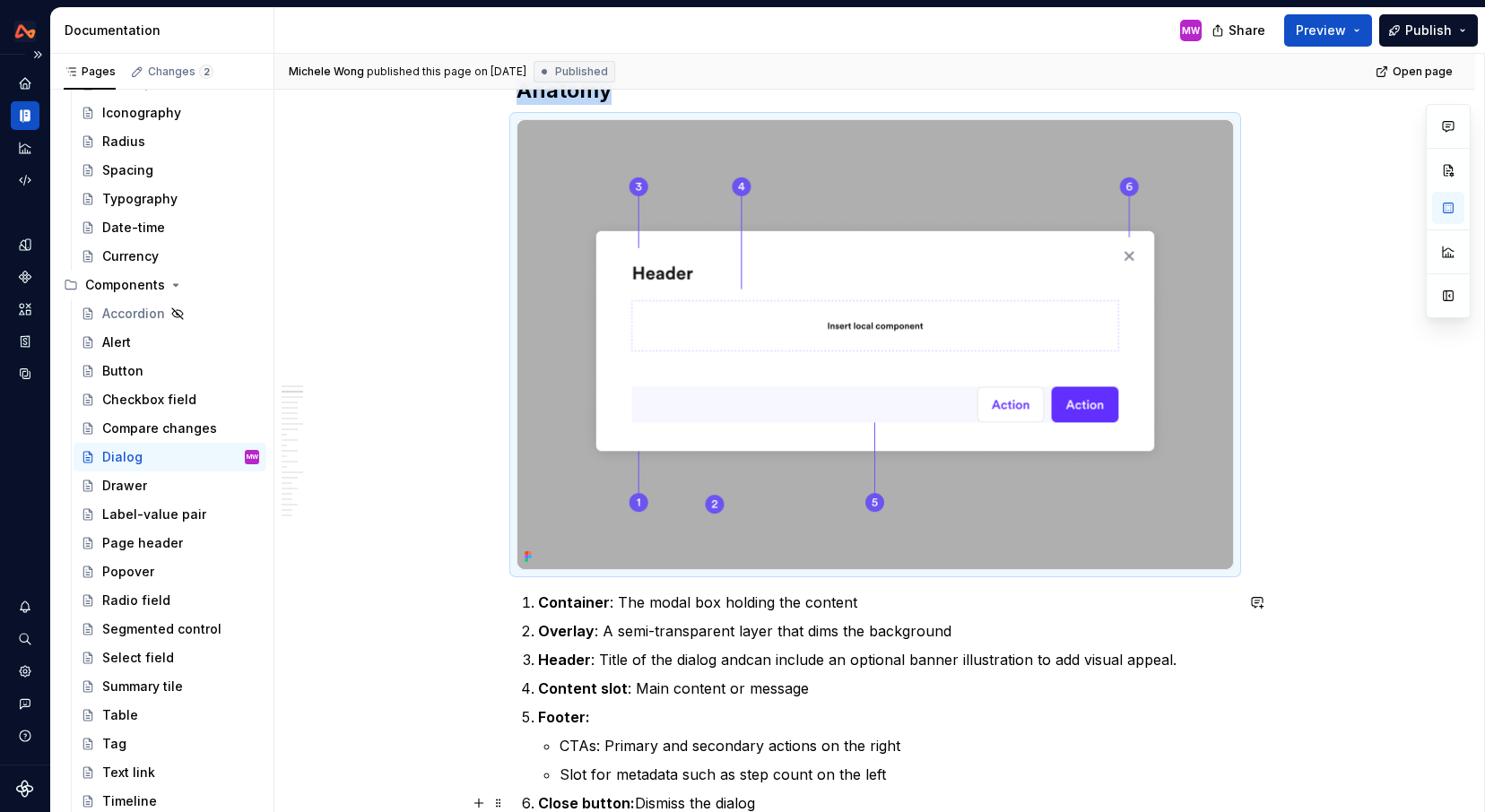 type on "*" 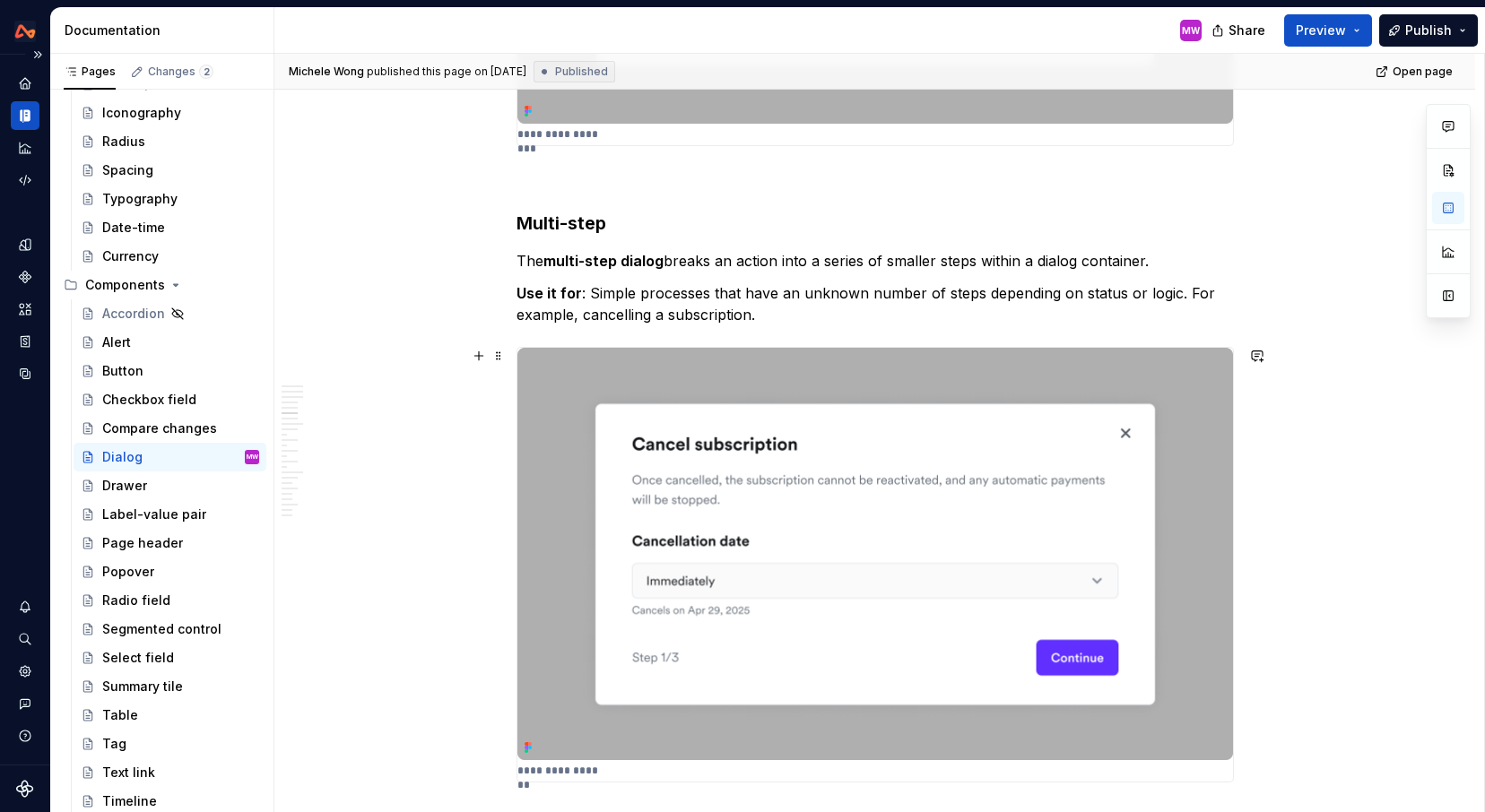 scroll, scrollTop: 3084, scrollLeft: 0, axis: vertical 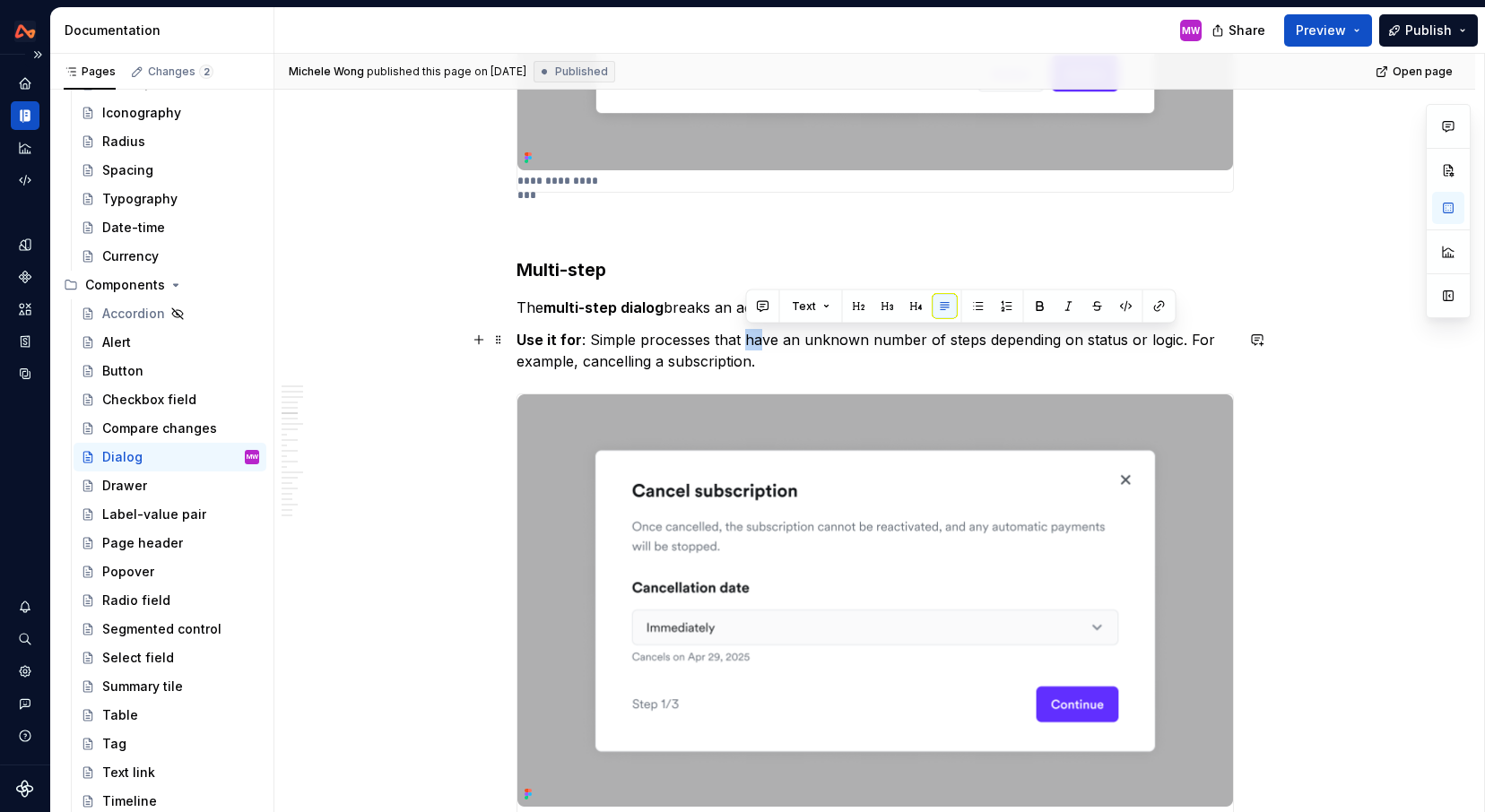 drag, startPoint x: 747, startPoint y: 337, endPoint x: 760, endPoint y: 337, distance: 13 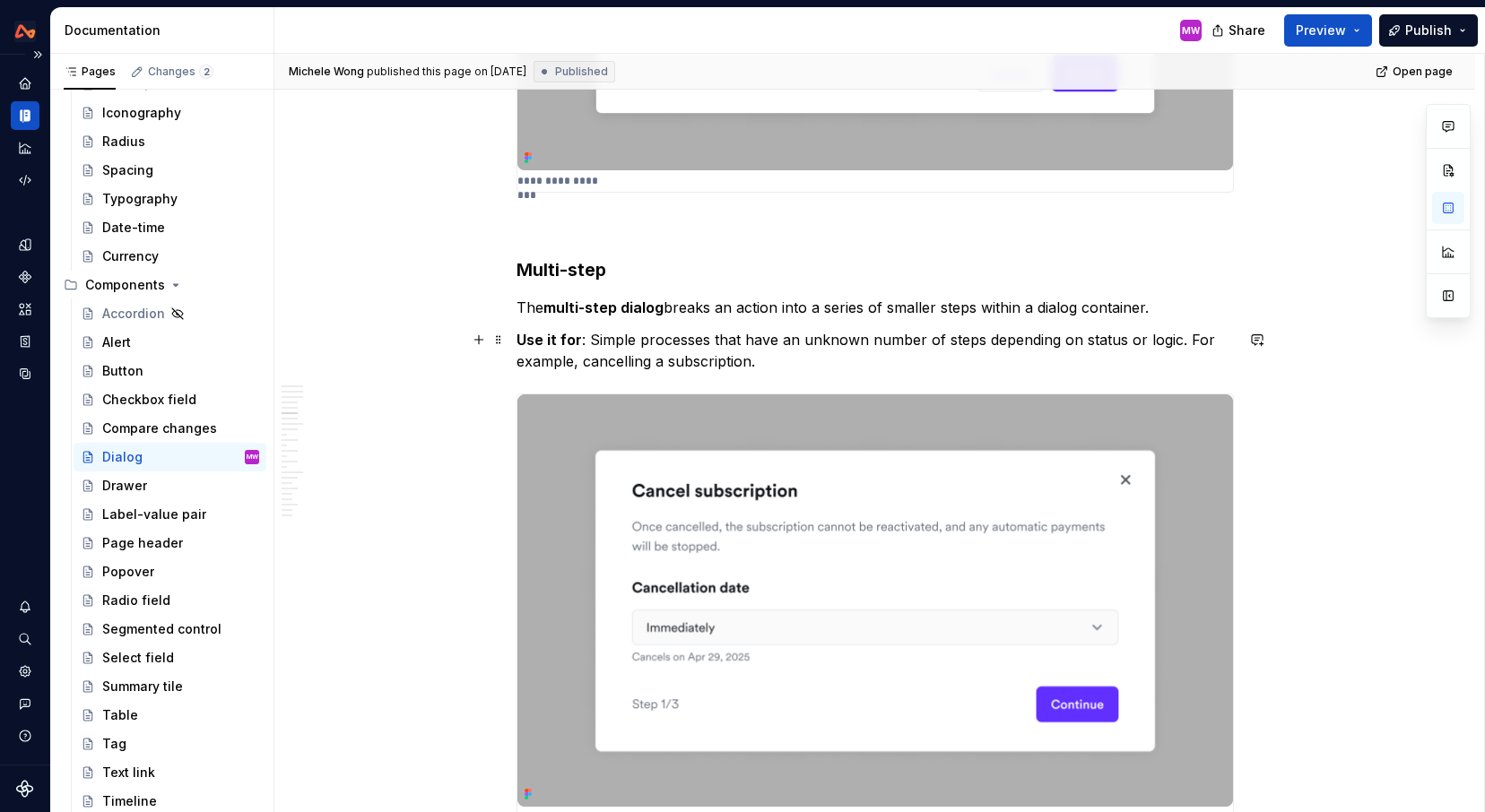click on "Use it for : Simple processes that have an unknown number of steps depending on status or logic. For example, cancelling a subscription." at bounding box center (875, 350) 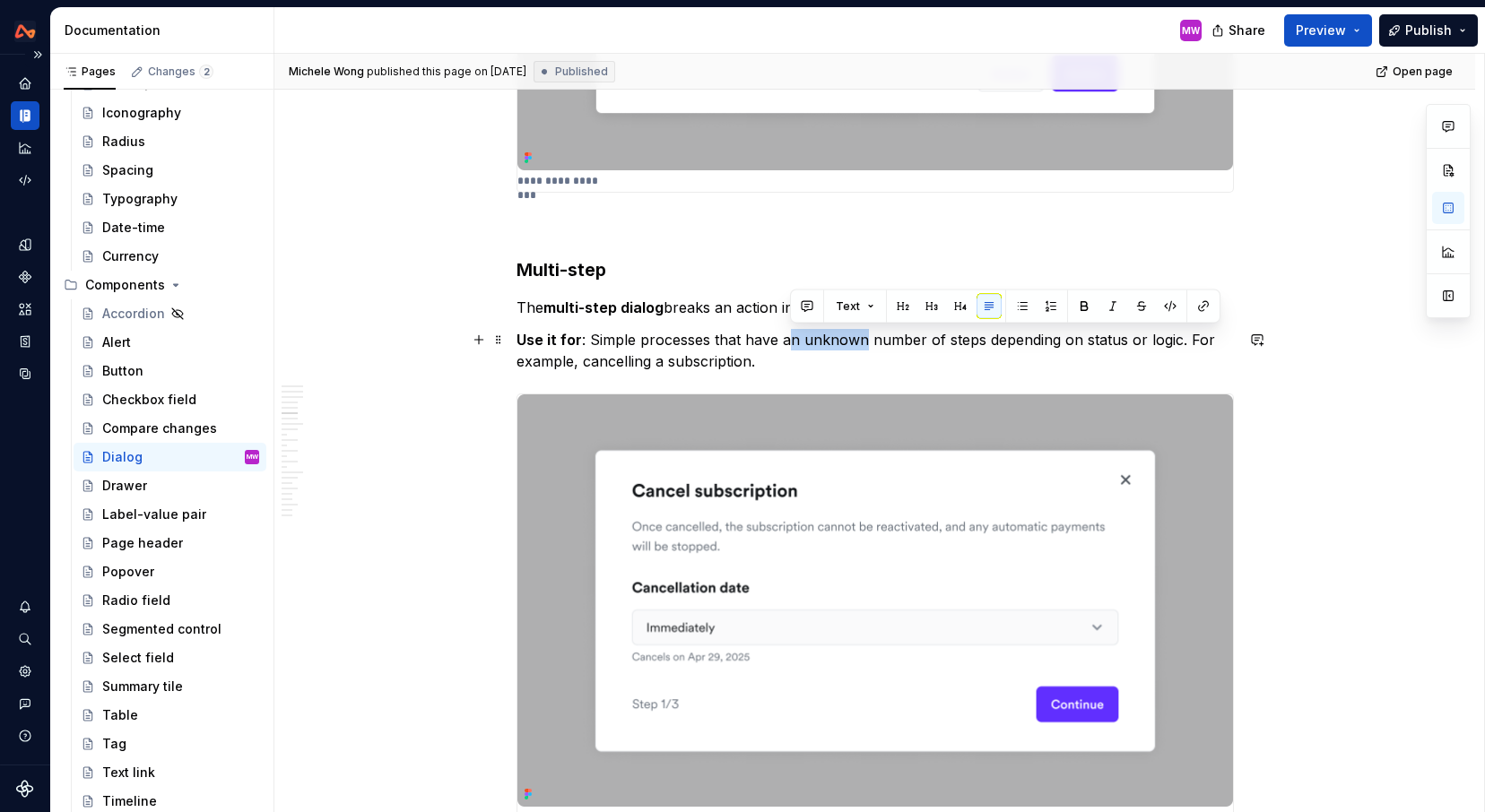 drag, startPoint x: 790, startPoint y: 339, endPoint x: 863, endPoint y: 341, distance: 73.02739 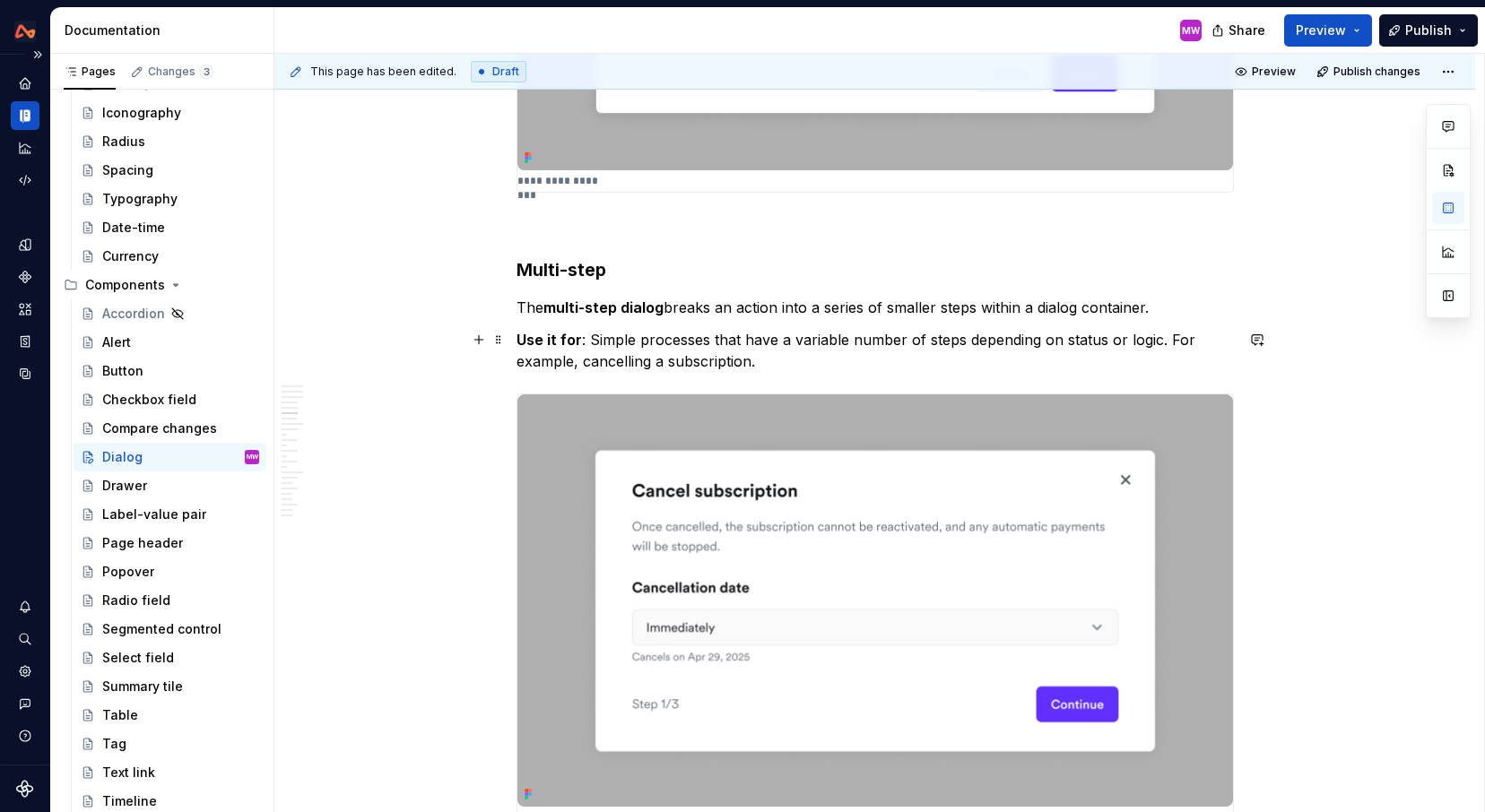 click on "Use it for : Simple processes that have a variable number of steps depending on status or logic. For example, cancelling a subscription." at bounding box center [875, 350] 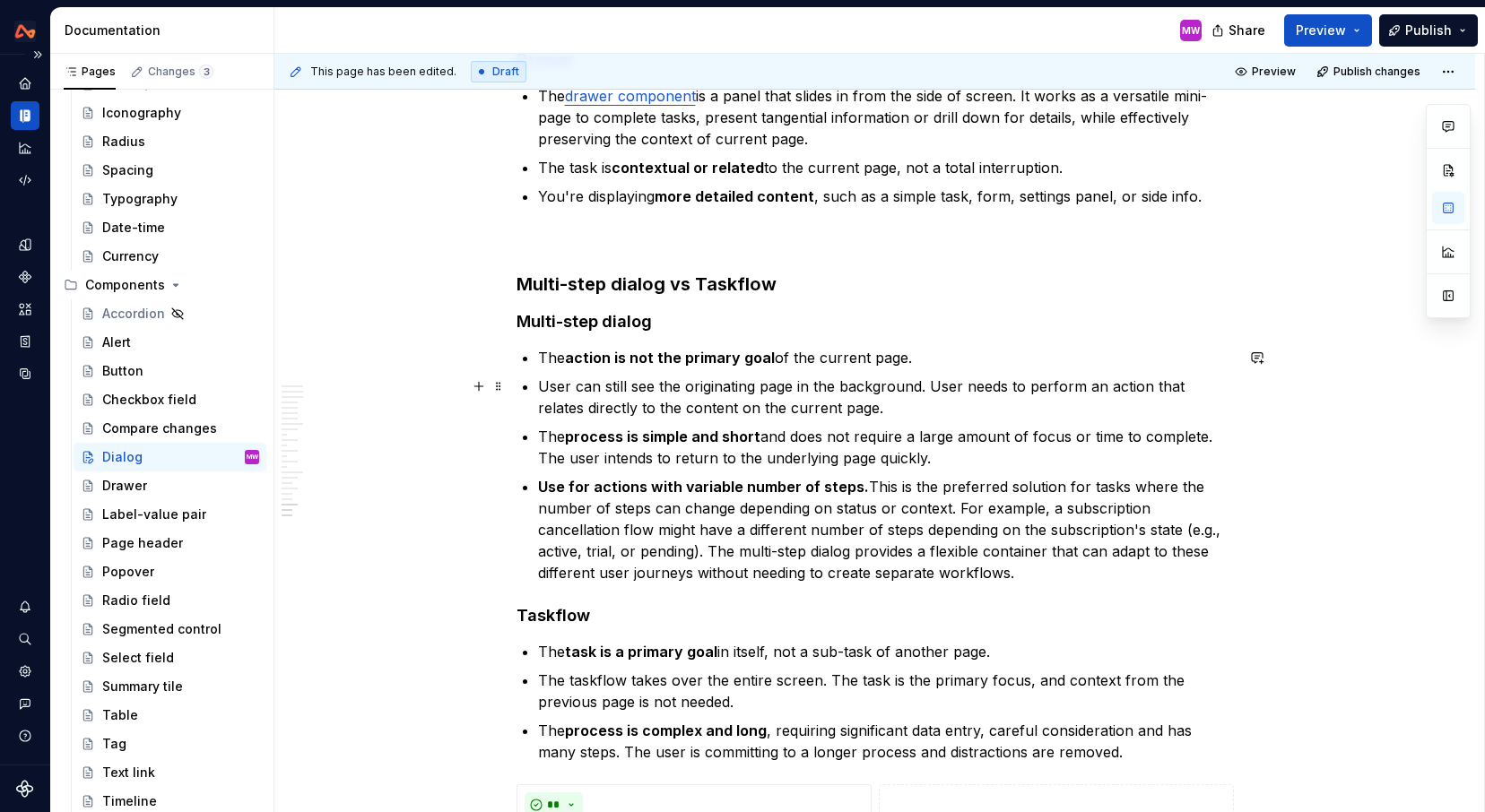 scroll, scrollTop: 9758, scrollLeft: 0, axis: vertical 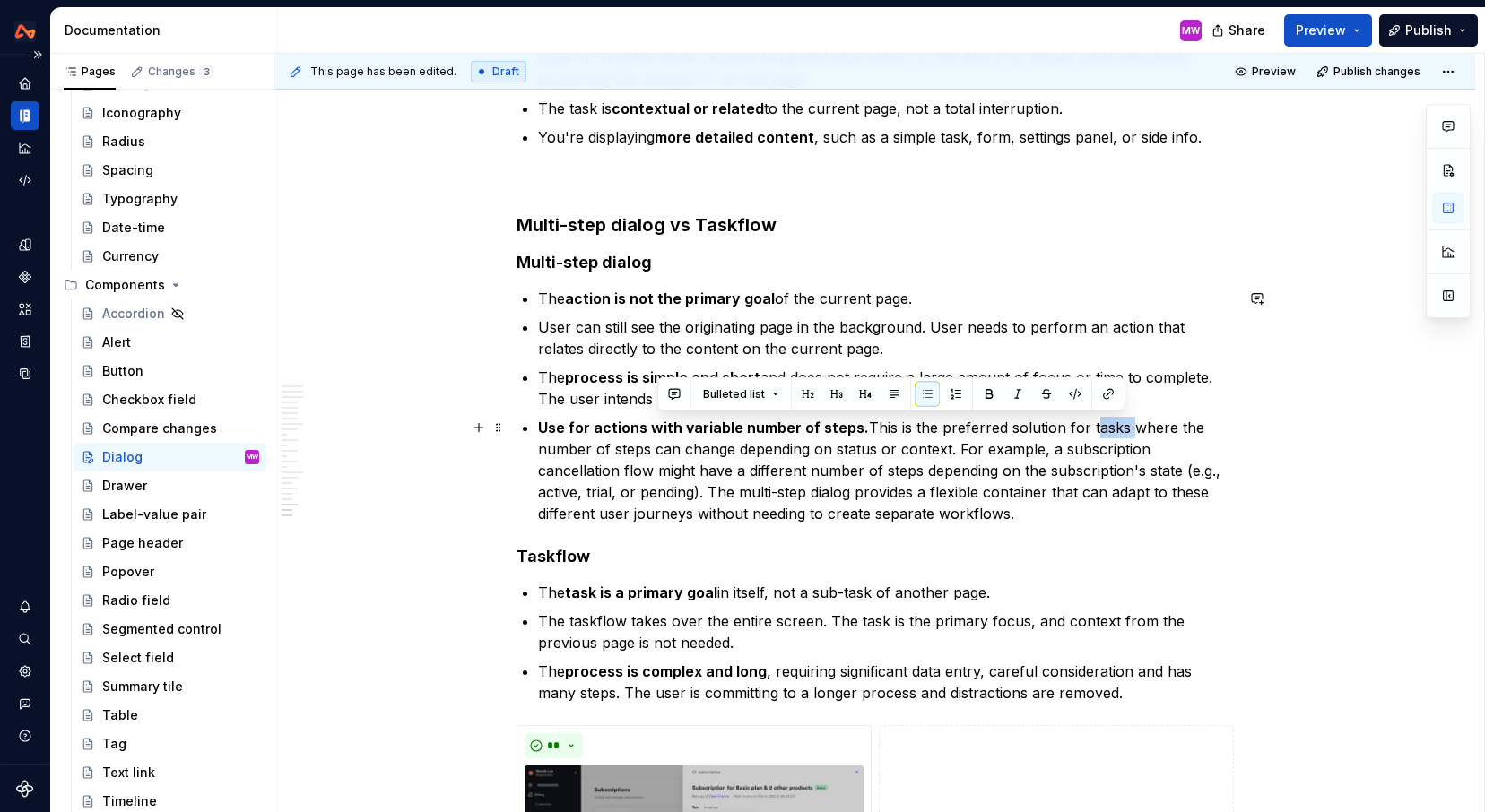 drag, startPoint x: 1122, startPoint y: 425, endPoint x: 1087, endPoint y: 426, distance: 35.014283 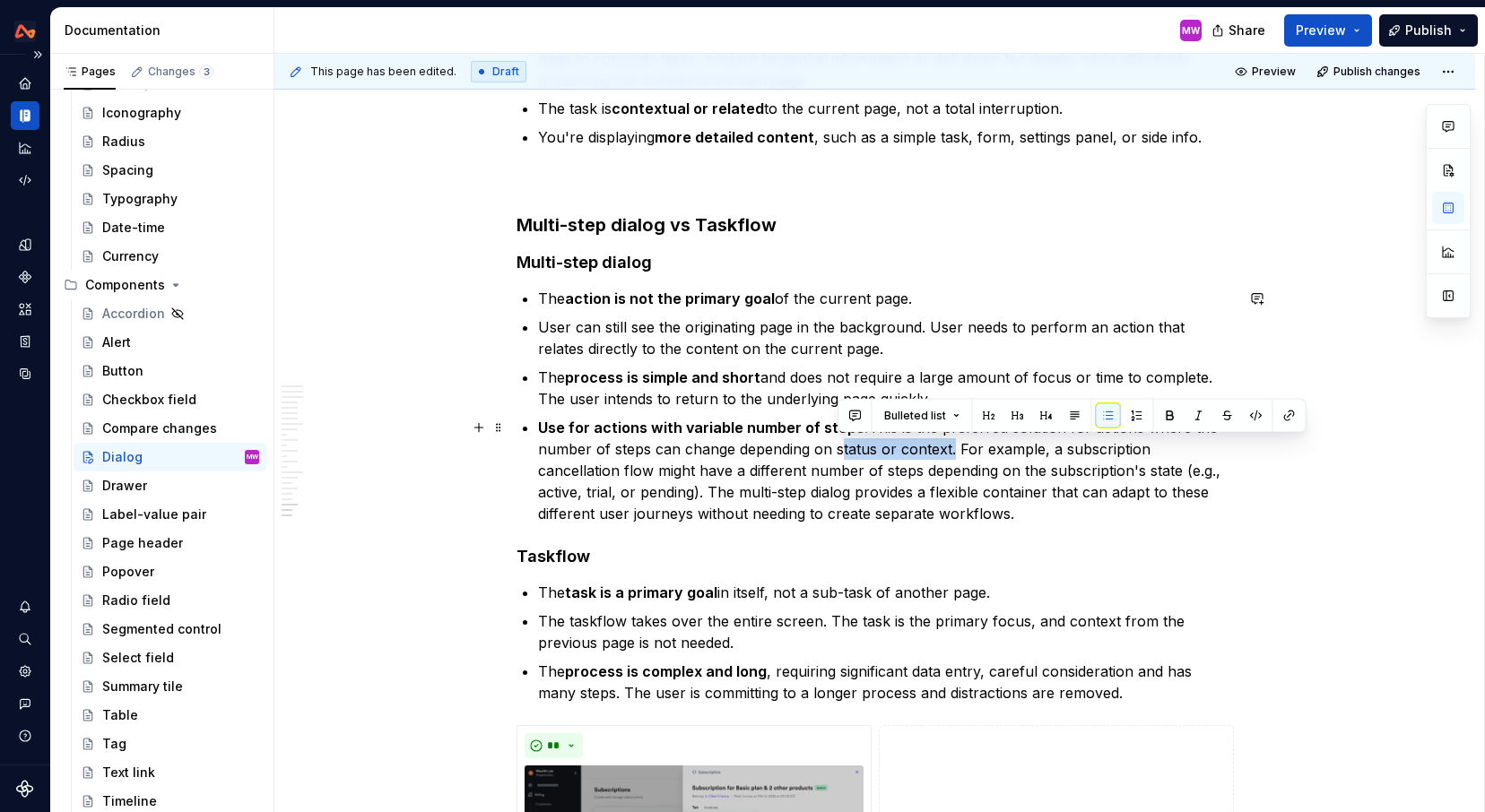 drag, startPoint x: 951, startPoint y: 447, endPoint x: 837, endPoint y: 451, distance: 114.07015 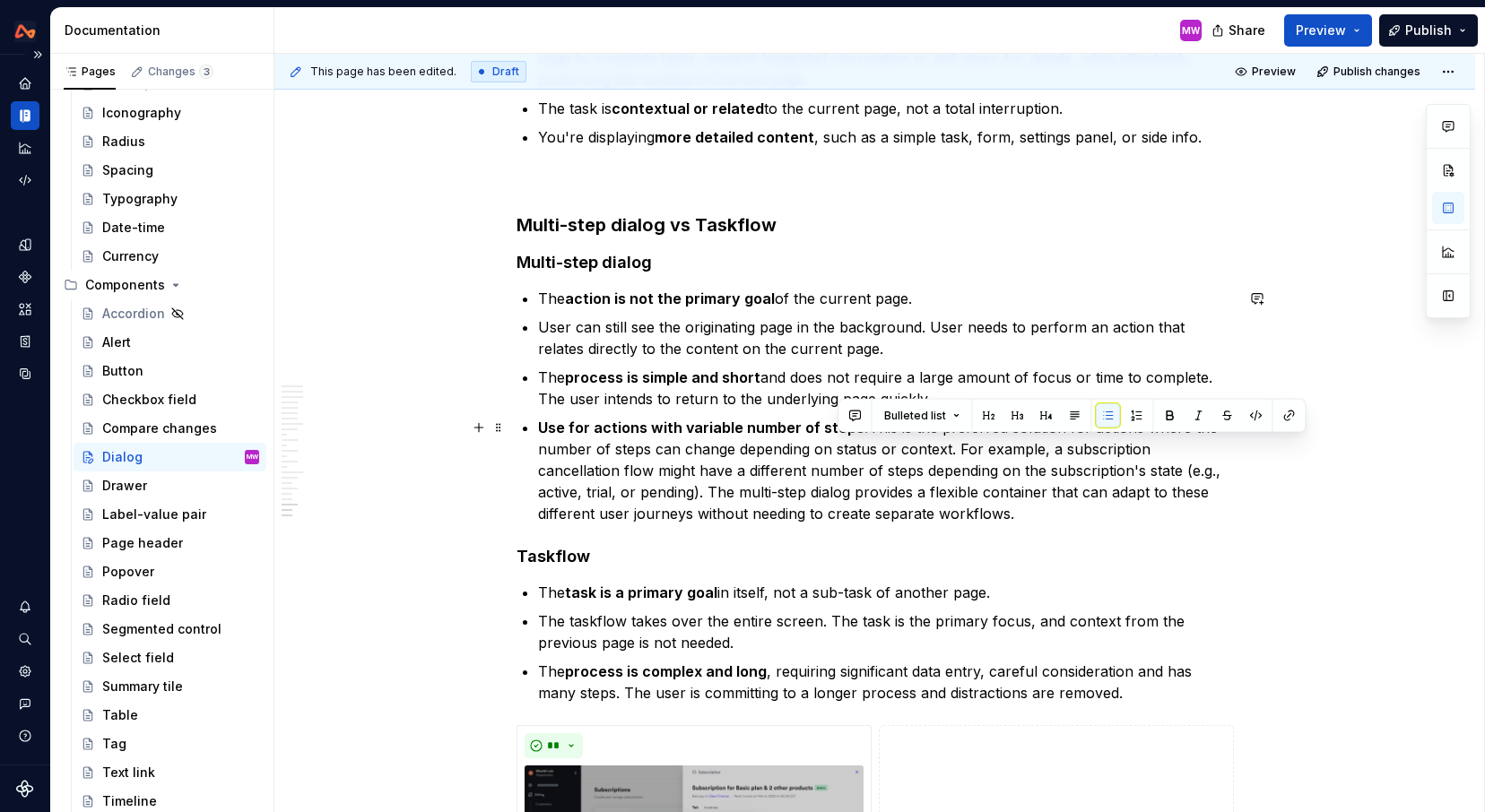 click on "Use for actions with variable number of steps.  This is the preferred solution for actions where the number of steps can change depending on status or context. For example, a subscription cancellation flow might have a different number of steps depending on the subscription's state (e.g., active, trial, or pending). The multi-step dialog provides a flexible container that can adapt to these different user journeys without needing to create separate workflows." at bounding box center (886, 471) 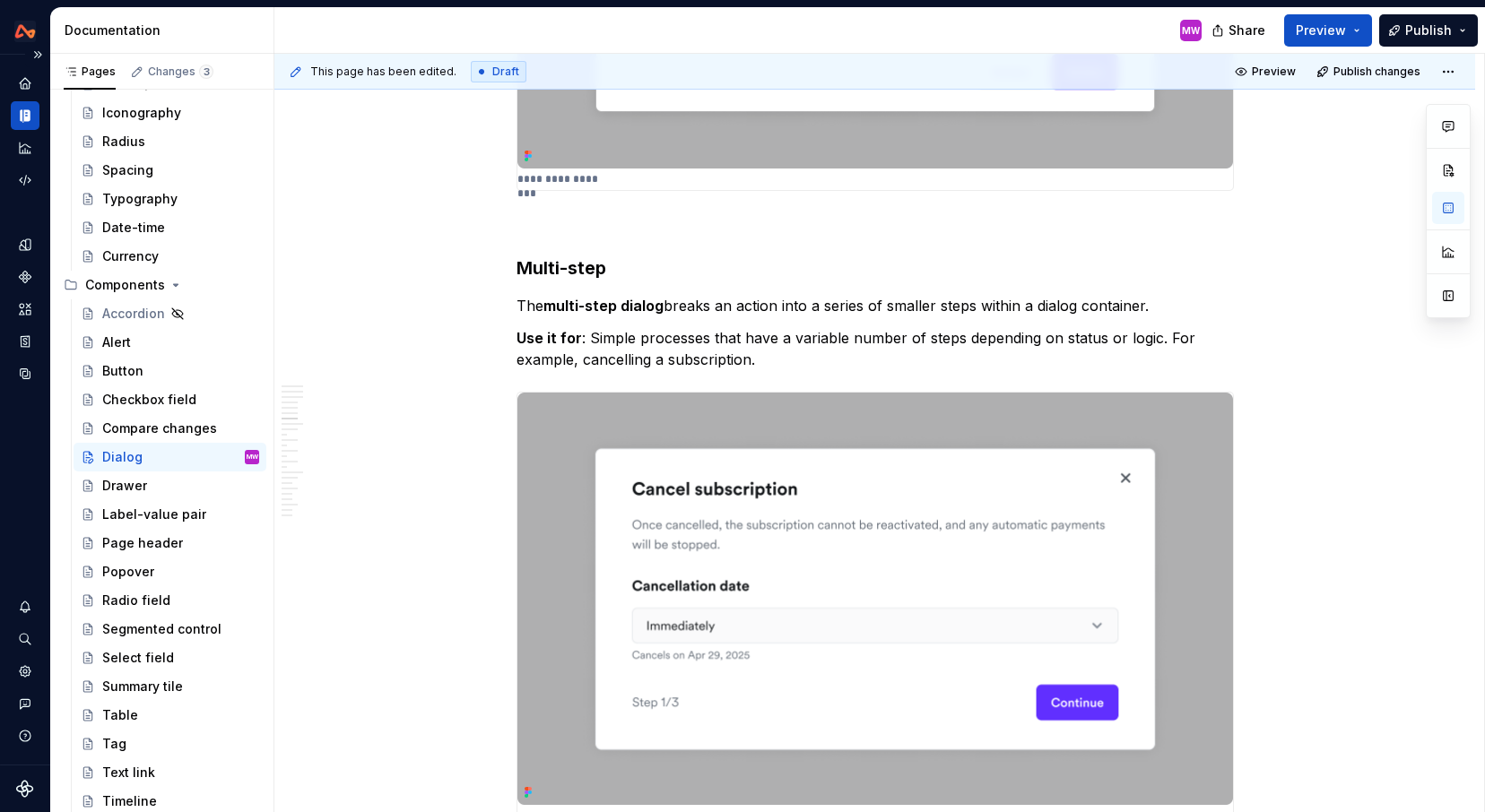 scroll, scrollTop: 2870, scrollLeft: 0, axis: vertical 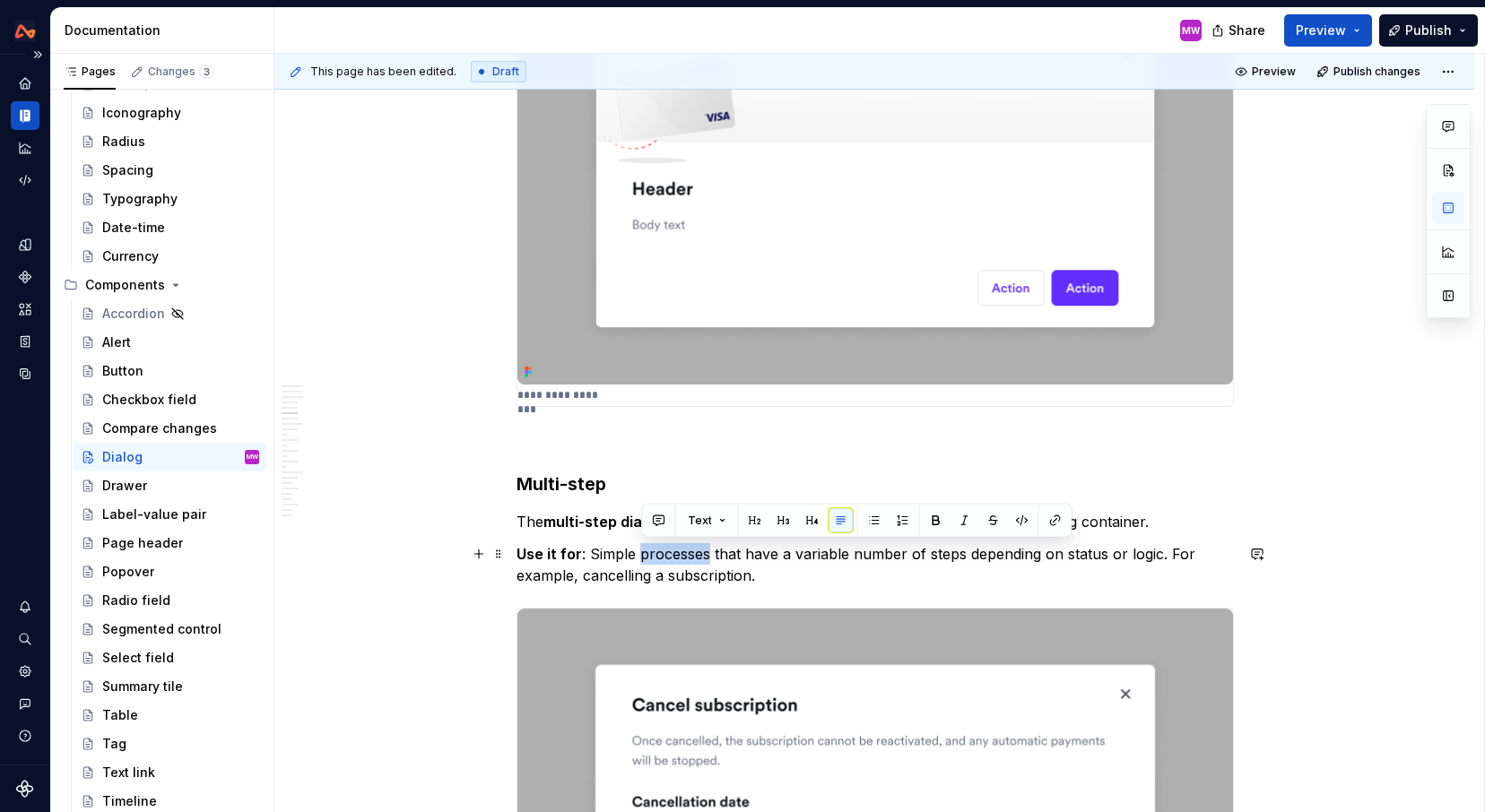 drag, startPoint x: 712, startPoint y: 554, endPoint x: 642, endPoint y: 555, distance: 70.00714 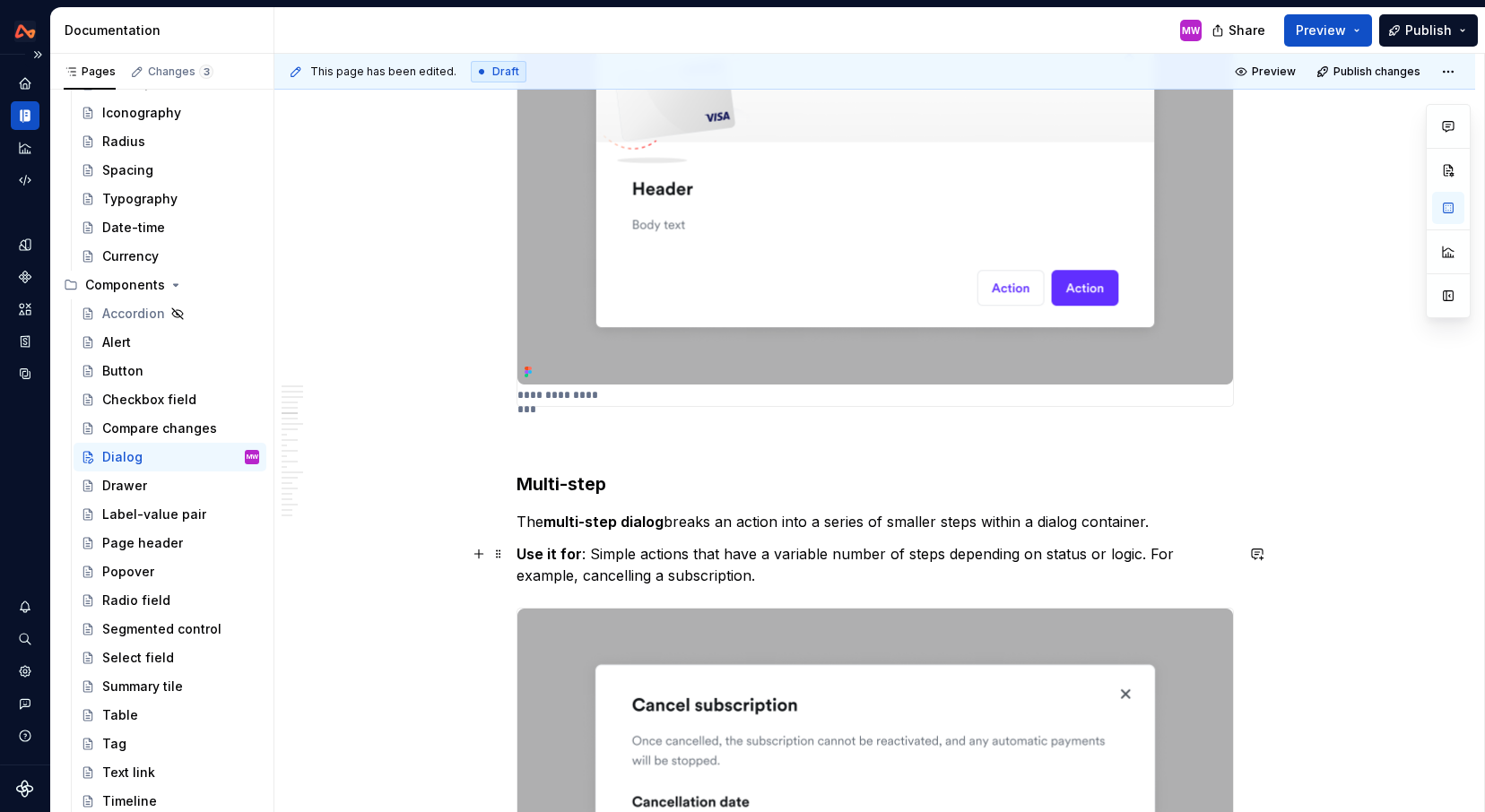 click on "Use it for : Simple actions that have a variable number of steps depending on status or logic. For example, cancelling a subscription." at bounding box center (875, 565) 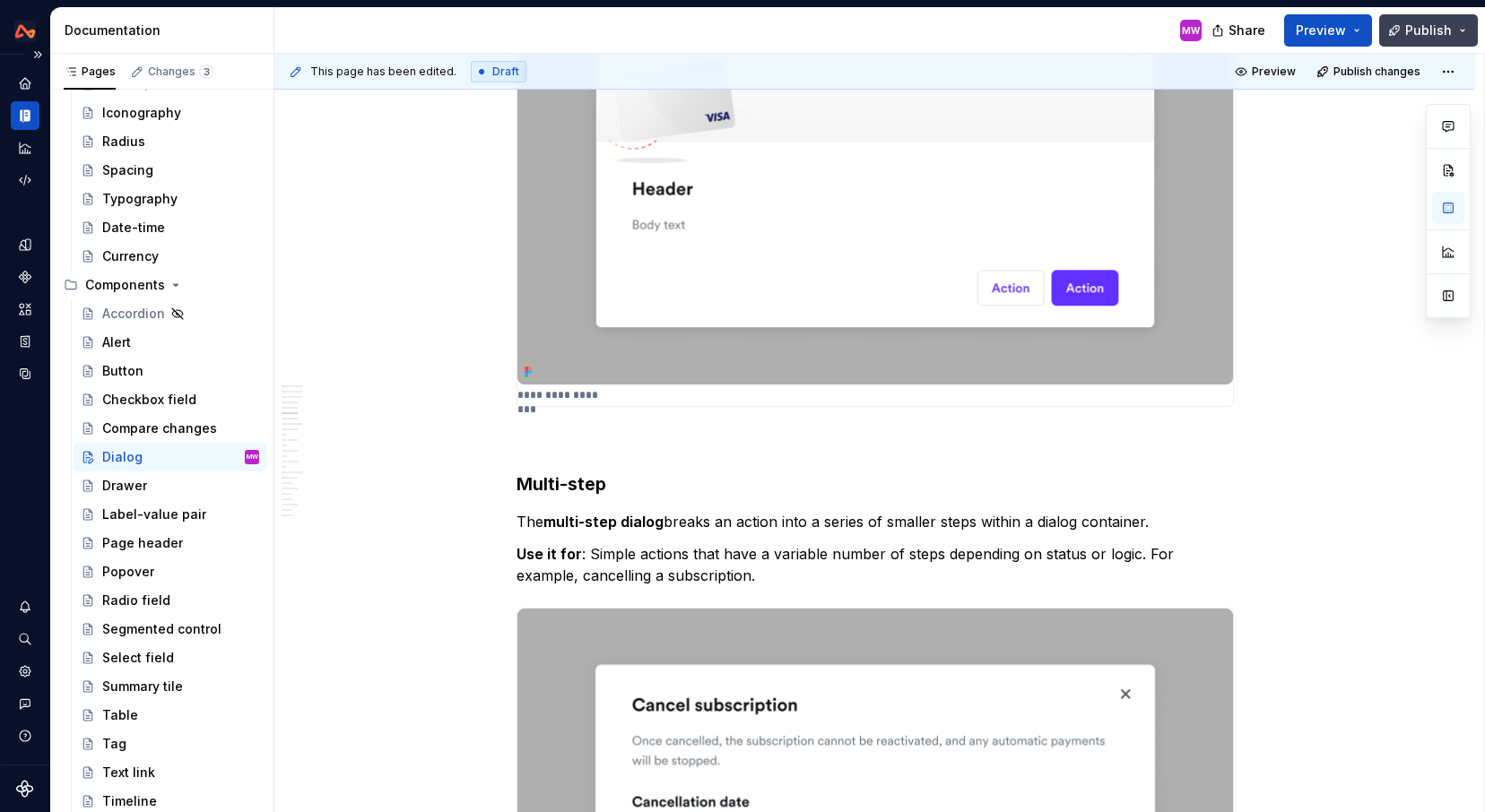 click on "Publish" at bounding box center [1429, 30] 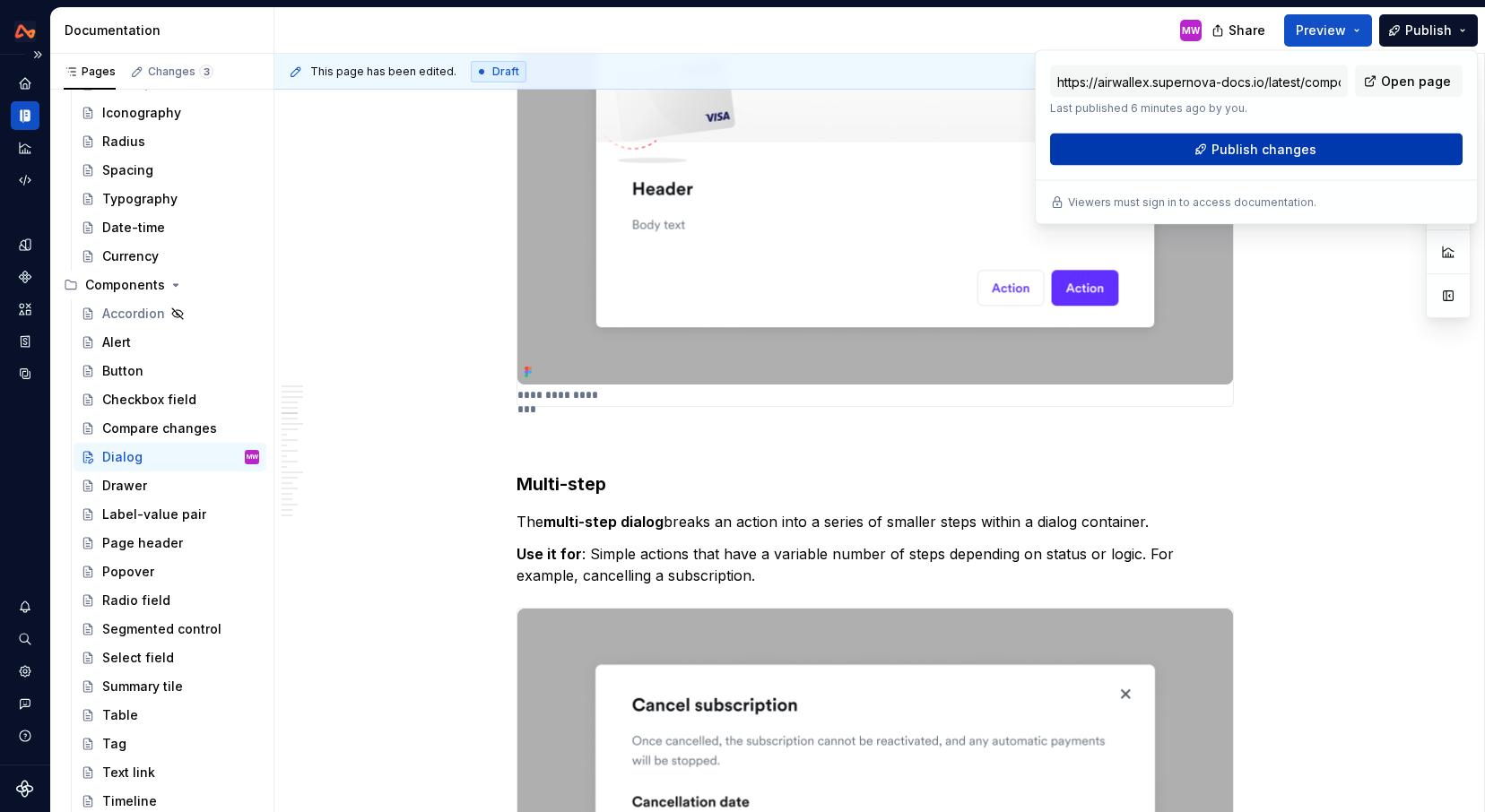 click on "Publish changes" at bounding box center [1264, 150] 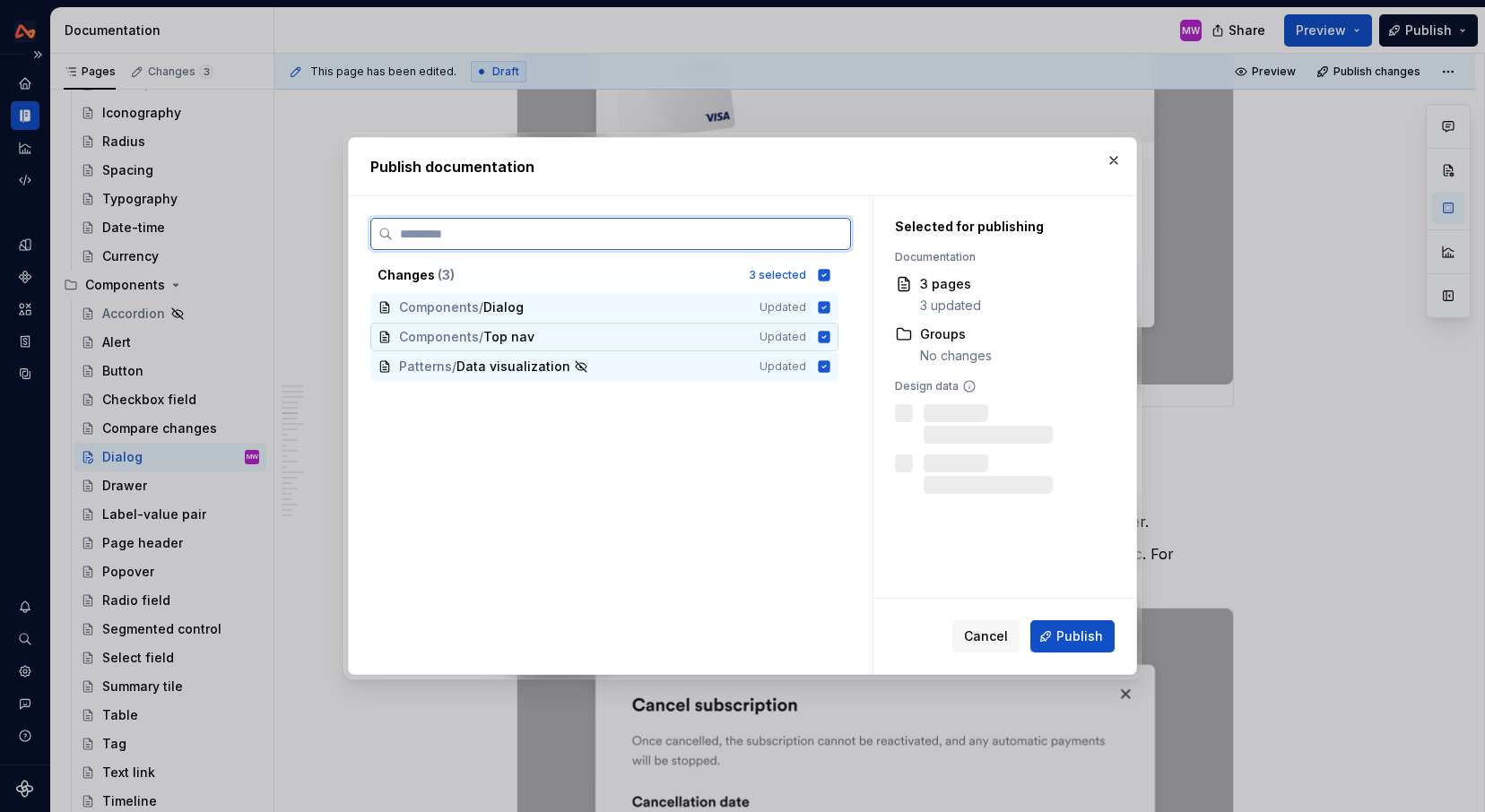 click 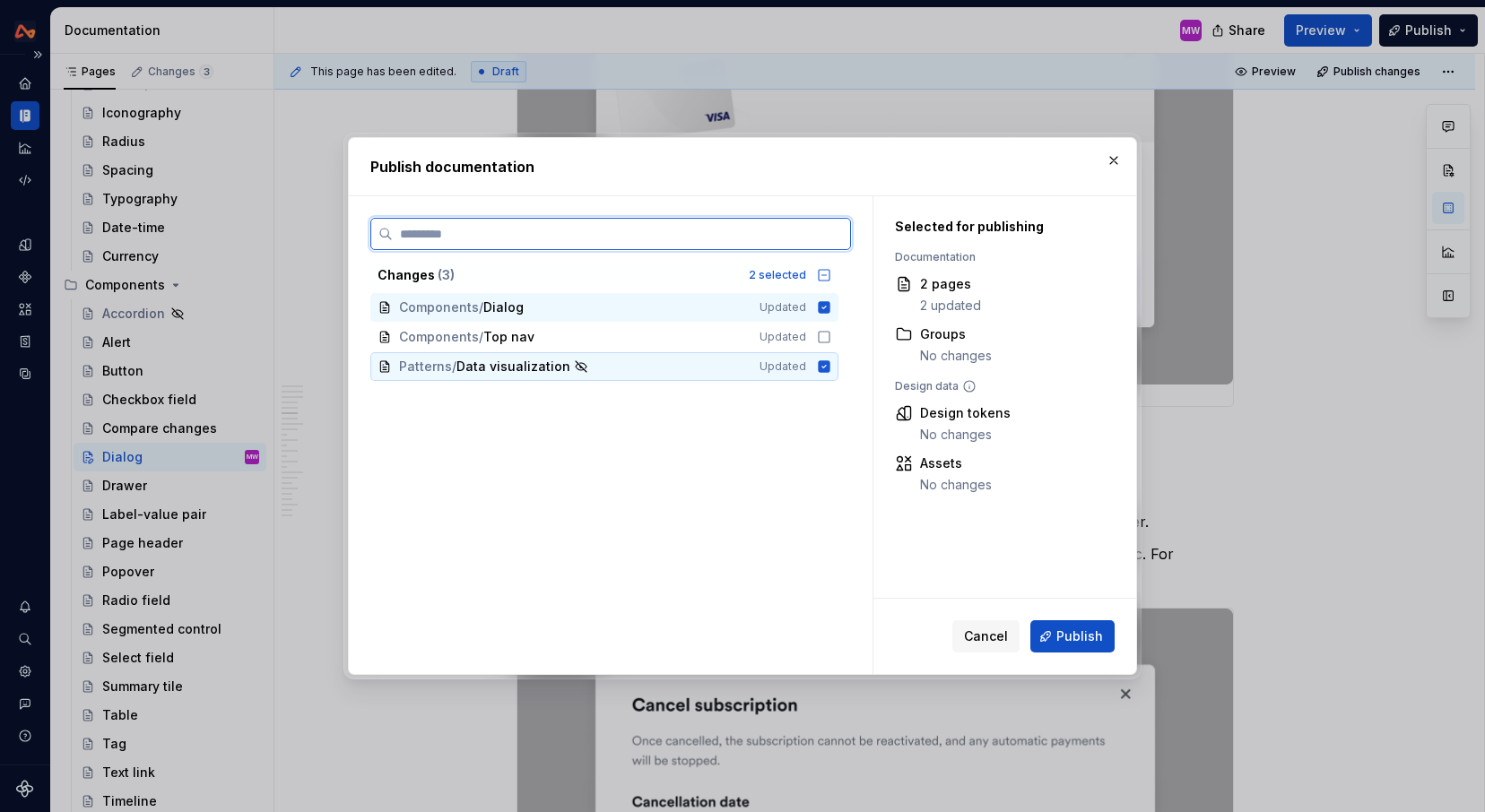 click 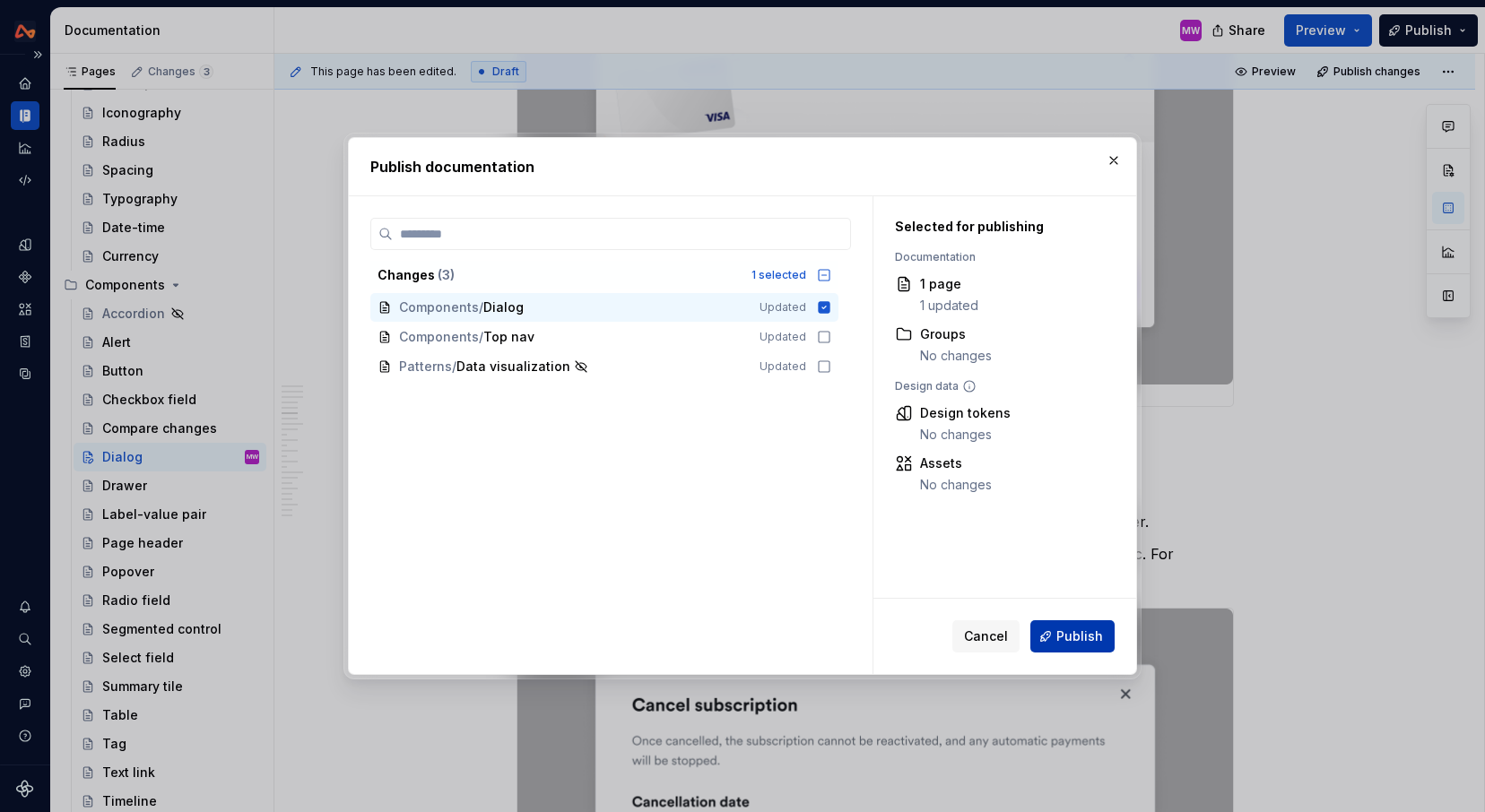 click on "Publish" at bounding box center (1080, 636) 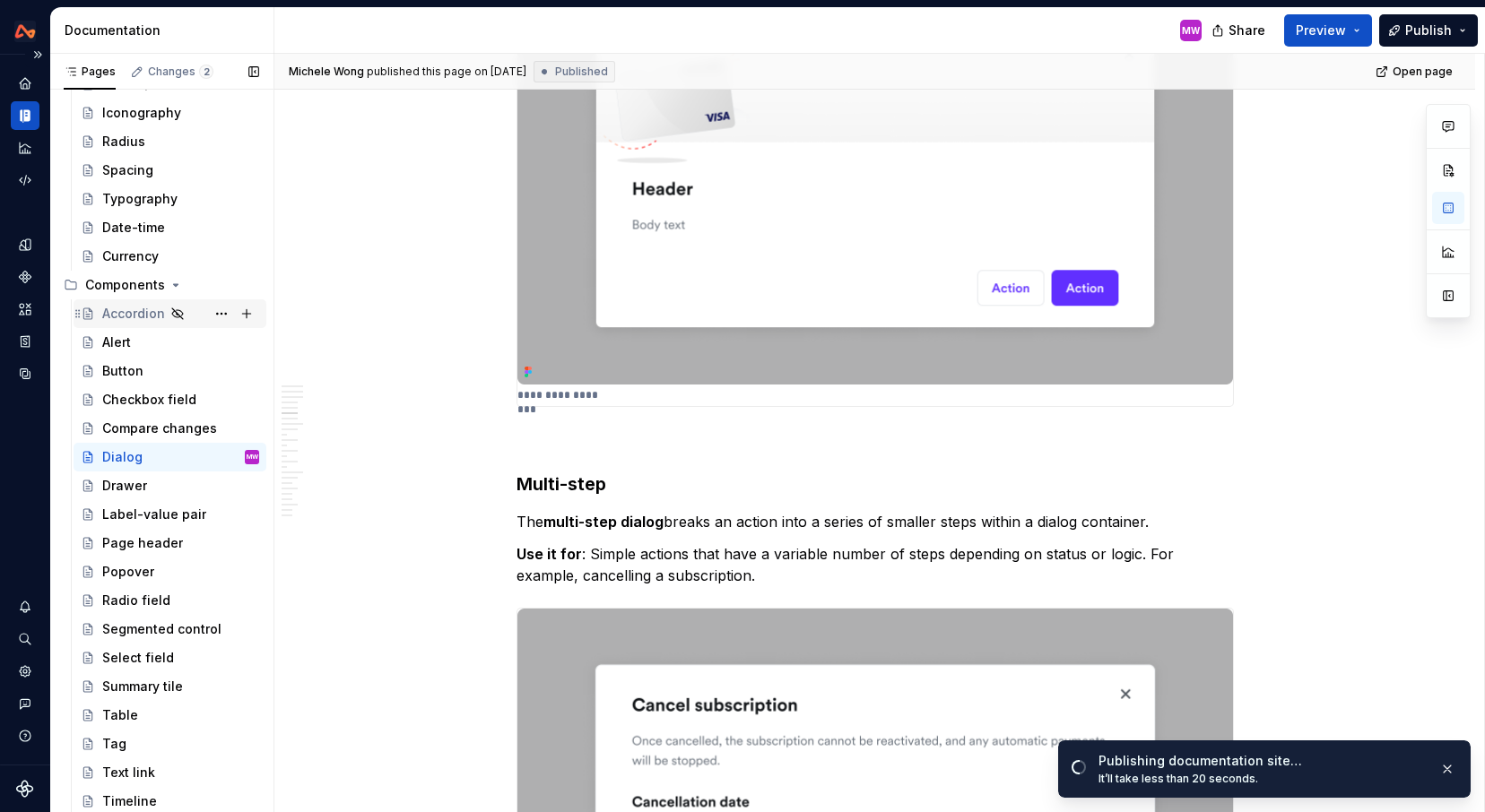 click on "Accordion" at bounding box center (134, 314) 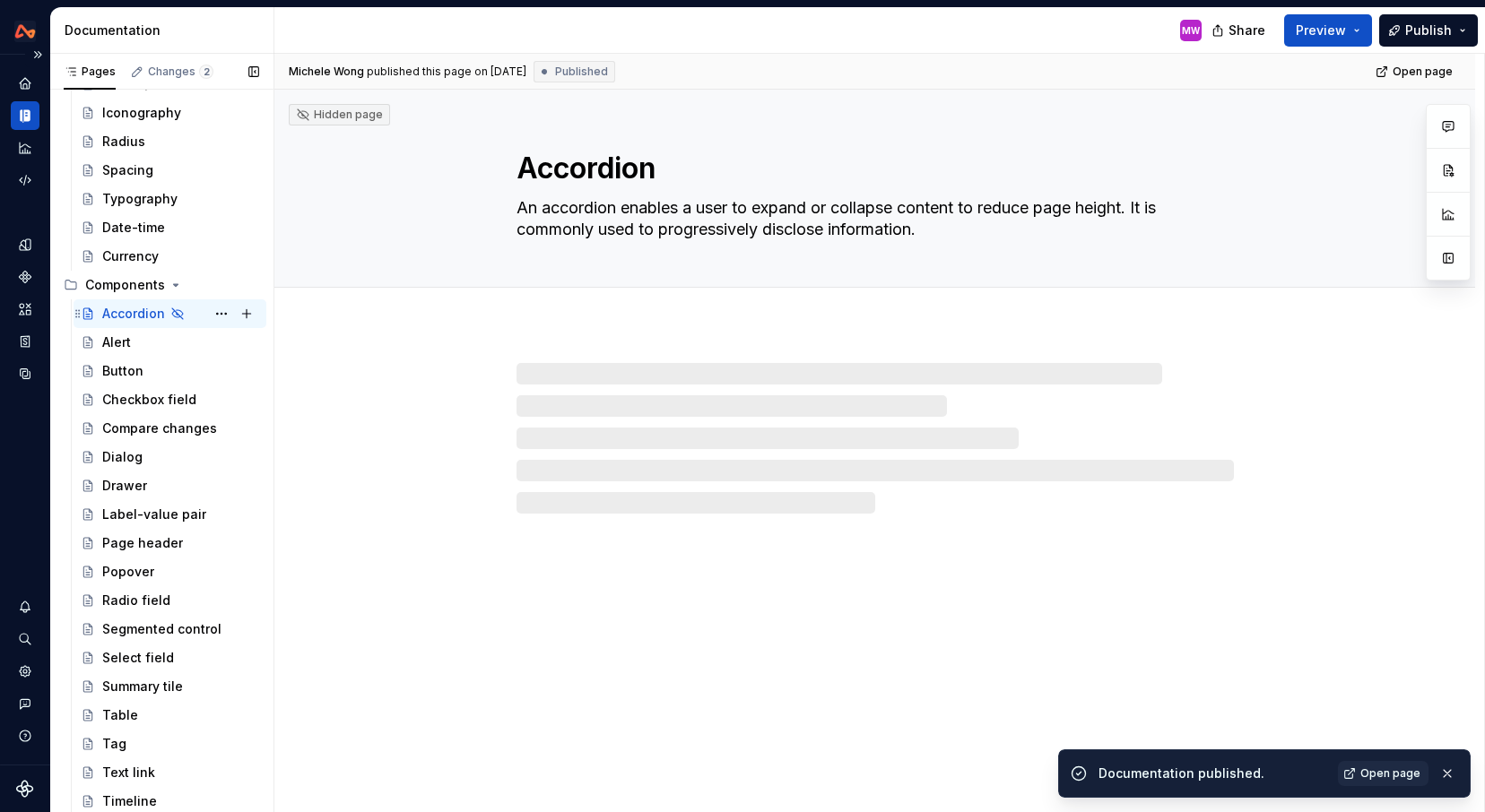 click 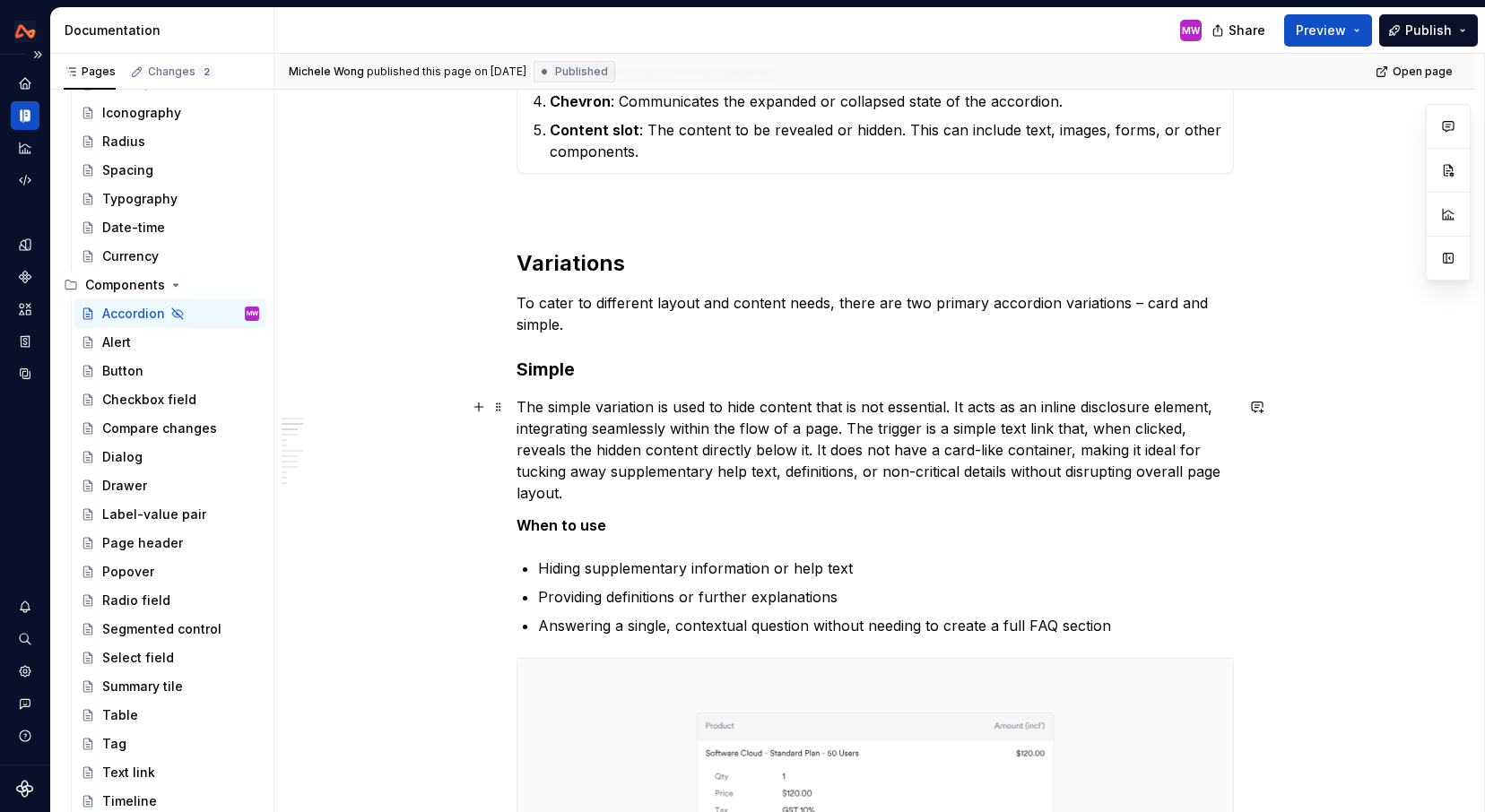 scroll, scrollTop: 1162, scrollLeft: 0, axis: vertical 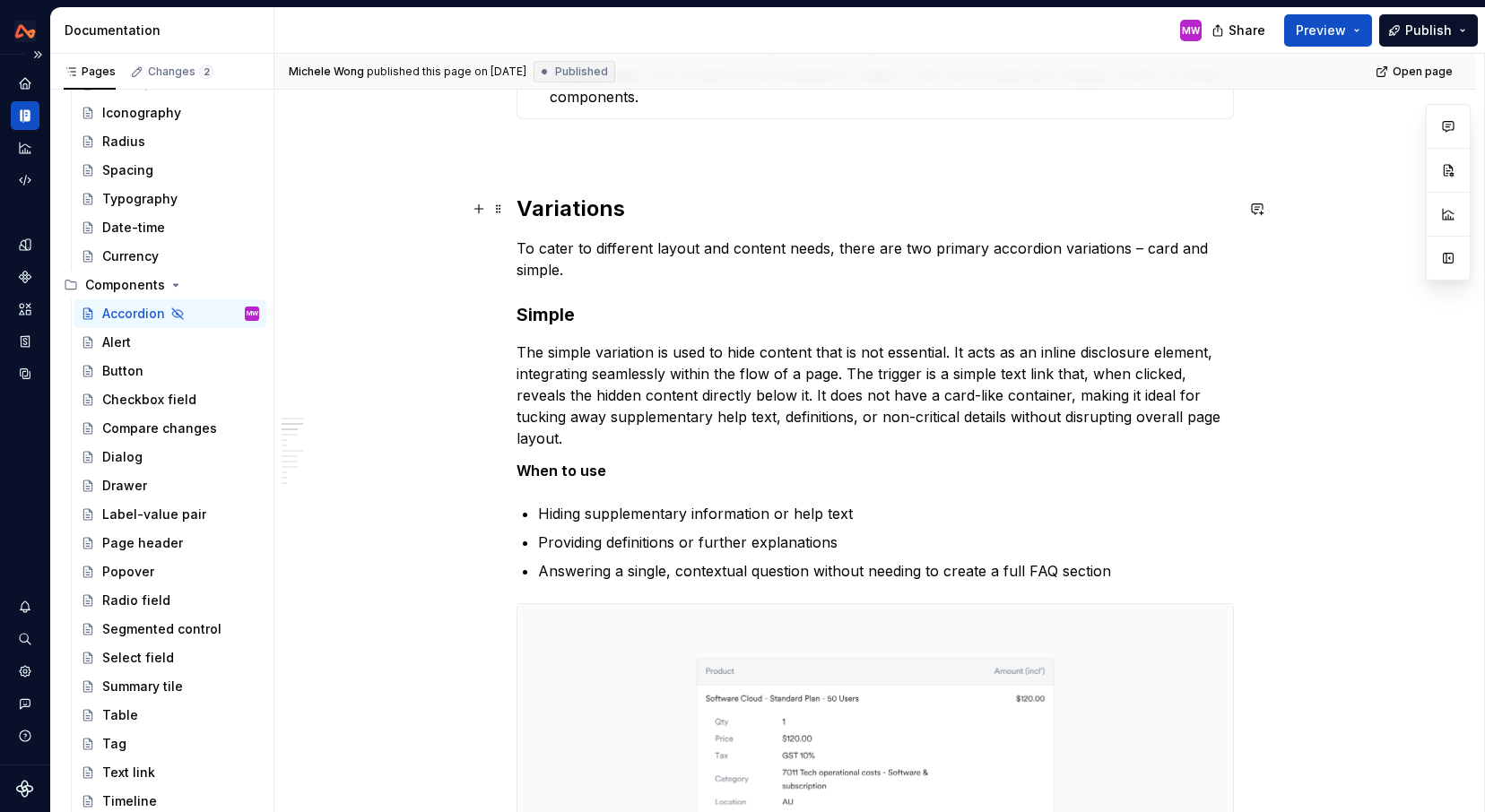click on "Variations" at bounding box center (875, 209) 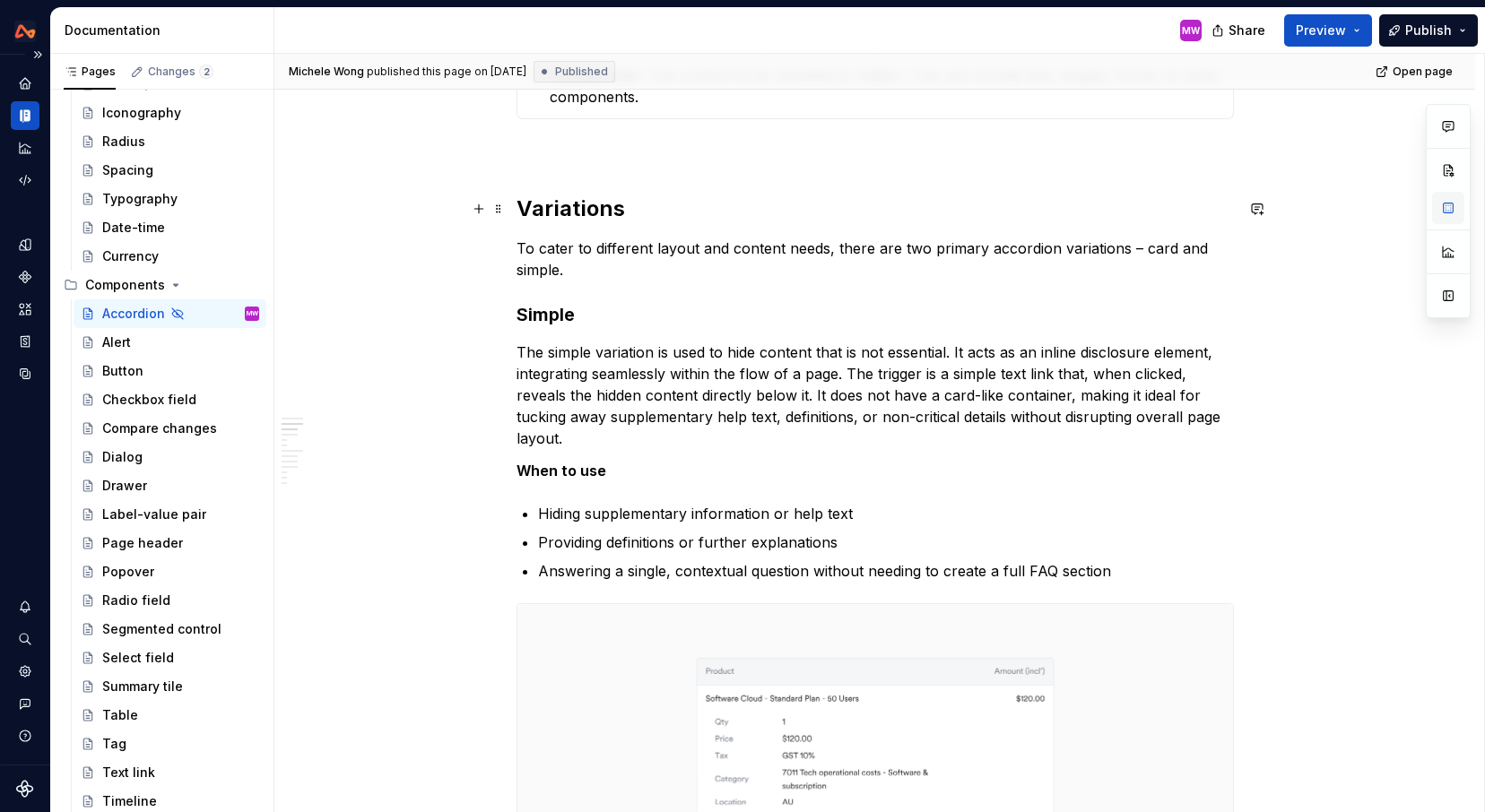 click at bounding box center (1448, 208) 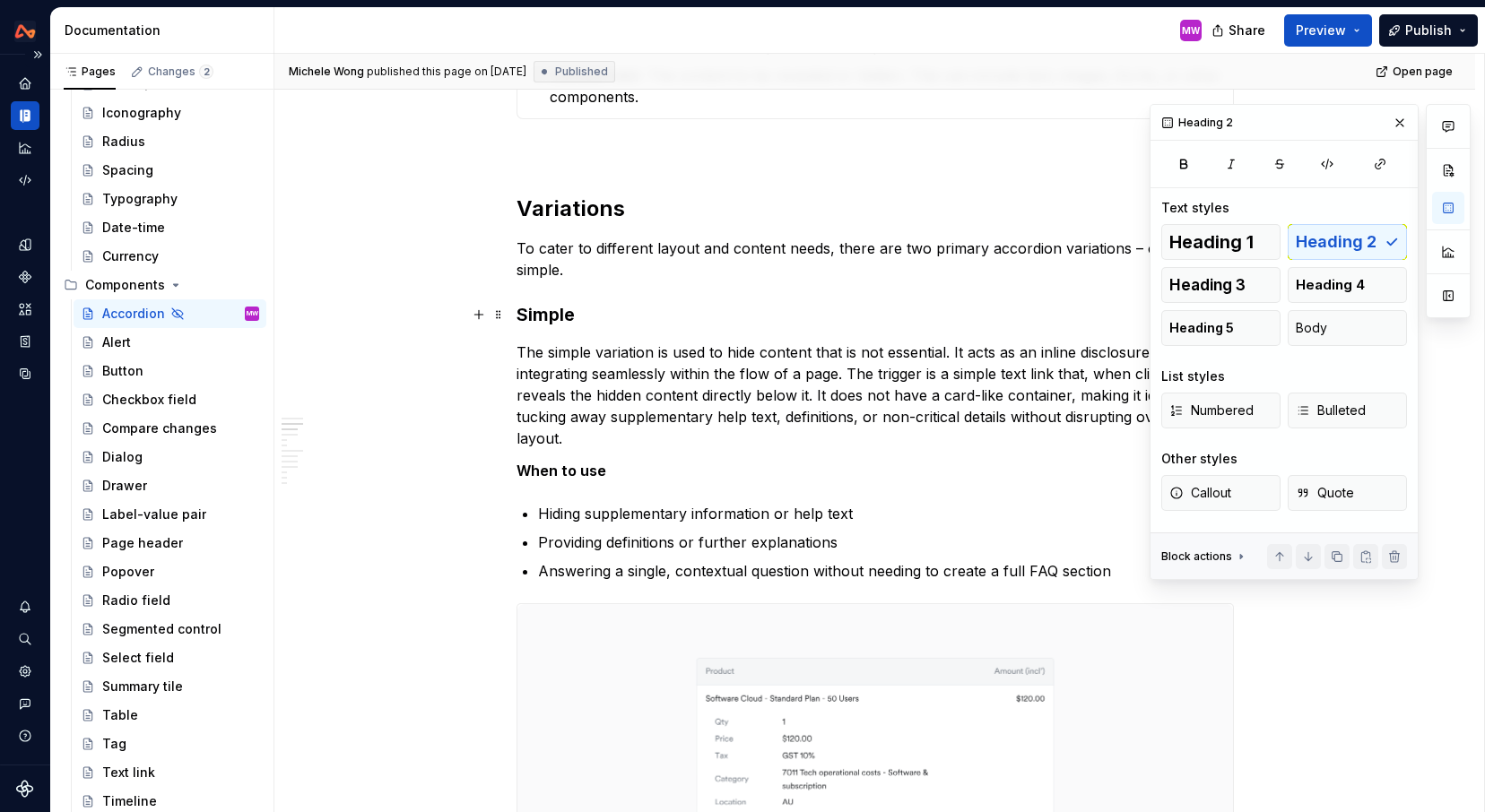click on "Anatomy **** ****** ******* Icon (optional) : An icon positioned directly before the title. Provides a quick visual cue about the type of content within the panel (e.g. a "bell" icon for reminders). Title A concise and descriptive label for the content within the slot. Title can be body copy or a more prominent Headline 300 or 400. Right content (optional) :  Can contain: Hint text: Supplementary information or context Tag: Number, status CTAs (up to three actions) Chevron : Communicates the expanded or collapsed state of the accordion. Content slot : The content to be revealed or hidden. This can include text, images, forms, or other components. Text link “See more” to expand the accordion “See less” to collapse the accordion Chevron : Communicates the expanded or collapsed state of the accordion. Content slot : The content to be revealed or hidden. This usually includes text. Variations To cater to different layout and content needs, there are two primary accordion variations – card and simple." at bounding box center (874, 3125) 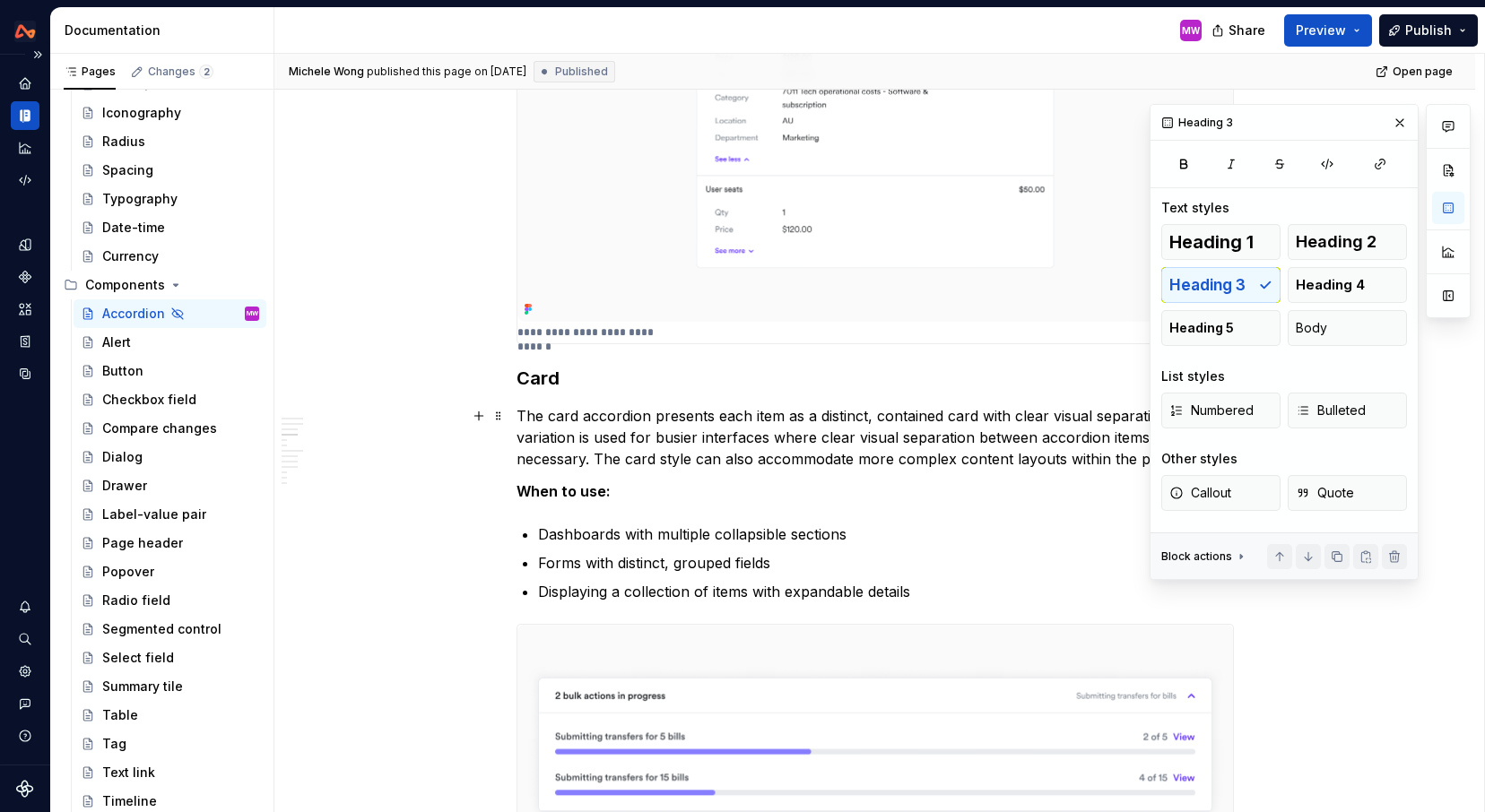 scroll, scrollTop: 2009, scrollLeft: 0, axis: vertical 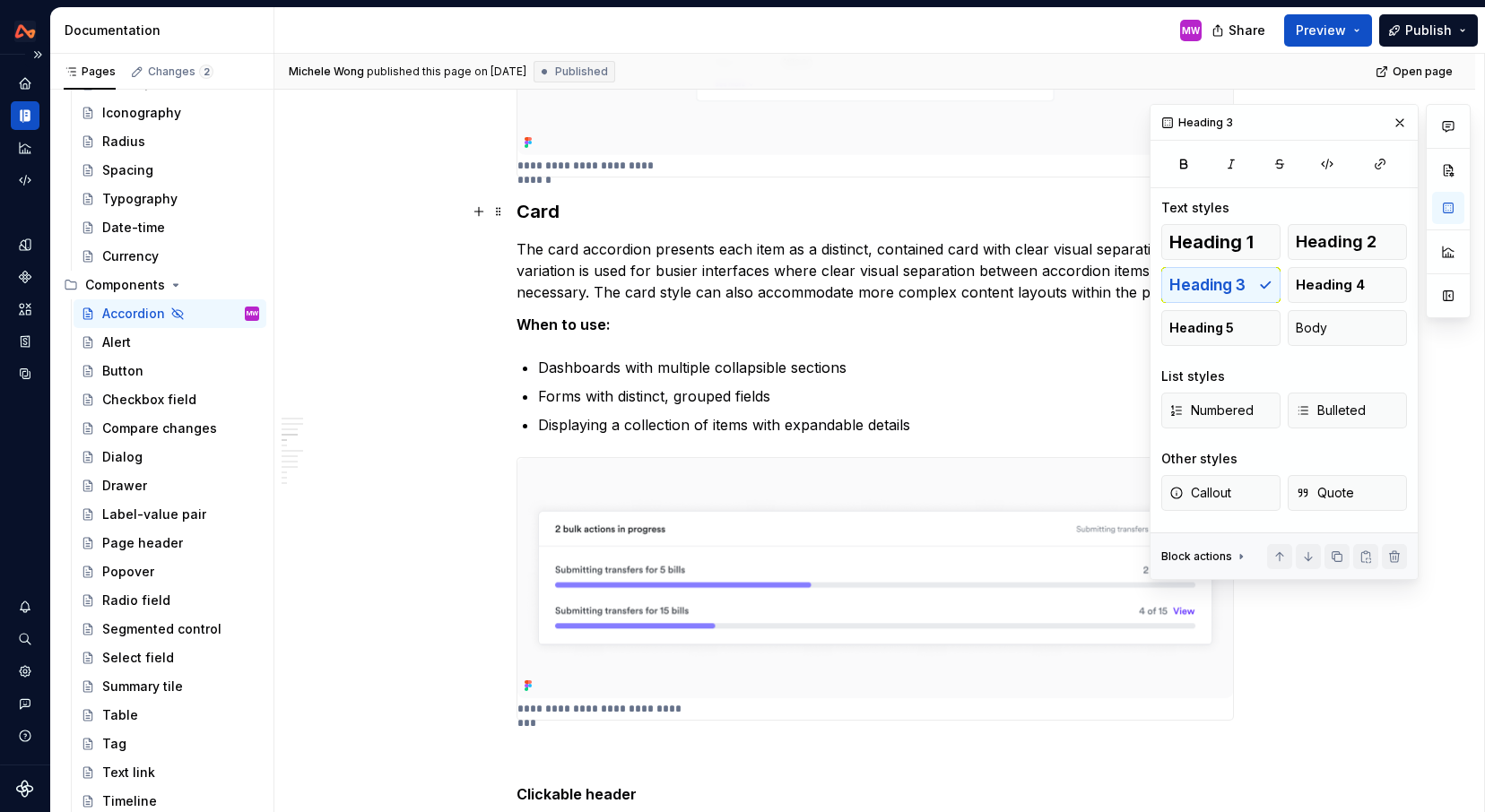 click on "Card" at bounding box center [875, 212] 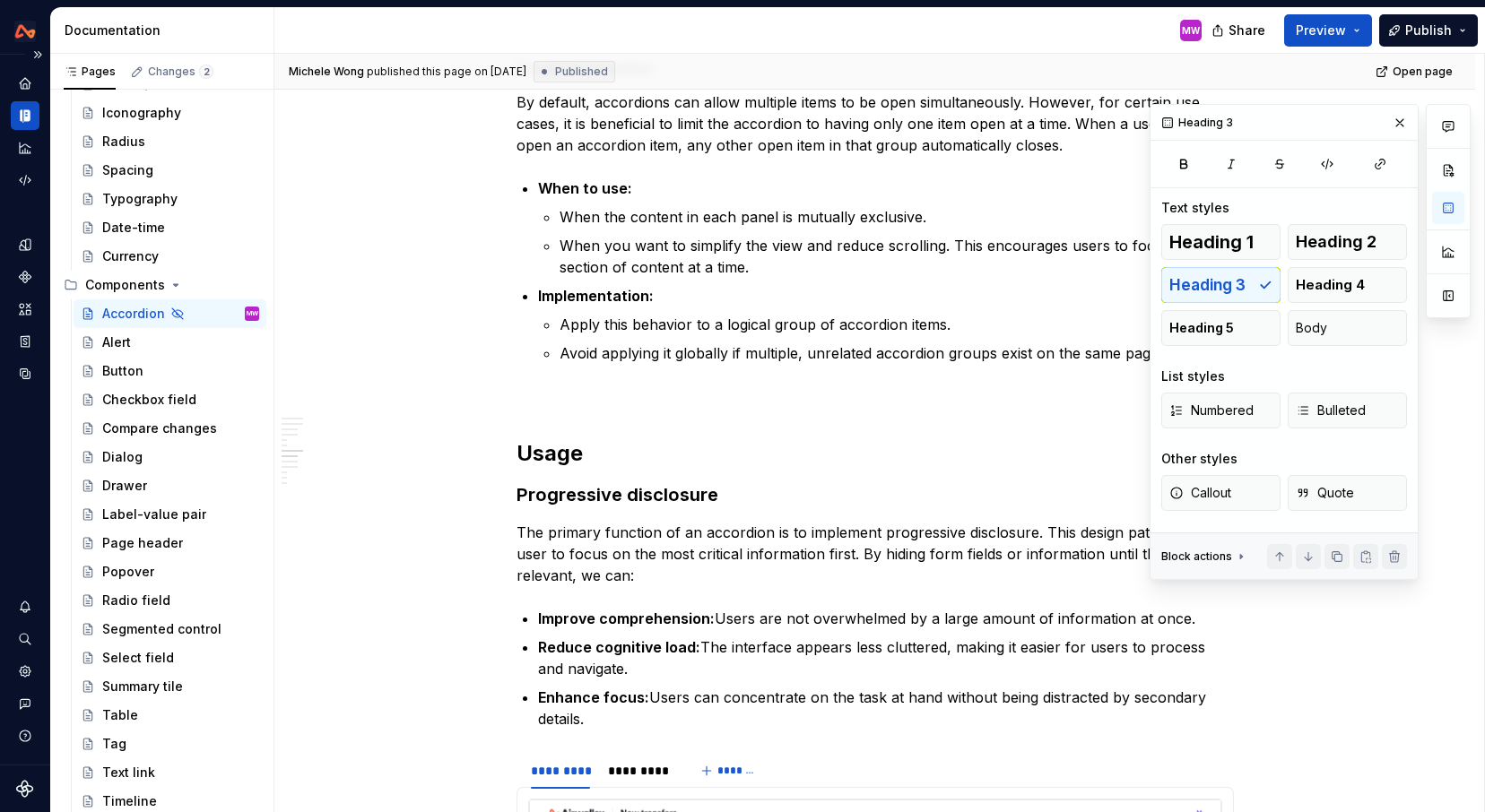 scroll, scrollTop: 3687, scrollLeft: 0, axis: vertical 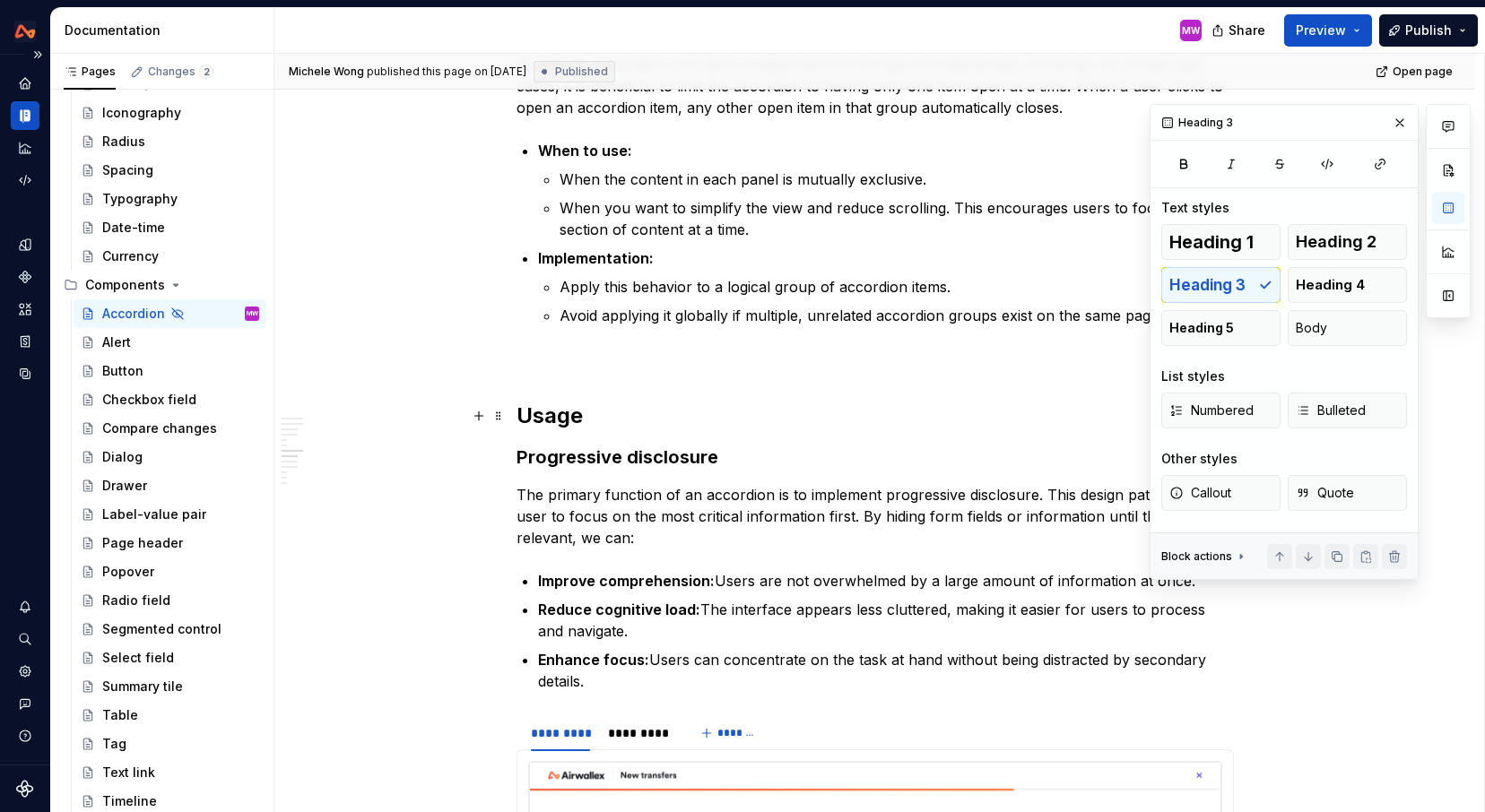 click on "Usage" at bounding box center (875, 416) 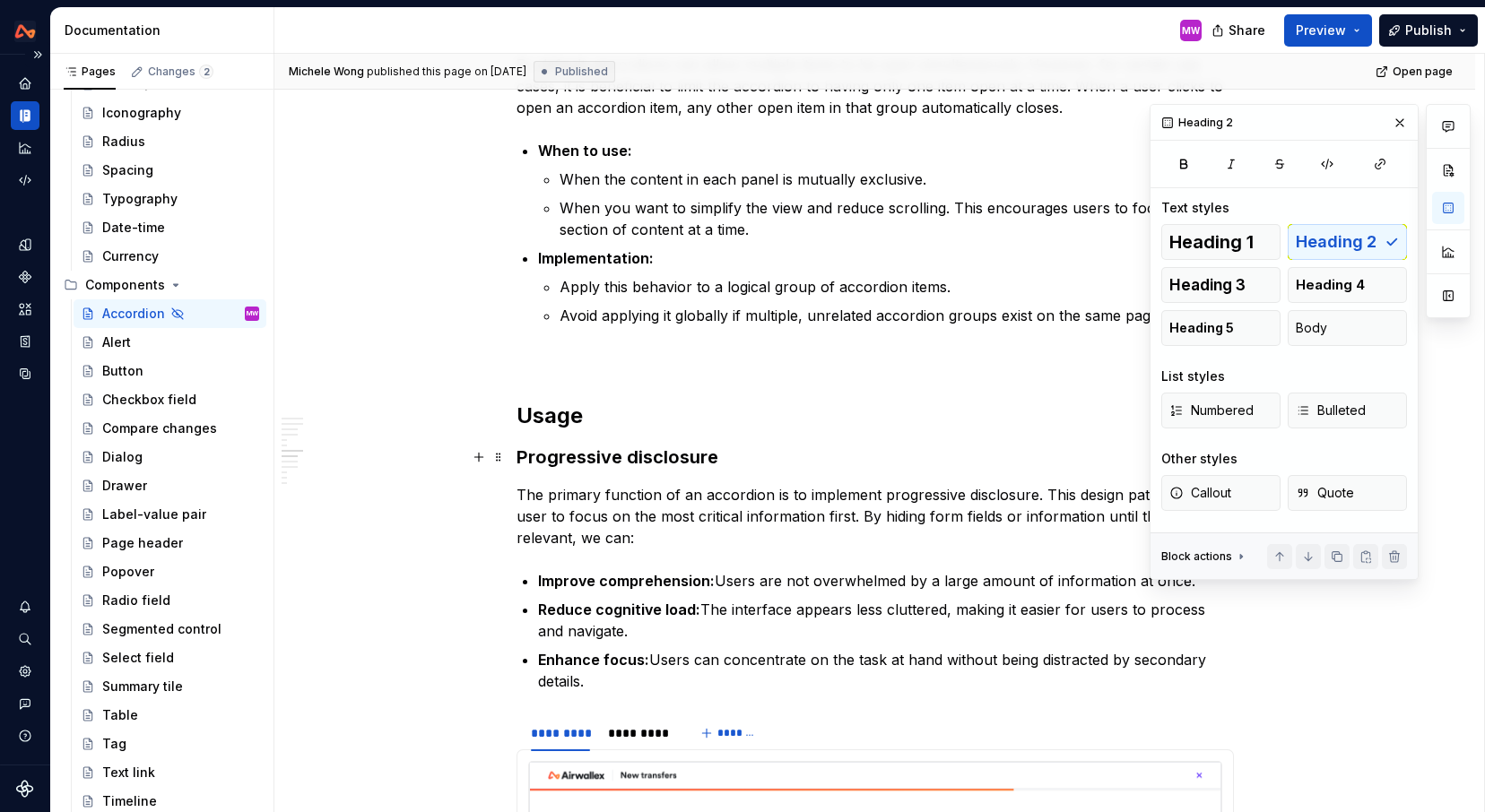 click on "Progressive disclosure" at bounding box center [875, 457] 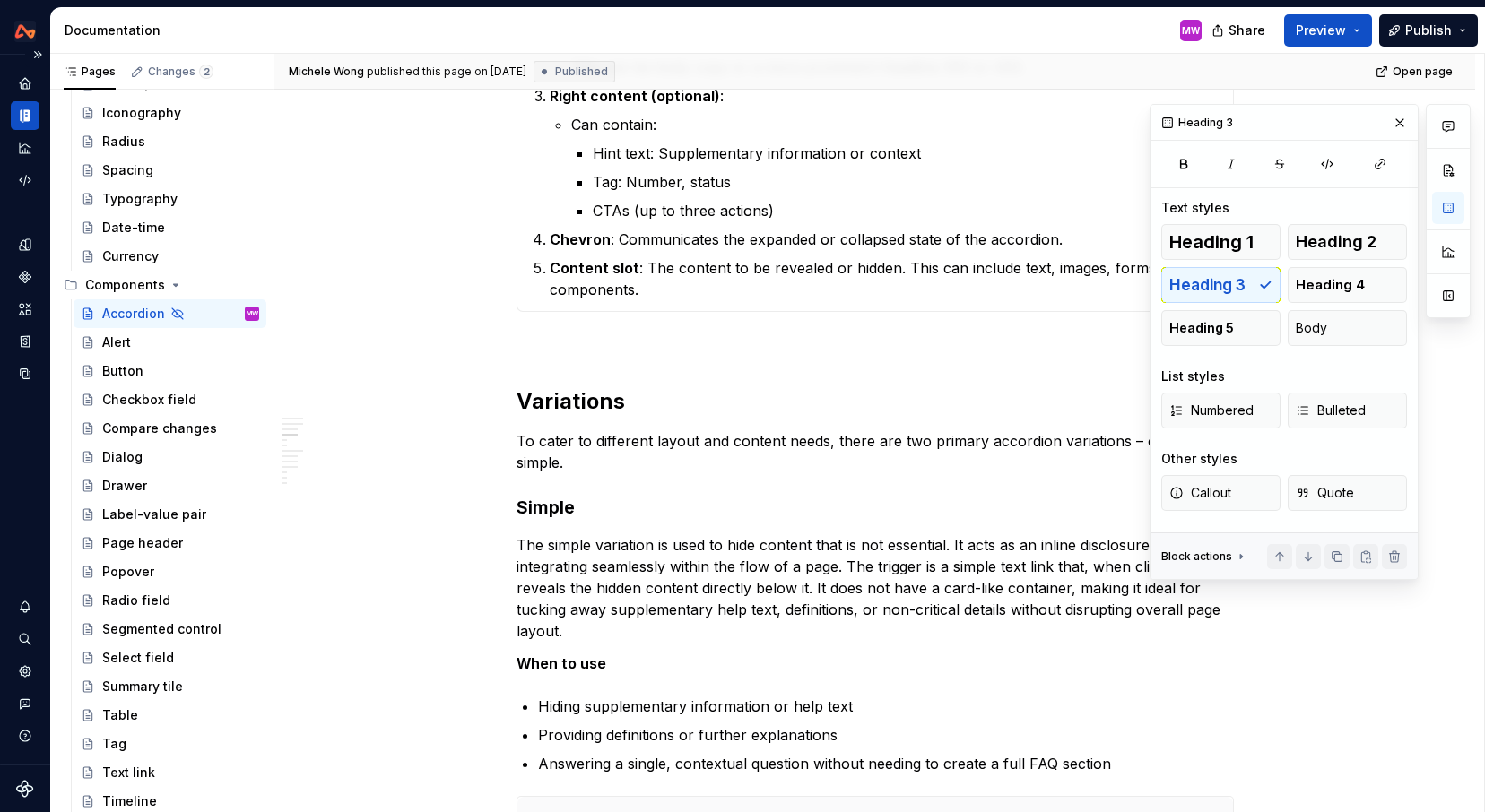 scroll, scrollTop: 0, scrollLeft: 0, axis: both 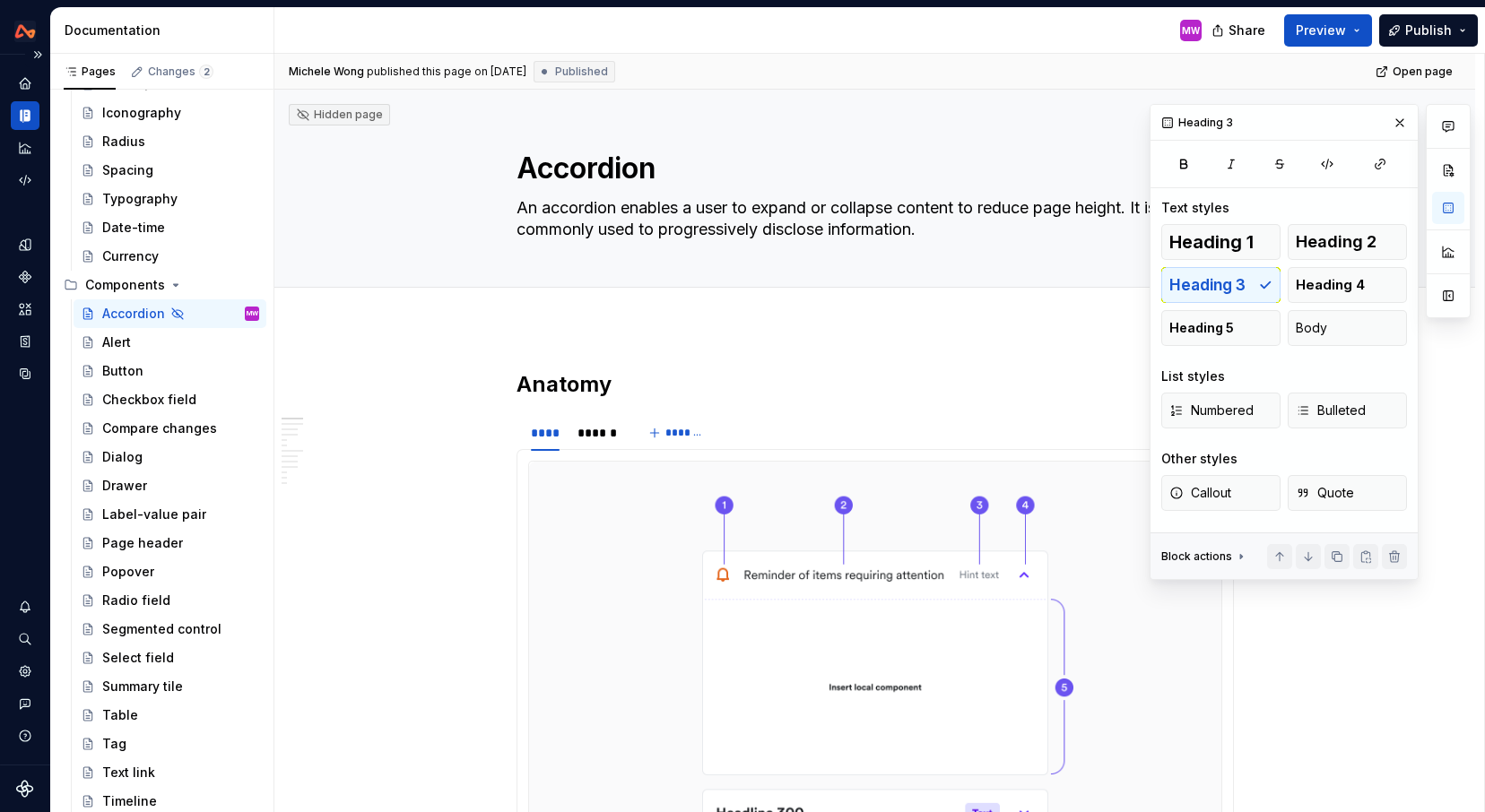 click on "Anatomy **** ****** ******* Icon (optional) : An icon positioned directly before the title. Provides a quick visual cue about the type of content within the panel (e.g. a "bell" icon for reminders). Title A concise and descriptive label for the content within the slot. Title can be body copy or a more prominent Headline 300 or 400. Right content (optional) :  Can contain: Hint text: Supplementary information or context Tag: Number, status CTAs (up to three actions) Chevron : Communicates the expanded or collapsed state of the accordion. Content slot : The content to be revealed or hidden. This can include text, images, forms, or other components. Text link “See more” to expand the accordion “See less” to collapse the accordion Chevron : Communicates the expanded or collapsed state of the accordion. Content slot : The content to be revealed or hidden. This usually includes text. Variations To cater to different layout and content needs, there are two primary accordion variations – card and simple." at bounding box center (875, 4176) 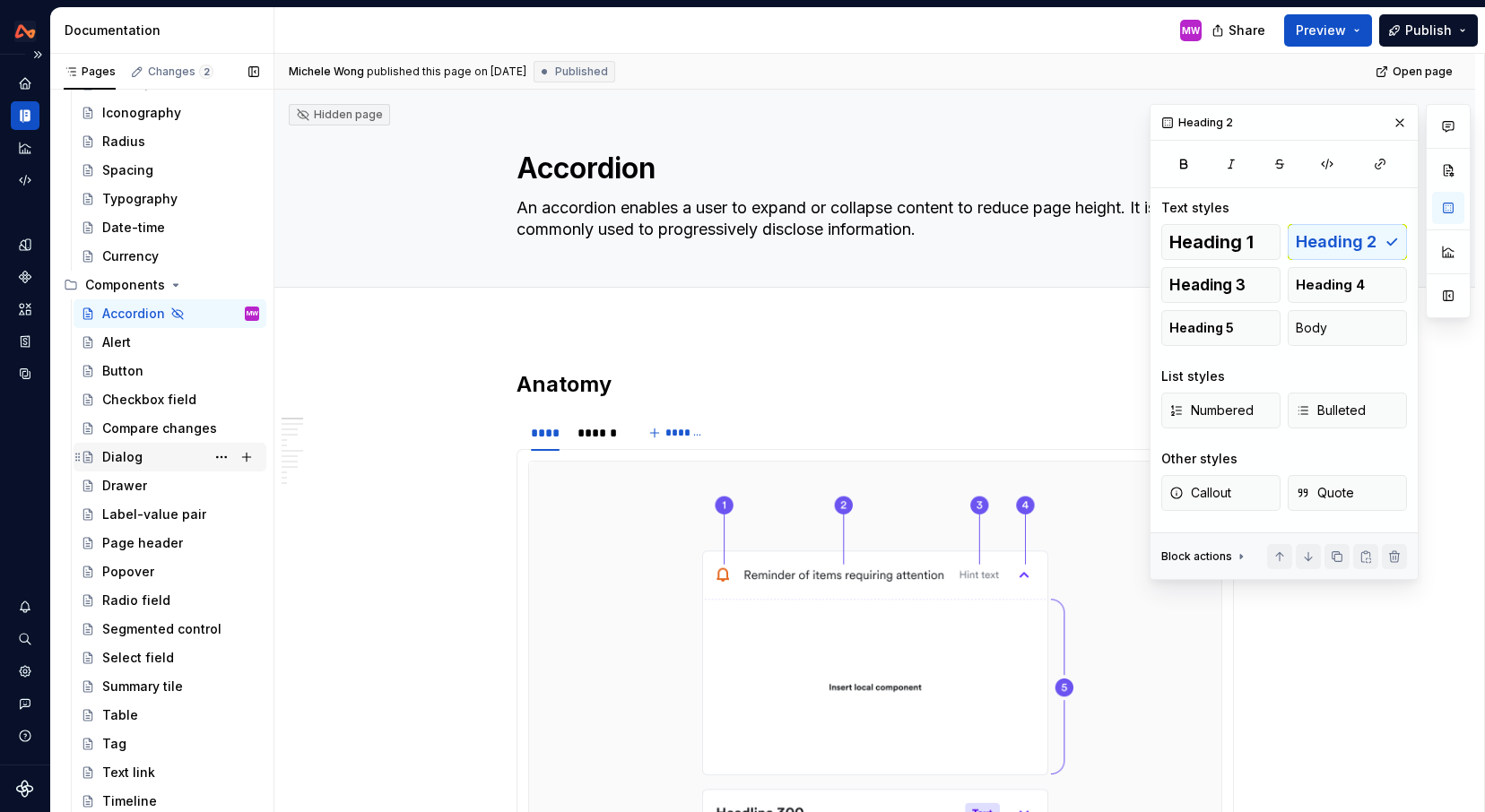click on "Dialog" at bounding box center (180, 457) 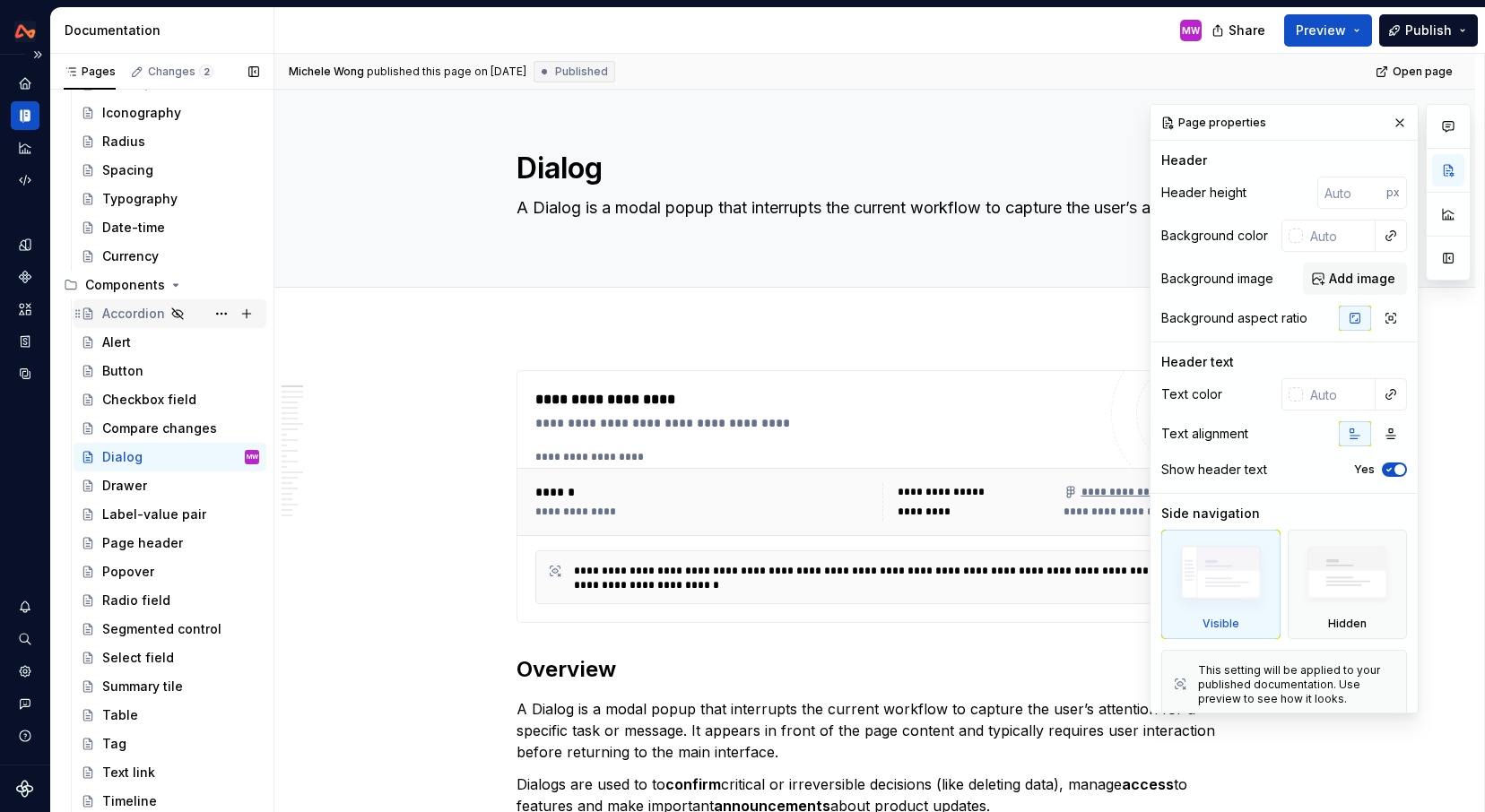 click on "Accordion" at bounding box center (134, 314) 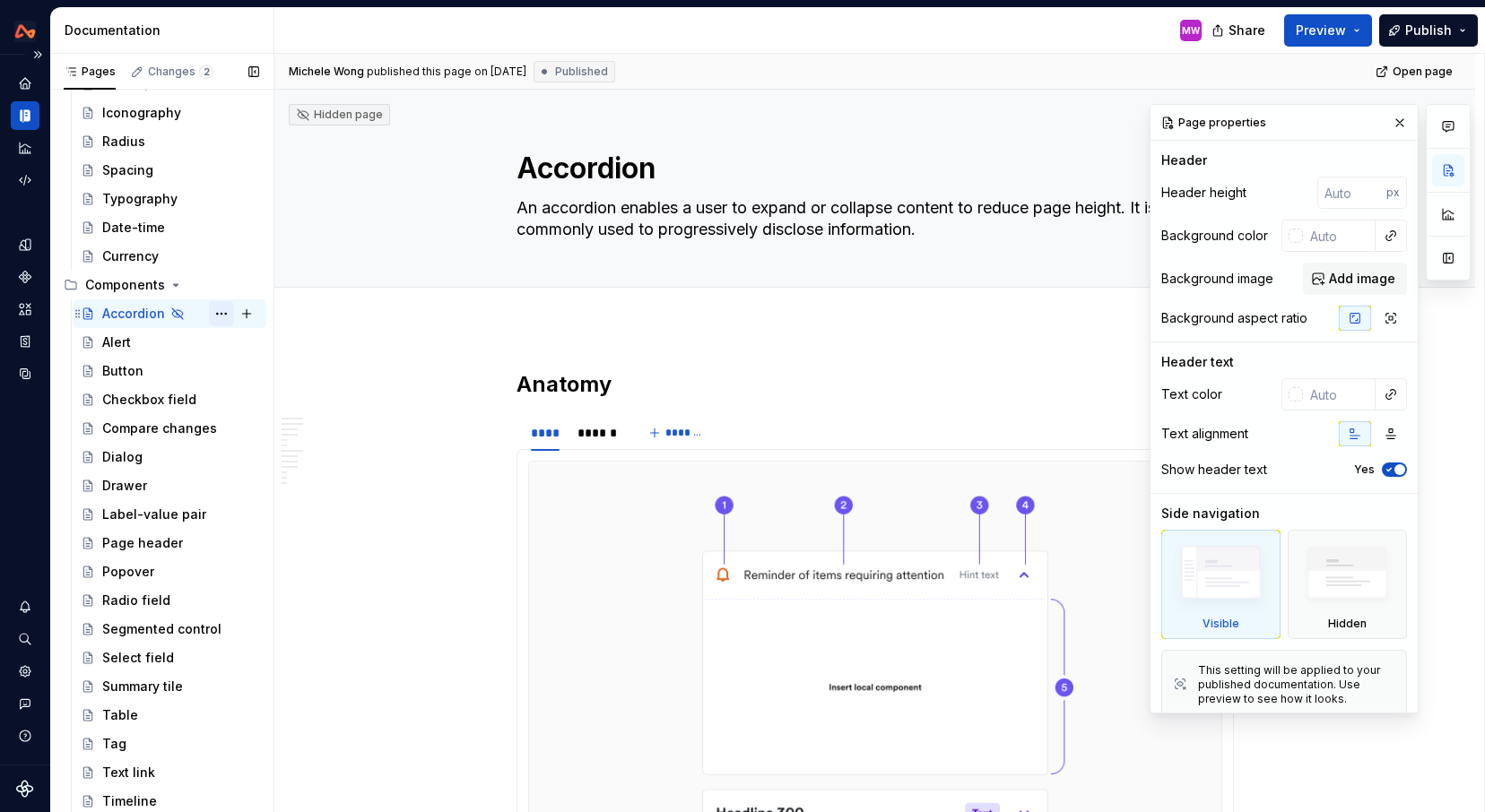 click at bounding box center [221, 314] 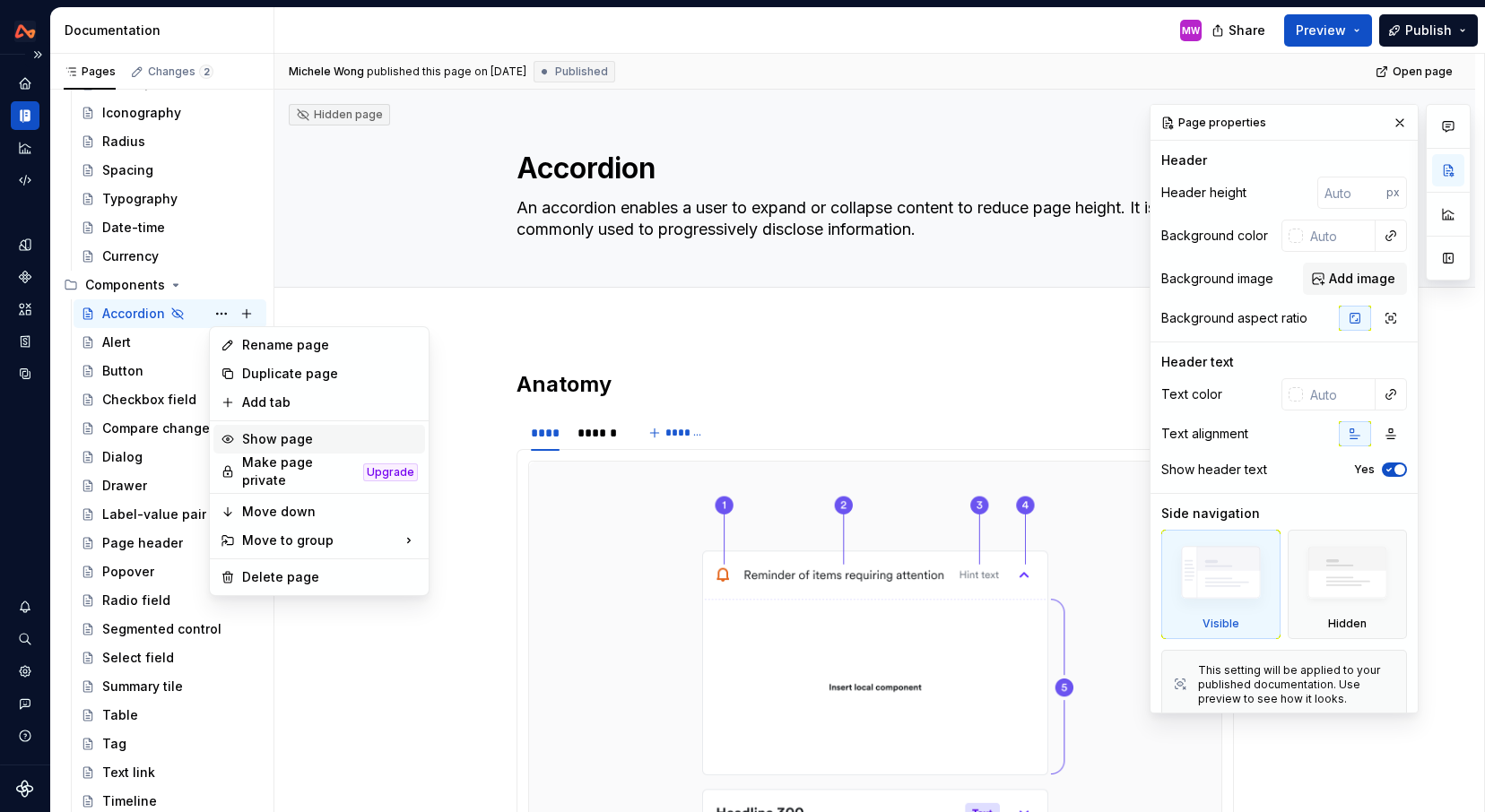 click on "Show page" at bounding box center [330, 439] 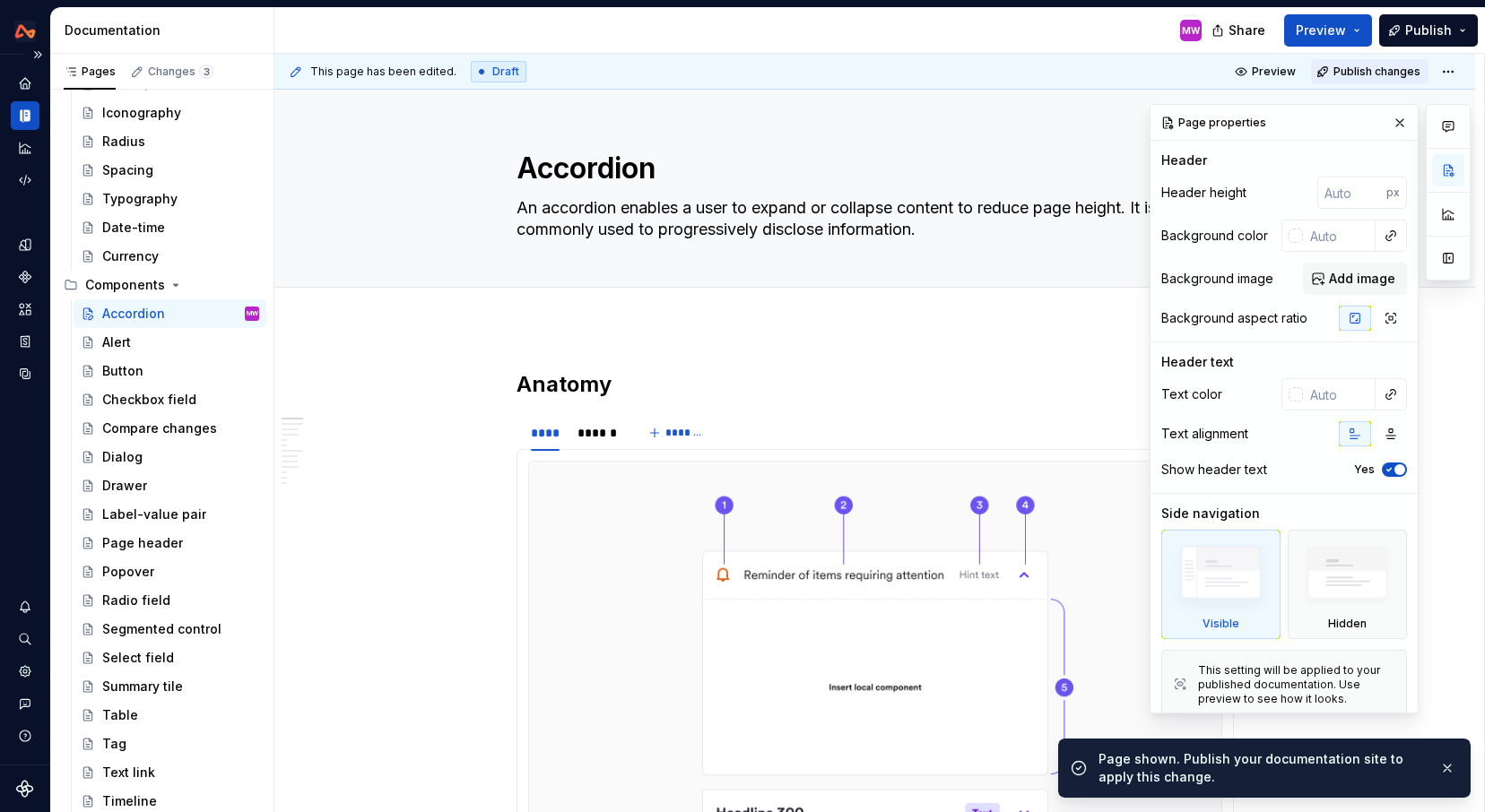 click on "Publish changes" at bounding box center (1369, 72) 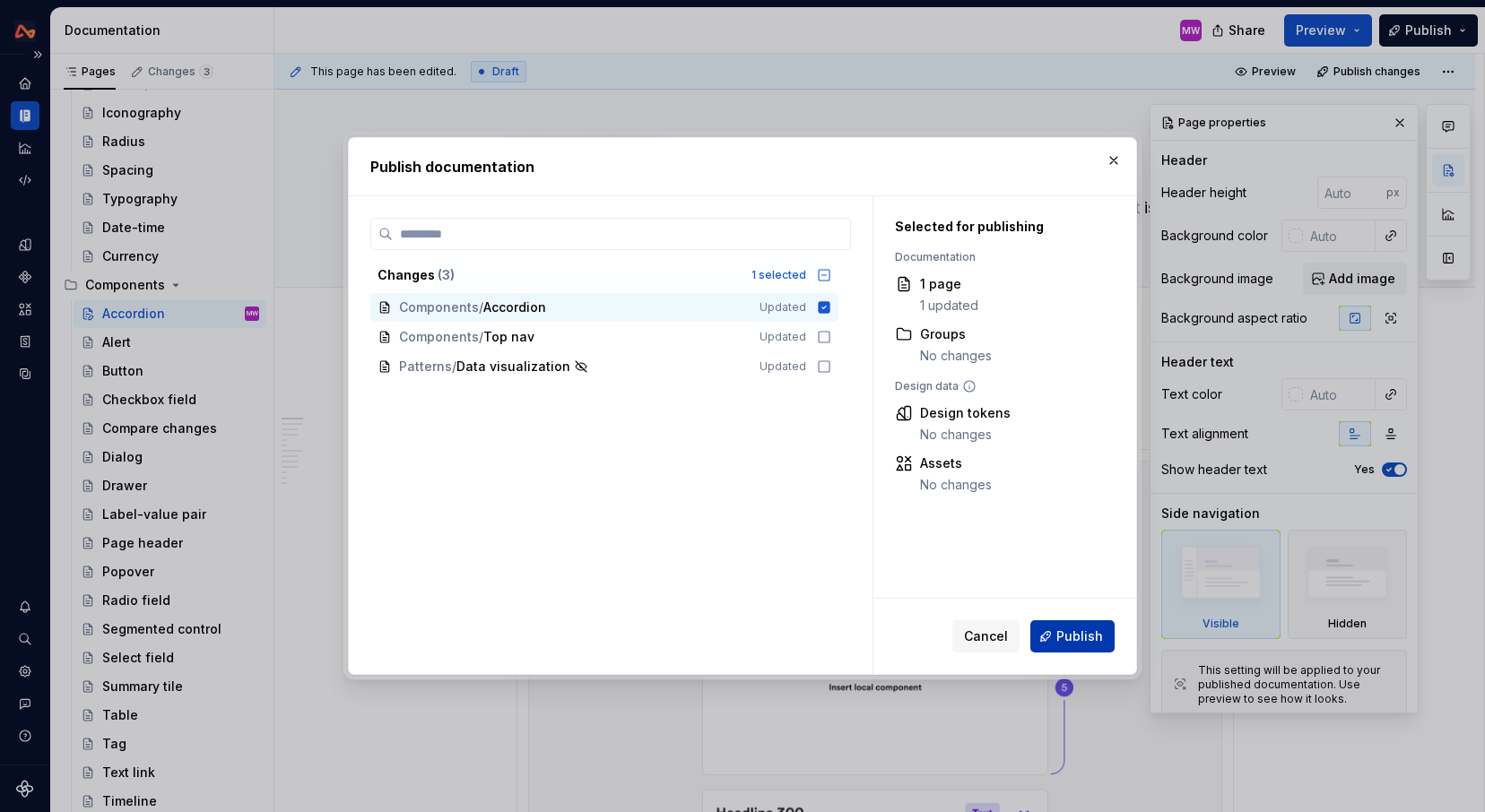 click on "Publish" at bounding box center [1072, 636] 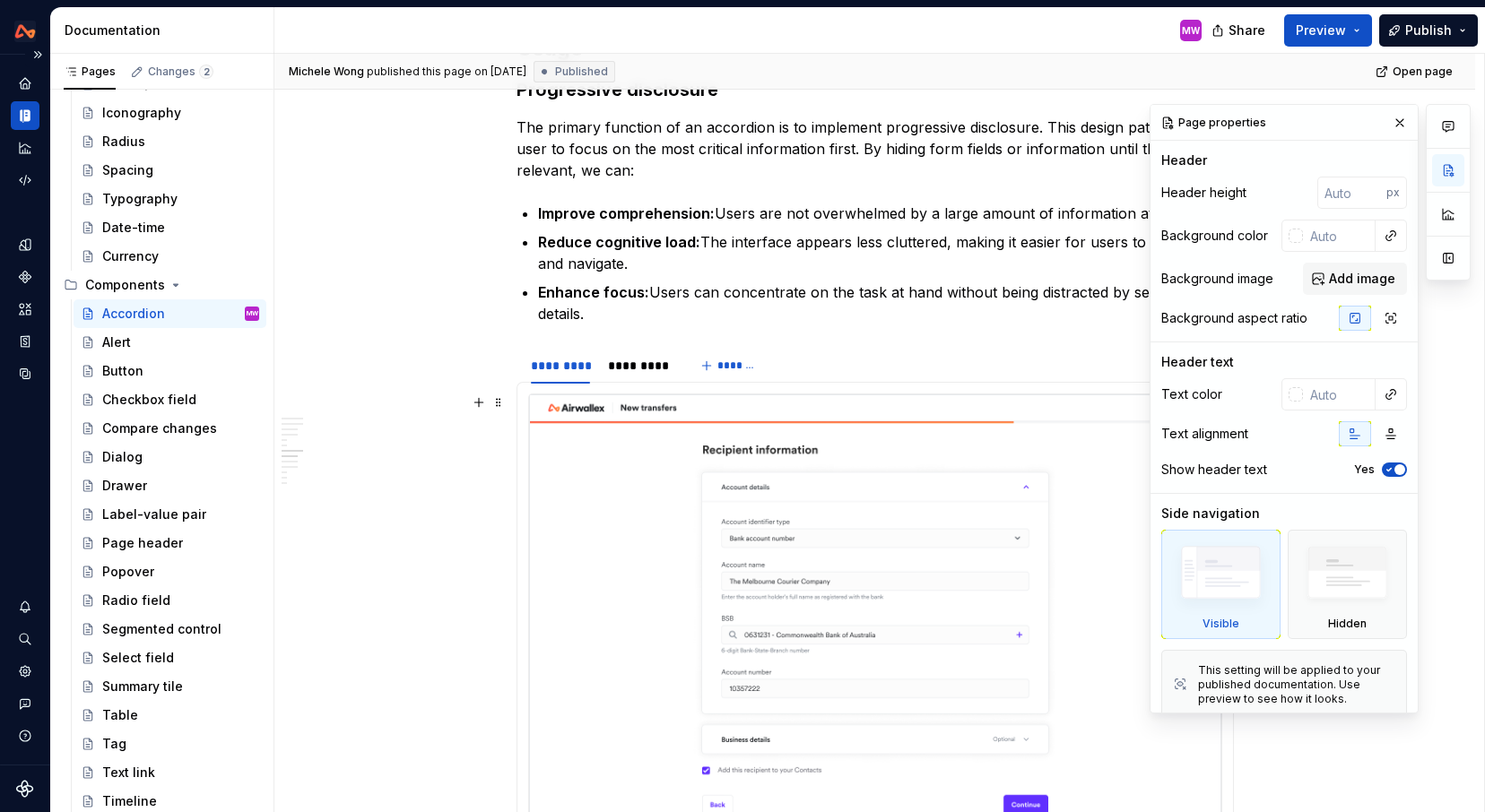 scroll, scrollTop: 3949, scrollLeft: 0, axis: vertical 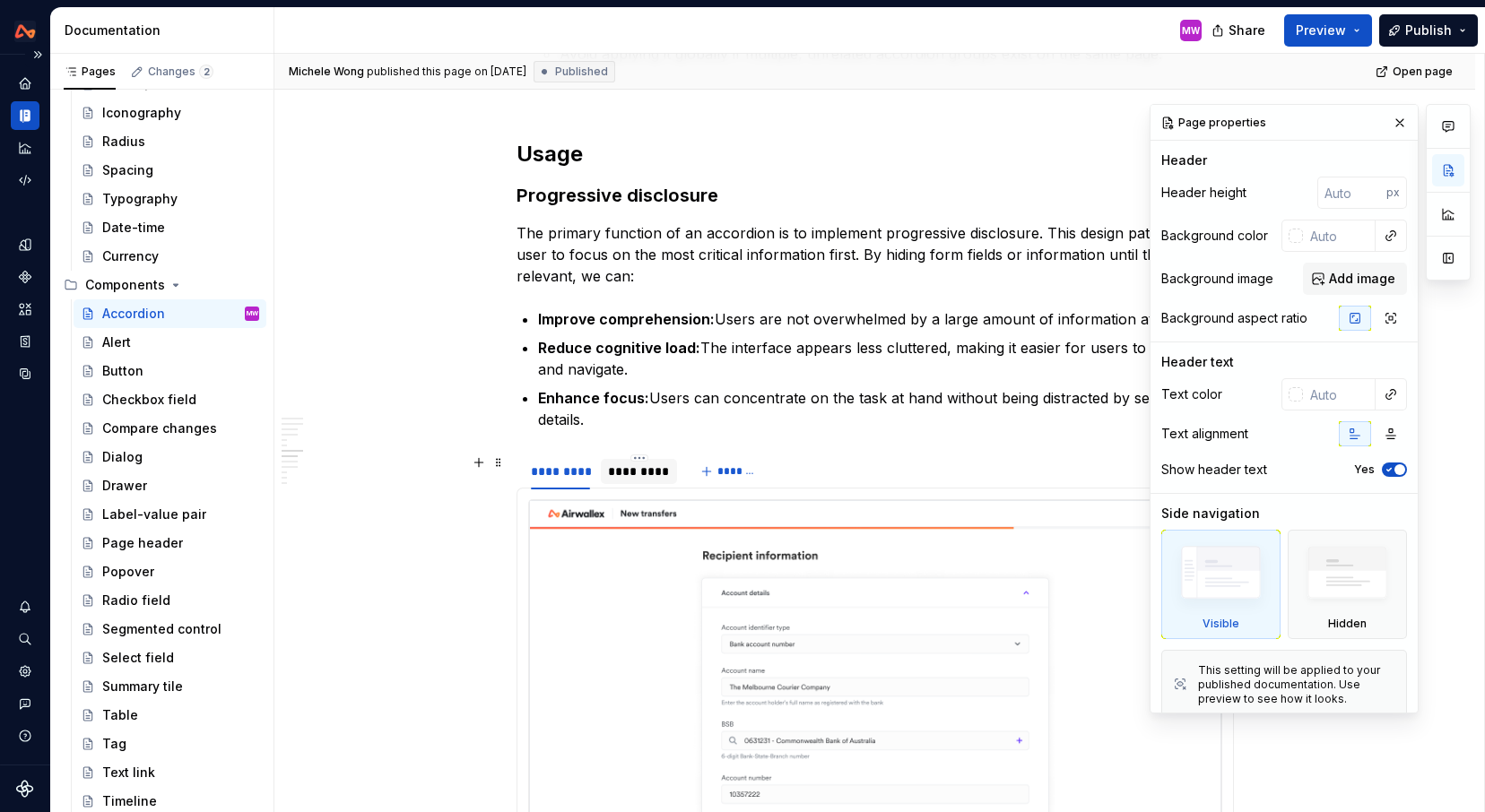 click on "*********" at bounding box center [638, 471] 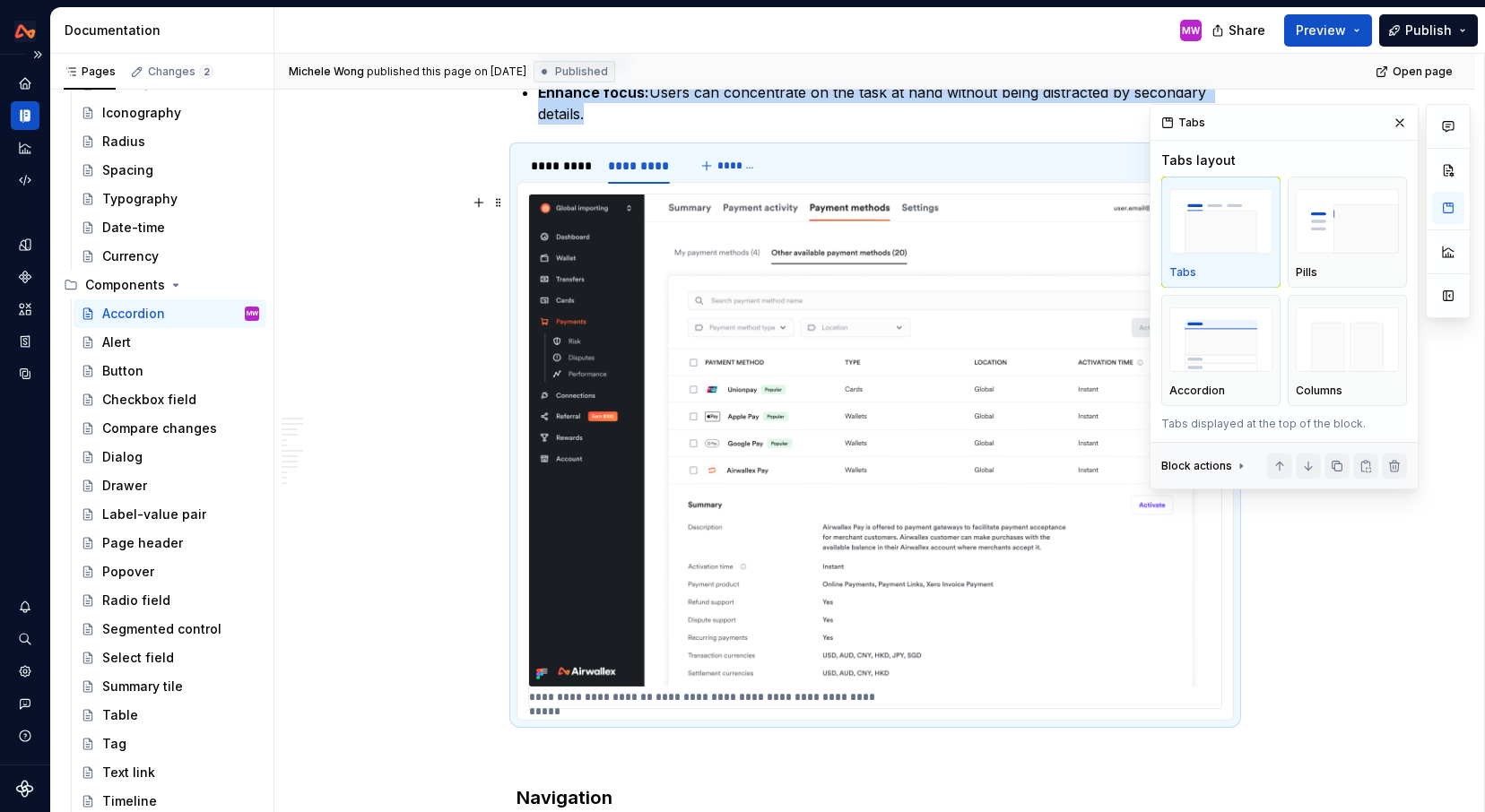scroll, scrollTop: 4346, scrollLeft: 0, axis: vertical 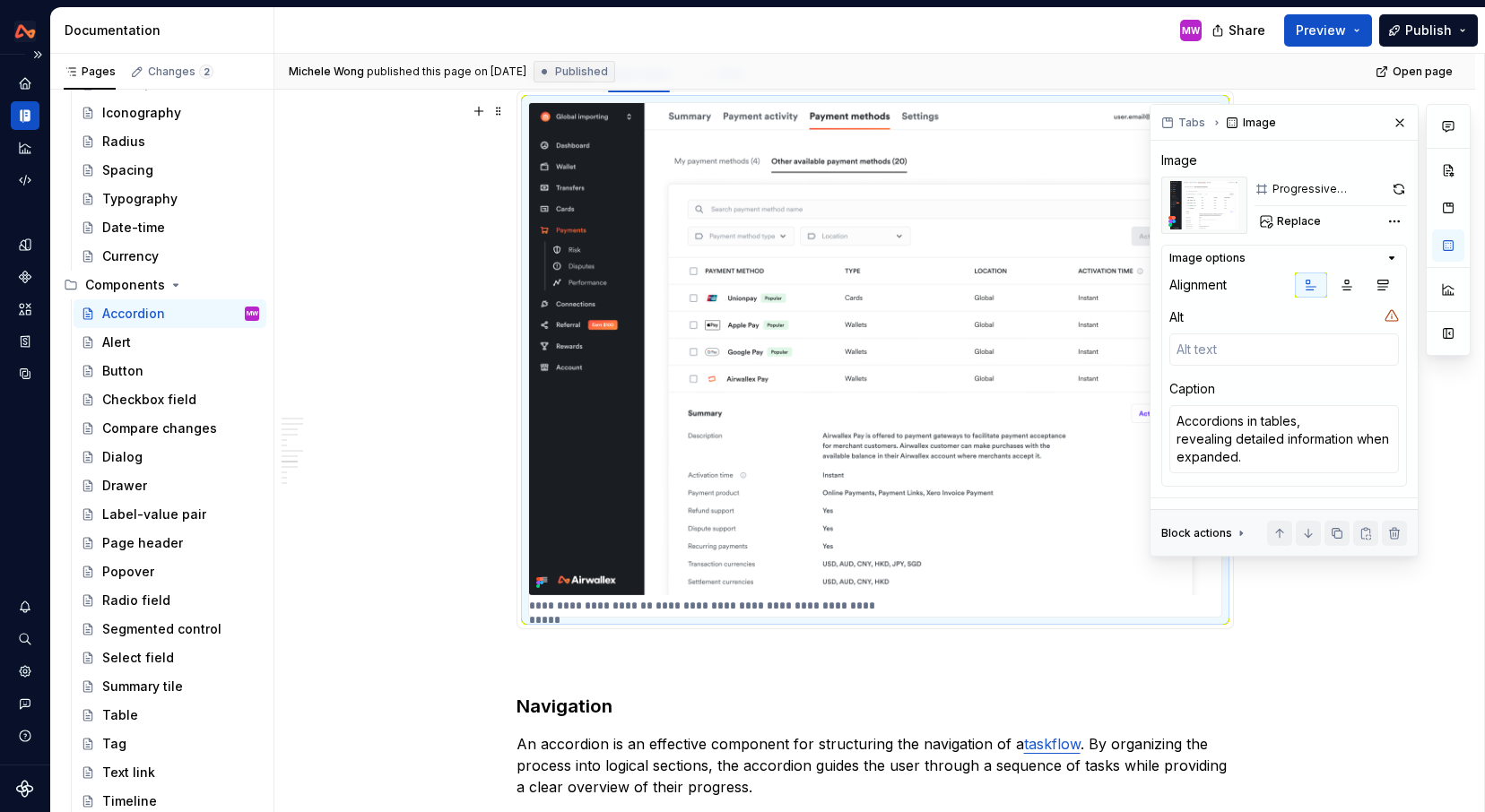 click on "**********" at bounding box center (703, 606) 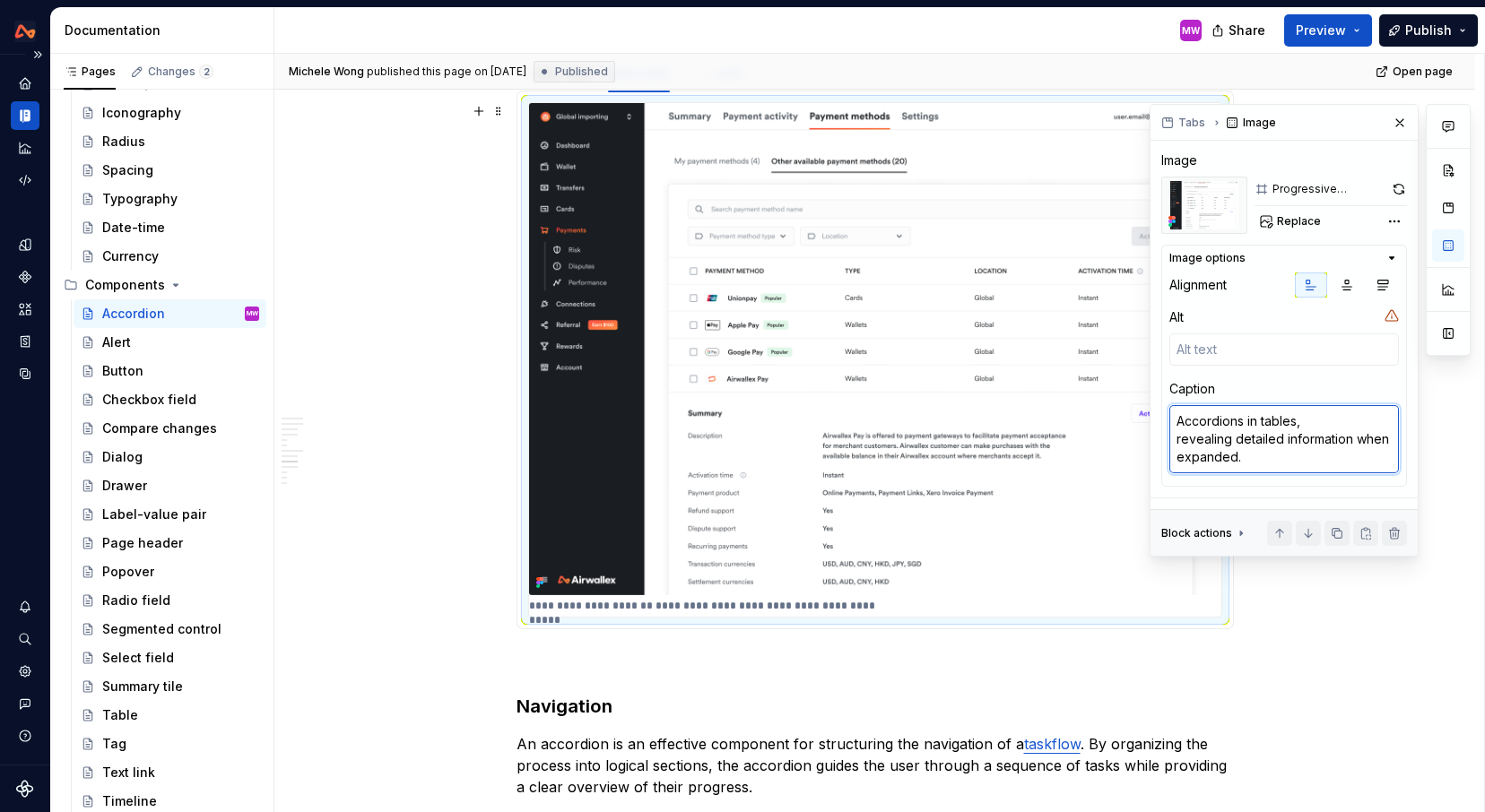 click on "Accordions in tables,
revealing detailed information when expanded." at bounding box center [1284, 439] 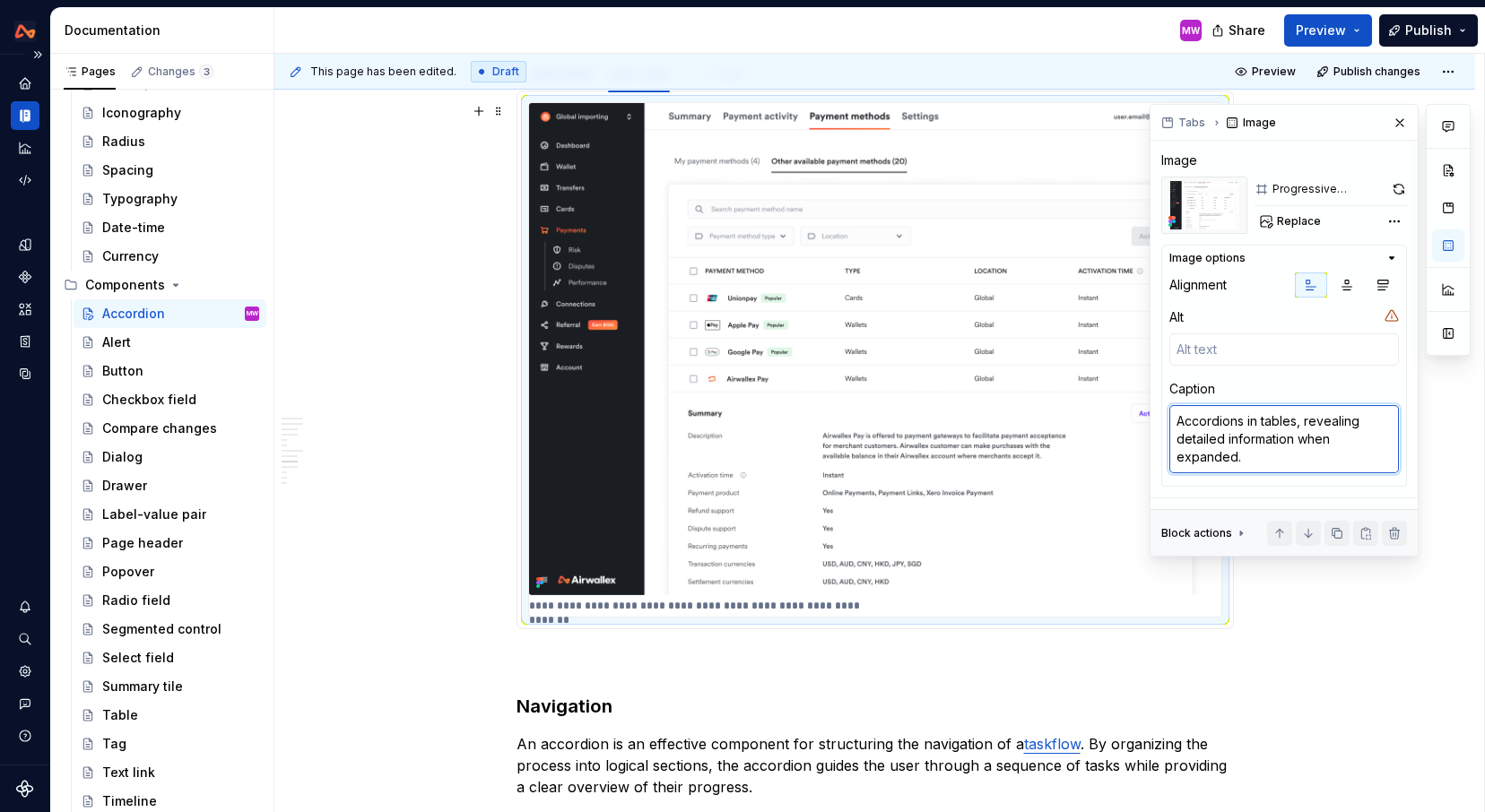 type on "*" 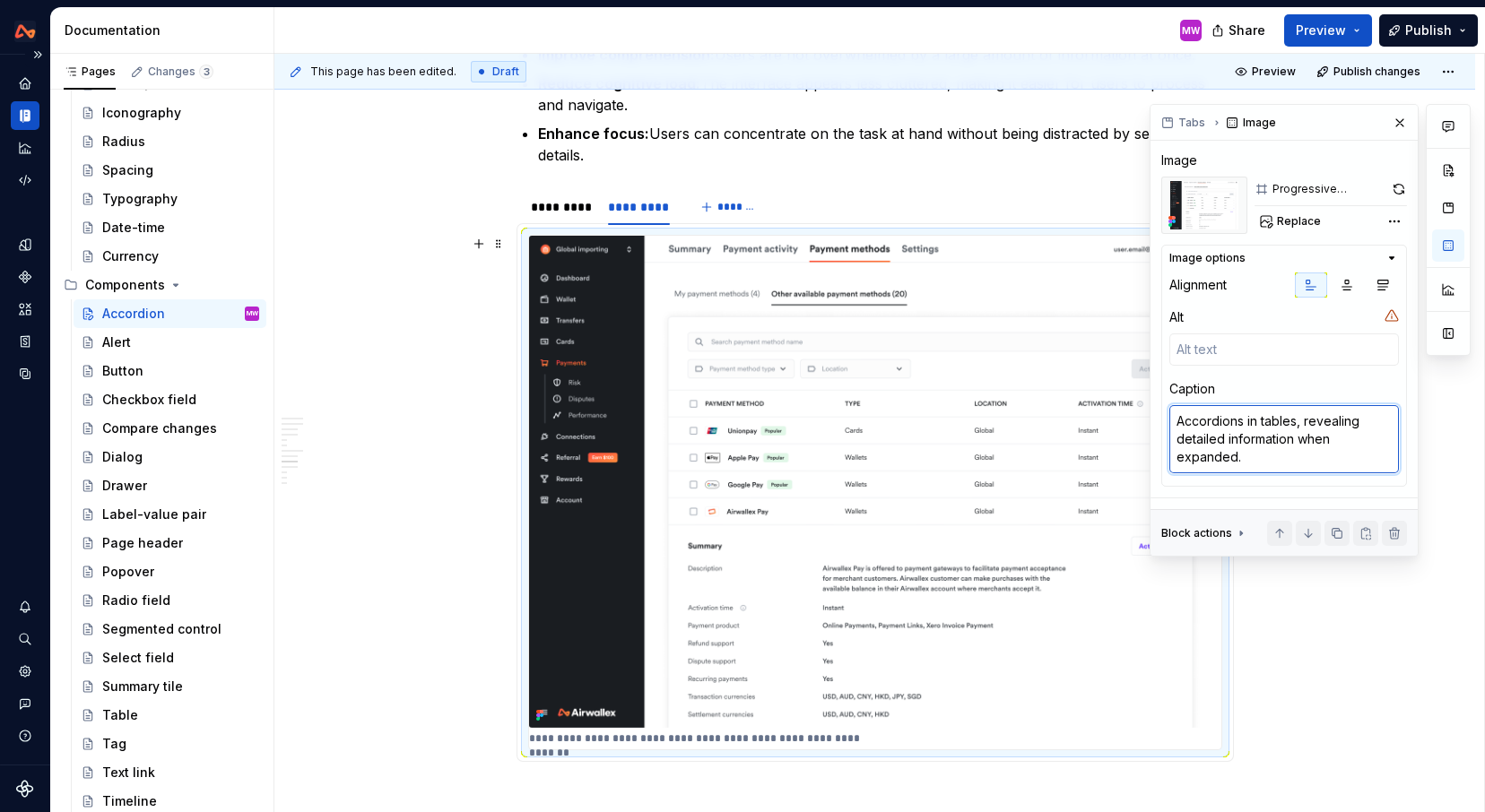 scroll, scrollTop: 4191, scrollLeft: 0, axis: vertical 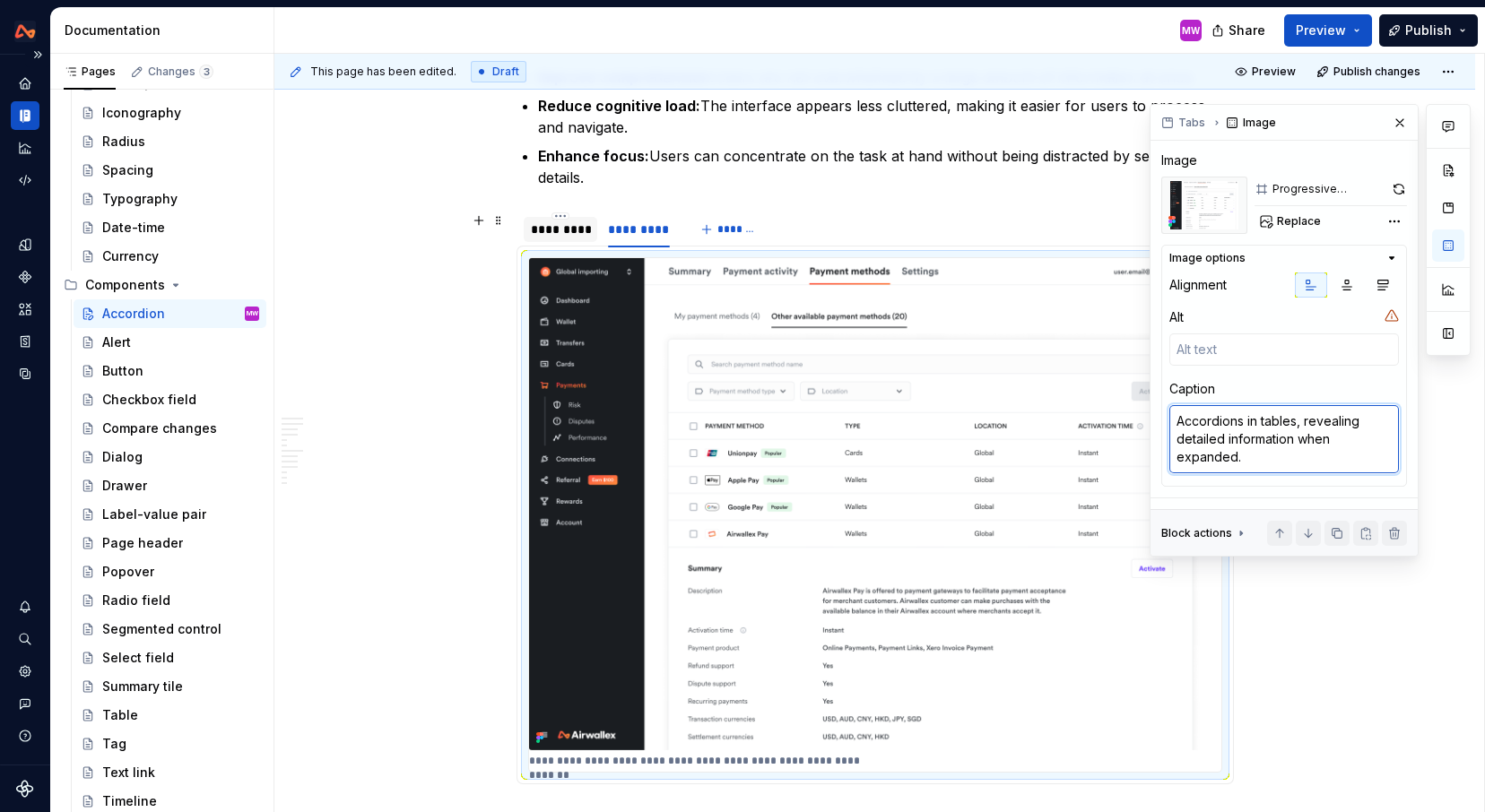 type on "Accordions in tables, revealing detailed information when expanded." 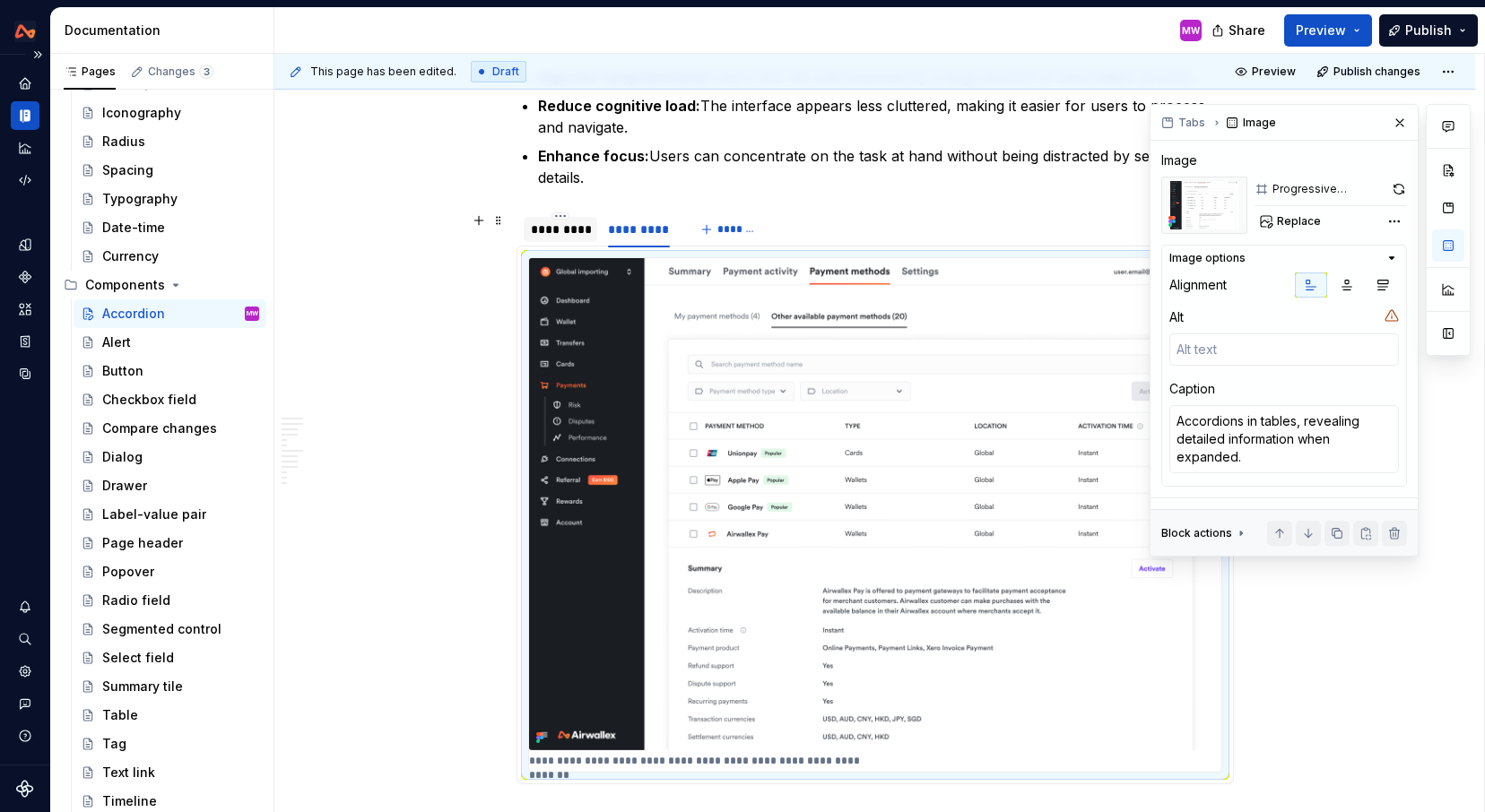 click on "*********" at bounding box center [560, 229] 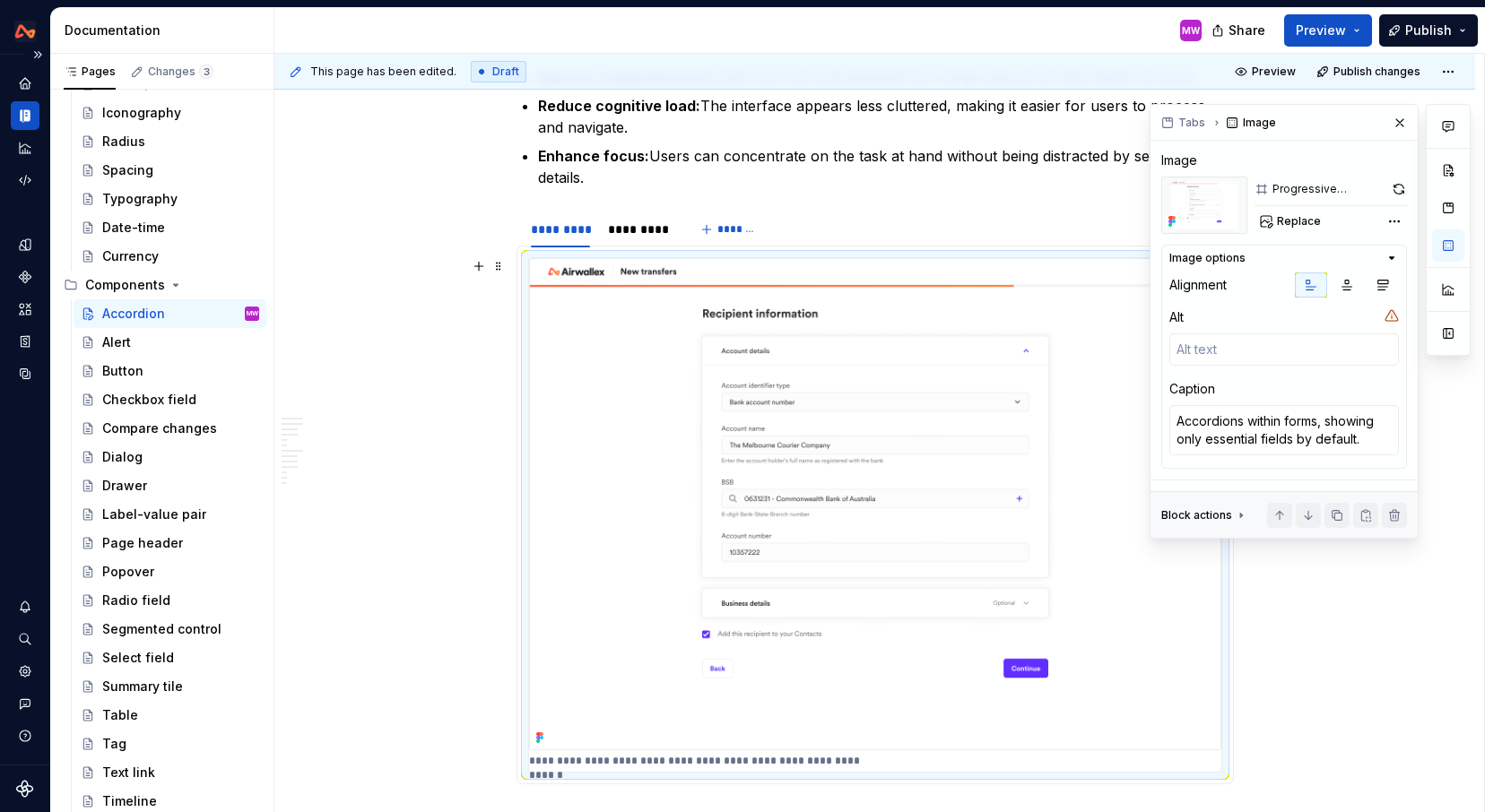 click at bounding box center [875, 504] 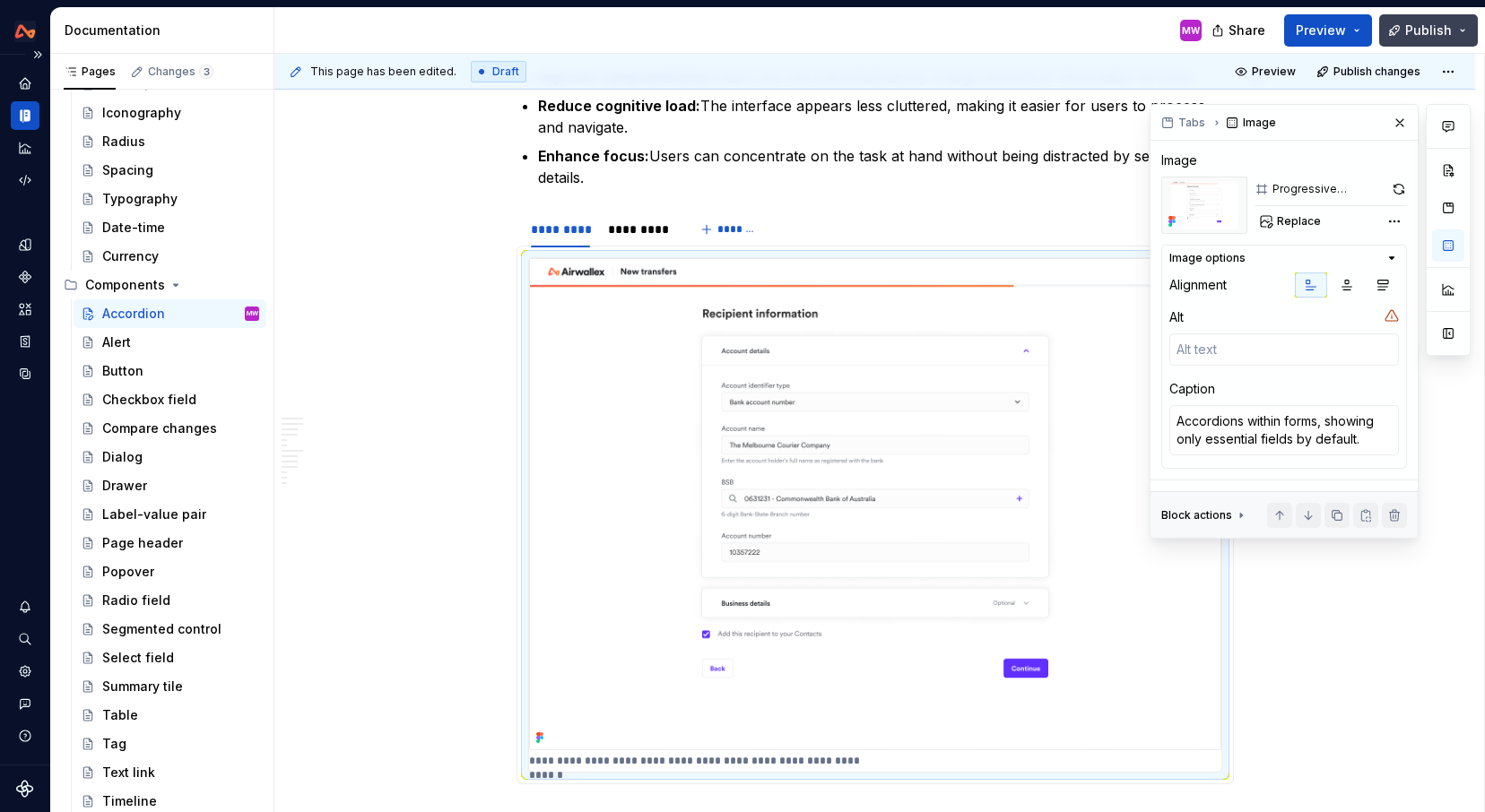 click on "Publish" at bounding box center (1429, 30) 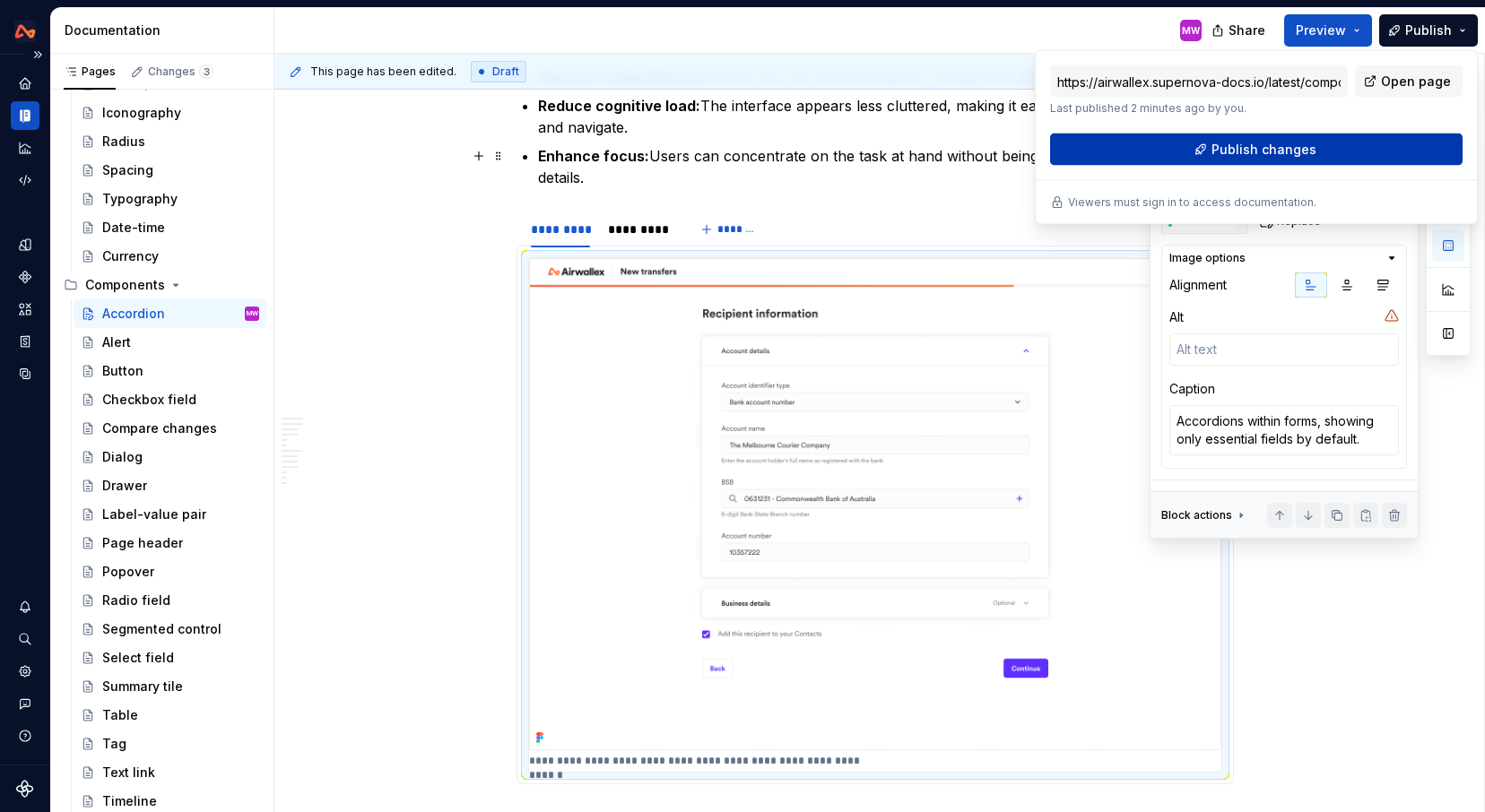 click on "Publish changes" at bounding box center [1264, 150] 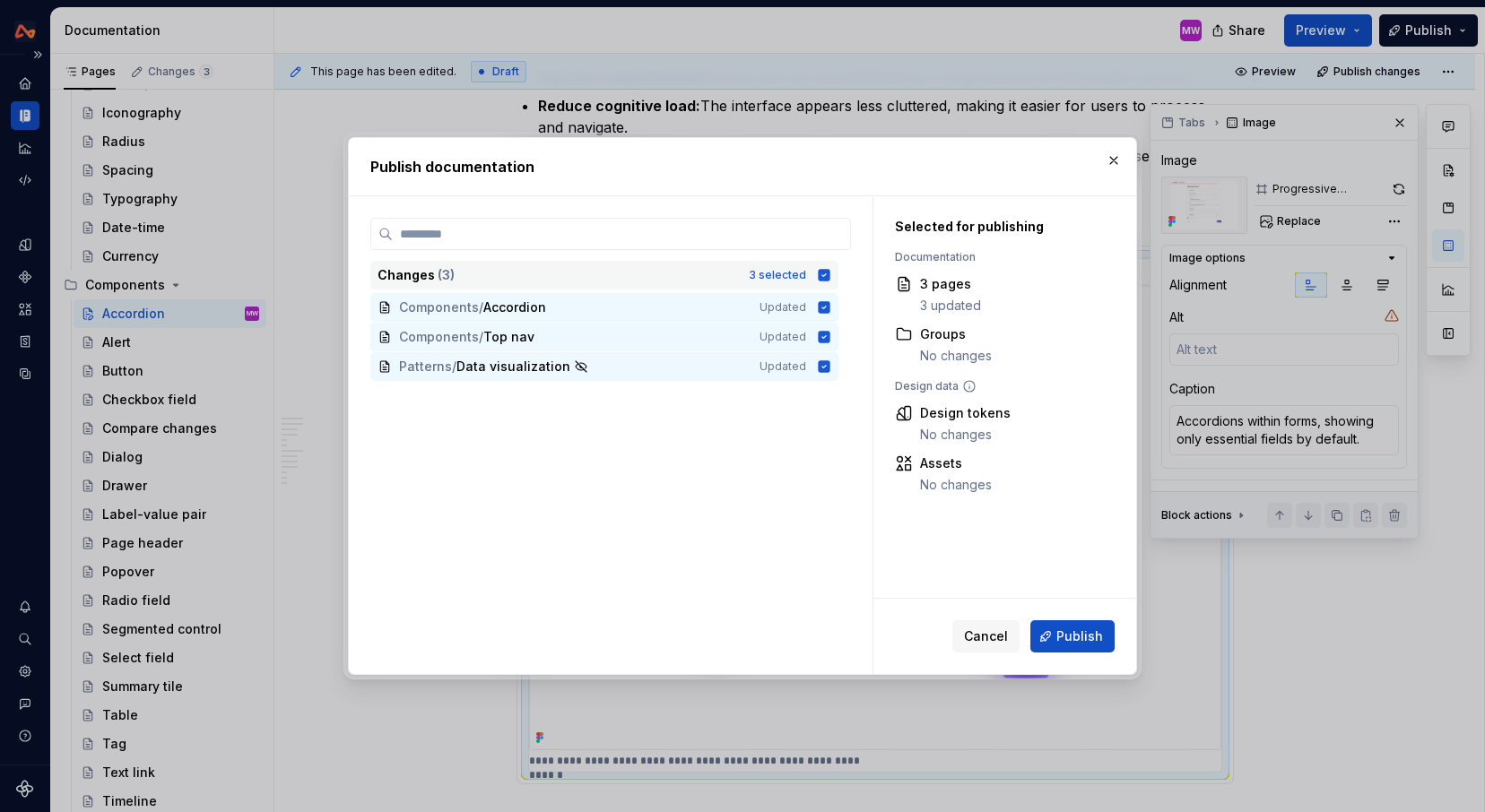 click 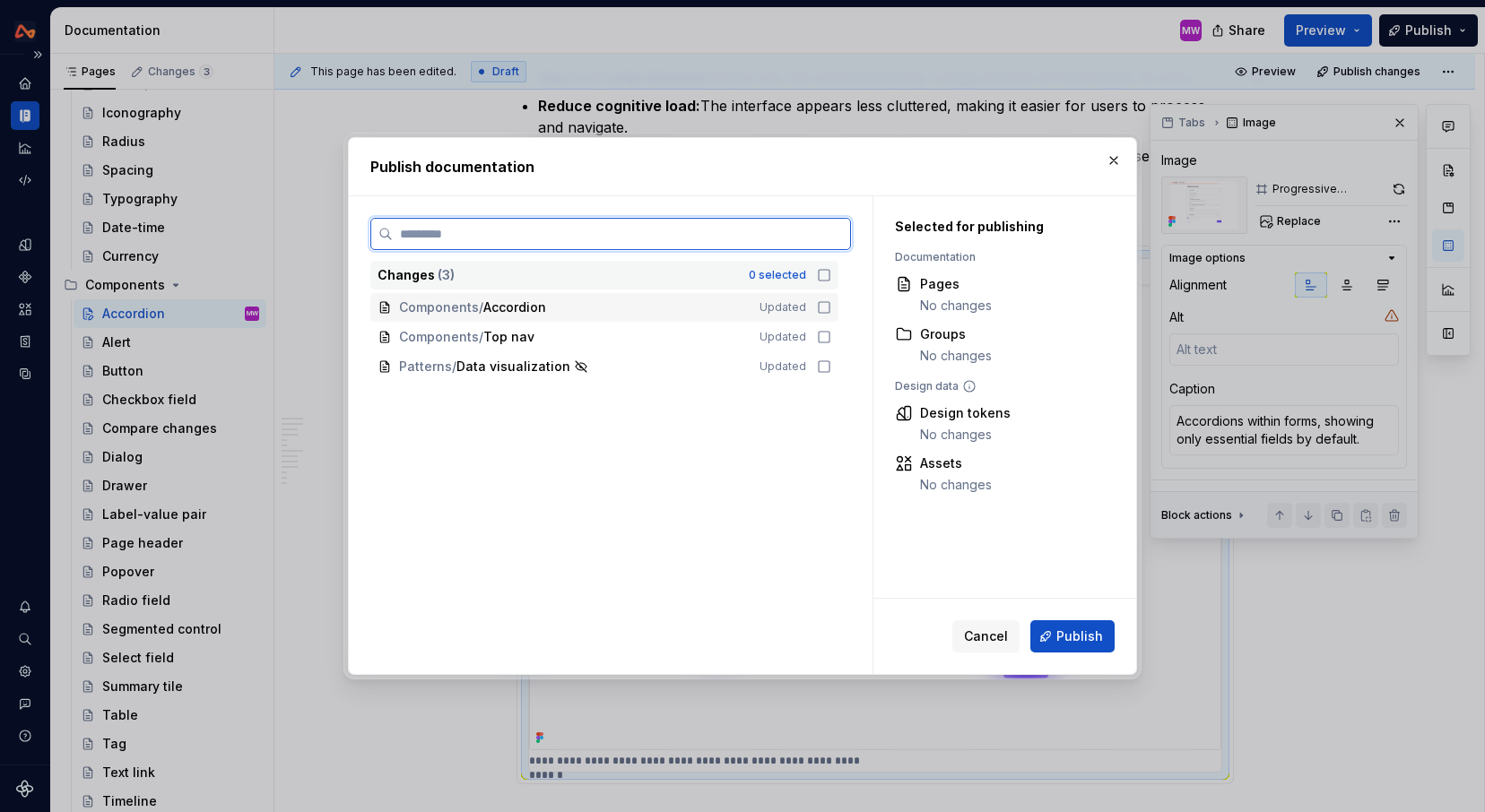 click 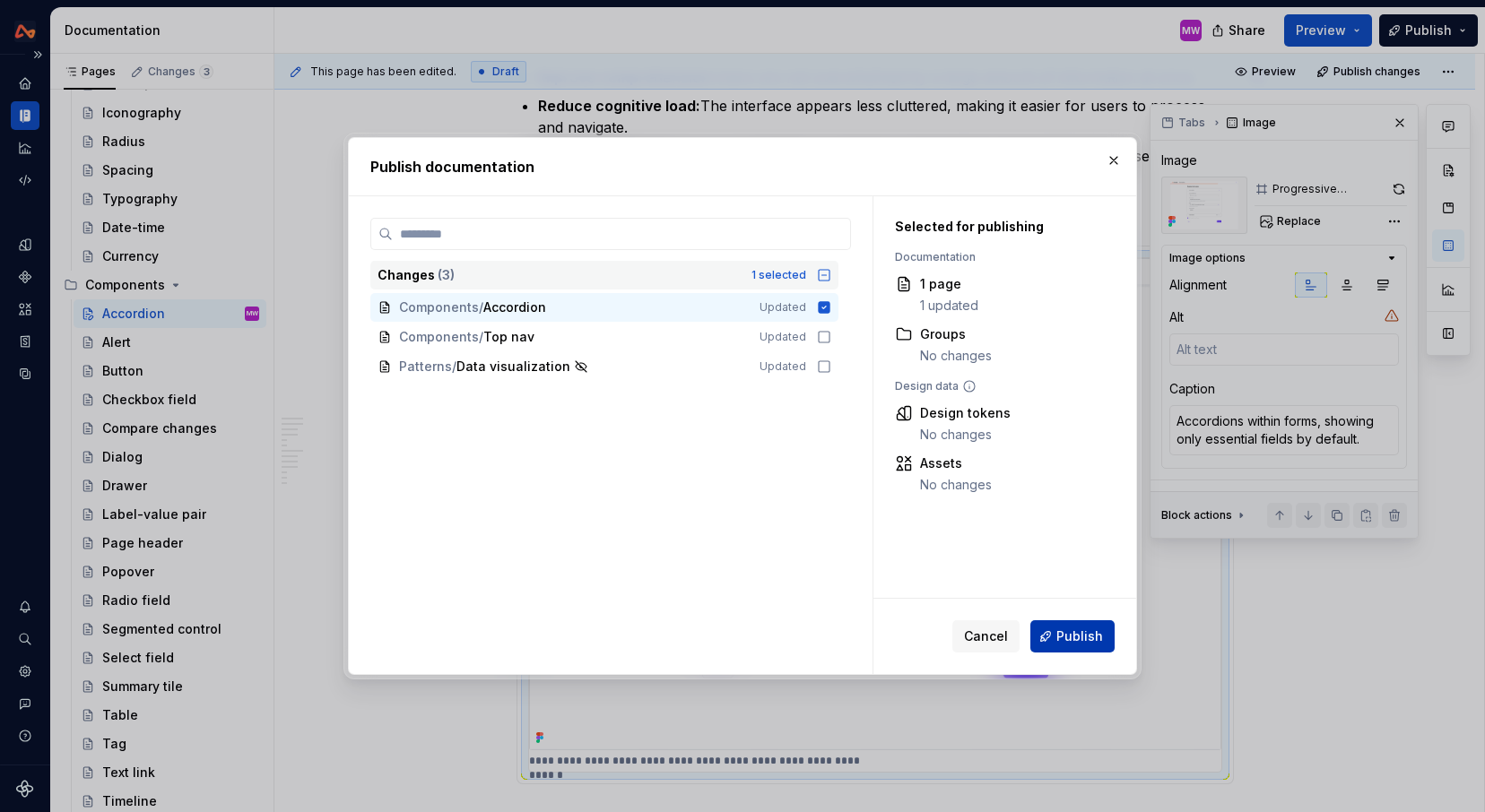 click on "Publish" at bounding box center (1080, 636) 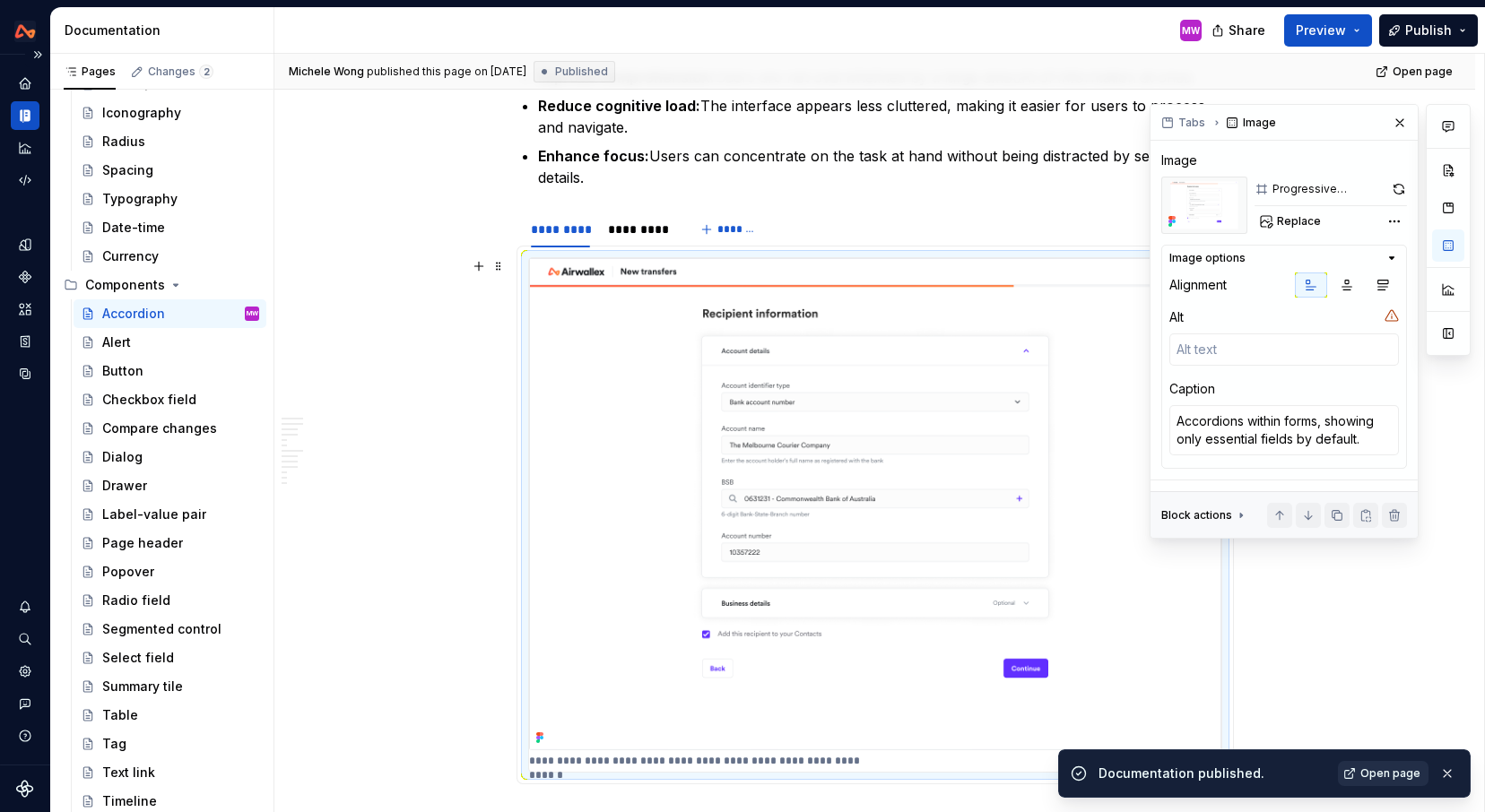 click on "Open page" at bounding box center (1390, 773) 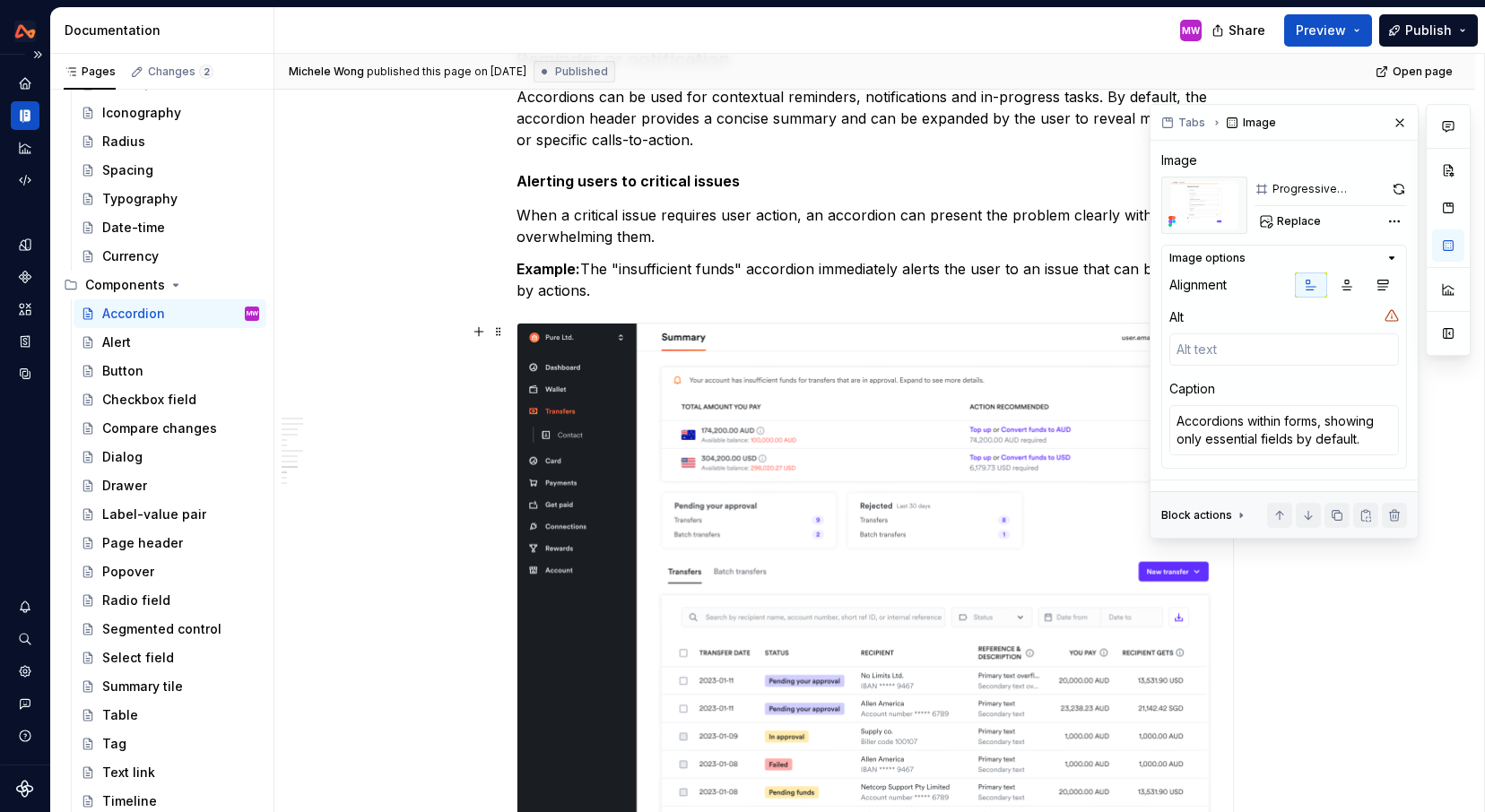 scroll, scrollTop: 5792, scrollLeft: 0, axis: vertical 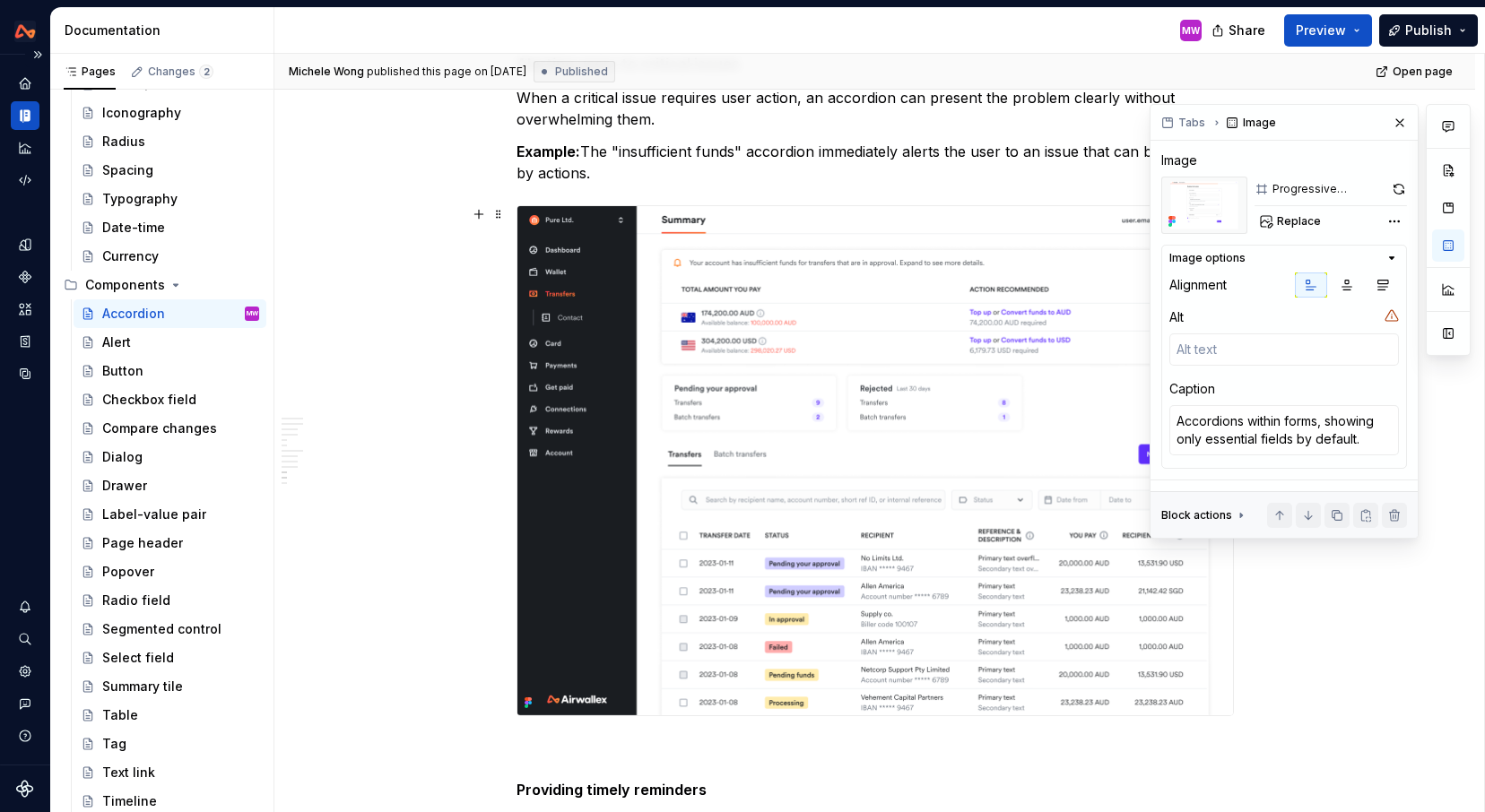 type on "*" 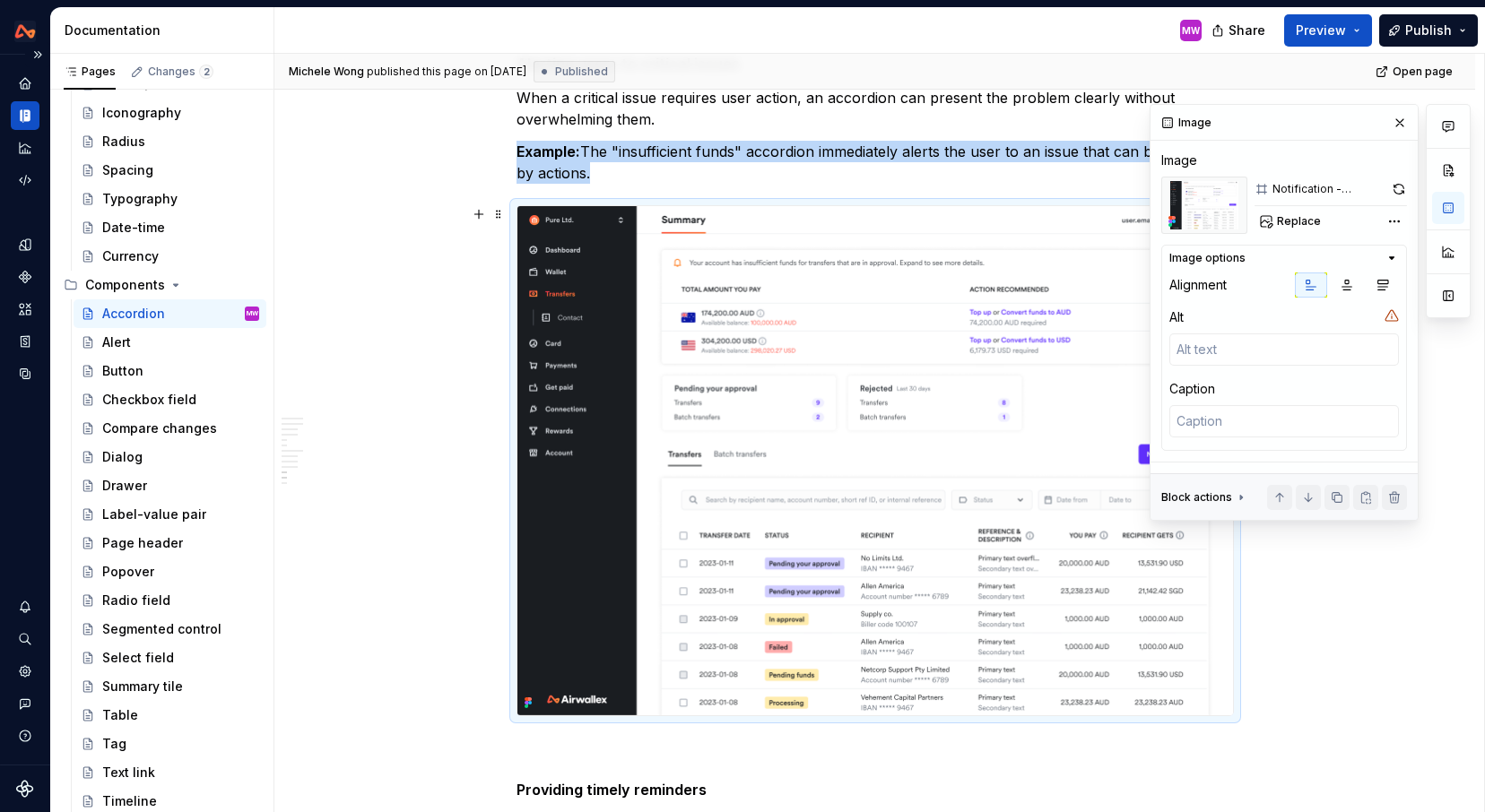 click at bounding box center (875, 461) 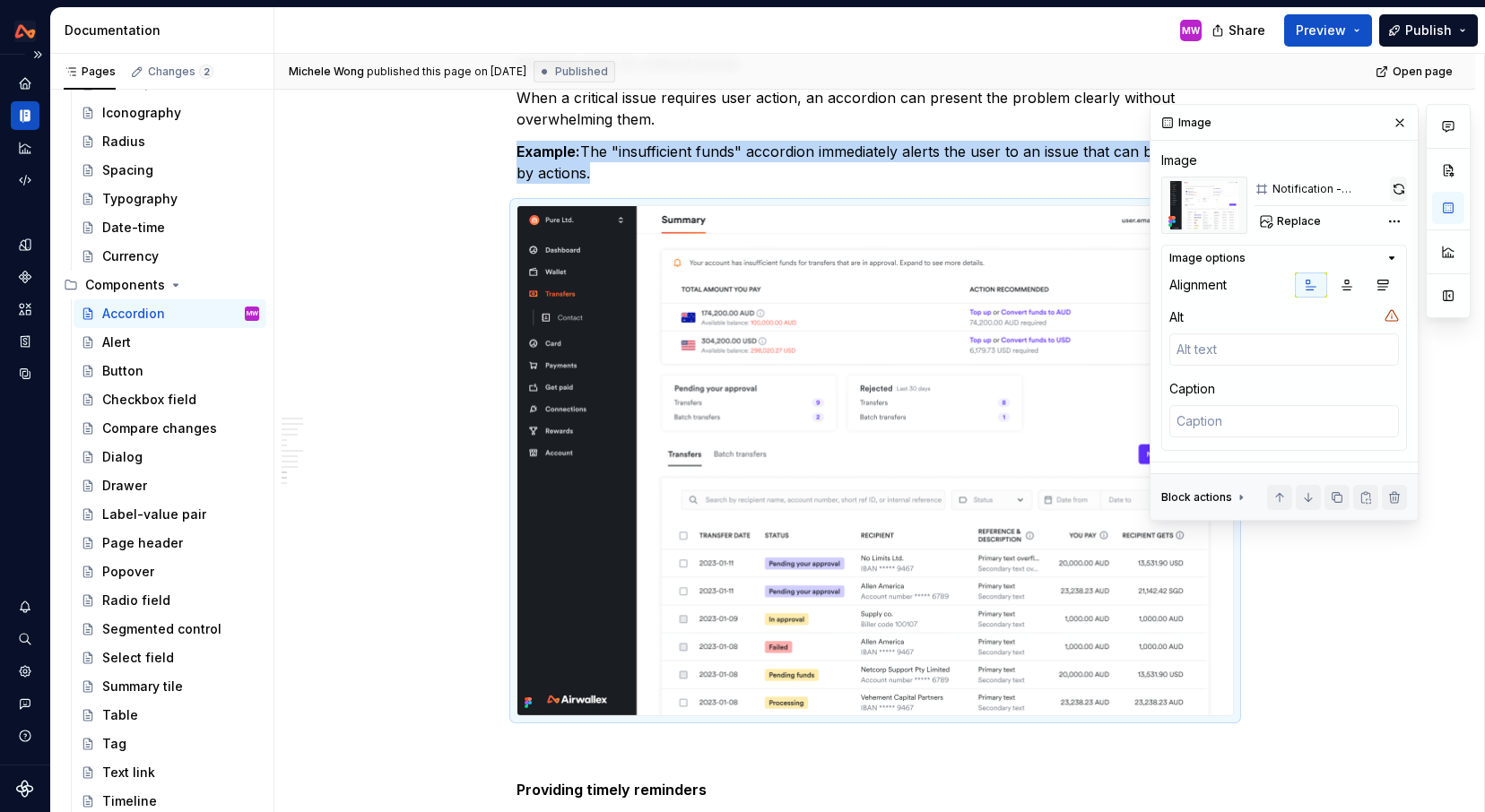 click at bounding box center [1398, 189] 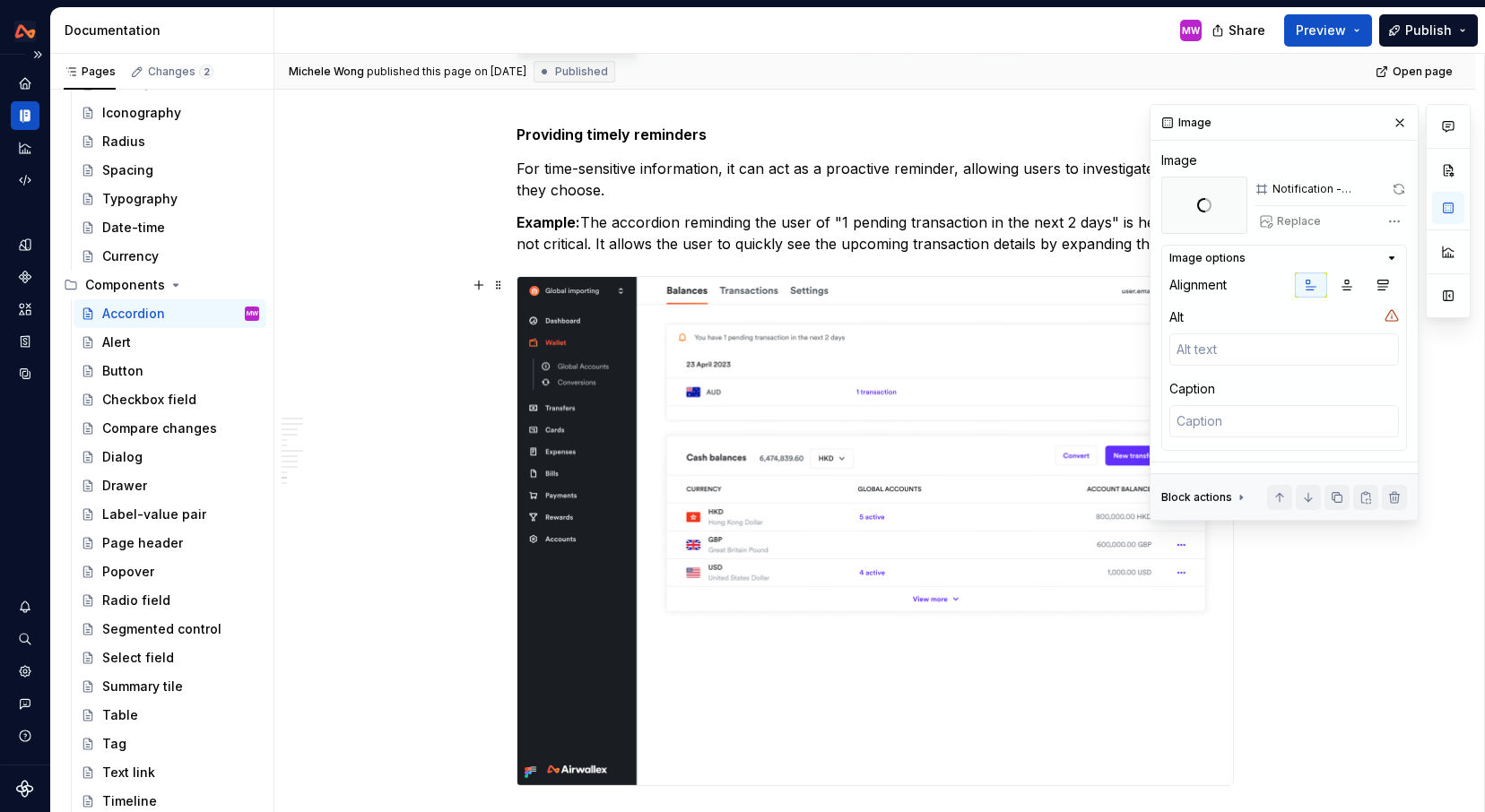 scroll, scrollTop: 6460, scrollLeft: 0, axis: vertical 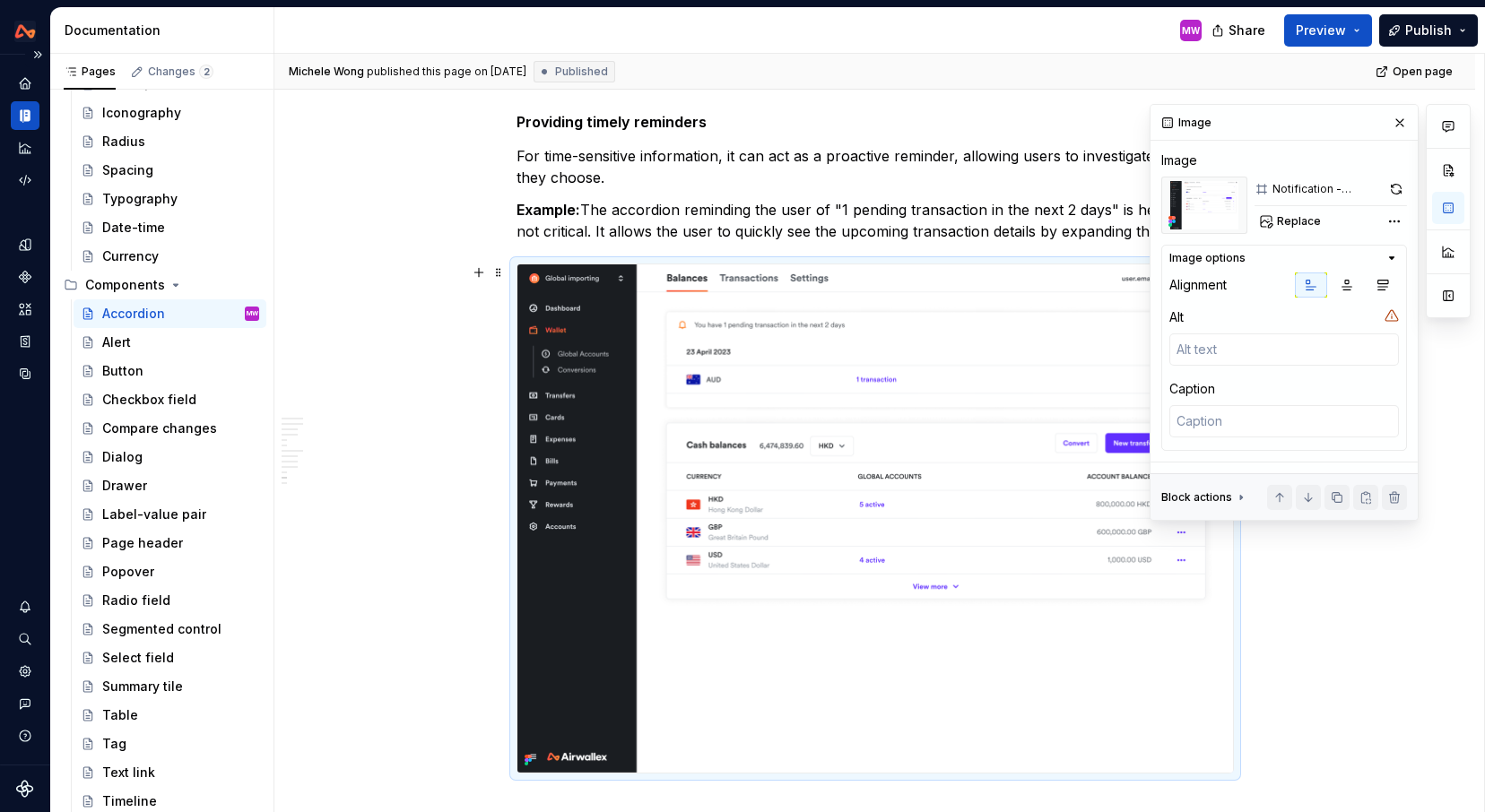click at bounding box center [875, 519] 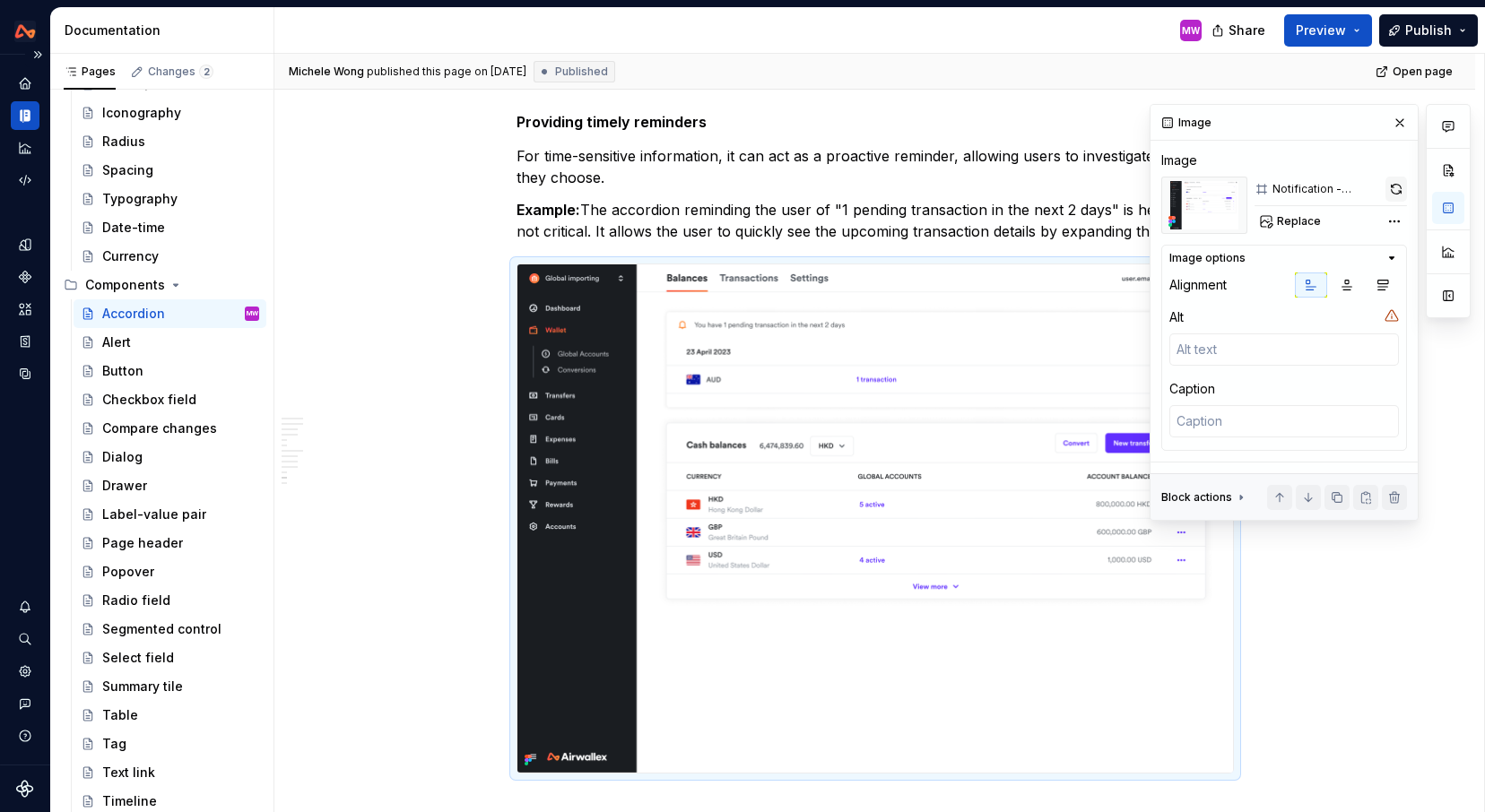click at bounding box center [1396, 189] 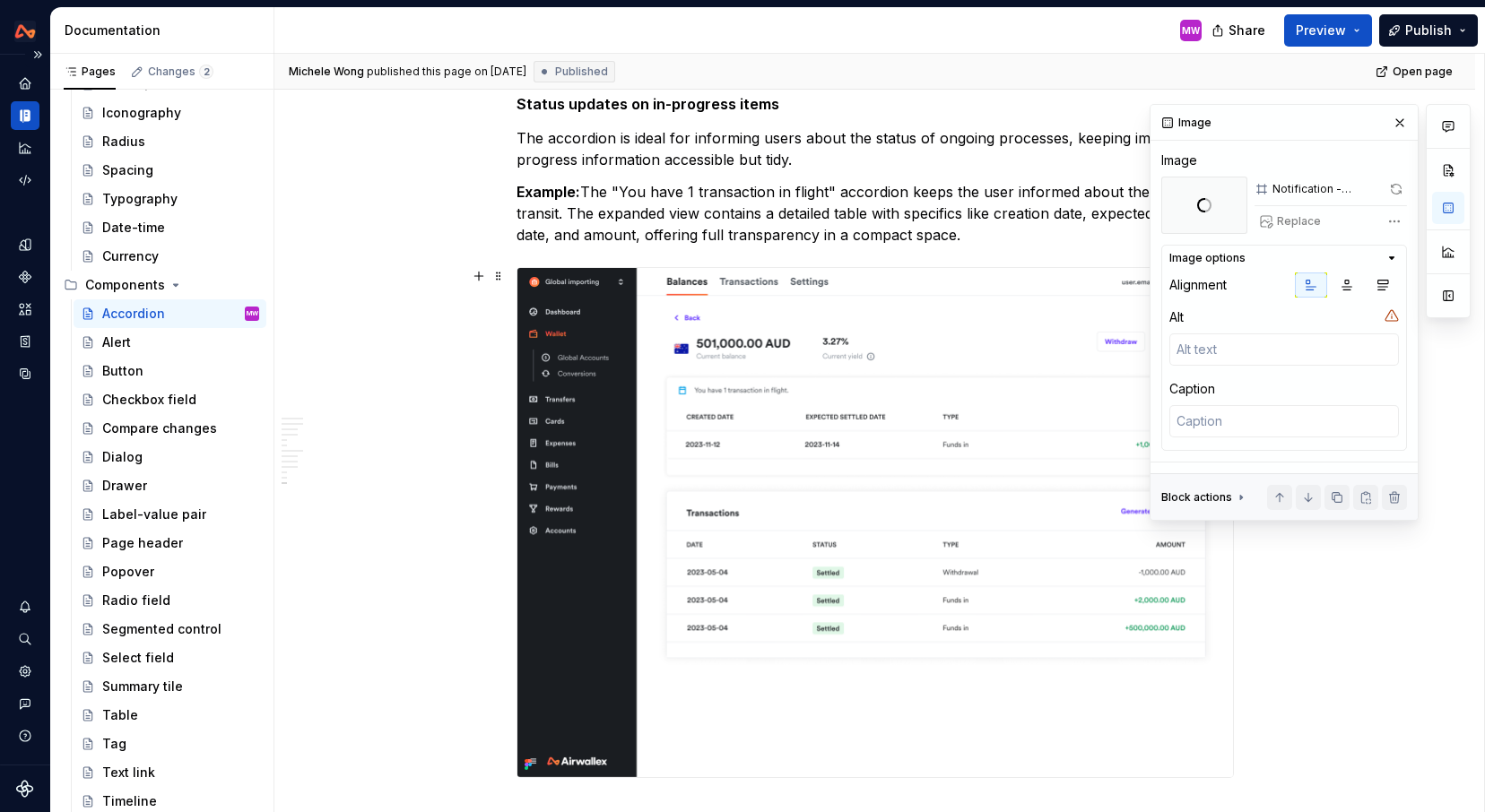 scroll, scrollTop: 7241, scrollLeft: 0, axis: vertical 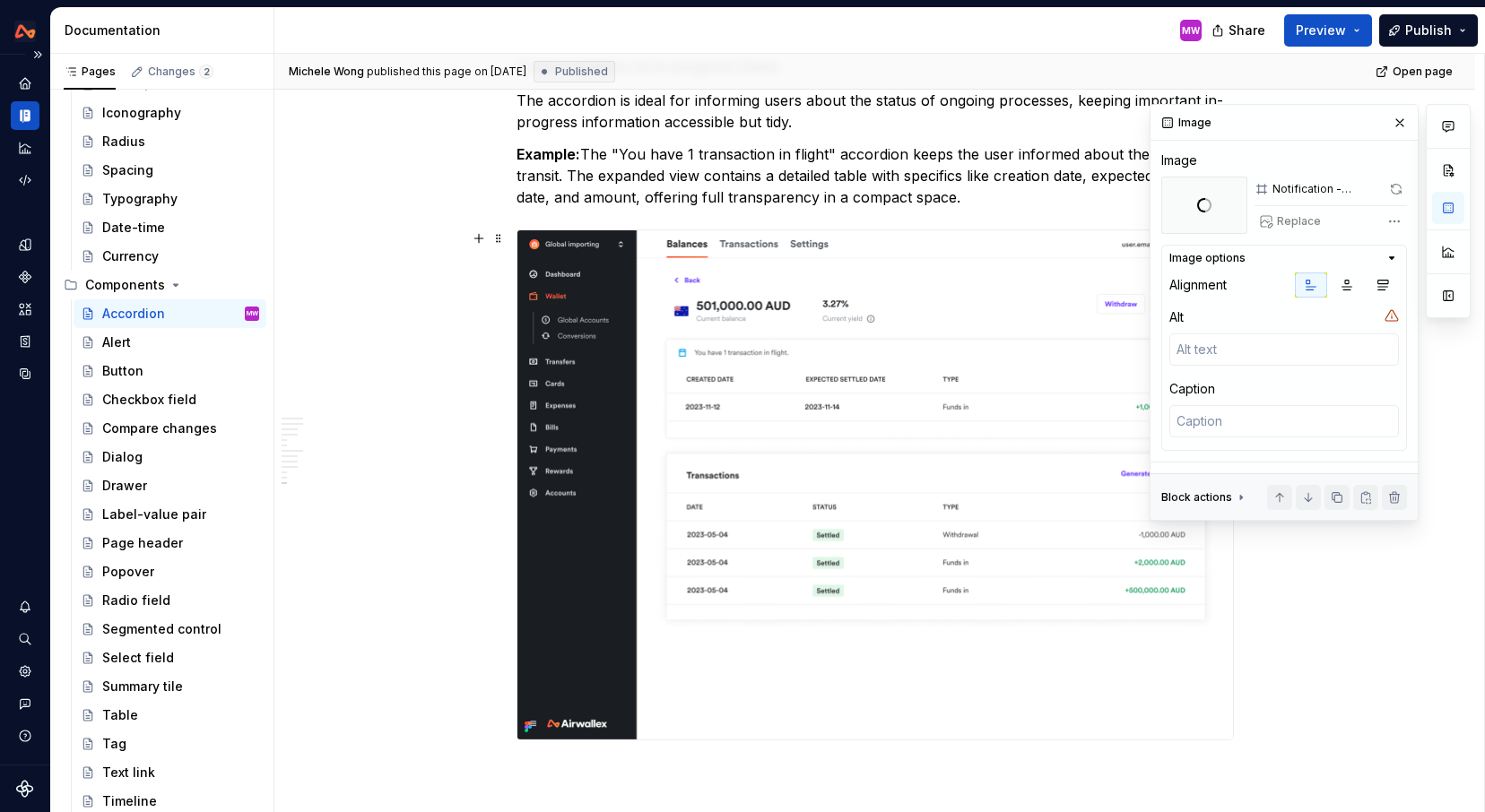 click at bounding box center [875, 485] 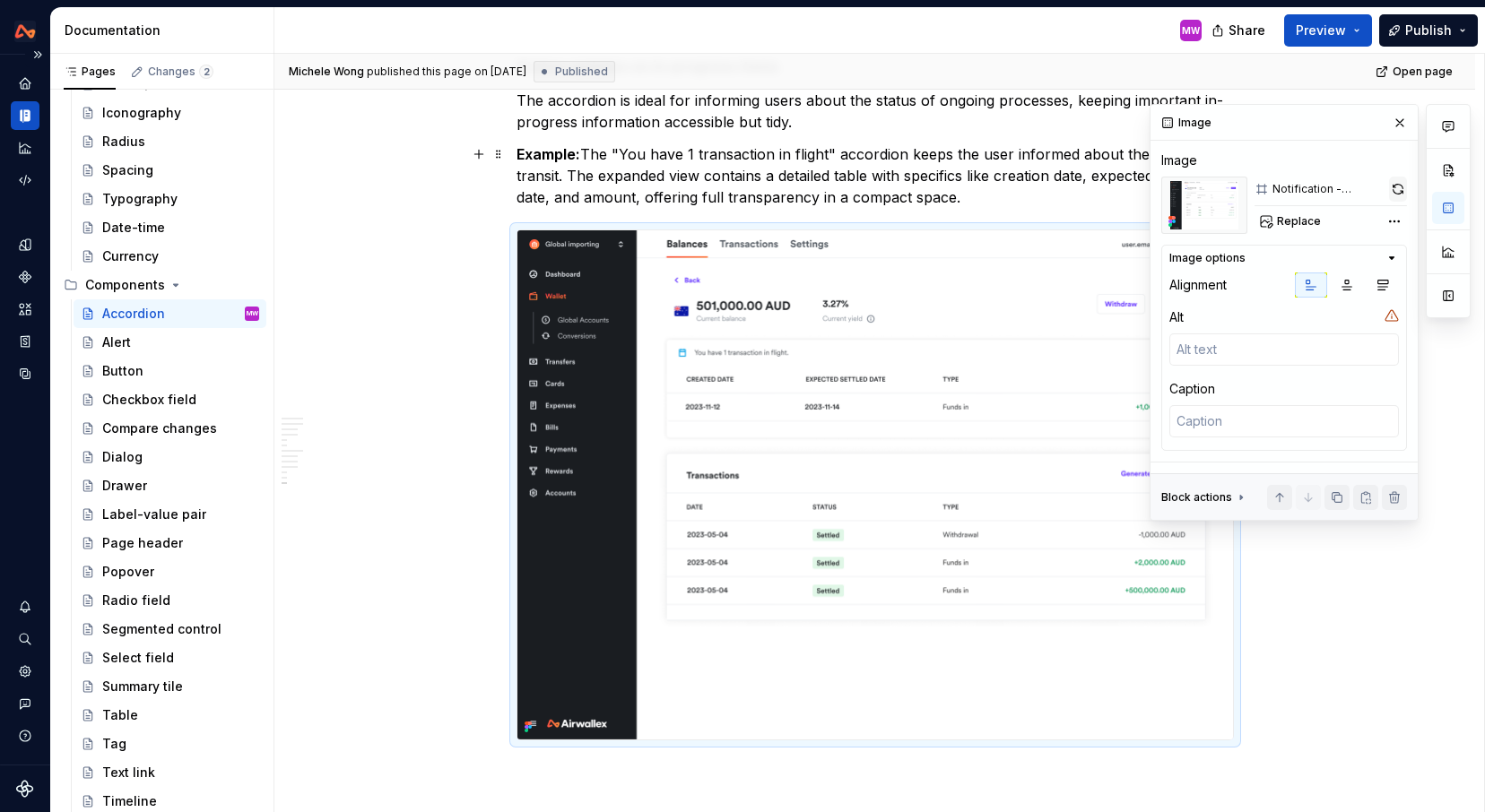 click at bounding box center (1398, 189) 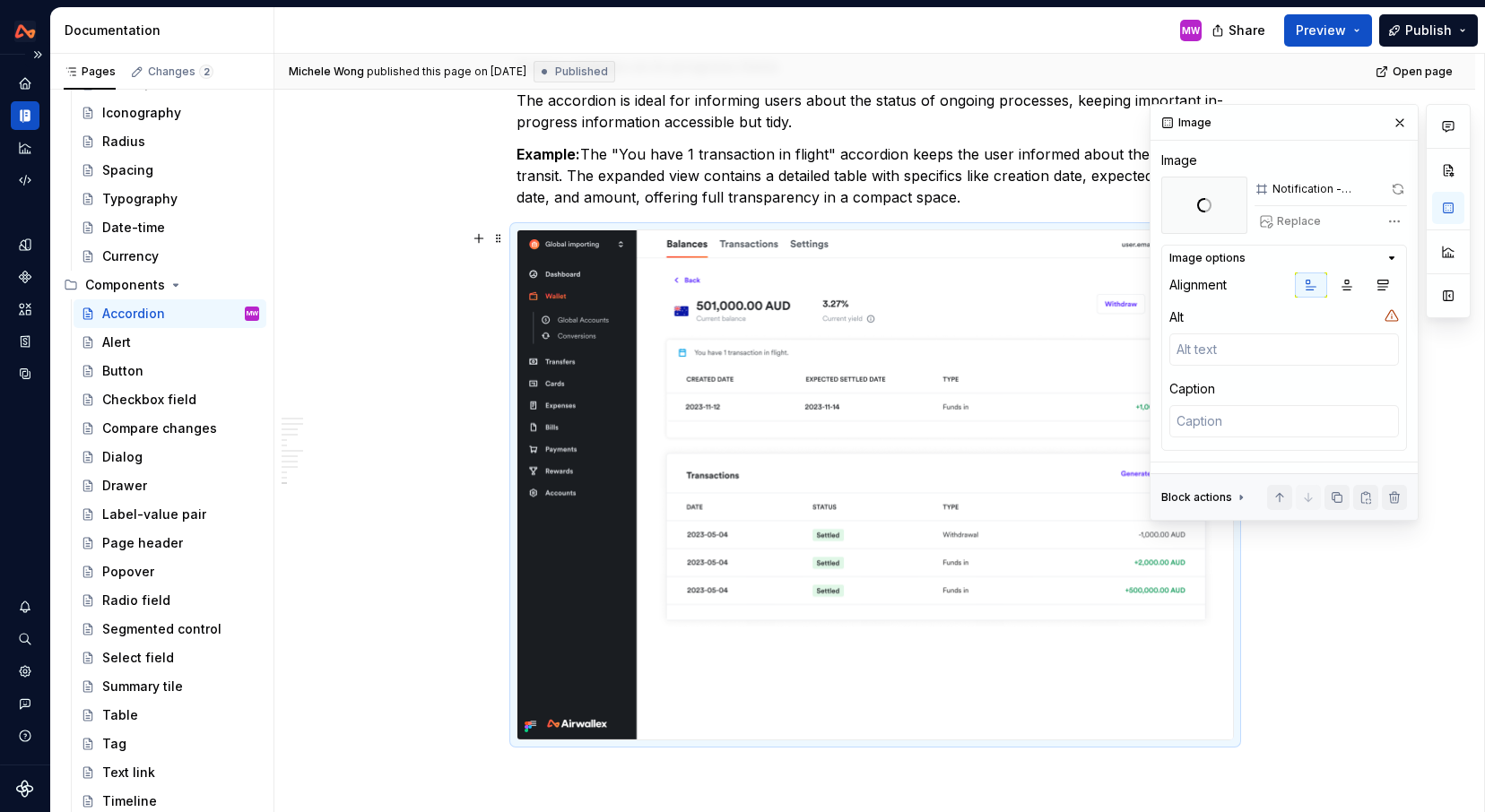 click on "Anatomy **** ****** ******* Icon (optional) : An icon positioned directly before the title. Provides a quick visual cue about the type of content within the panel (e.g. a "bell" icon for reminders). Title A concise and descriptive label for the content within the slot. Title can be body copy or a more prominent Headline 300 or 400. Right content (optional) :  Can contain: Hint text: Supplementary information or context Tag: Number, status CTAs (up to three actions) Chevron : Communicates the expanded or collapsed state of the accordion. Content slot : The content to be revealed or hidden. This can include text, images, forms, or other components. Text link “See more” to expand the accordion “See less” to collapse the accordion Chevron : Communicates the expanded or collapsed state of the accordion. Content slot : The content to be revealed or hidden. This usually includes text. Variations To cater to different layout and content needs, there are two primary accordion variations – card and simple." at bounding box center (874, -2954) 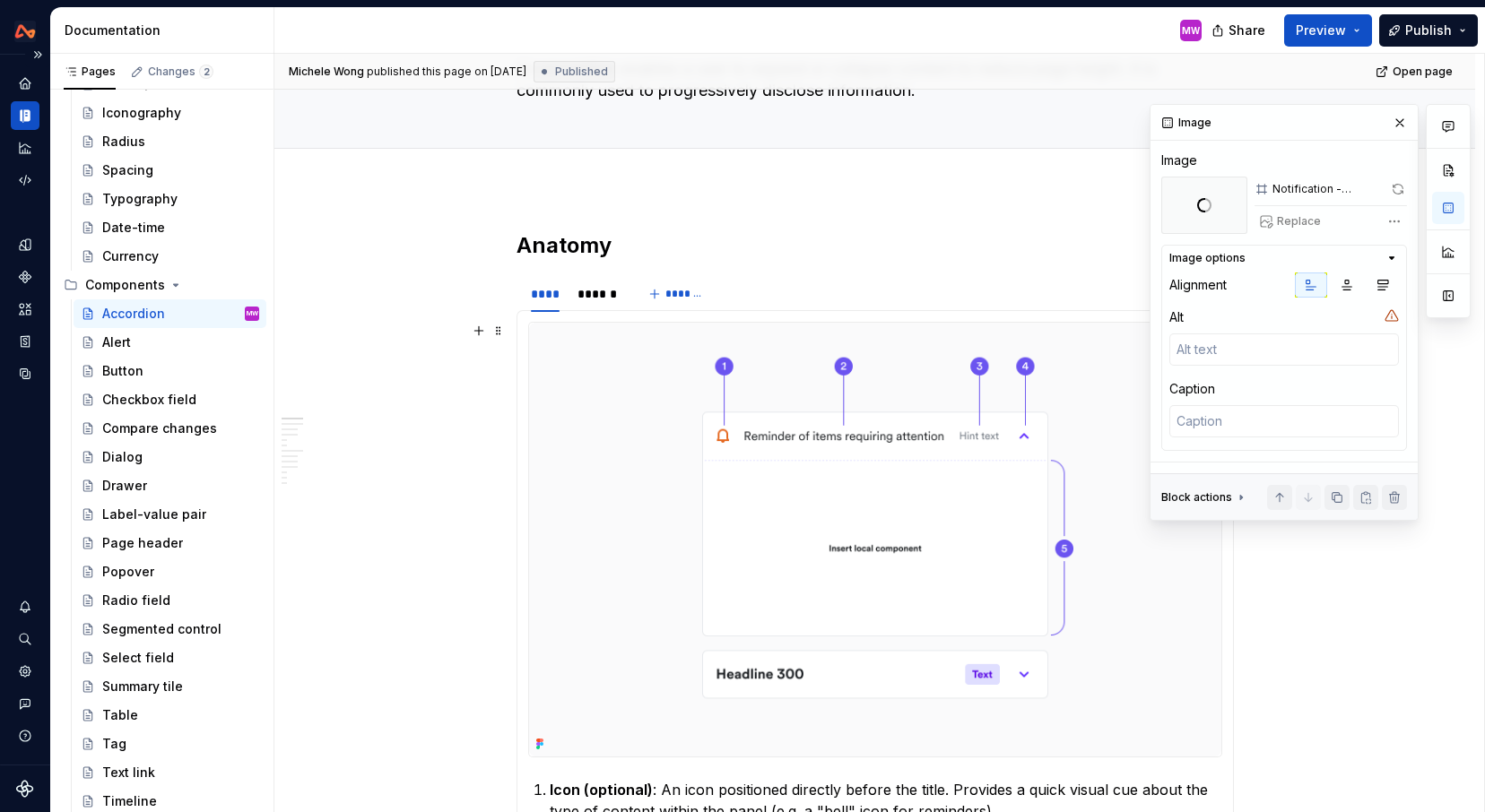 scroll, scrollTop: 0, scrollLeft: 0, axis: both 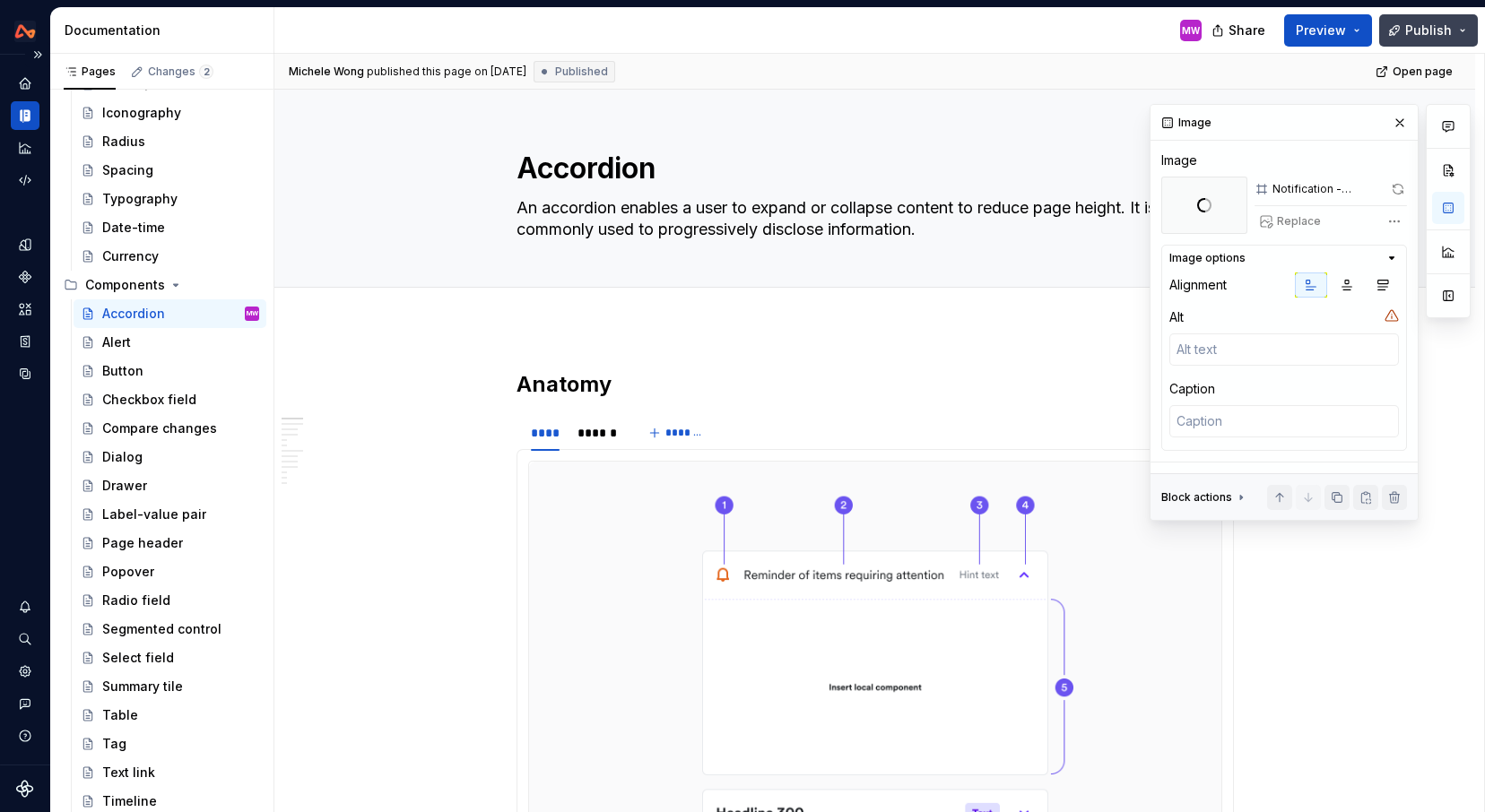 click on "Publish" at bounding box center [1429, 30] 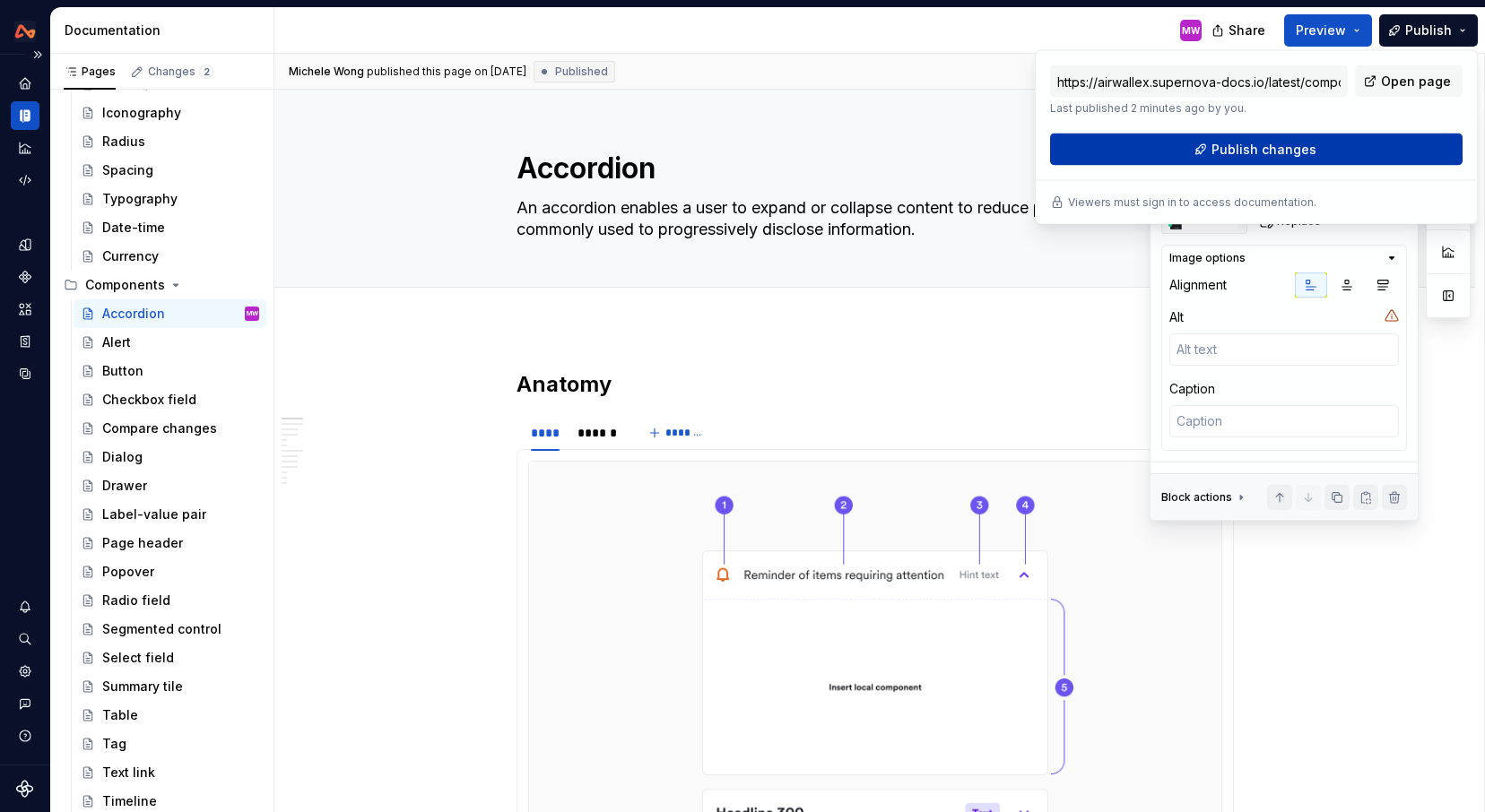 click on "Publish changes" at bounding box center (1264, 150) 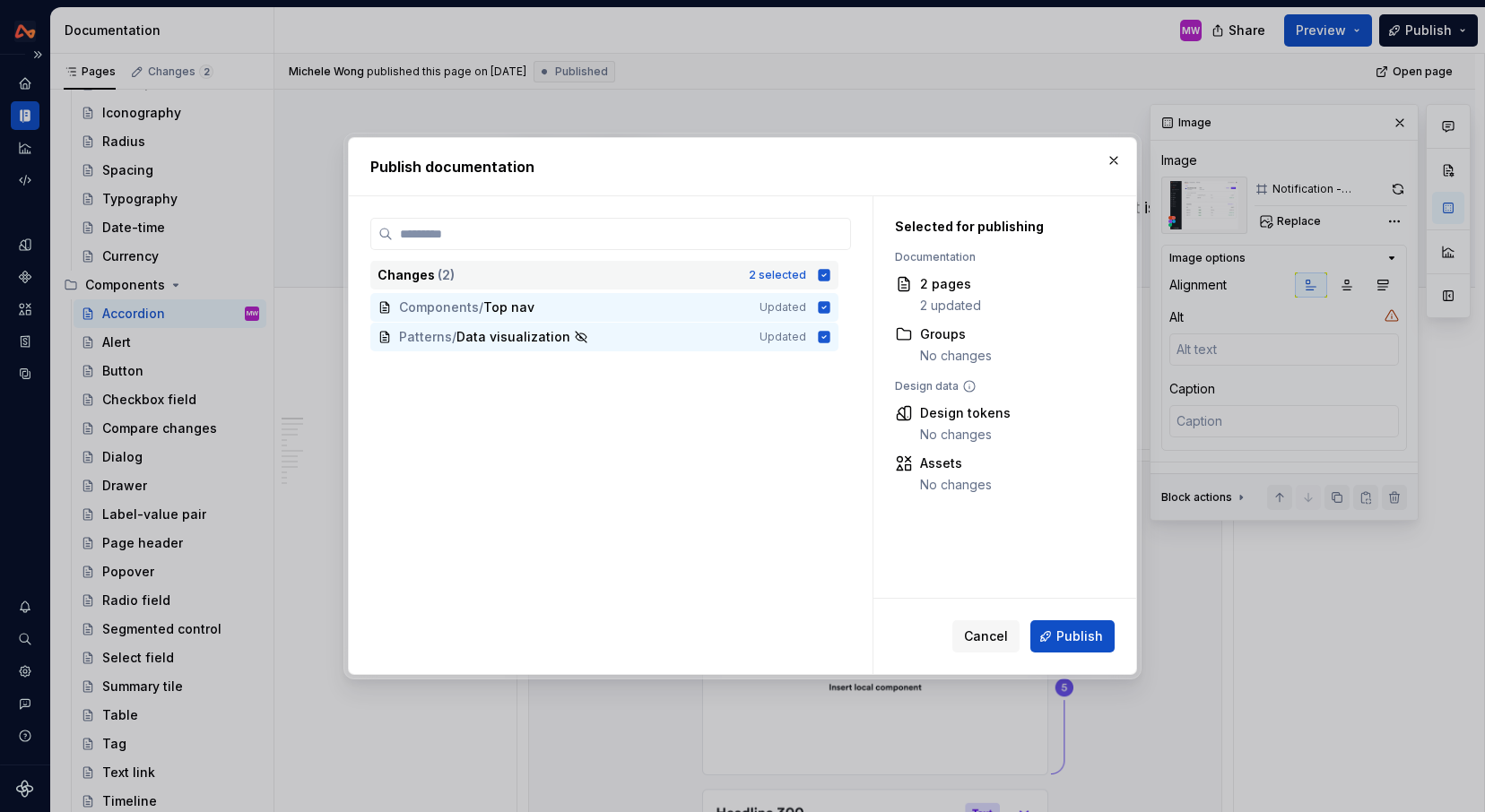 click 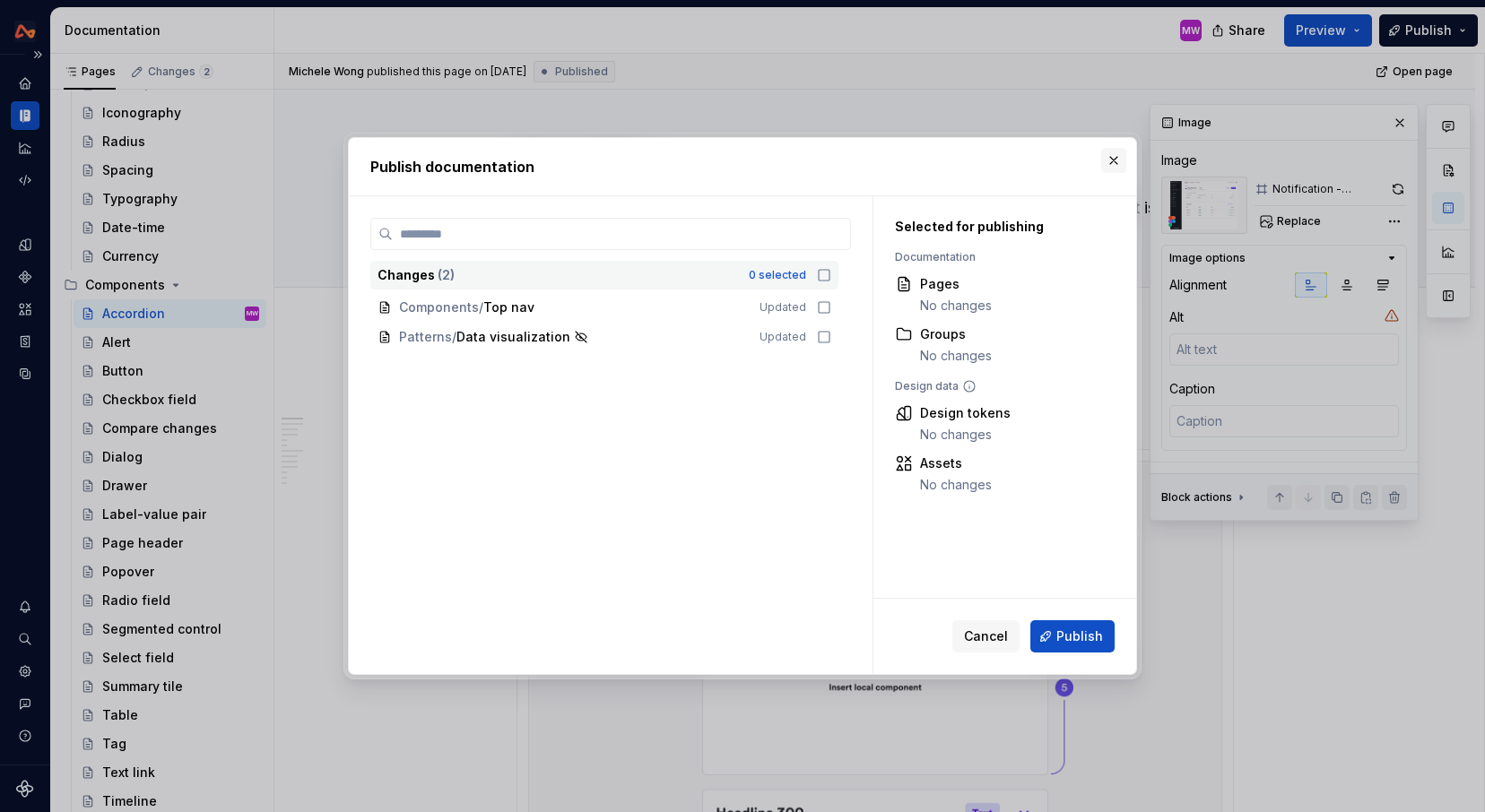 click at bounding box center [1114, 160] 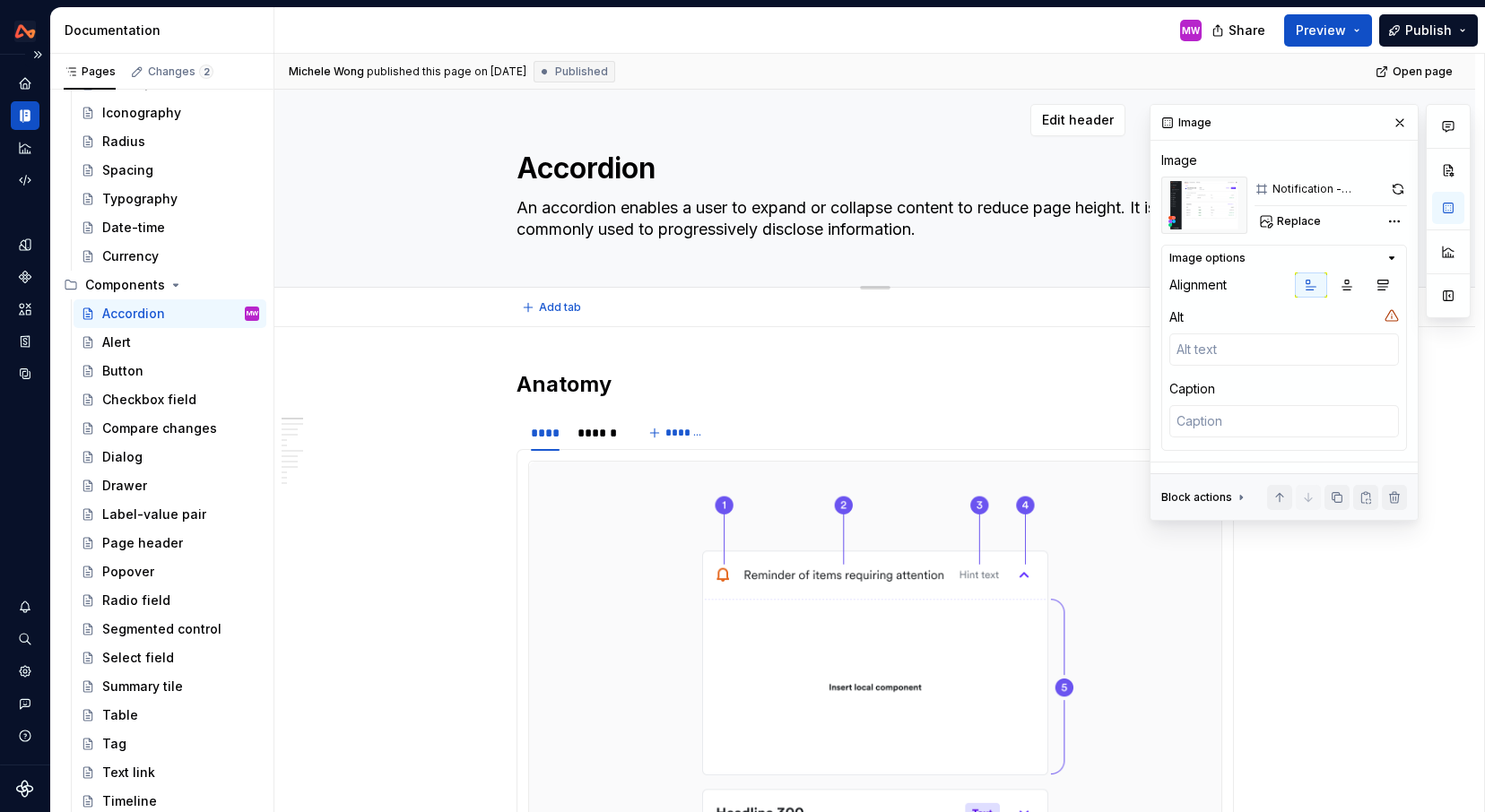 click on "Edit header" at bounding box center [699, 120] 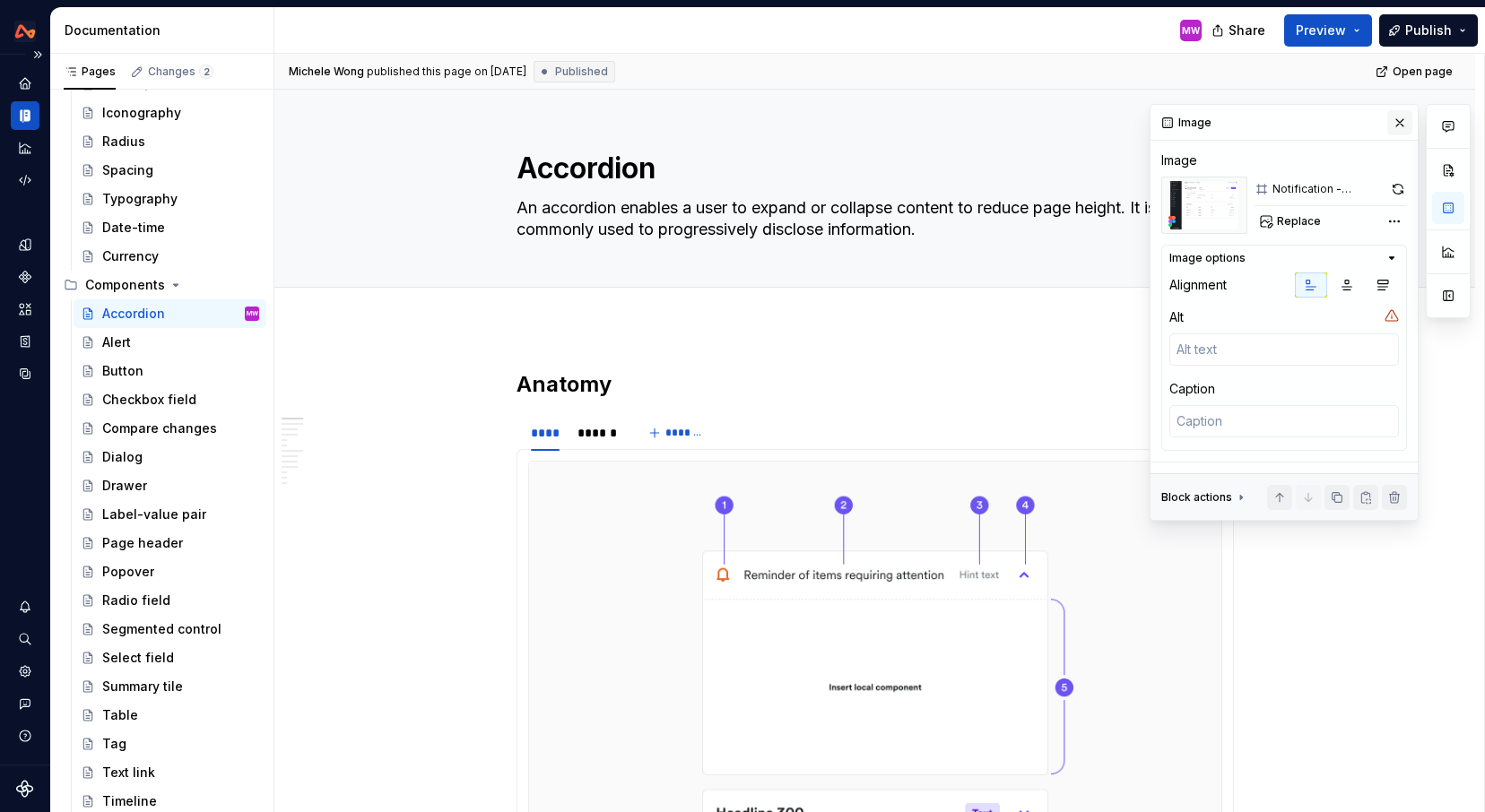 click at bounding box center (1400, 123) 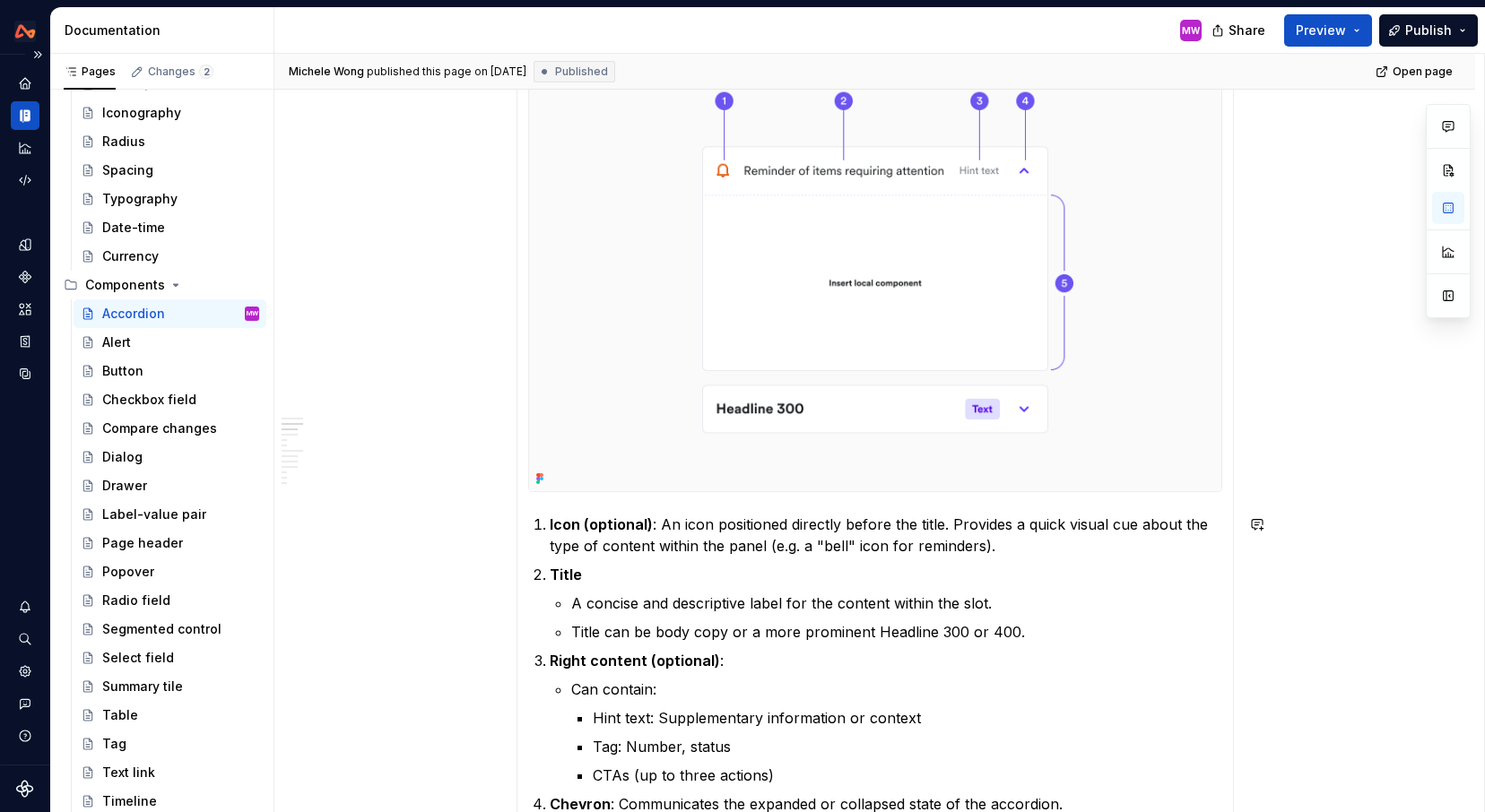 scroll, scrollTop: 35, scrollLeft: 0, axis: vertical 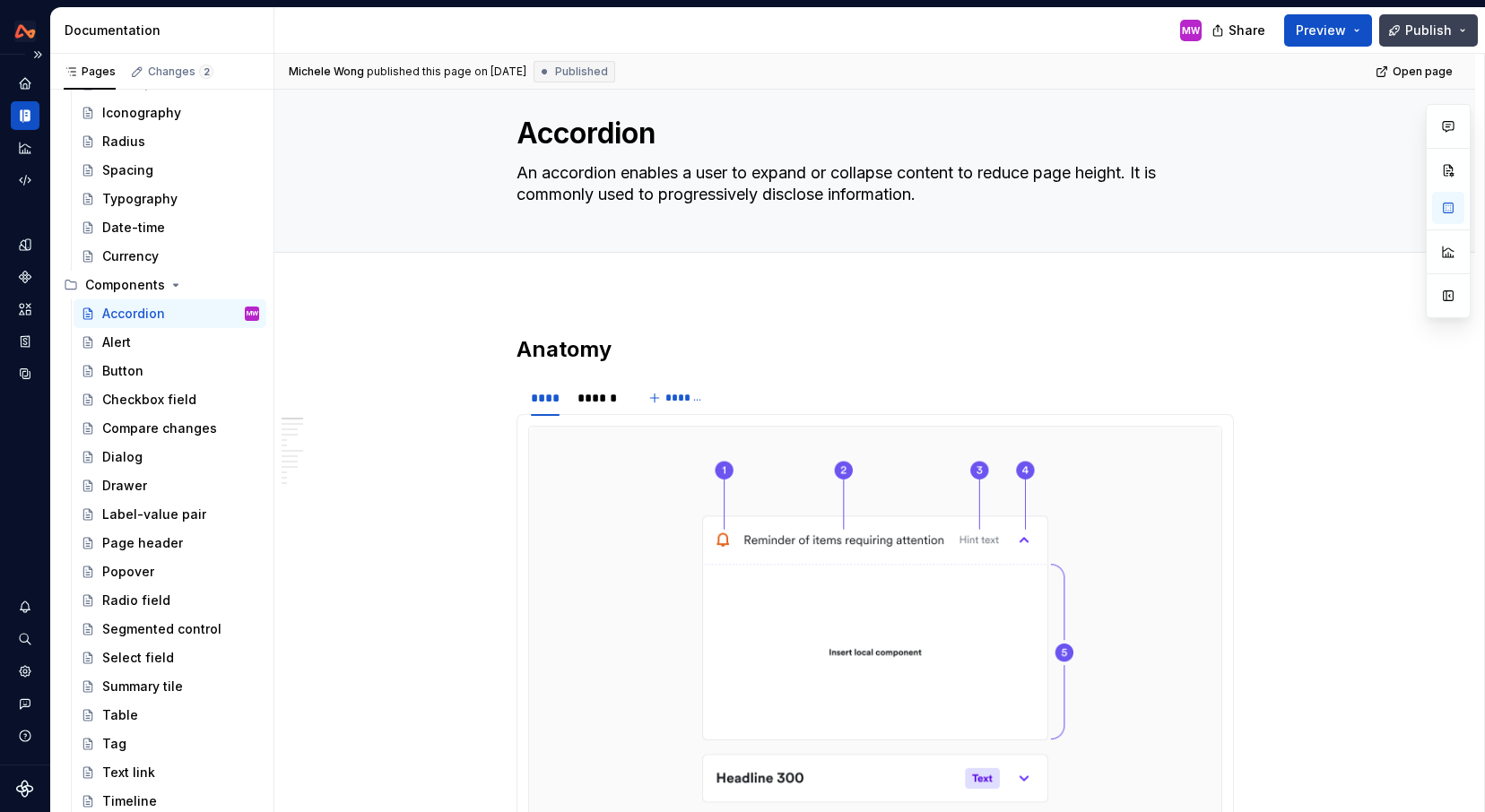 click on "Publish" at bounding box center (1429, 30) 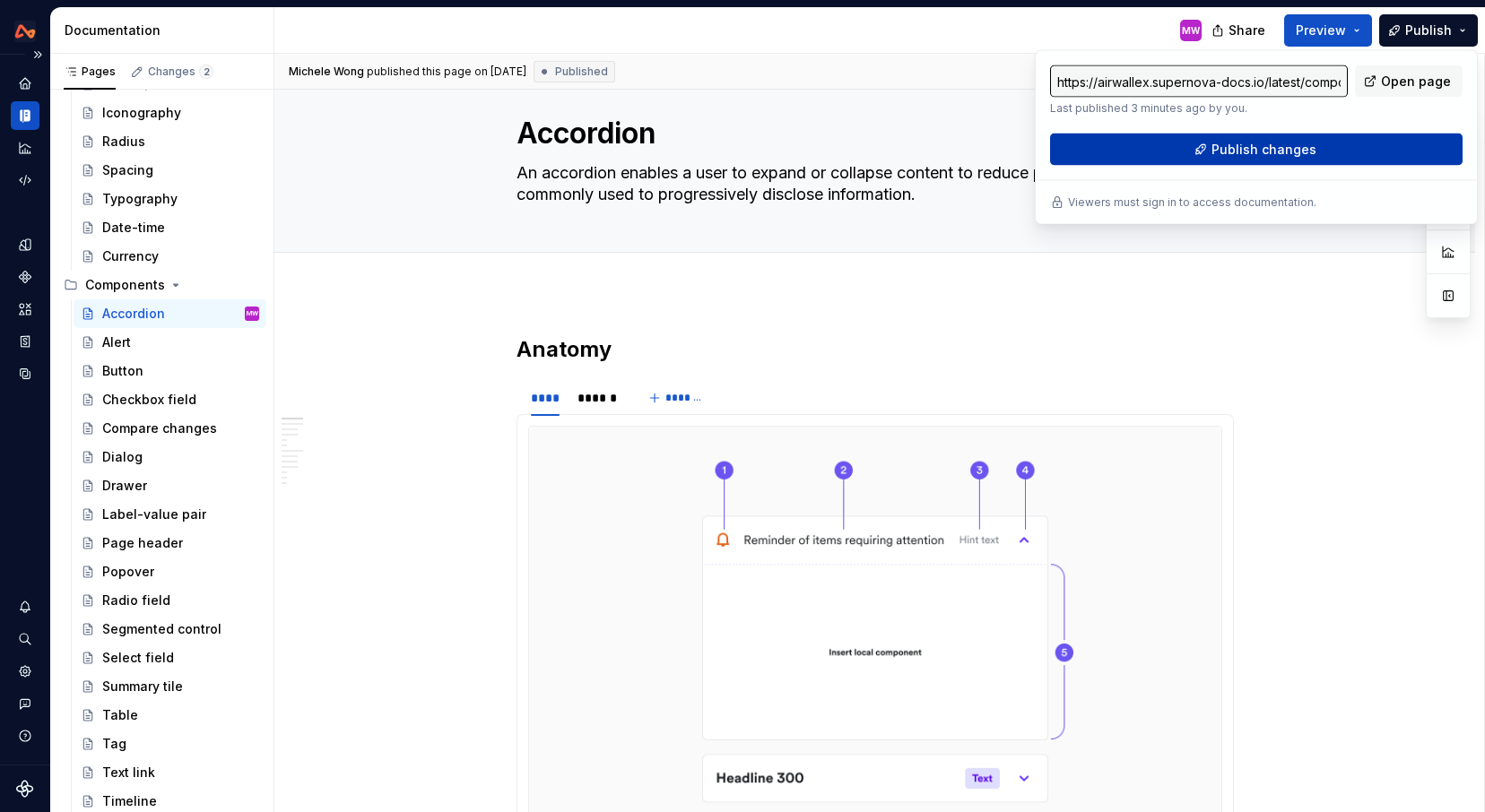 click on "Publish changes" at bounding box center [1256, 150] 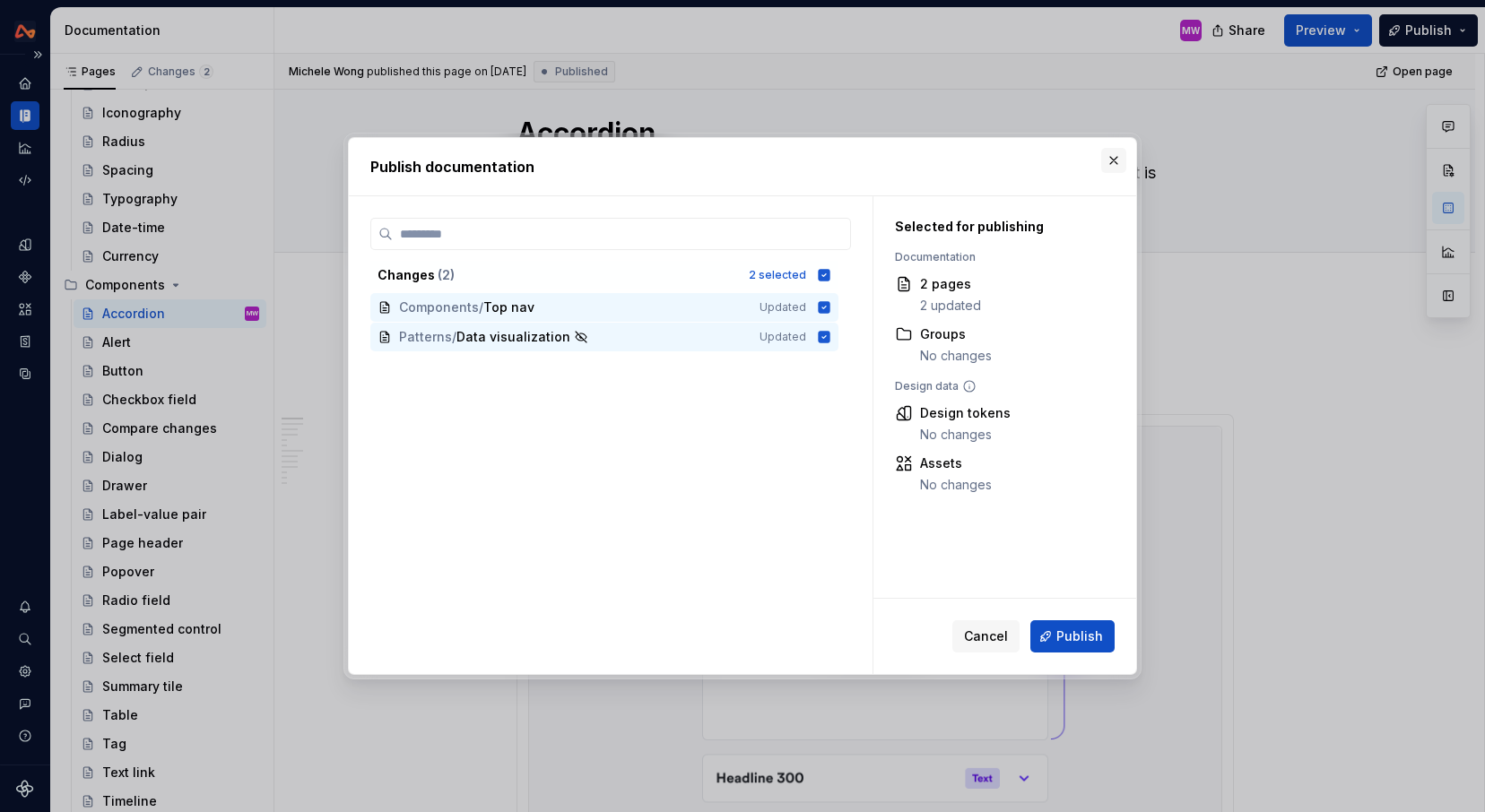 click at bounding box center [1114, 160] 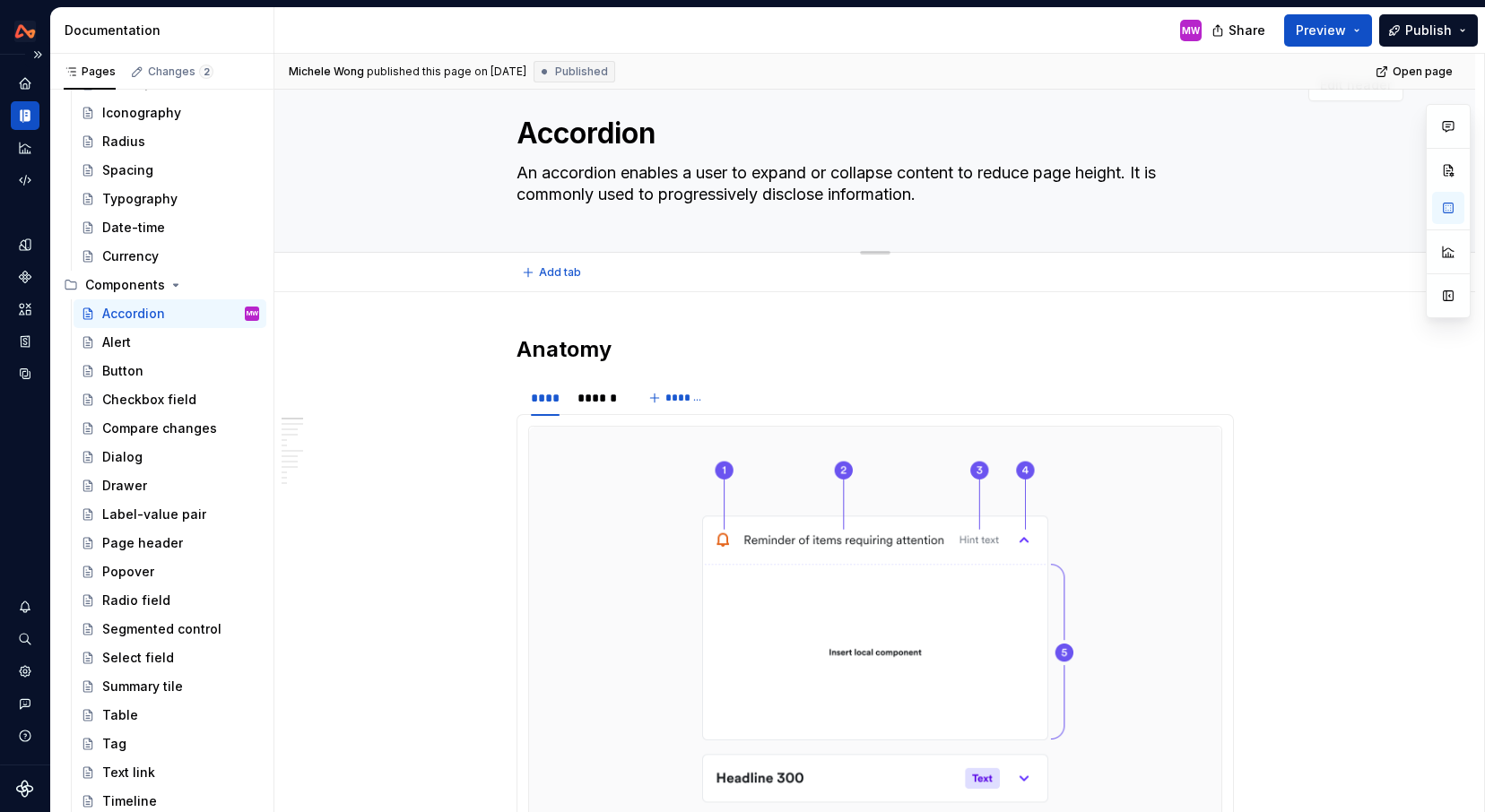 click on "An accordion enables a user to expand or collapse content to reduce page height. It is commonly used to progressively disclose information." at bounding box center (872, 184) 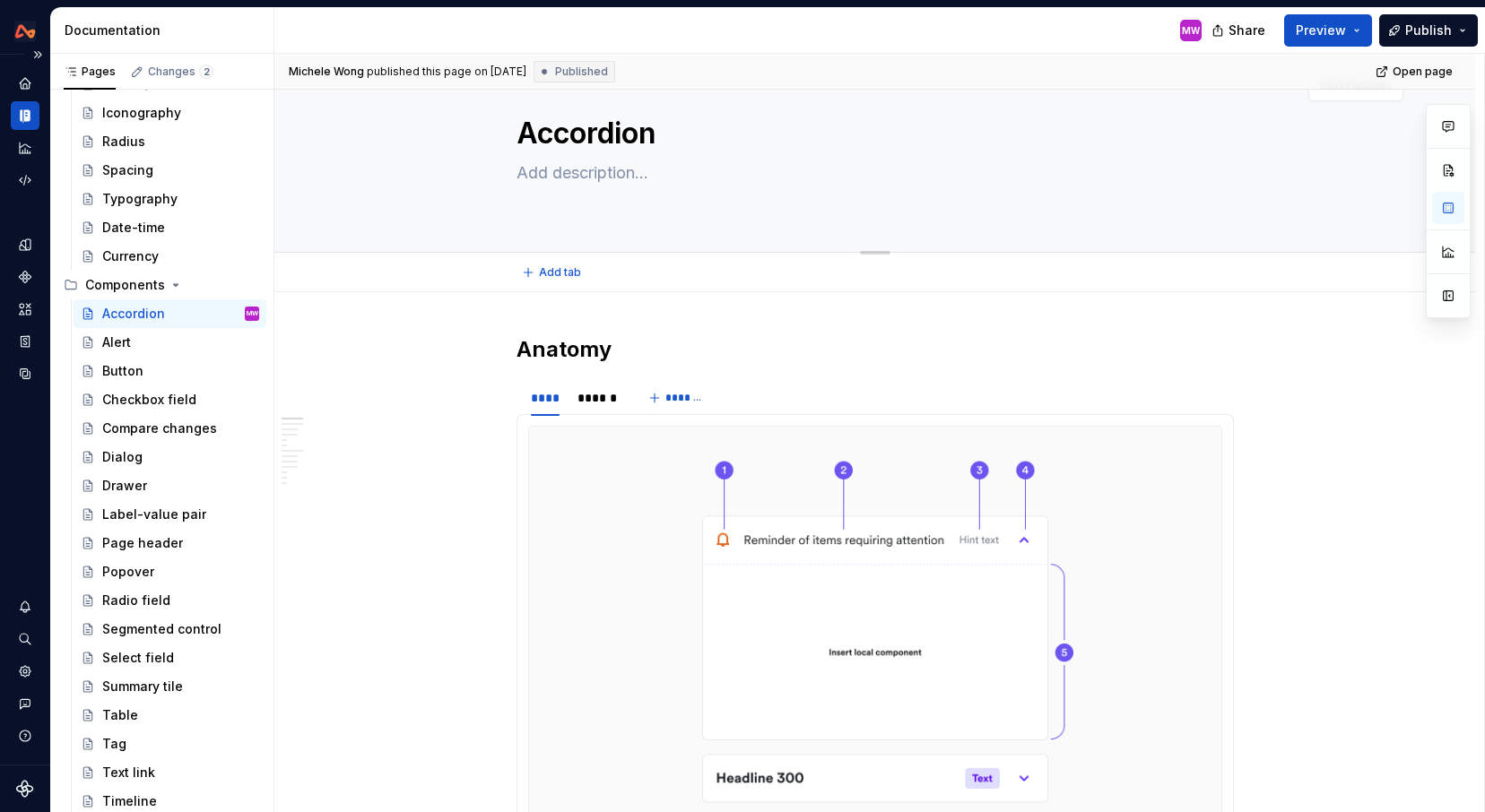 scroll, scrollTop: 45, scrollLeft: 0, axis: vertical 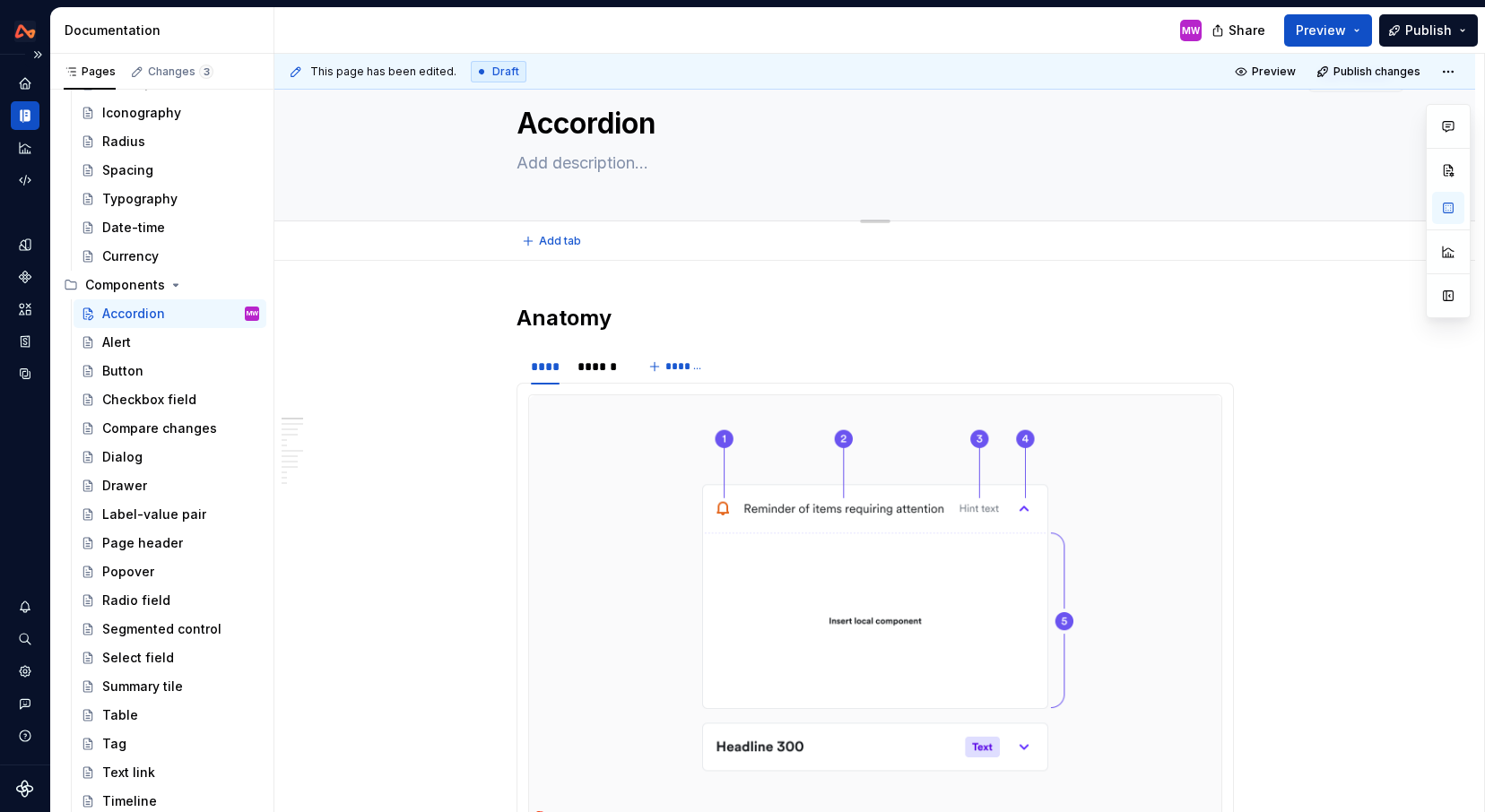 type on "*" 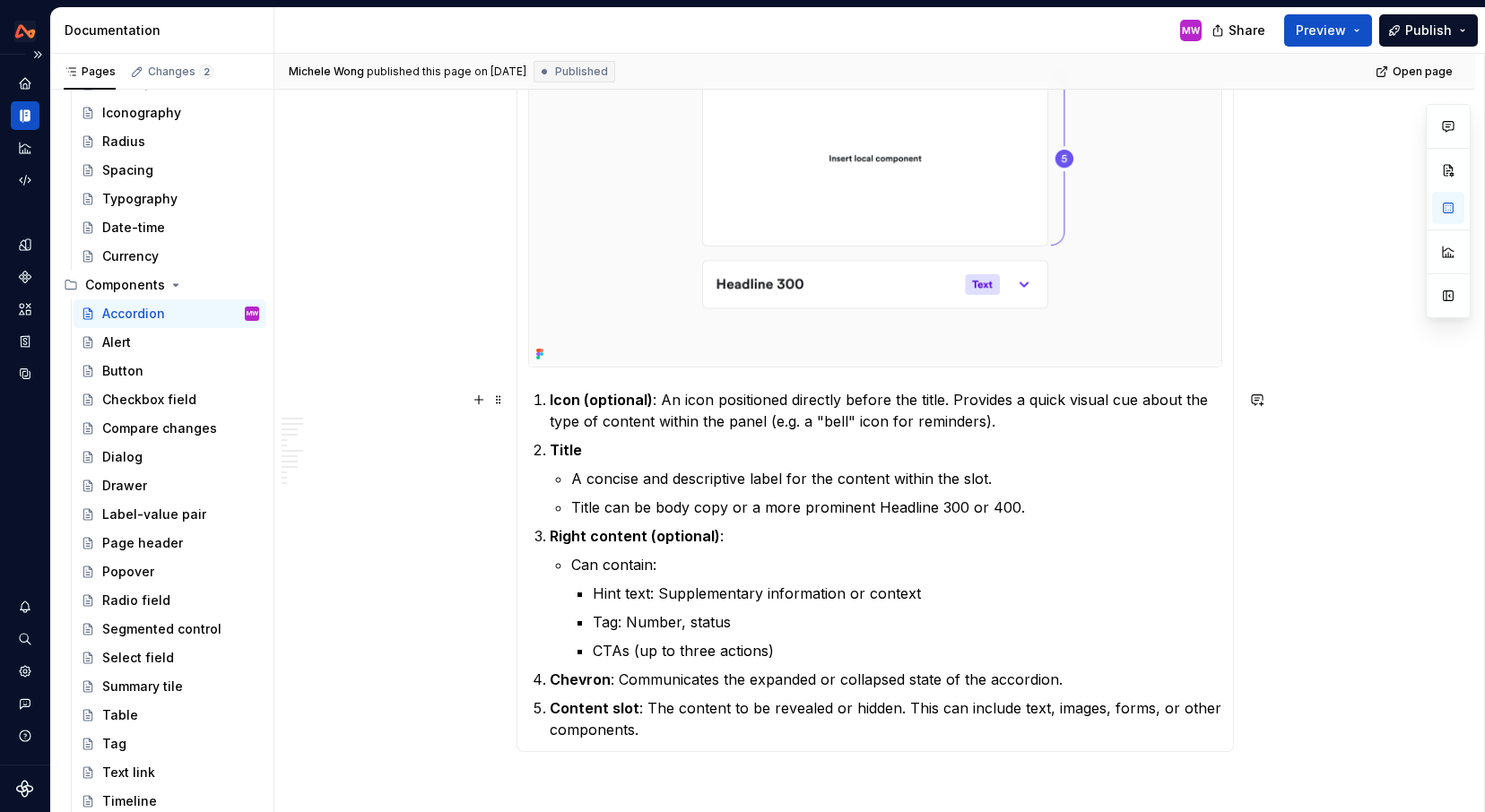 scroll, scrollTop: 516, scrollLeft: 0, axis: vertical 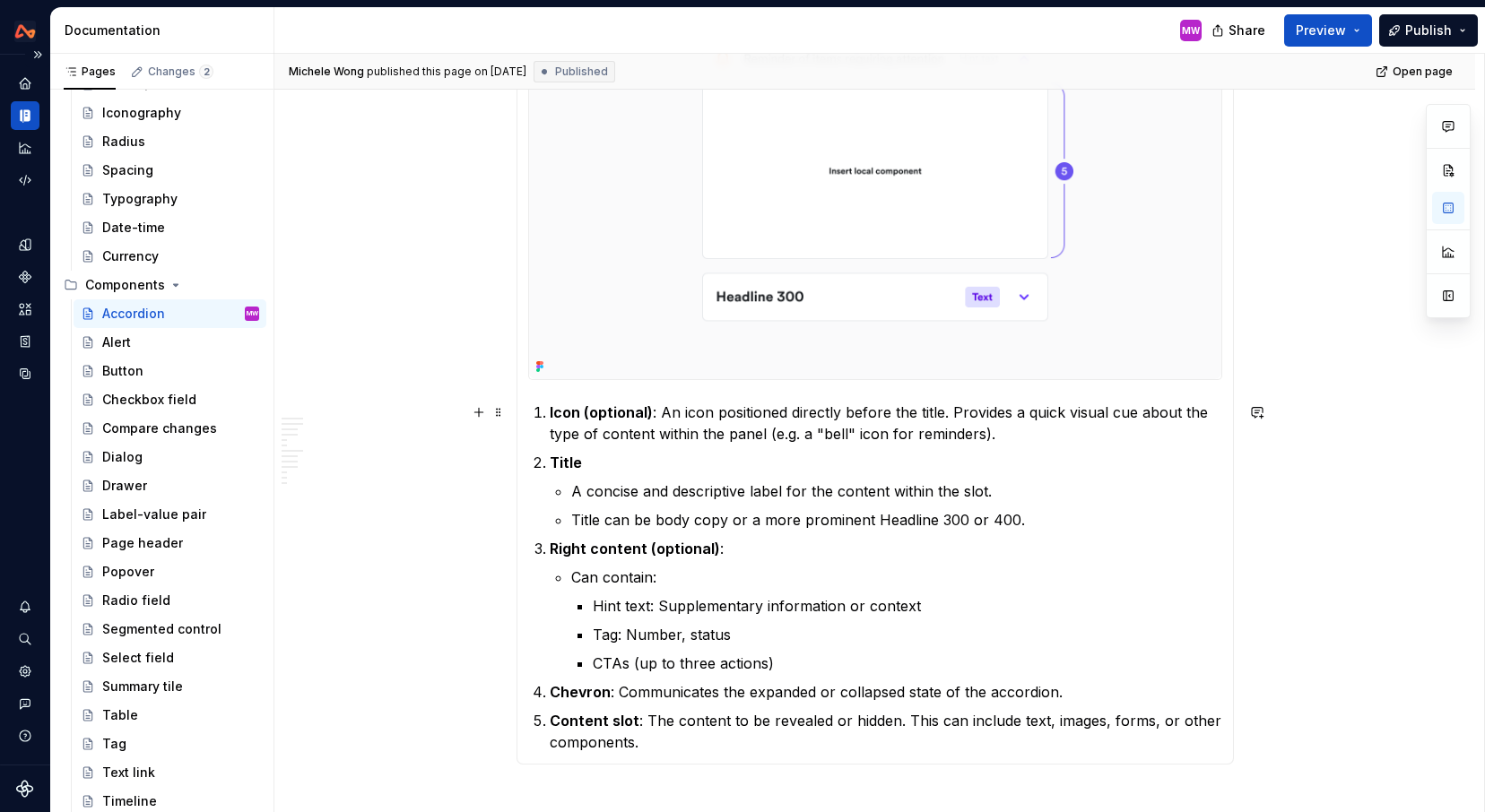 click on "Icon (optional) : An icon positioned directly before the title. Provides a quick visual cue about the type of content within the panel (e.g. a "bell" icon for reminders)." at bounding box center [886, 423] 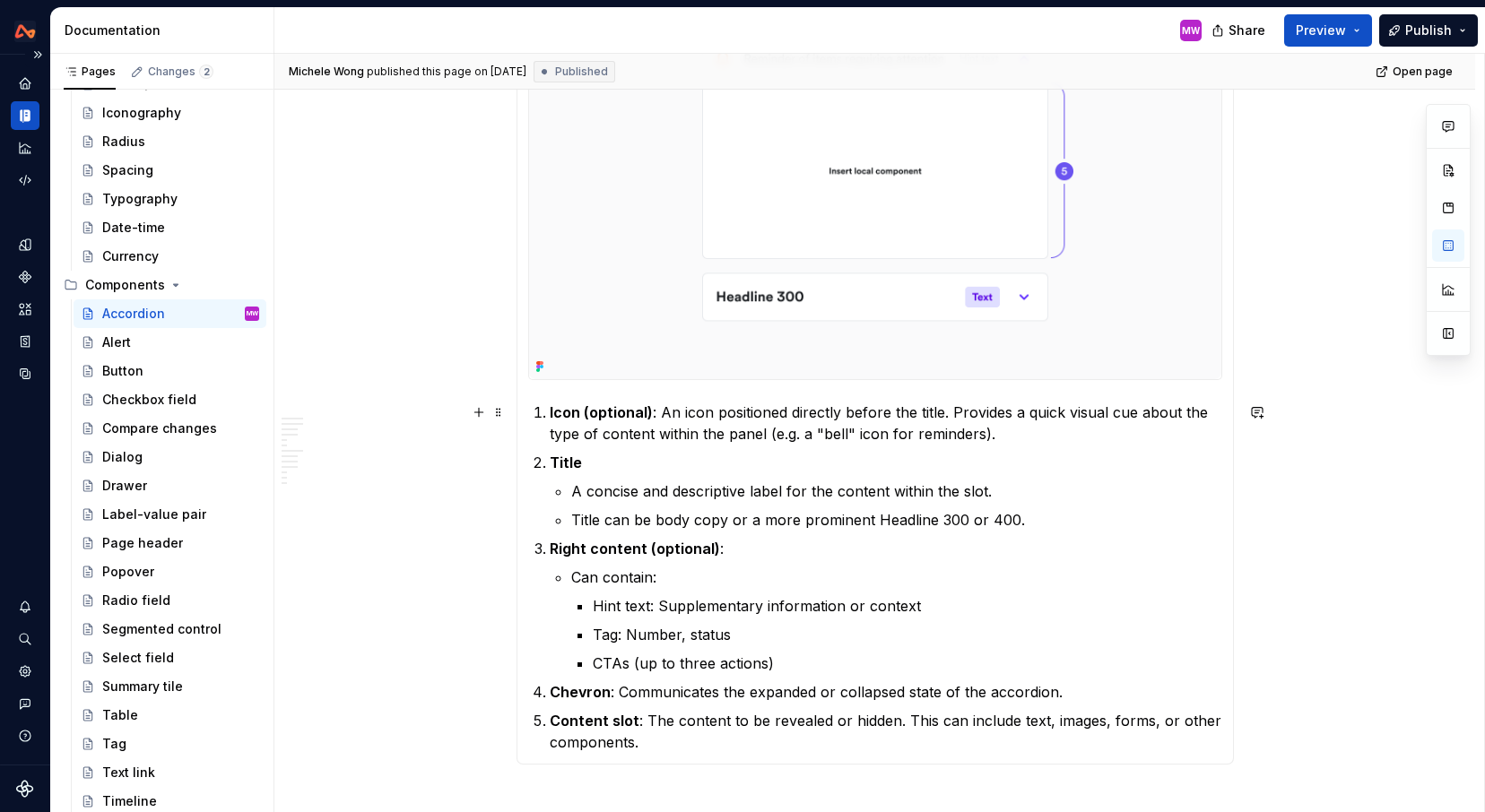 type on "*" 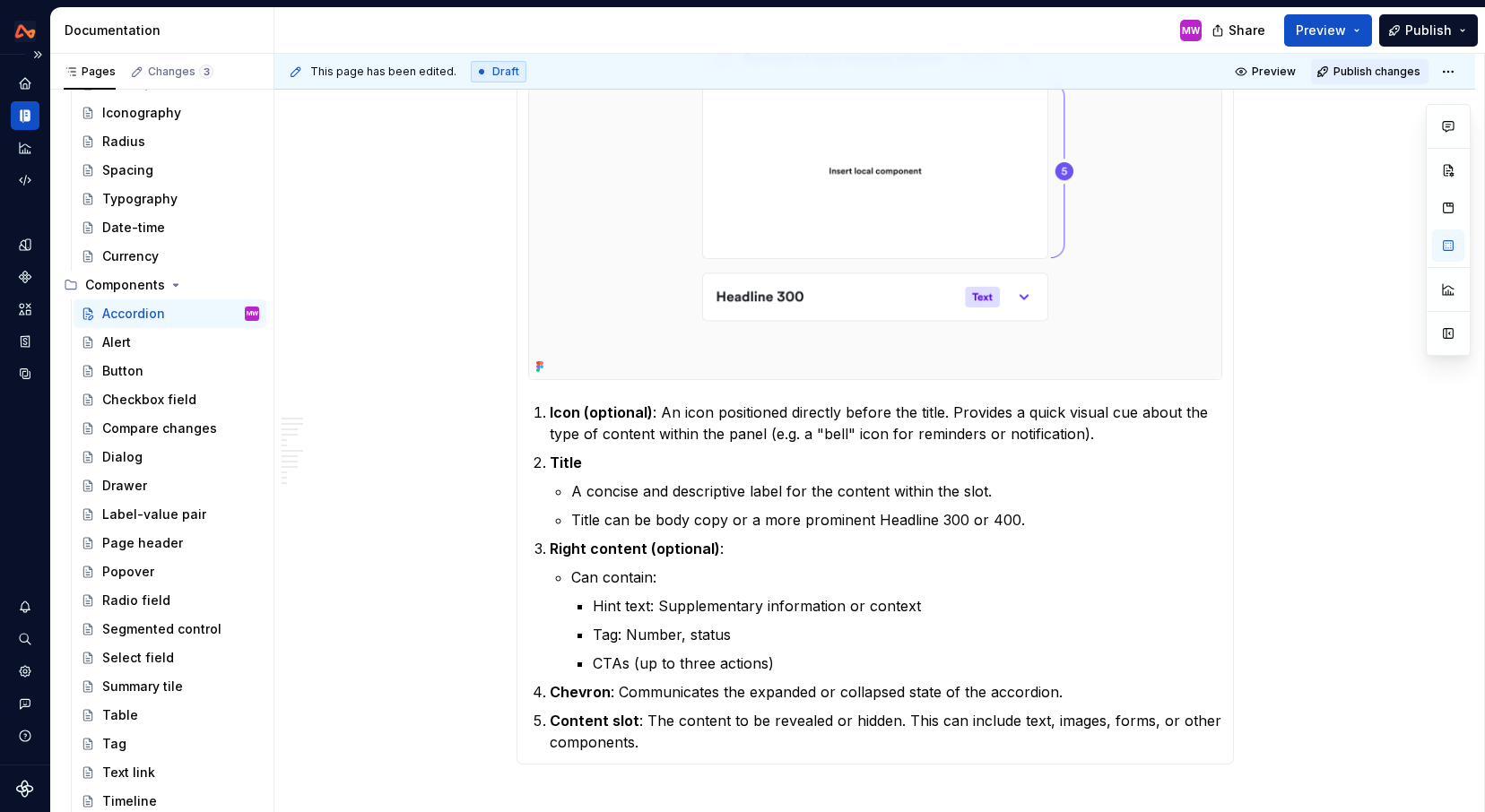 click on "Publish changes" at bounding box center [1376, 72] 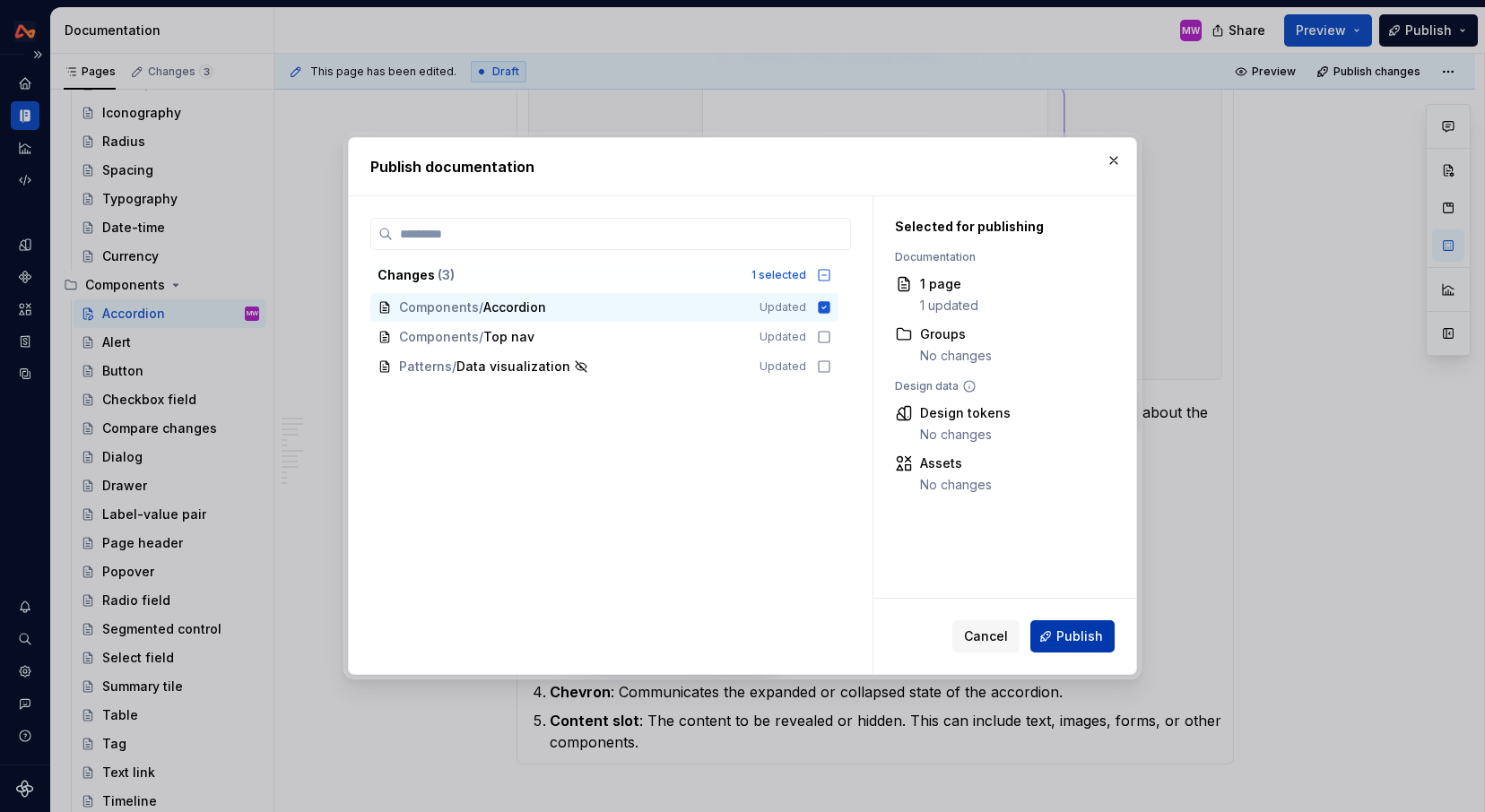 click on "Publish" at bounding box center [1080, 636] 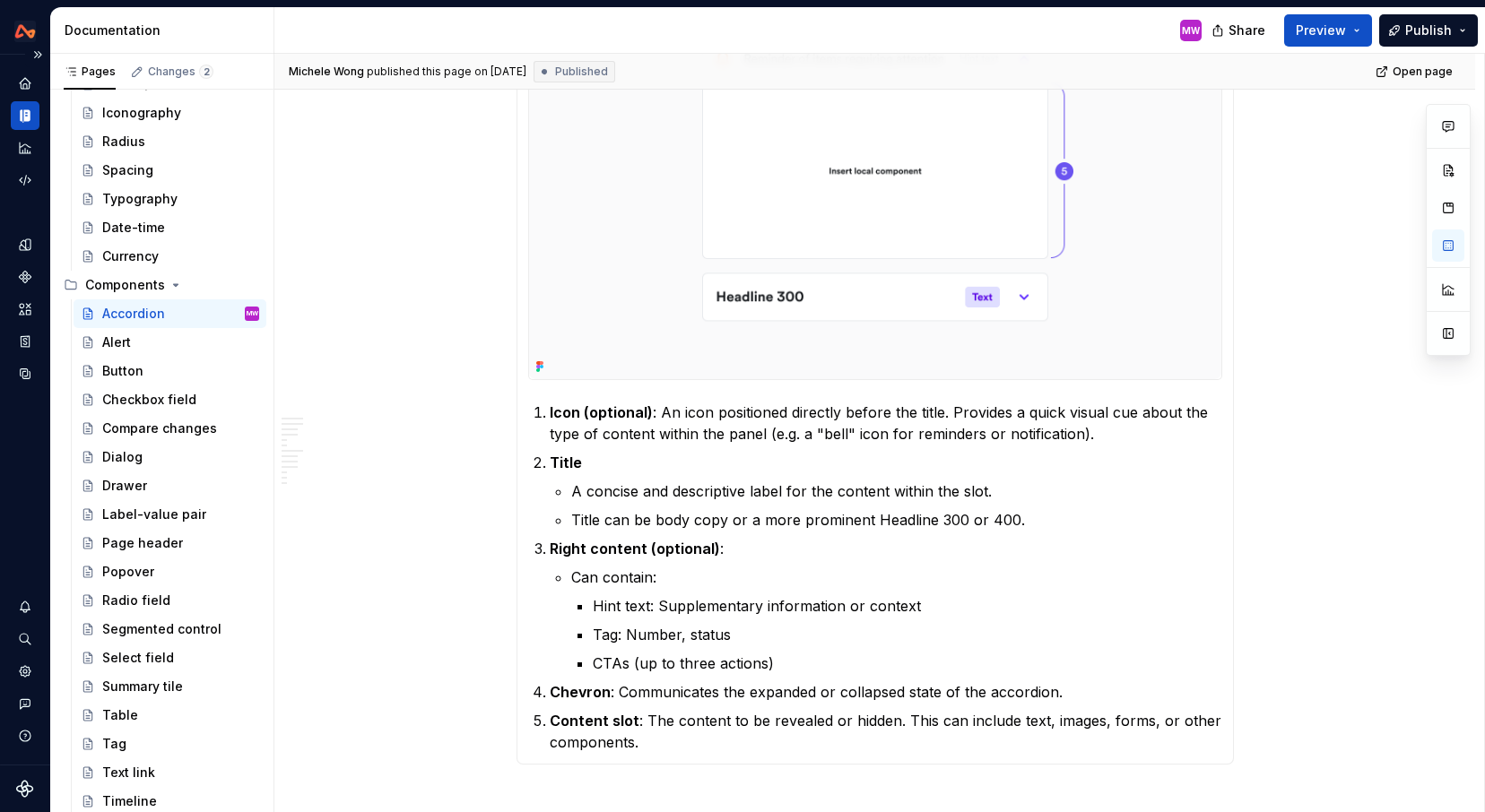 type on "*" 